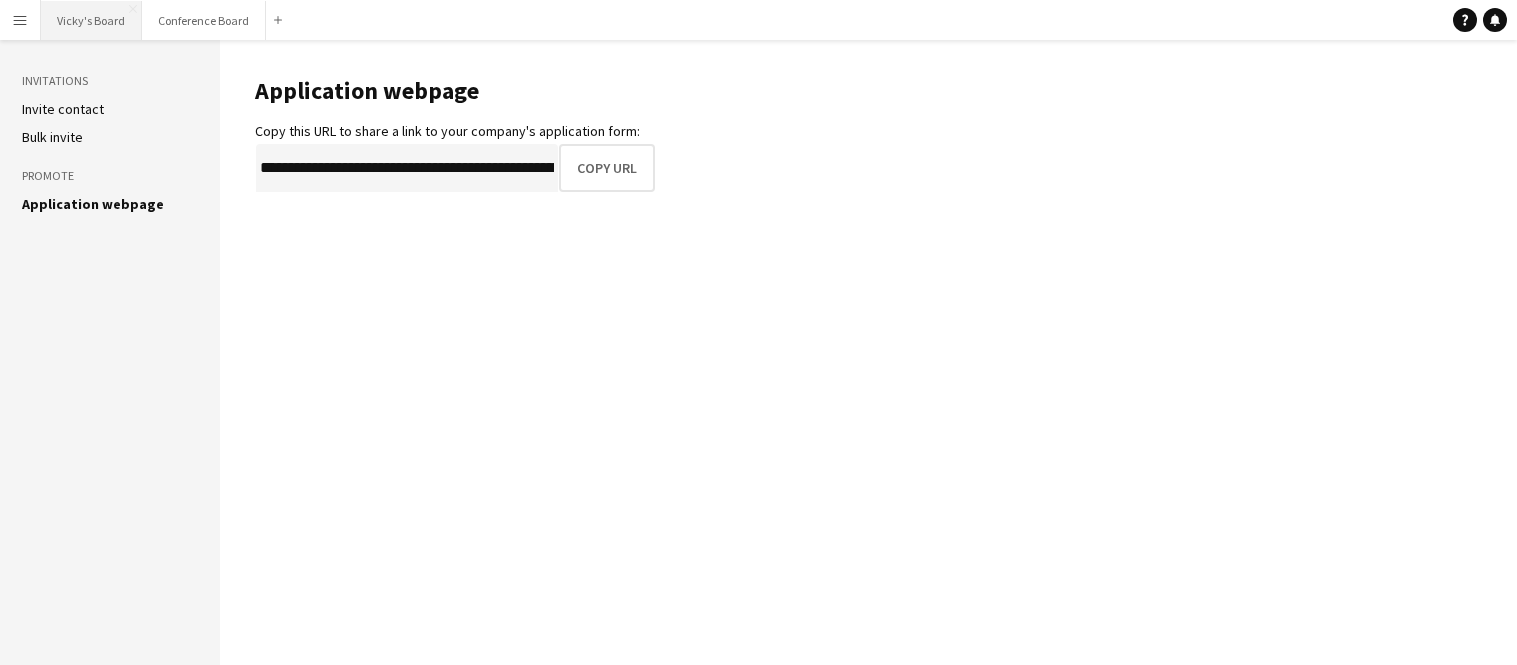 scroll, scrollTop: 0, scrollLeft: 0, axis: both 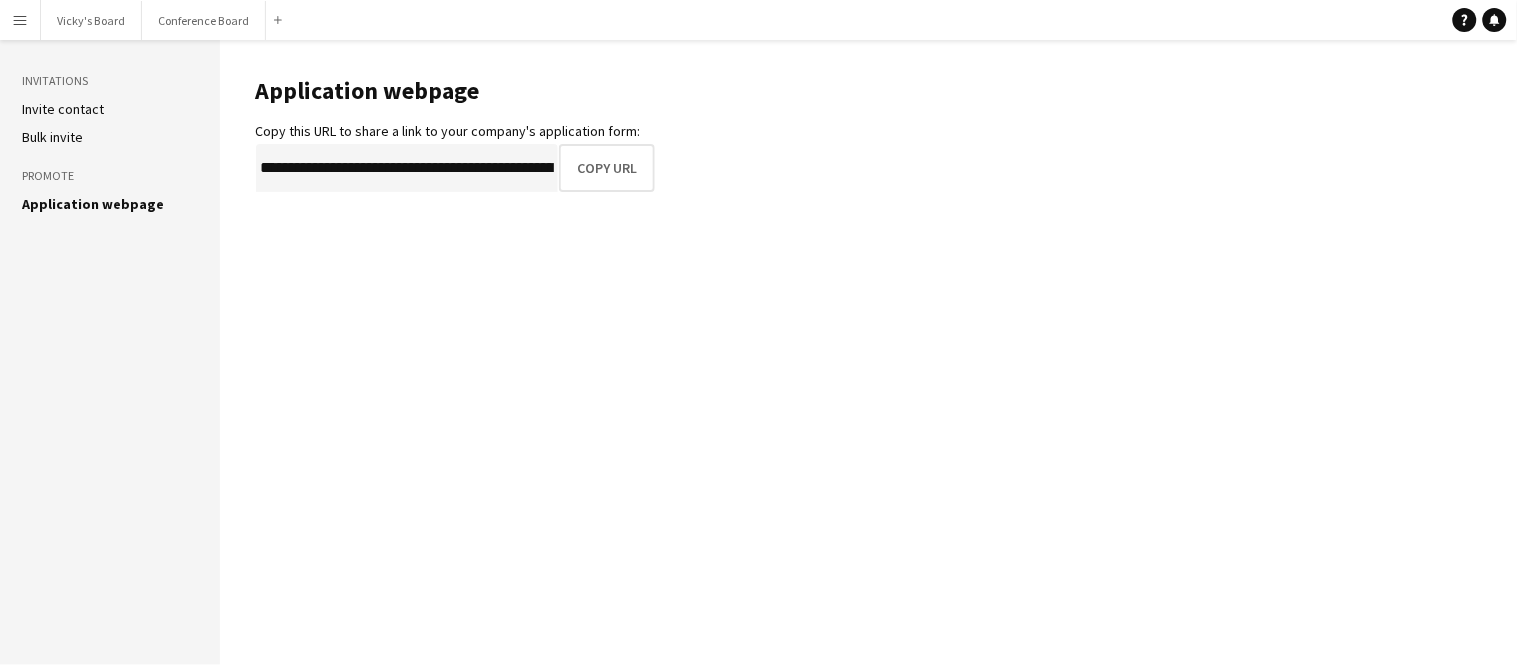 click on "Menu" at bounding box center (20, 20) 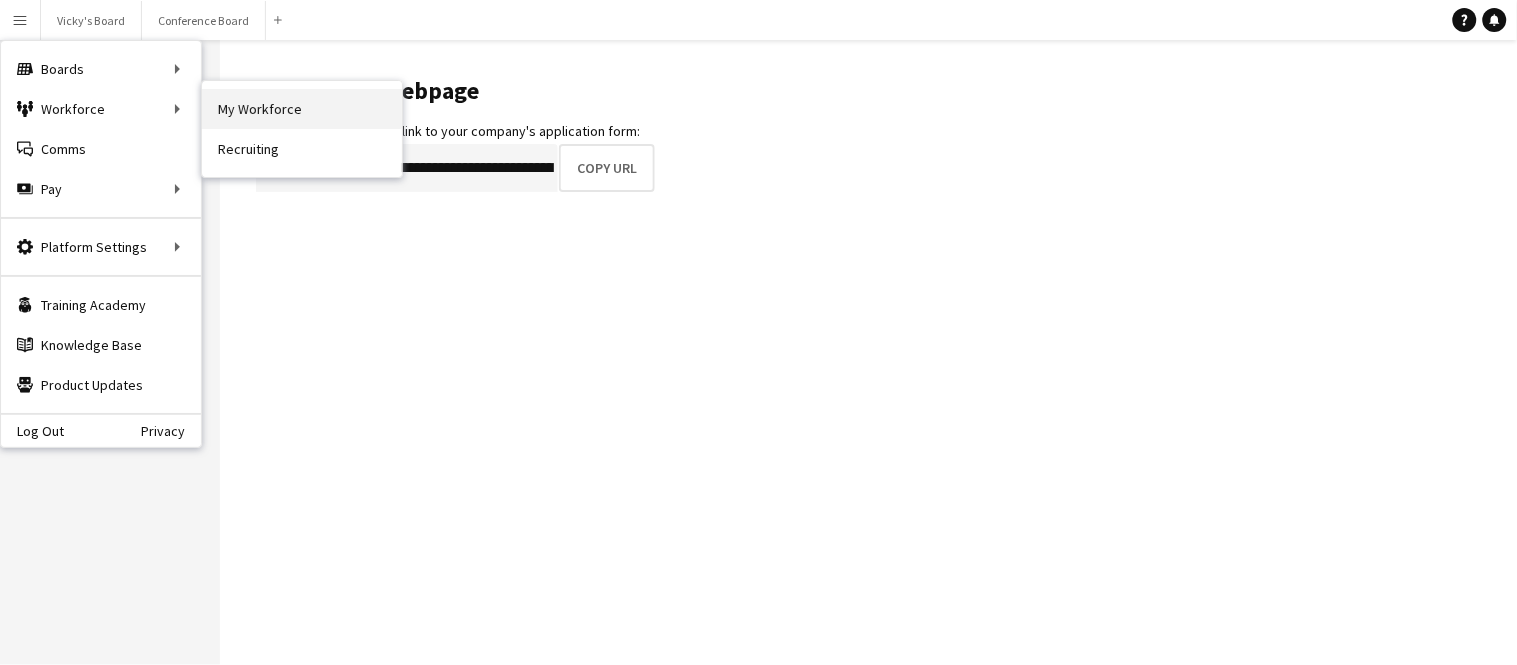 click on "My Workforce" at bounding box center [302, 109] 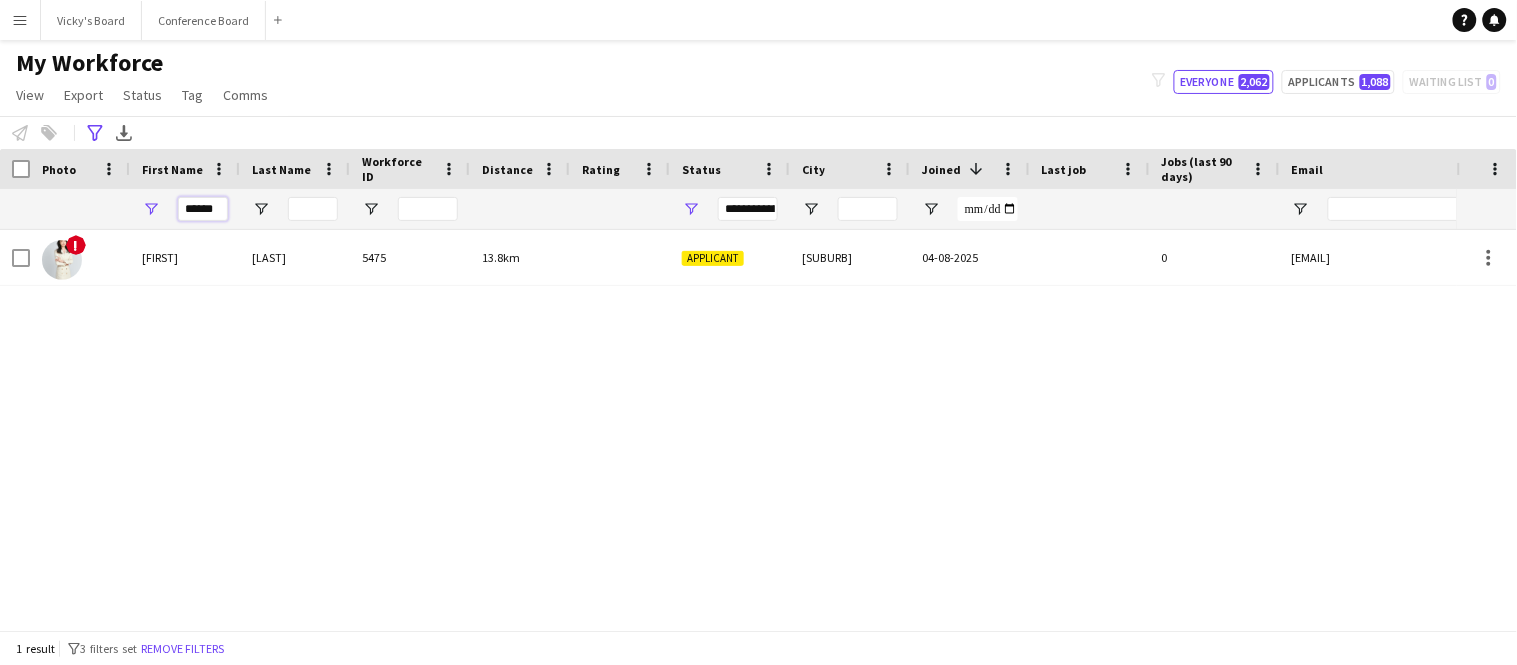 click on "******" at bounding box center [203, 209] 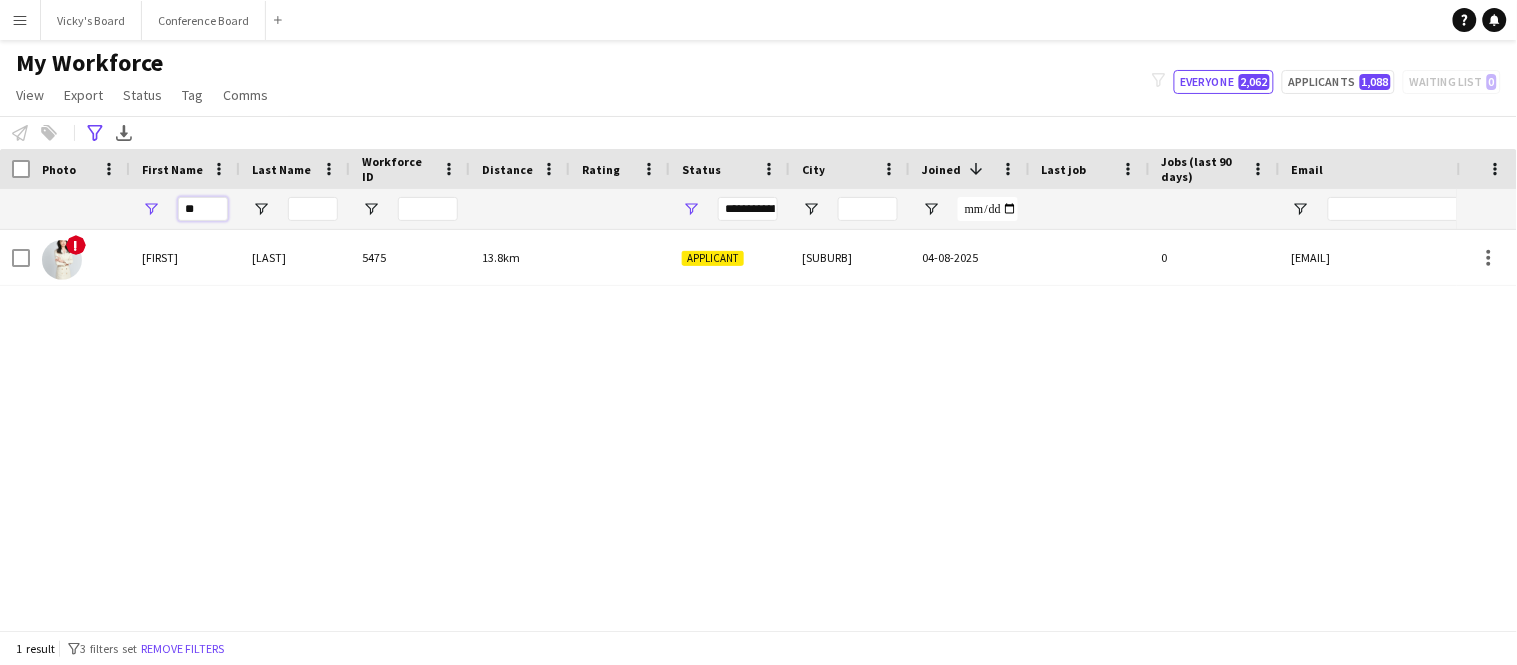 type on "*" 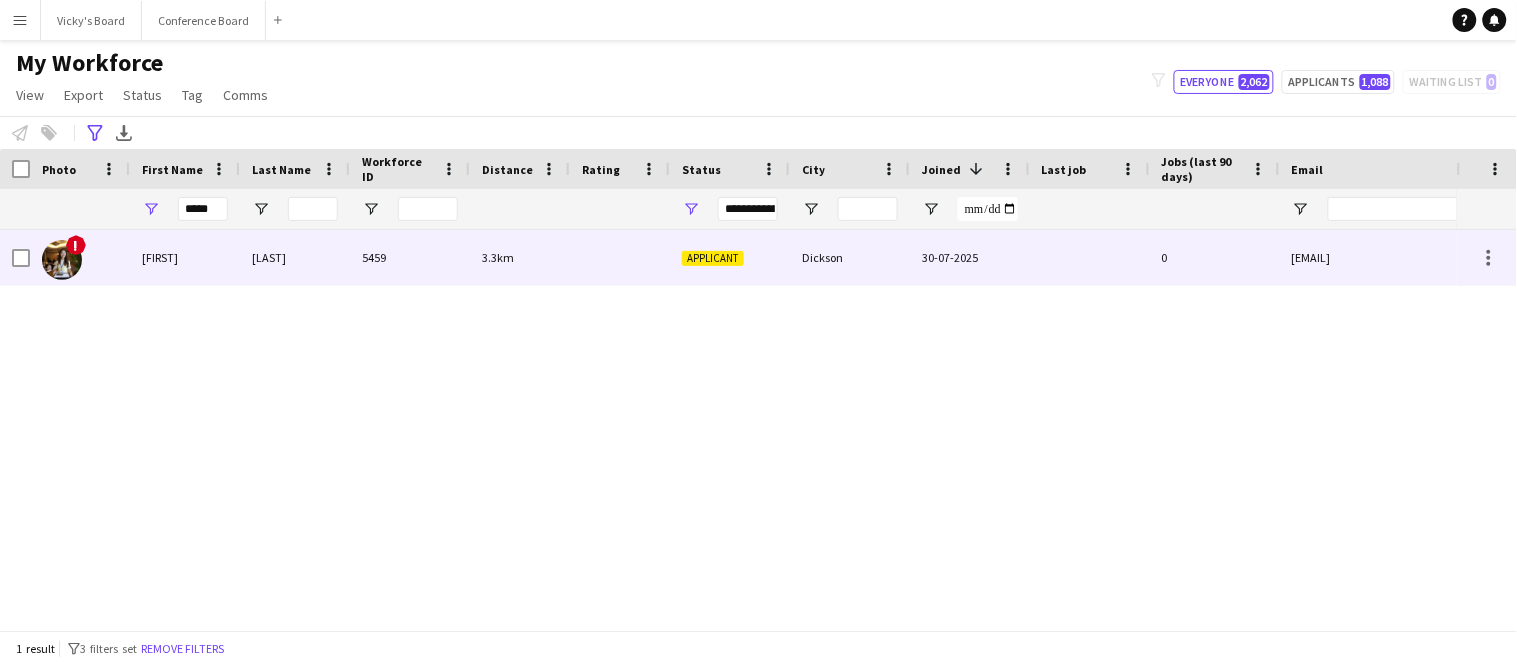 click on "[FIRST]" at bounding box center [185, 257] 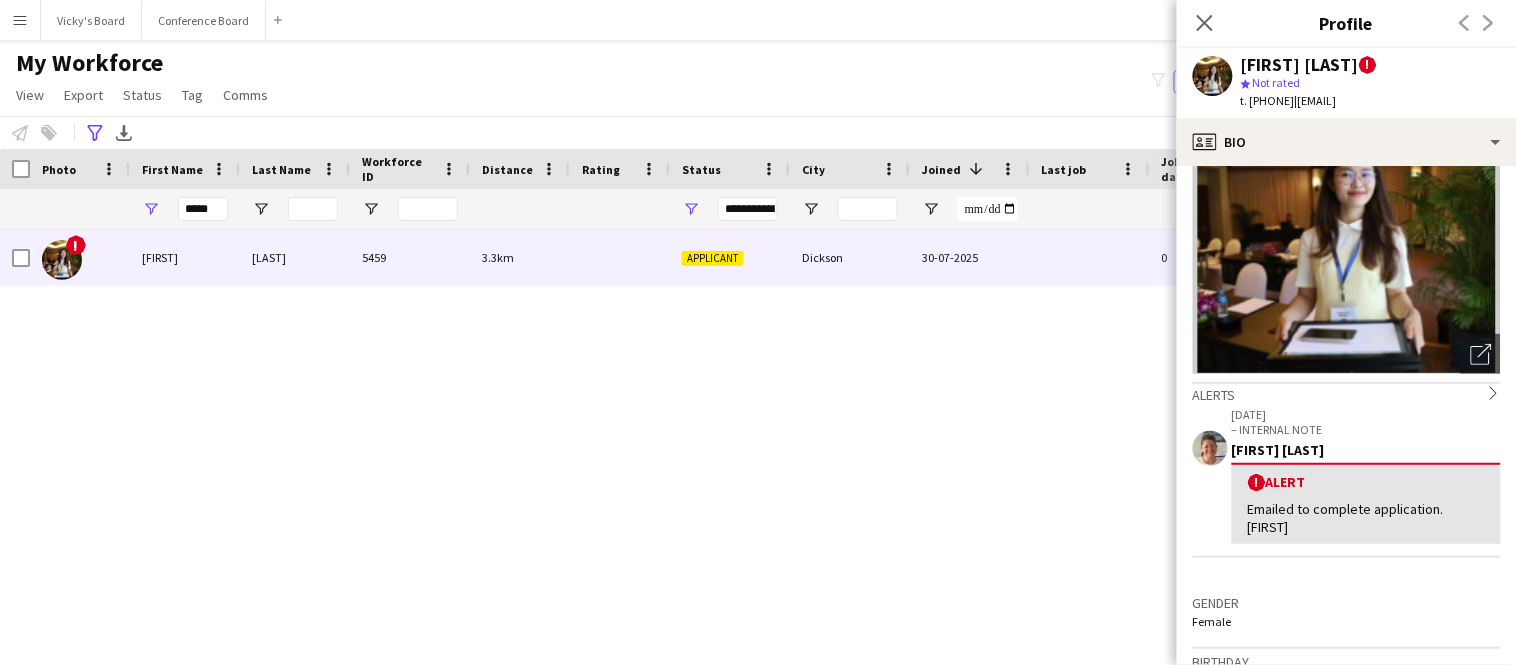 scroll, scrollTop: 0, scrollLeft: 0, axis: both 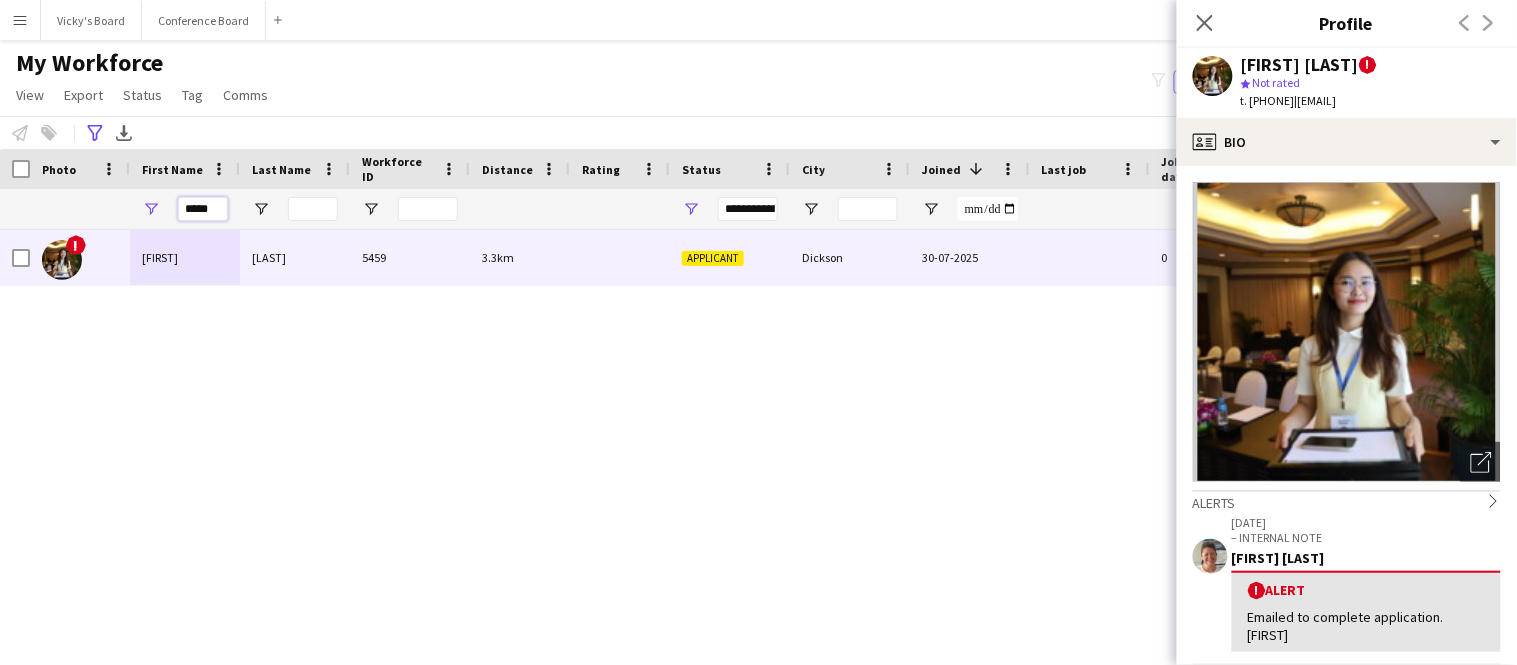 click on "*****" at bounding box center (203, 209) 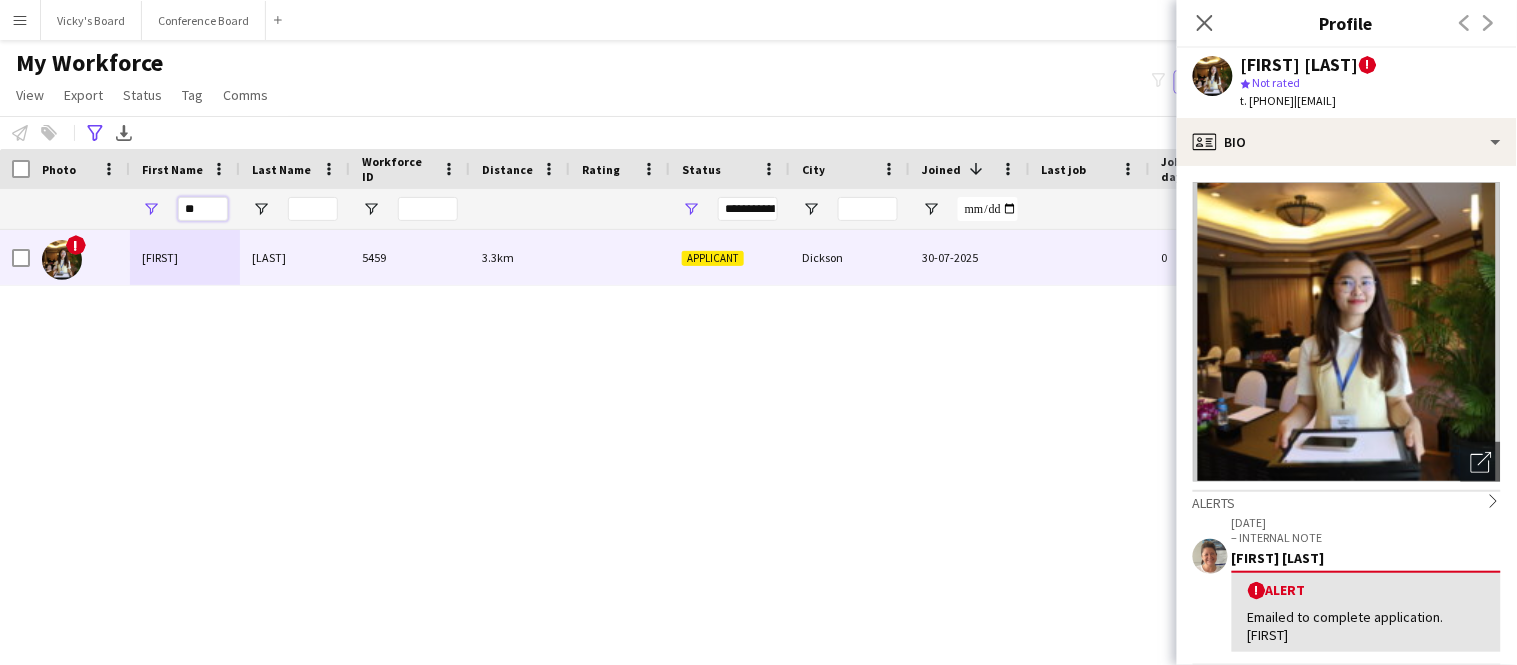 type on "*" 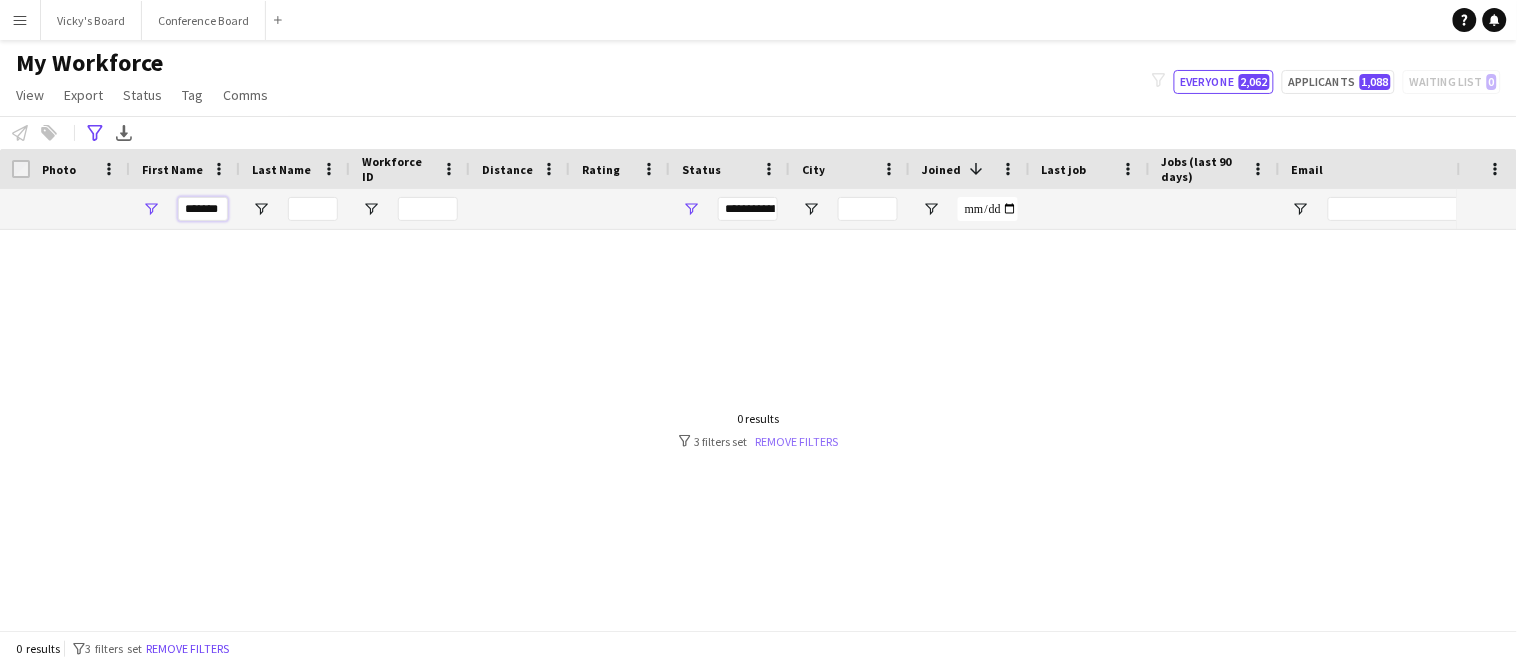 type on "*******" 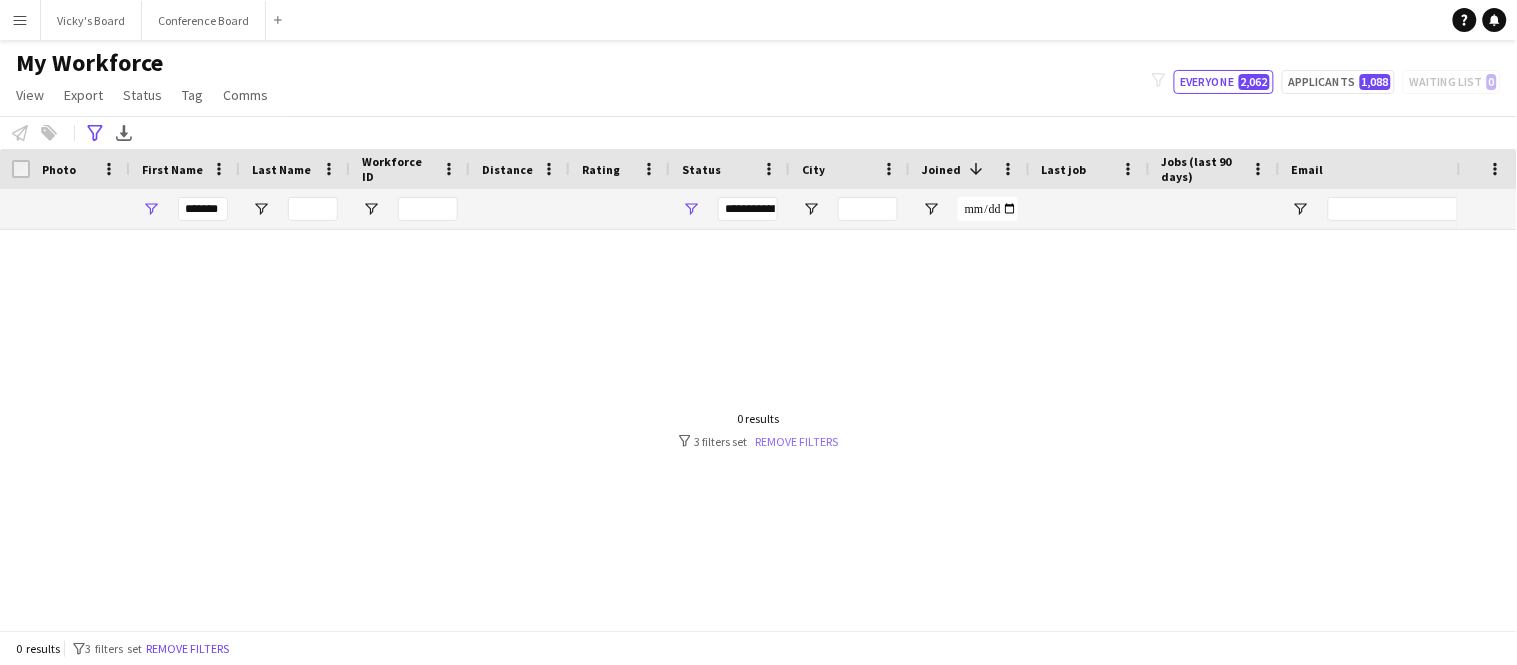 click on "Remove filters" at bounding box center (797, 441) 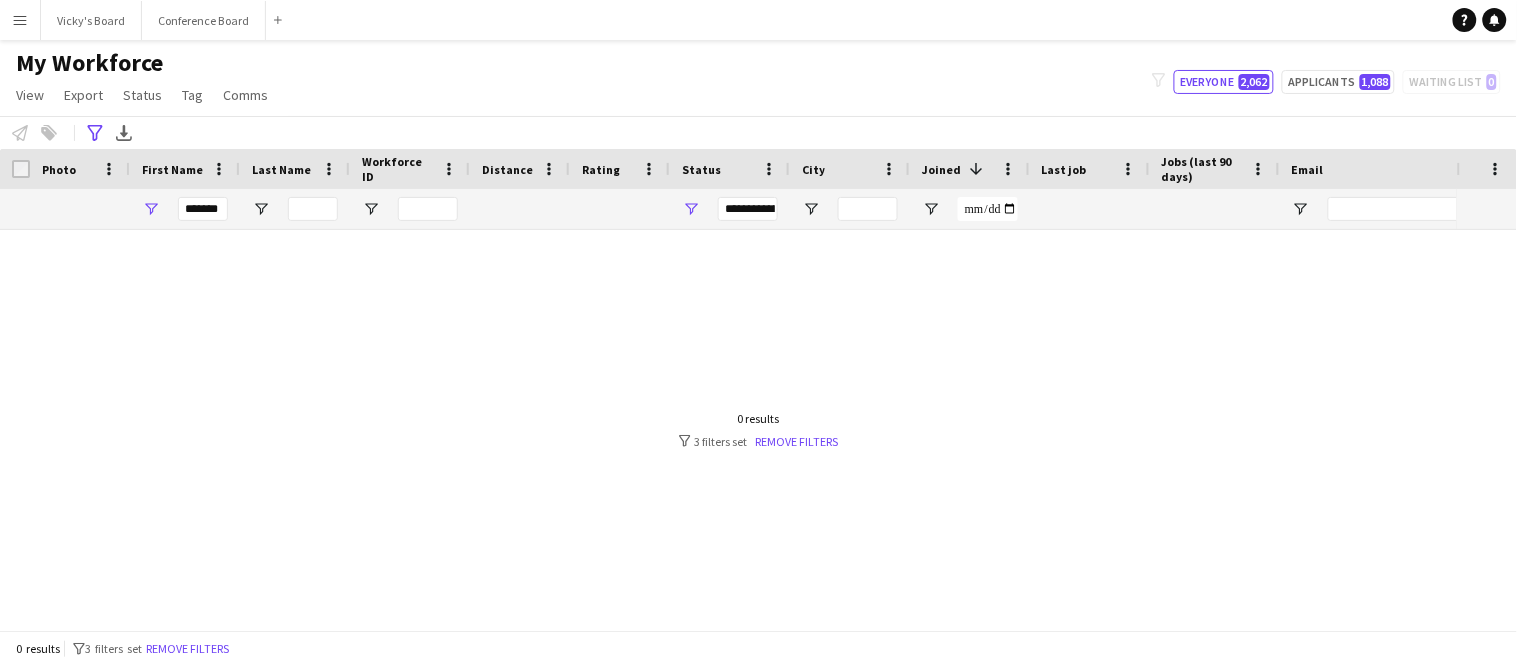 click on "0 results
filter-1
3 filters set   Remove filters" at bounding box center [758, 389] 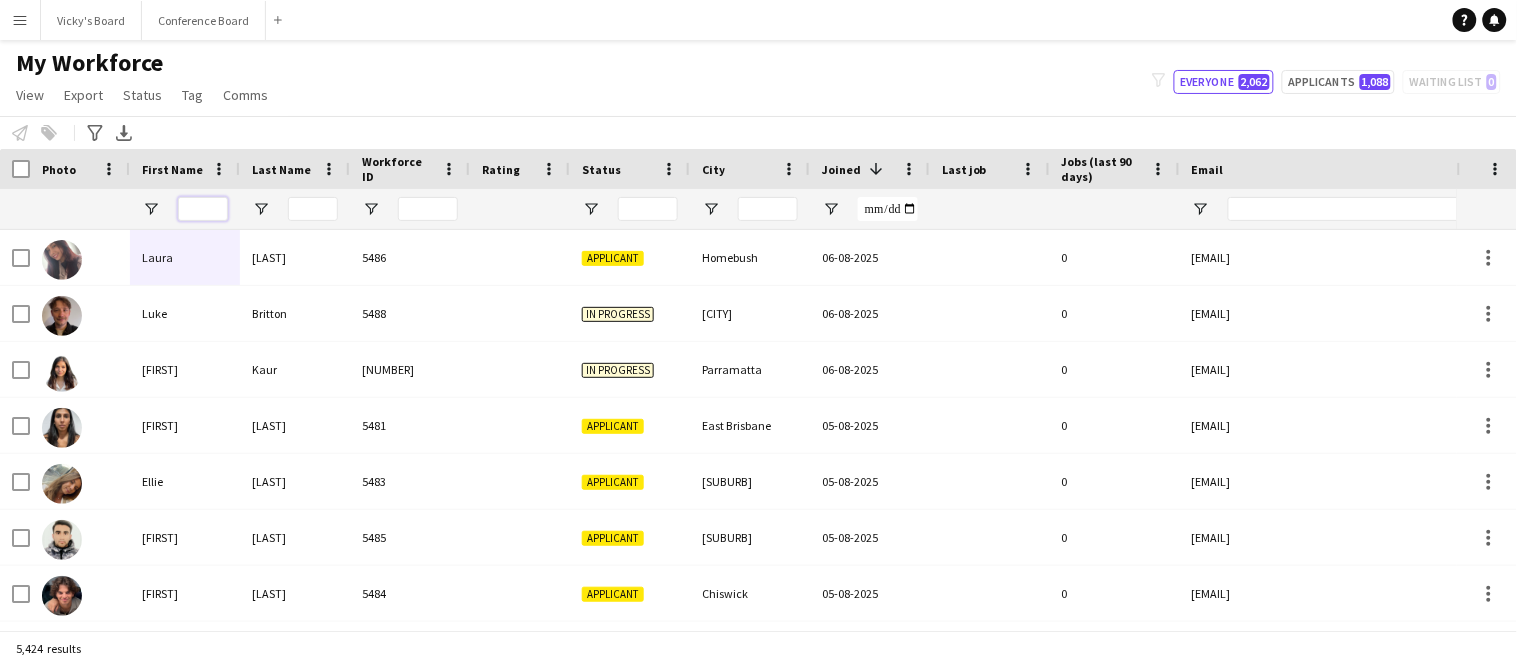 click at bounding box center (203, 209) 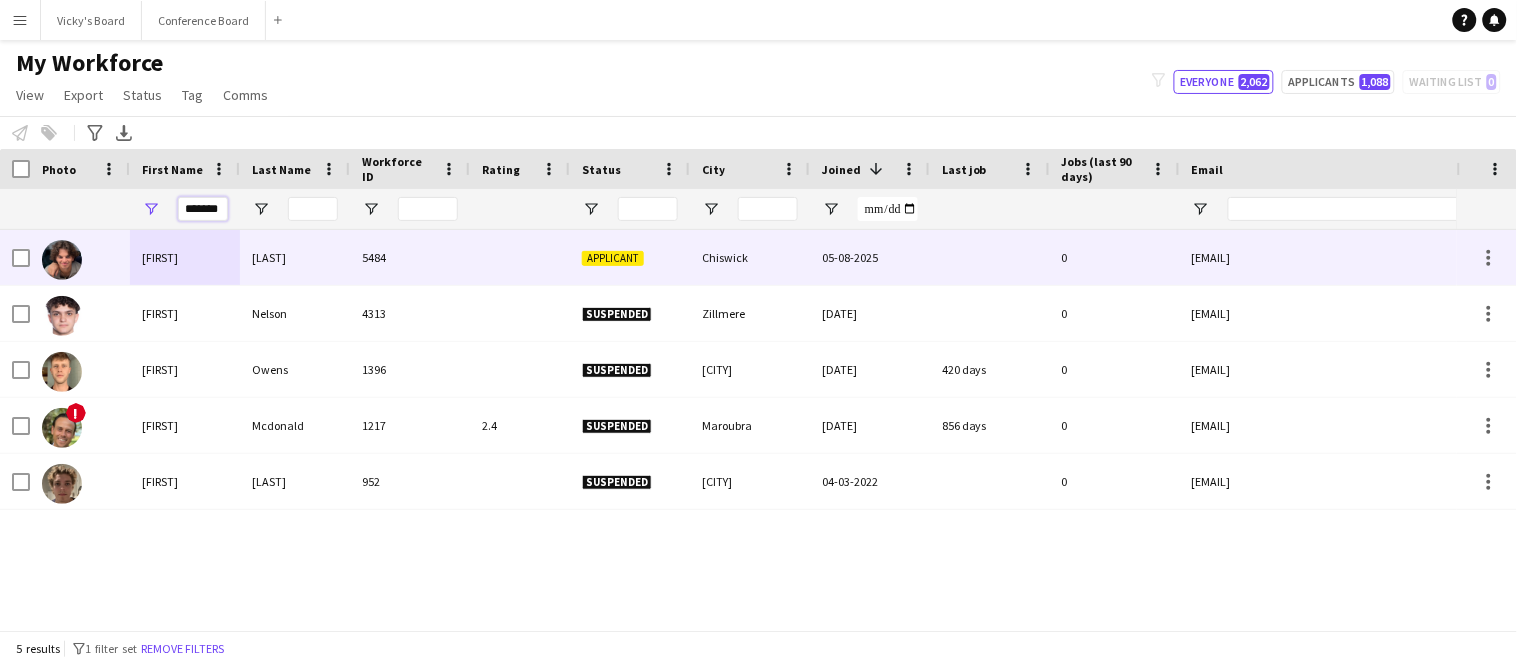 type on "*******" 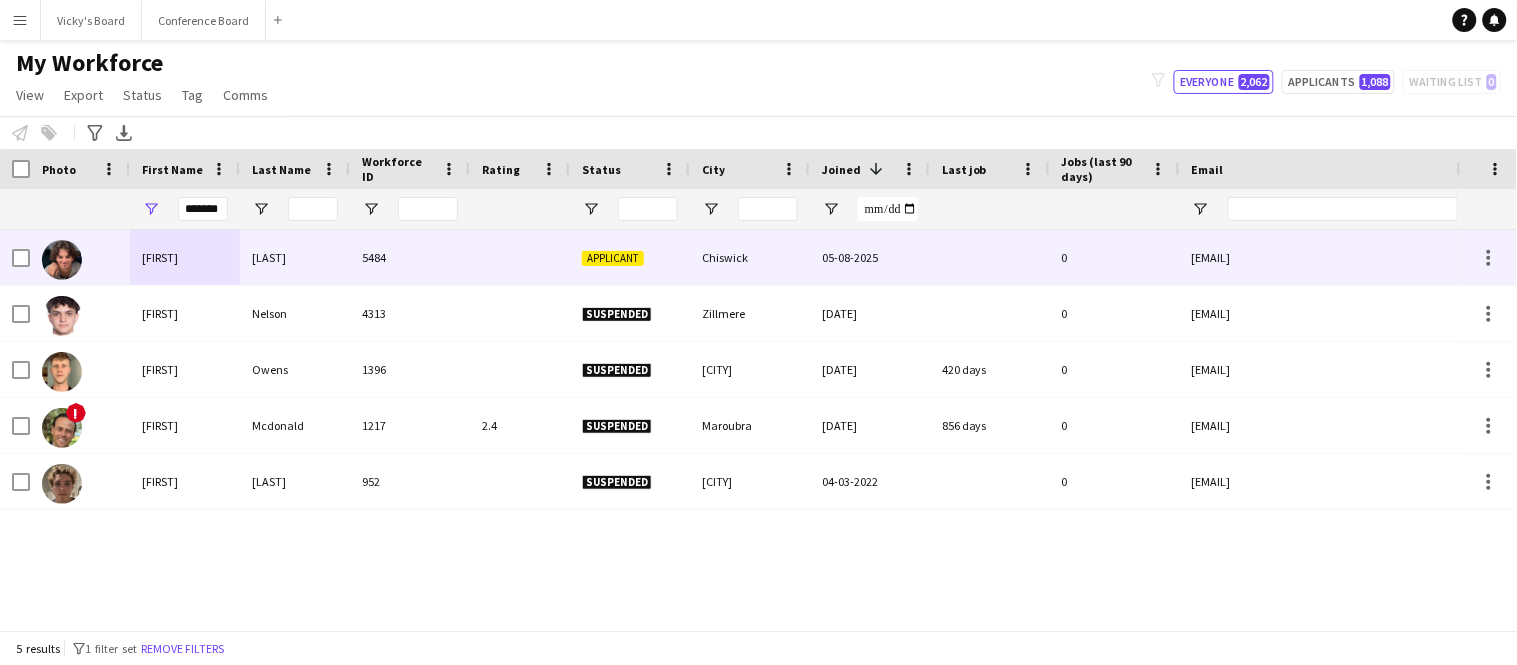 click on "[FIRST]" at bounding box center [185, 257] 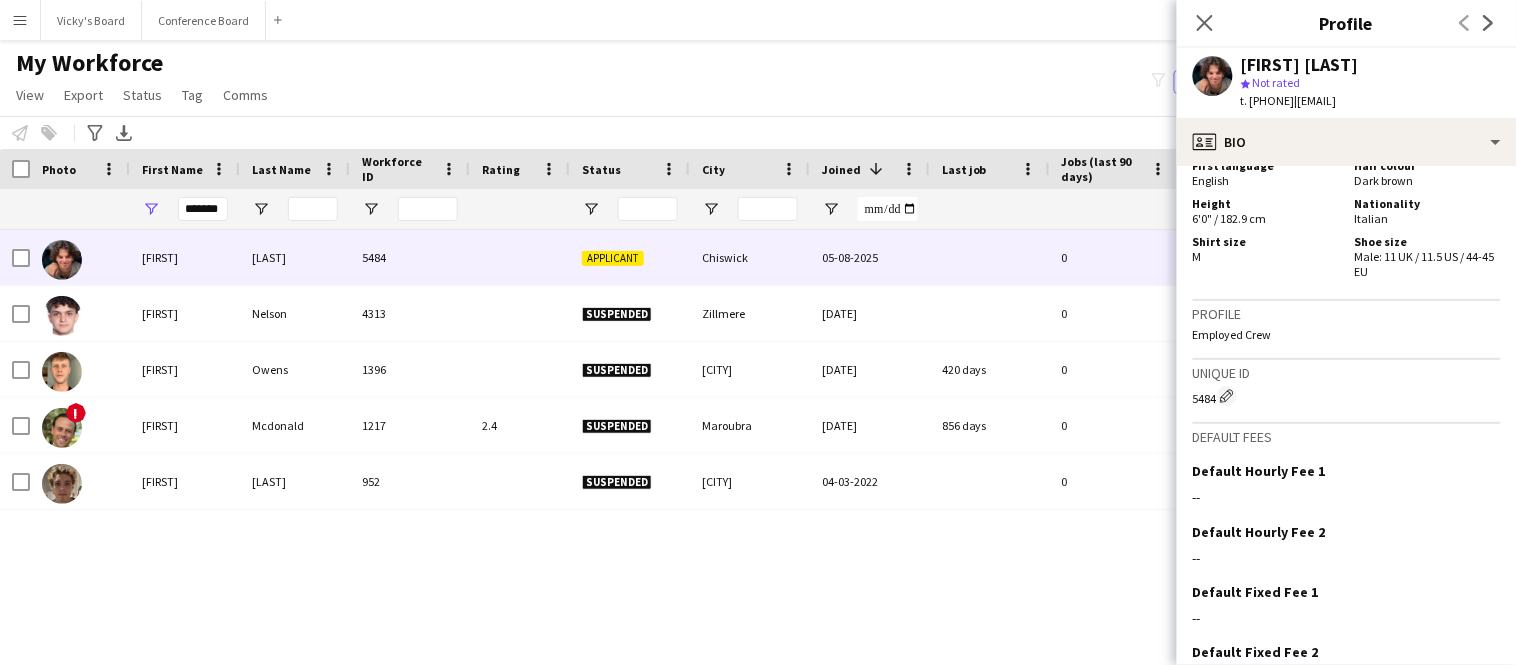 scroll, scrollTop: 1237, scrollLeft: 0, axis: vertical 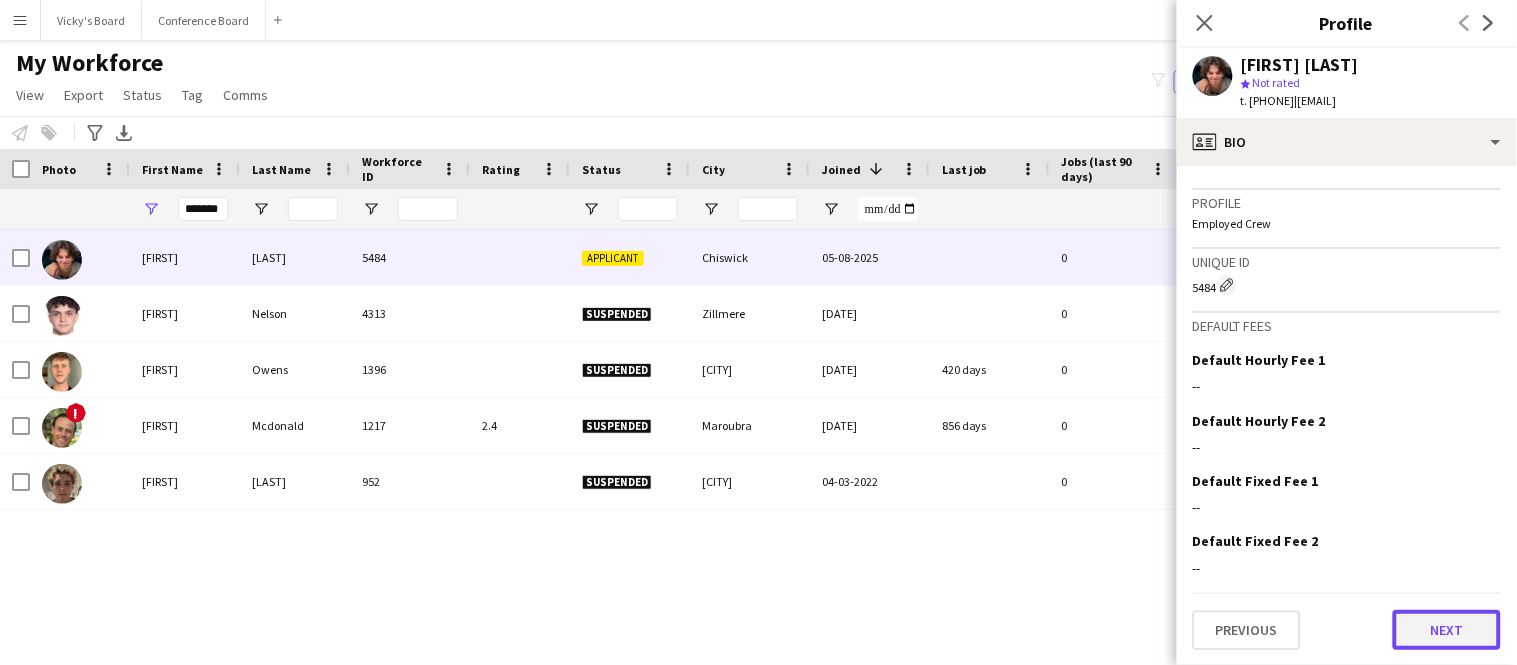 click on "Next" 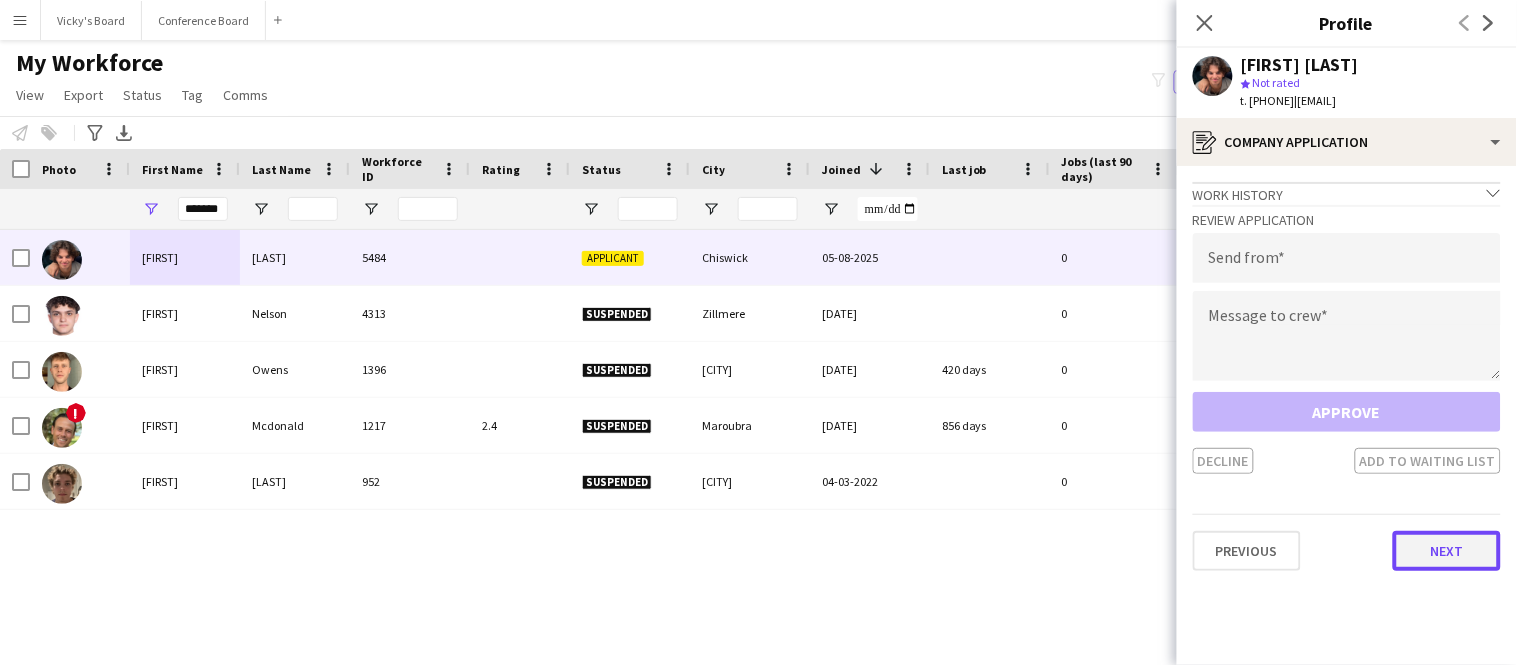 click on "Next" 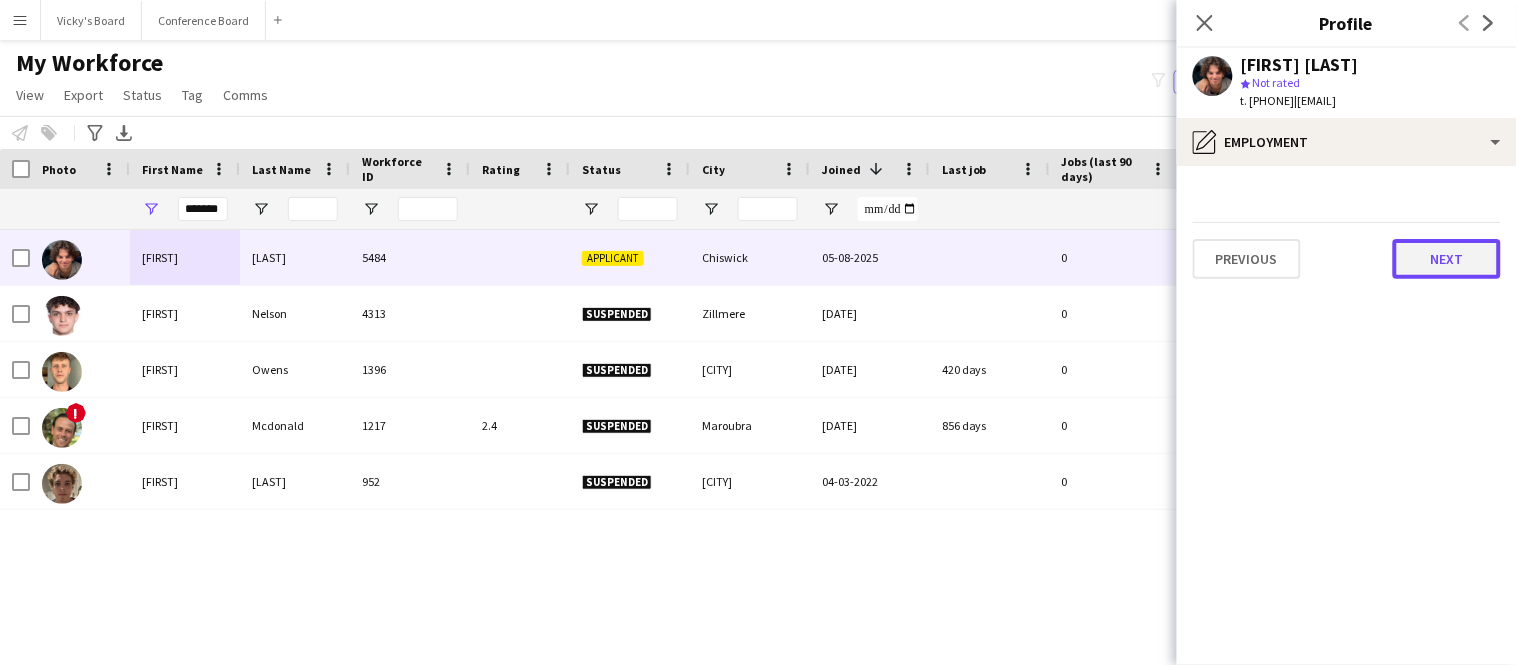 click on "Next" 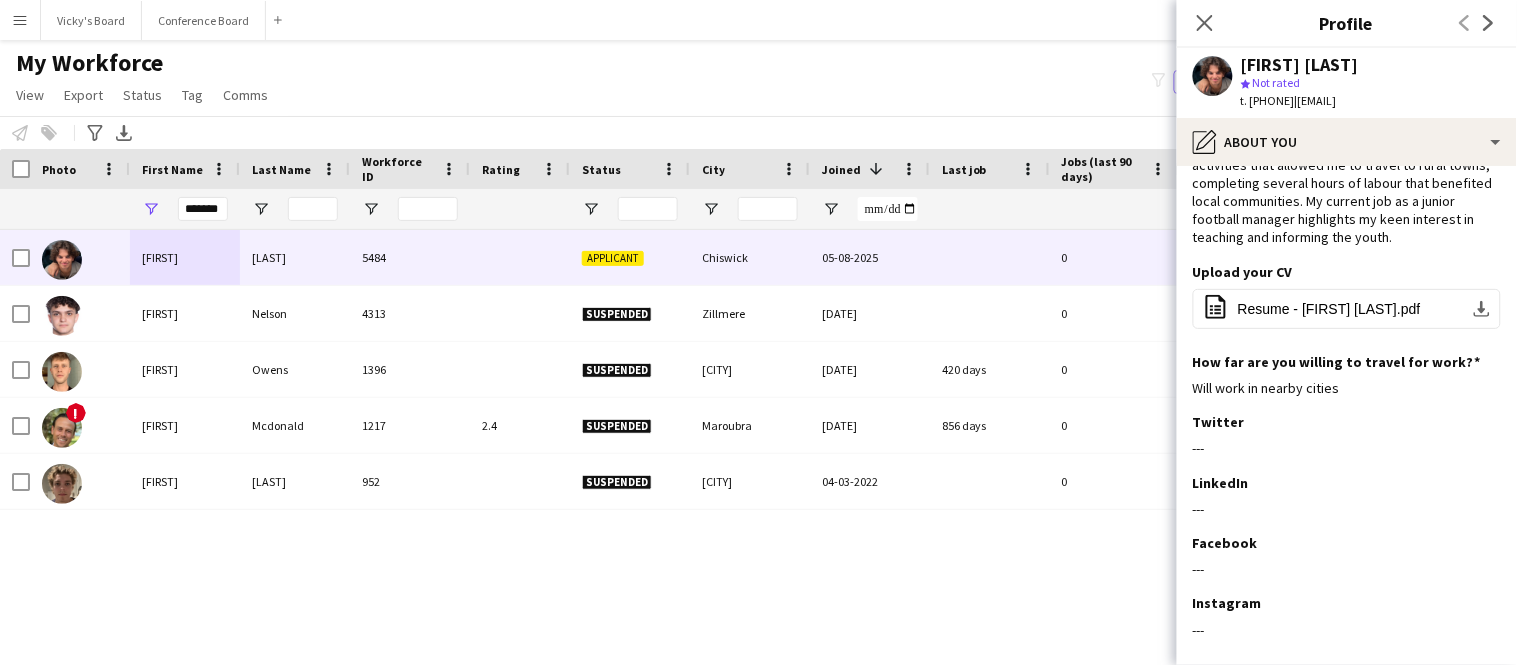 scroll, scrollTop: 244, scrollLeft: 0, axis: vertical 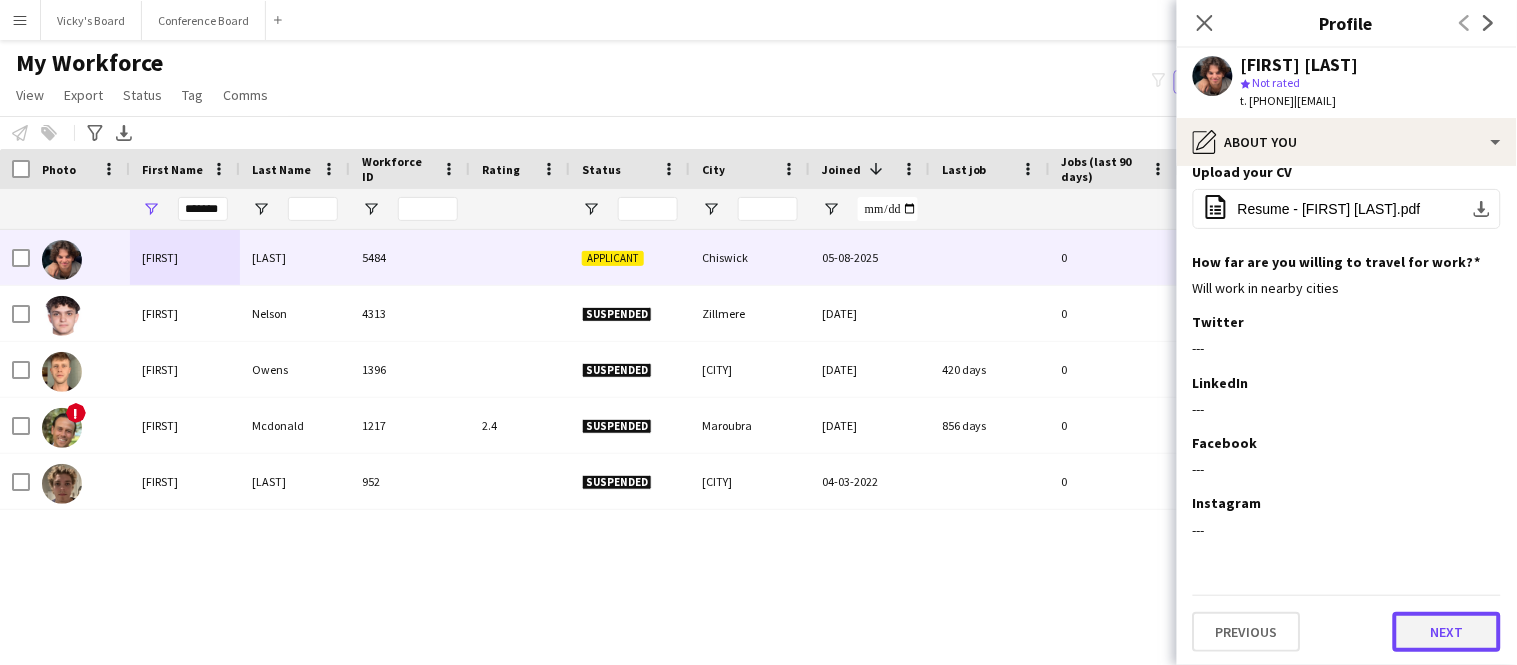 click on "Next" 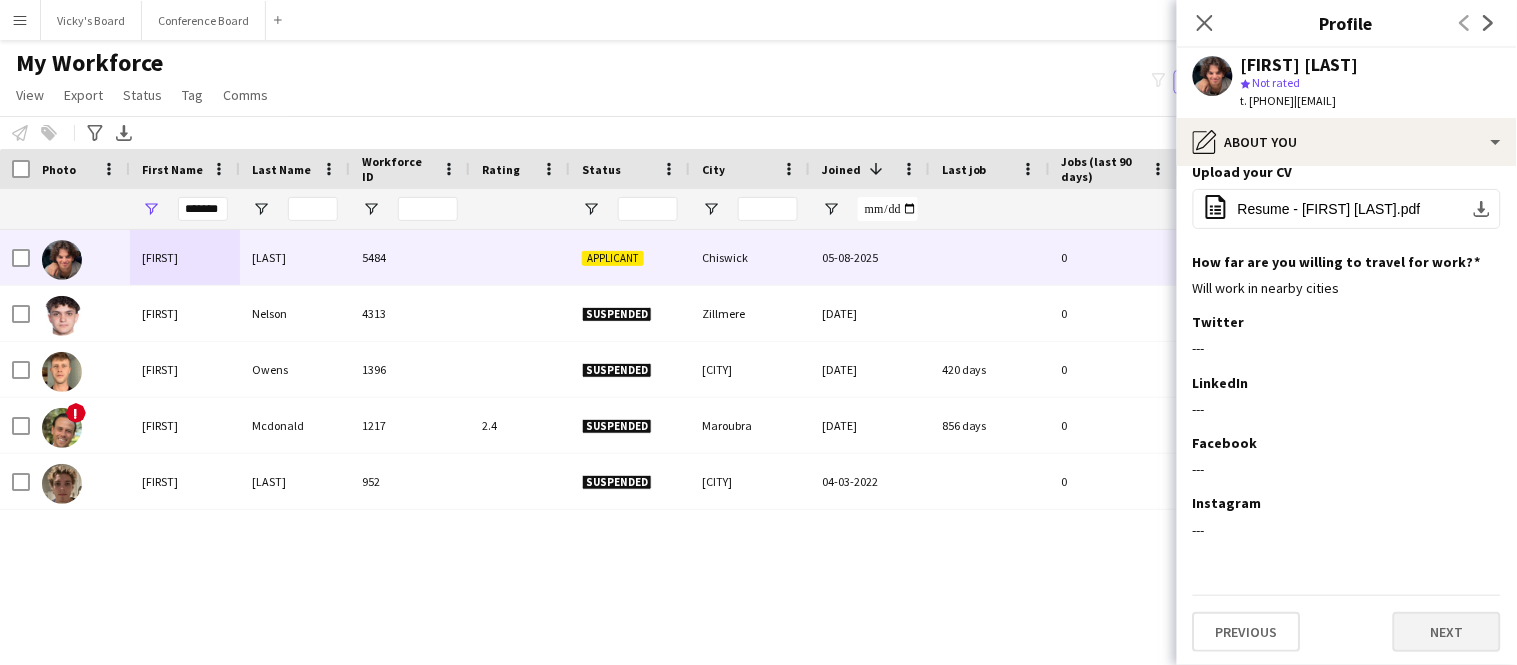 scroll, scrollTop: 0, scrollLeft: 0, axis: both 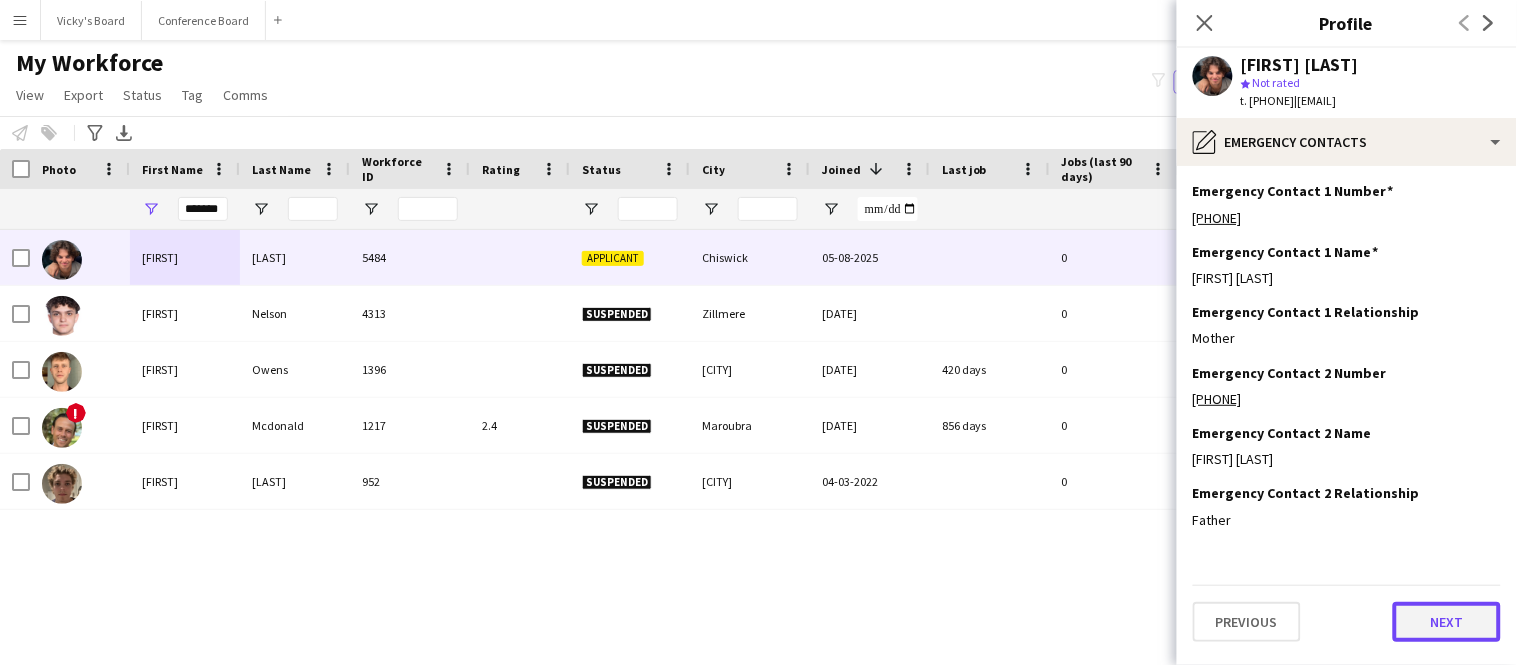 click on "Next" 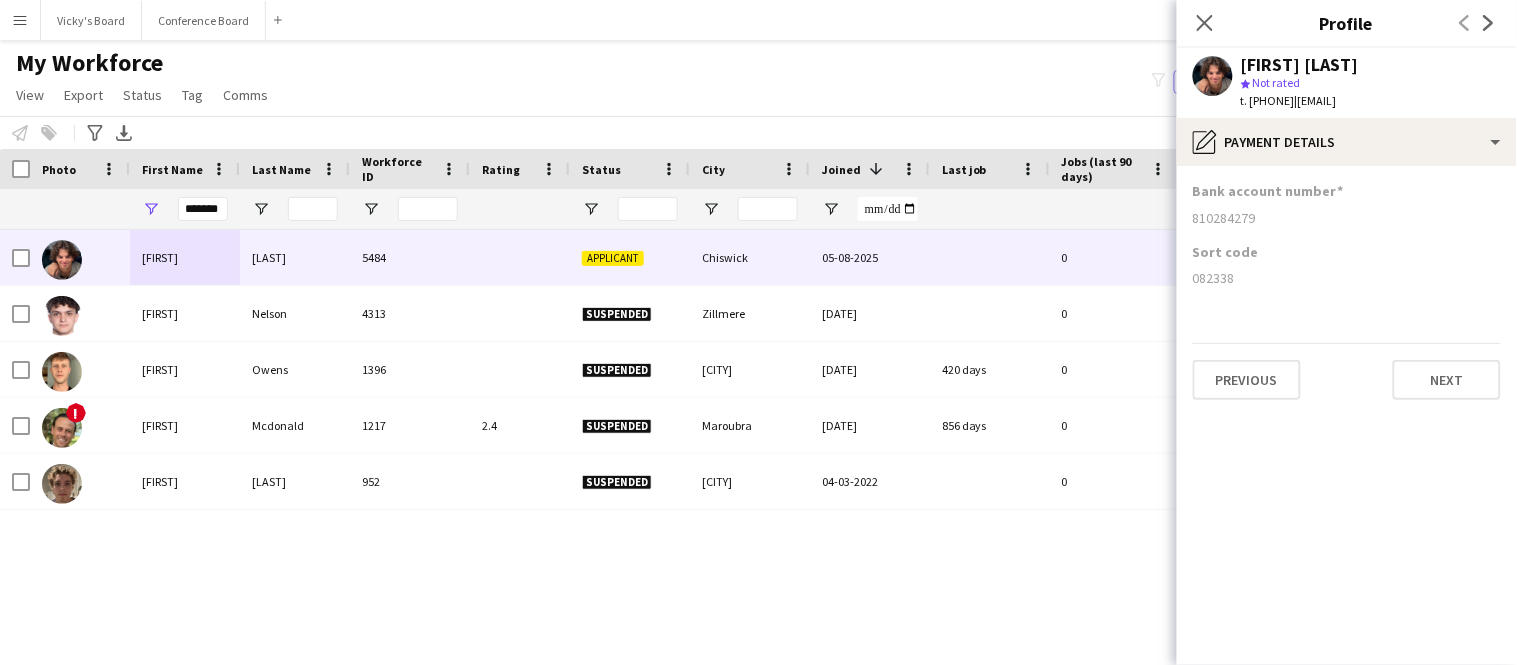 click on "Bank account number  [ACCOUNT_NUMBER]  Sort code  [SORT_CODE]   Previous   Next" 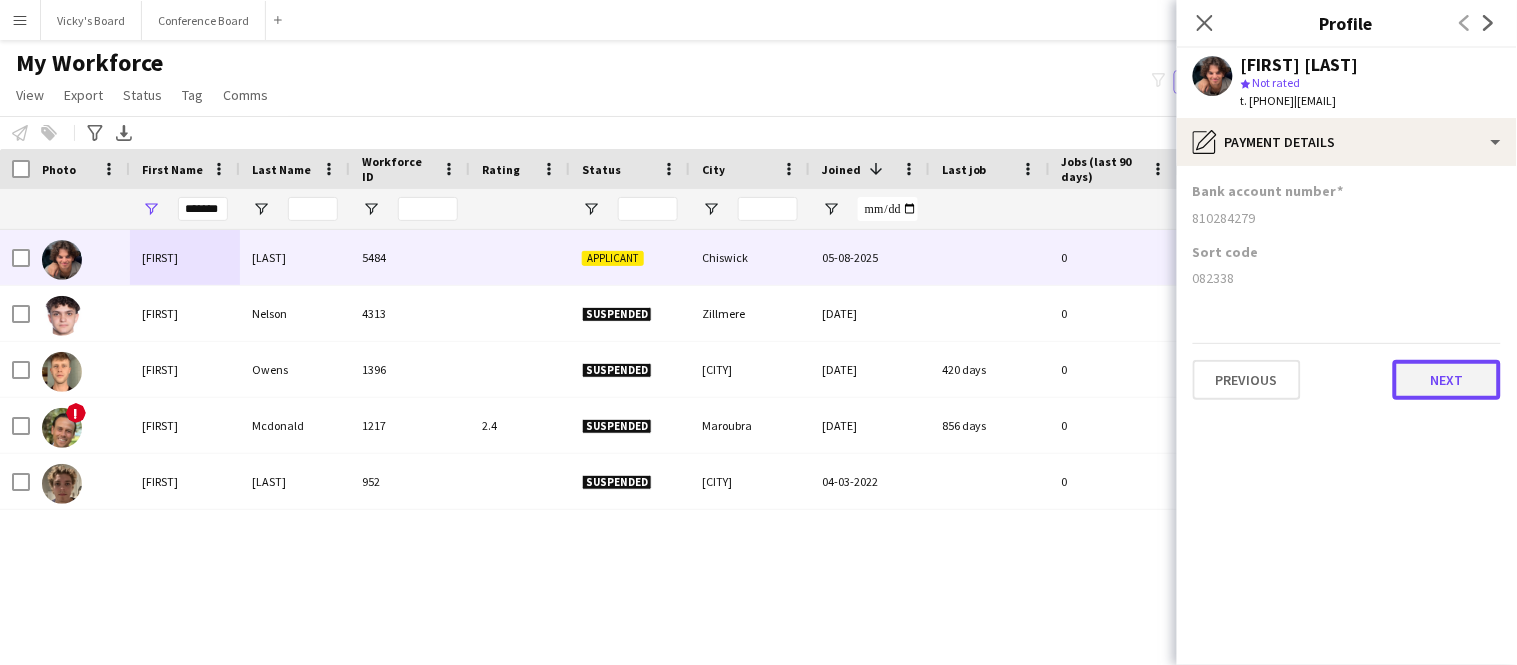 click on "Next" 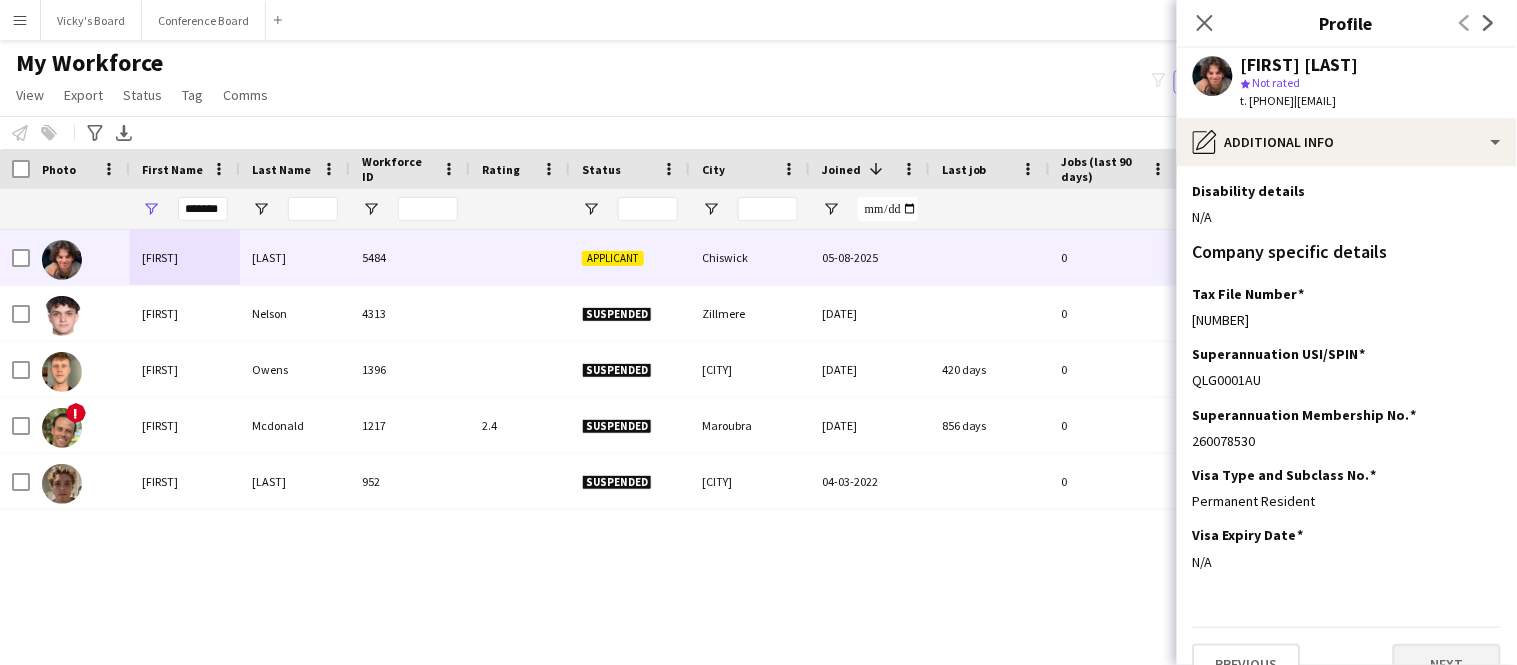 scroll, scrollTop: 335, scrollLeft: 0, axis: vertical 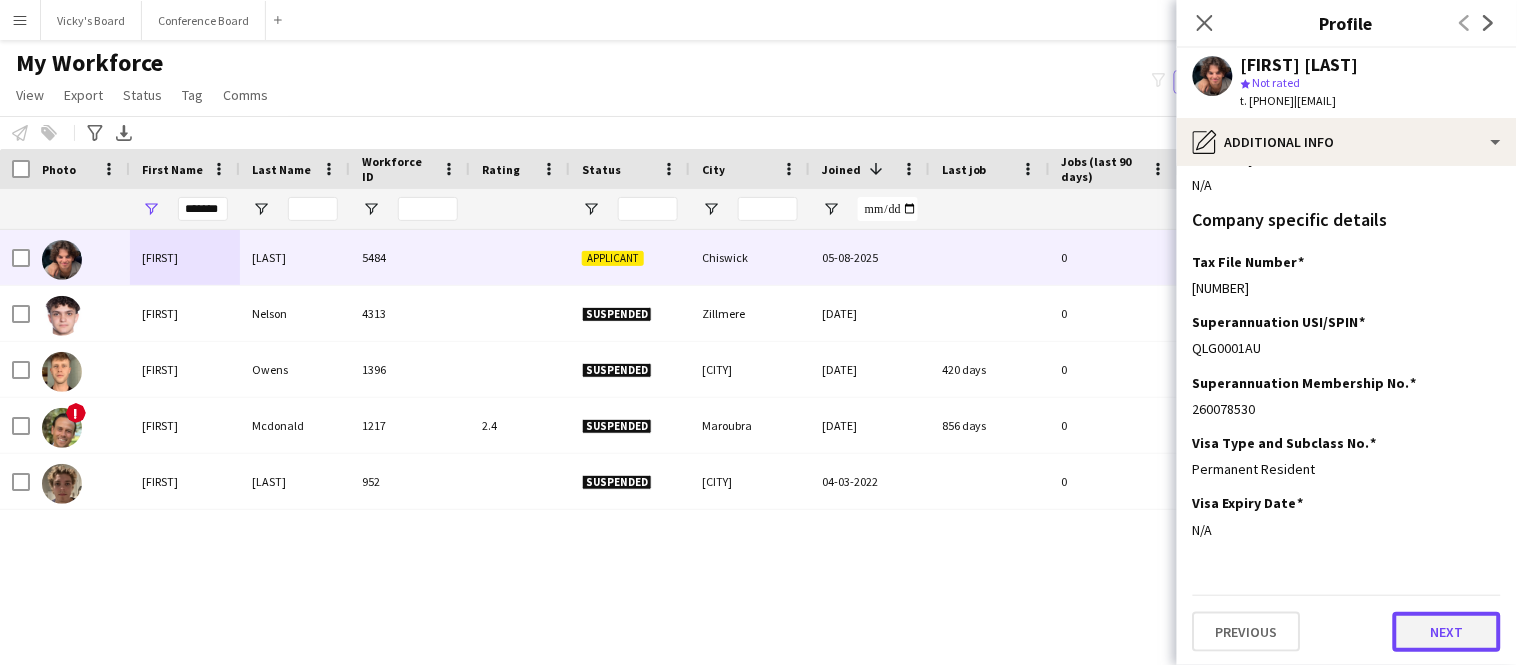 click on "Next" 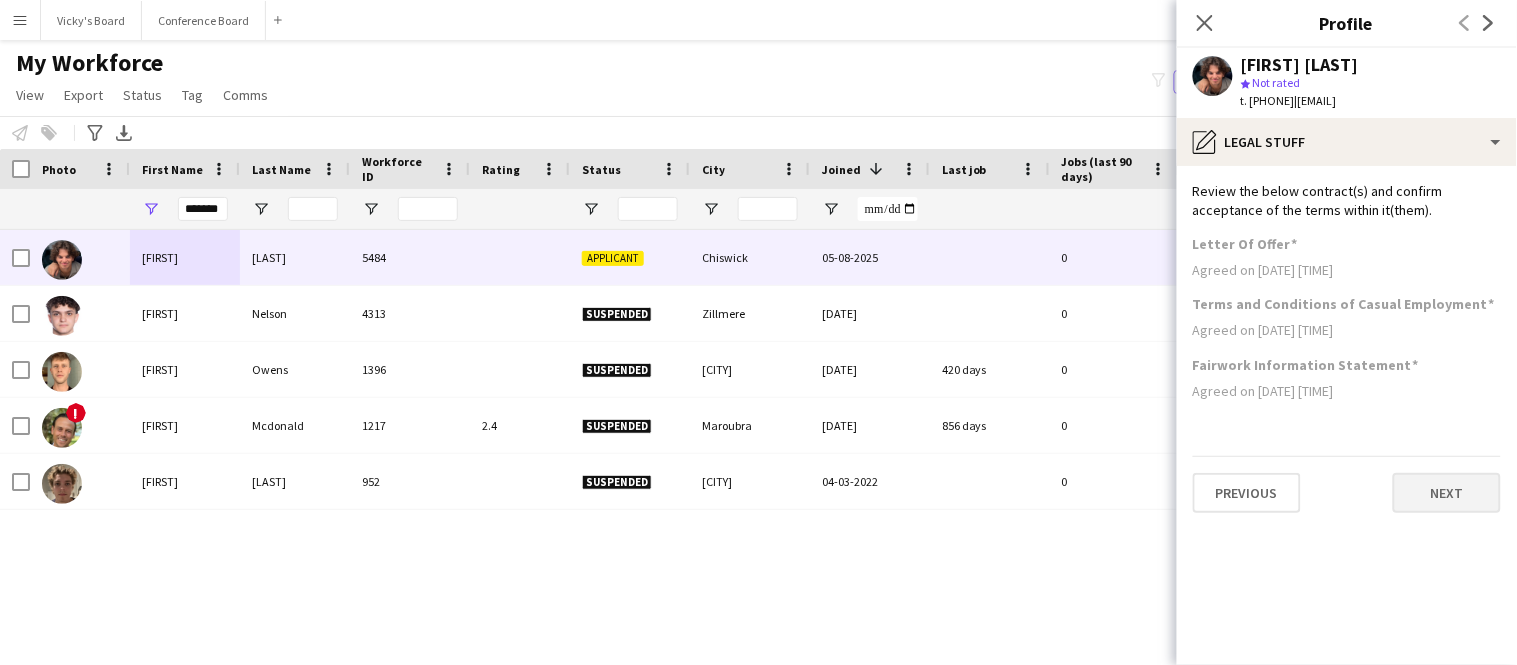 scroll, scrollTop: 0, scrollLeft: 0, axis: both 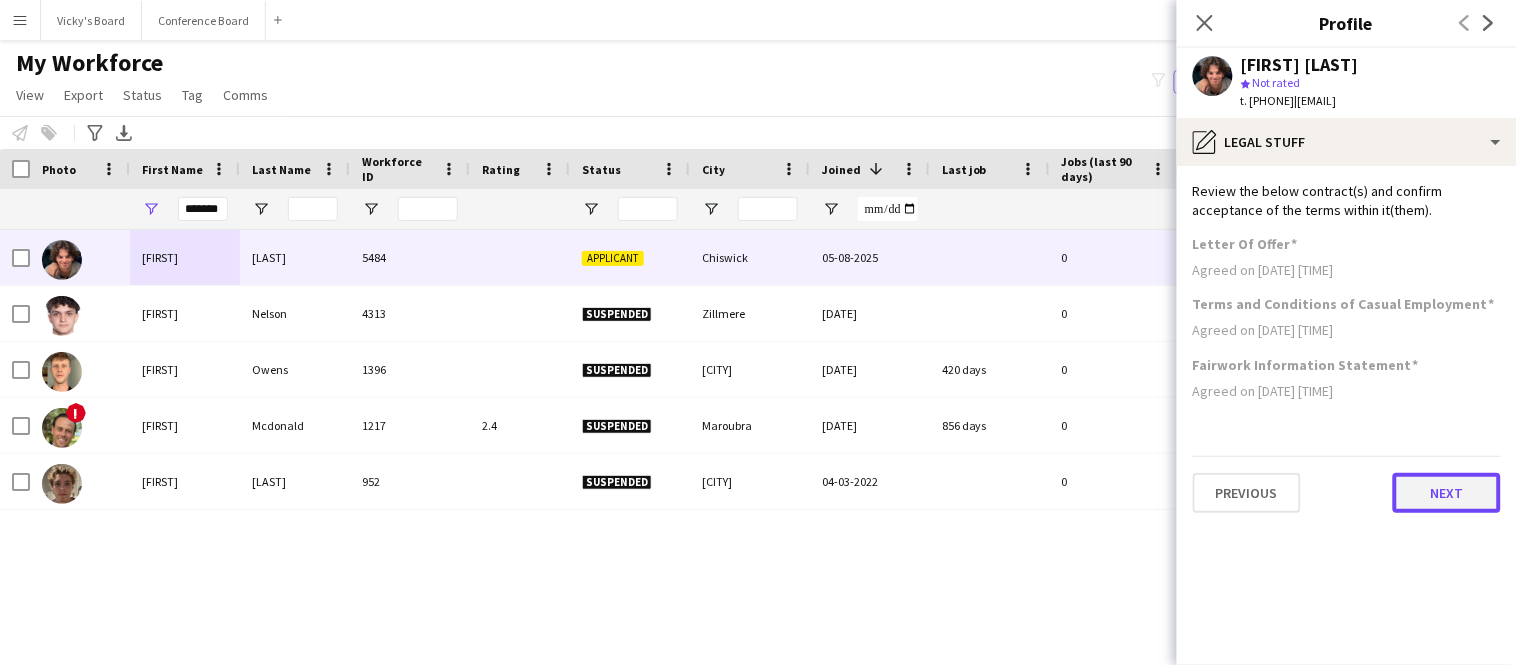 click on "Next" 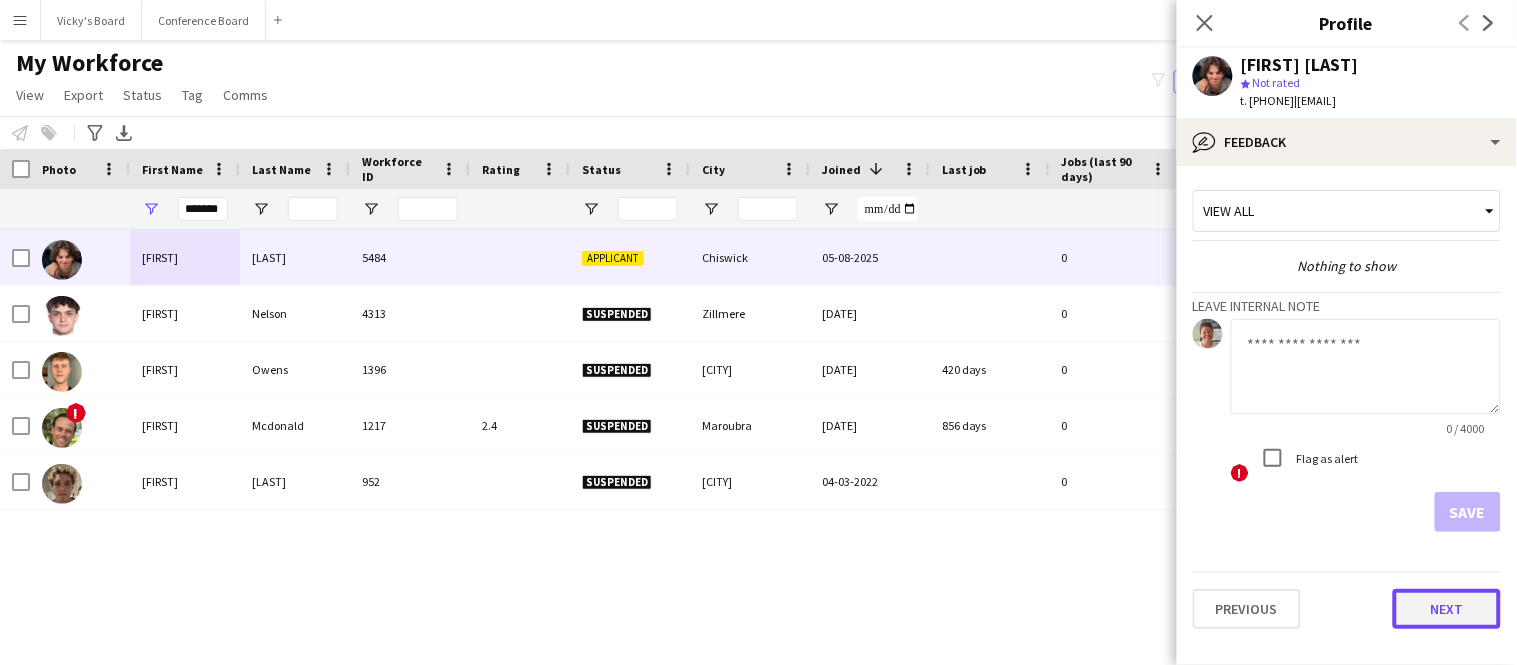 click on "Next" 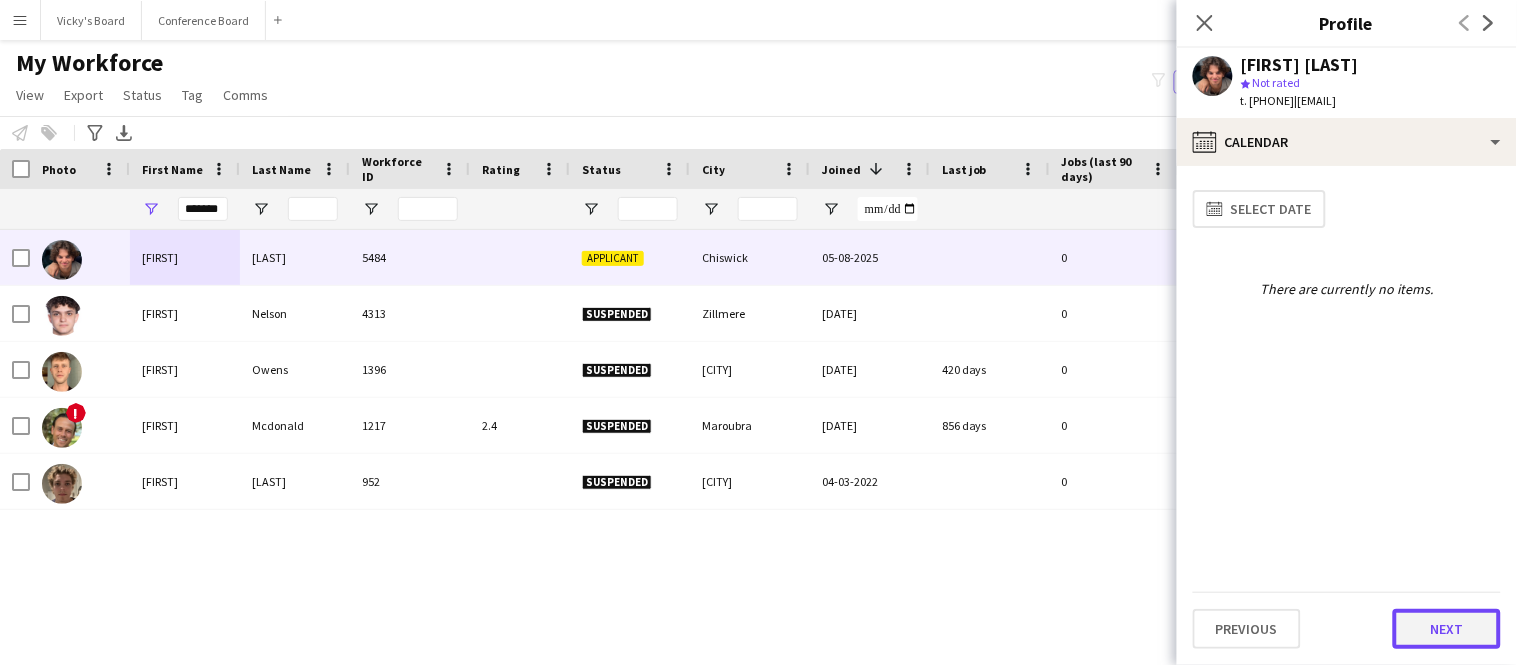 click on "Next" 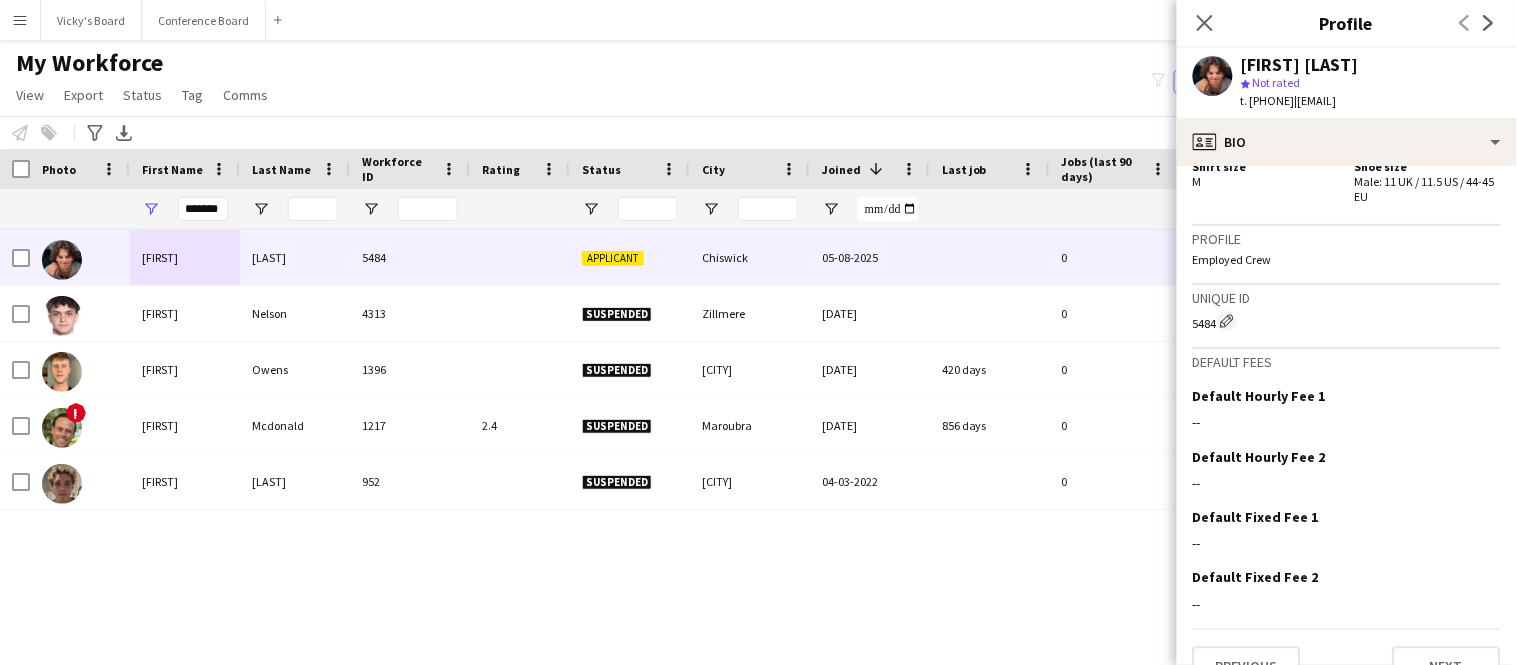 scroll, scrollTop: 1237, scrollLeft: 0, axis: vertical 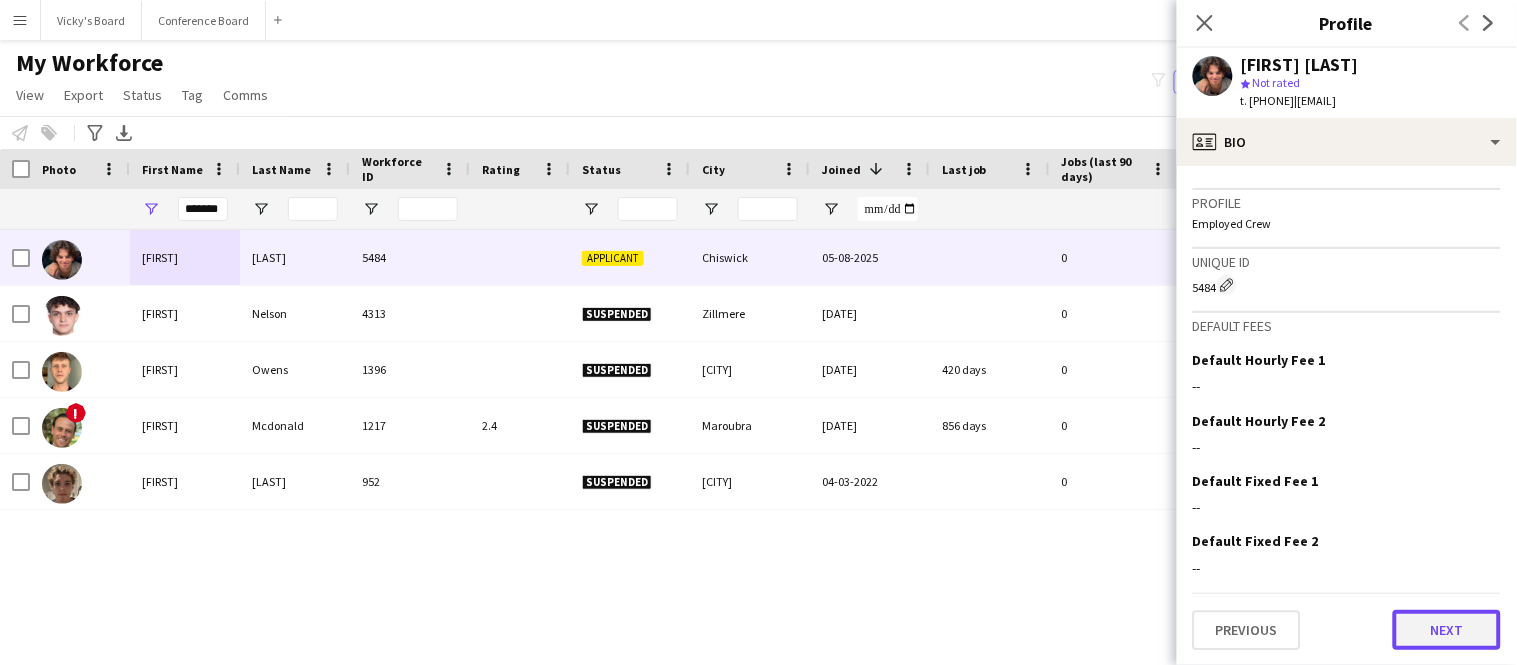 click on "Next" 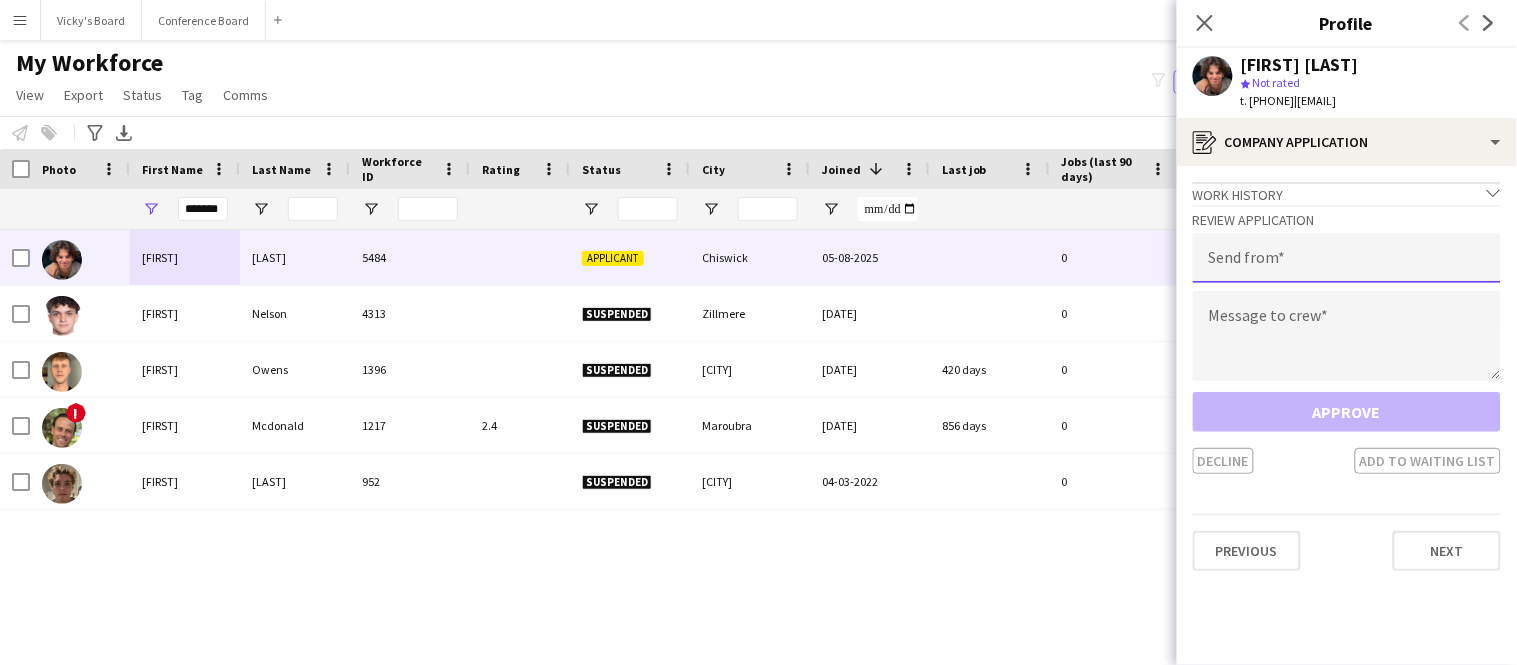 click 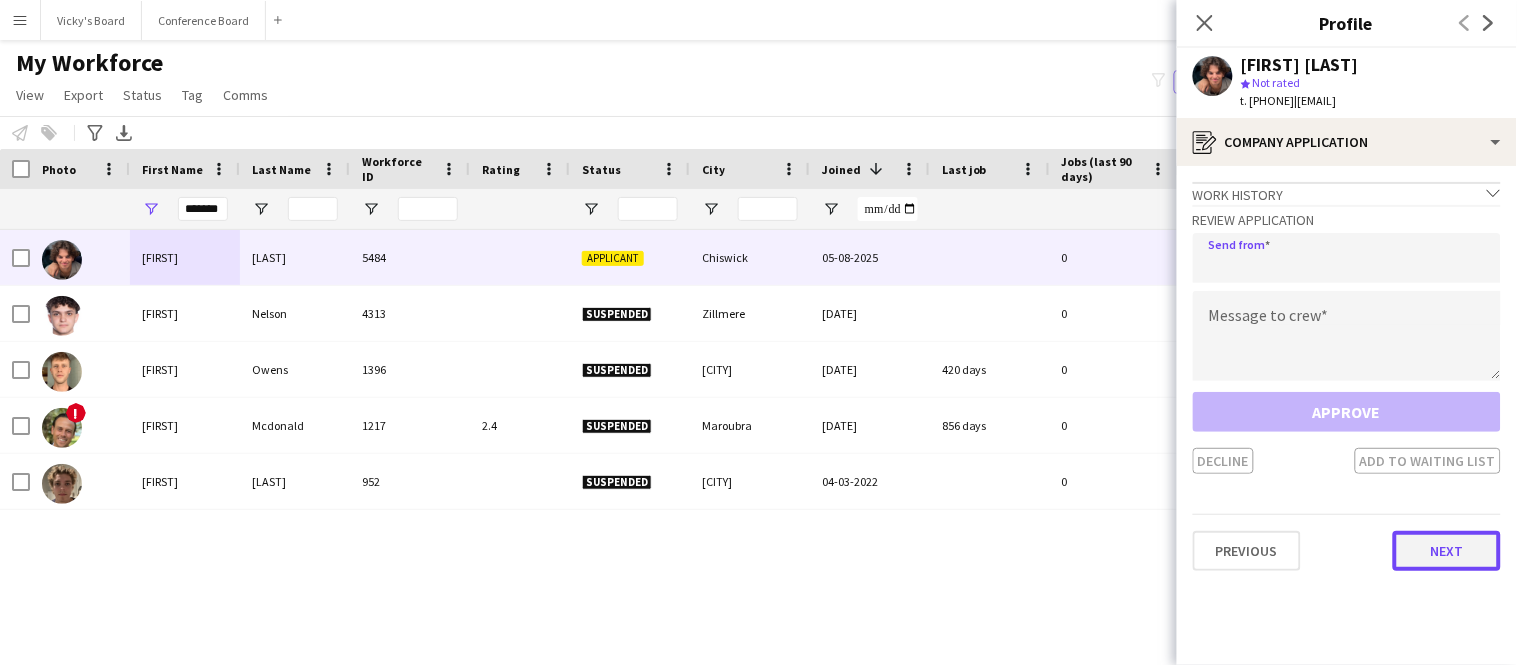 click on "Next" 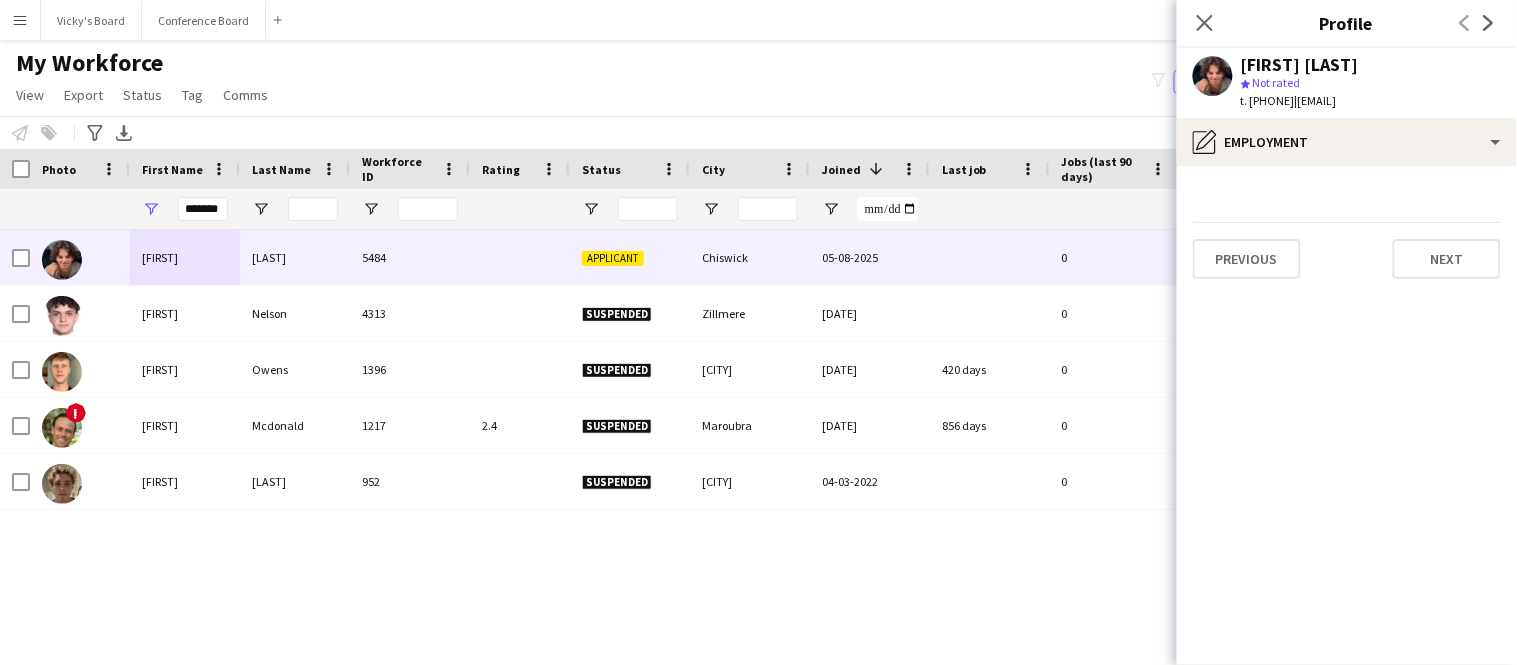 click on "Previous   Next" 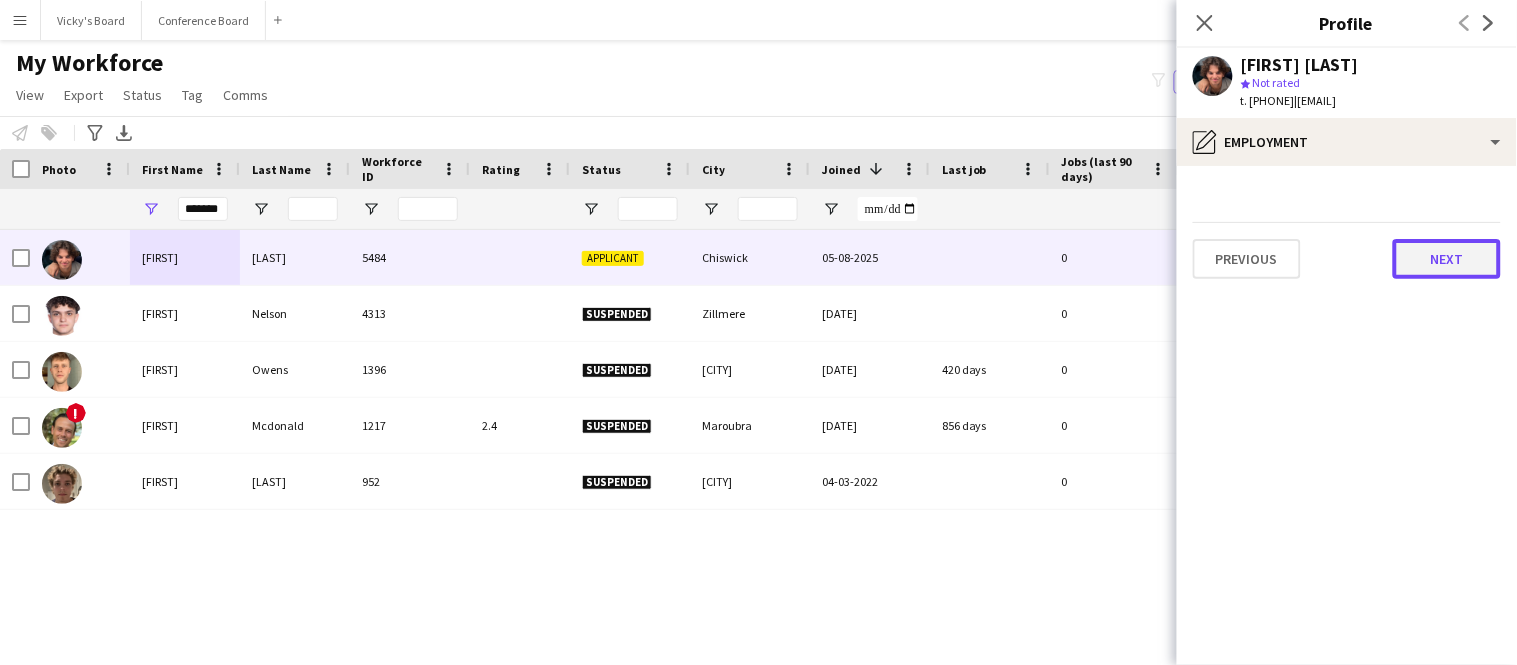 click on "Next" 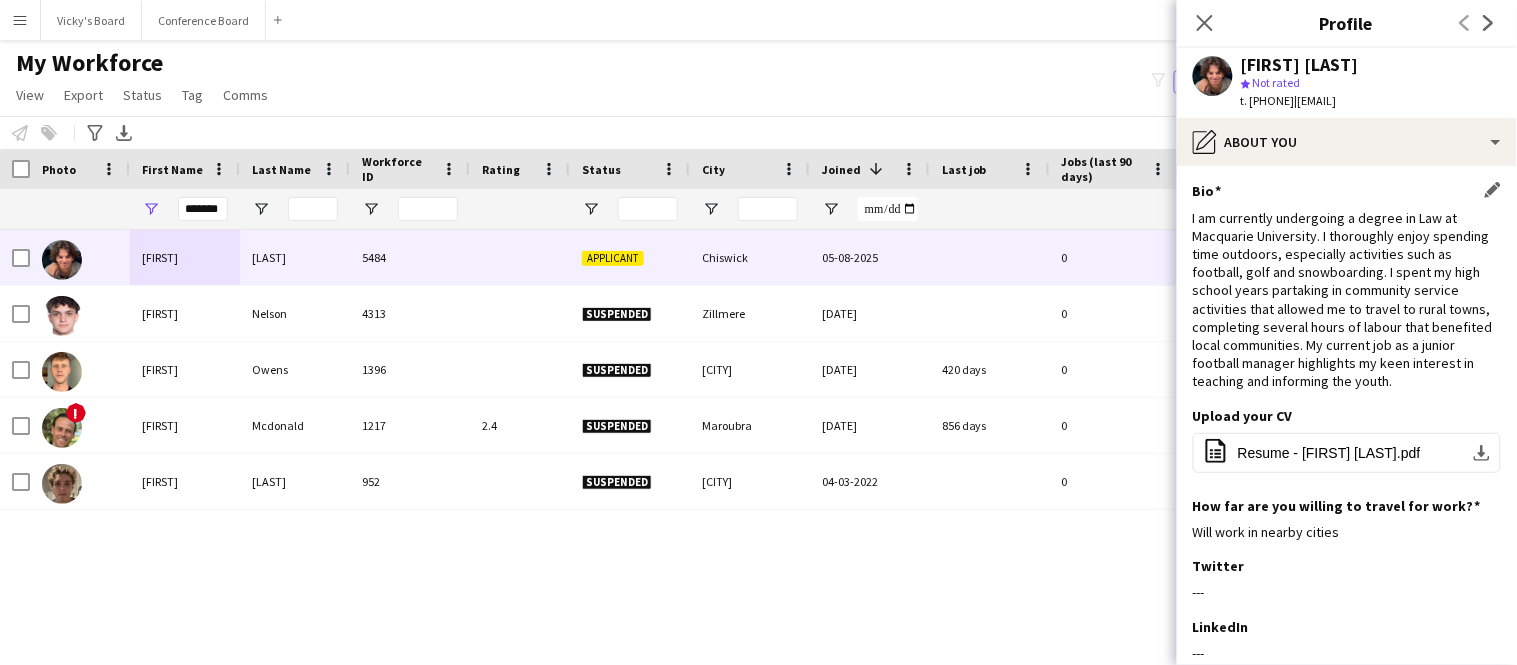 scroll, scrollTop: 244, scrollLeft: 0, axis: vertical 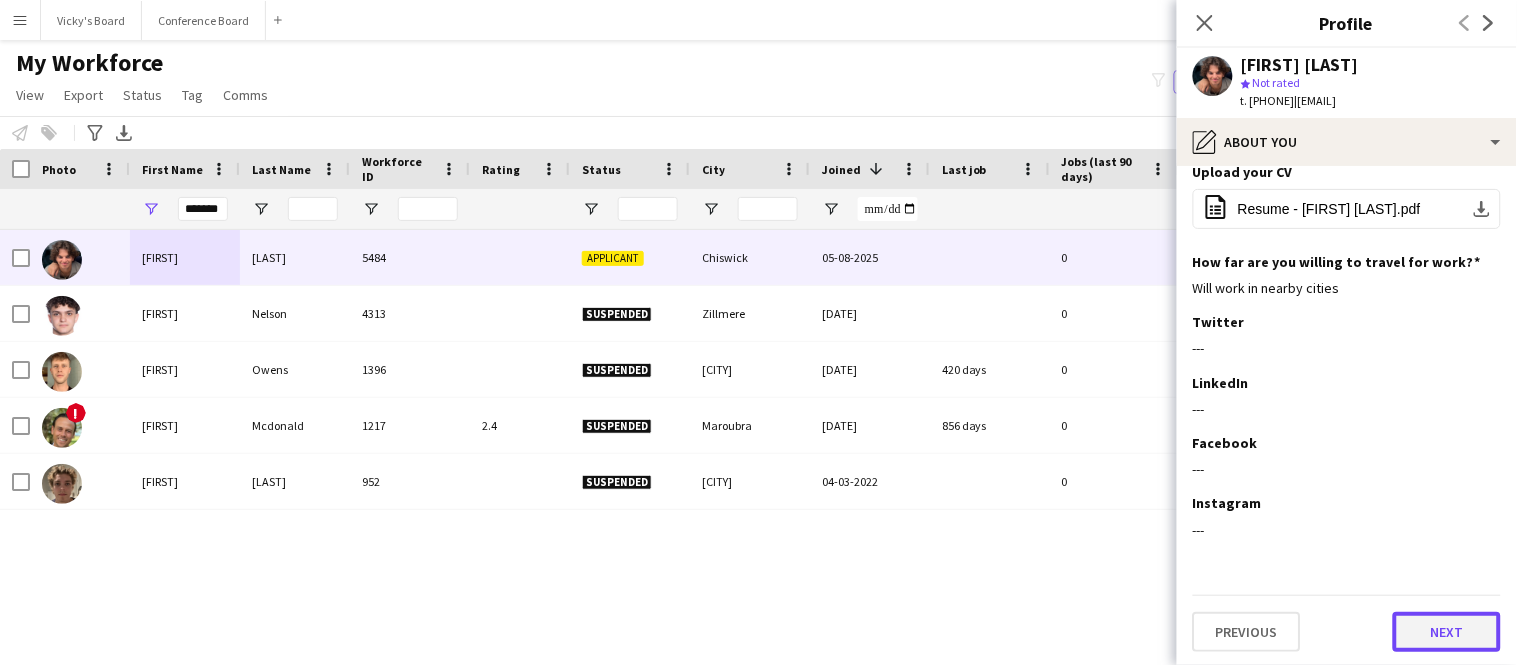 click on "Next" 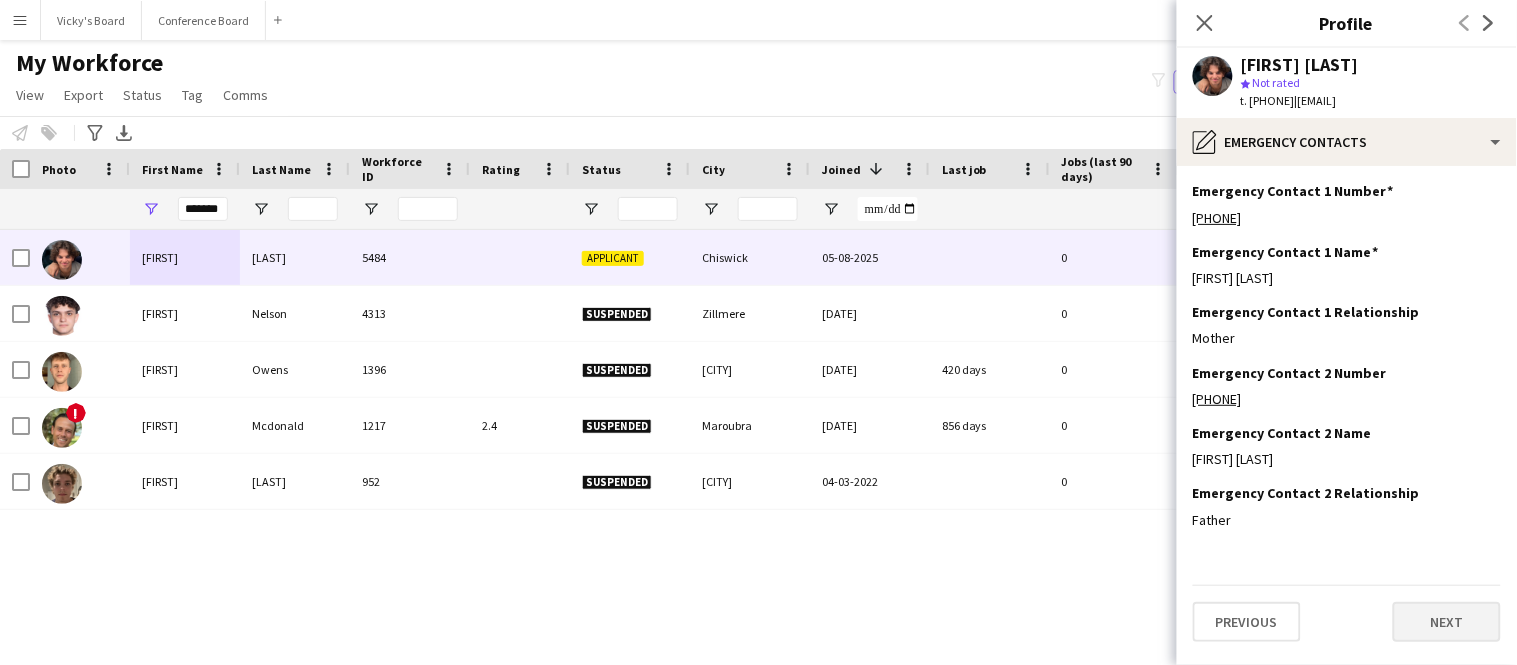 scroll, scrollTop: 0, scrollLeft: 0, axis: both 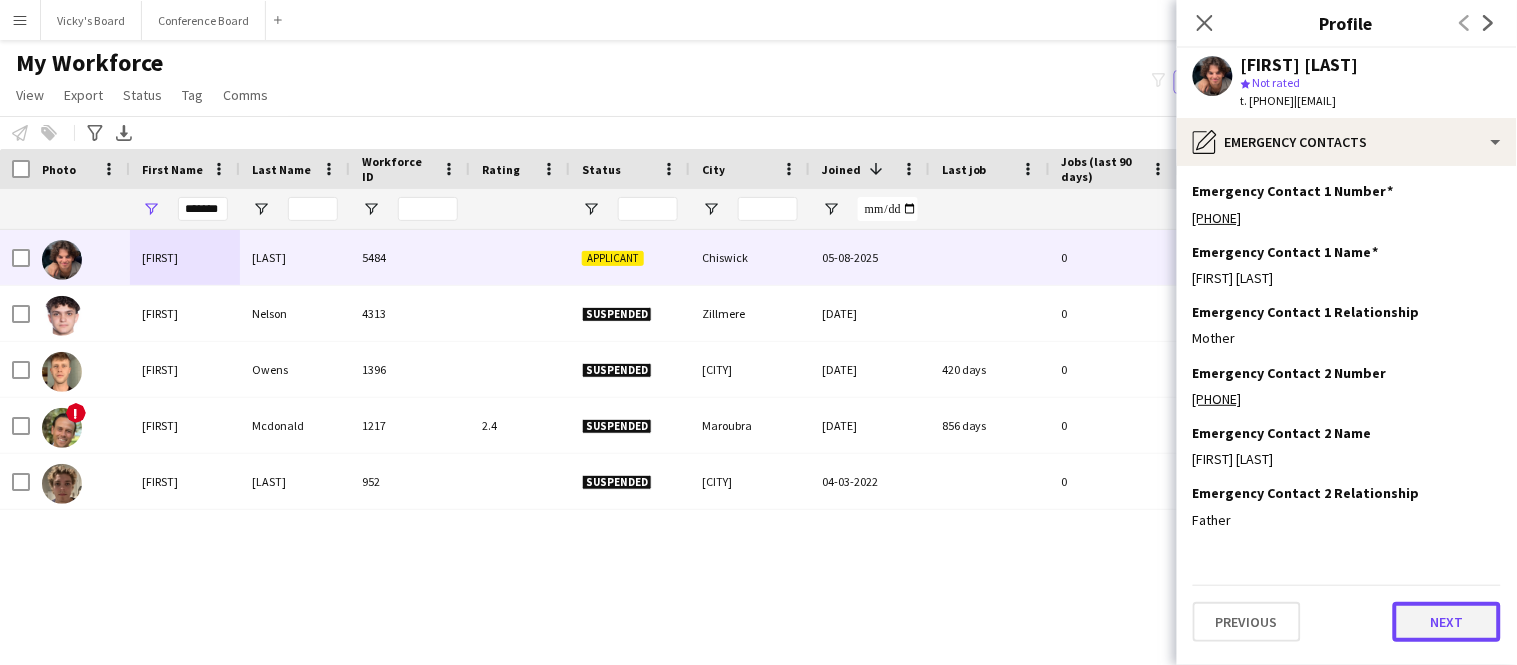 click on "Next" 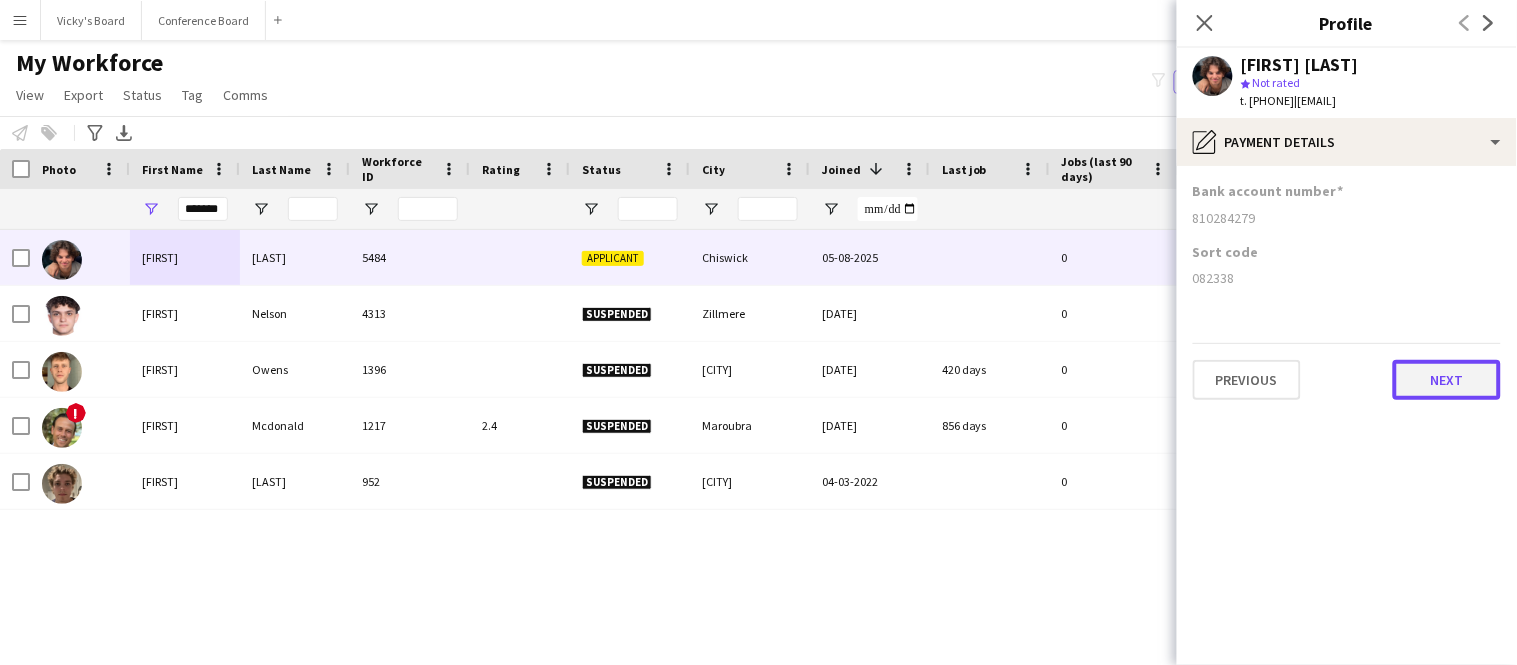 click on "Next" 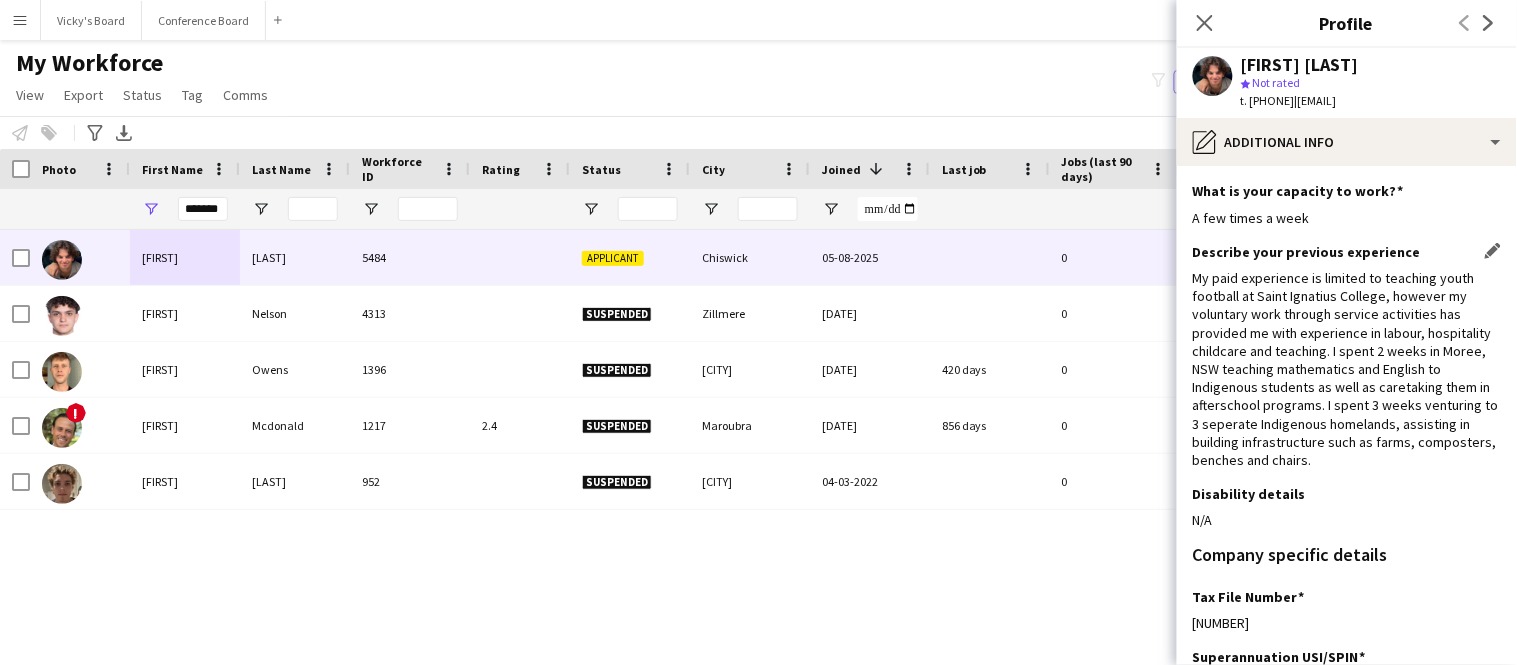 scroll, scrollTop: 335, scrollLeft: 0, axis: vertical 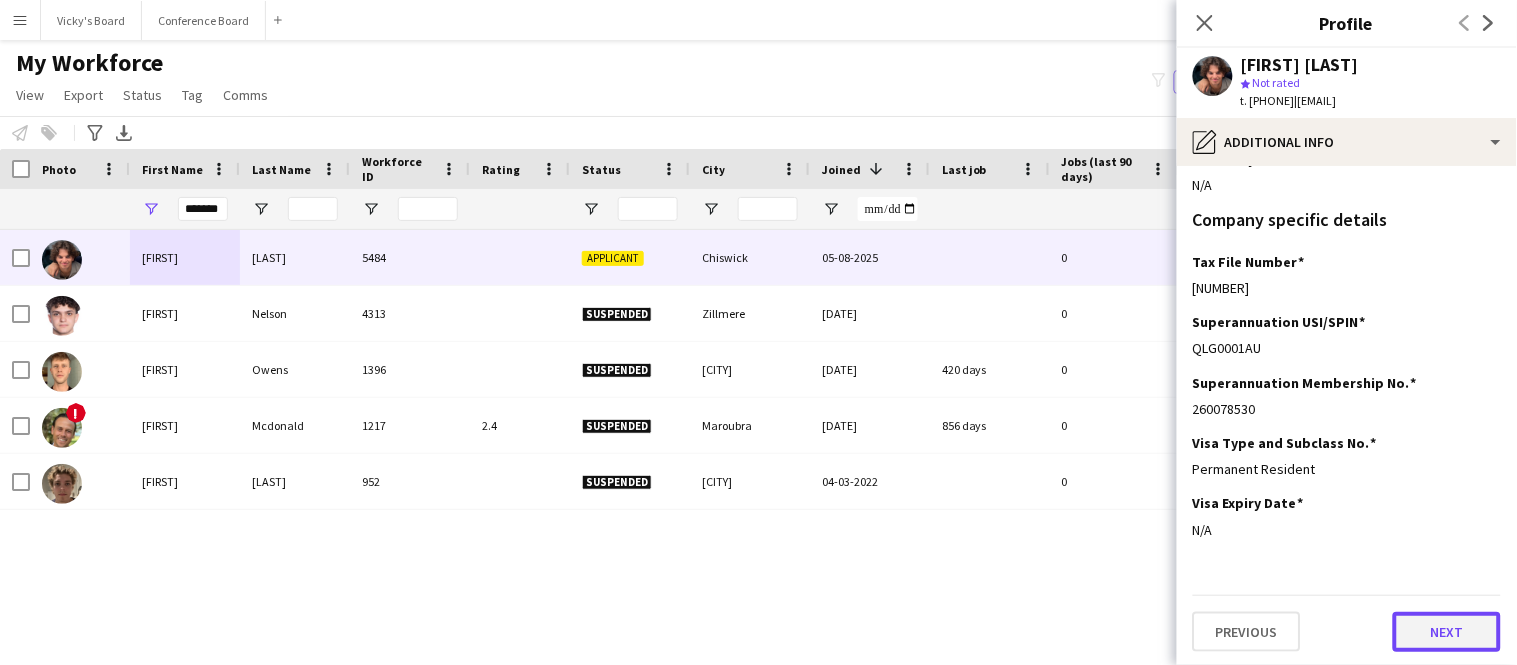click on "Next" 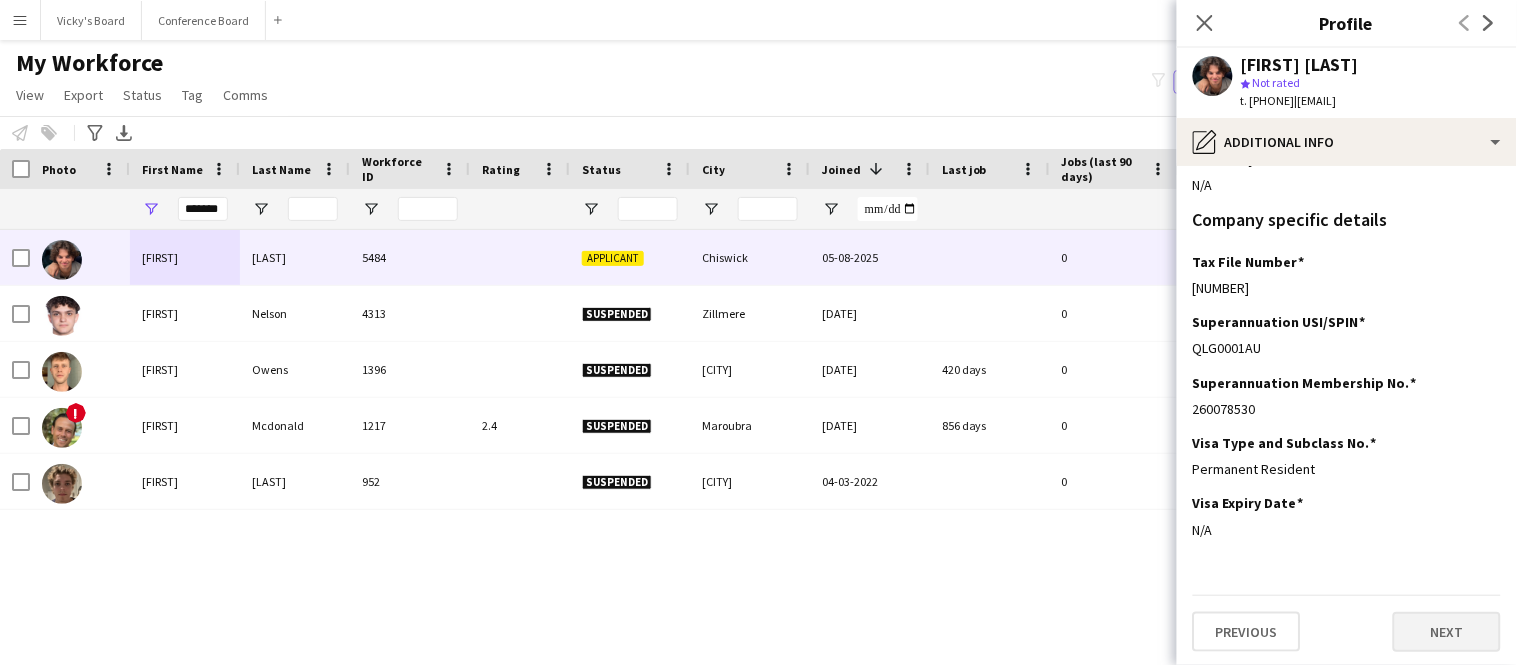 scroll, scrollTop: 0, scrollLeft: 0, axis: both 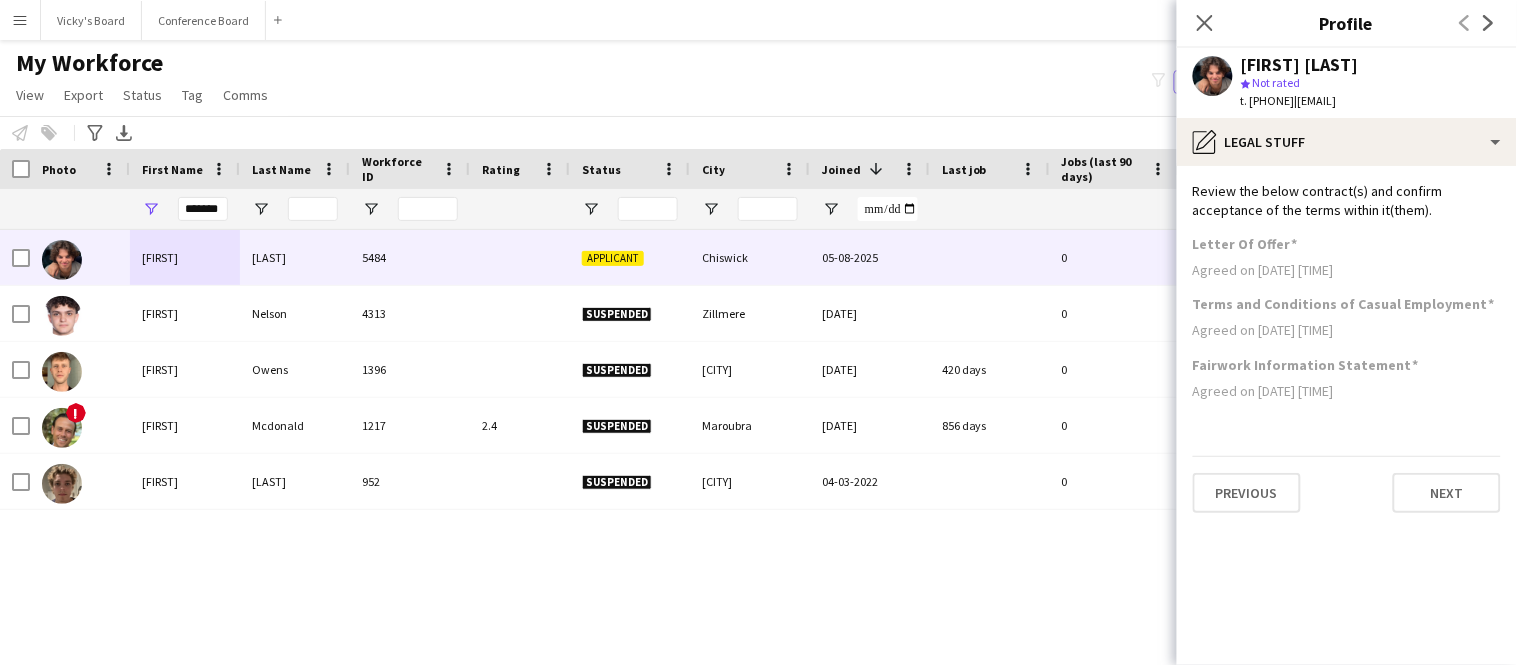 click on "Review the below contract(s) and confirm acceptance of the terms within it(them). Letter Of Offer Agreed on [DATE] [TIME] Terms and Conditions of Casual Employment Agreed on [DATE] [TIME] Fairwork Information Statement Agreed on [DATE] [TIME] Previous Next" 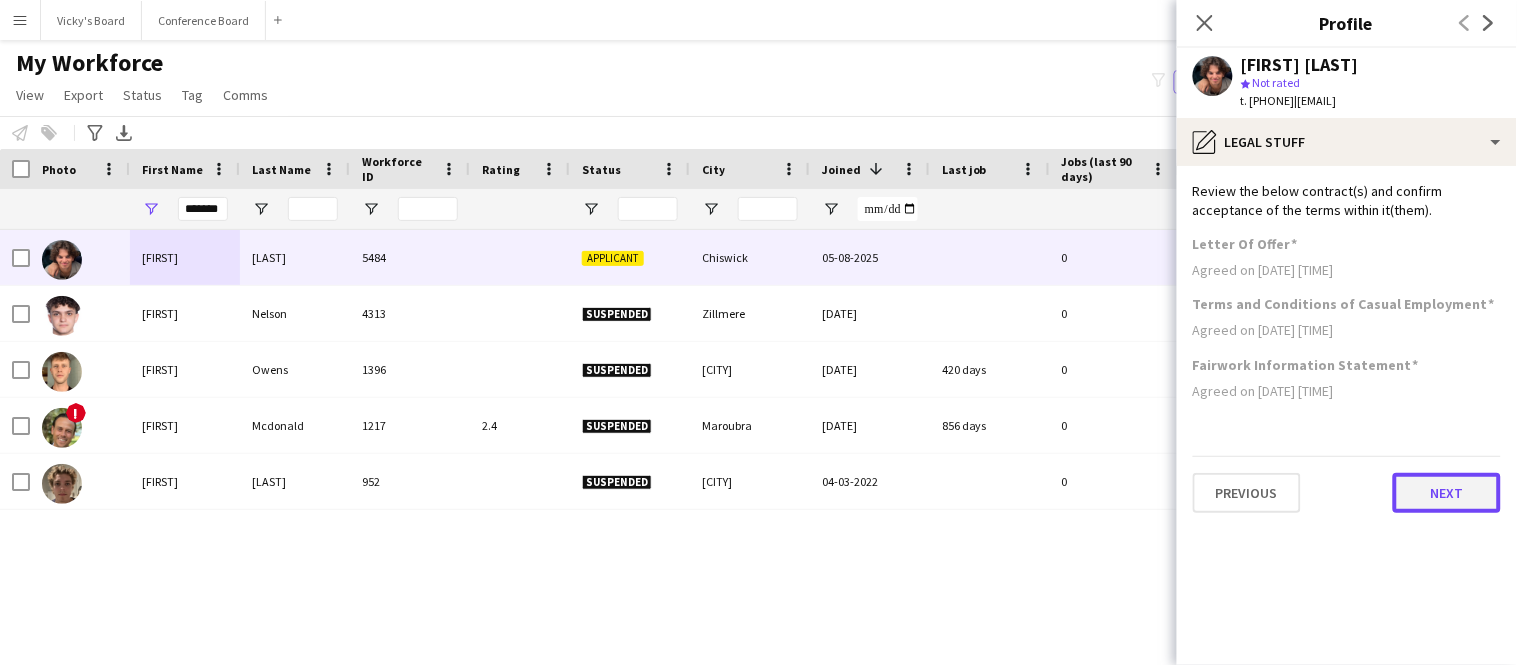 click on "Next" 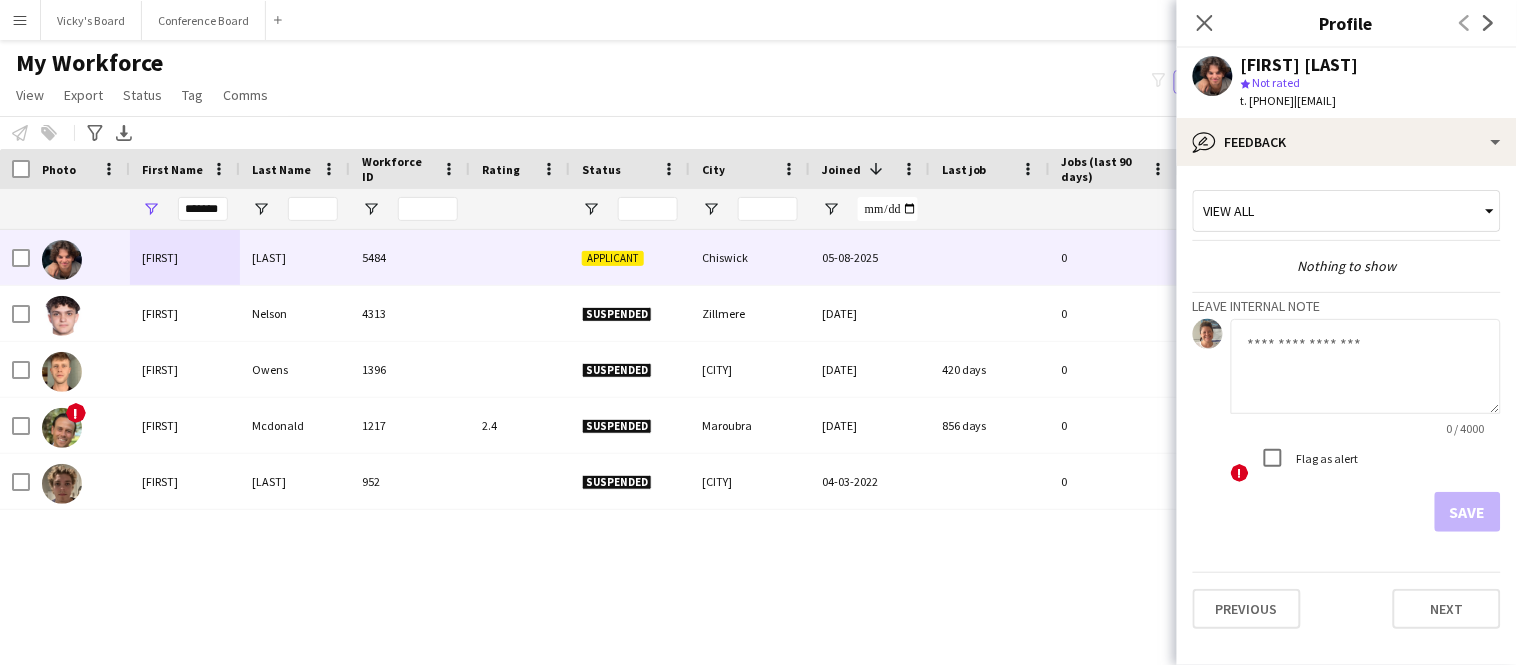 click 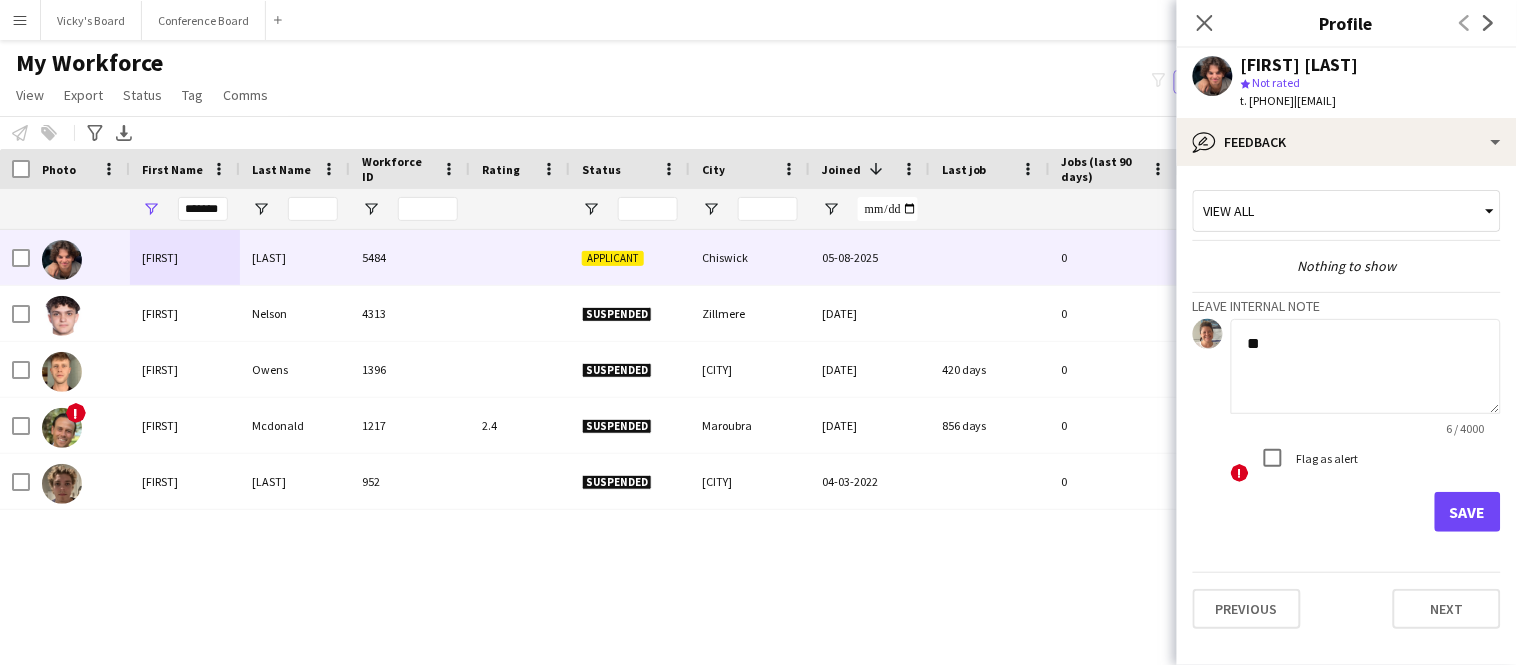 type on "*" 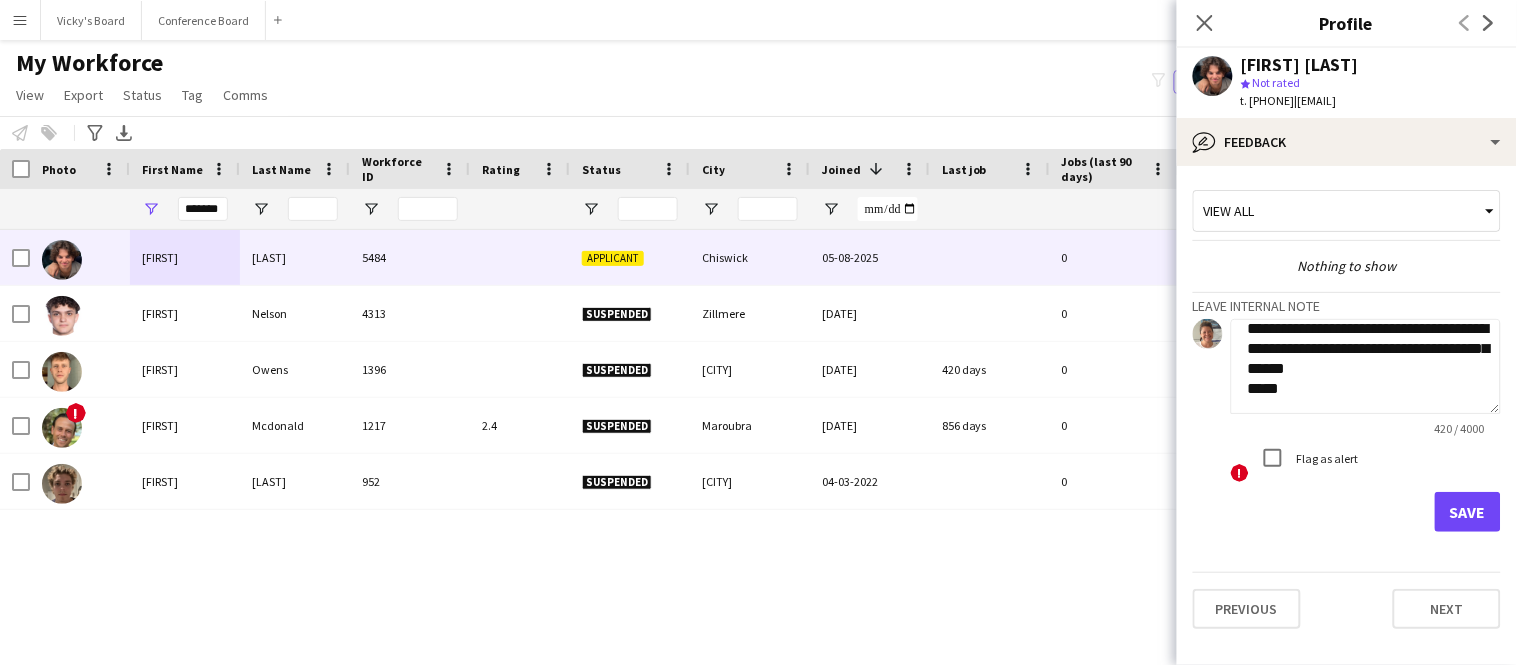 scroll, scrollTop: 234, scrollLeft: 0, axis: vertical 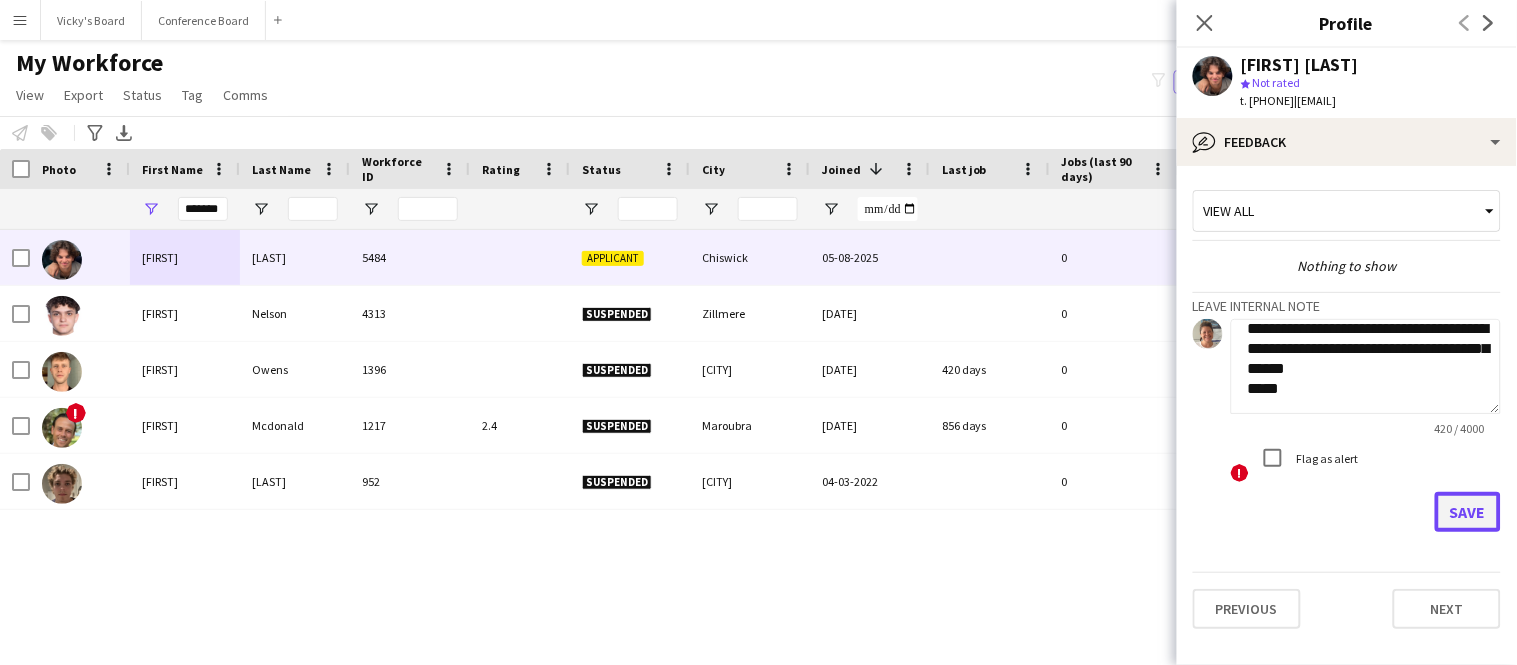 click on "Save" 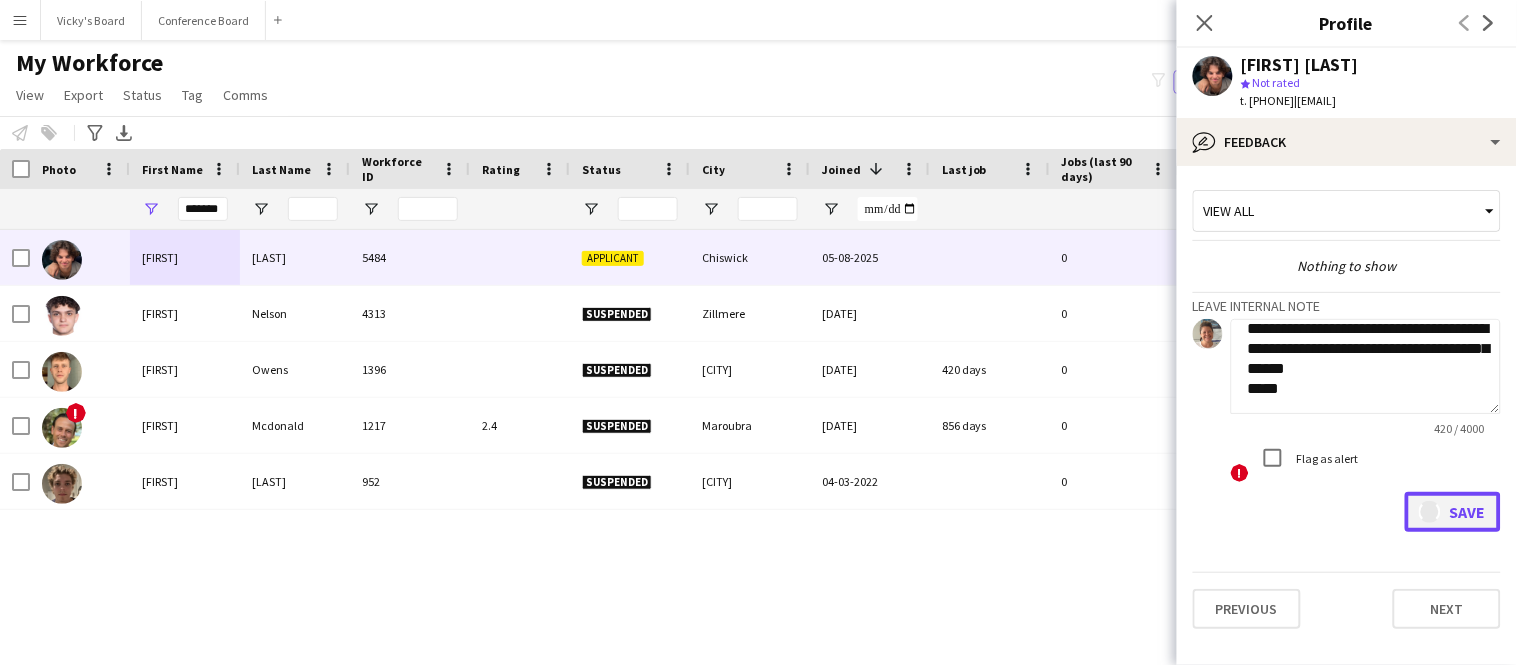 type 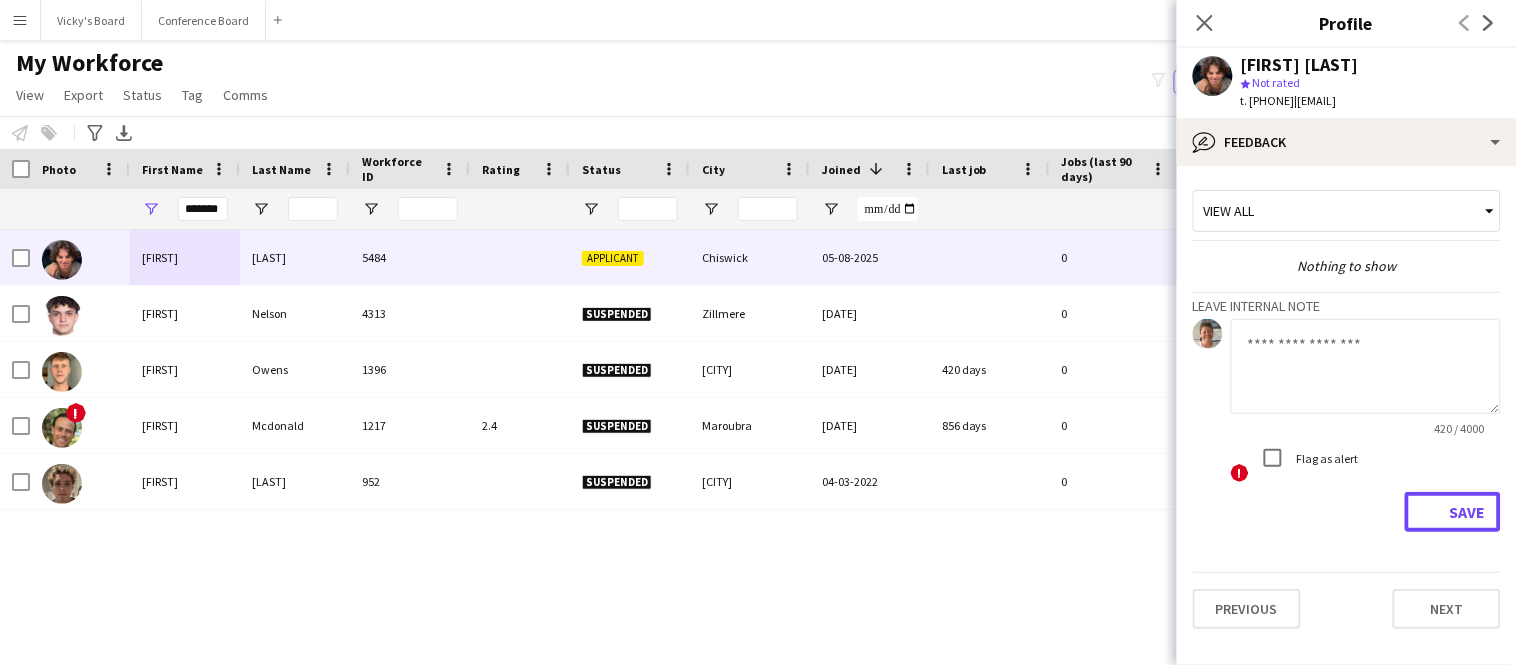 scroll, scrollTop: 0, scrollLeft: 0, axis: both 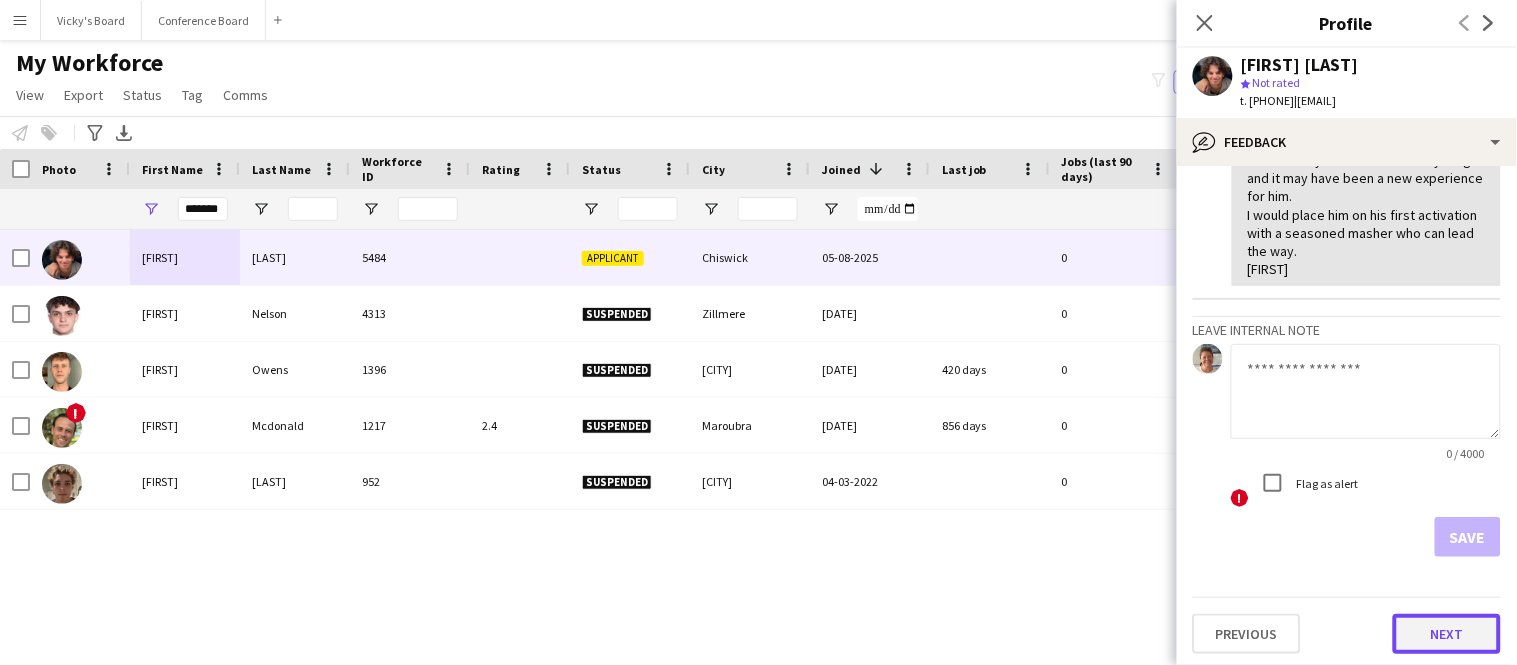 click on "Next" 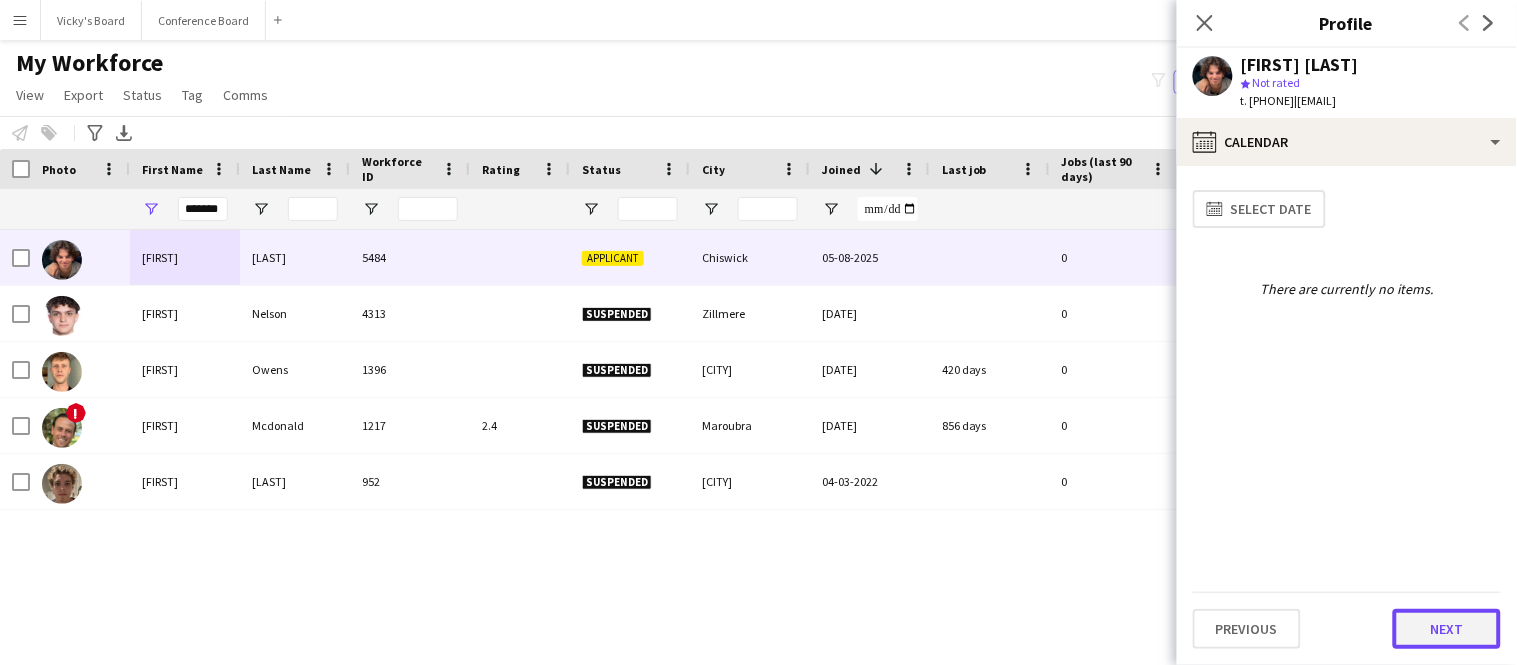 click on "Next" 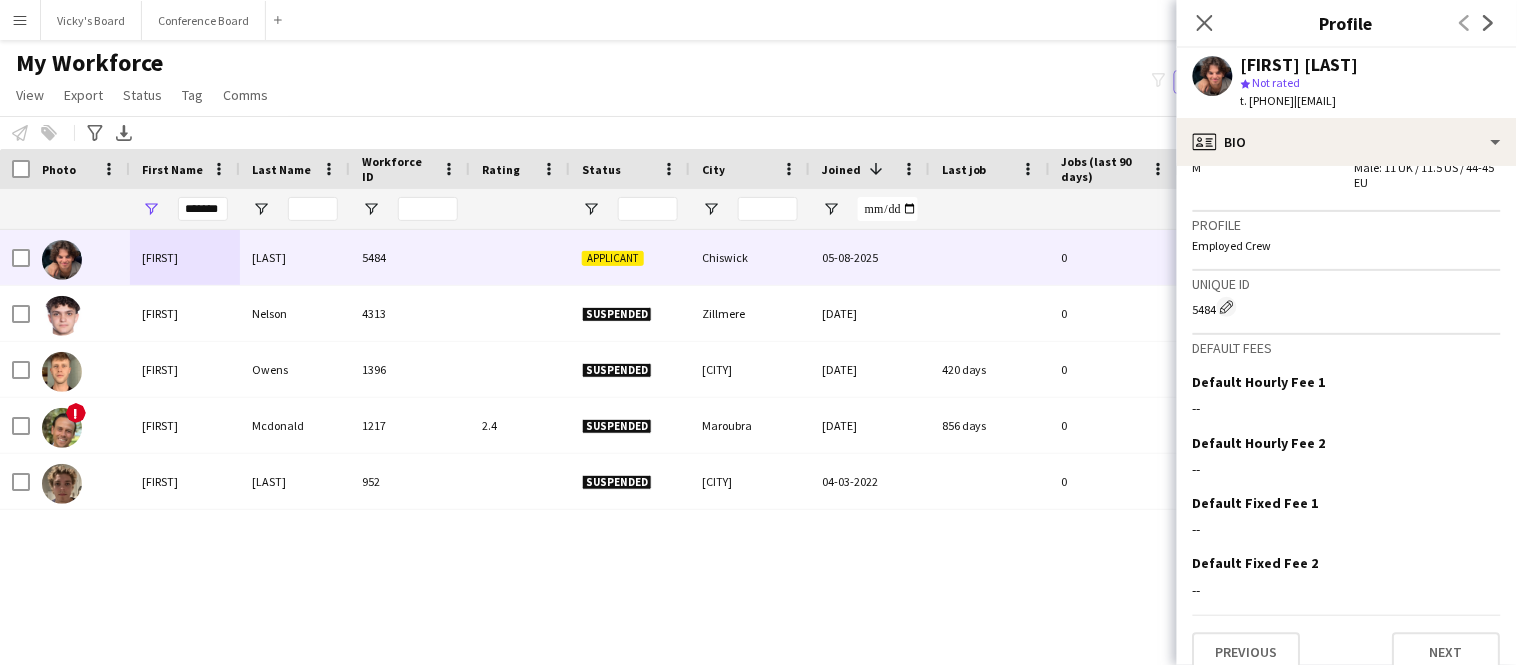 scroll, scrollTop: 1237, scrollLeft: 0, axis: vertical 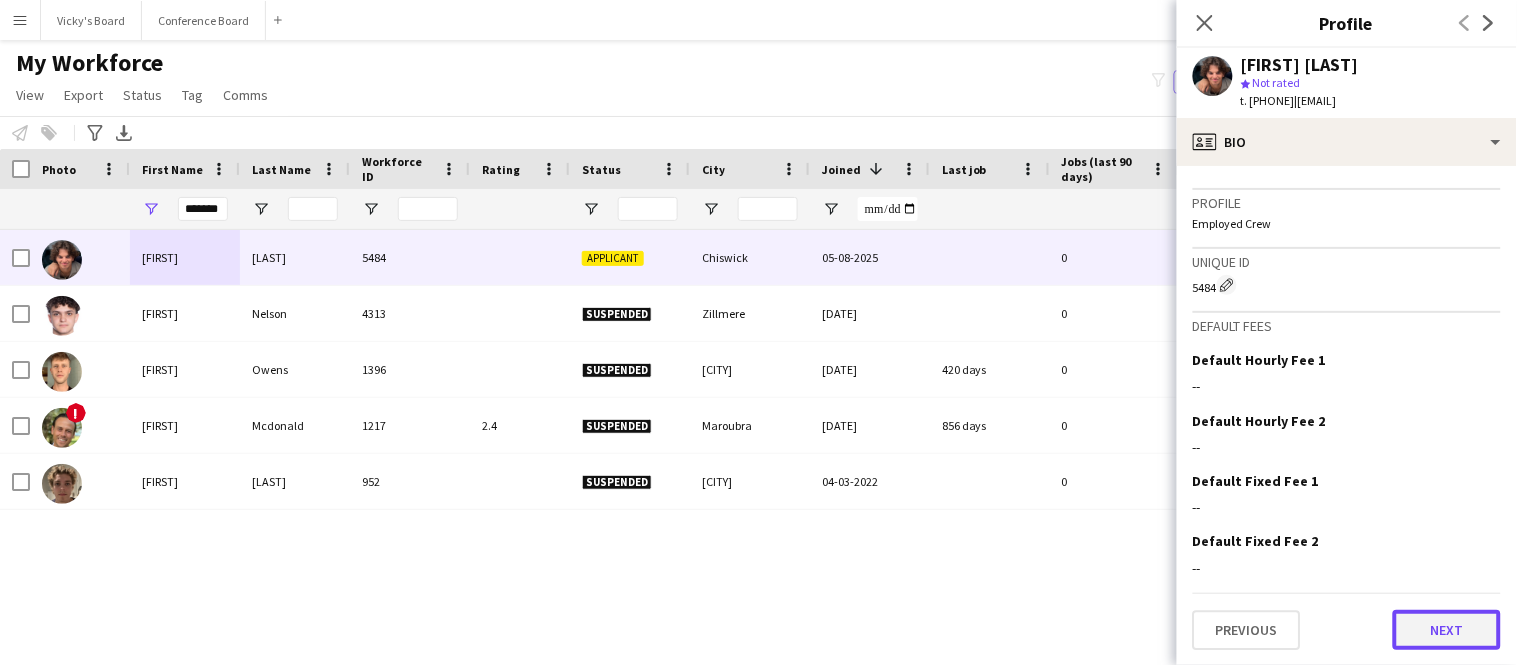 click on "Next" 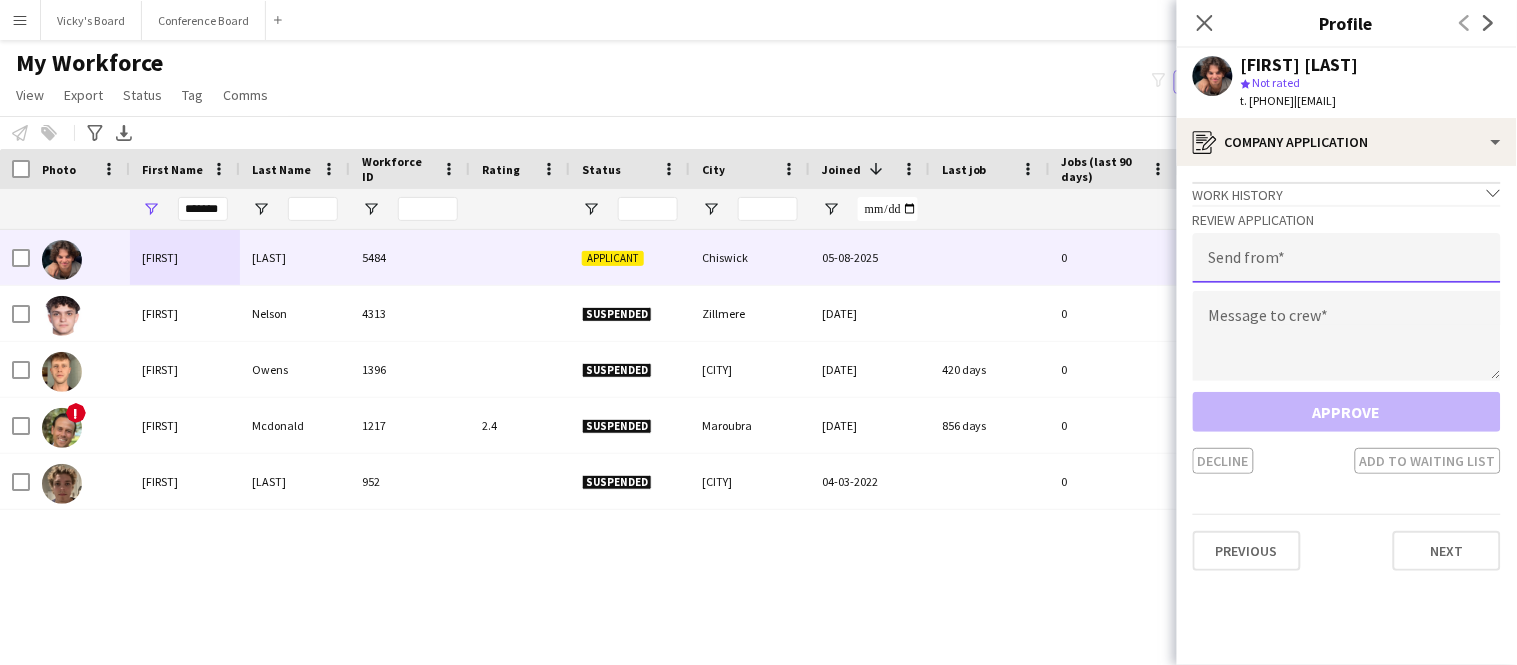 click 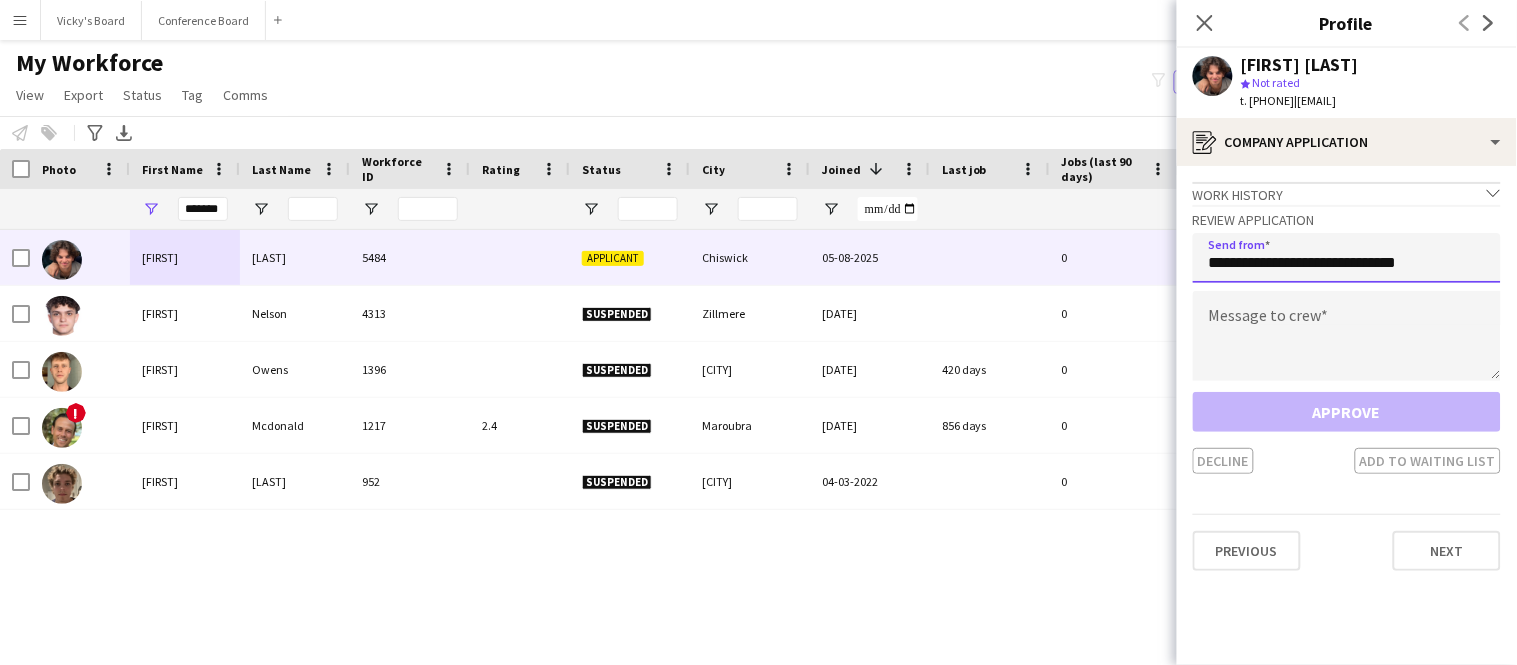 type on "**********" 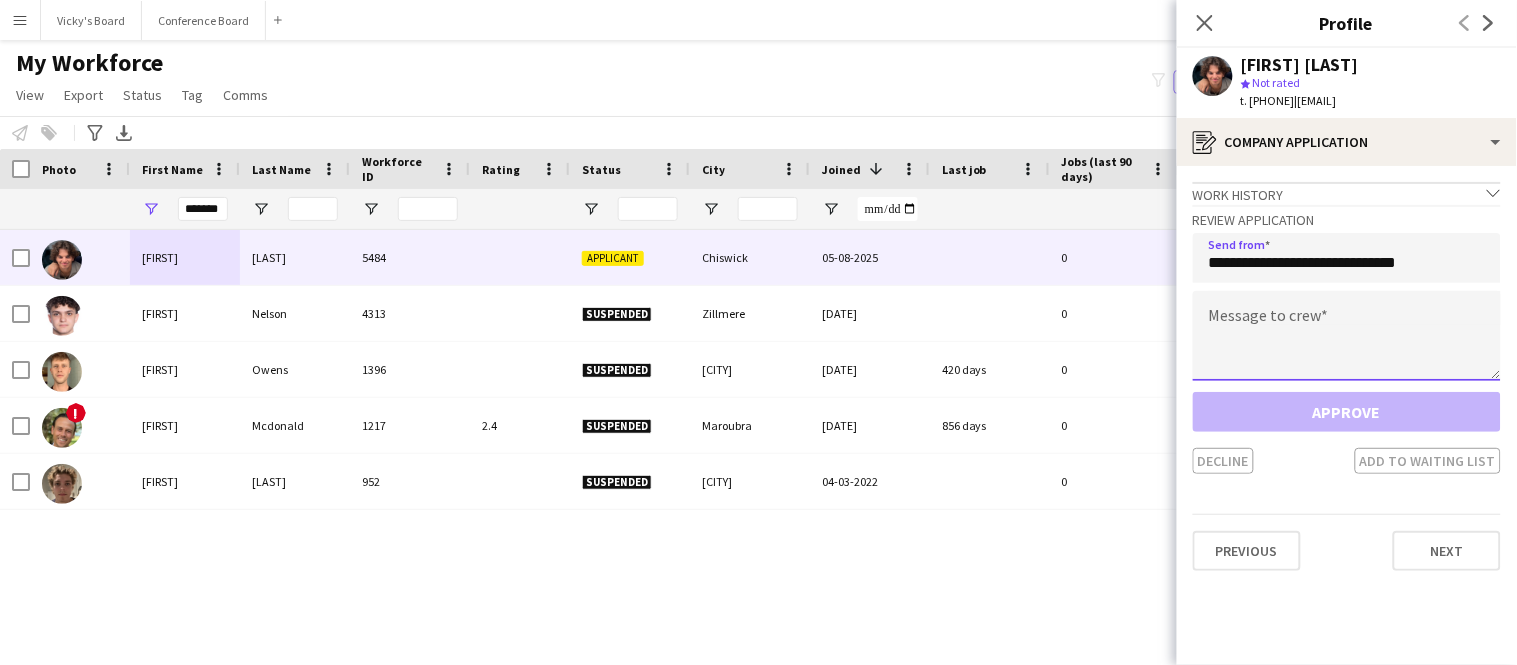 click 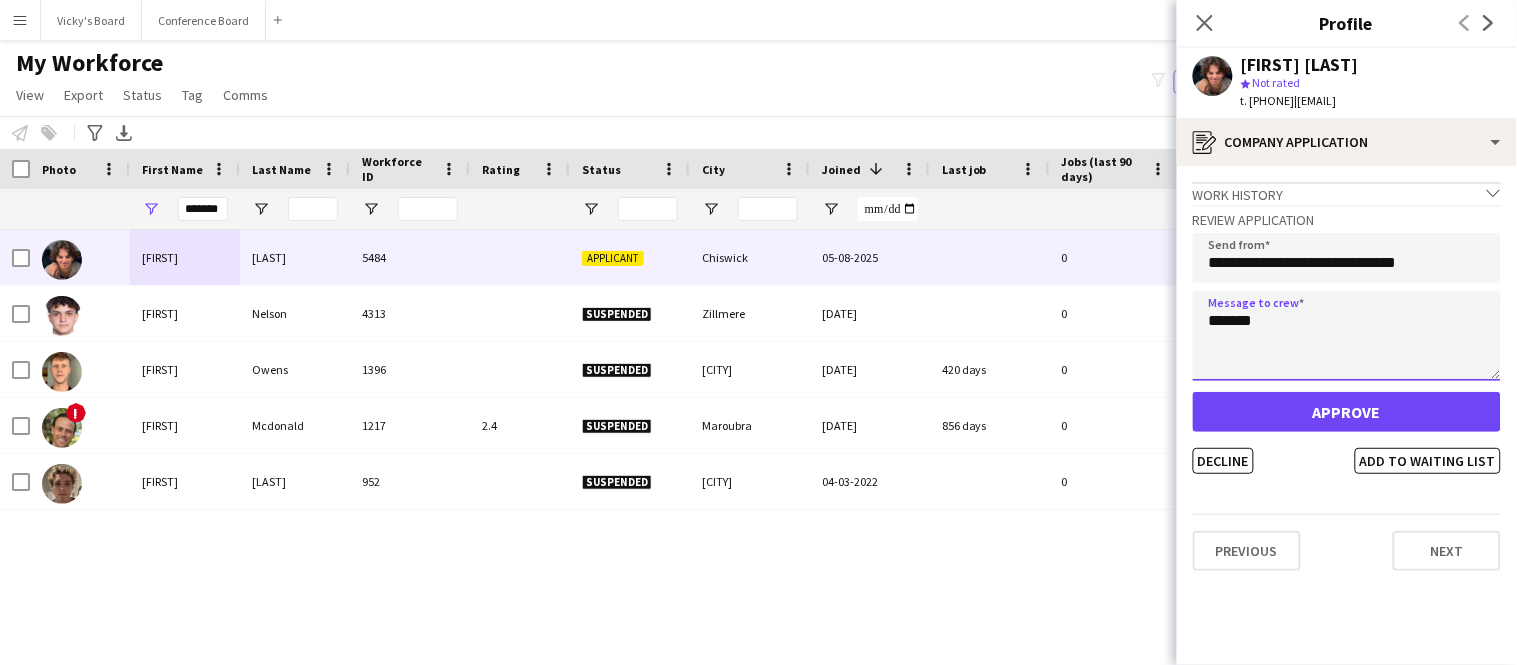 type on "*******" 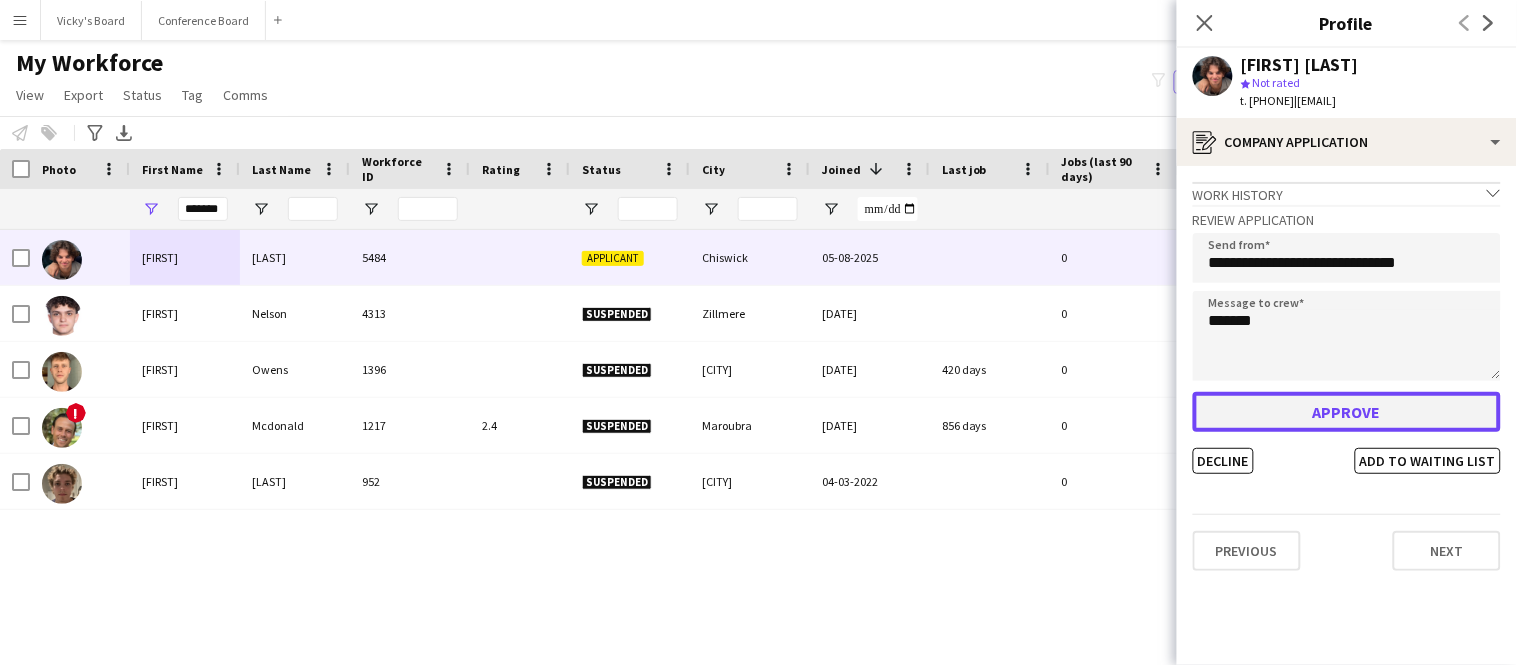 click on "Approve" 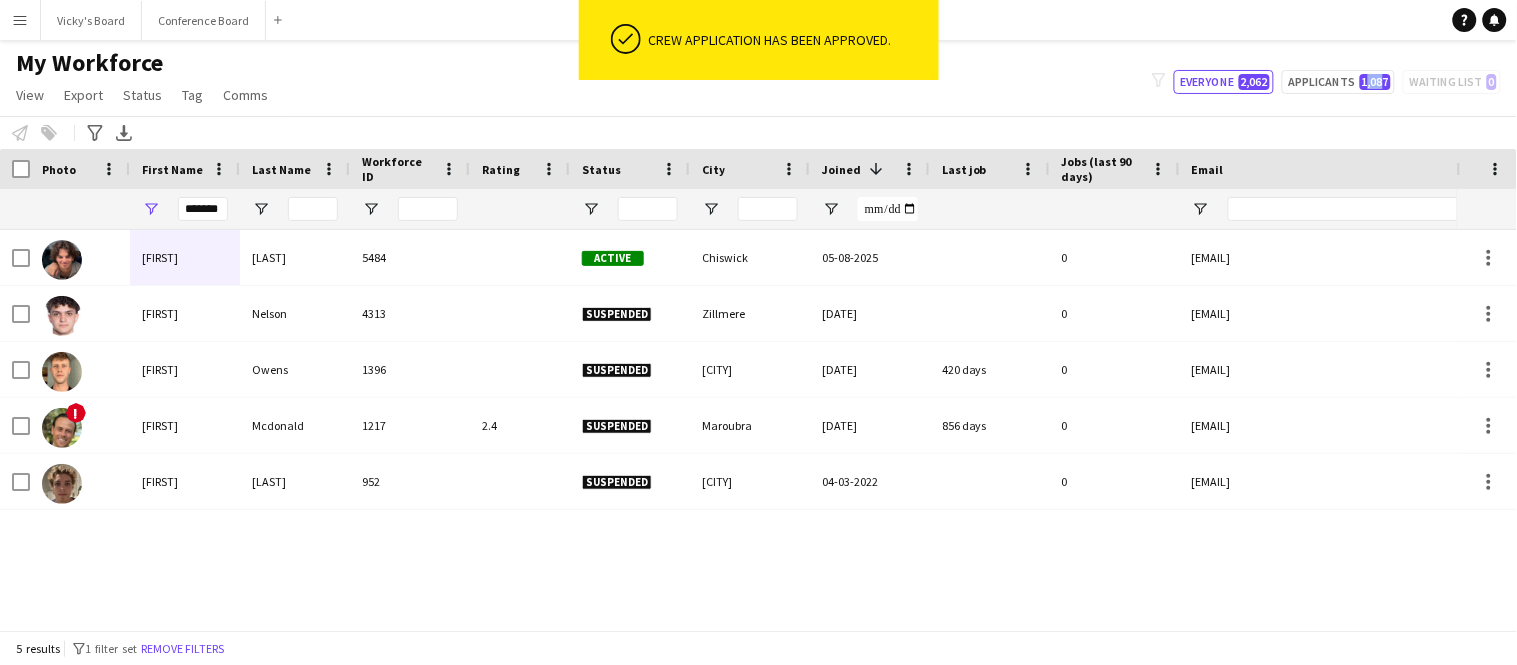 drag, startPoint x: 1330, startPoint y: 100, endPoint x: 1381, endPoint y: 98, distance: 51.0392 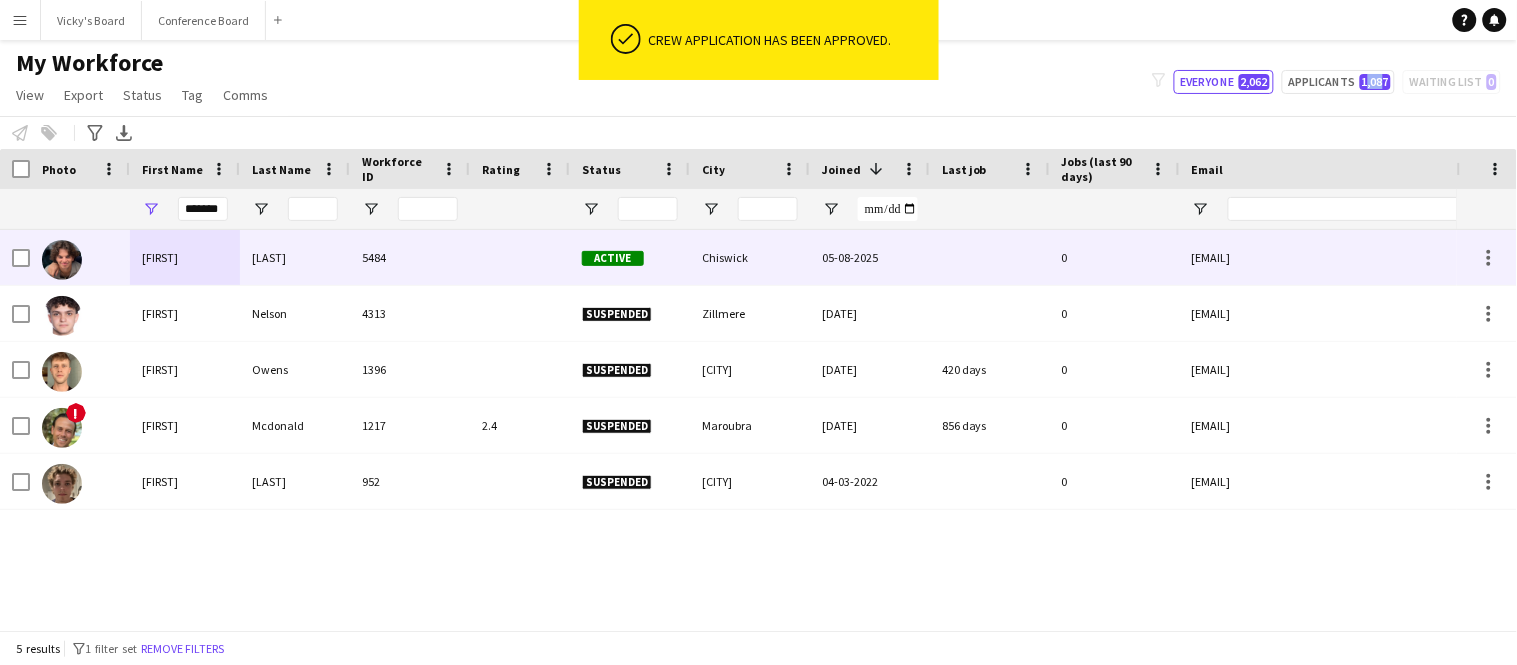 click on "Active" at bounding box center (613, 258) 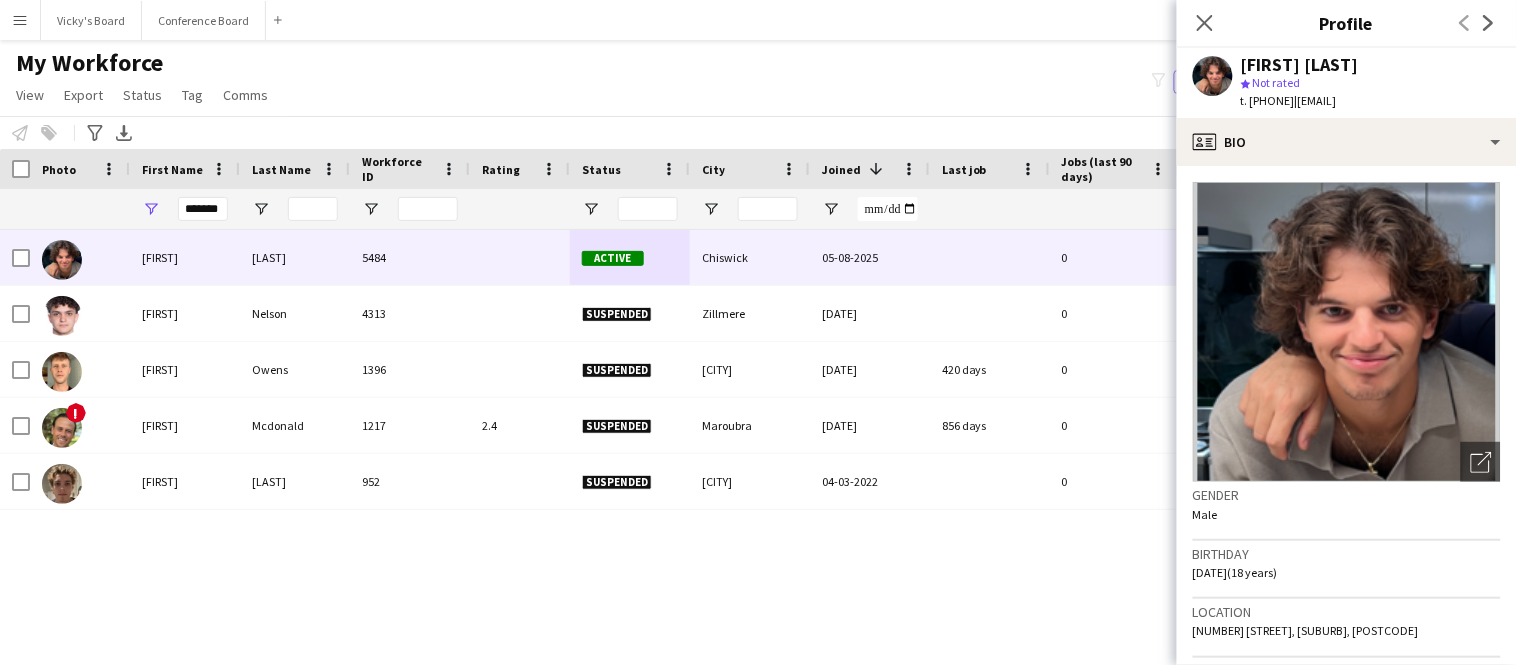 drag, startPoint x: 1329, startPoint y: 101, endPoint x: 1466, endPoint y: 105, distance: 137.05838 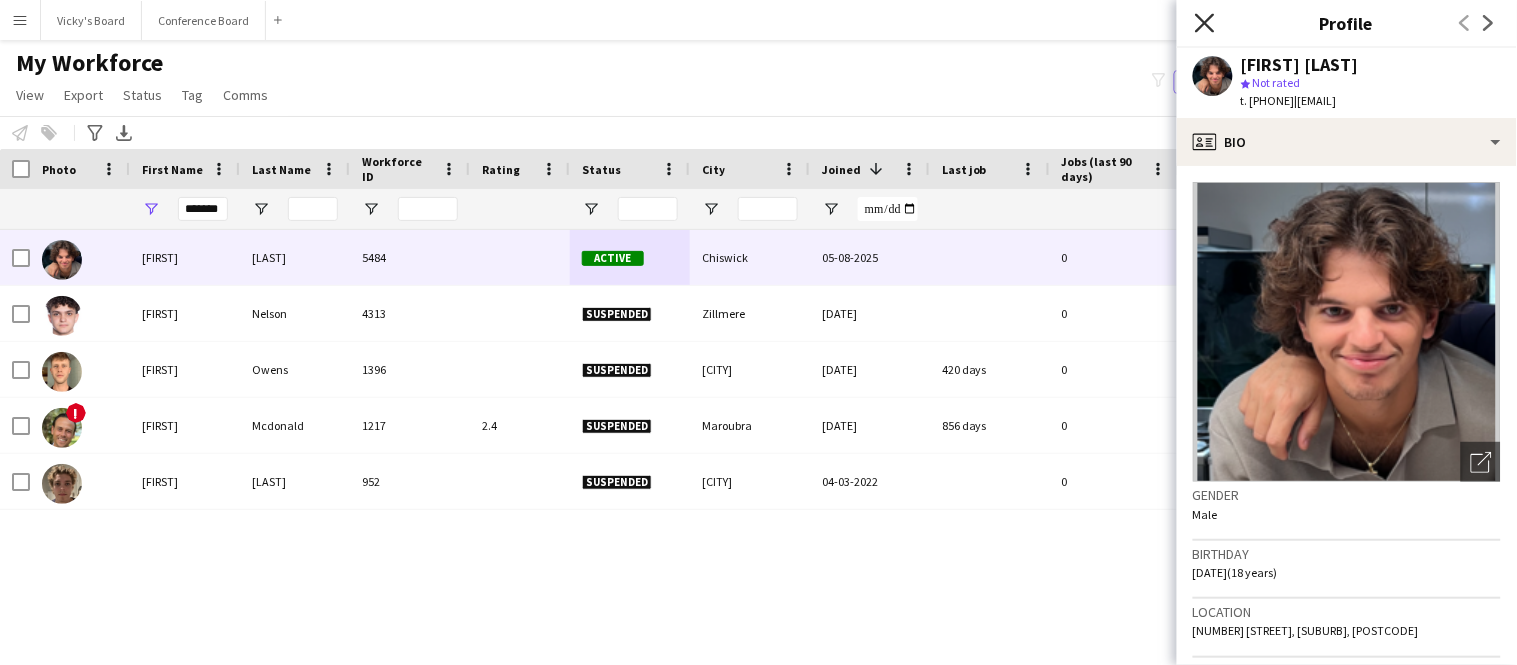 click 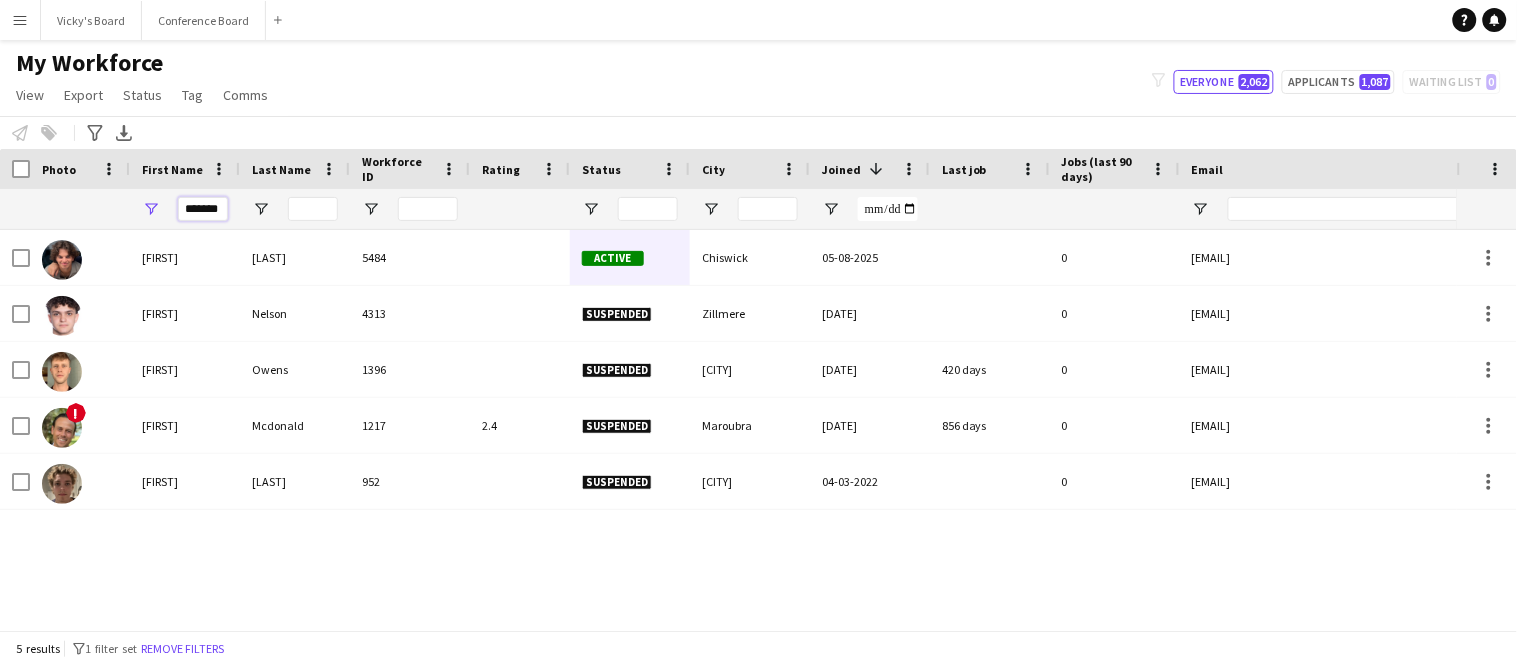click on "*******" at bounding box center (203, 209) 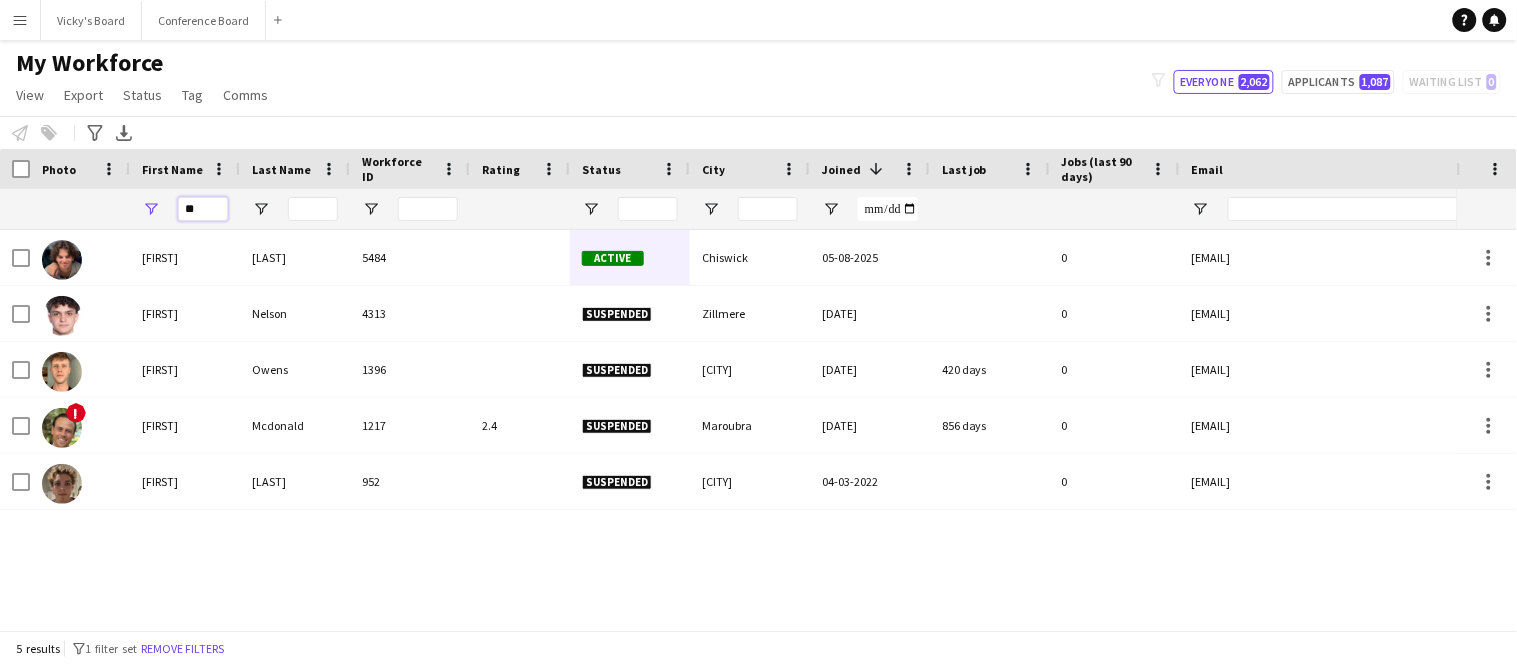 type on "*" 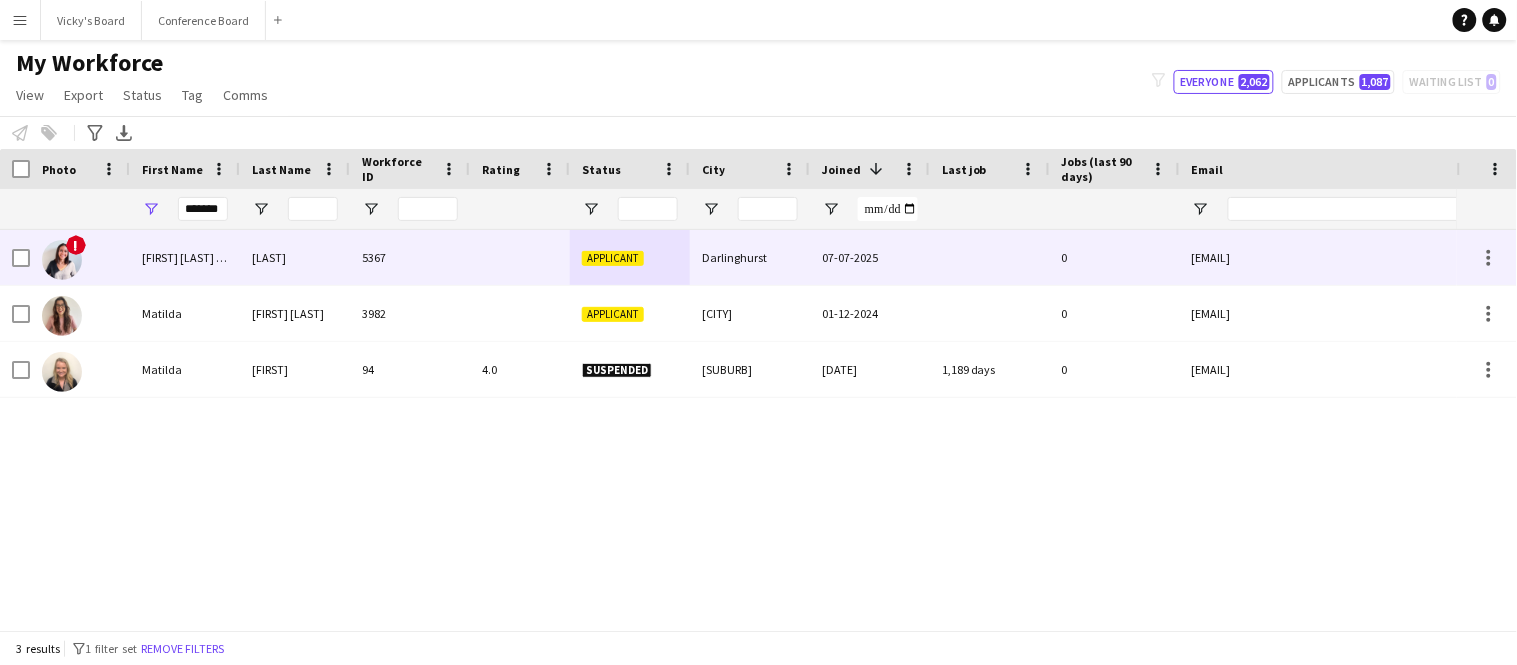 click on "[LAST]" at bounding box center (295, 257) 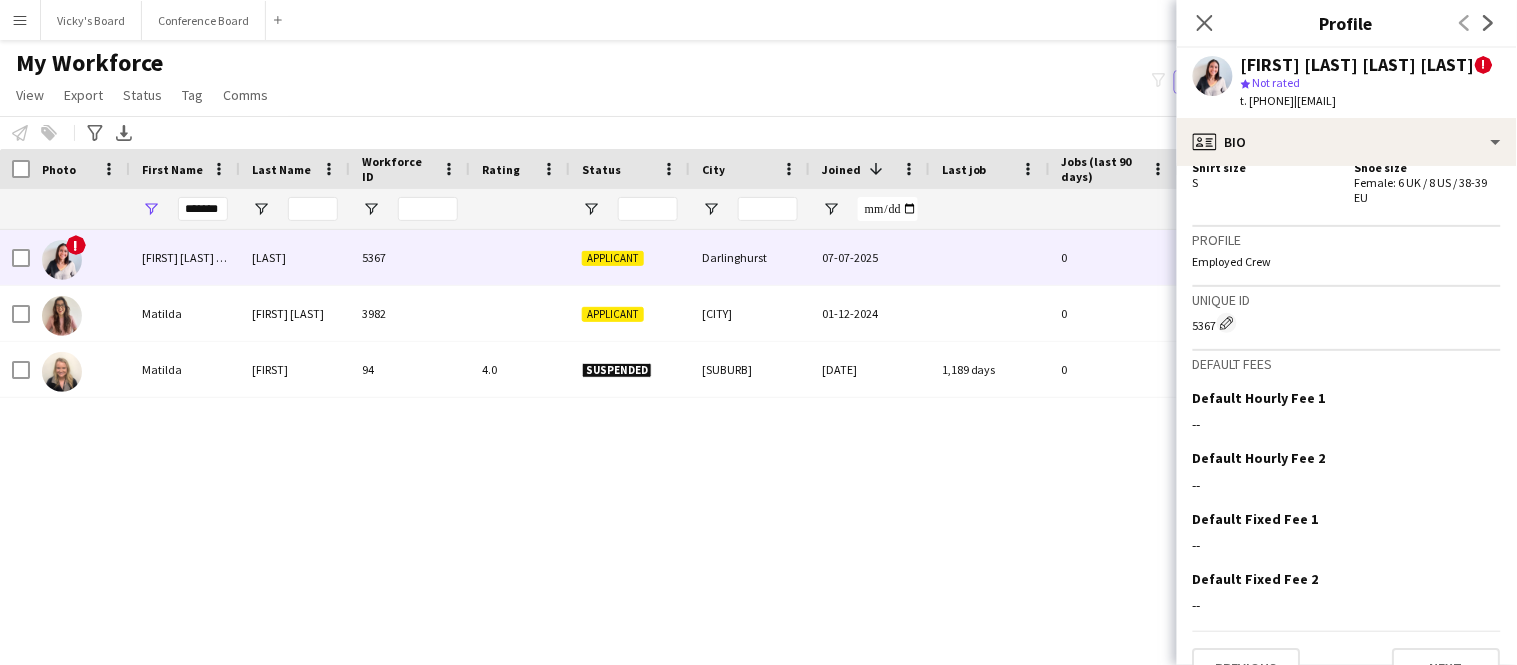 scroll, scrollTop: 1480, scrollLeft: 0, axis: vertical 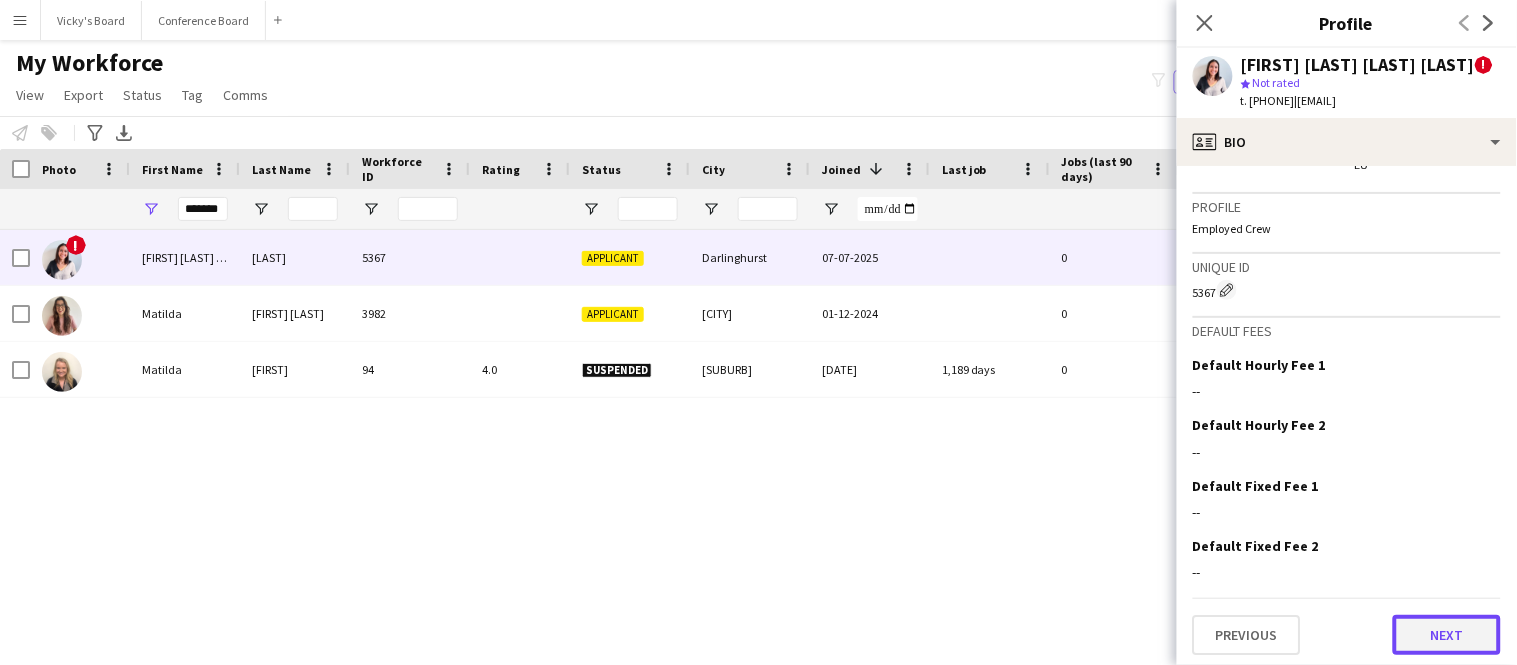 click on "Next" 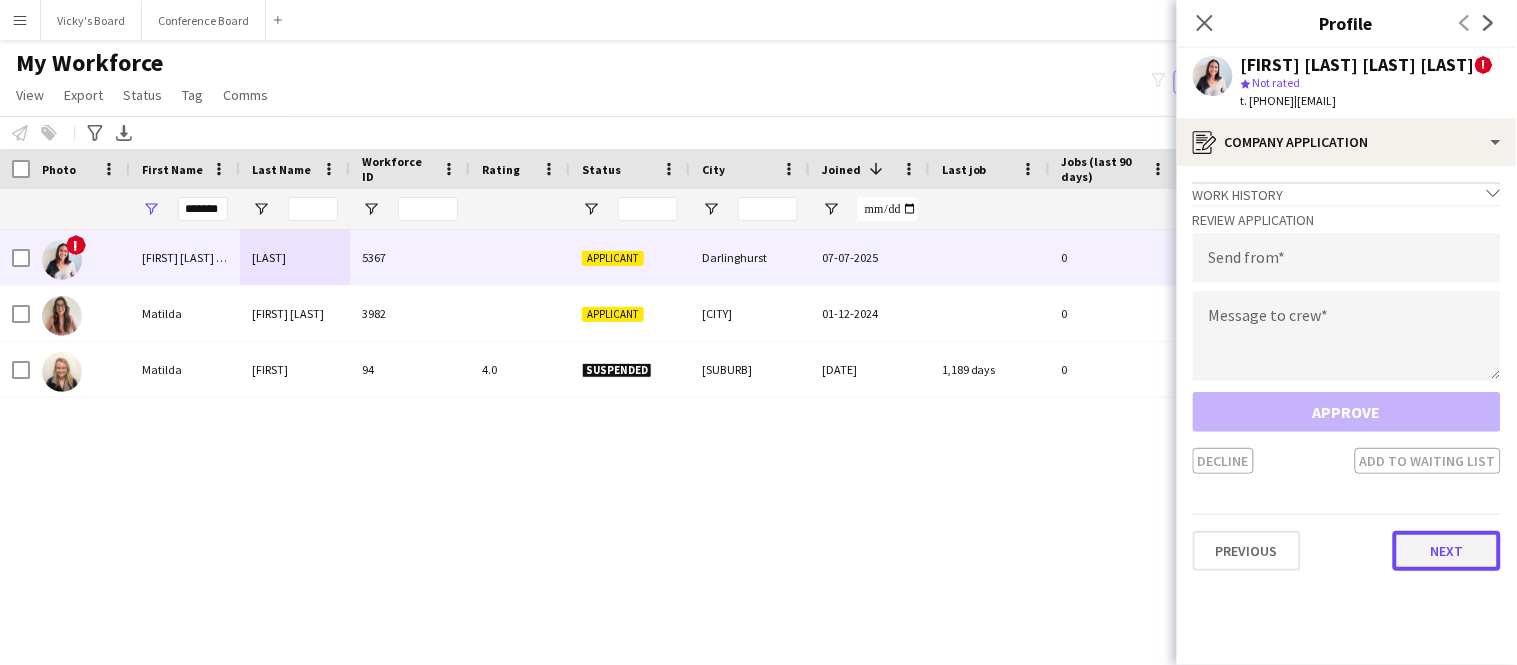 click on "Next" 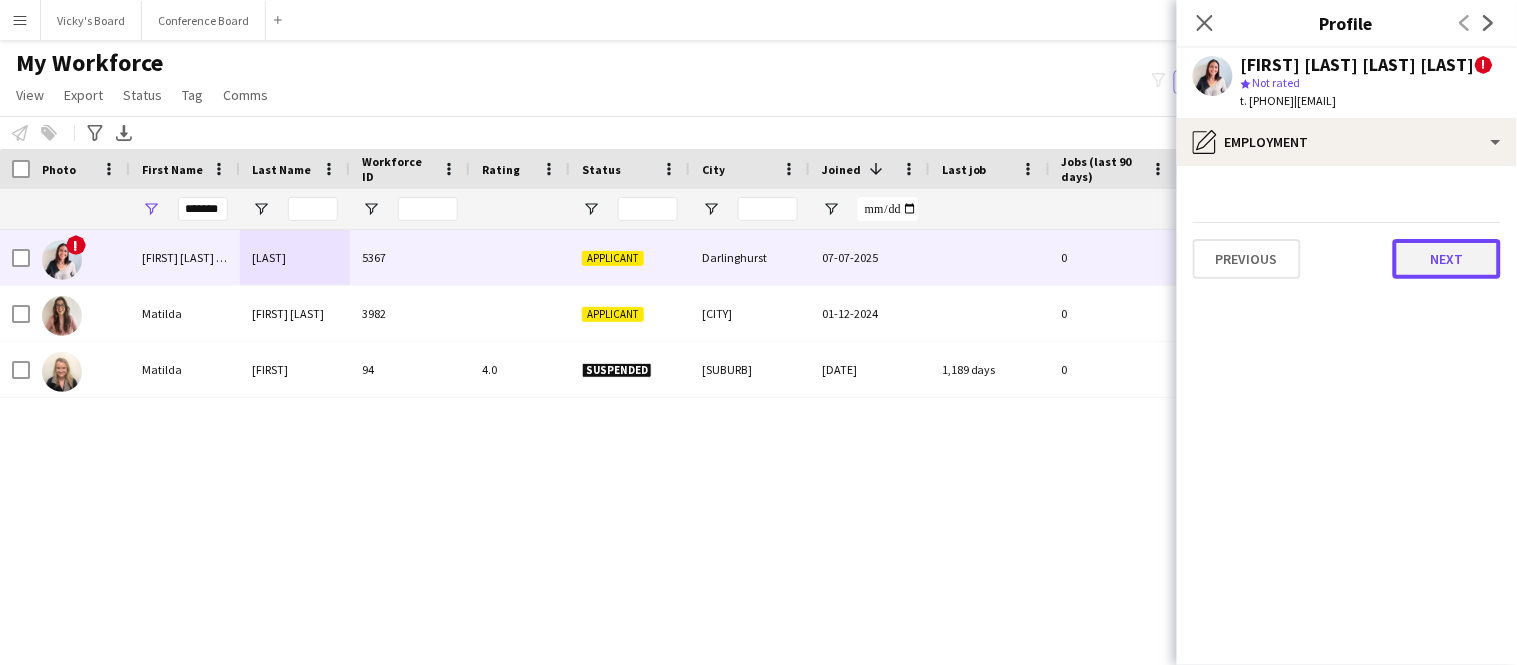 click on "Next" 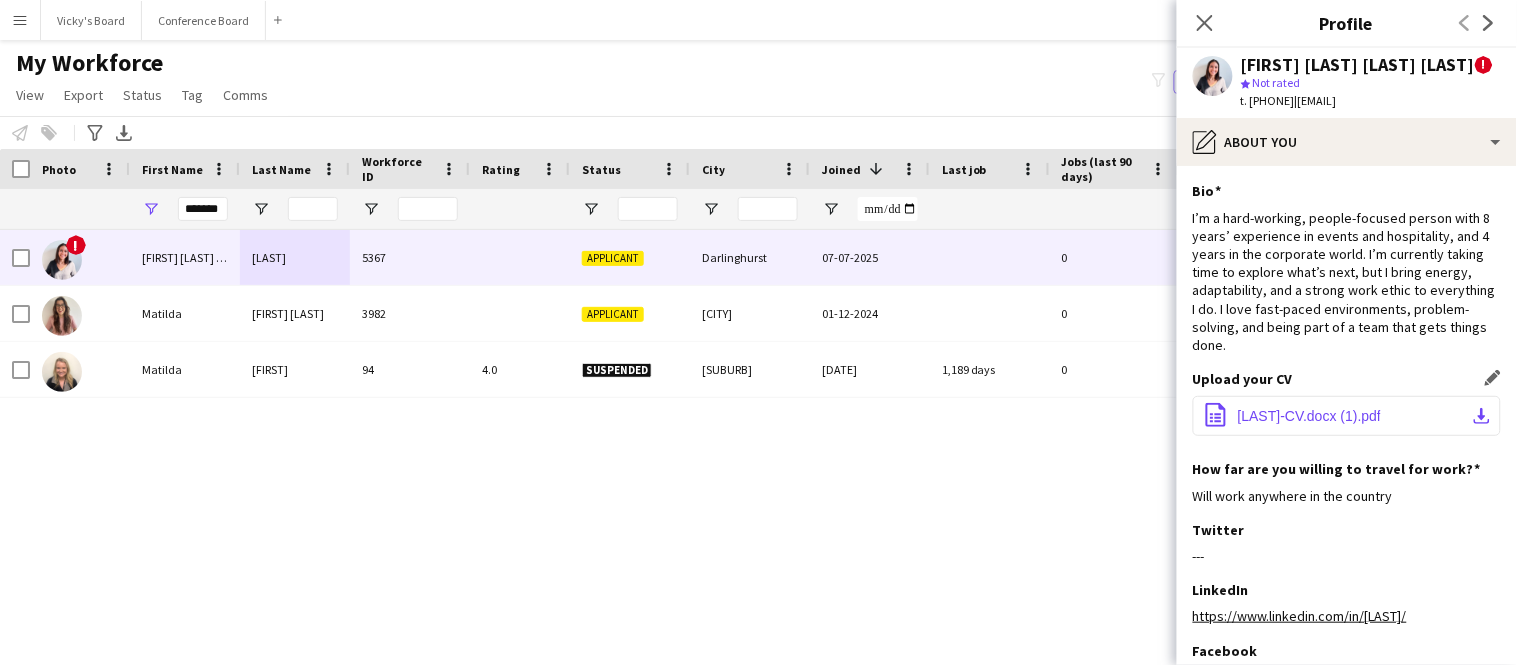 click on "[LAST]-CV.docx (1).pdf" 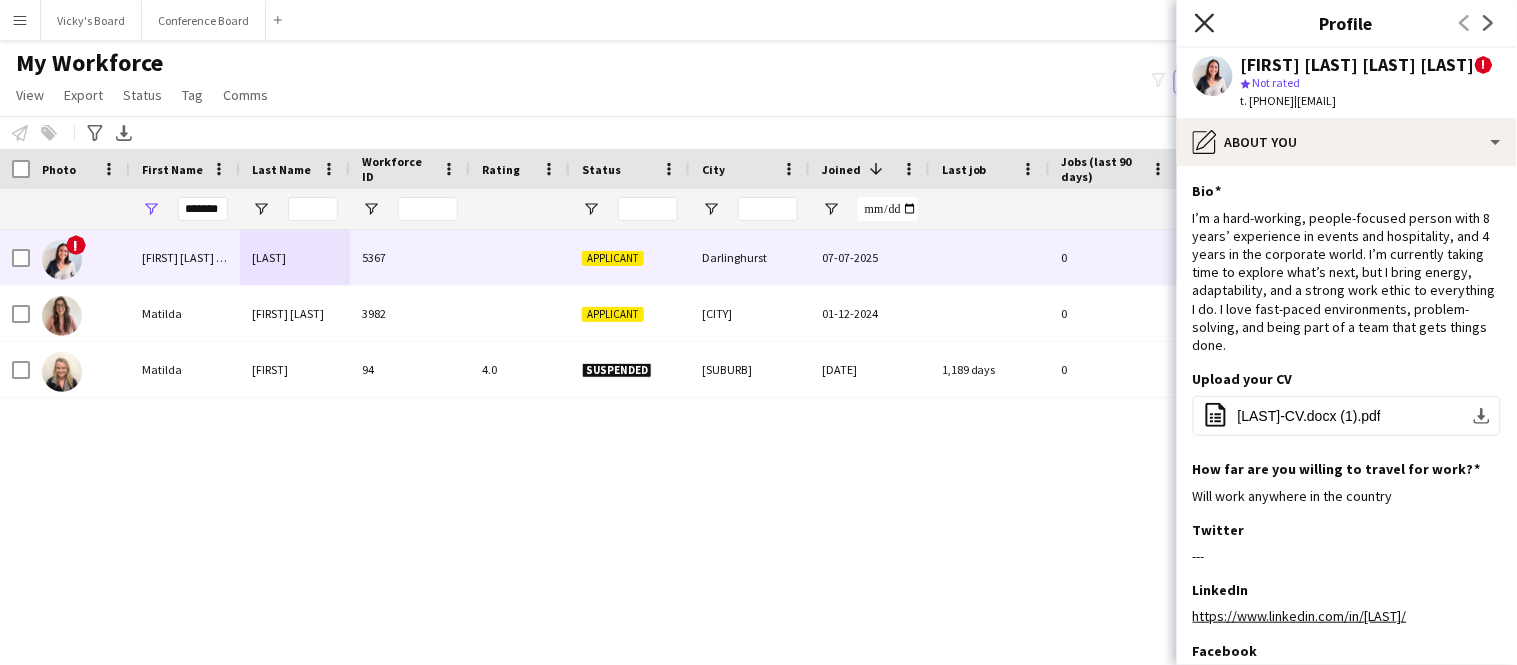 click on "Close pop-in" 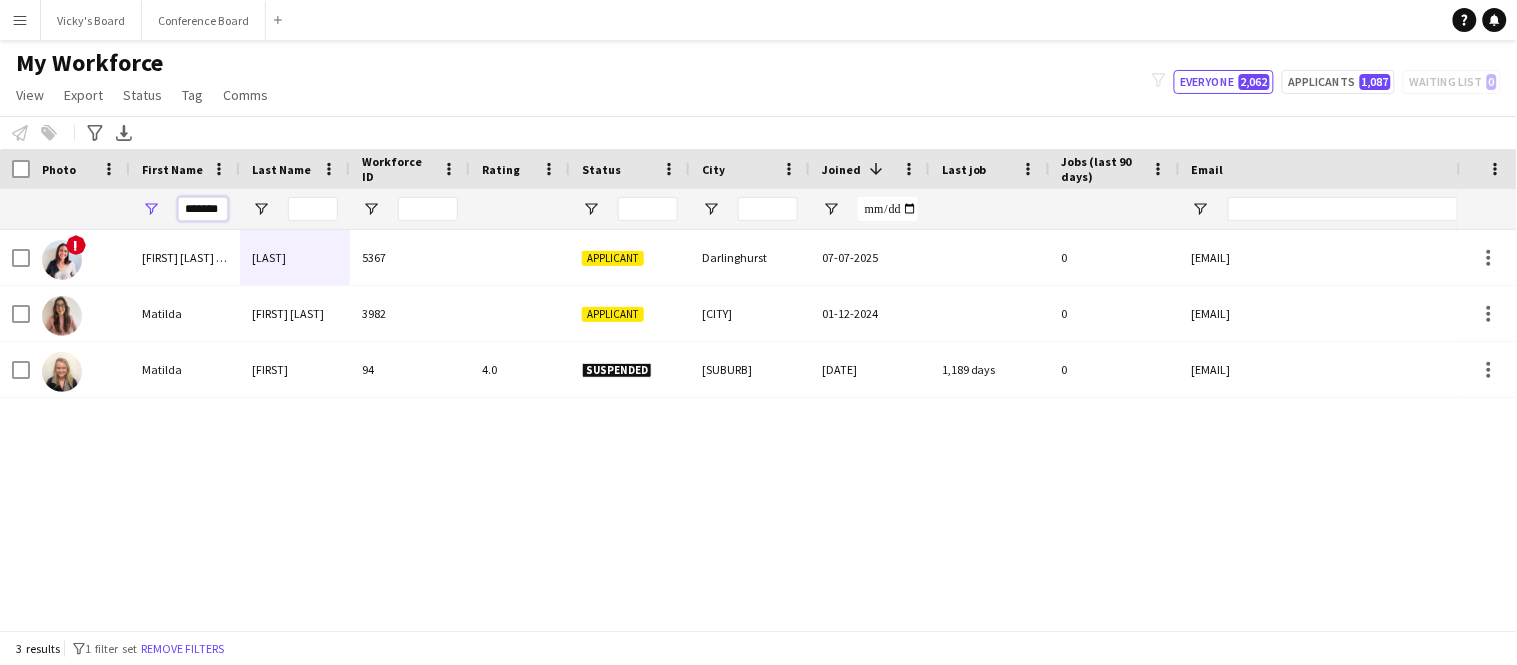 click on "*******" at bounding box center [203, 209] 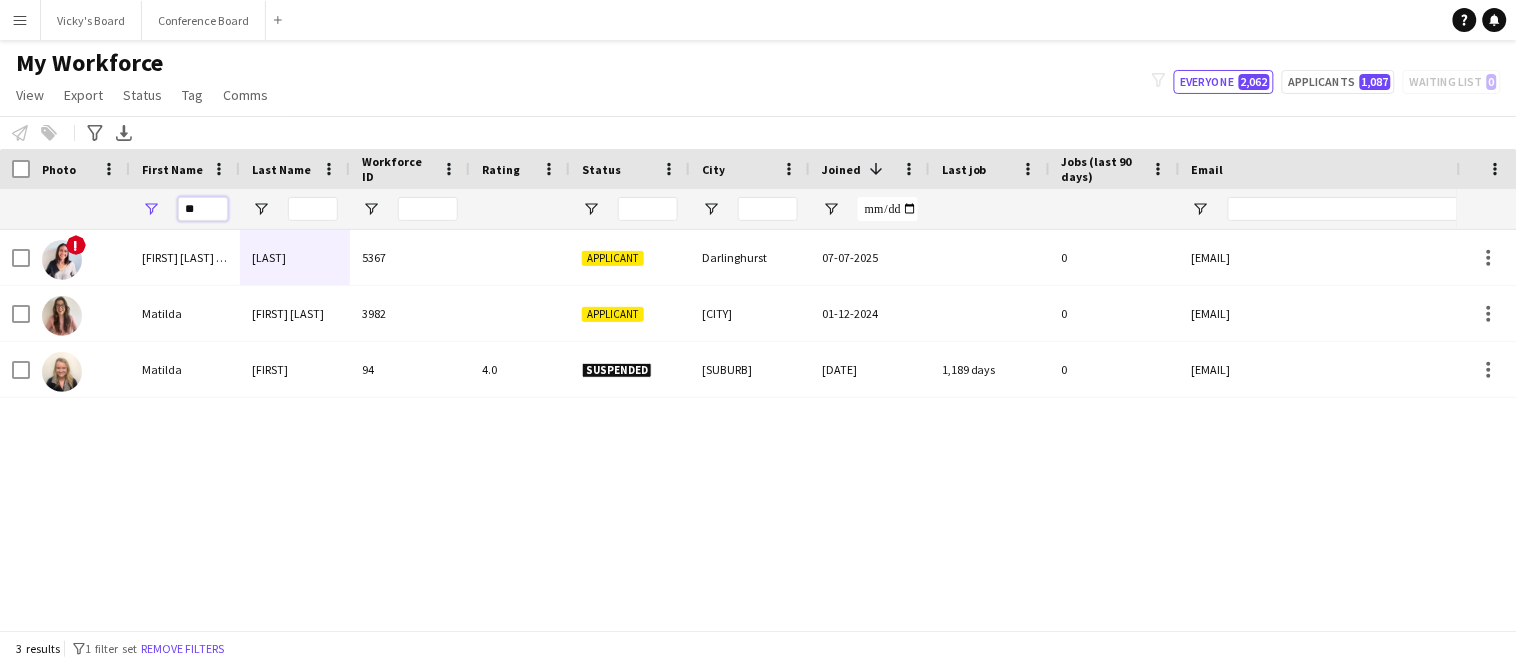 type on "*" 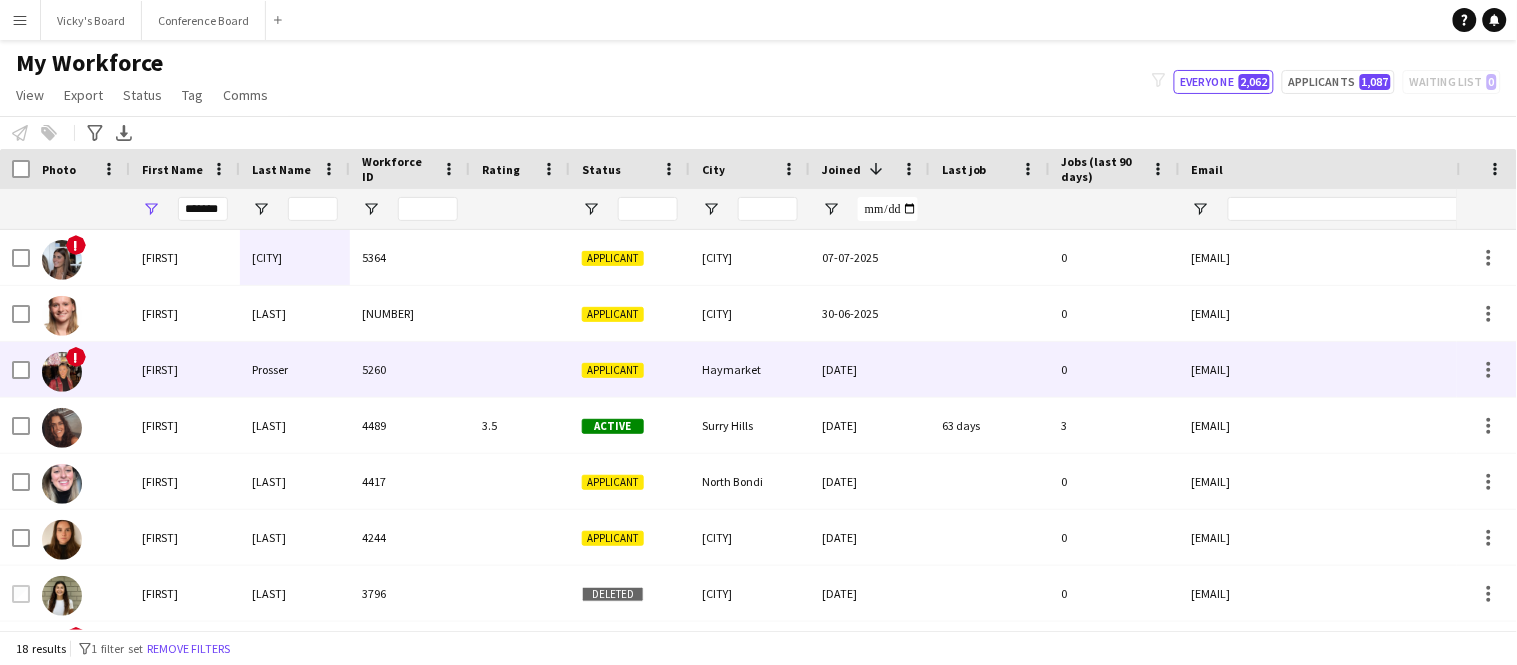 click on "[FIRST]" at bounding box center [185, 369] 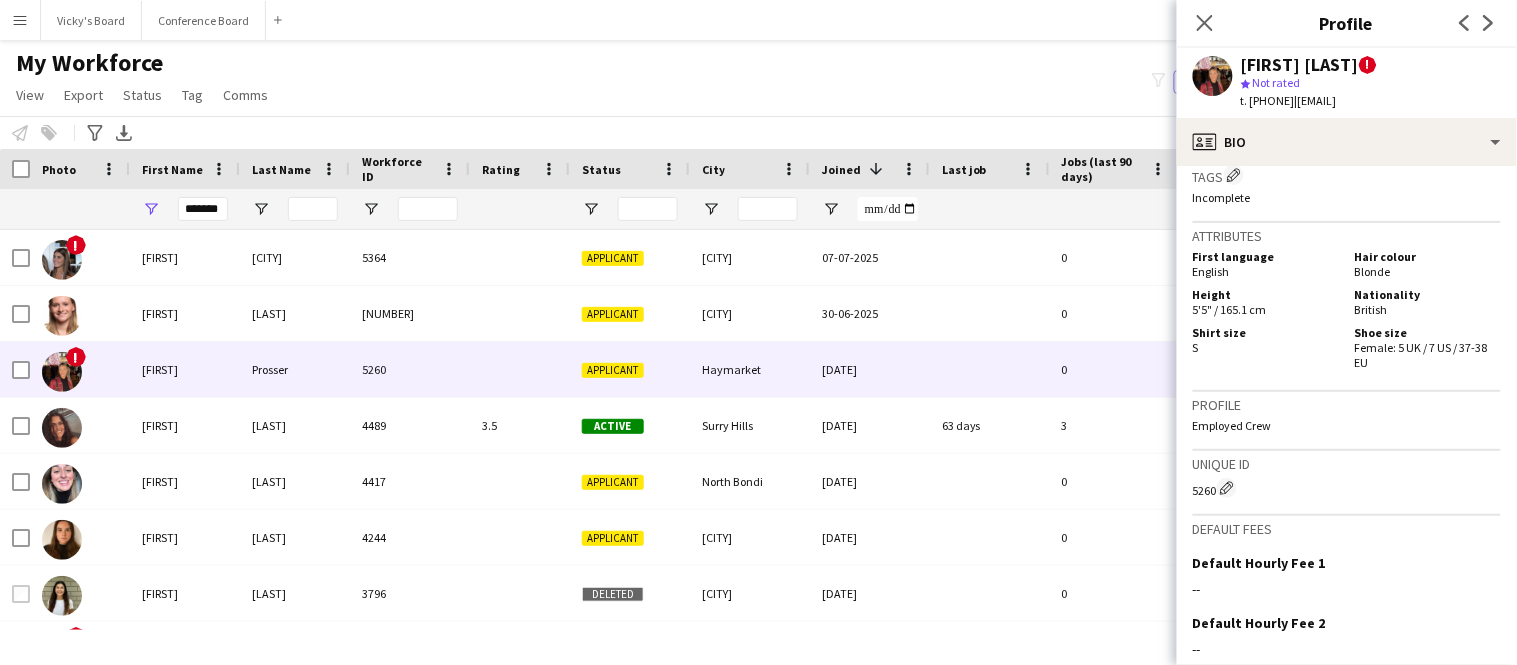 scroll, scrollTop: 1427, scrollLeft: 0, axis: vertical 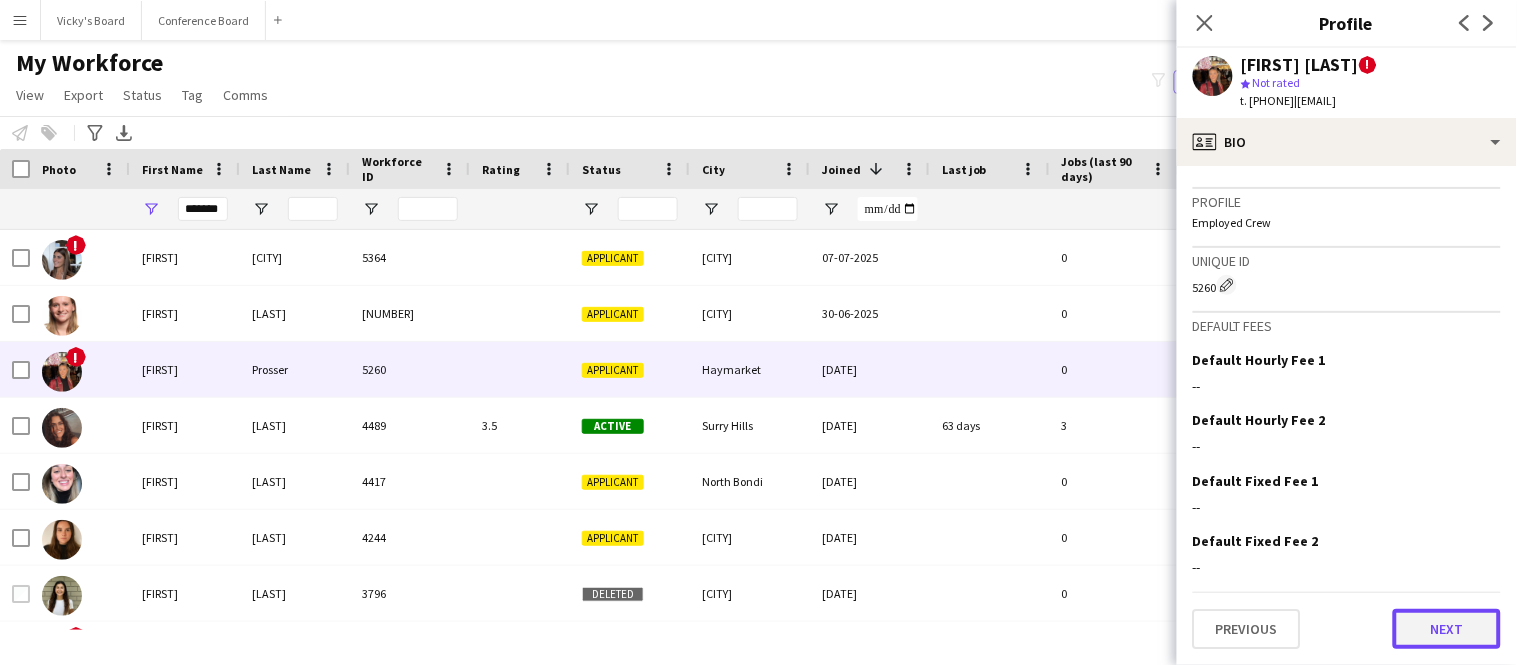 click on "Next" 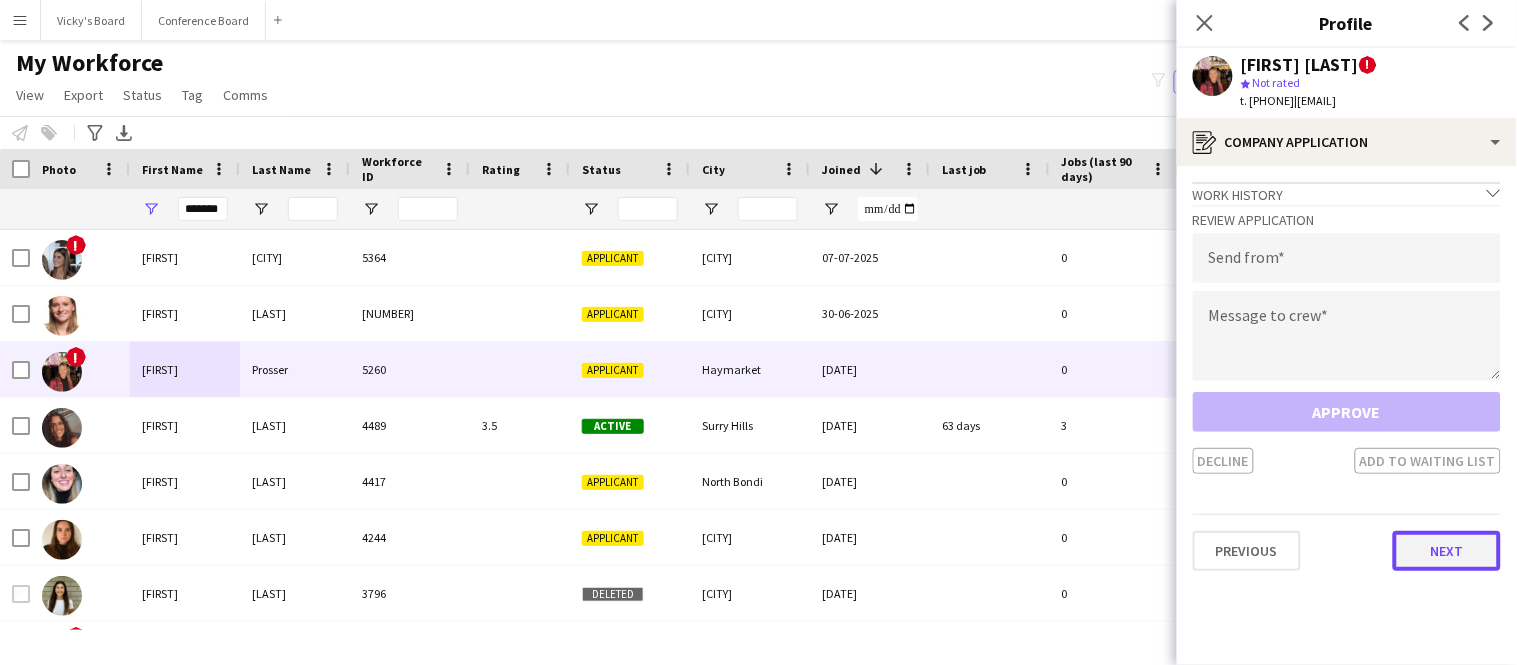 click on "Next" 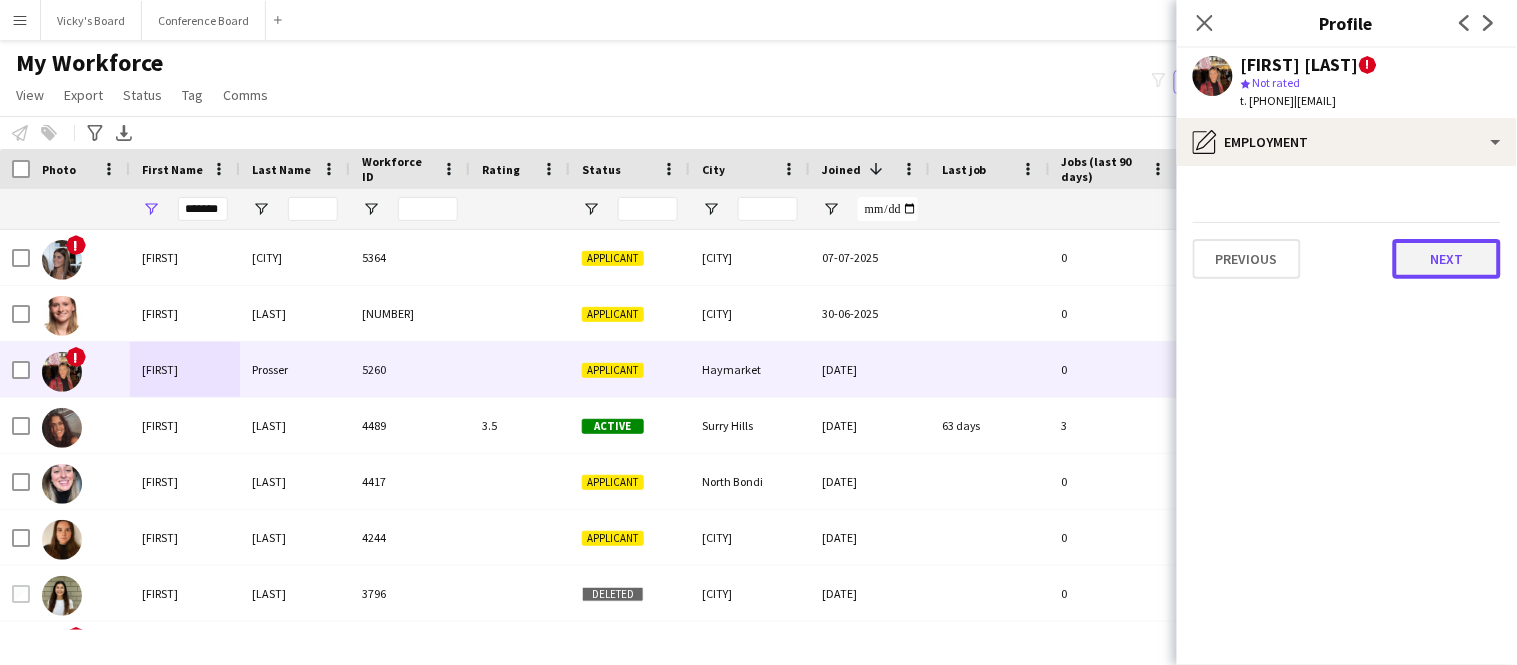 click on "Next" 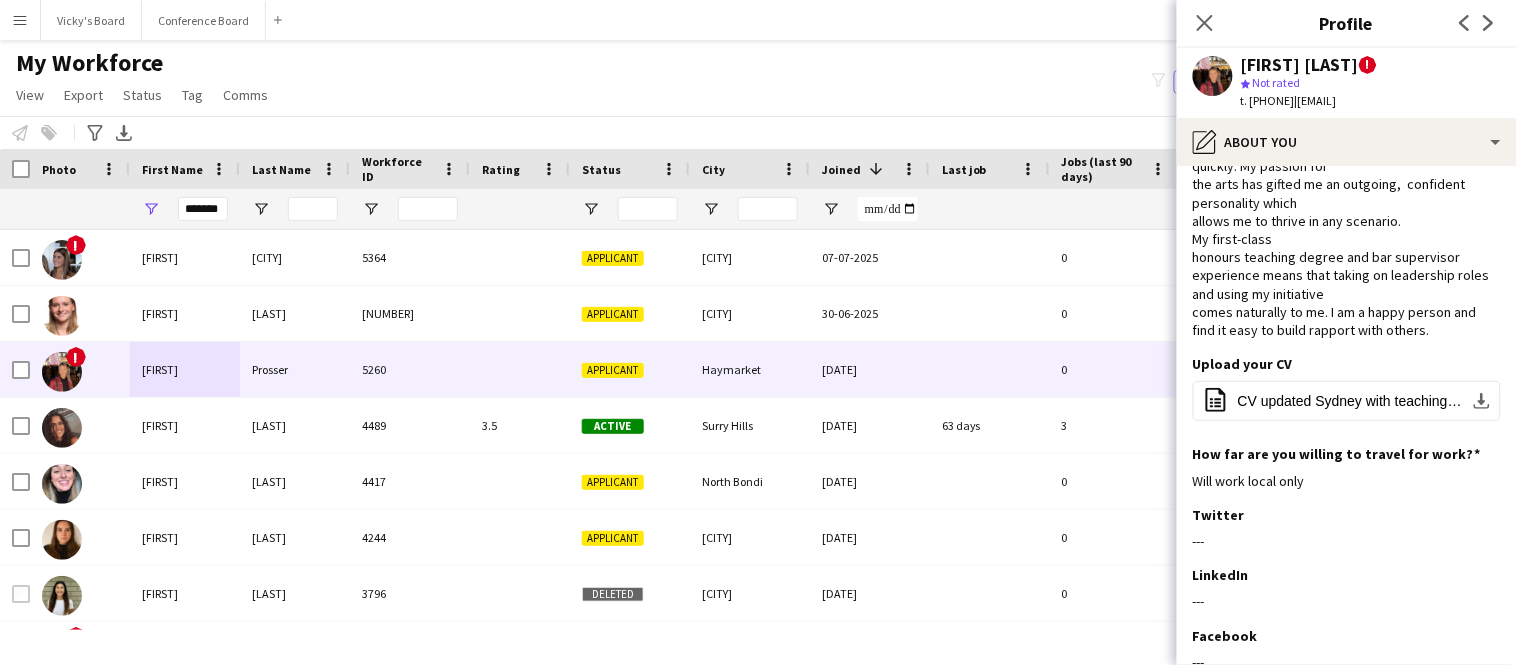 scroll, scrollTop: 298, scrollLeft: 0, axis: vertical 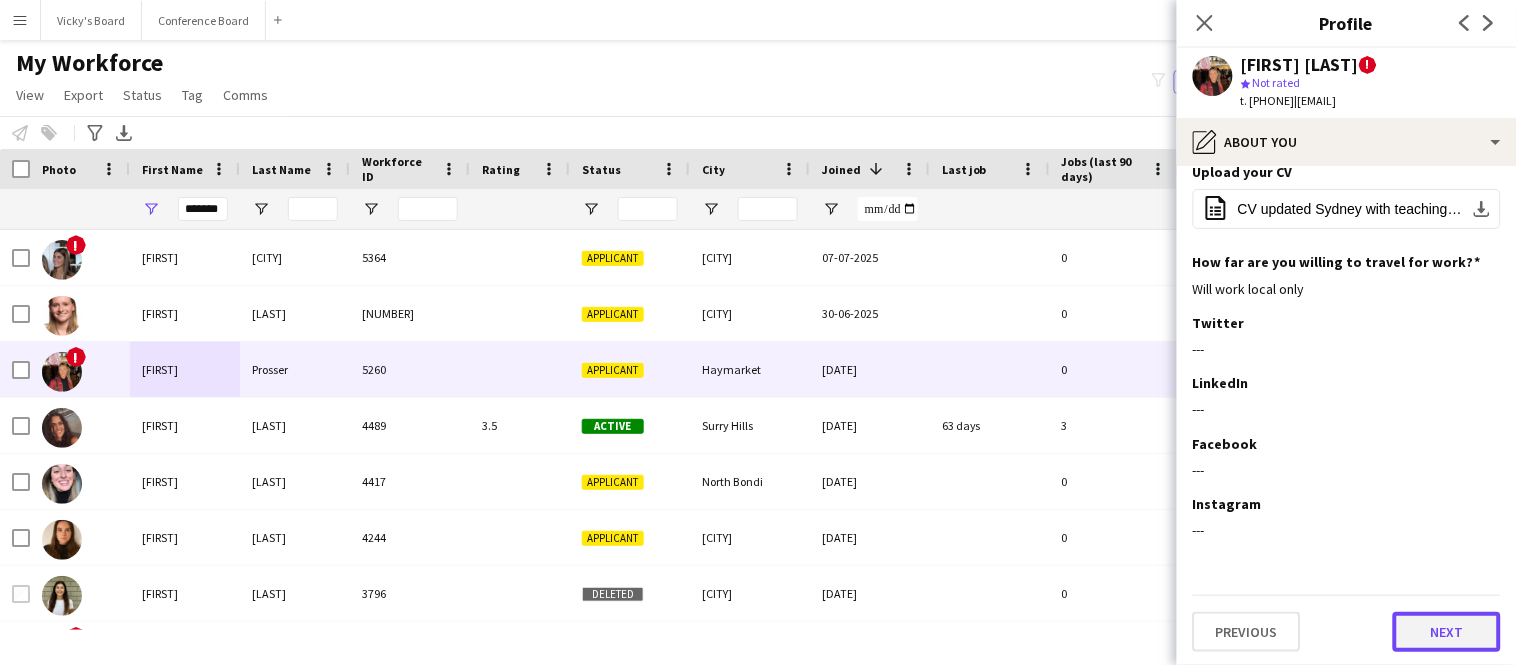 click on "Next" 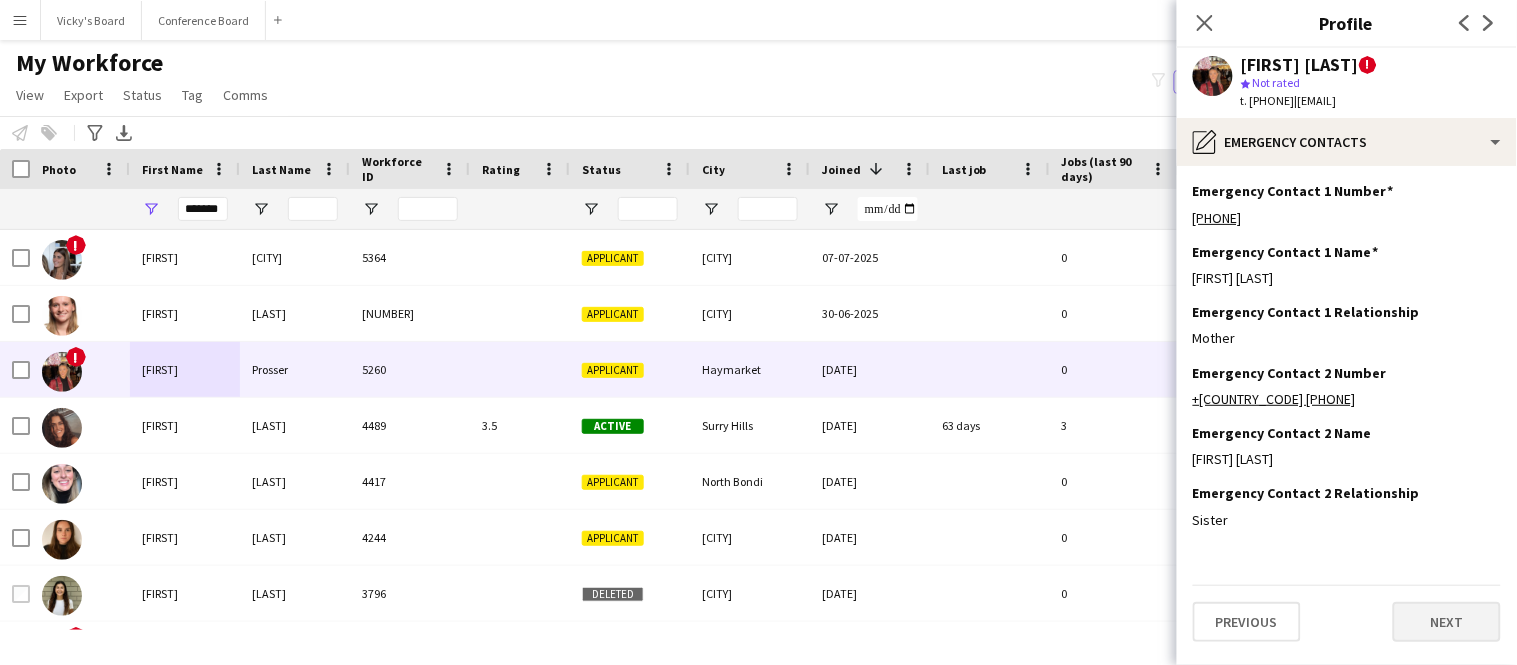 scroll, scrollTop: 0, scrollLeft: 0, axis: both 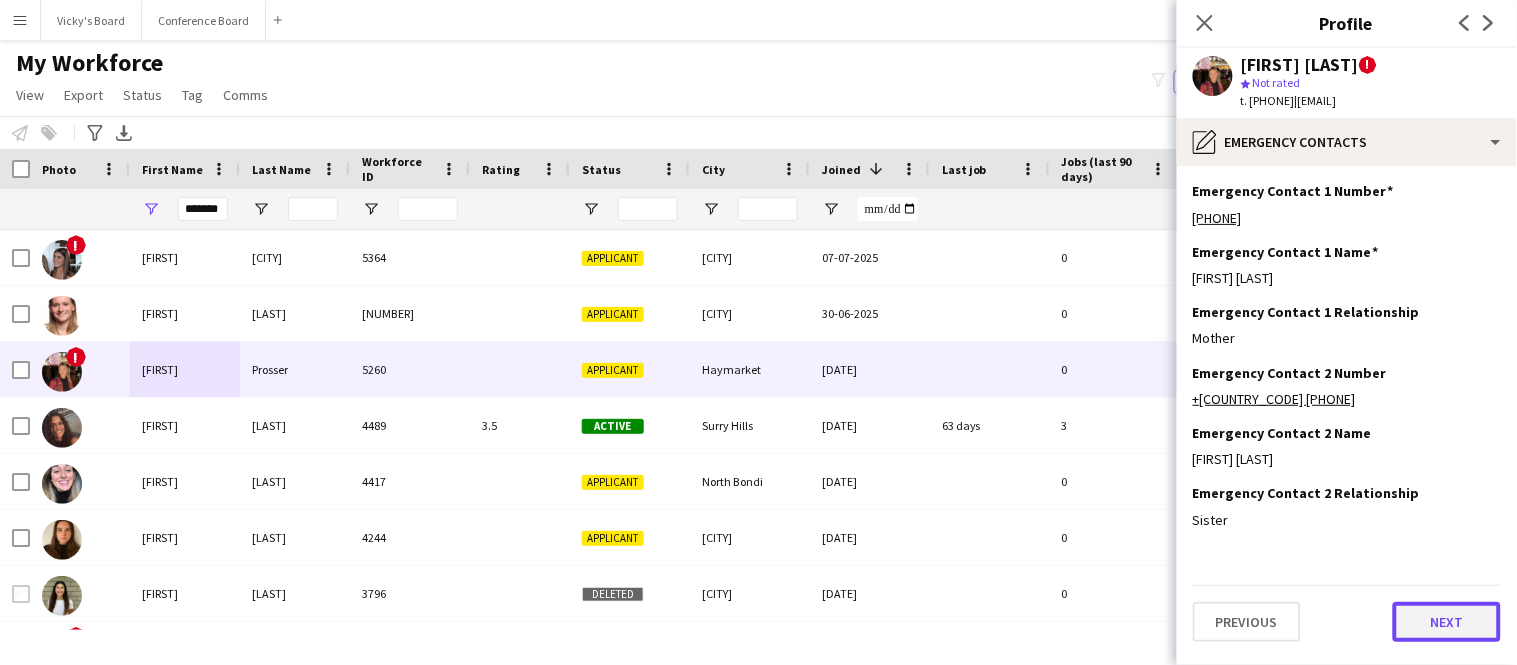 click on "Next" 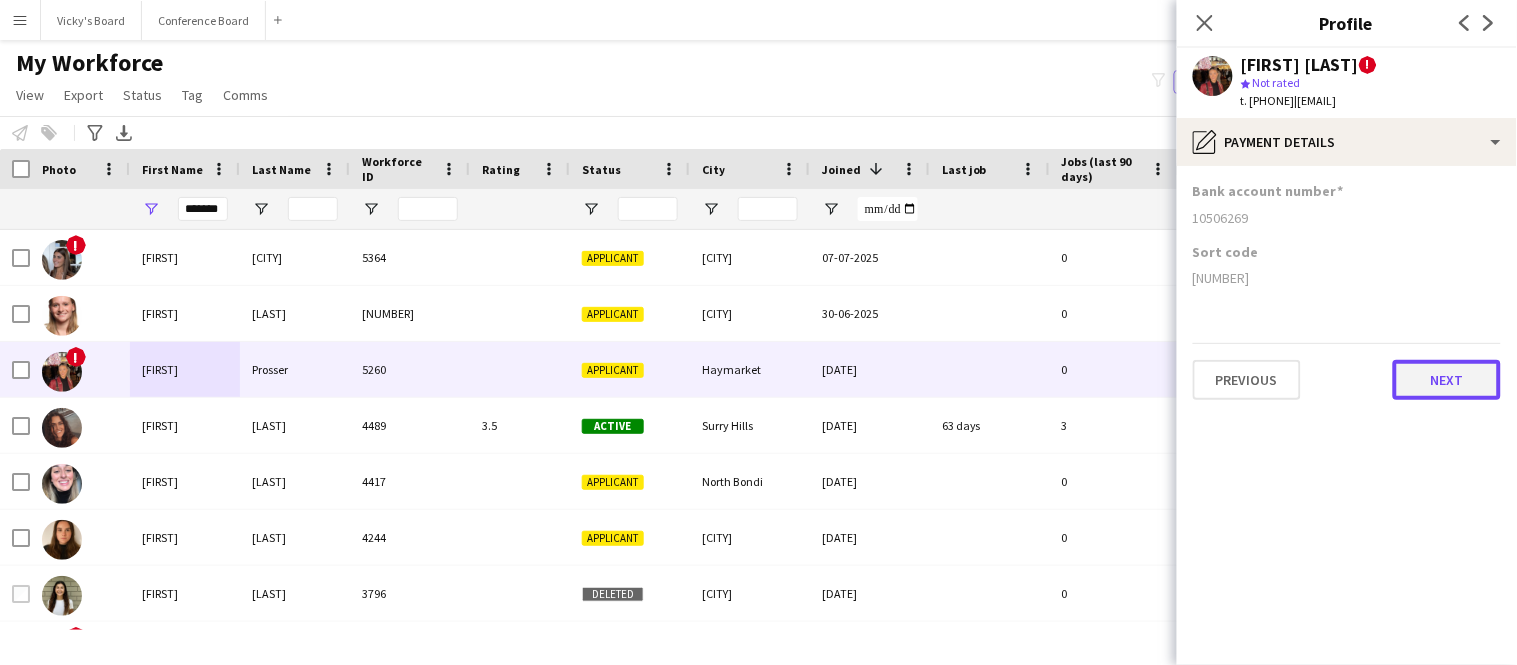 click on "Next" 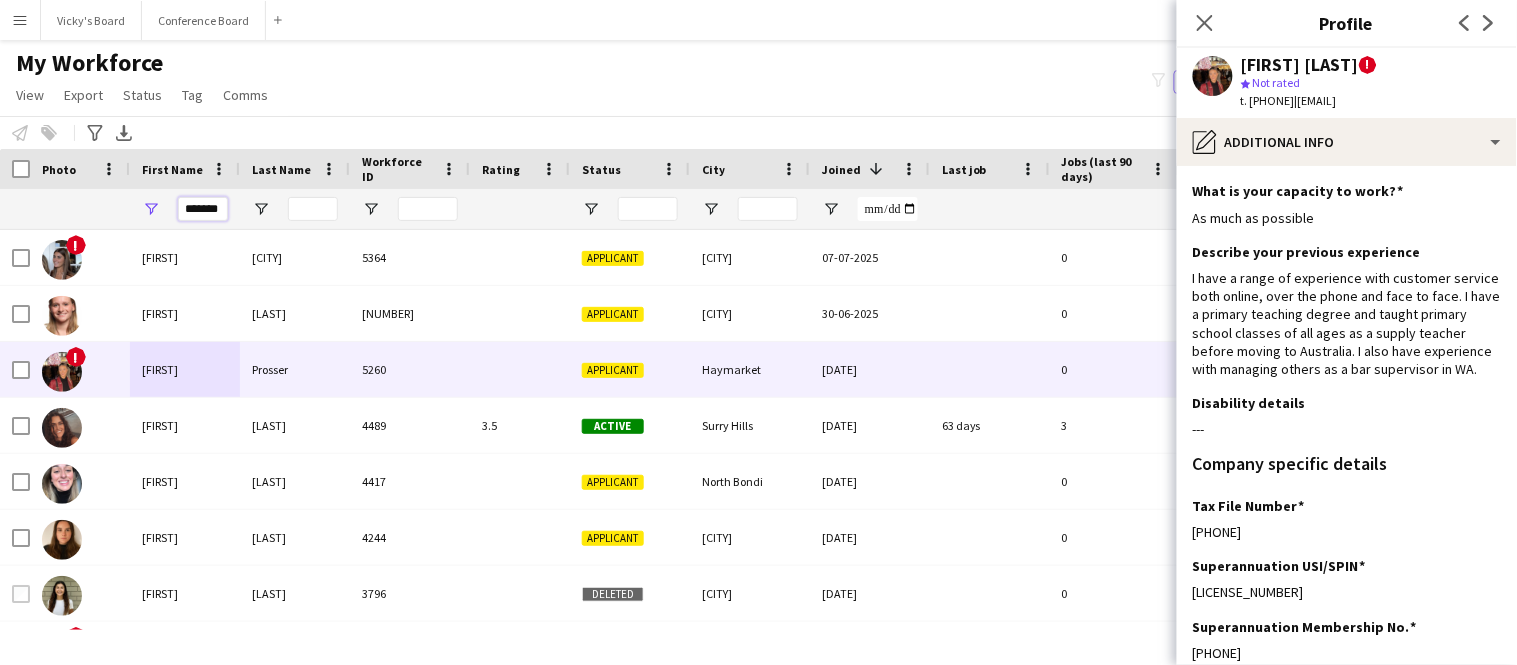 click on "*******" at bounding box center [203, 209] 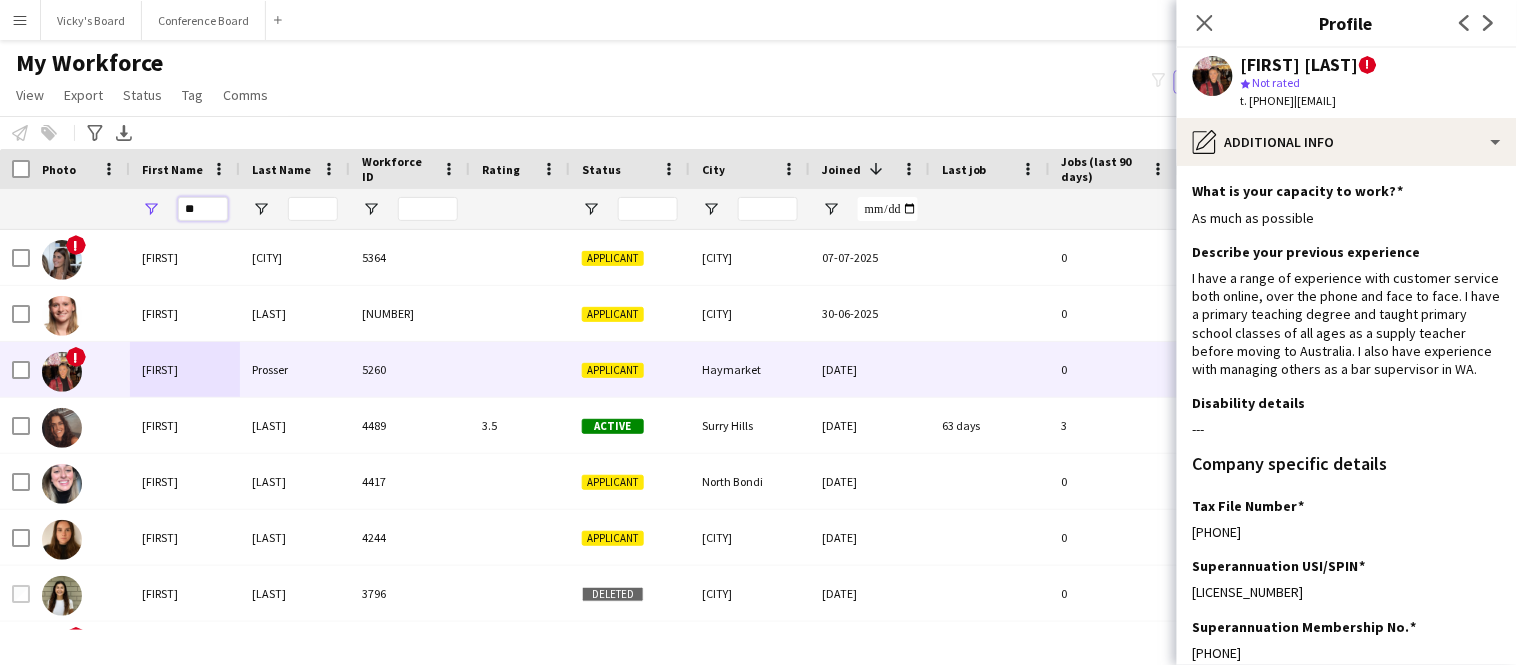 type on "*" 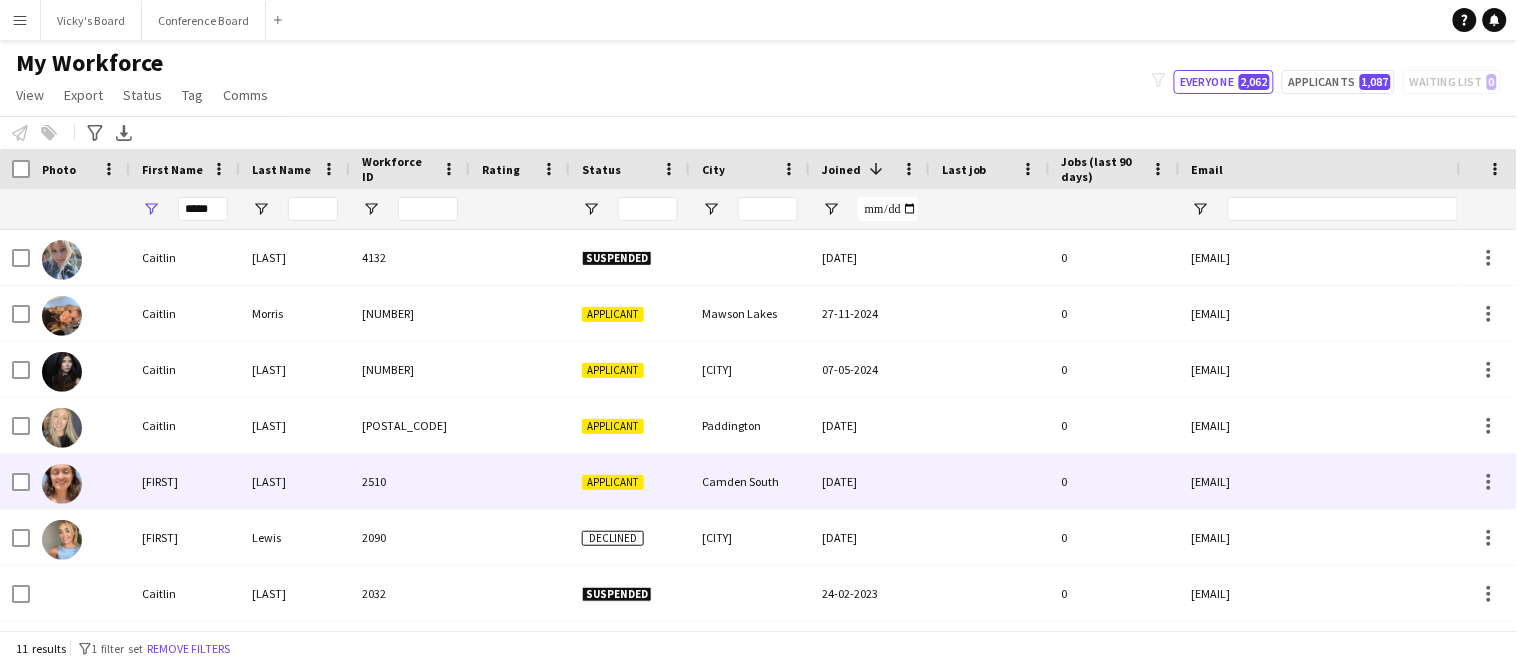 click on "[FIRST]" at bounding box center [185, 481] 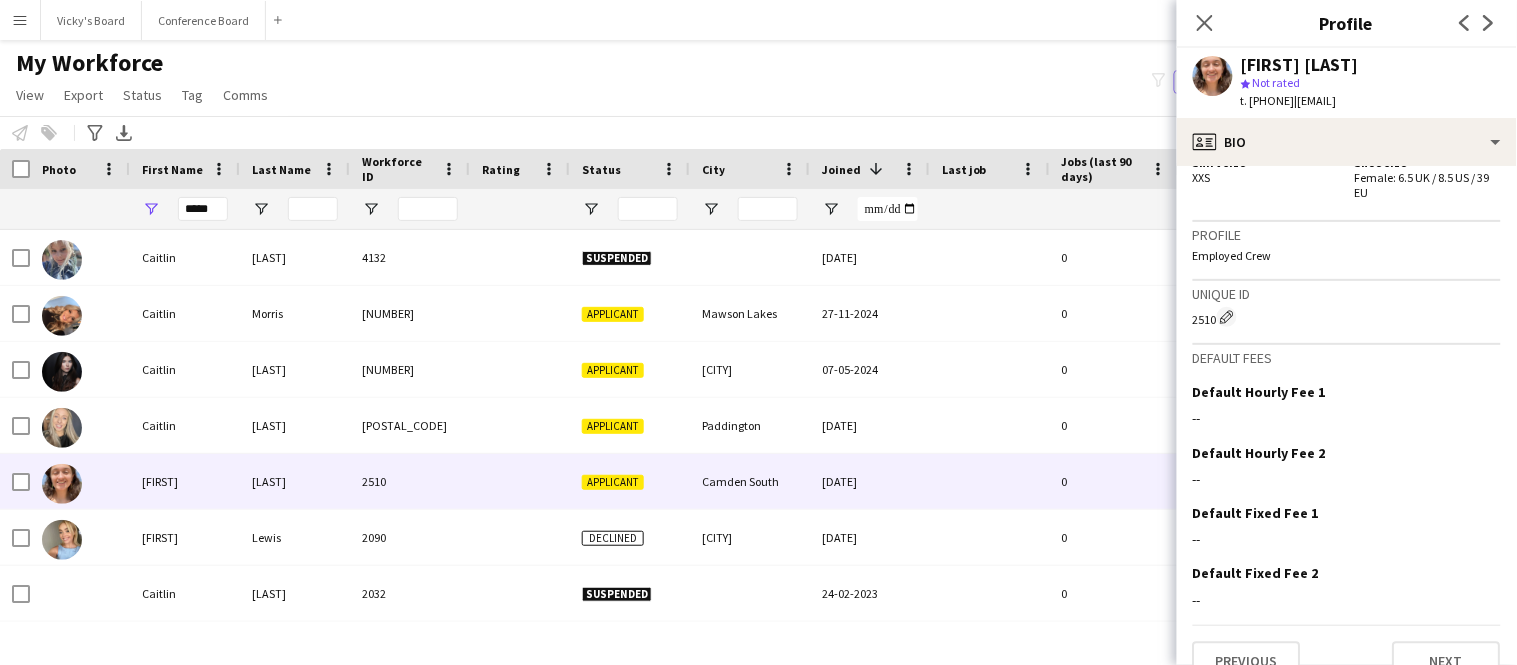 scroll, scrollTop: 1043, scrollLeft: 0, axis: vertical 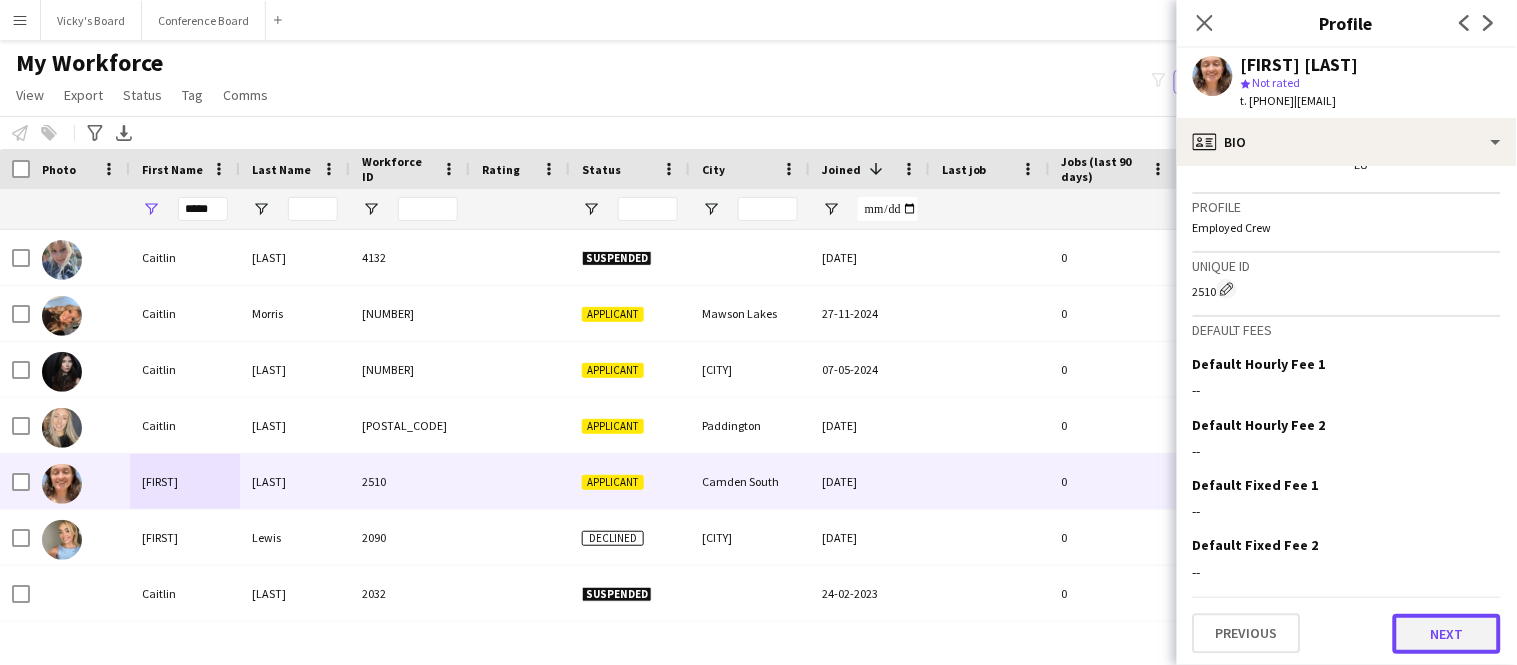 click on "Next" 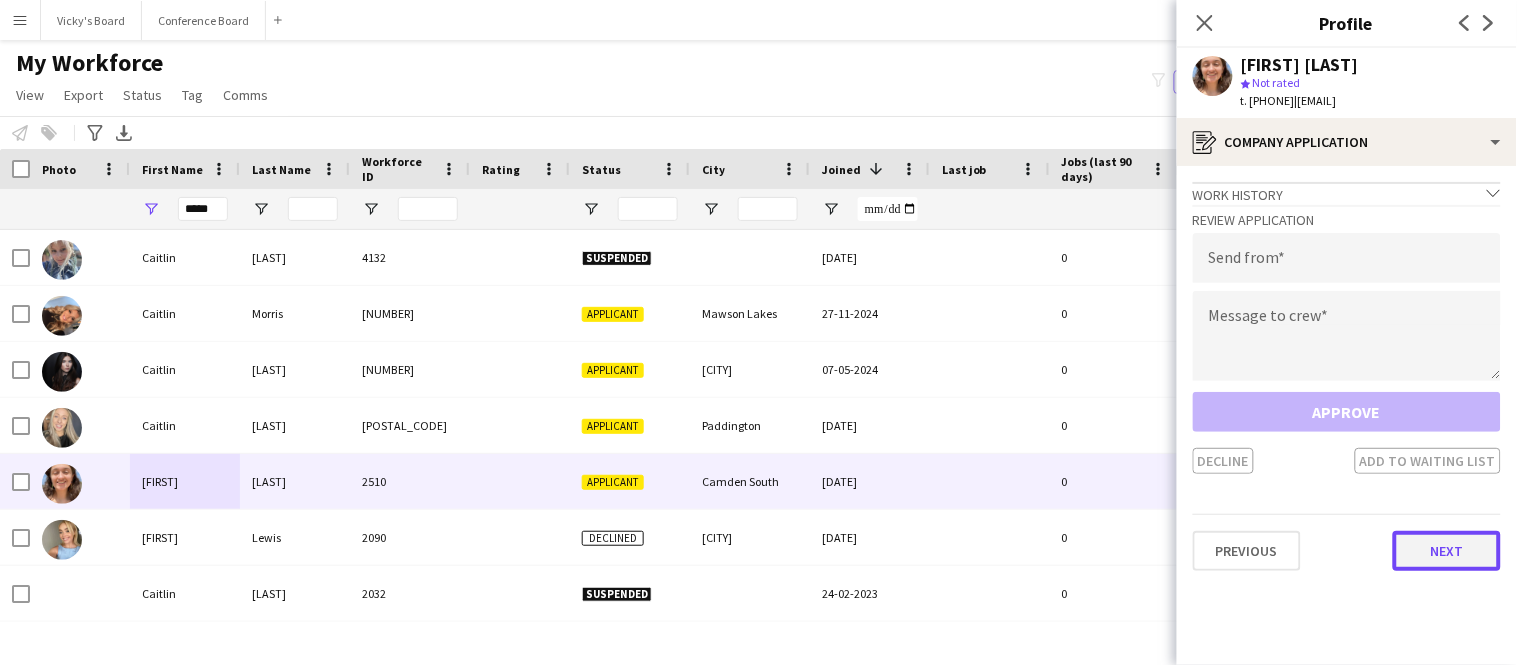click on "Next" 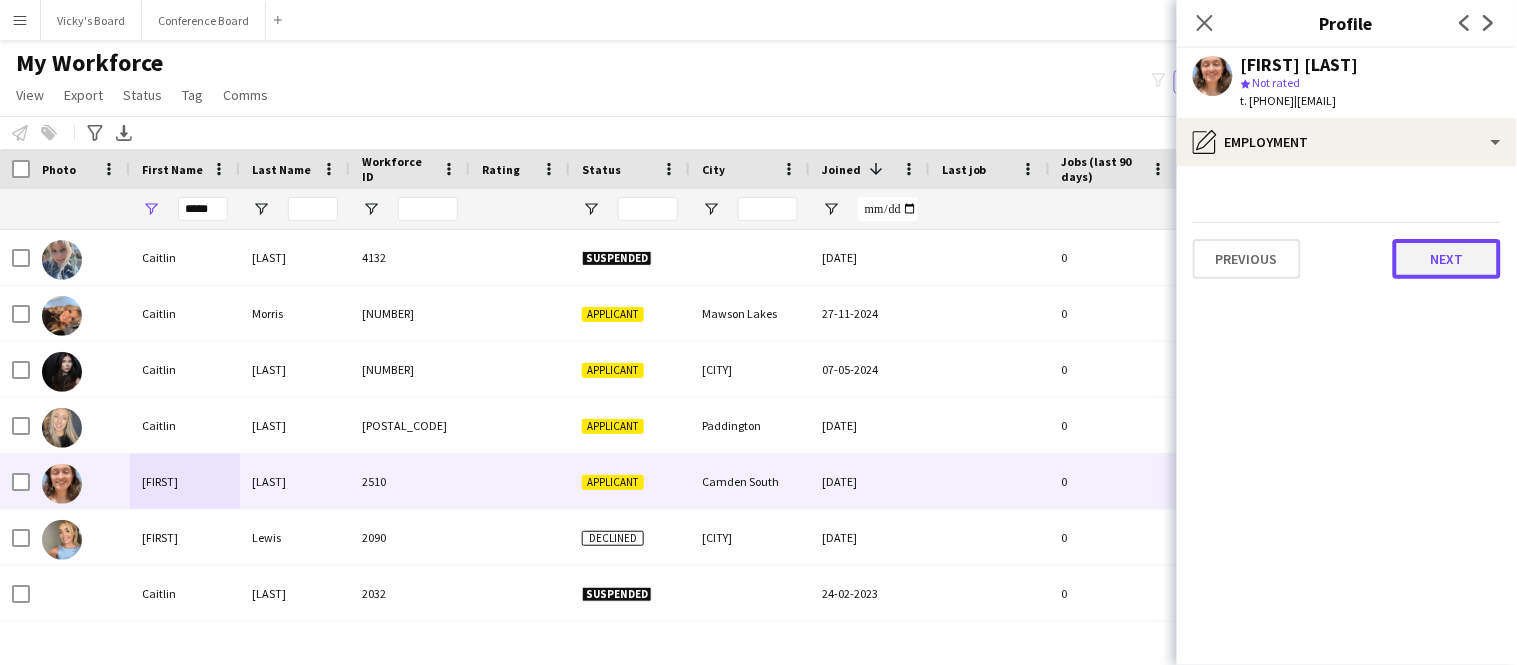 click on "Next" 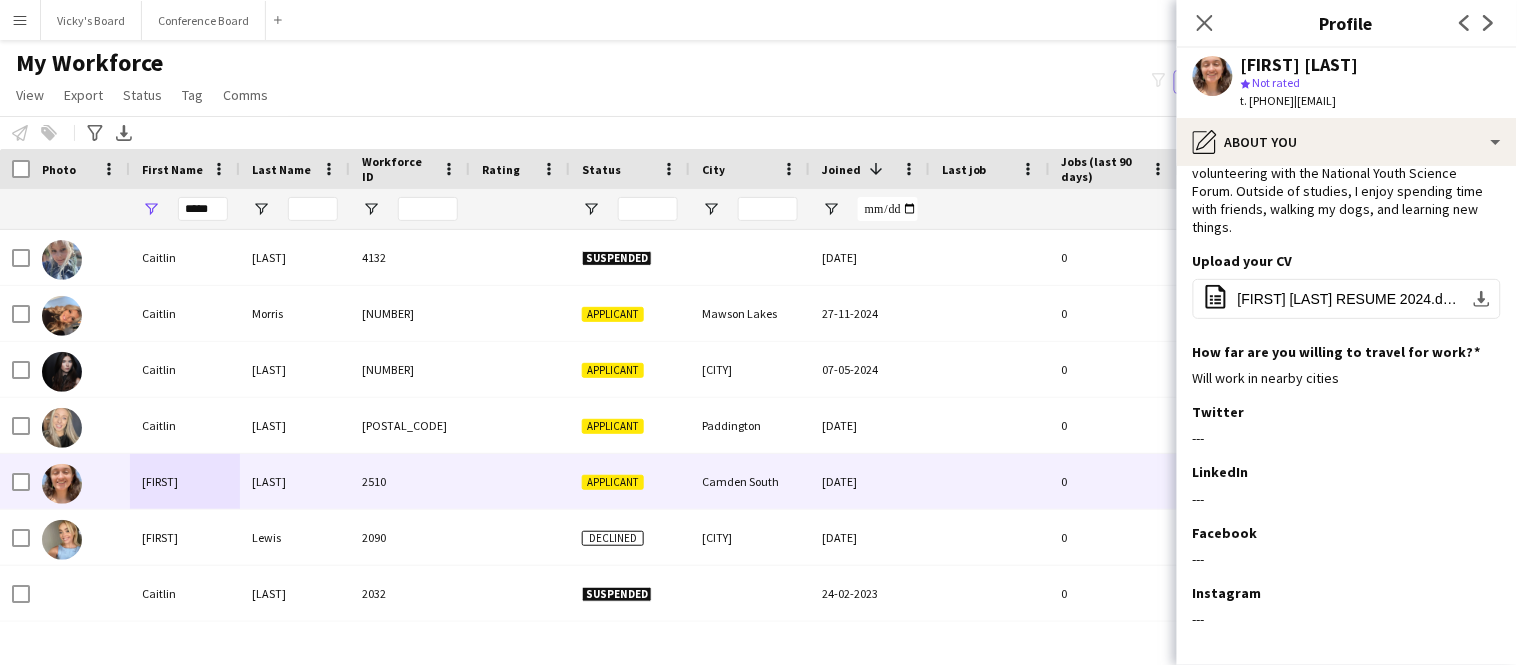 scroll, scrollTop: 207, scrollLeft: 0, axis: vertical 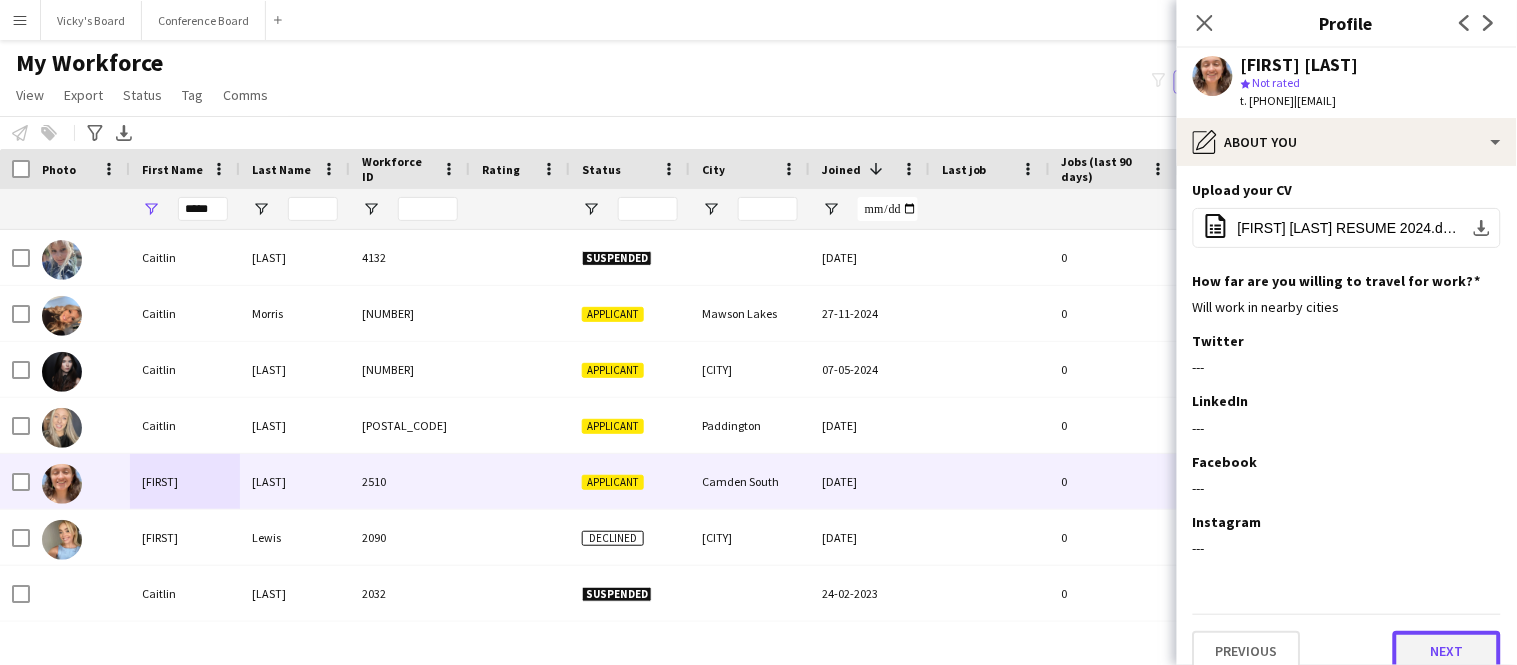 click on "Next" 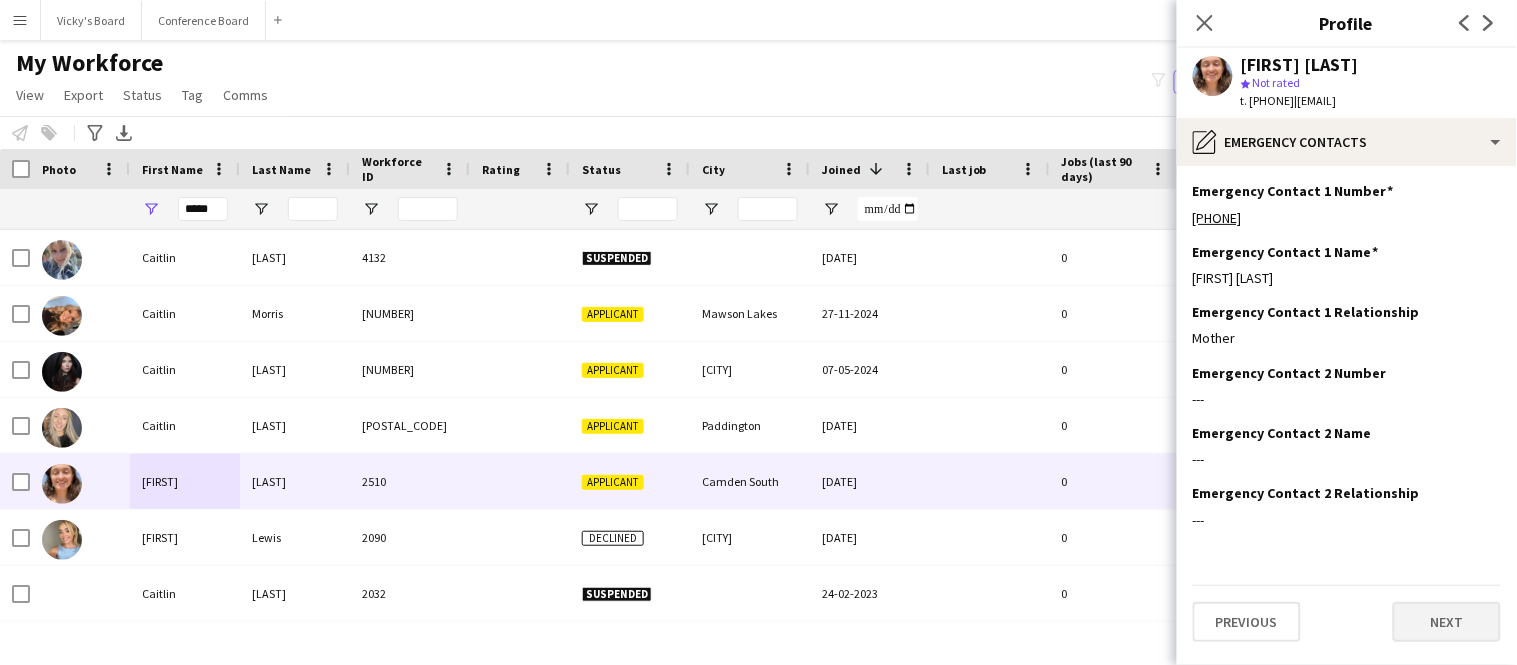 scroll, scrollTop: 0, scrollLeft: 0, axis: both 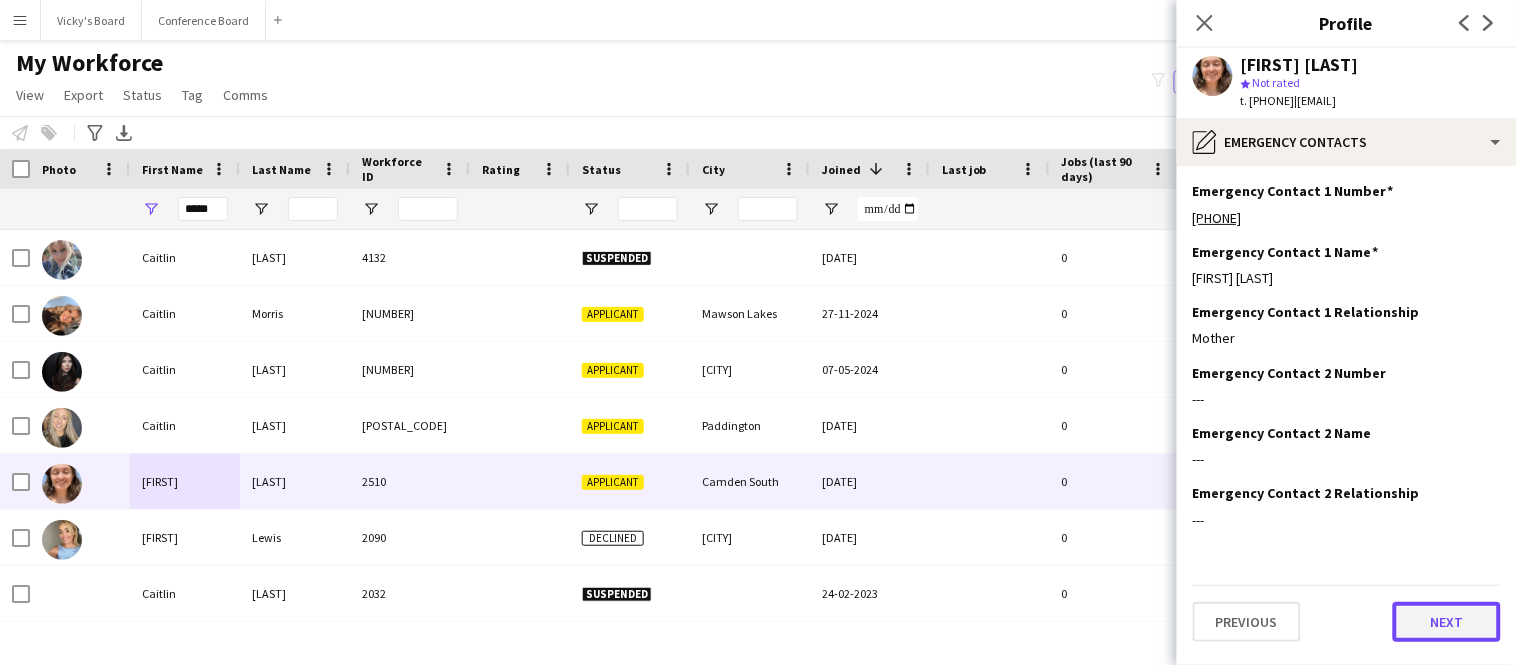 click on "Next" 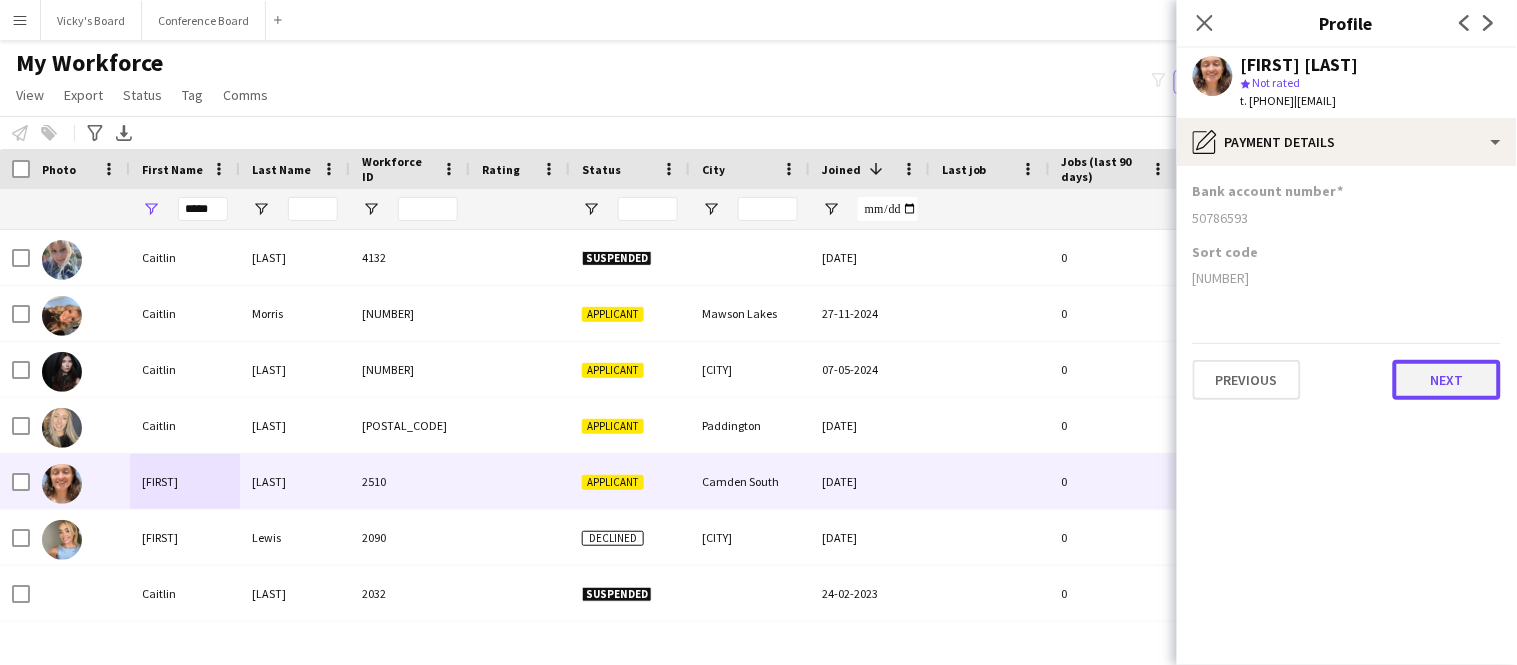 click on "Next" 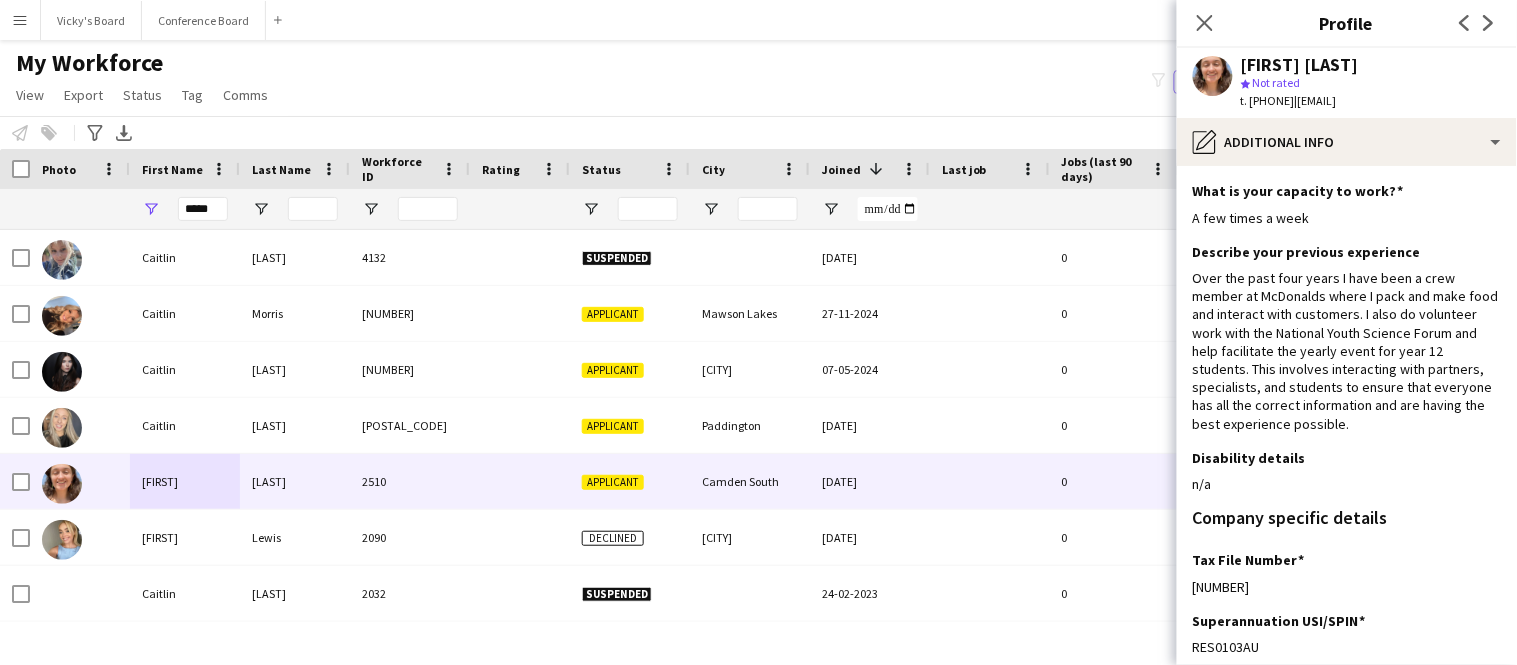 scroll, scrollTop: 298, scrollLeft: 0, axis: vertical 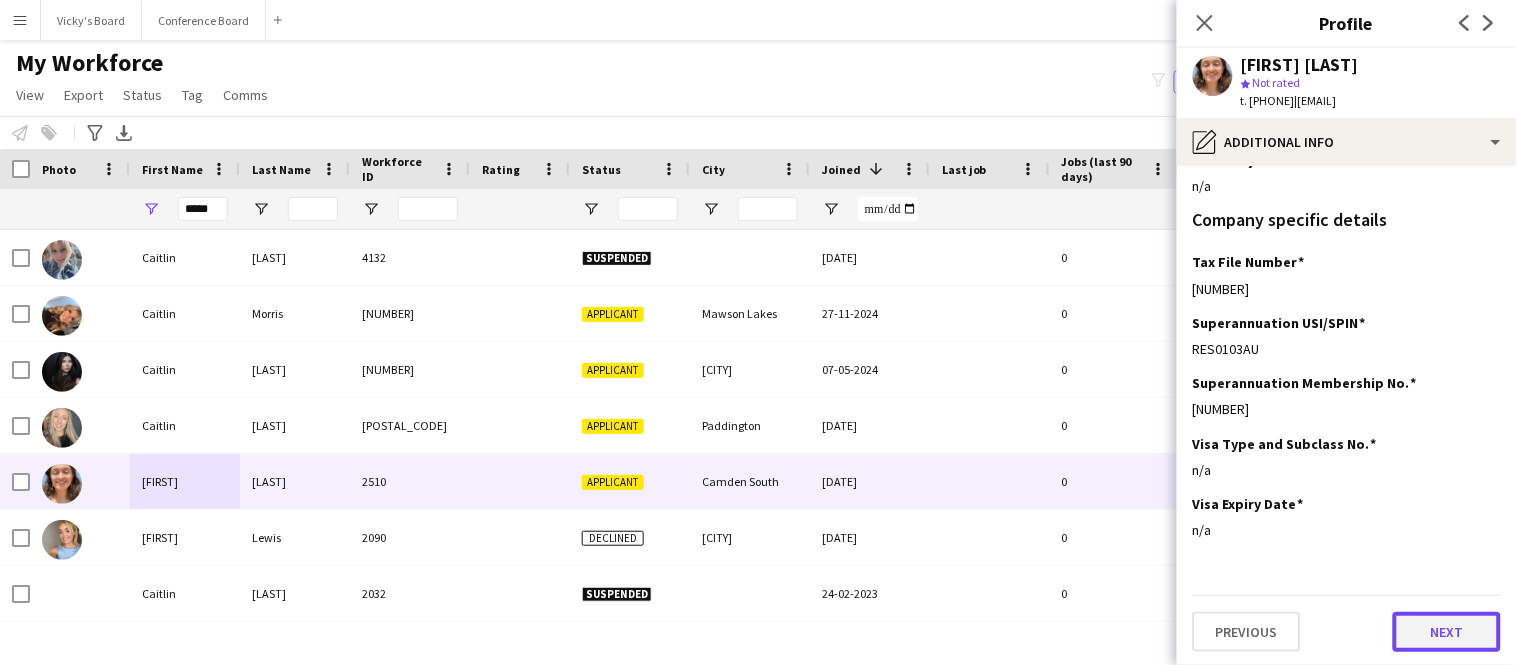 click on "Next" 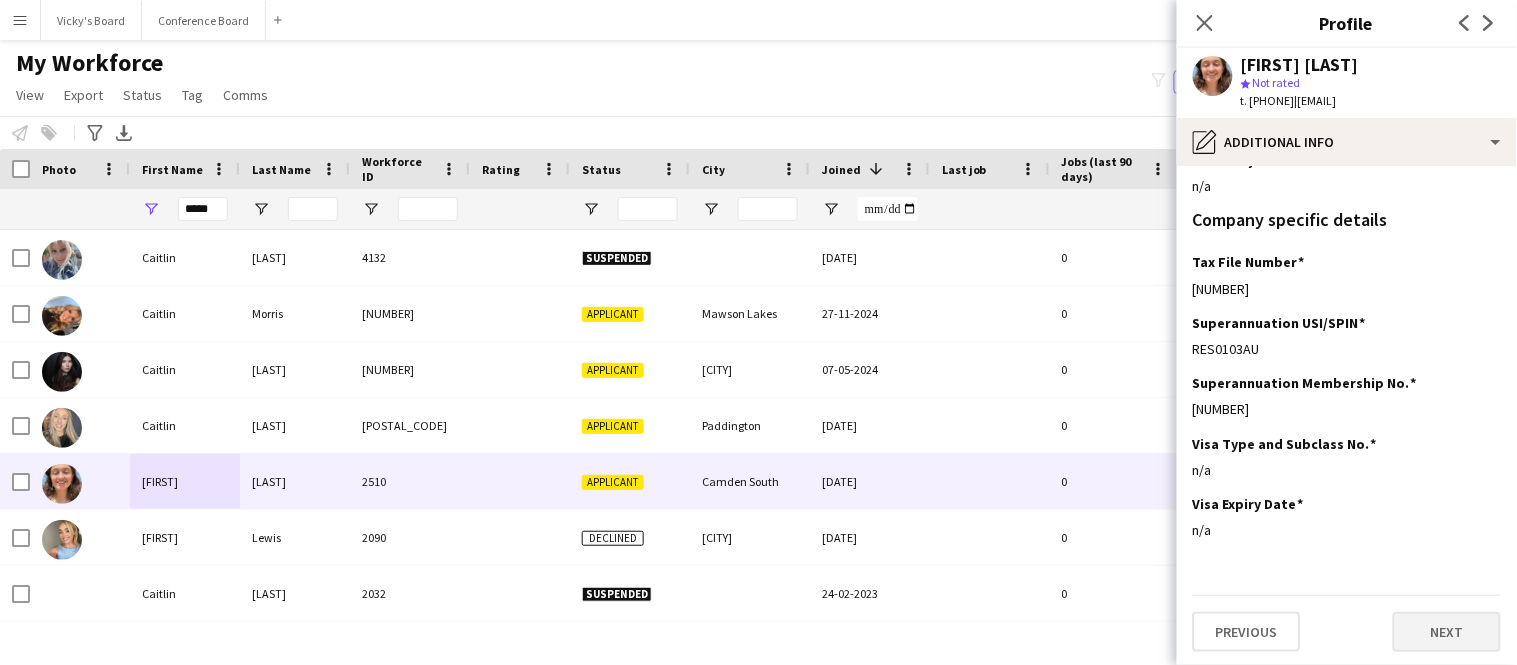 scroll, scrollTop: 0, scrollLeft: 0, axis: both 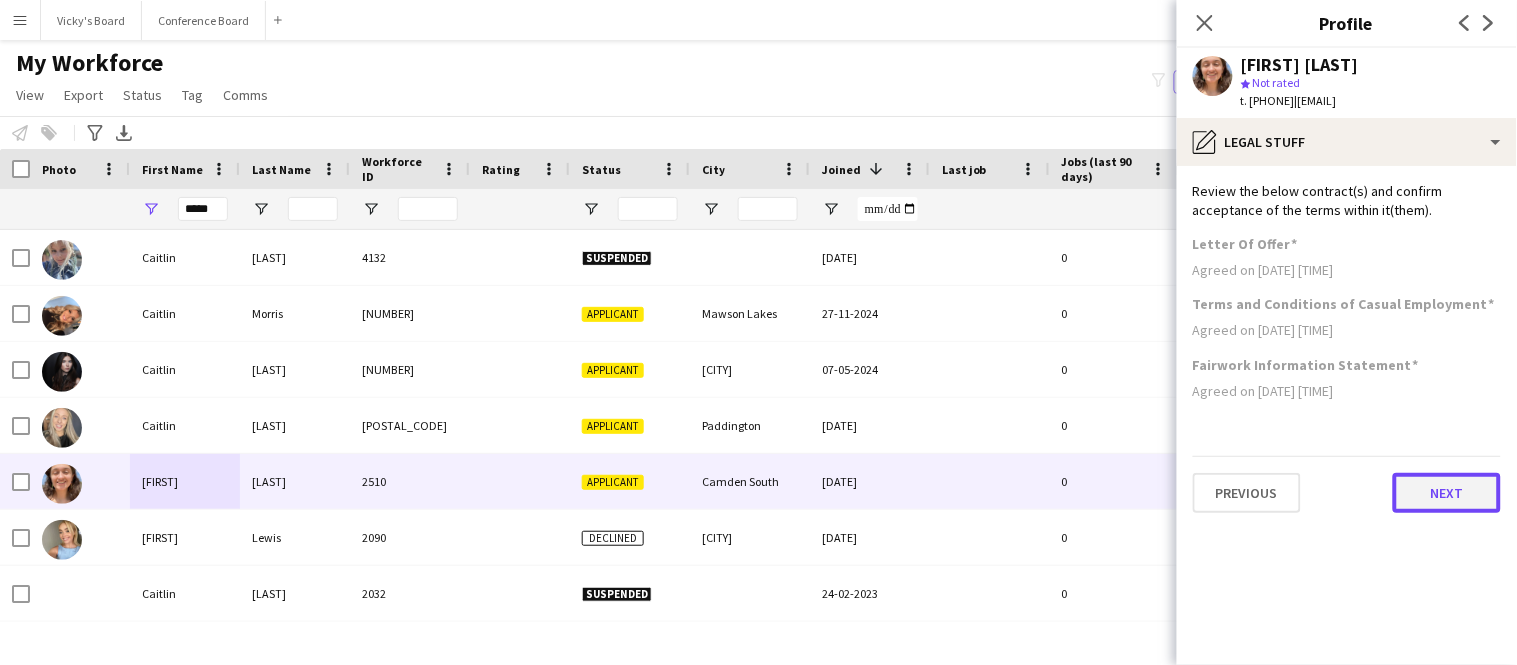 click on "Next" 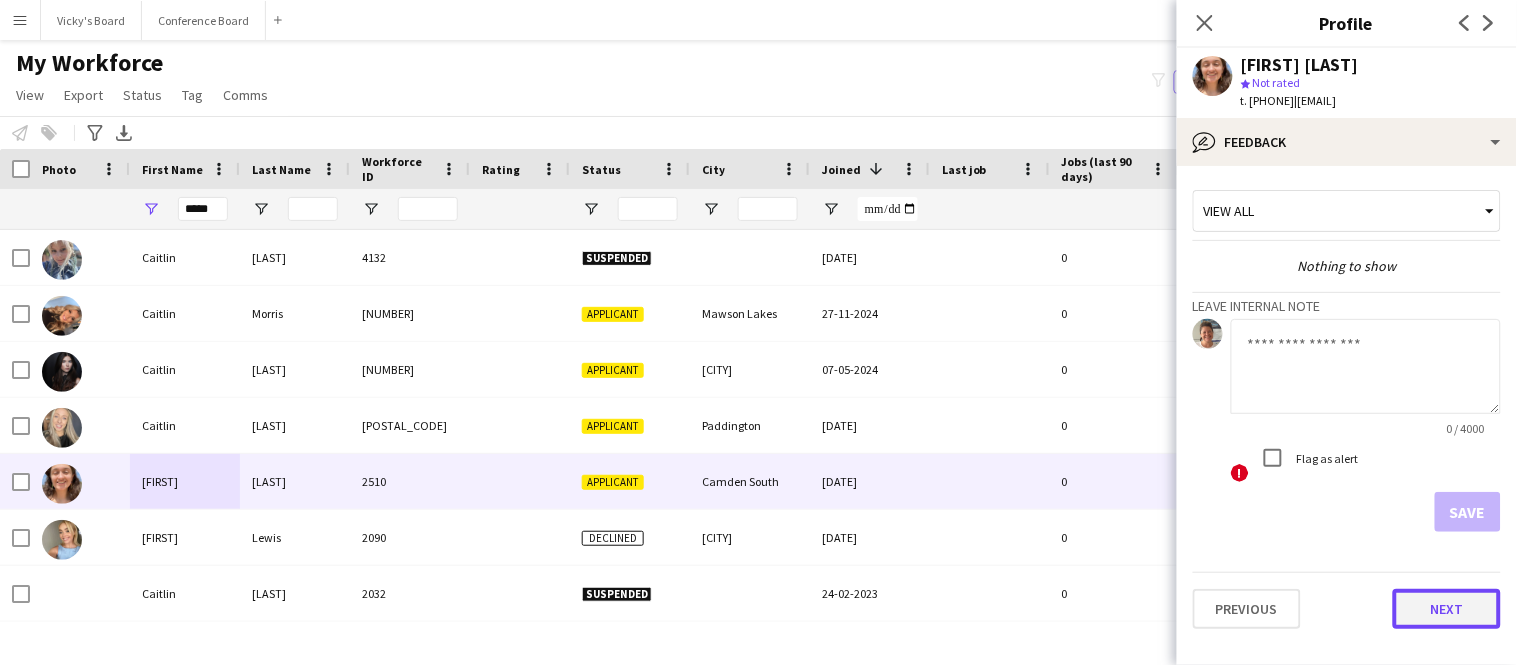 click on "Next" 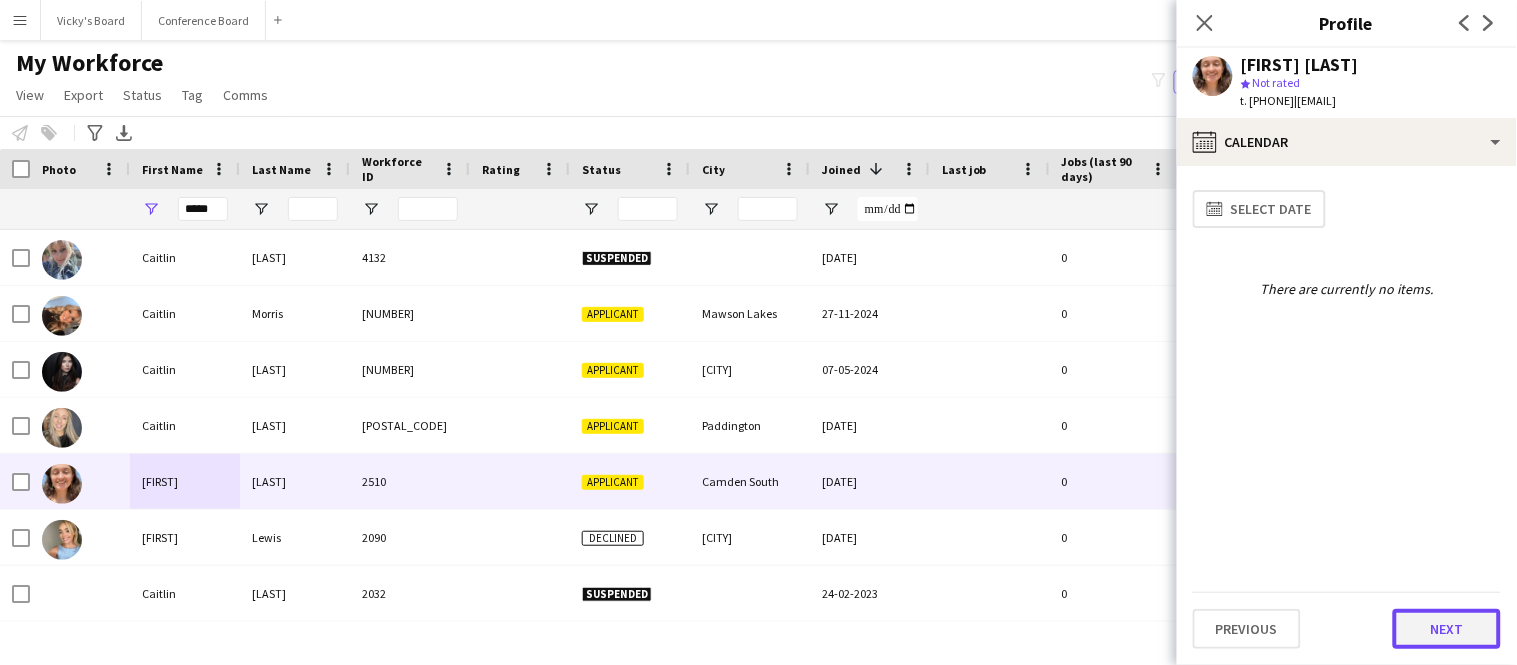 click on "Next" 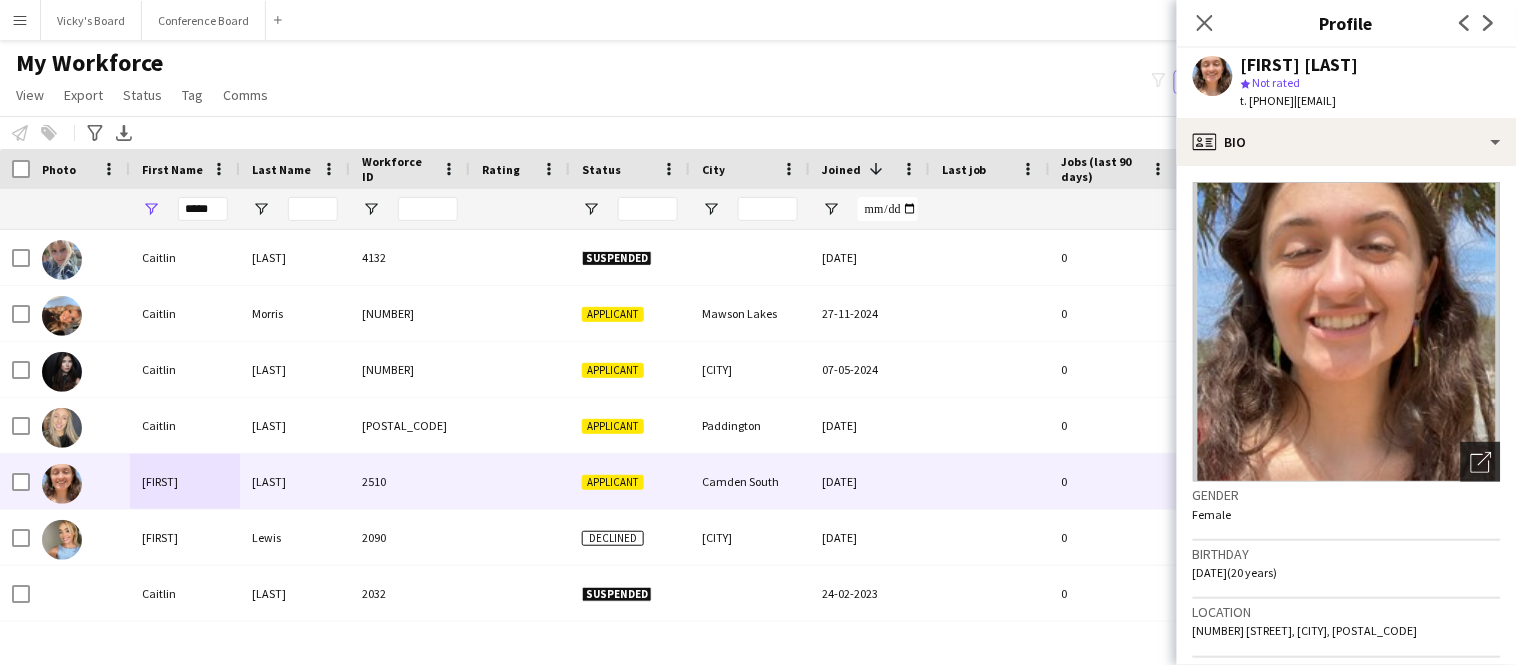 click on "Open photos pop-in" 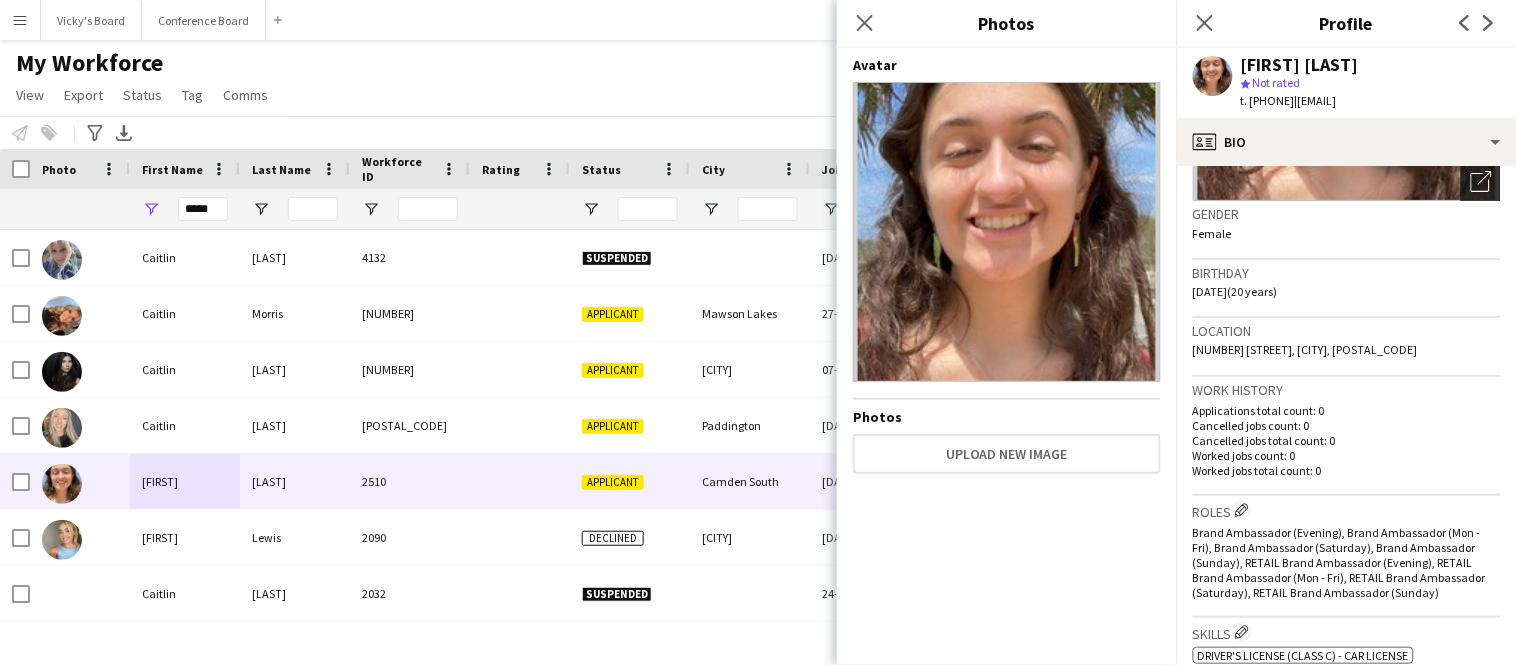 scroll, scrollTop: 284, scrollLeft: 0, axis: vertical 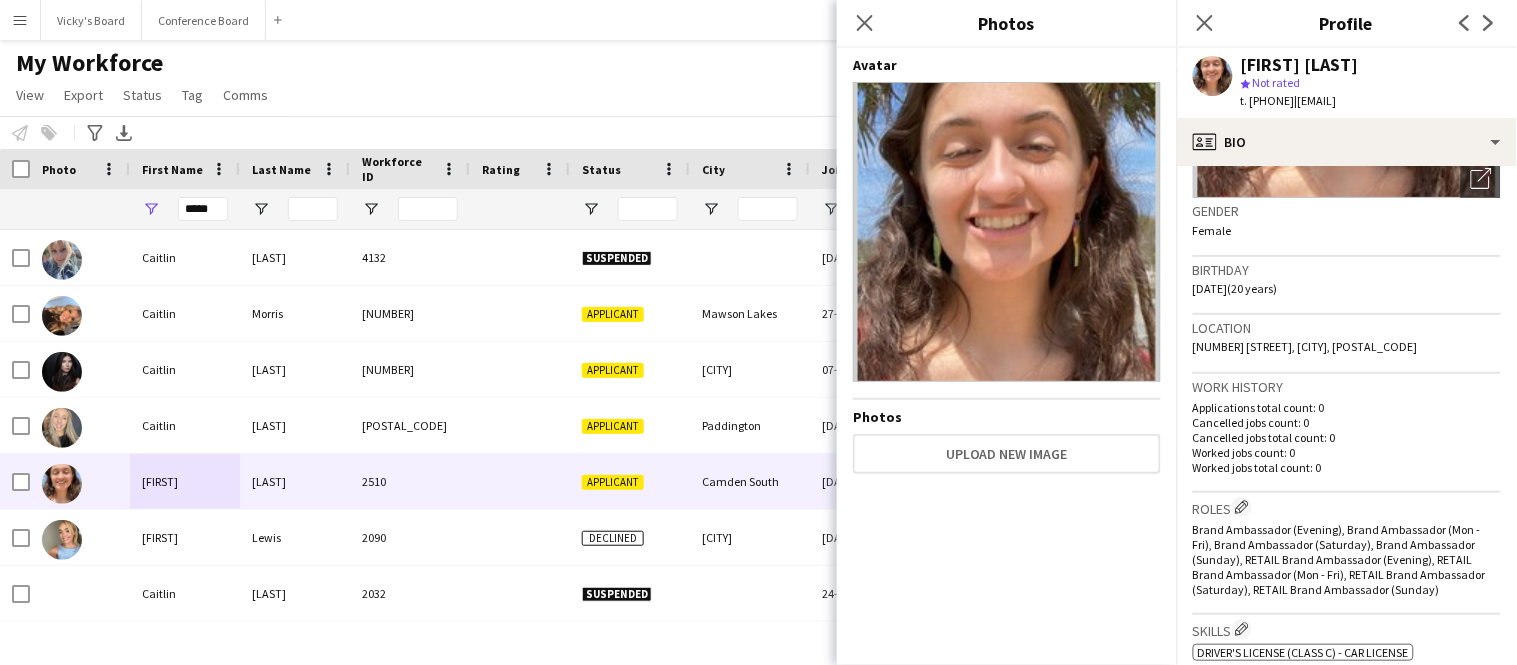 drag, startPoint x: 1331, startPoint y: 104, endPoint x: 1472, endPoint y: 112, distance: 141.22676 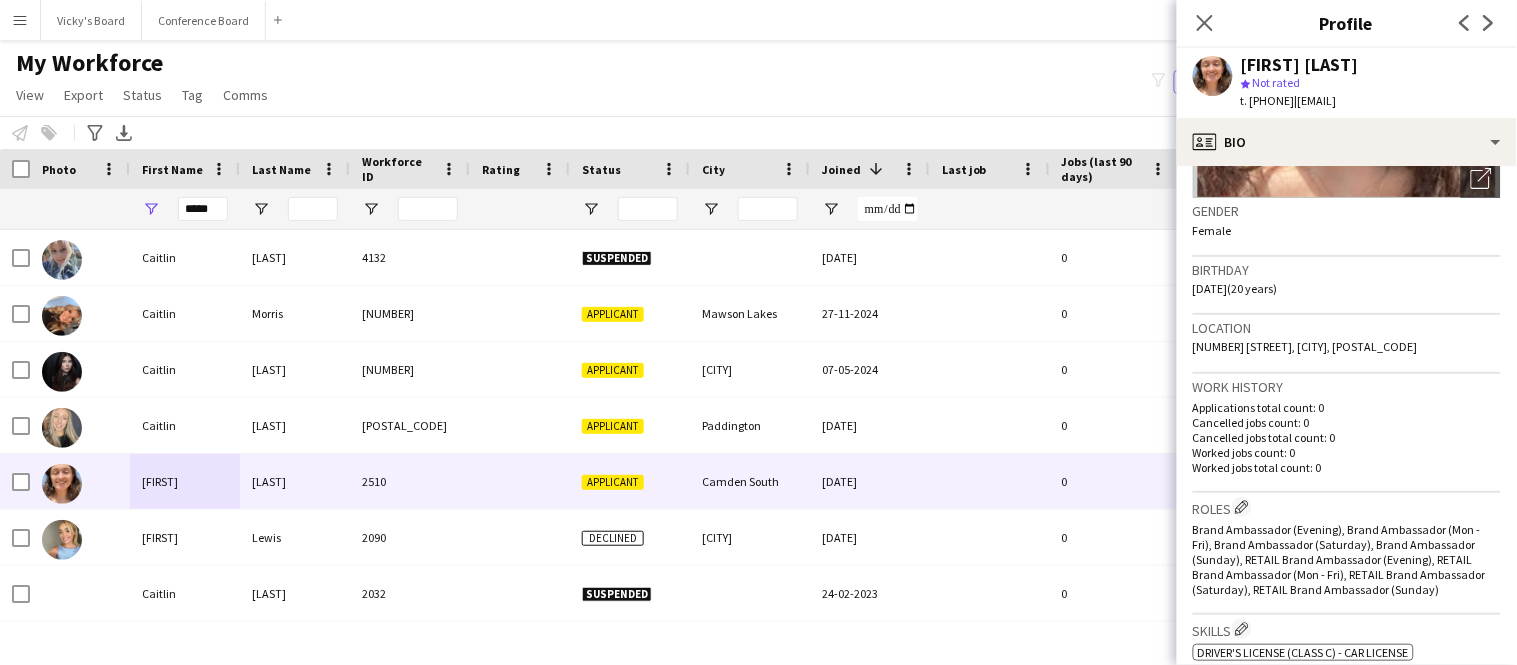 copy on "[EMAIL]" 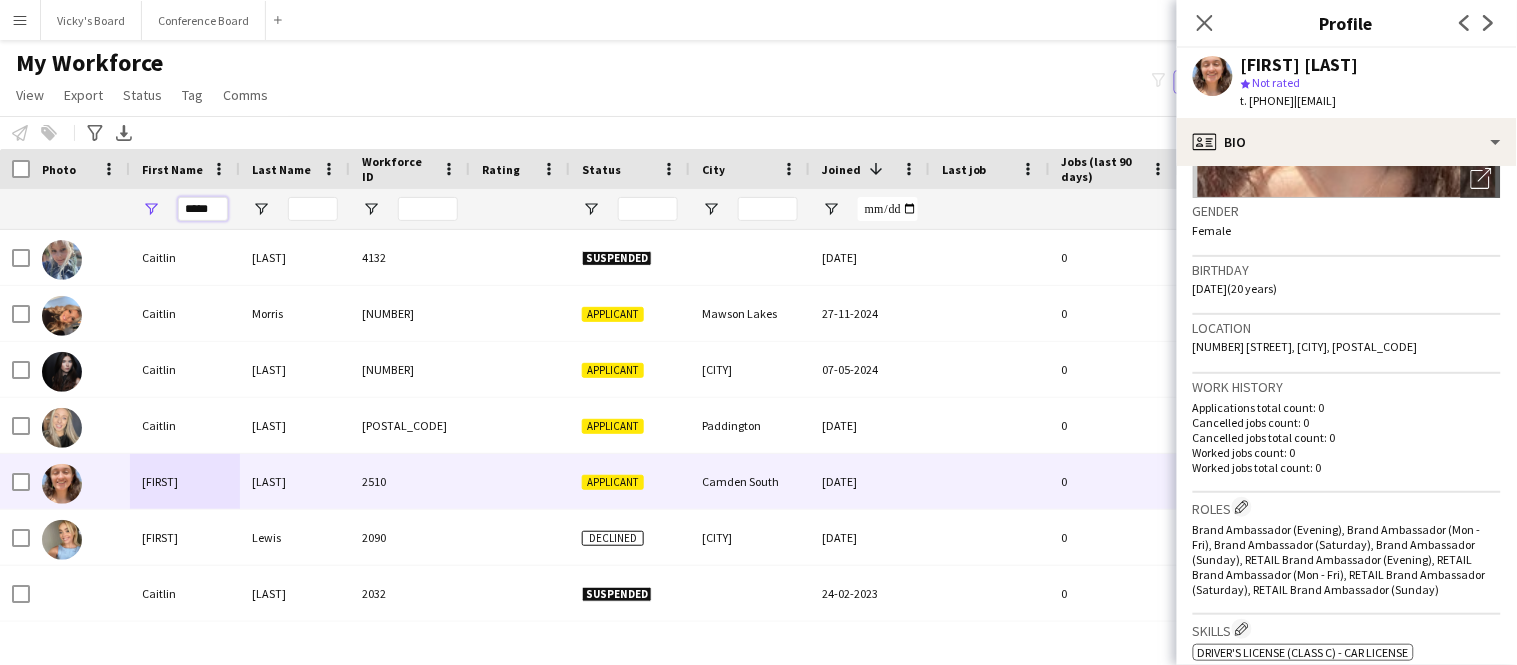 click on "*****" at bounding box center [203, 209] 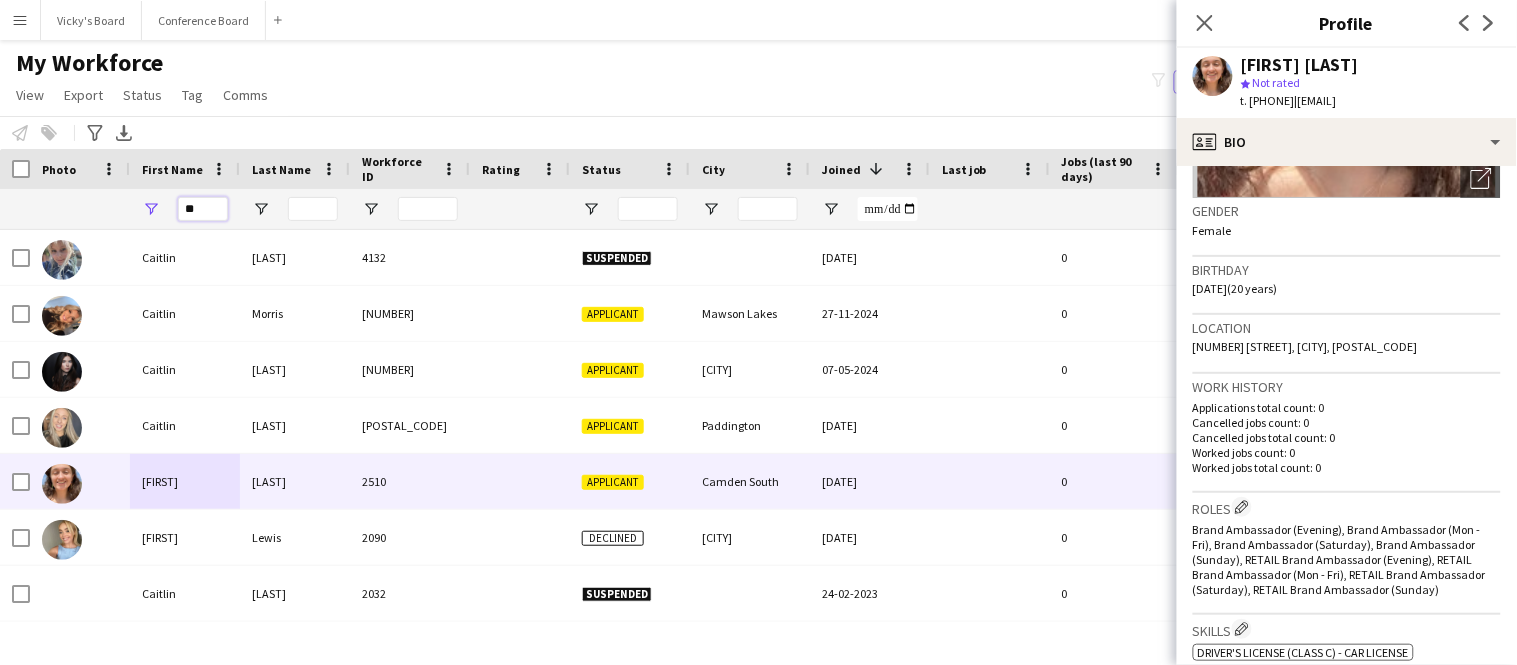 type on "*" 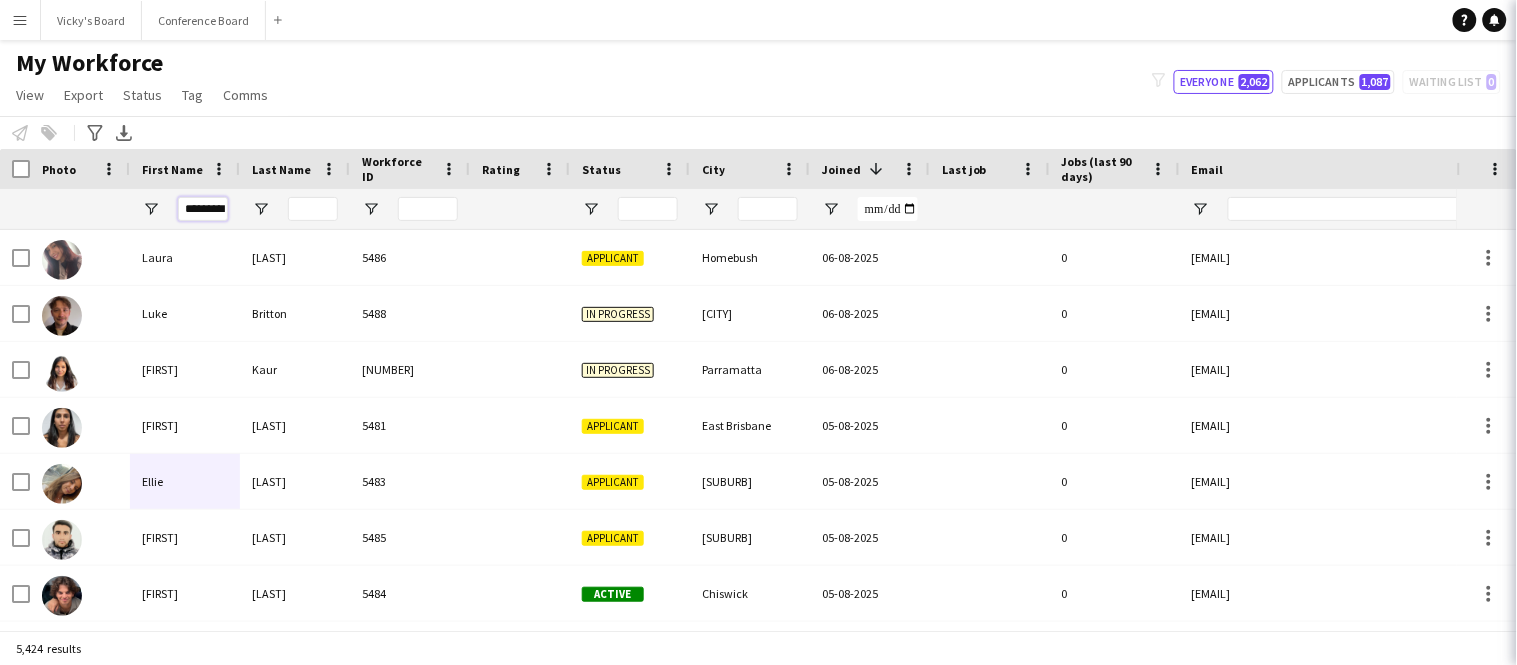 scroll, scrollTop: 0, scrollLeft: 3, axis: horizontal 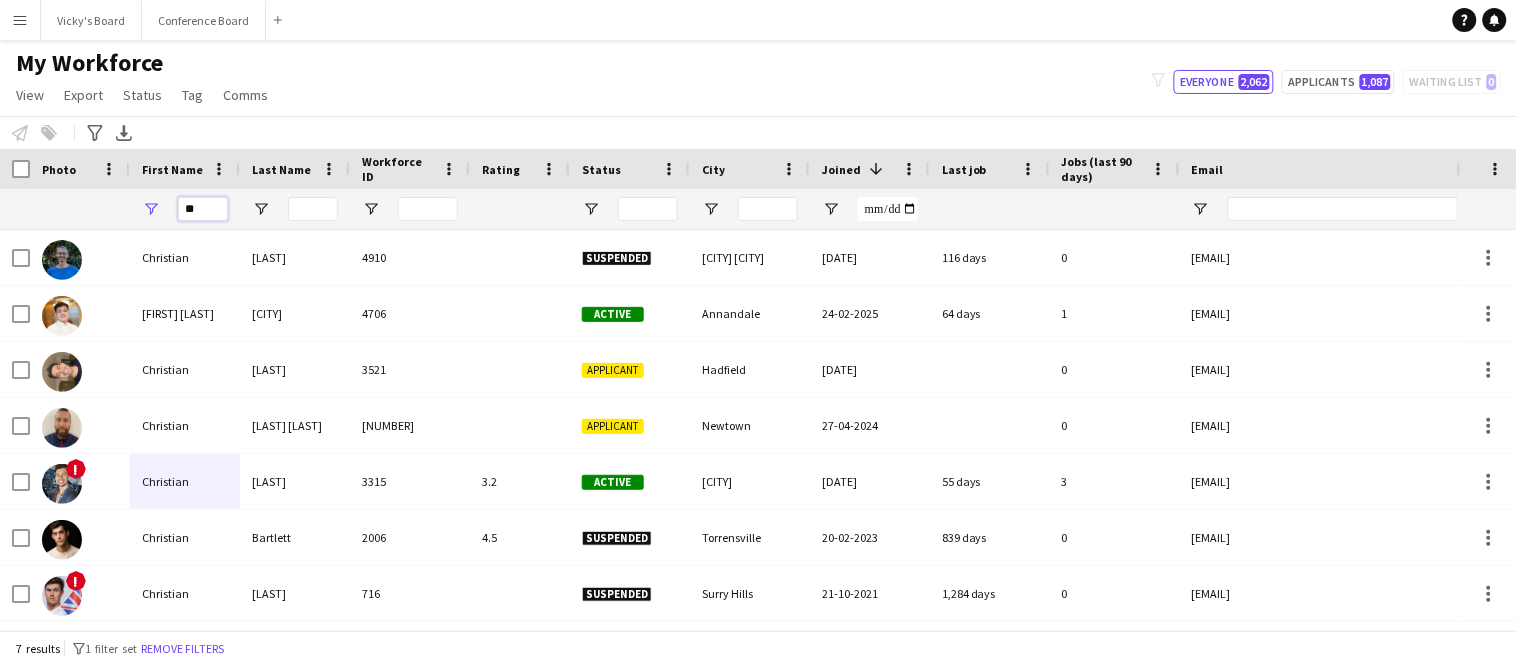 type on "*" 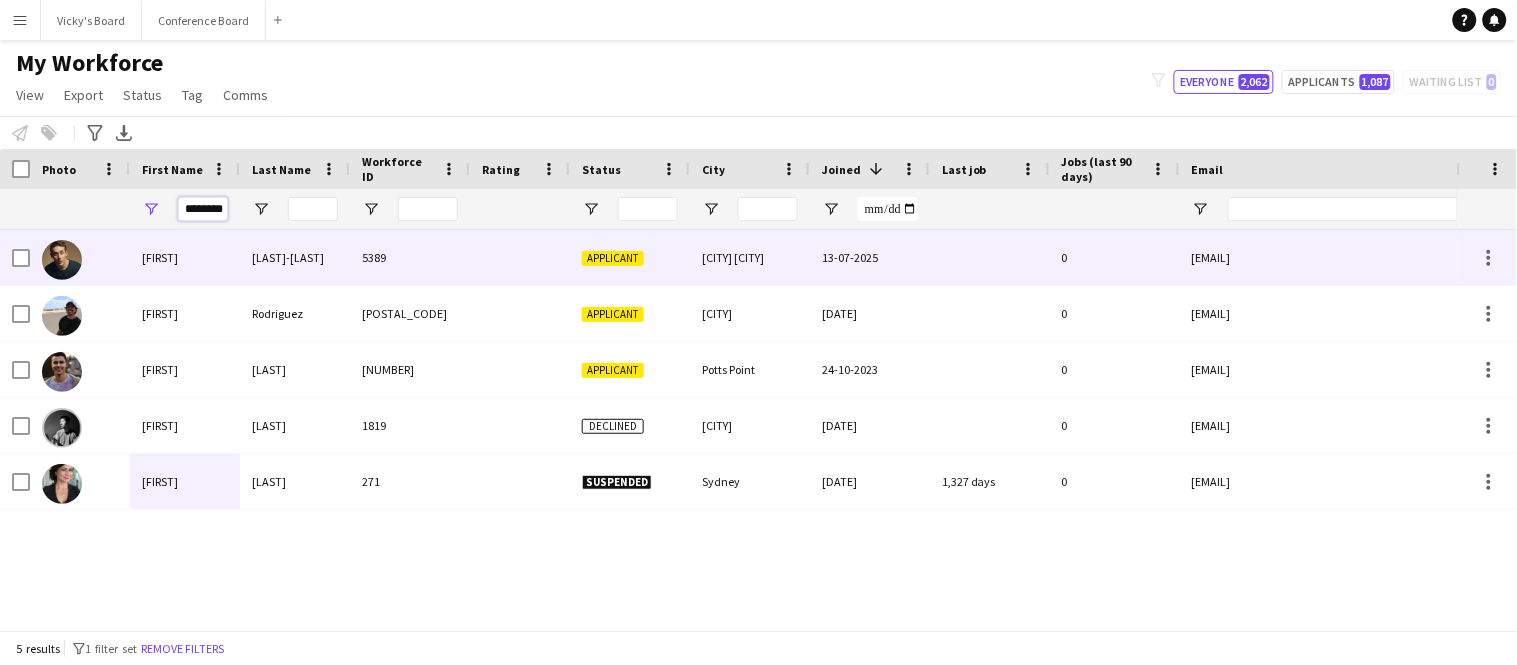 type on "********" 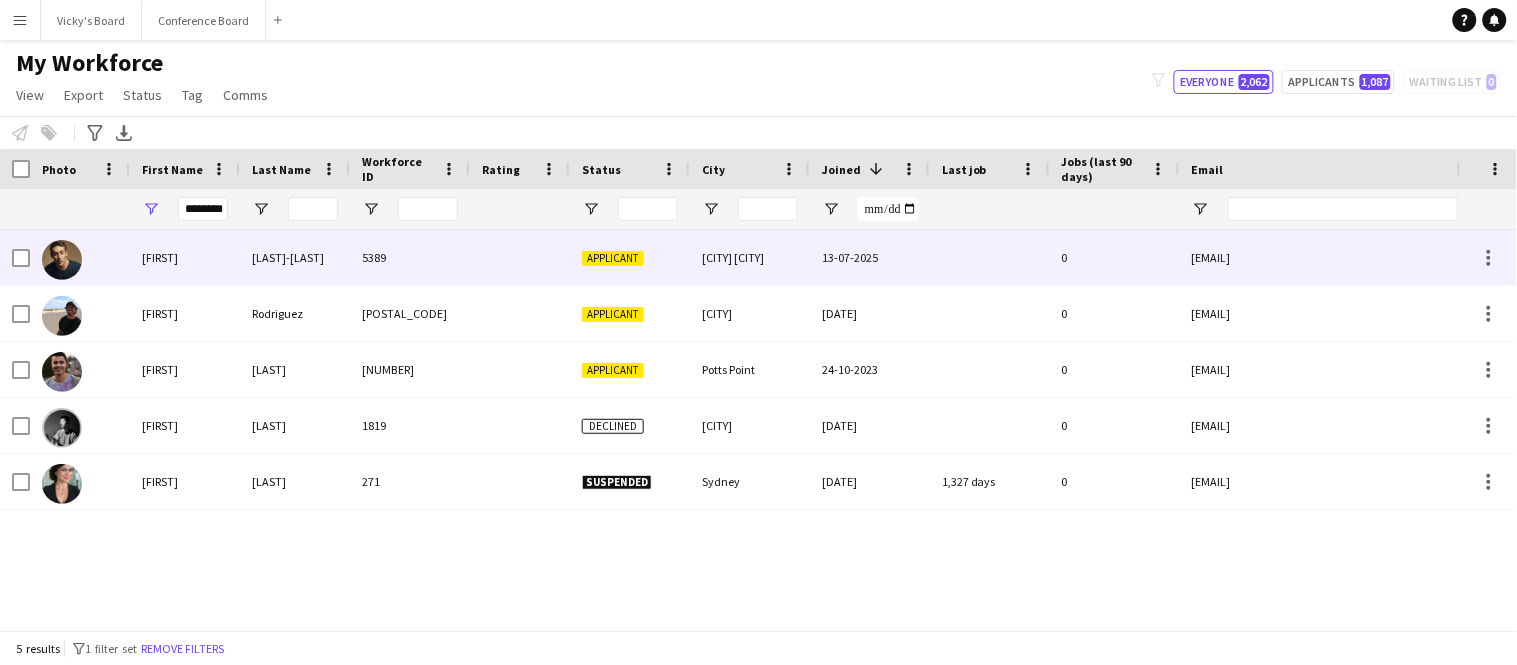 click on "[FIRST]" at bounding box center (185, 257) 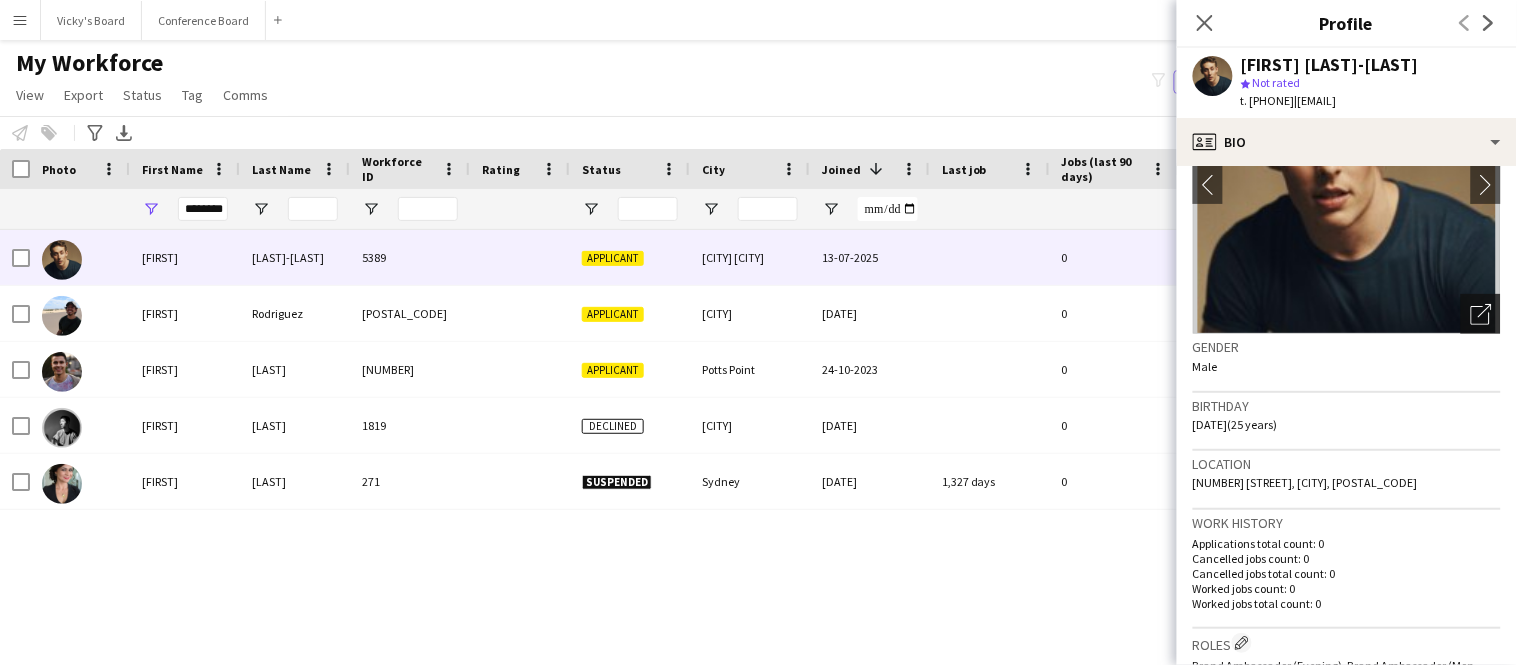 scroll, scrollTop: 144, scrollLeft: 0, axis: vertical 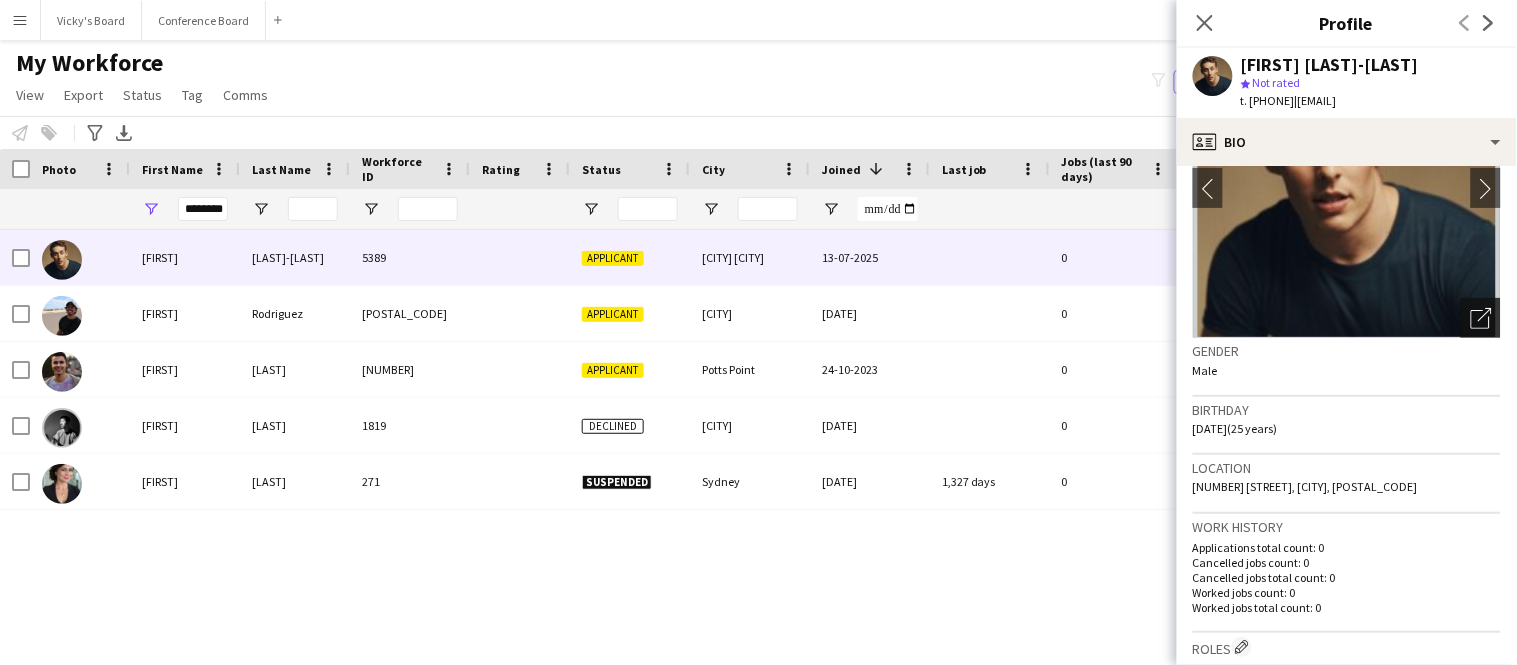 click on "Location [NUMBER] [STREET], [CITY], [POSTAL_CODE]" 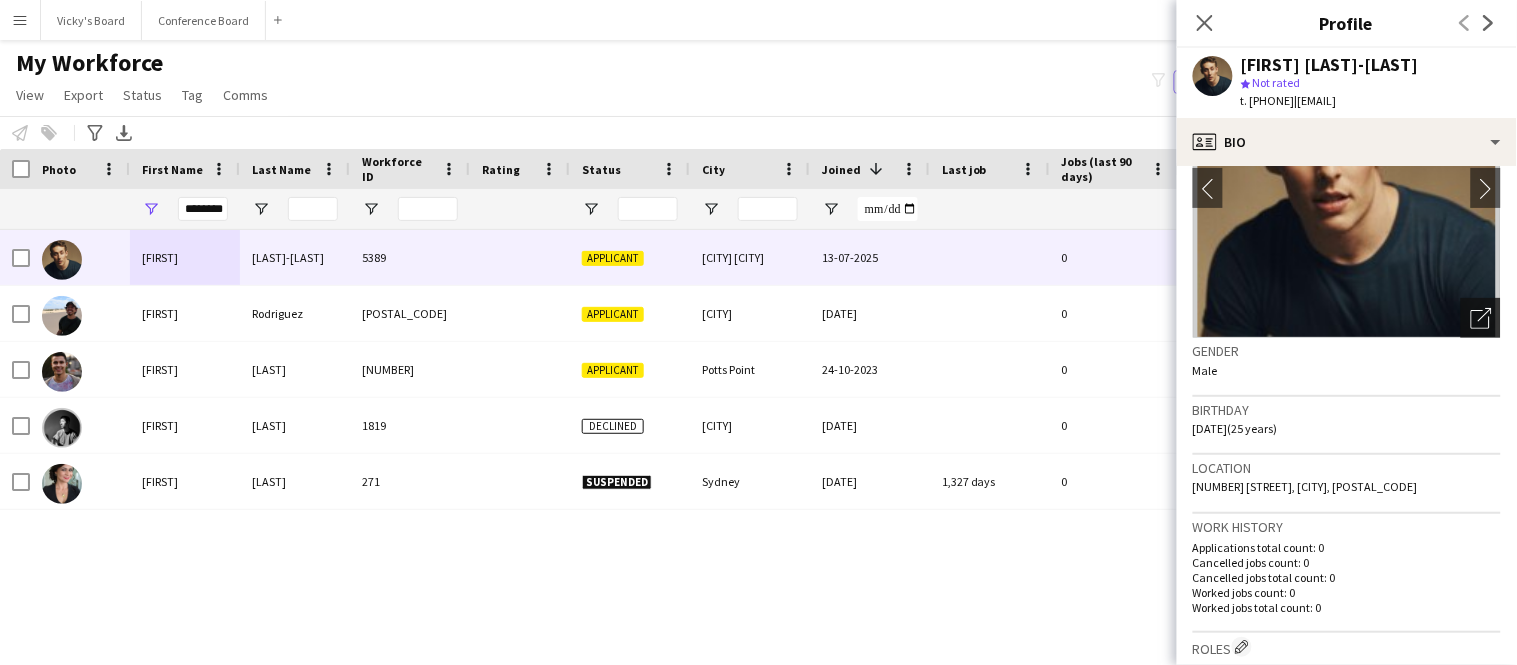 click on "Open photos pop-in" 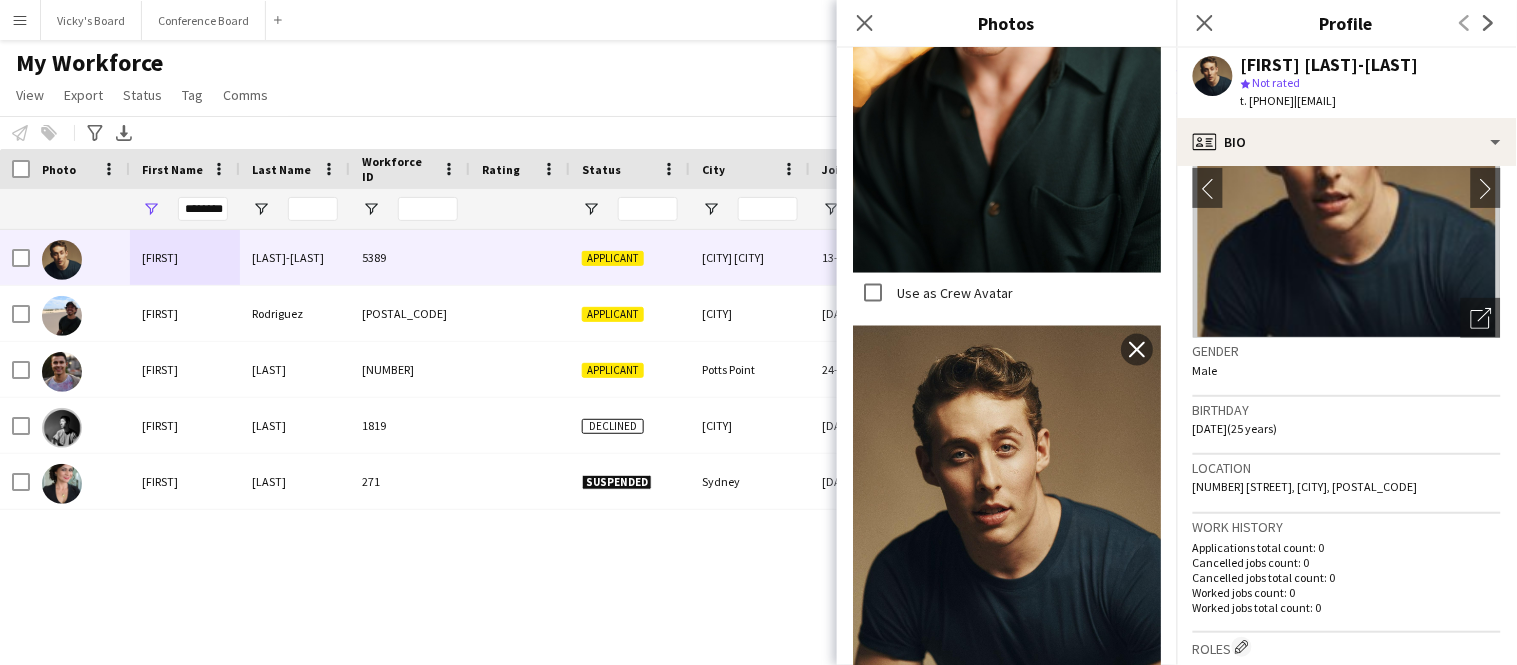 scroll, scrollTop: 721, scrollLeft: 0, axis: vertical 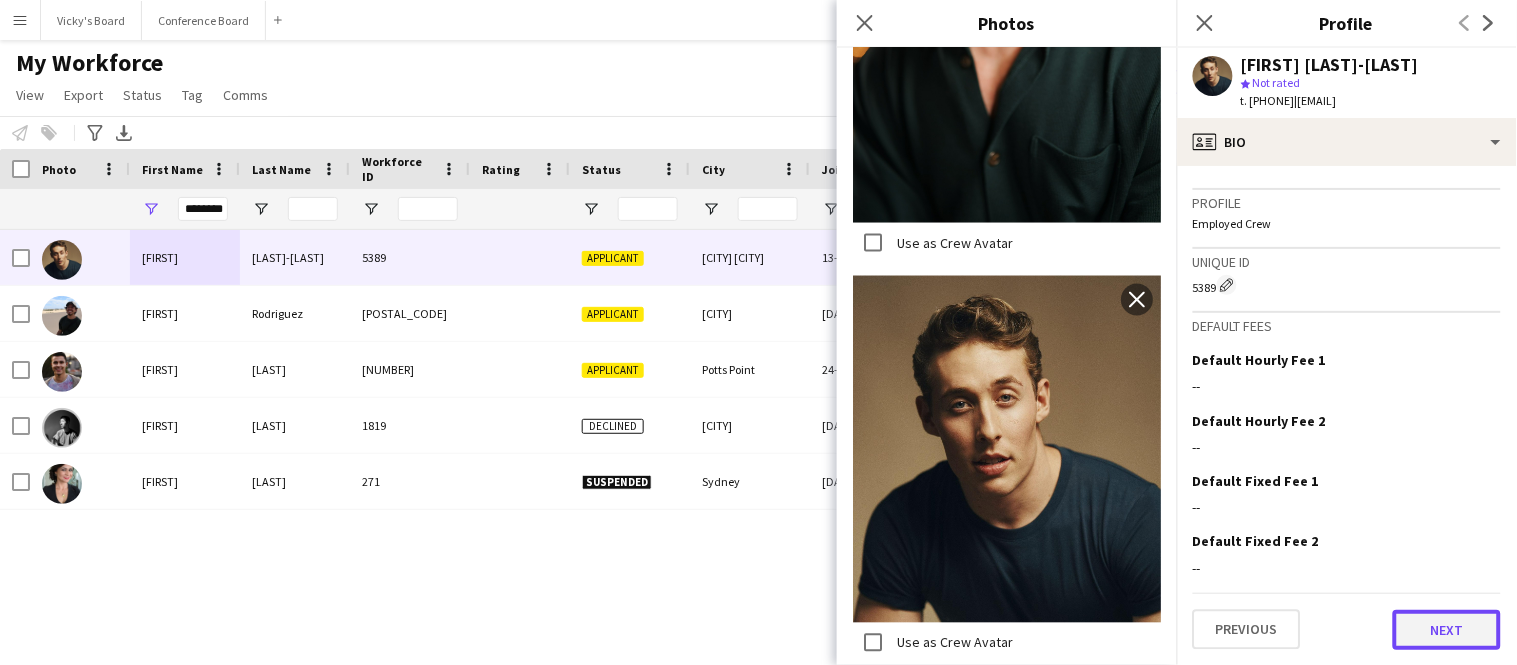 click on "Next" 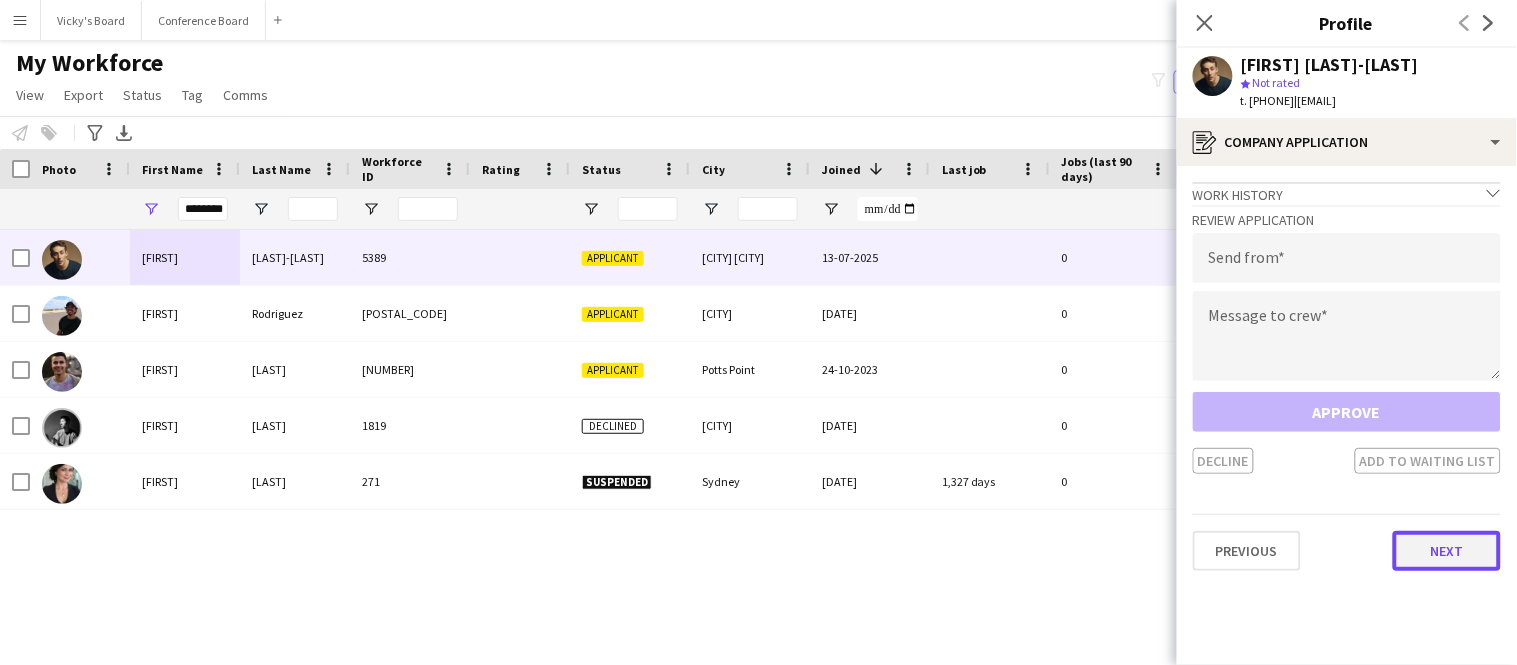 click on "Next" 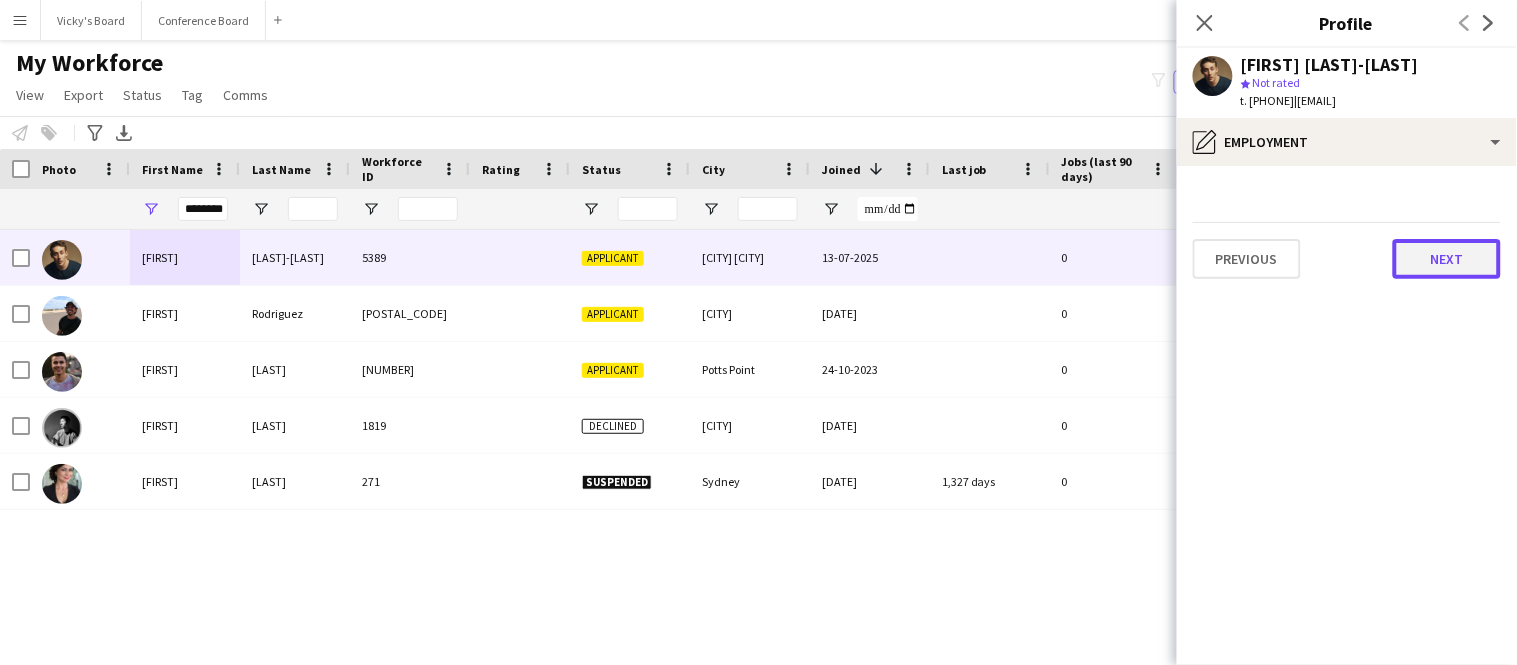 click on "Next" 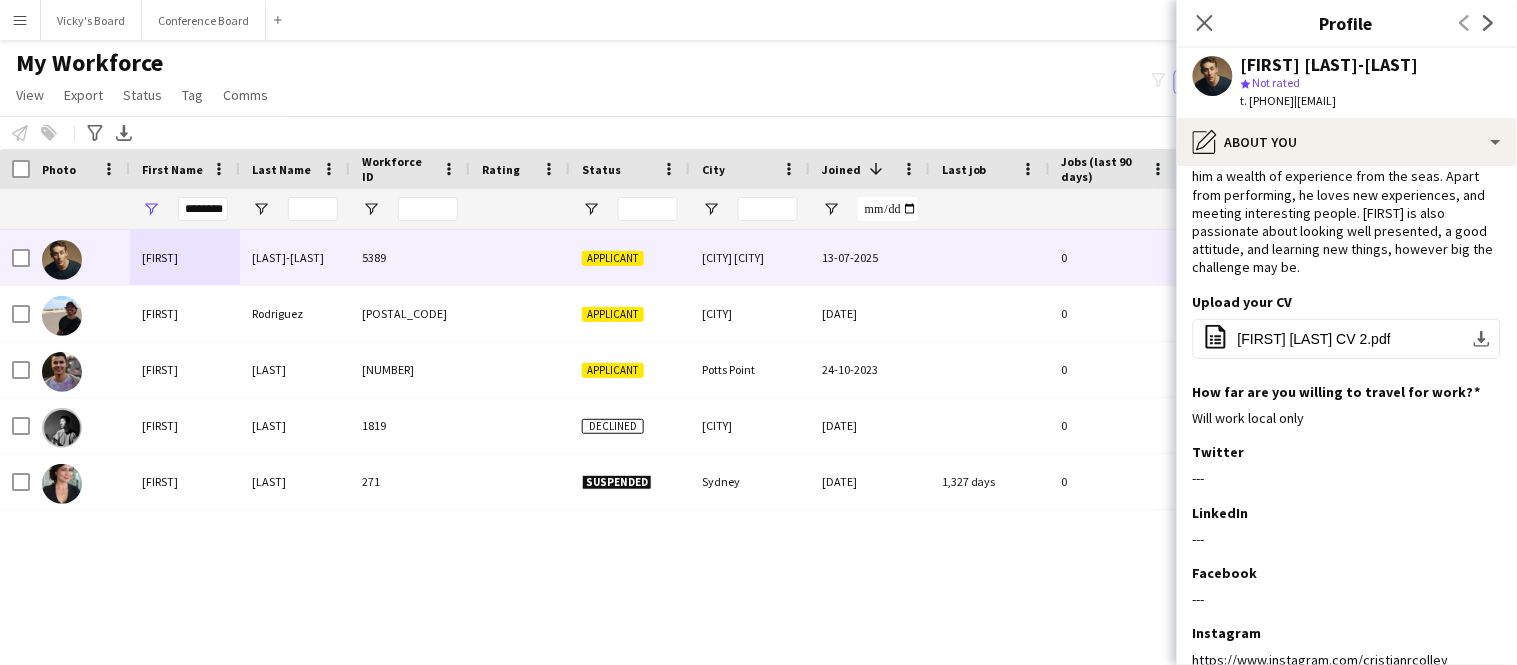 scroll, scrollTop: 262, scrollLeft: 0, axis: vertical 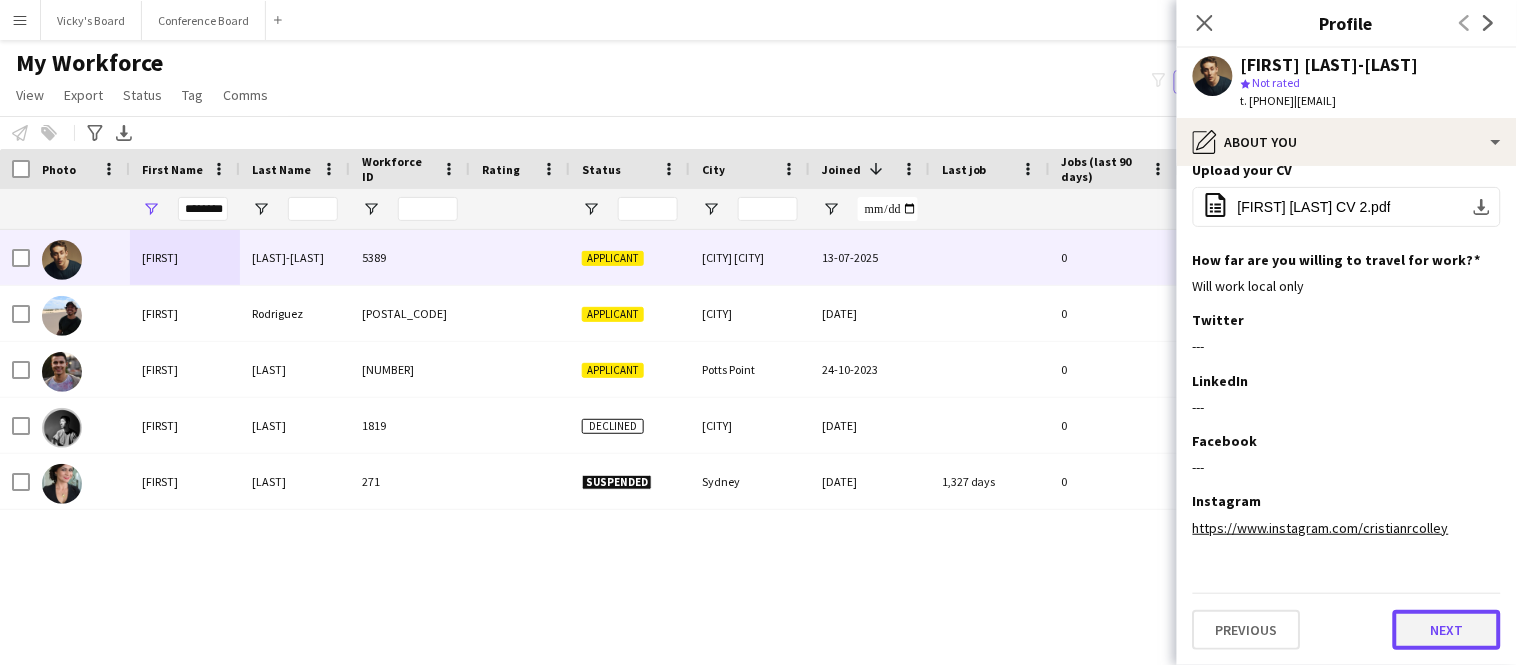 click on "Next" 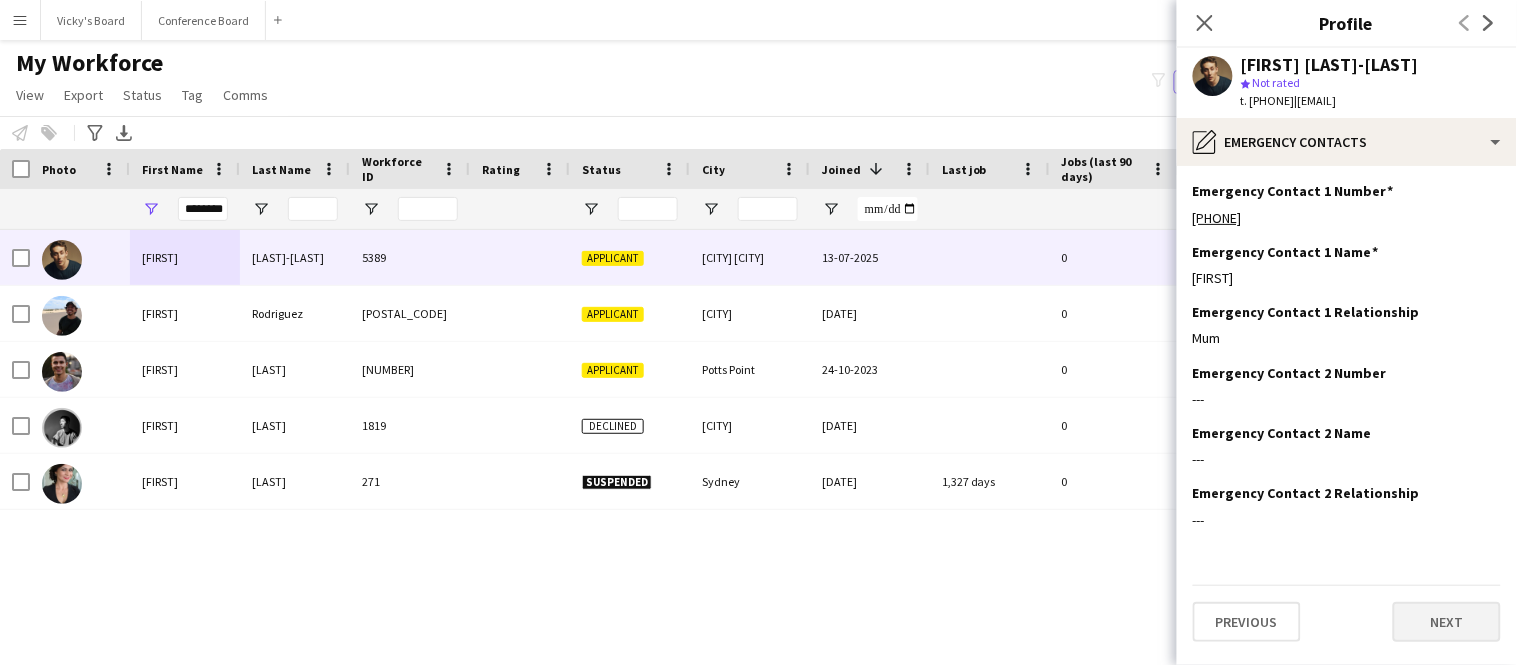 scroll, scrollTop: 0, scrollLeft: 0, axis: both 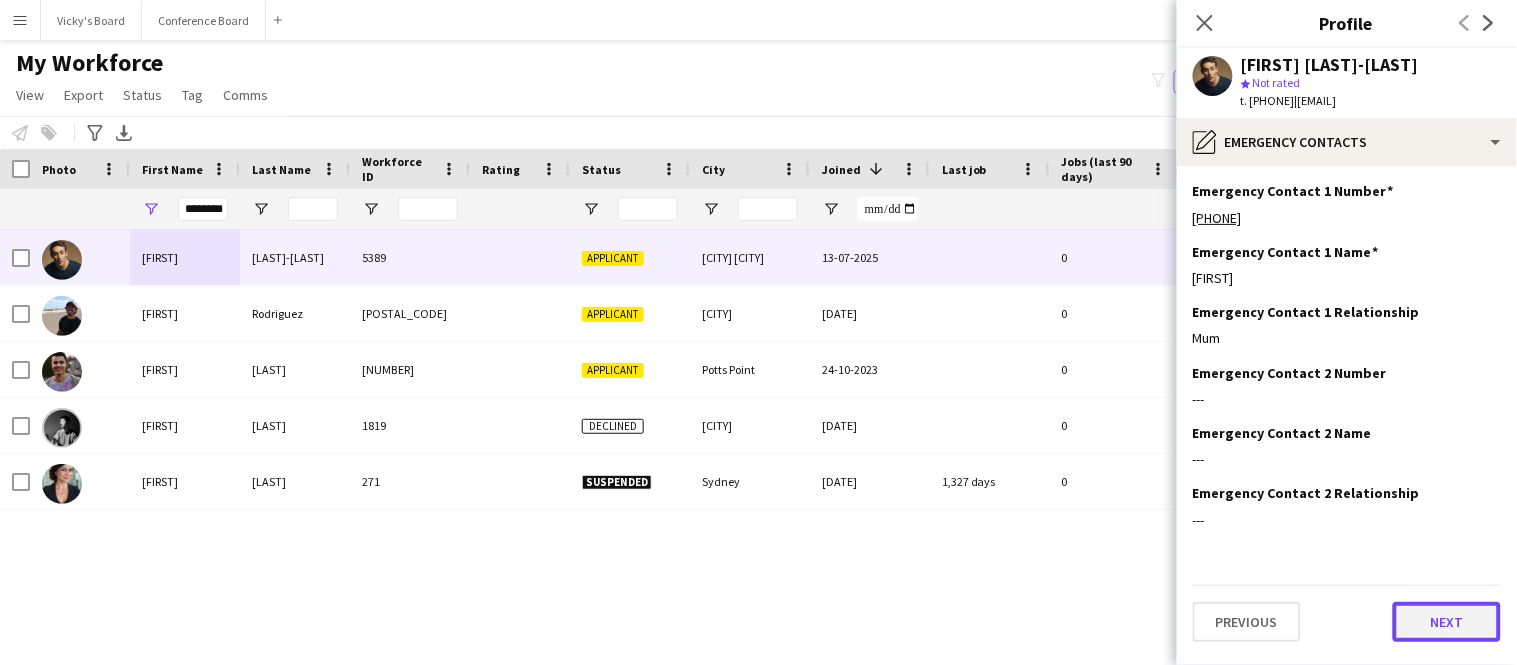 click on "Next" 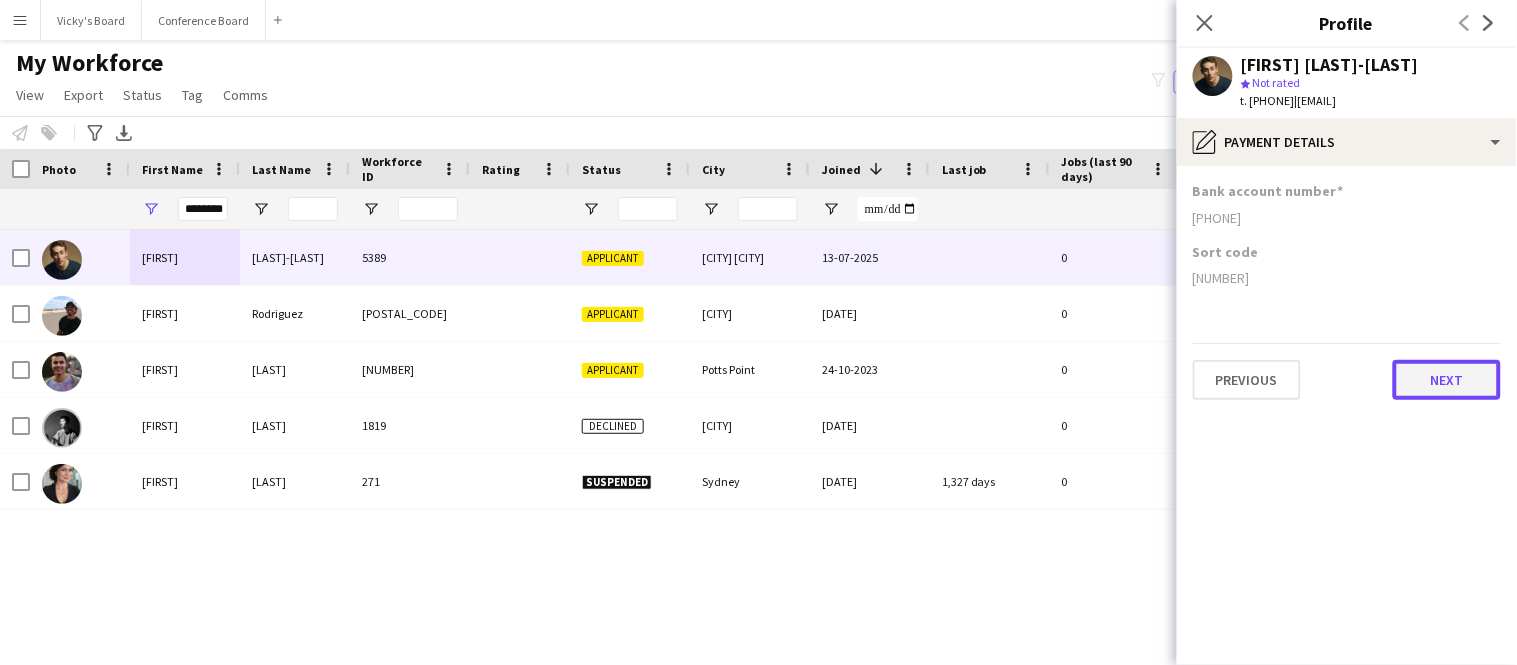 click on "Next" 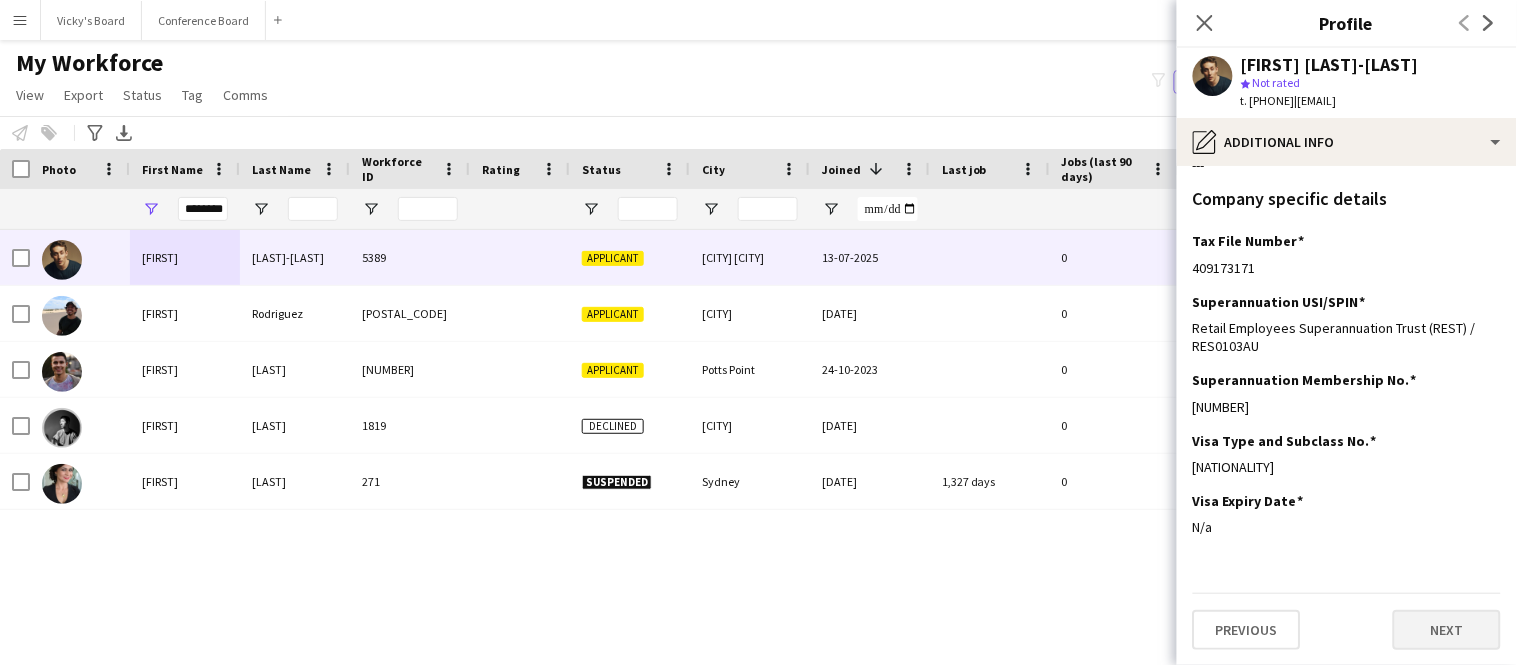 scroll, scrollTop: 425, scrollLeft: 0, axis: vertical 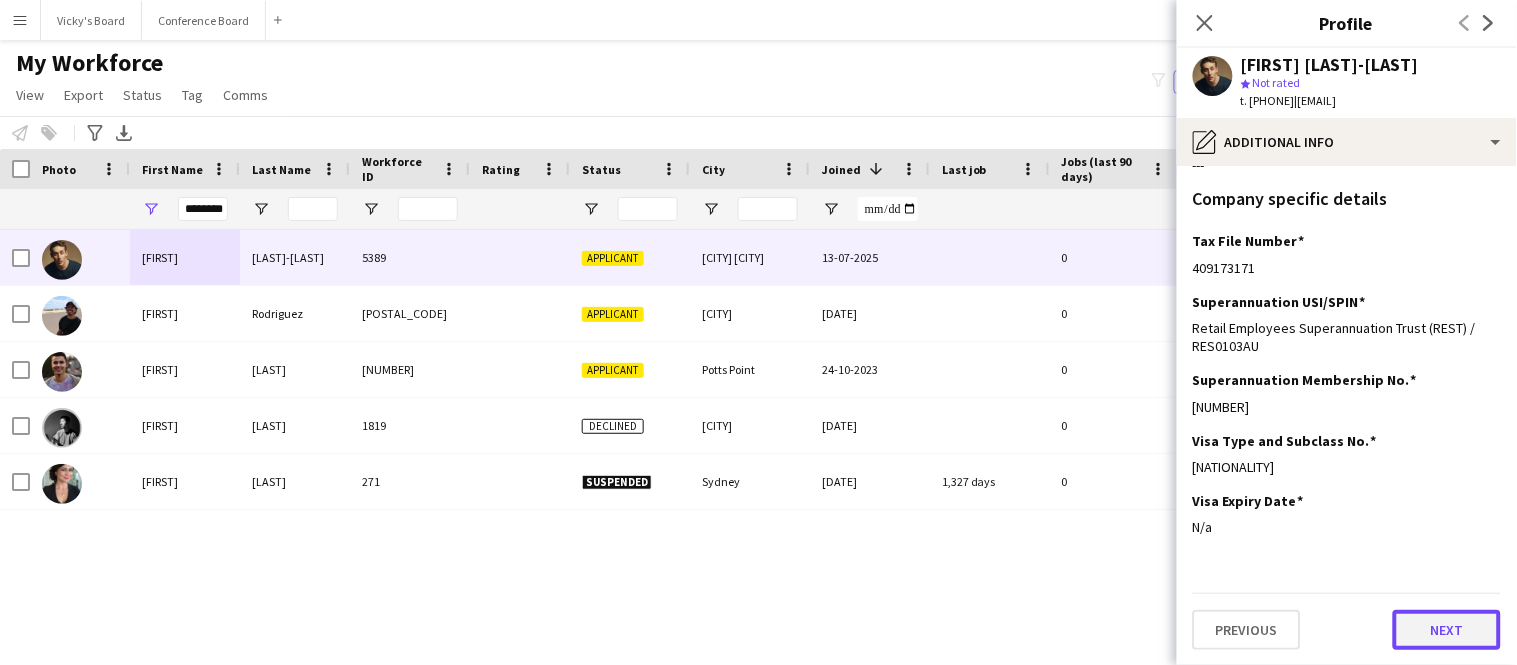 click on "Next" 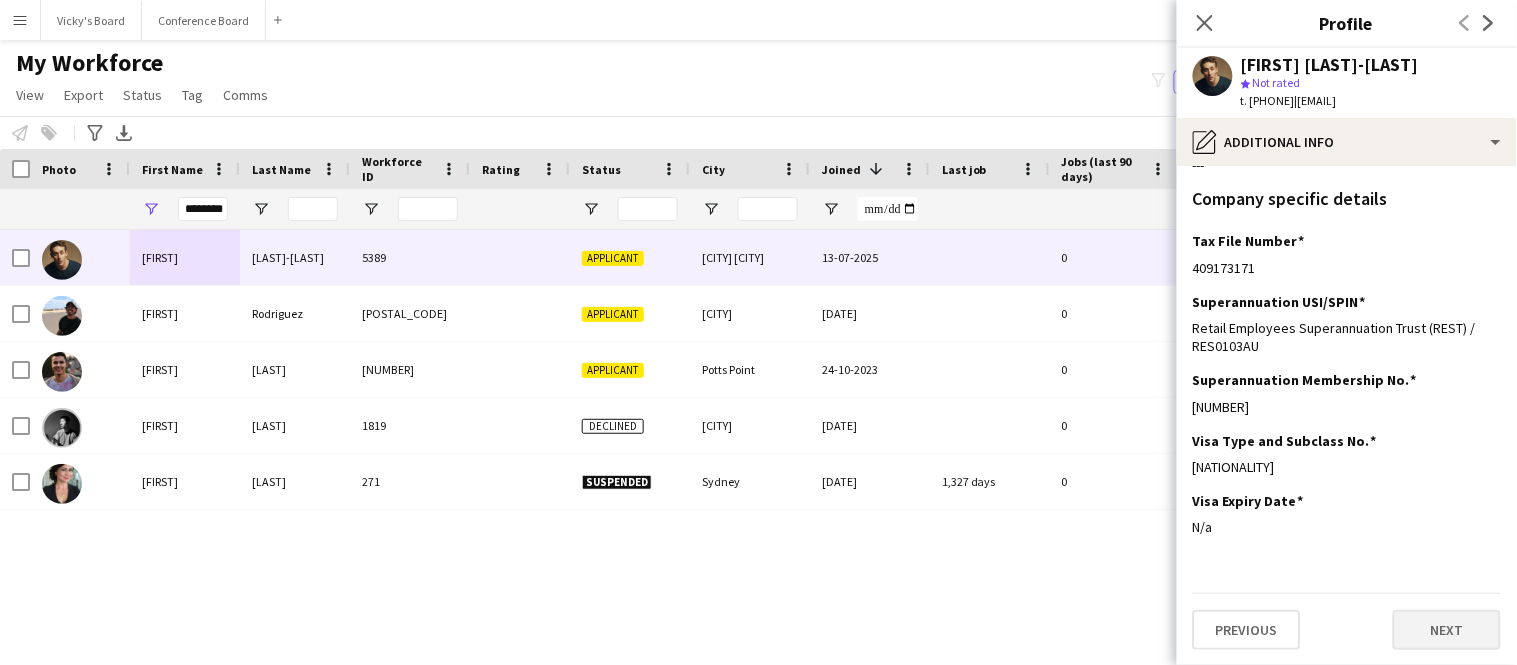 scroll, scrollTop: 0, scrollLeft: 0, axis: both 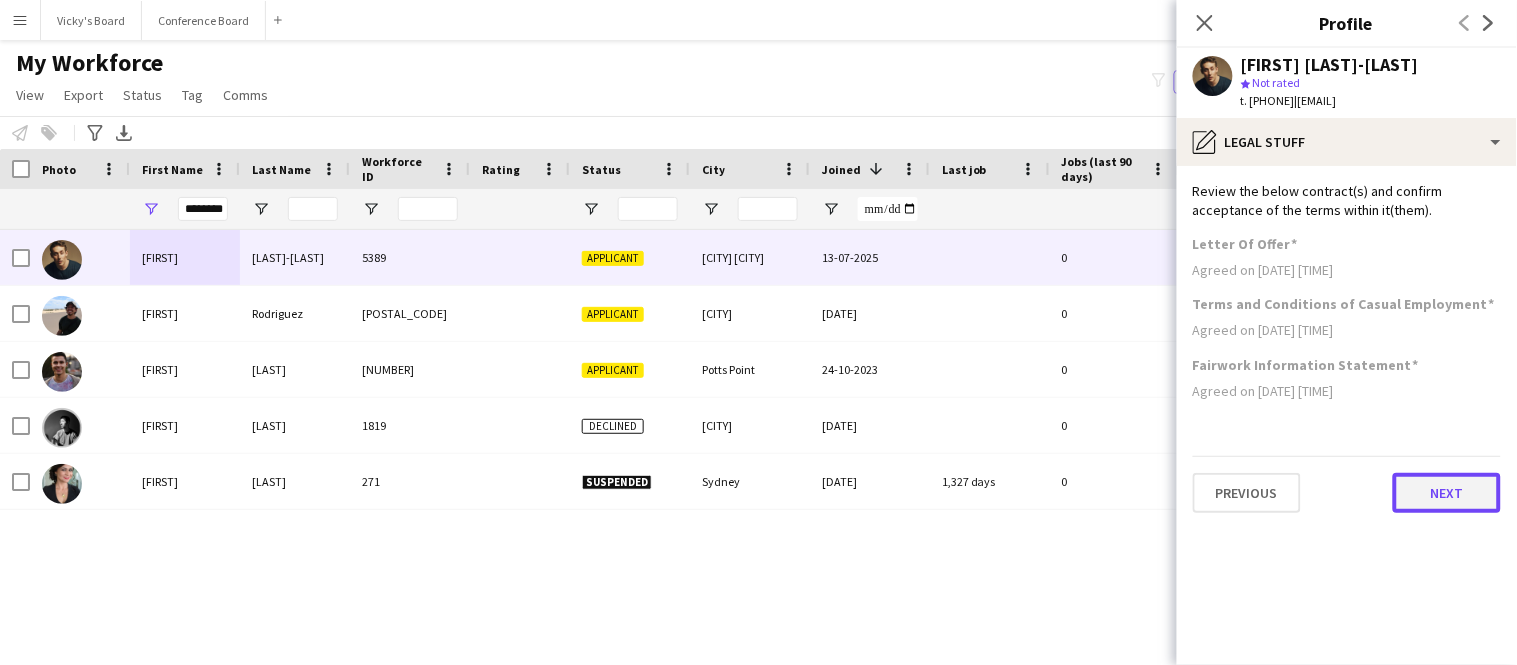 click on "Next" 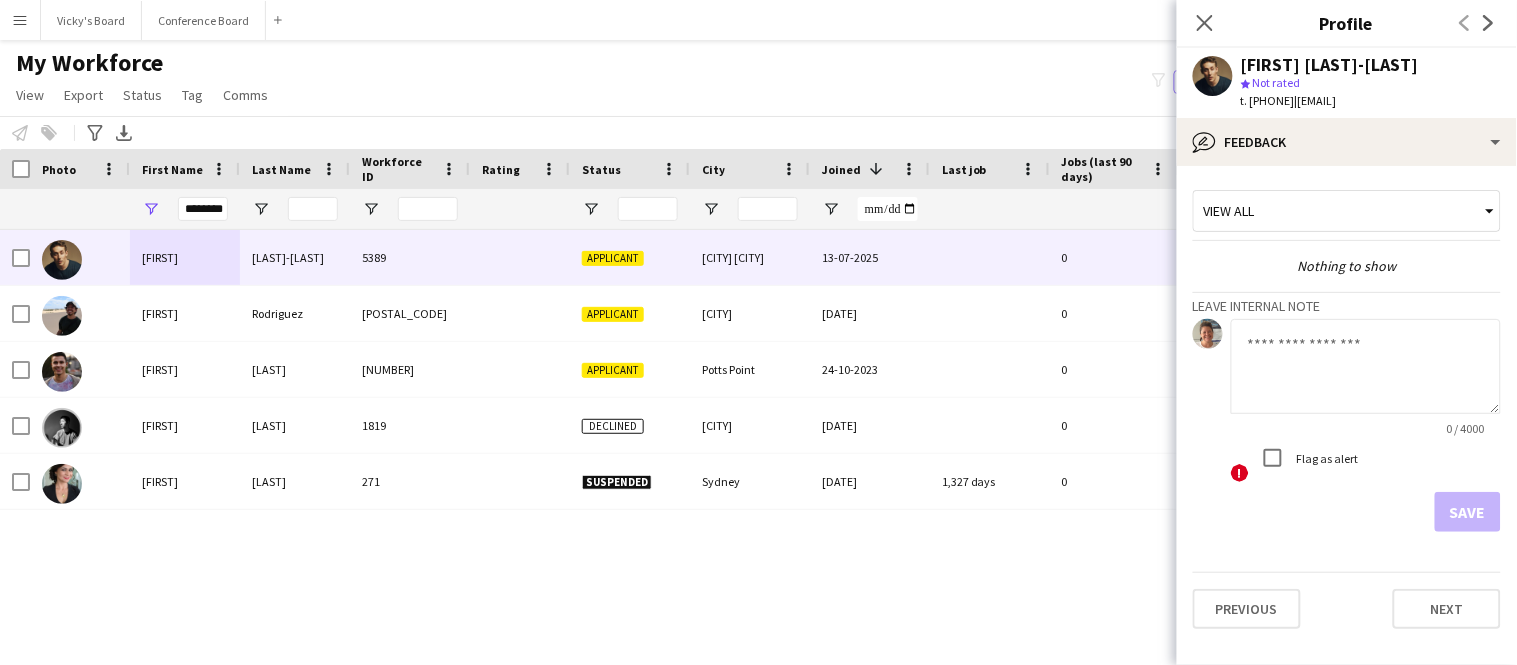 drag, startPoint x: 1332, startPoint y: 100, endPoint x: 1508, endPoint y: 117, distance: 176.81912 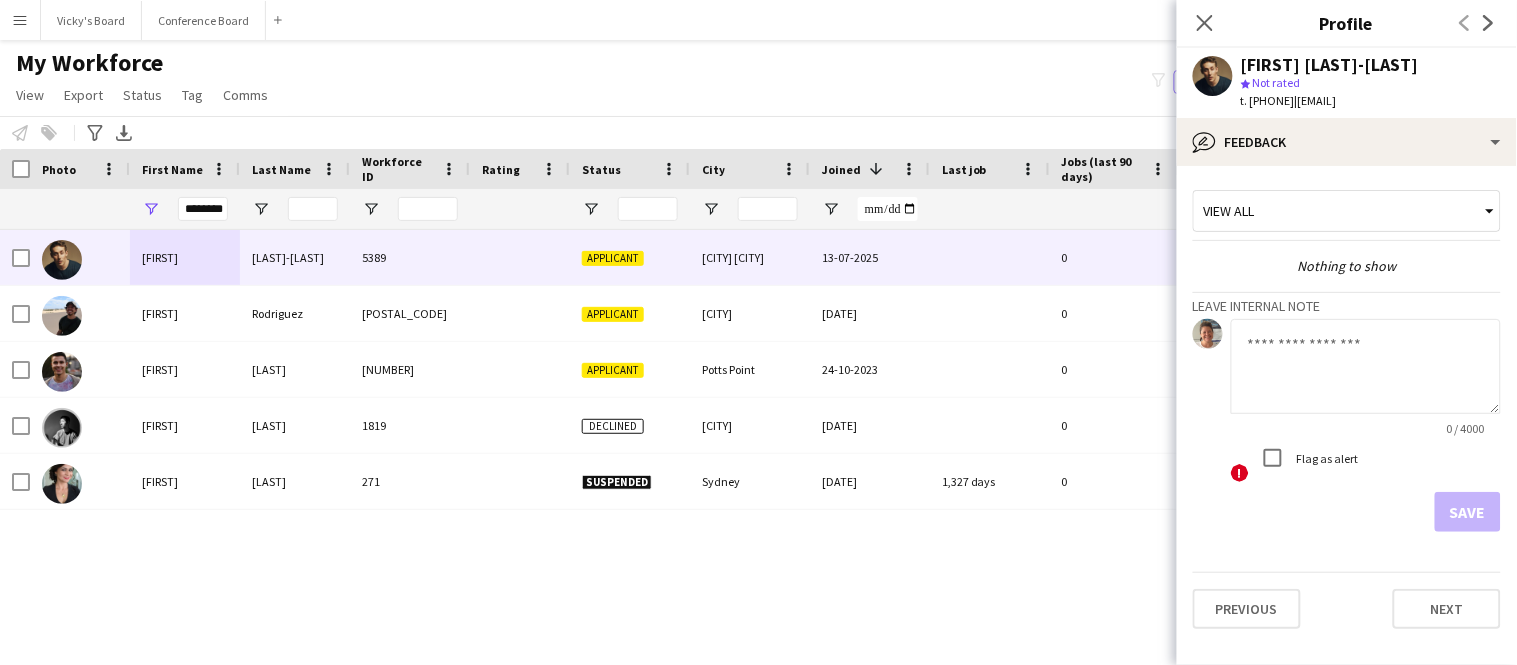 click 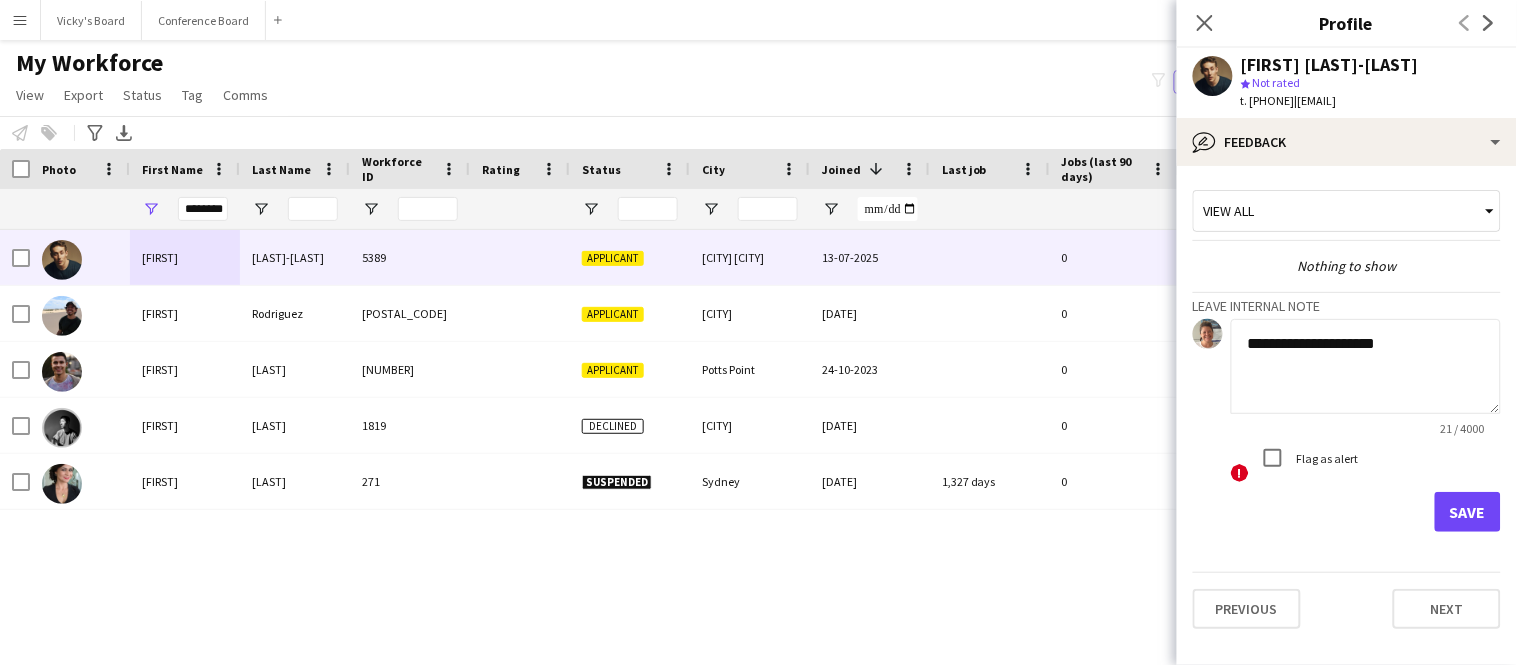 type on "**********" 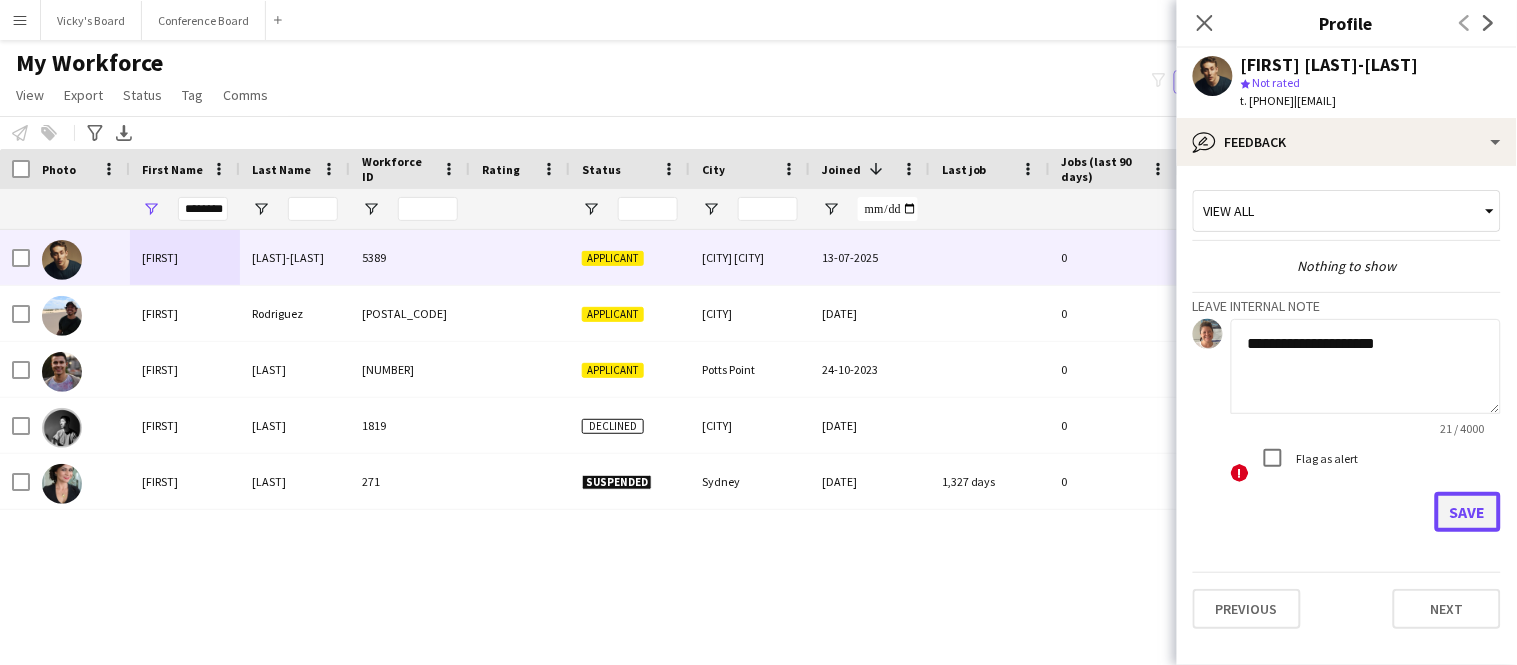click on "Save" 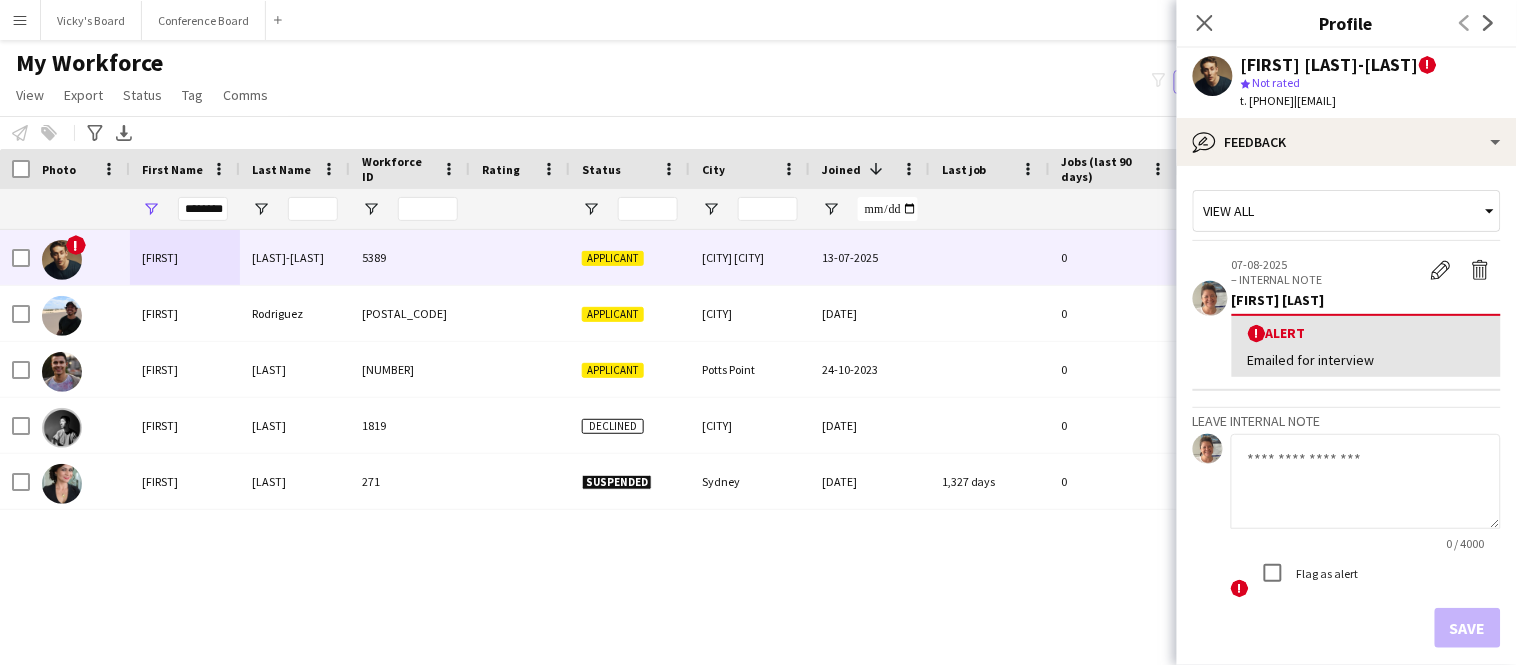 click 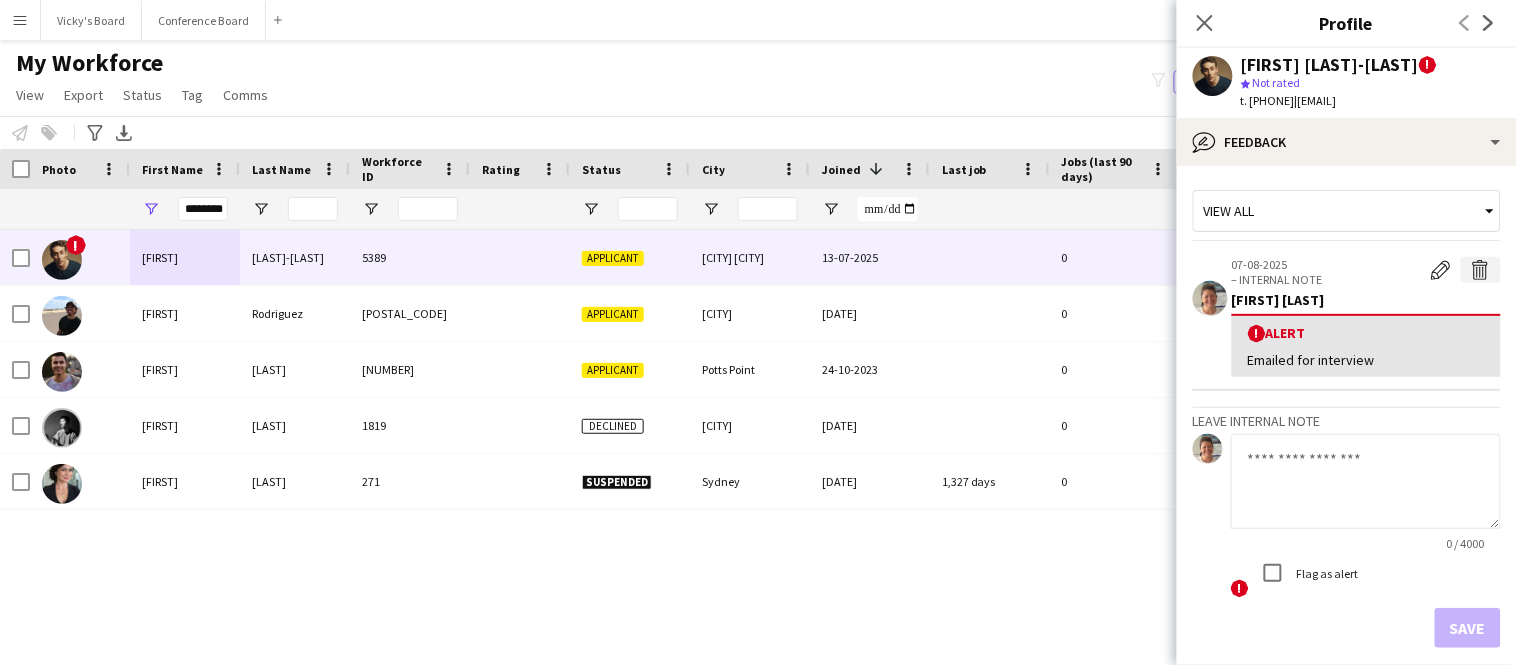 click on "Delete alert" 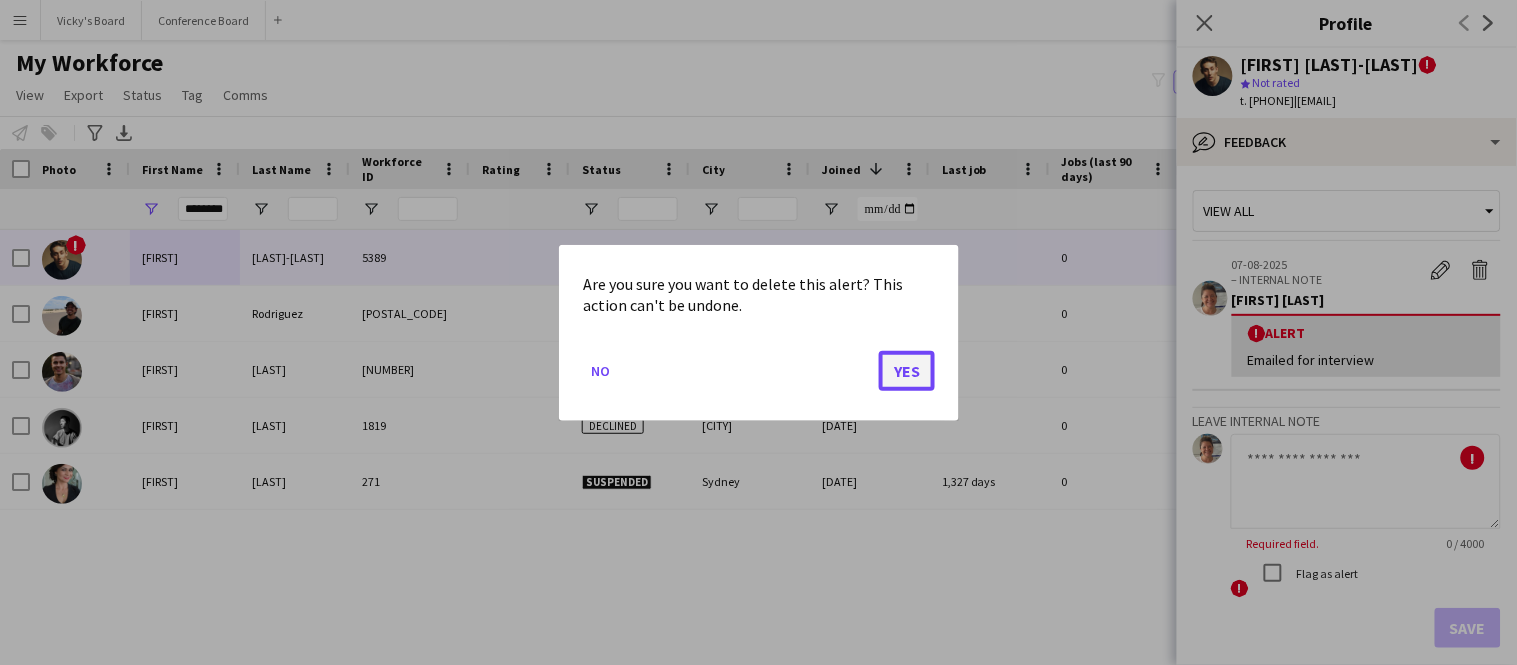 click on "Yes" 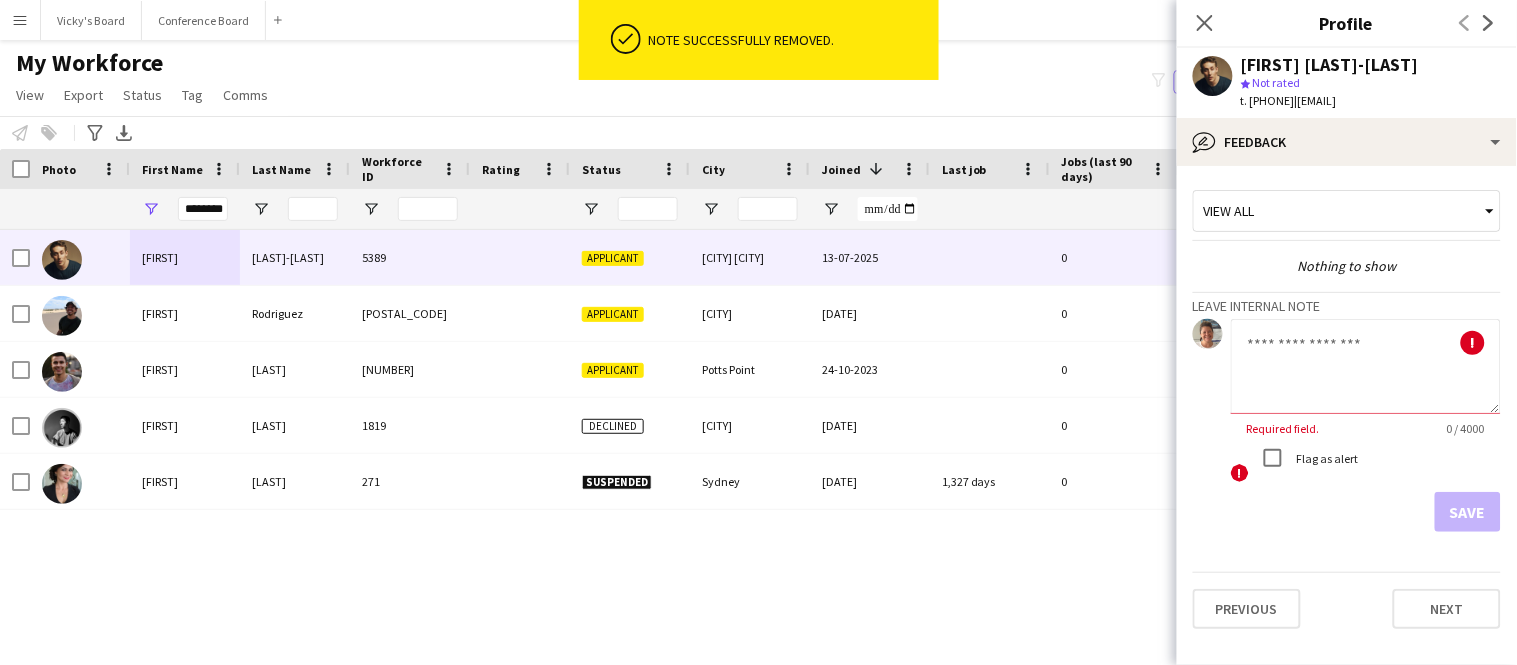 click 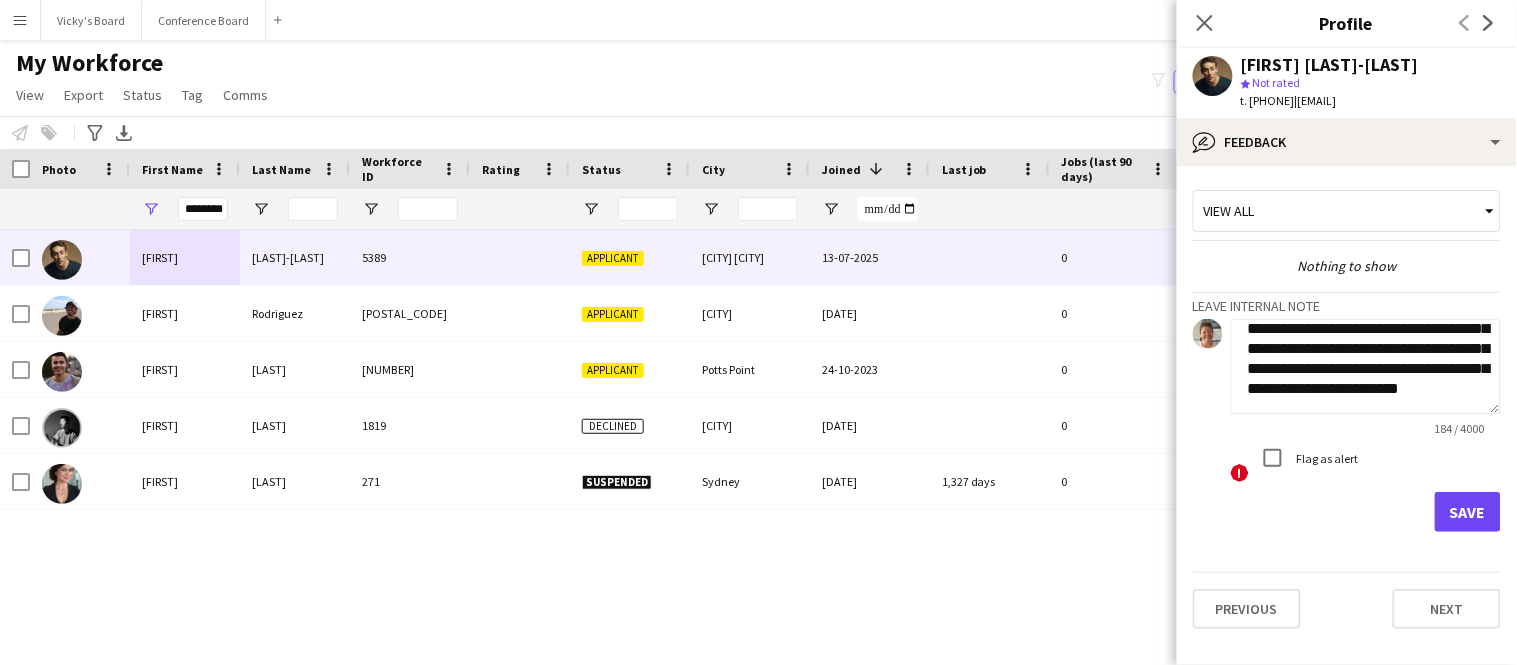 scroll, scrollTop: 62, scrollLeft: 0, axis: vertical 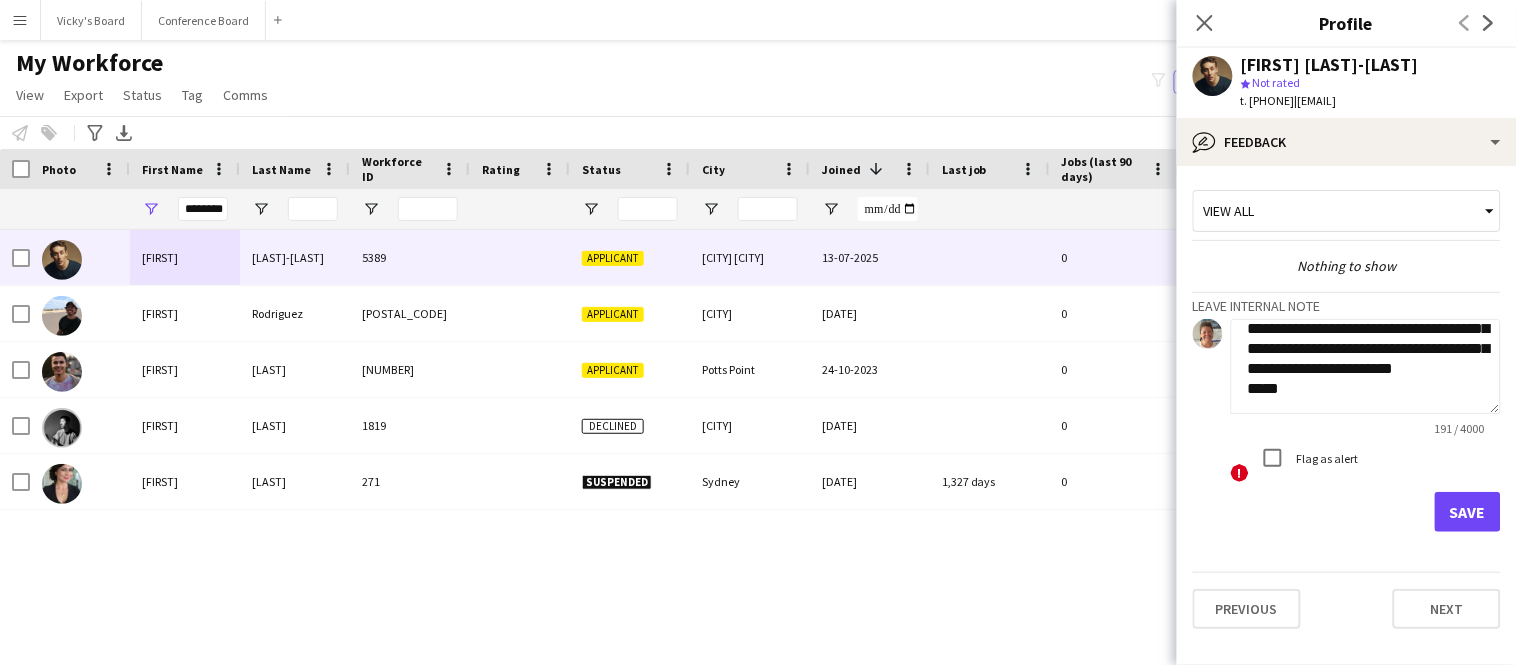 type on "**********" 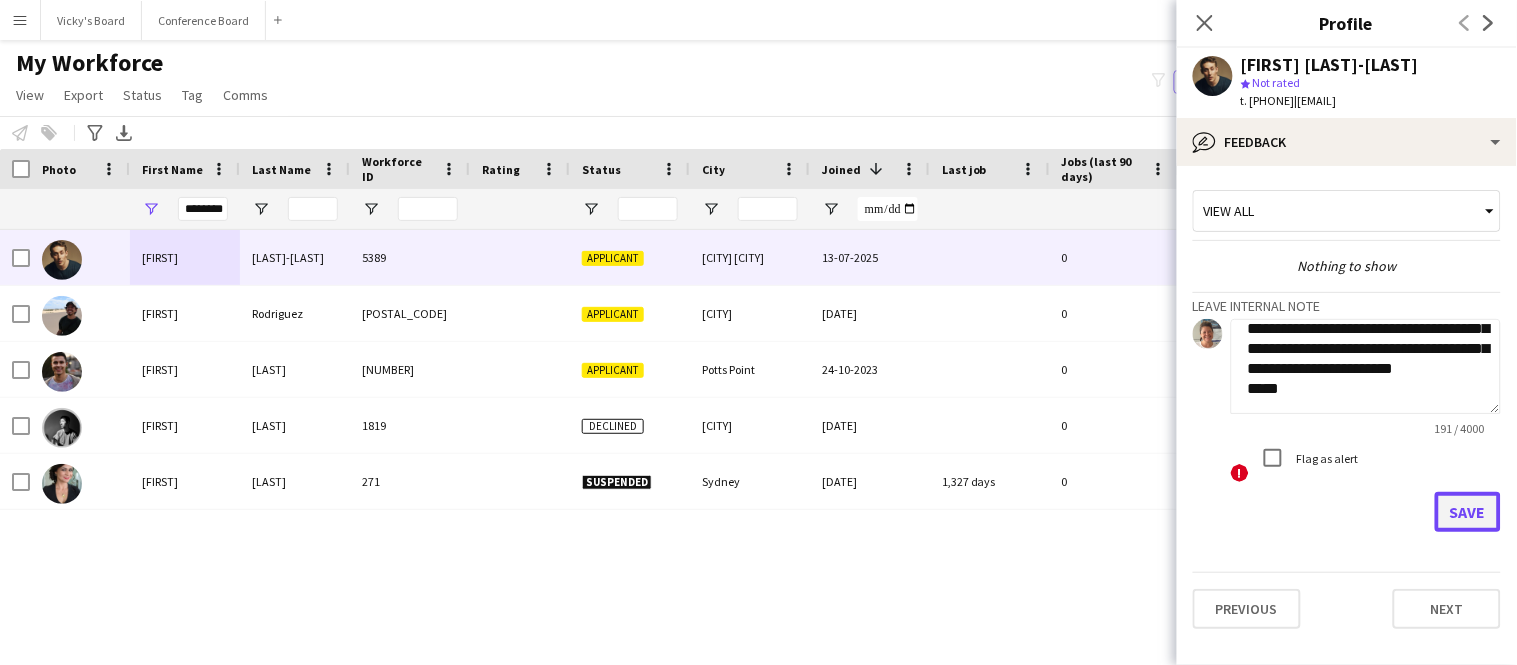 click on "Save" 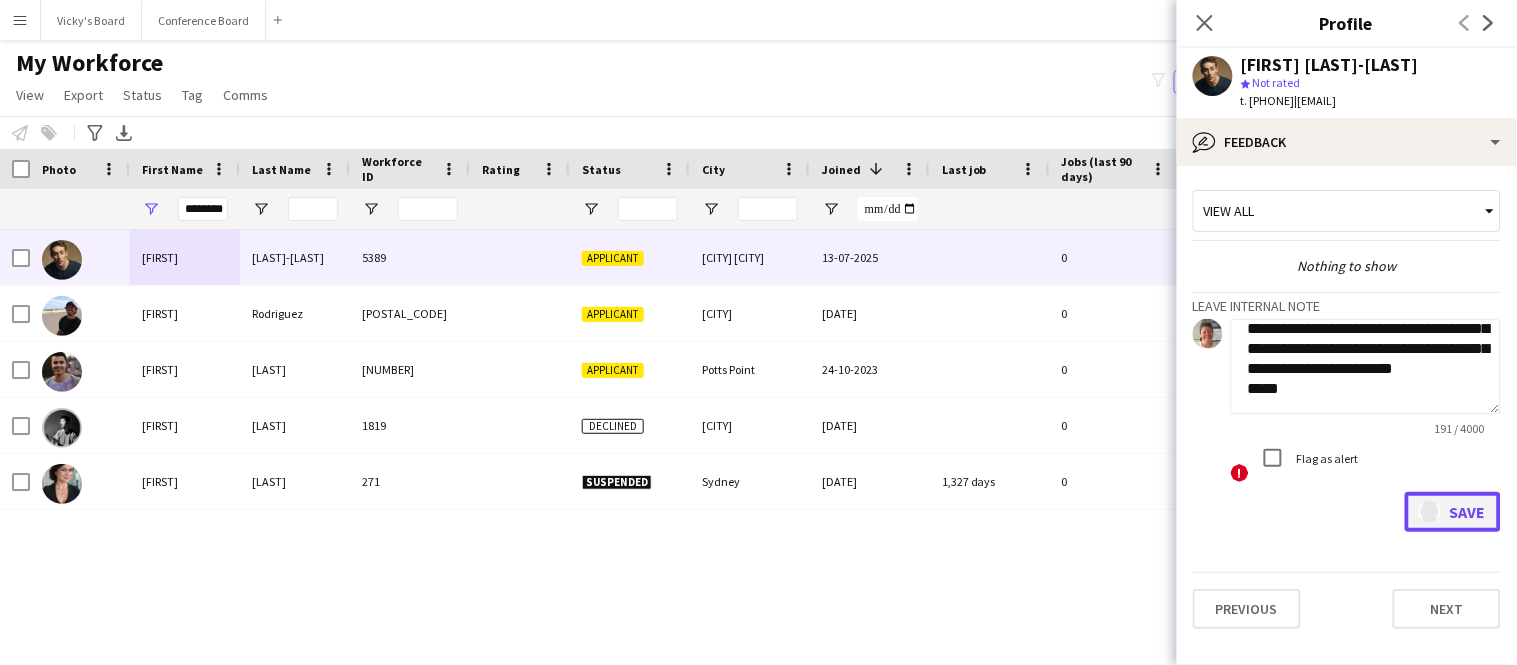 type 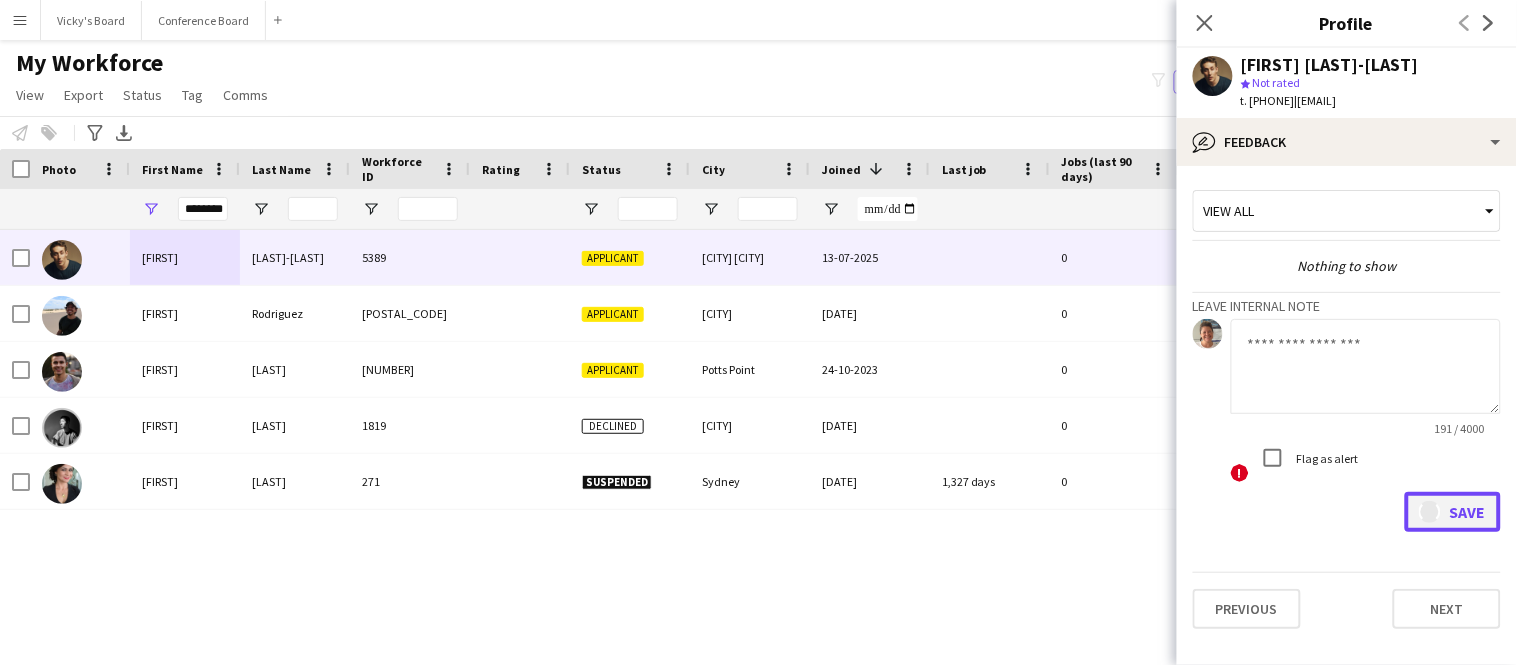 scroll, scrollTop: 0, scrollLeft: 0, axis: both 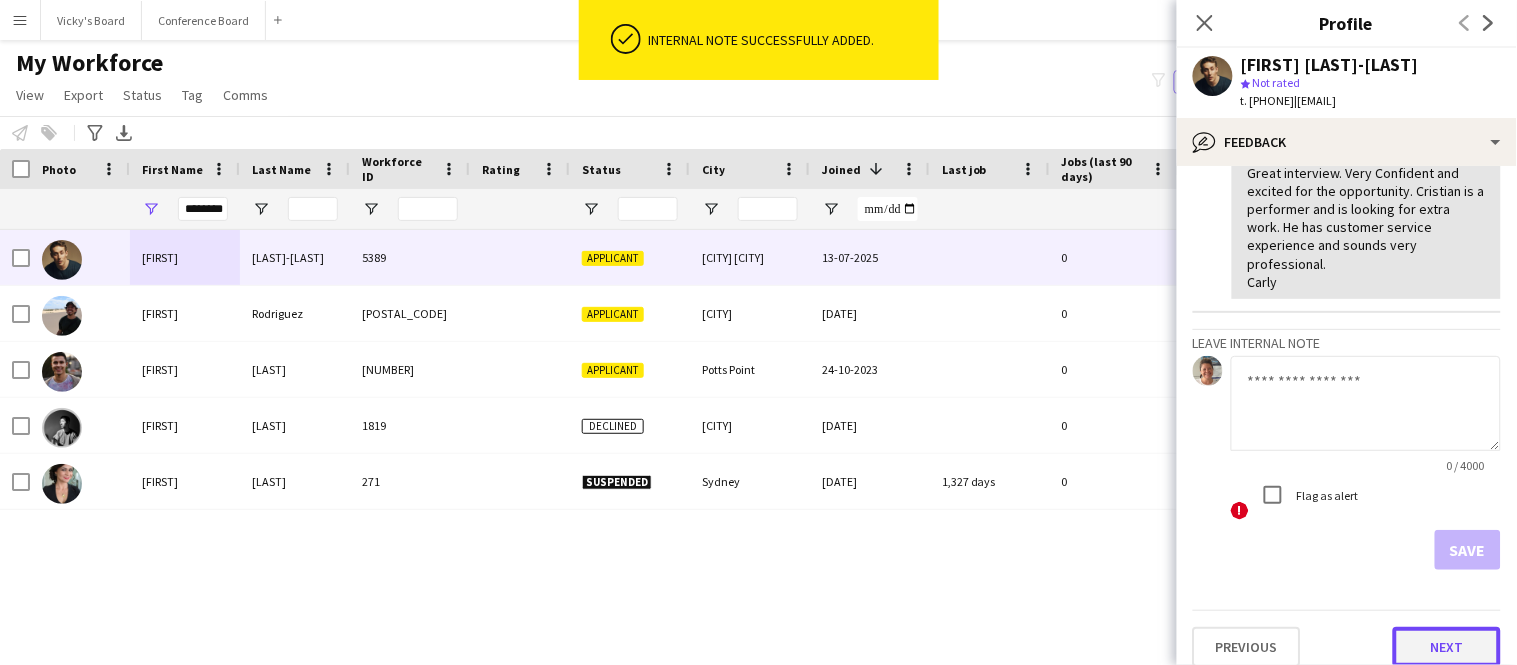 click on "Next" 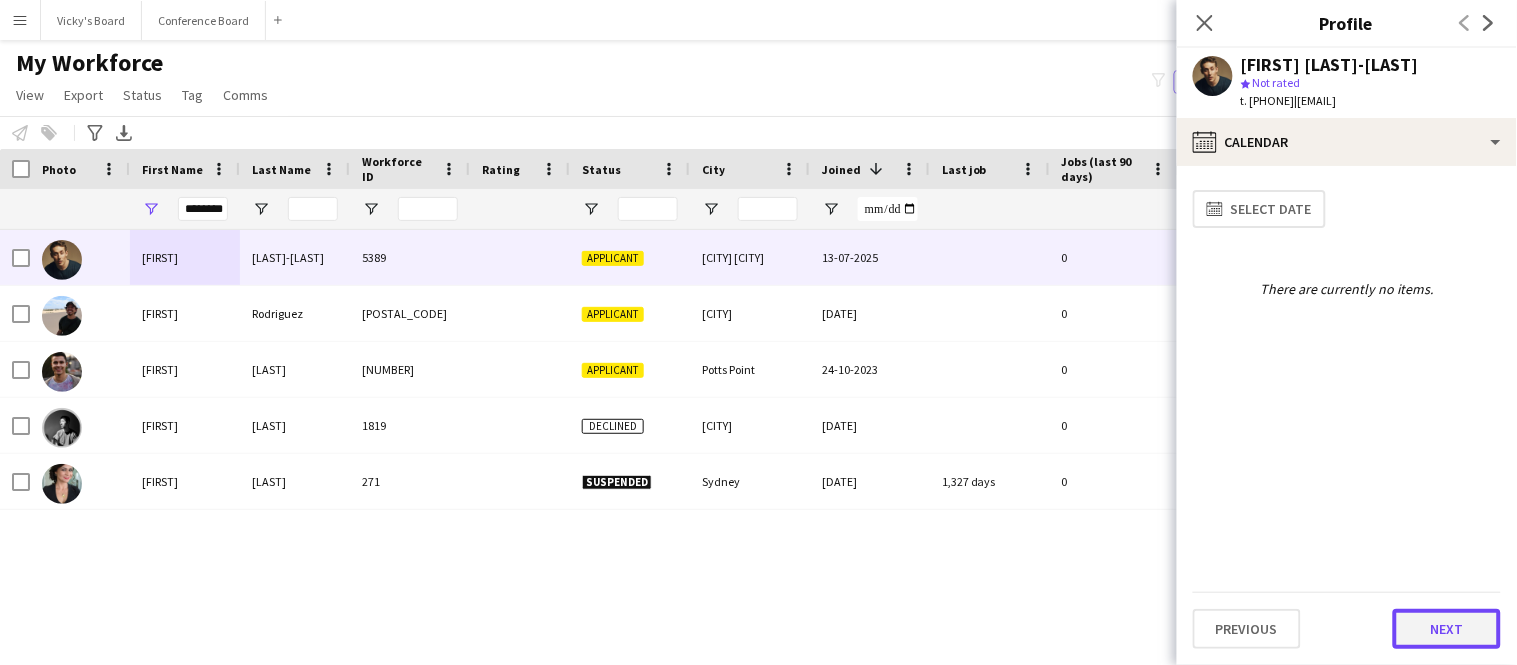 click on "Next" 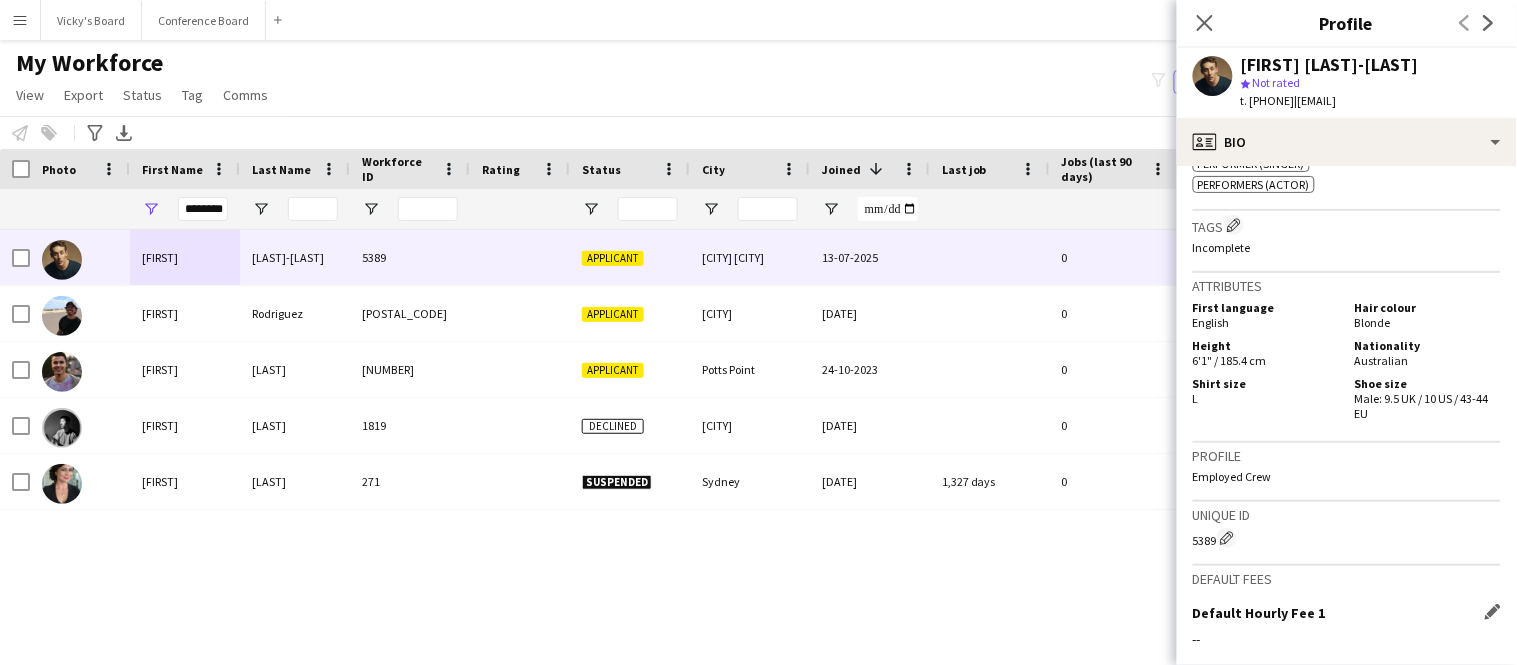 scroll, scrollTop: 1128, scrollLeft: 0, axis: vertical 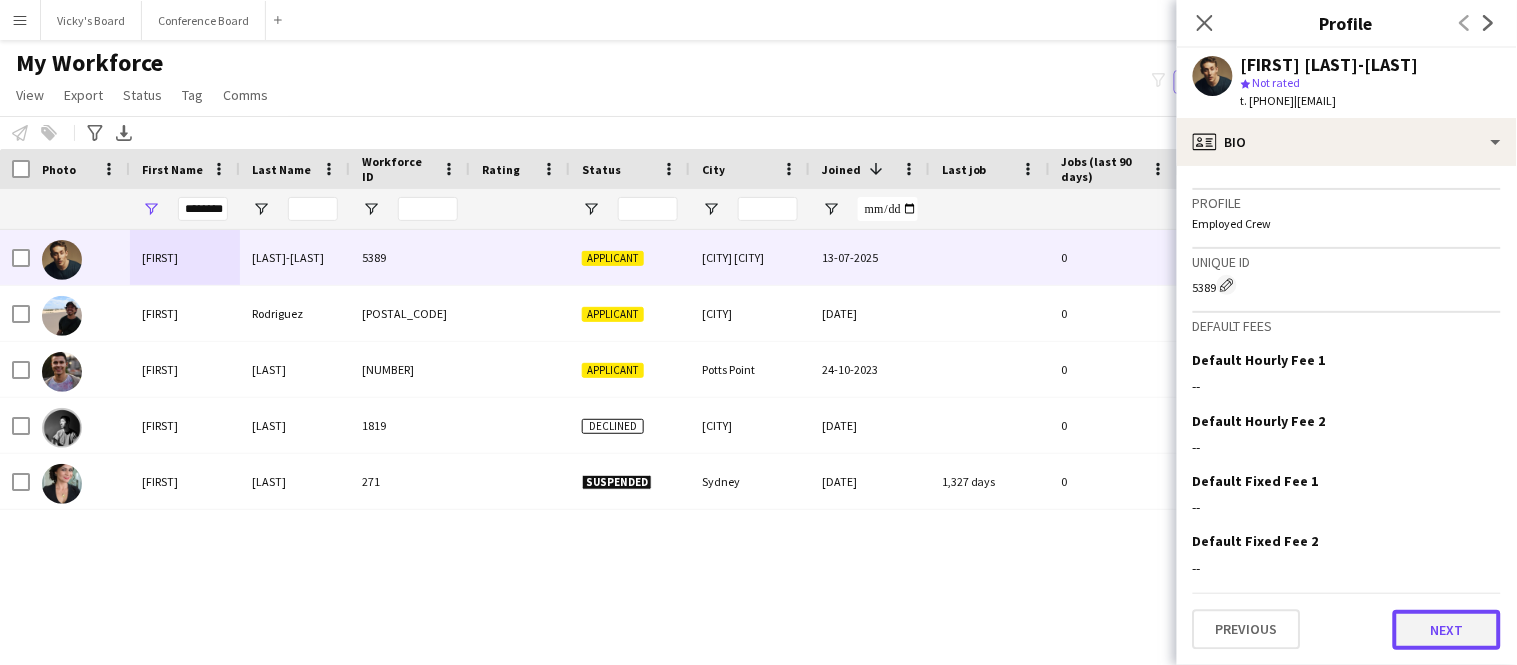 click on "Next" 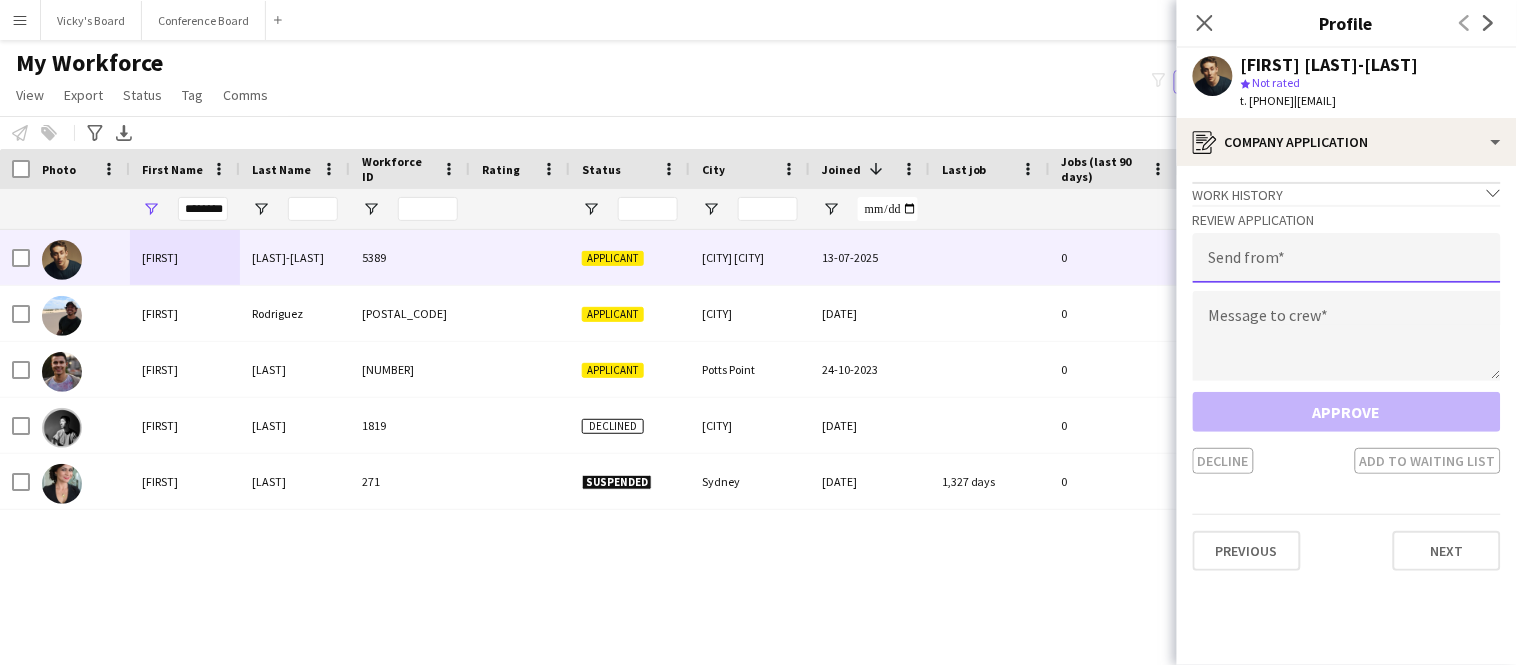 click 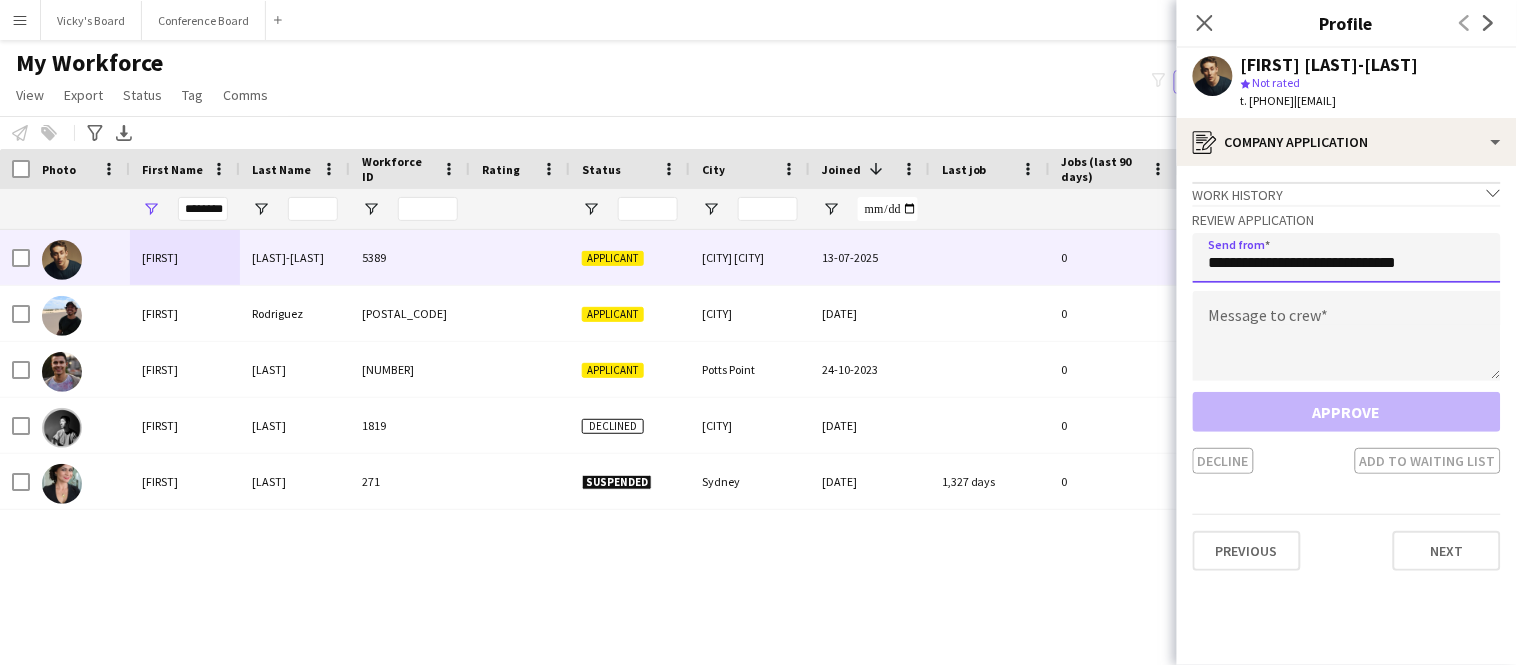 type on "**********" 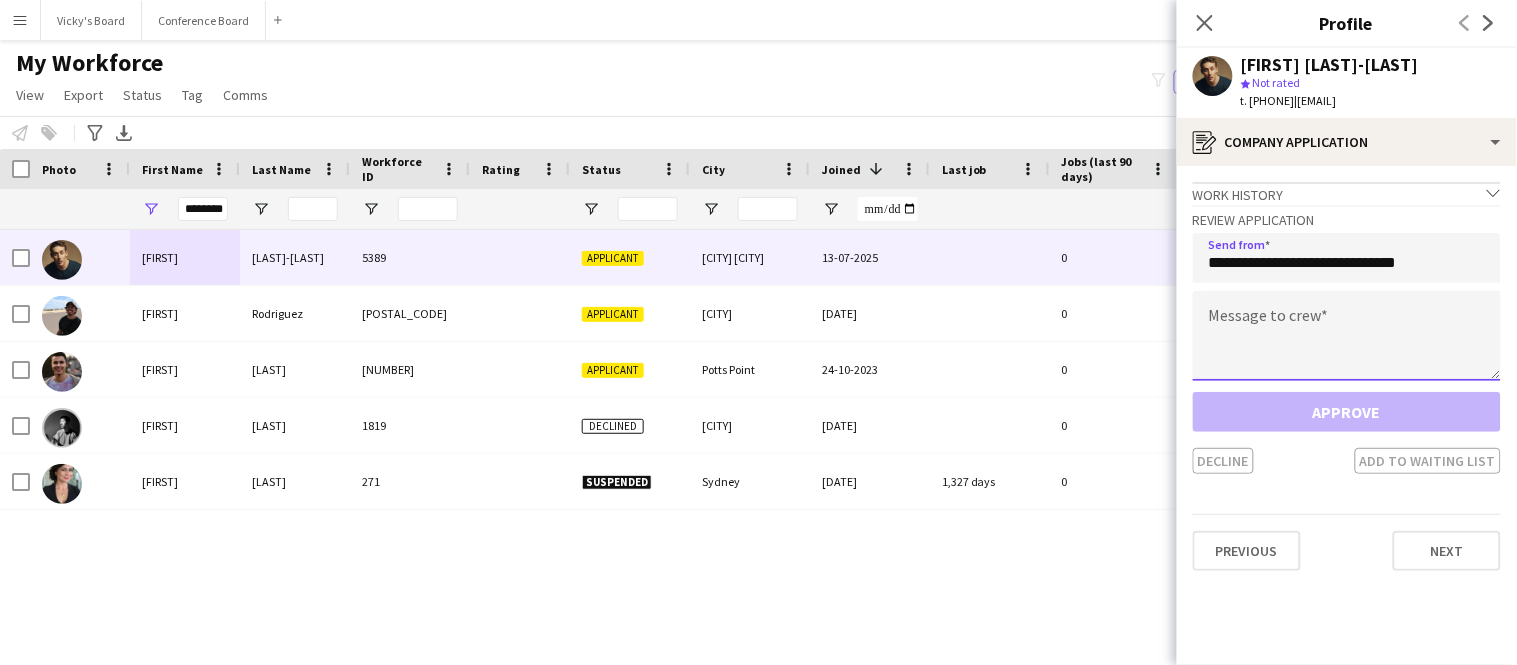 click 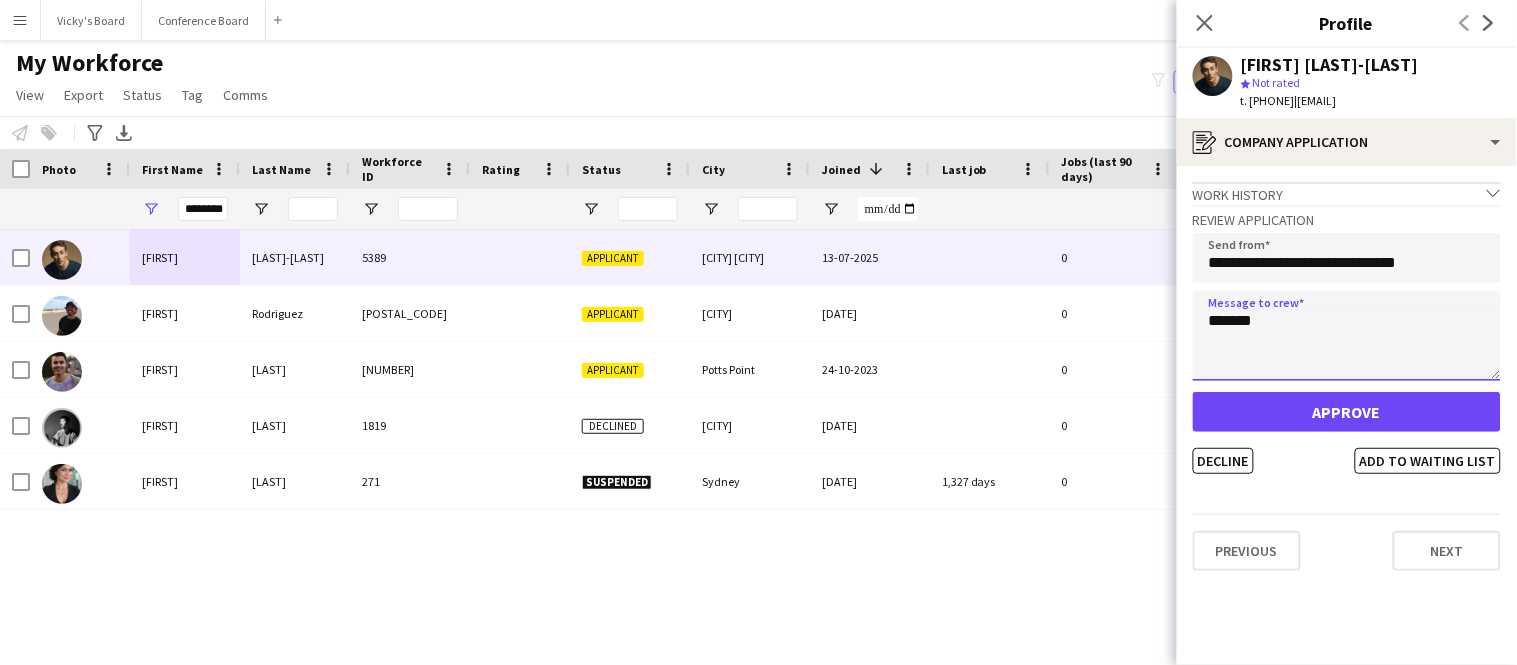 type on "*******" 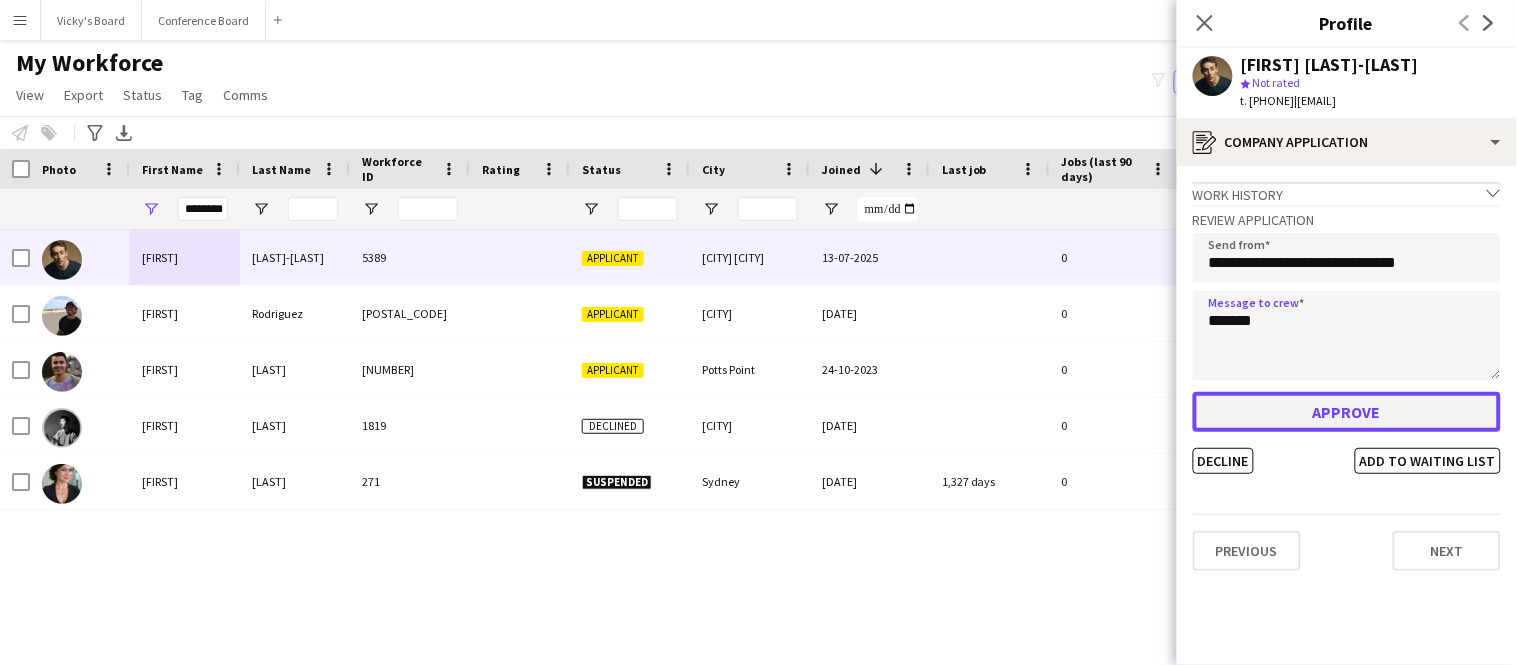 click on "Approve" 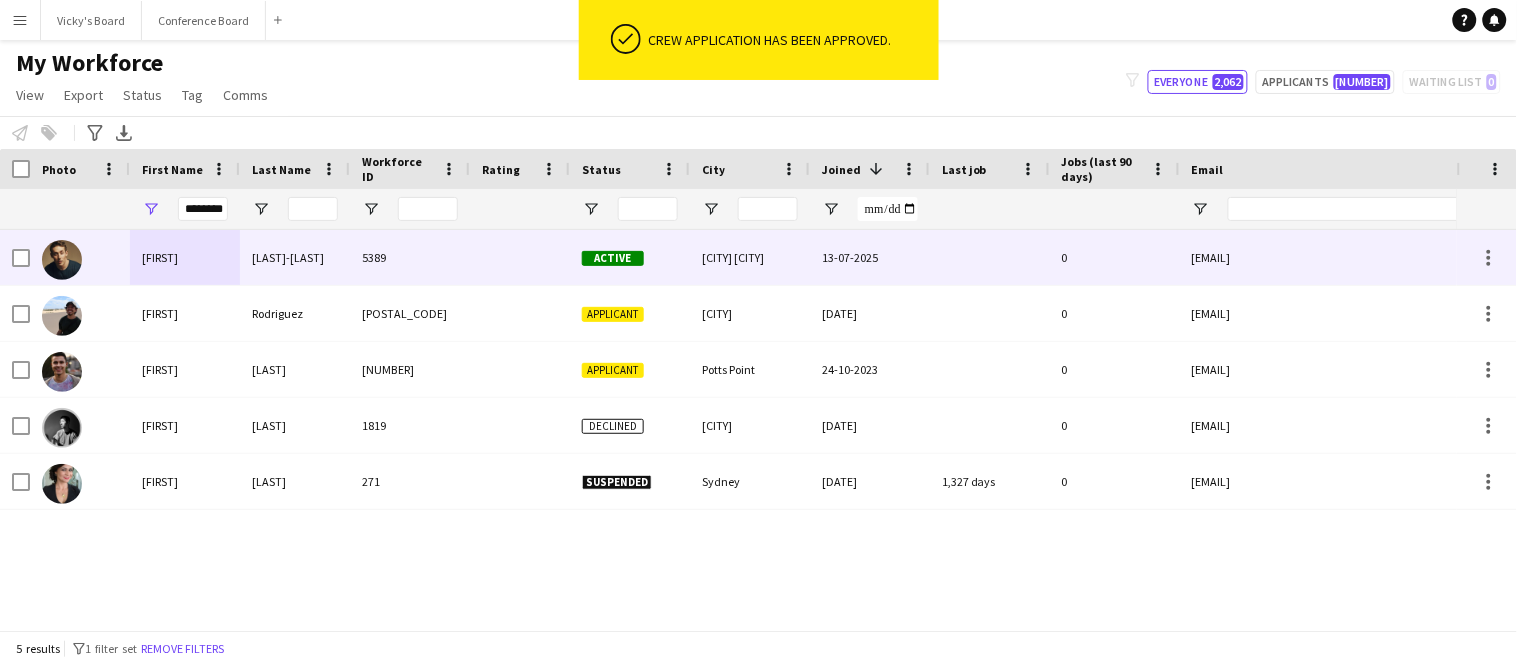 click on "5389" at bounding box center [410, 257] 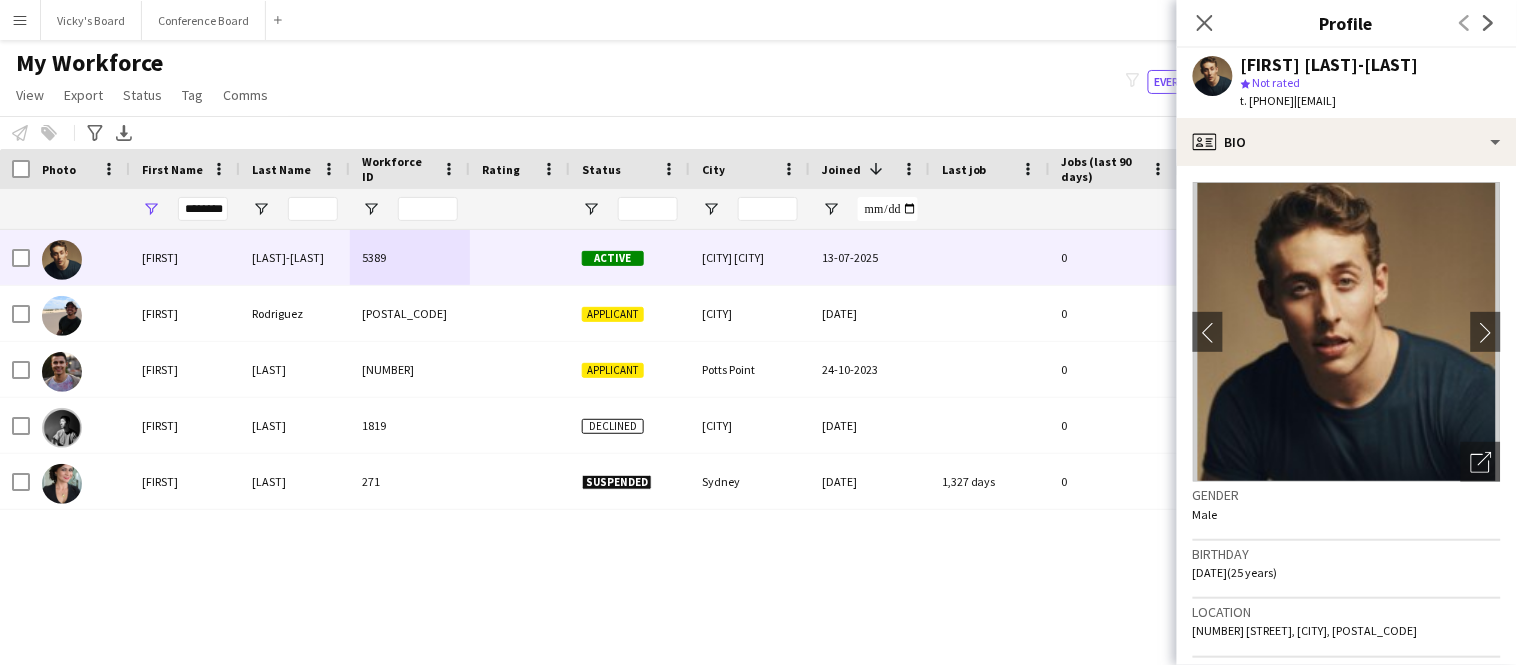 drag, startPoint x: 1331, startPoint y: 101, endPoint x: 1508, endPoint y: 114, distance: 177.47676 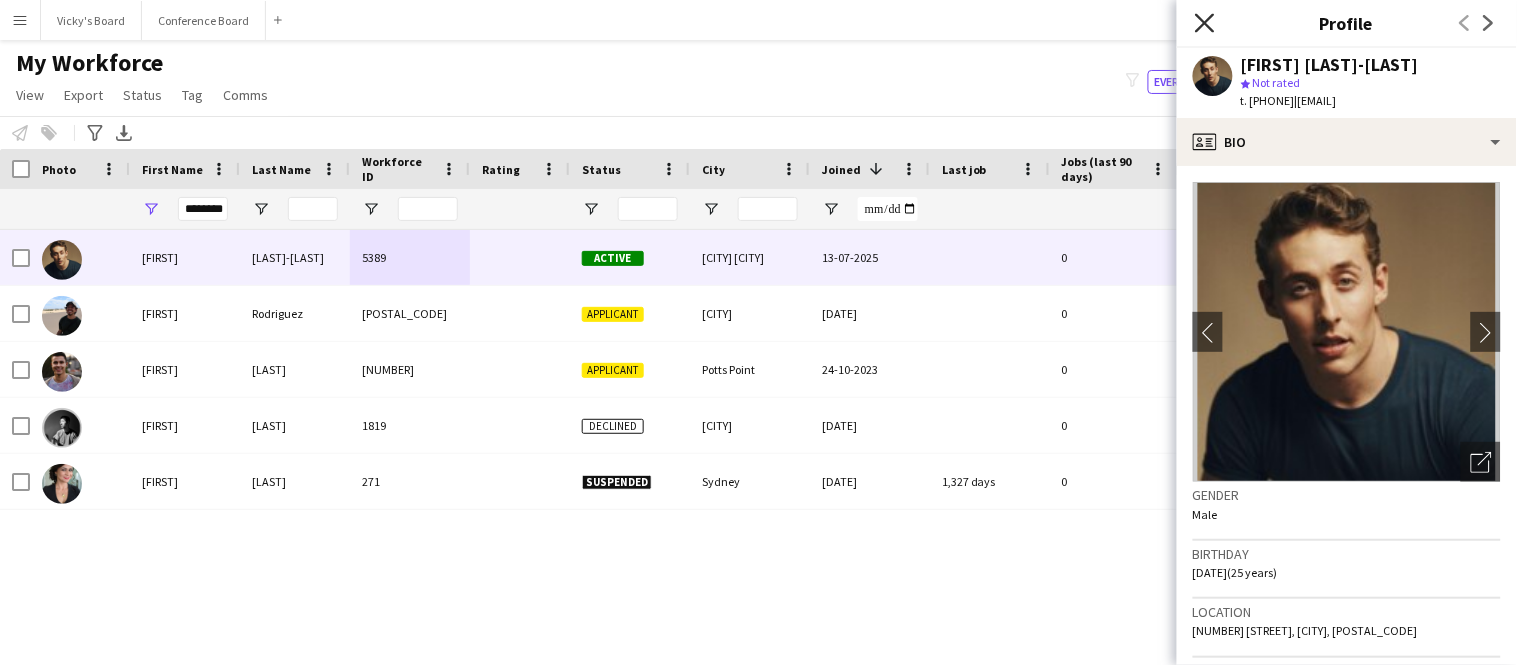 click 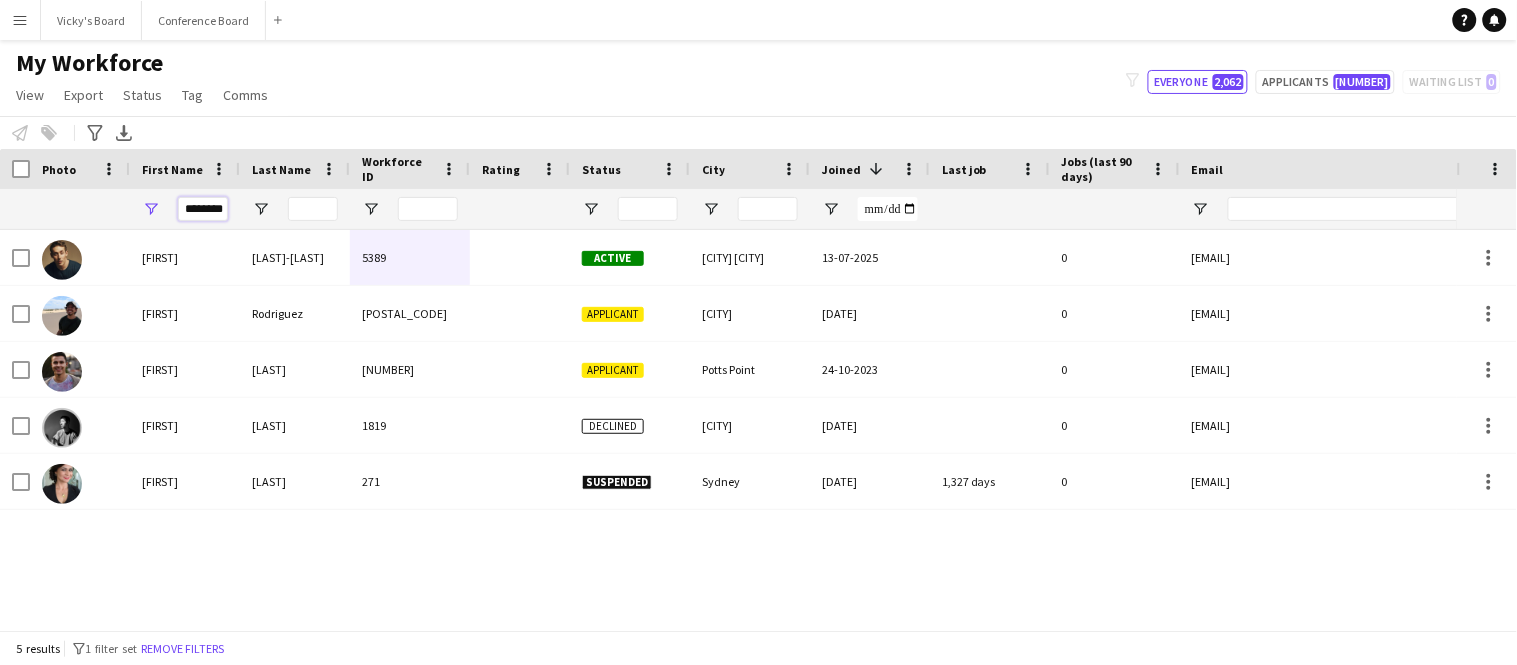 click on "********" at bounding box center [203, 209] 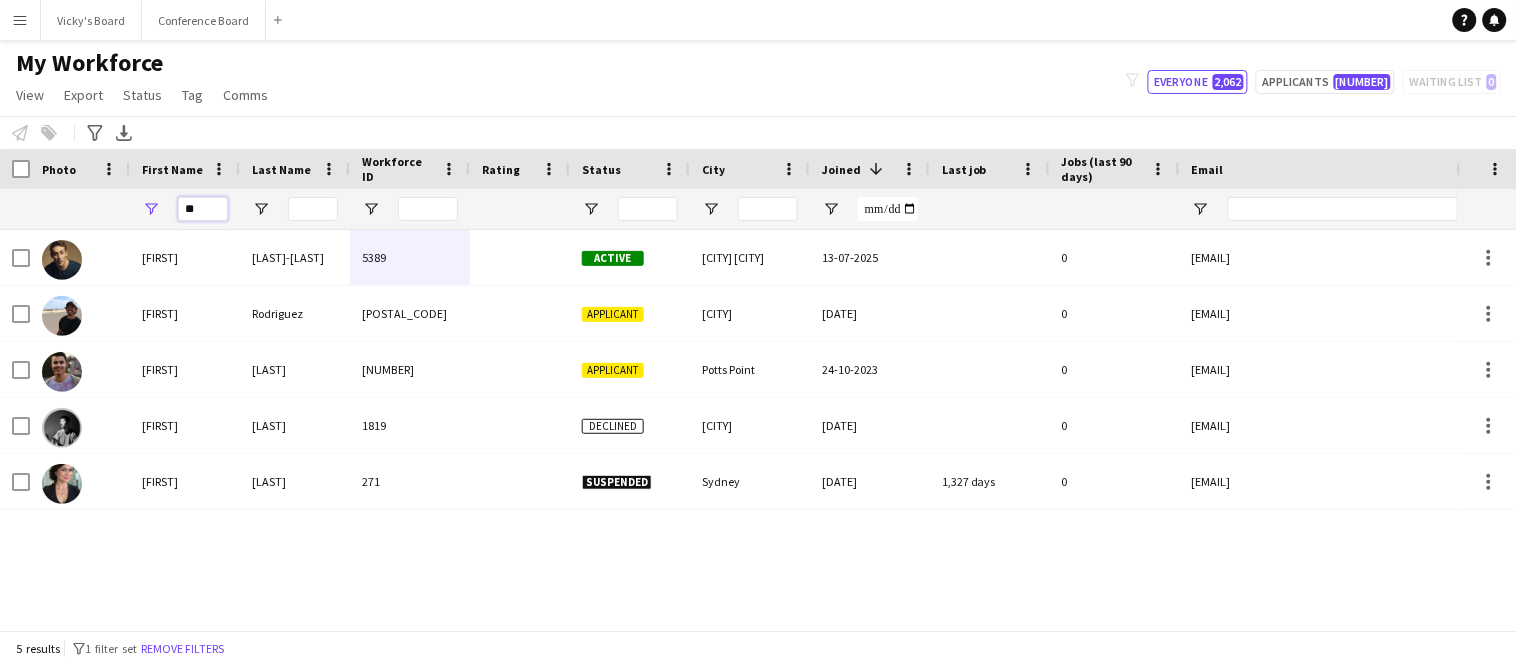 type on "*" 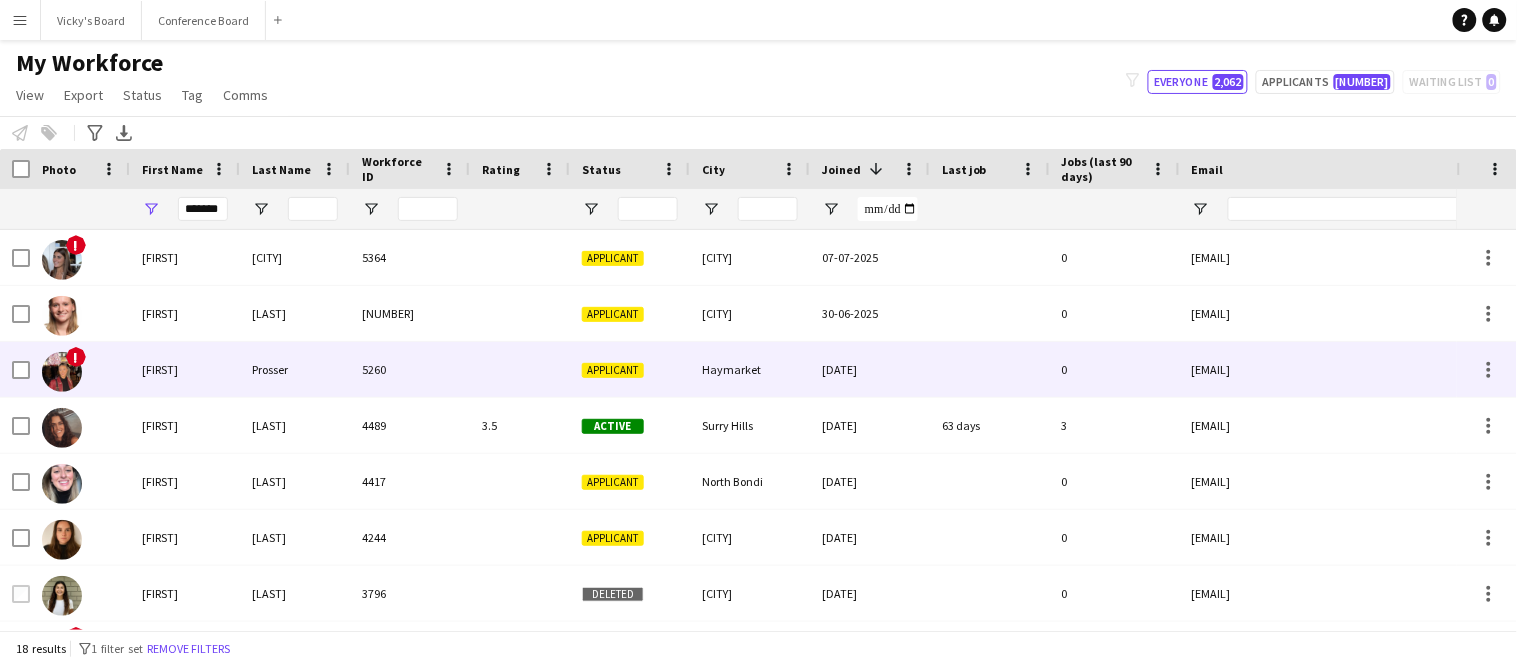 click on "Prosser" at bounding box center [295, 369] 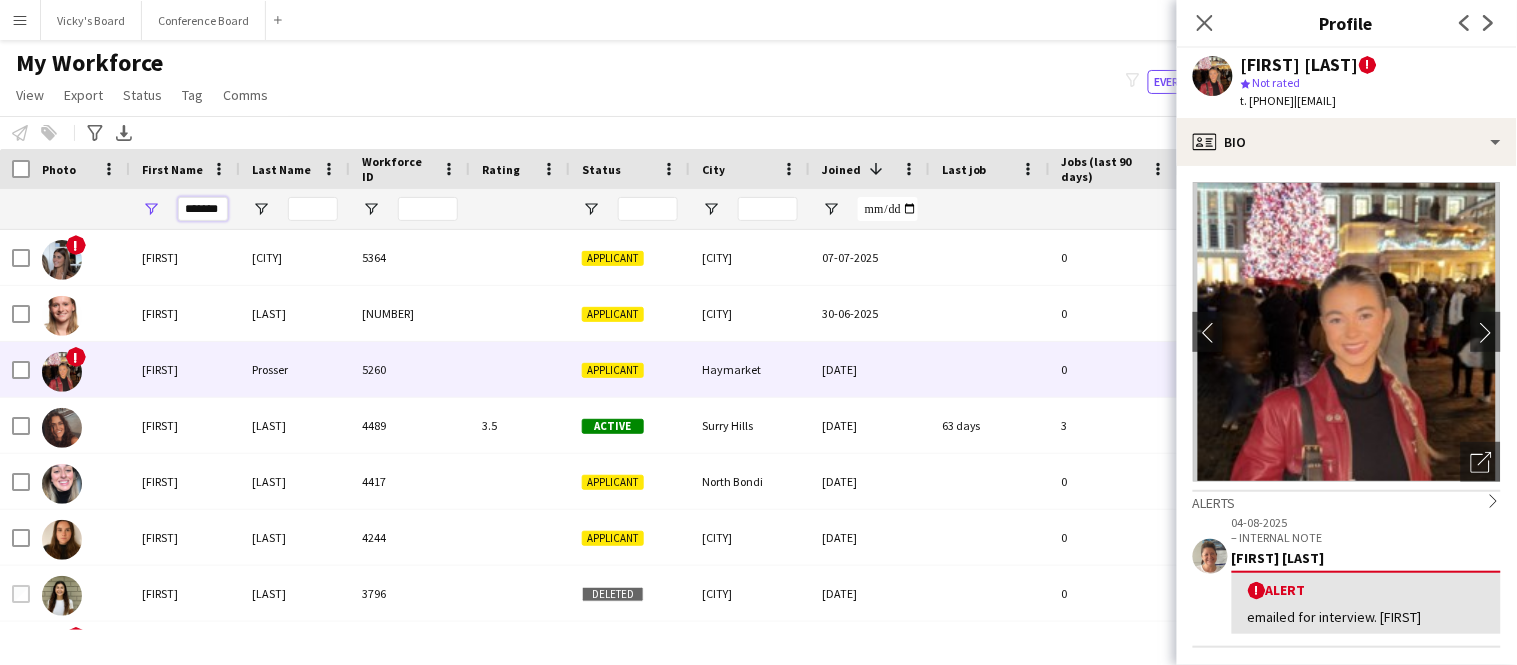 click on "*******" at bounding box center (203, 209) 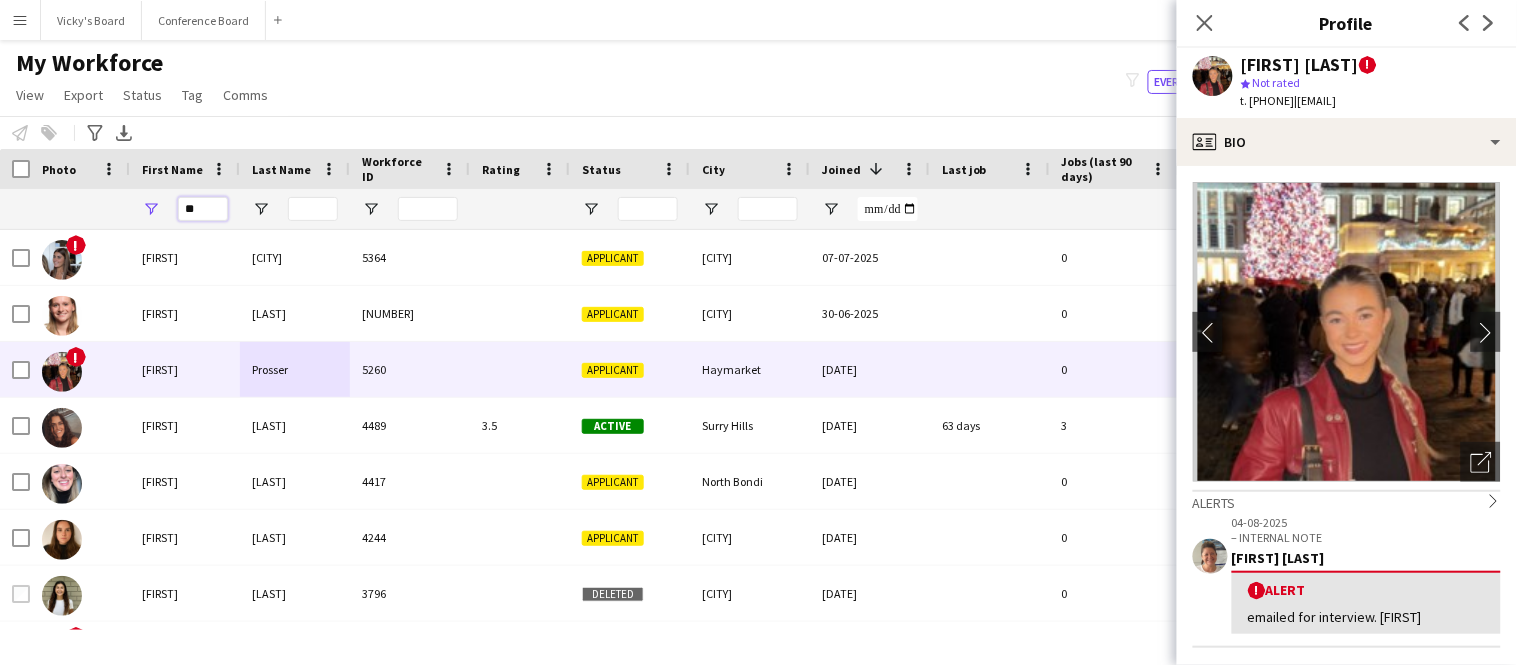 type on "*" 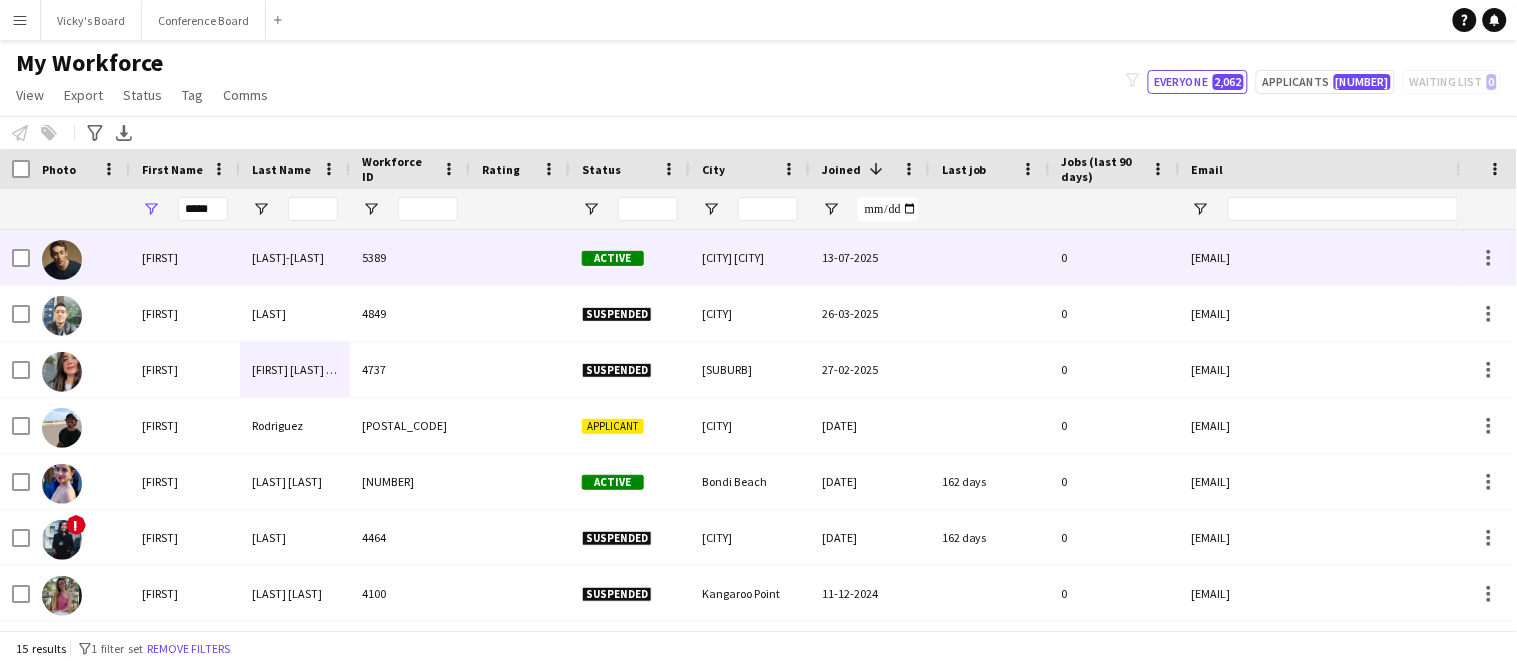 click on "[FIRST]" at bounding box center [185, 257] 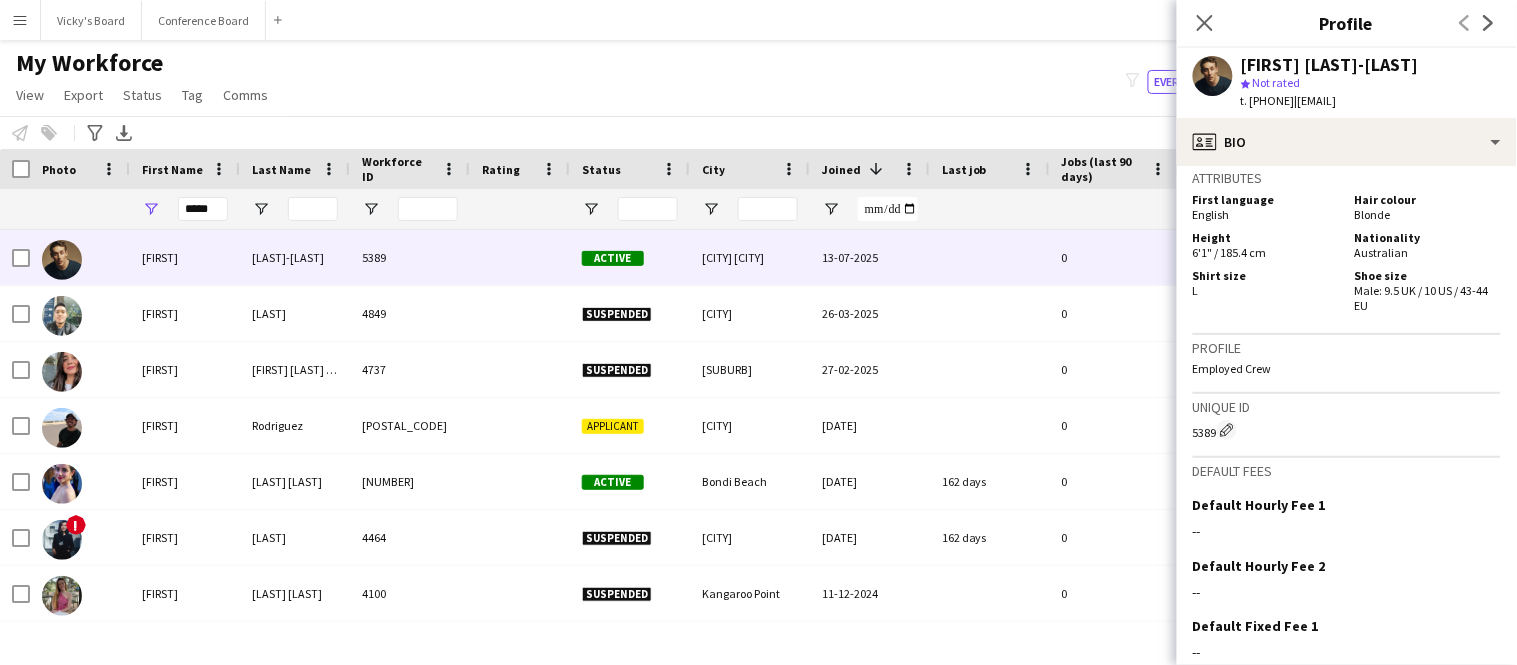 scroll, scrollTop: 984, scrollLeft: 0, axis: vertical 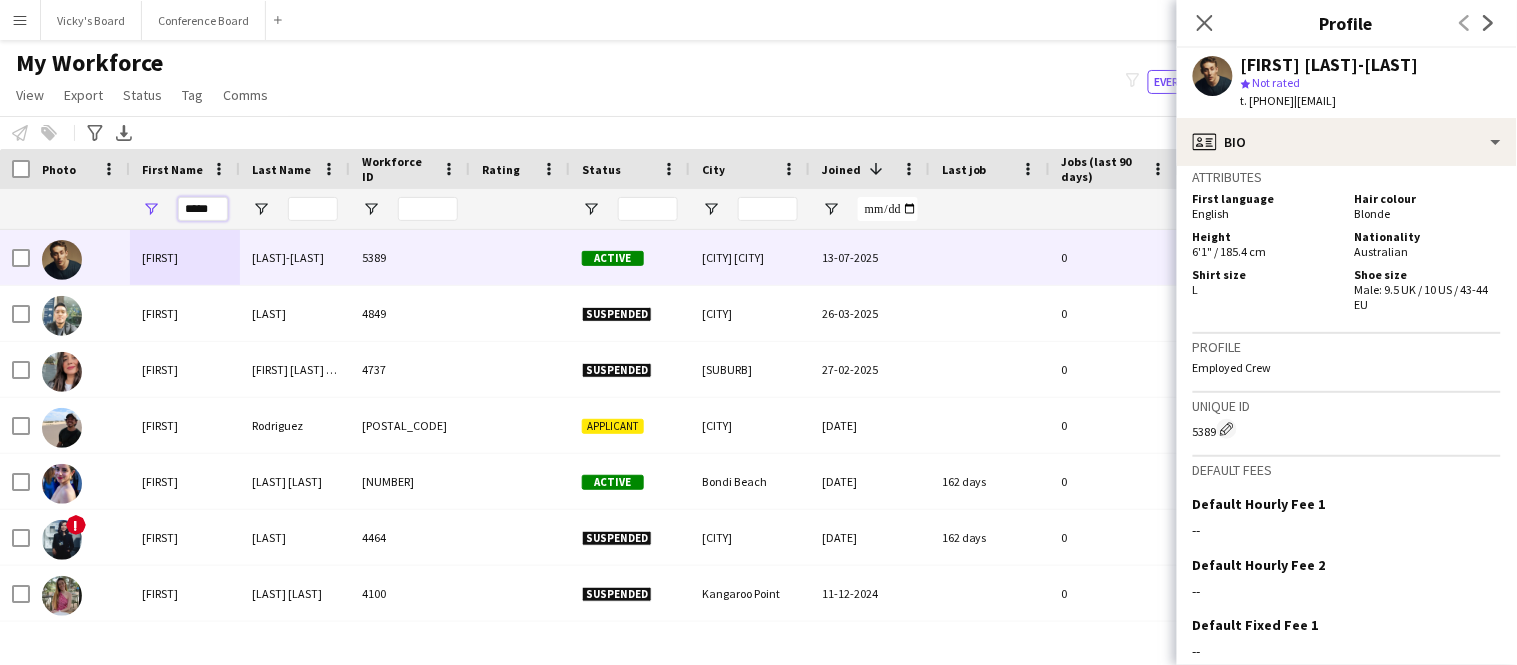 click on "*****" at bounding box center [203, 209] 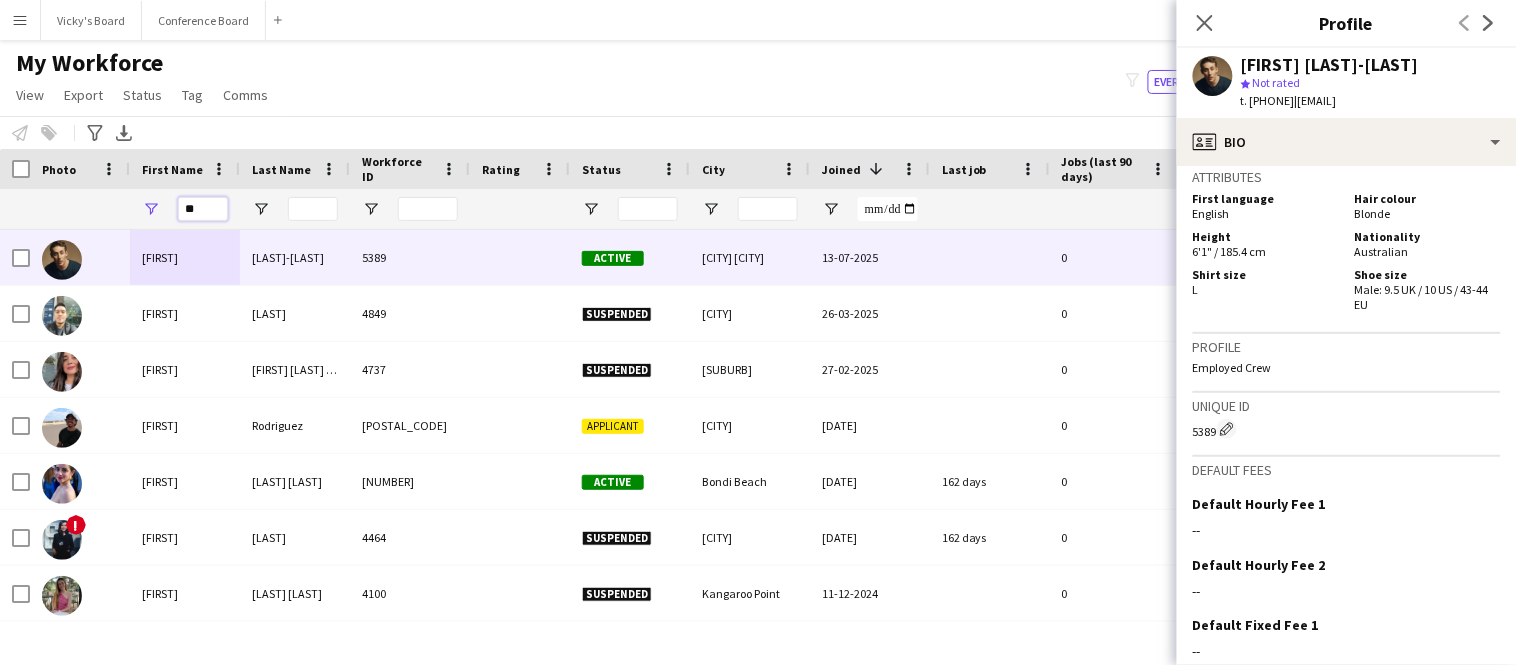type on "*" 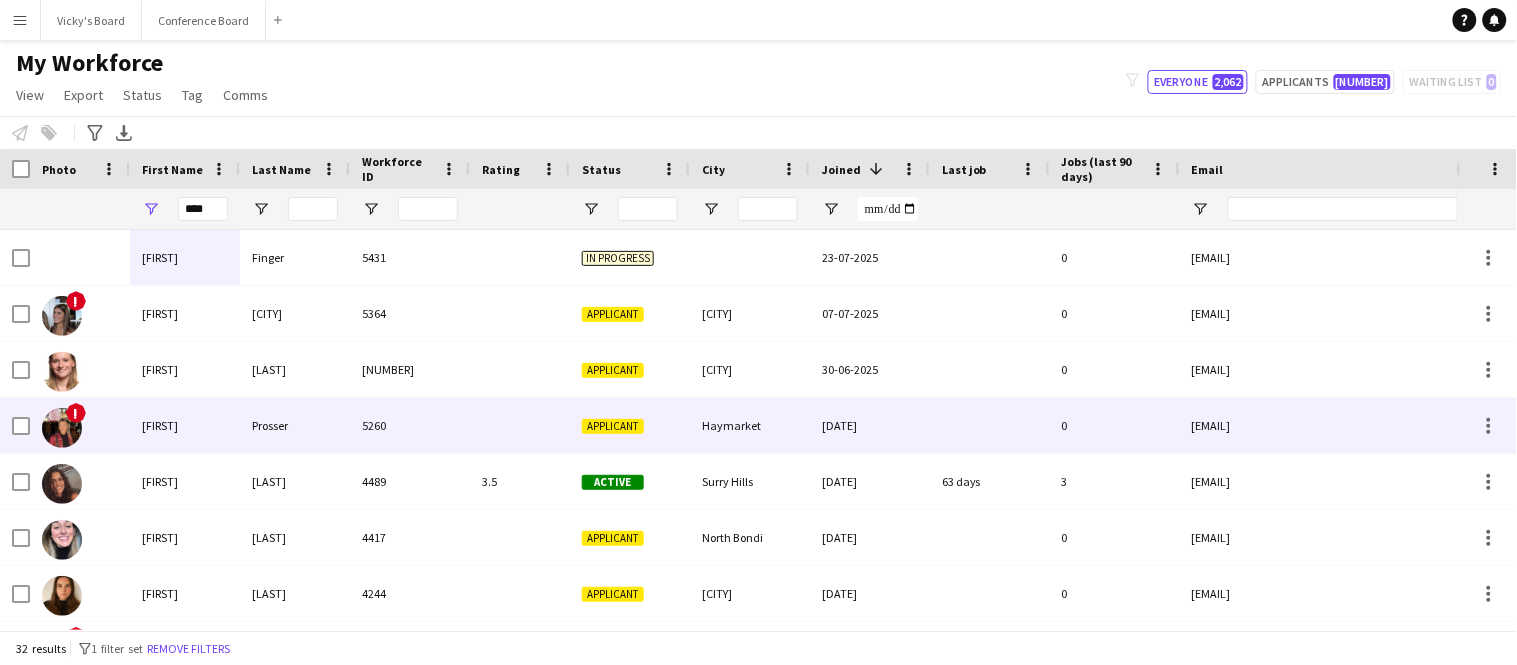 click on "[FIRST]" at bounding box center [185, 425] 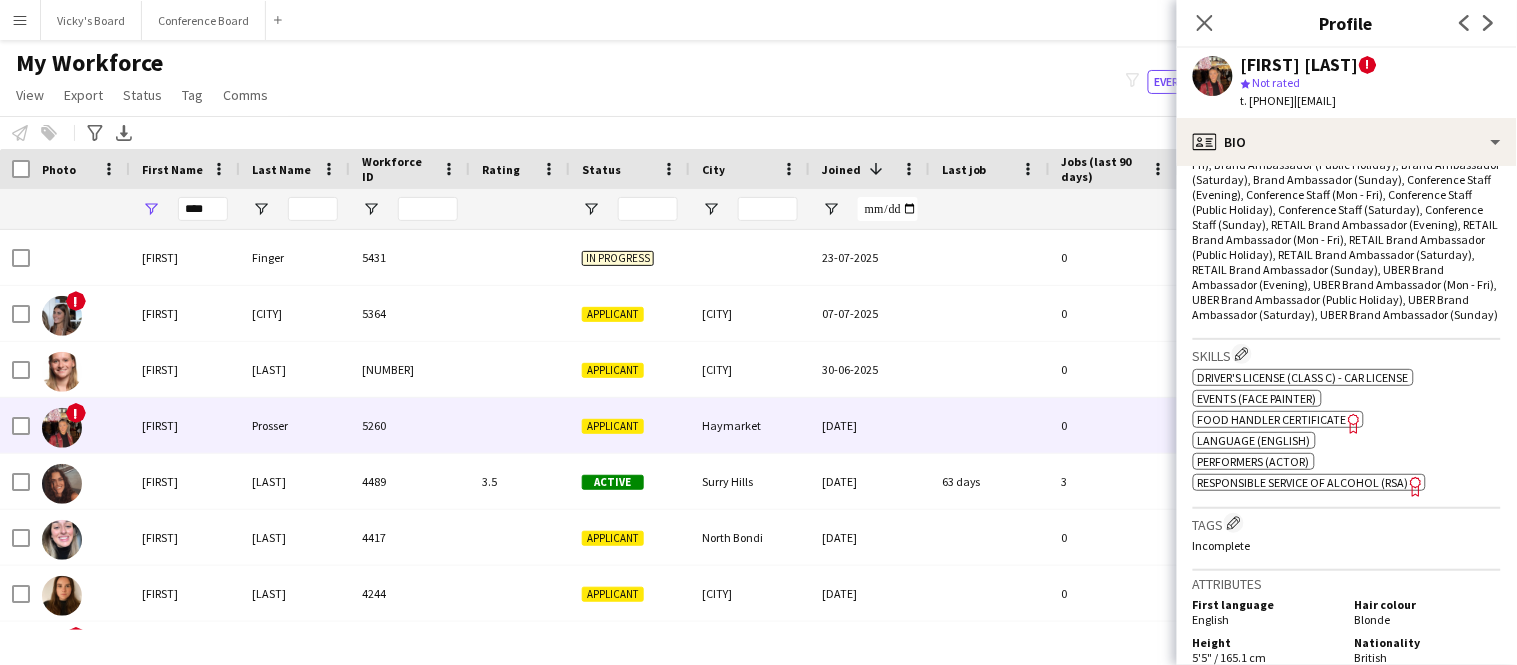 scroll, scrollTop: 863, scrollLeft: 0, axis: vertical 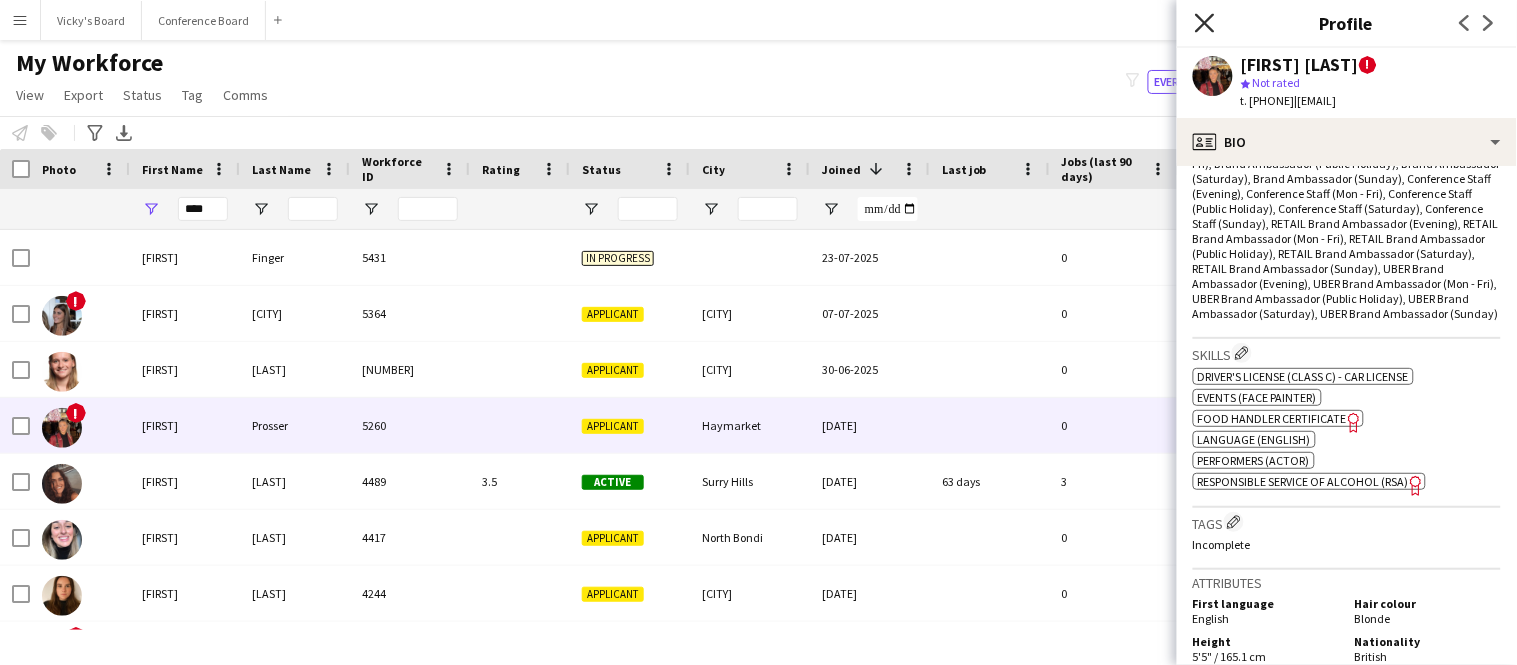 click on "Close pop-in" 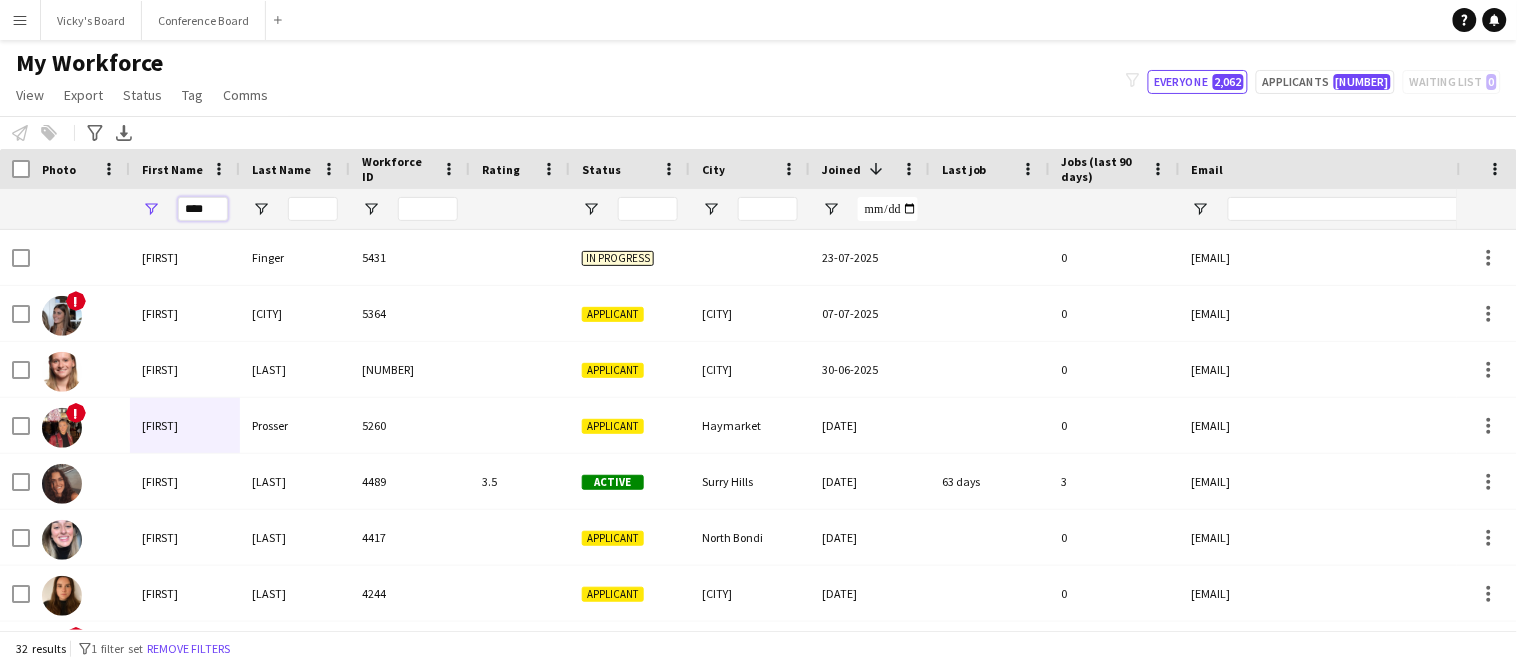 click on "****" at bounding box center [203, 209] 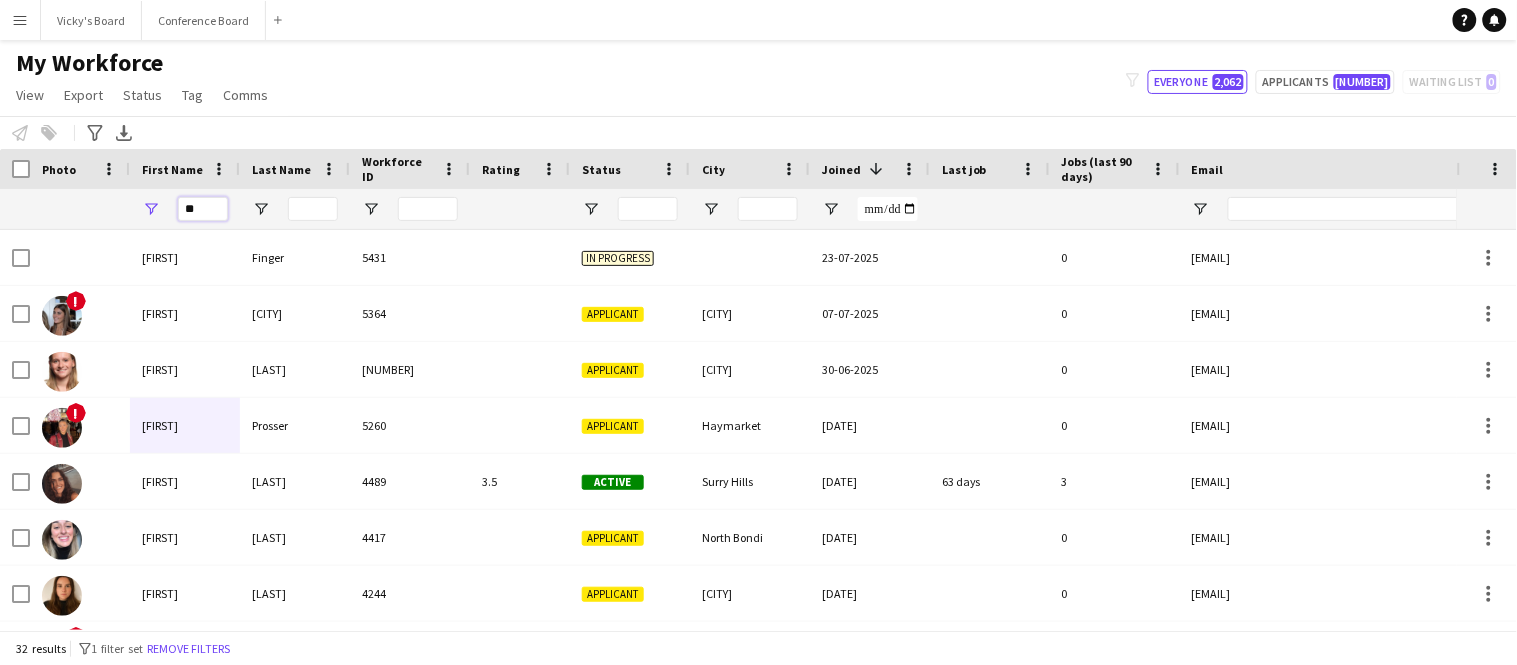 type on "*" 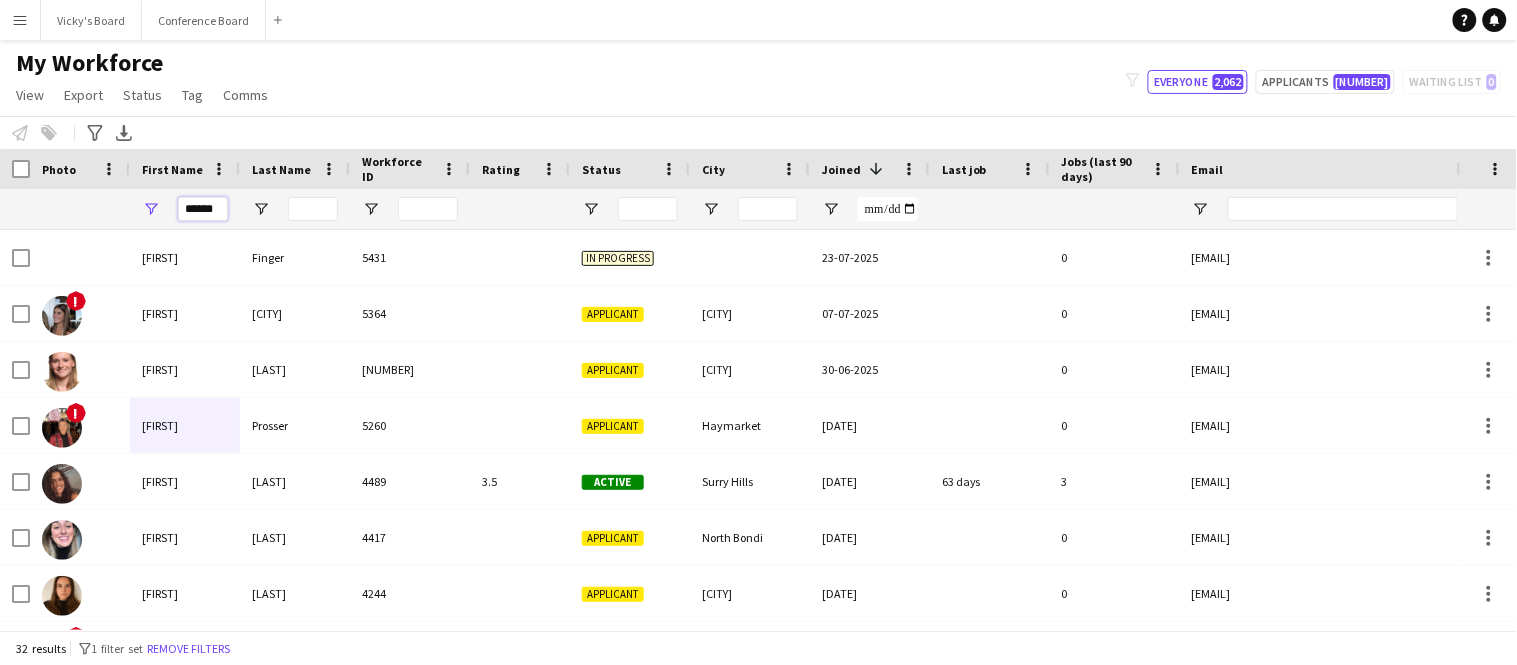 scroll, scrollTop: 0, scrollLeft: 1, axis: horizontal 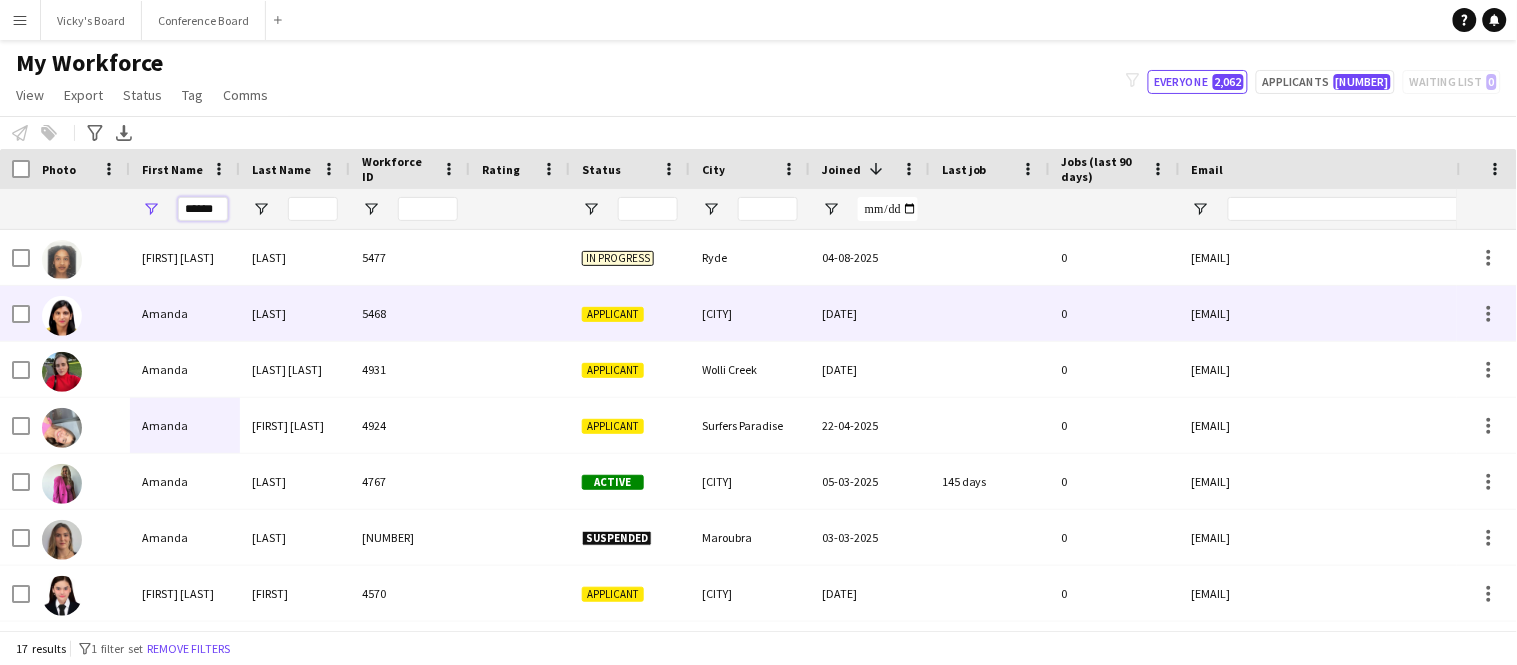type on "******" 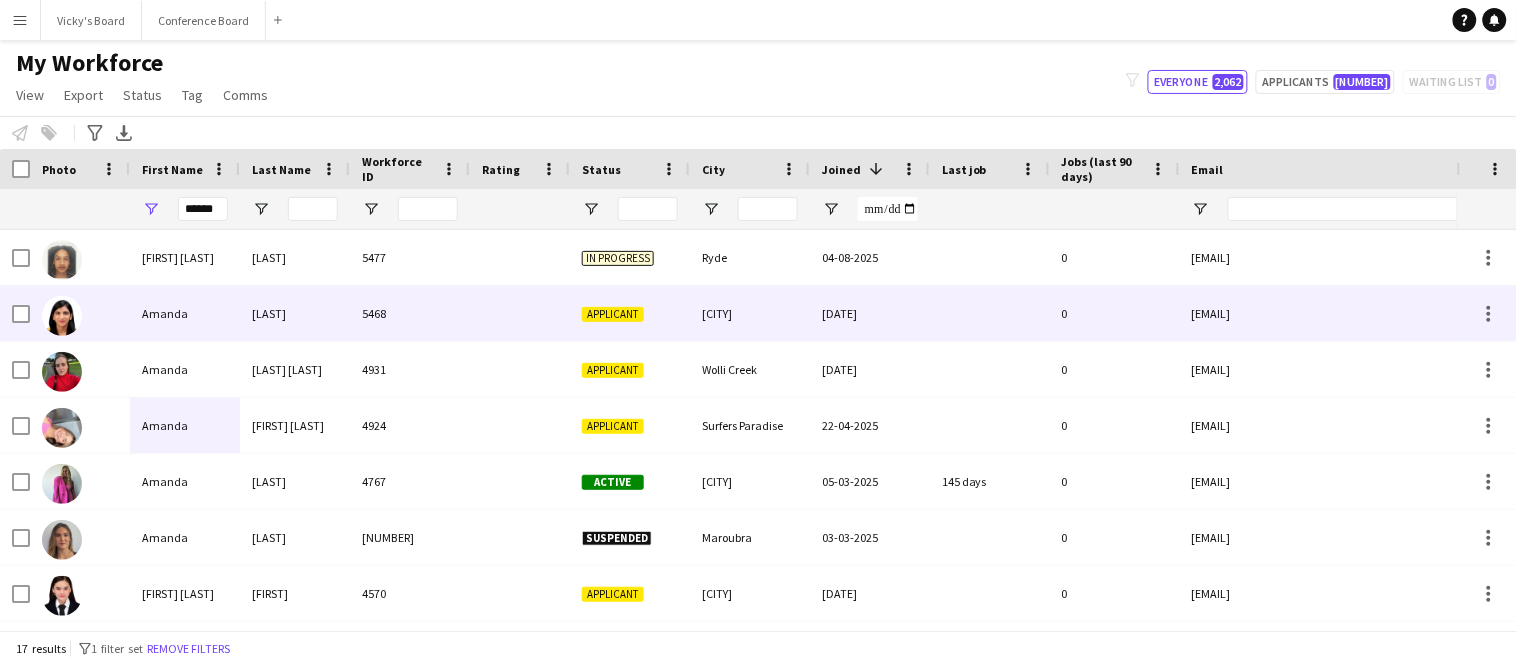 scroll, scrollTop: 0, scrollLeft: 0, axis: both 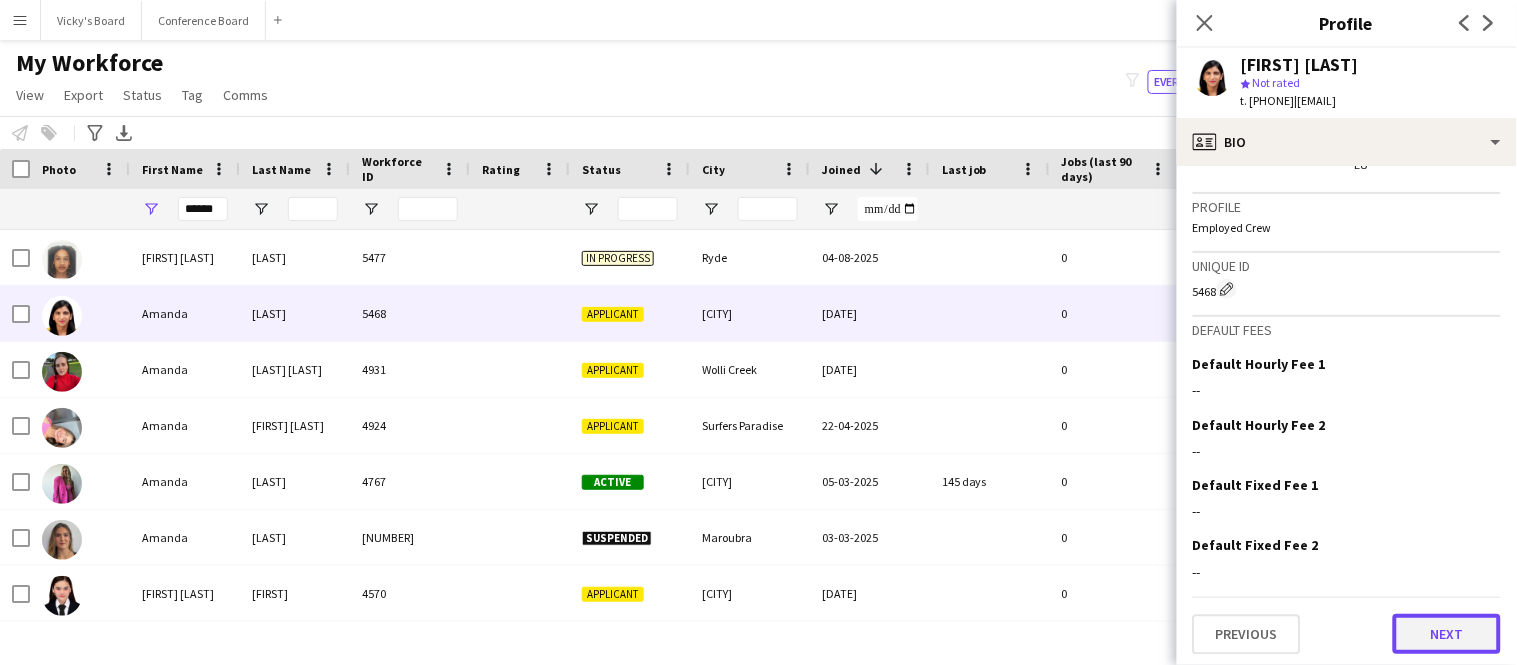 click on "Next" 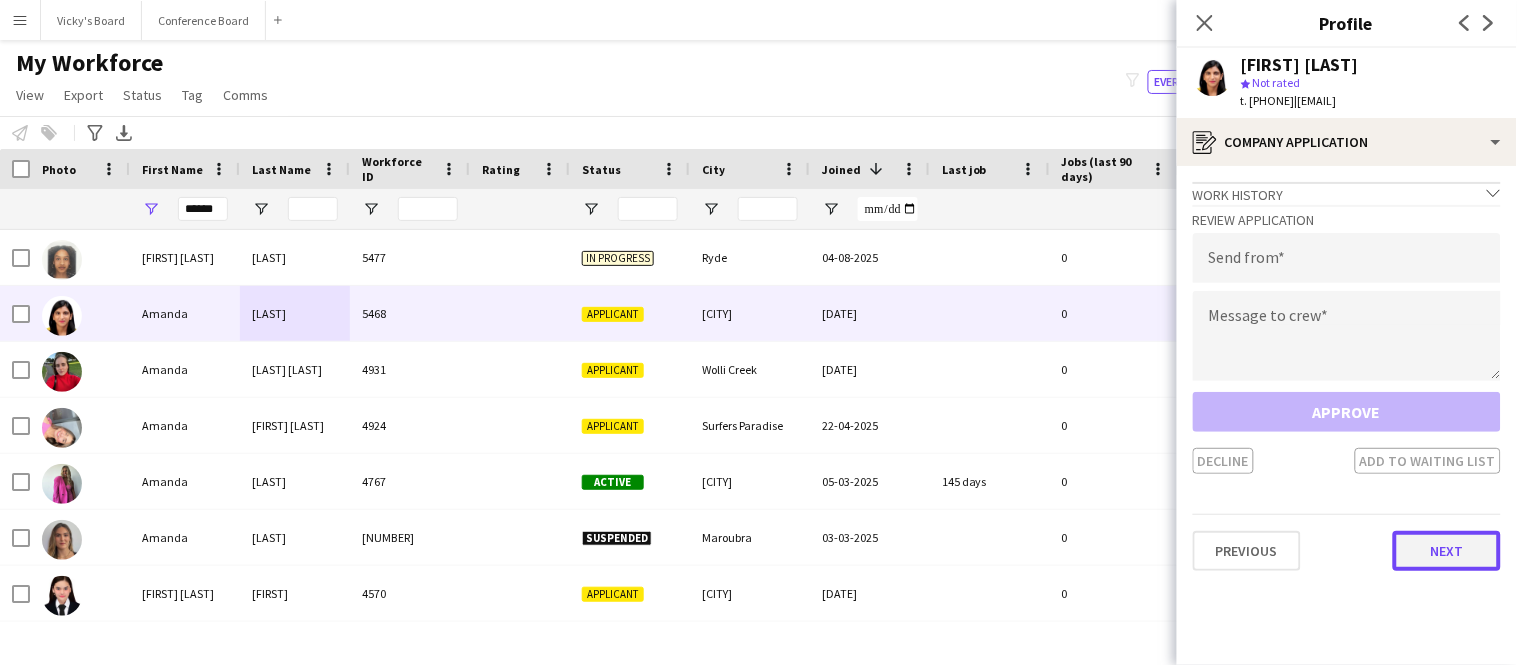 click on "Next" 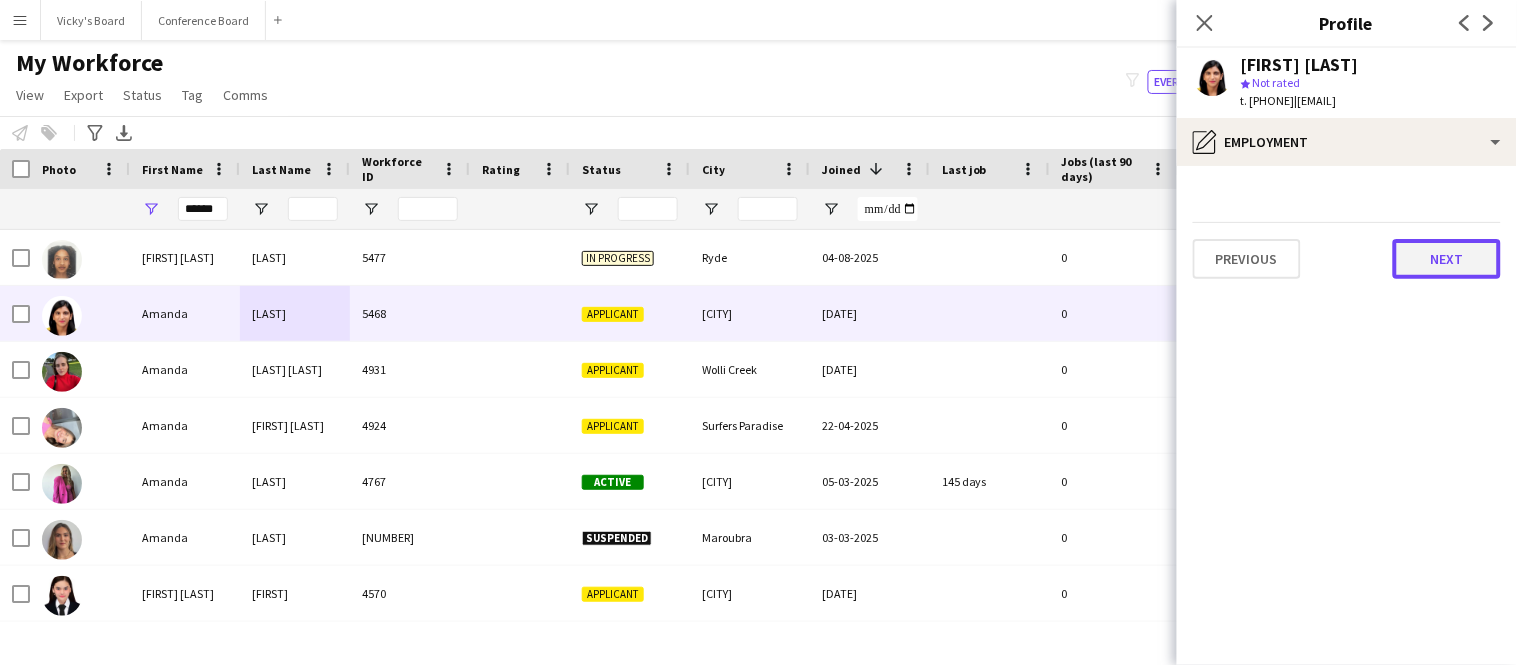 click on "Next" 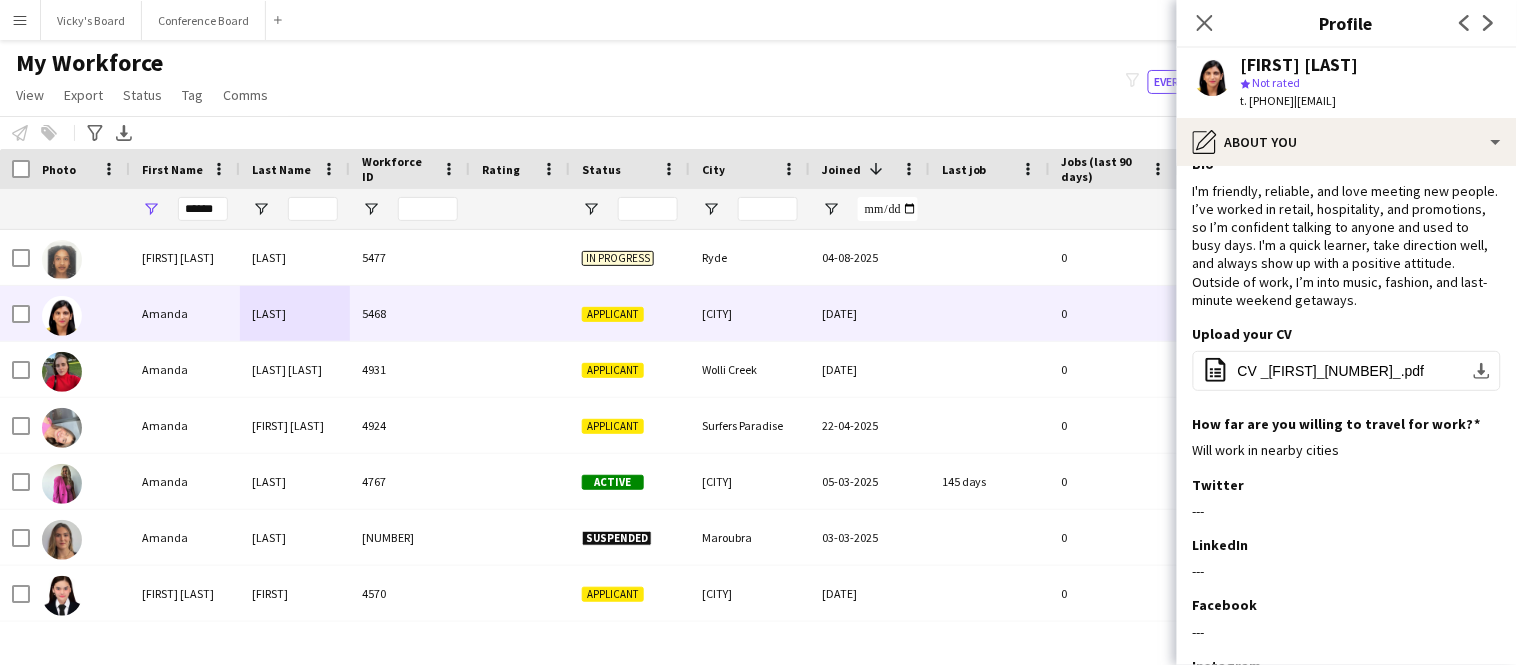 scroll, scrollTop: 190, scrollLeft: 0, axis: vertical 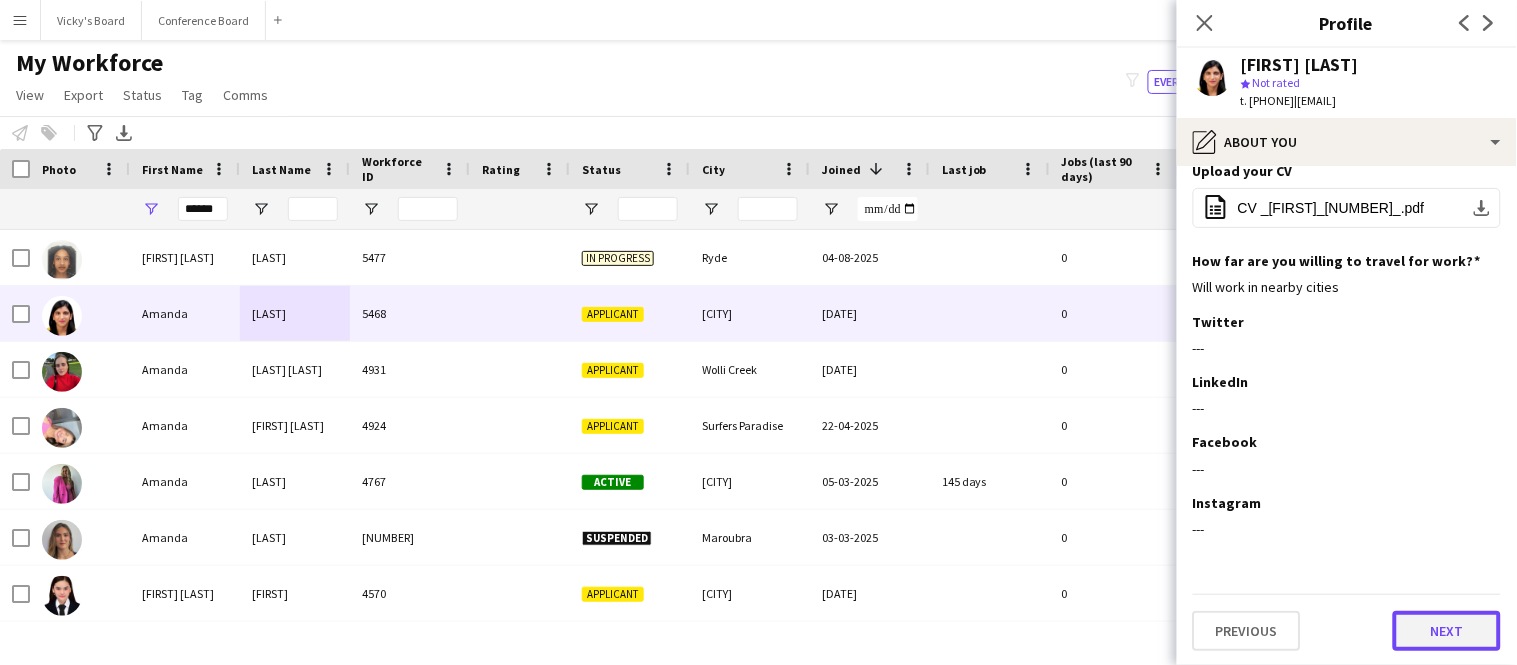 click on "Next" 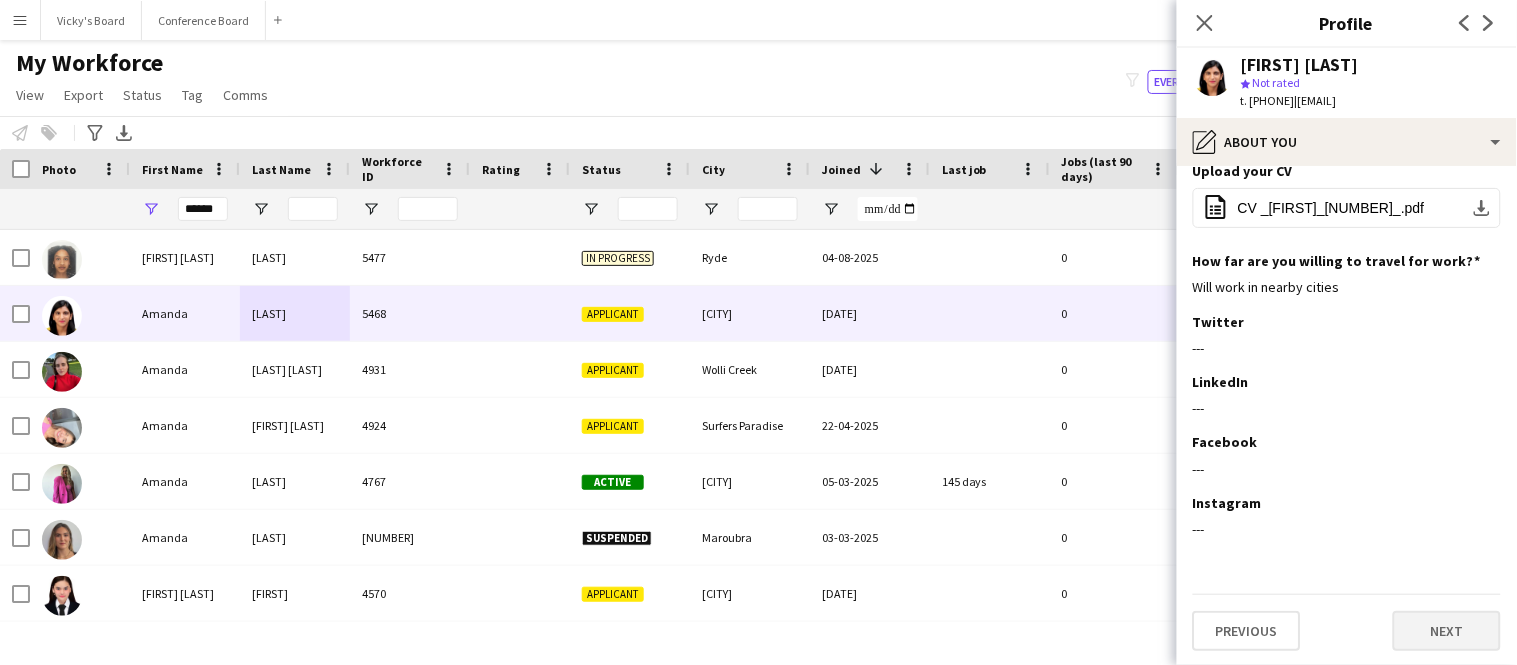 scroll, scrollTop: 0, scrollLeft: 0, axis: both 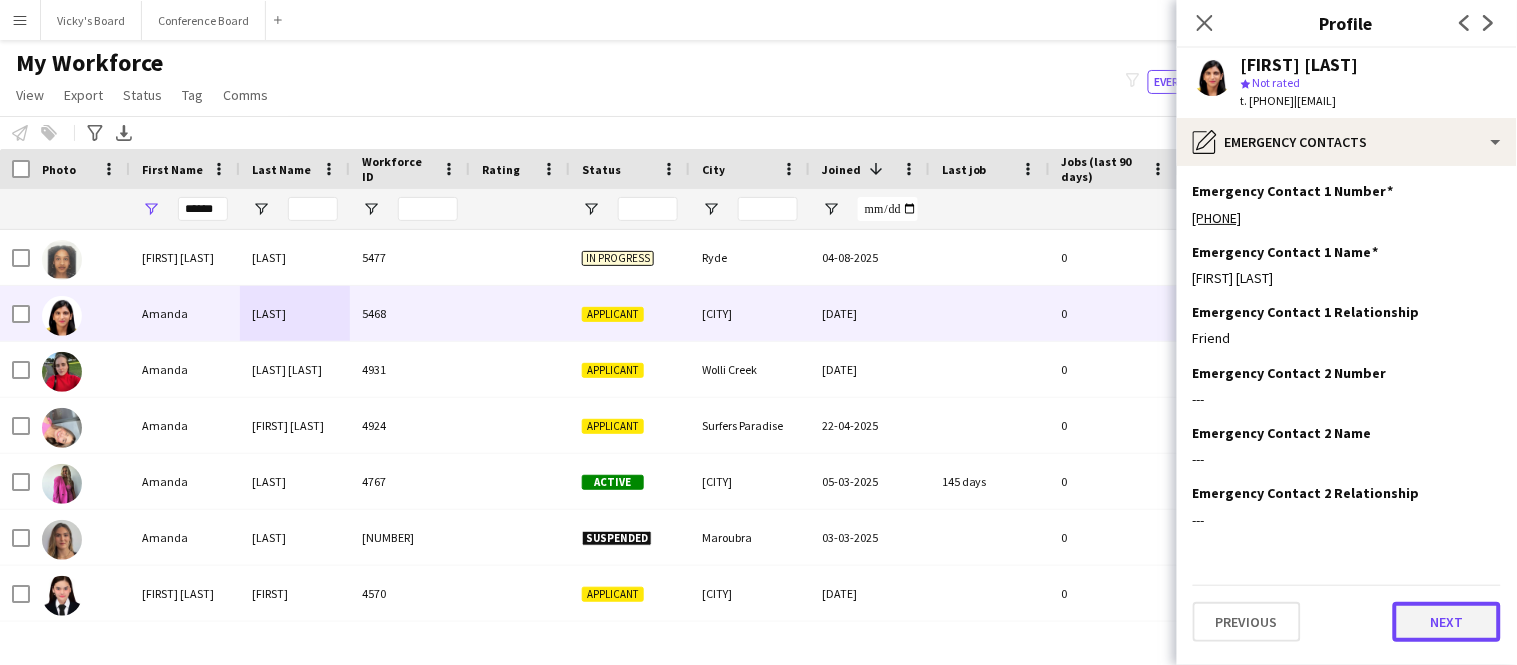 click on "Next" 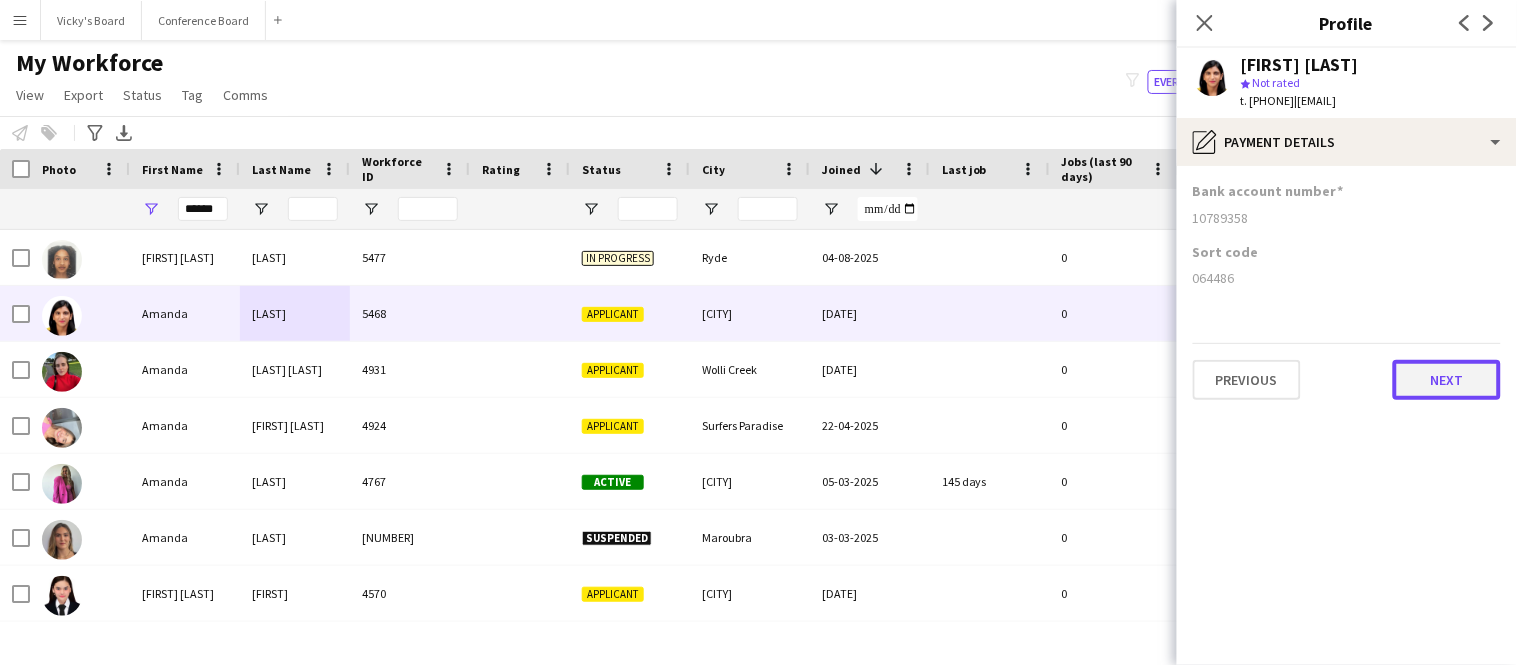 click on "Next" 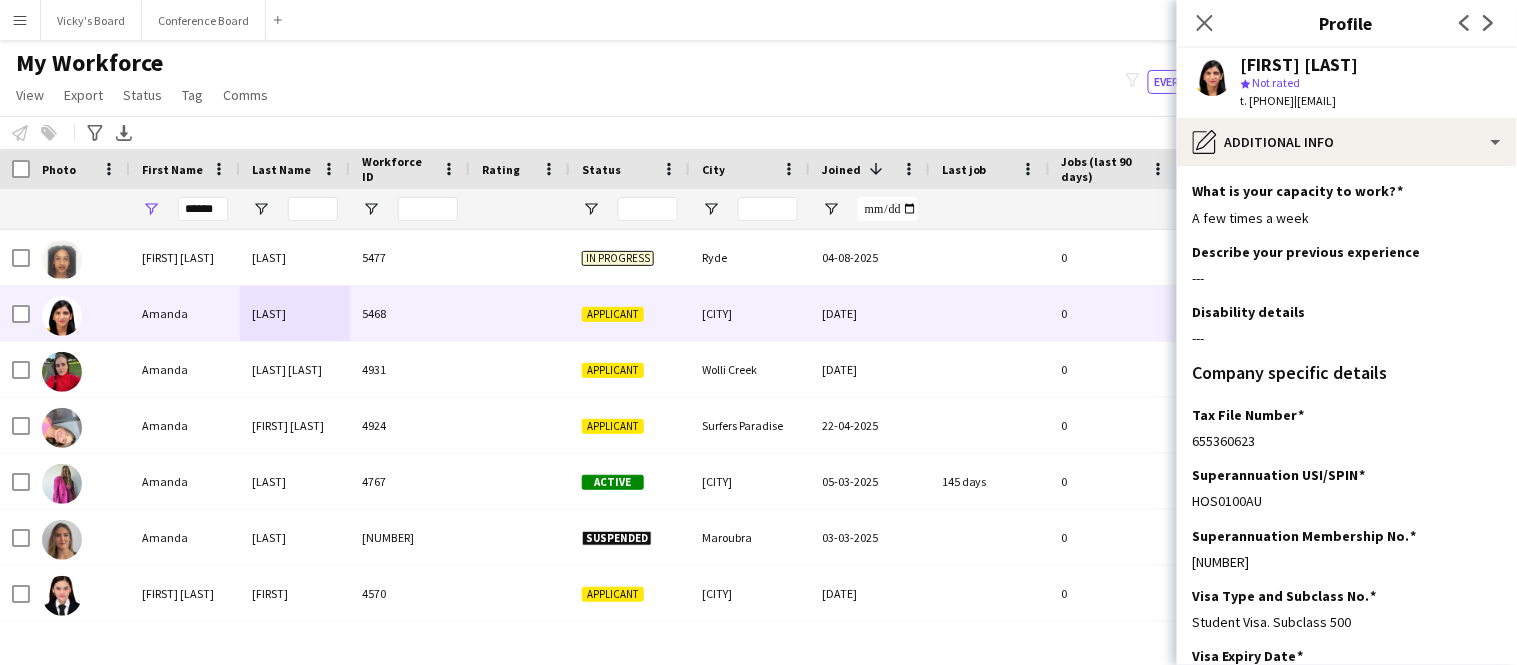scroll, scrollTop: 153, scrollLeft: 0, axis: vertical 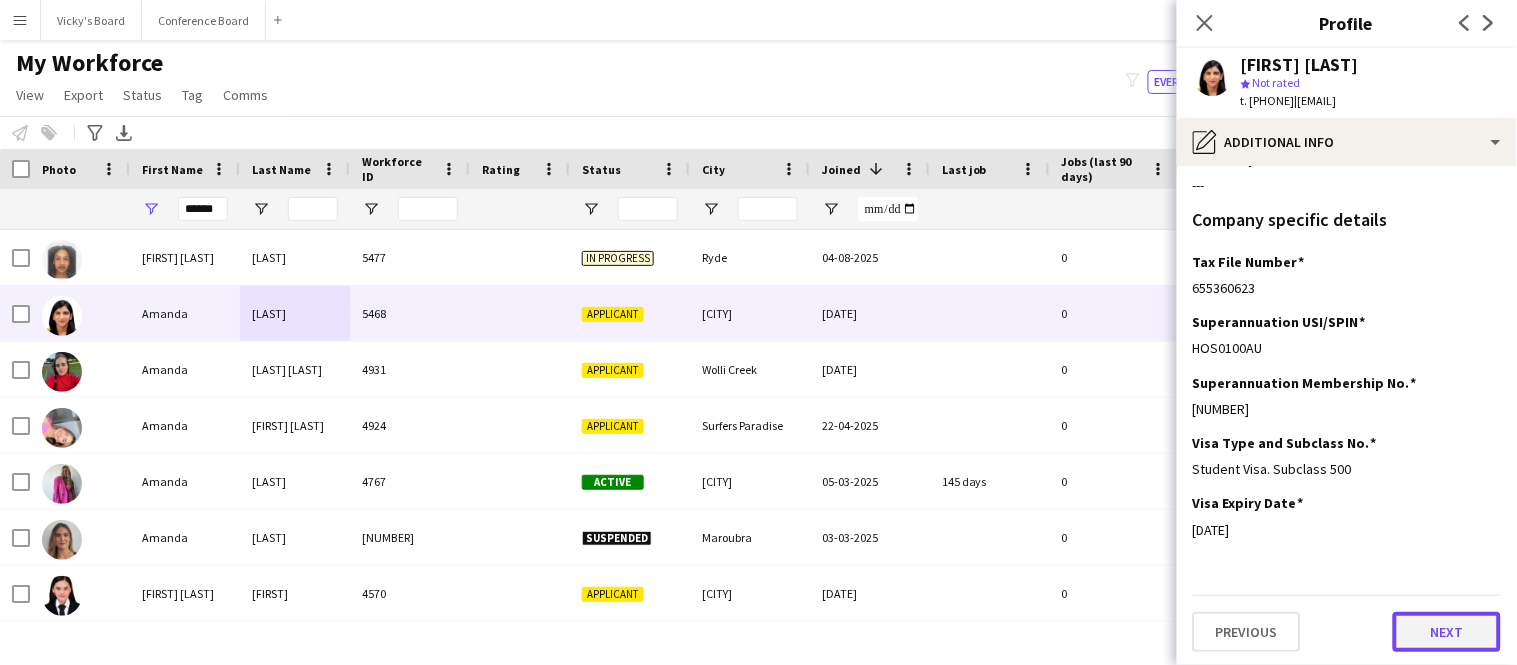 click on "Next" 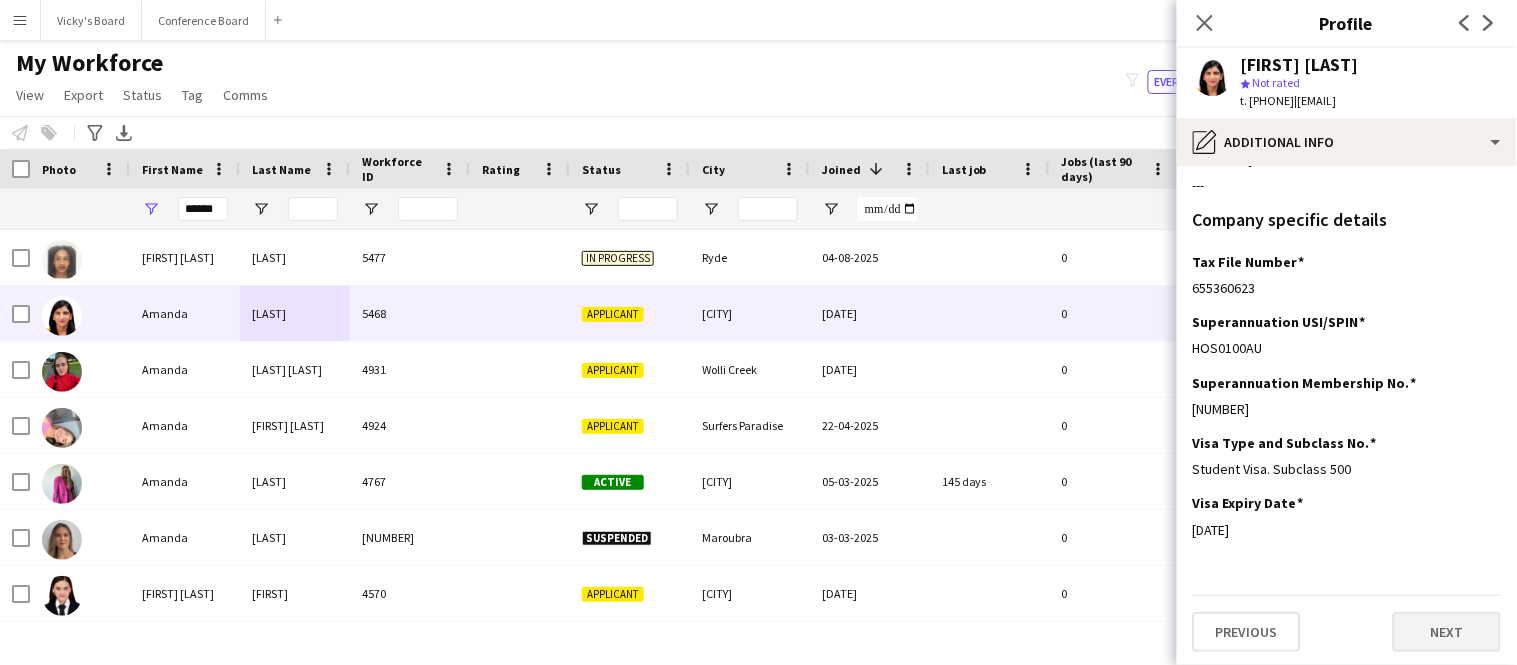 scroll, scrollTop: 0, scrollLeft: 0, axis: both 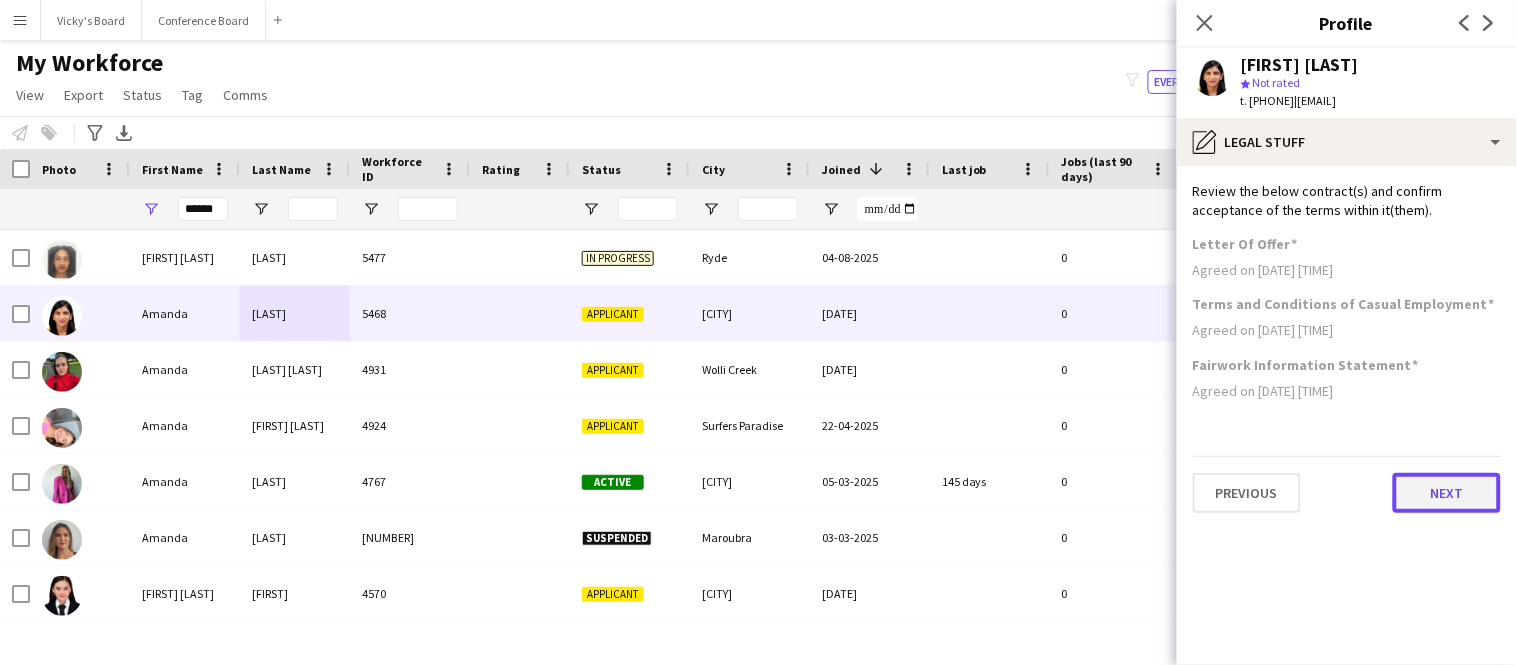 click on "Next" 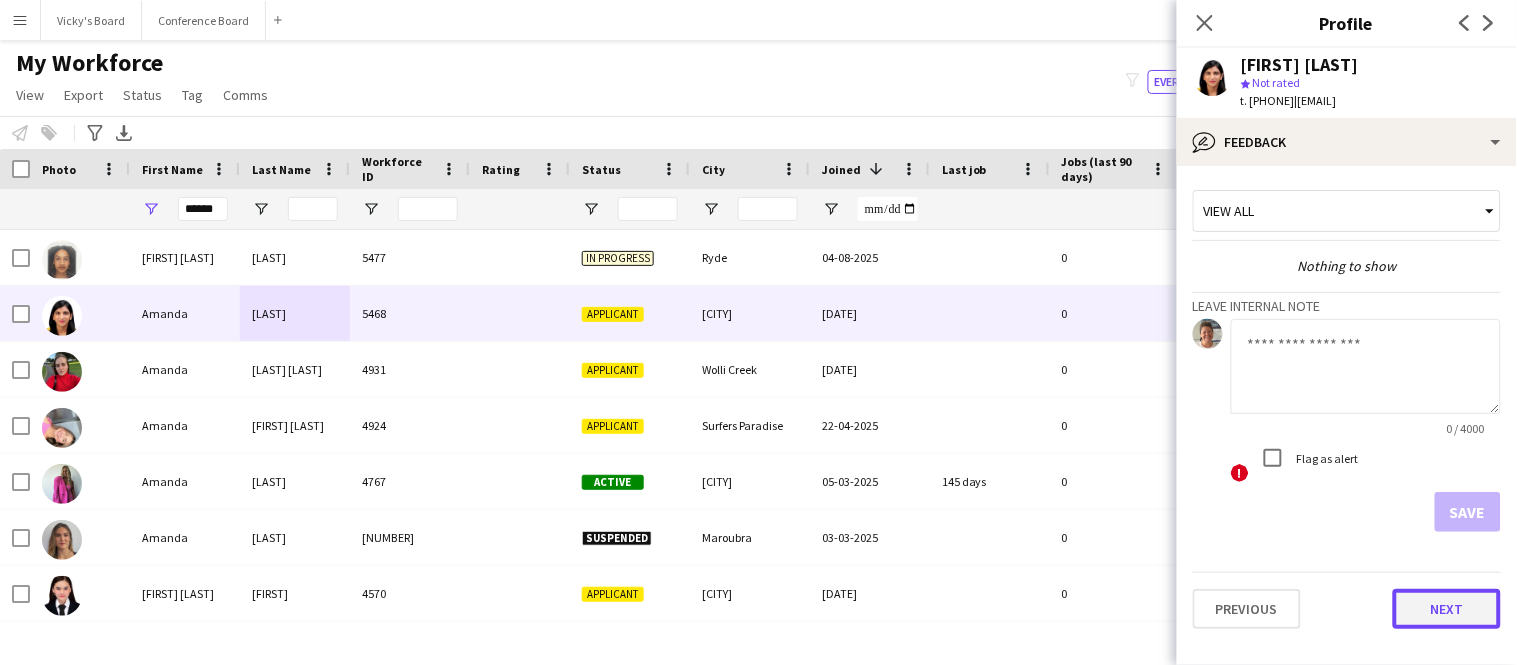 click on "Next" 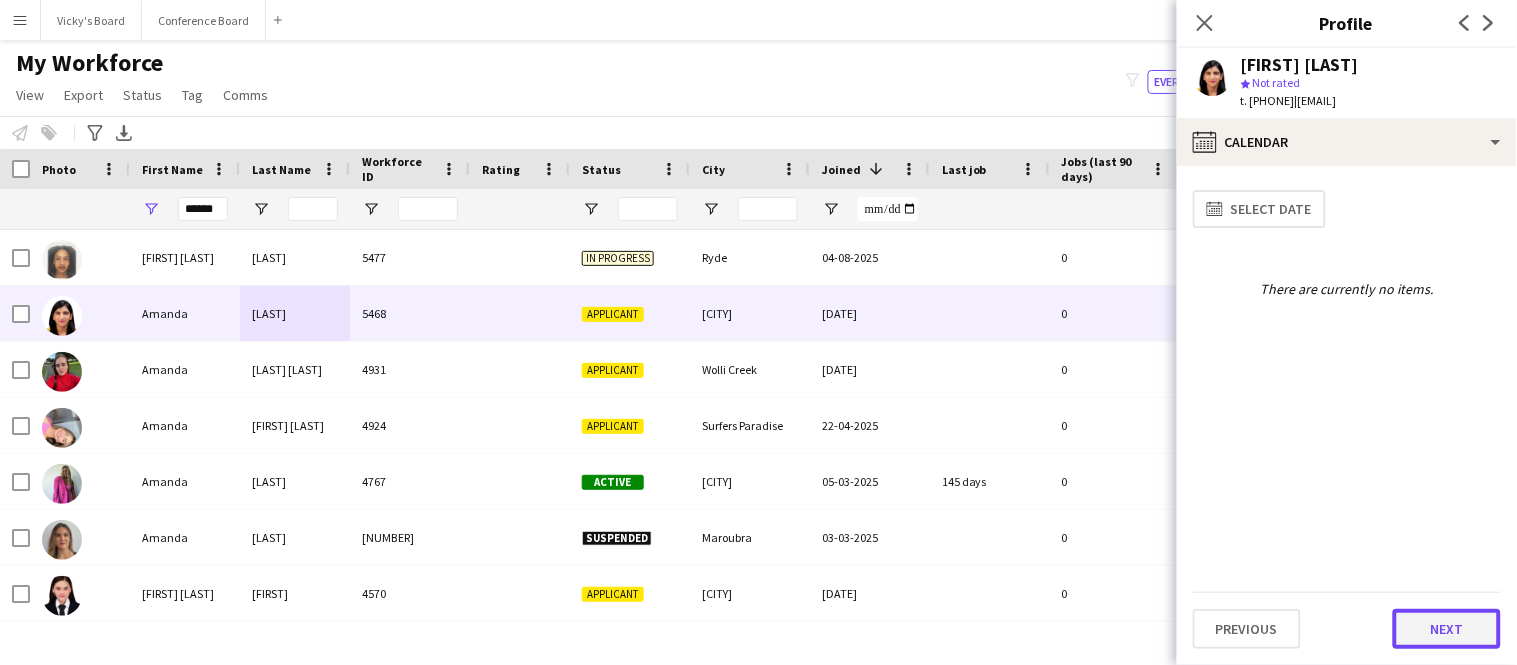 click on "Next" 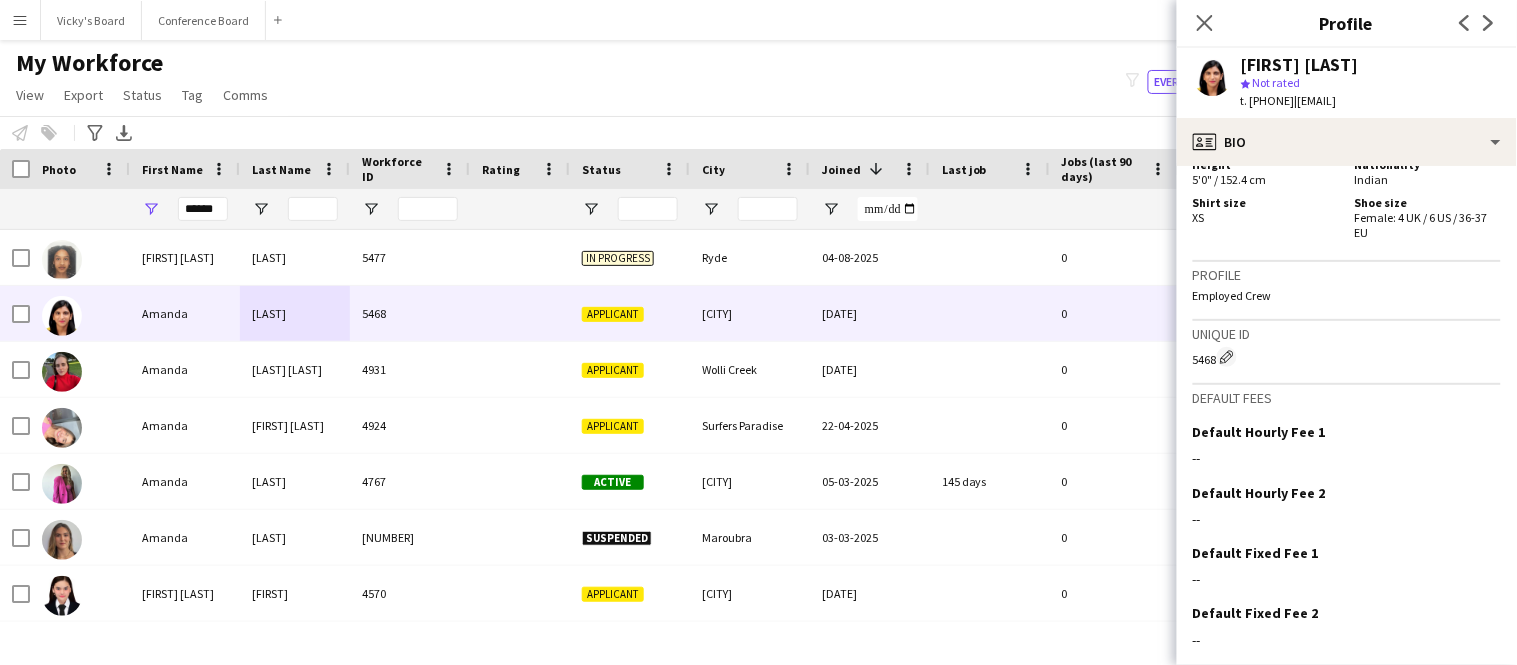scroll, scrollTop: 1163, scrollLeft: 0, axis: vertical 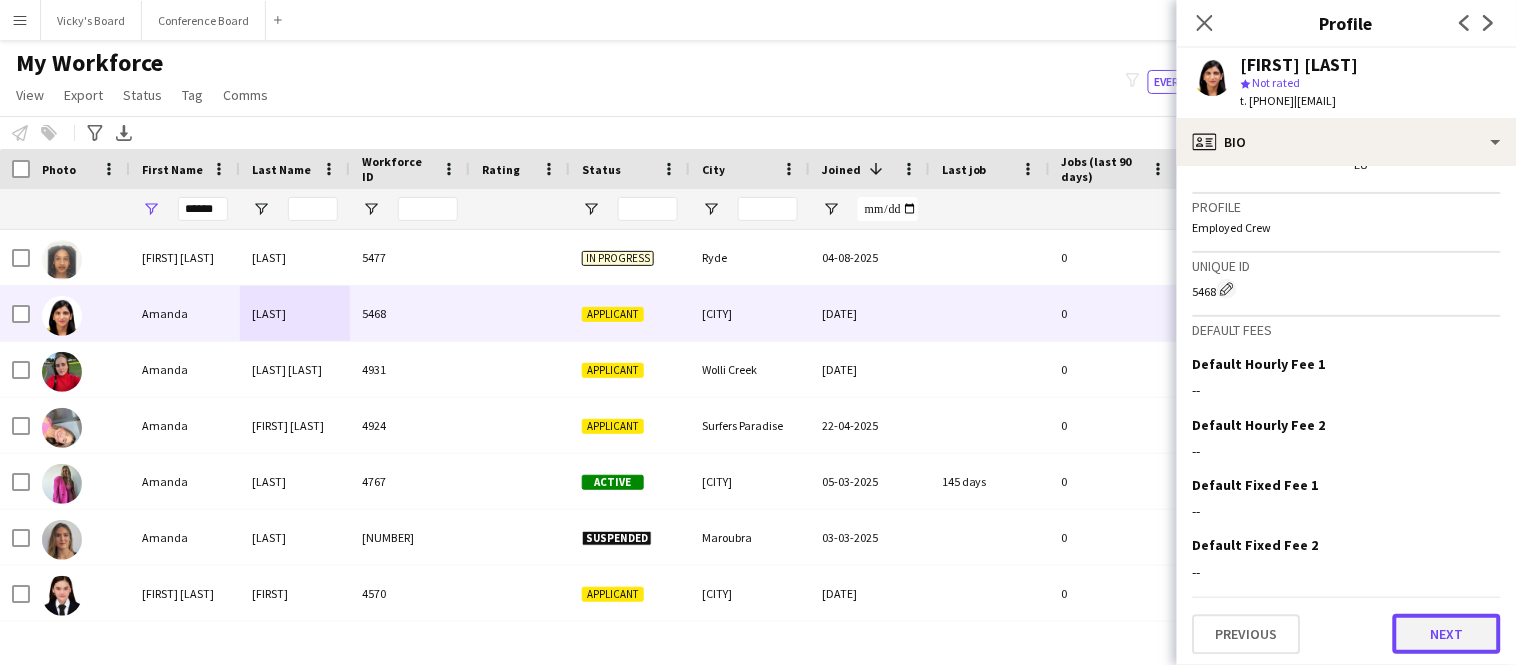 click on "Next" 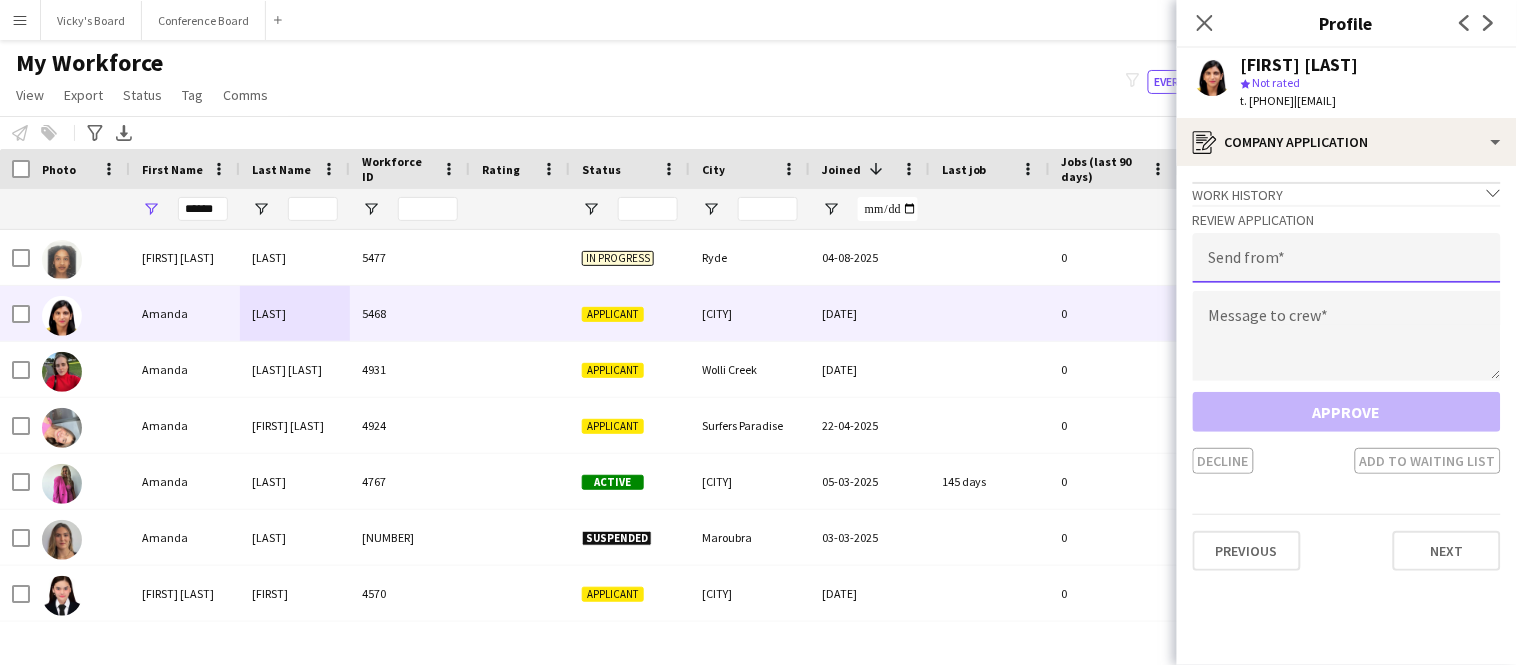 click 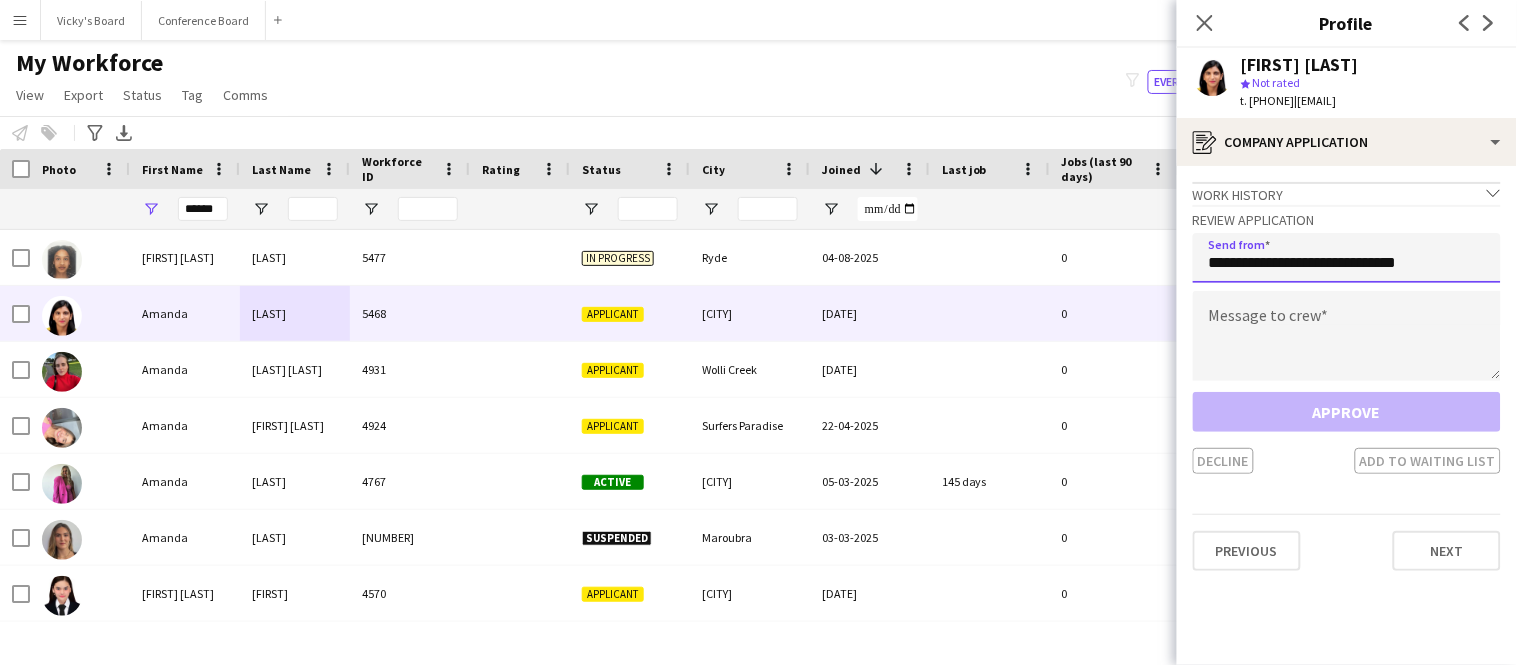 type on "**********" 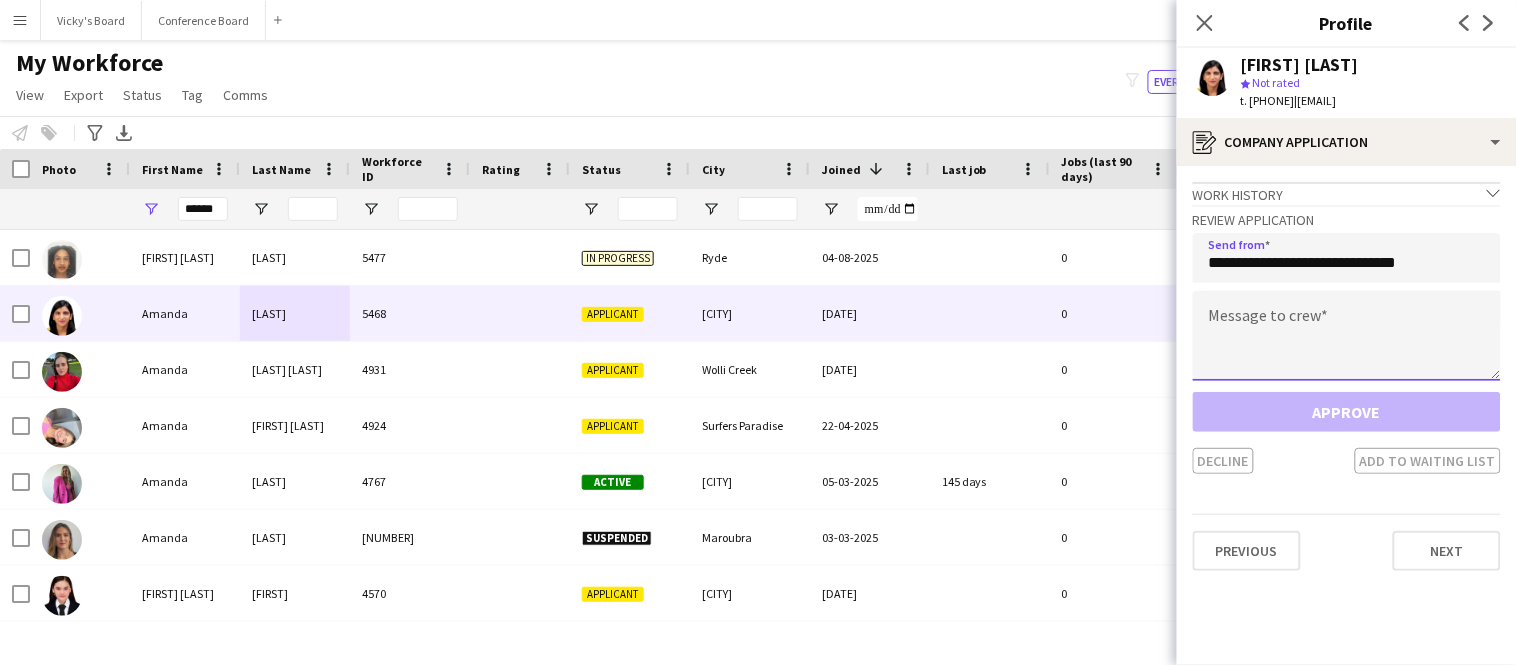 click 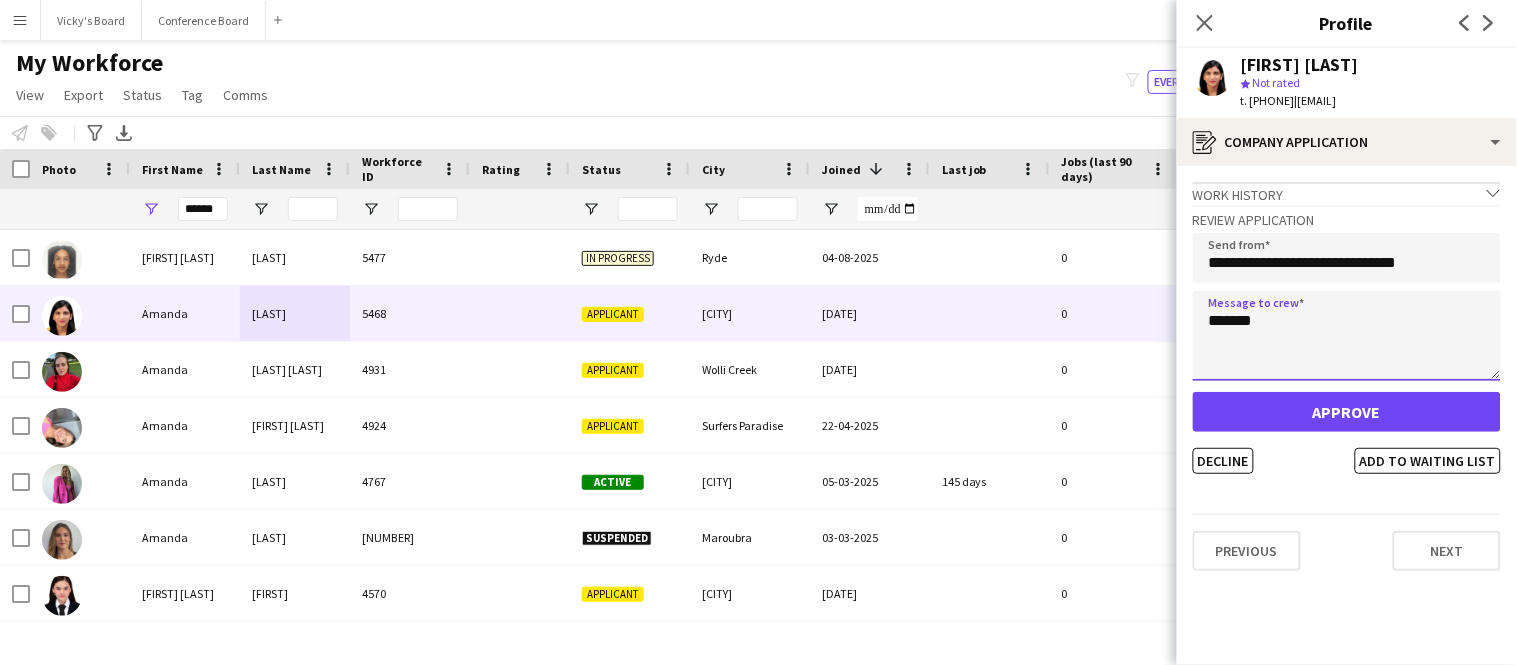 type on "*******" 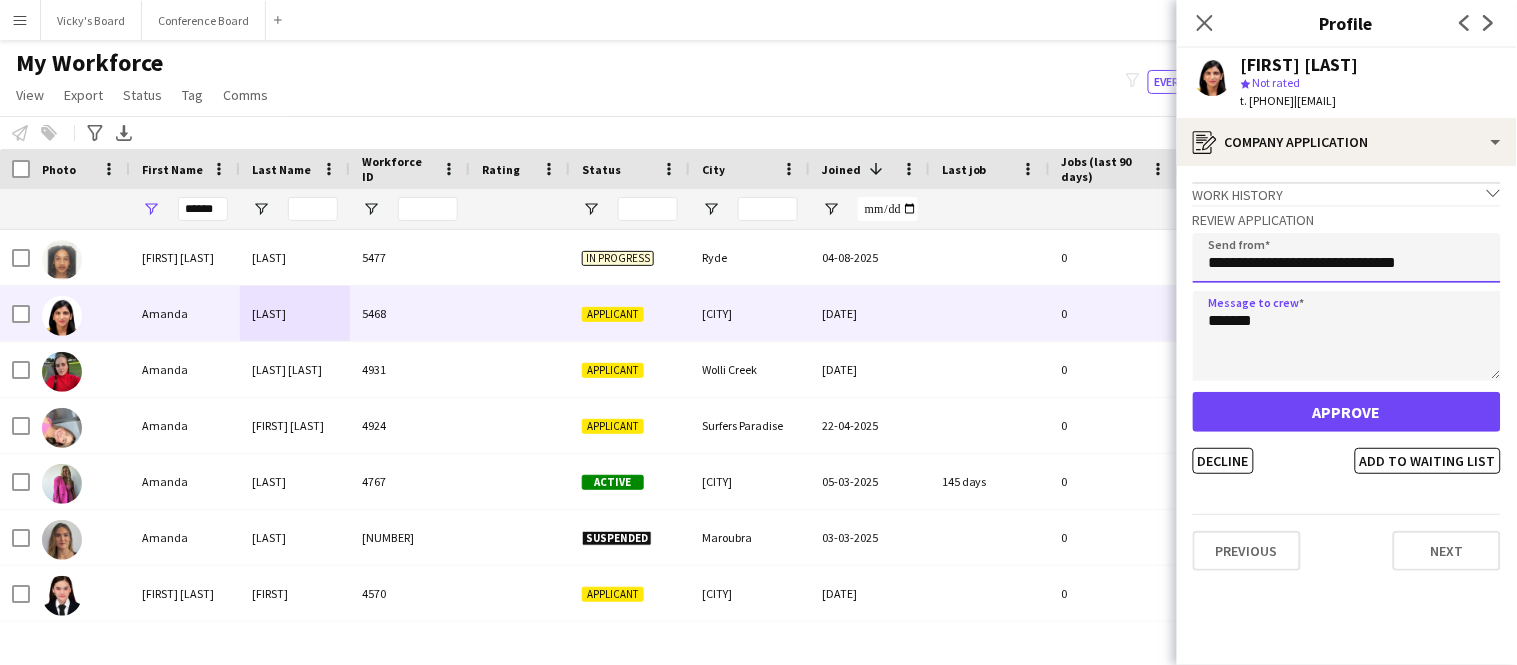 click on "**********" 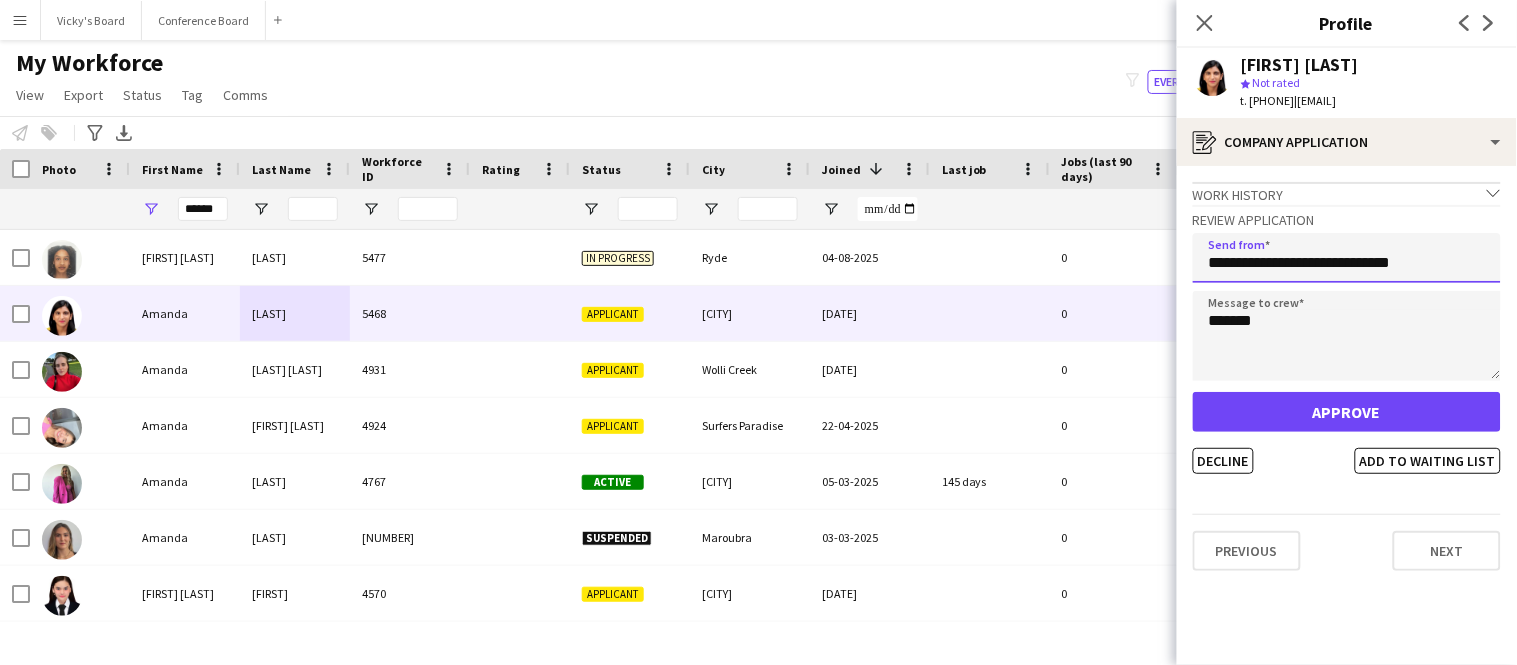 click on "**********" 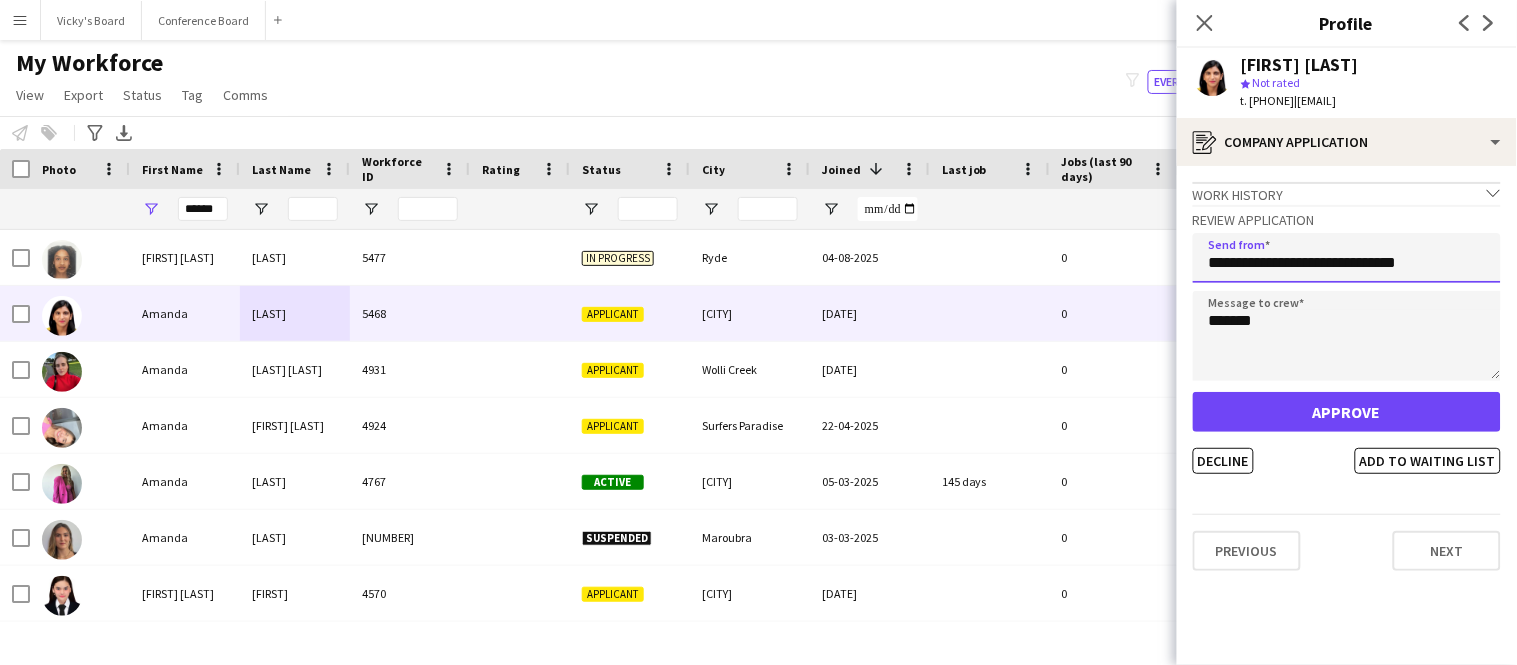 type on "**********" 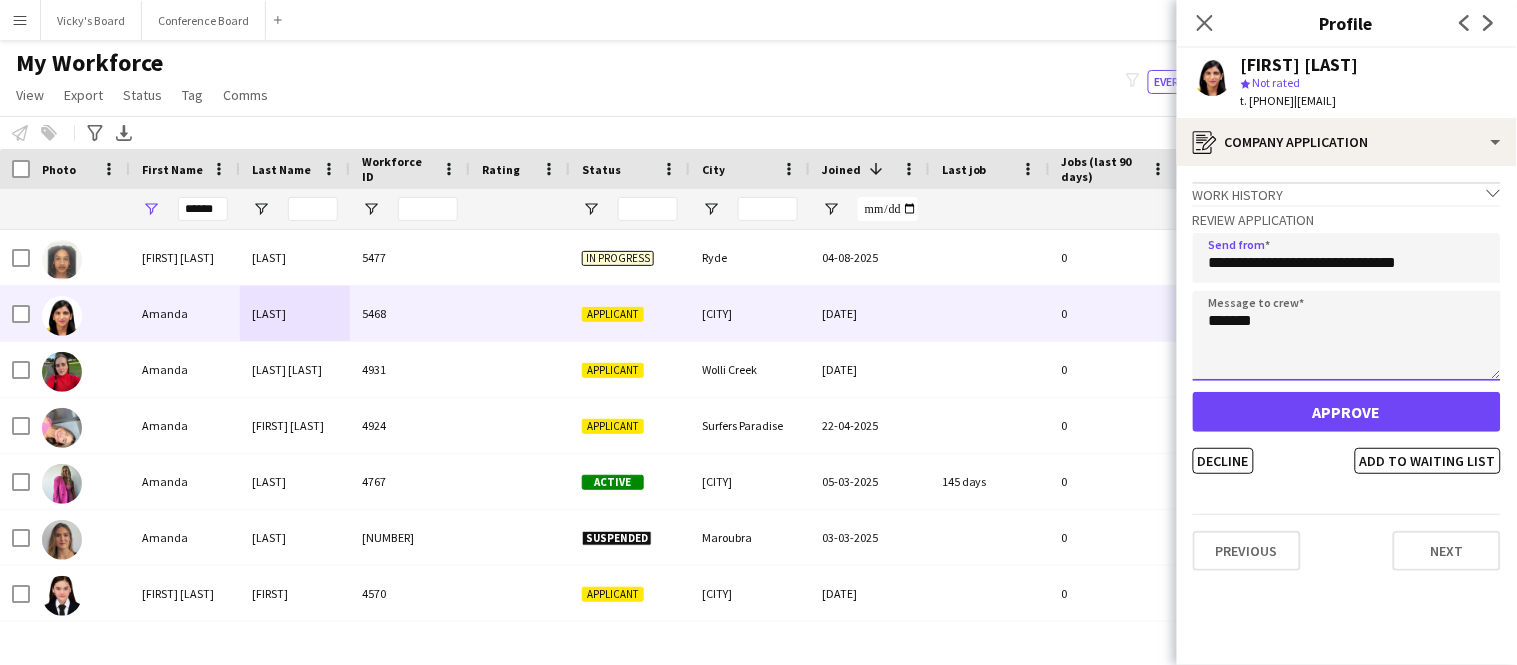 click on "*******" 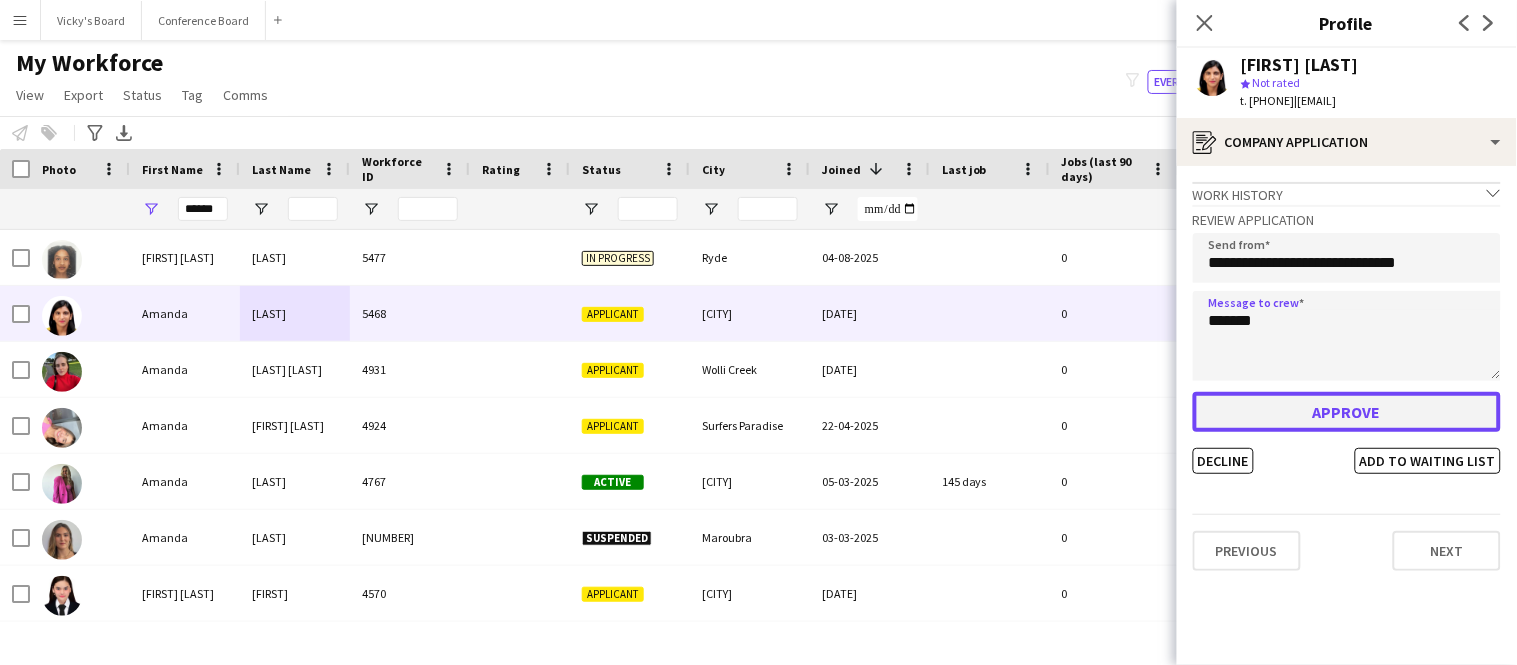 click on "Approve" 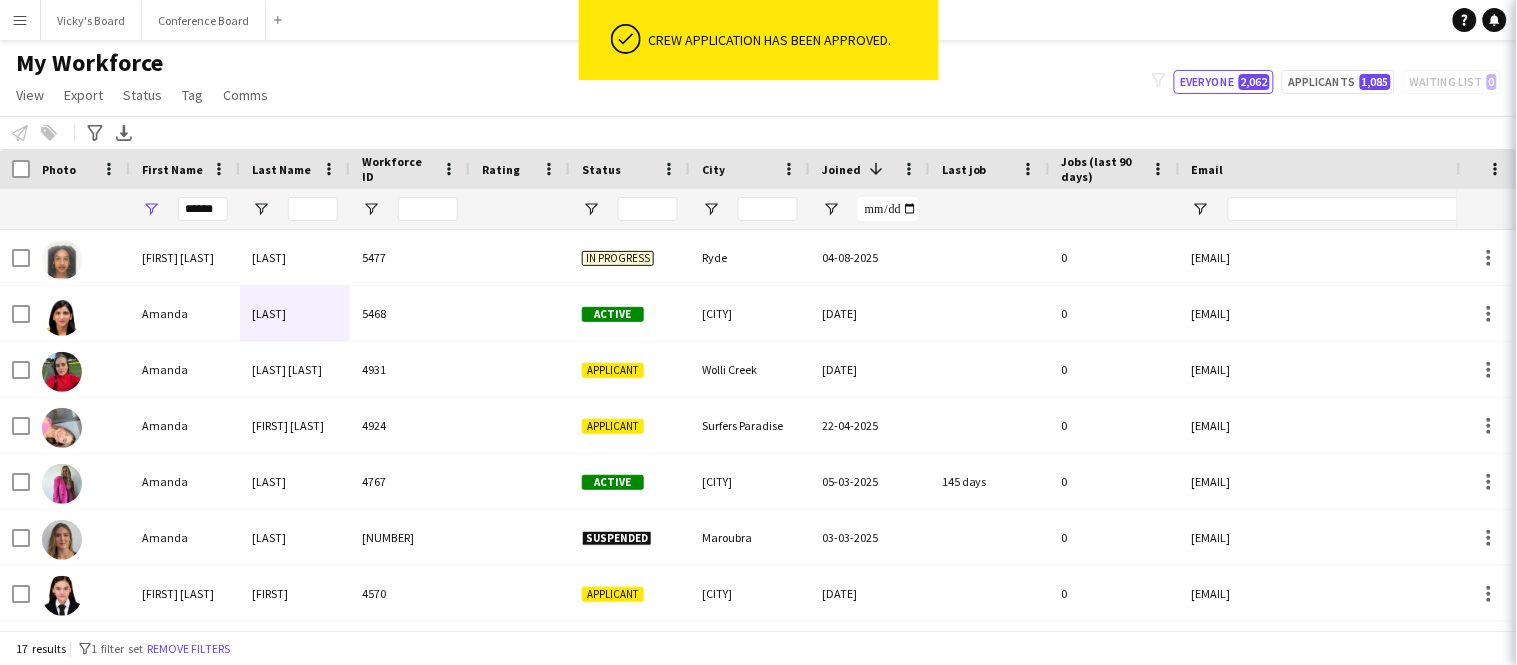click on "Email" at bounding box center [1368, 169] 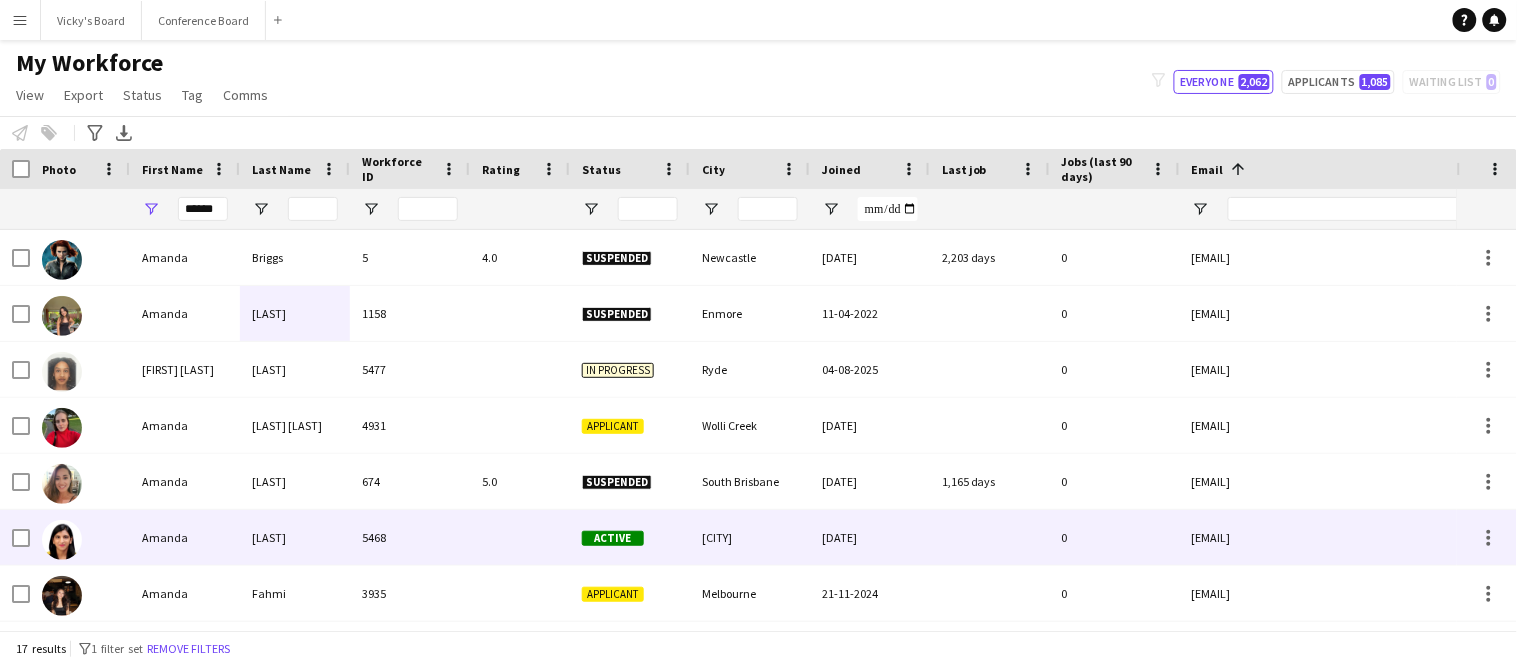 click on "[LAST]" at bounding box center (295, 537) 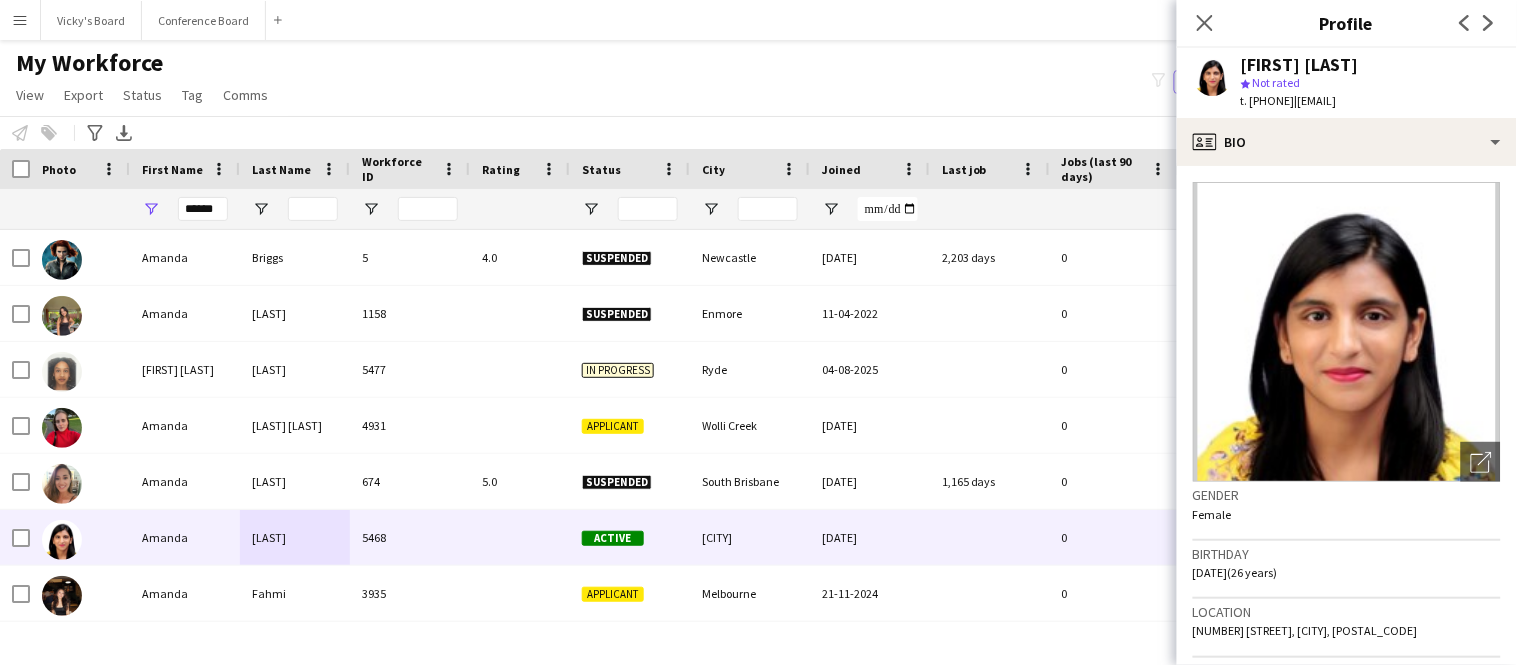 drag, startPoint x: 1334, startPoint y: 104, endPoint x: 1495, endPoint y: 113, distance: 161.25136 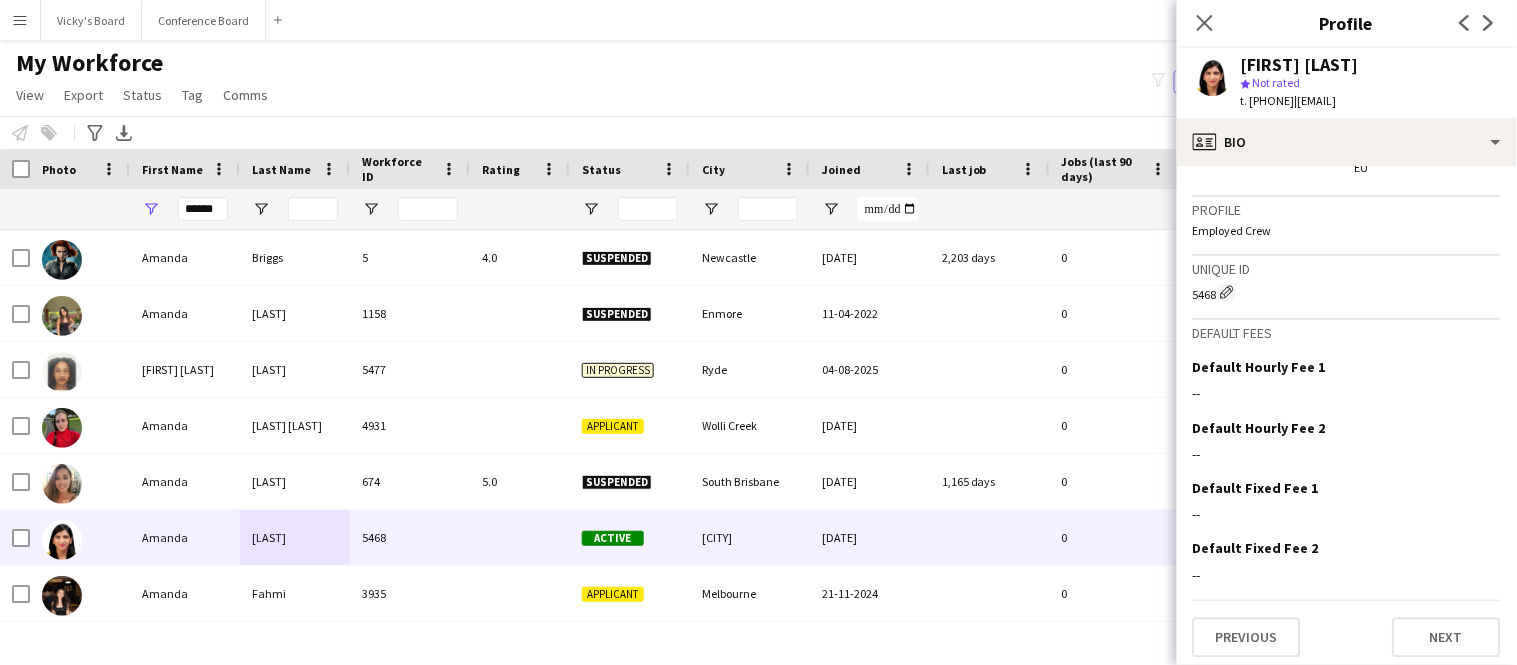 scroll, scrollTop: 1163, scrollLeft: 0, axis: vertical 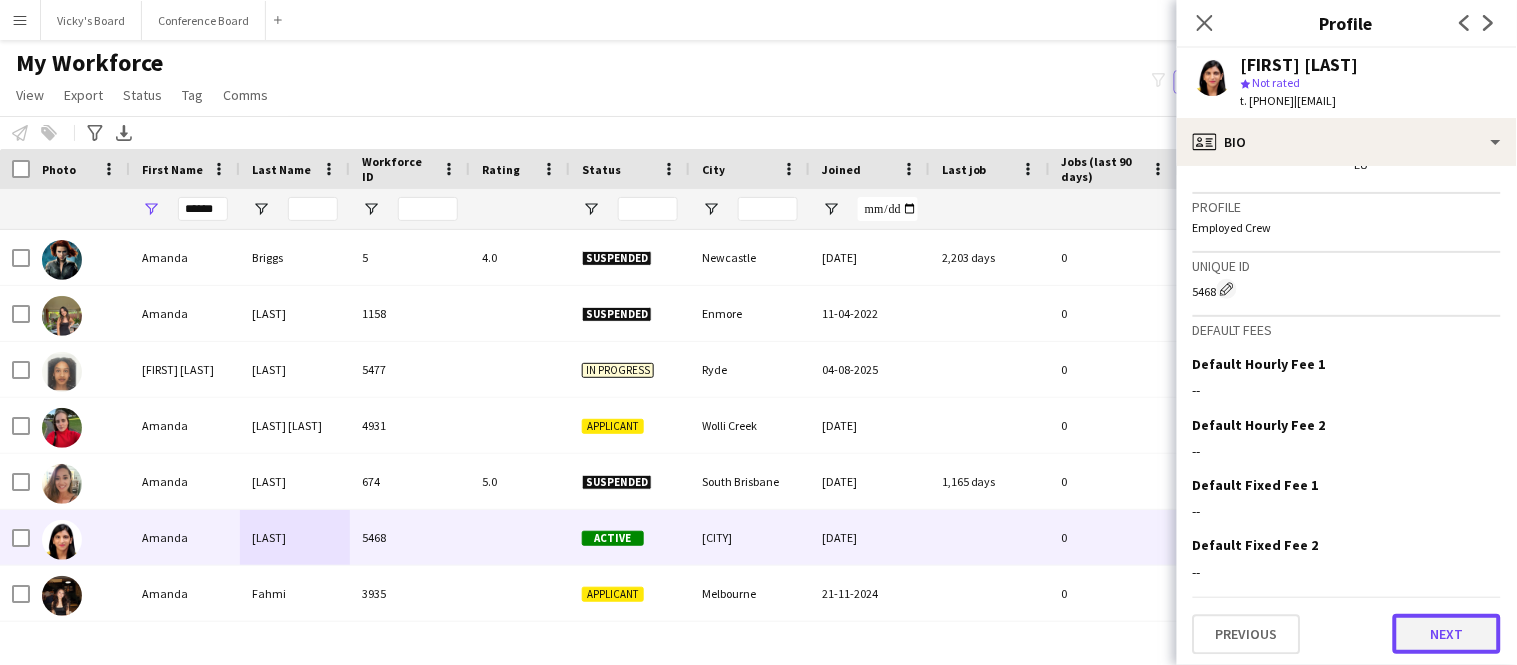 click on "Next" 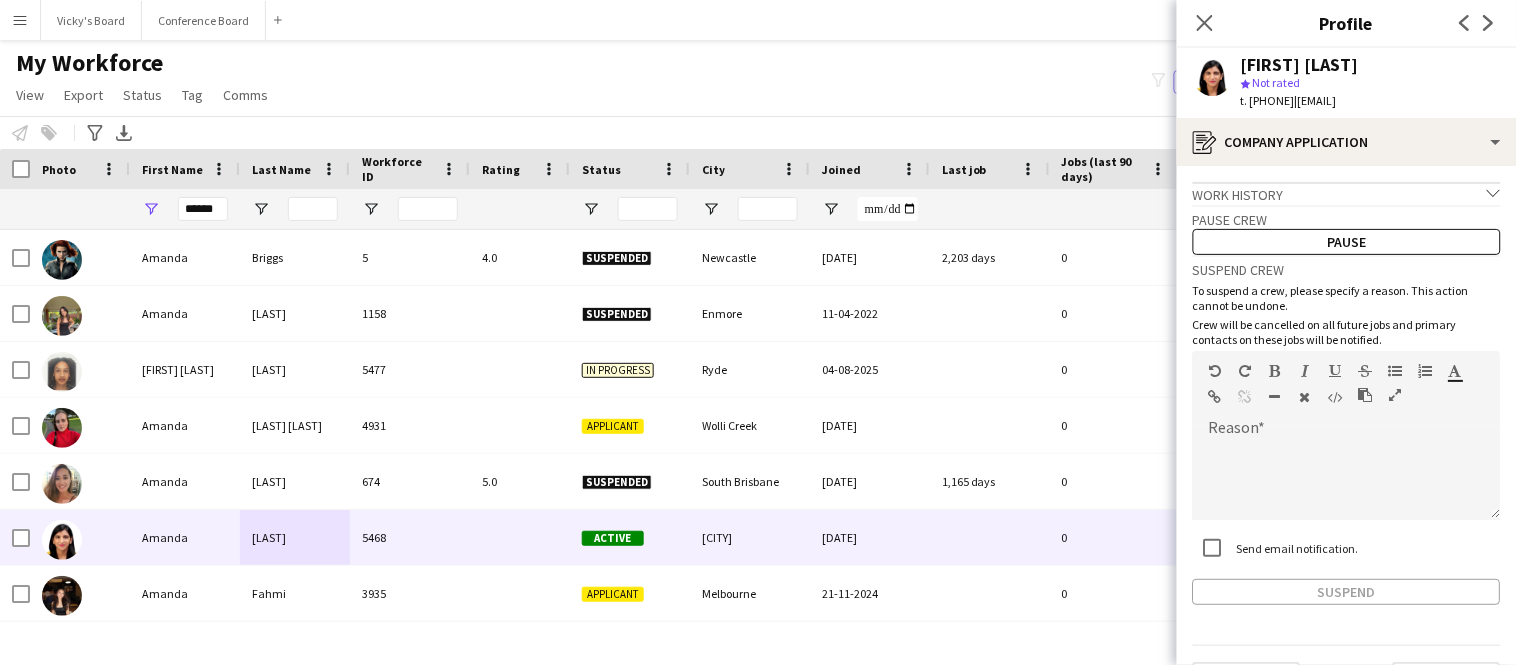 scroll, scrollTop: 51, scrollLeft: 0, axis: vertical 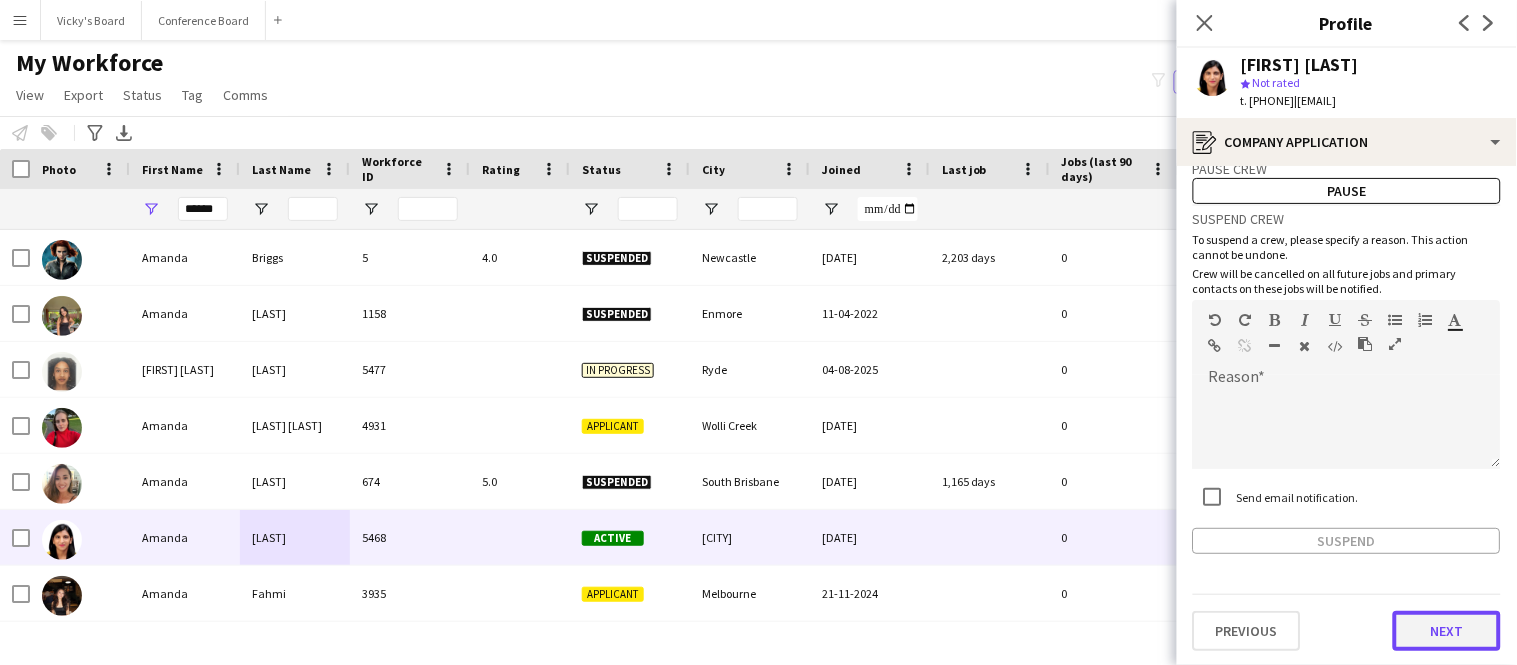 click on "Next" 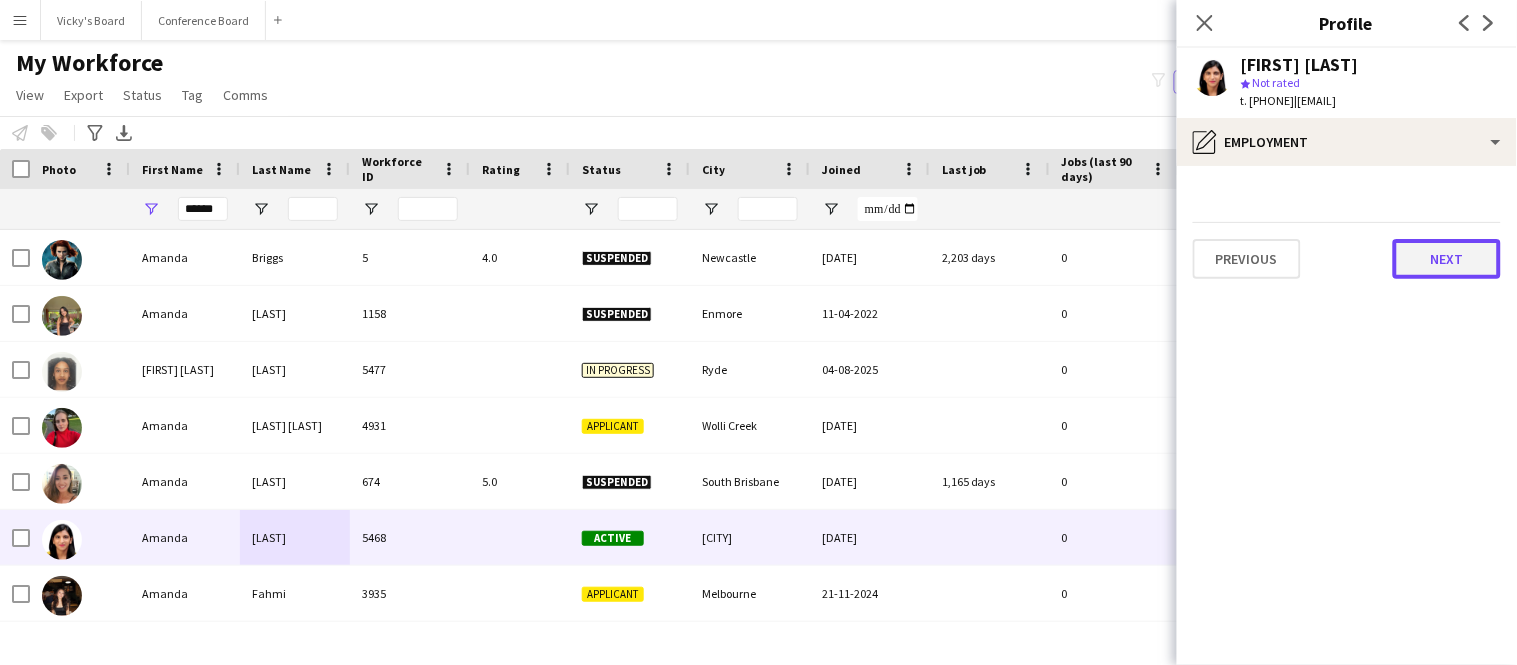 click on "Next" 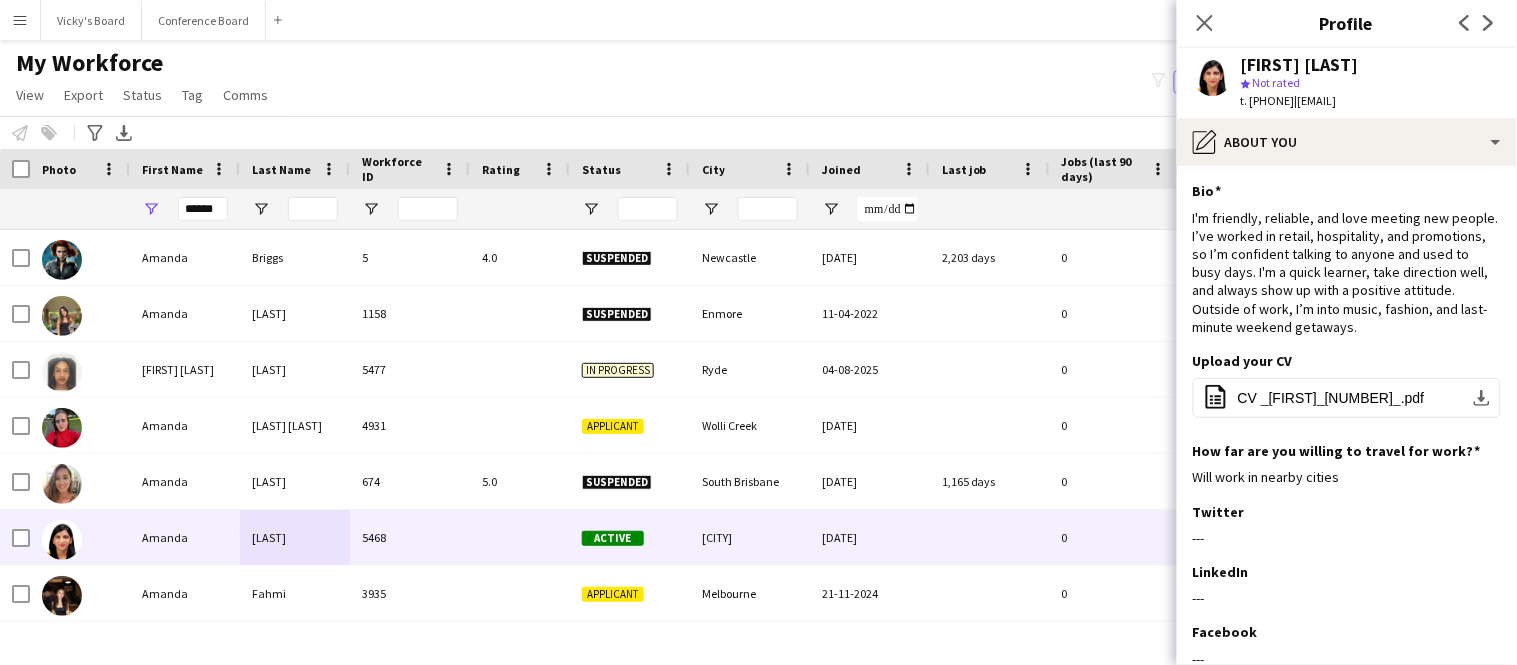 scroll, scrollTop: 190, scrollLeft: 0, axis: vertical 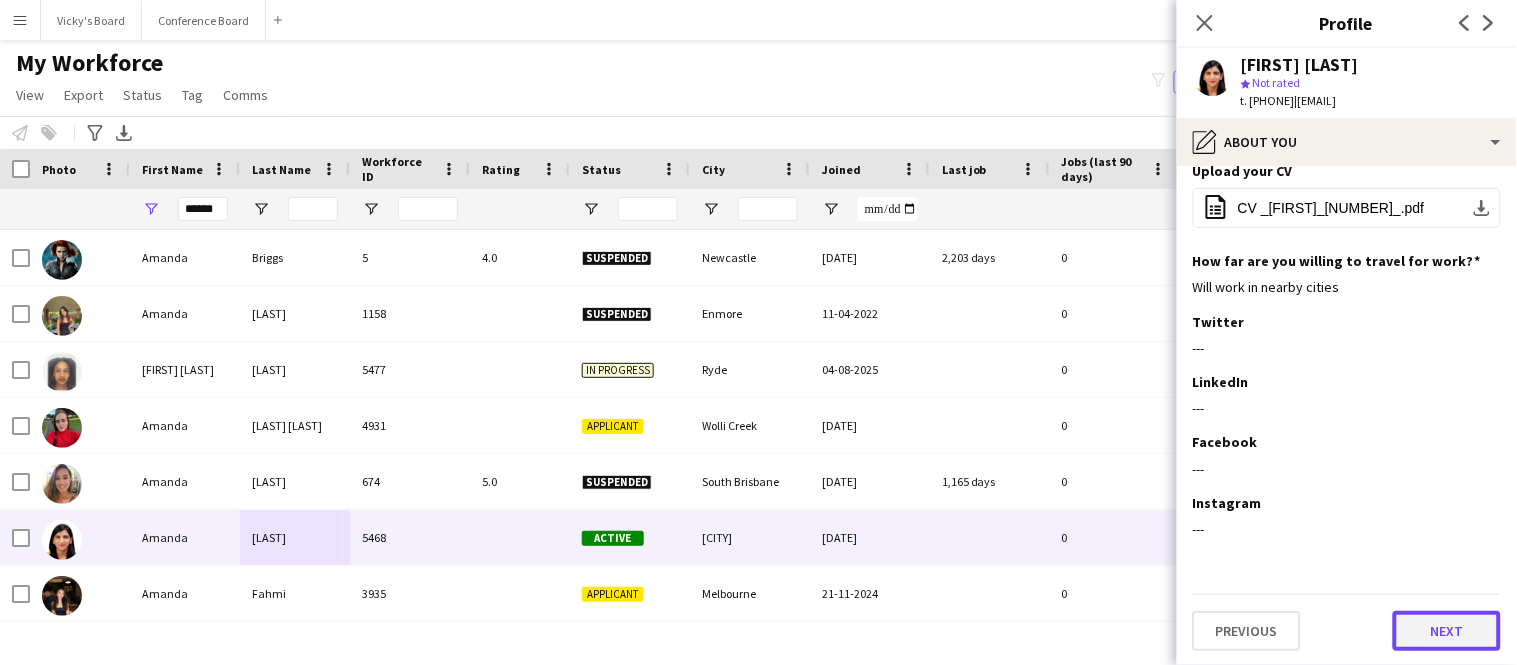 click on "Next" 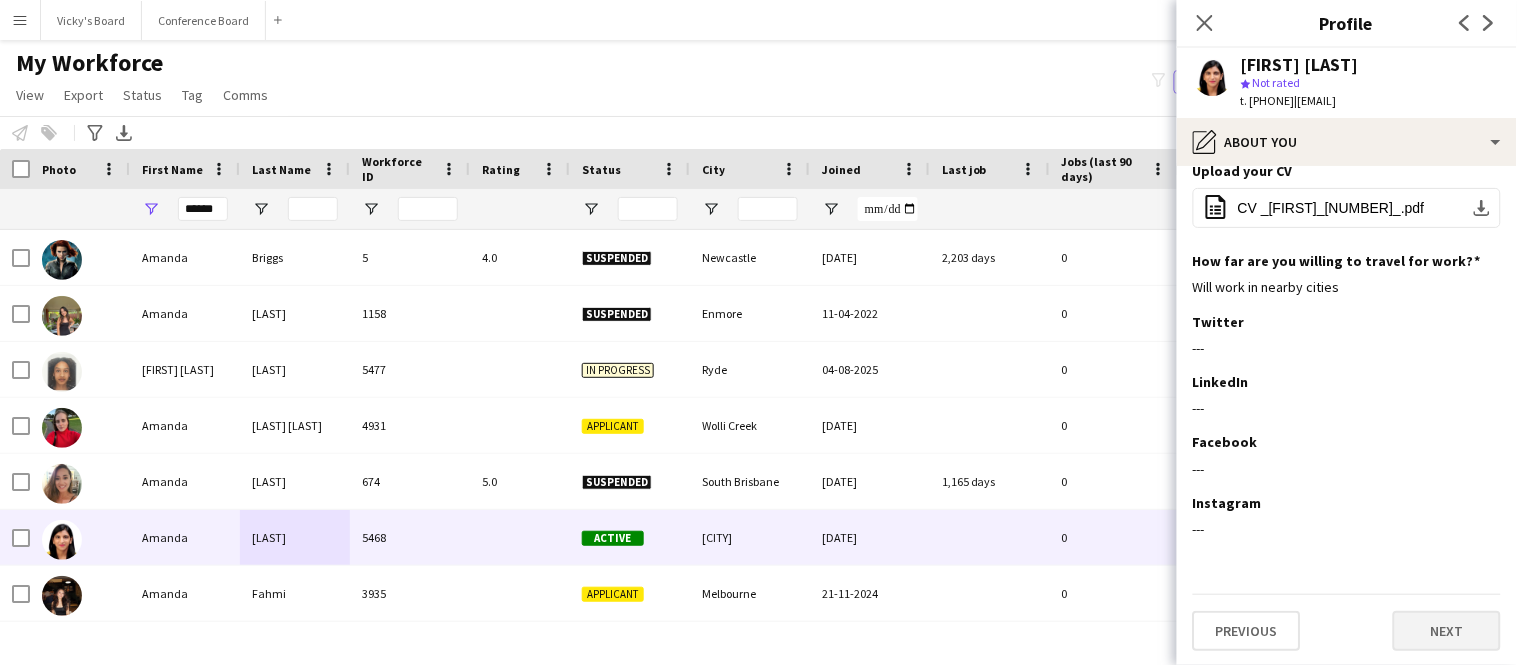 scroll, scrollTop: 0, scrollLeft: 0, axis: both 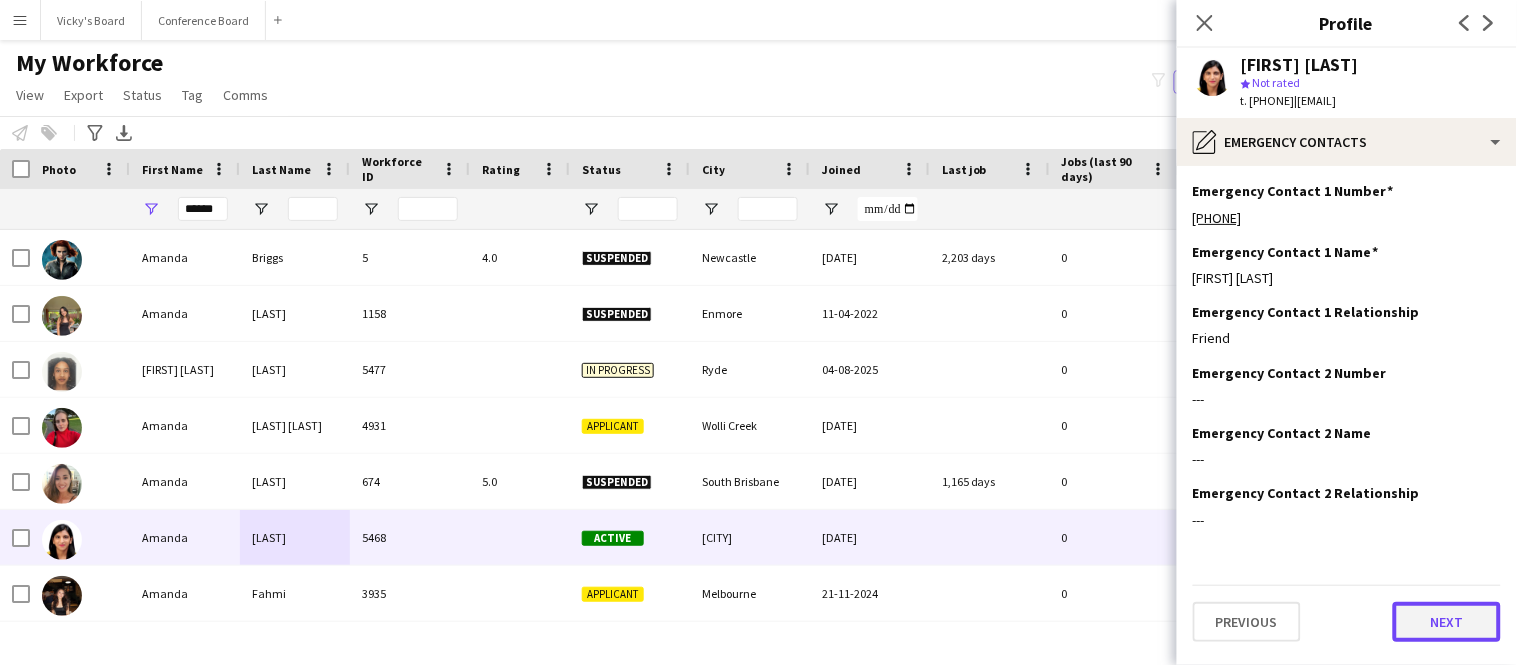 click on "Next" 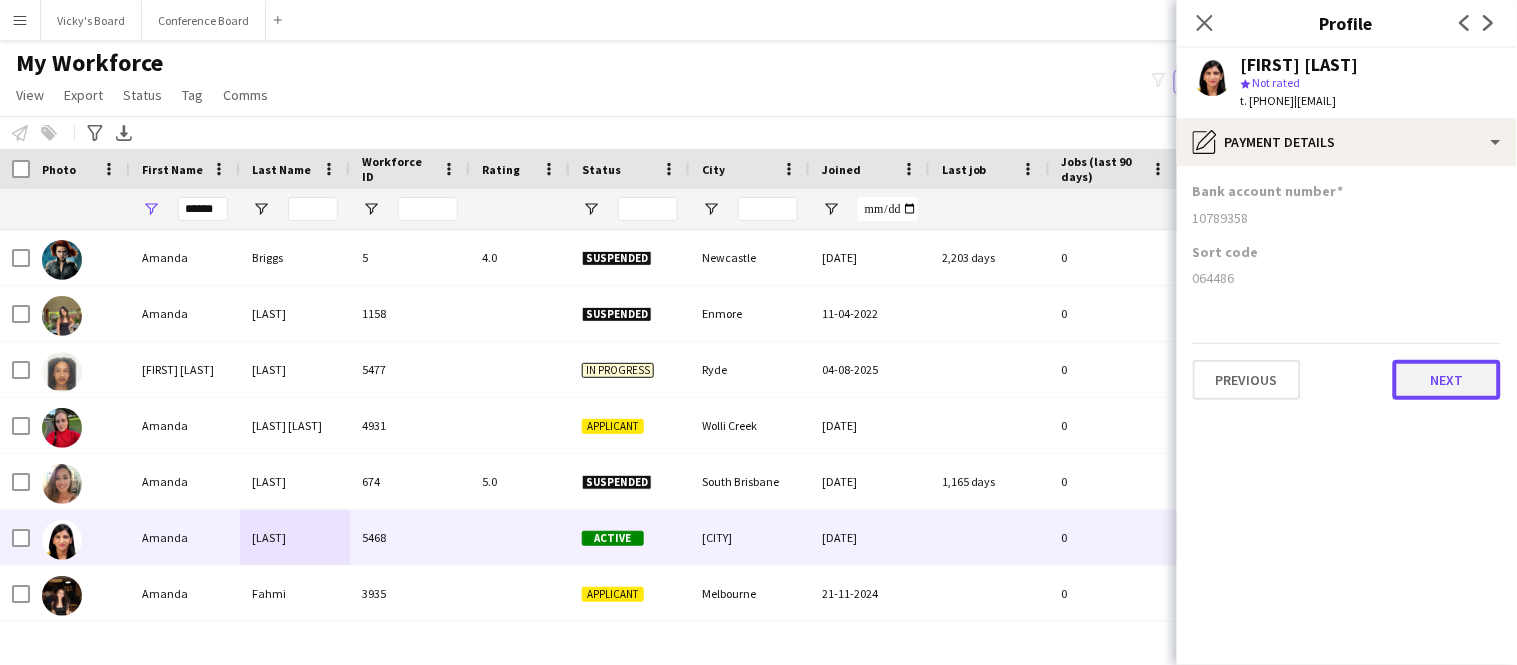 click on "Next" 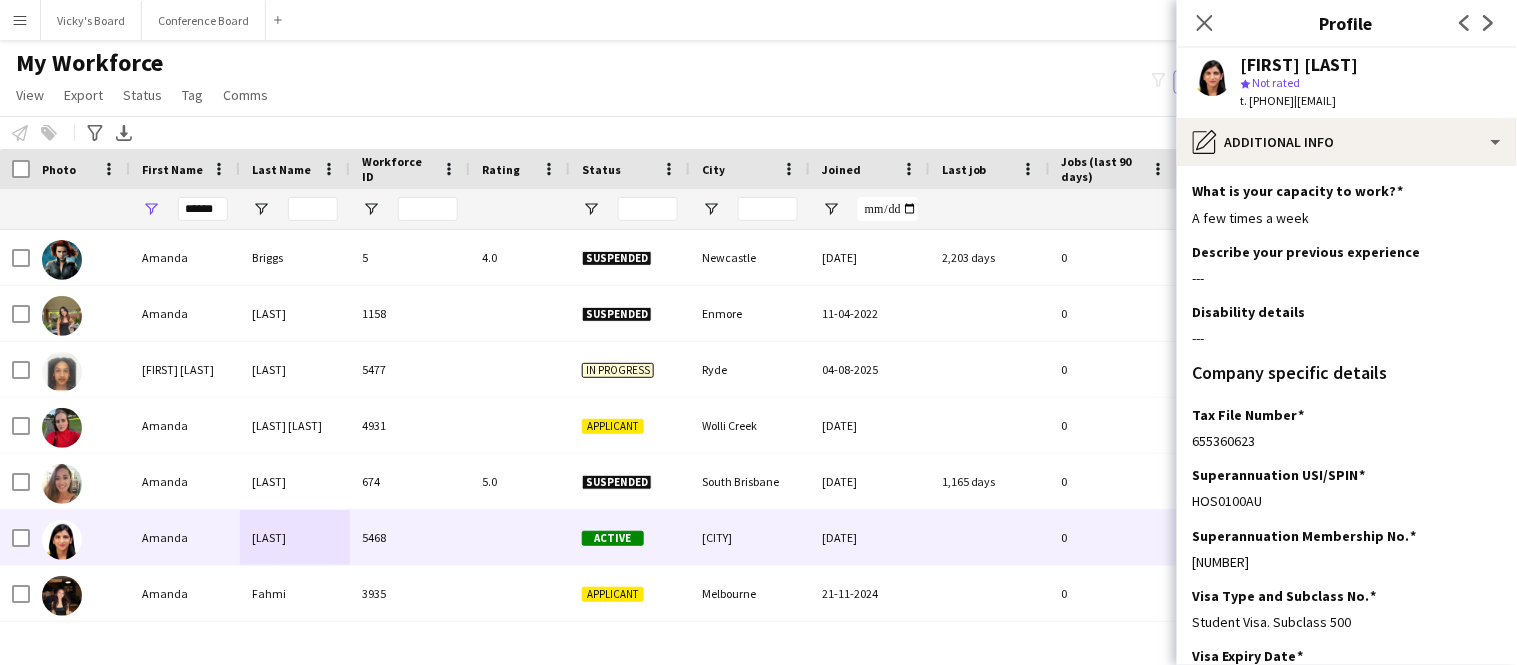 scroll, scrollTop: 153, scrollLeft: 0, axis: vertical 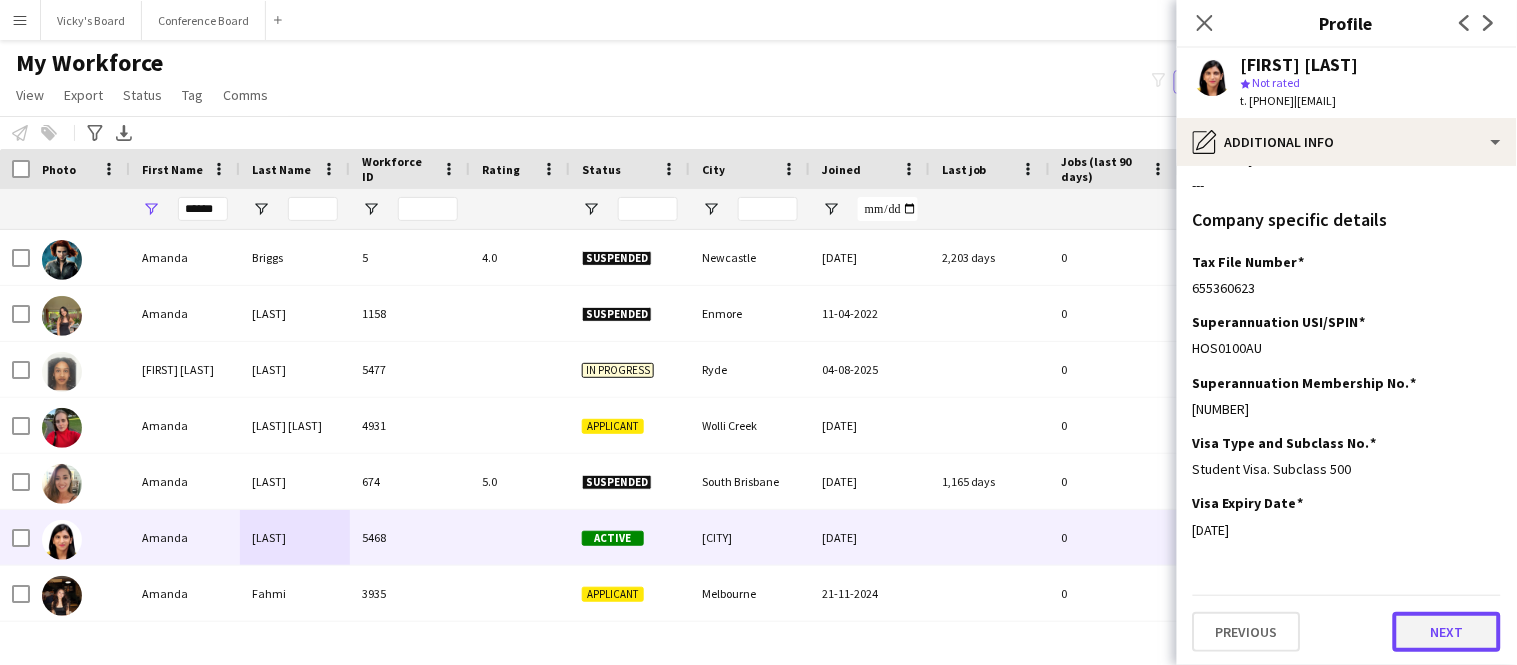 click on "Next" 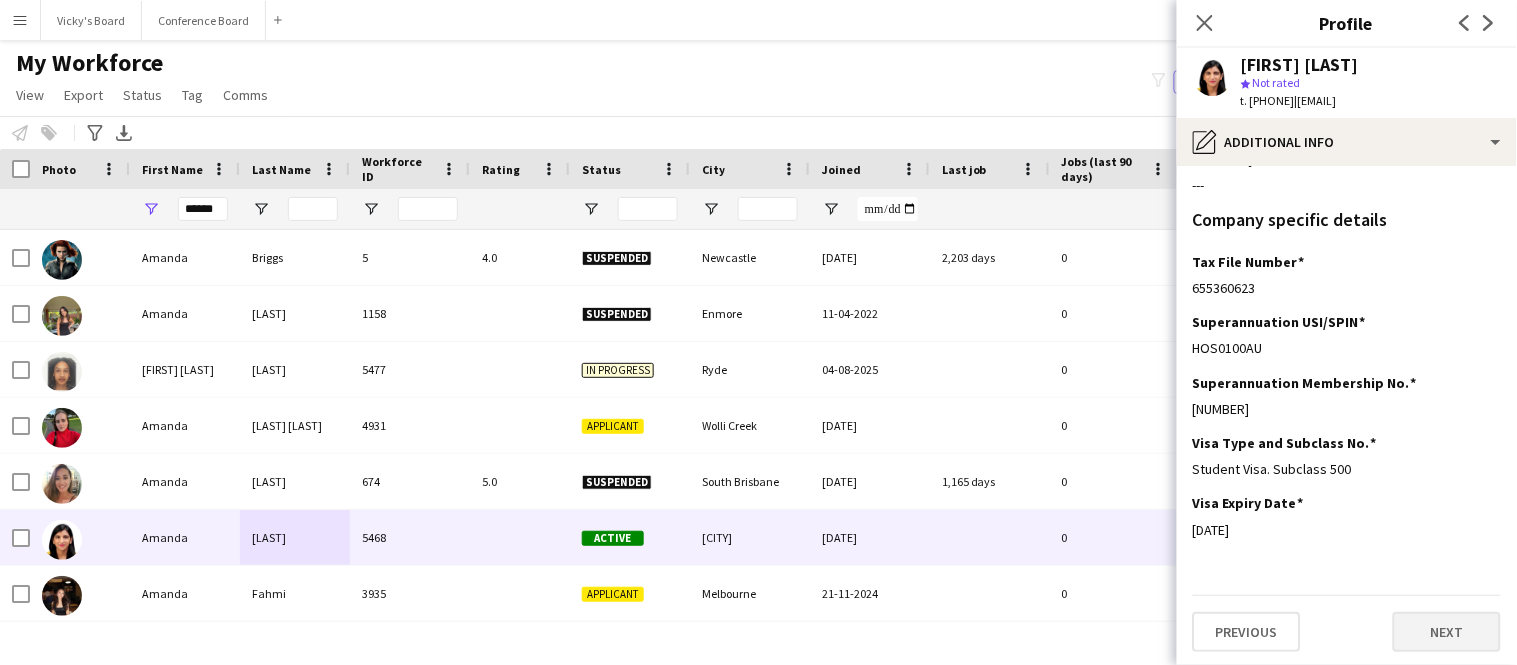 scroll, scrollTop: 0, scrollLeft: 0, axis: both 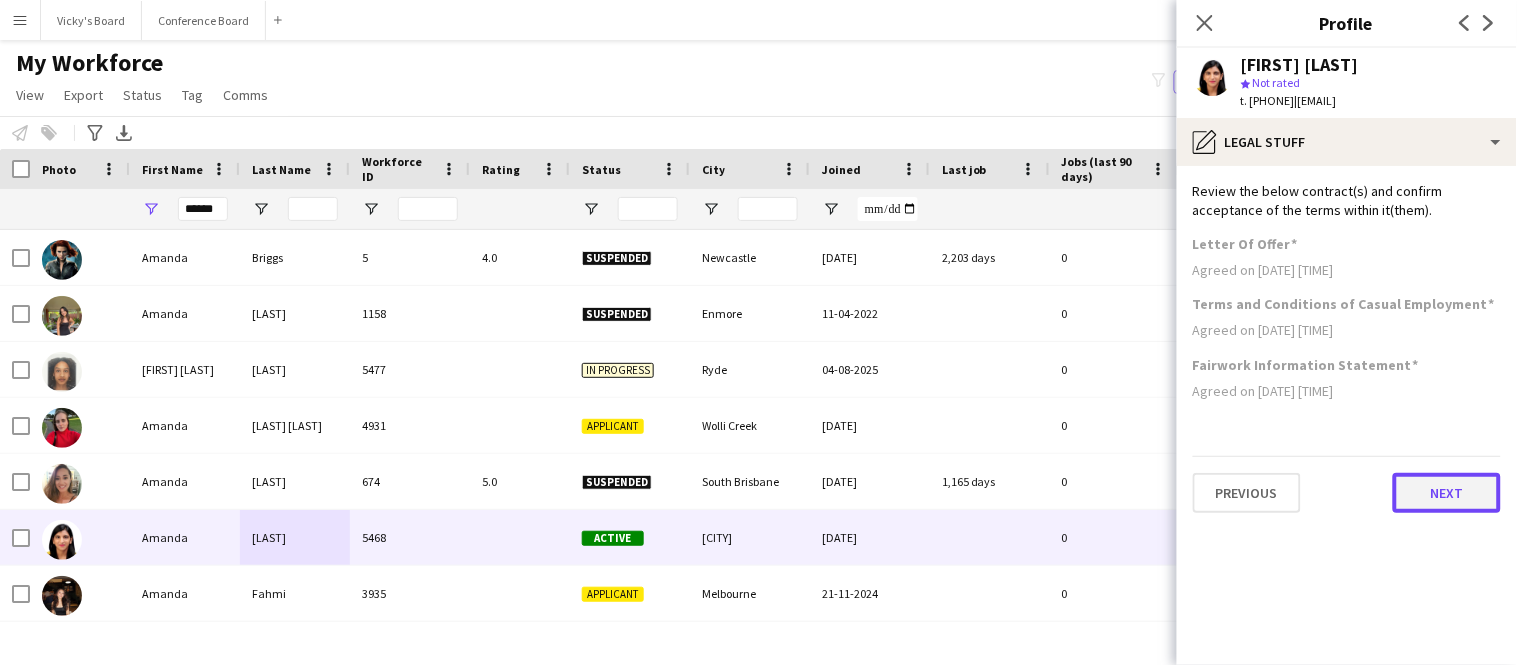 click on "Next" 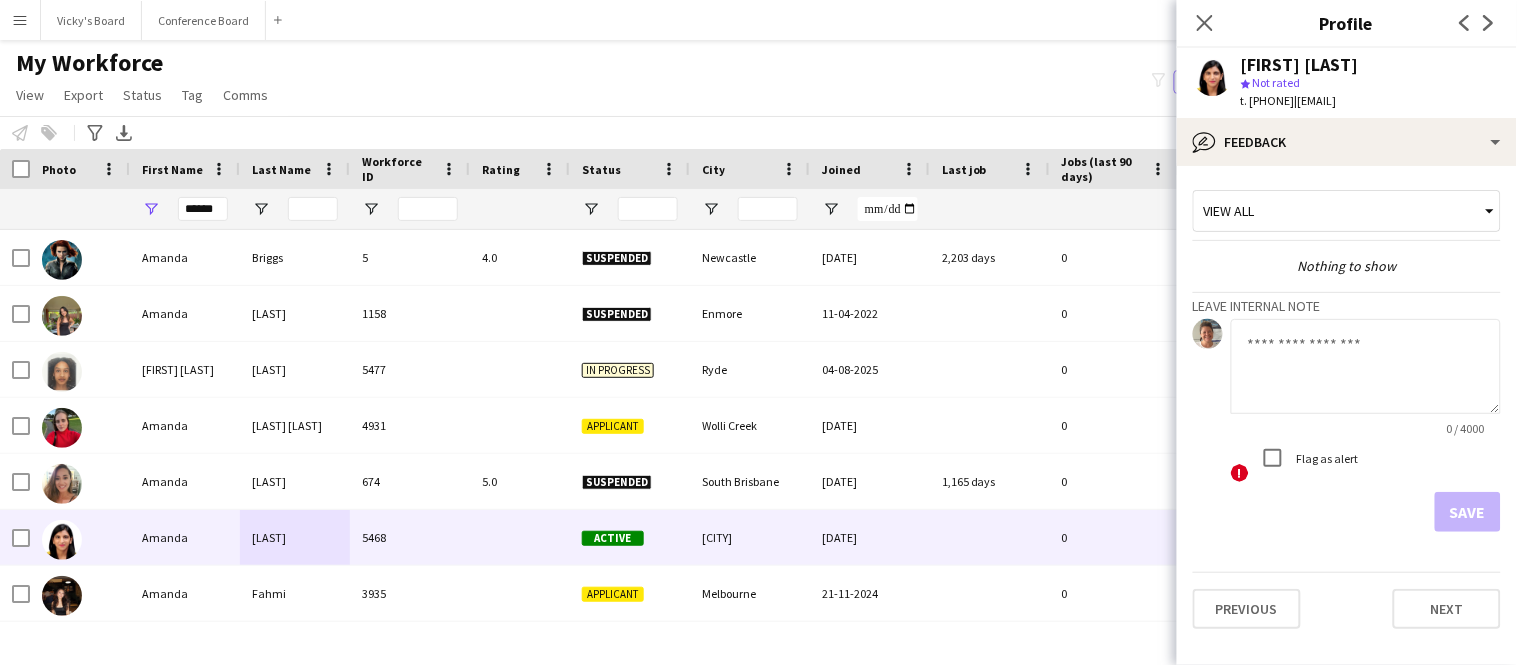 click 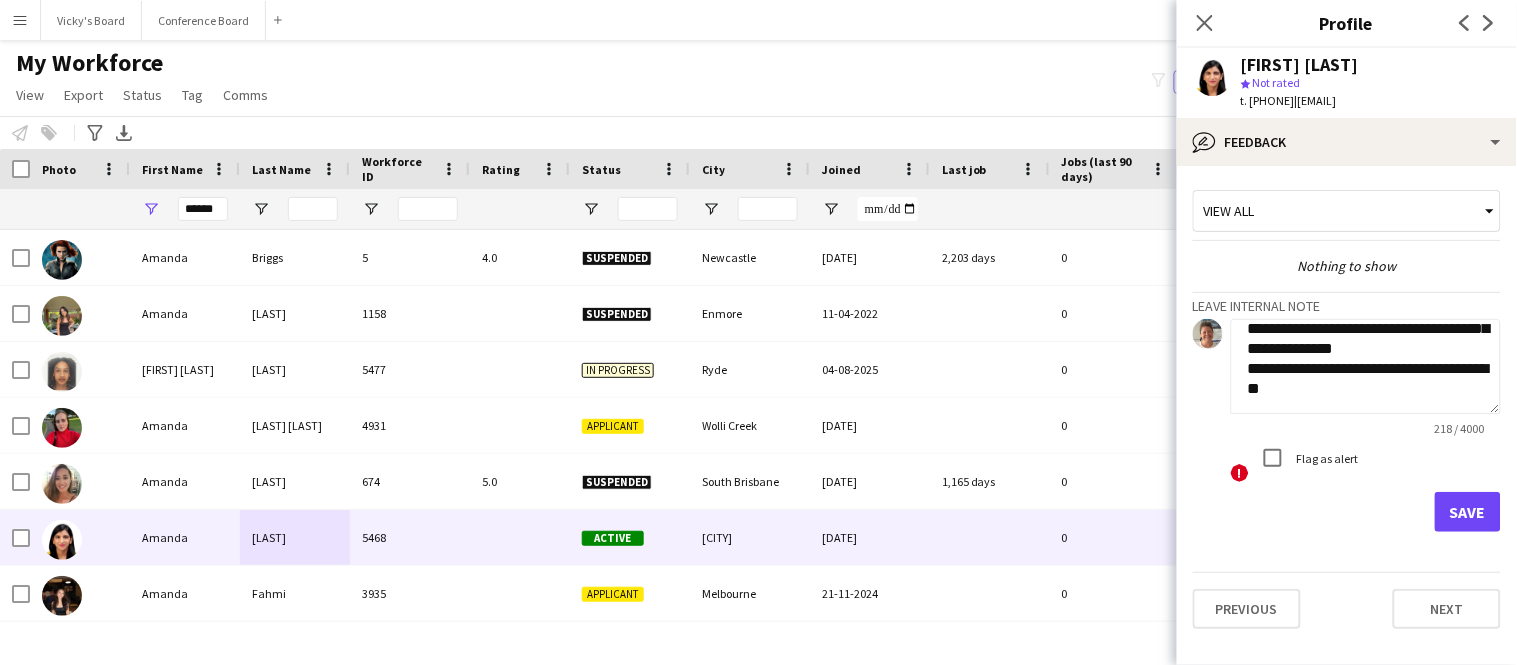 scroll, scrollTop: 121, scrollLeft: 0, axis: vertical 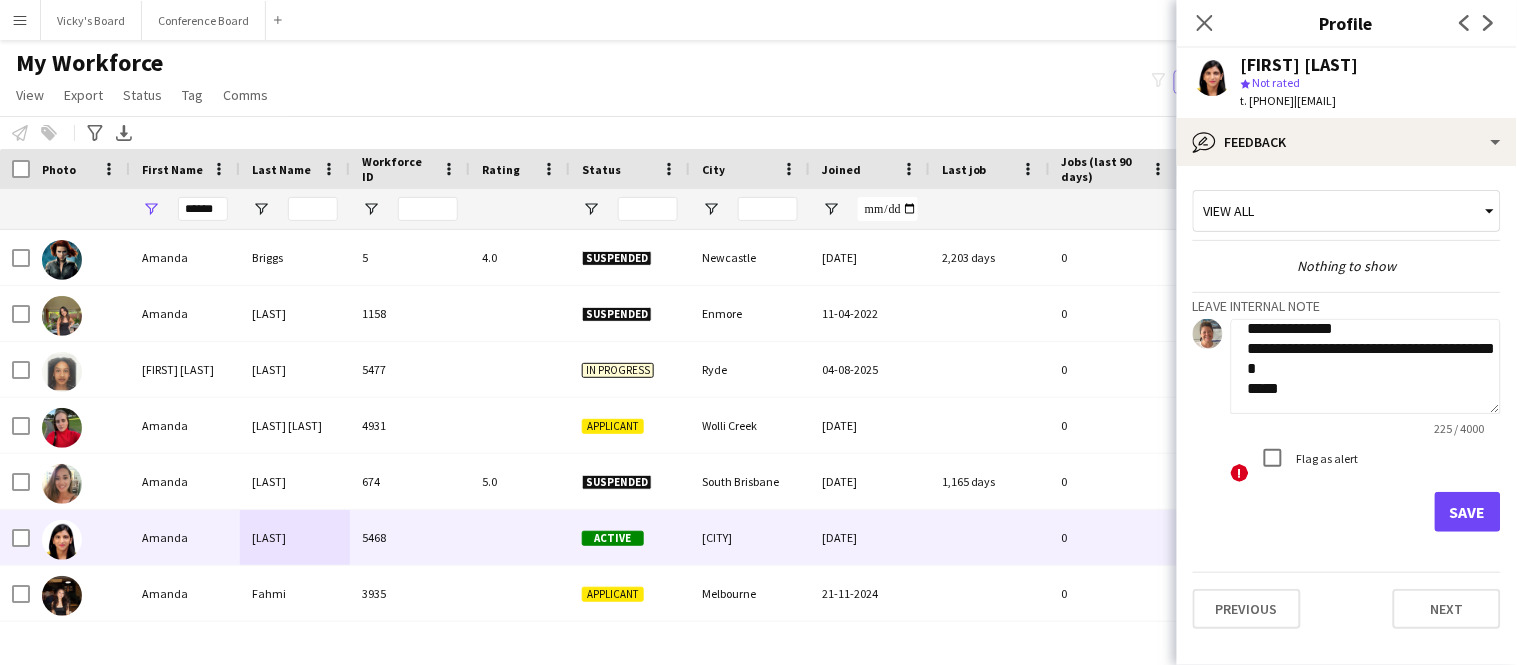 type on "**********" 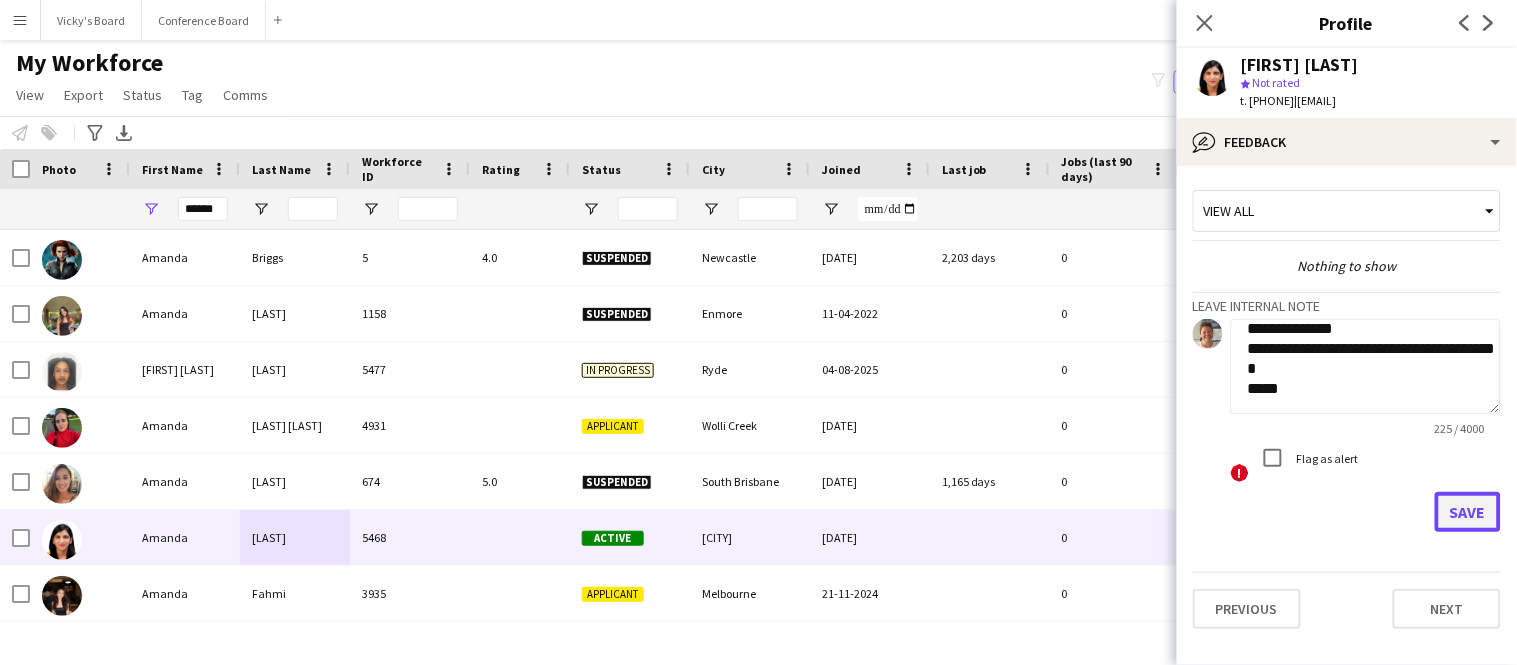 click on "Save" 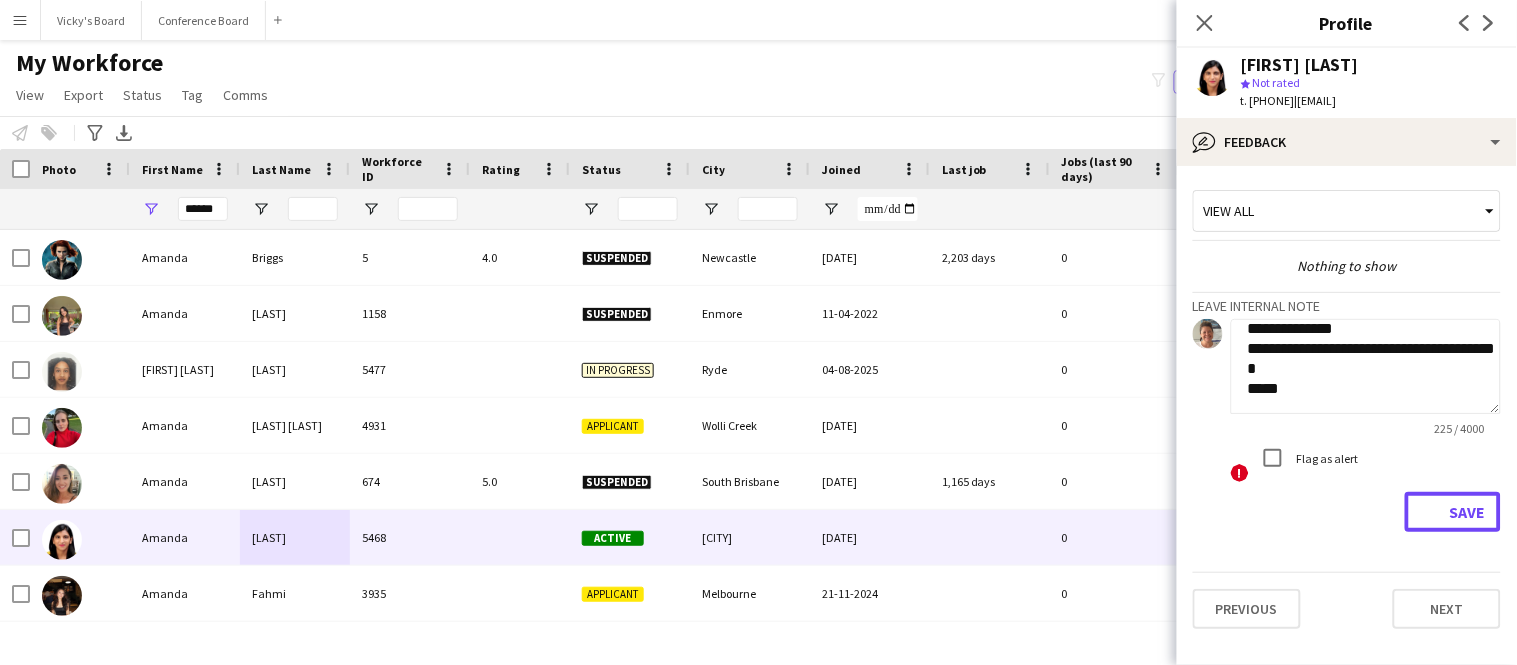 type 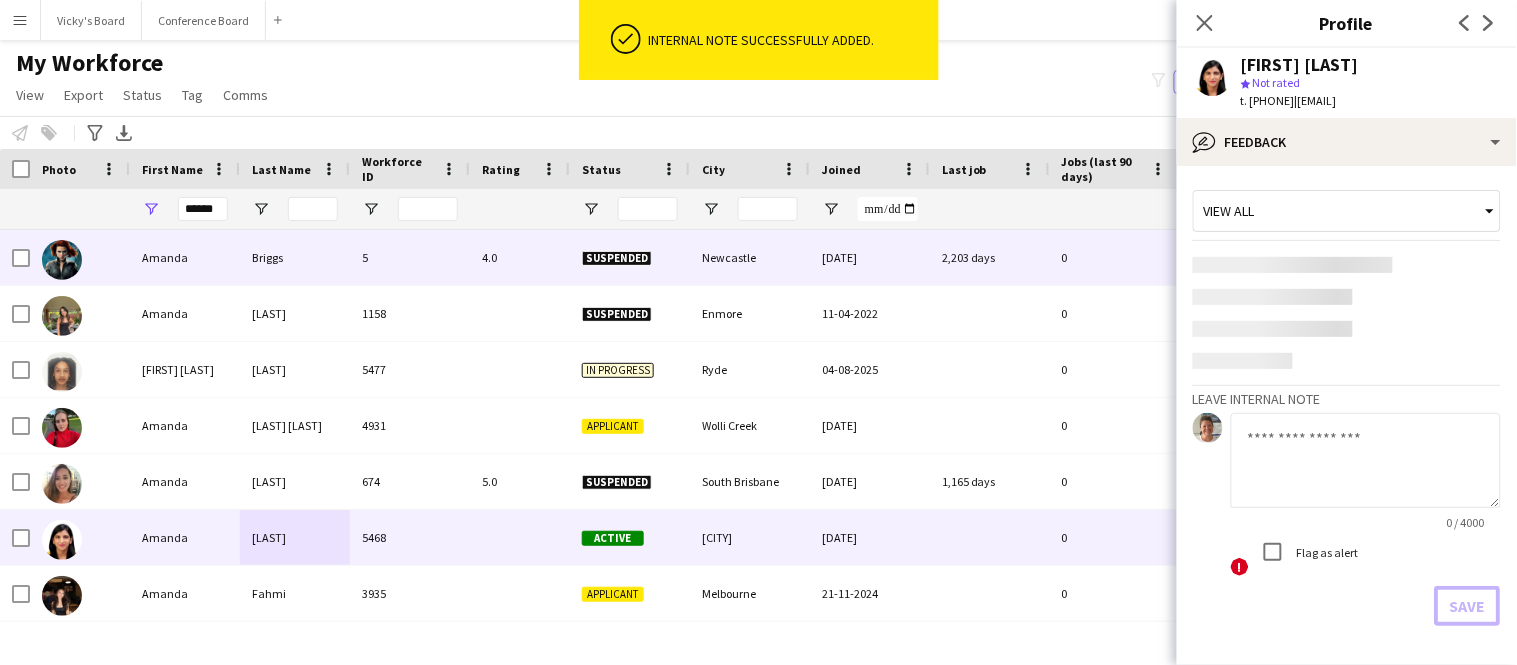 scroll, scrollTop: 0, scrollLeft: 0, axis: both 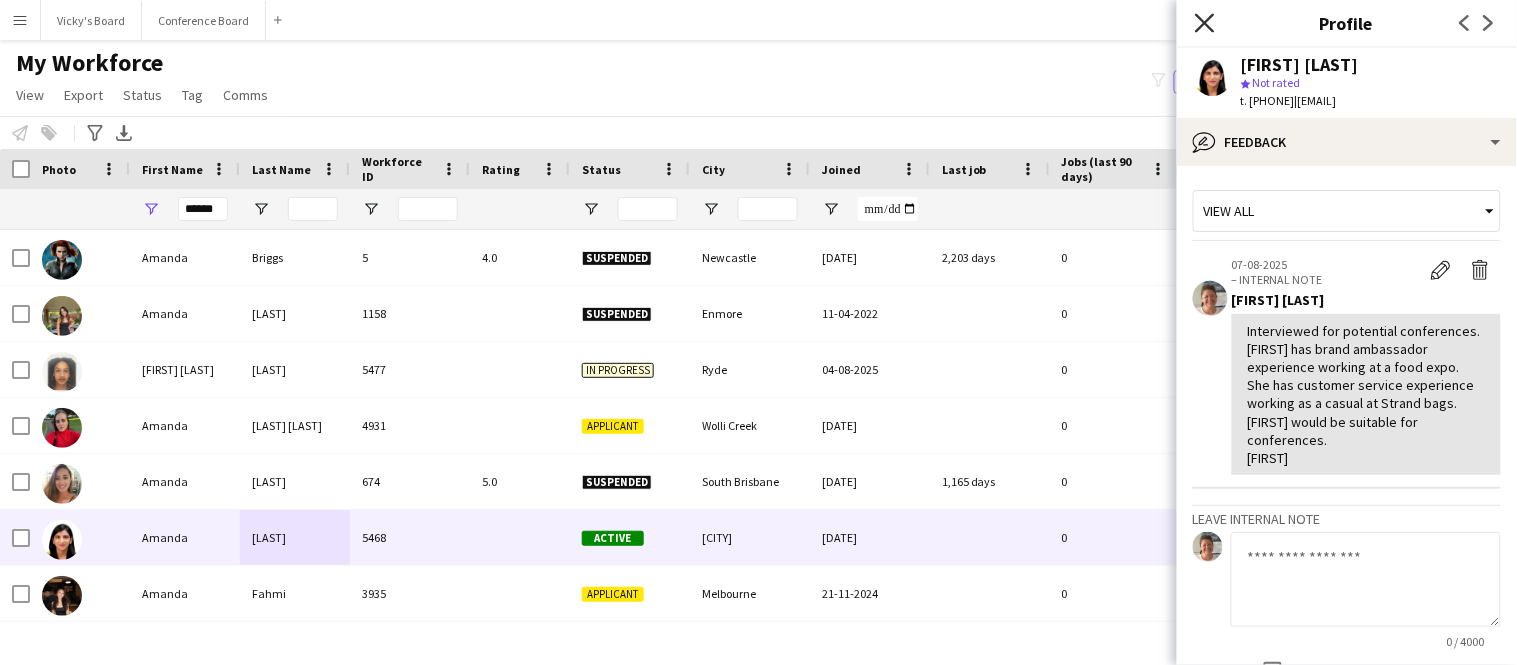click on "Close pop-in" 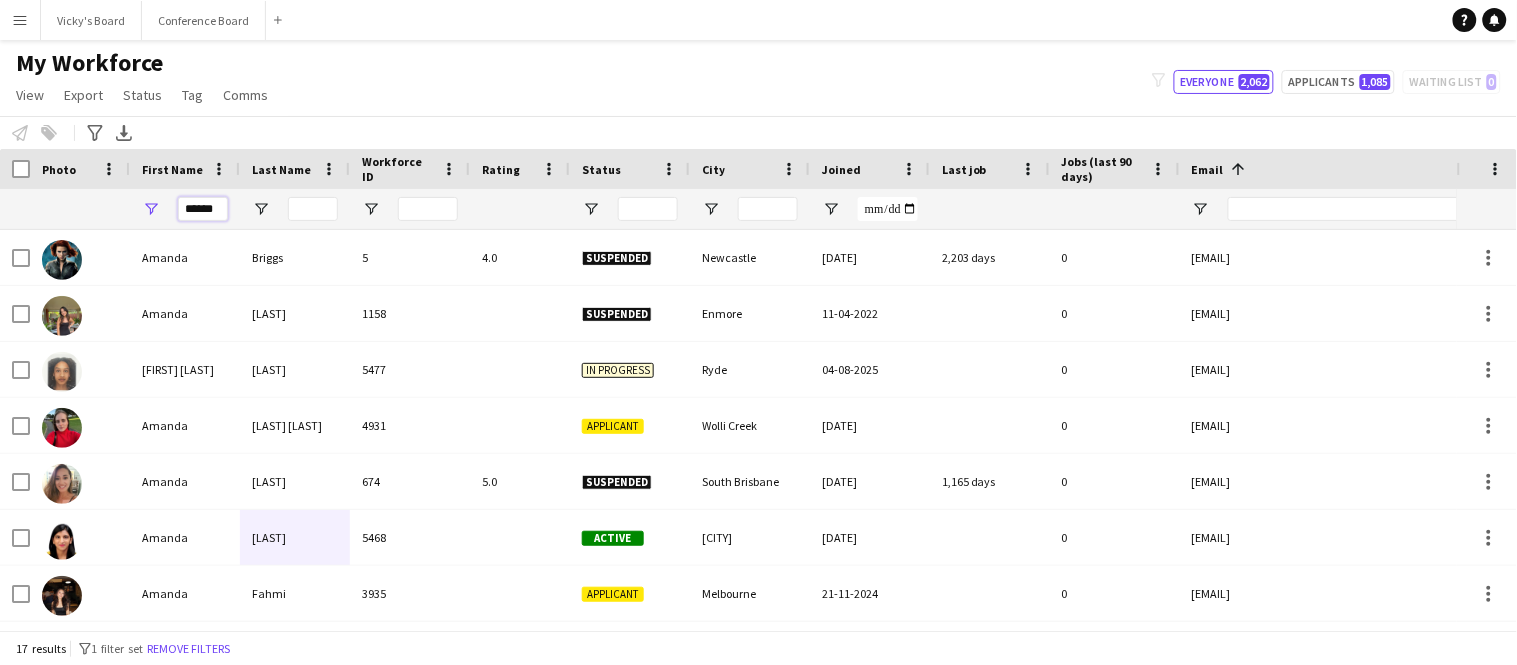 click on "******" at bounding box center [203, 209] 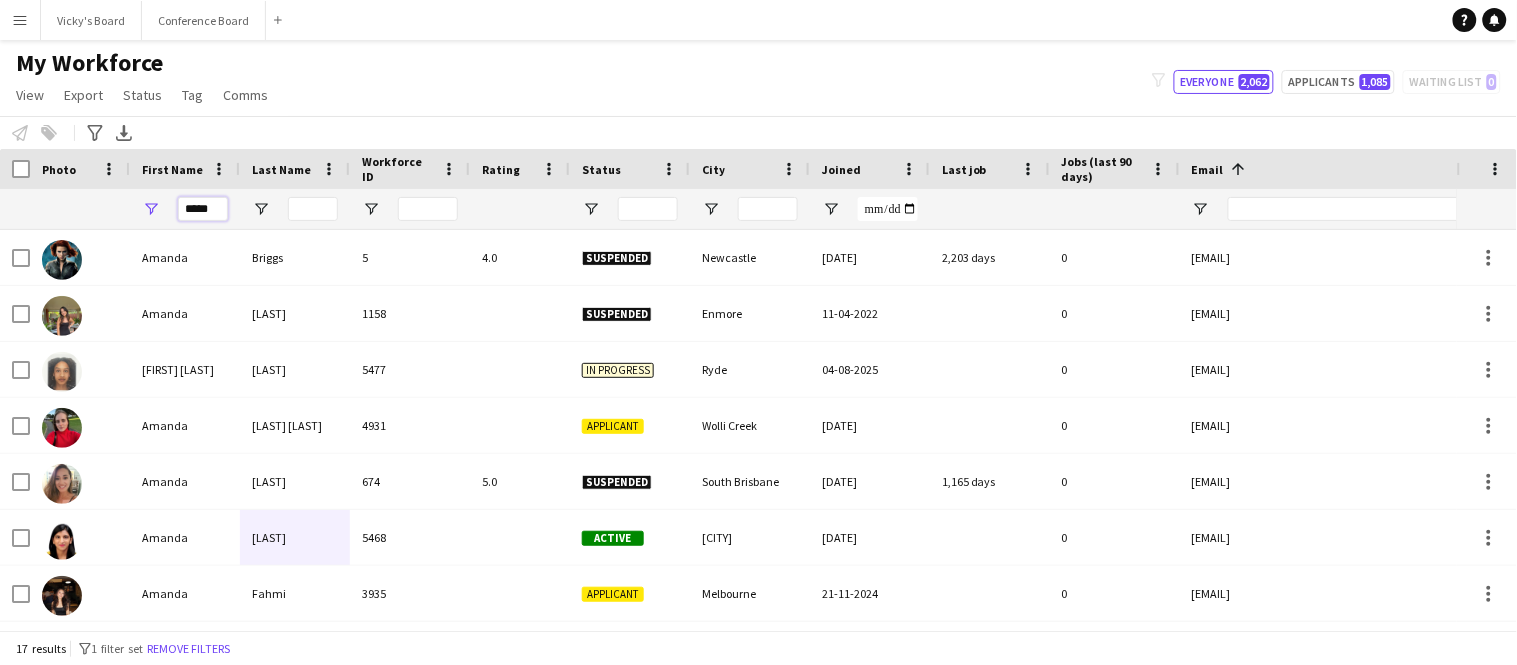 scroll, scrollTop: 0, scrollLeft: 0, axis: both 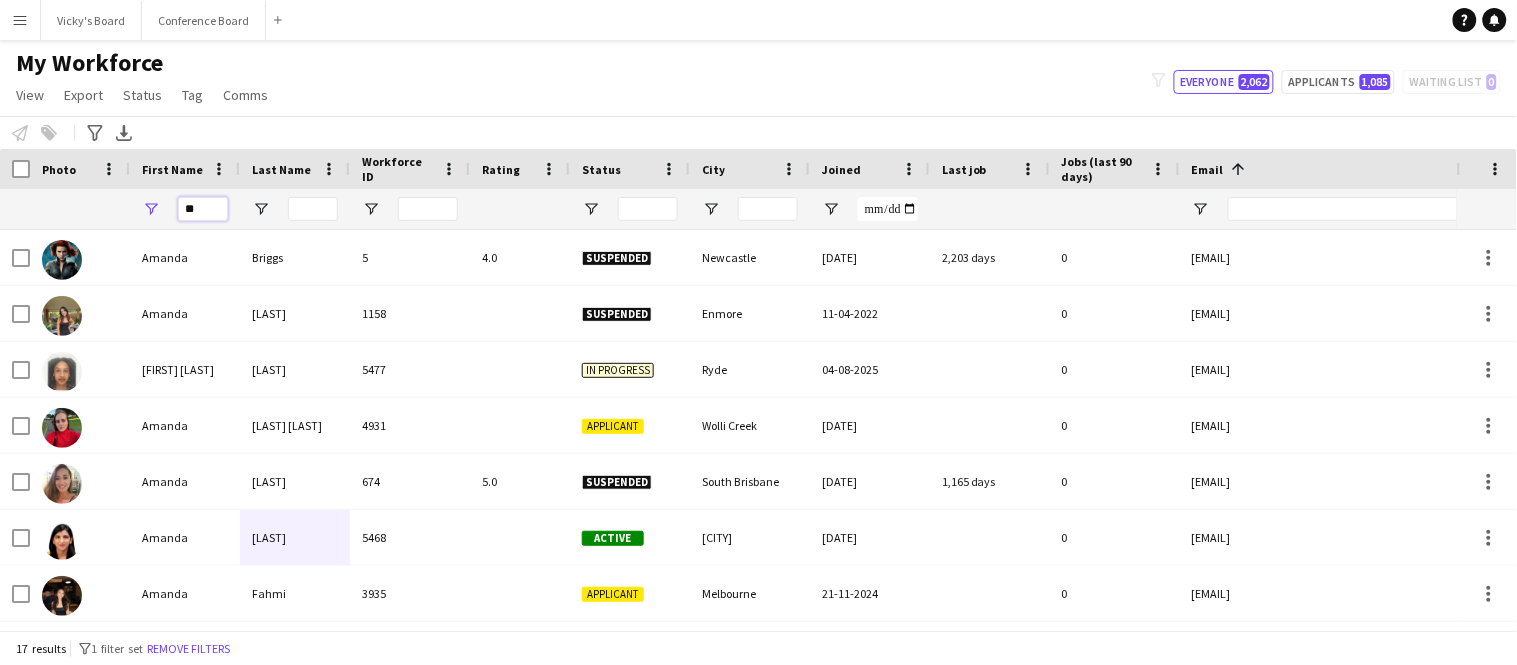 type on "*" 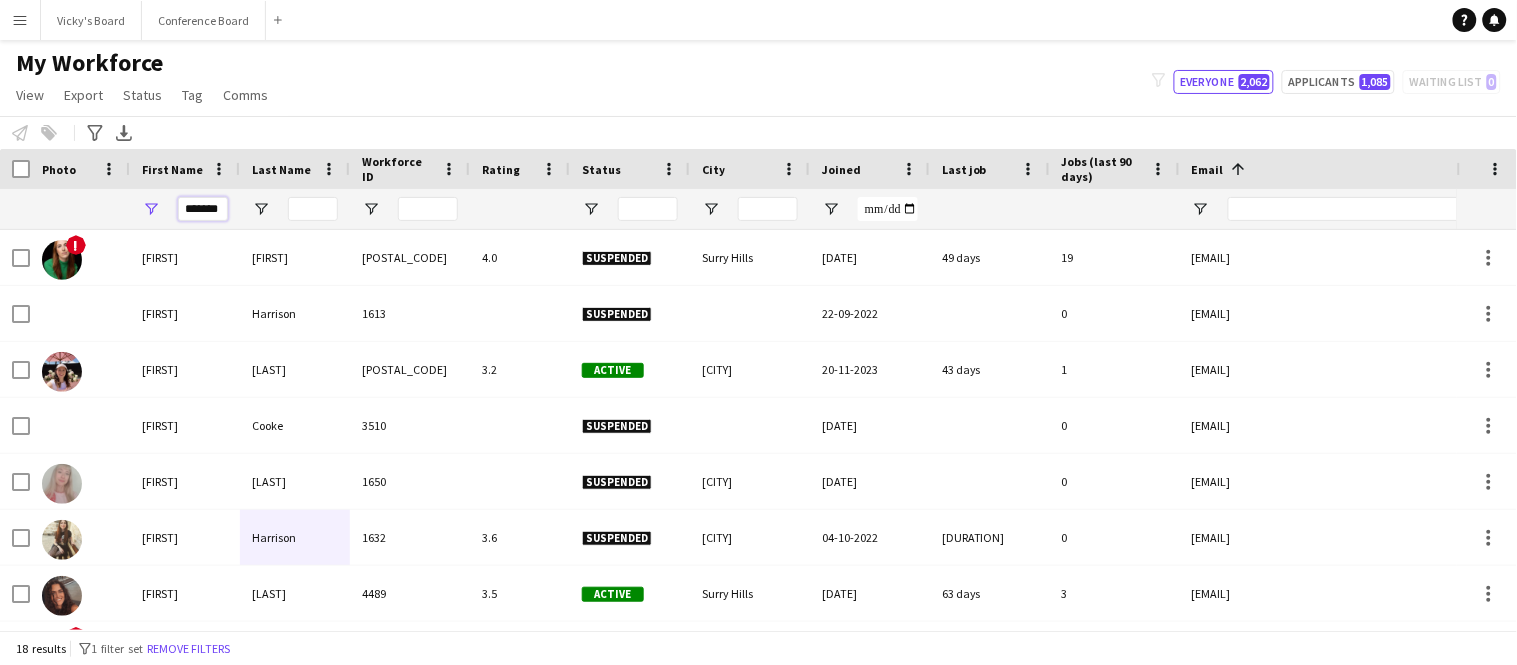 type on "*******" 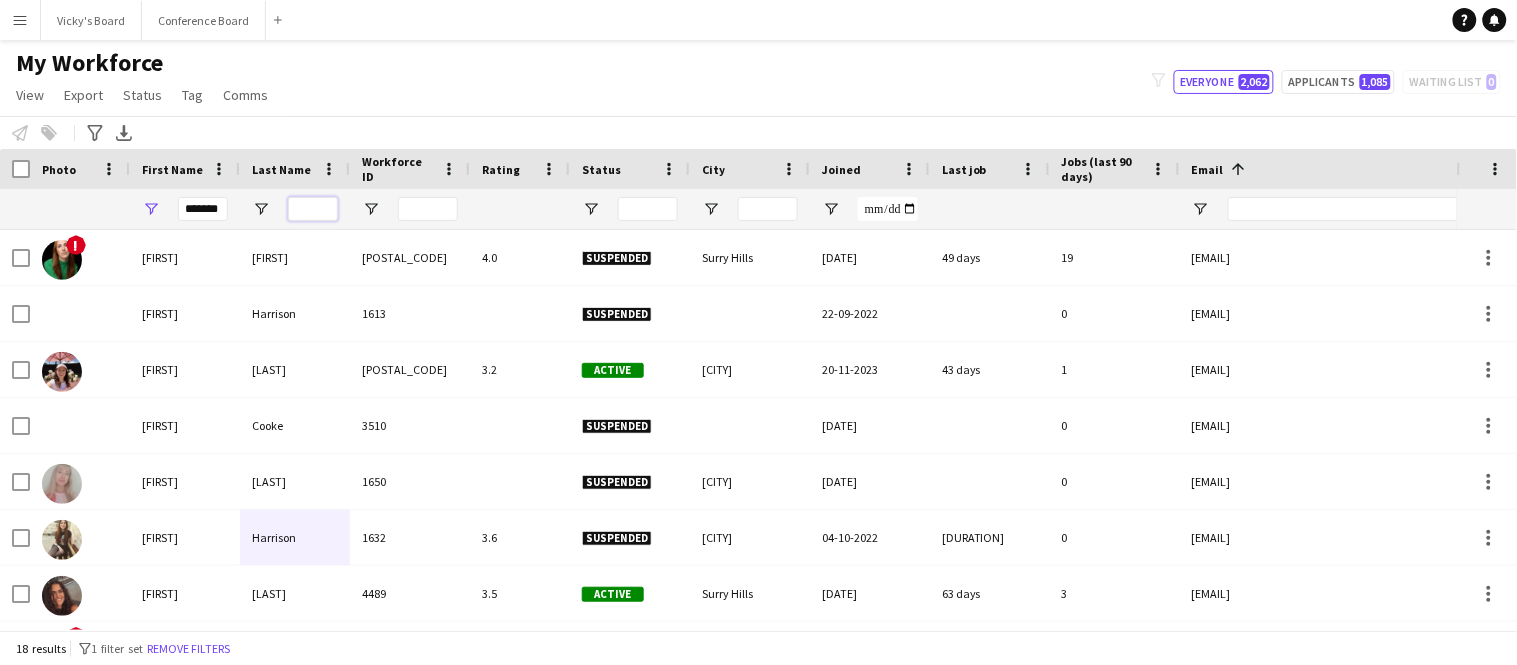 click at bounding box center [313, 209] 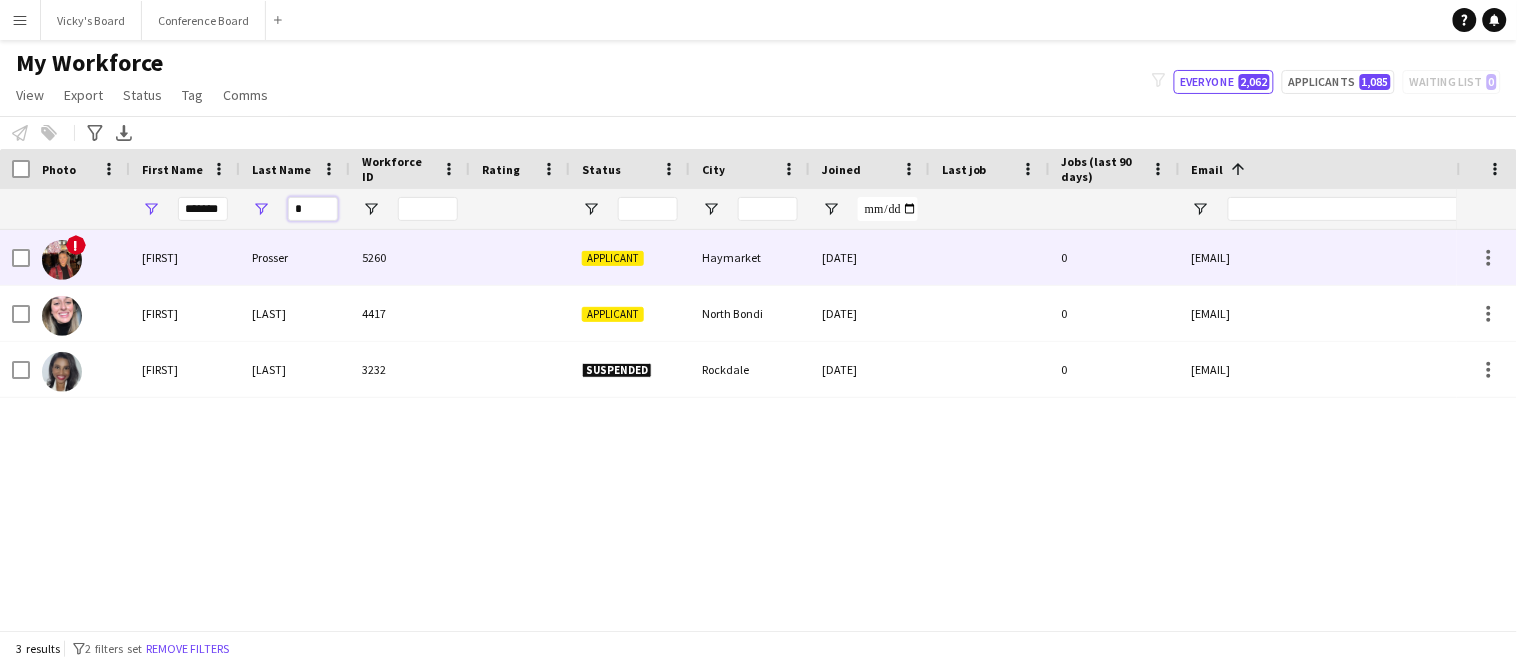 type on "*" 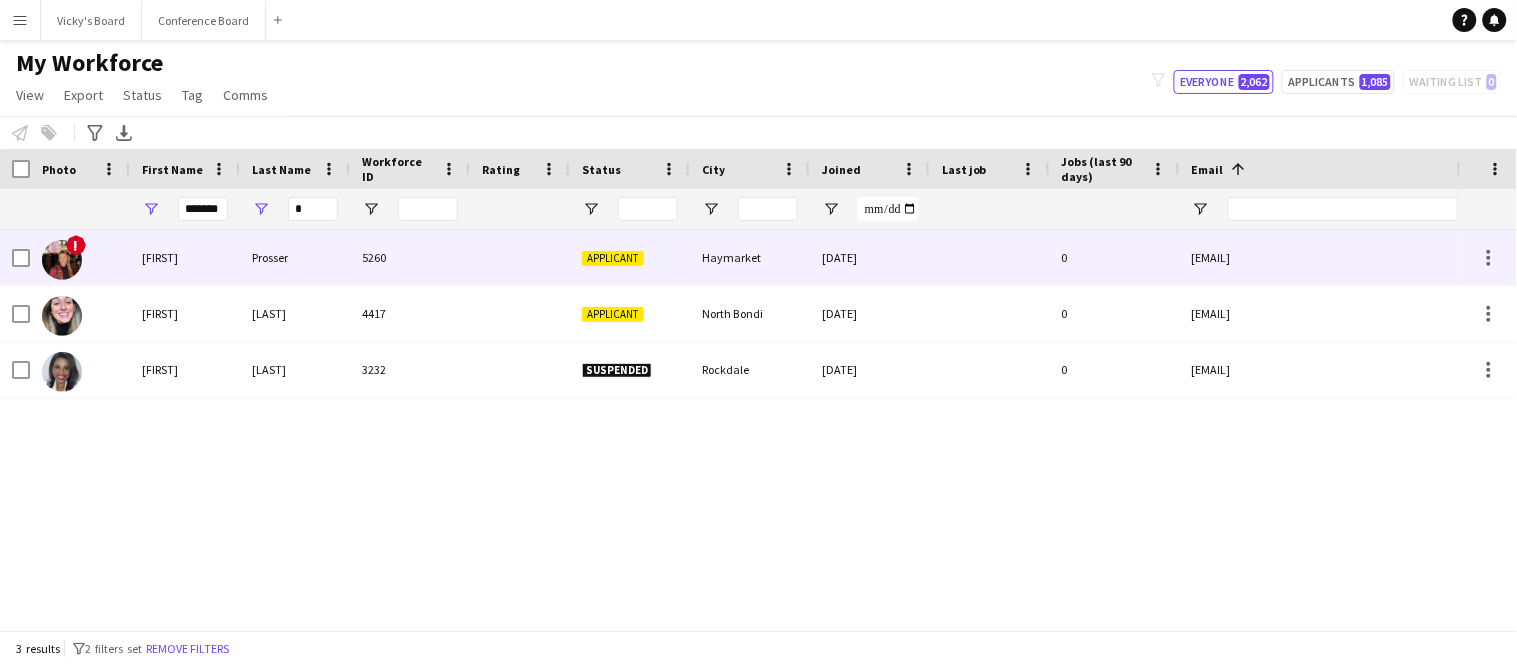 click on "Prosser" at bounding box center (295, 257) 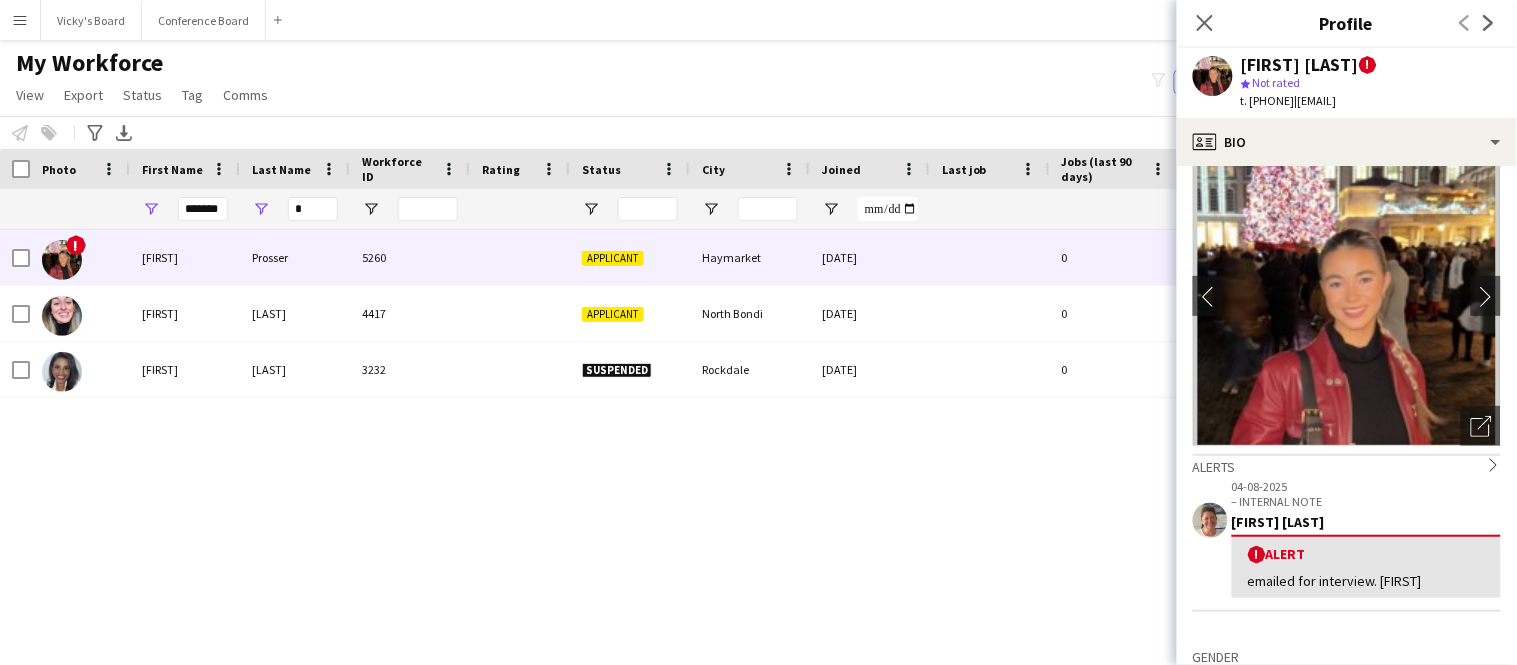 scroll, scrollTop: 37, scrollLeft: 0, axis: vertical 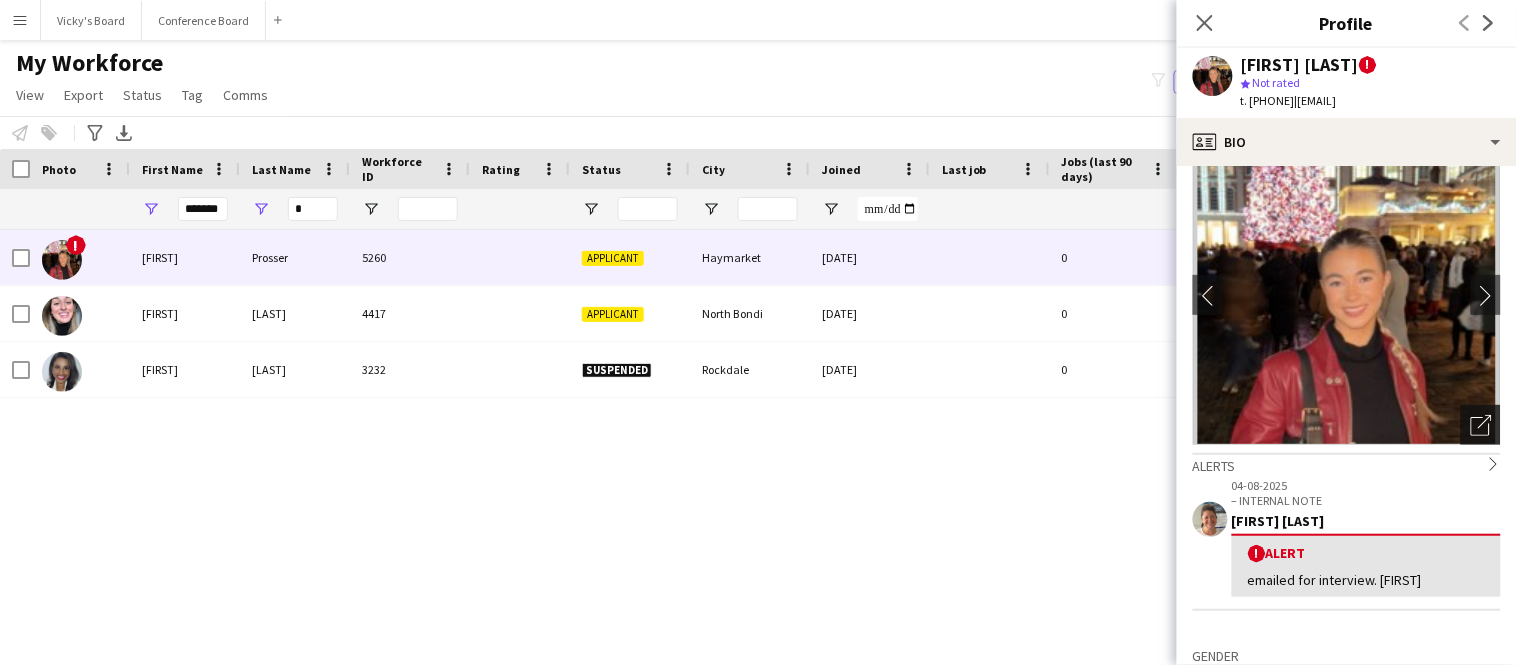 click on "Open photos pop-in" 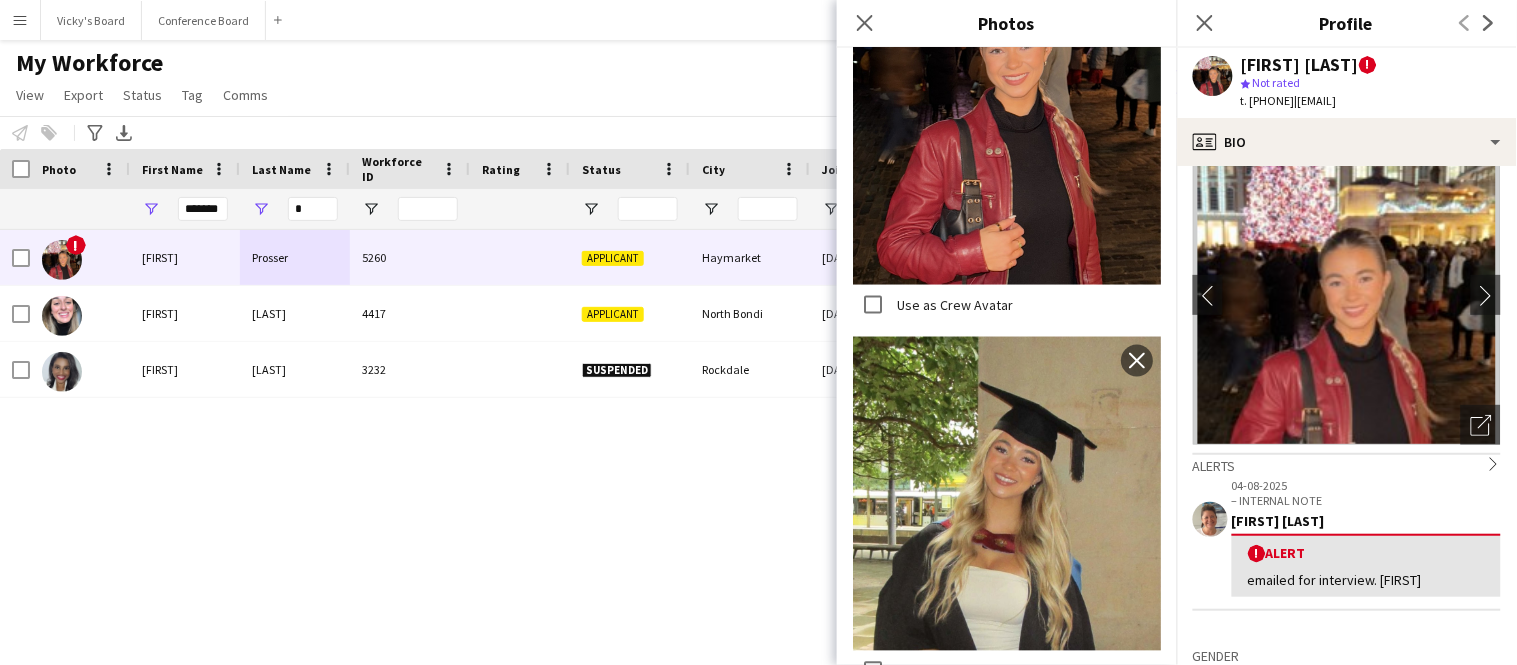 scroll, scrollTop: 668, scrollLeft: 0, axis: vertical 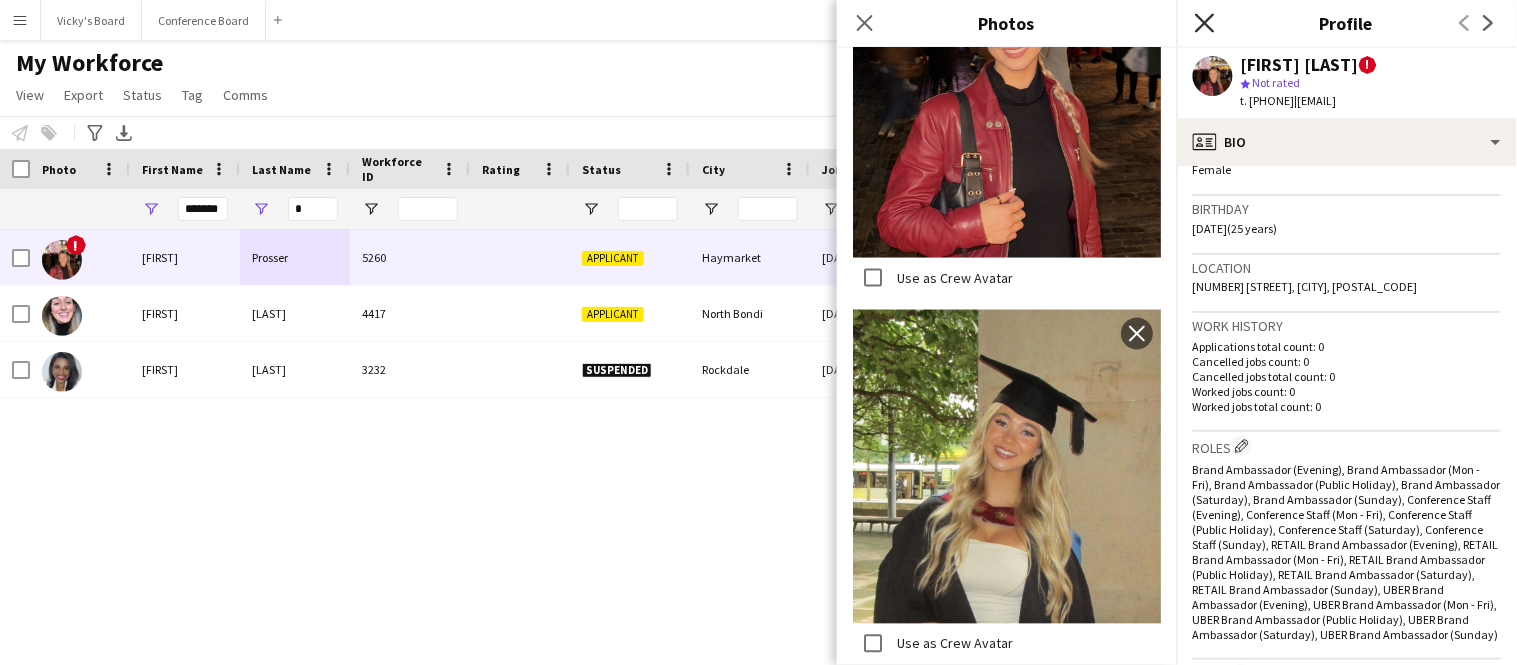 click on "Close pop-in" 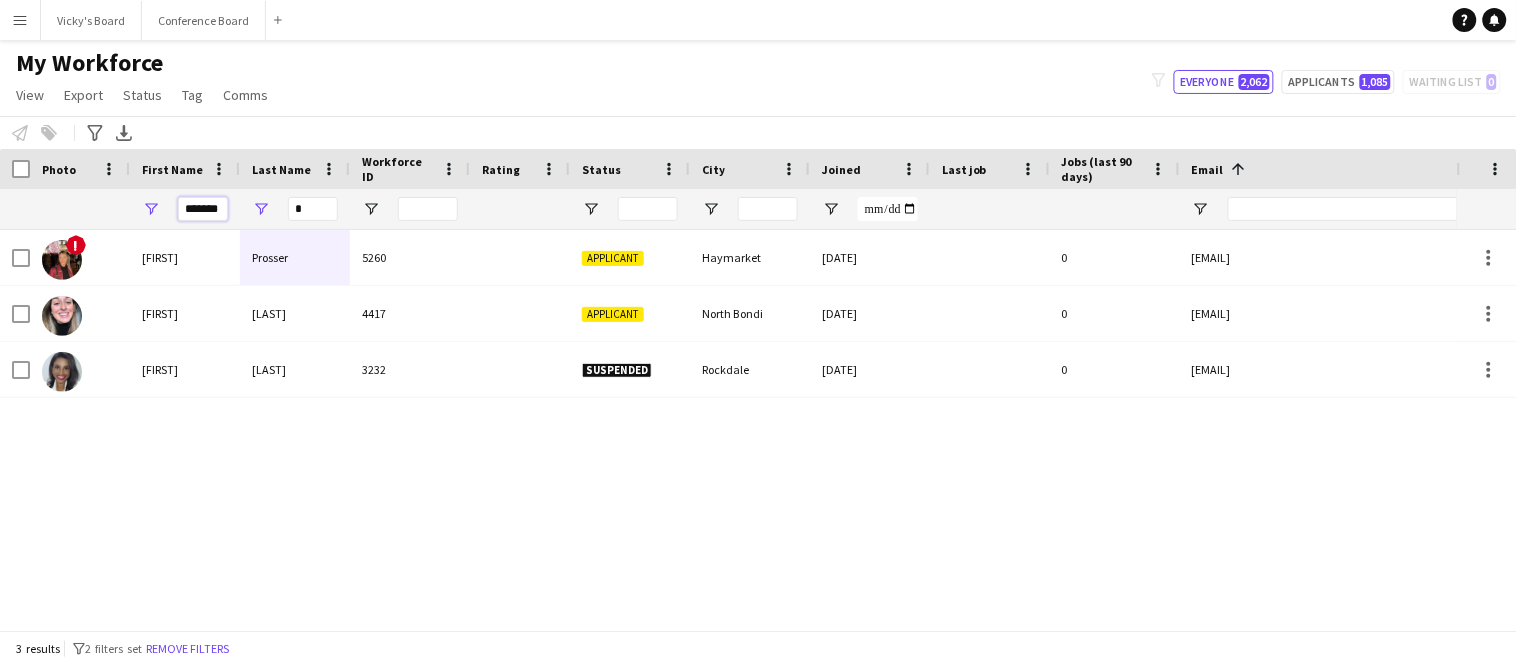 click on "*******" at bounding box center (203, 209) 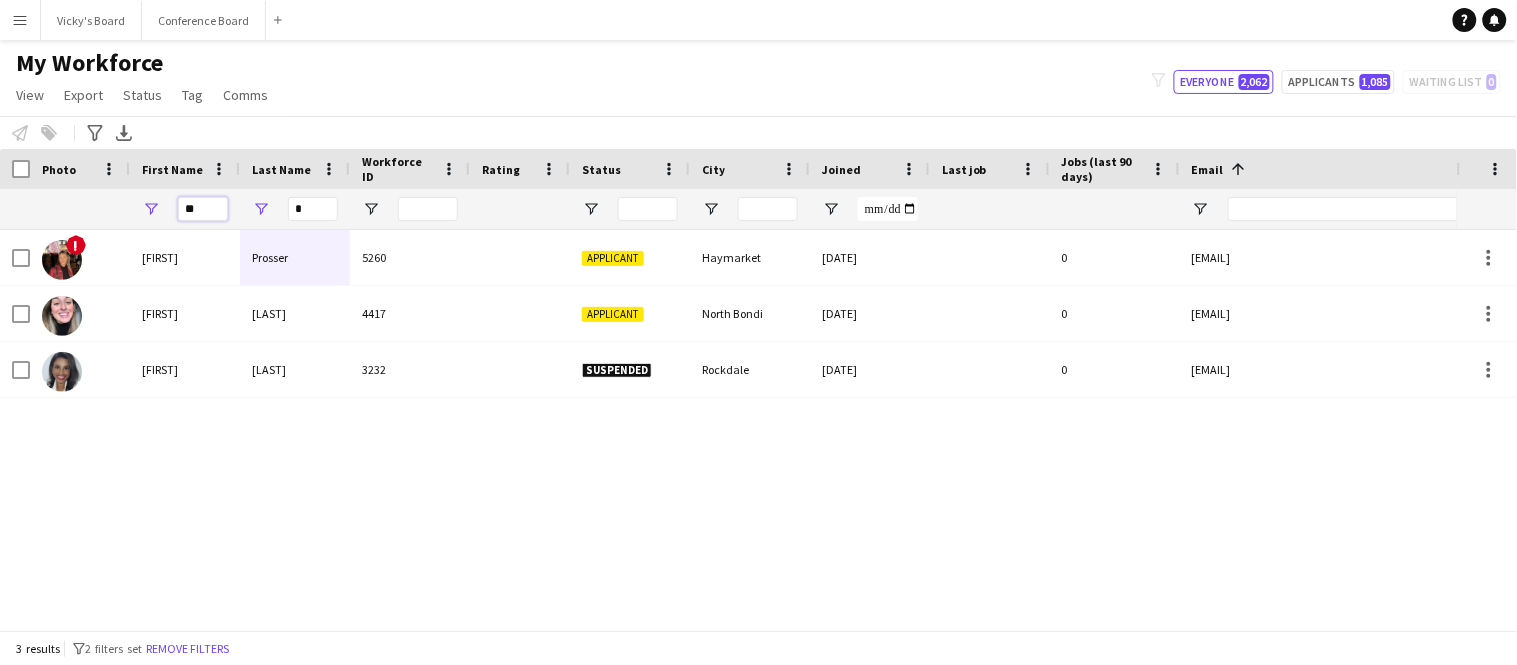 type on "*" 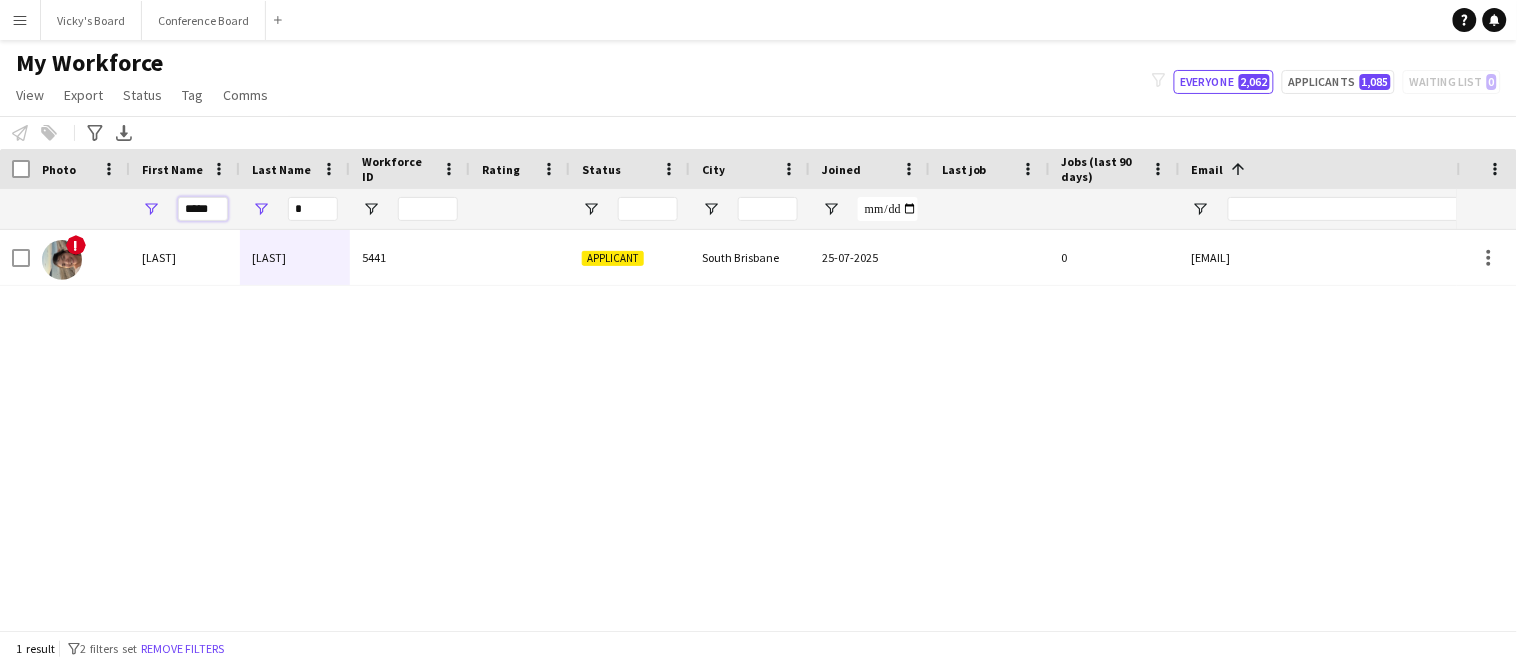 type on "*****" 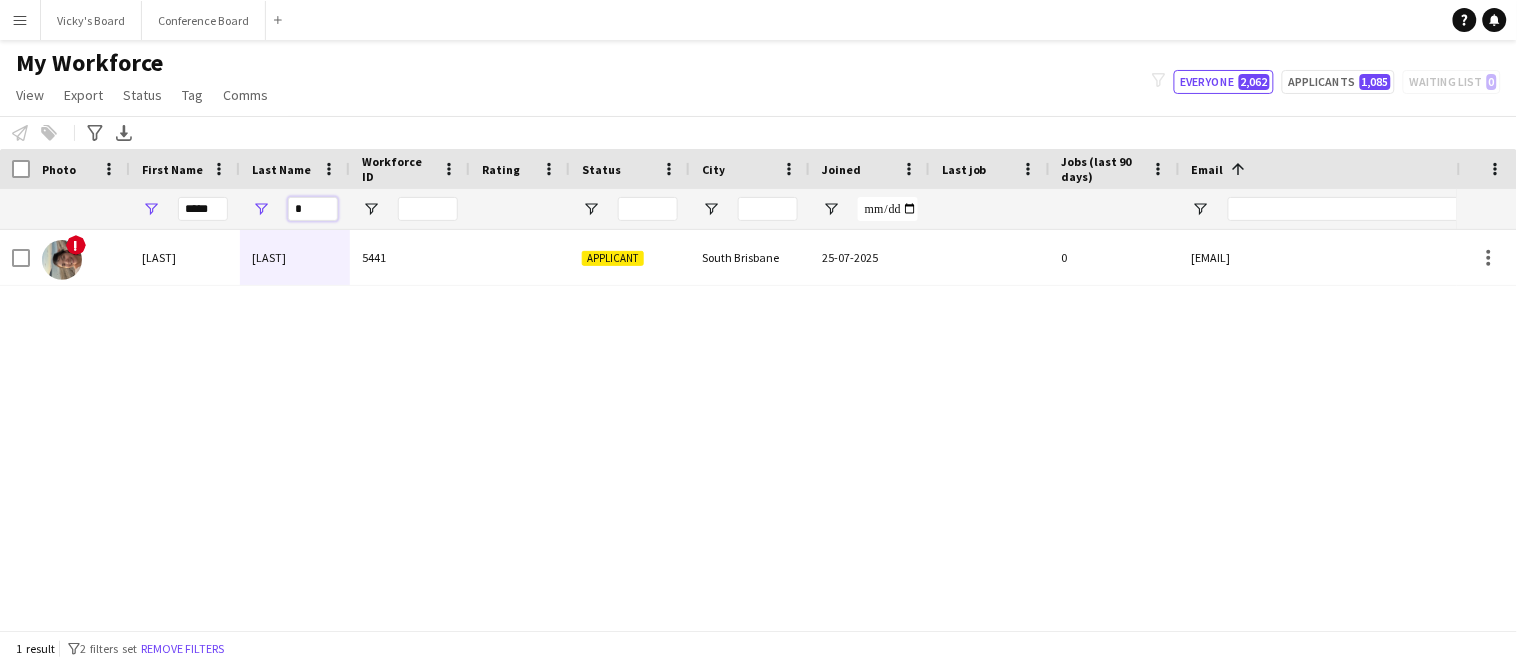 click on "*" at bounding box center [313, 209] 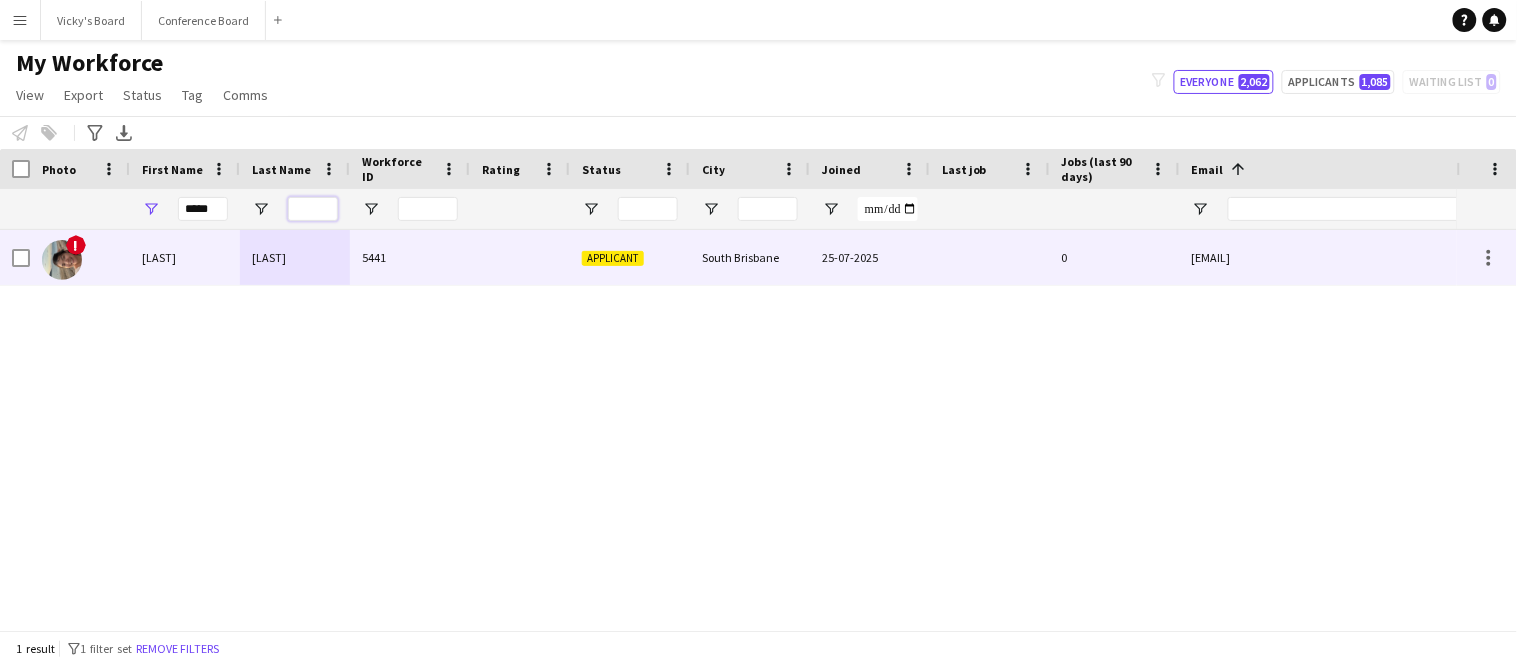 type 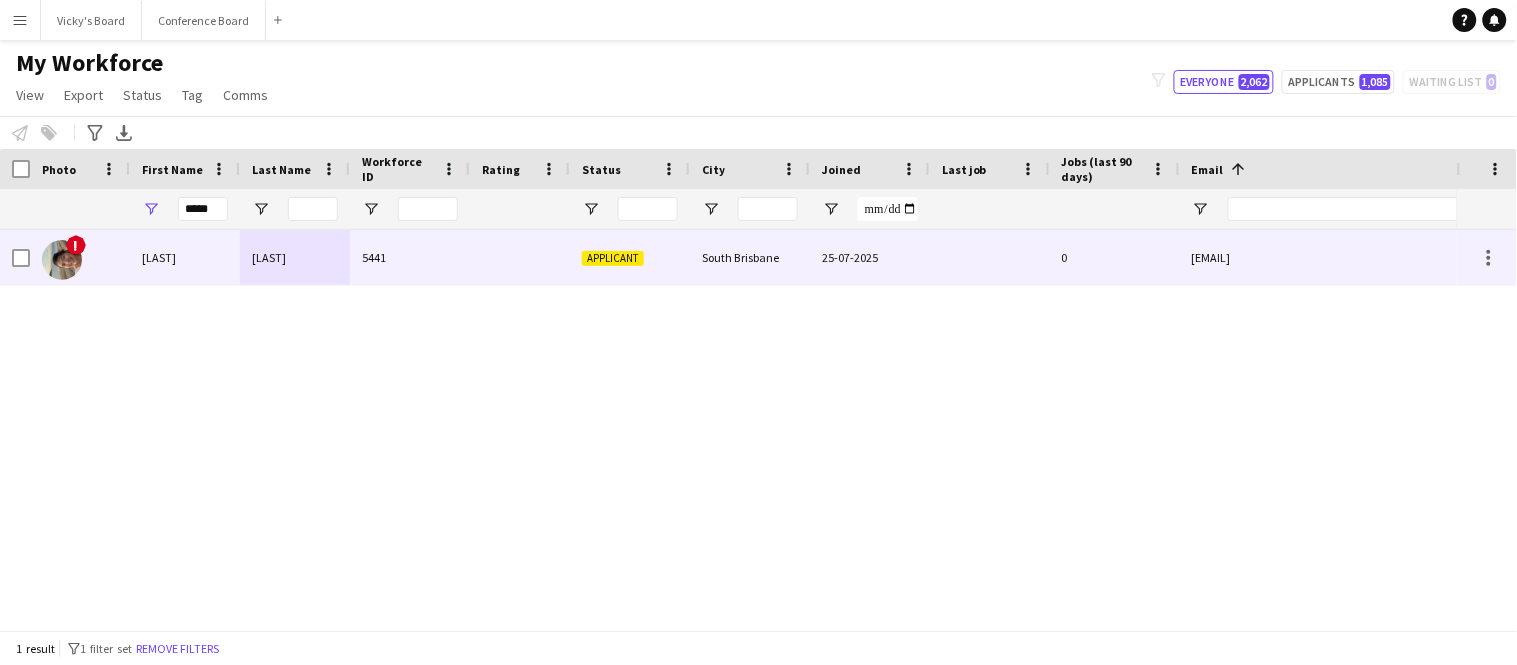 click on "[LAST]" at bounding box center (185, 257) 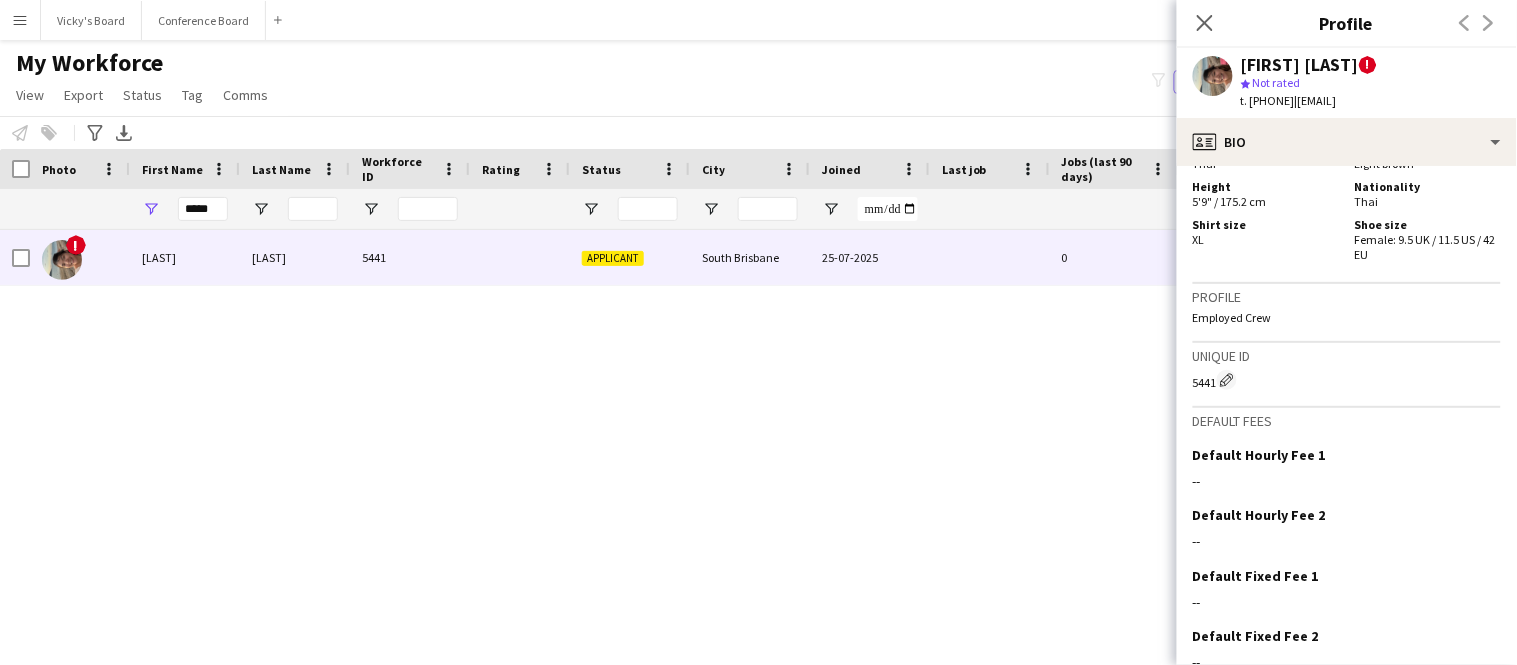 scroll, scrollTop: 1350, scrollLeft: 0, axis: vertical 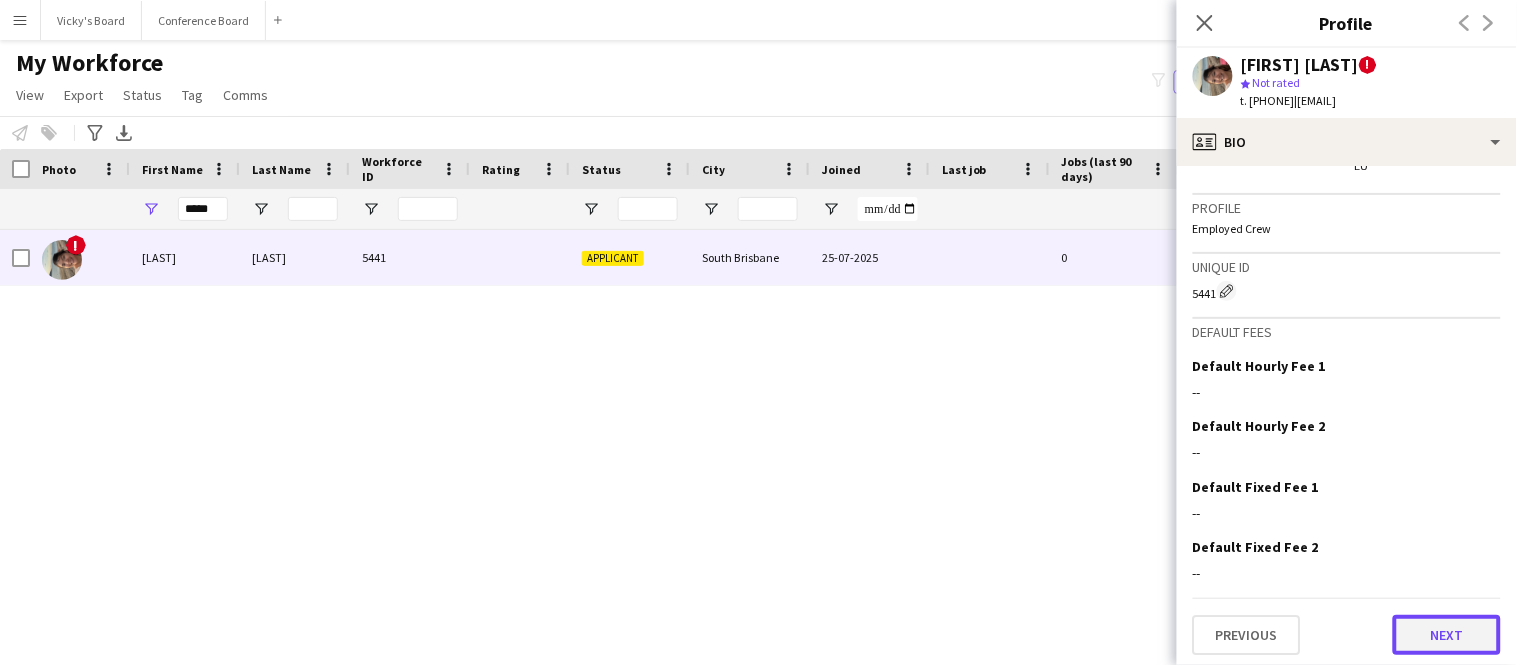 click on "Next" 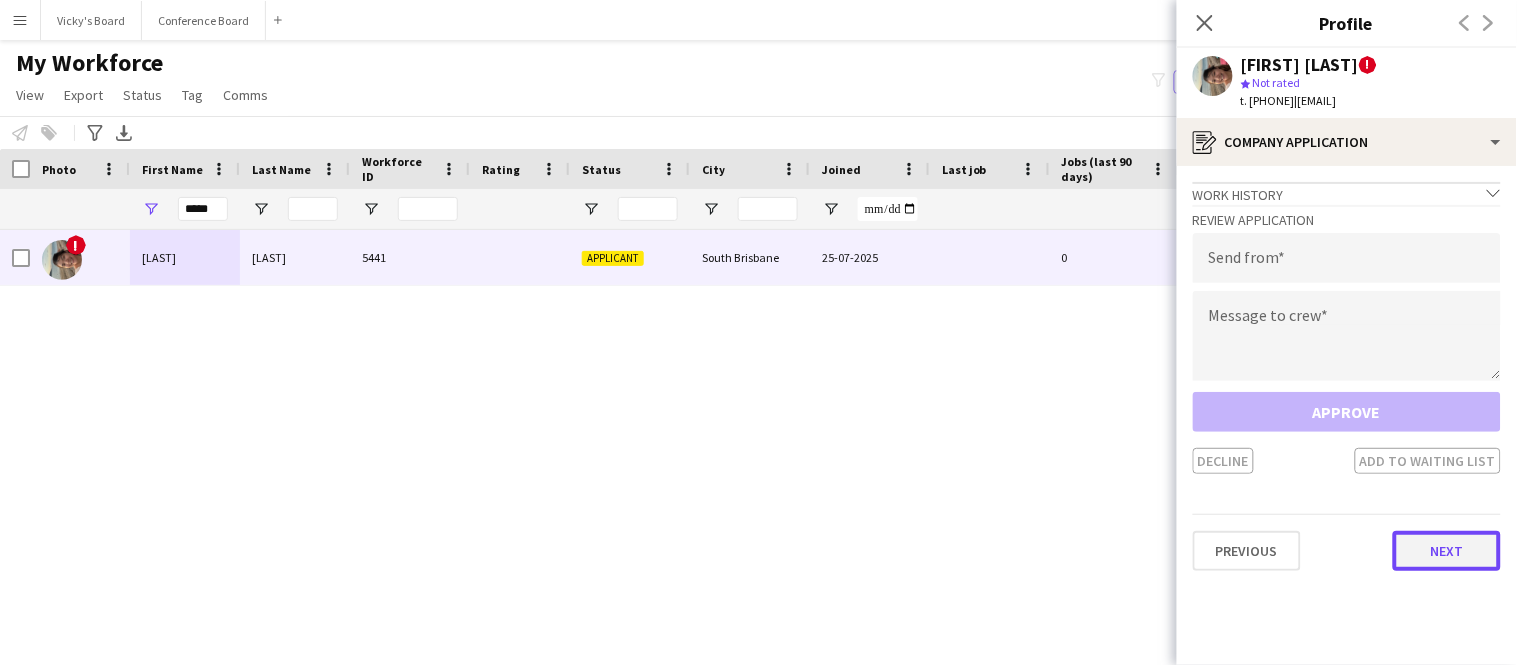 click on "Next" 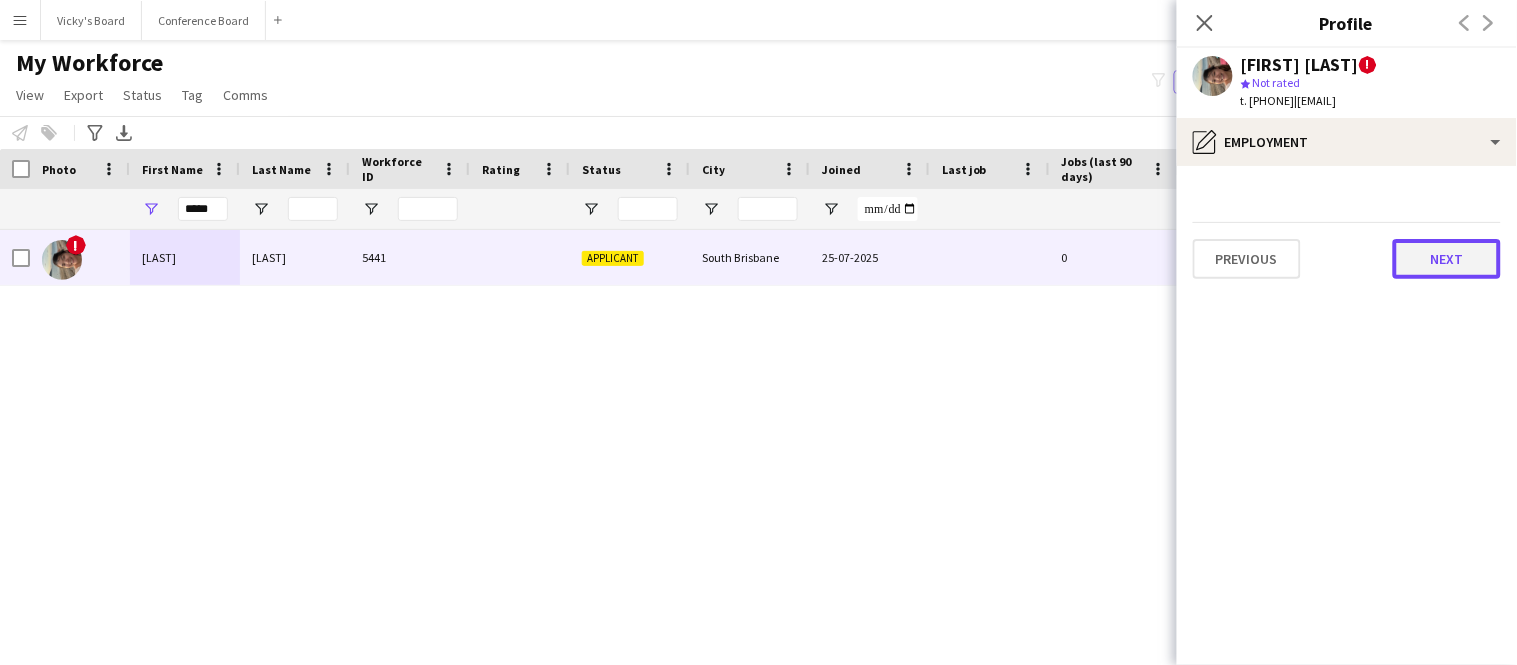 click on "Next" 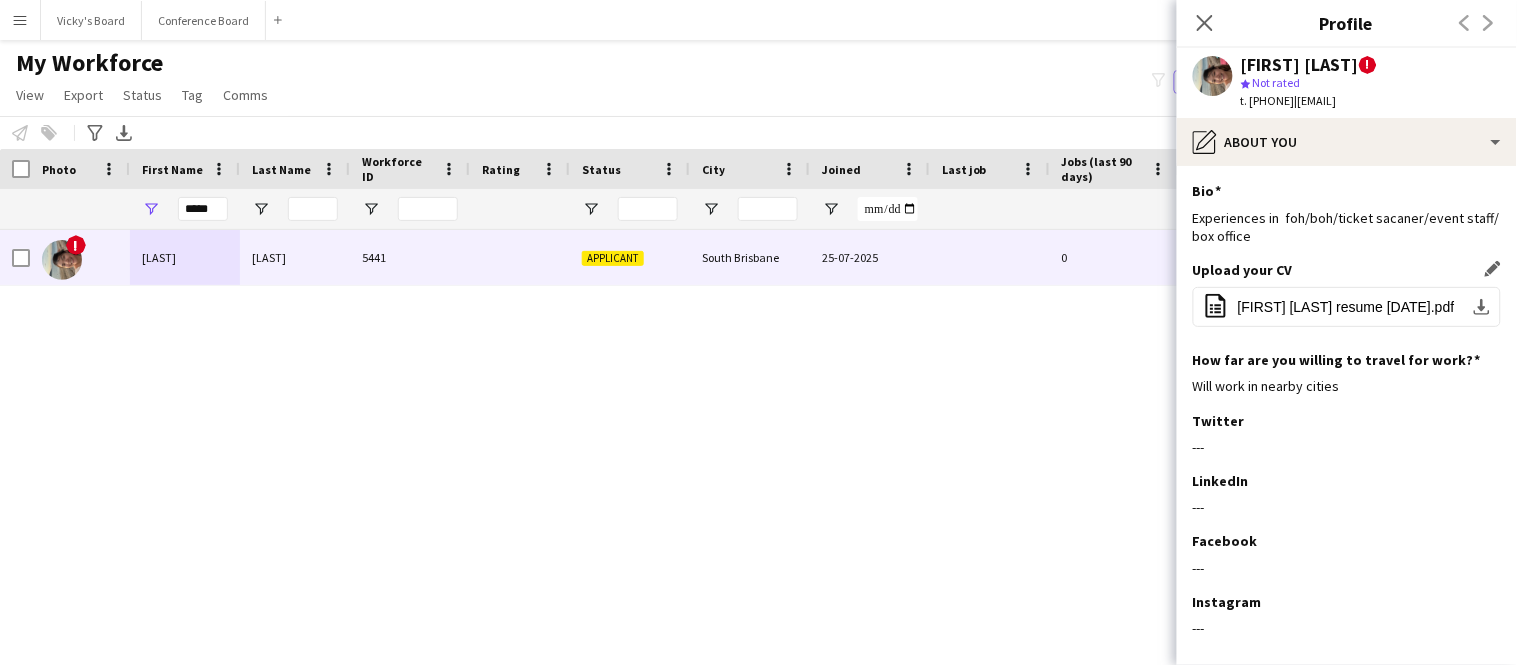 scroll, scrollTop: 98, scrollLeft: 0, axis: vertical 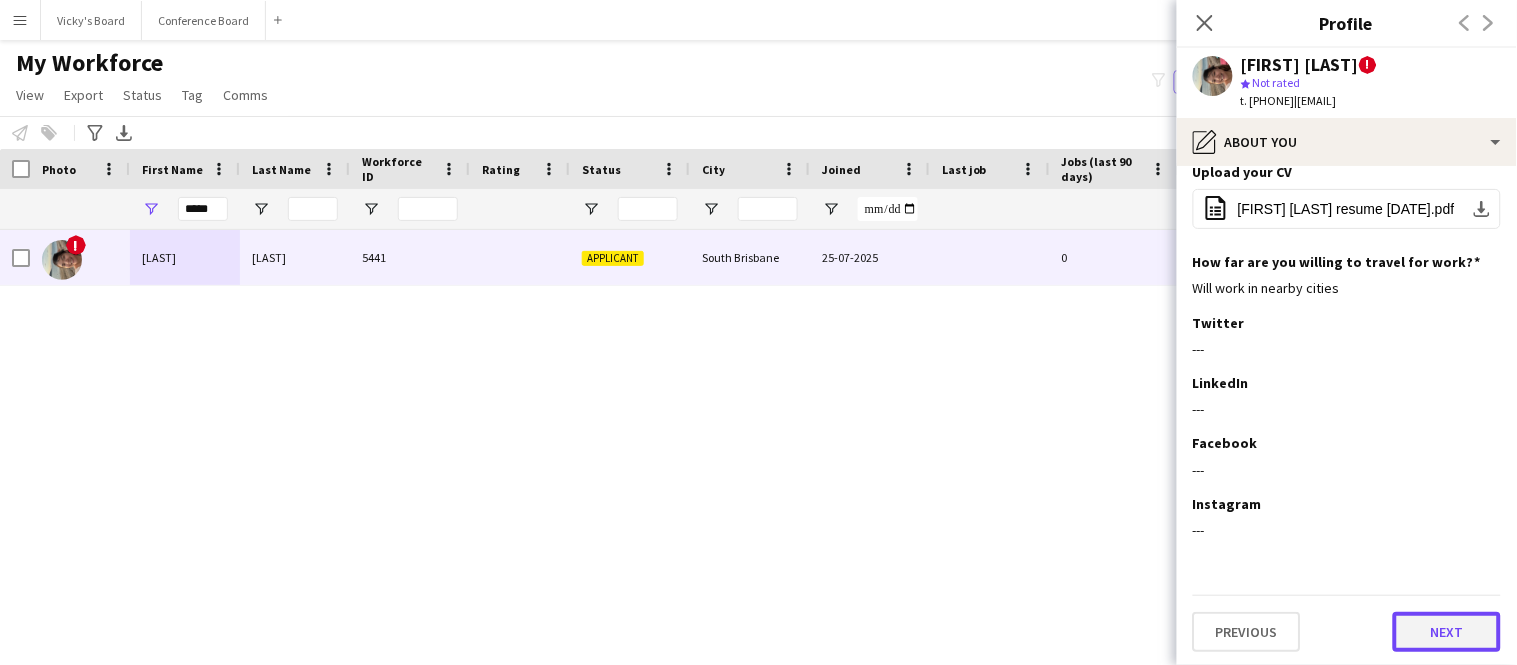 click on "Next" 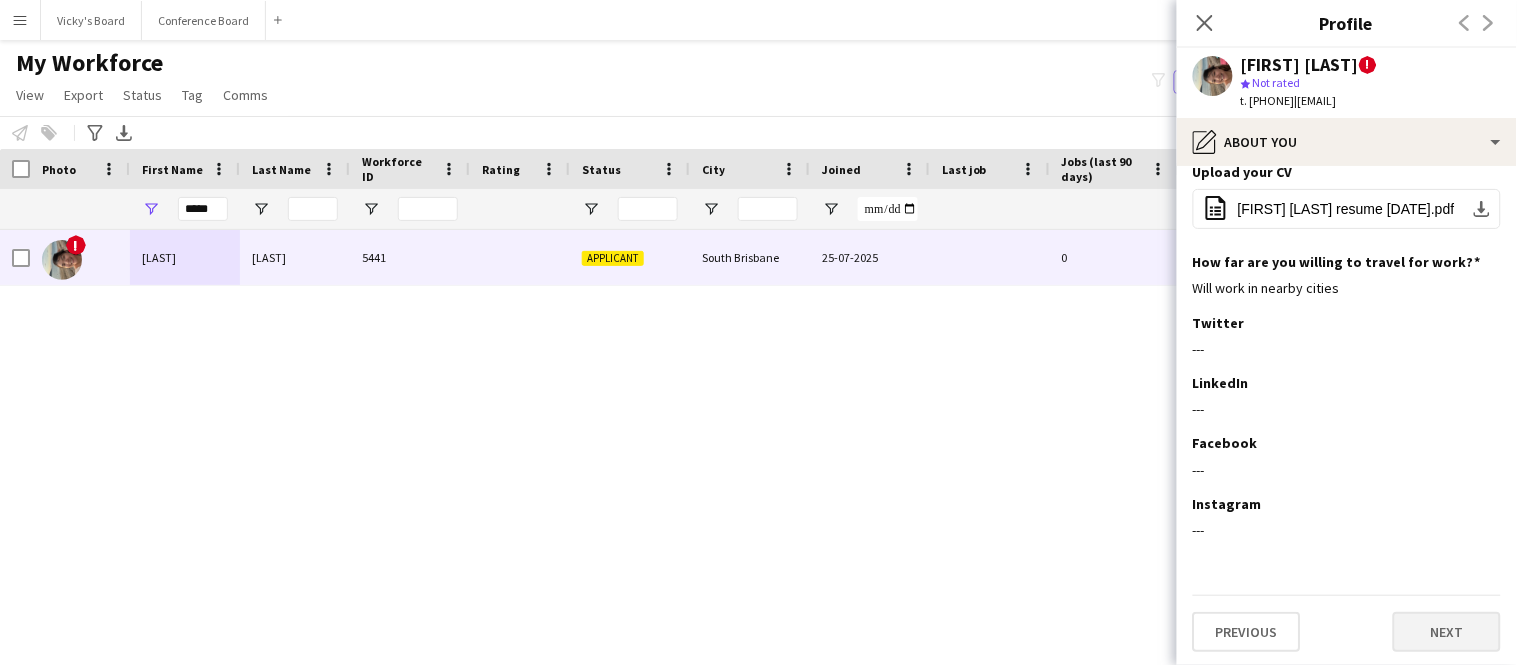 scroll, scrollTop: 0, scrollLeft: 0, axis: both 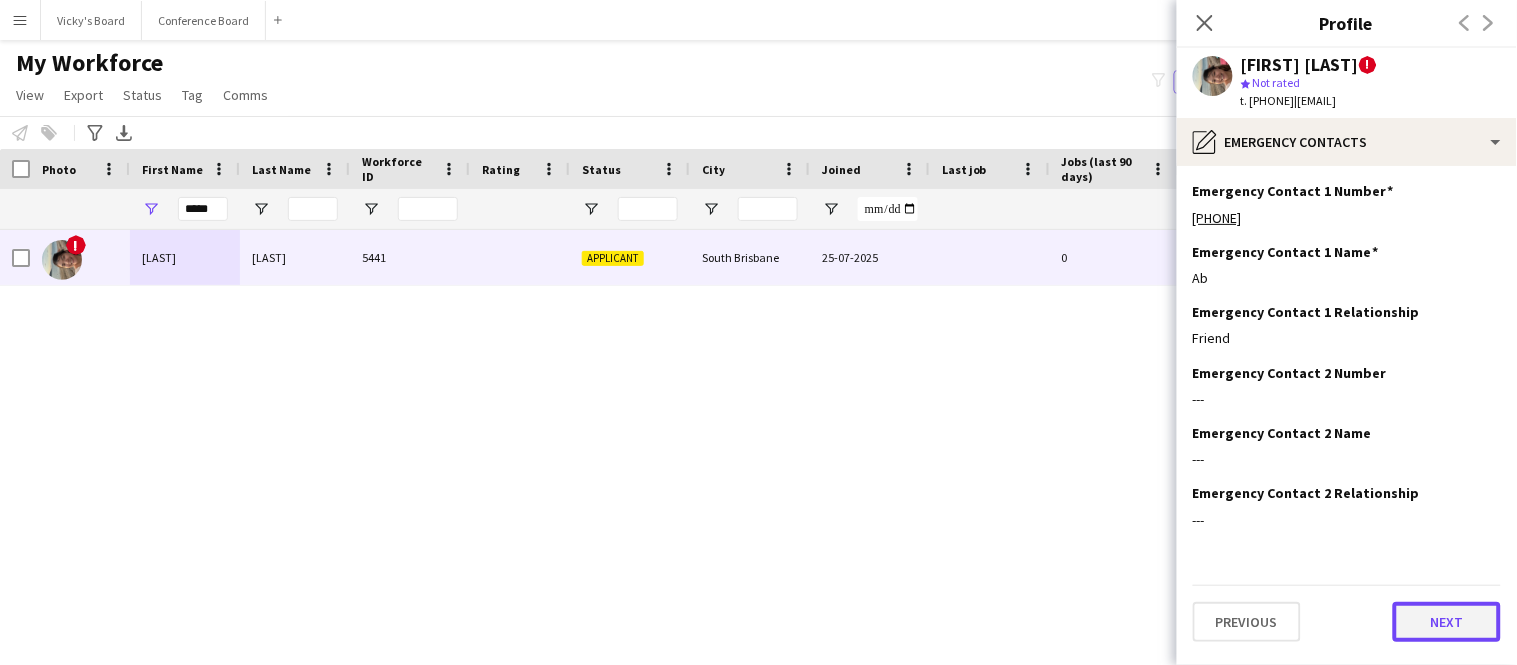 click on "Next" 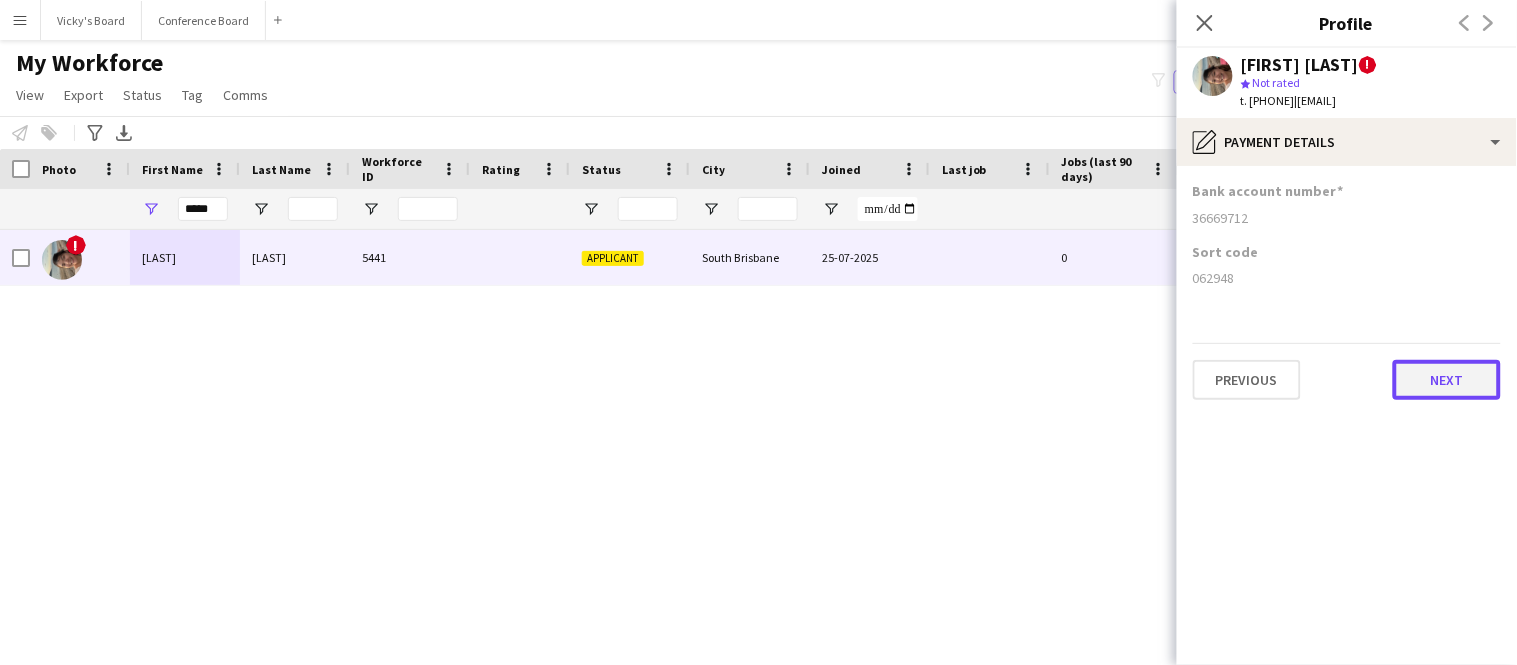 click on "Next" 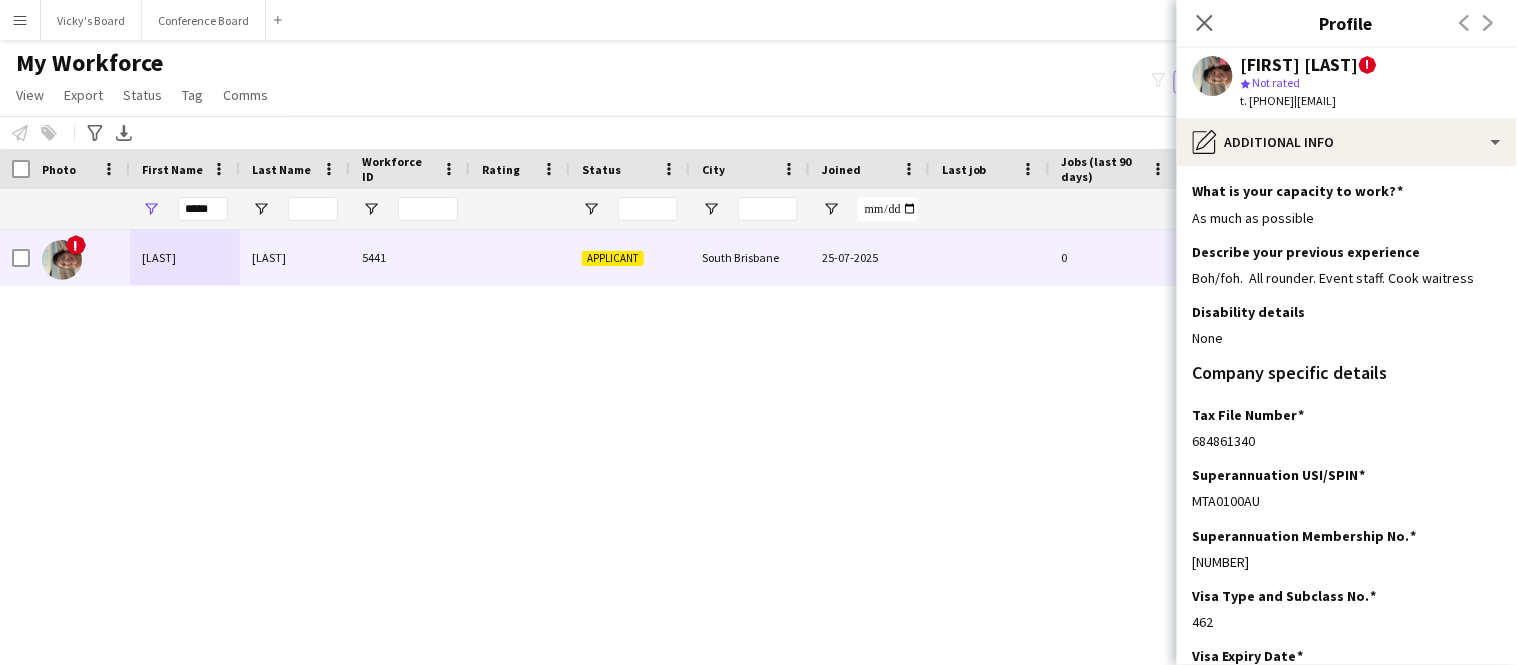 scroll, scrollTop: 153, scrollLeft: 0, axis: vertical 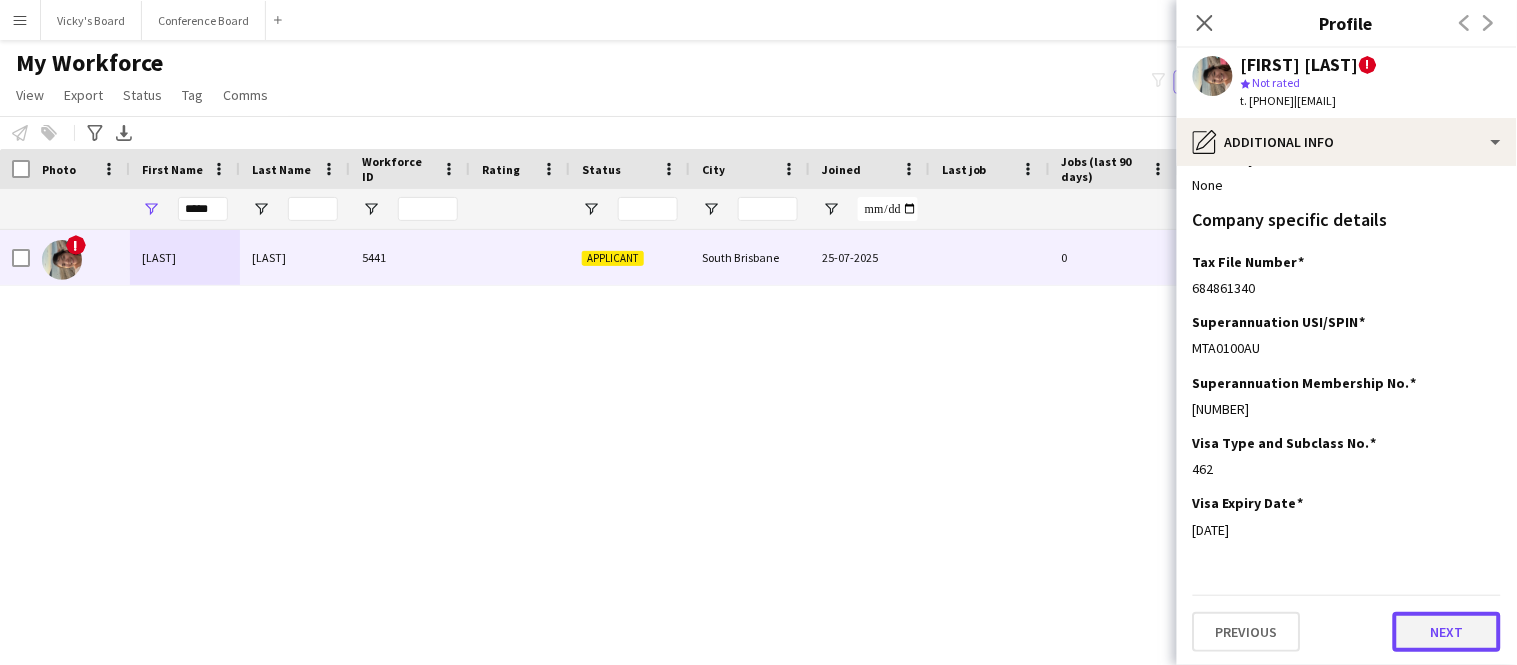 click on "Next" 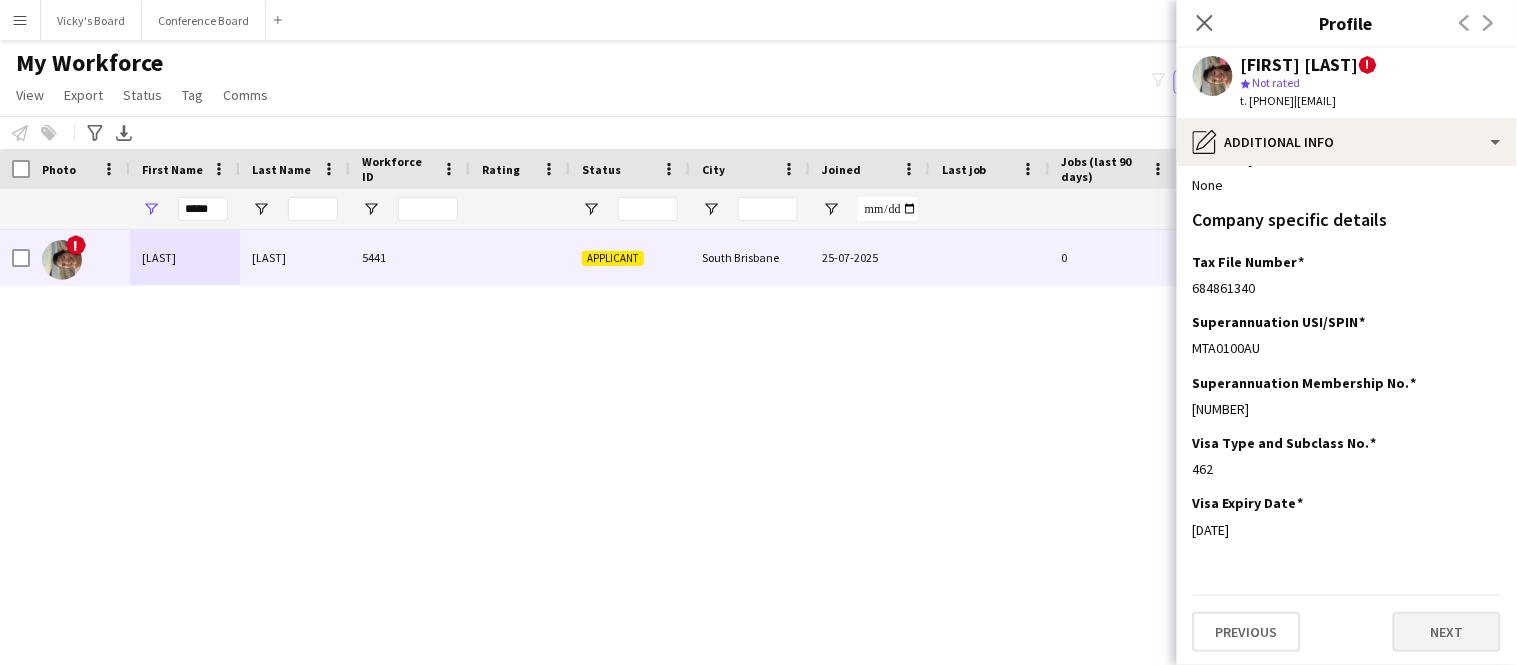 scroll, scrollTop: 0, scrollLeft: 0, axis: both 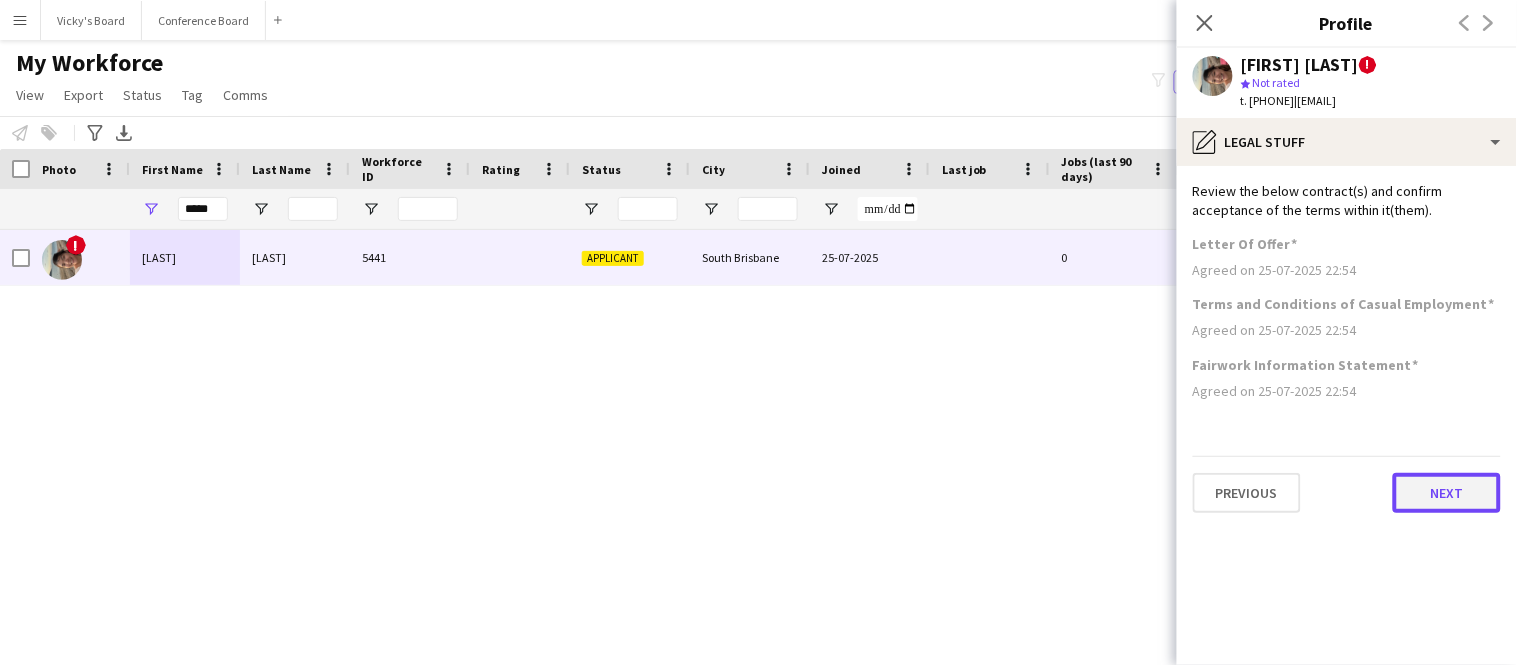 click on "Next" 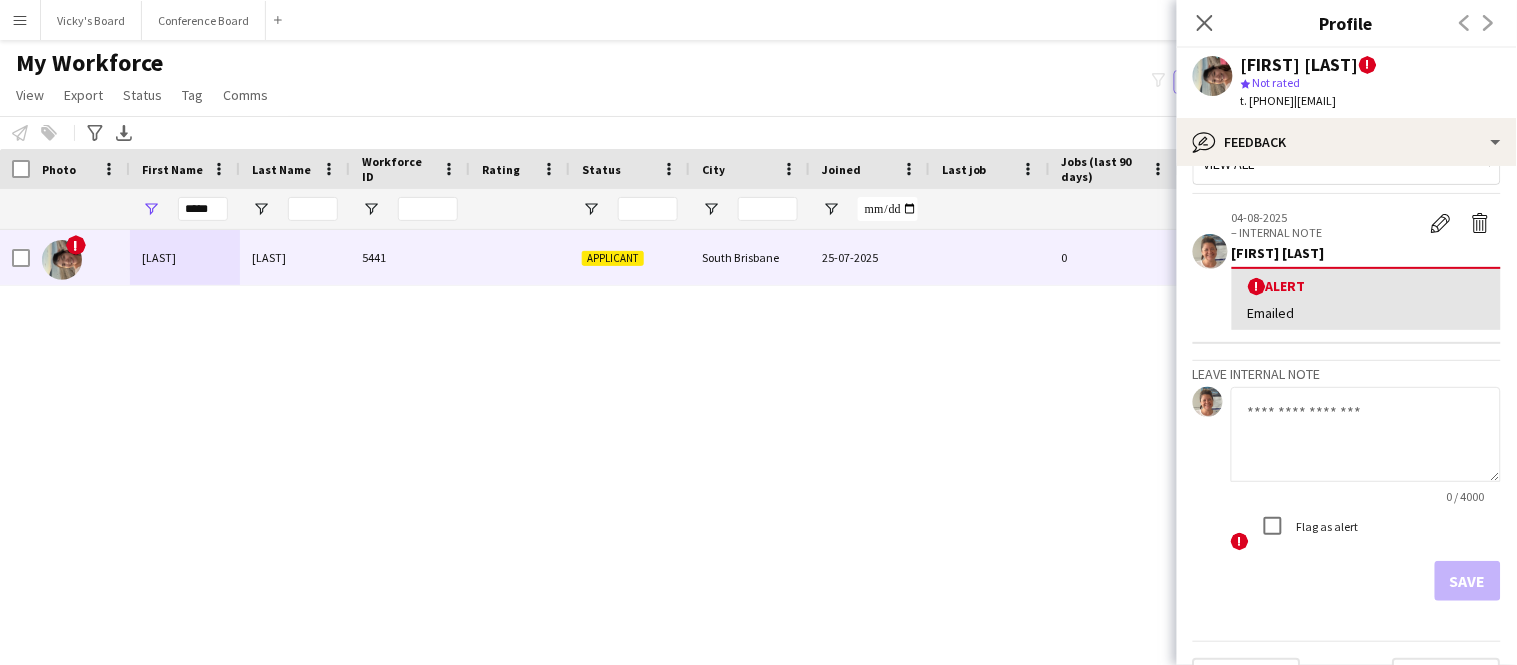 scroll, scrollTop: 90, scrollLeft: 0, axis: vertical 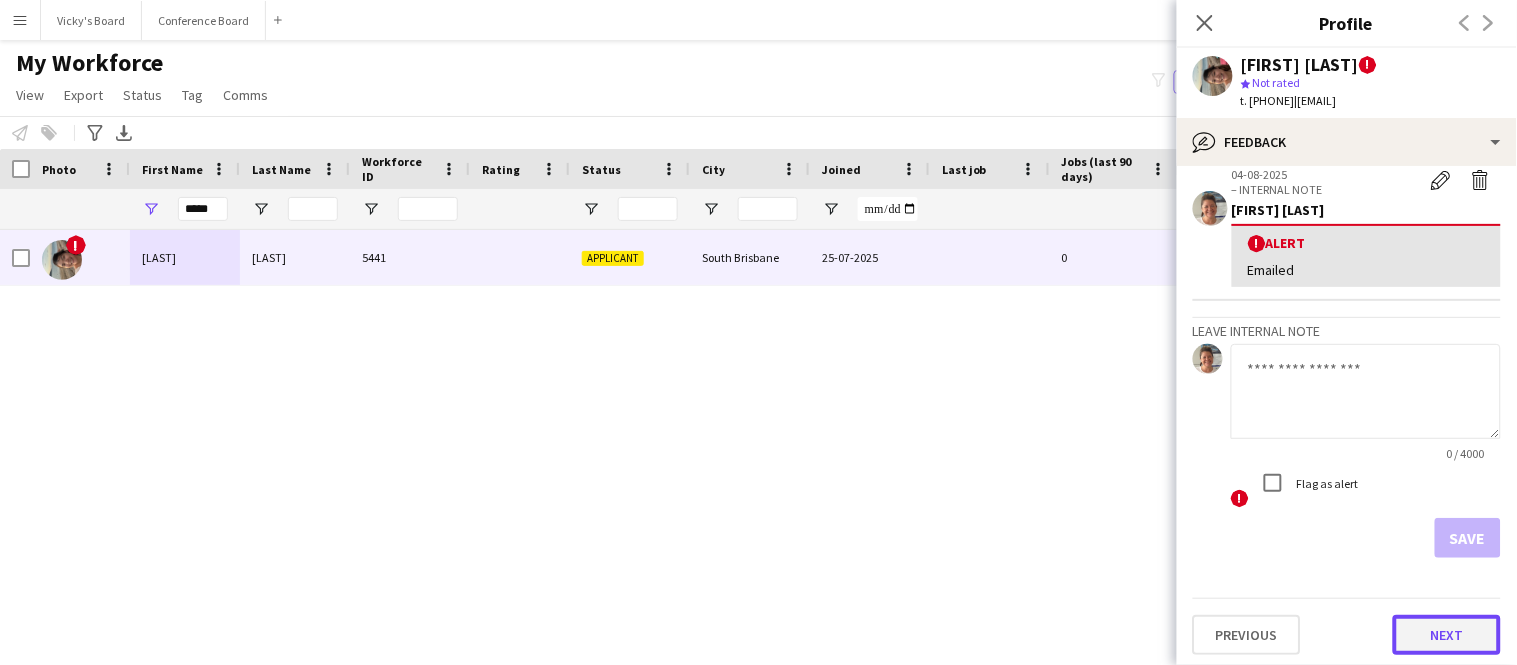 click on "Next" 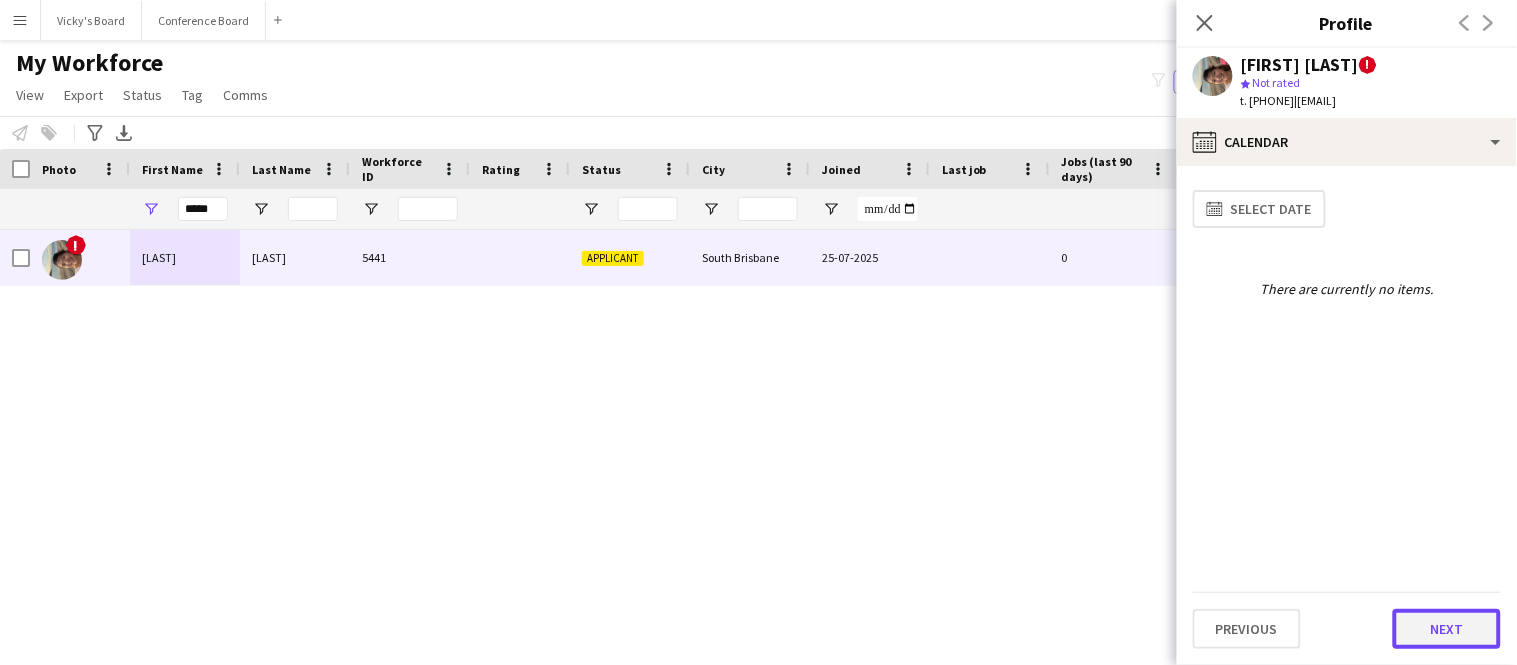 click on "Next" 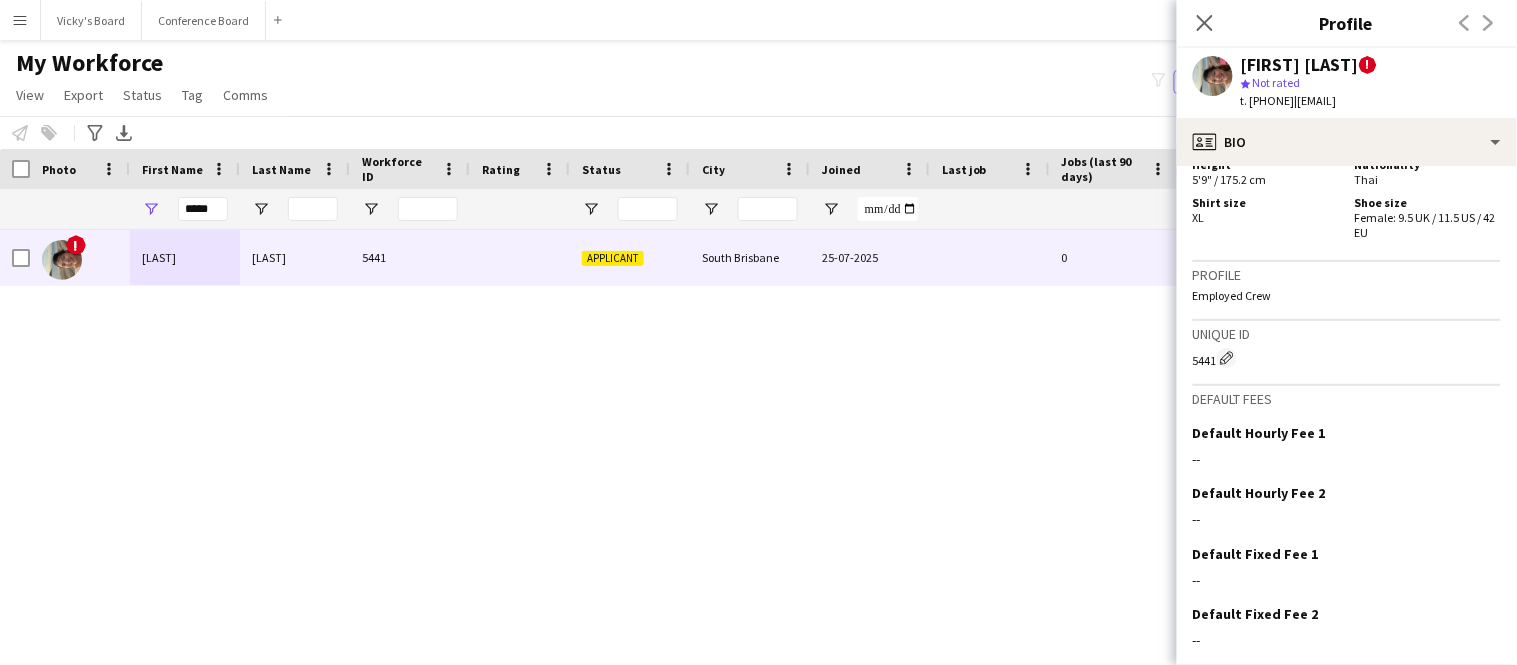 scroll, scrollTop: 1350, scrollLeft: 0, axis: vertical 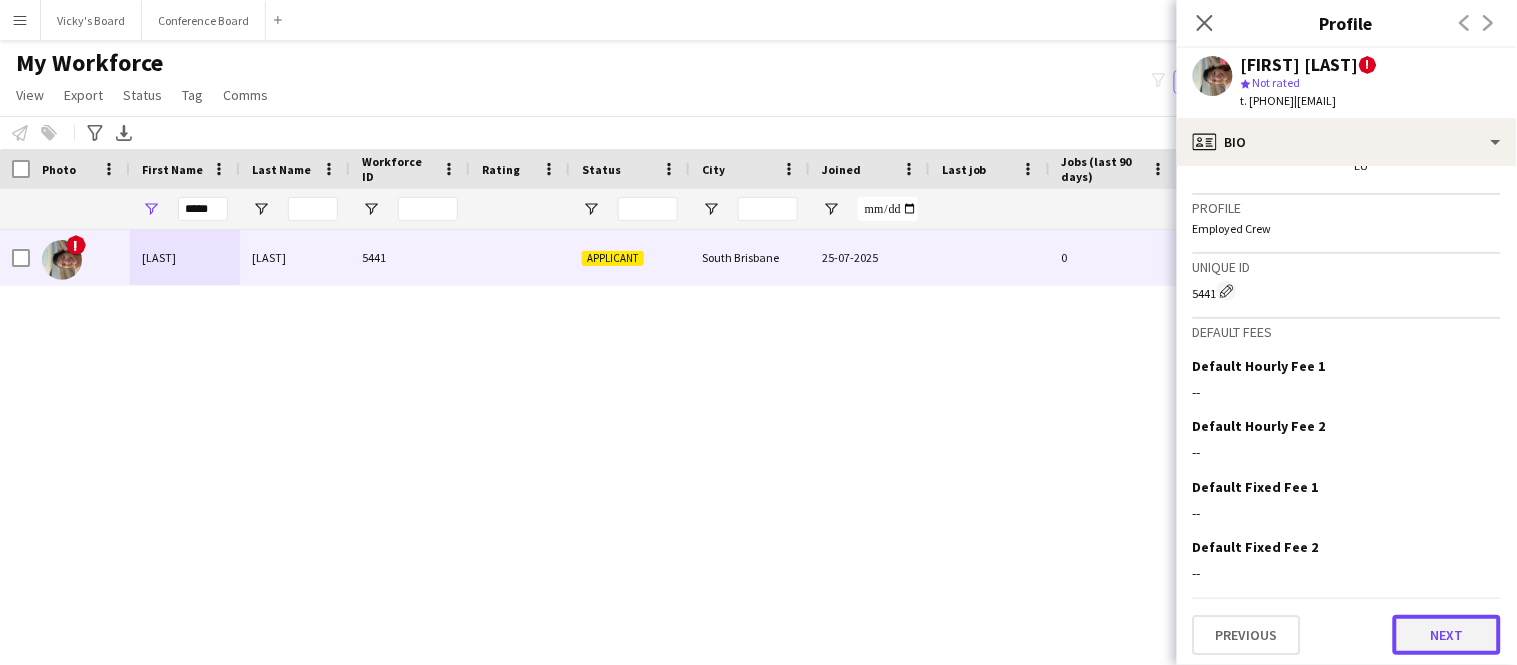 click on "Next" 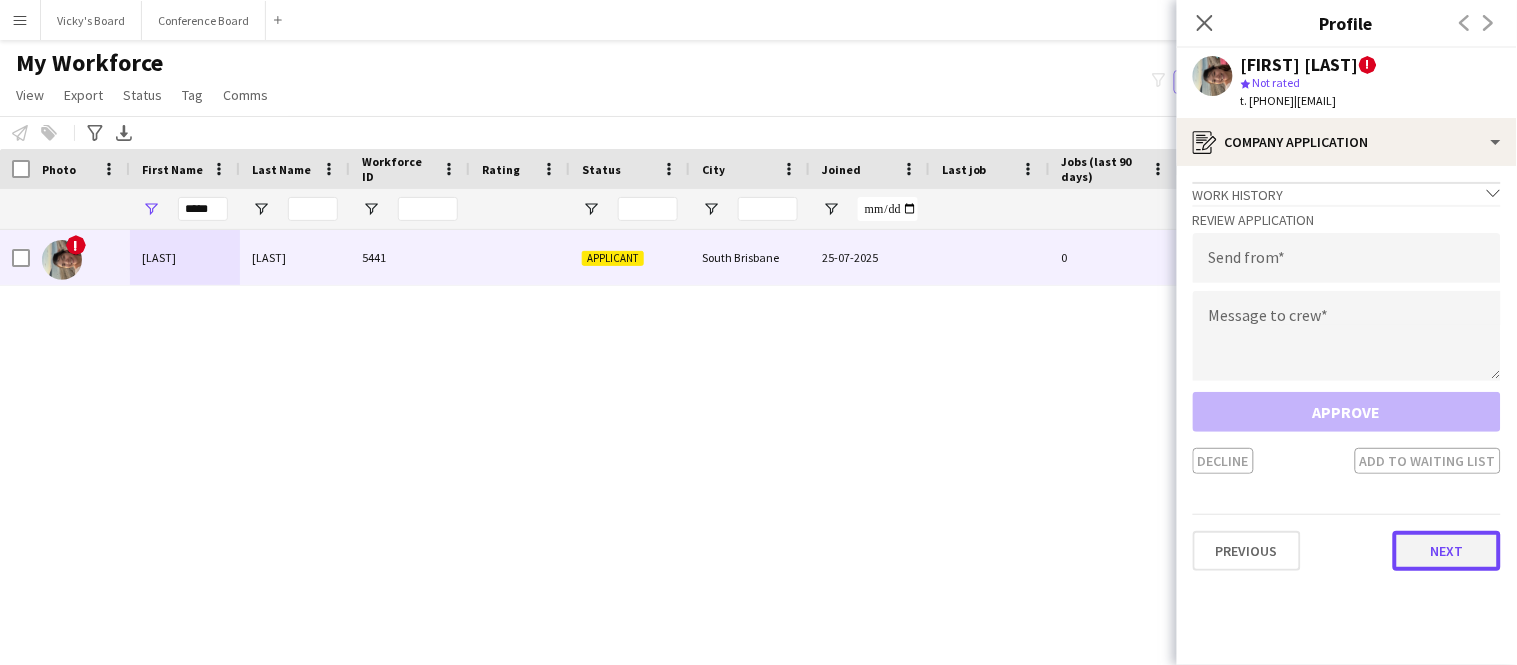 click on "Next" 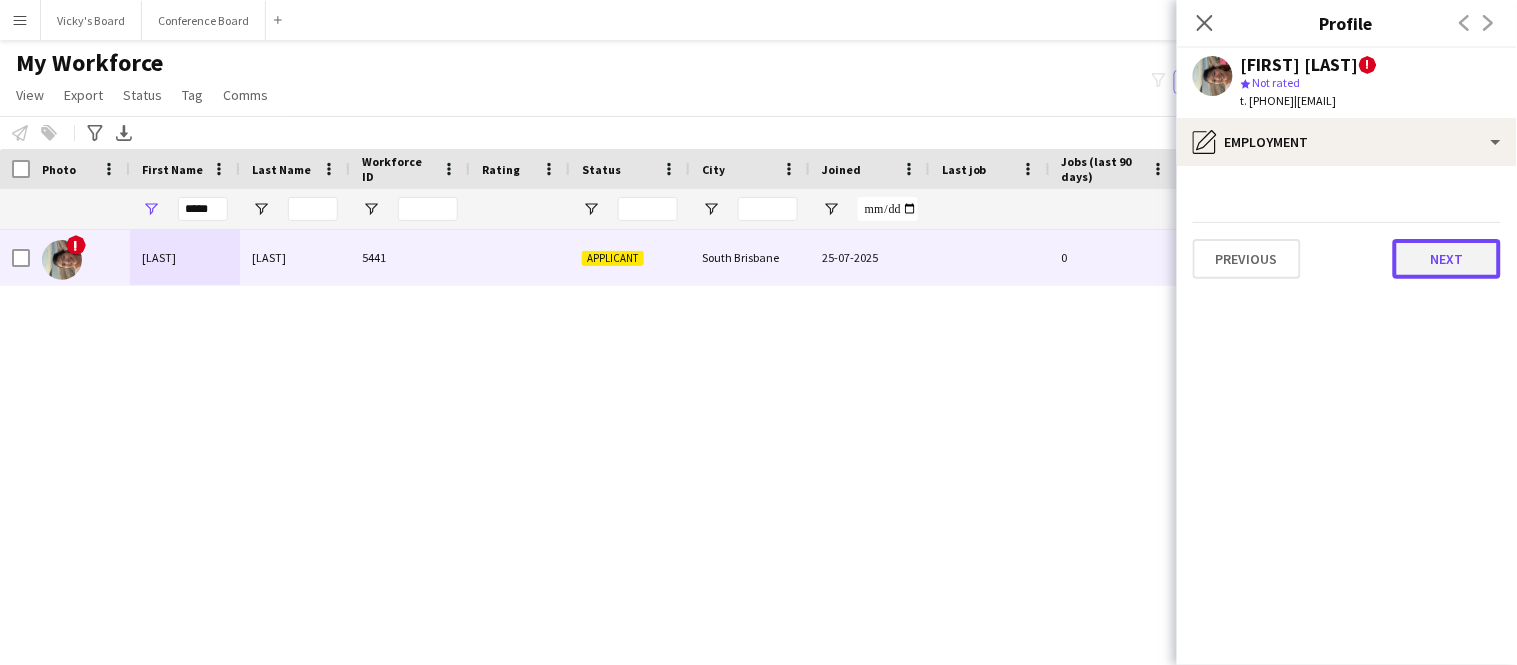 click on "Next" 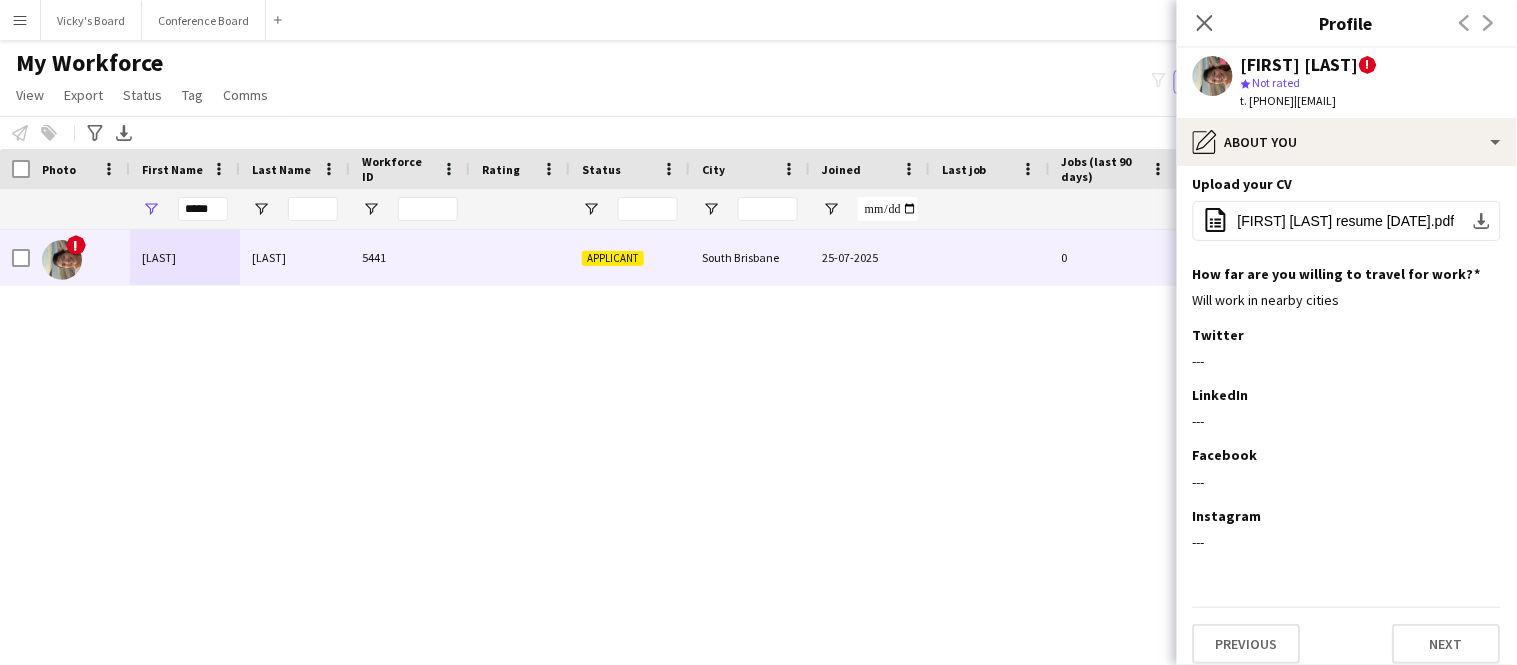 scroll, scrollTop: 98, scrollLeft: 0, axis: vertical 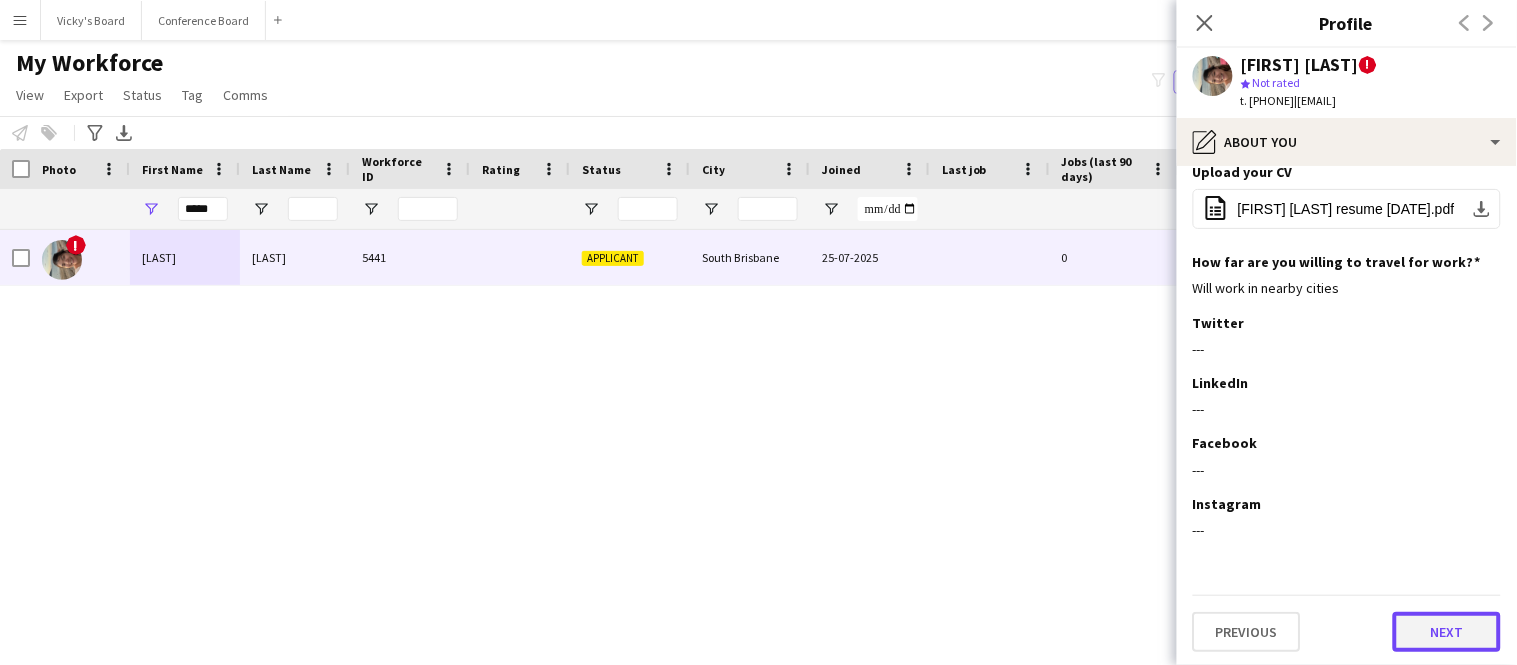 click on "Next" 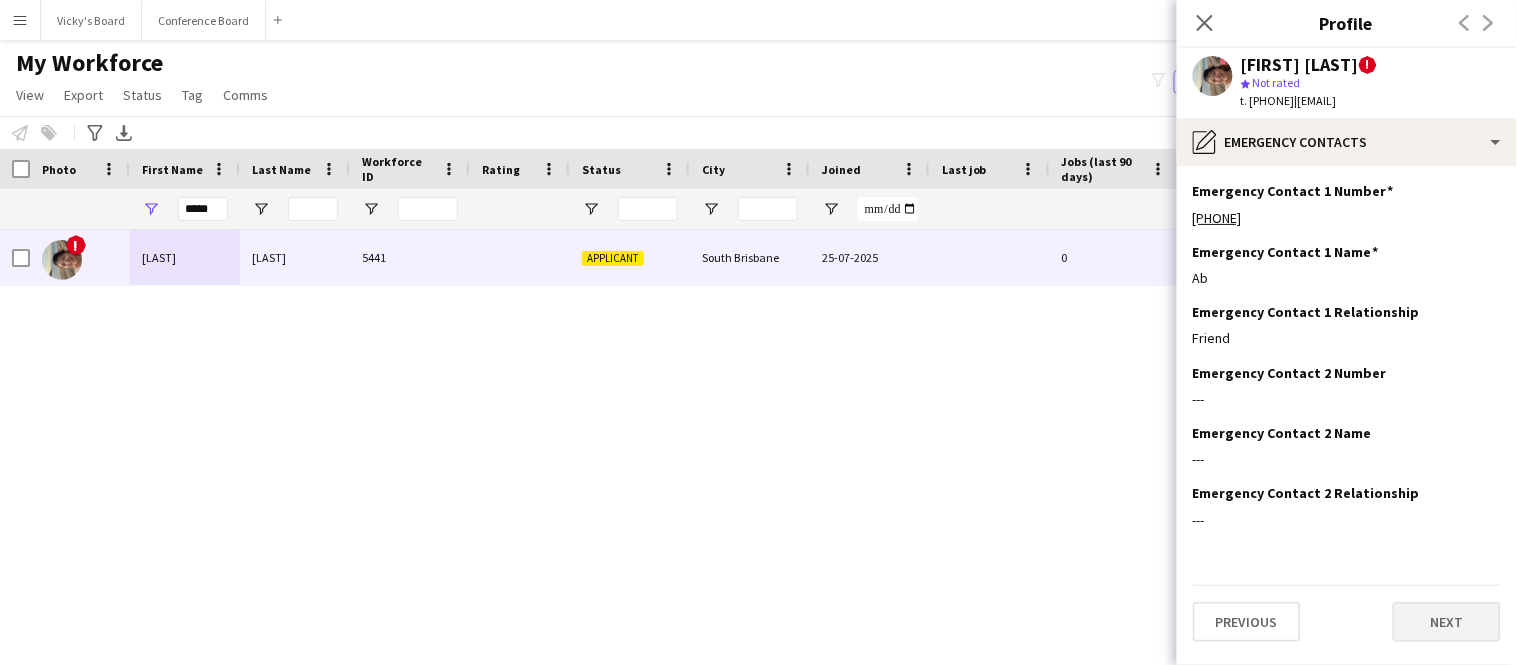 scroll, scrollTop: 0, scrollLeft: 0, axis: both 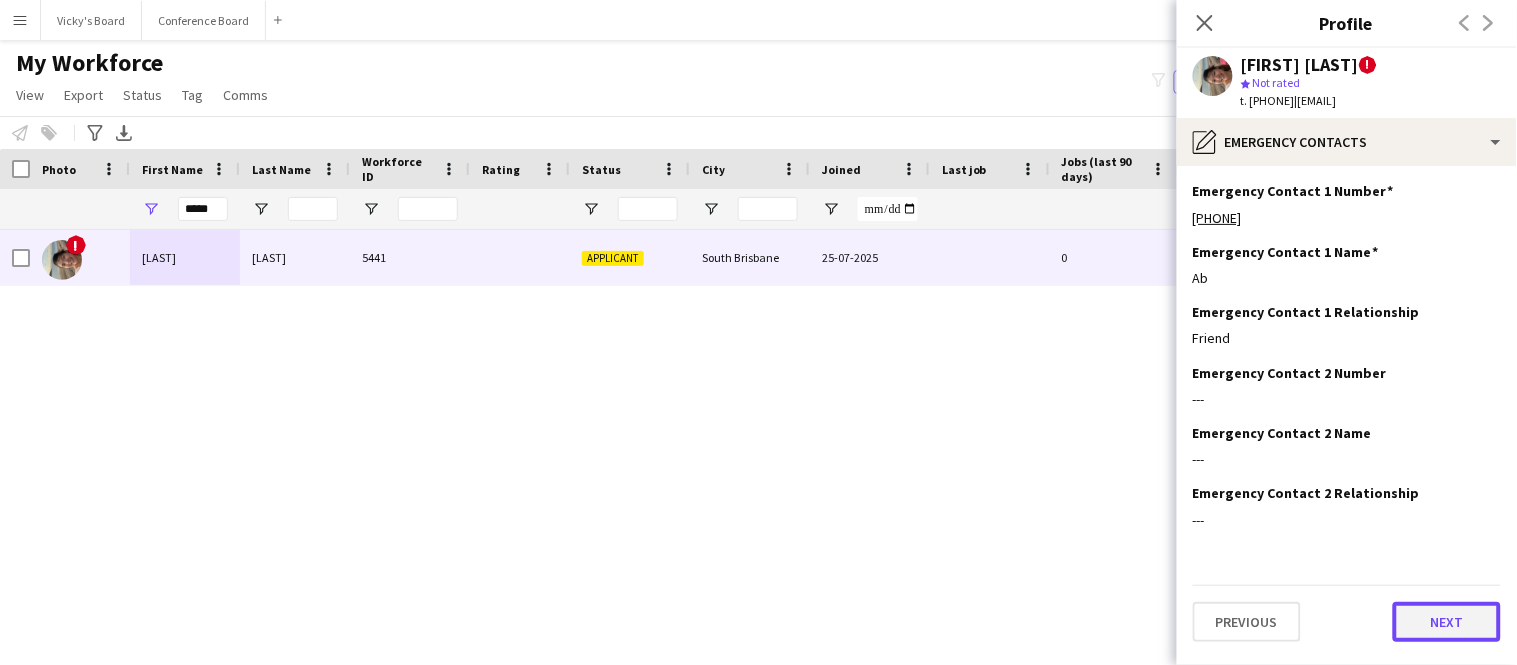 click on "Next" 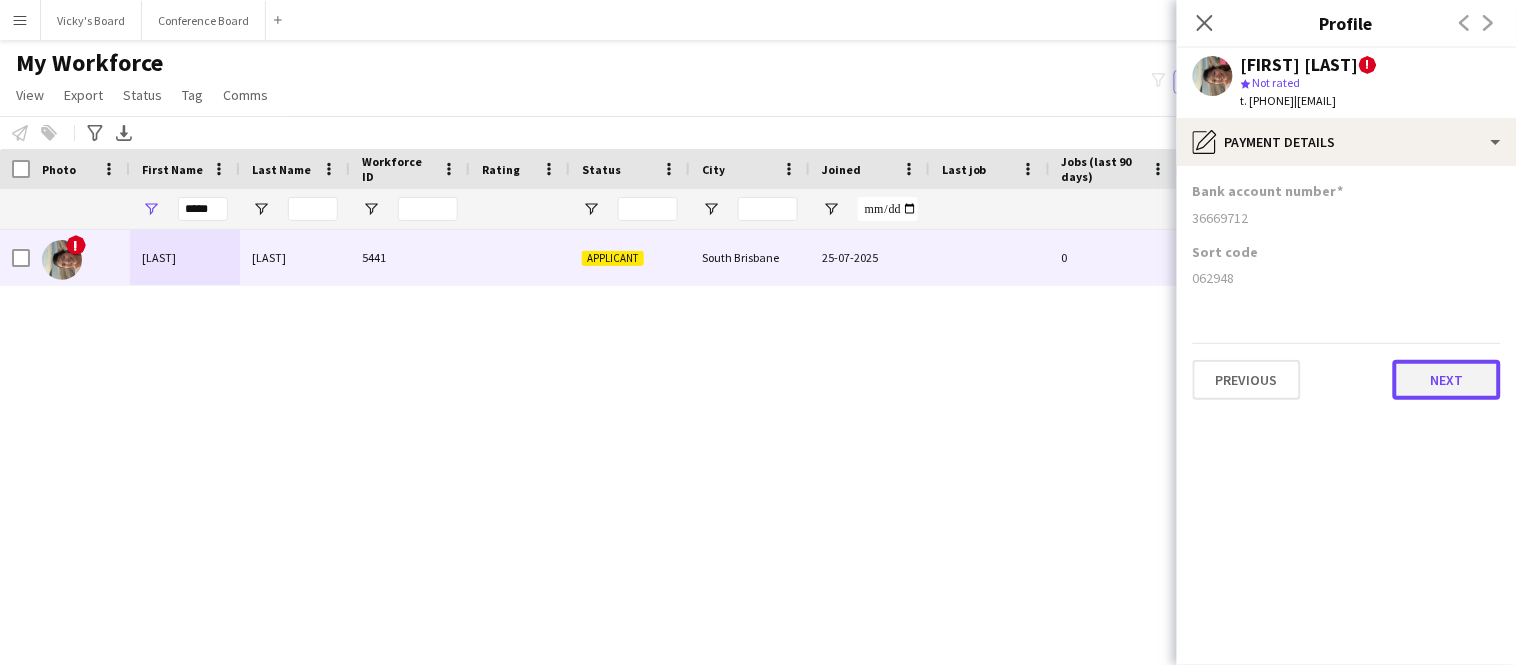 click on "Next" 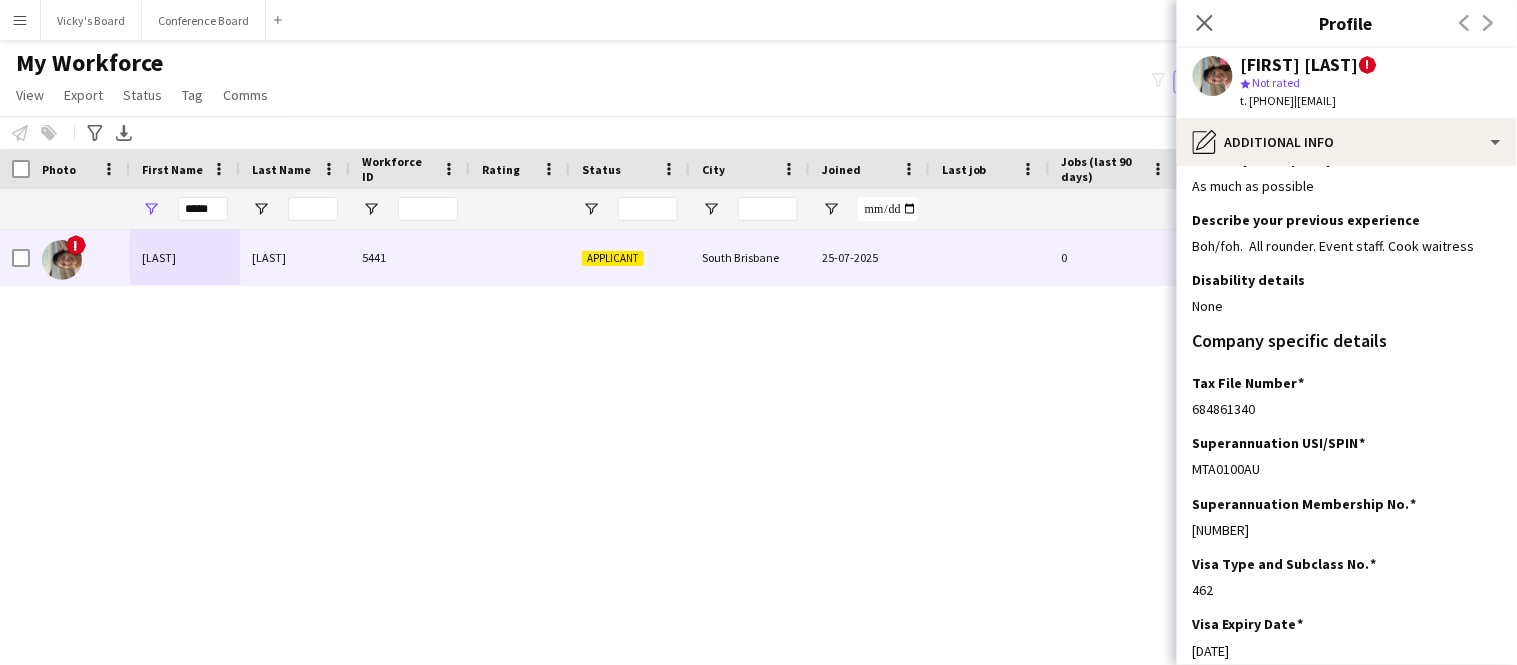 scroll, scrollTop: 36, scrollLeft: 0, axis: vertical 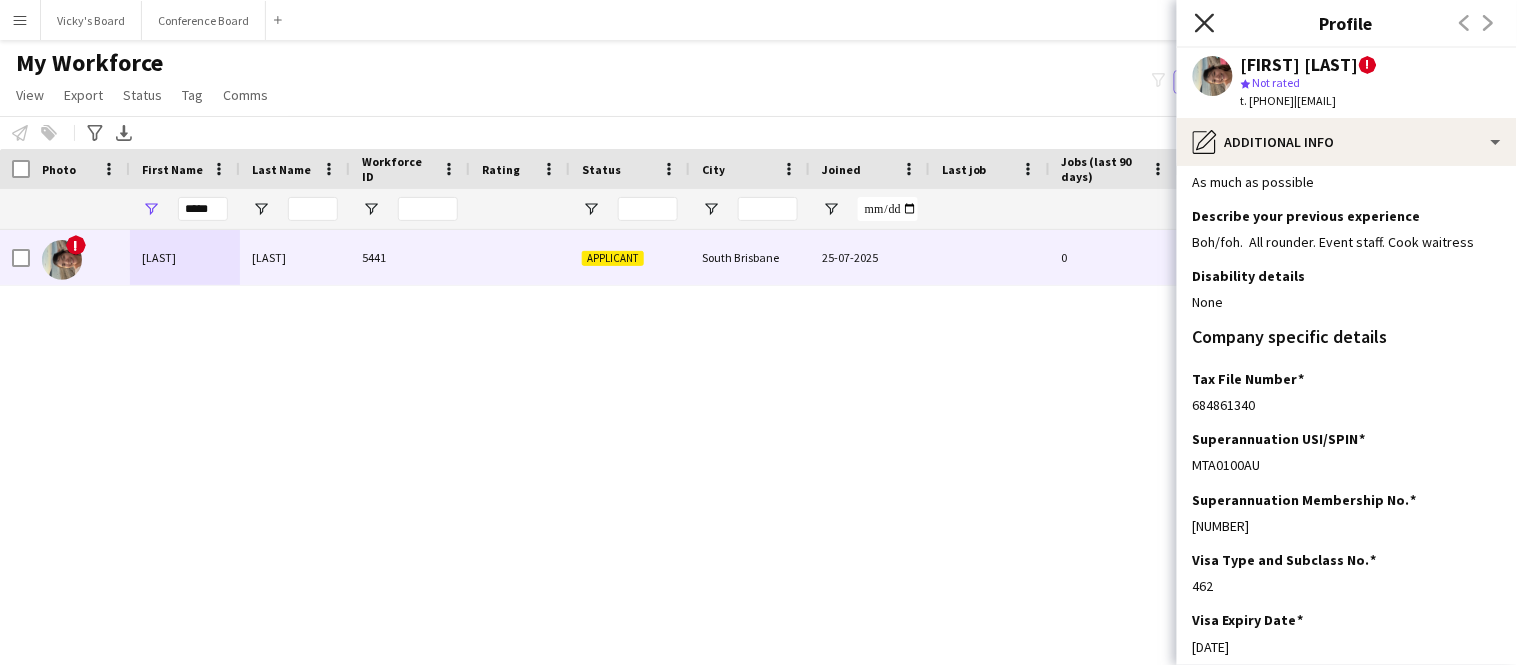 click 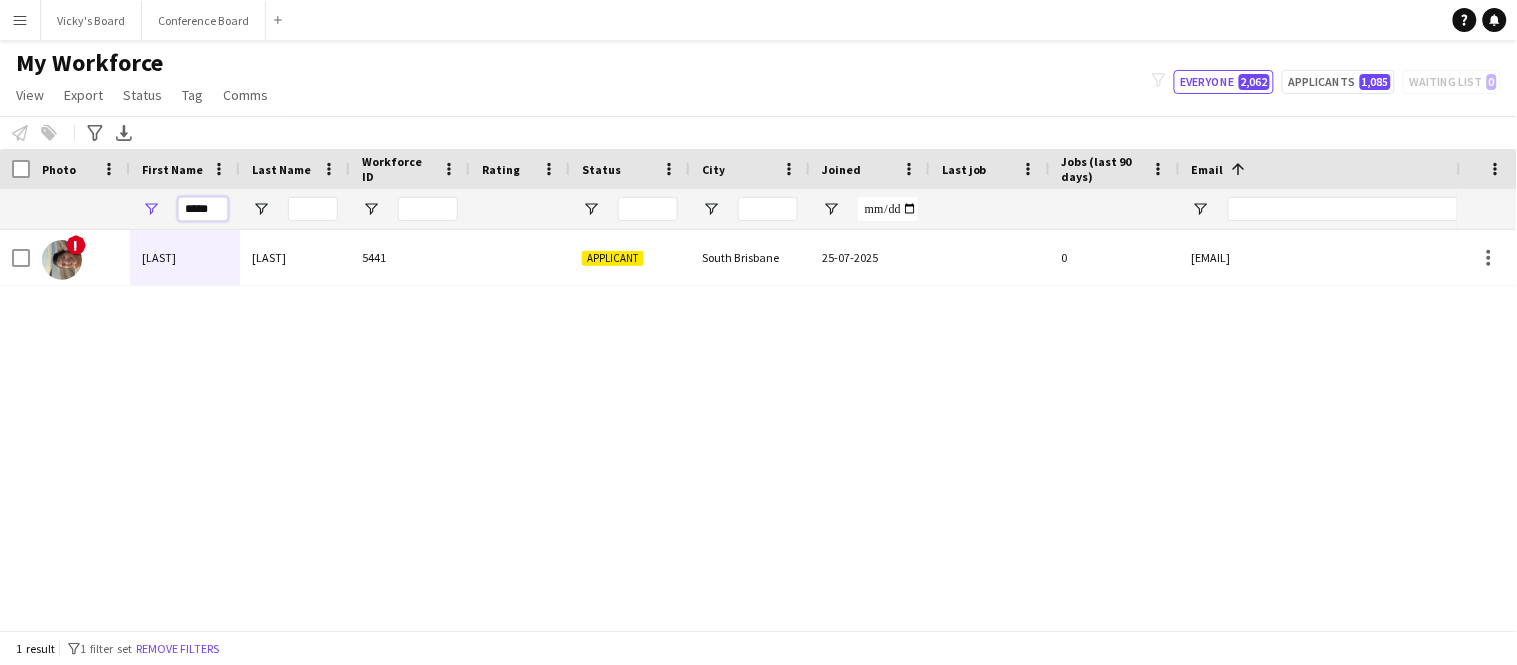 click on "*****" at bounding box center [203, 209] 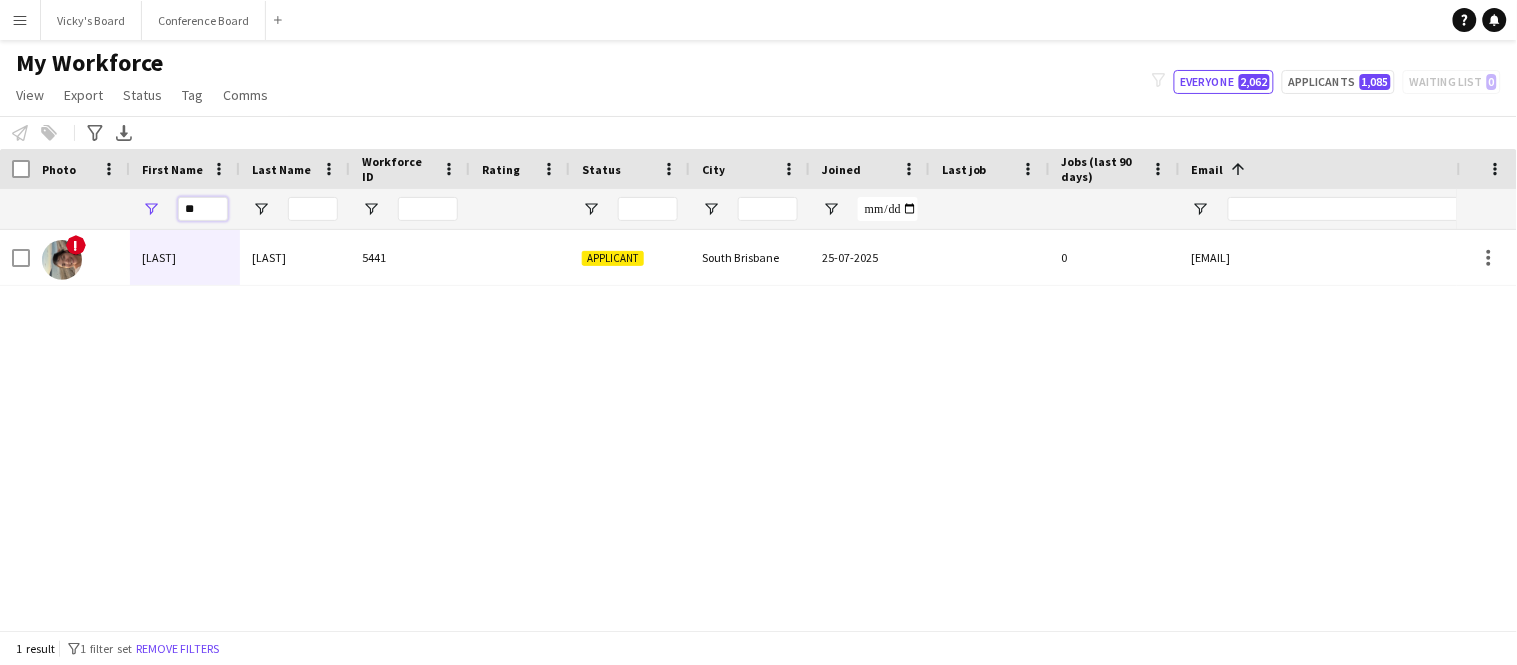 type on "*" 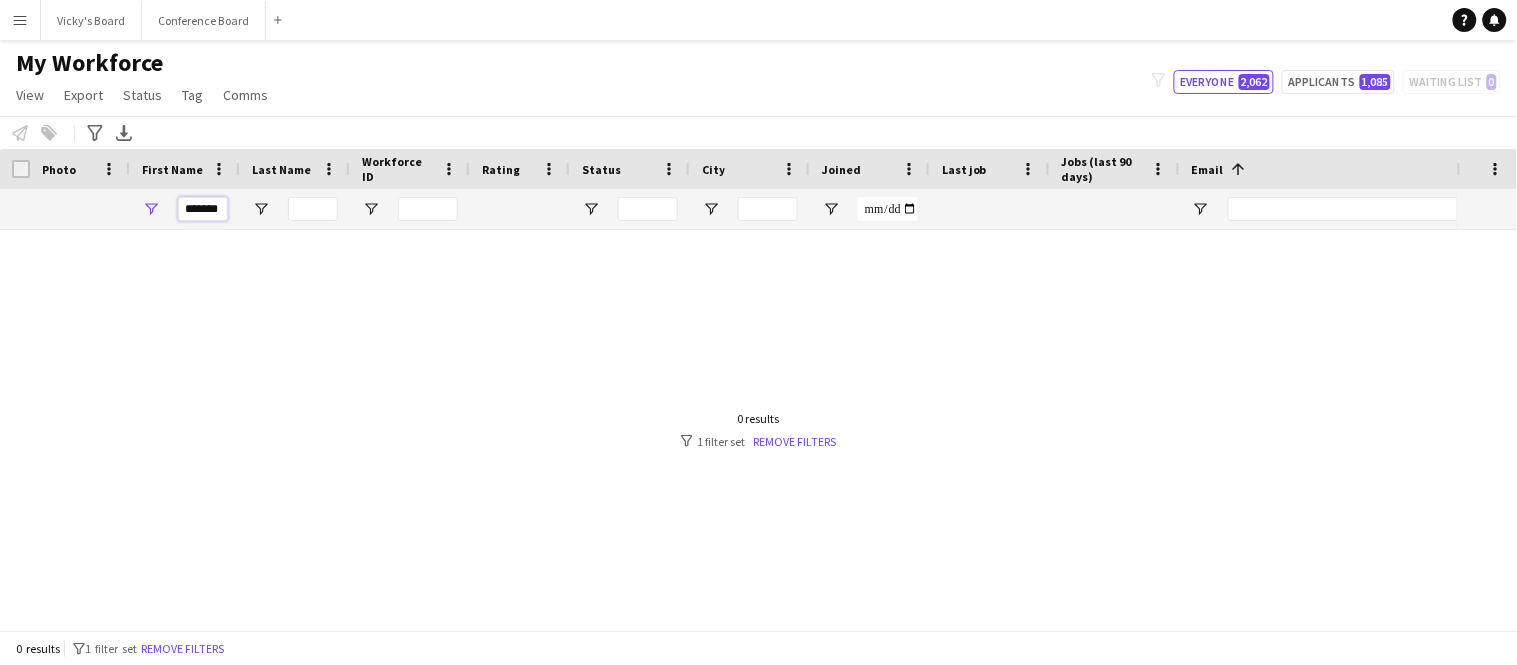 scroll, scrollTop: 0, scrollLeft: 1, axis: horizontal 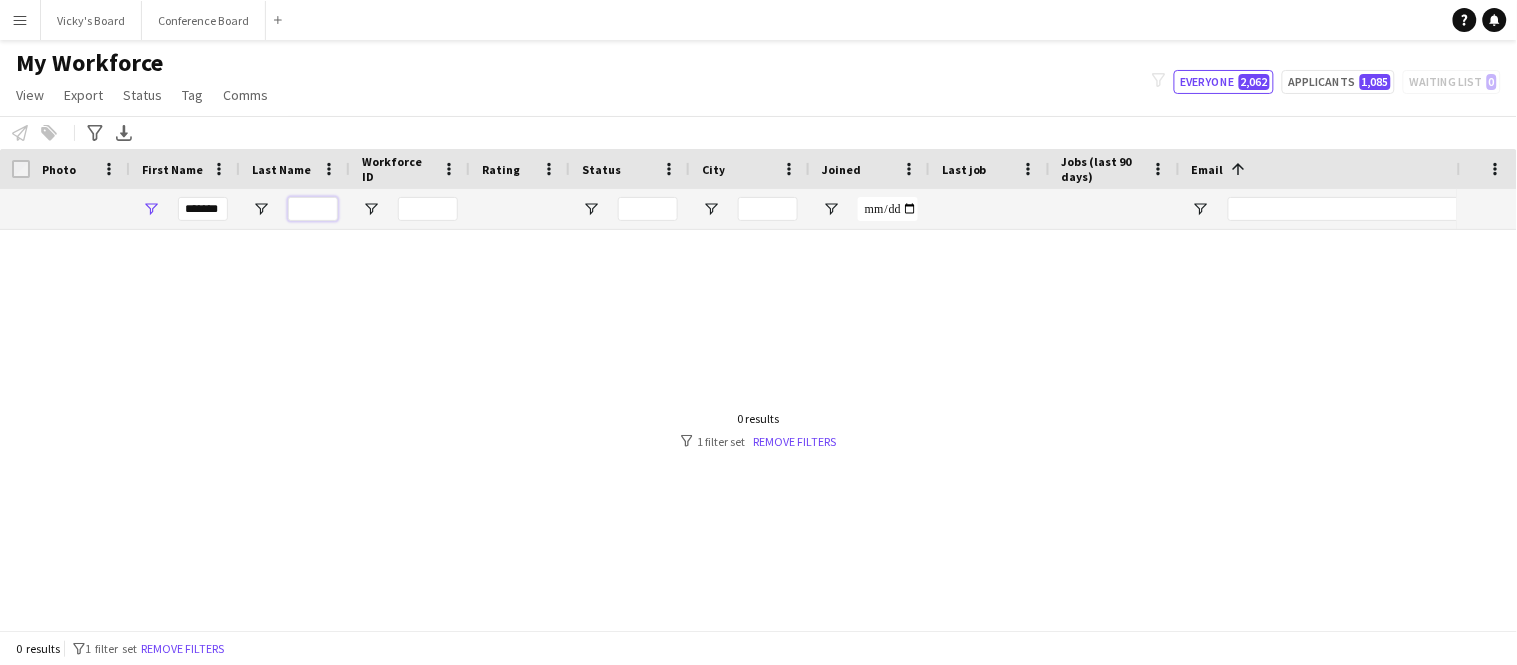 click at bounding box center (313, 209) 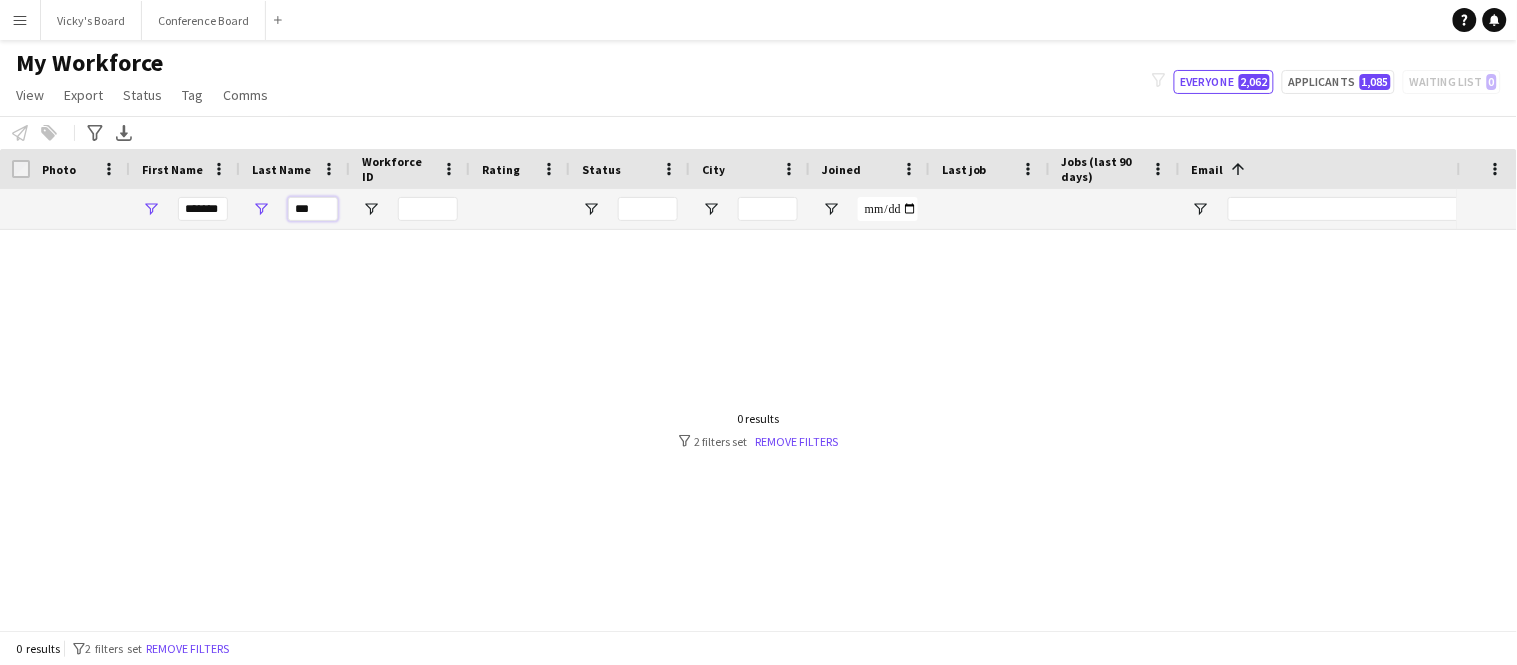 type on "***" 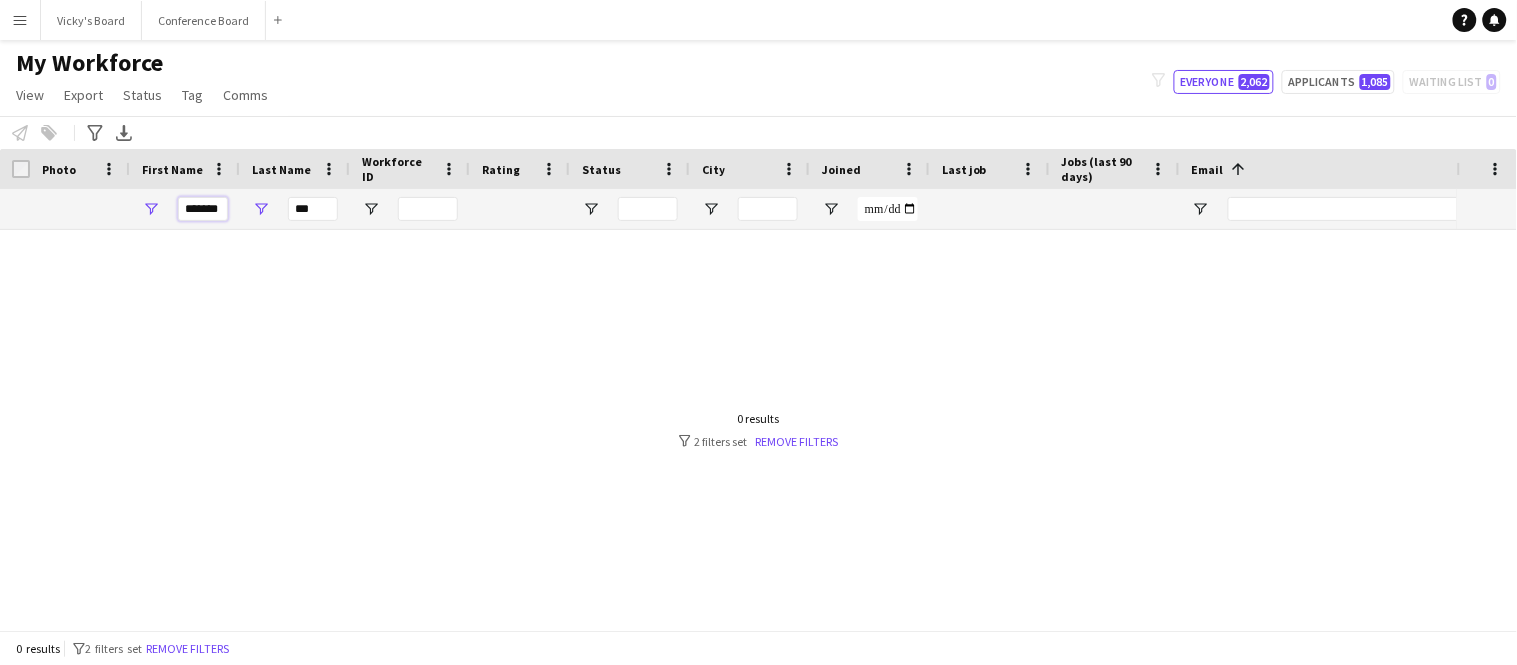 click on "*******" at bounding box center (203, 209) 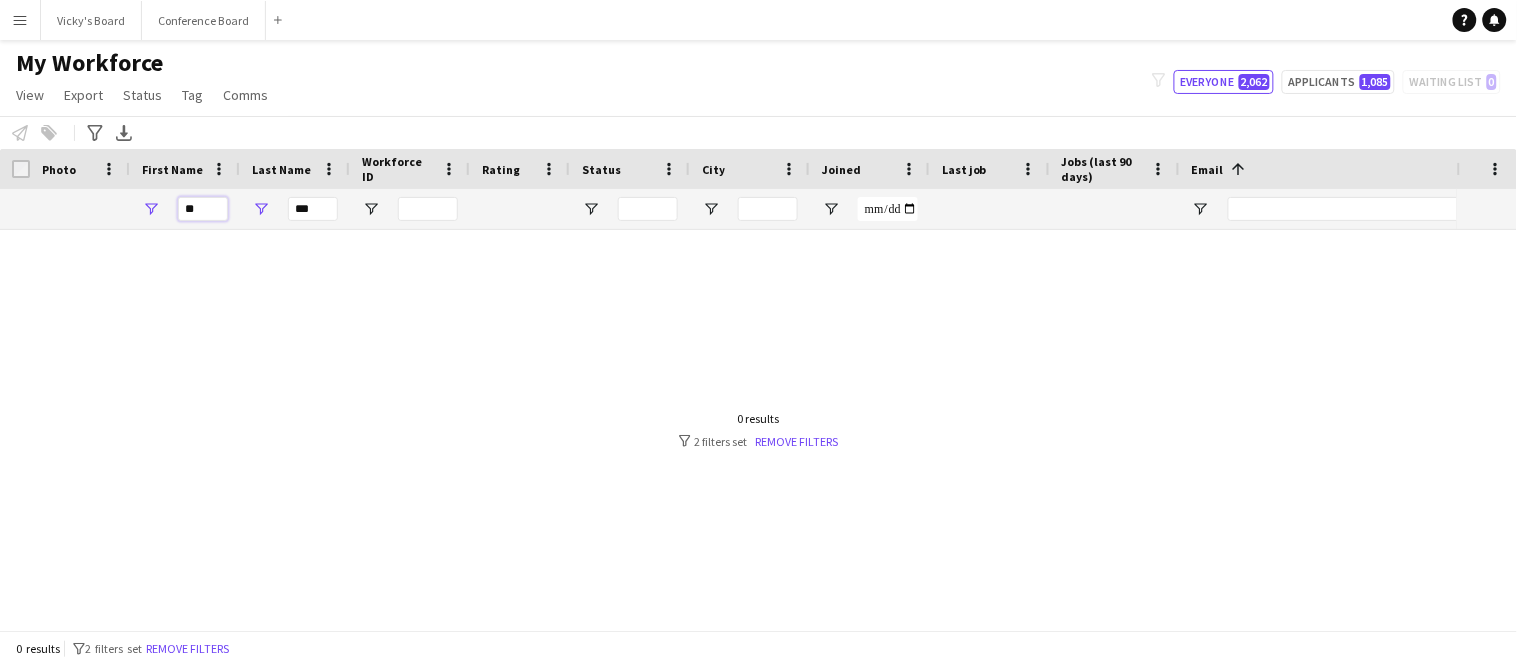 type on "*" 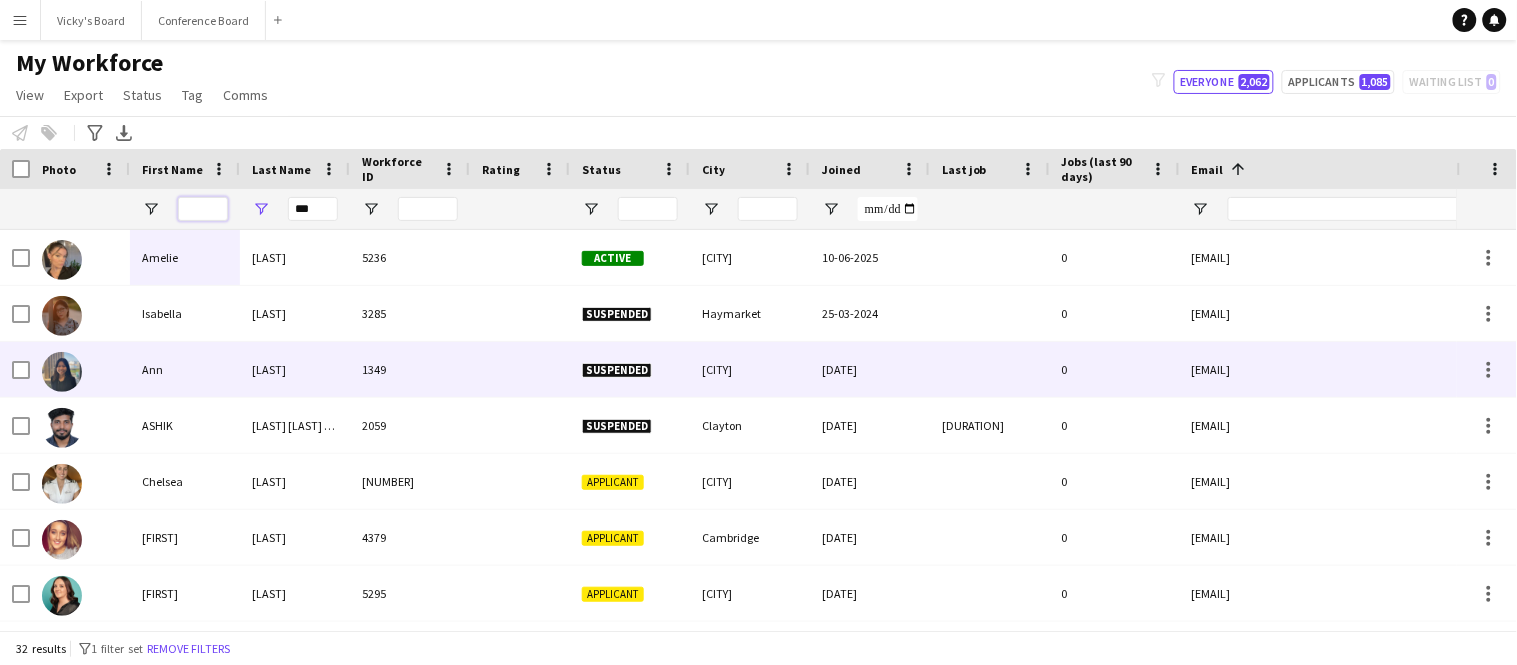 scroll, scrollTop: 42, scrollLeft: 0, axis: vertical 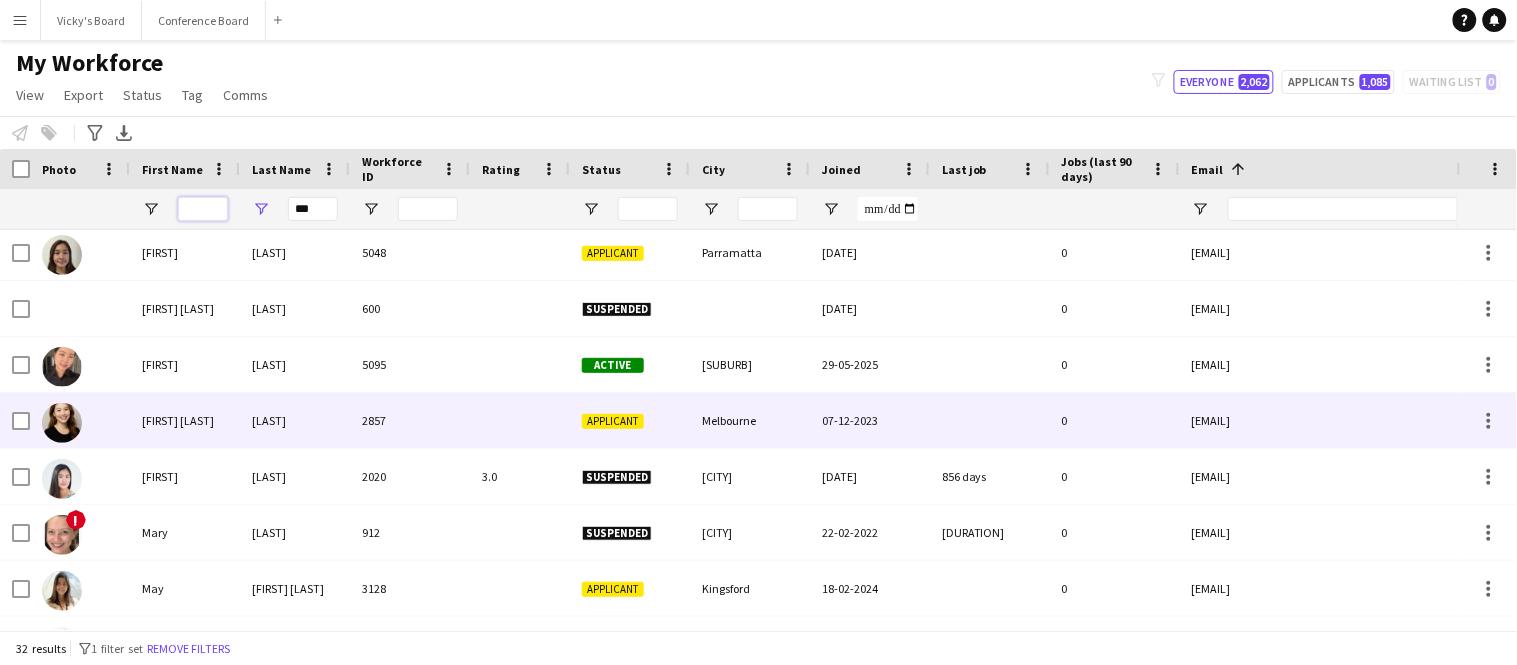 type 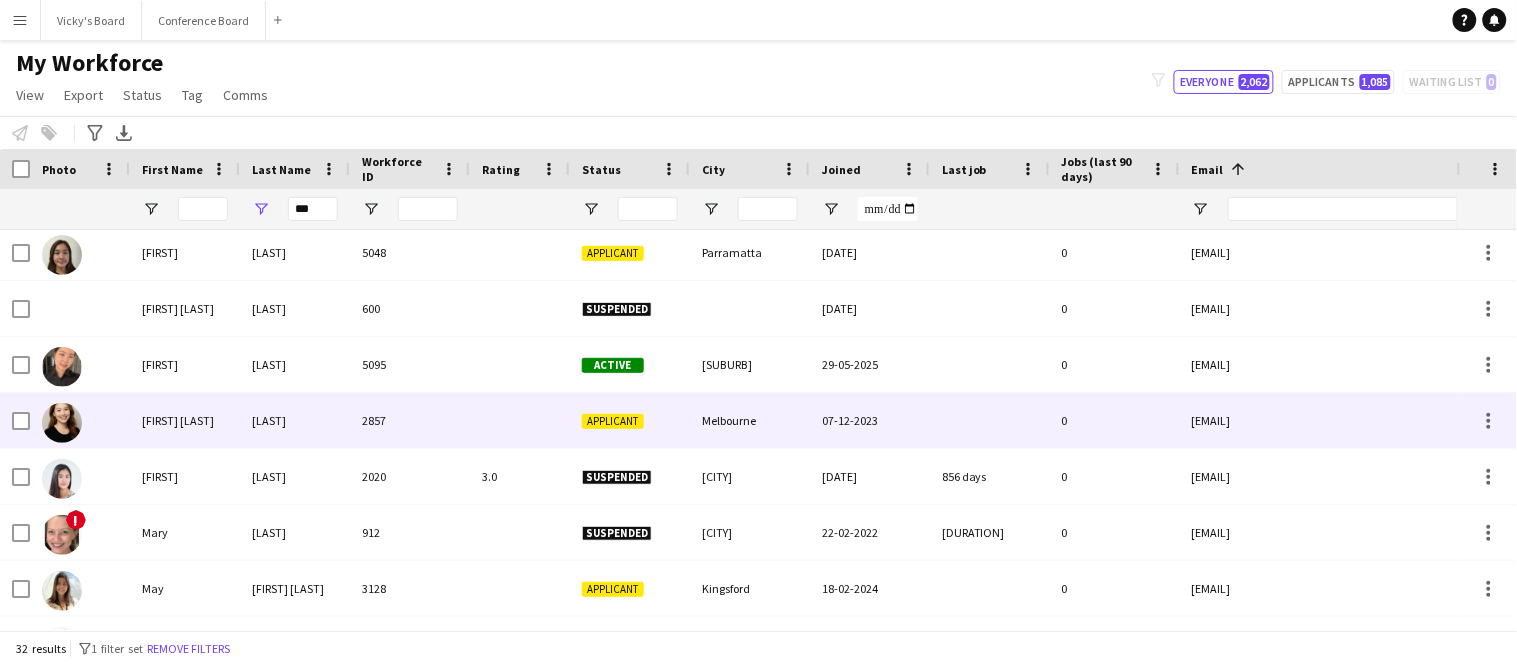 click on "[FIRST] [LAST]" at bounding box center (185, 420) 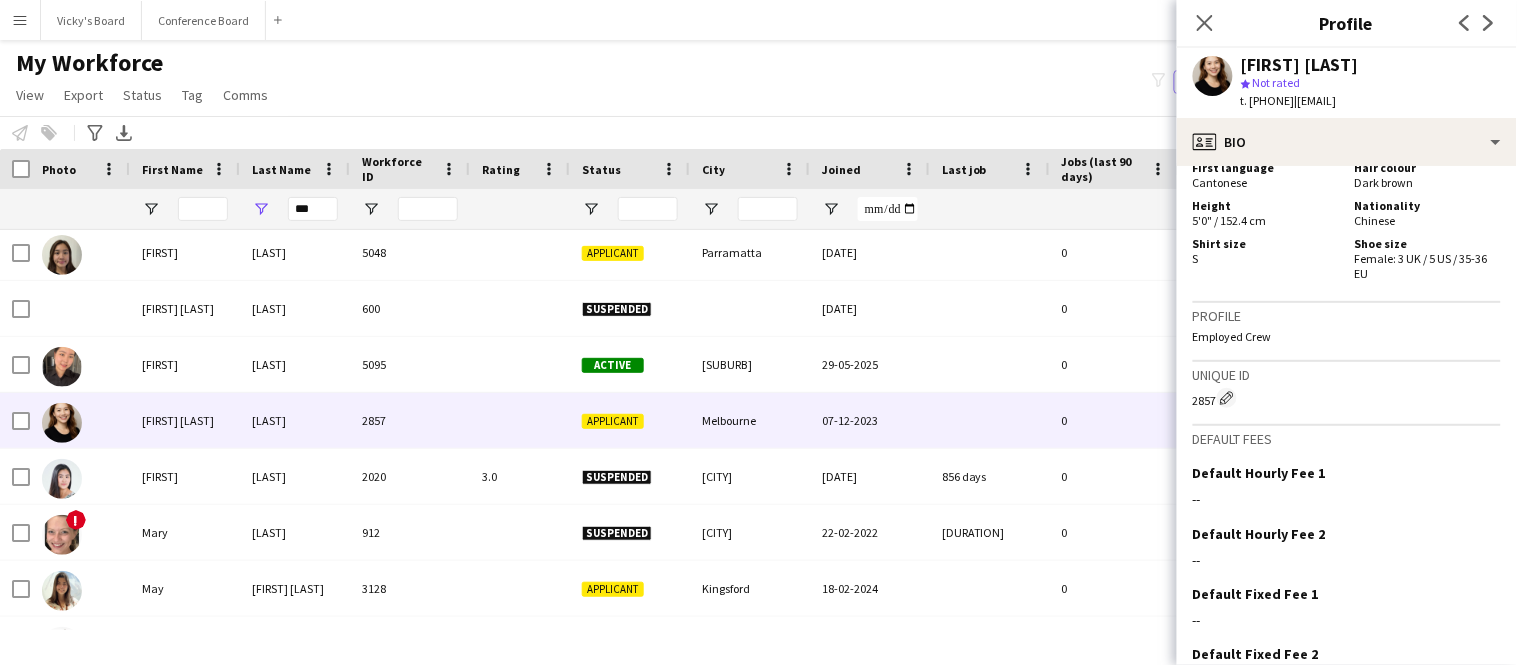 scroll, scrollTop: 1387, scrollLeft: 0, axis: vertical 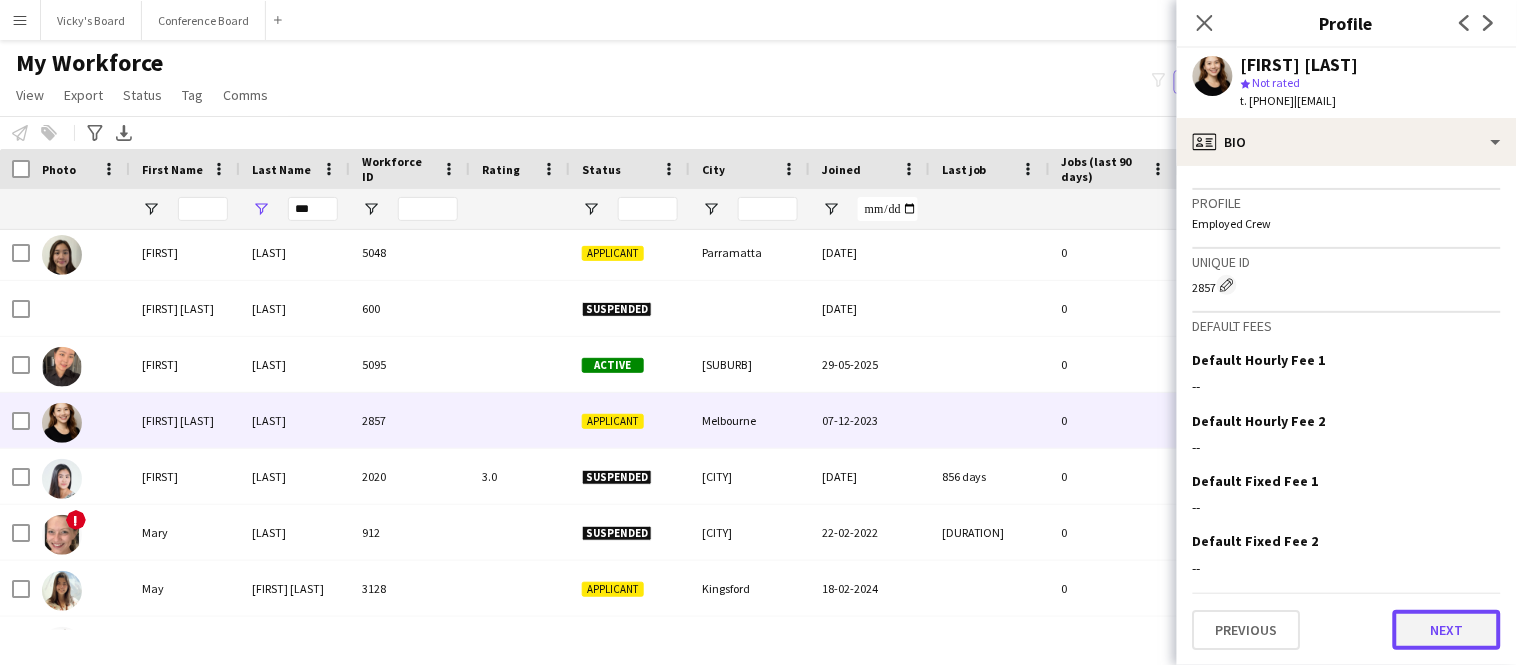 click on "Next" 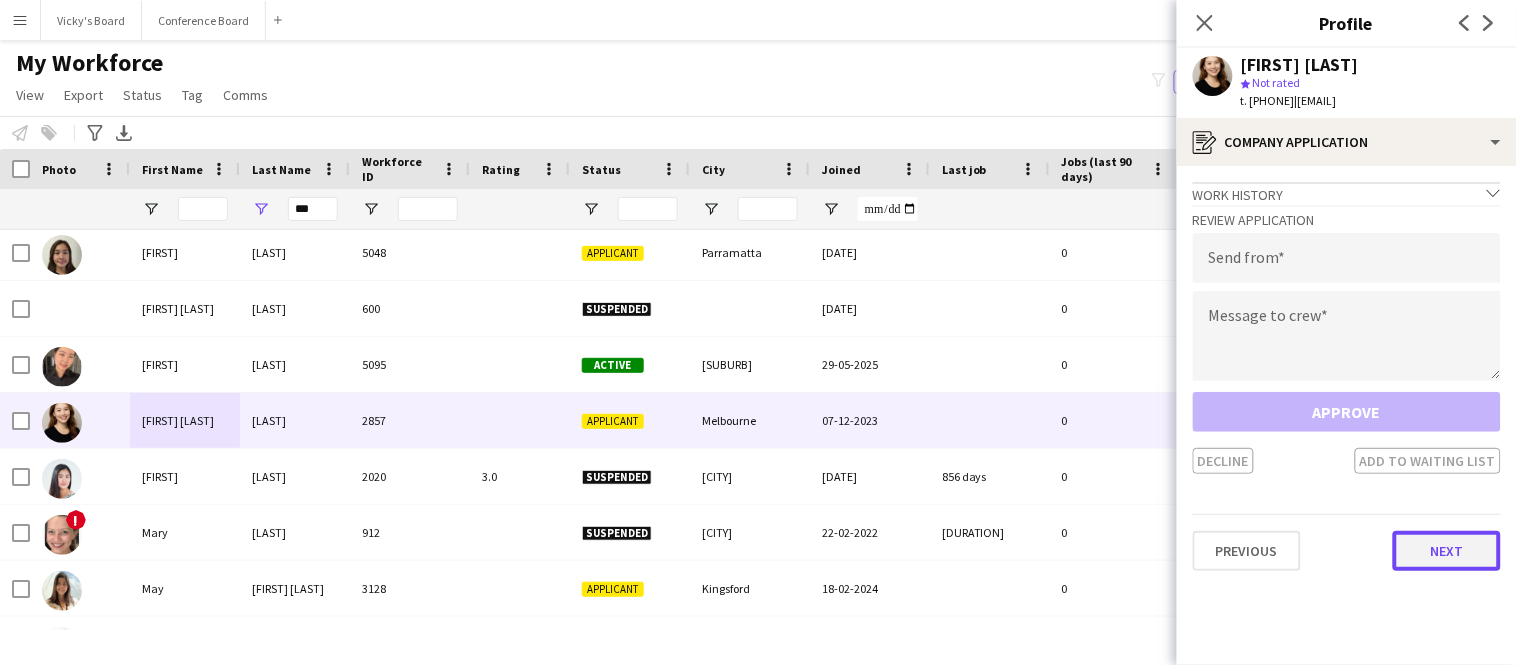 click on "Next" 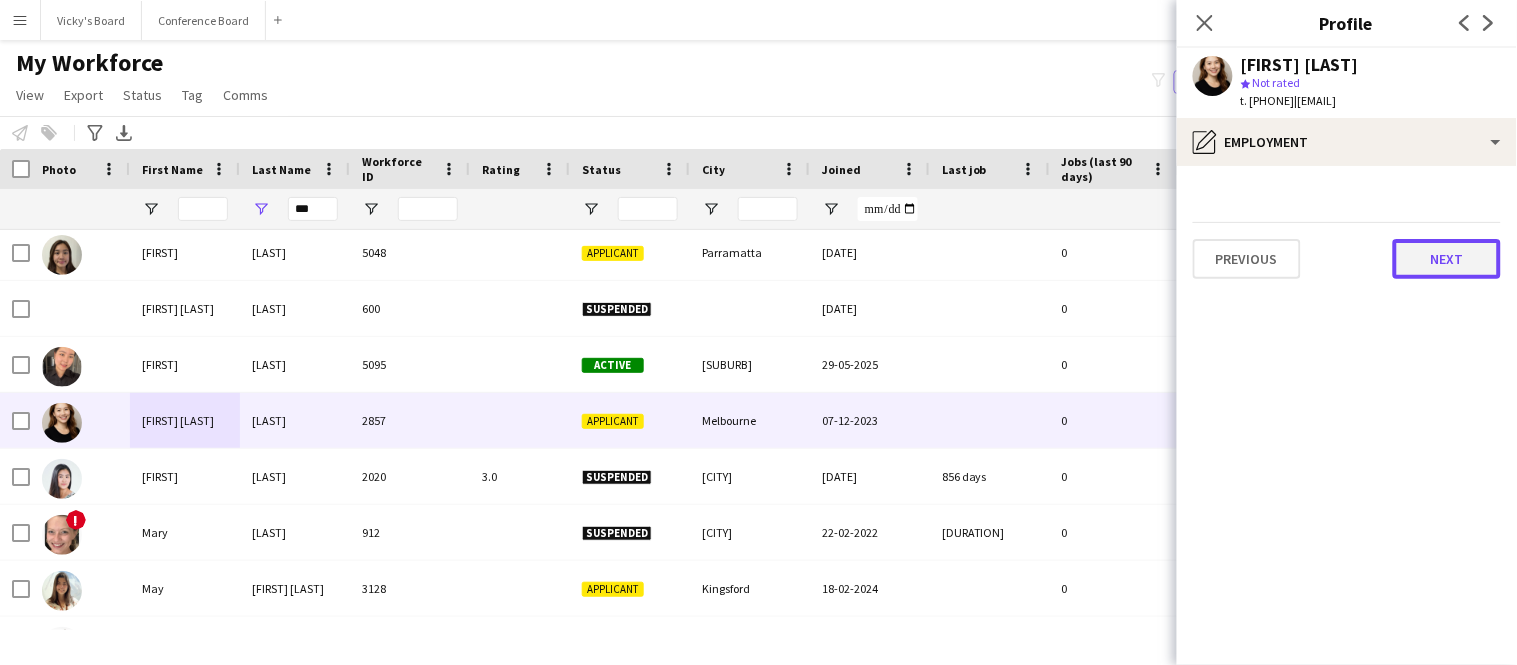 click on "Next" 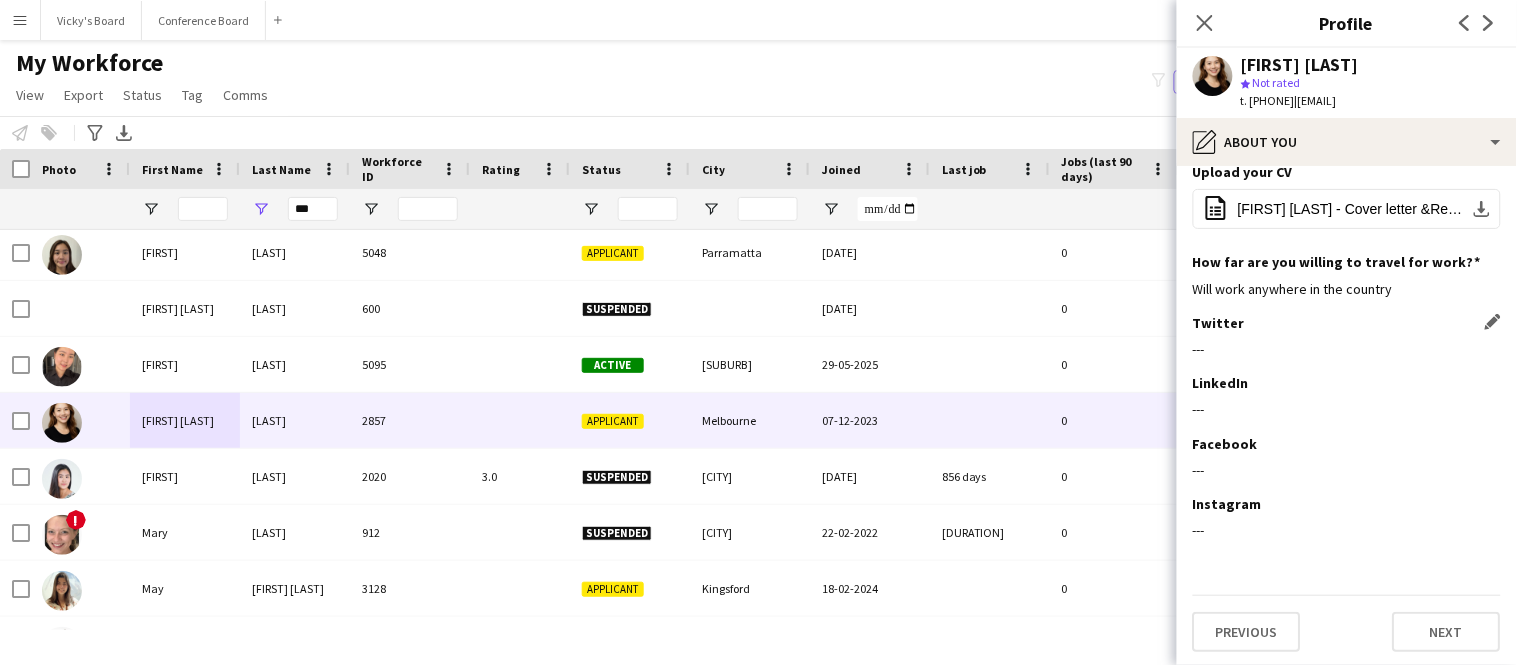 scroll, scrollTop: 206, scrollLeft: 0, axis: vertical 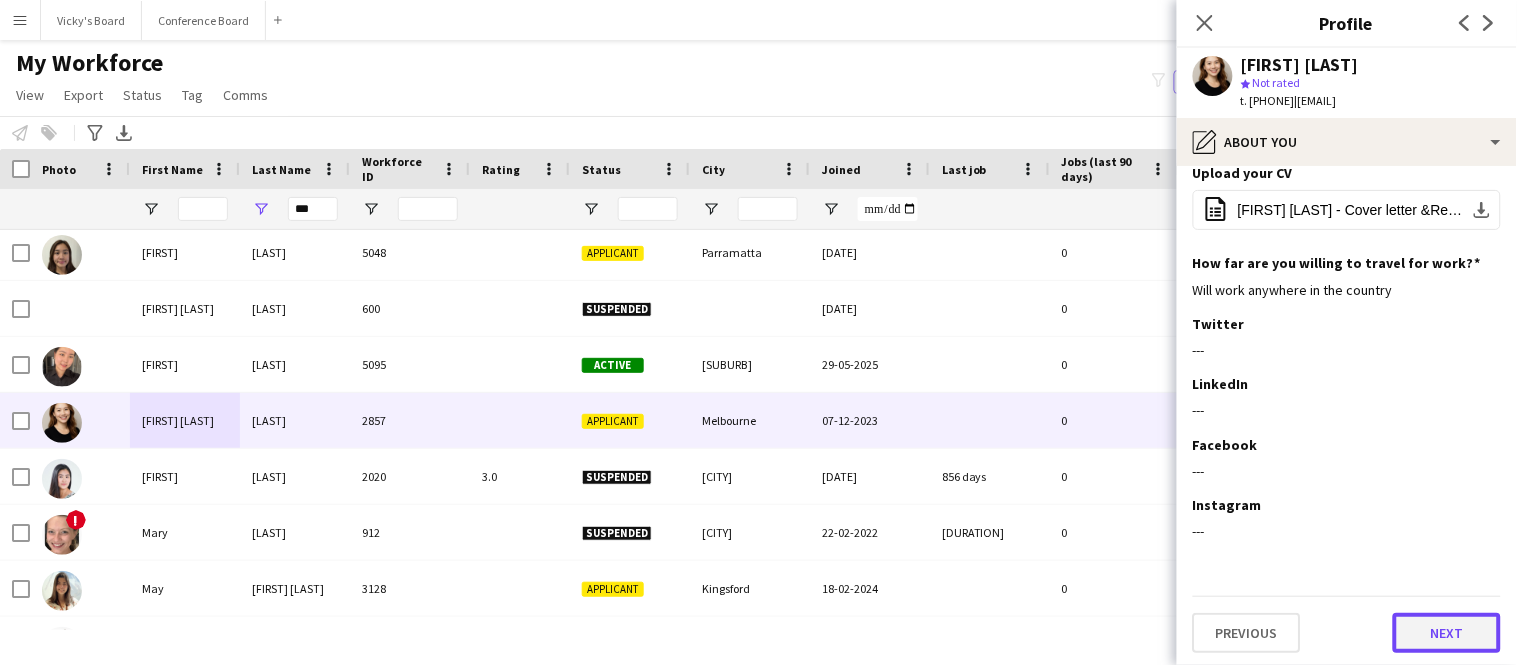 click on "Next" 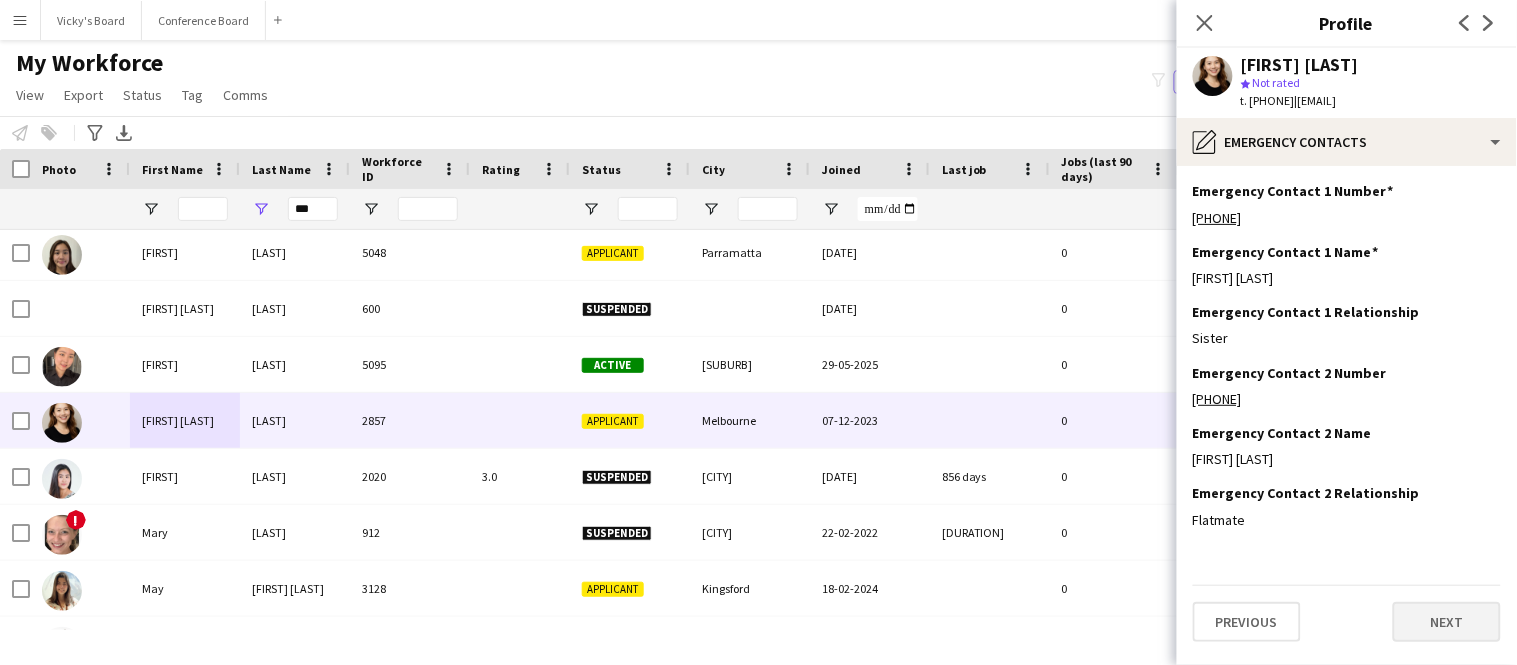 scroll, scrollTop: 0, scrollLeft: 0, axis: both 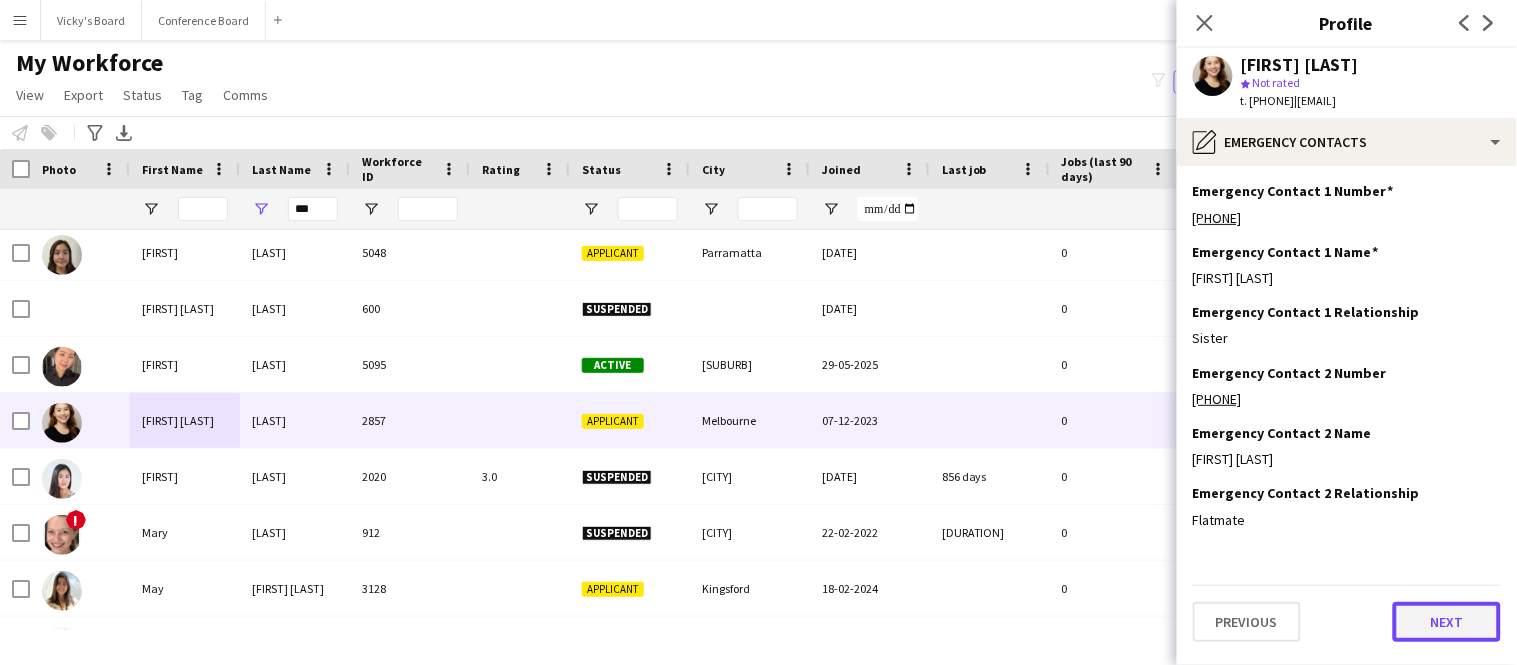 click on "Next" 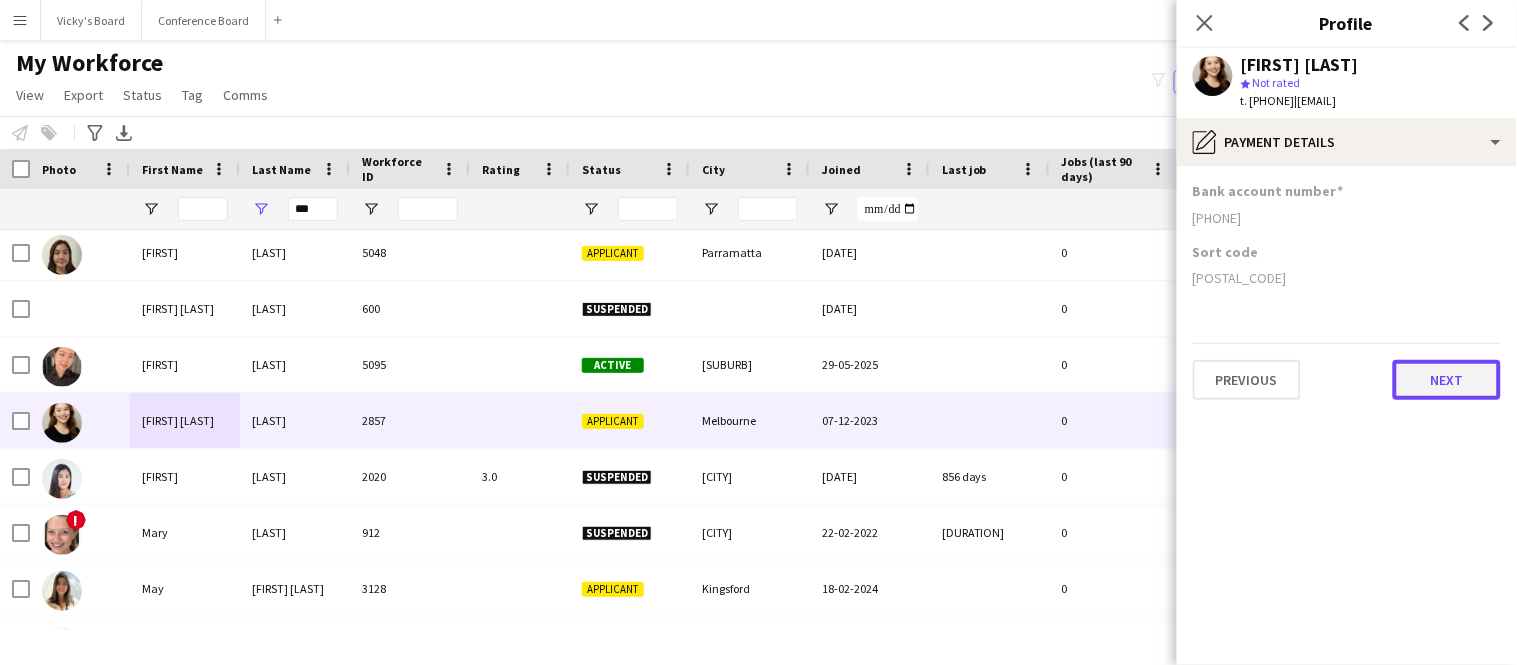 click on "Next" 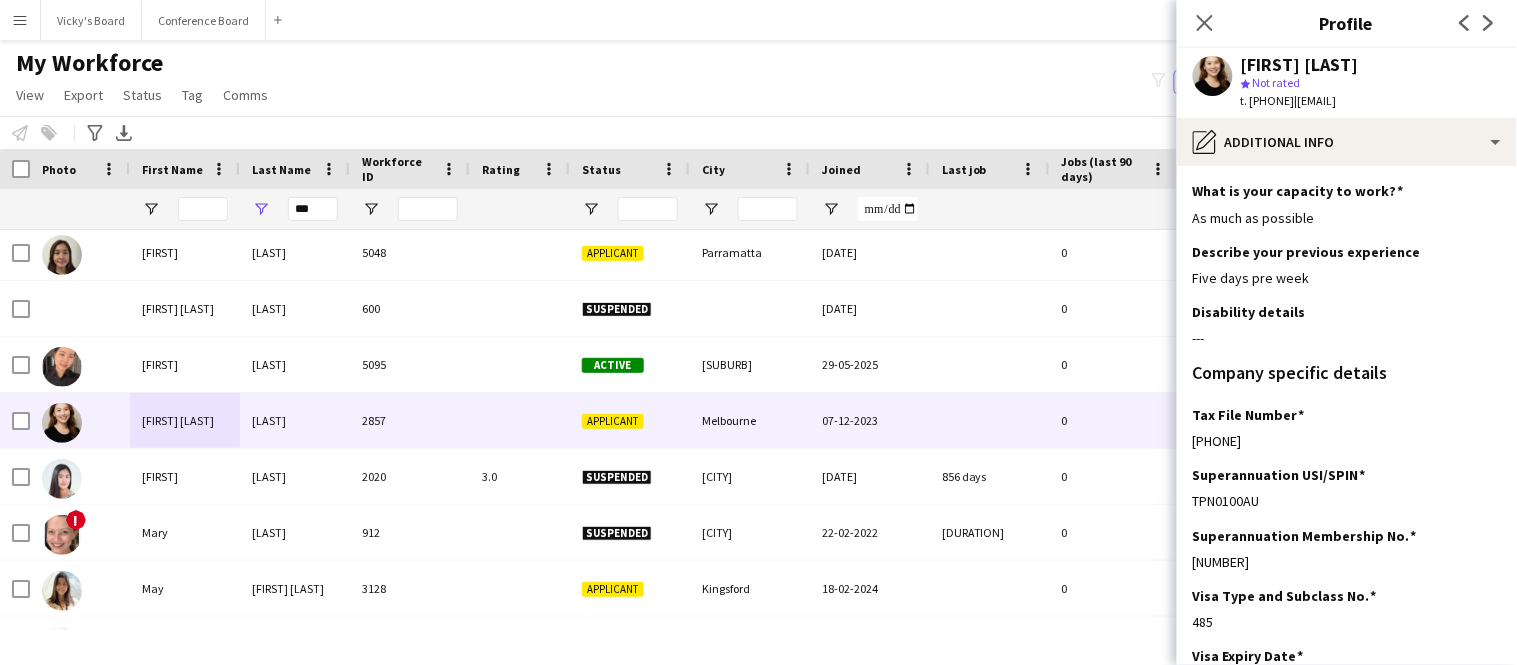 scroll, scrollTop: 153, scrollLeft: 0, axis: vertical 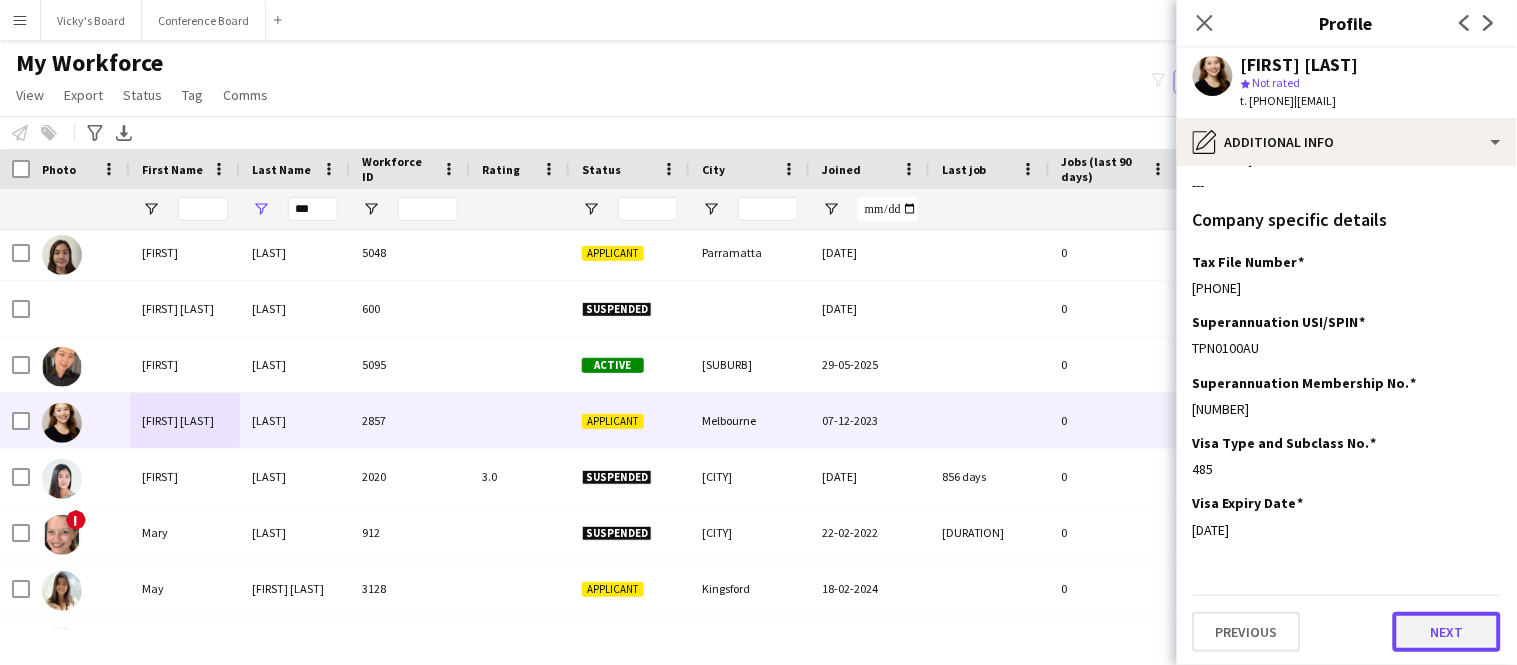 click on "Next" 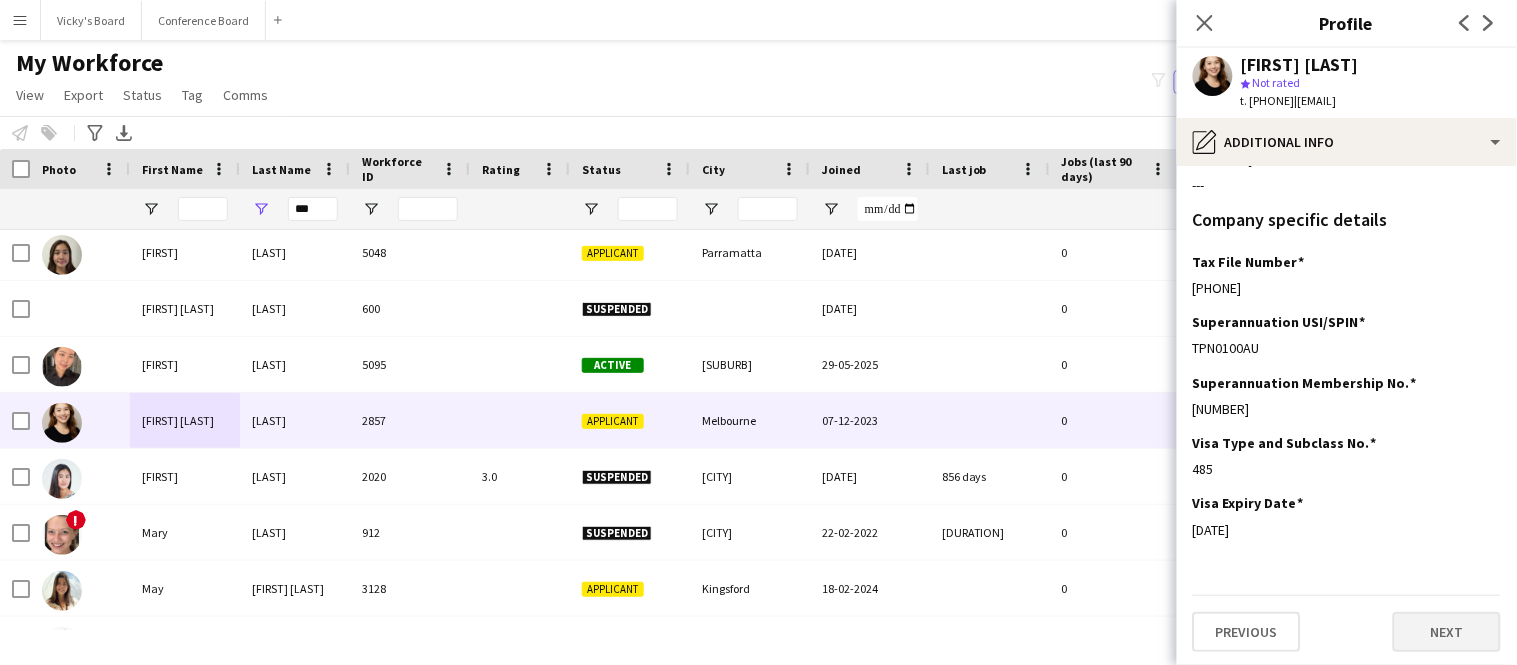 scroll, scrollTop: 0, scrollLeft: 0, axis: both 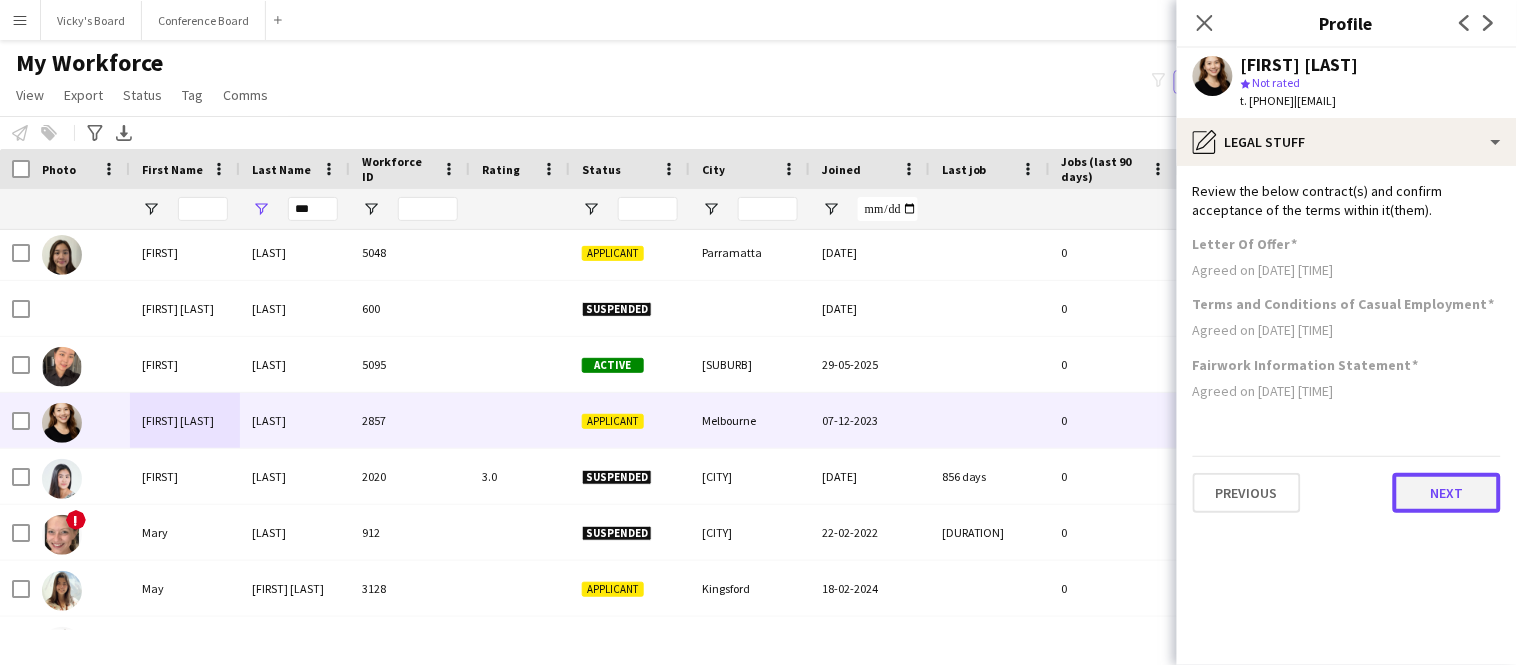 click on "Next" 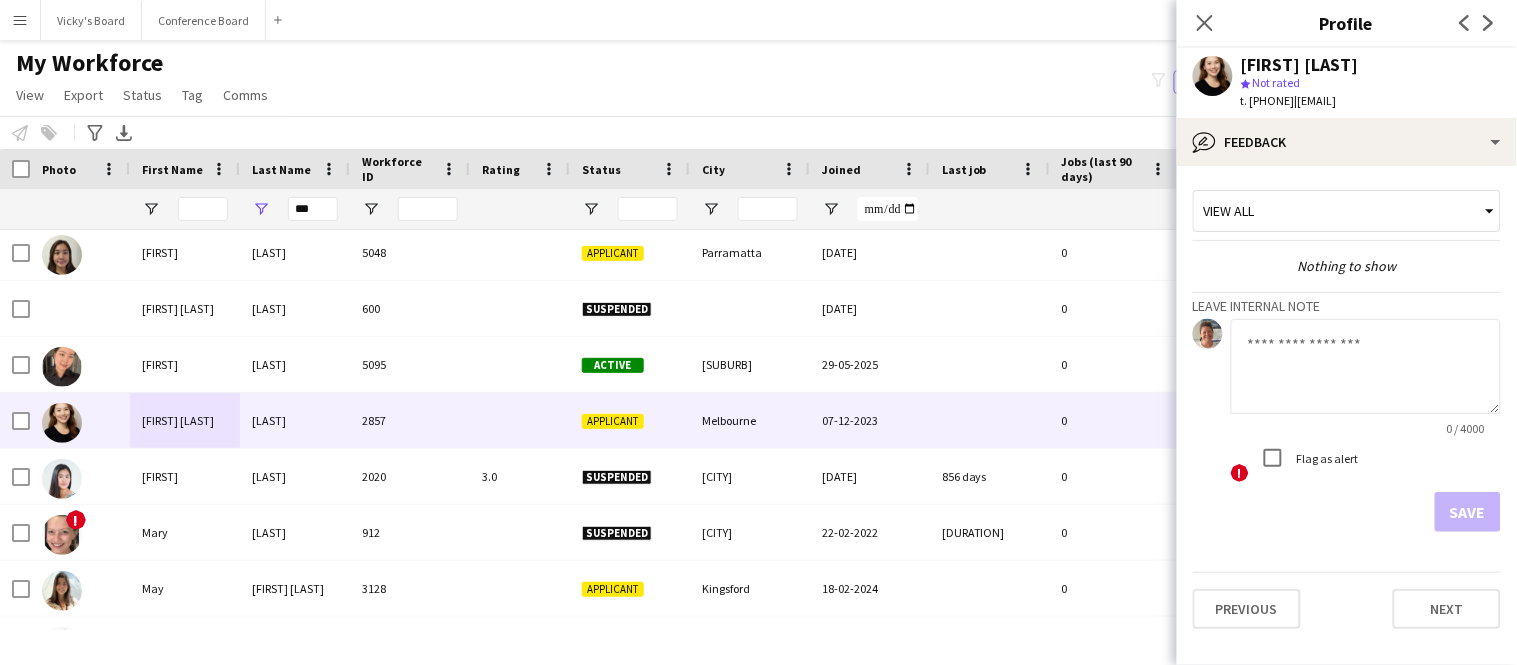 click 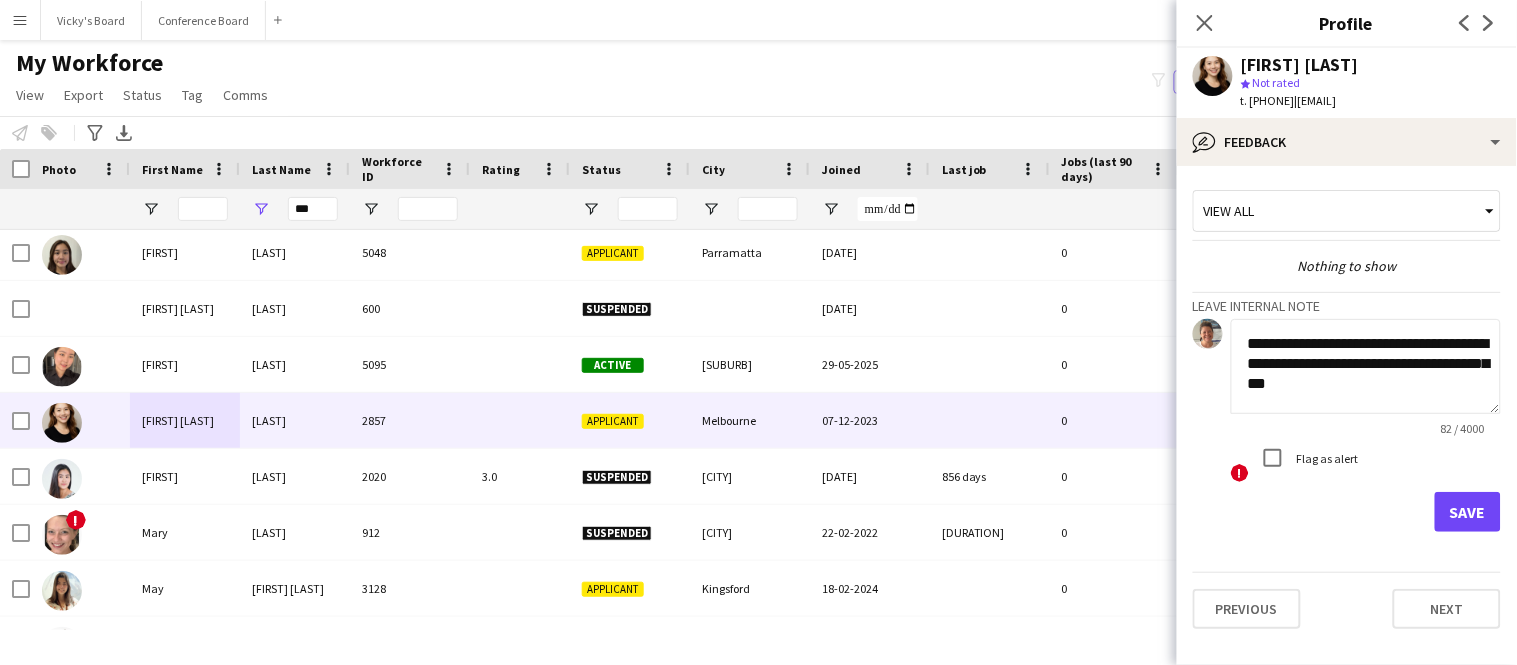 scroll, scrollTop: 1, scrollLeft: 0, axis: vertical 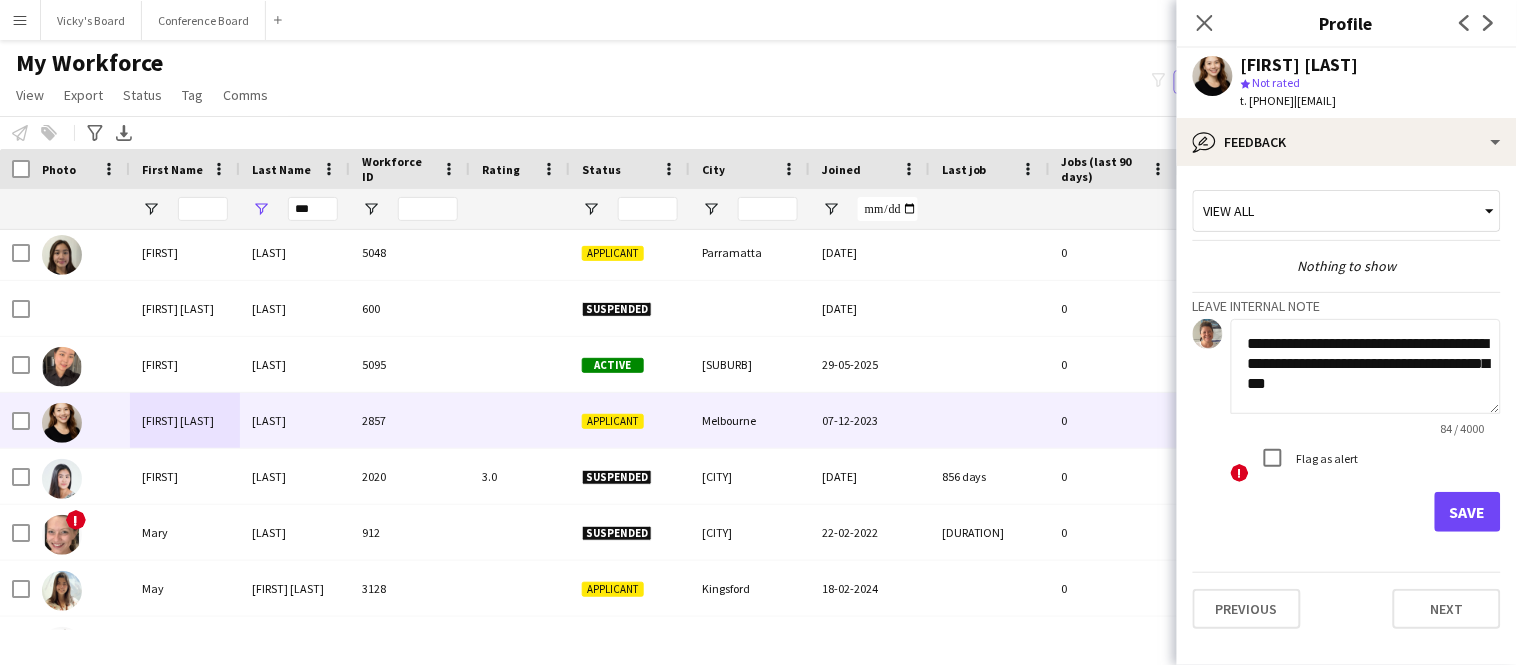 click on "**********" 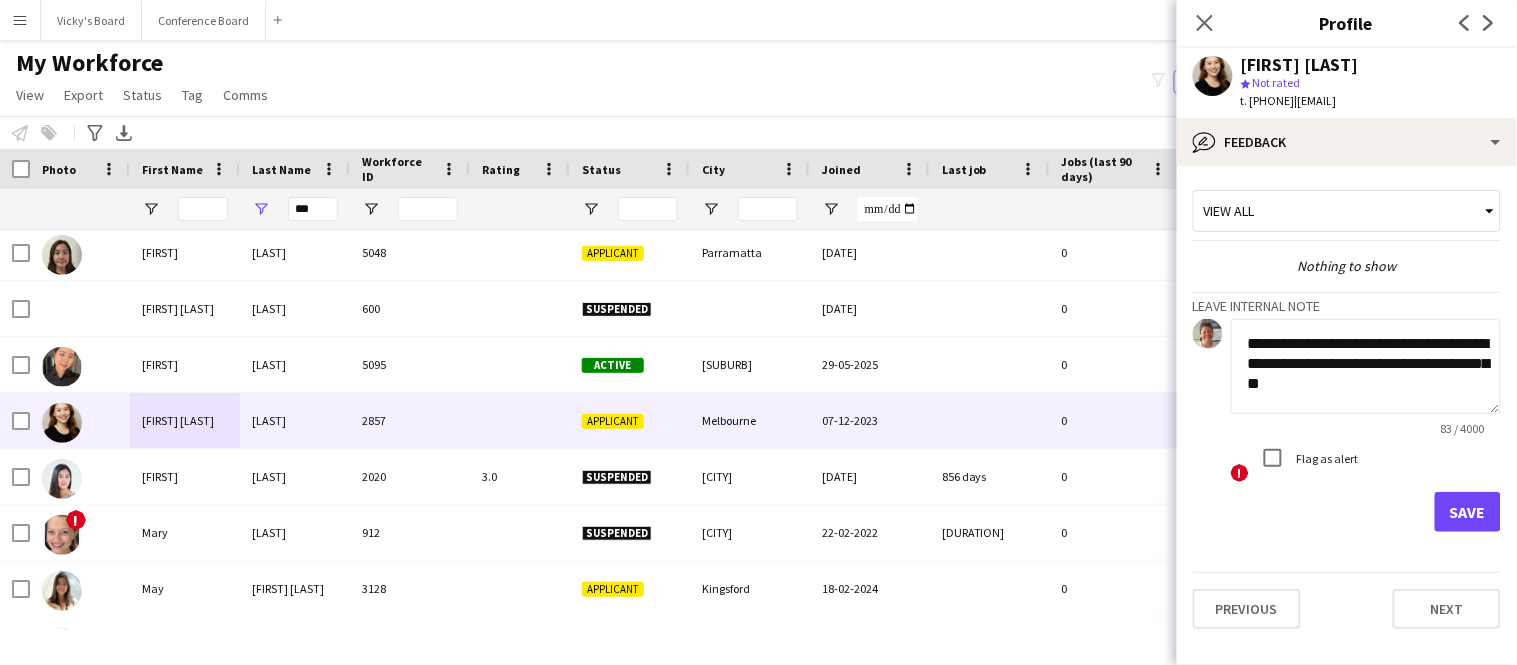 click on "**********" 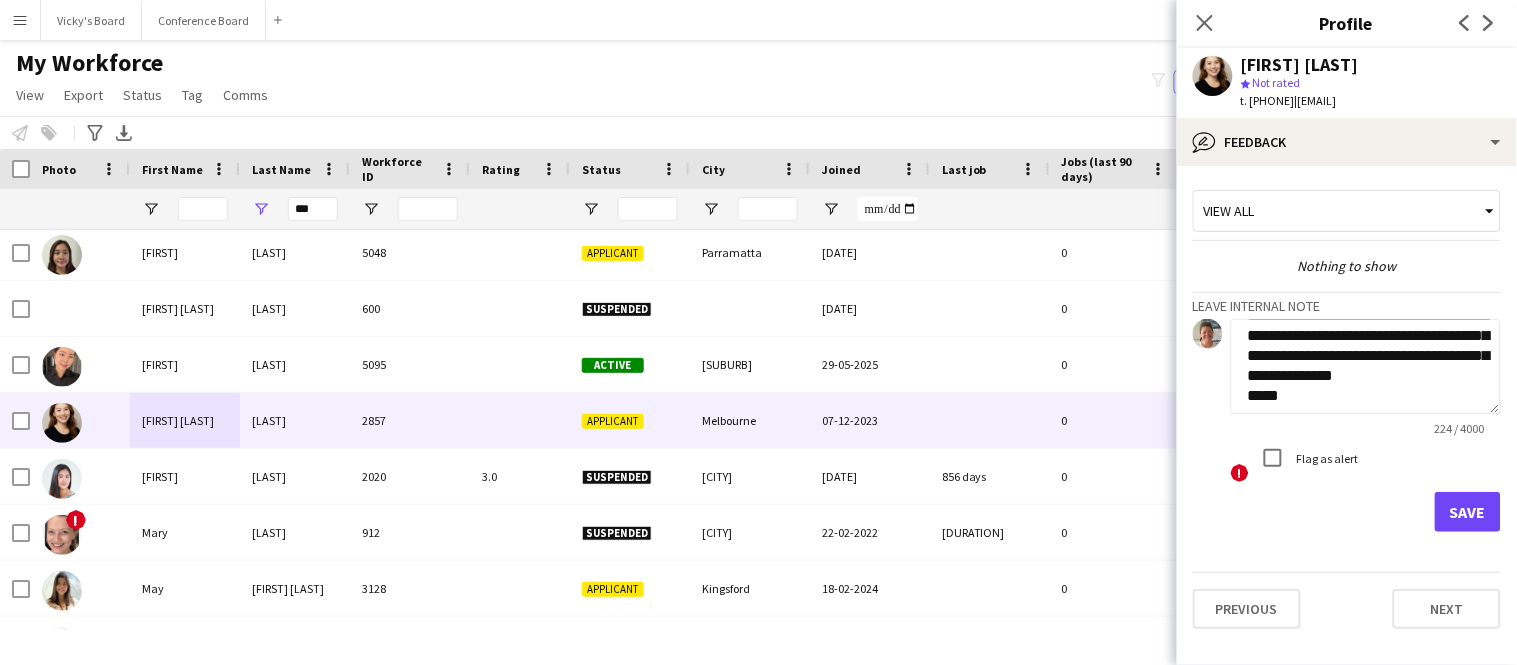 scroll, scrollTop: 94, scrollLeft: 0, axis: vertical 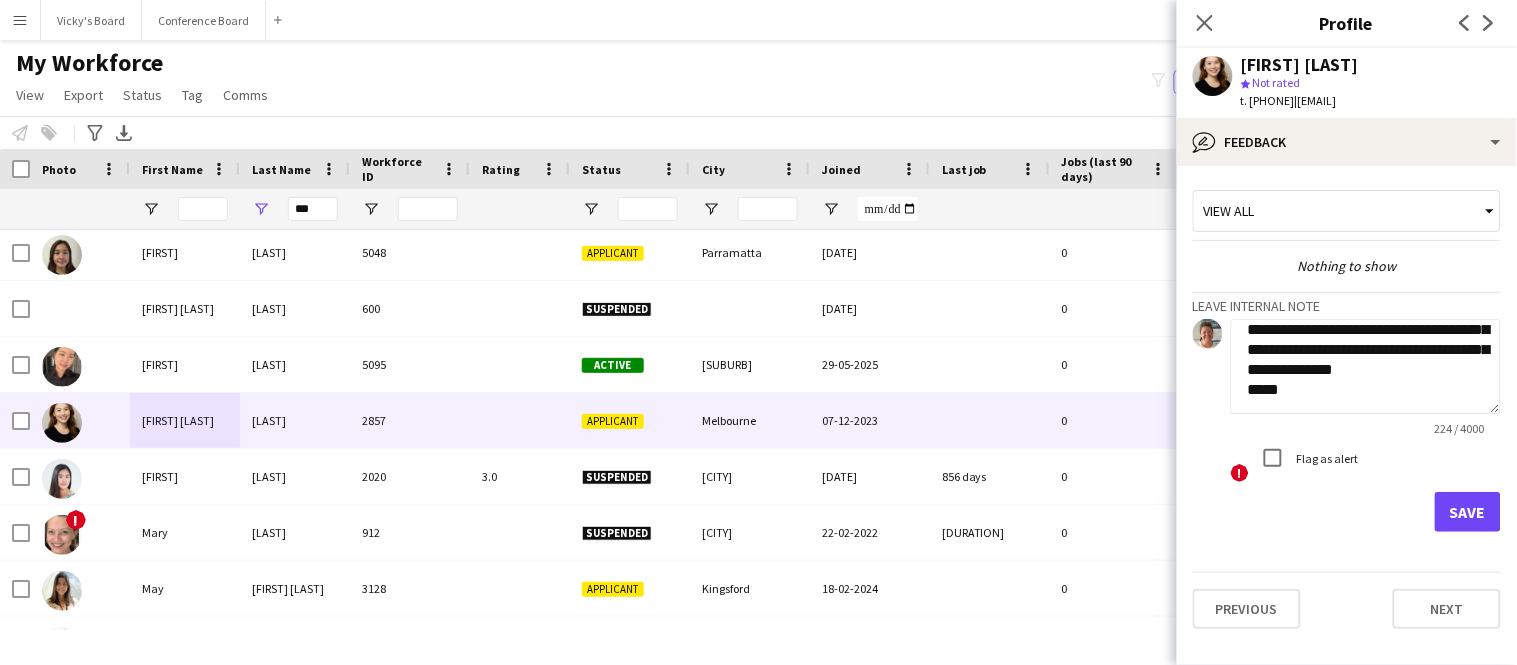 type on "**********" 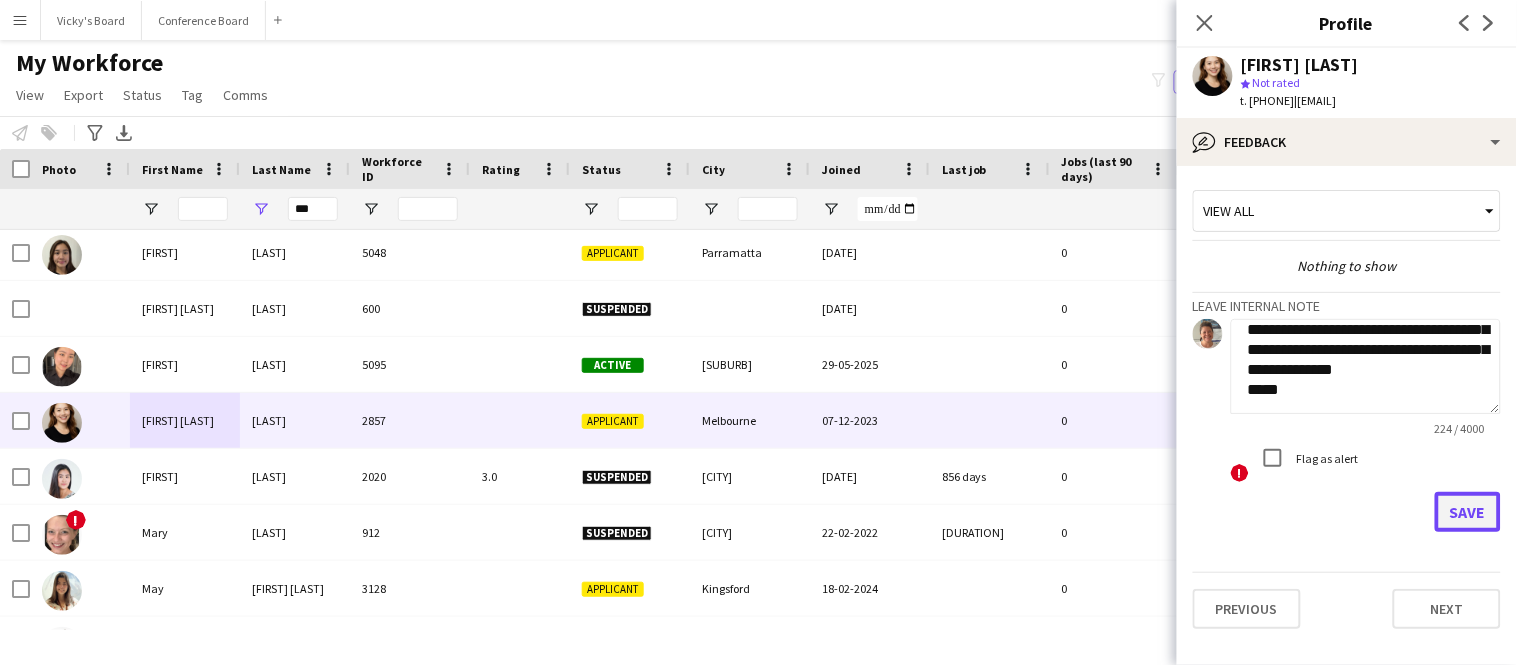 click on "Save" 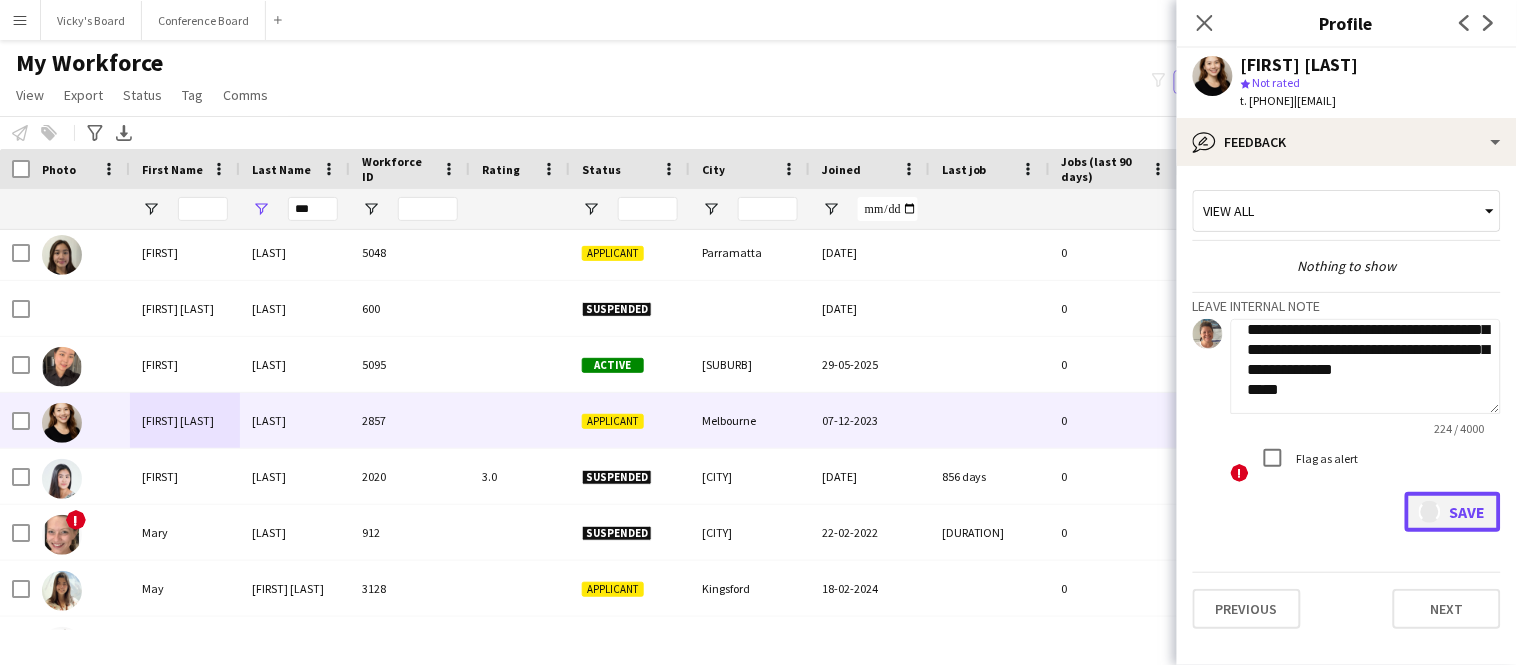type 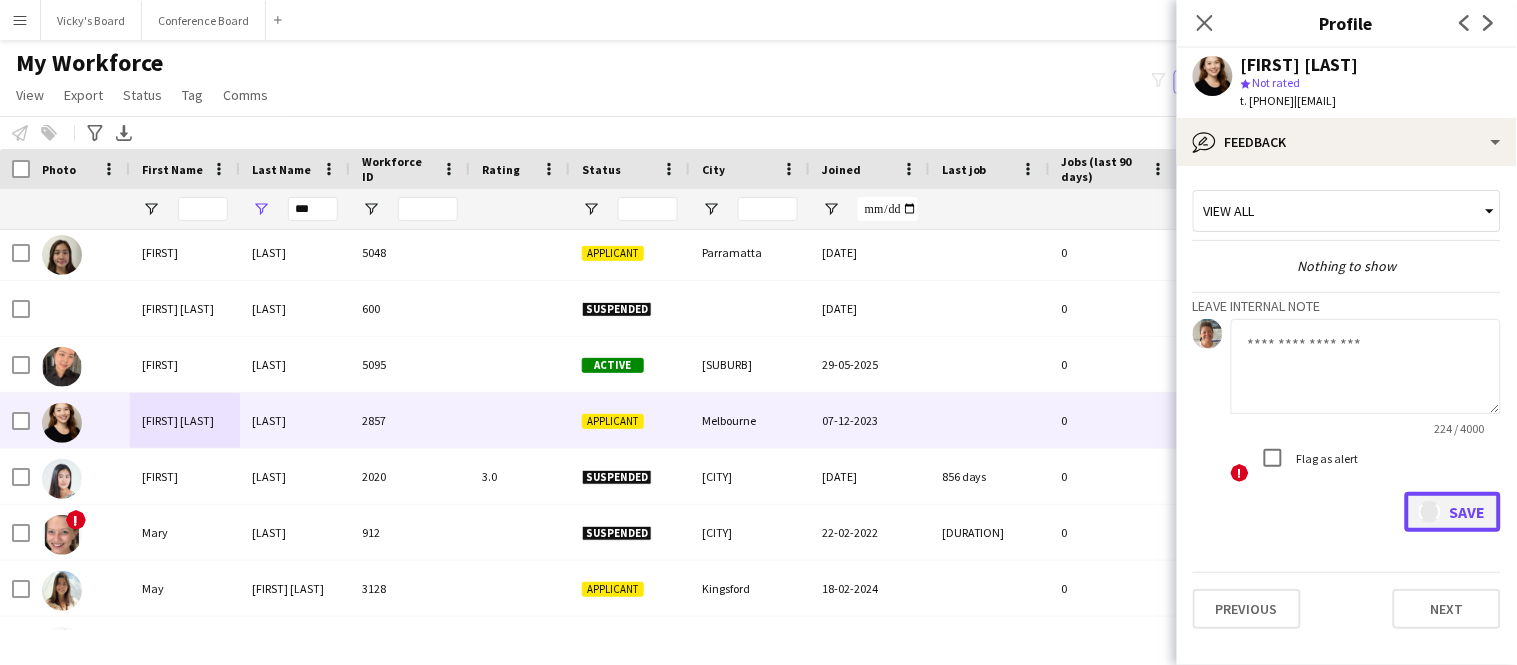 scroll, scrollTop: 0, scrollLeft: 0, axis: both 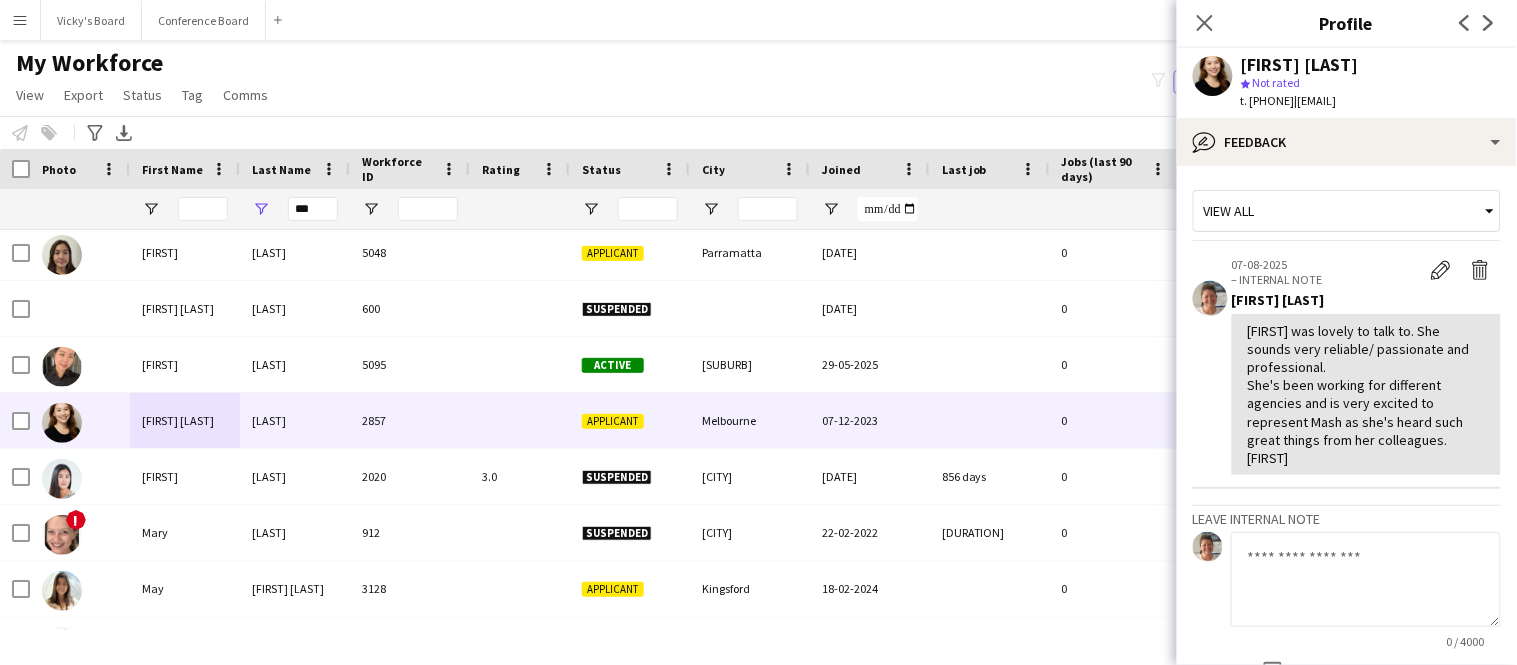 drag, startPoint x: 1332, startPoint y: 99, endPoint x: 1457, endPoint y: 107, distance: 125.25574 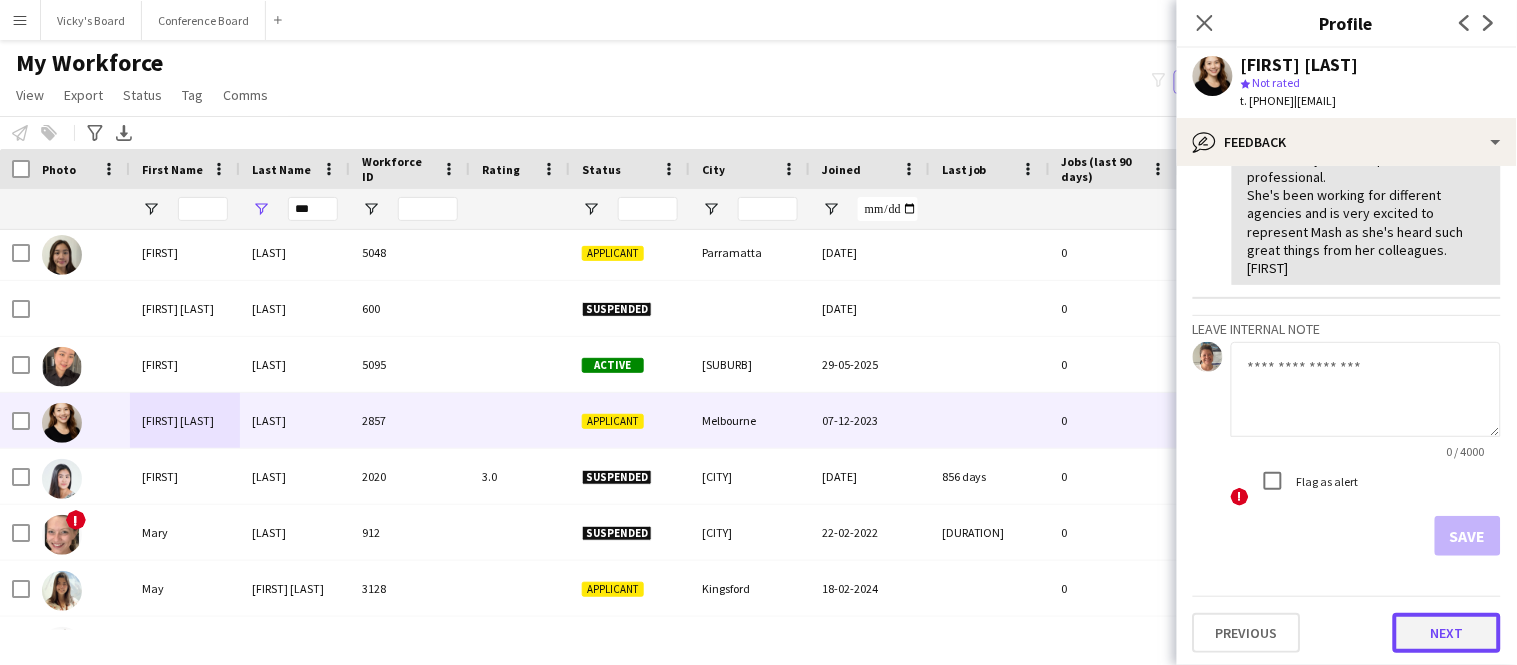 click on "Next" 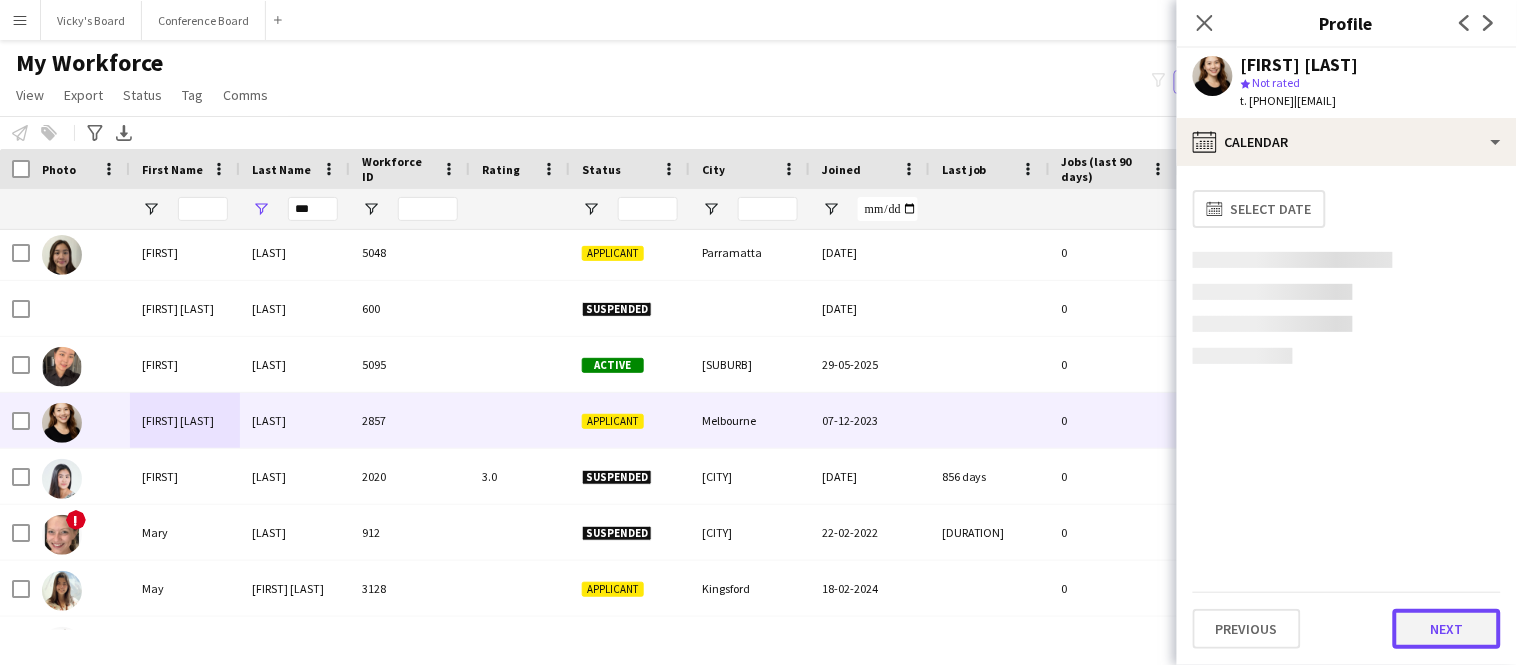 click on "Next" 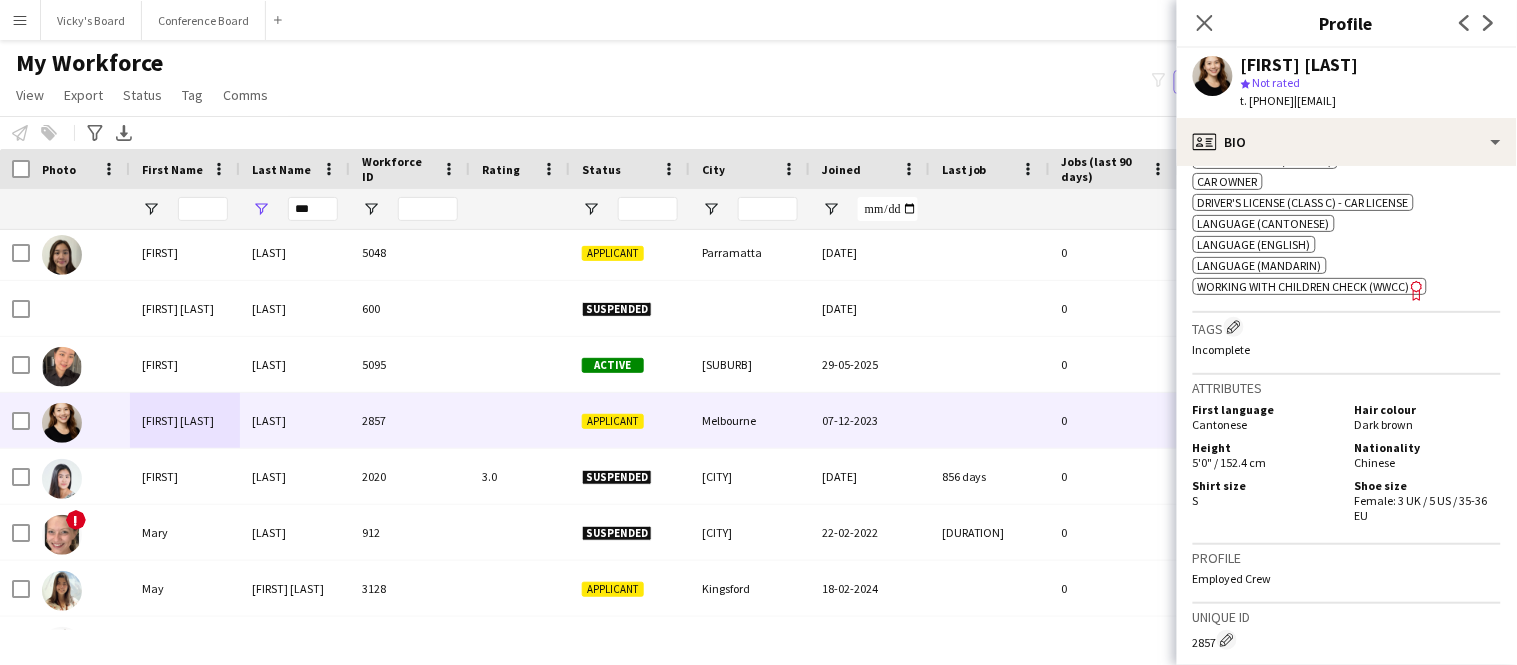 scroll, scrollTop: 1387, scrollLeft: 0, axis: vertical 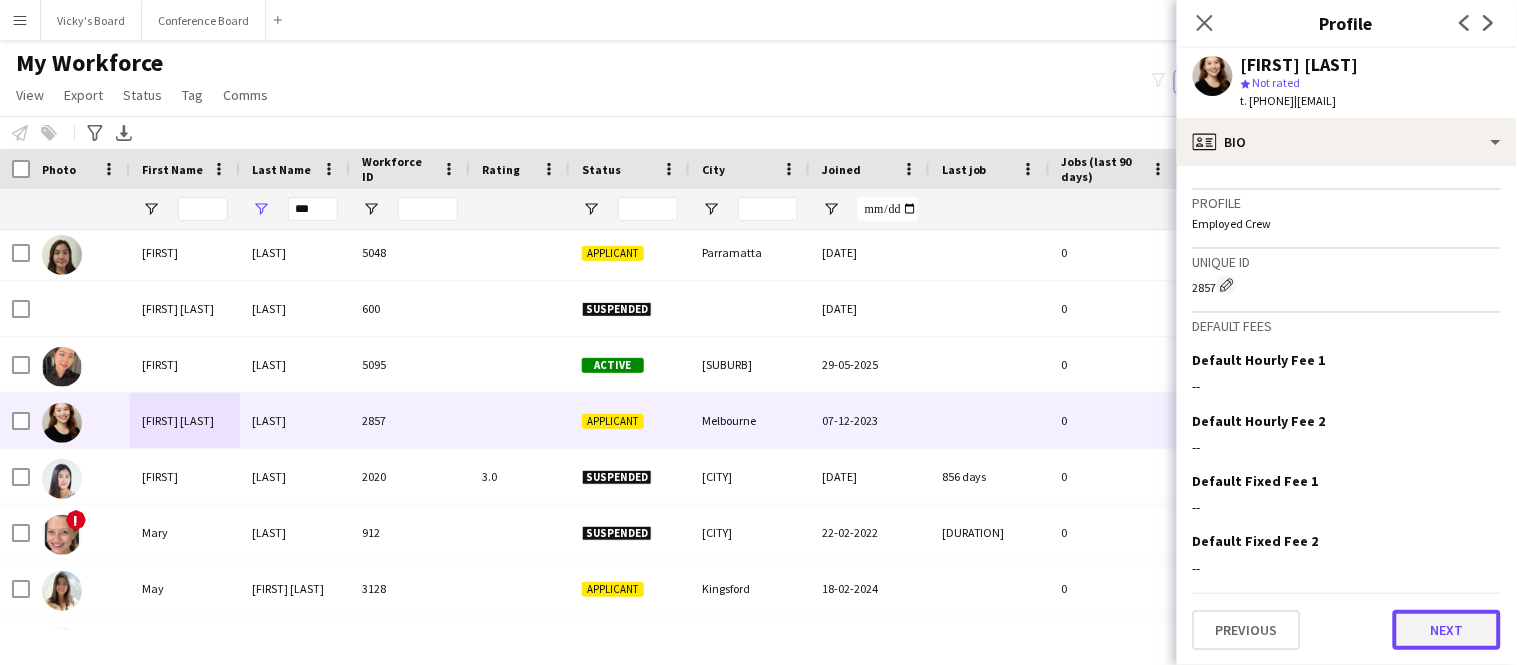 click on "Next" 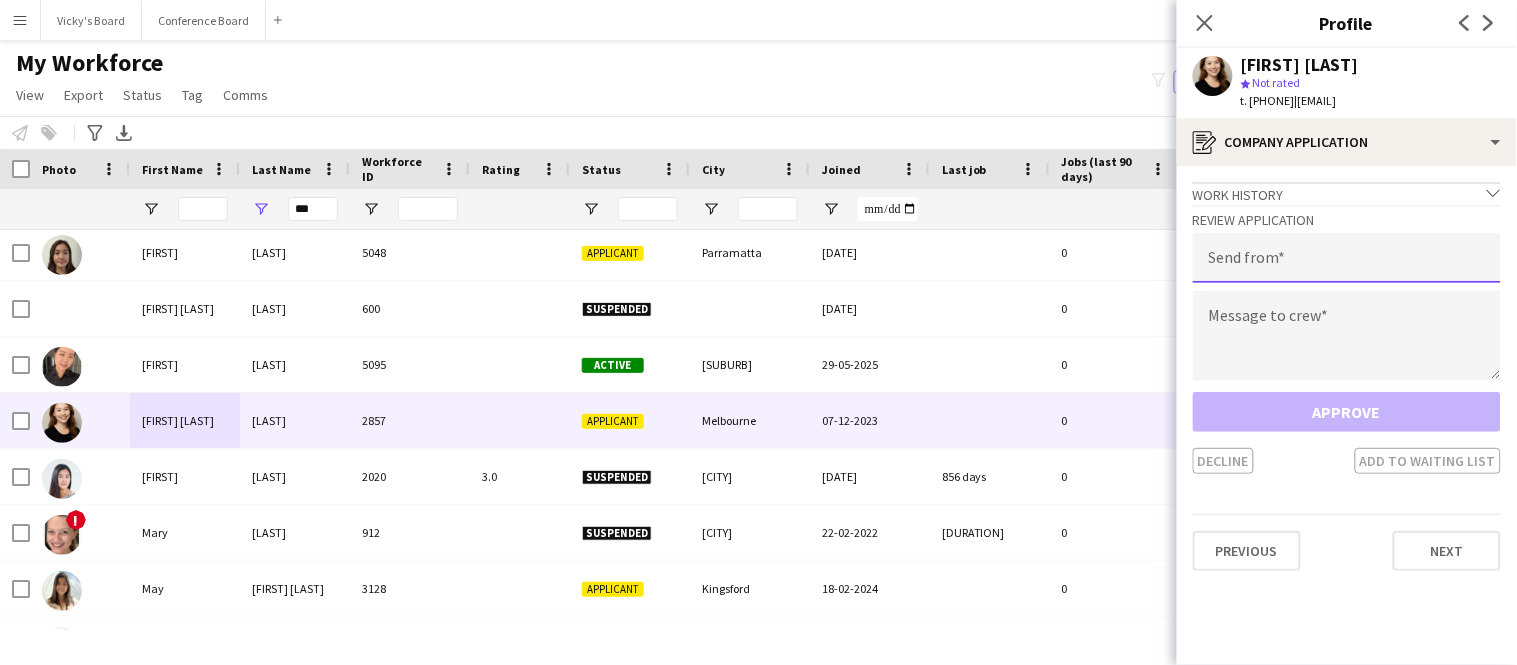 click 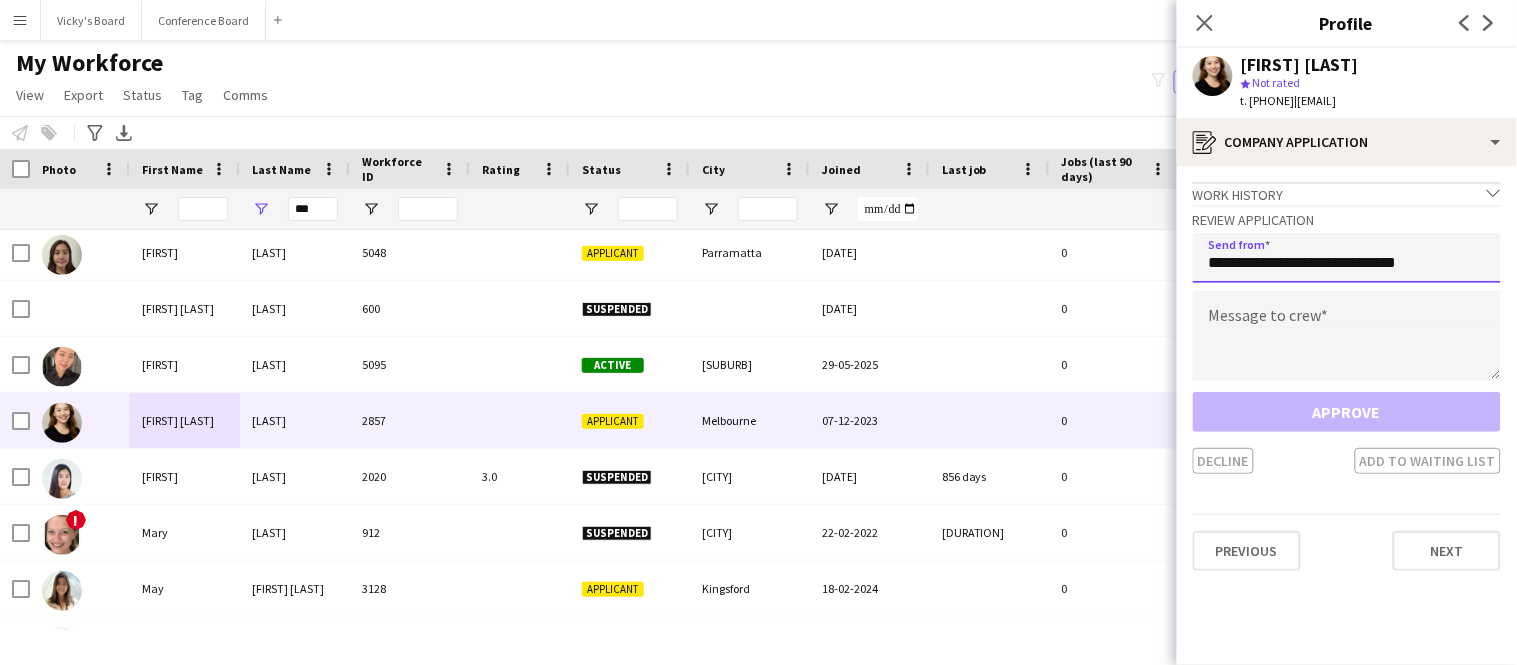 type on "**********" 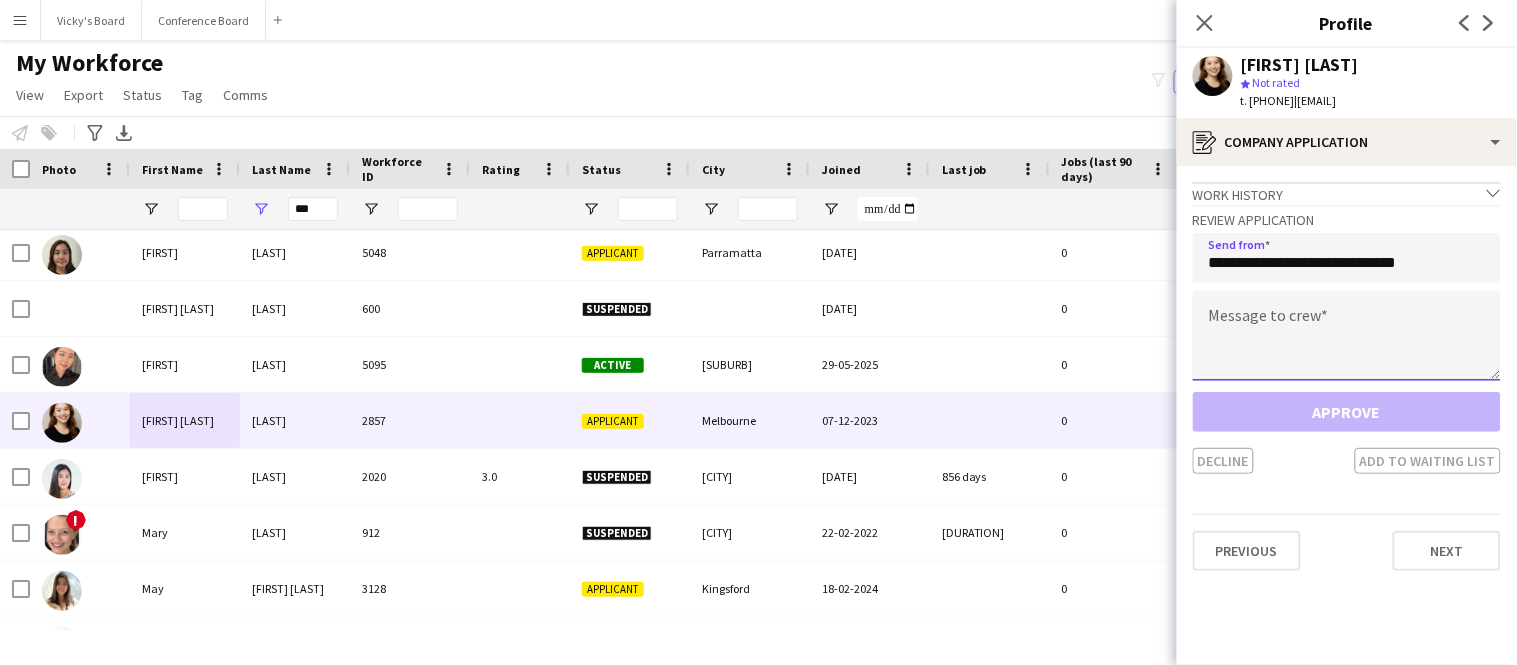 click 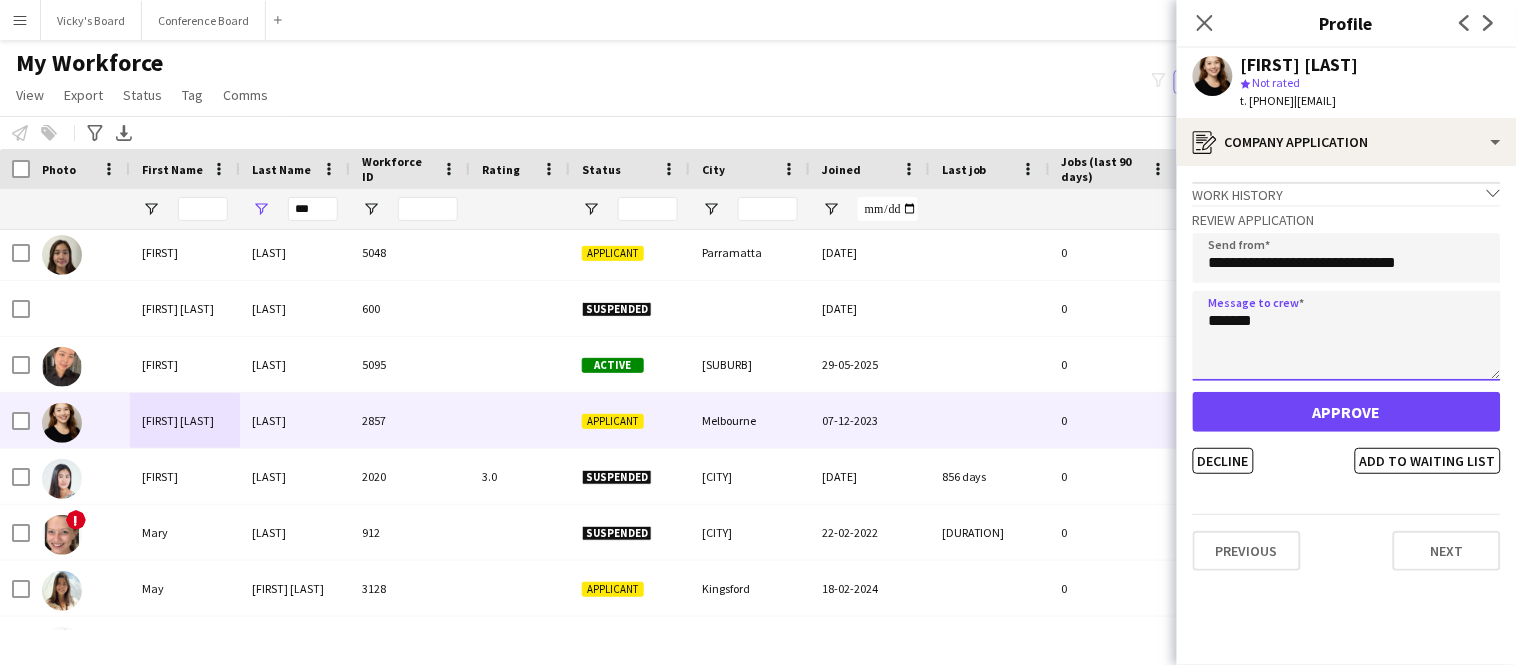 type on "*******" 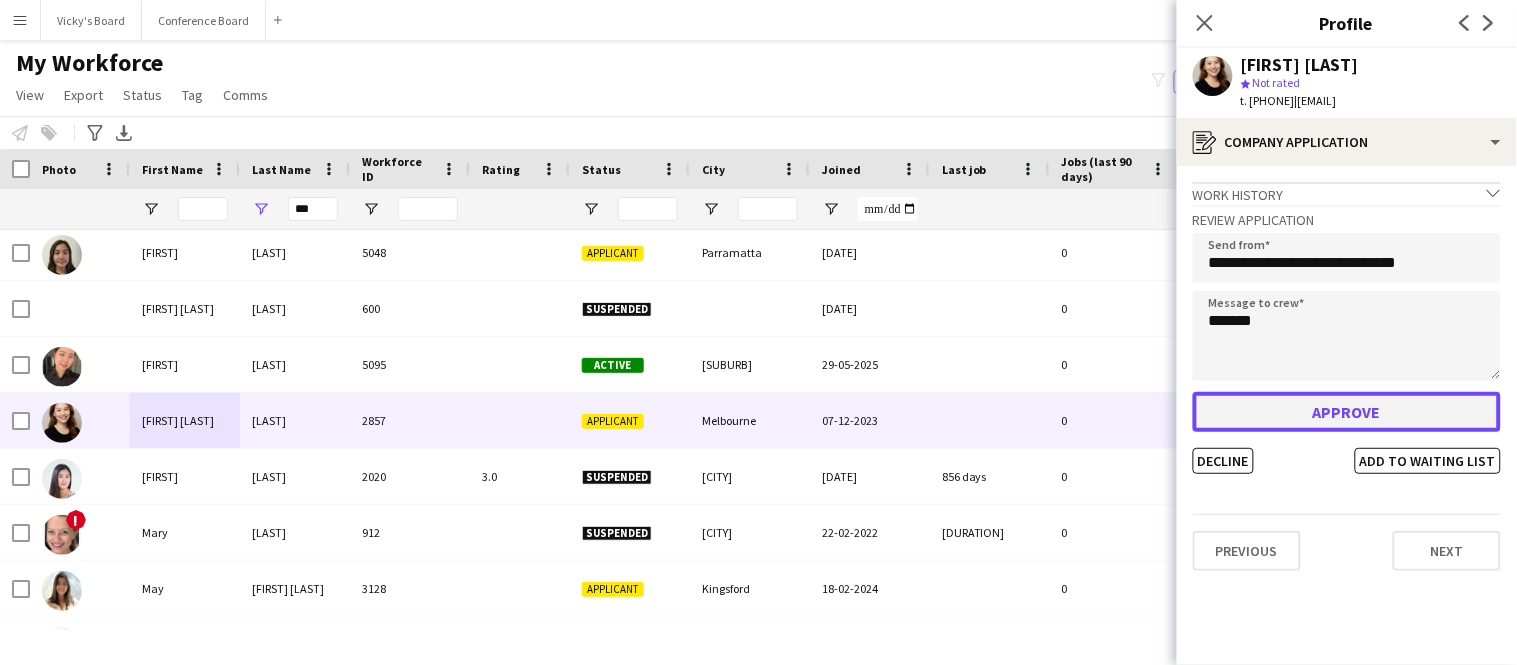 click on "Approve" 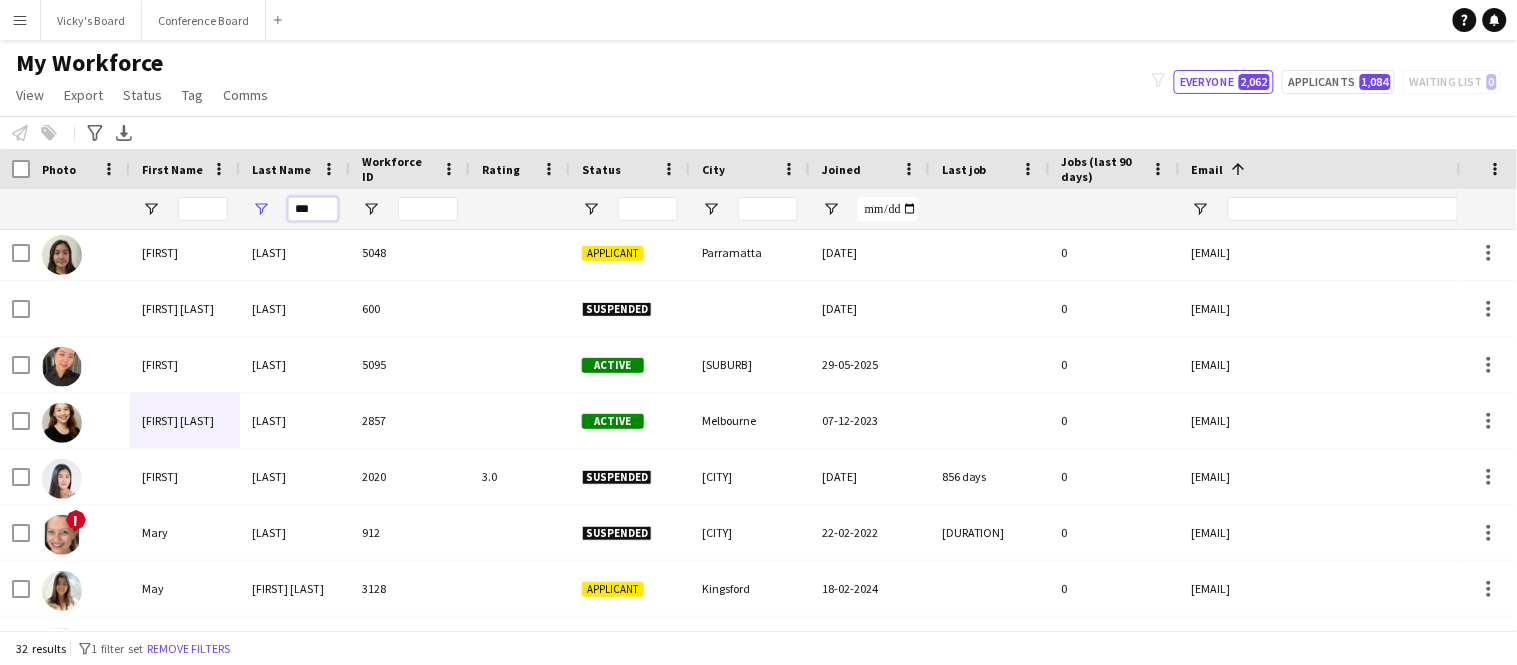 click on "***" at bounding box center [313, 209] 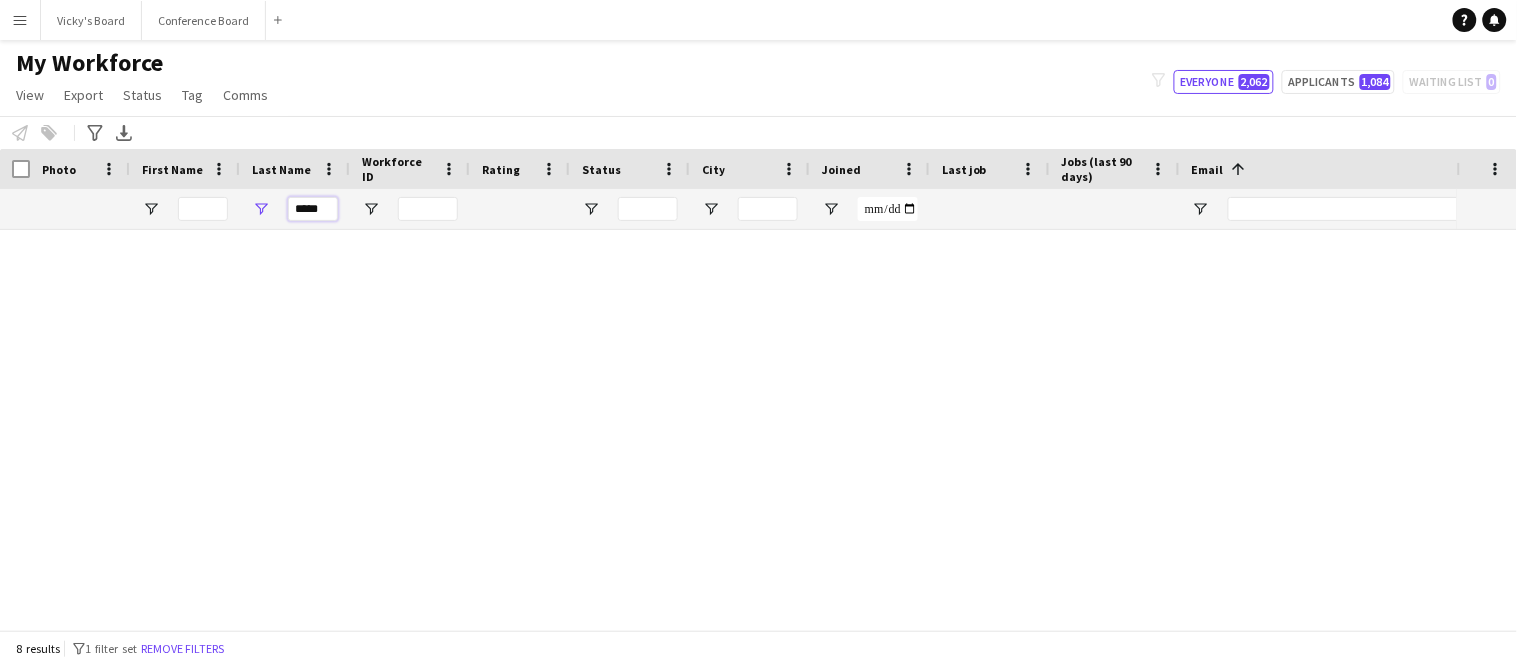 scroll, scrollTop: 46, scrollLeft: 0, axis: vertical 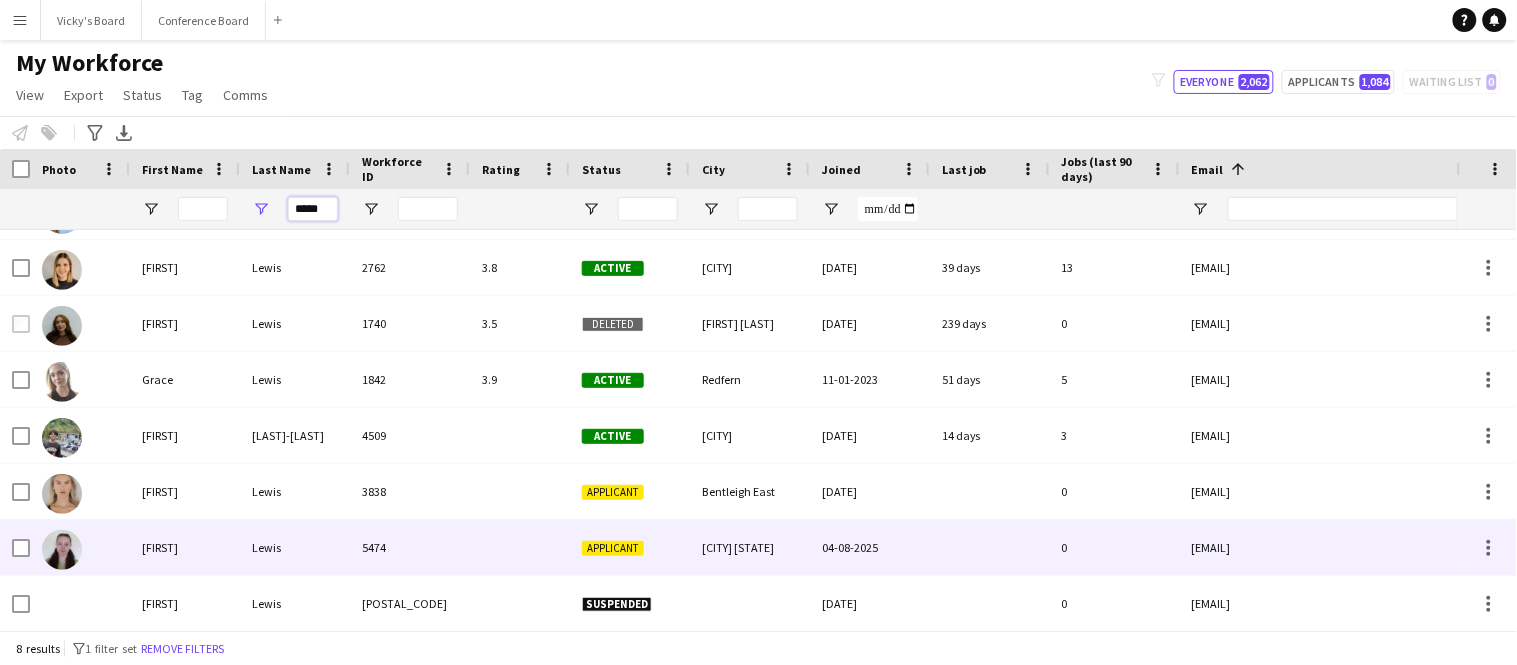type on "*****" 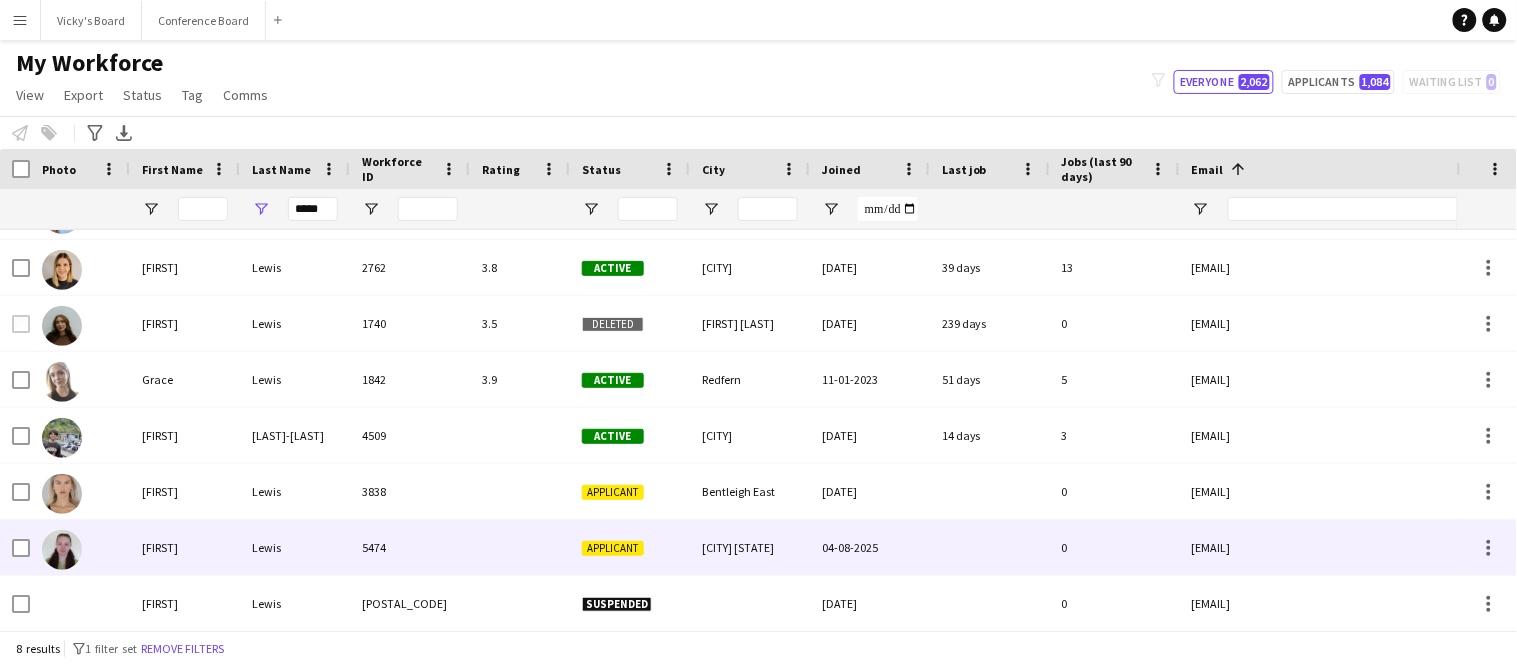 click on "[FIRST]" at bounding box center [185, 547] 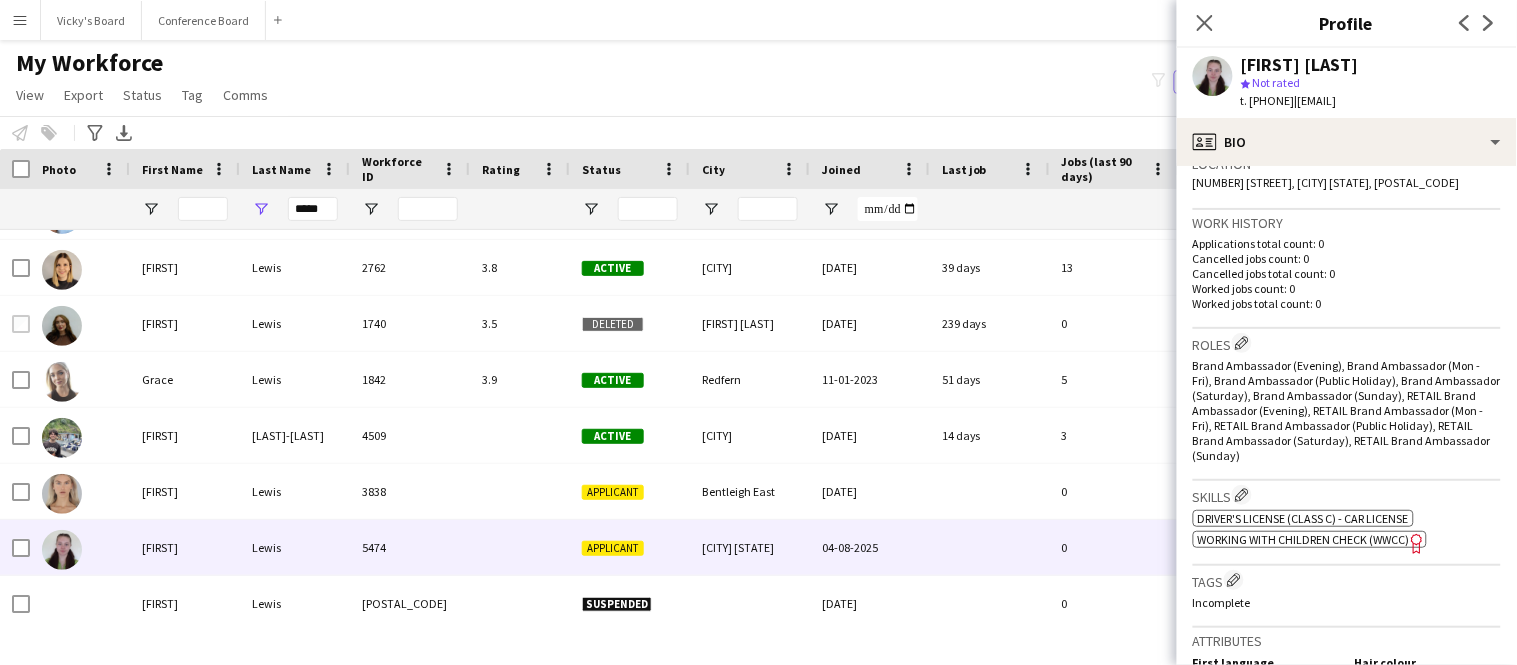 scroll, scrollTop: 1035, scrollLeft: 0, axis: vertical 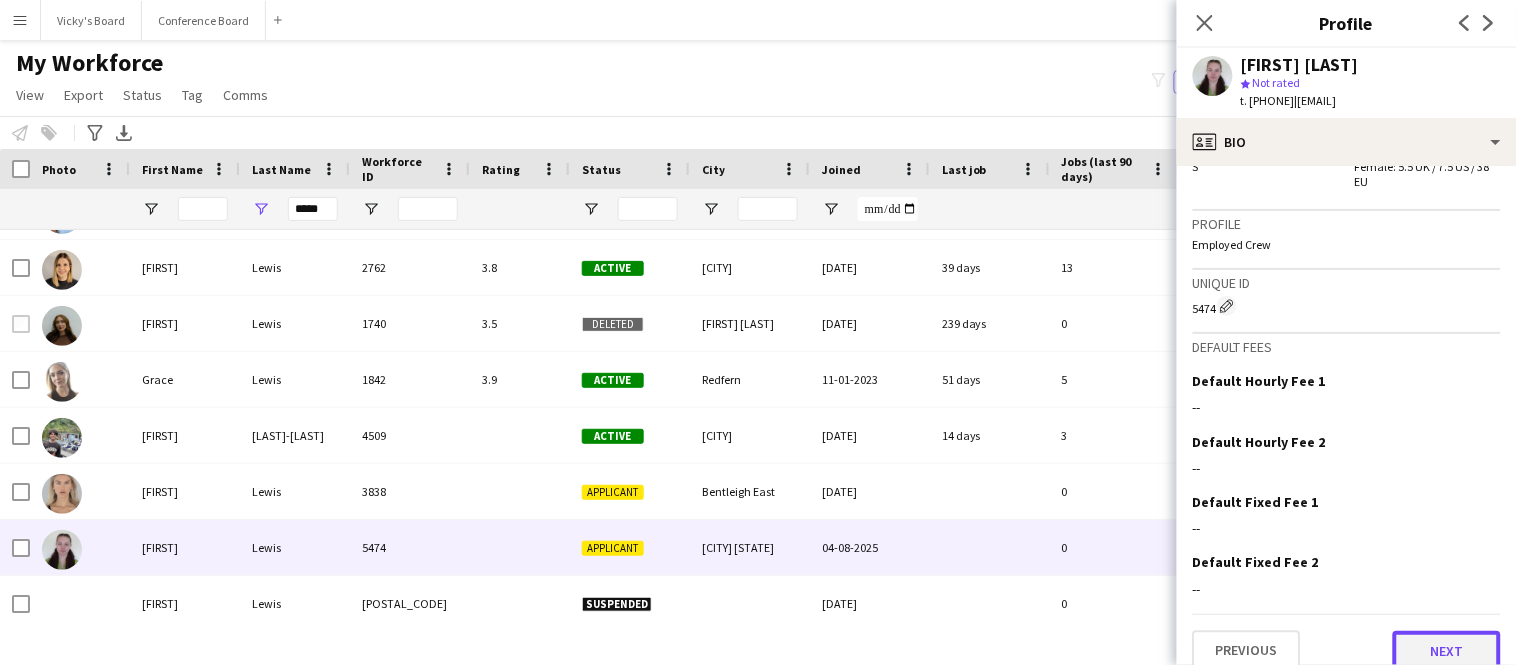 click on "Next" 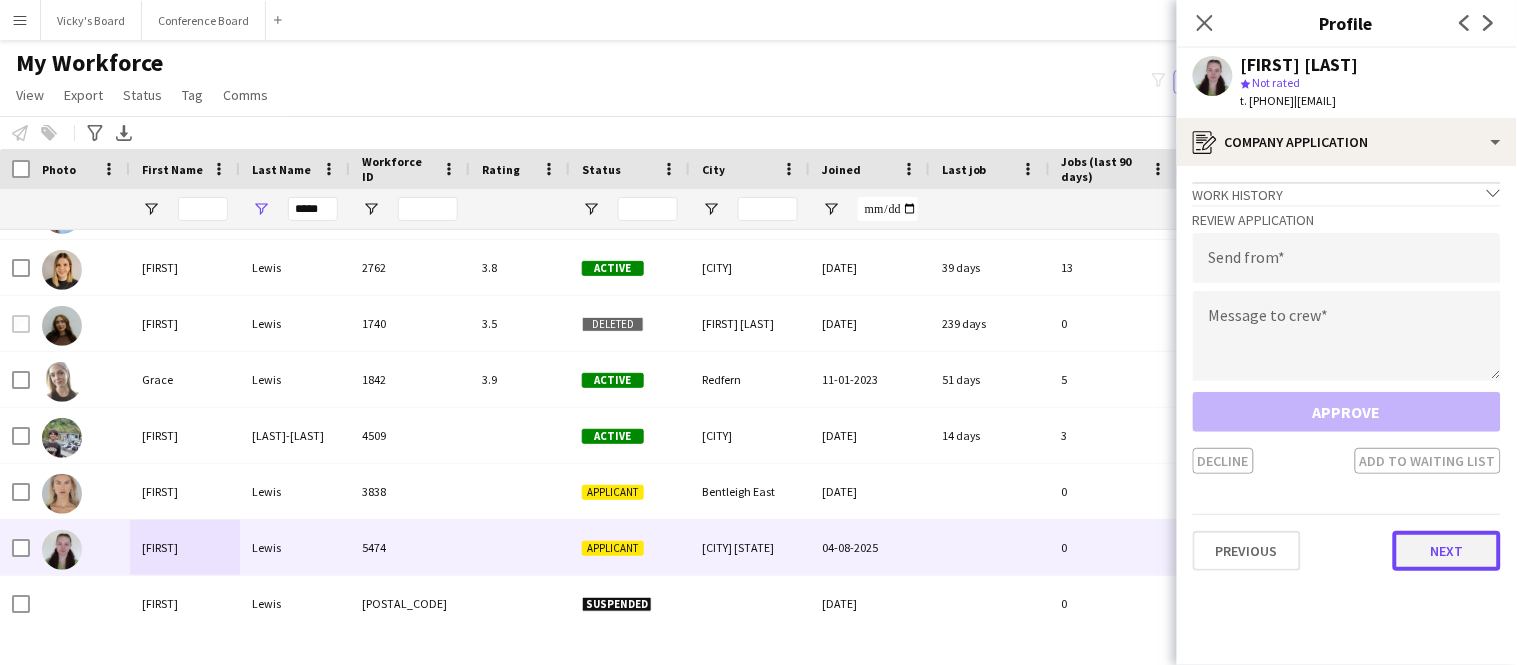 click on "Next" 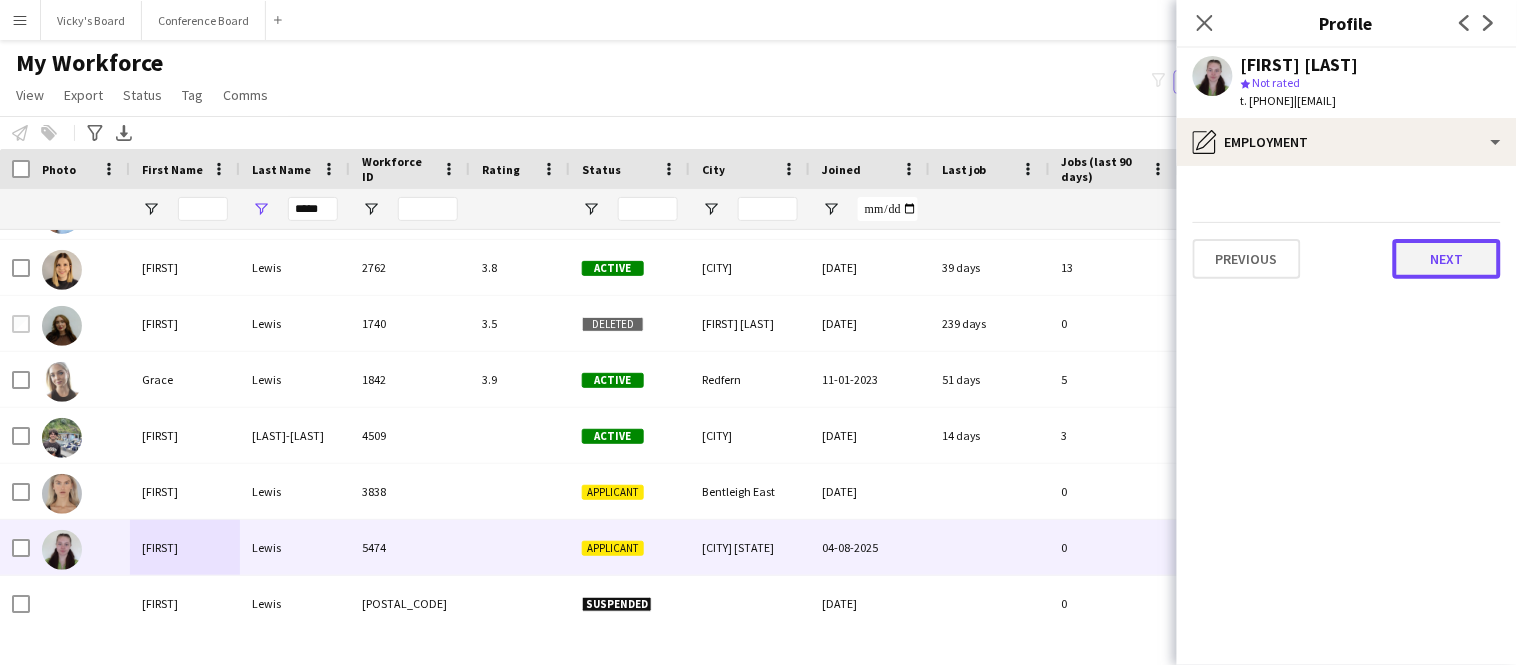 click on "Next" 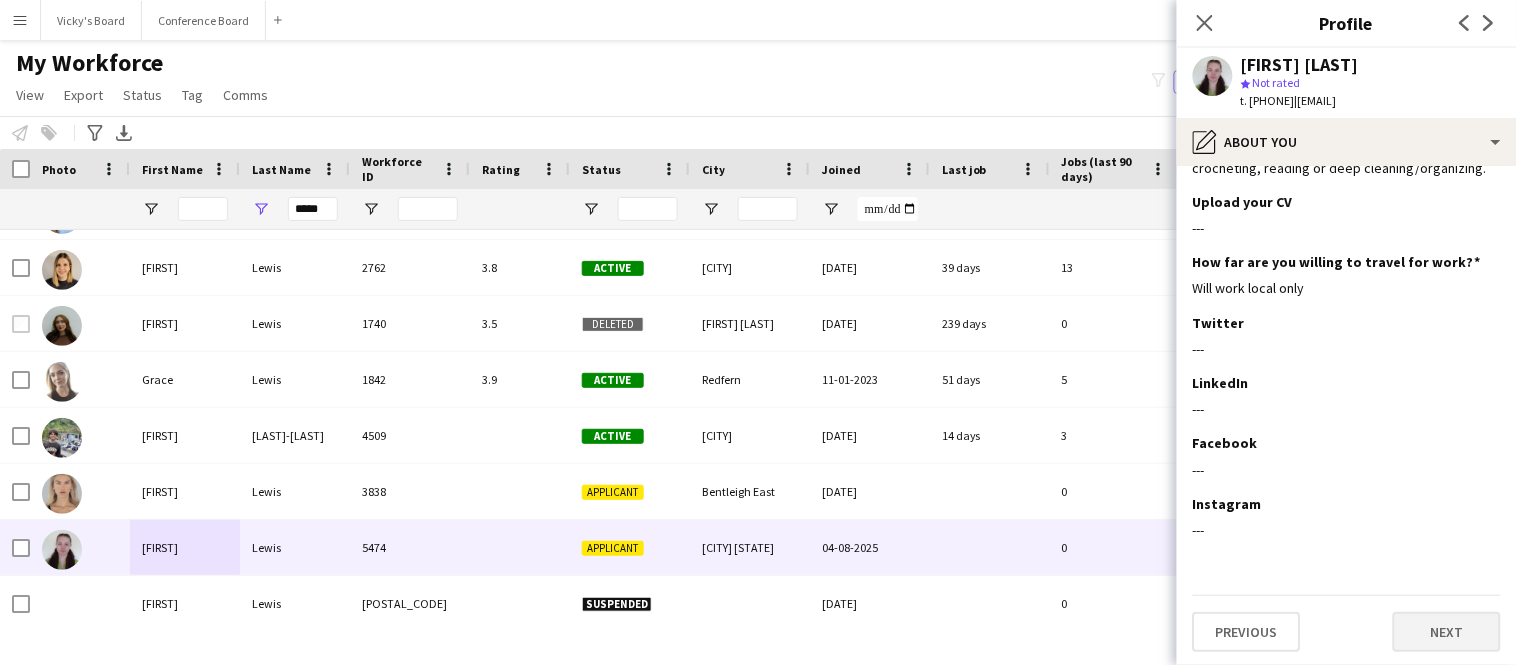 scroll, scrollTop: 0, scrollLeft: 0, axis: both 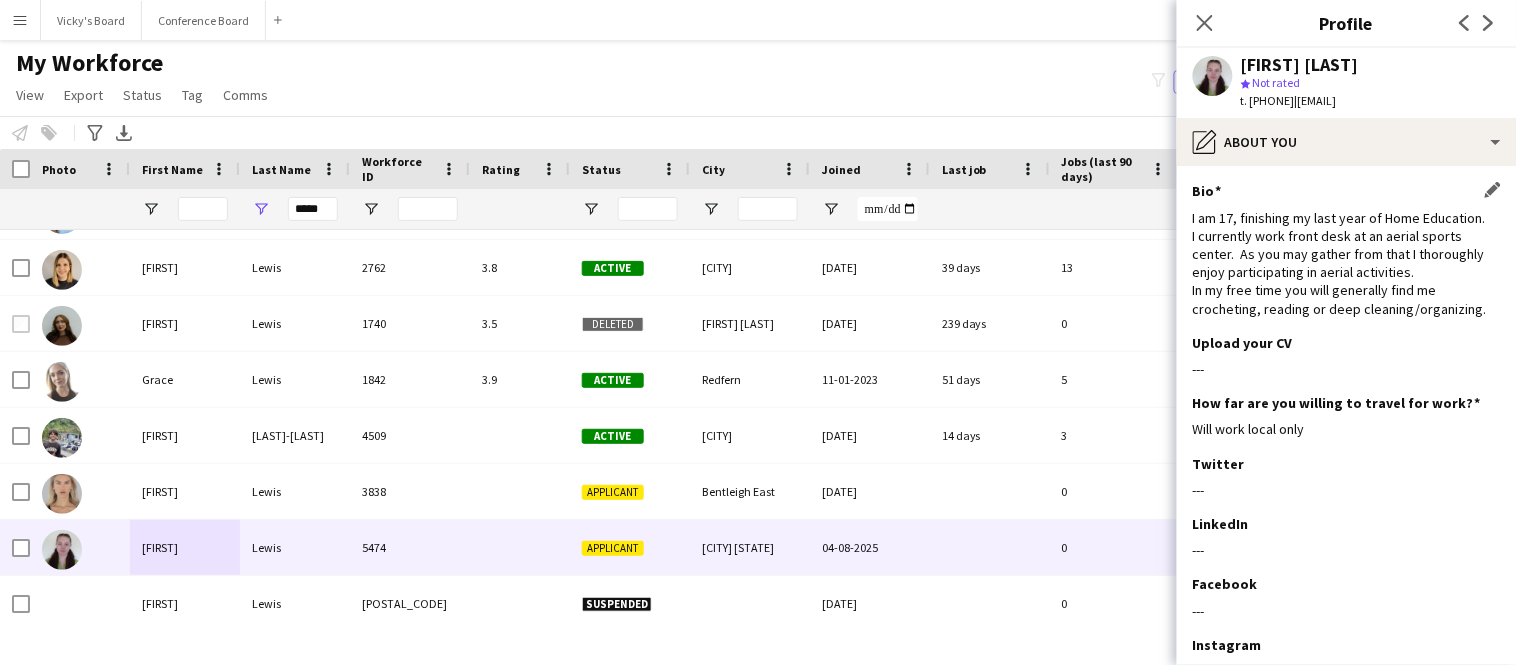 click on "I am 17, finishing my last year of Home Education.
I currently work front desk at an aerial sports center.  As you may gather from that I thoroughly enjoy participating in aerial activities.
In my free time you will generally find me crocheting, reading or deep cleaning/organizing." 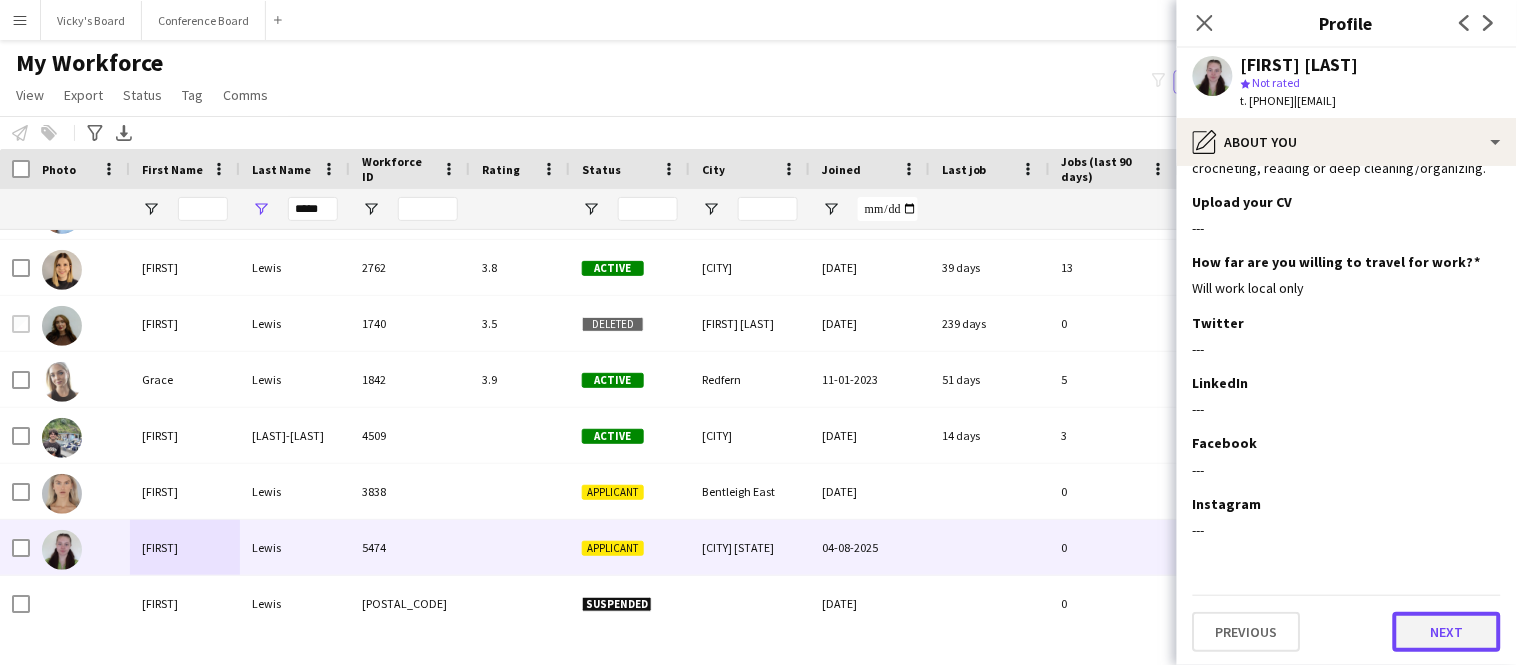 click on "Next" 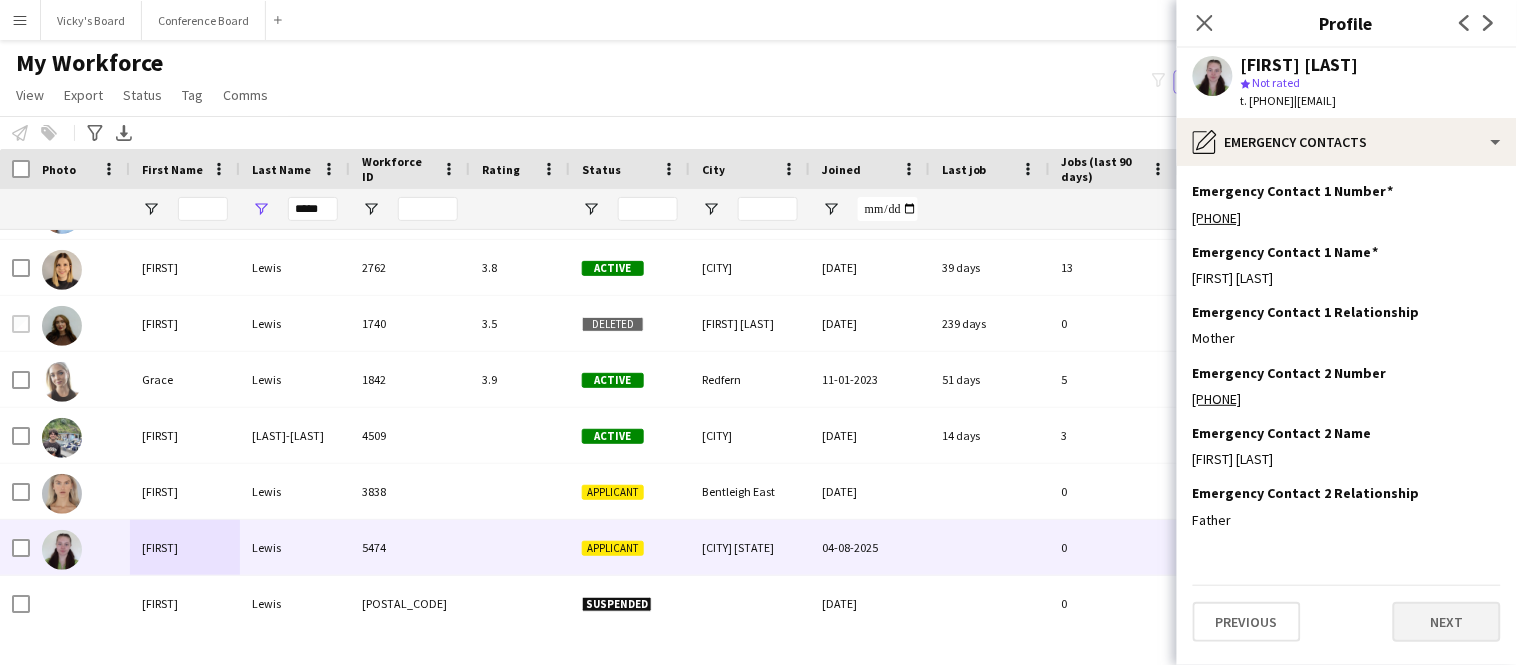 scroll, scrollTop: 0, scrollLeft: 0, axis: both 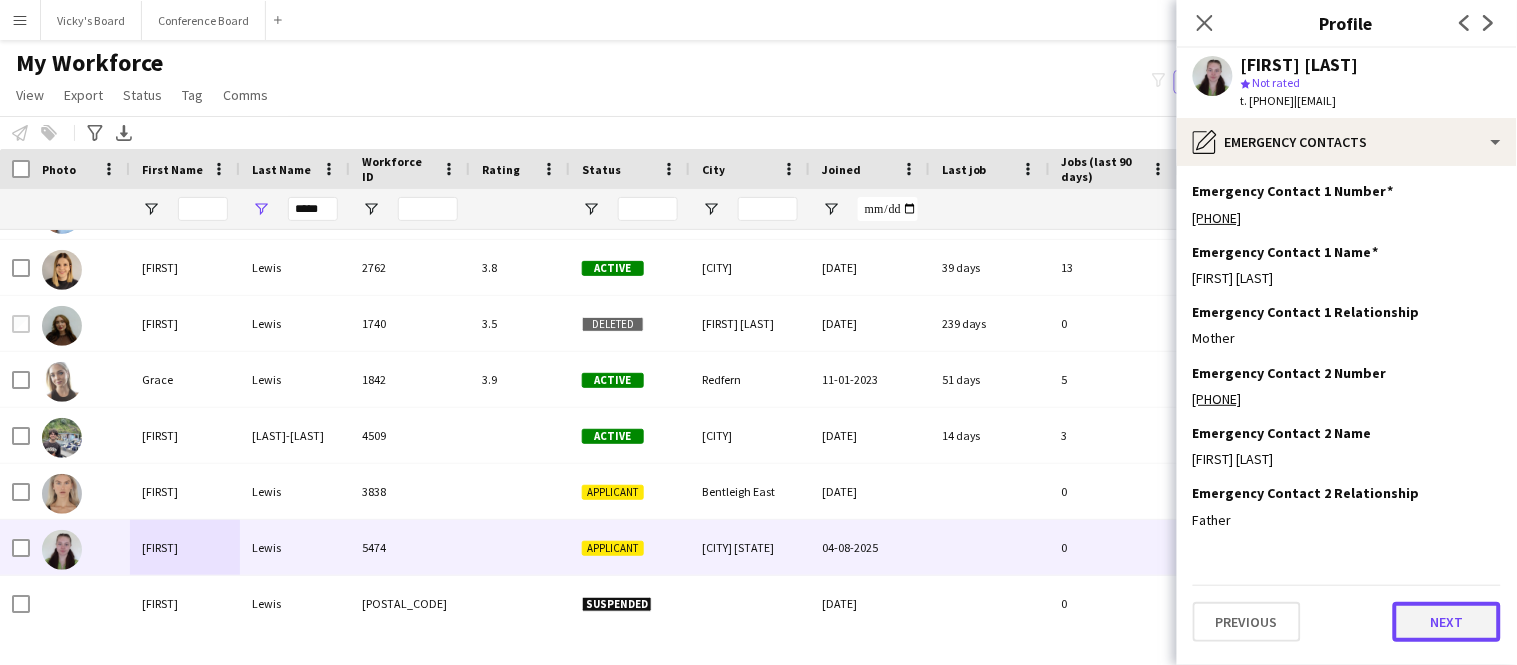 click on "Next" 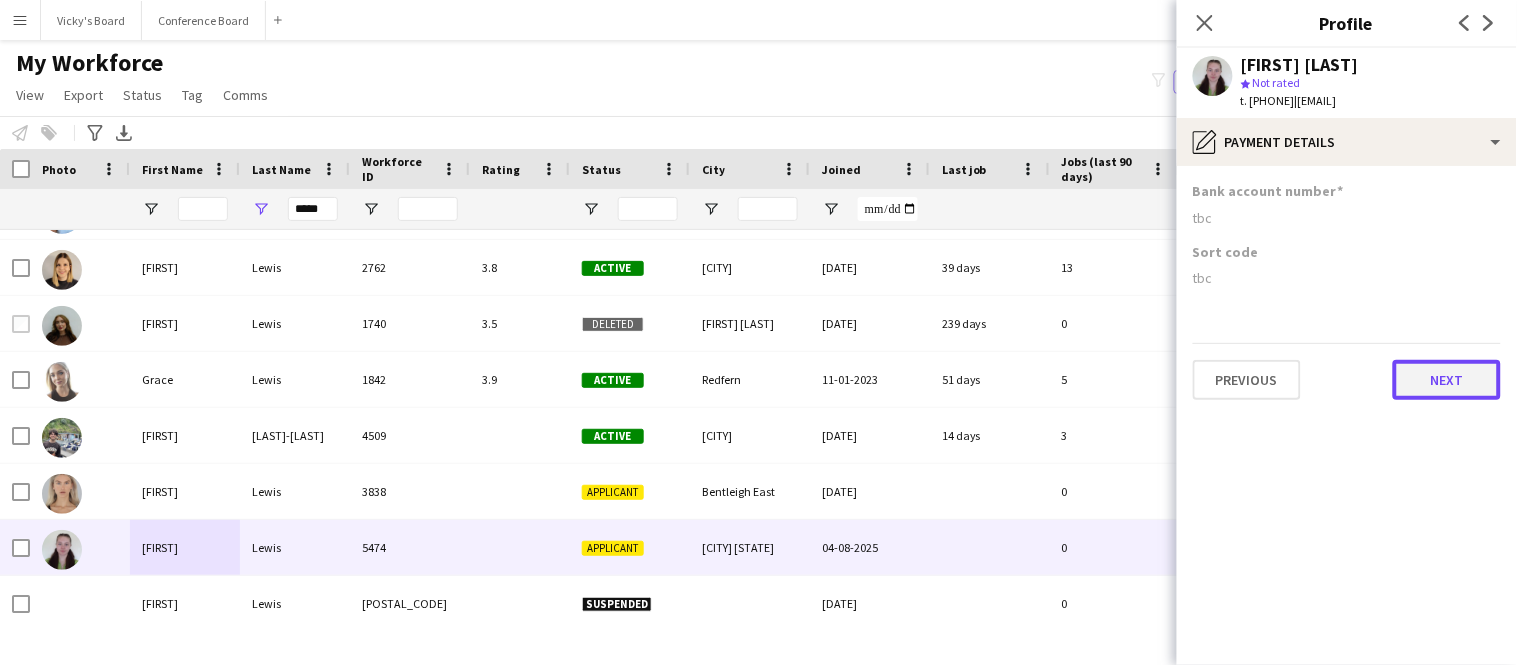 click on "Next" 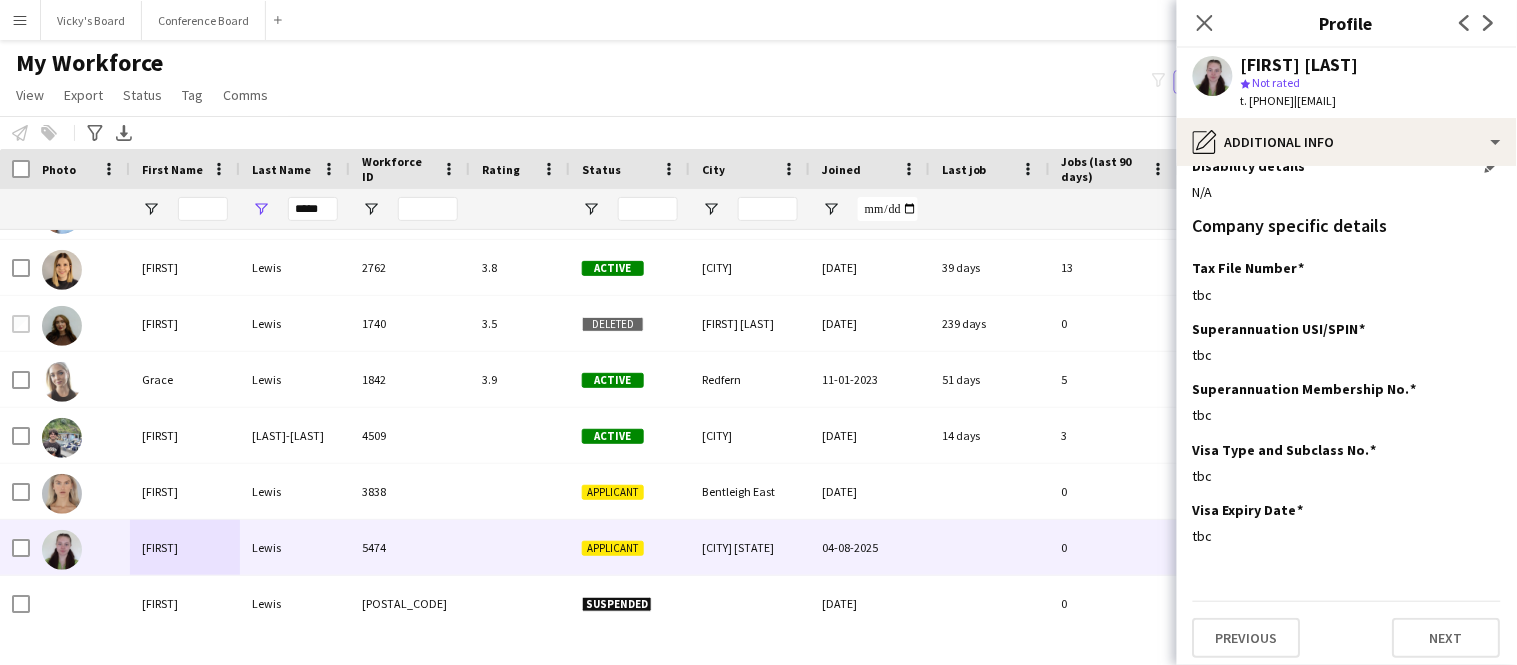 scroll, scrollTop: 207, scrollLeft: 0, axis: vertical 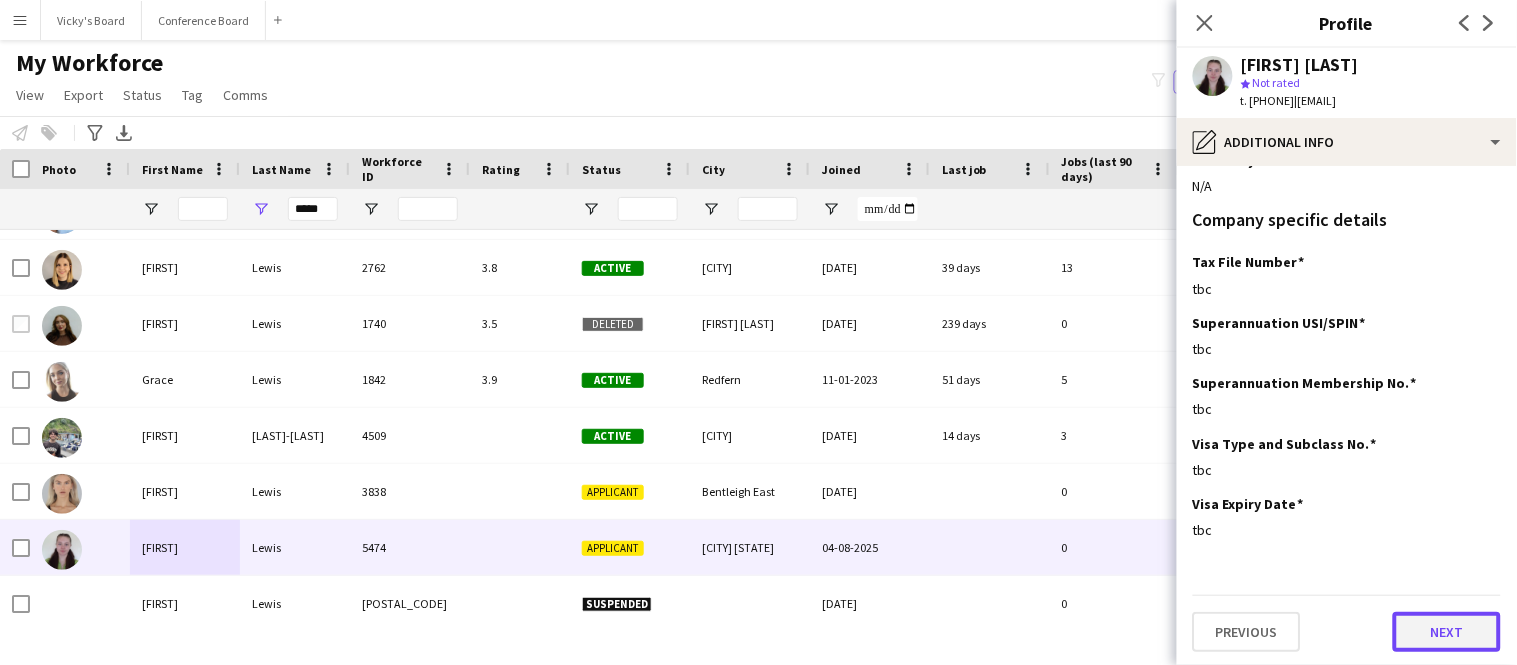 click on "Next" 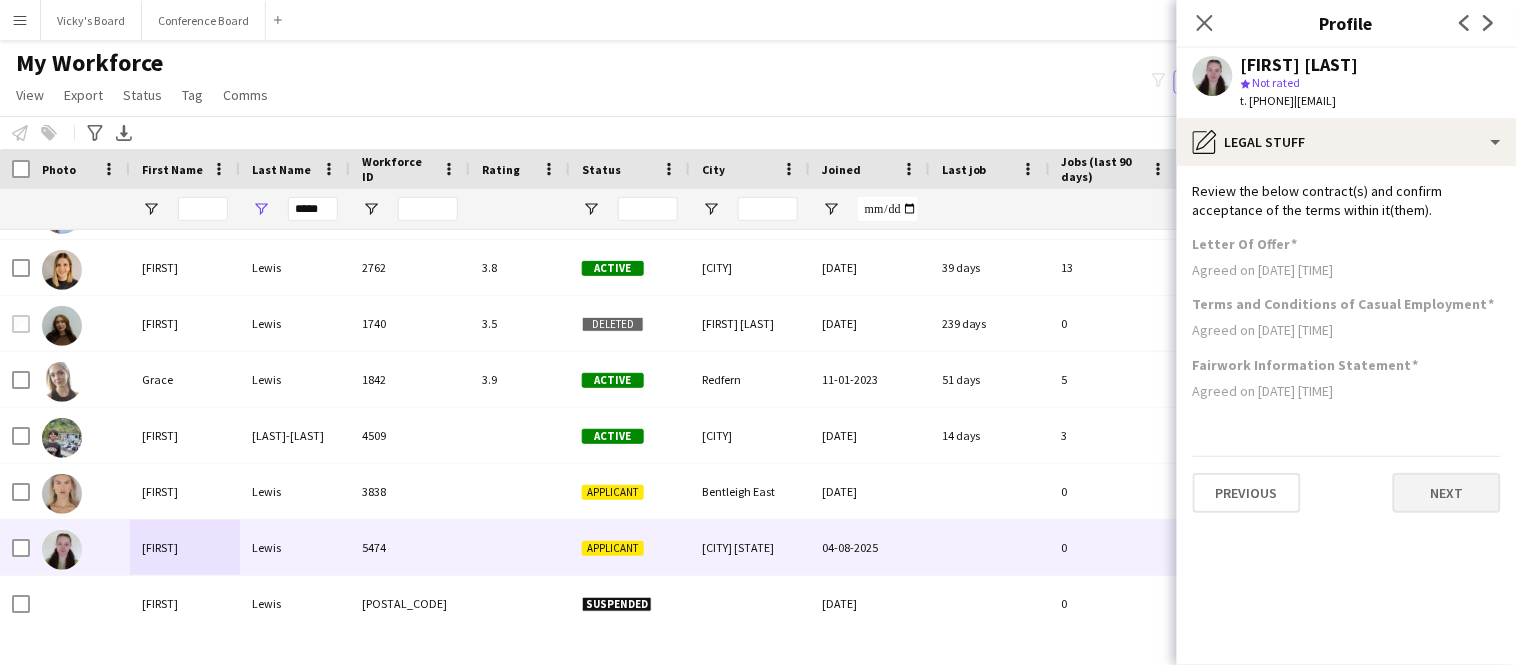 scroll, scrollTop: 0, scrollLeft: 0, axis: both 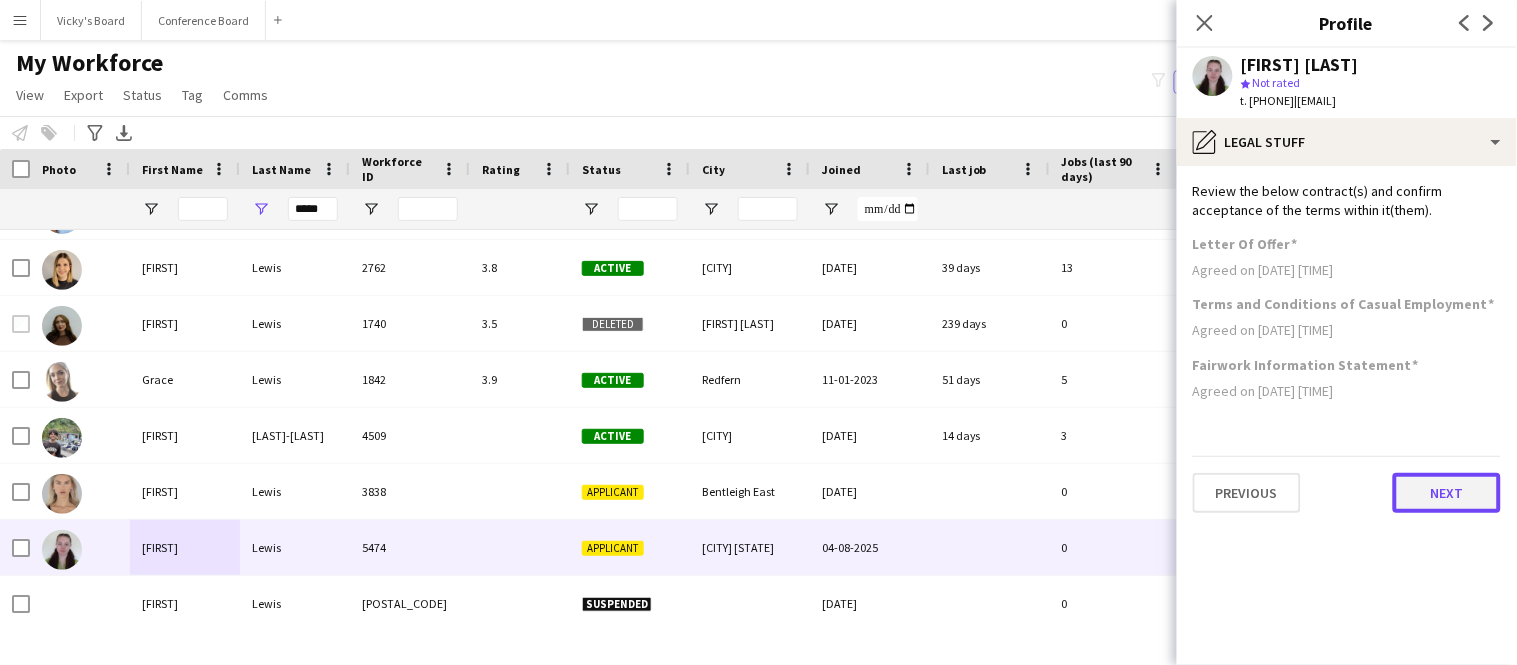 click on "Next" 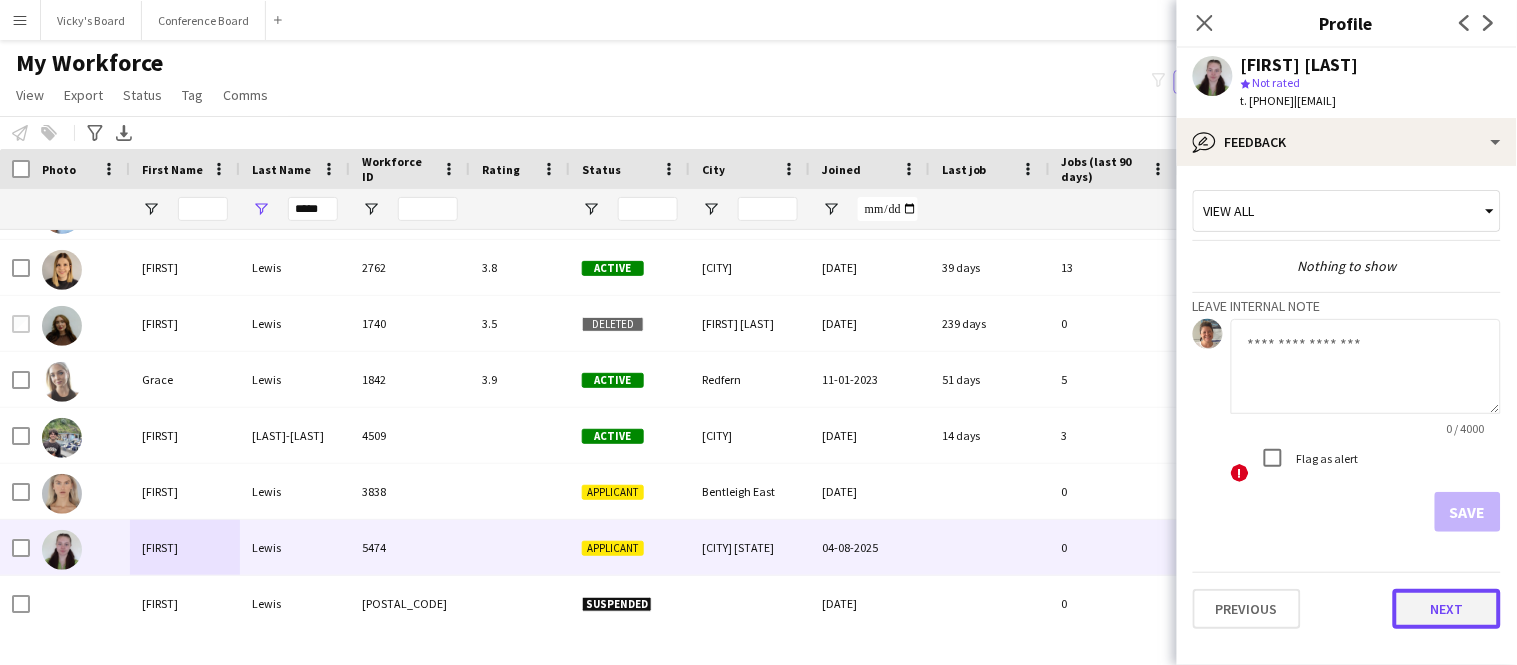 click on "Next" 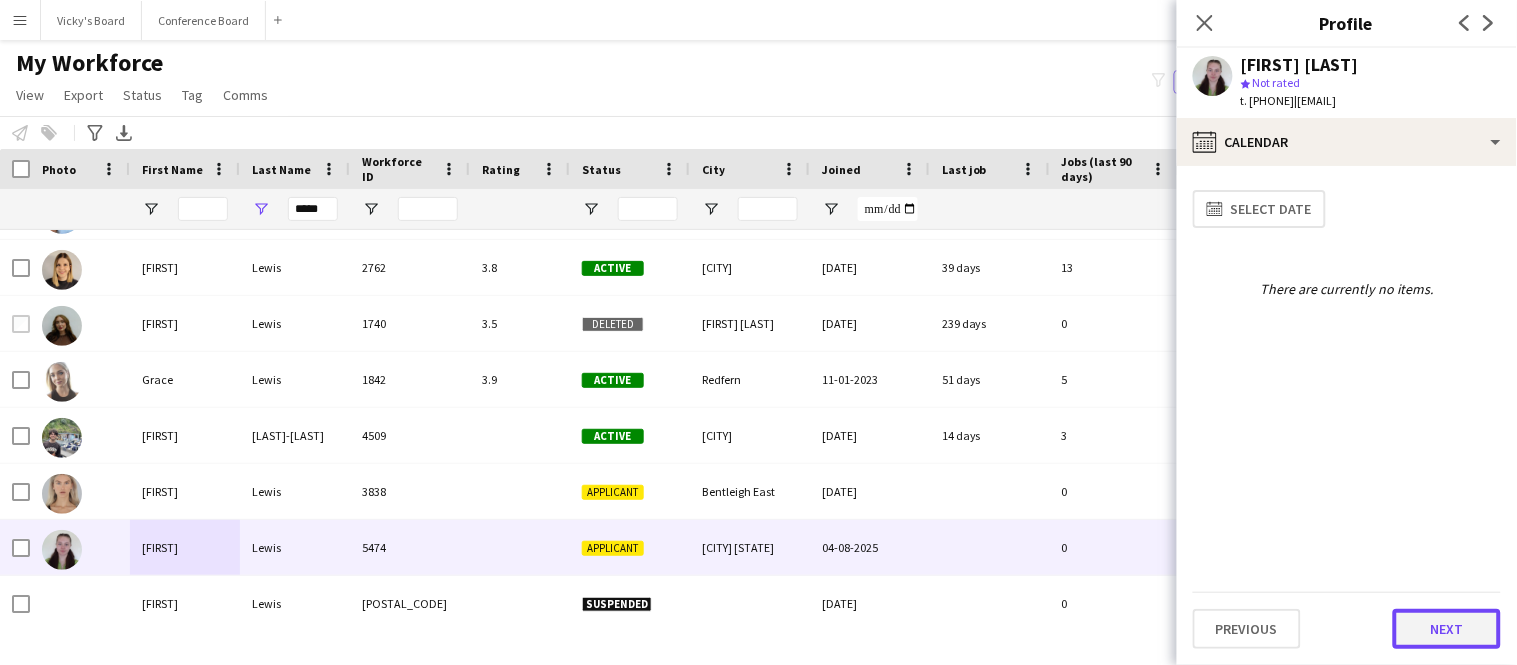 click on "Next" 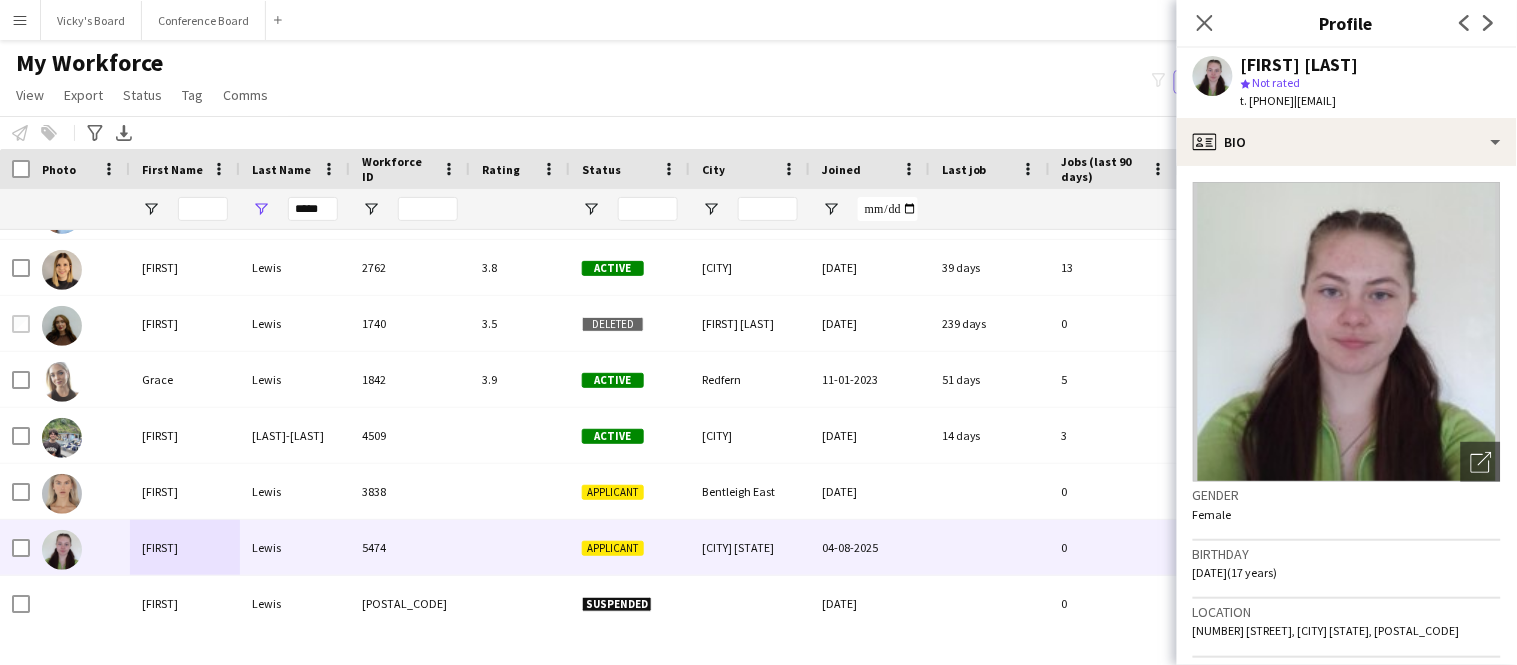 scroll, scrollTop: 1035, scrollLeft: 0, axis: vertical 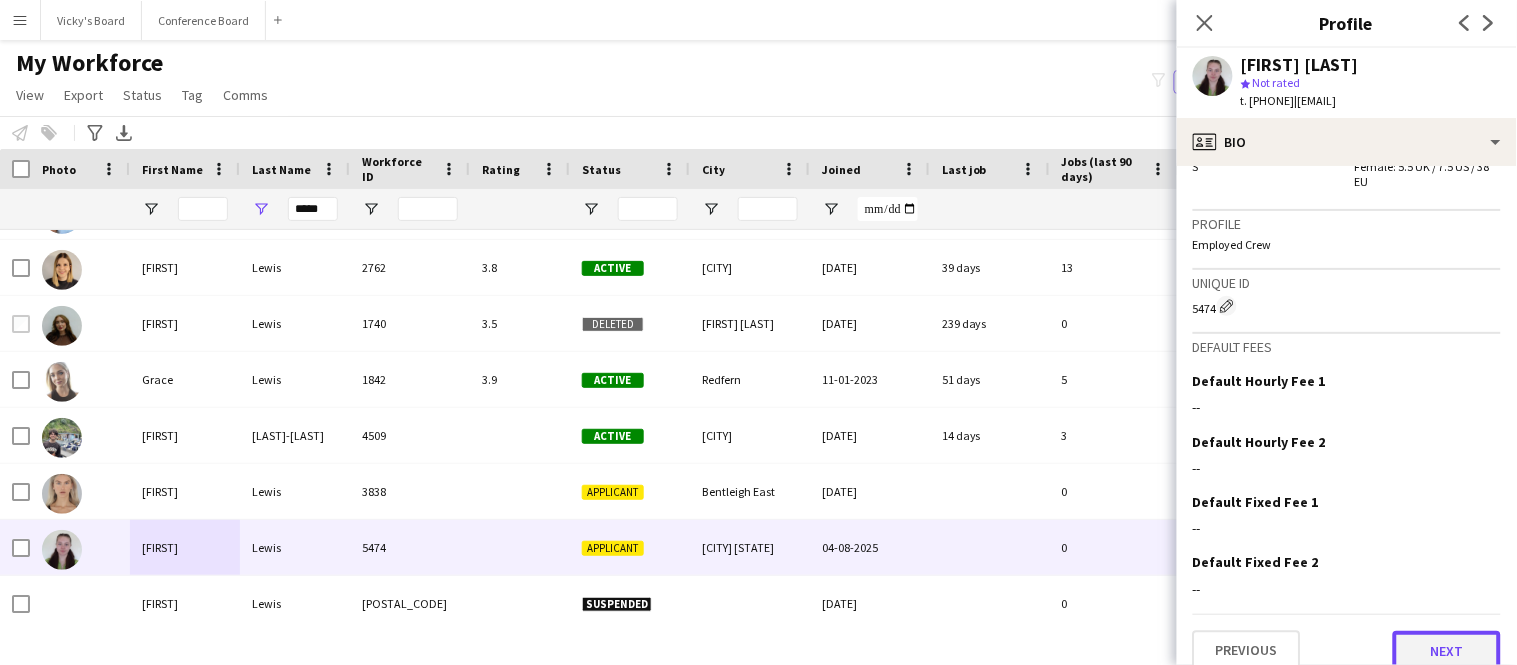 click on "Next" 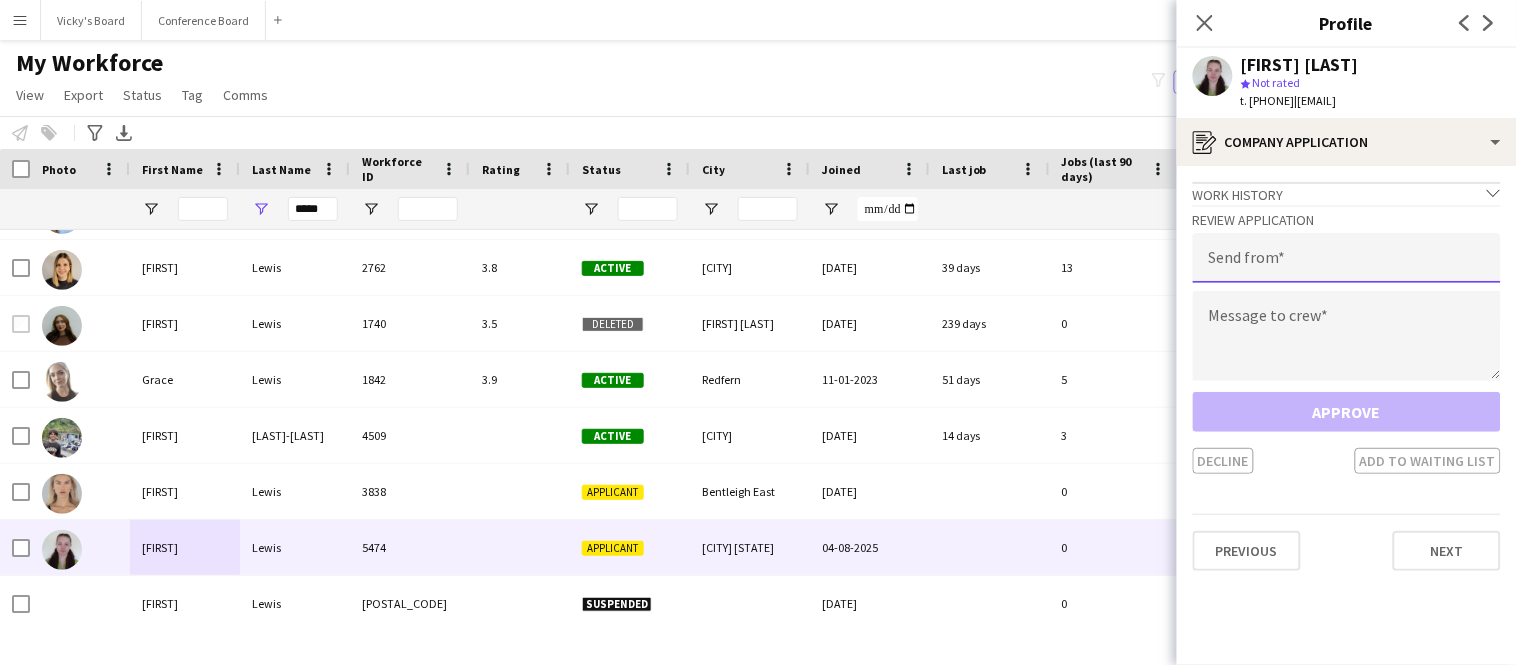 click 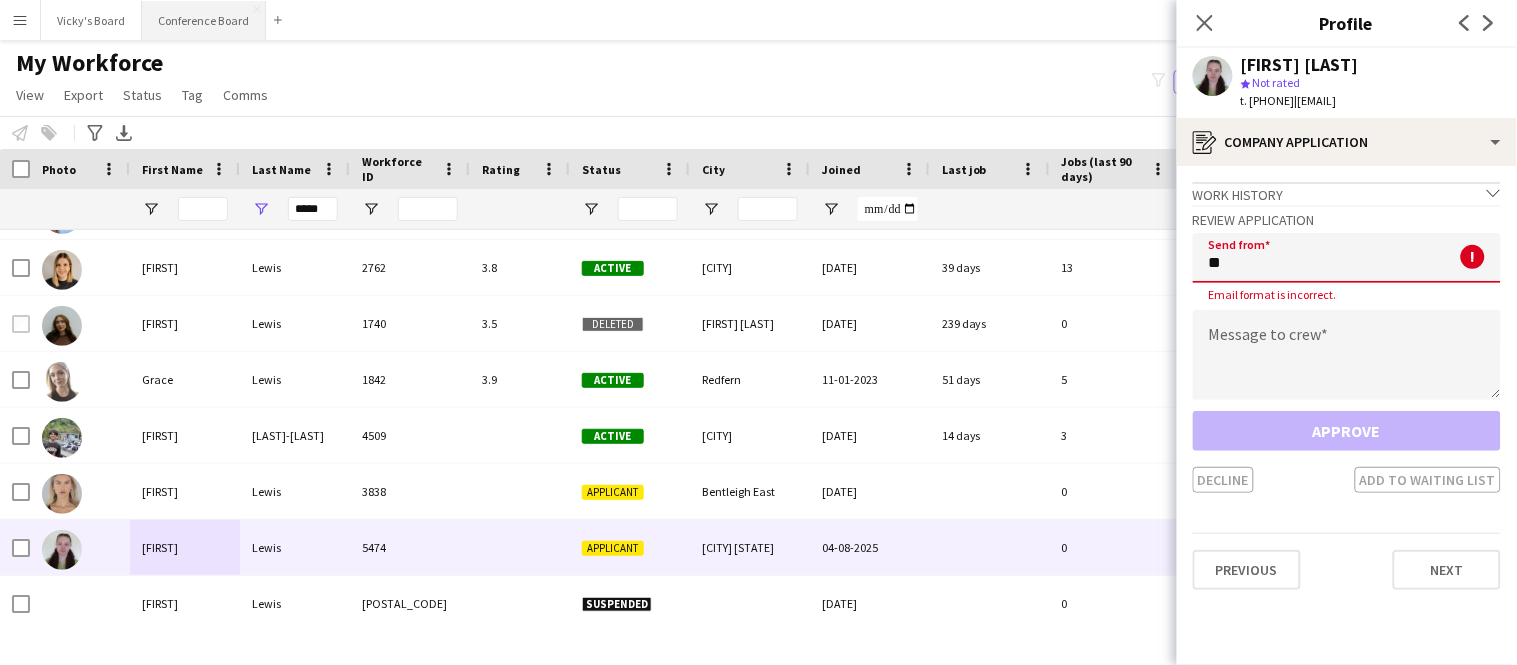 type on "**" 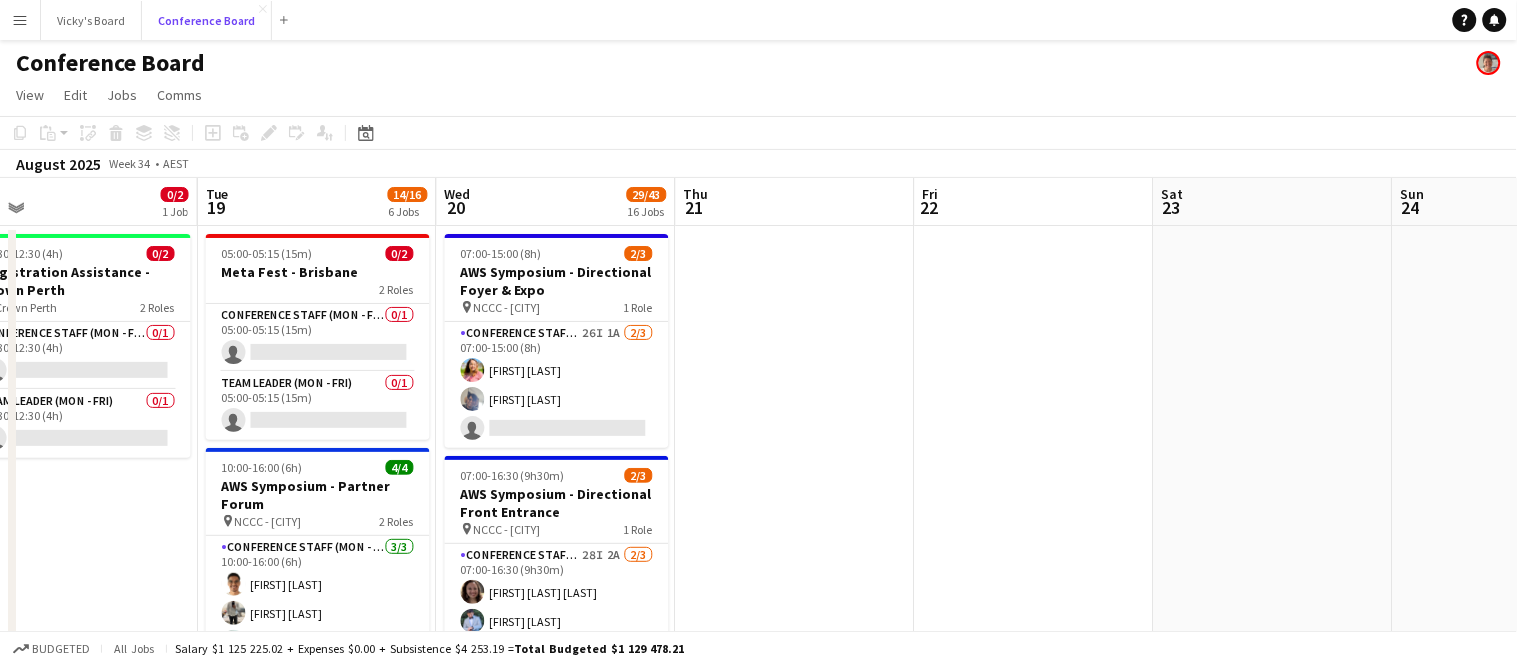 scroll, scrollTop: 0, scrollLeft: 761, axis: horizontal 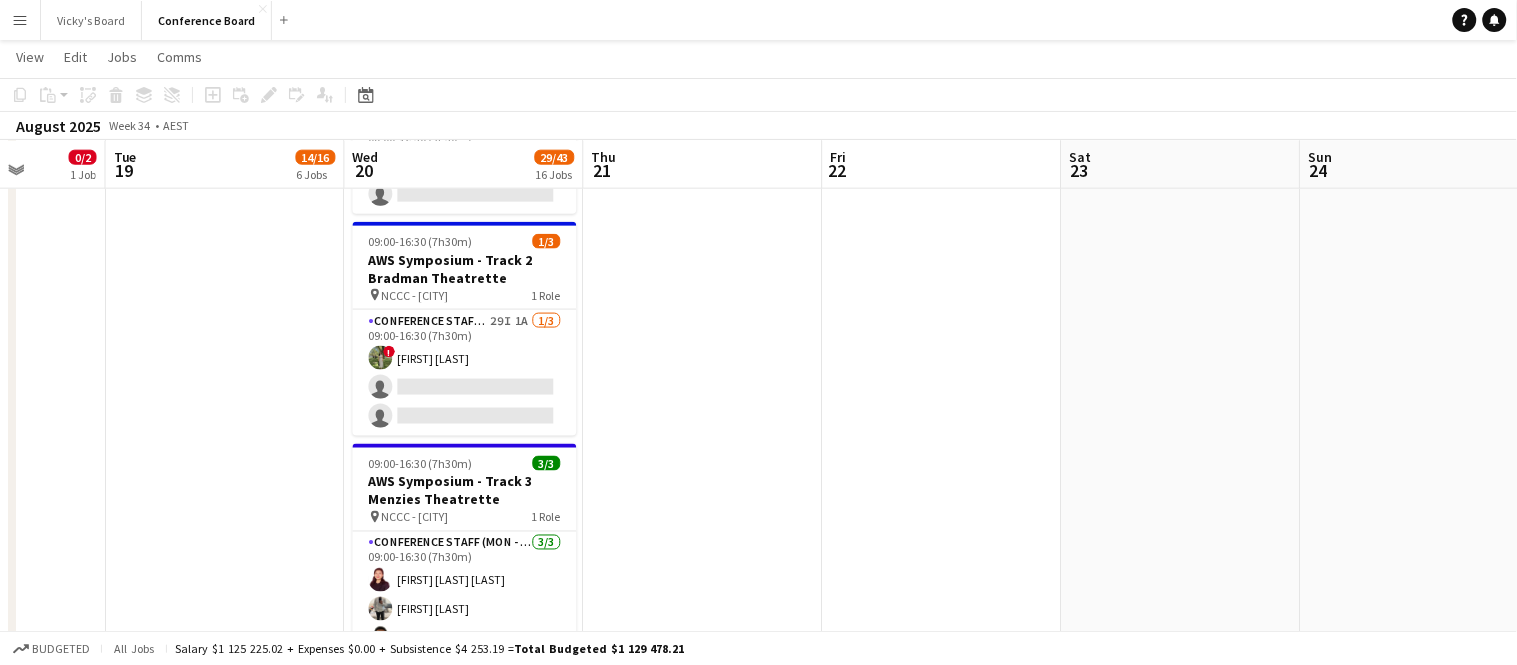click on "Conference Staff (Mon - Fri) [NUMBER] [NUMBER] [NUMBER]/[NUMBER] [TIME]-[TIME] ([DURATION])
! [FIRST] [LAST] single-neutral-actions single-neutral-actions" at bounding box center [465, 373] 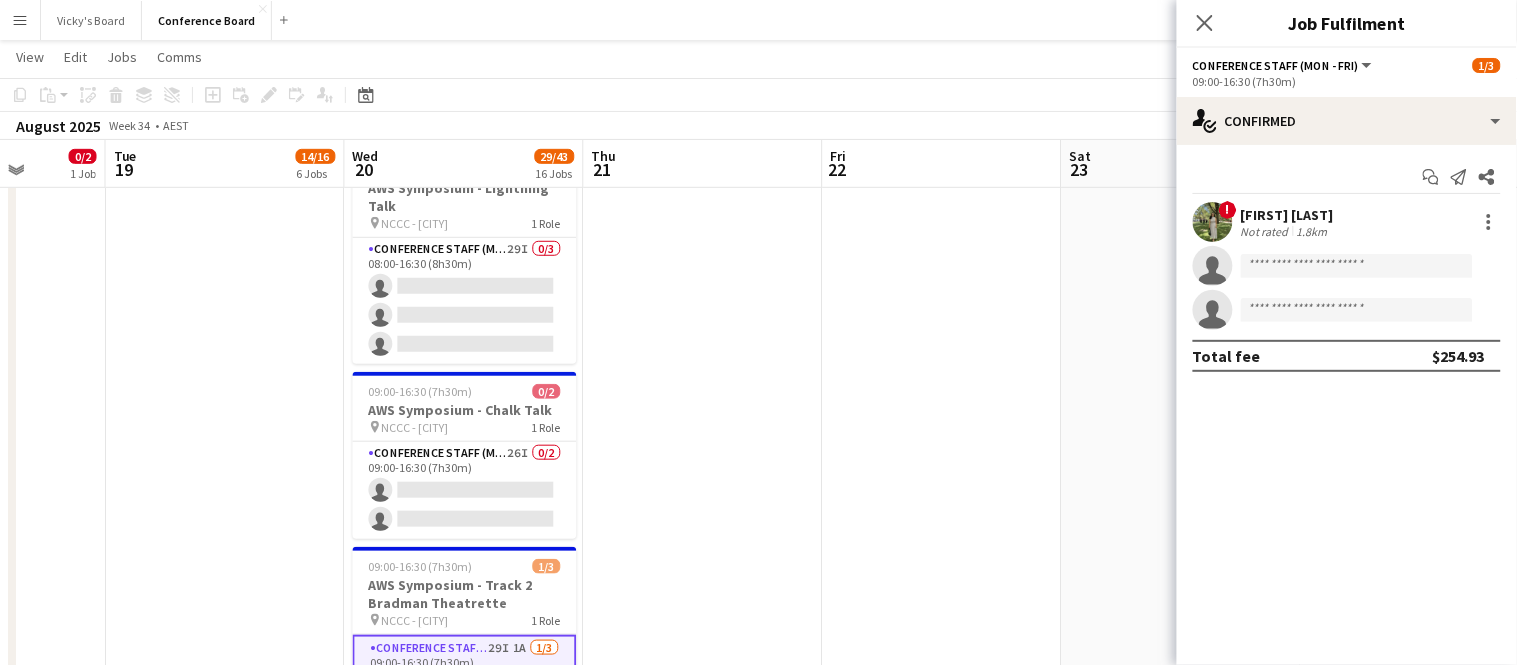 scroll, scrollTop: 2201, scrollLeft: 0, axis: vertical 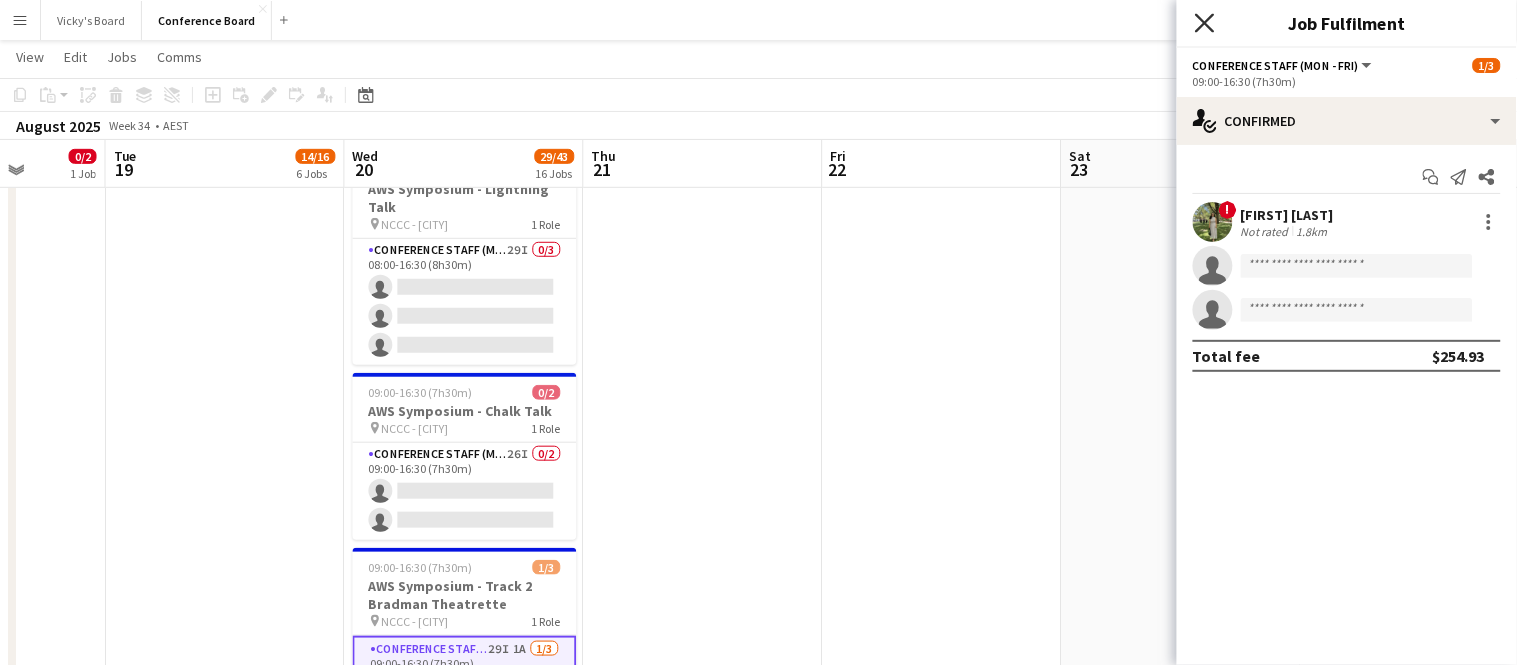 click 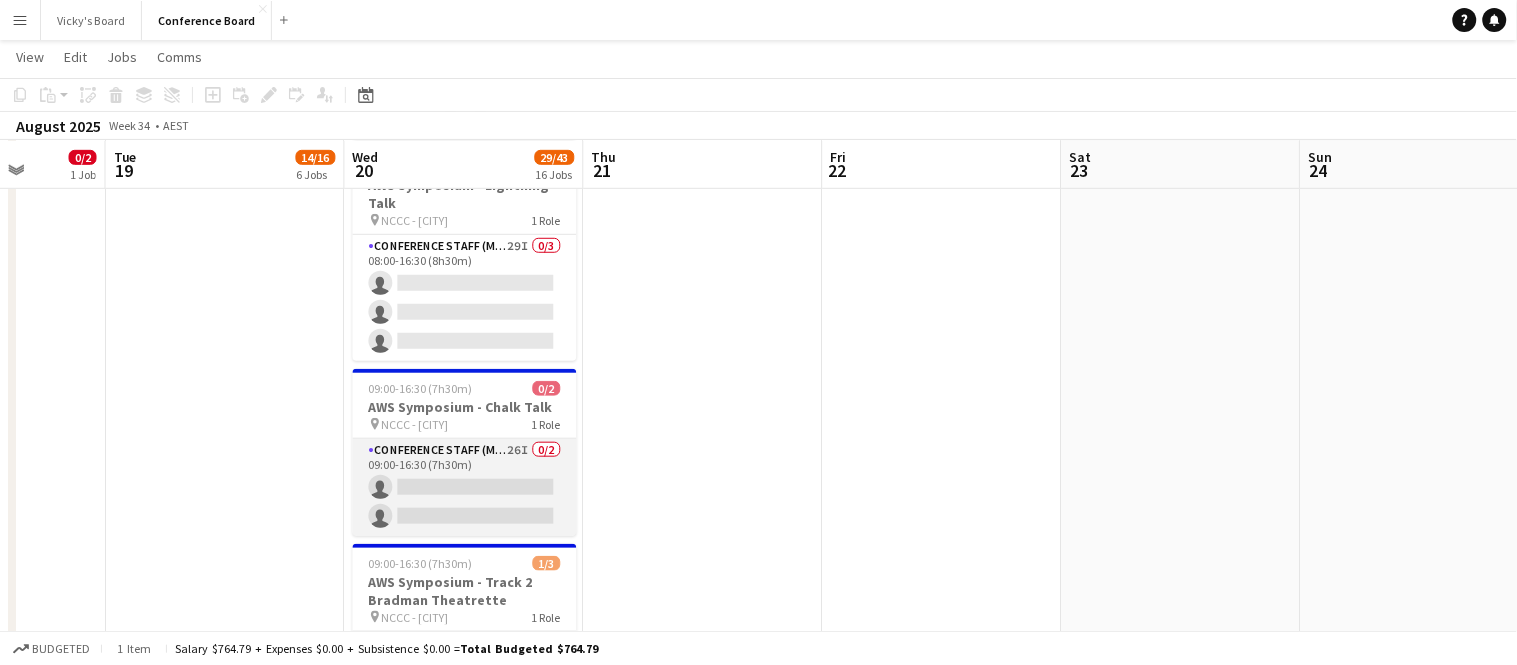 scroll, scrollTop: 2210, scrollLeft: 0, axis: vertical 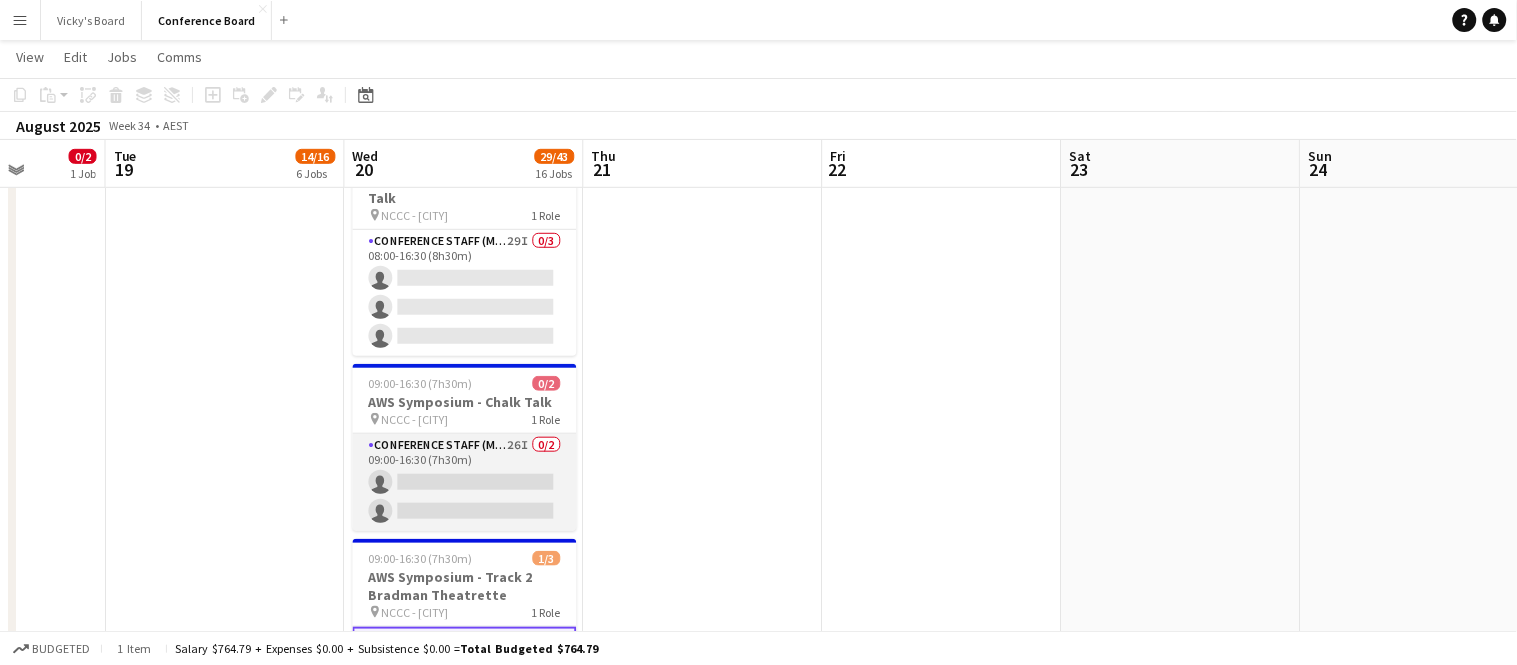 click on "Conference Staff (Mon - Fri)   26I   0/2   09:00-16:30 (7h30m)
single-neutral-actions
single-neutral-actions" at bounding box center (465, 482) 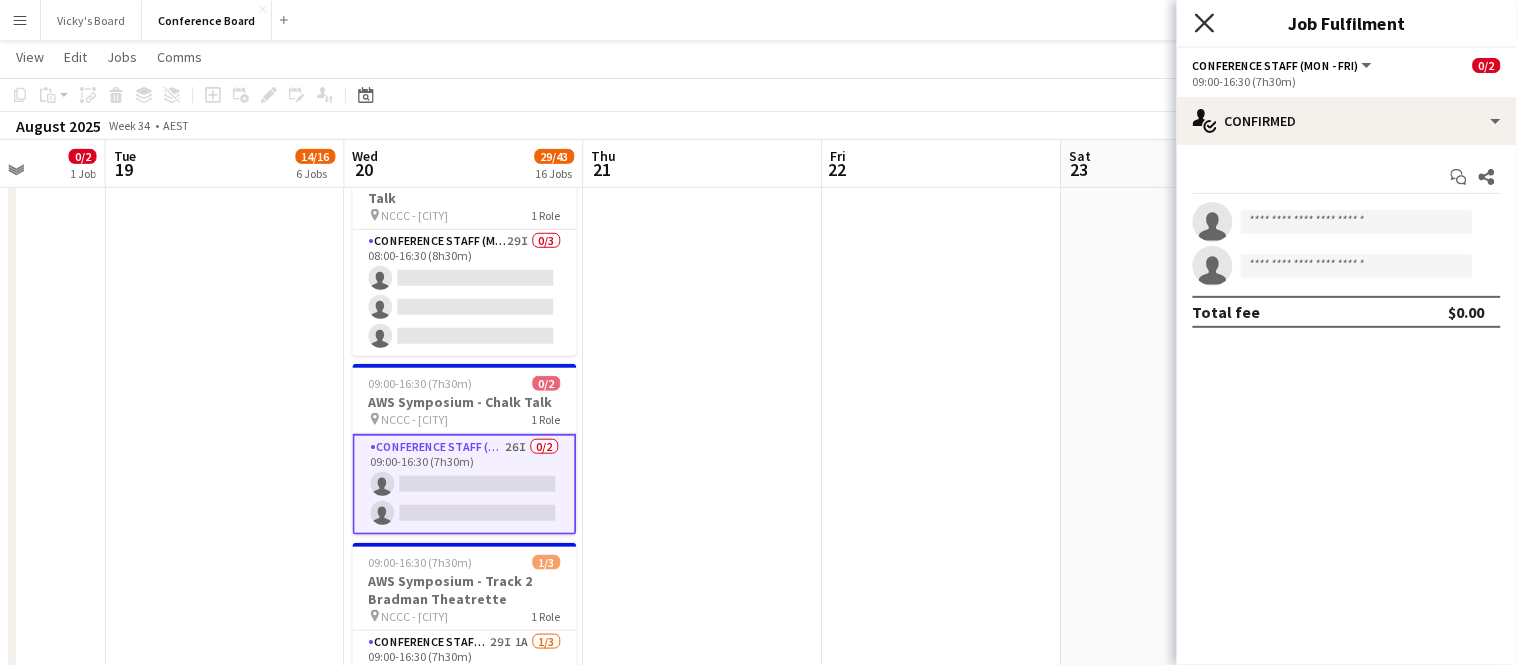 click 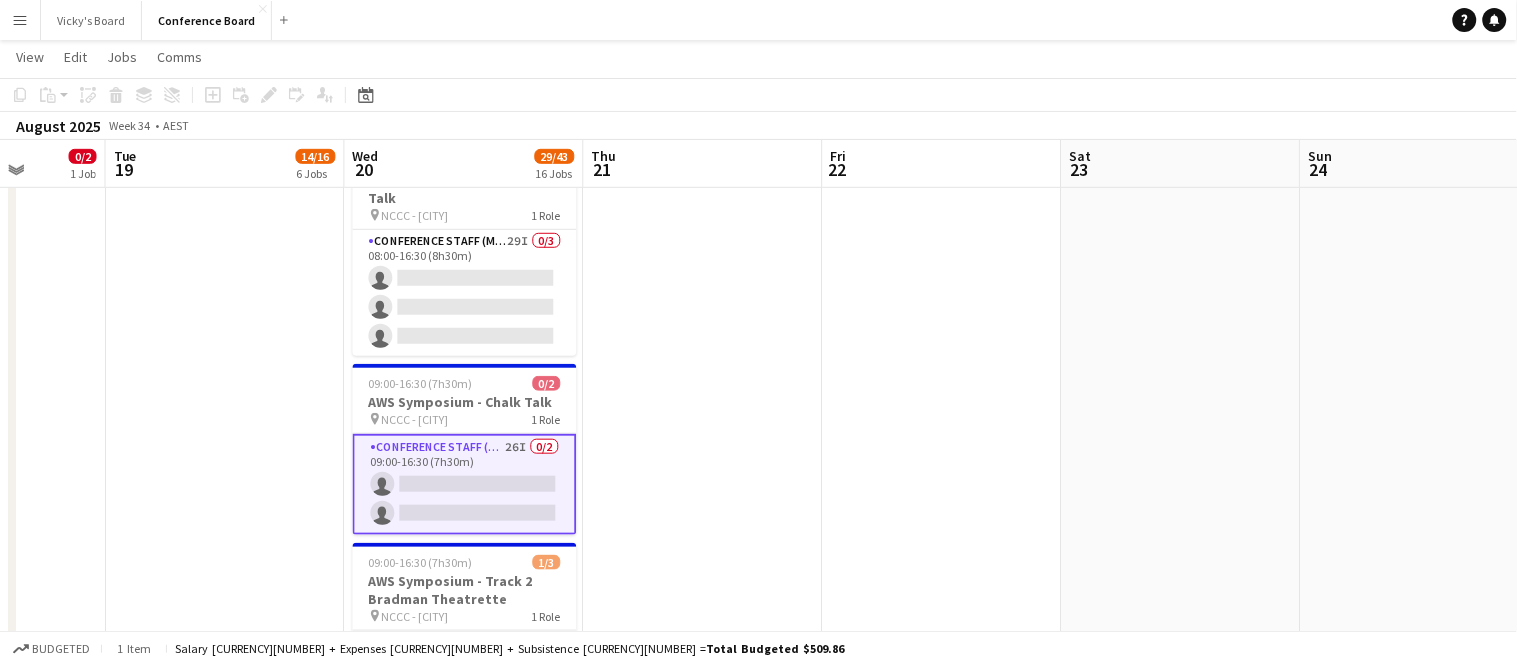 click on "Conference Staff (Mon - Fri)   26I   0/2   09:00-16:30 (7h30m)
single-neutral-actions
single-neutral-actions" at bounding box center (465, 484) 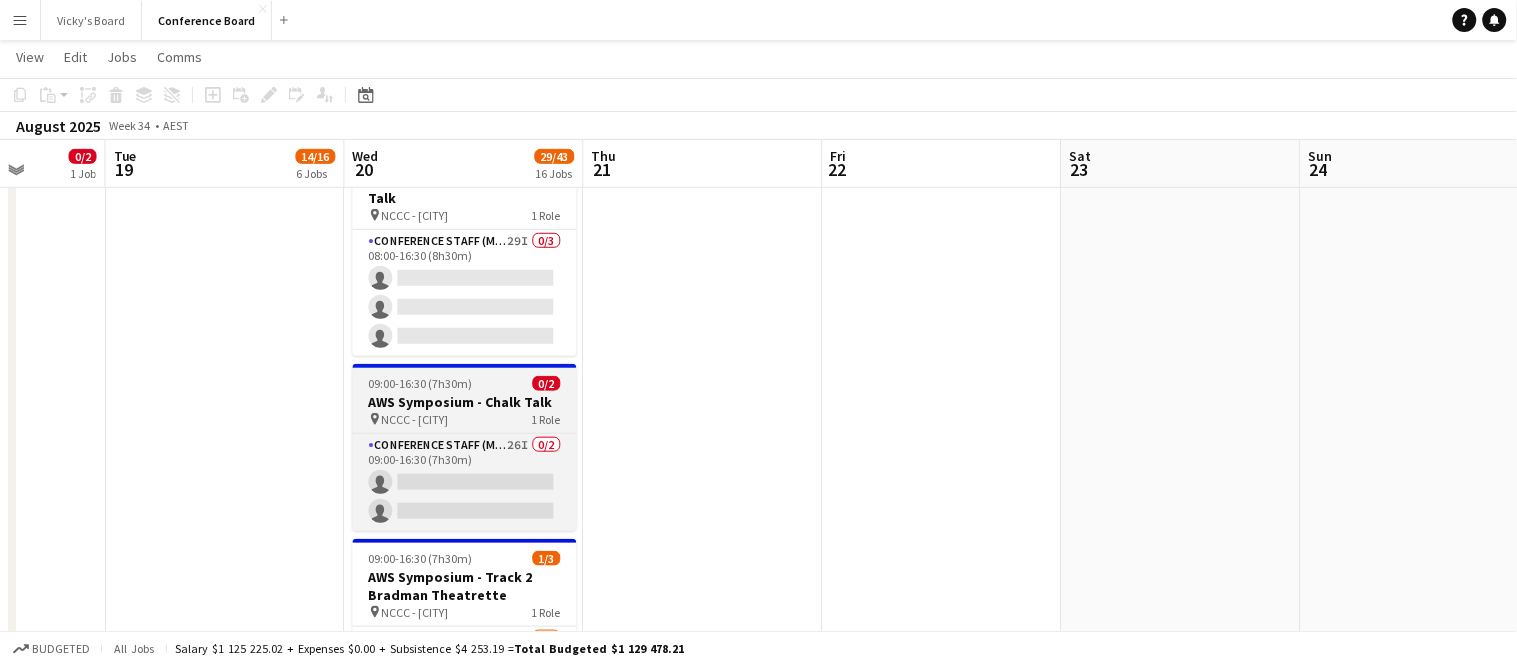 click on "pin
NCCC - [CITY]   1 Role" at bounding box center (465, 419) 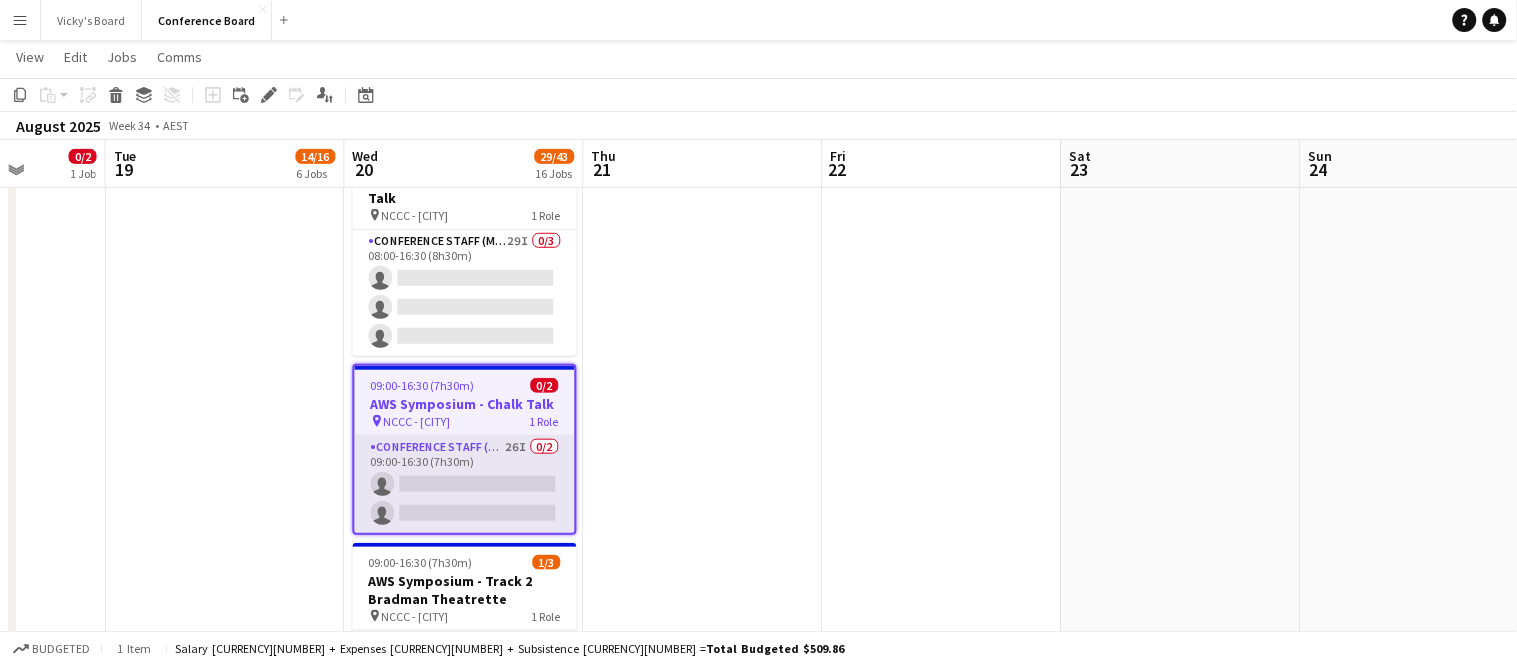 click on "Conference Staff (Mon - Fri)   26I   0/2   09:00-16:30 (7h30m)
single-neutral-actions
single-neutral-actions" at bounding box center (465, 484) 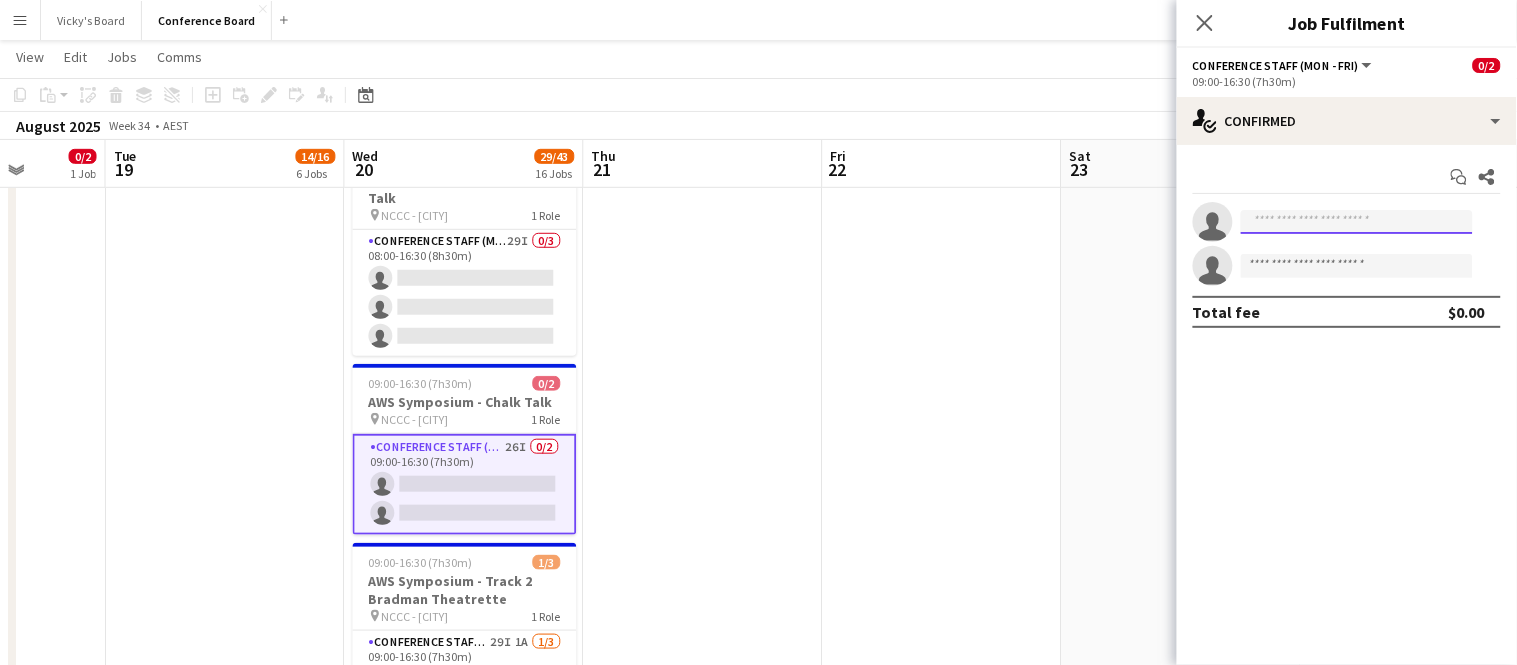 click at bounding box center [1357, 222] 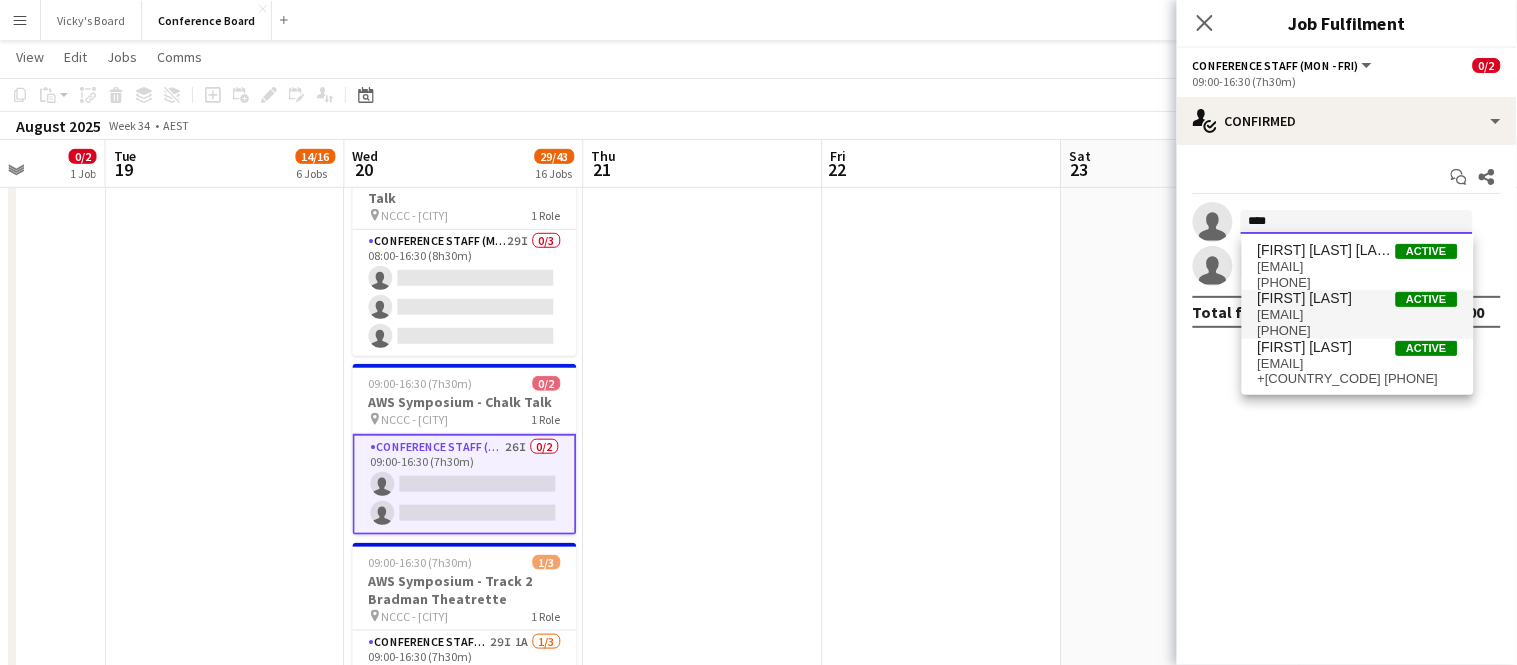 type on "****" 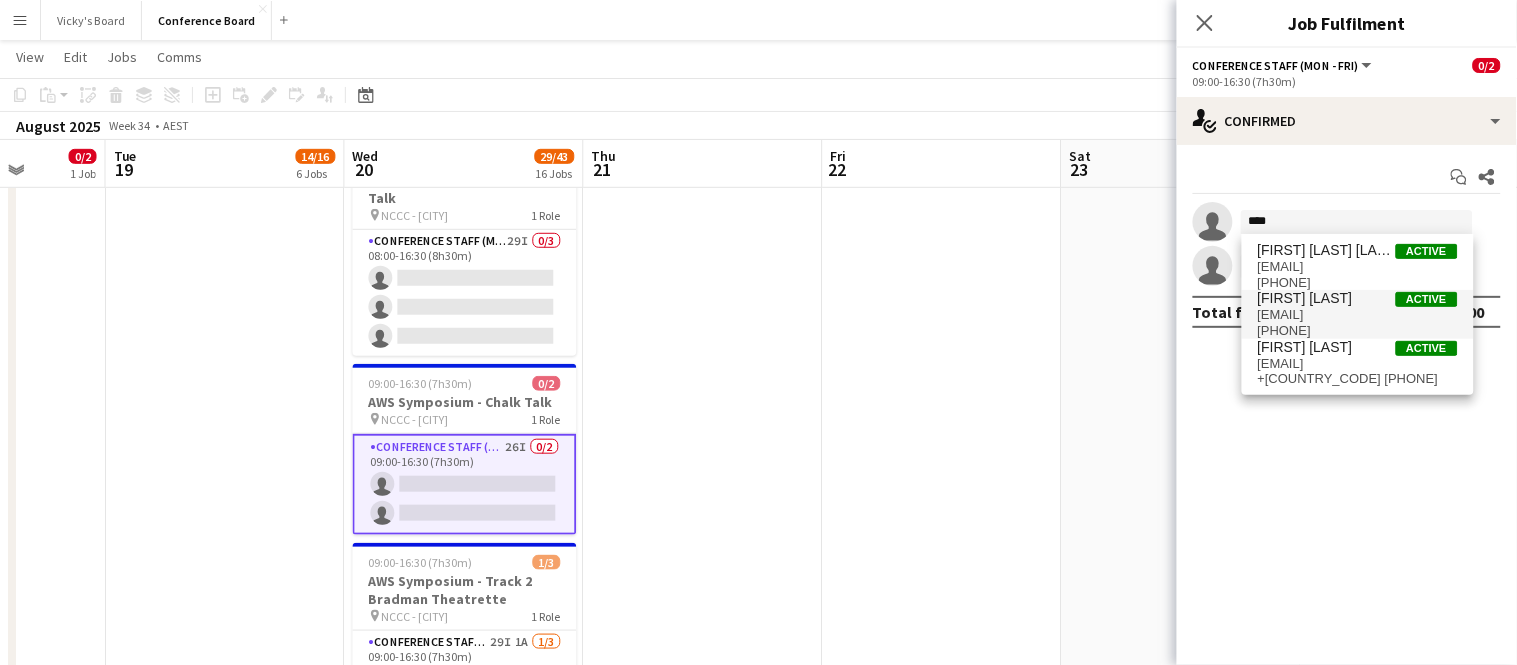 click on "[EMAIL]" at bounding box center [1358, 315] 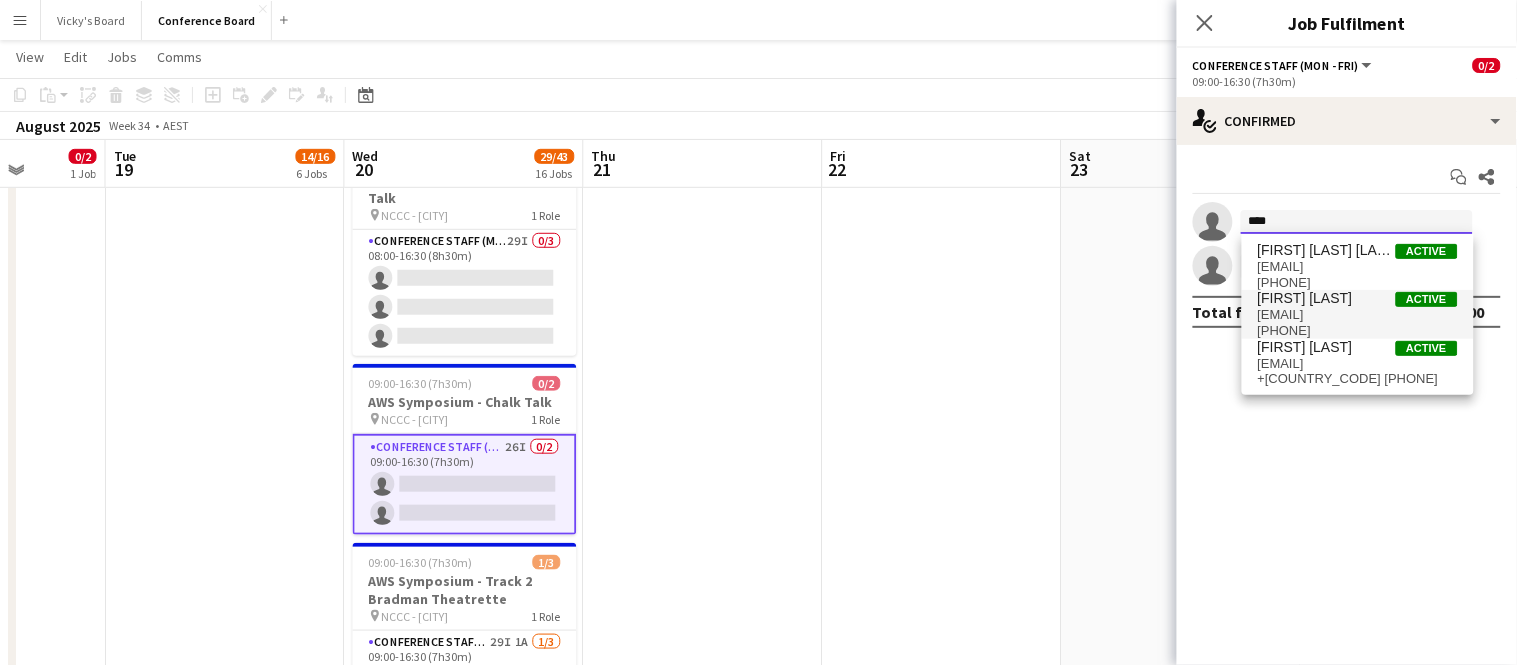 type 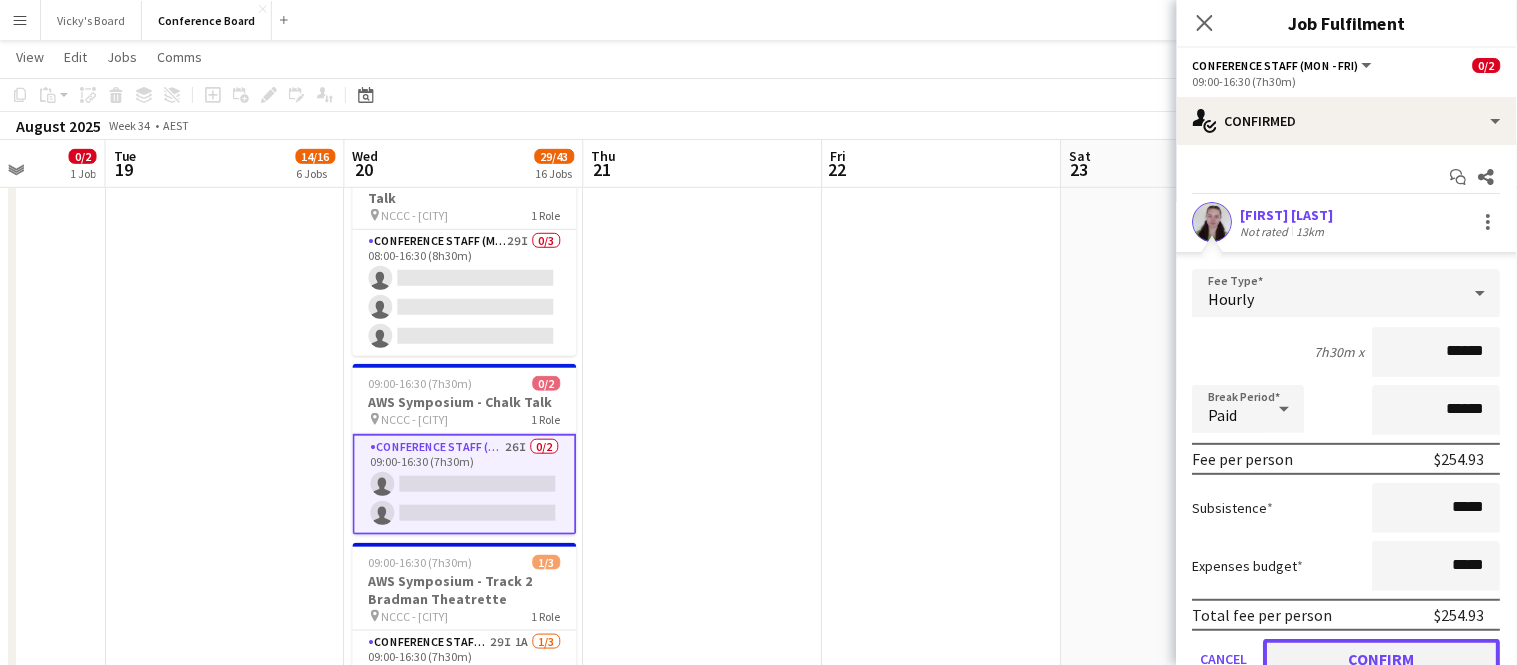 click on "Confirm" at bounding box center (1382, 659) 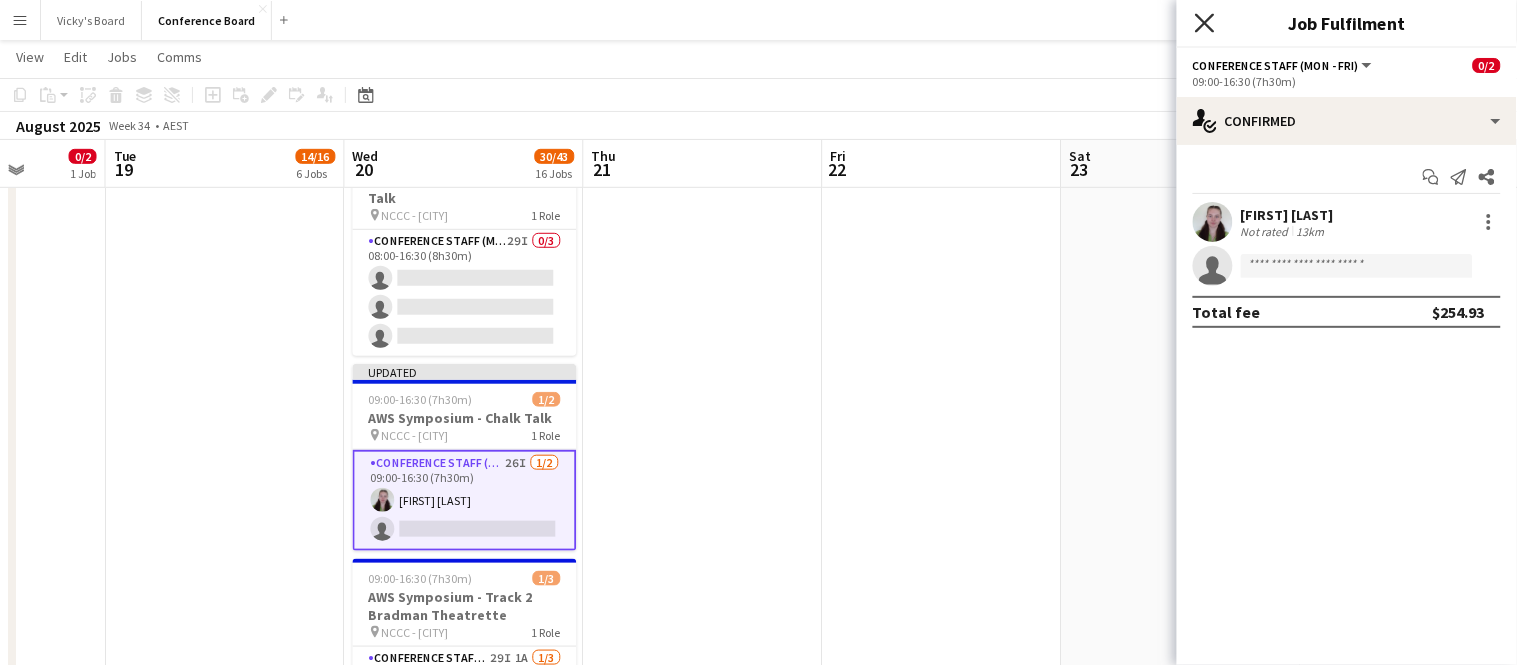 click on "Close pop-in" 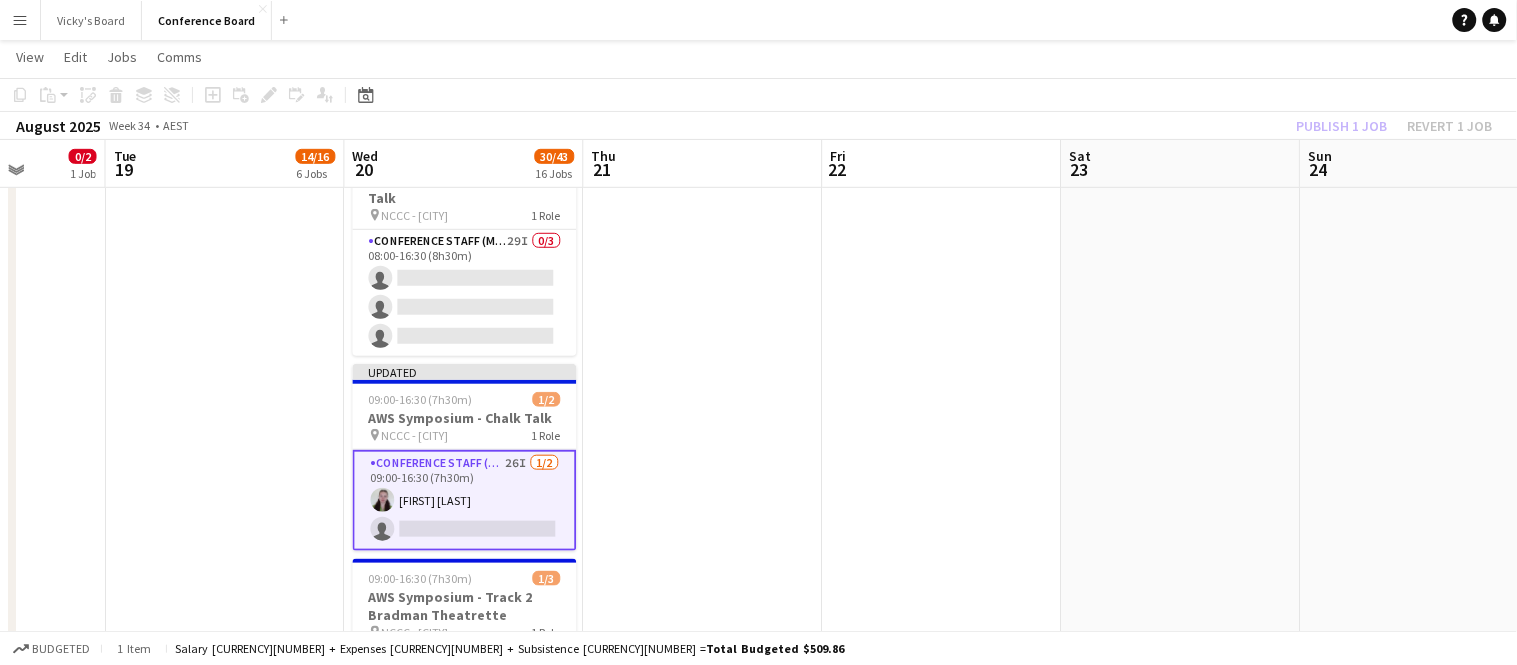 click on "Publish 1 job   Revert 1 job" 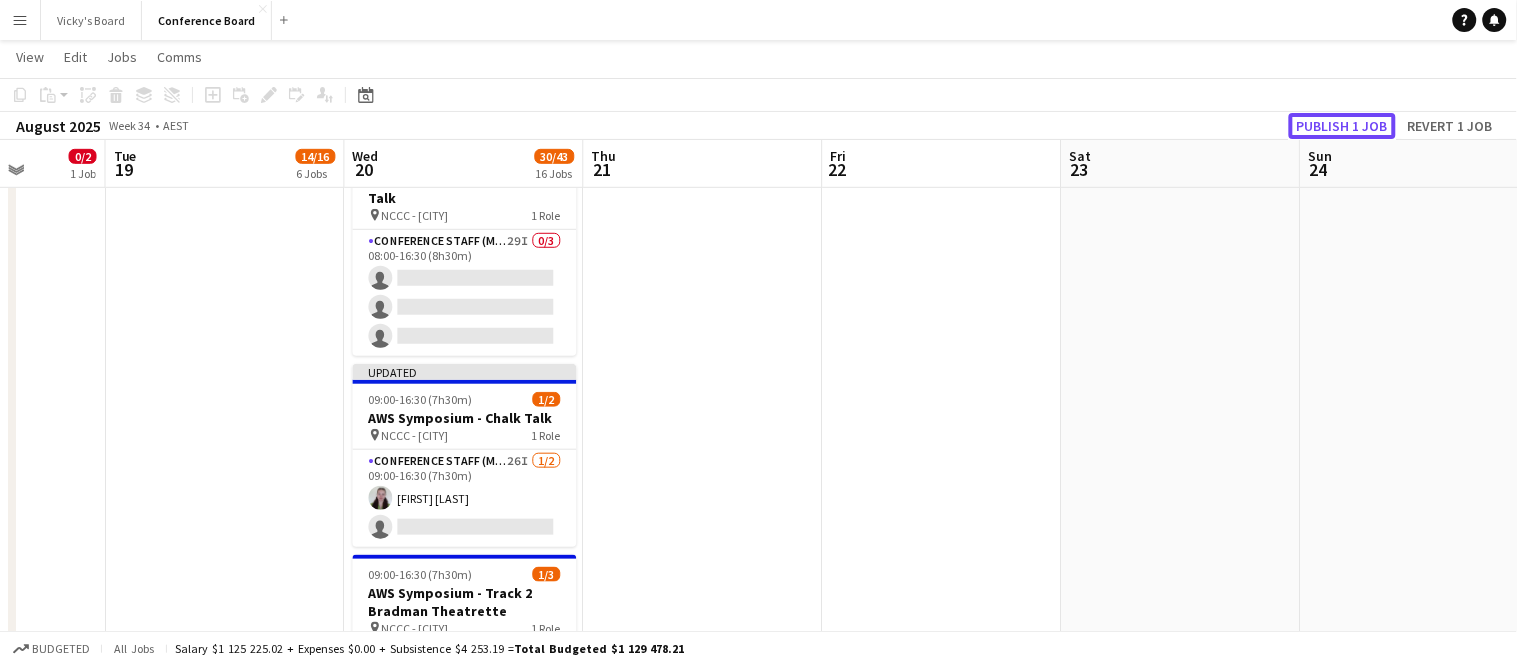 click on "Publish 1 job" 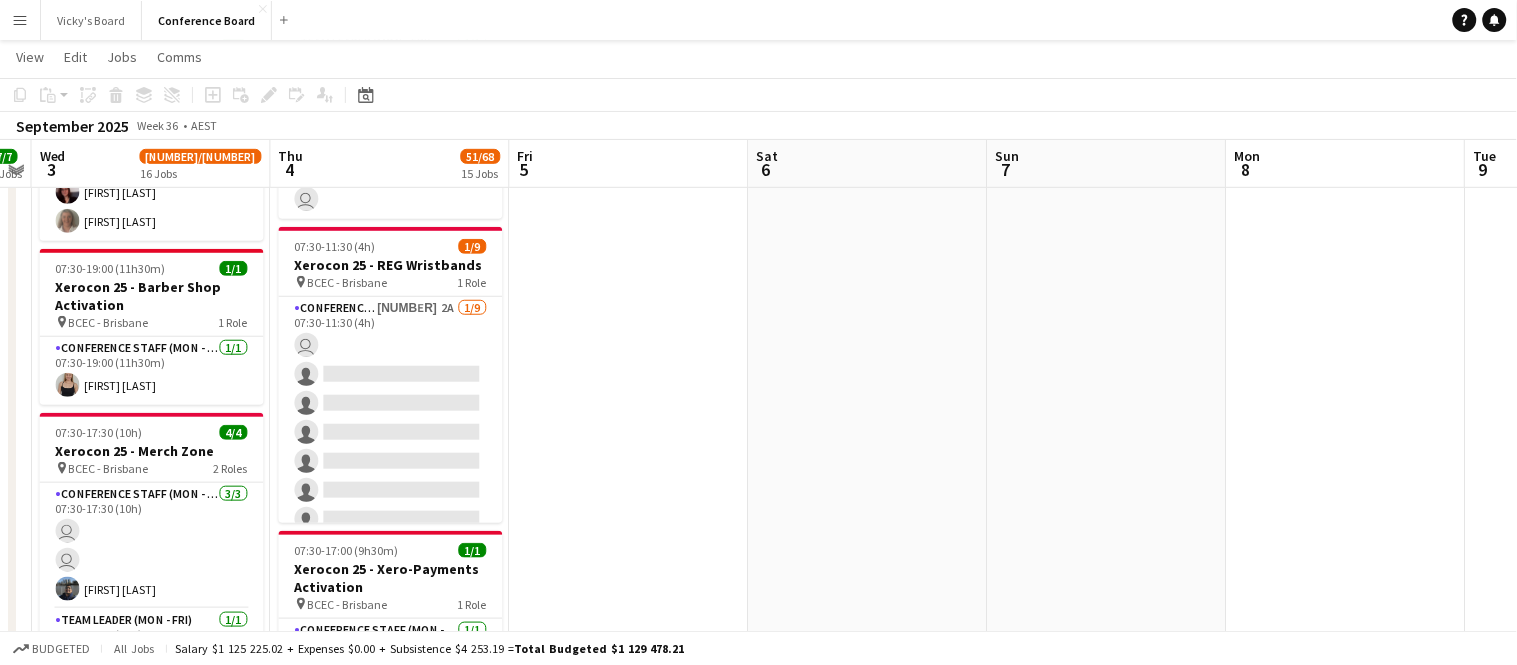 scroll, scrollTop: 0, scrollLeft: 844, axis: horizontal 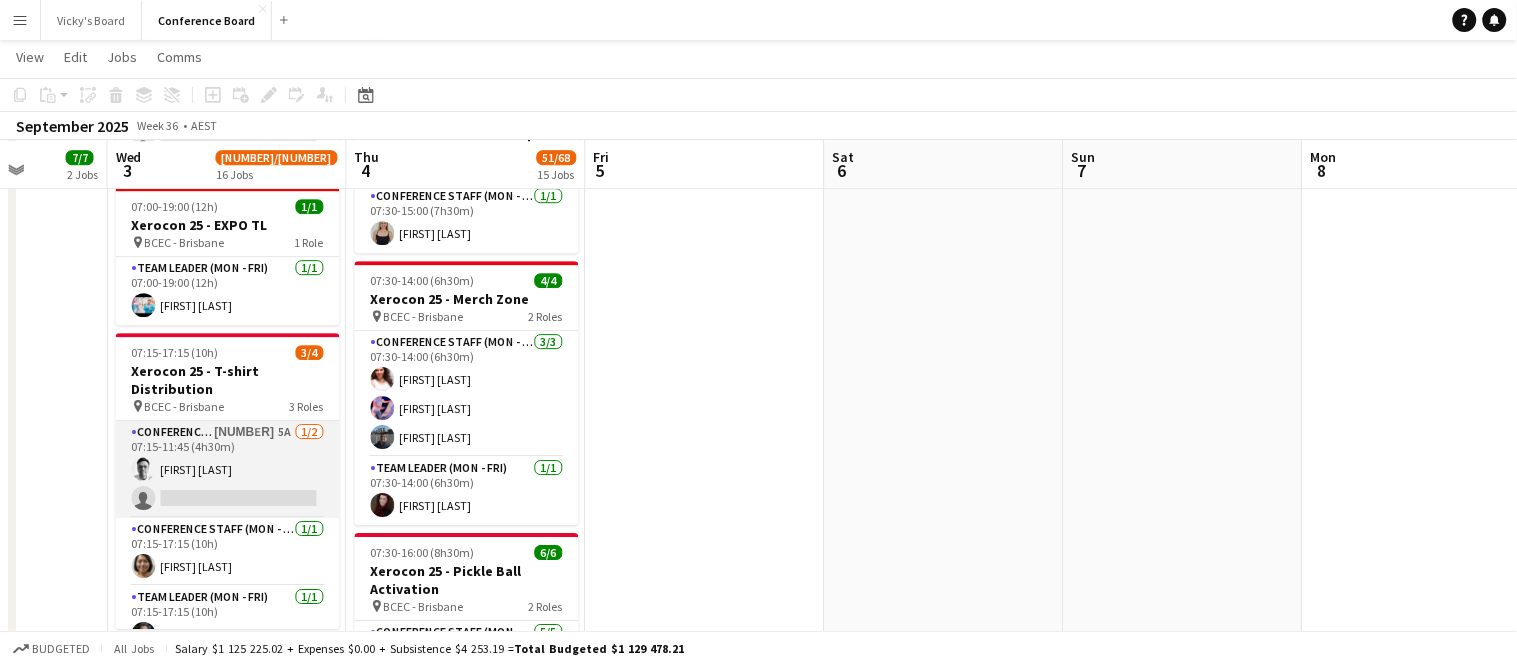 click on "Conference Staff (Mon - Fri)   50I   5A   1/2   07:15-11:45 (4h30m)
[FIRST] [LAST]
single-neutral-actions" at bounding box center (228, 469) 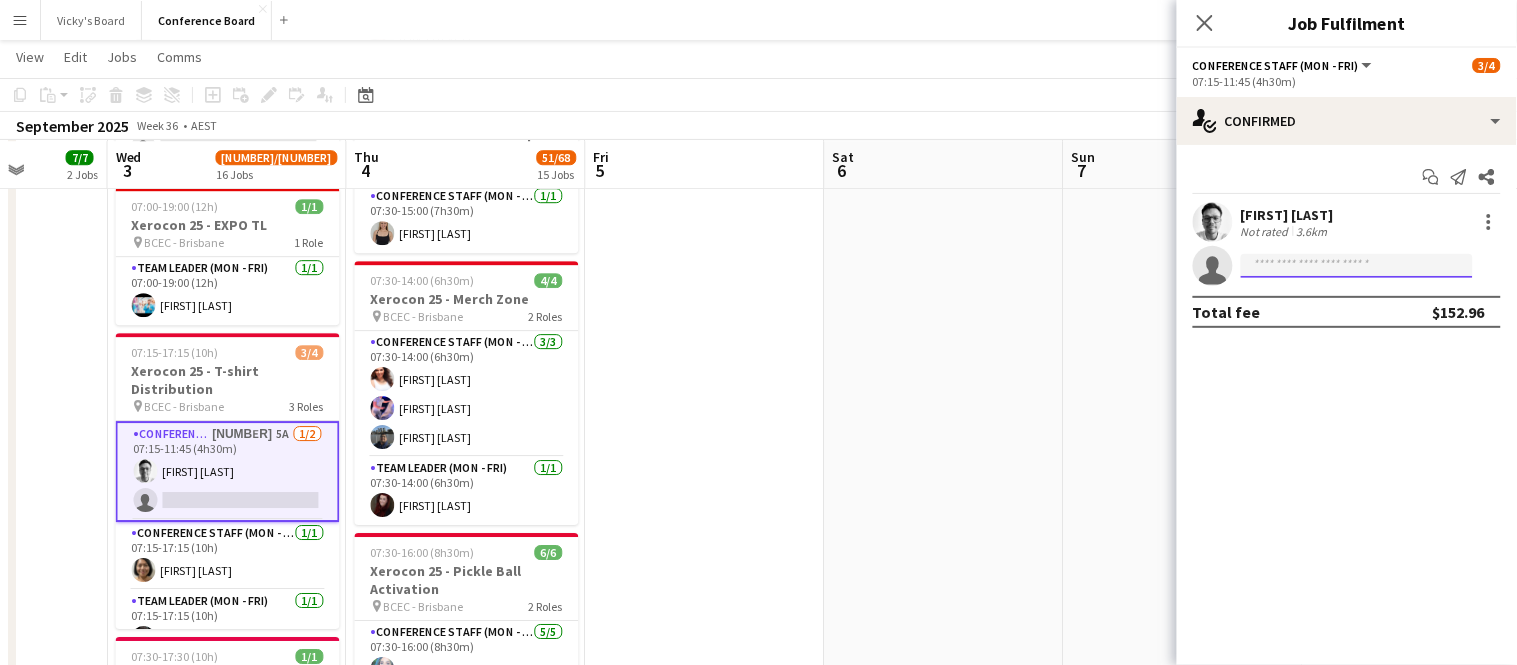 click 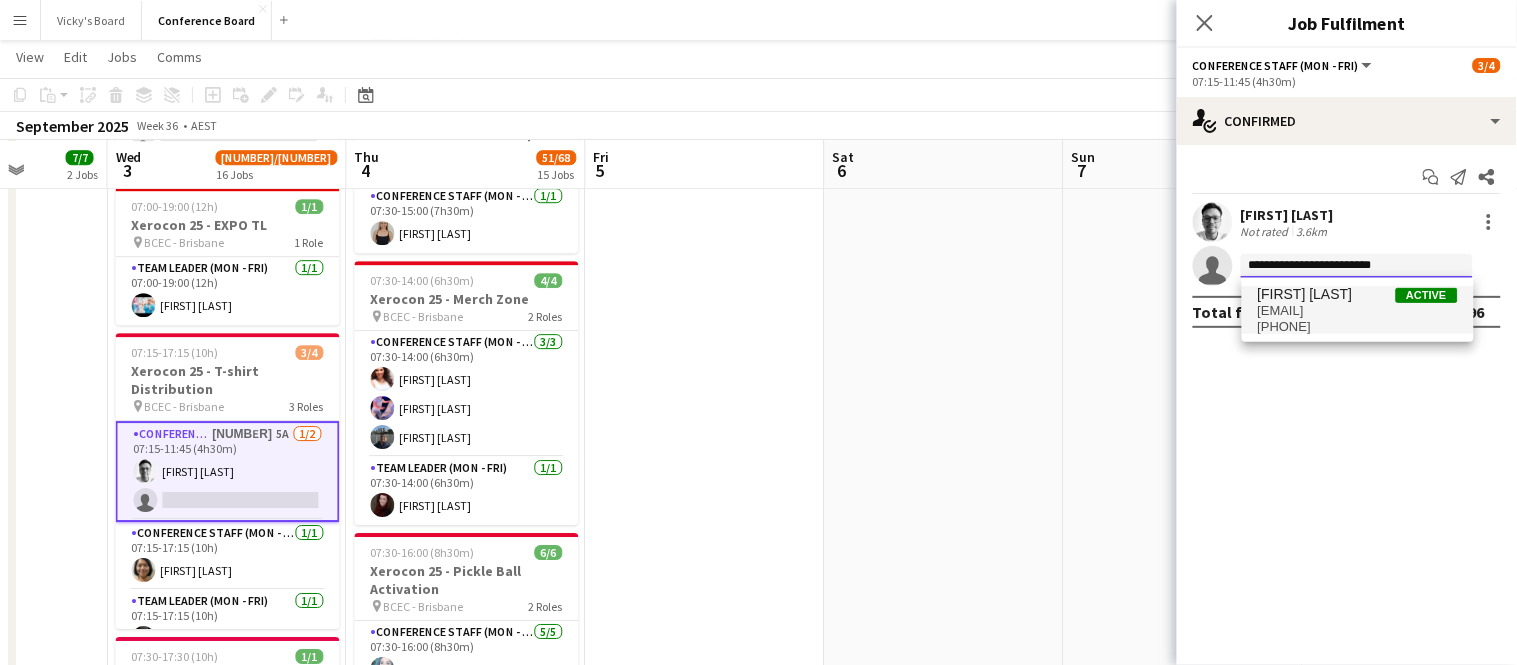 type on "**********" 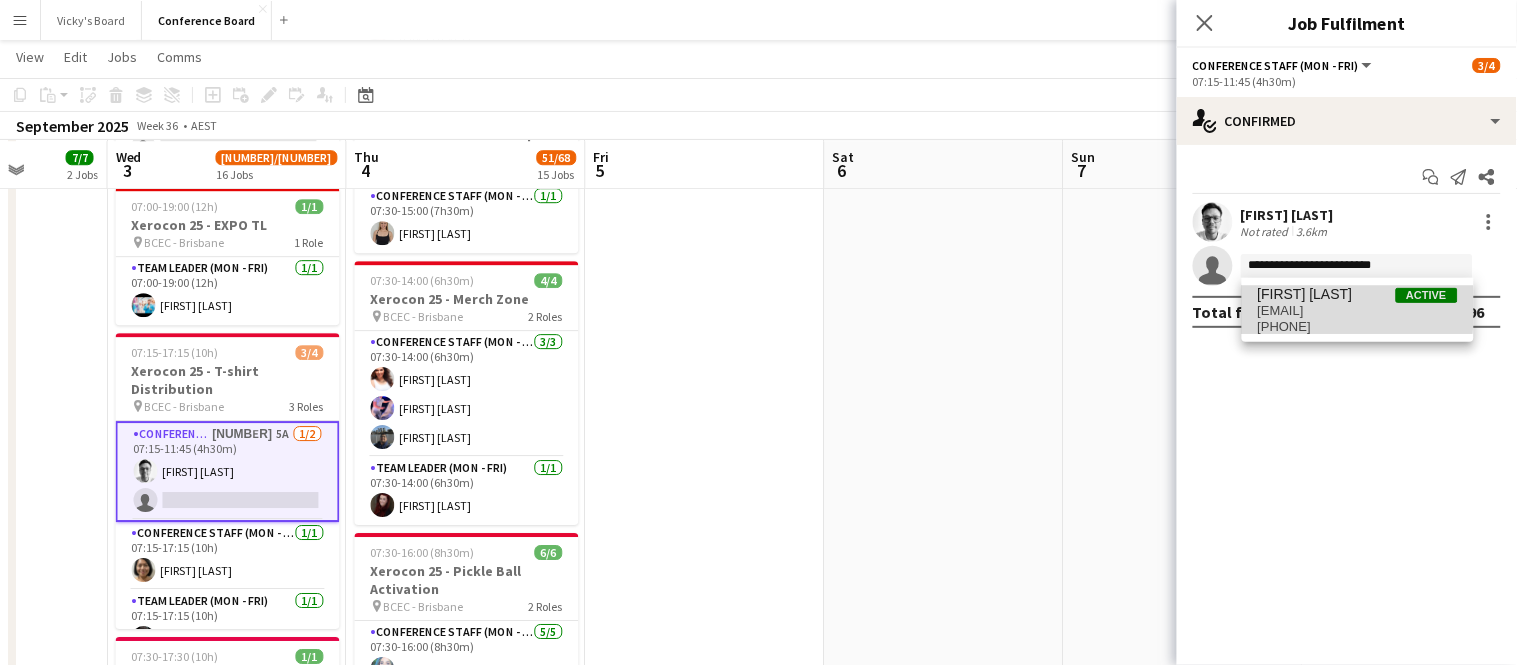click on "[EMAIL]" at bounding box center [1358, 311] 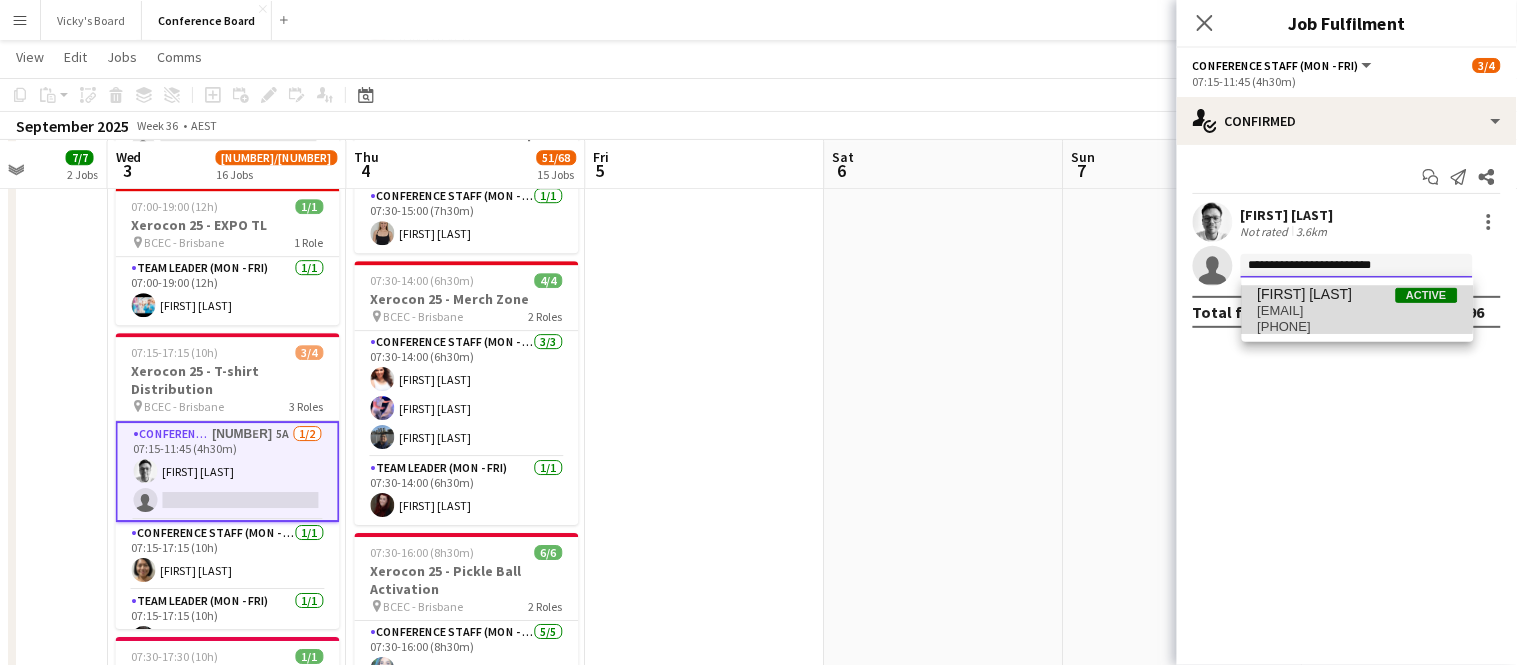 type 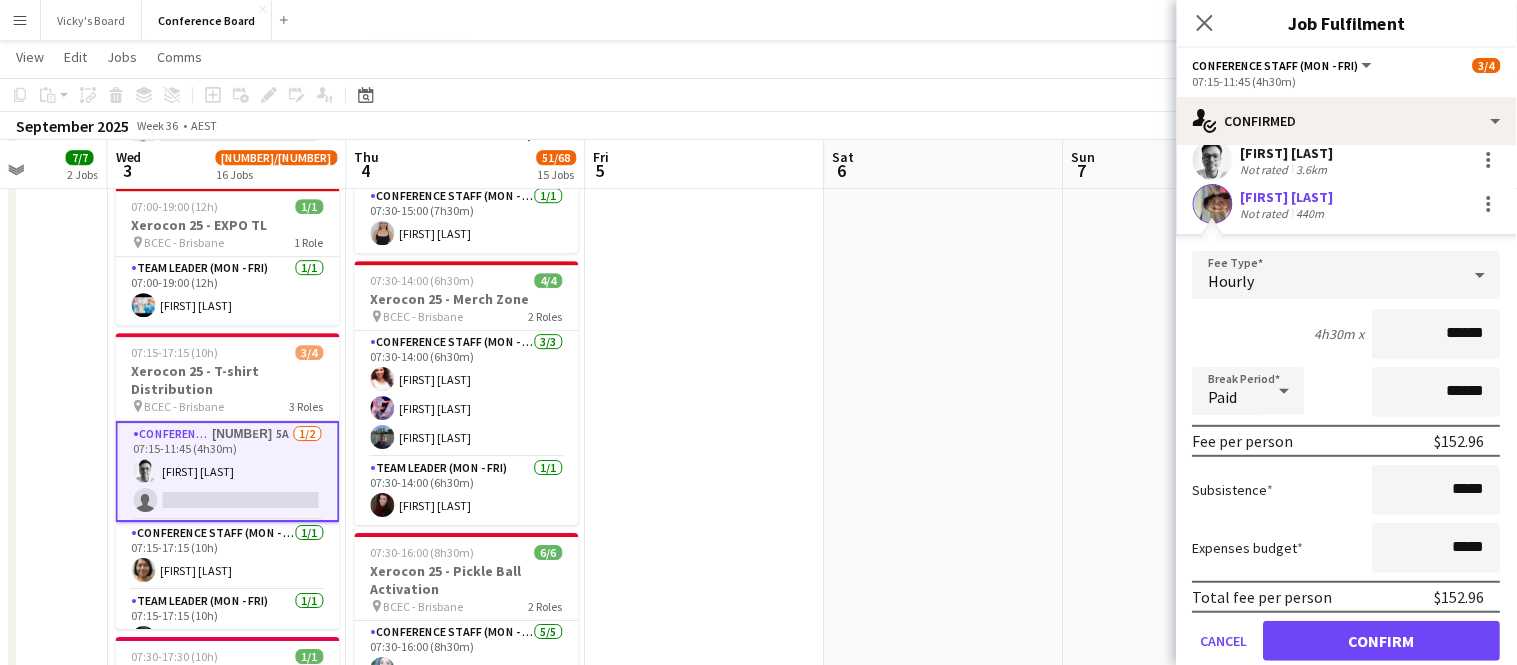 scroll, scrollTop: 126, scrollLeft: 0, axis: vertical 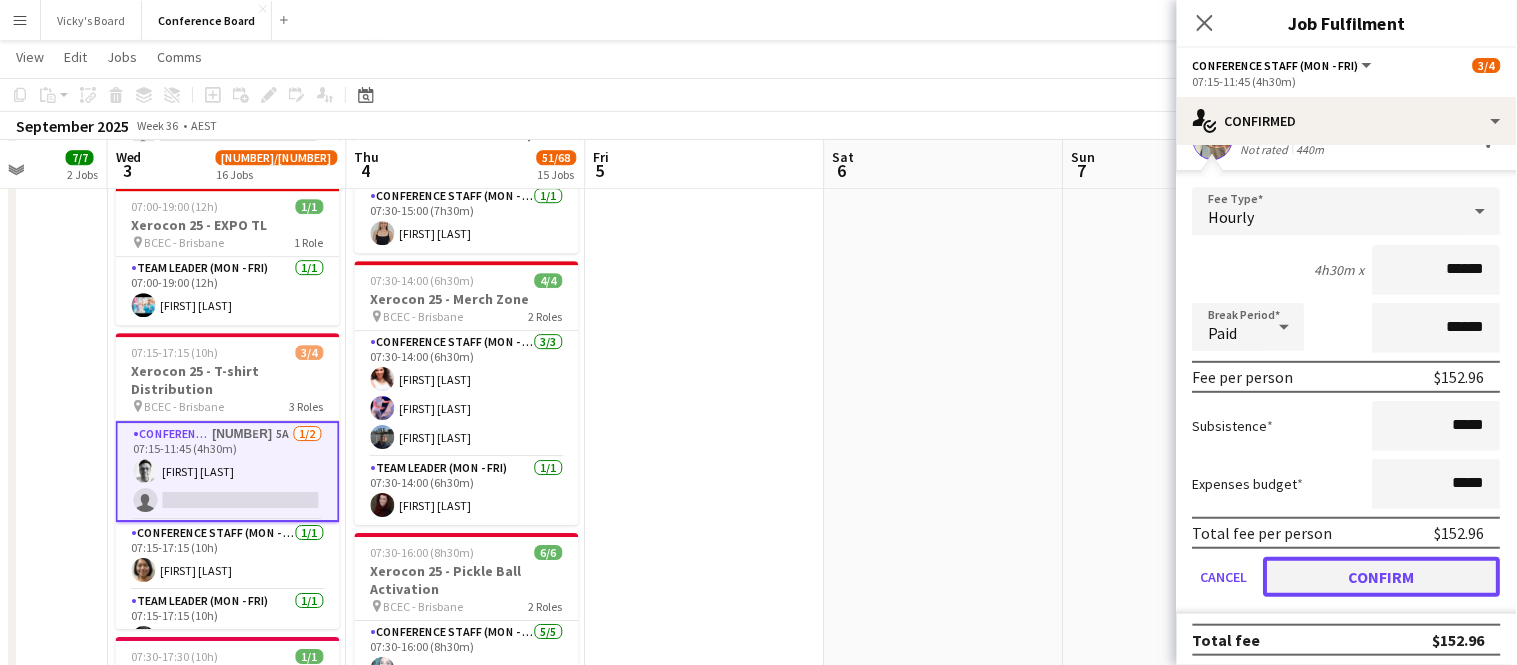 click on "Confirm" at bounding box center [1382, 577] 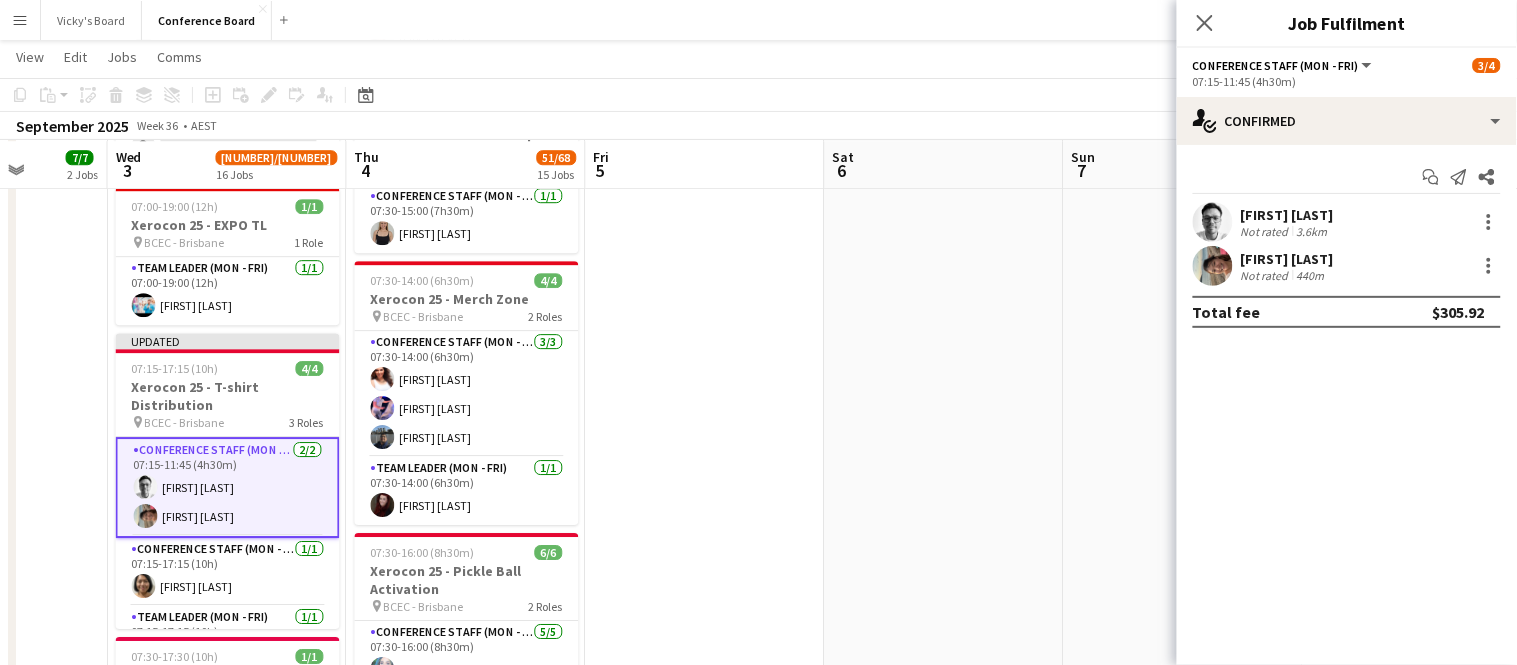 scroll, scrollTop: 0, scrollLeft: 0, axis: both 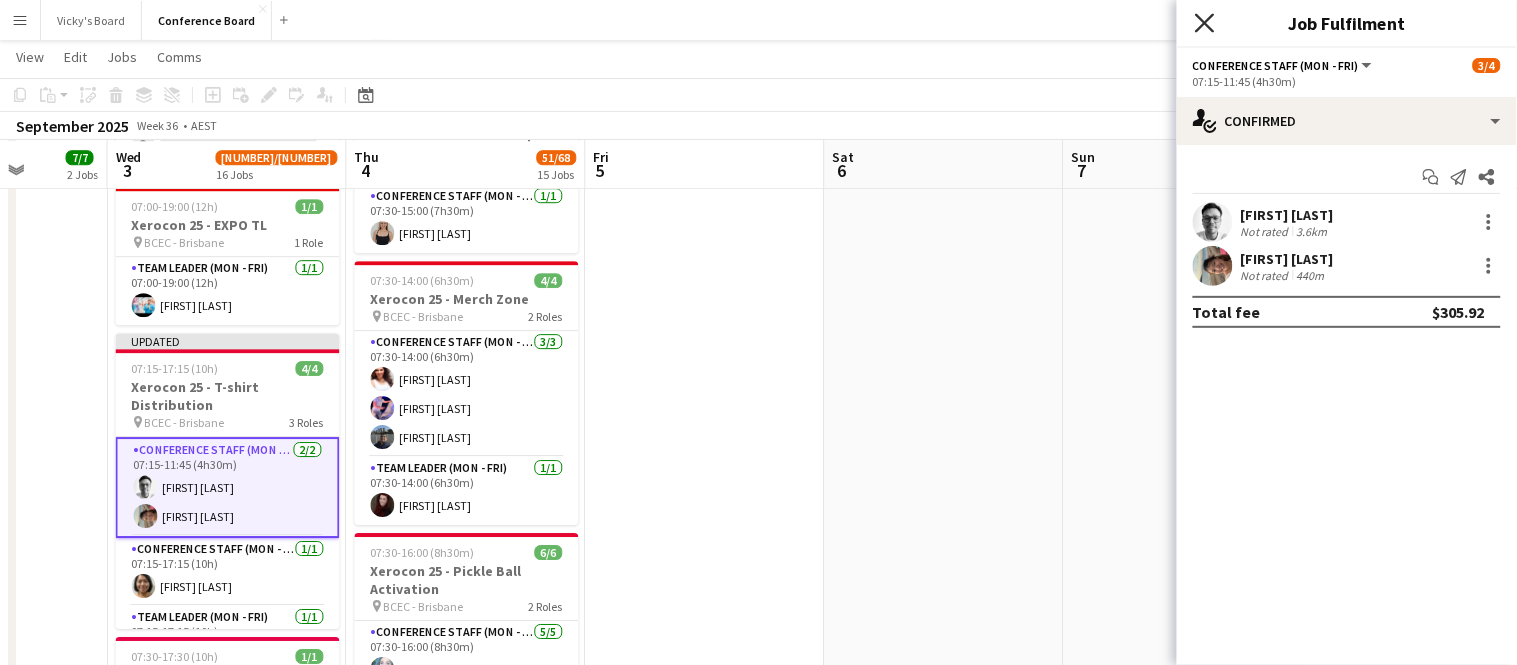 click on "Close pop-in" 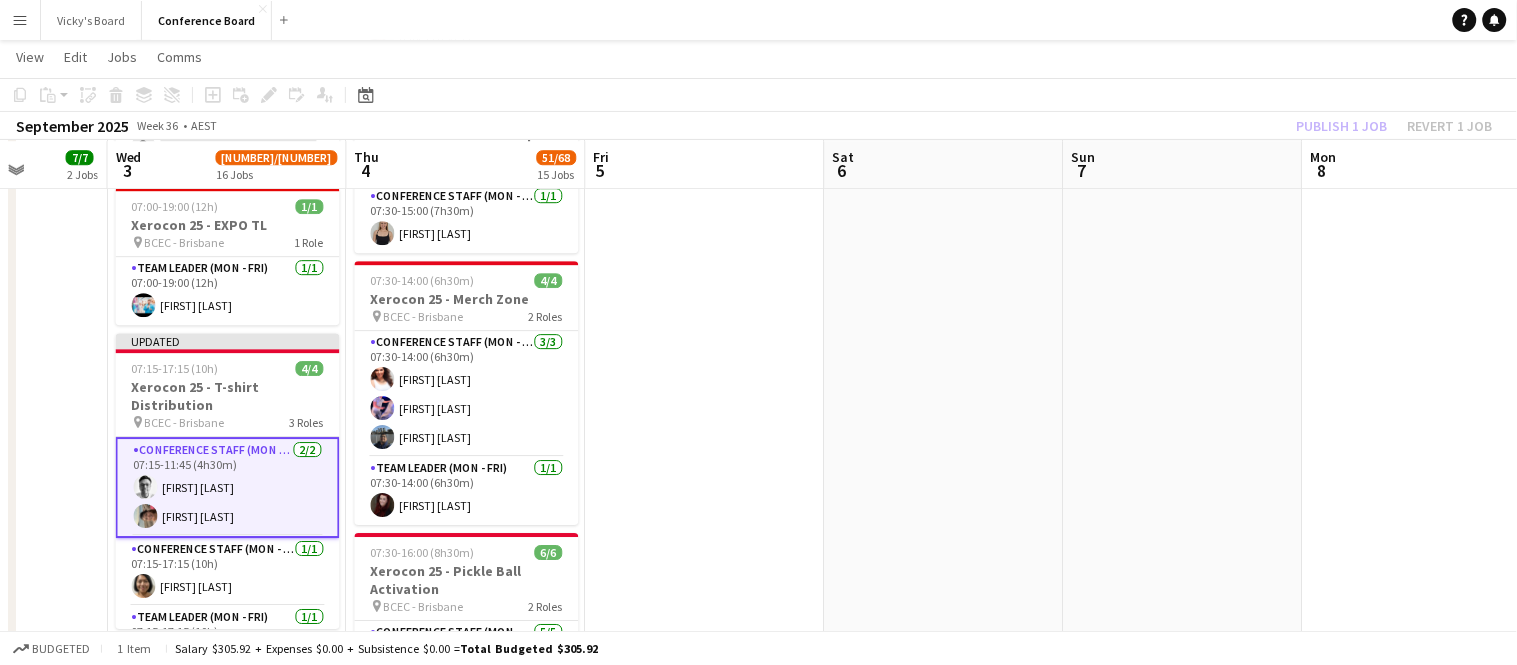 click on "Publish 1 job   Revert 1 job" 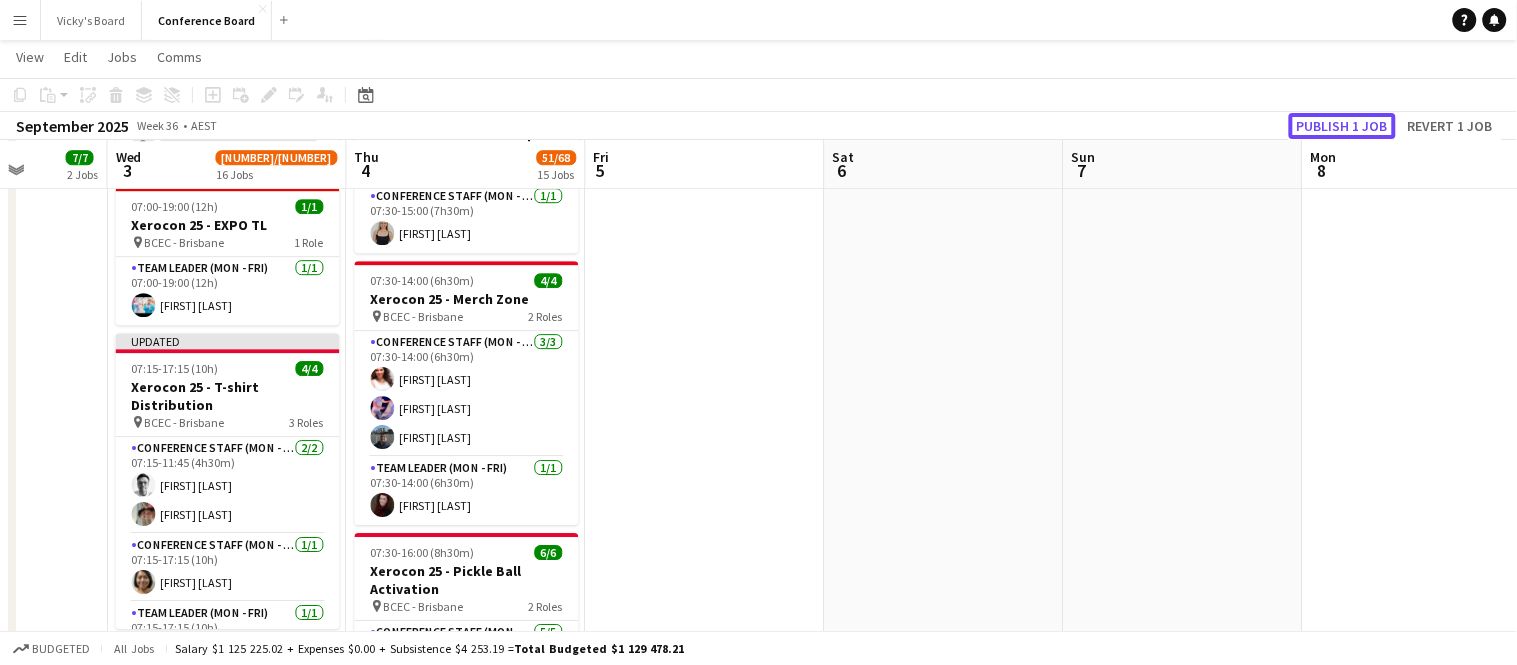 click on "Publish 1 job" 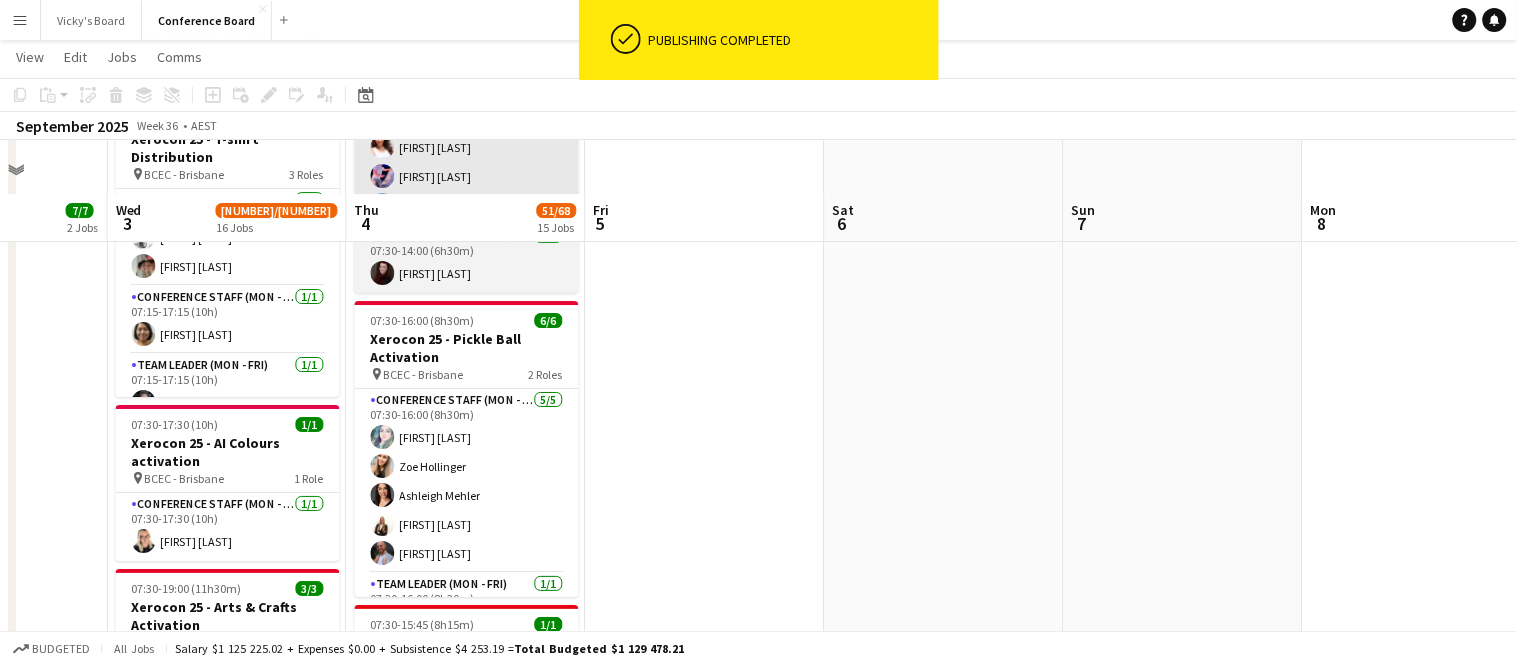 scroll, scrollTop: 1733, scrollLeft: 0, axis: vertical 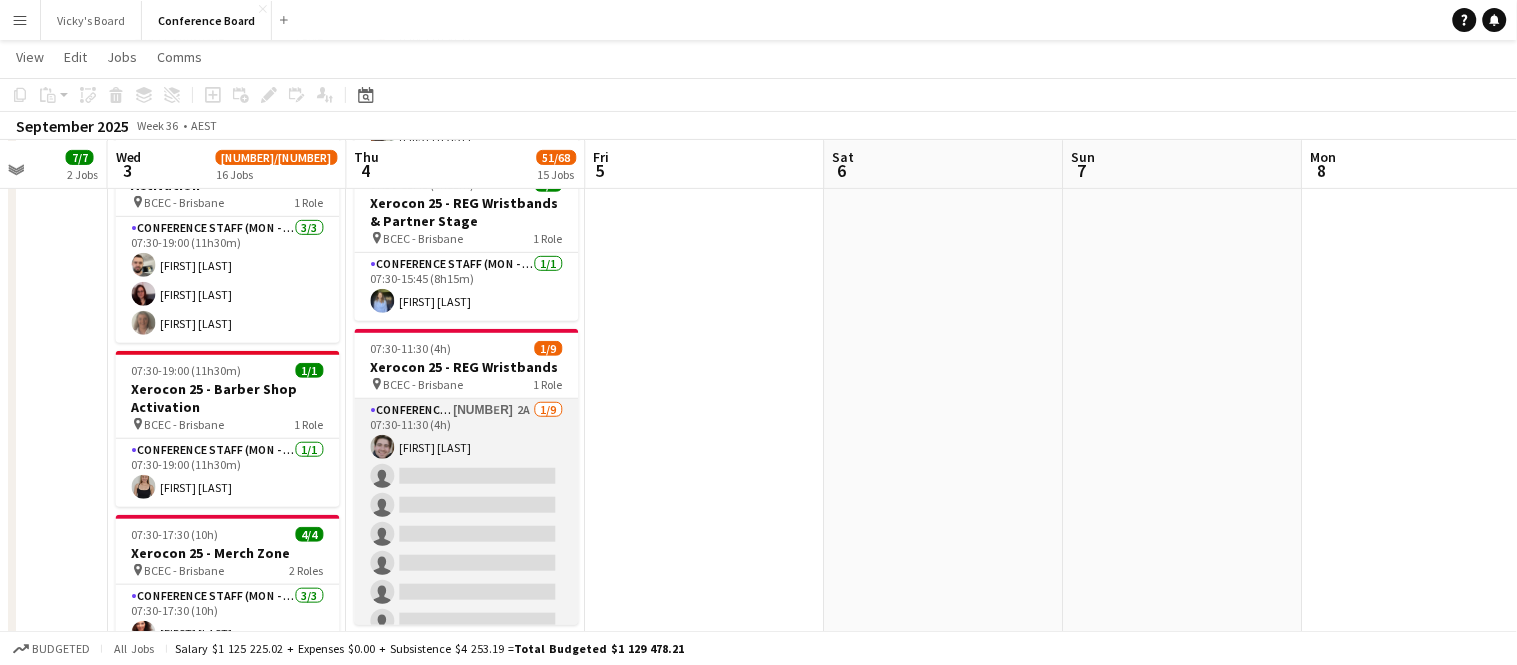 click on "Conference Staff (Mon - Fri) [NUMBER] [NUMBER] [NUMBER]/[NUMBER] [TIME]-[TIME] ([DURATION])
[FIRST] [LAST] single-neutral-actions single-neutral-actions single-neutral-actions single-neutral-actions single-neutral-actions single-neutral-actions single-neutral-actions" at bounding box center (467, 549) 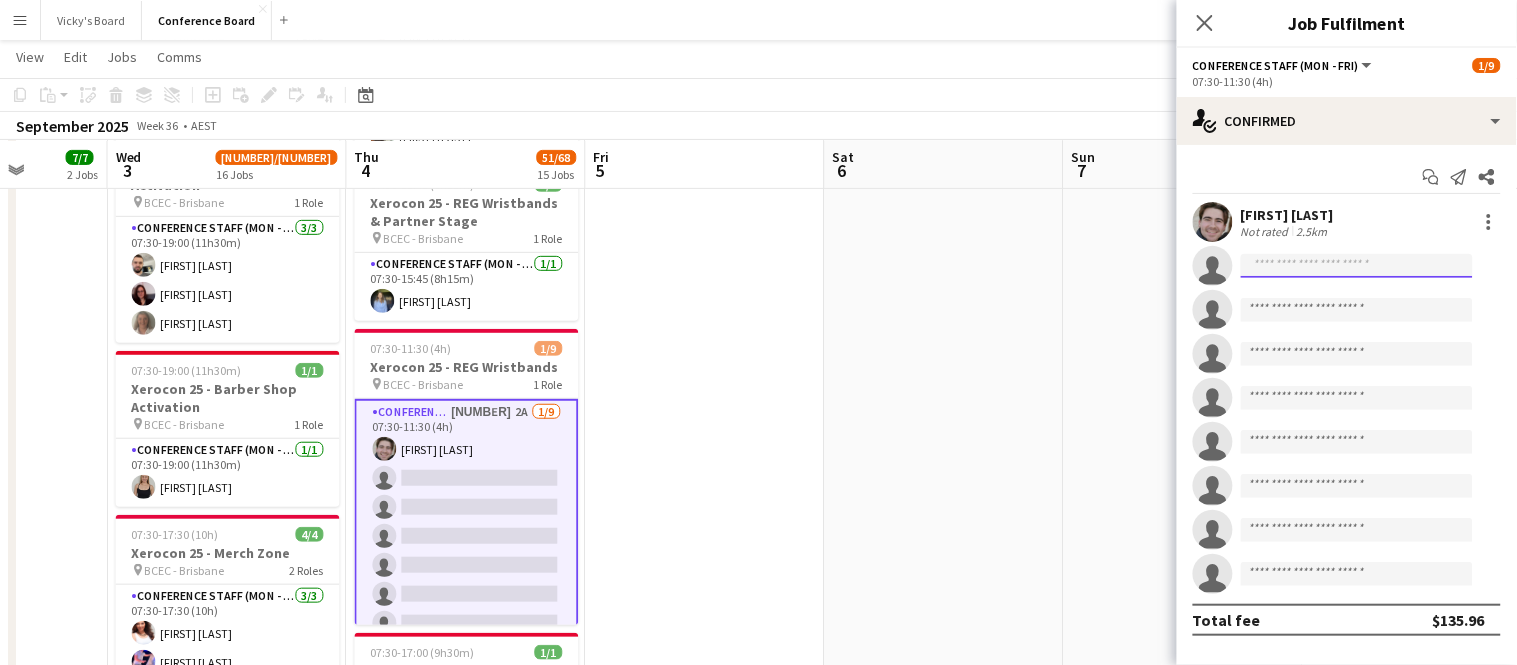 click at bounding box center (1357, 310) 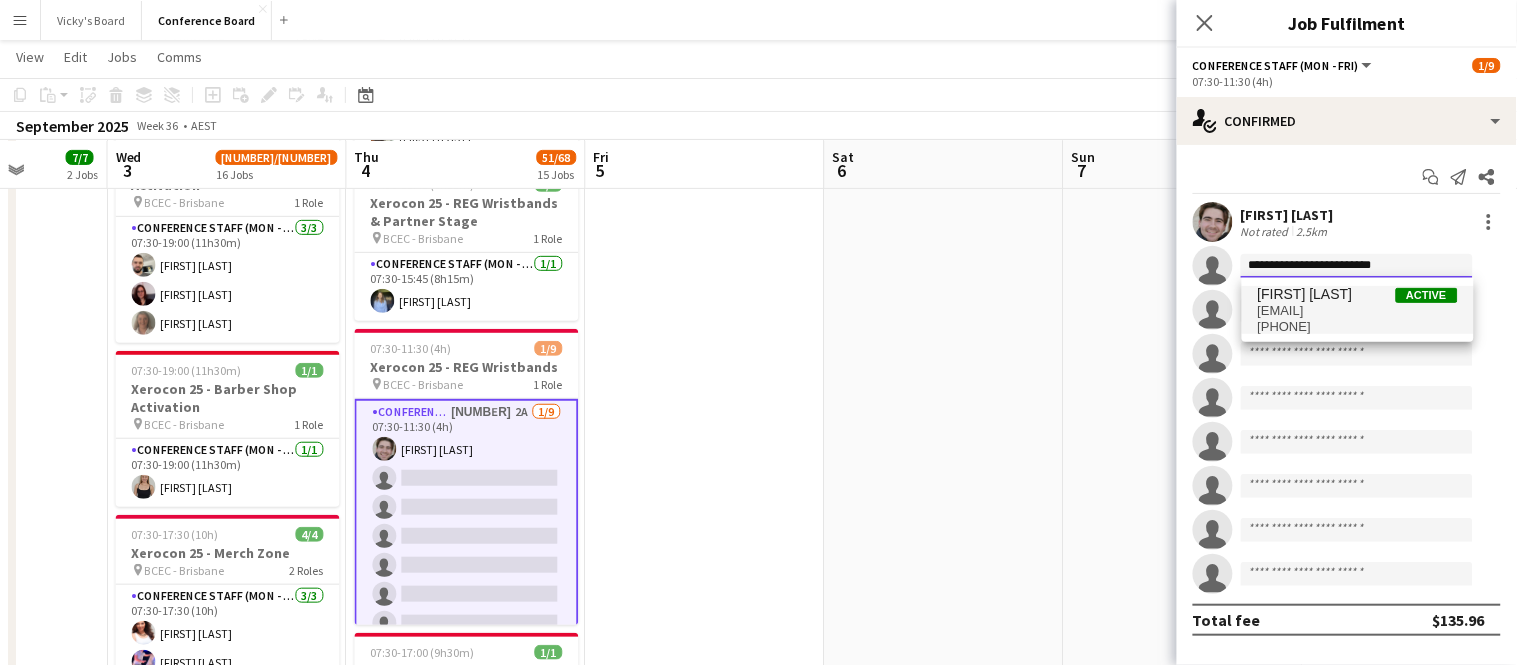 type on "**********" 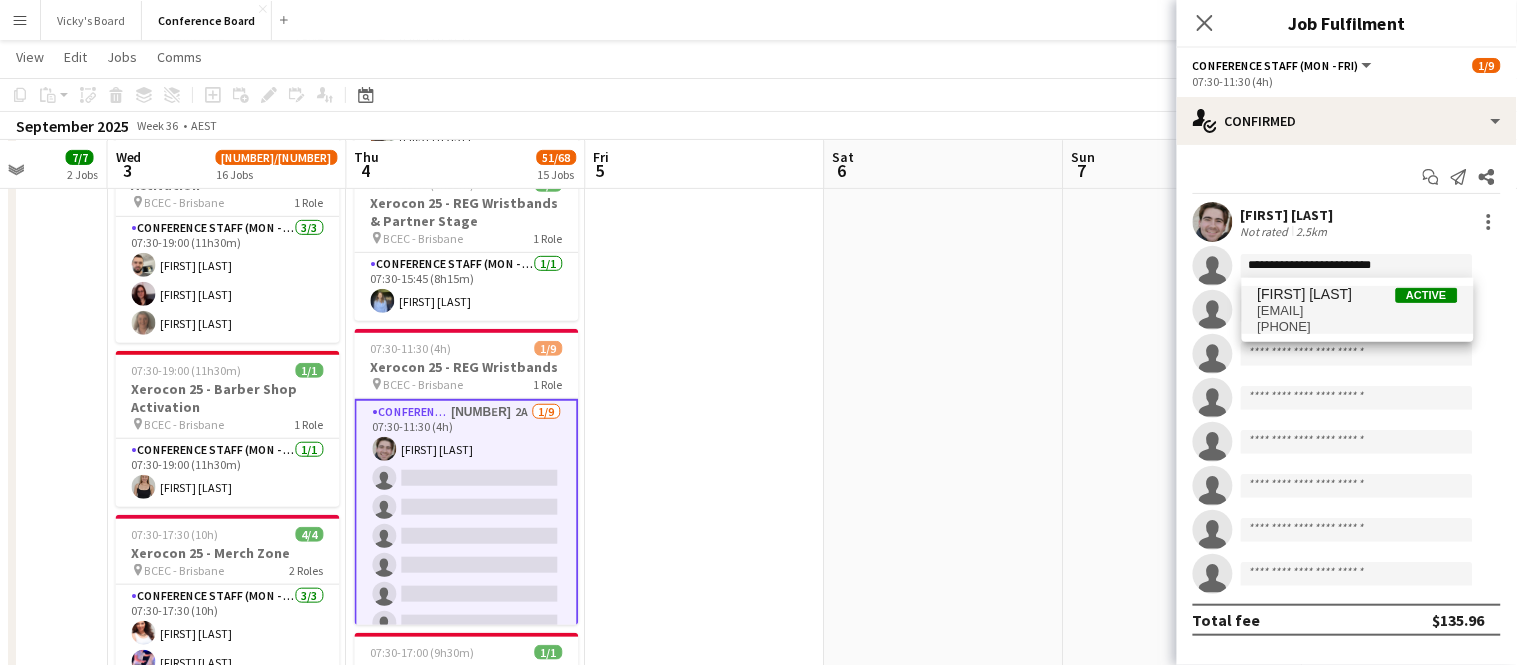 click on "[EMAIL]" at bounding box center [1358, 311] 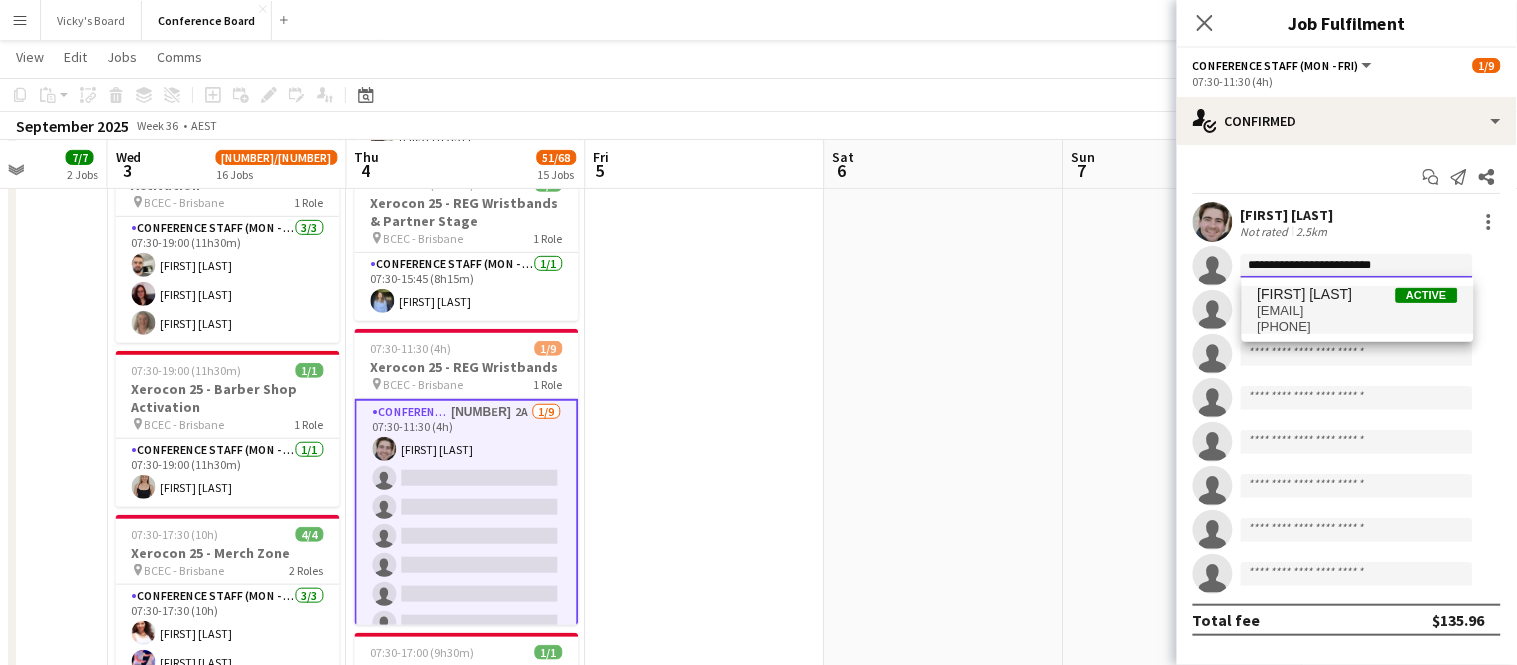 type 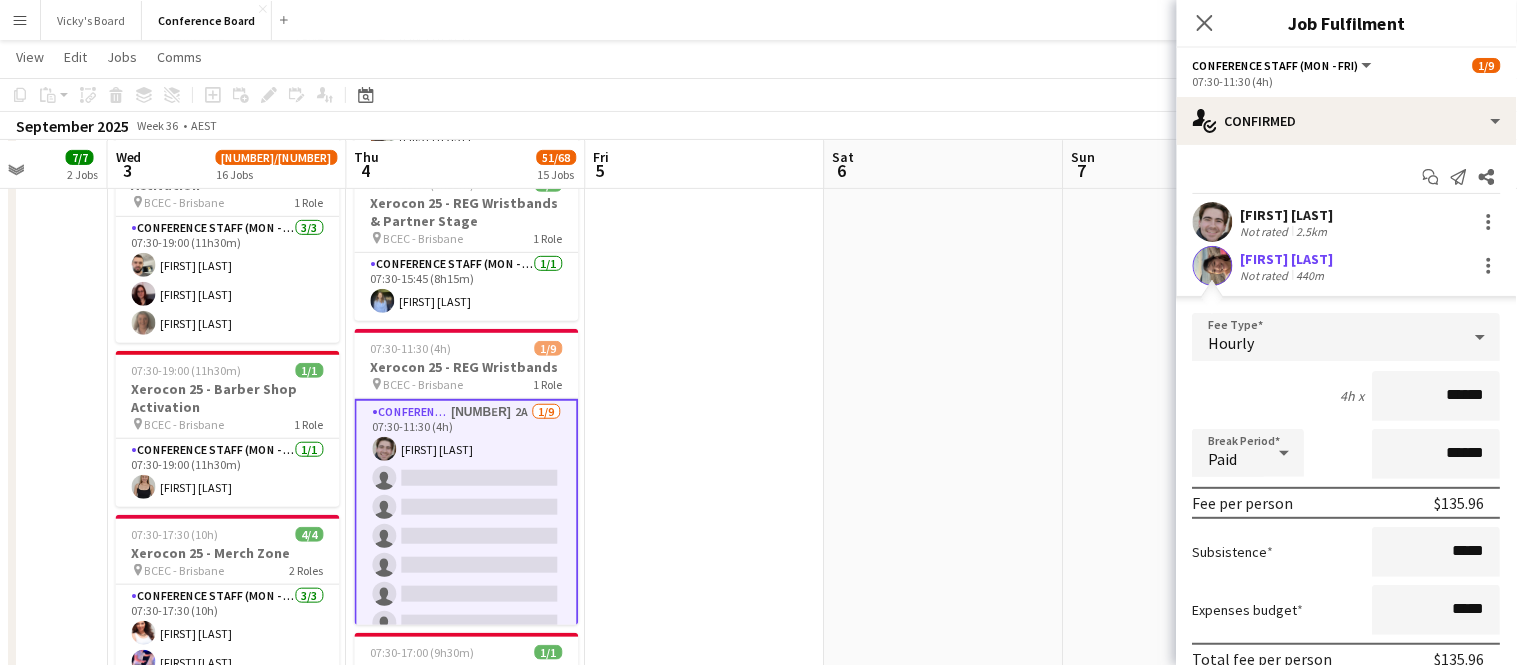 scroll, scrollTop: 434, scrollLeft: 0, axis: vertical 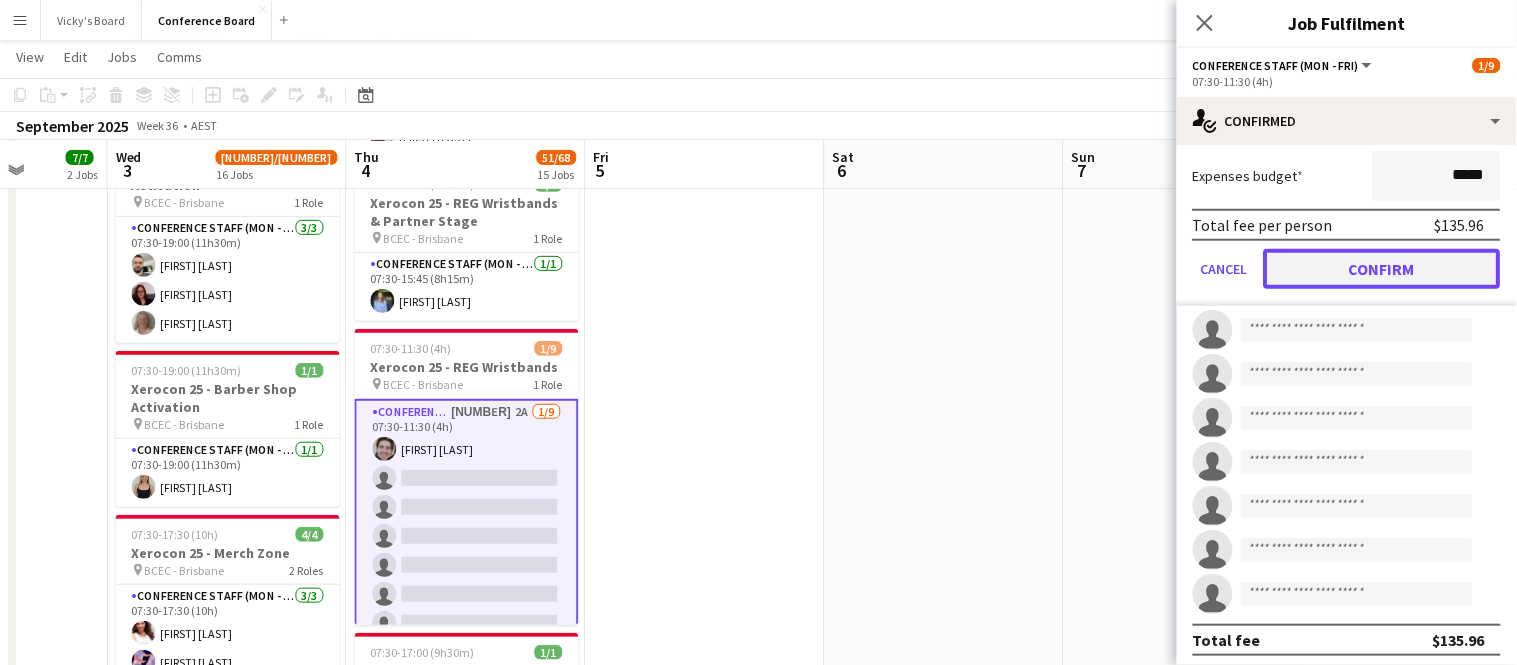 click on "Confirm" at bounding box center [1382, 269] 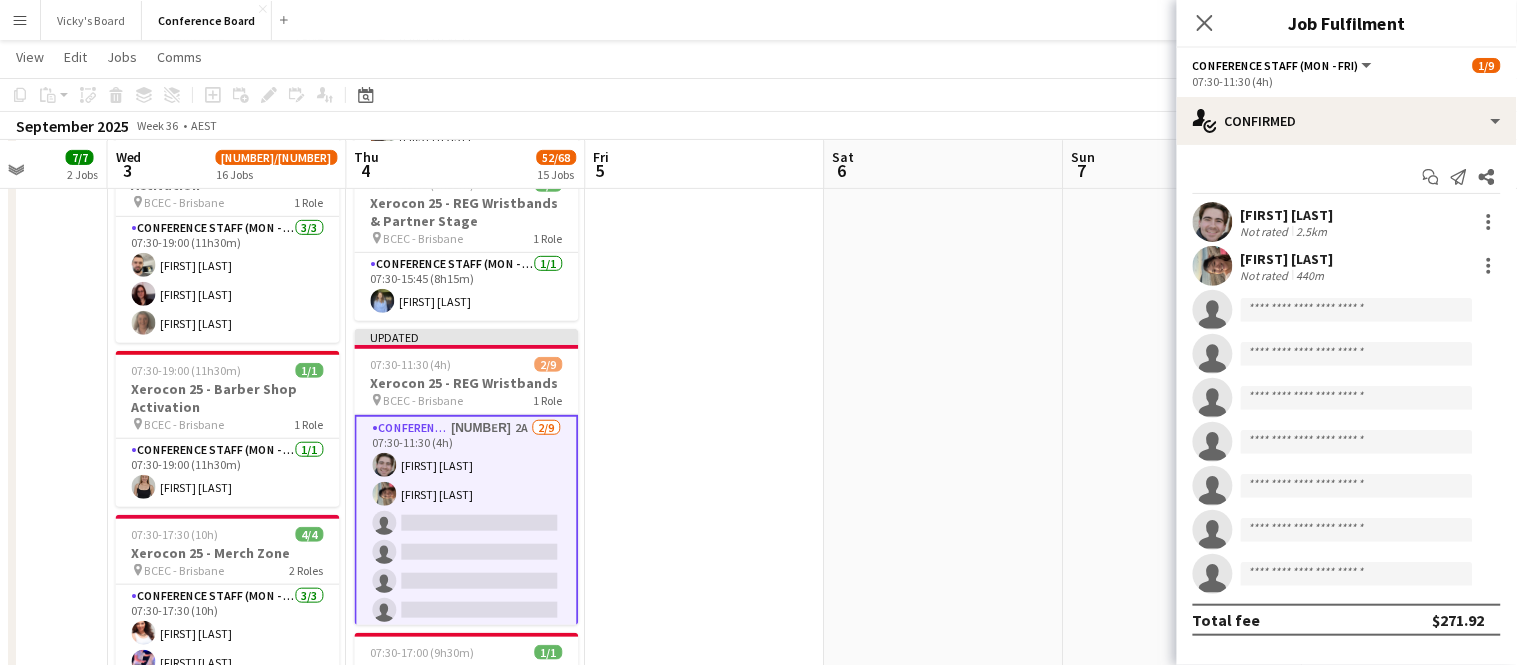 scroll, scrollTop: 0, scrollLeft: 0, axis: both 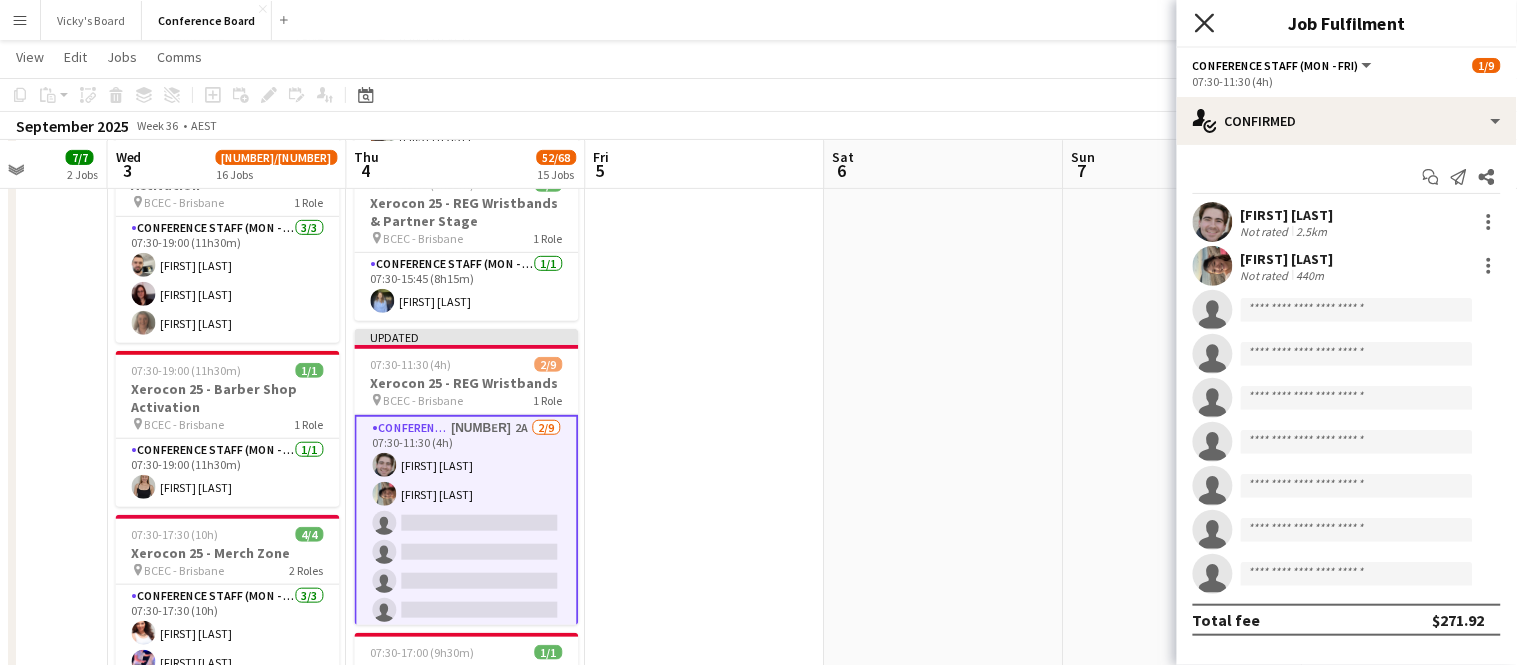 click on "Close pop-in" 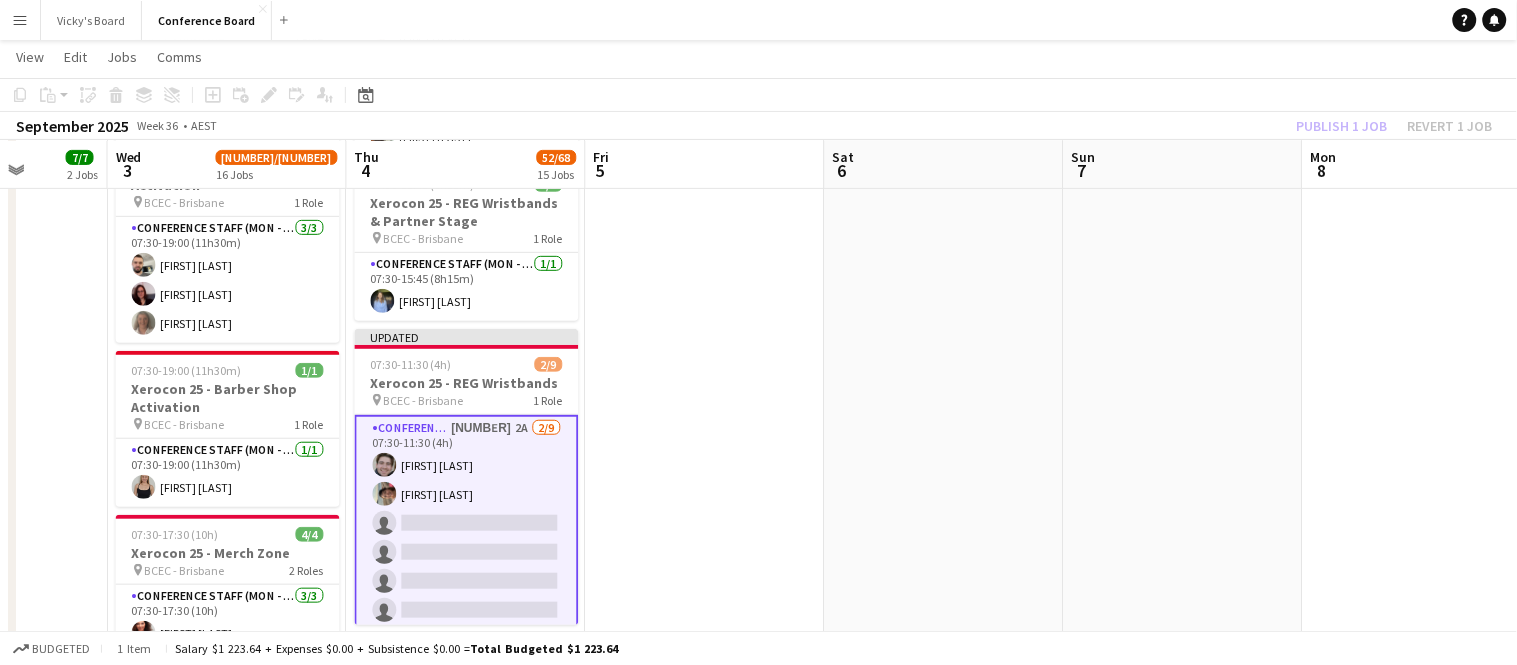 click on "Publish 1 job   Revert 1 job" 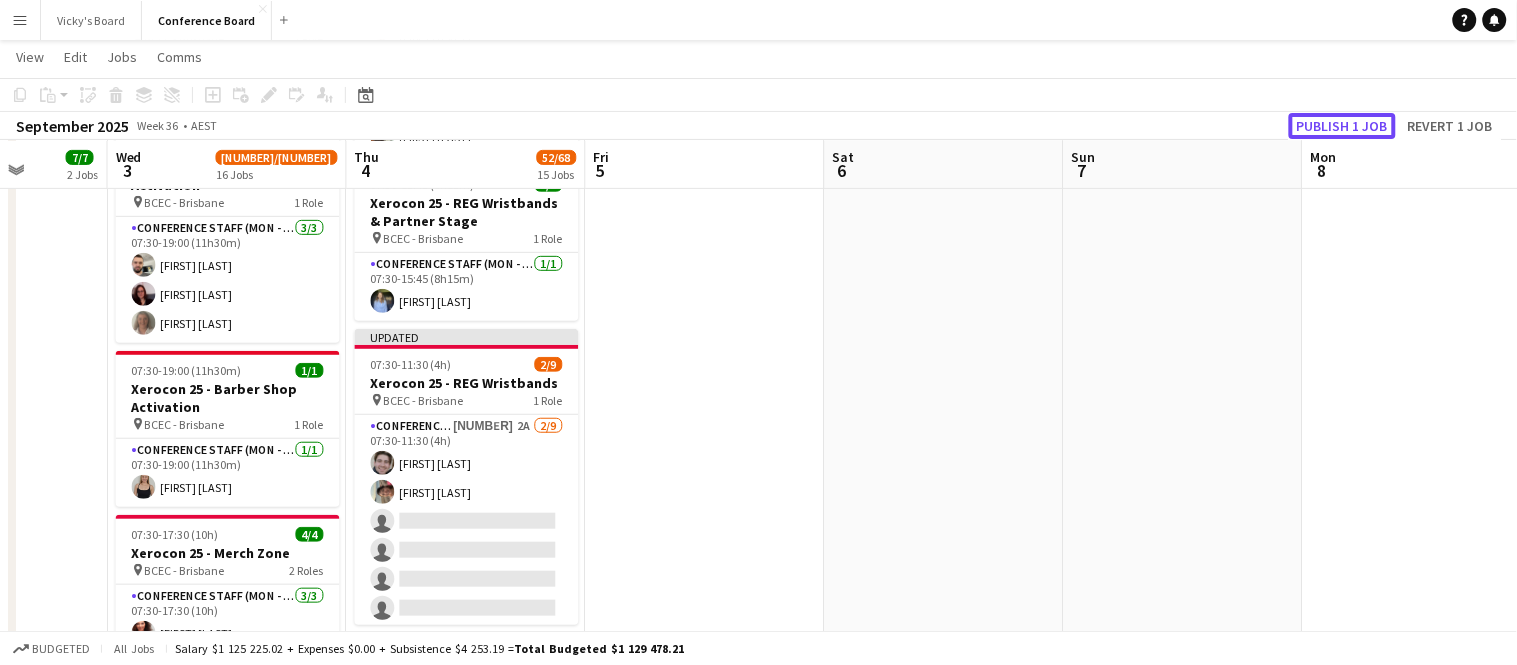 click on "Publish 1 job" 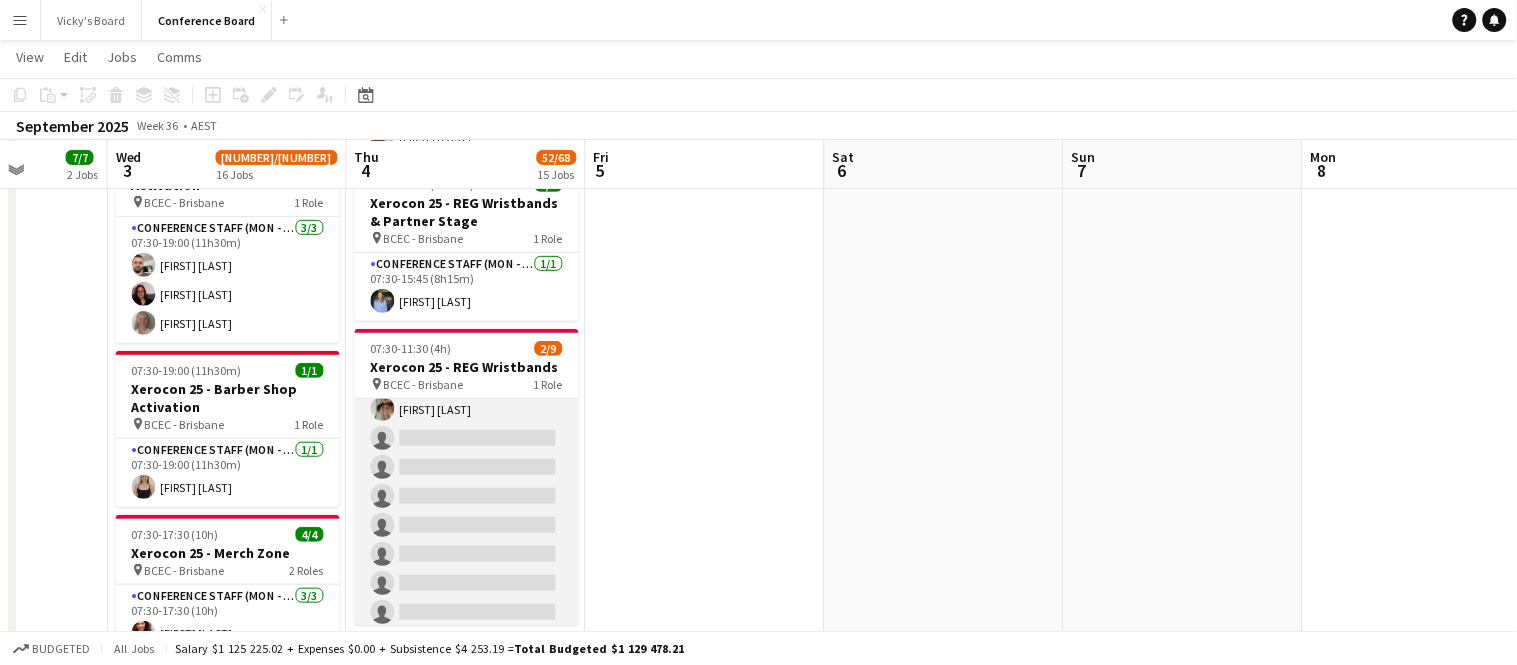 scroll, scrollTop: 74, scrollLeft: 0, axis: vertical 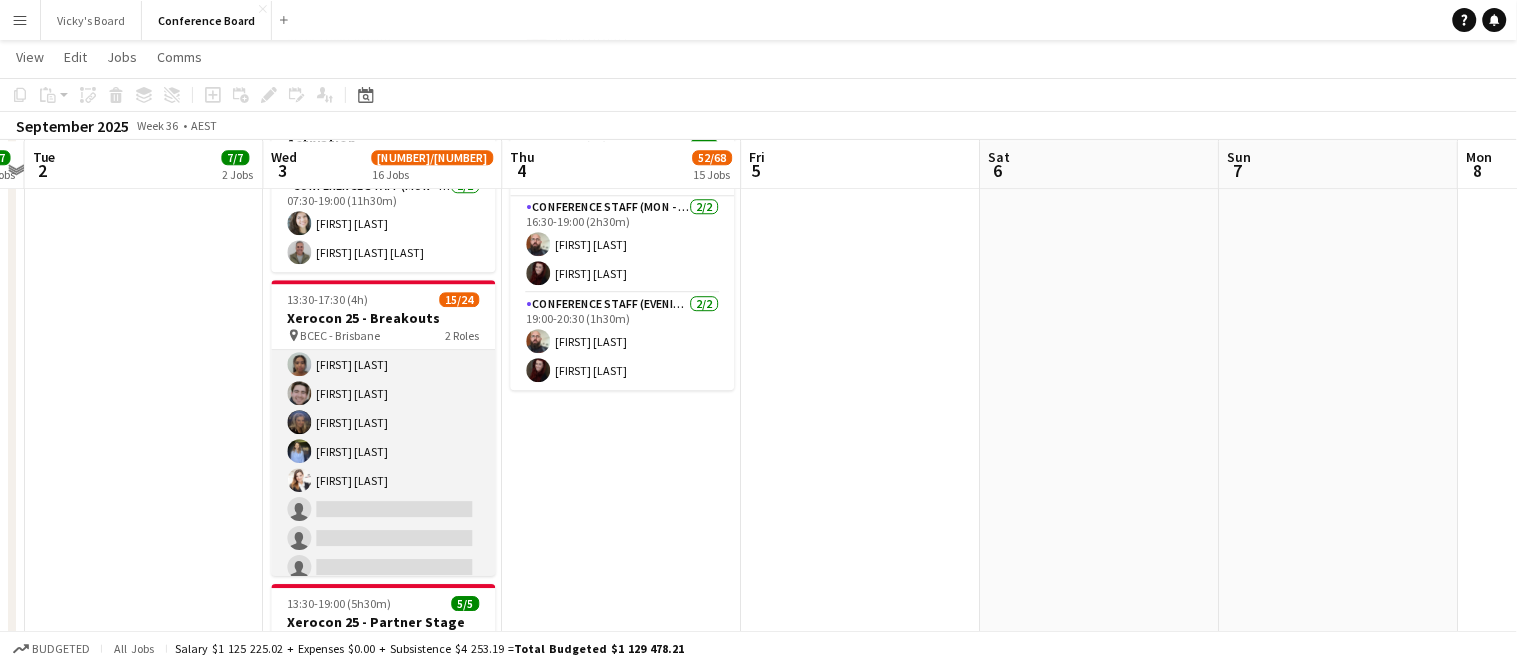 click on "Conference Staff (Mon - Fri)   57I   1A   14/20   13:30-17:30 (4h)
[FIRST] [LAST] [FIRST] [LAST] [FIRST] [LAST] [FIRST] [LAST] [FIRST] [LAST] [FIRST] [LAST] [FIRST] [LAST] [FIRST] [LAST] [FIRST] [LAST] [FIRST] [LAST] [FIRST] [LAST]
single-neutral-actions
single-neutral-actions
single-neutral-actions
single-neutral-actions
single-neutral-actions
single-neutral-actions" at bounding box center [384, 364] 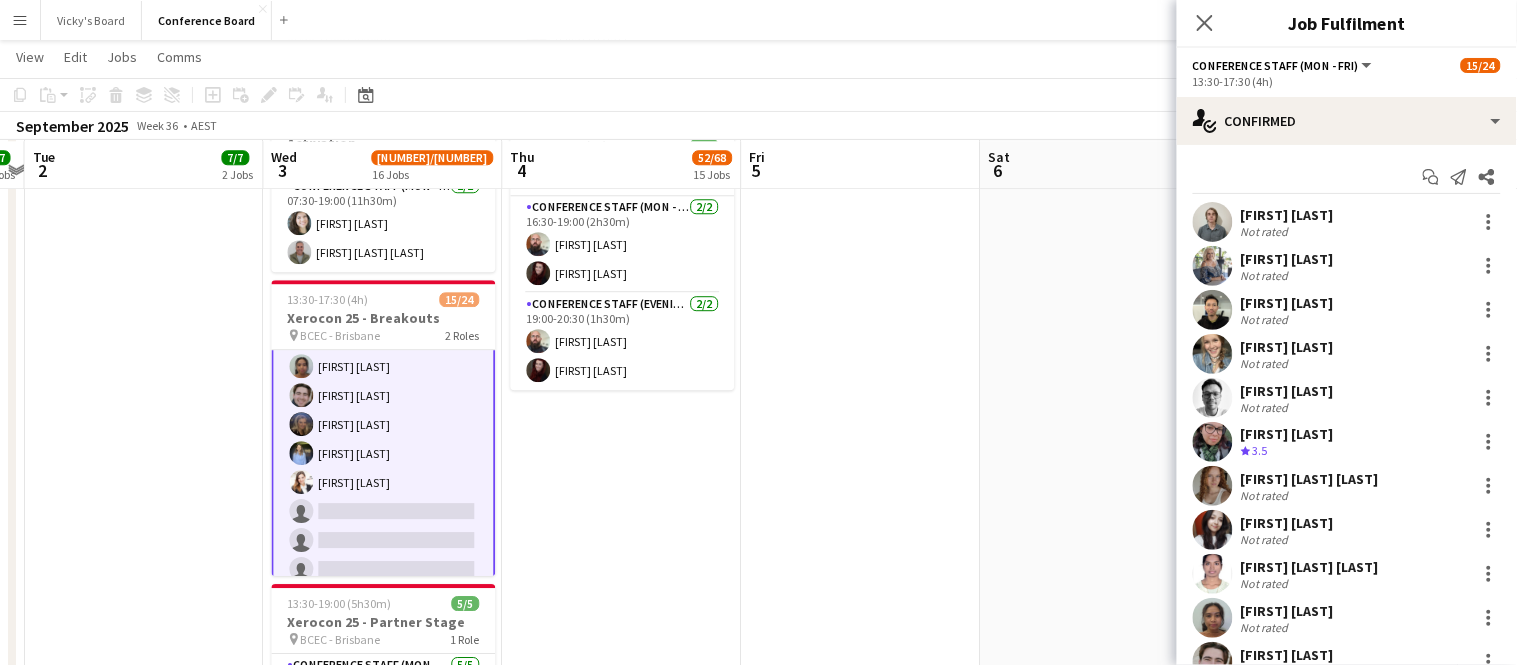 scroll, scrollTop: 296, scrollLeft: 0, axis: vertical 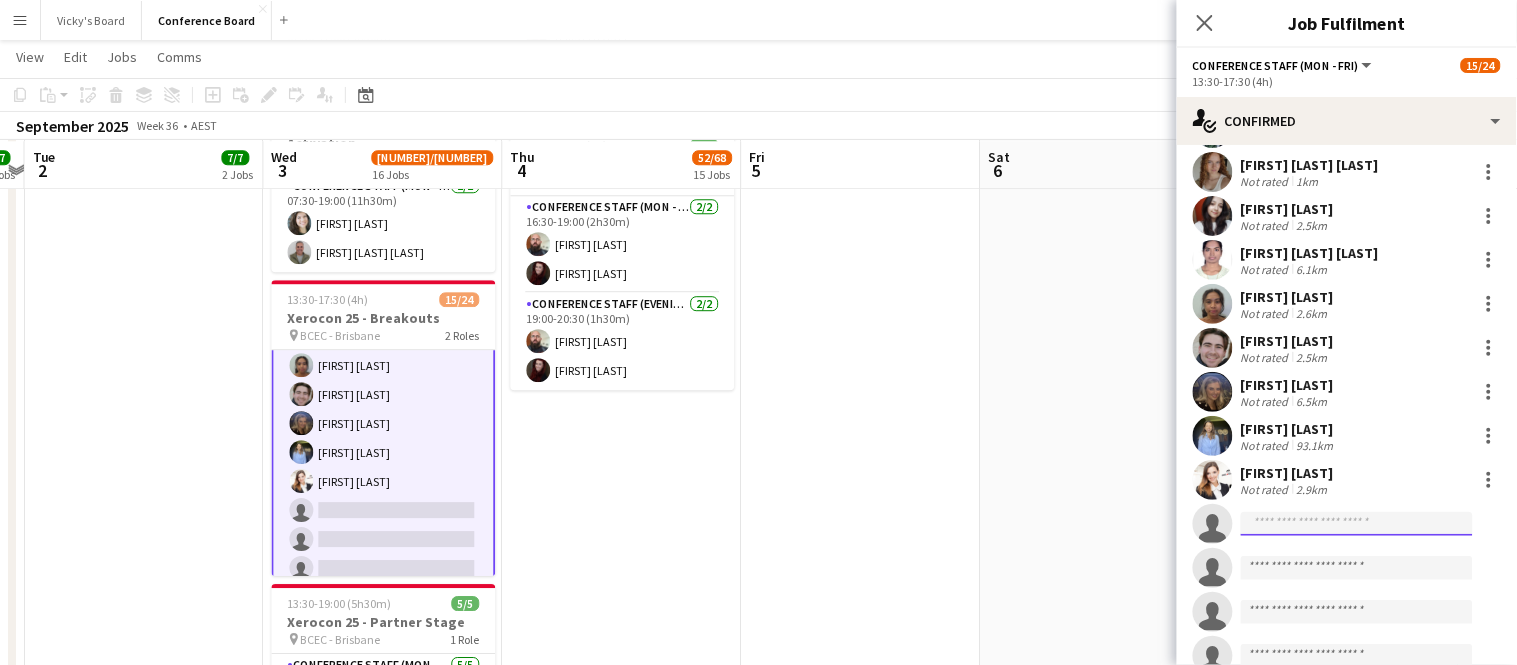 click 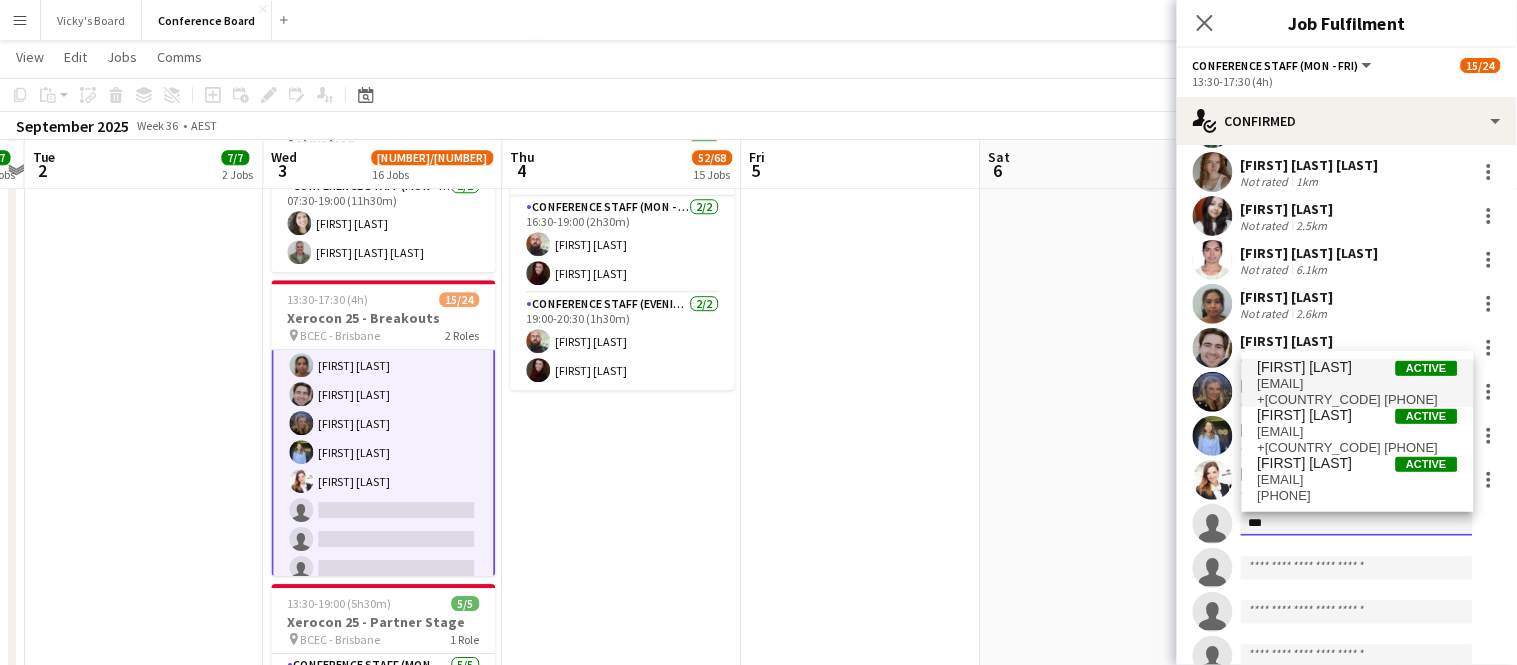 type on "***" 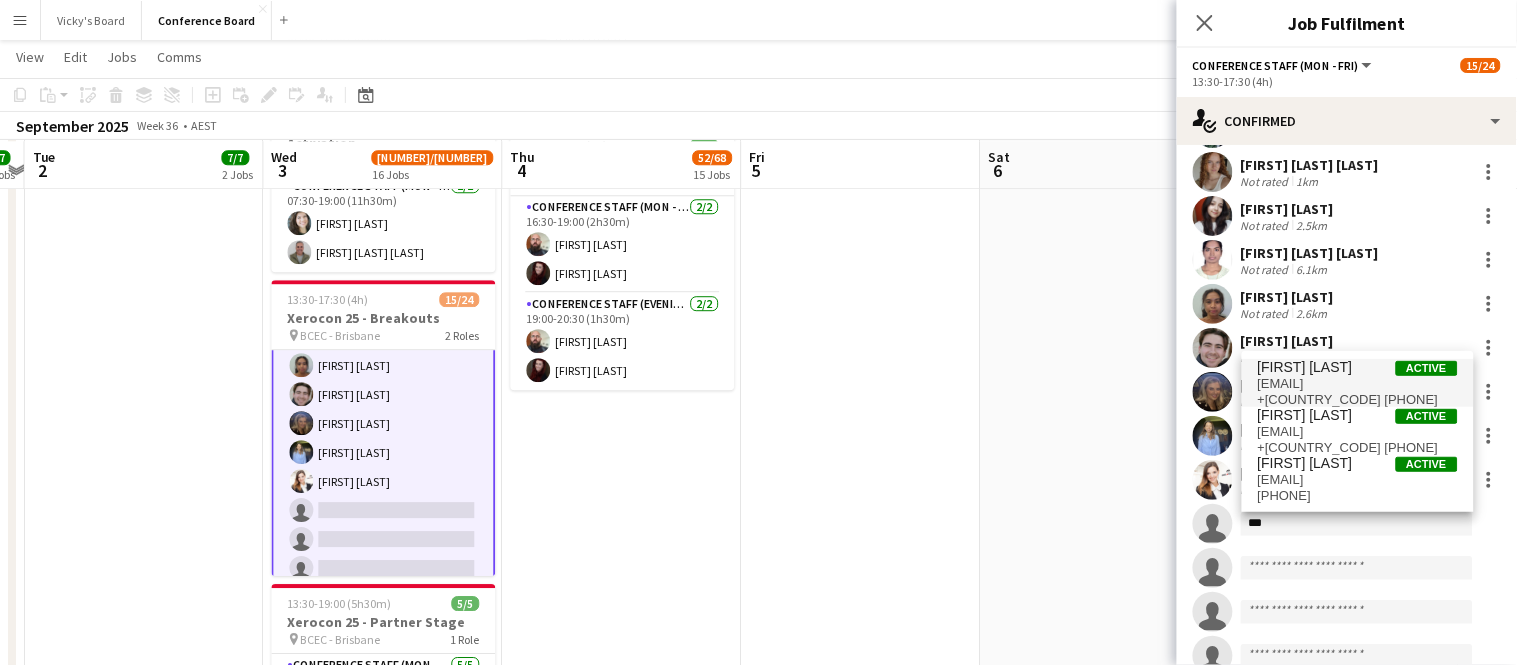 click on "[EMAIL]" at bounding box center [1358, 384] 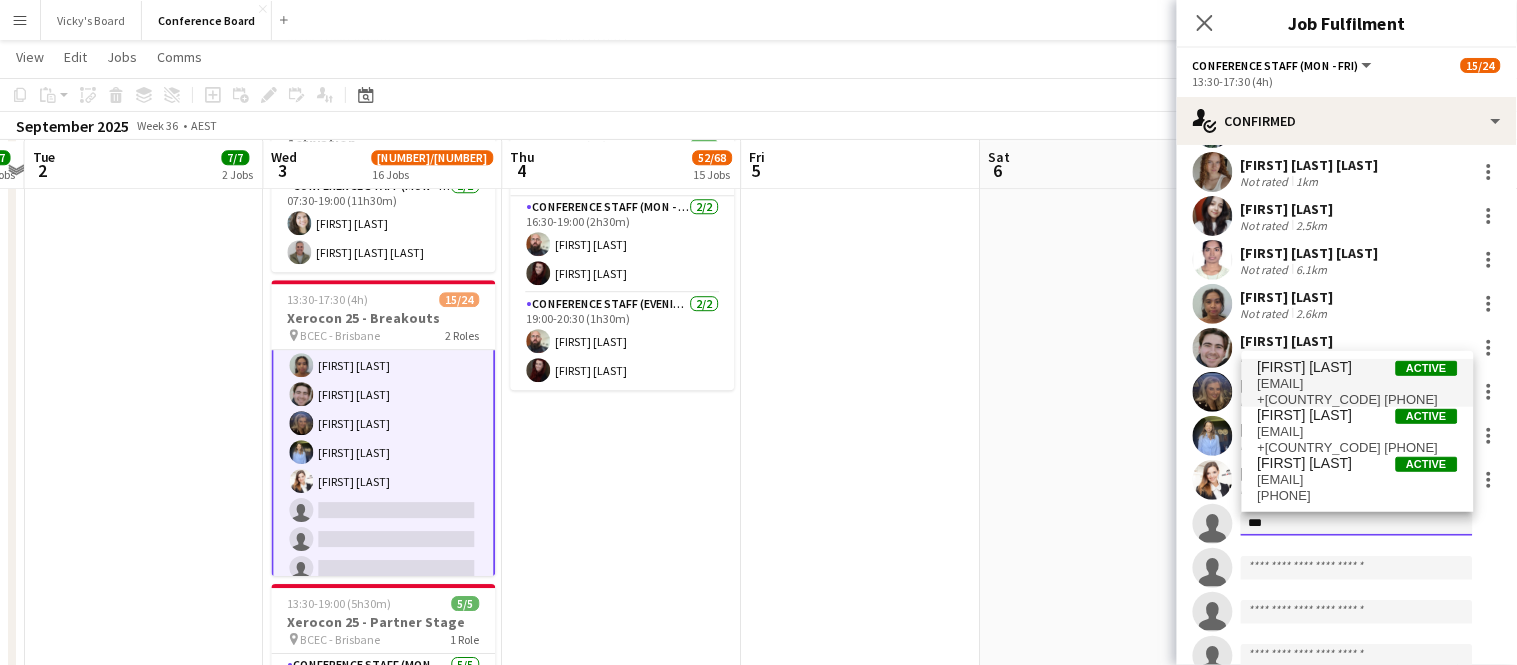 type 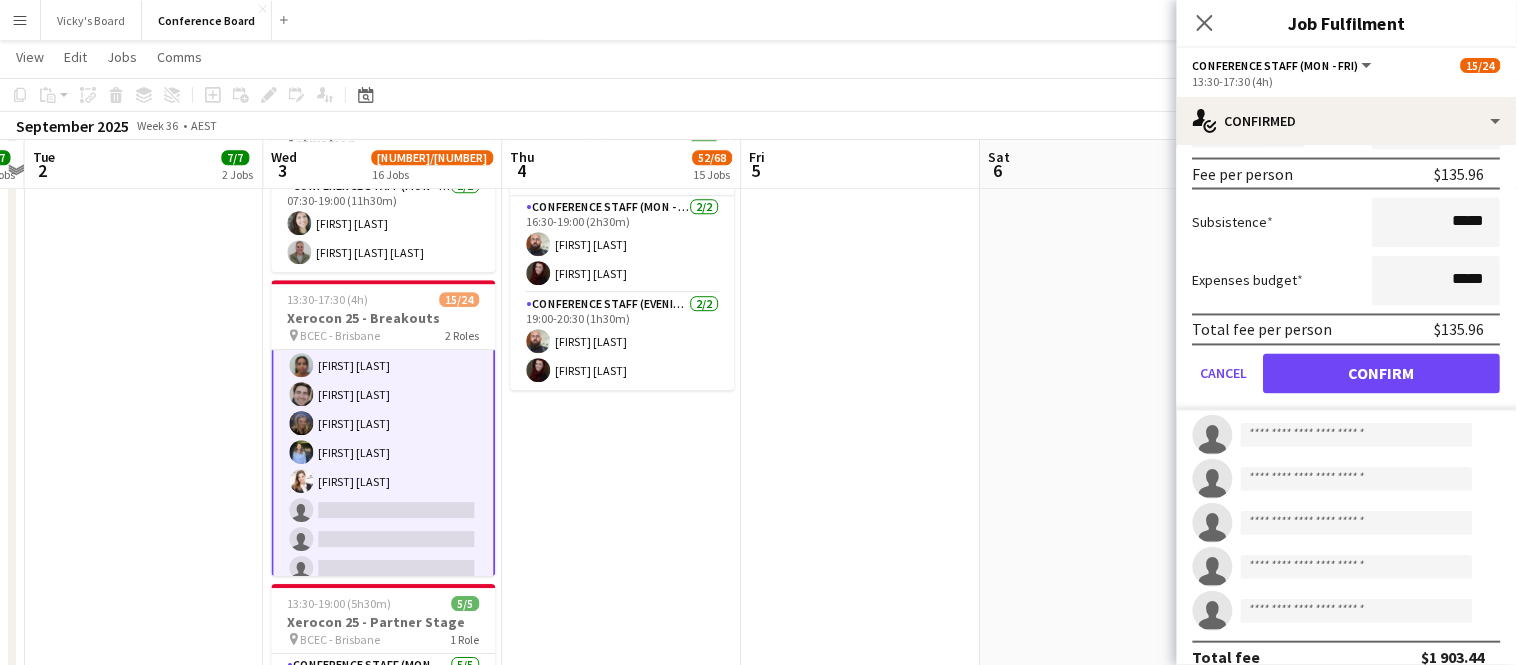 scroll, scrollTop: 902, scrollLeft: 0, axis: vertical 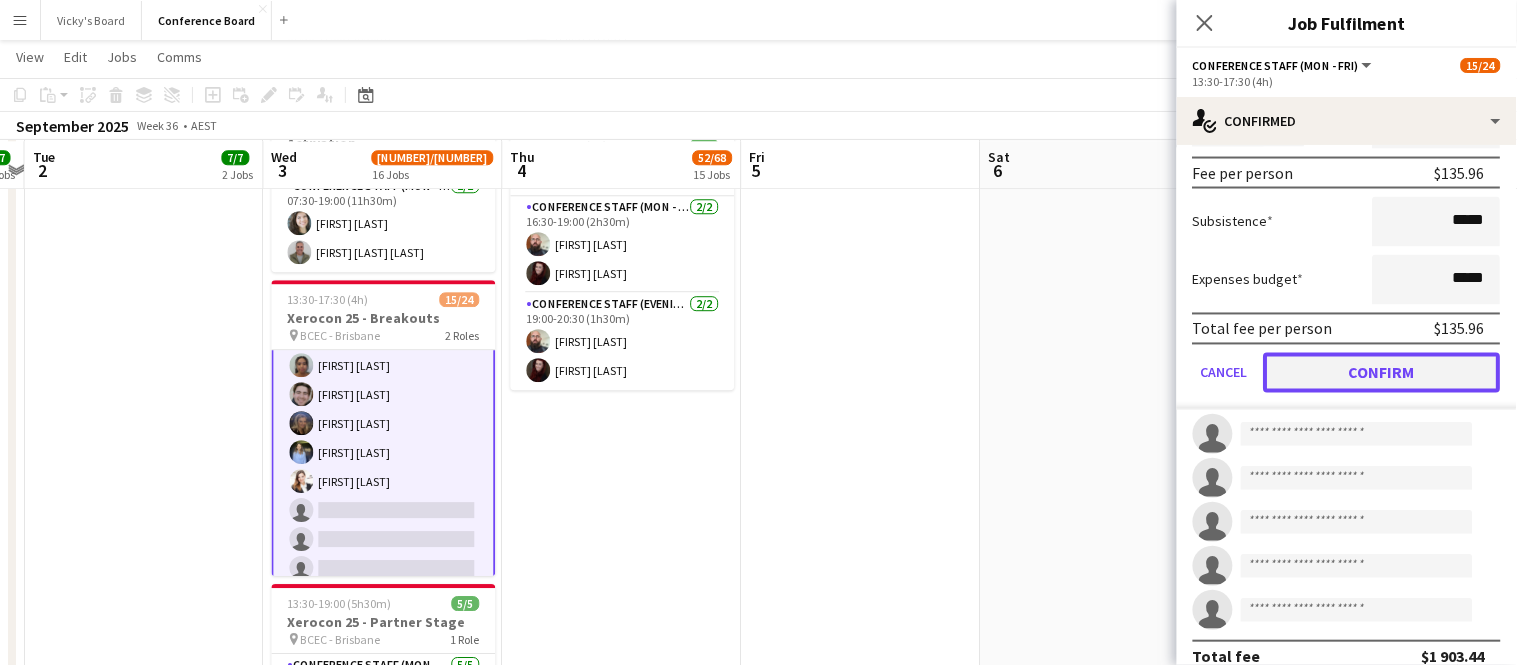 click on "Confirm" at bounding box center [1382, 373] 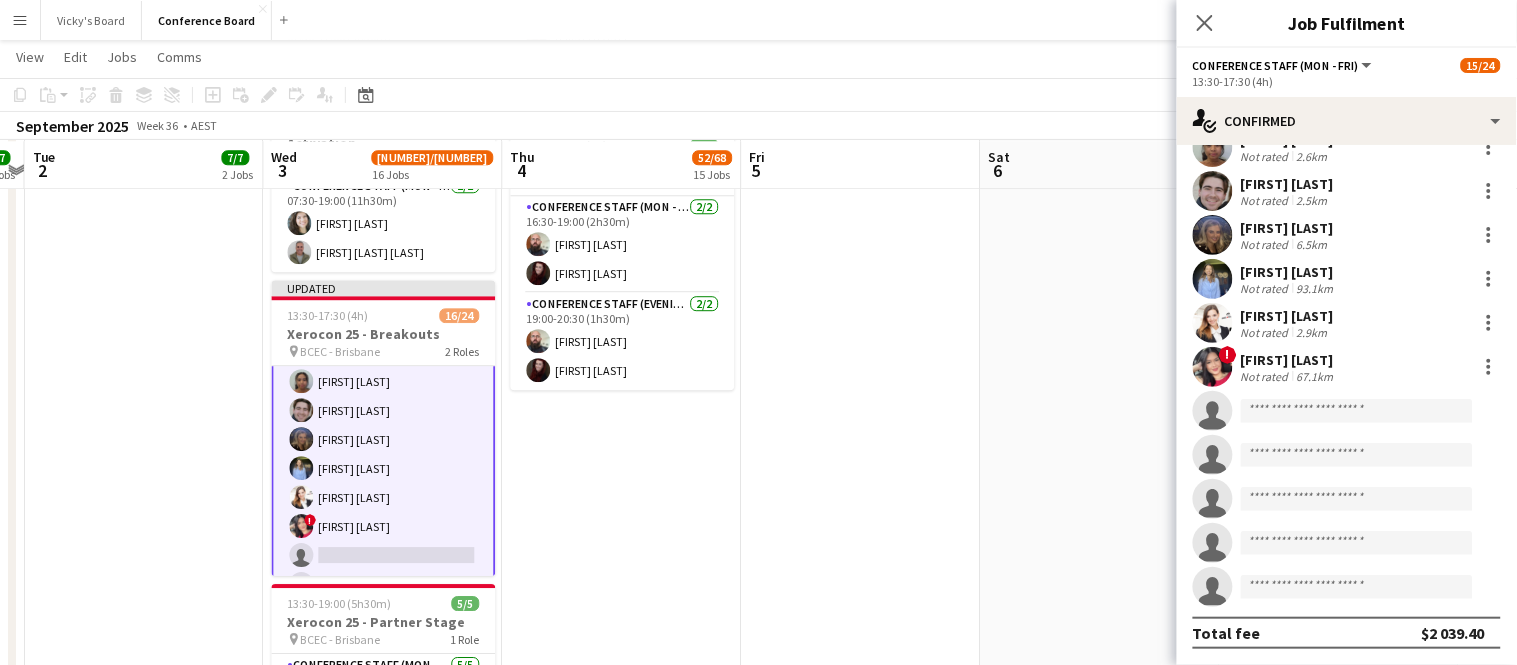 scroll, scrollTop: 471, scrollLeft: 0, axis: vertical 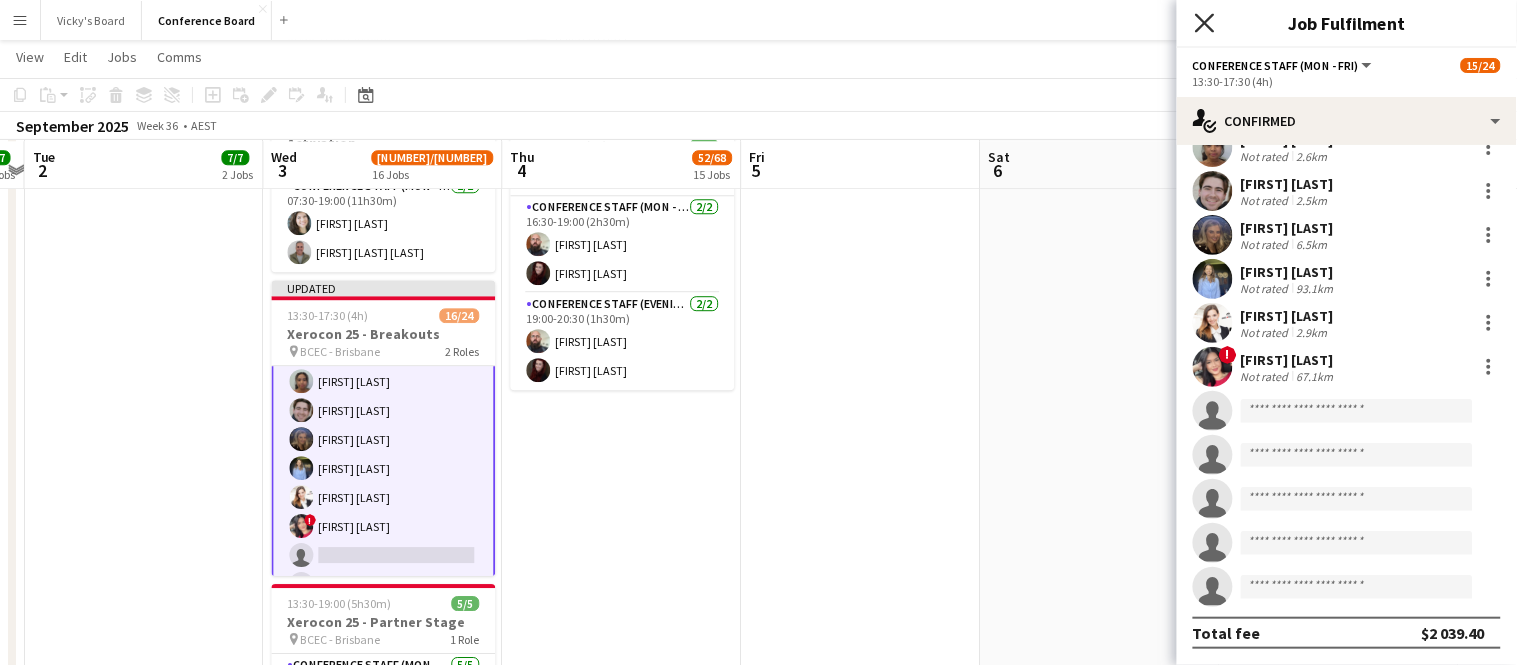click 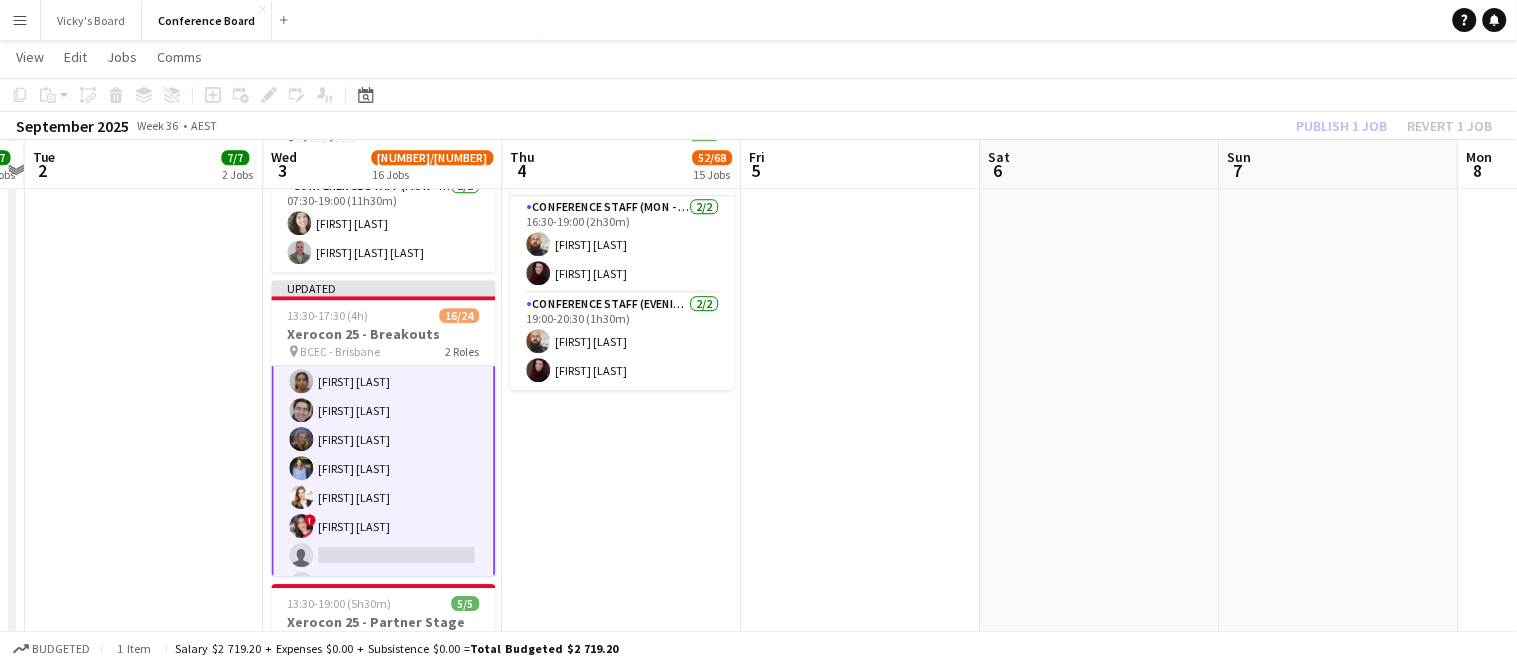 click on "Publish 1 job   Revert 1 job" 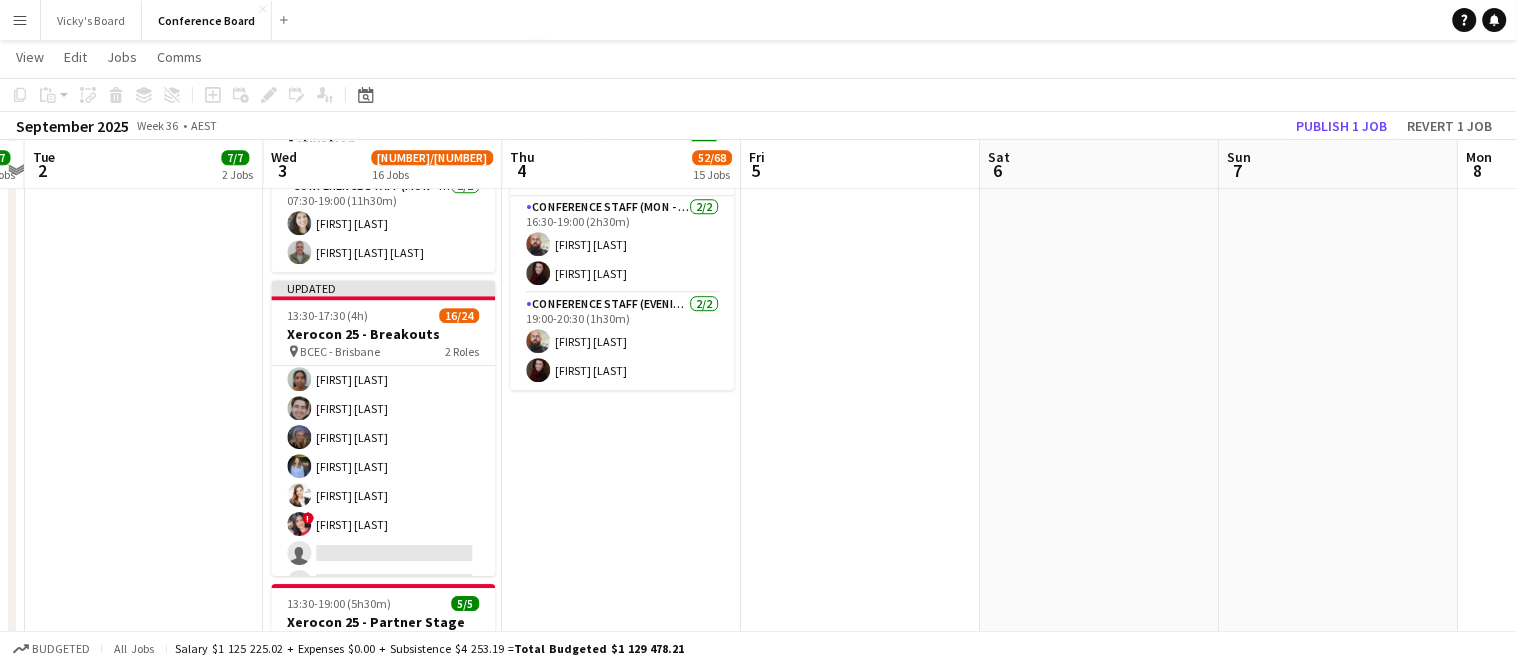 scroll, scrollTop: 295, scrollLeft: 0, axis: vertical 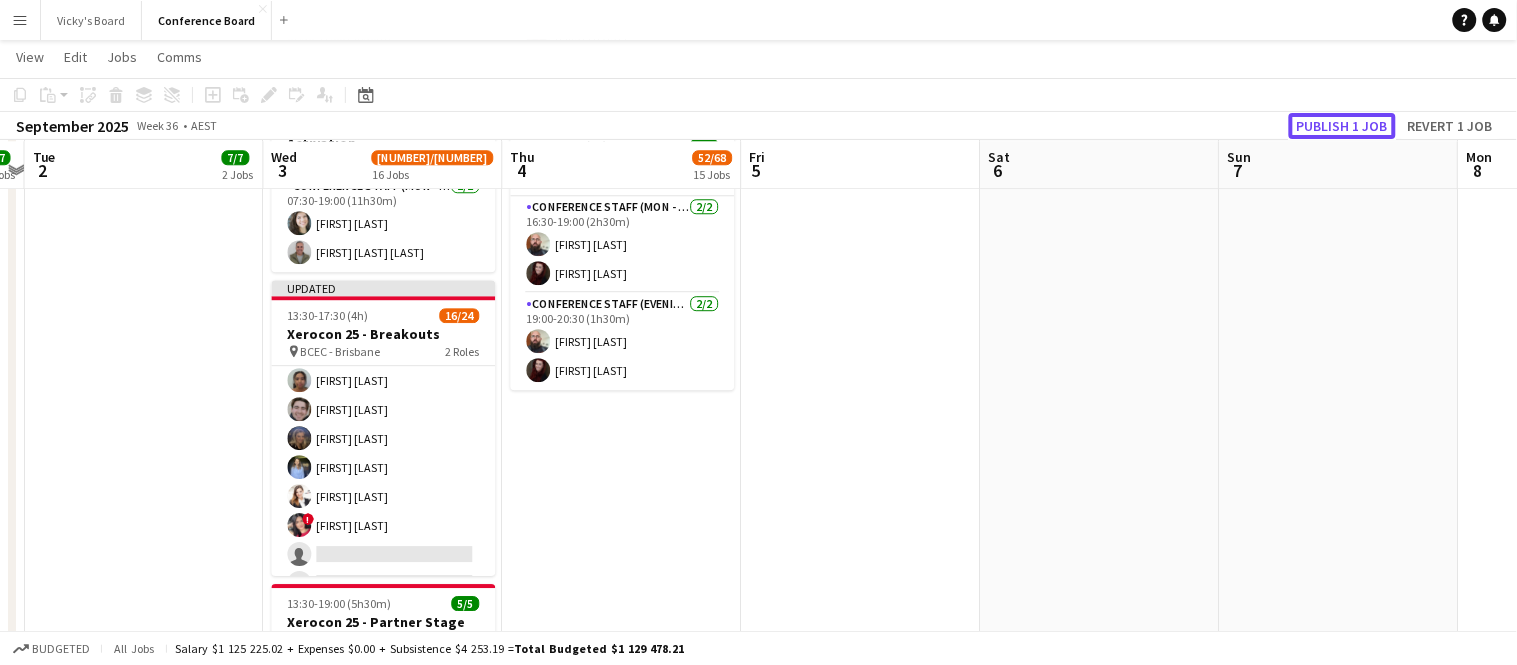 click on "Publish 1 job" 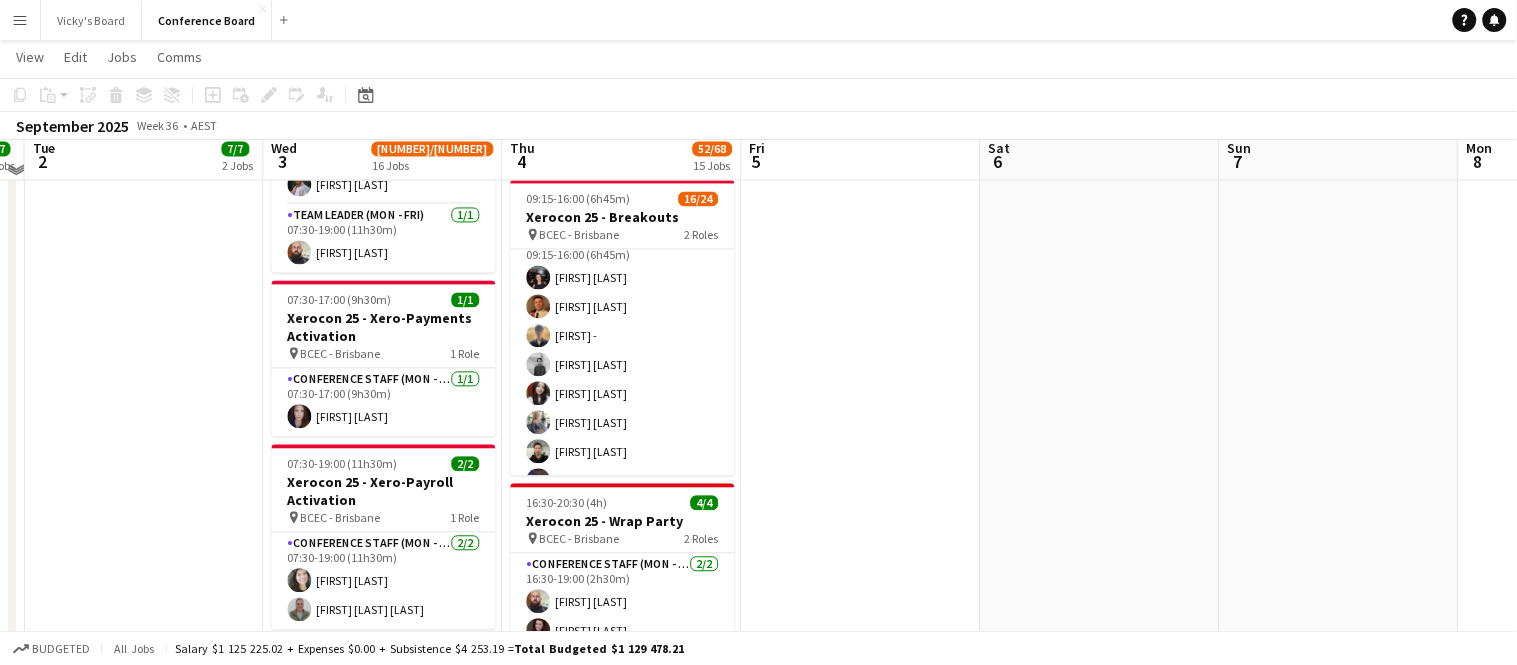 scroll, scrollTop: 2897, scrollLeft: 0, axis: vertical 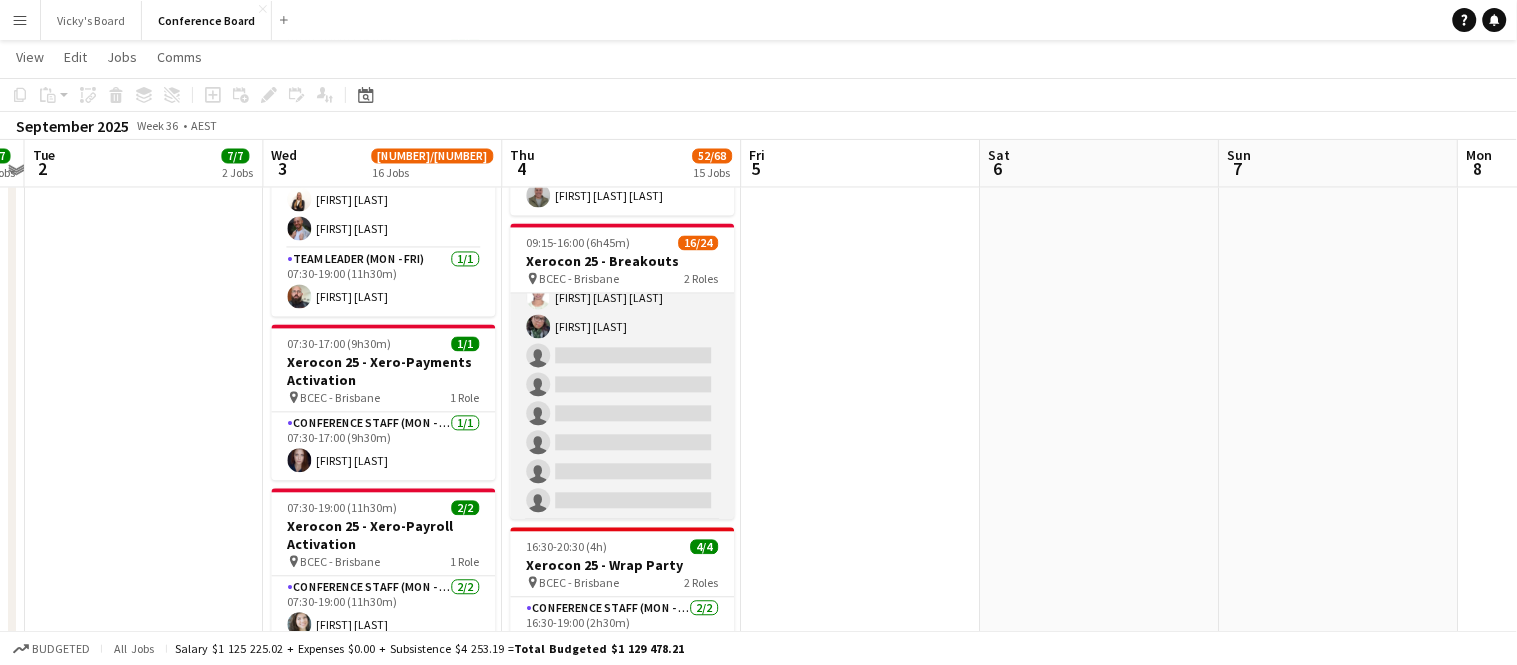 click on "Conference Staff (Mon - Fri)   57I   7A   14/20   09:15-16:00 (6h45m)
[FIRST] [LAST] [FIRST] [LAST] [FIRST] [LAST] [FIRST] [LAST] [FIRST] [LAST] [FIRST] [LAST] [FIRST] [LAST] [FIRST] [LAST] [FIRST] [LAST] [FIRST] [LAST] [FIRST] [LAST]
single-neutral-actions
single-neutral-actions
single-neutral-actions
single-neutral-actions
single-neutral-actions
single-neutral-actions" at bounding box center [623, 211] 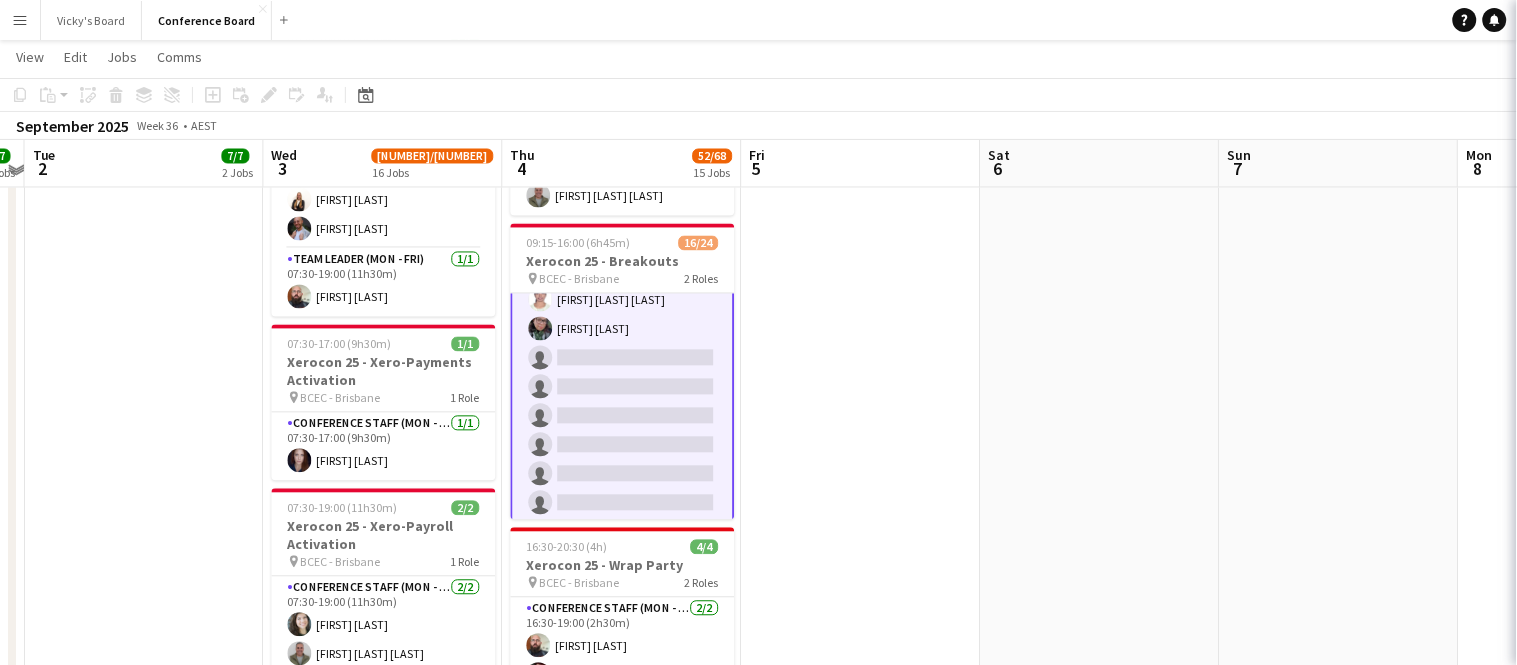 scroll, scrollTop: 393, scrollLeft: 0, axis: vertical 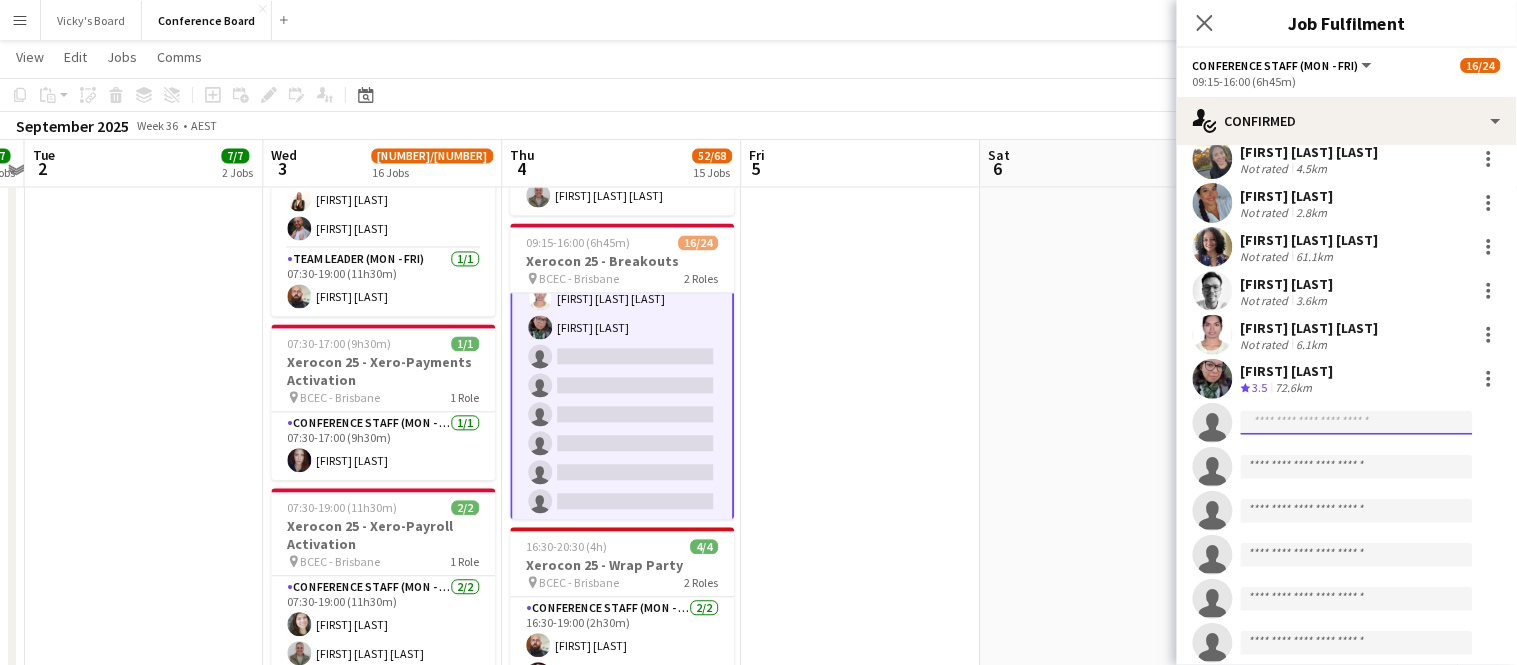 click 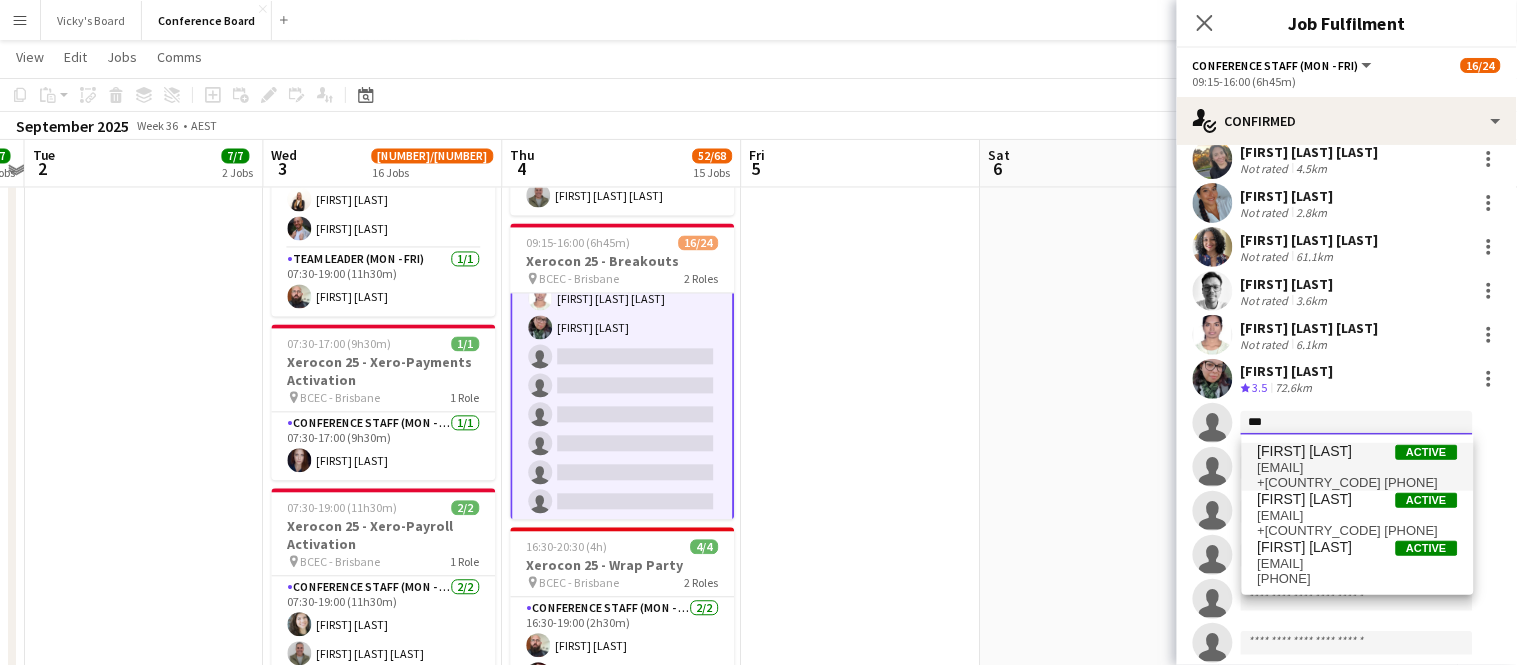 type on "***" 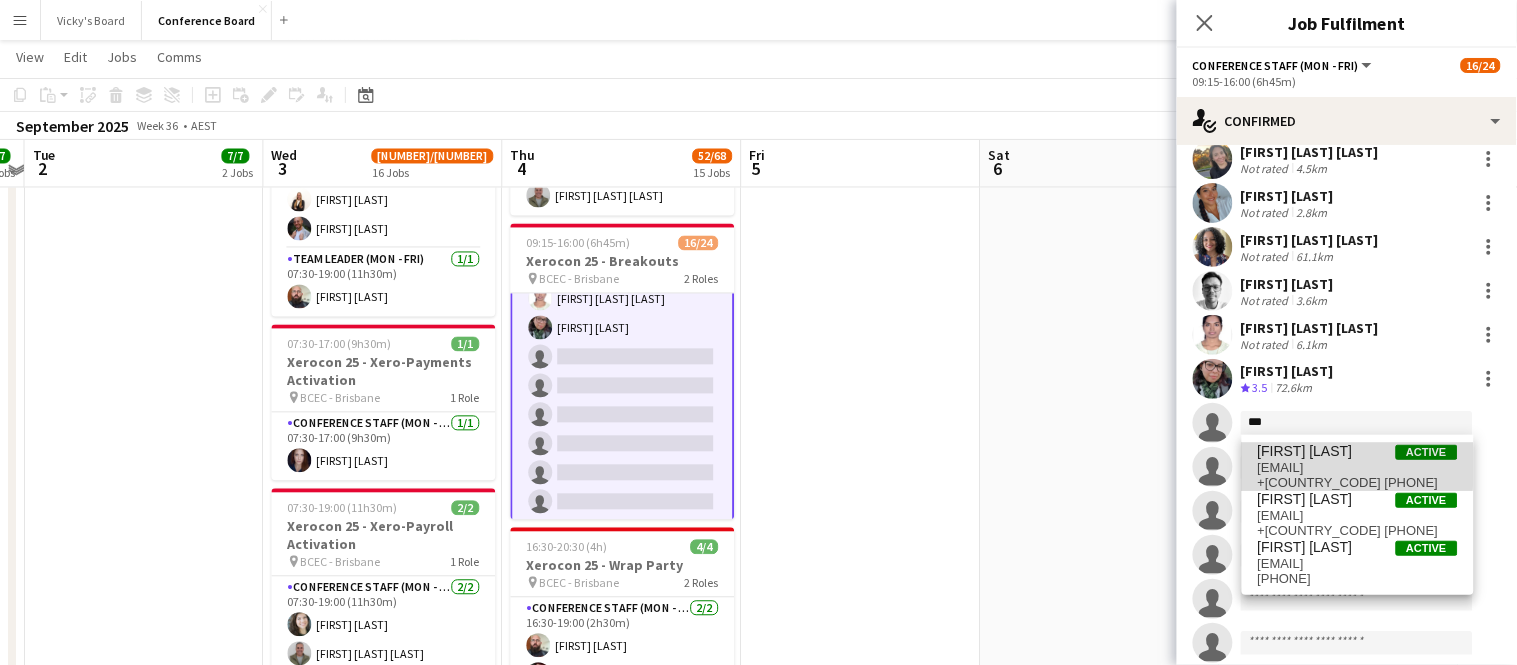 click on "[FIRST] [LAST]" at bounding box center (1305, 451) 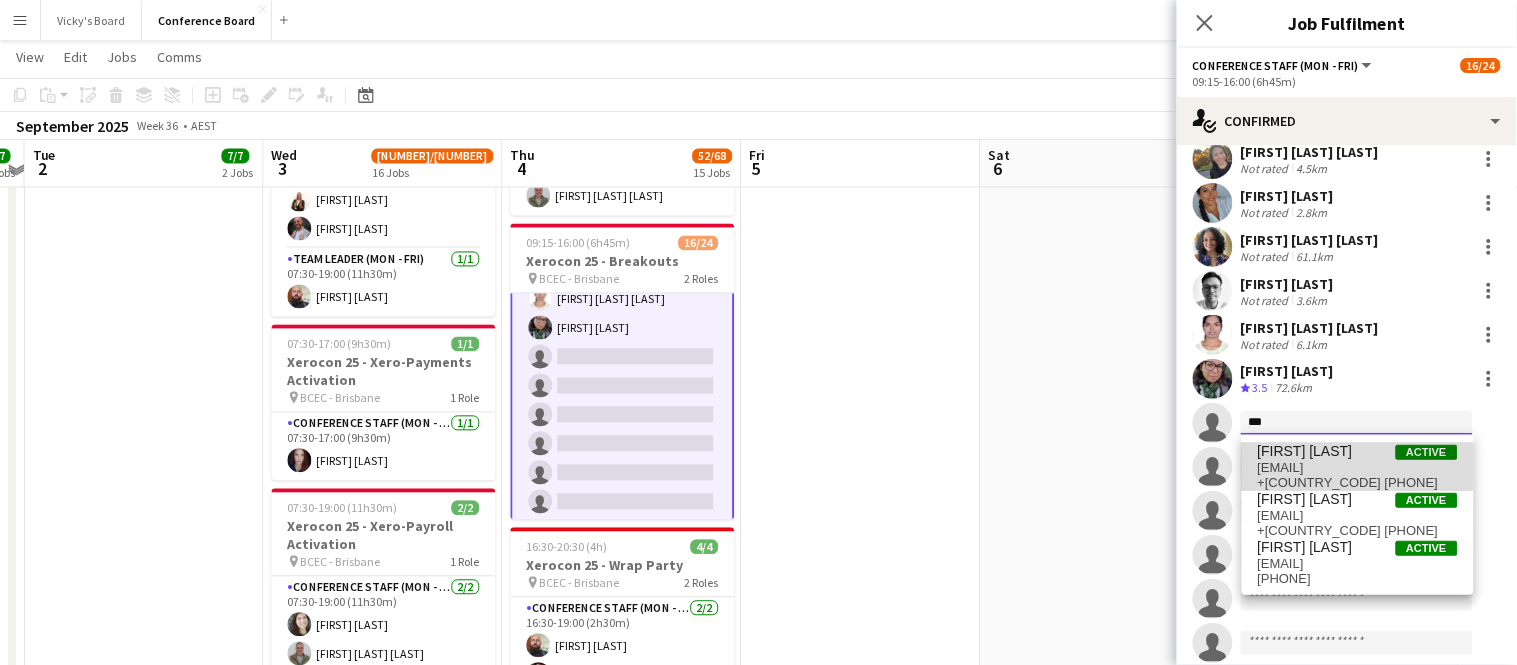 type 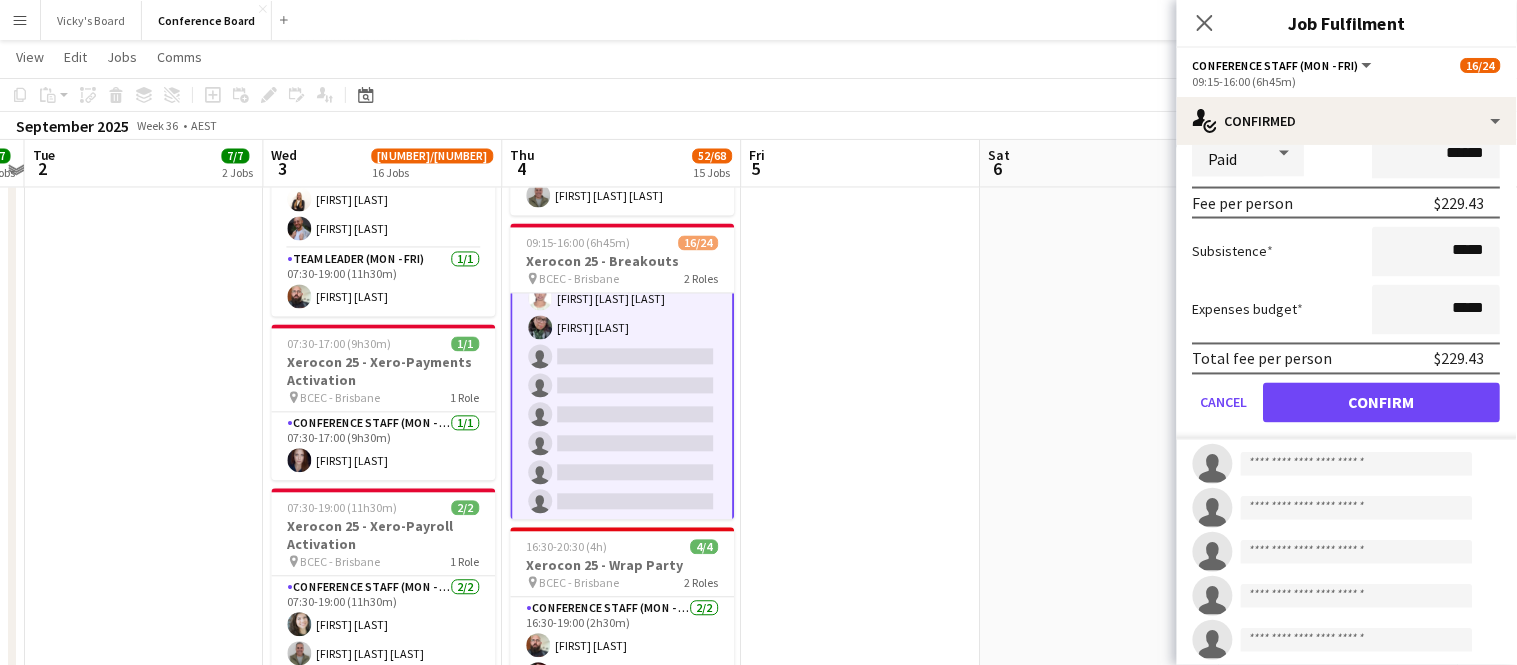 scroll, scrollTop: 873, scrollLeft: 0, axis: vertical 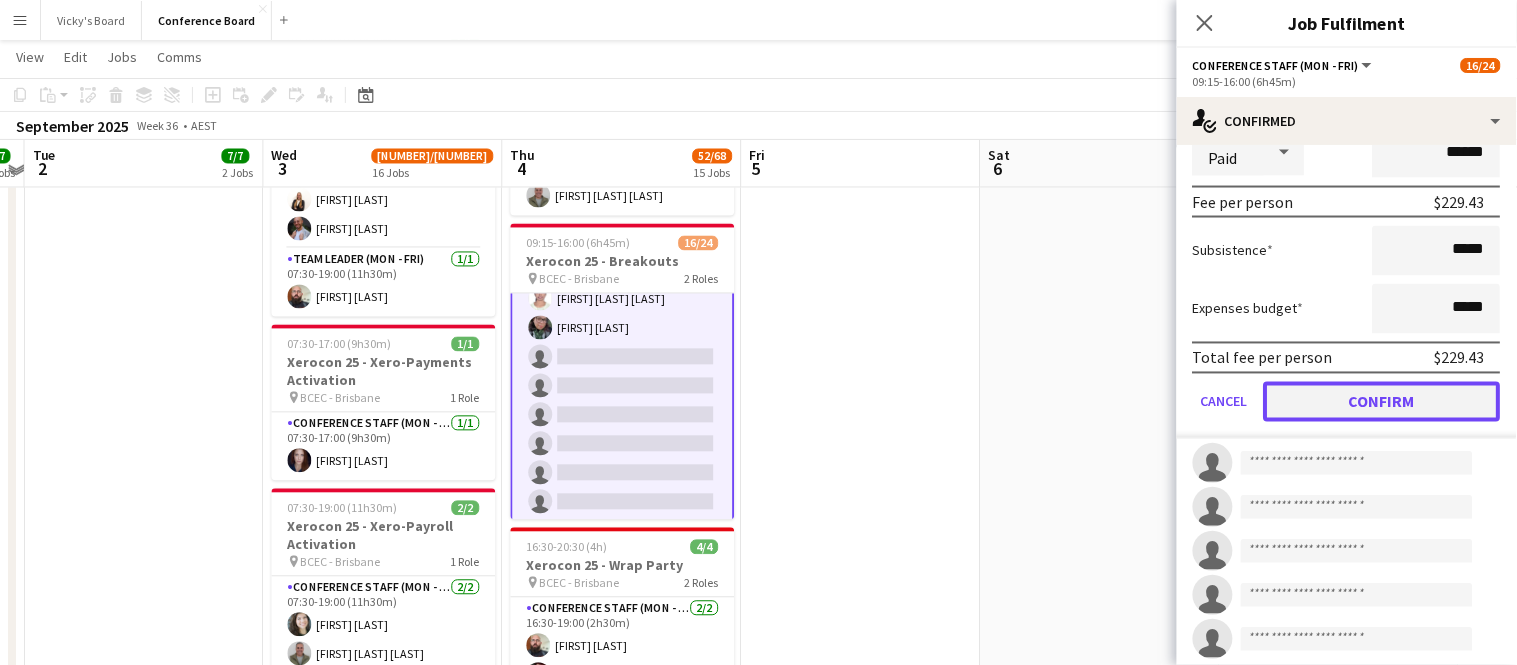 click on "Confirm" at bounding box center [1382, 402] 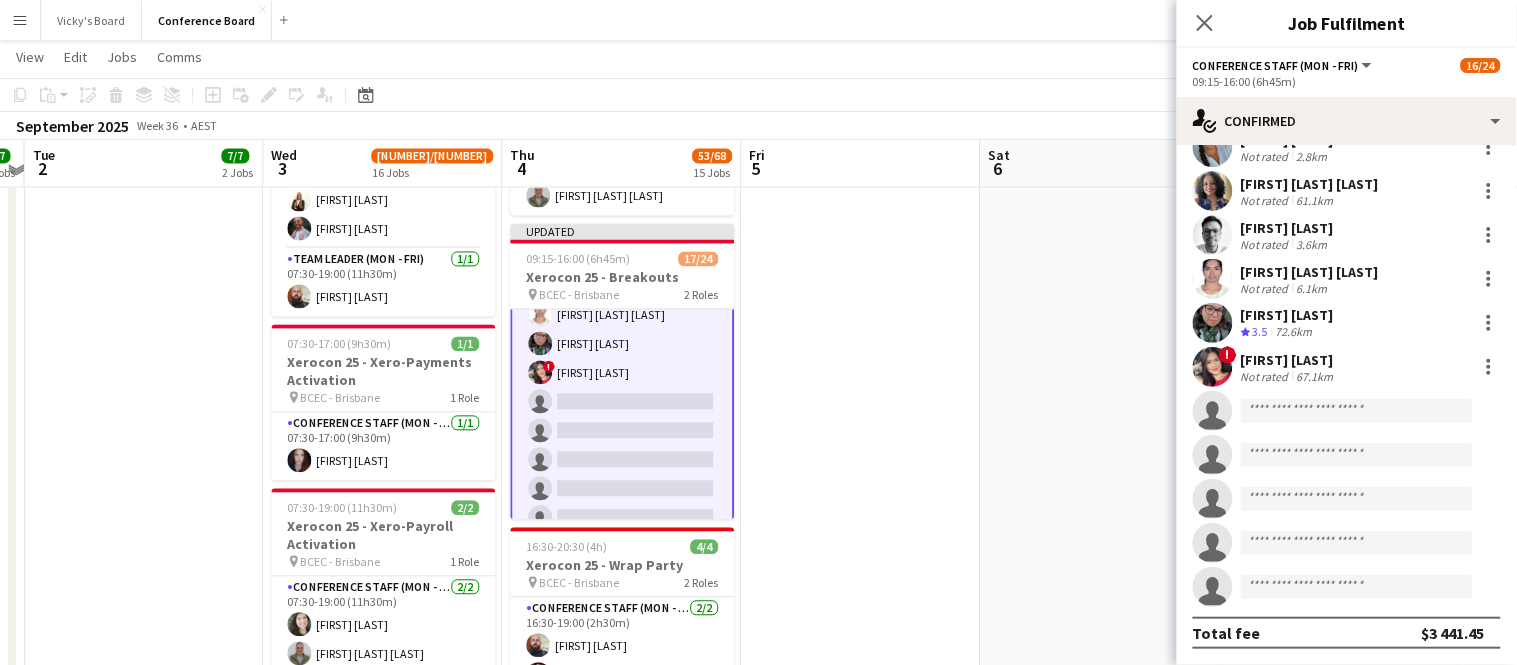 scroll, scrollTop: 470, scrollLeft: 0, axis: vertical 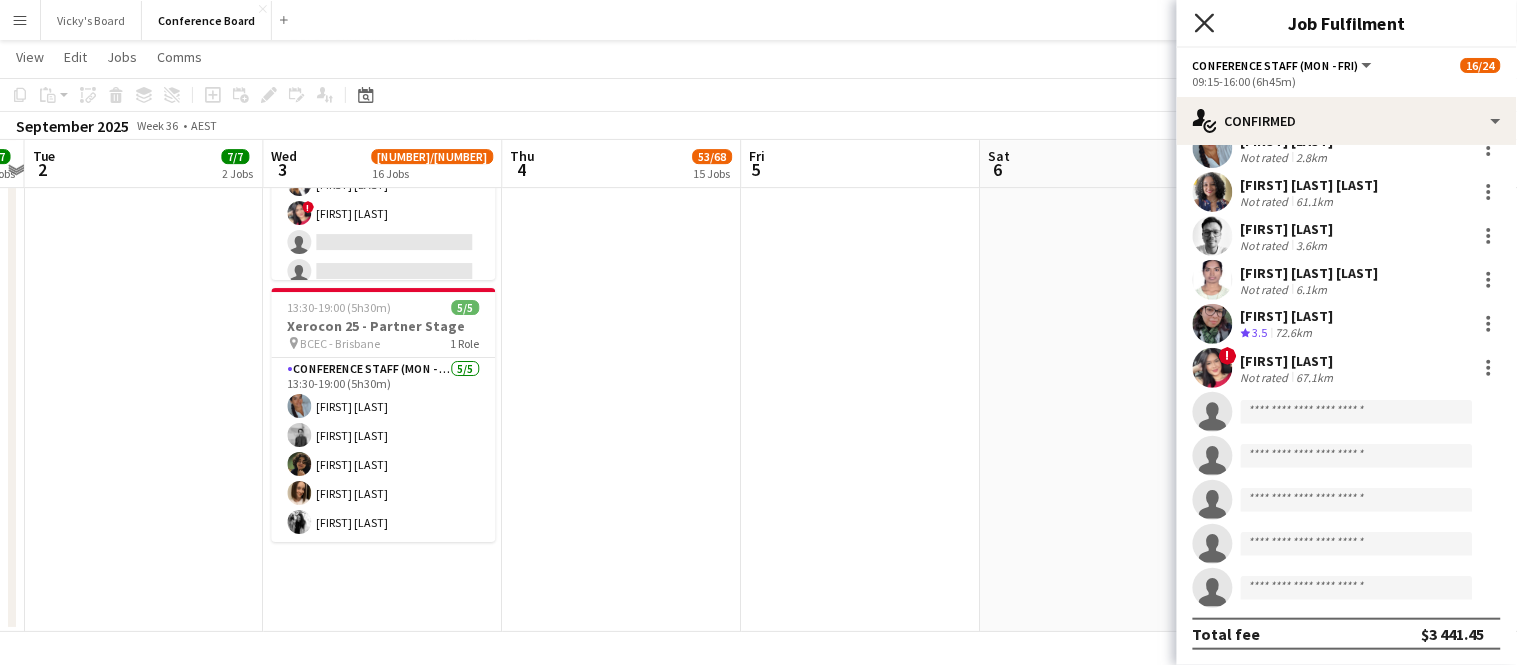 click on "Close pop-in" 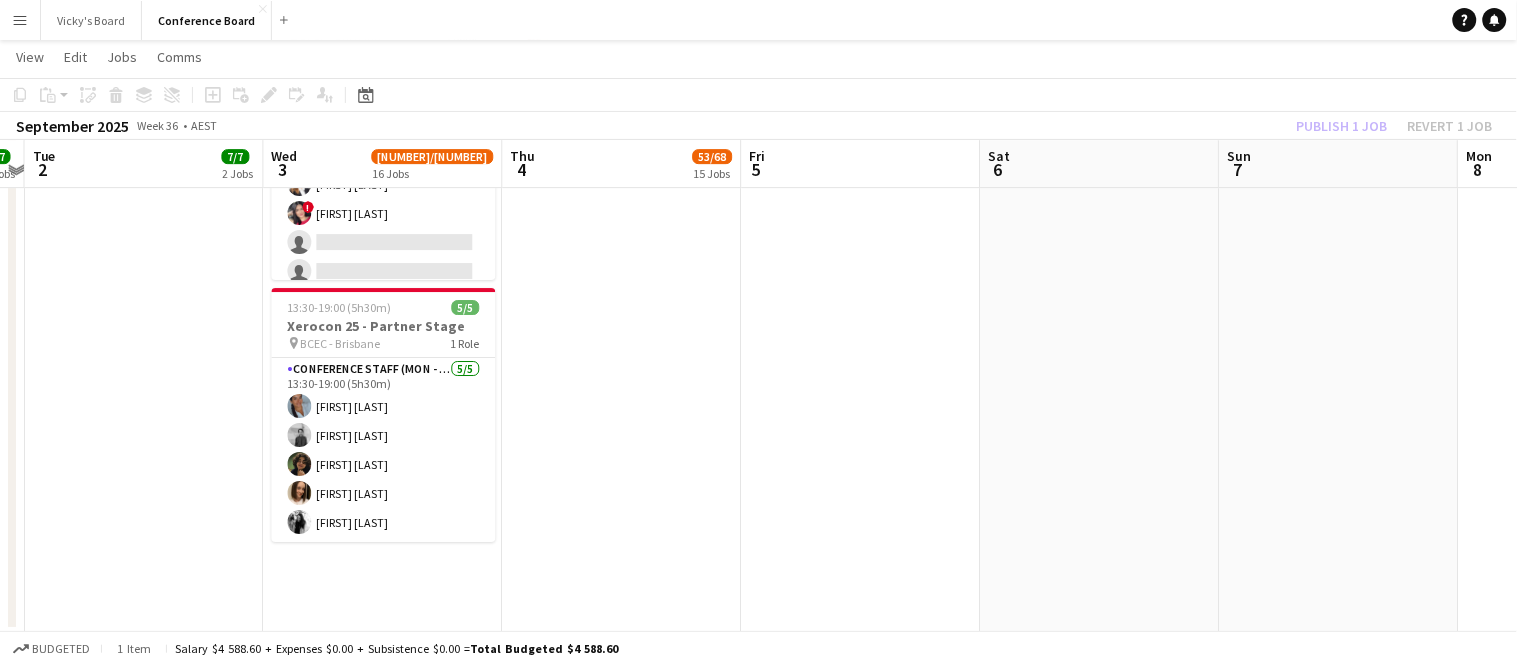 click on "Publish 1 job   Revert 1 job" 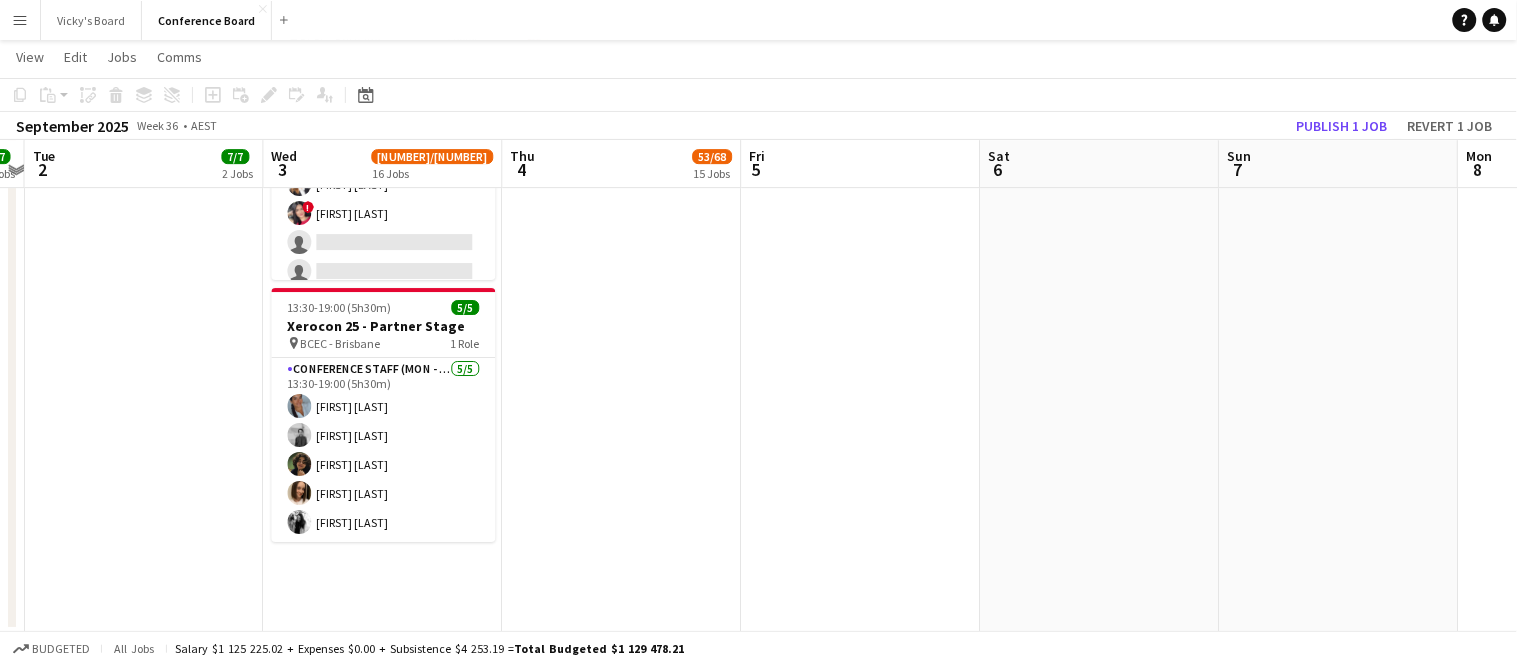 scroll, scrollTop: 392, scrollLeft: 0, axis: vertical 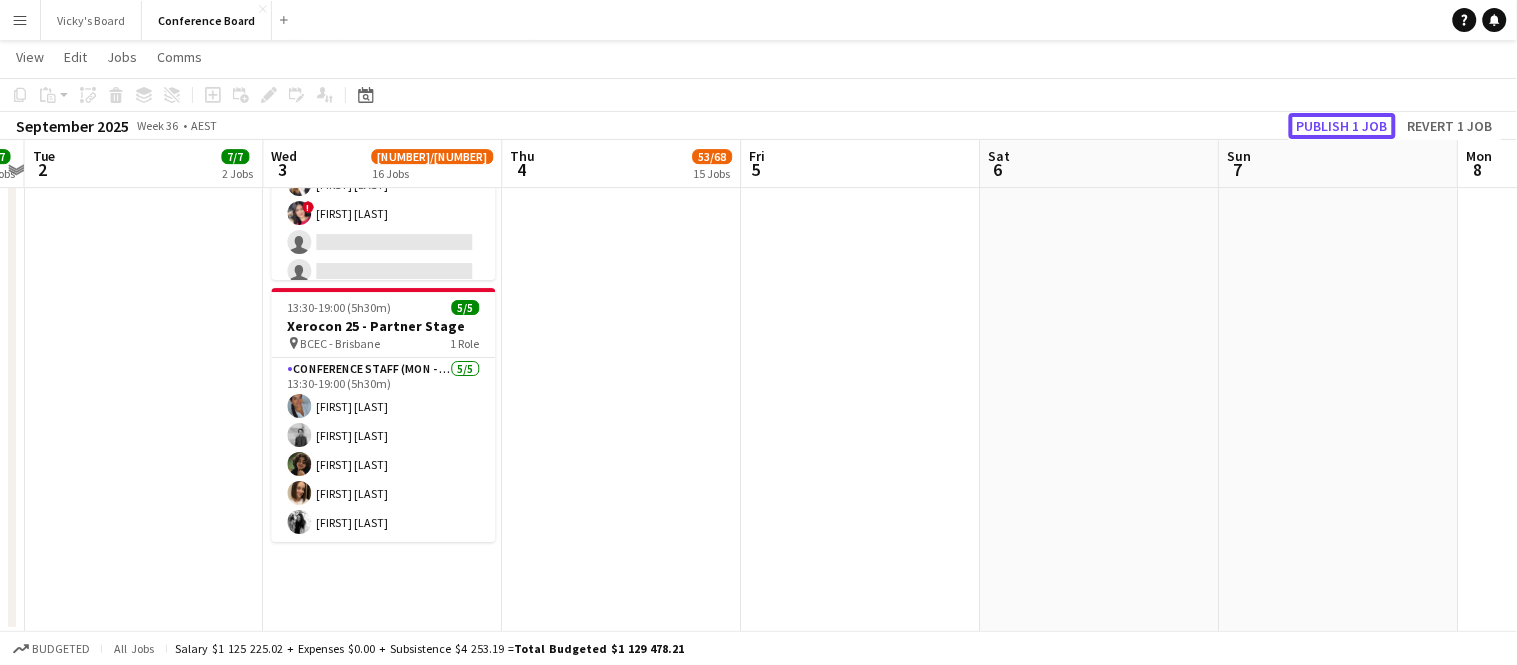 click on "Publish 1 job" 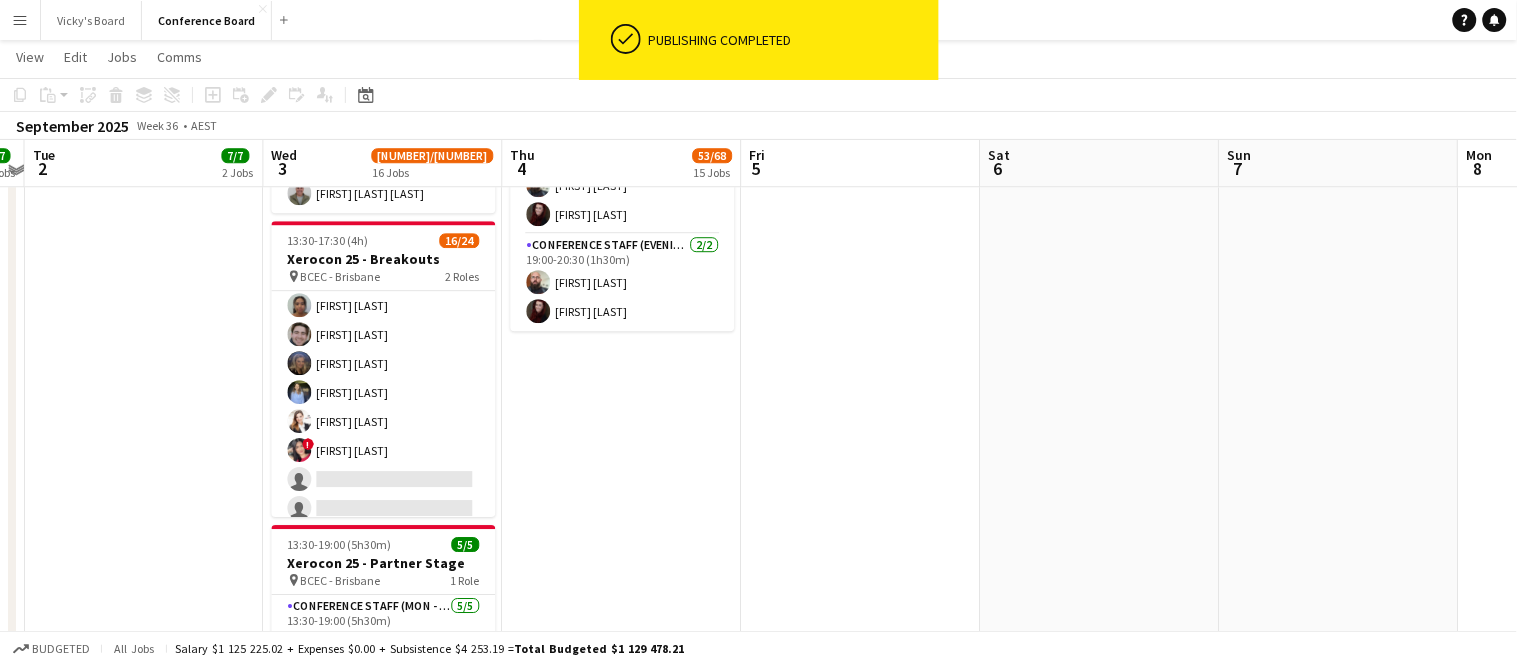scroll, scrollTop: 3334, scrollLeft: 0, axis: vertical 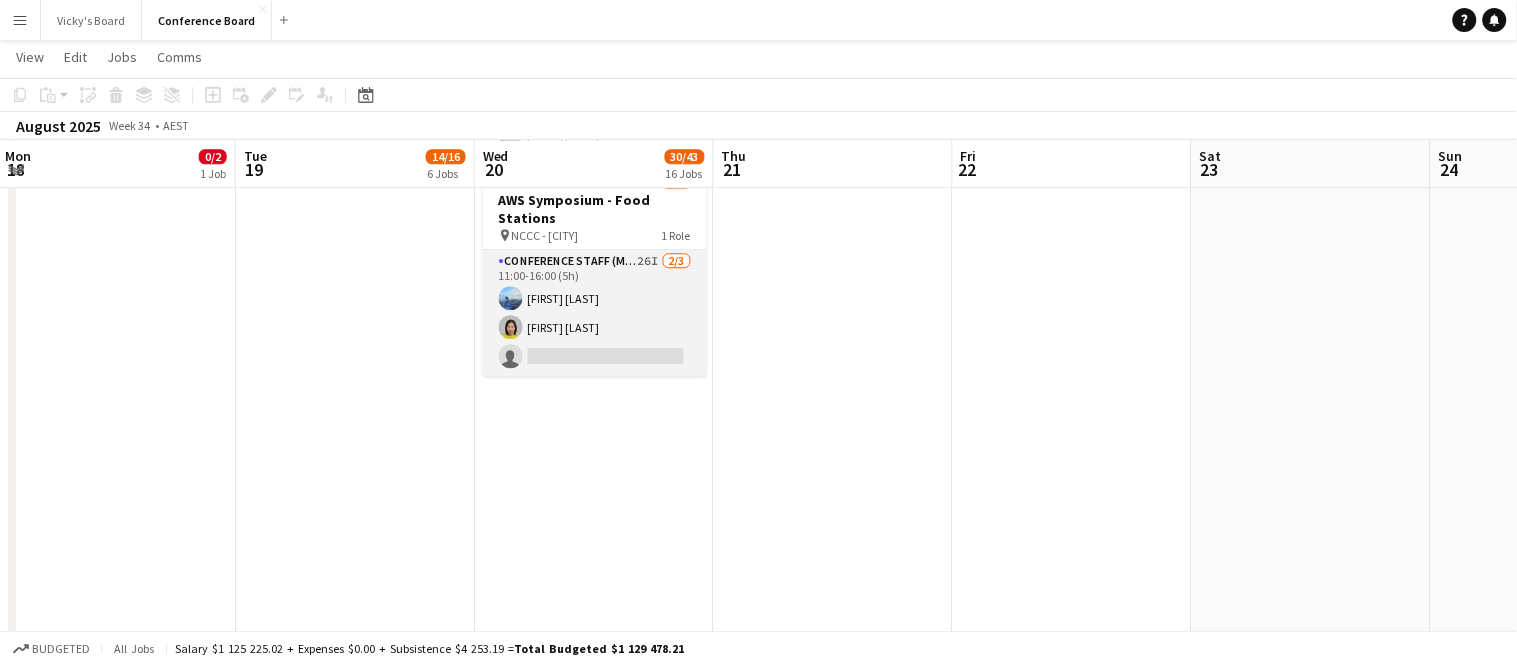 click on "Conference Staff (Mon - Fri)   26I   2/3   11:00-16:00 (5h)
[FIRST] [LAST] [FIRST]
single-neutral-actions" at bounding box center (595, 313) 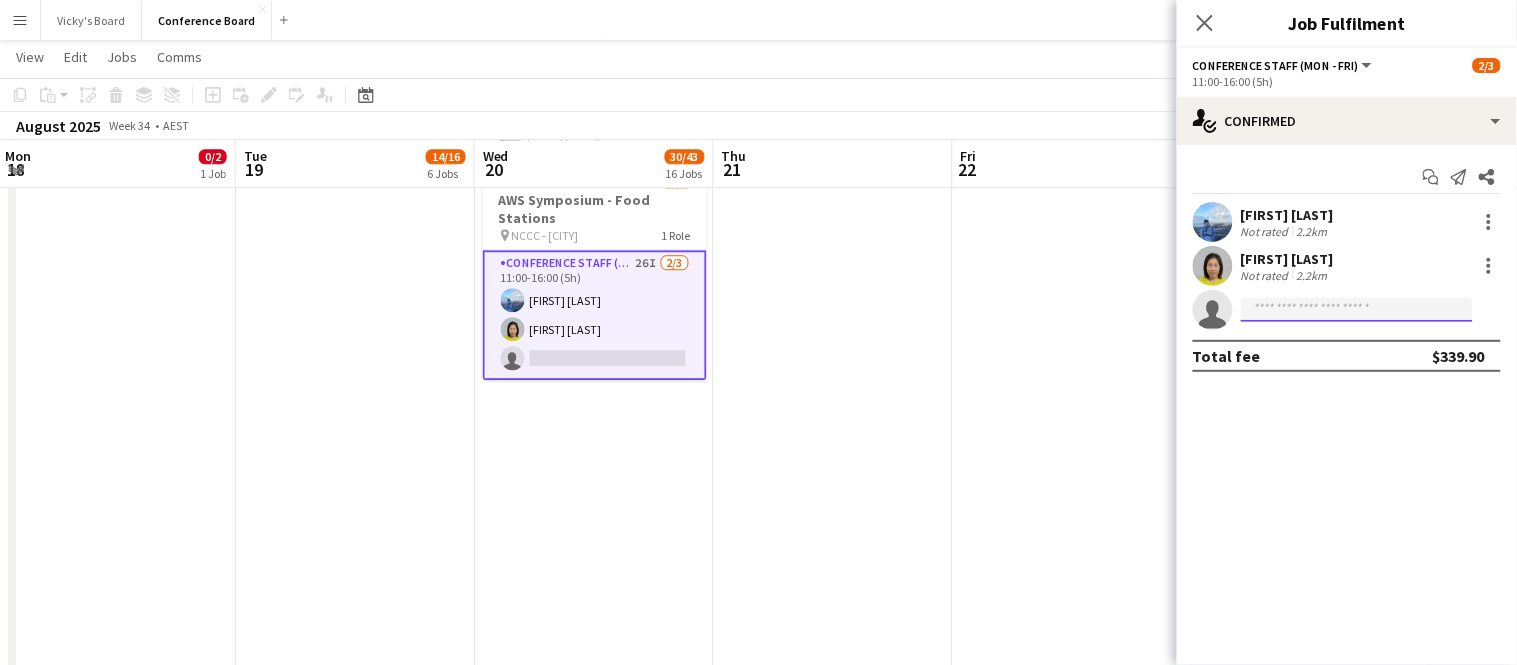 click 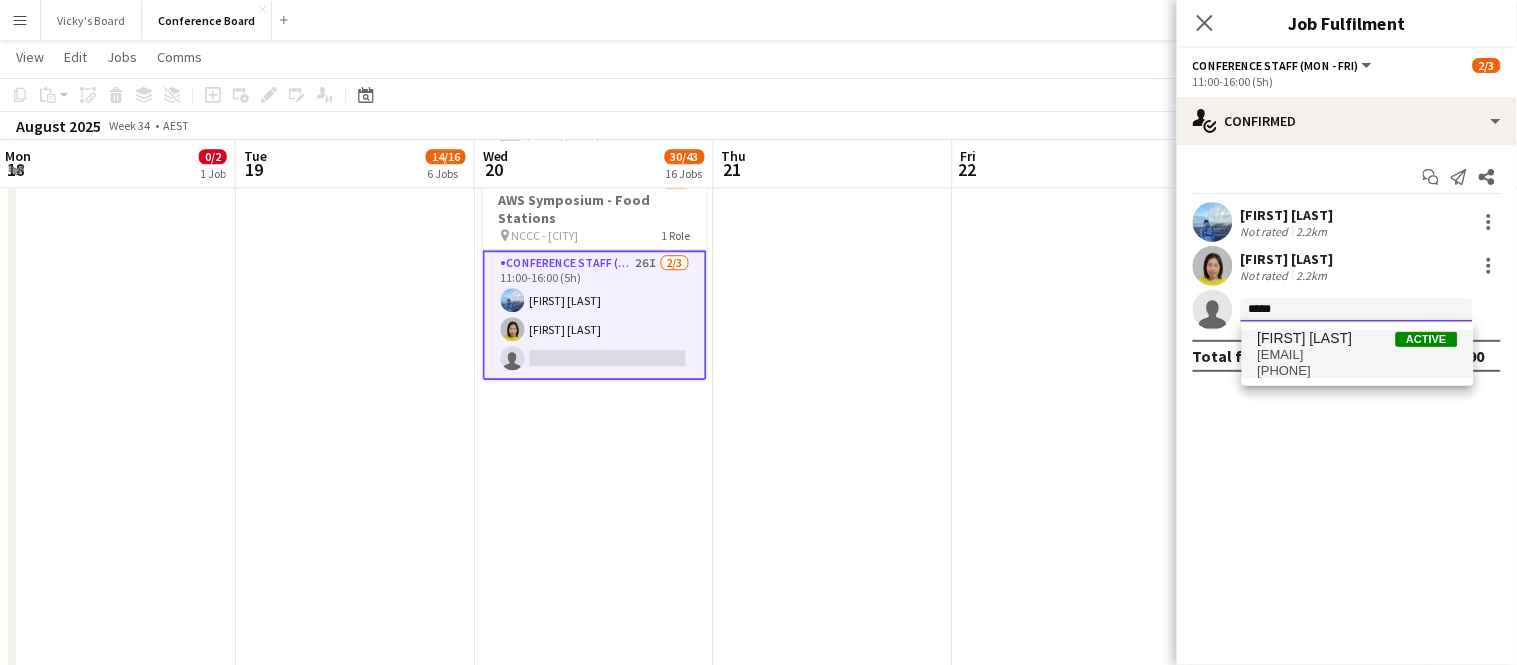 type on "*****" 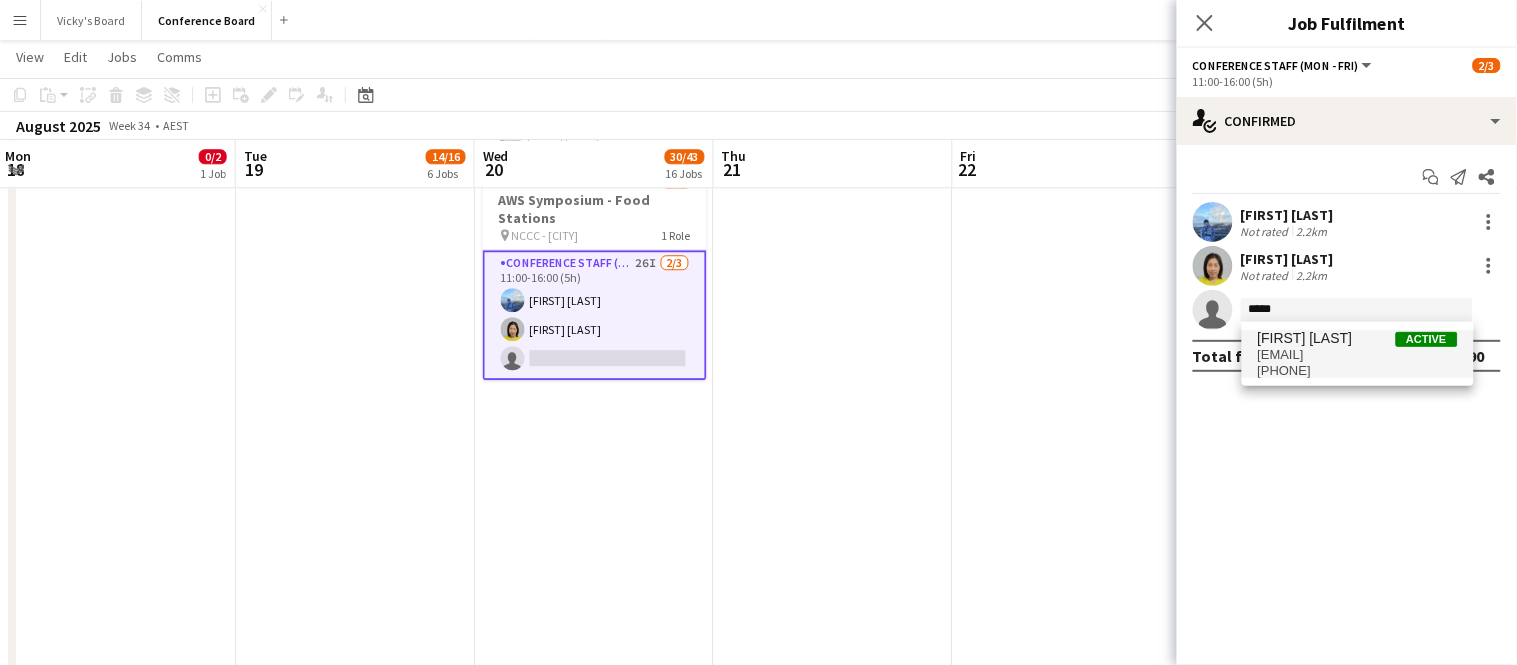 click on "[EMAIL]" at bounding box center [1358, 355] 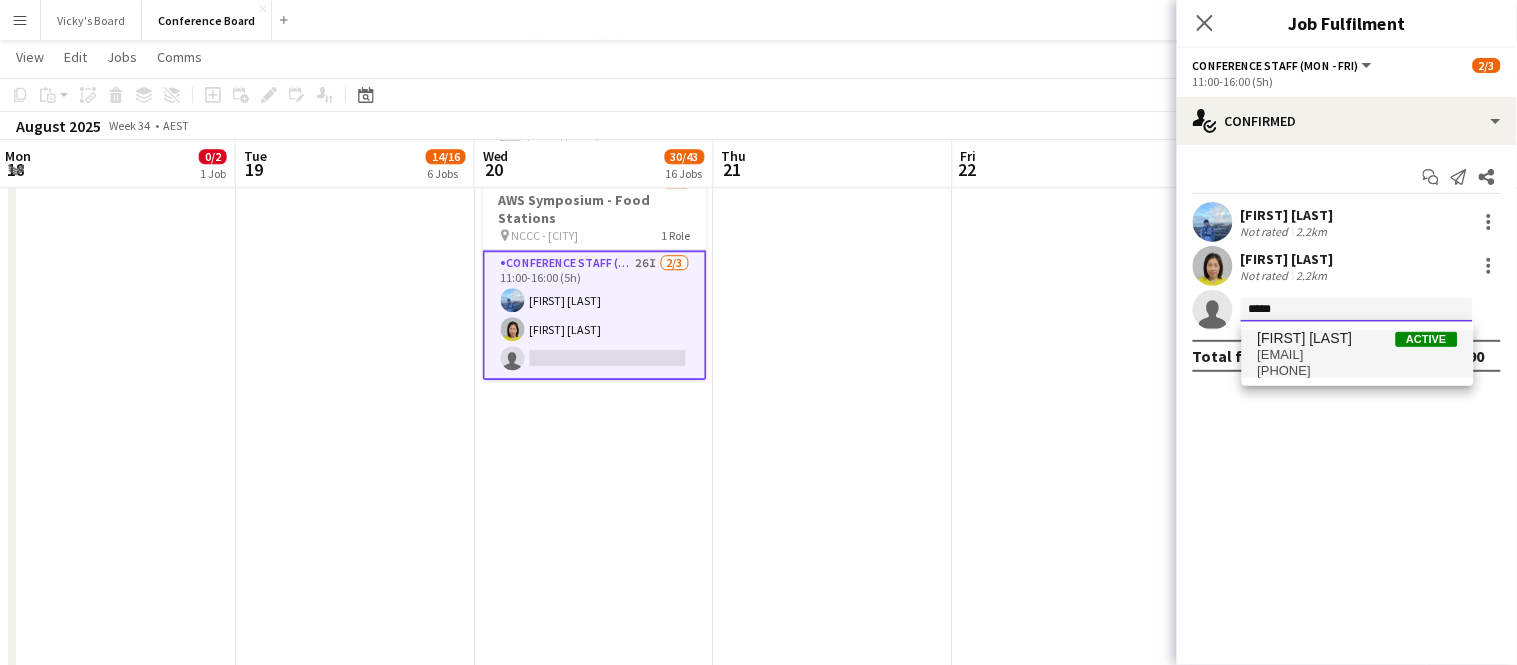 type 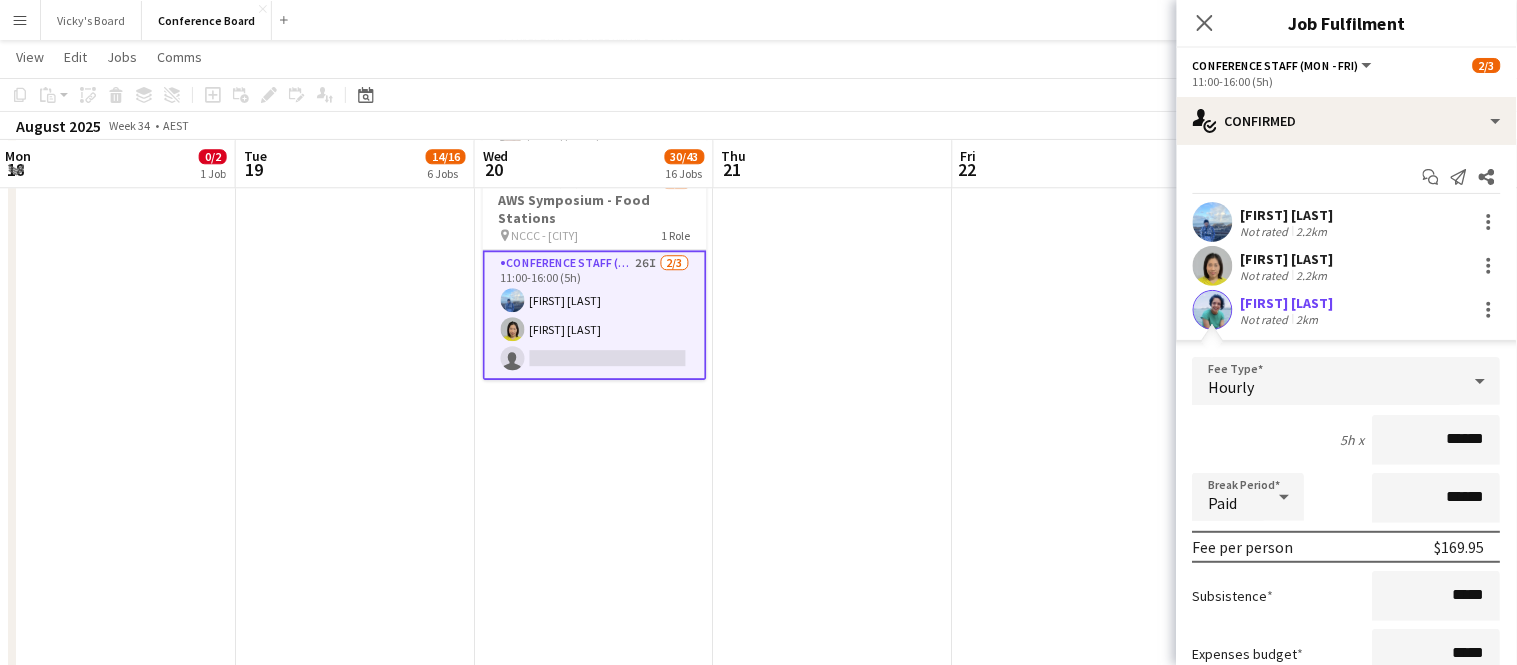 scroll, scrollTop: 171, scrollLeft: 0, axis: vertical 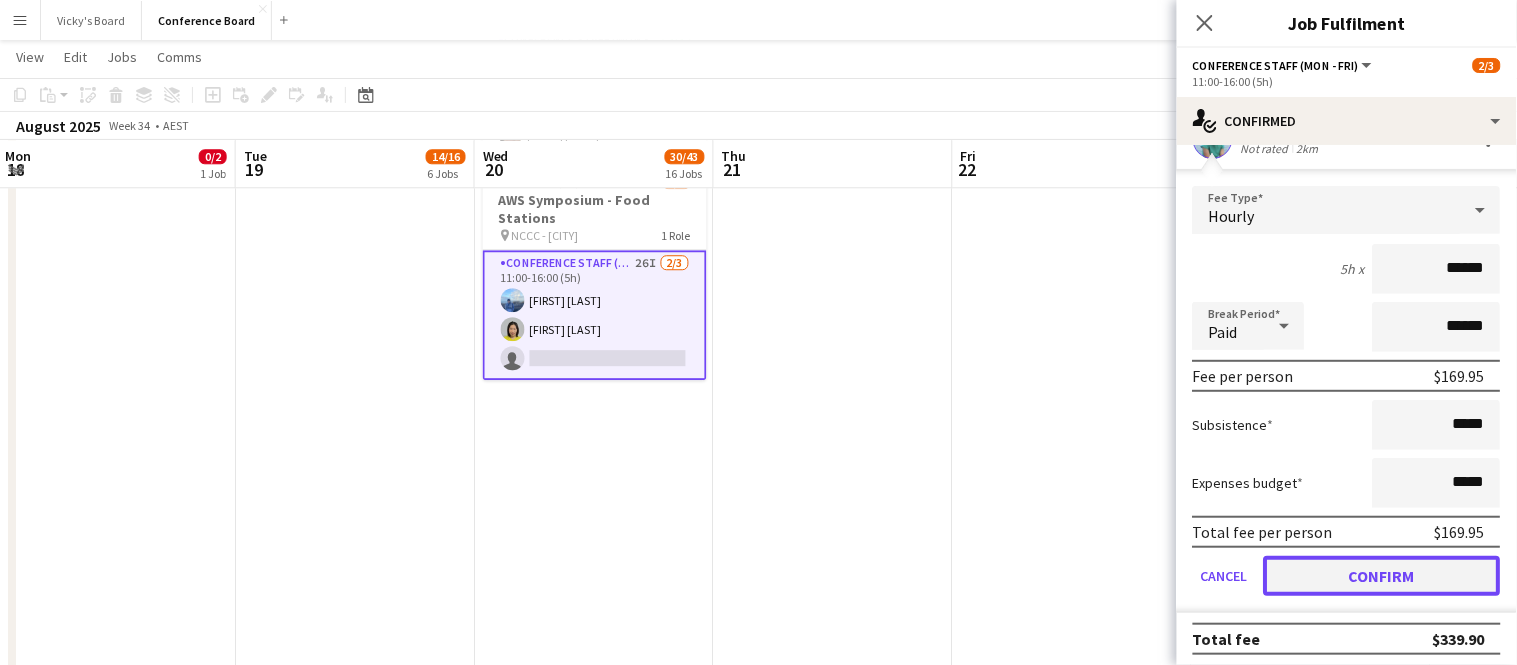 click on "Confirm" at bounding box center [1382, 576] 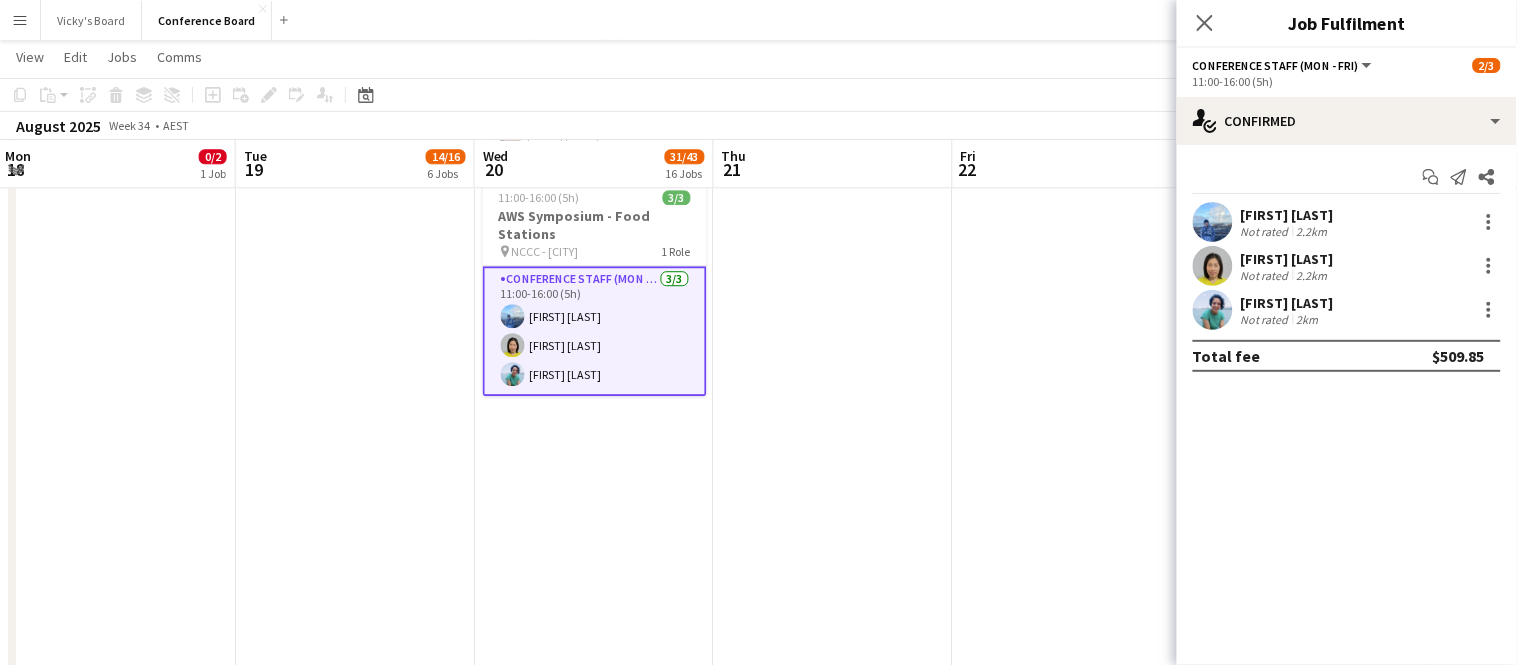 scroll, scrollTop: 0, scrollLeft: 0, axis: both 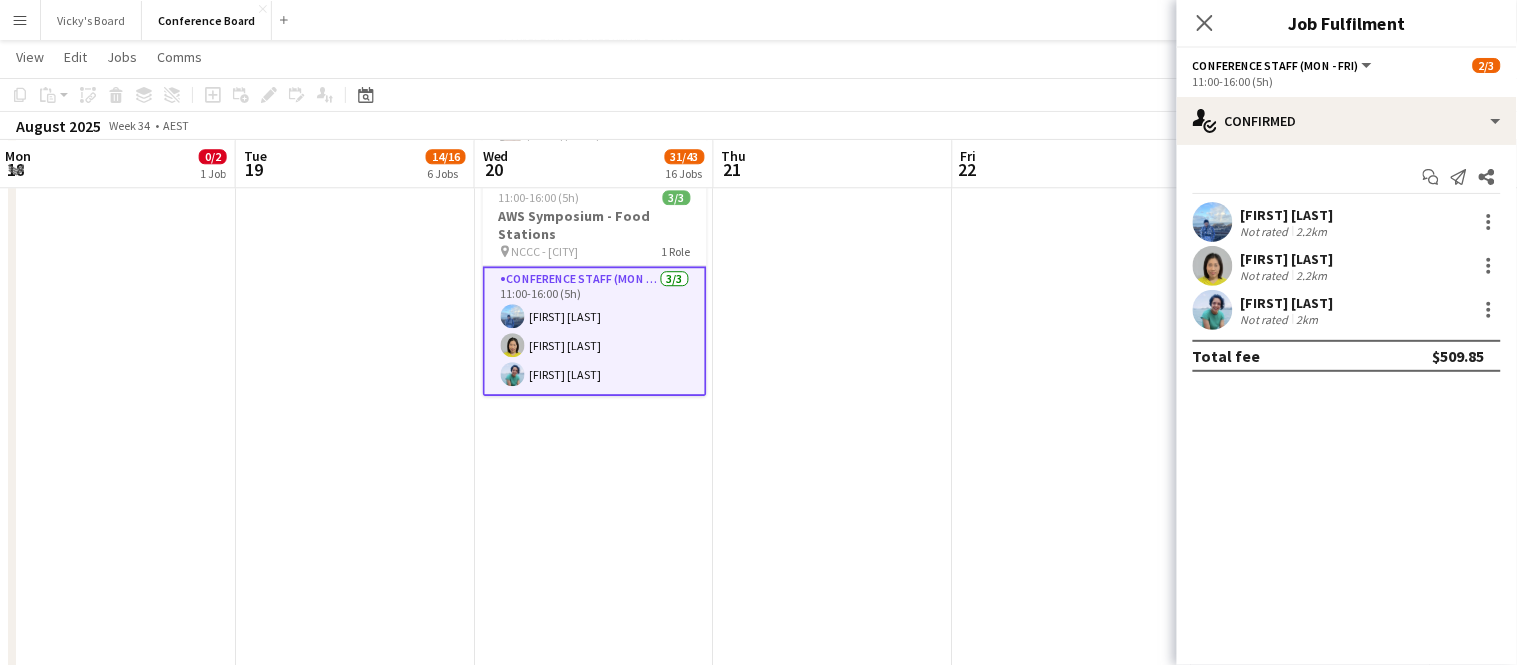 click at bounding box center (1072, -1039) 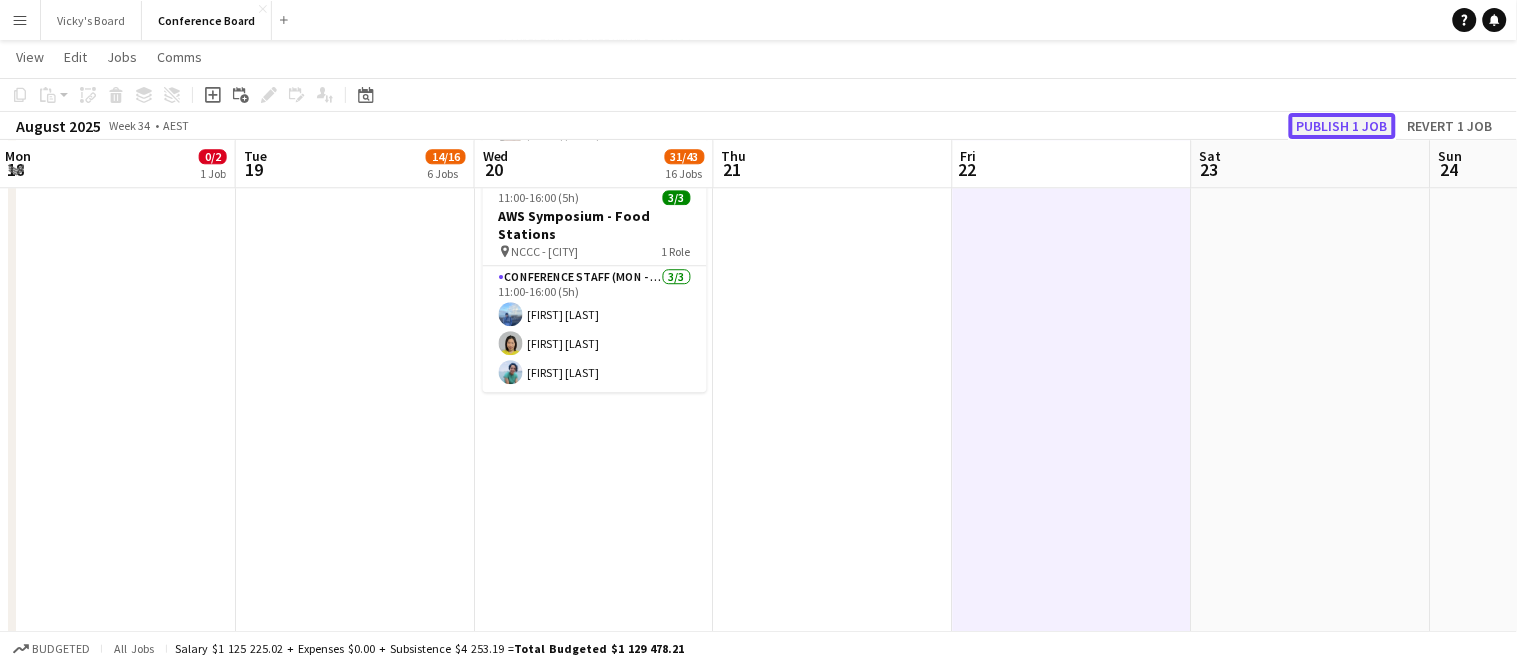 click on "Publish 1 job" 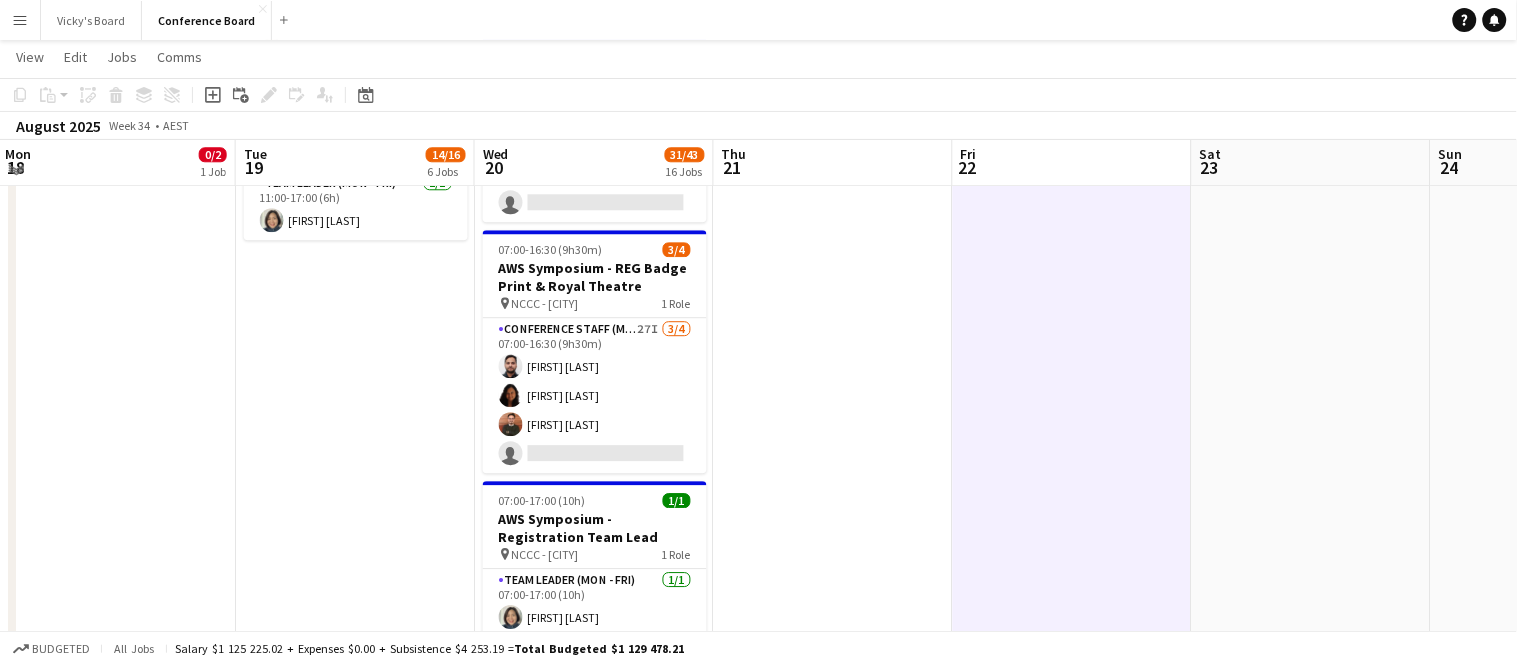 scroll, scrollTop: 1297, scrollLeft: 0, axis: vertical 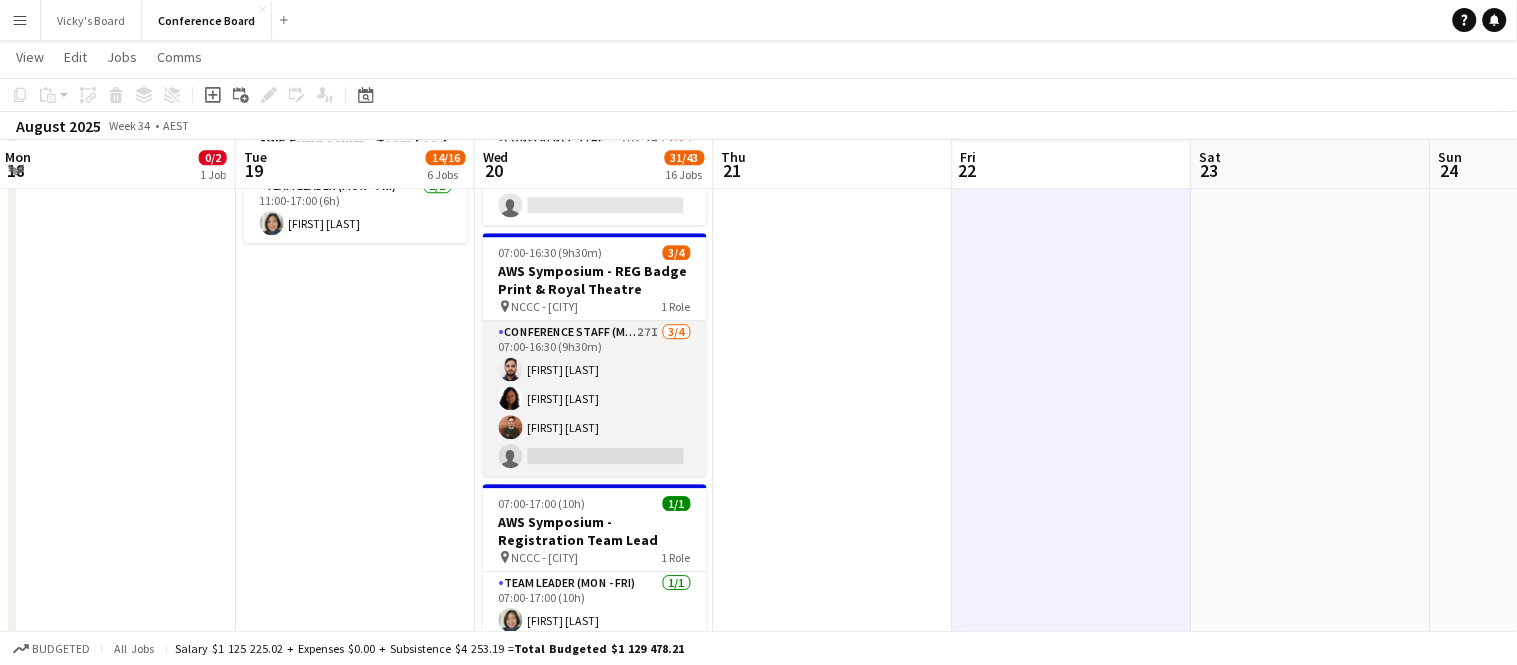 click on "Conference Staff (Mon - Fri)   27I   3/4   07:00-16:30 (9h30m)
[FIRST] [LAST] [FIRST]
single-neutral-actions" at bounding box center (595, 398) 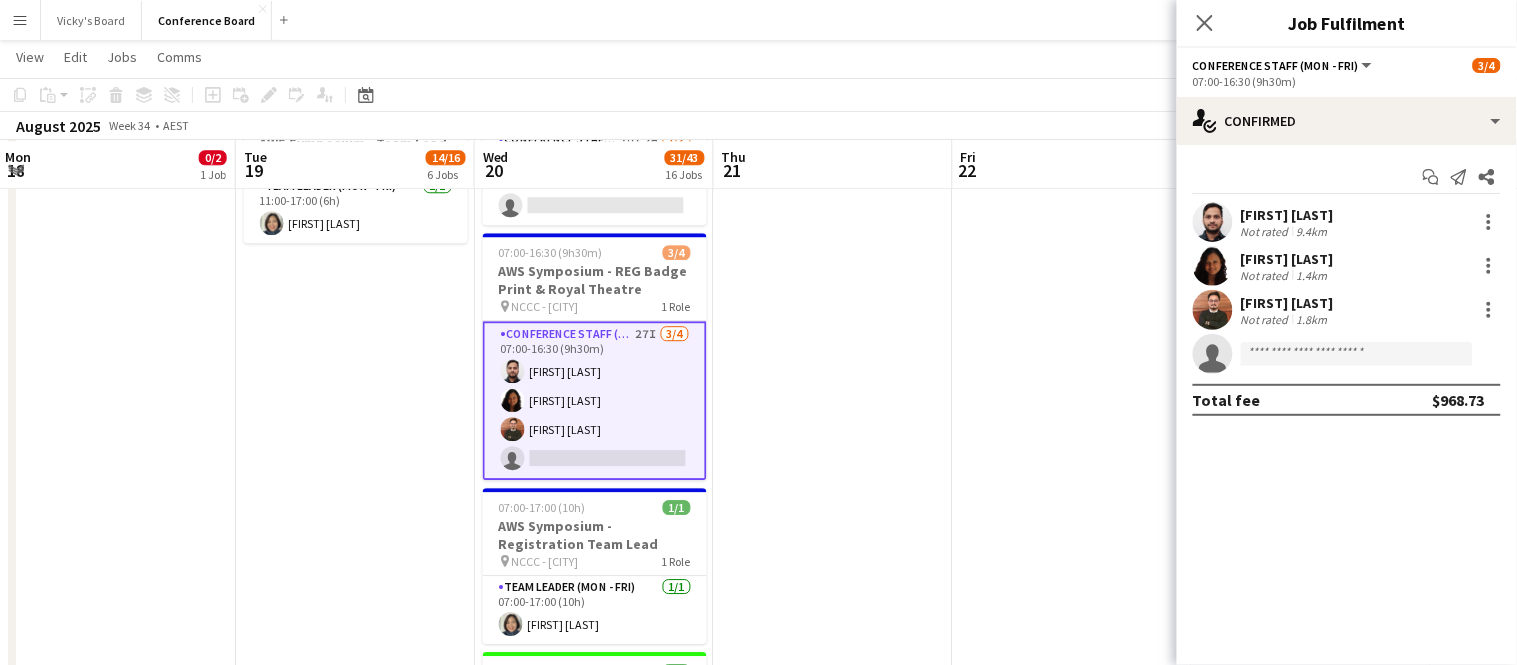 click on "Conference Staff (Mon - Fri)   27I   3/4   07:00-16:30 (9h30m)
[FIRST] [LAST] [FIRST]
single-neutral-actions" at bounding box center [595, 400] 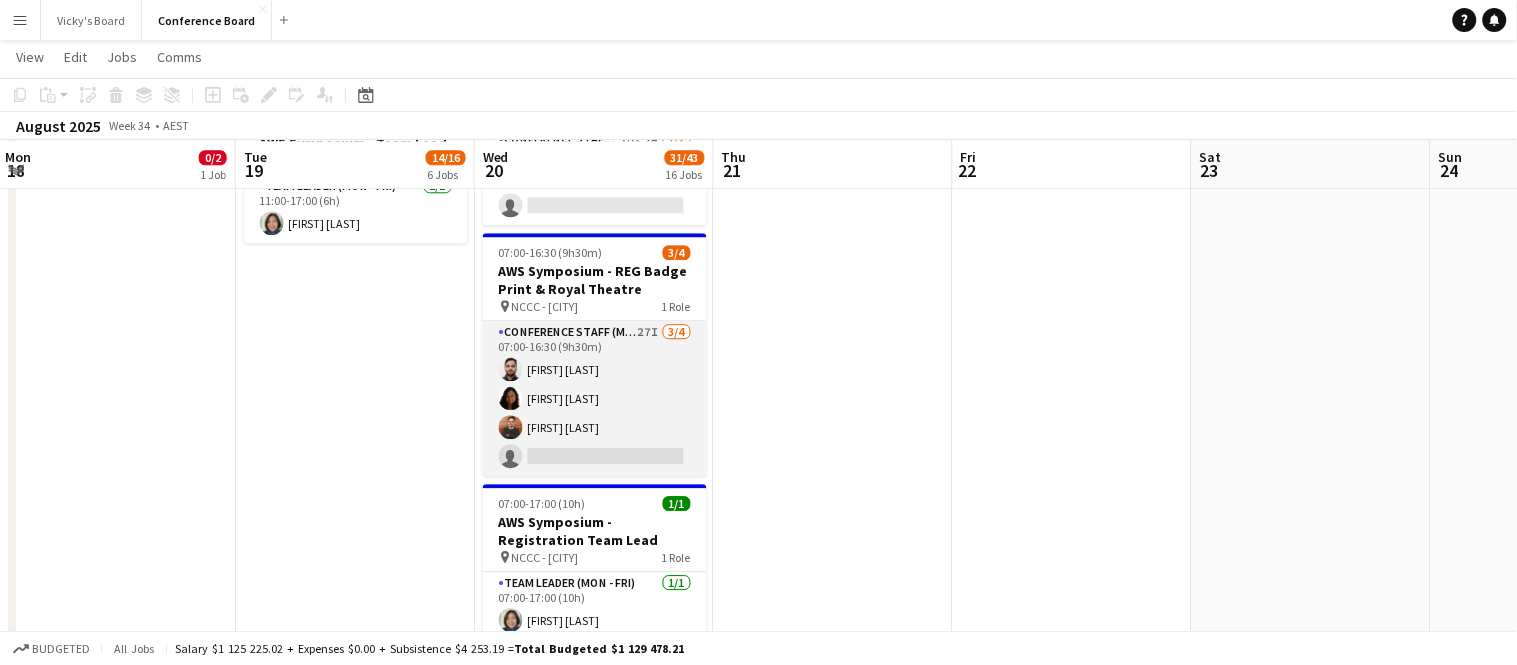 click on "Conference Staff (Mon - Fri)   27I   3/4   07:00-16:30 (9h30m)
[FIRST] [LAST] [FIRST]
single-neutral-actions" at bounding box center [595, 398] 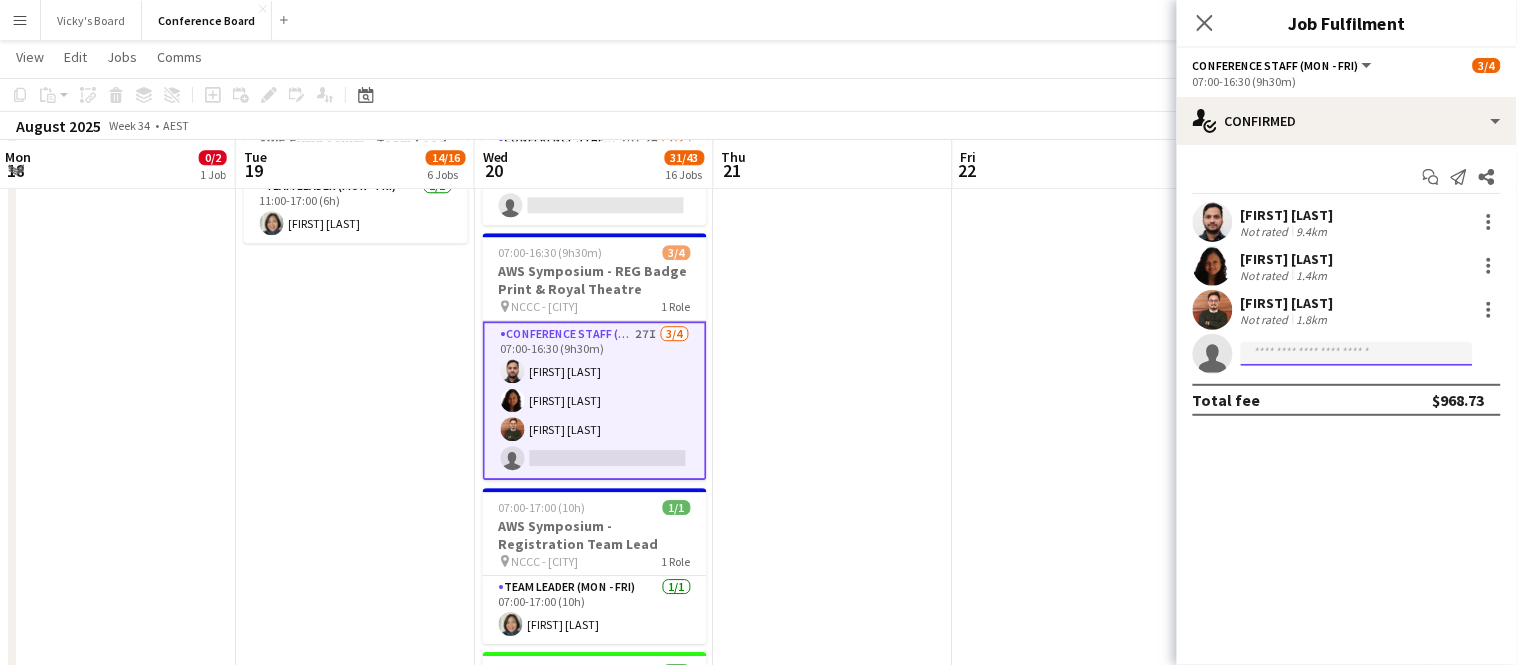 click 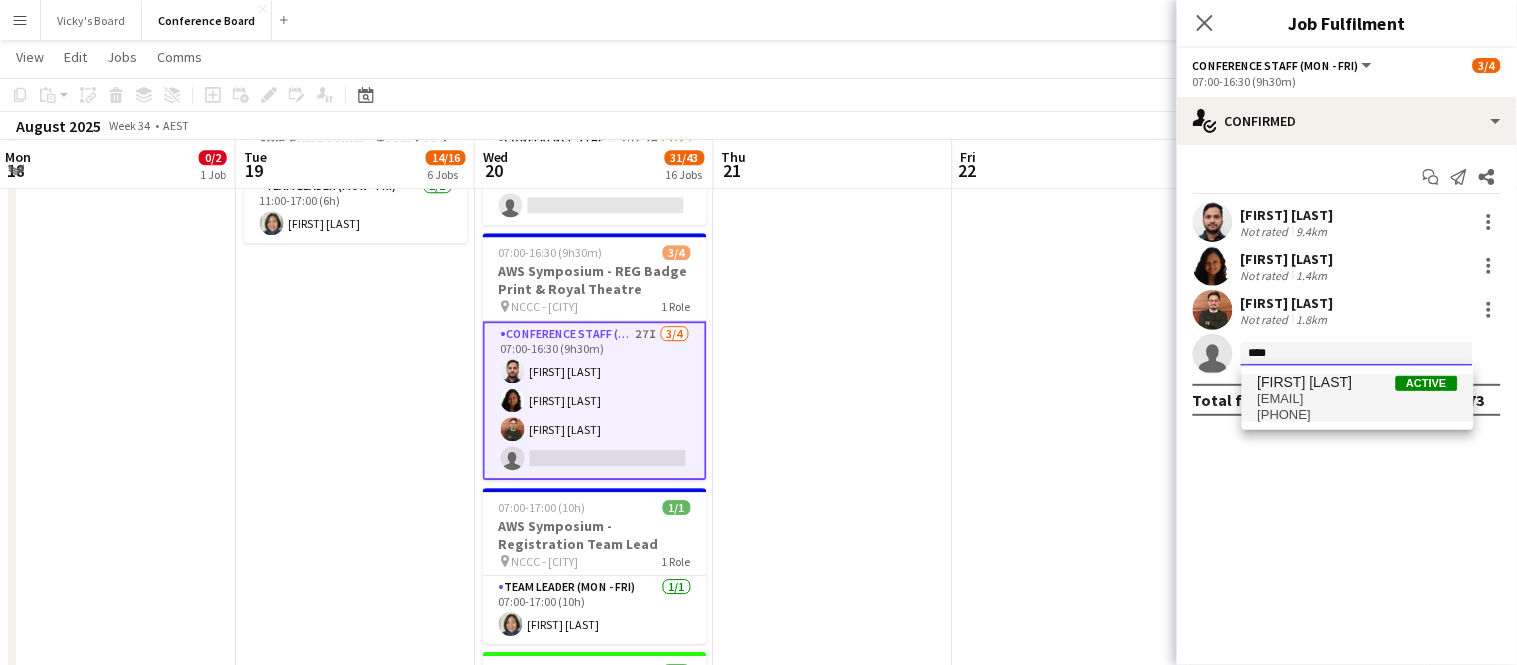 type on "****" 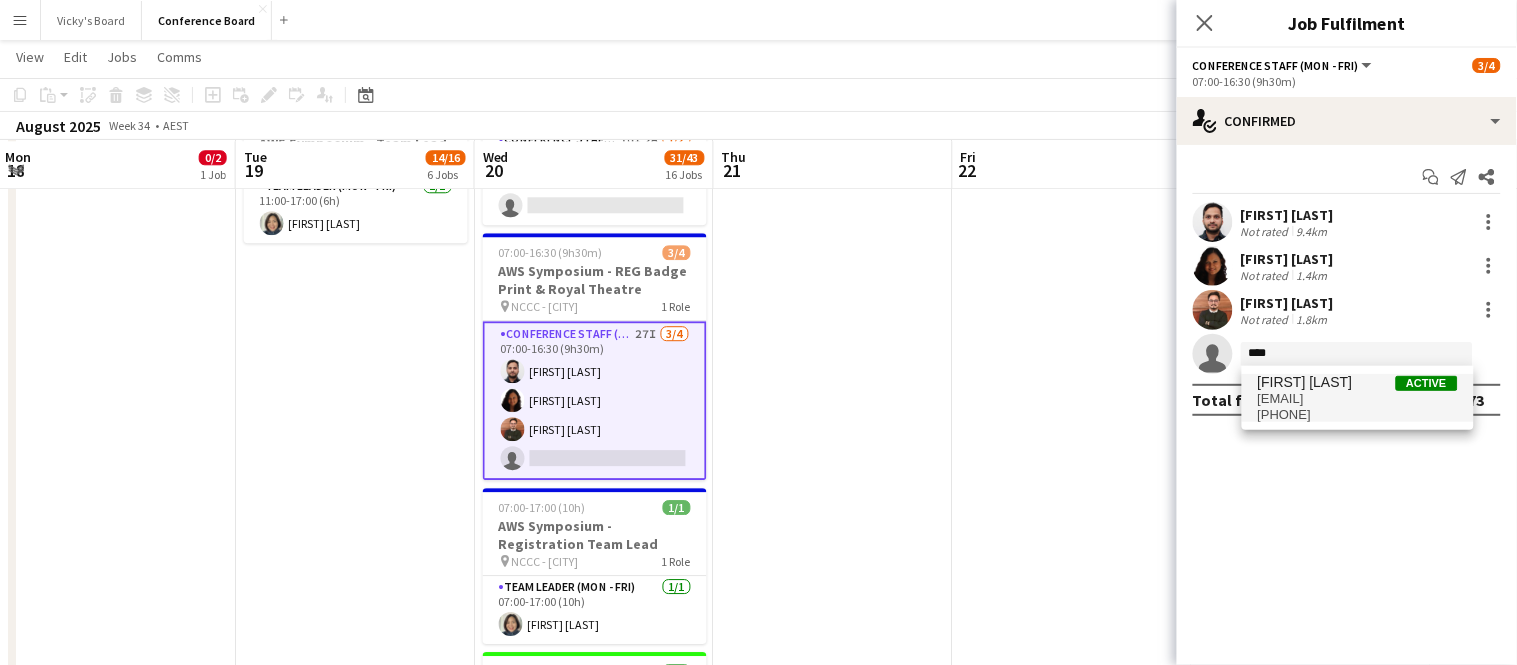 click on "[EMAIL]" at bounding box center [1358, 399] 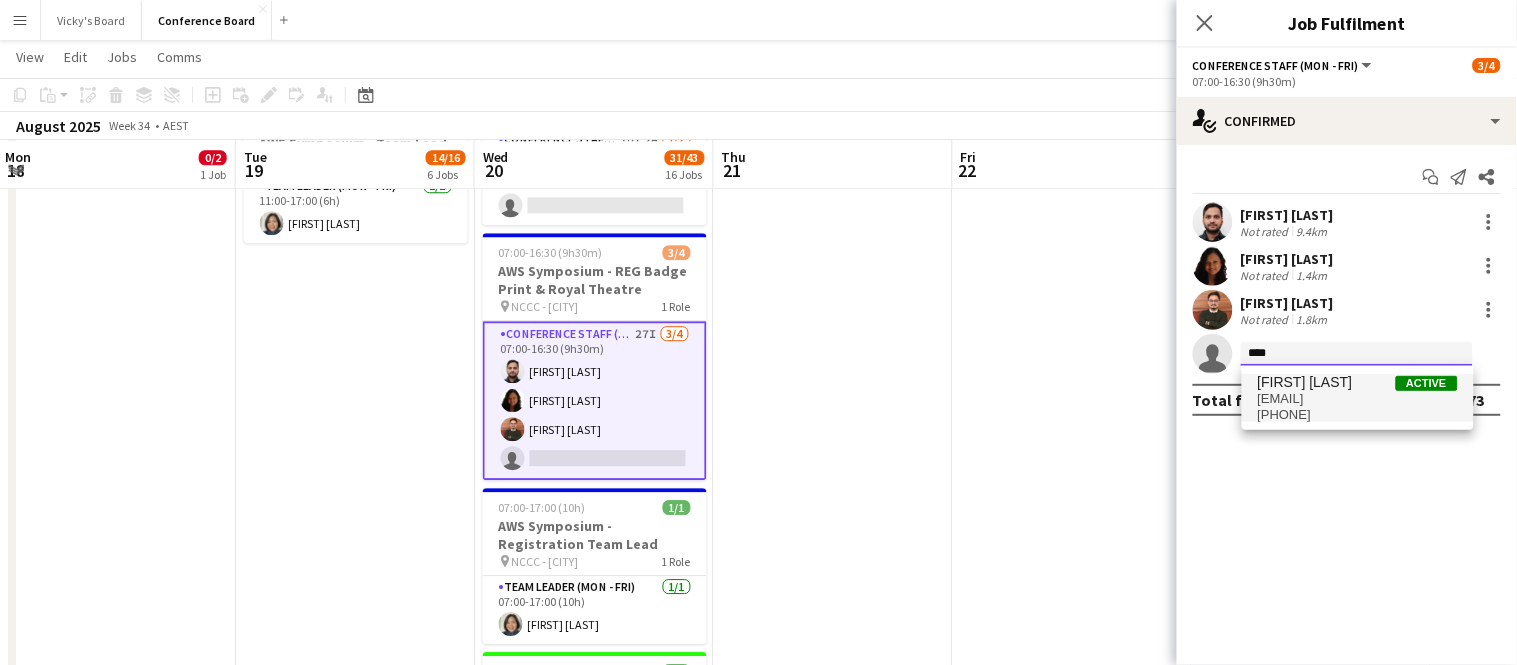 type 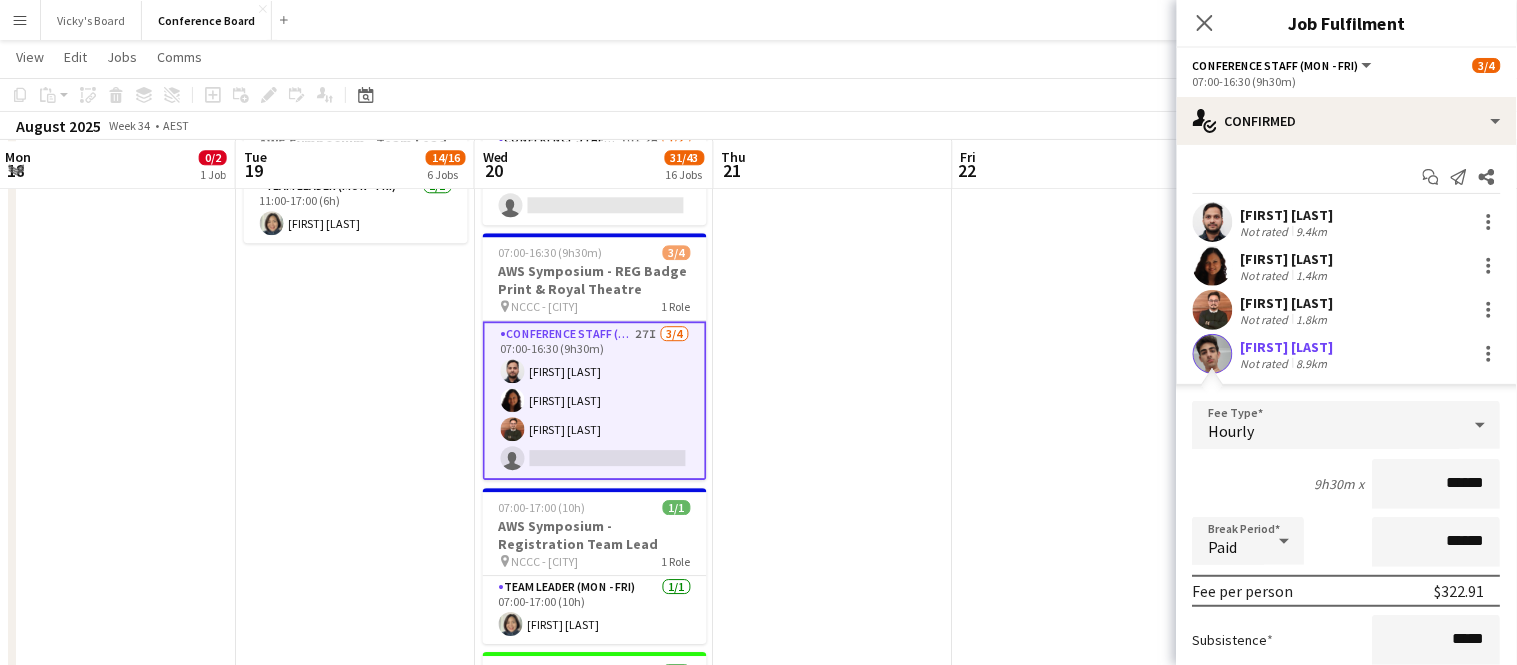 scroll, scrollTop: 214, scrollLeft: 0, axis: vertical 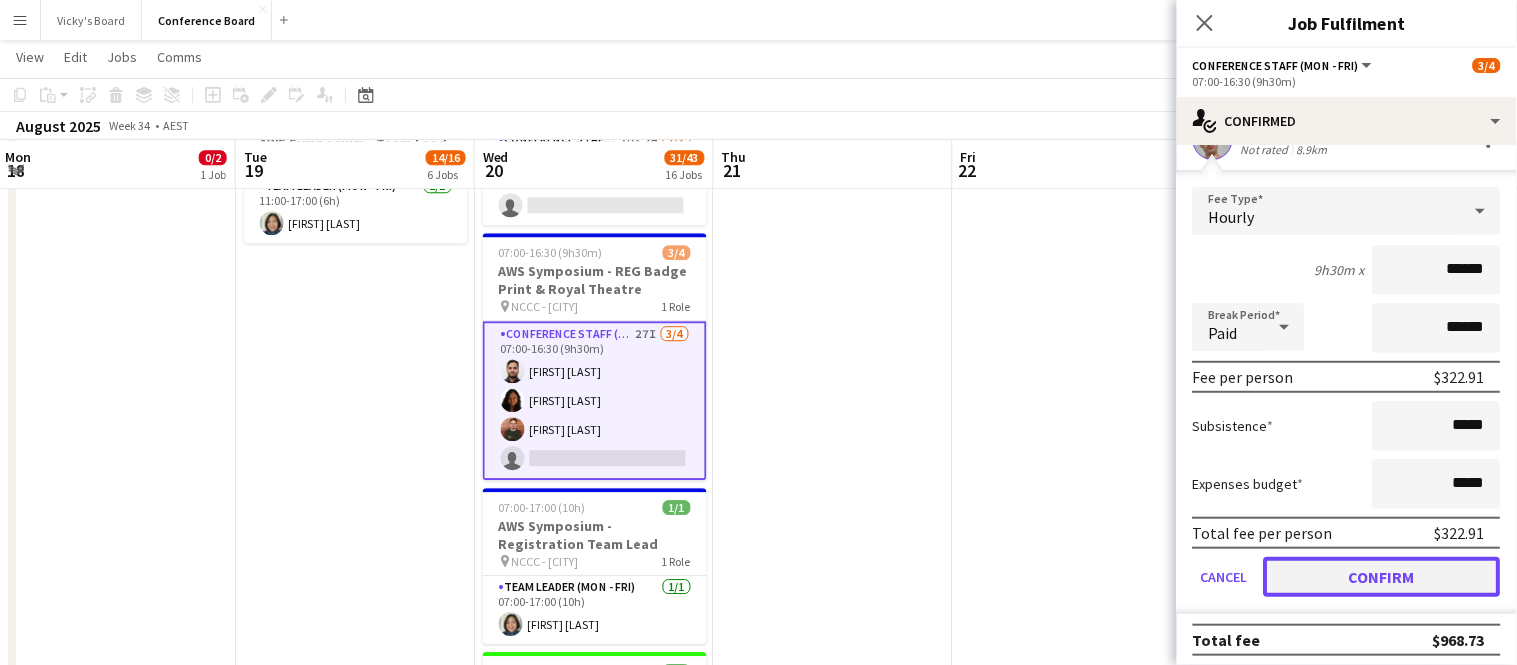 click on "Confirm" at bounding box center [1382, 577] 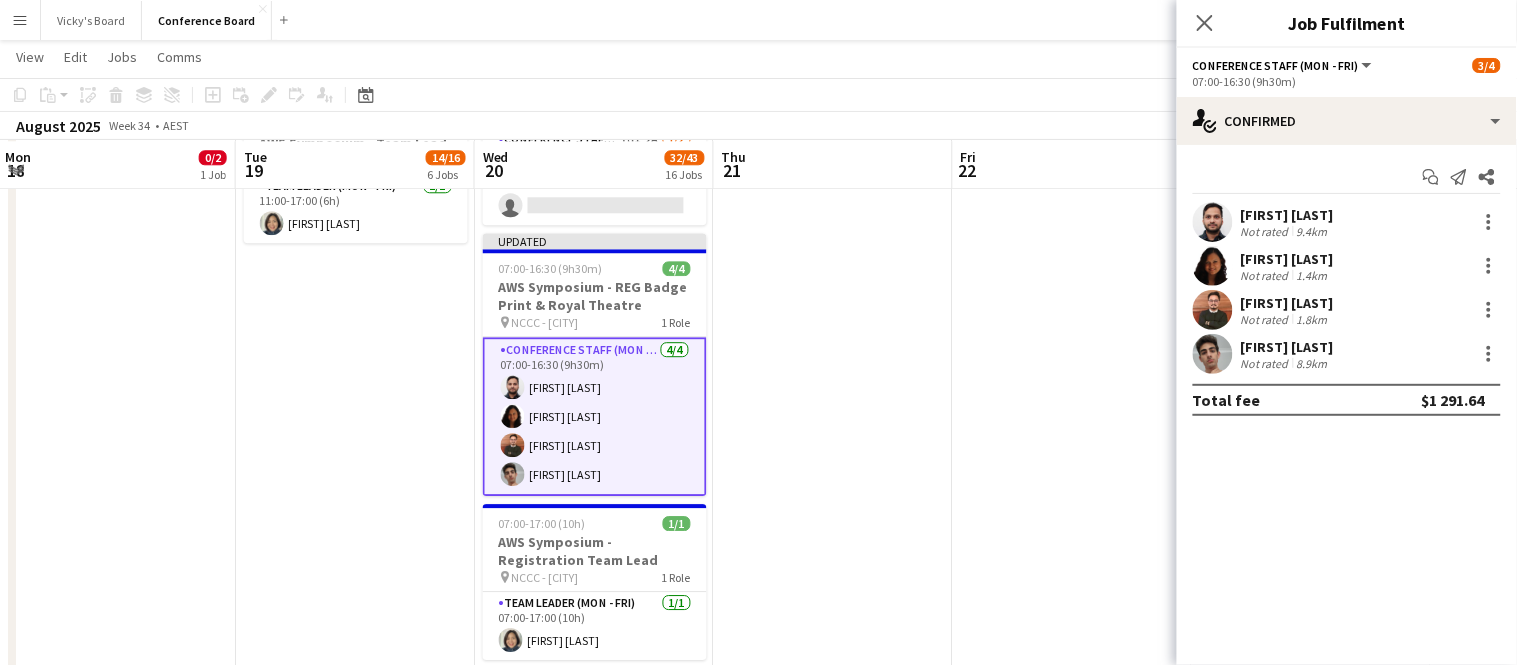 scroll, scrollTop: 0, scrollLeft: 0, axis: both 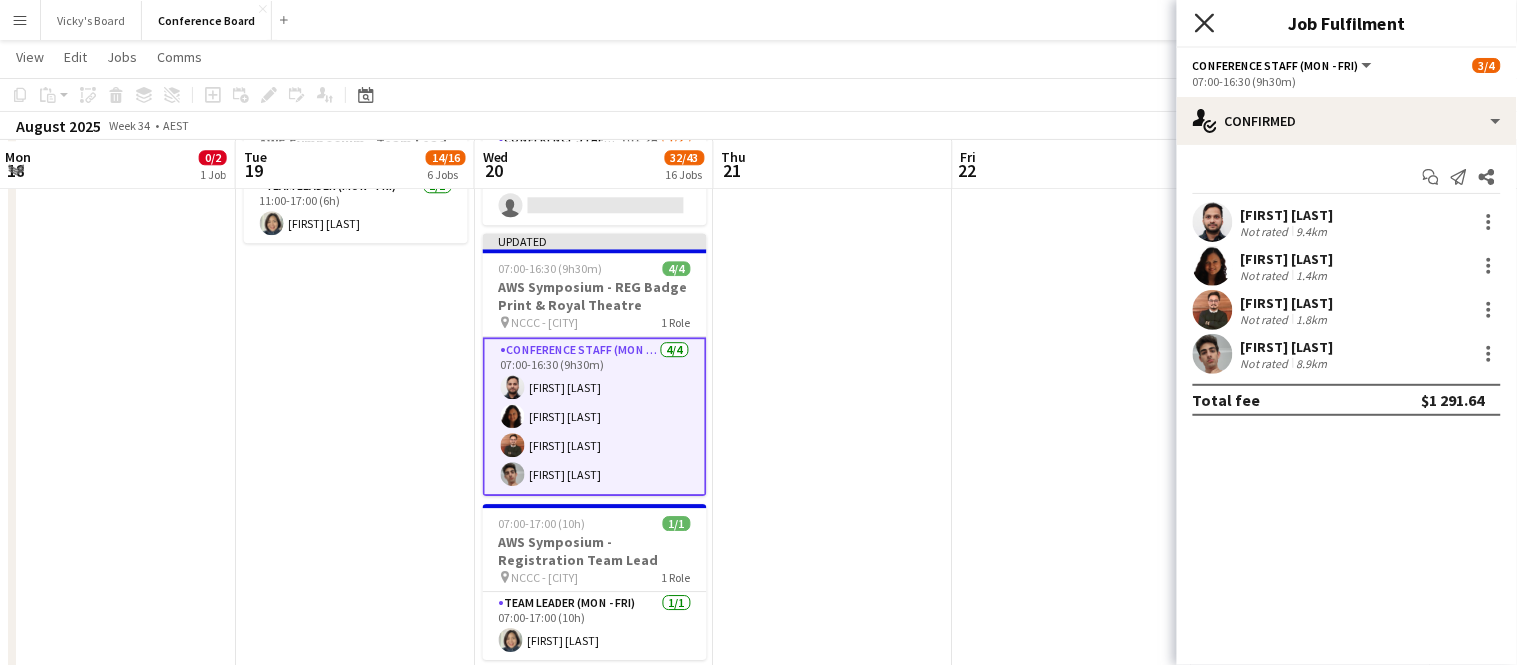 click 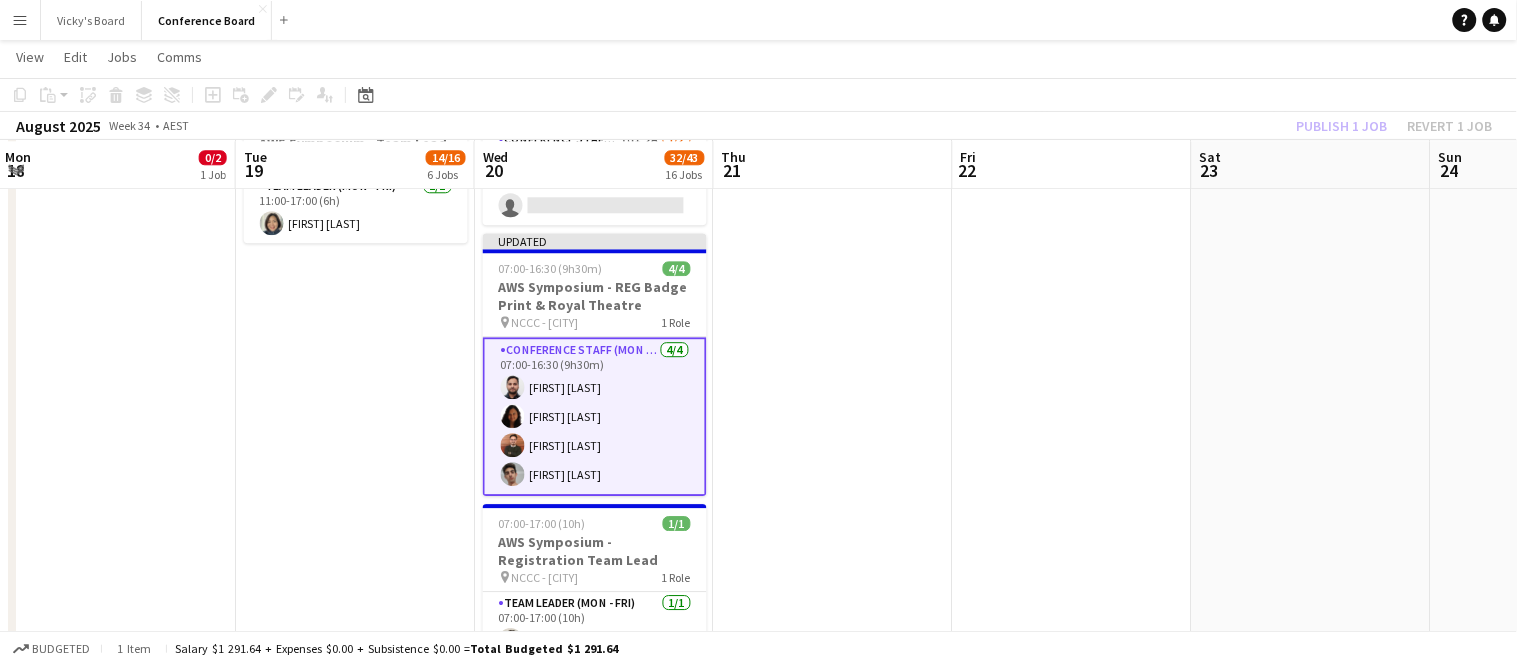 click on "Publish 1 job   Revert 1 job" 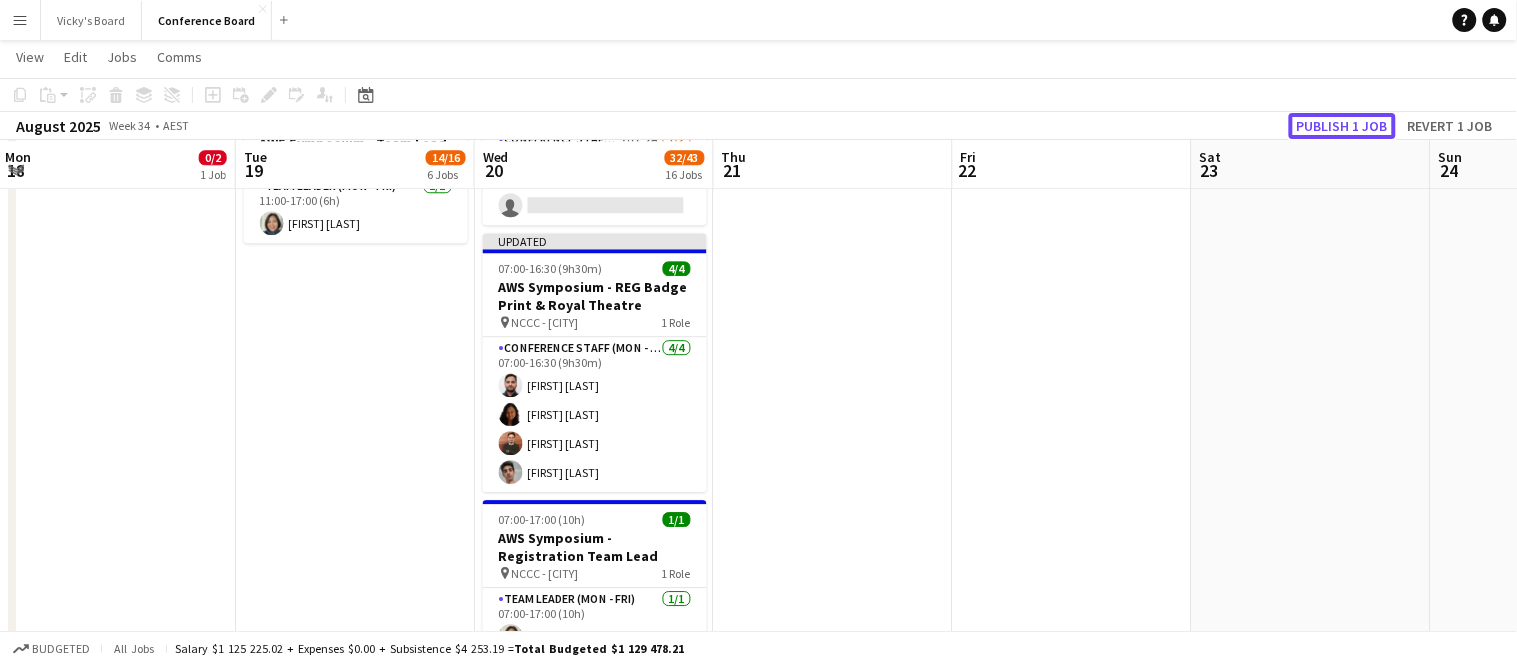 click on "Publish 1 job" 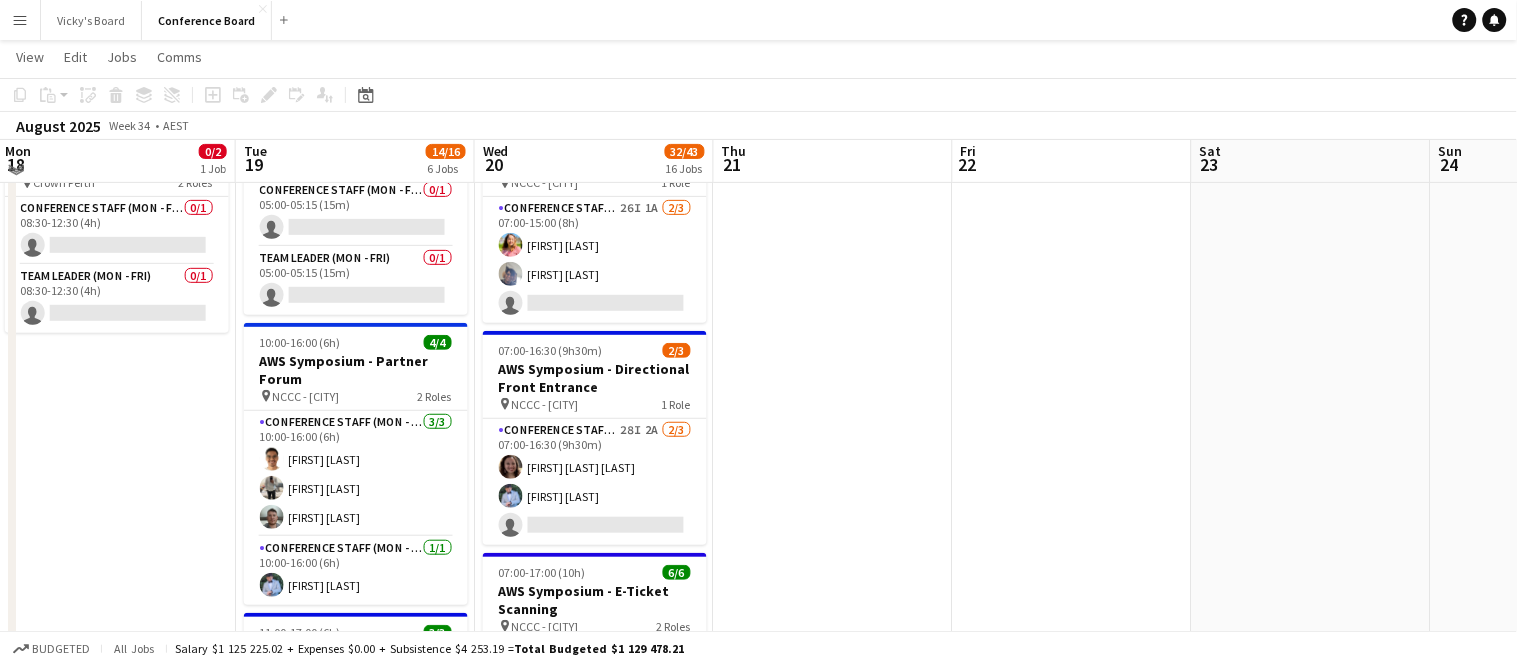 scroll, scrollTop: 116, scrollLeft: 0, axis: vertical 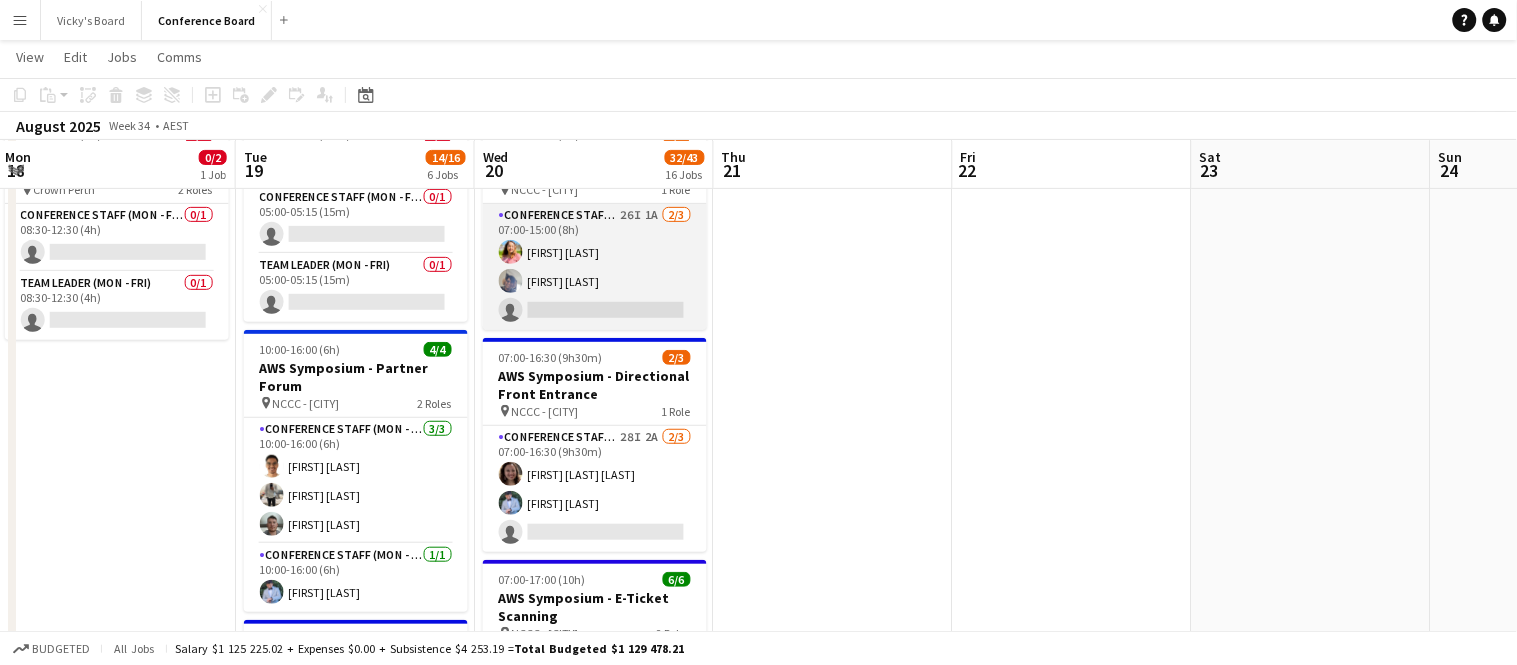 click on "Conference Staff (Mon - Fri)   26I   1A   2/3   07:00-15:00 (8h)
[FIRST] [LAST] [FIRST]
single-neutral-actions" at bounding box center [595, 267] 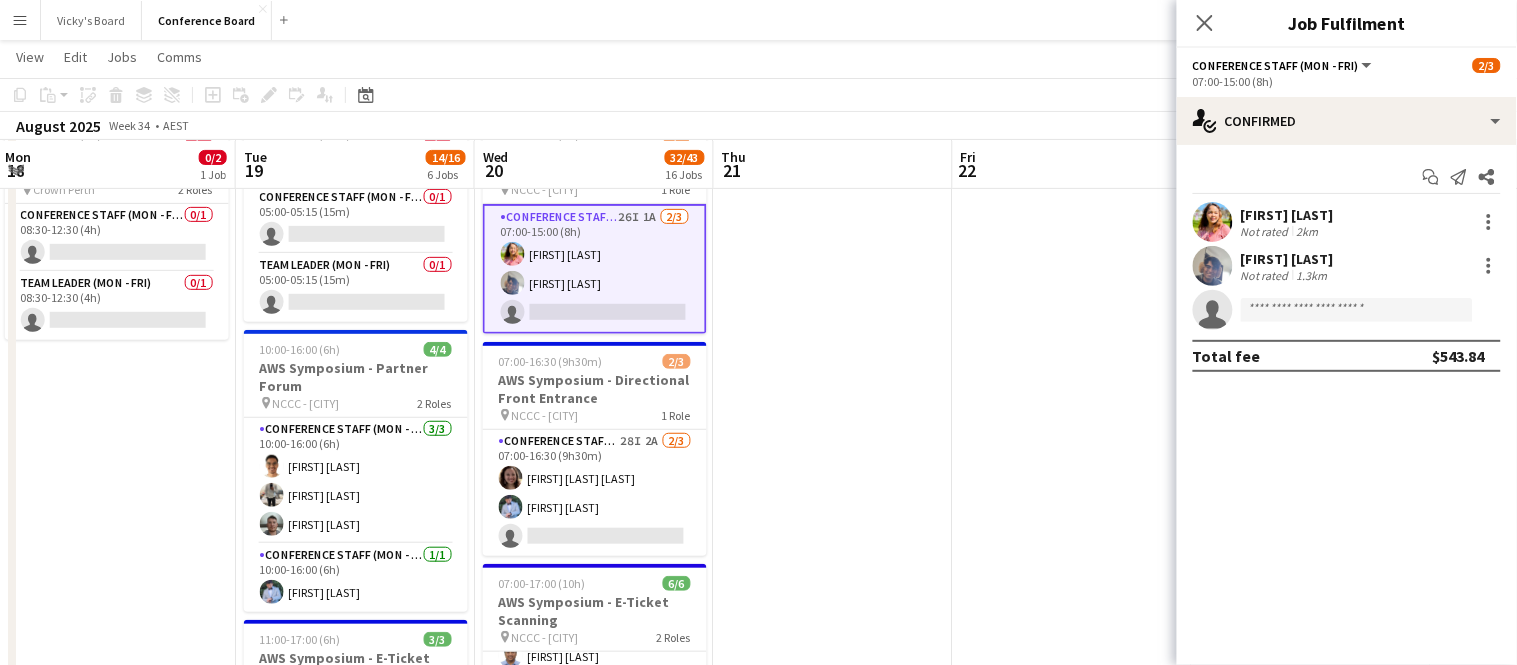click on "Conference Staff (Mon - Fri)   26I   1A   2/3   07:00-15:00 (8h)
[FIRST] [LAST] [FIRST]
single-neutral-actions" at bounding box center (595, 269) 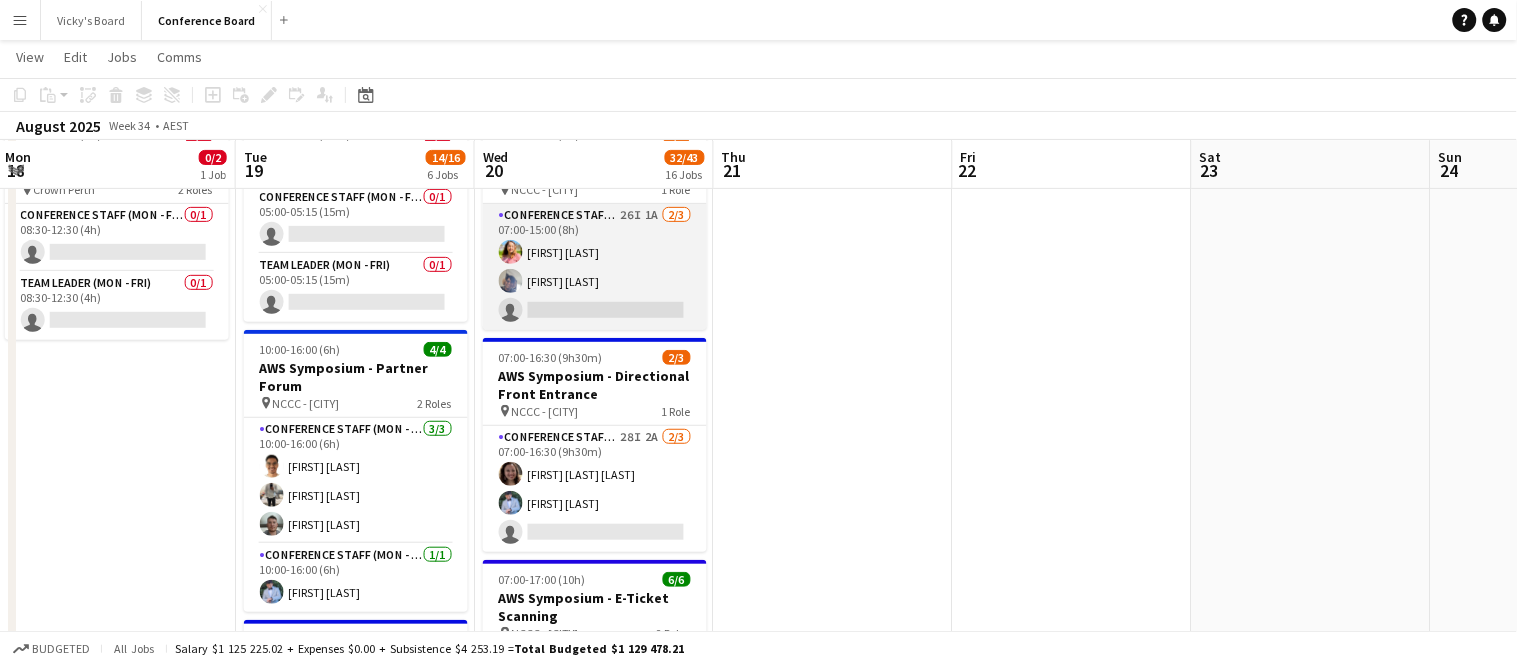 click on "Conference Staff (Mon - Fri)   26I   1A   2/3   07:00-15:00 (8h)
[FIRST] [LAST] [FIRST]
single-neutral-actions" at bounding box center [595, 267] 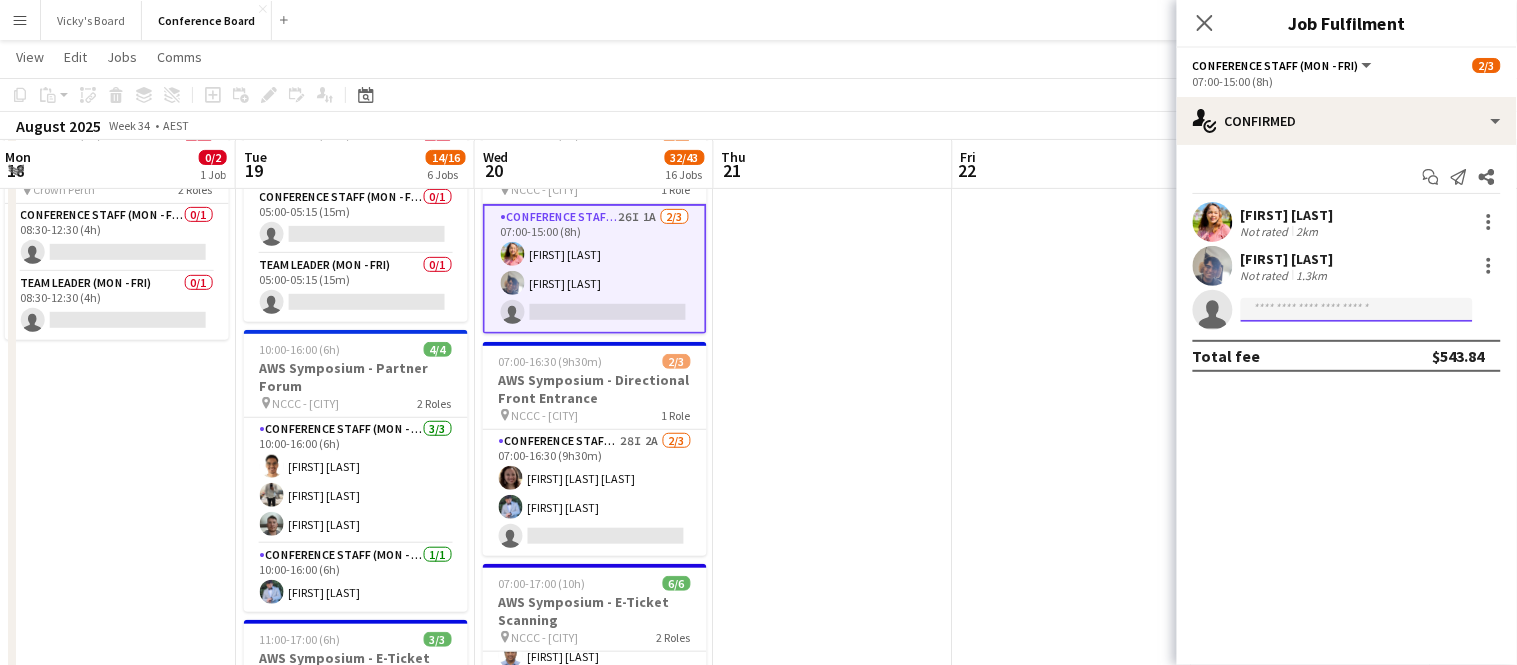 click 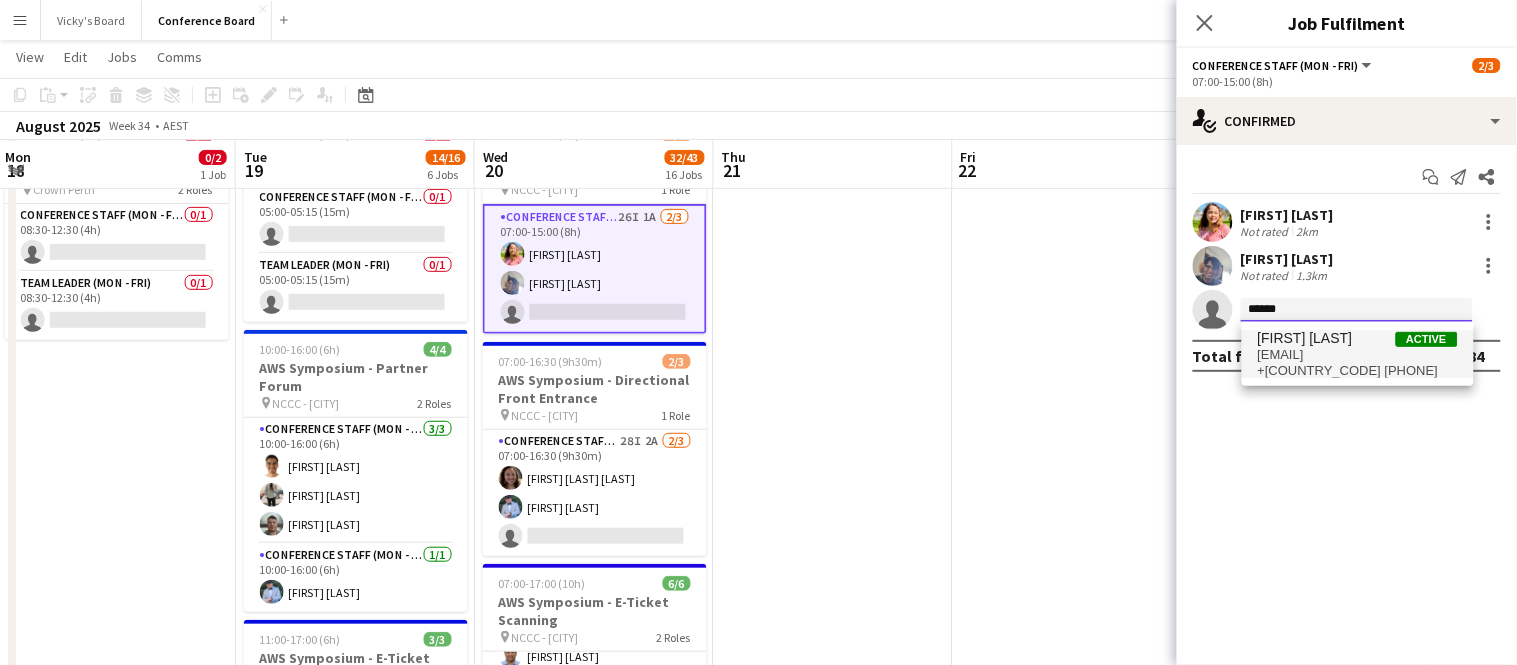 type on "******" 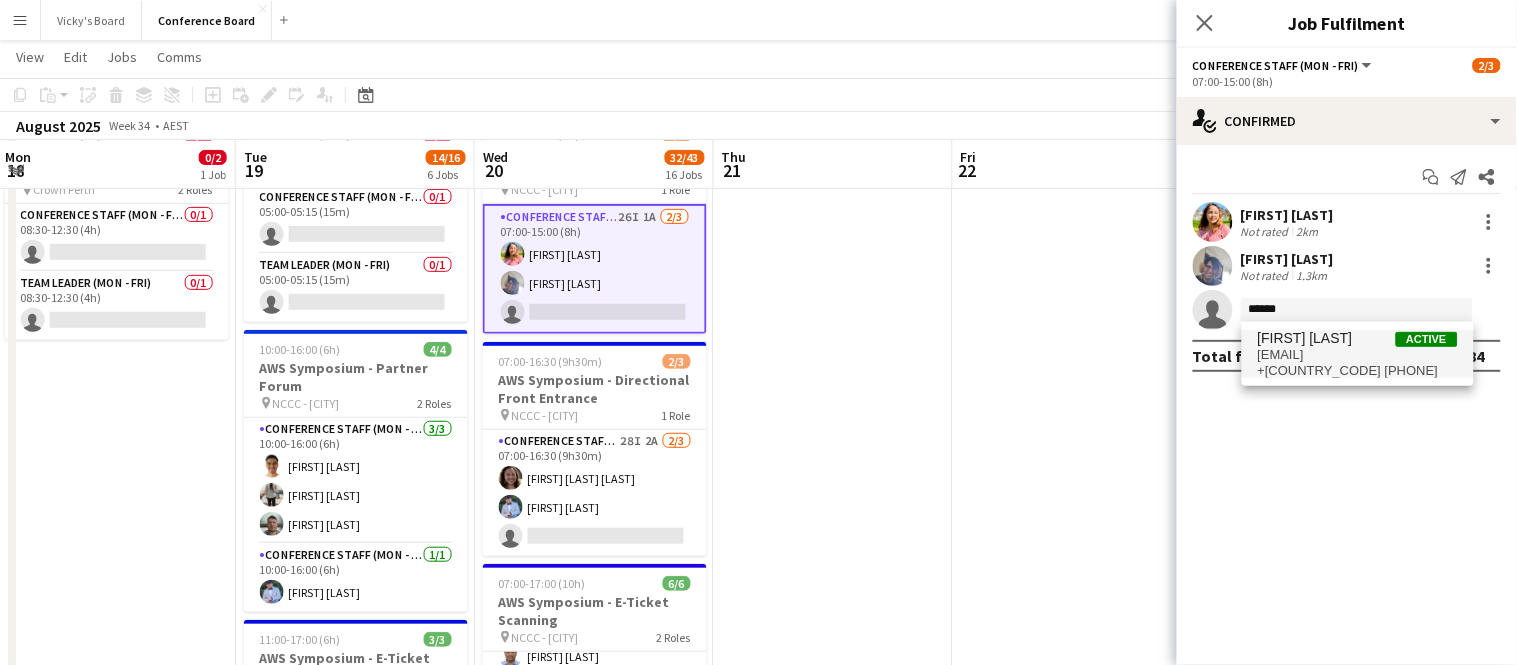 click on "[FIRST] [LAST]" at bounding box center [1305, 338] 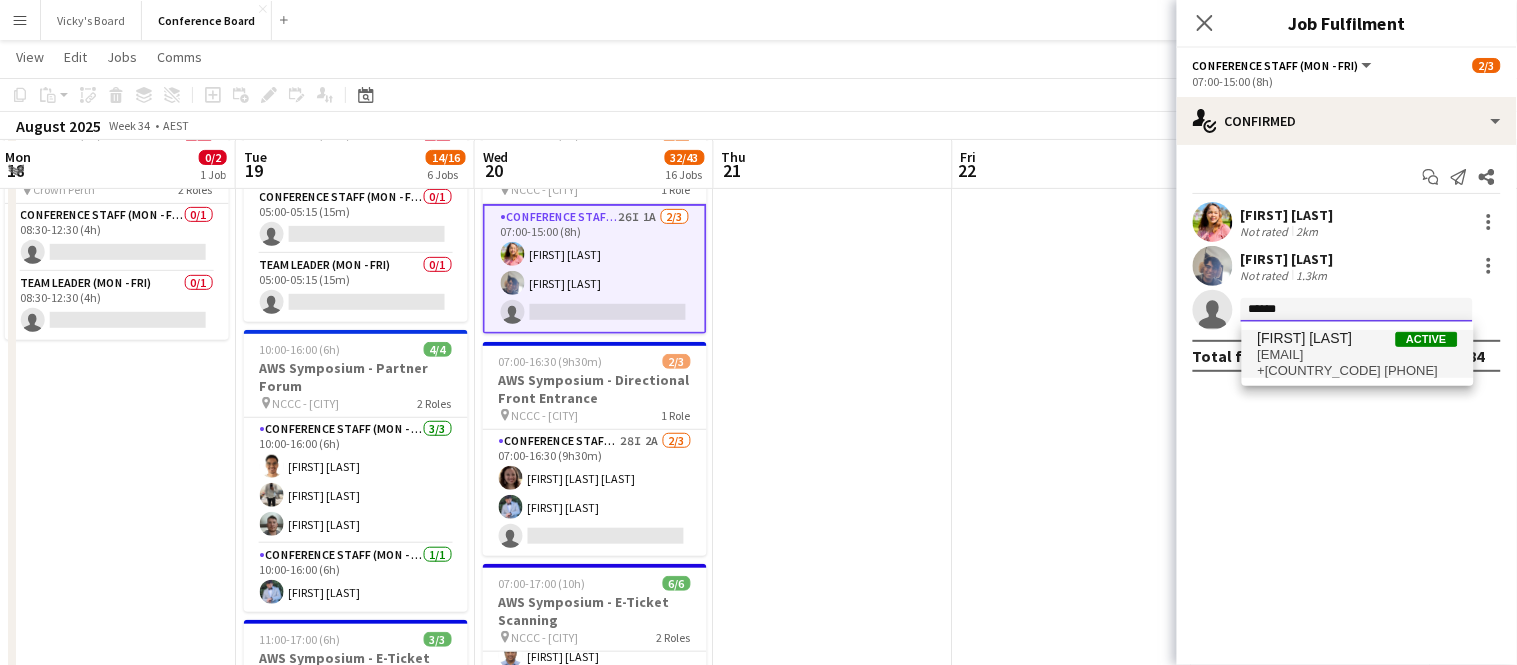 type 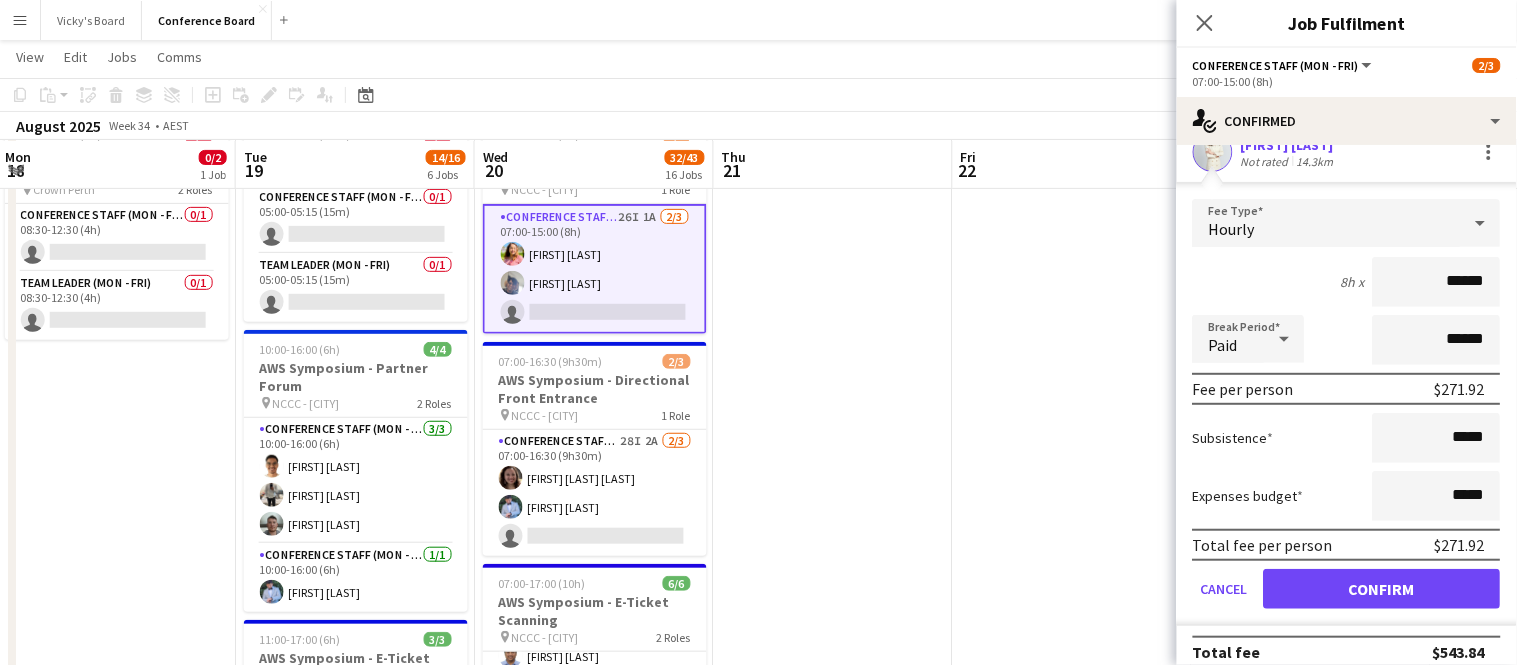 scroll, scrollTop: 165, scrollLeft: 0, axis: vertical 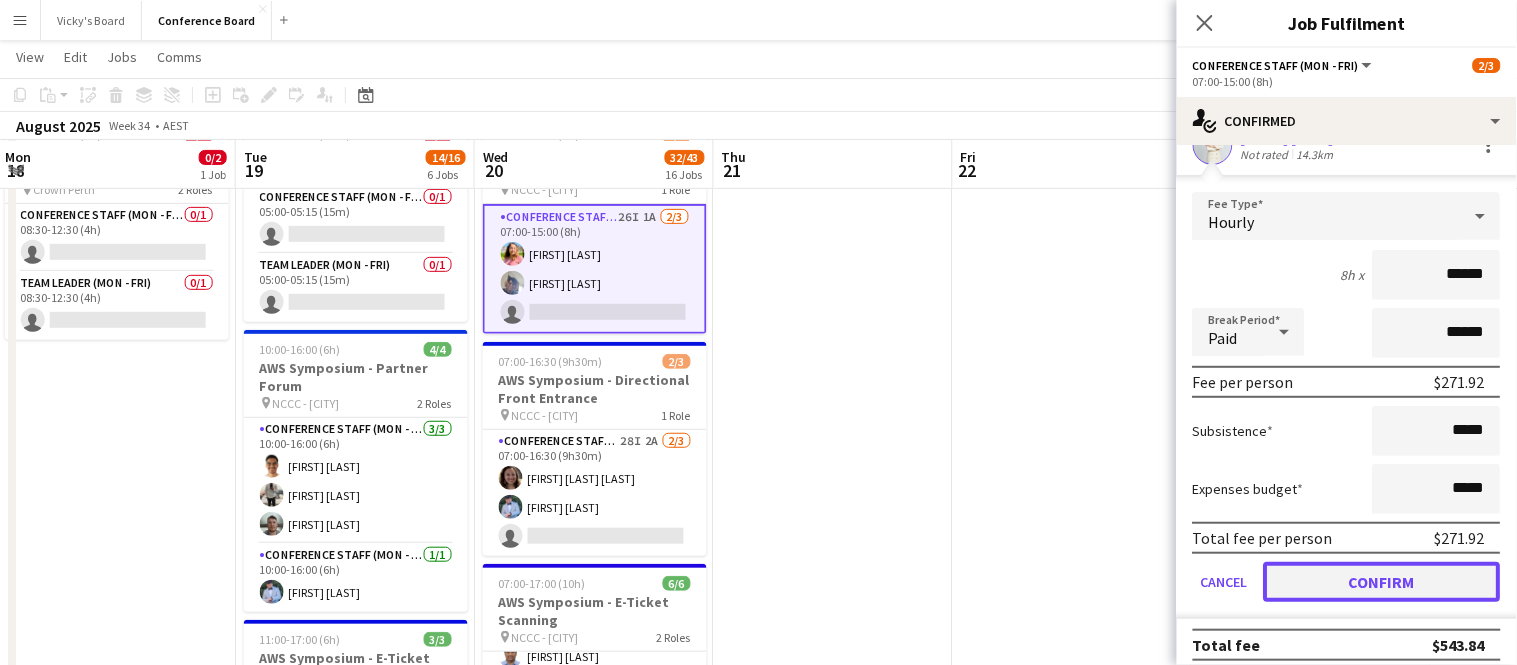 click on "Confirm" at bounding box center [1382, 582] 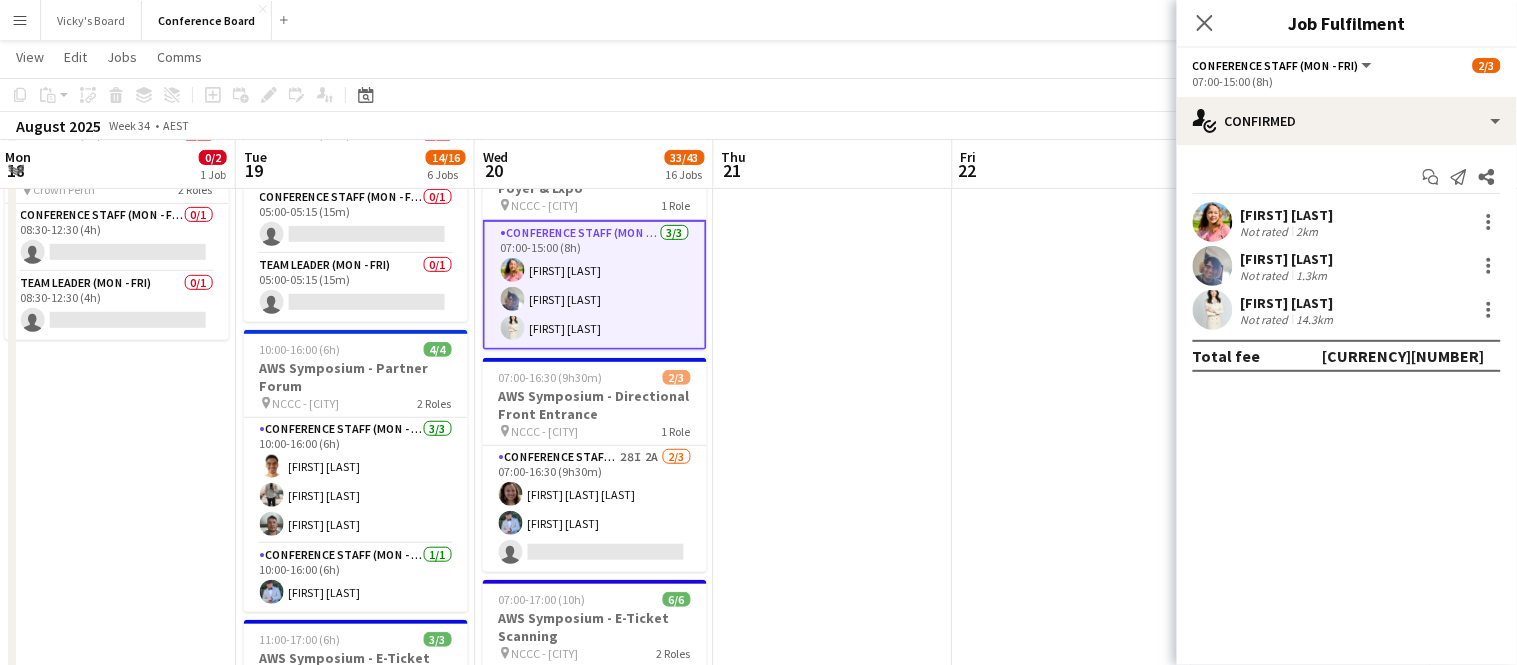 scroll, scrollTop: 0, scrollLeft: 0, axis: both 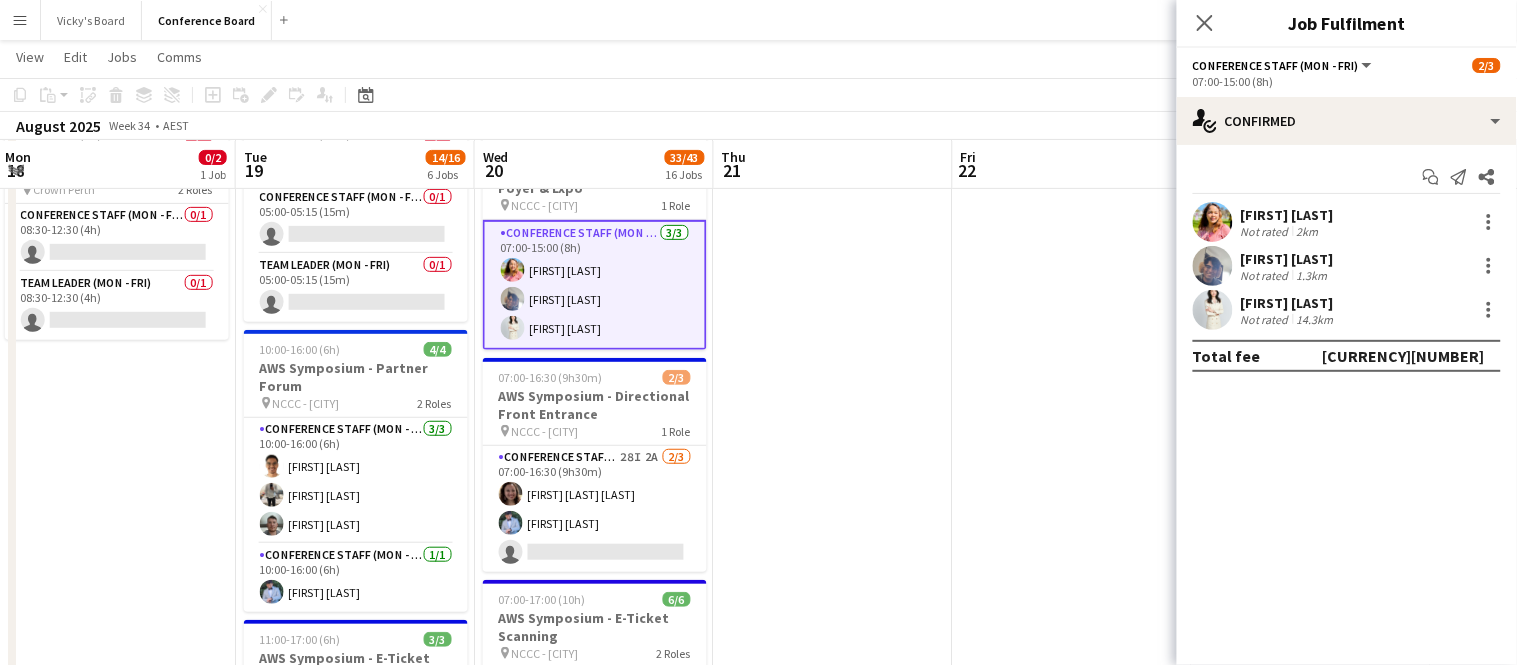 click on "[FIRST] [LAST]" at bounding box center (1289, 303) 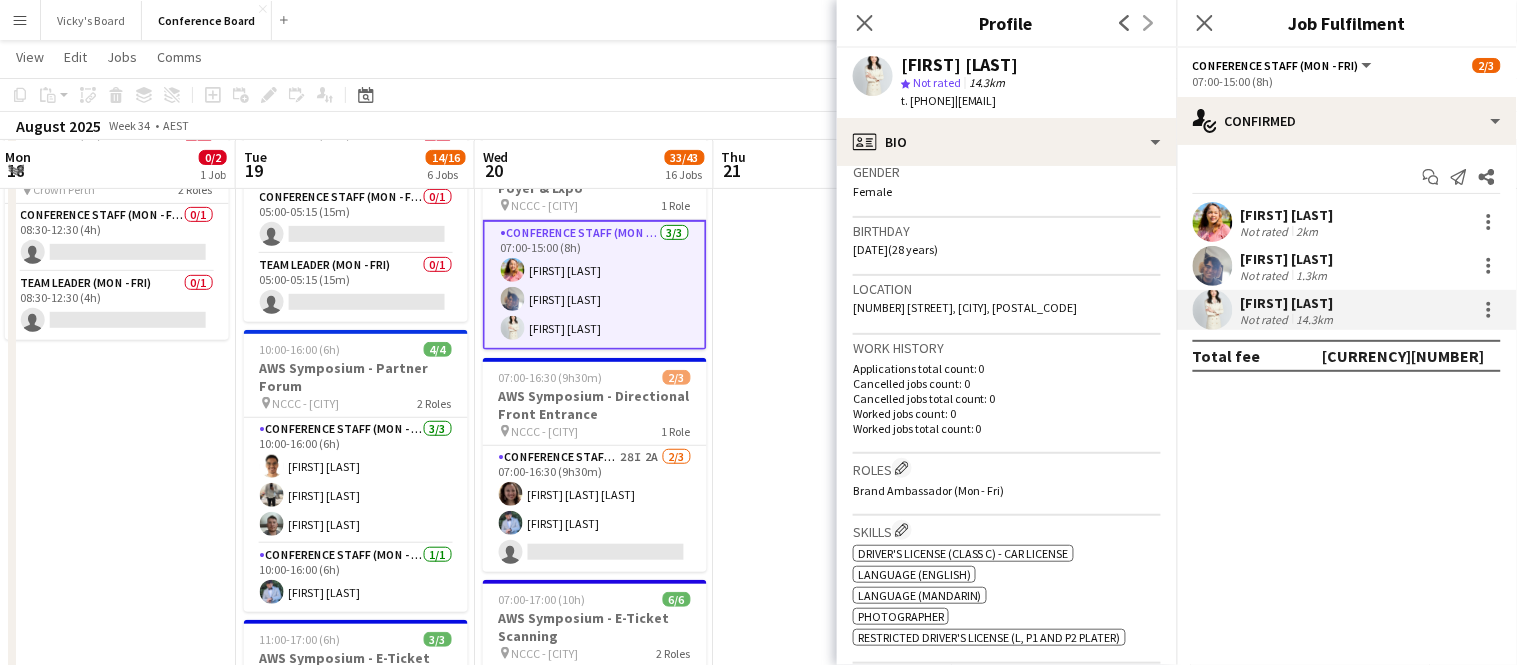 scroll, scrollTop: 322, scrollLeft: 0, axis: vertical 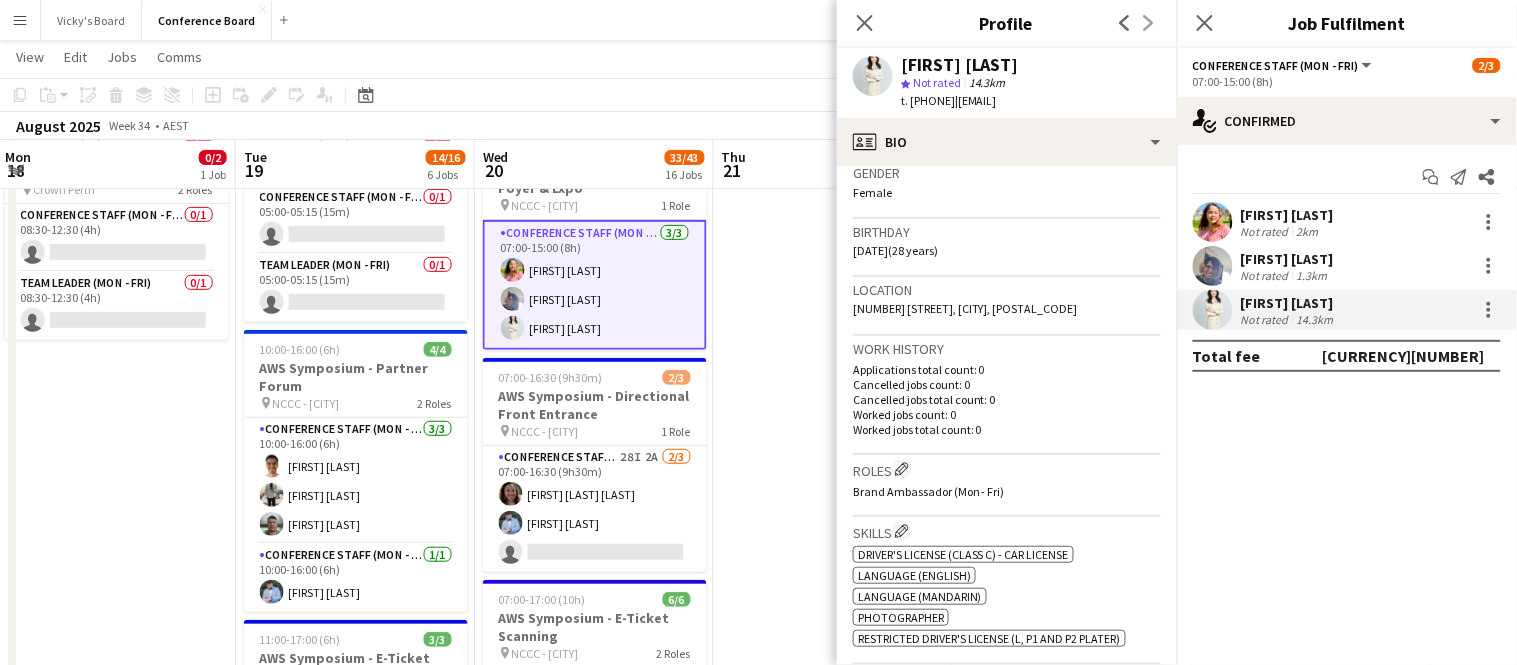 click on "check
Confirmed
Start chat
Send notification
Share
[FIRST] [LAST]   Not rated   2km   [FIRST] [LAST]   Not rated   1.3km   [FIRST] [LAST]   Not rated   14.3km   Total fee   $815.76" 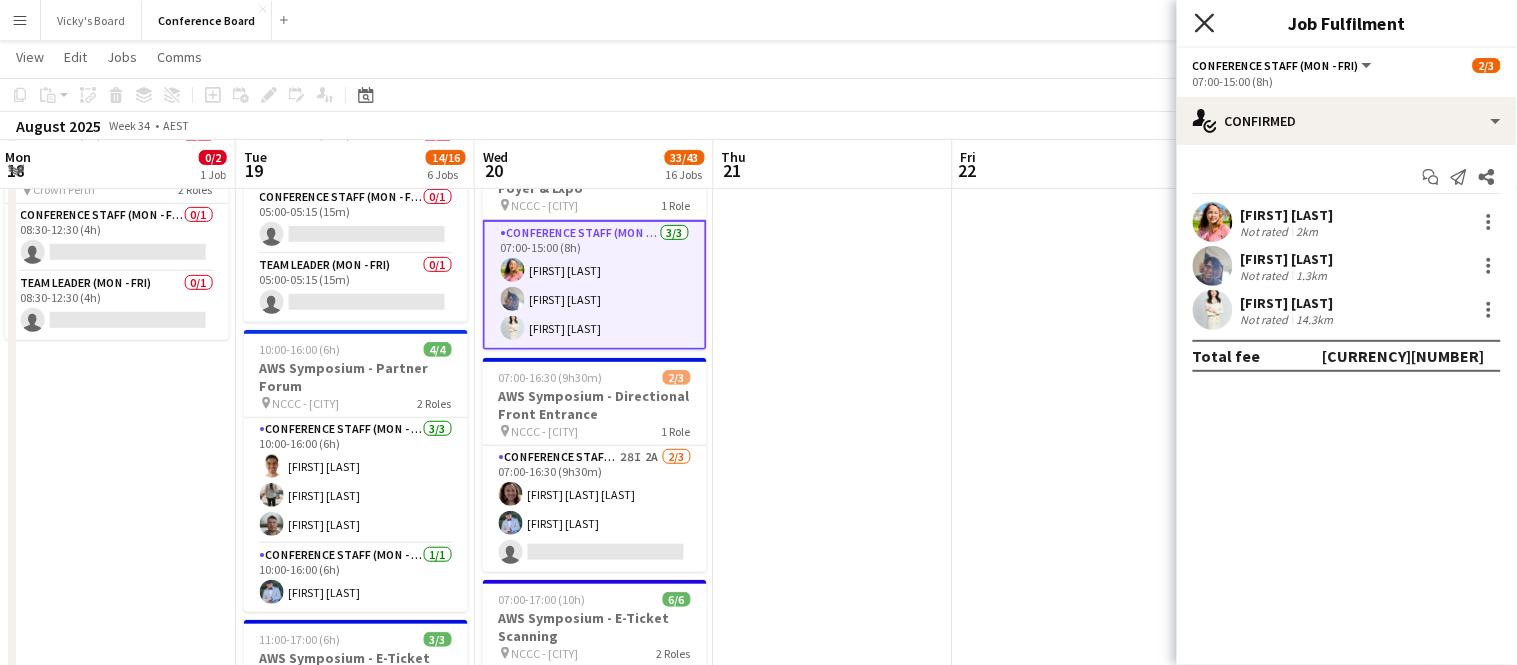 click 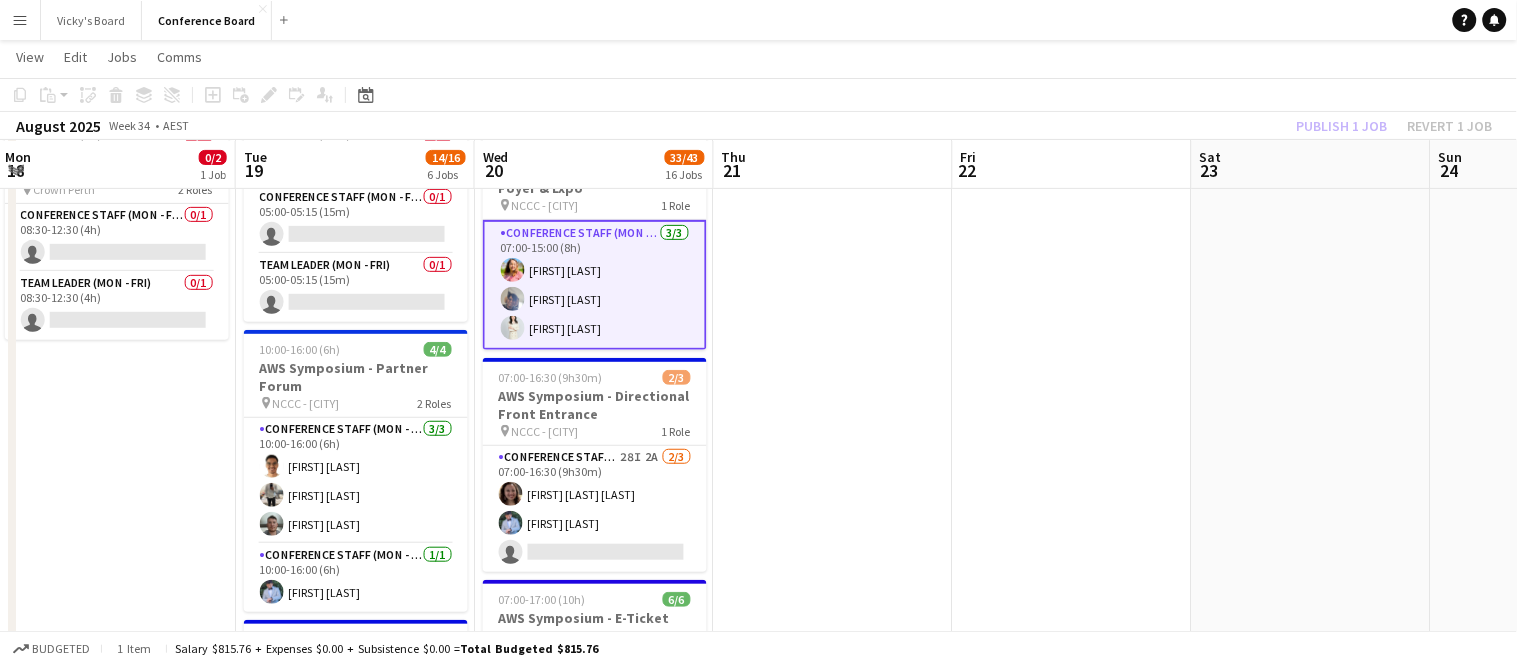 click on "Publish 1 job   Revert 1 job" 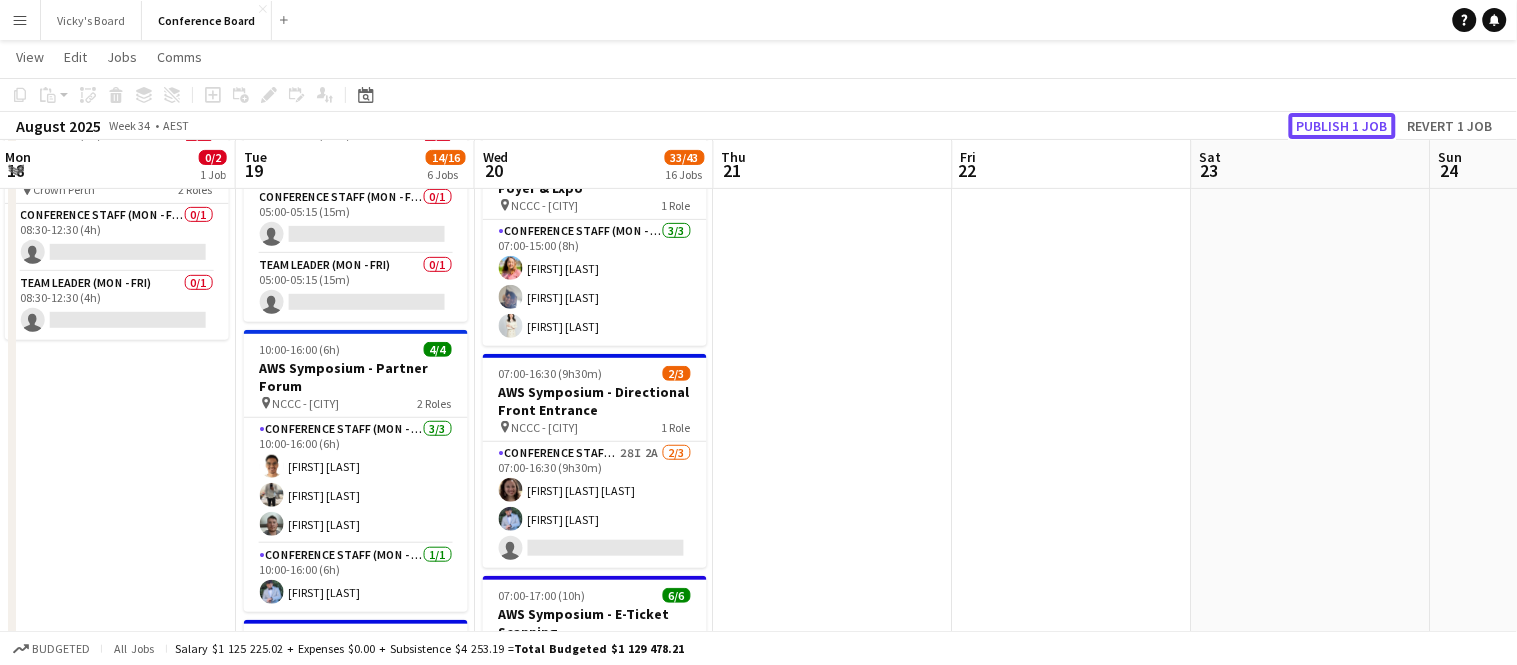 click on "Publish 1 job" 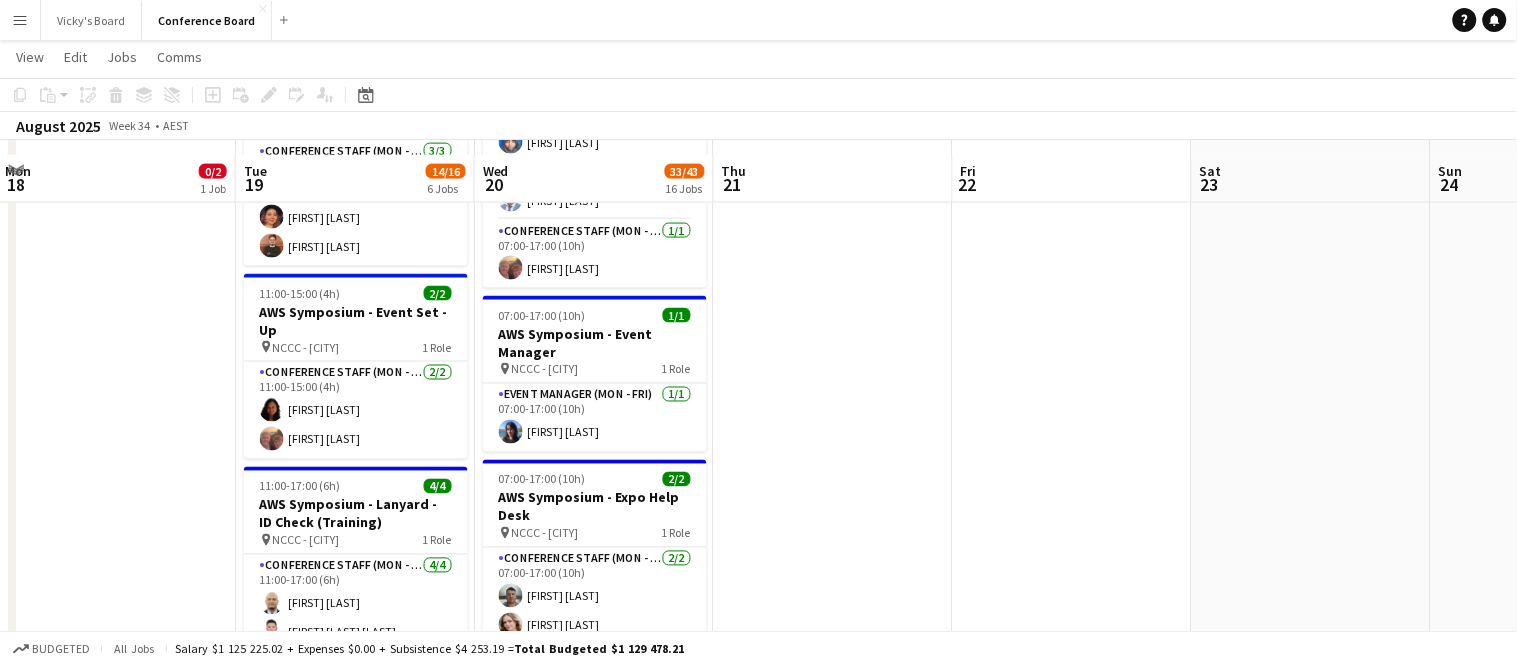 scroll, scrollTop: 698, scrollLeft: 0, axis: vertical 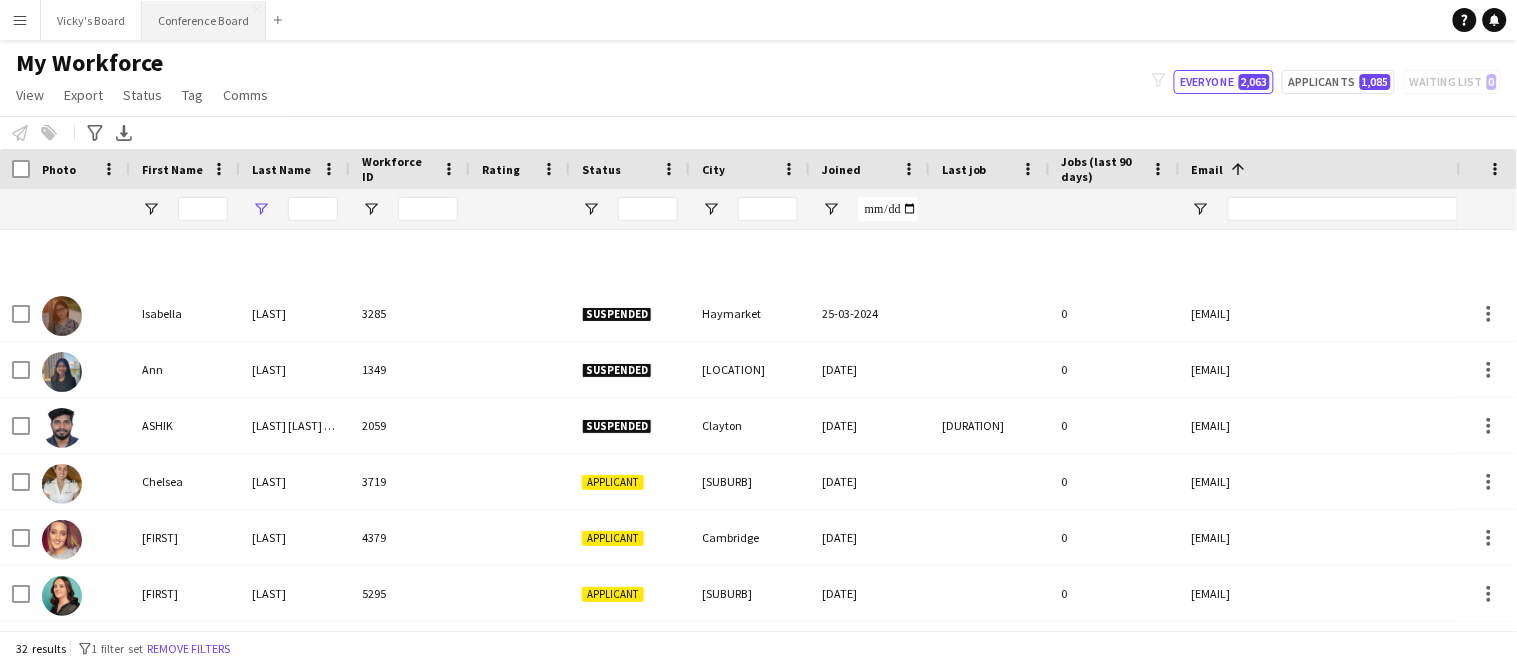 type on "***" 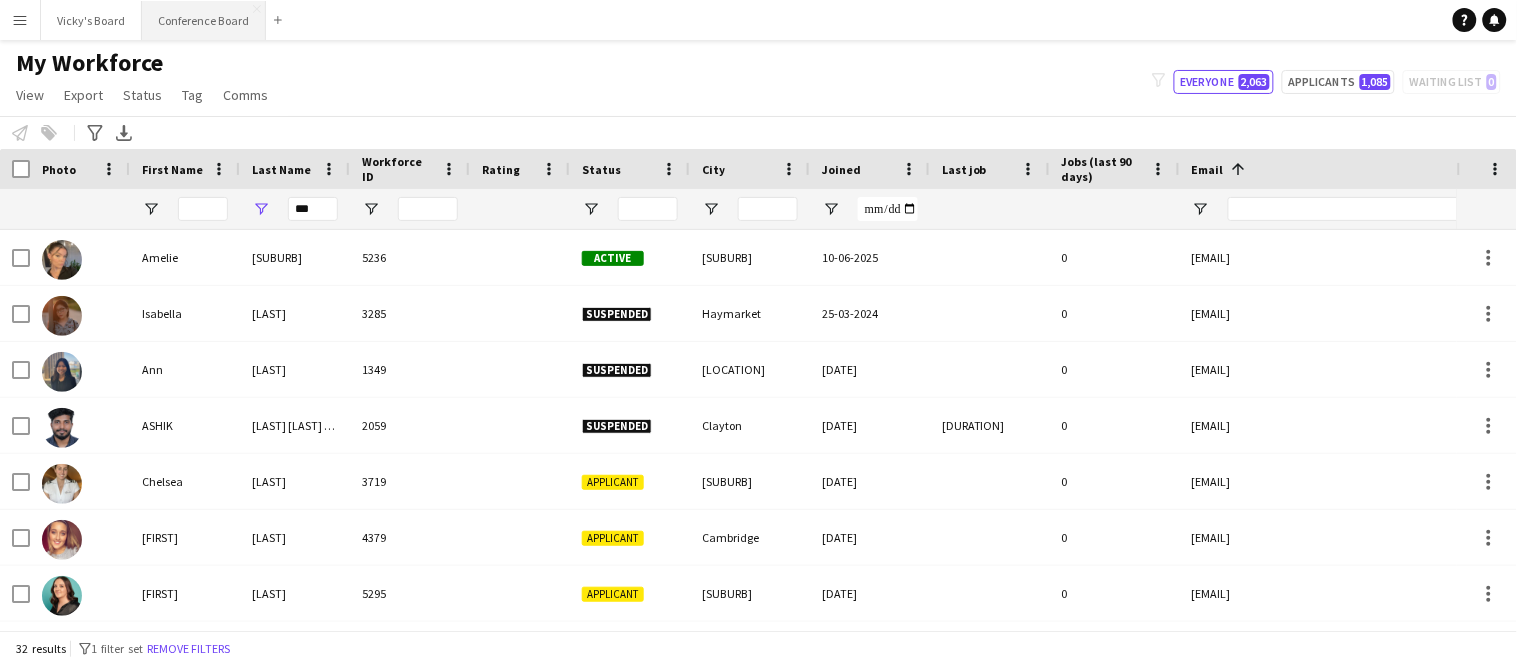 click on "Conference Board
Close" at bounding box center (204, 20) 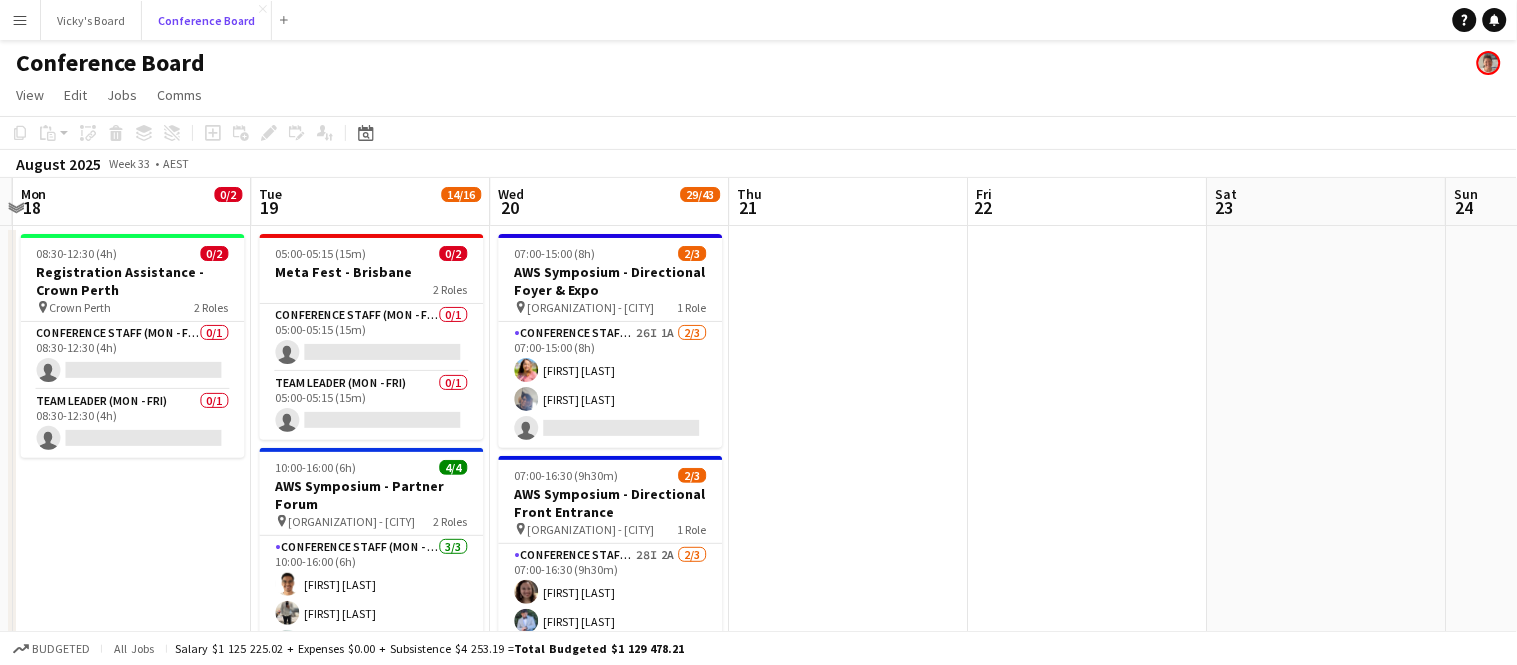 scroll, scrollTop: 0, scrollLeft: 724, axis: horizontal 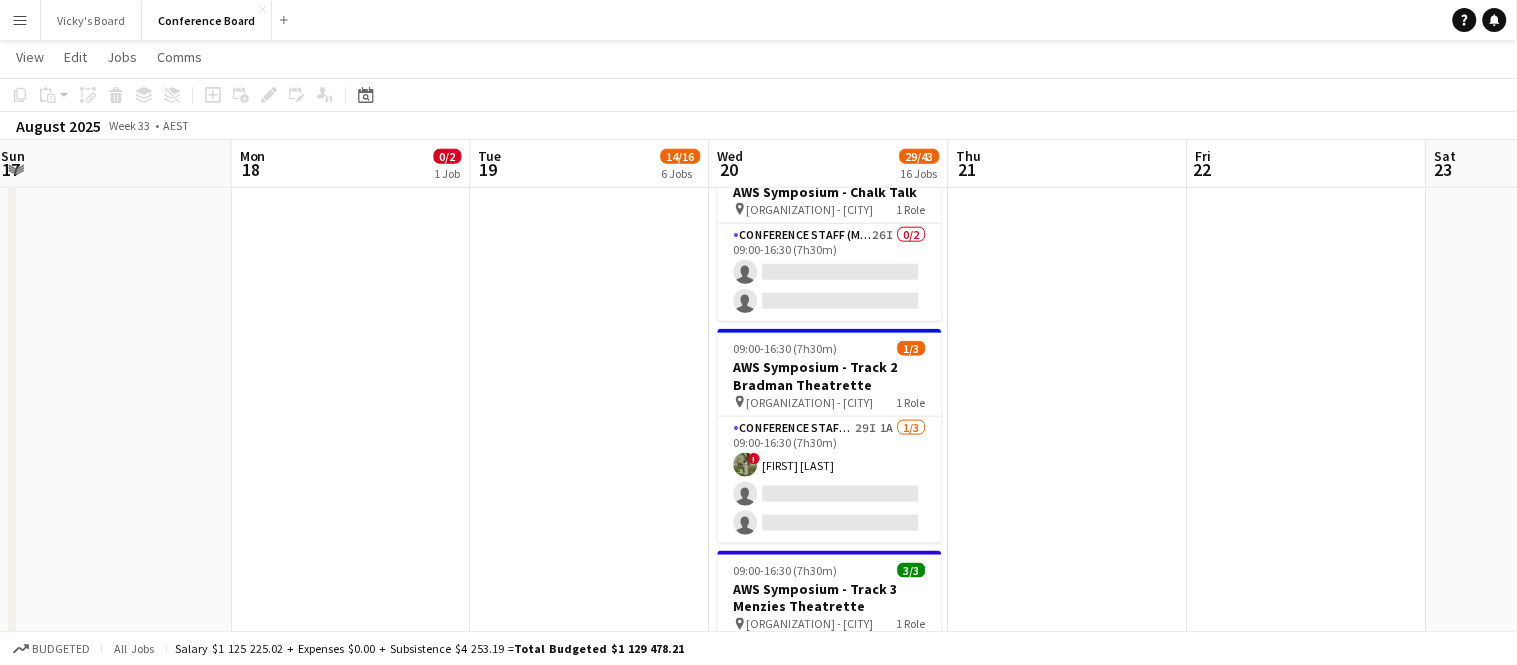 click on "Menu" at bounding box center (20, 20) 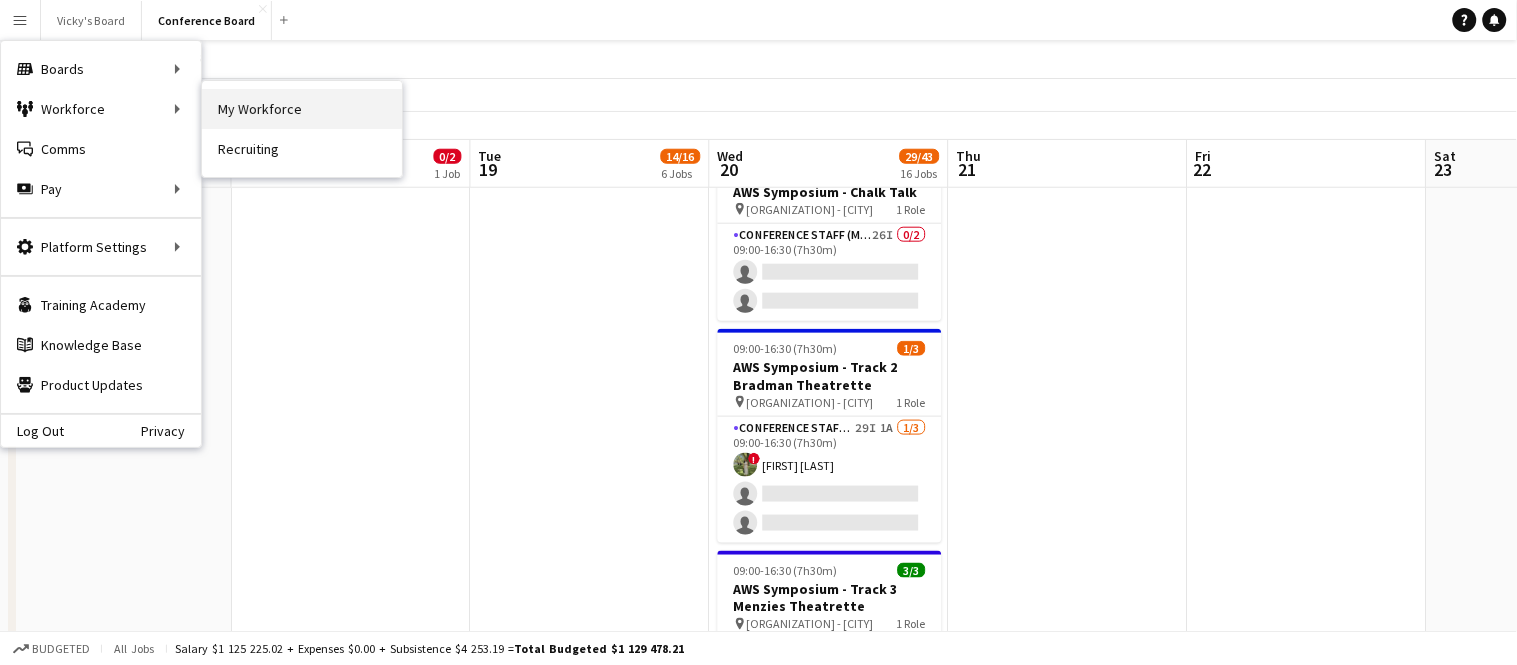 click on "My Workforce" at bounding box center (302, 109) 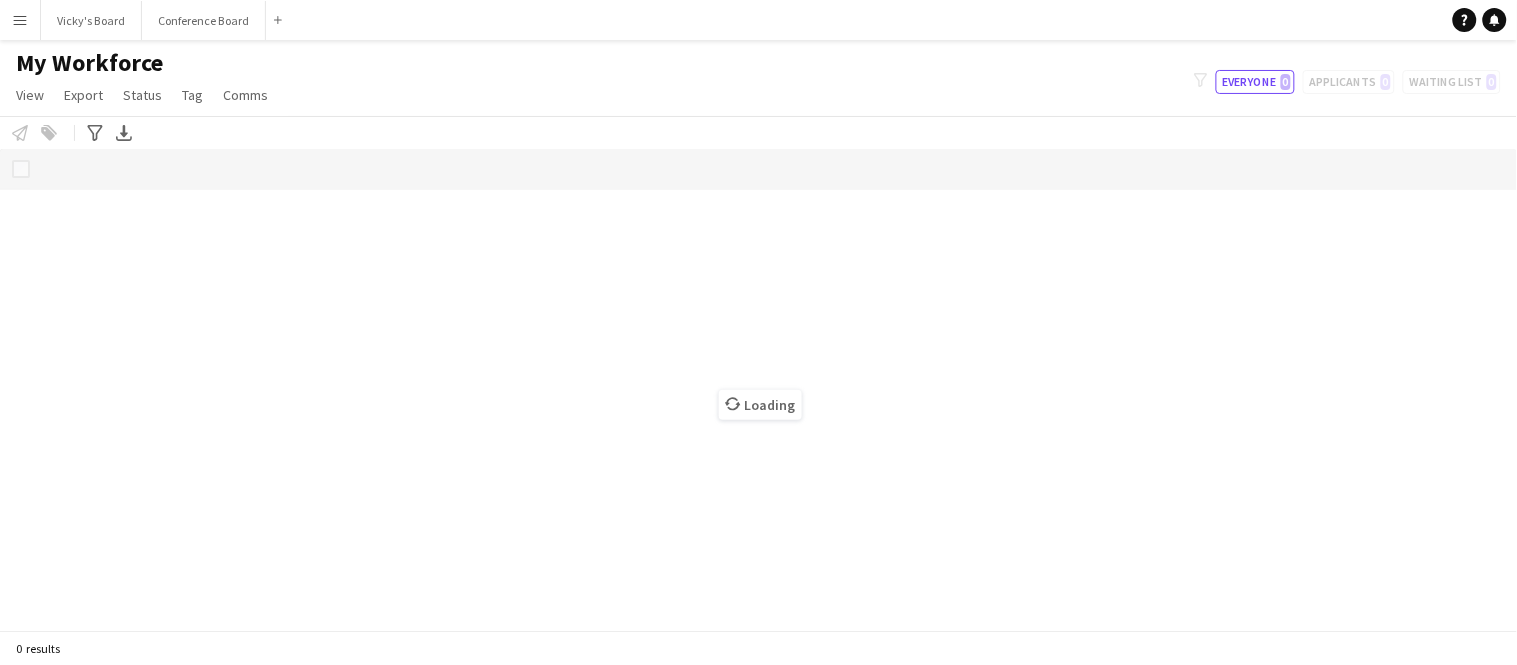 scroll, scrollTop: 0, scrollLeft: 0, axis: both 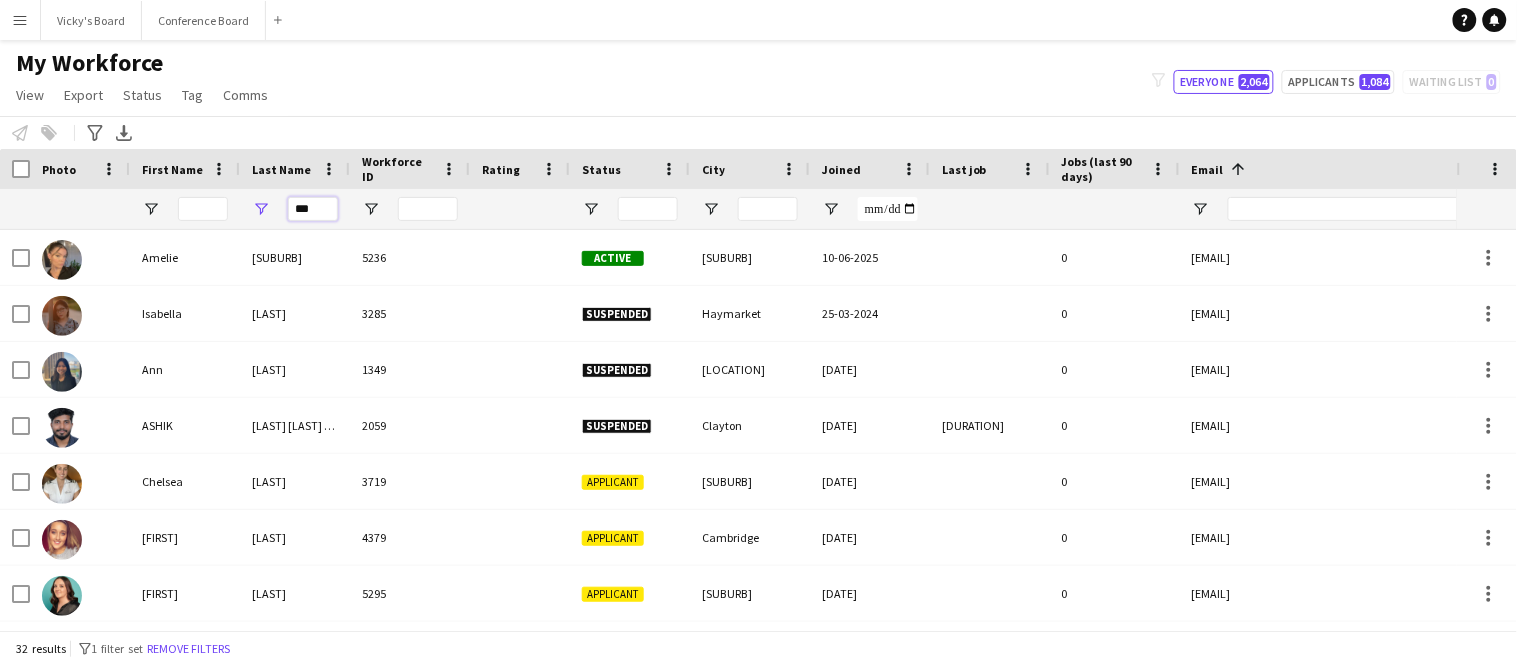 click on "***" at bounding box center [313, 209] 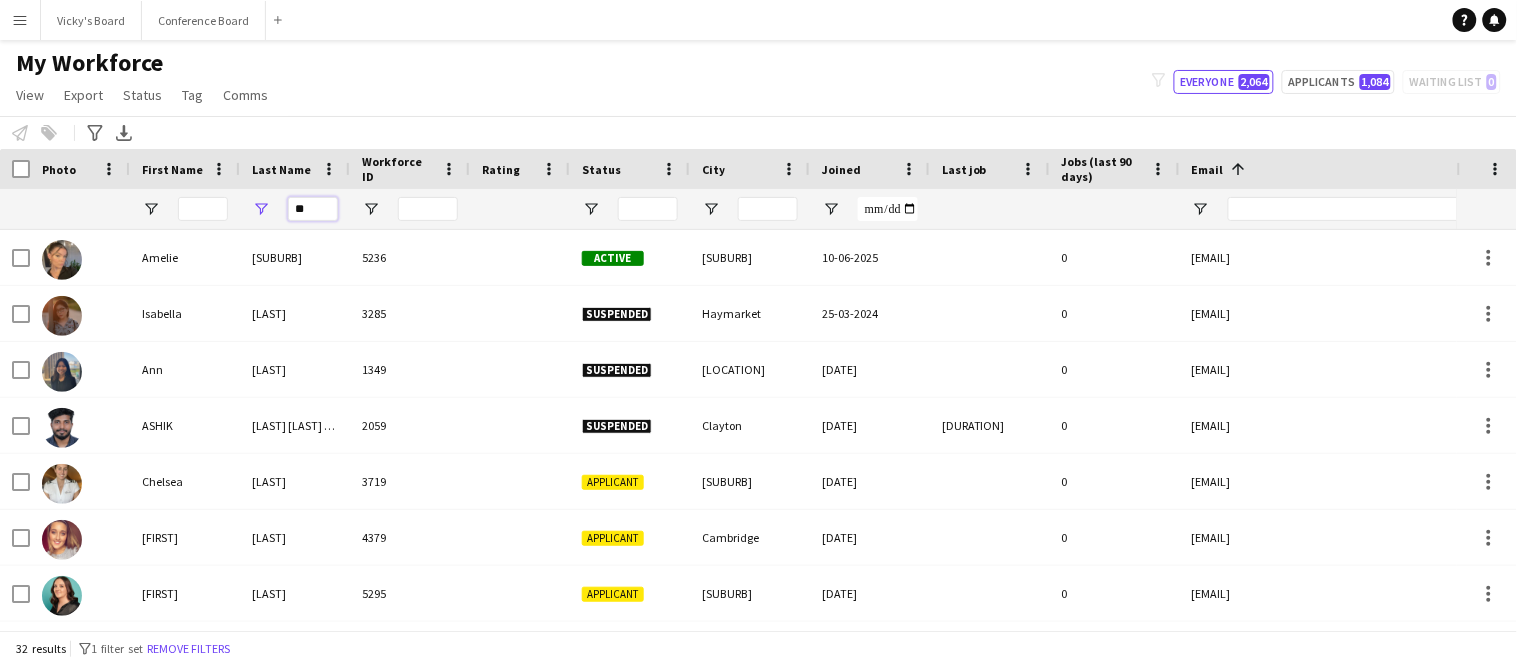 type on "*" 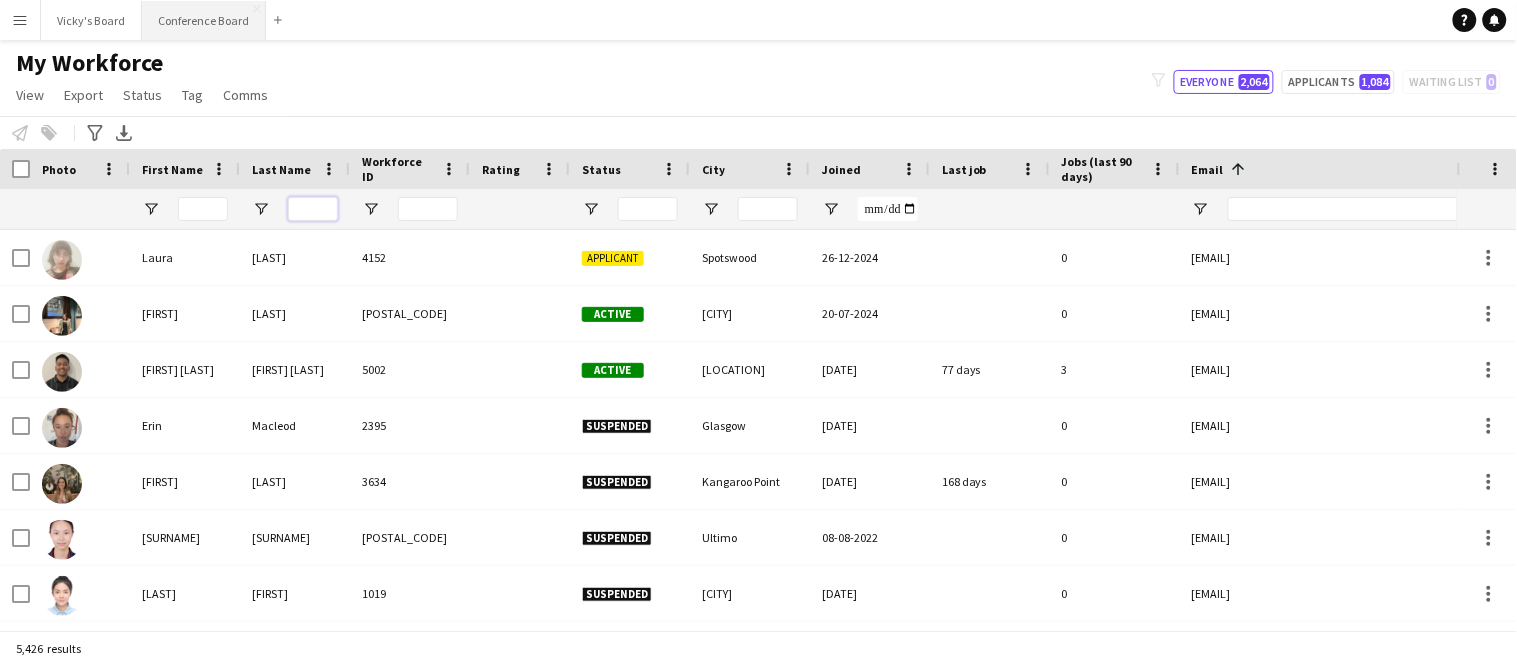 type 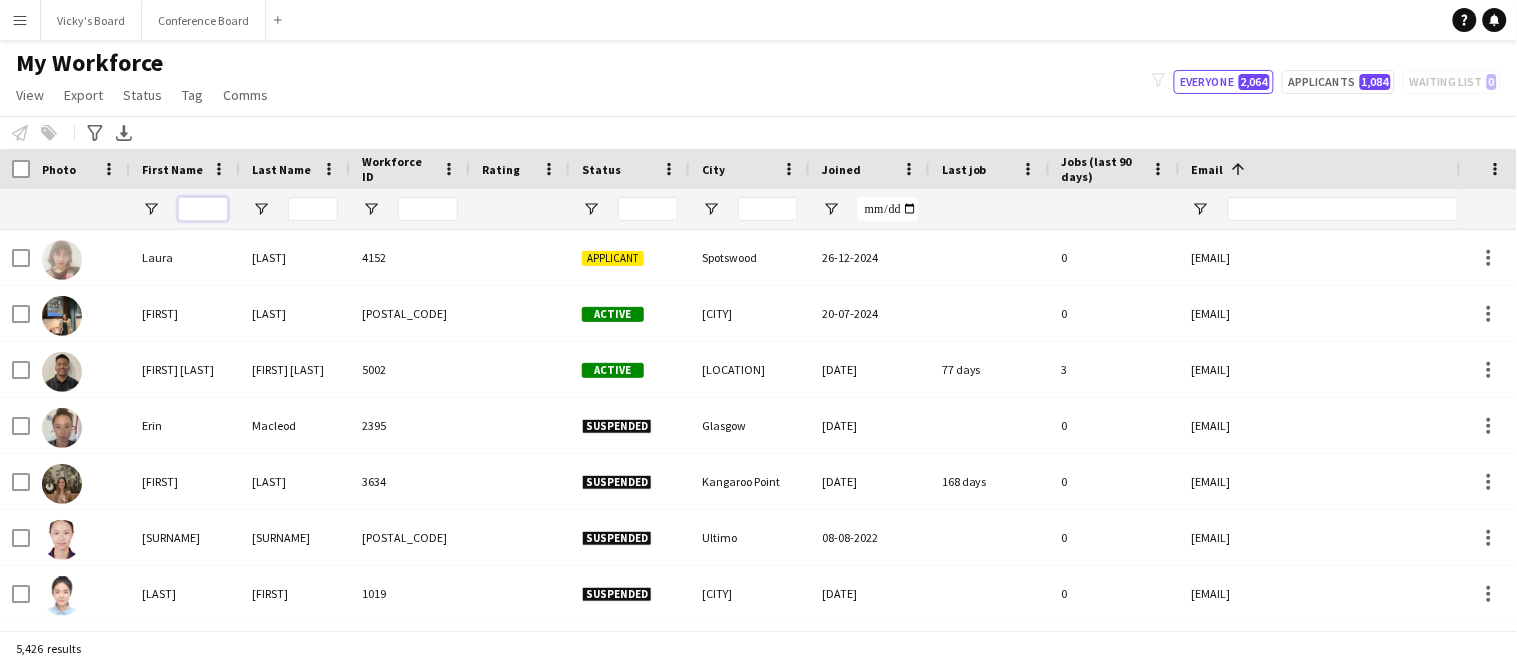 click at bounding box center (203, 209) 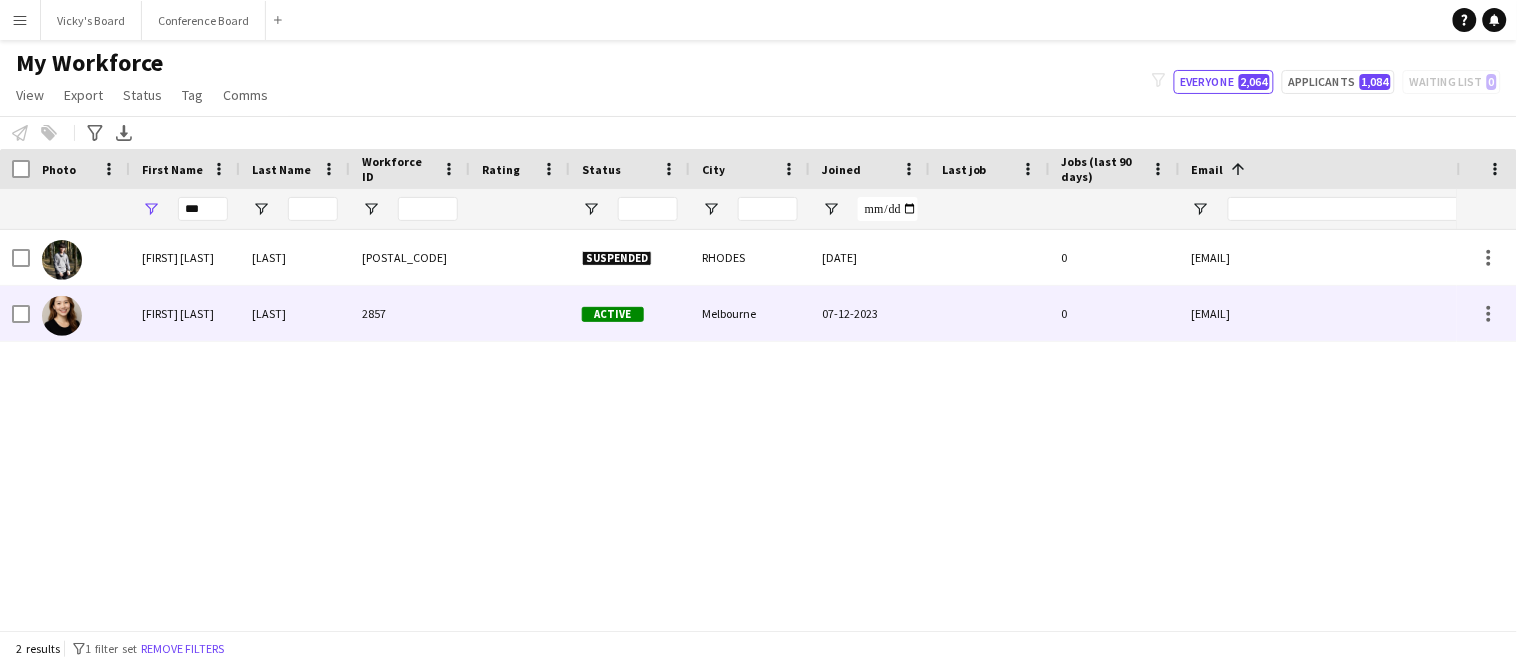 click on "[FIRST] [LAST]" at bounding box center [185, 313] 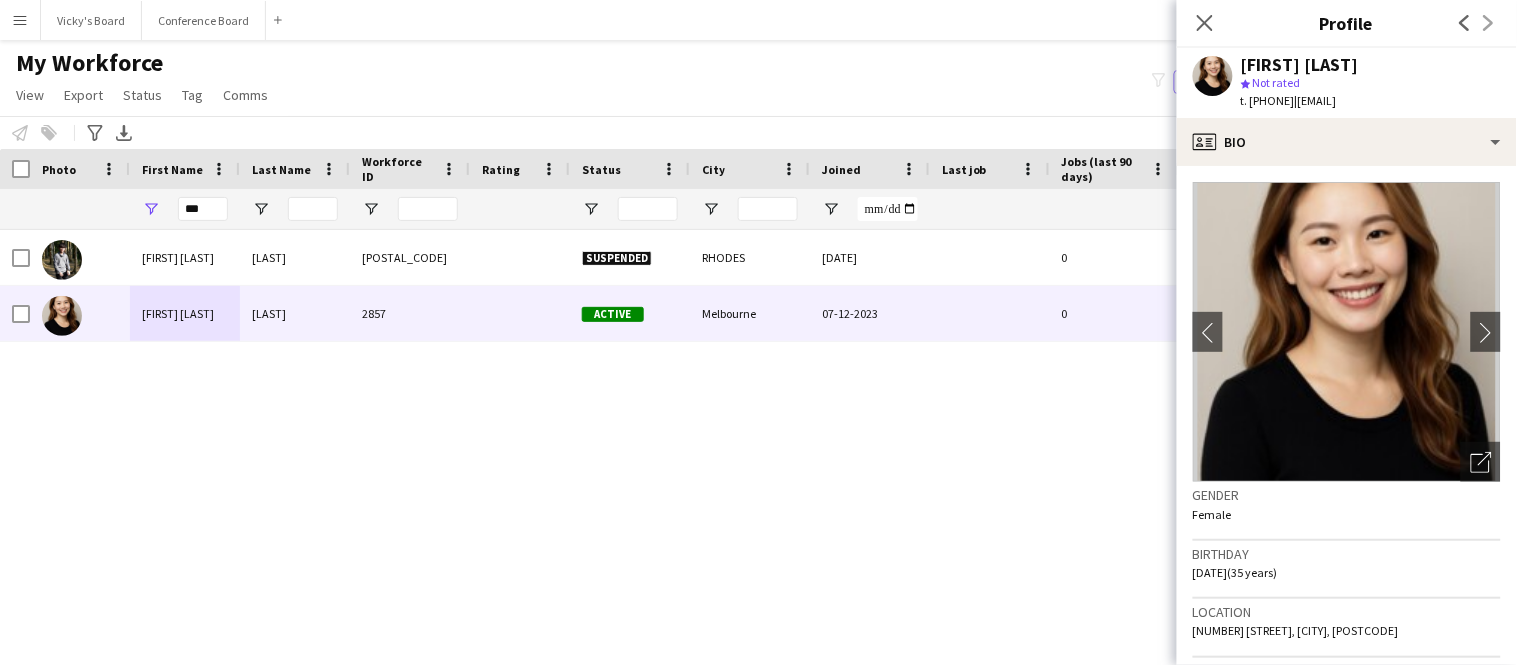 drag, startPoint x: 1329, startPoint y: 103, endPoint x: 1419, endPoint y: 102, distance: 90.005554 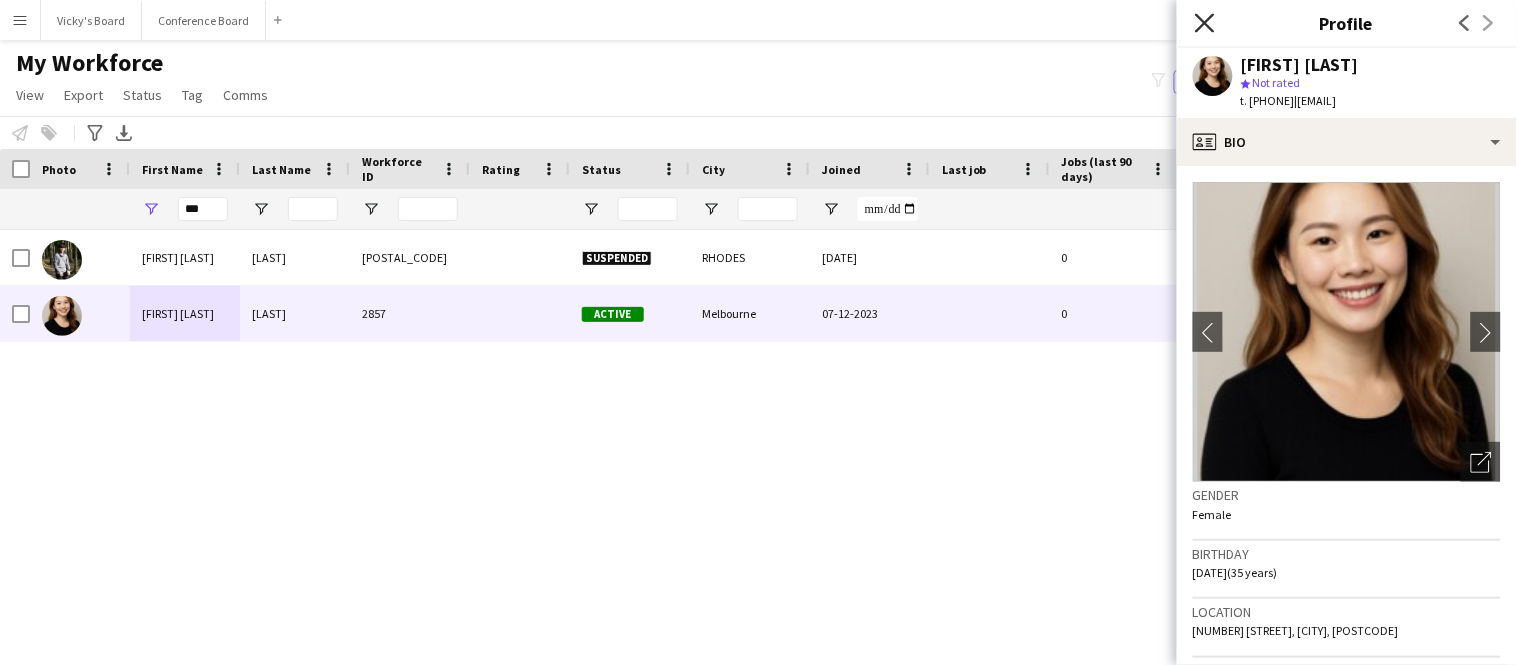 click on "Close pop-in" 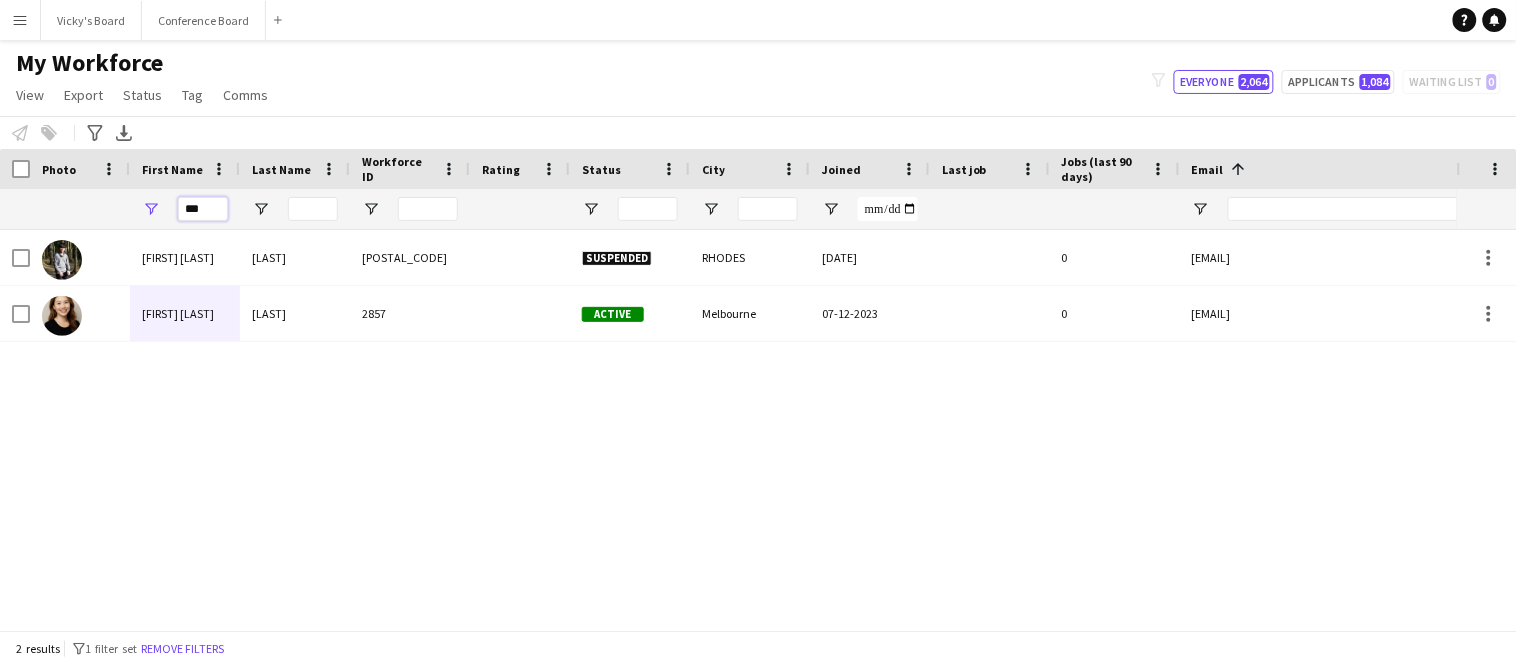 click on "***" at bounding box center (203, 209) 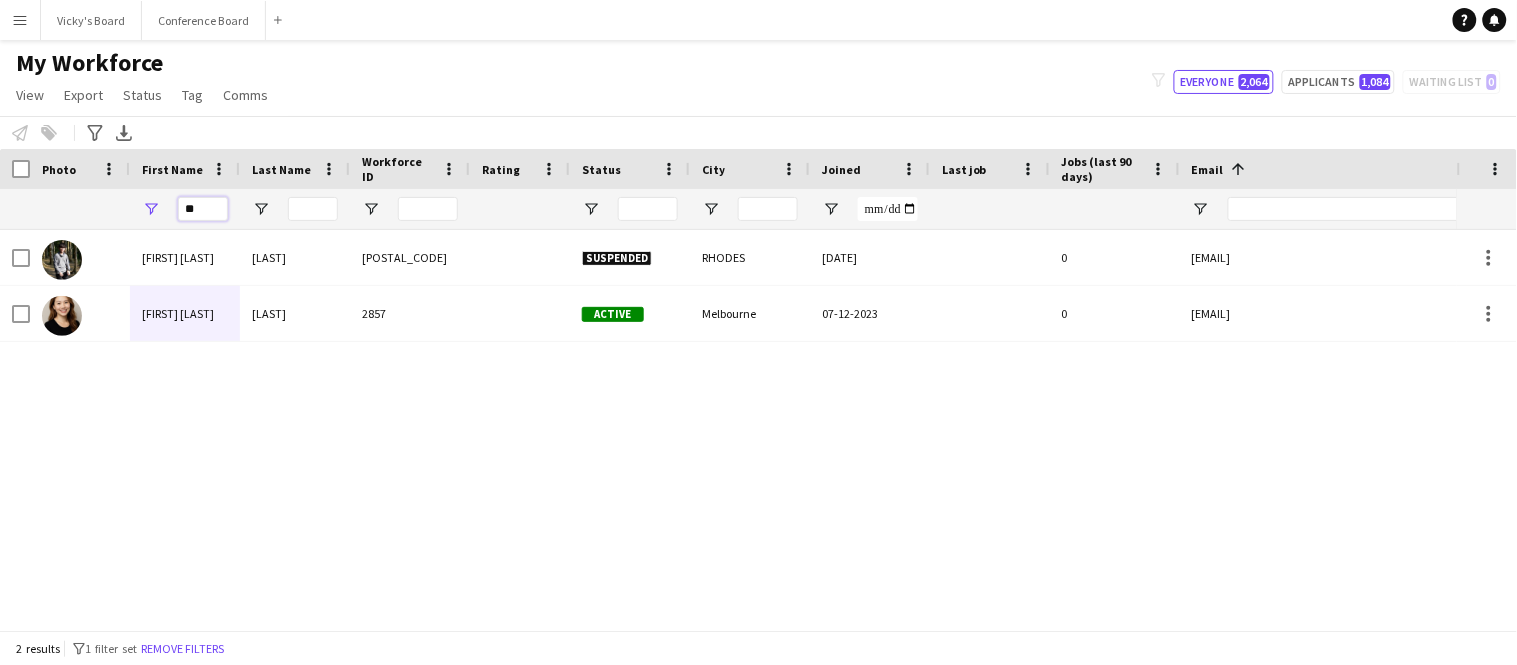 type on "*" 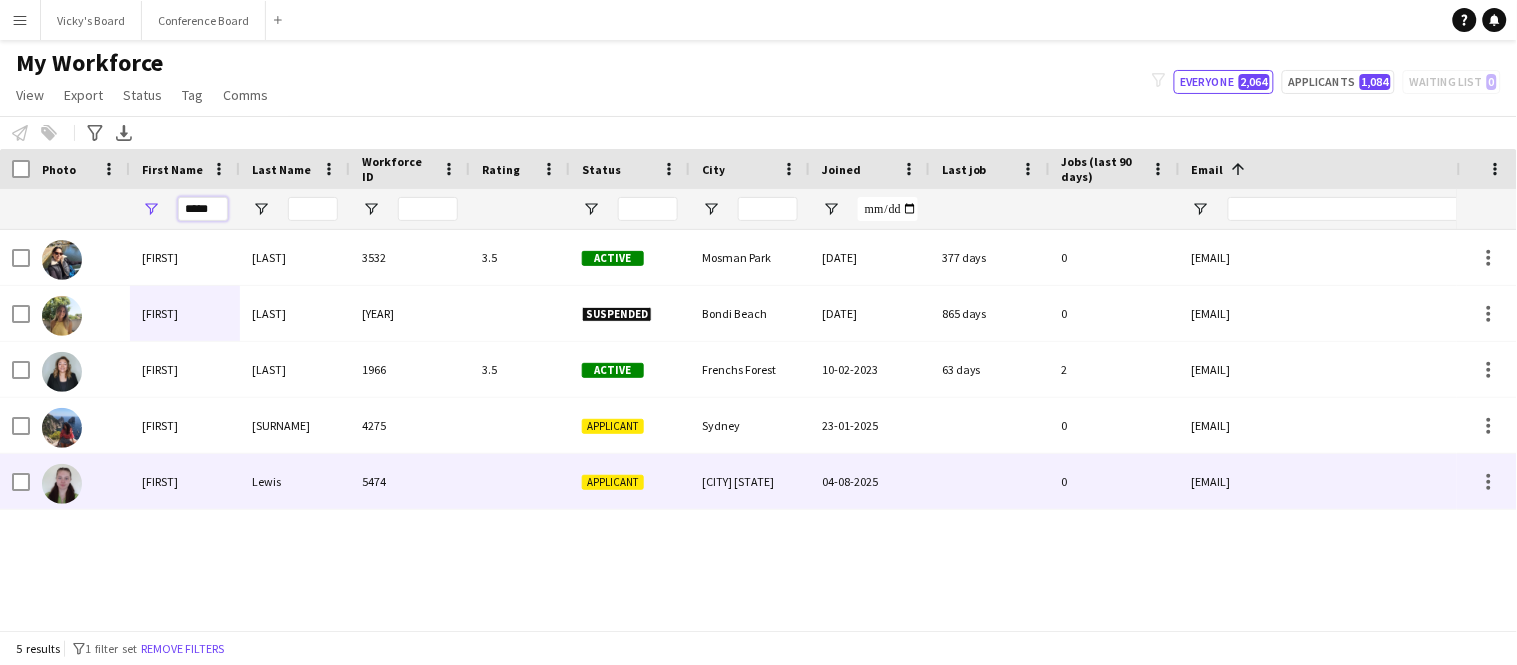 type on "*****" 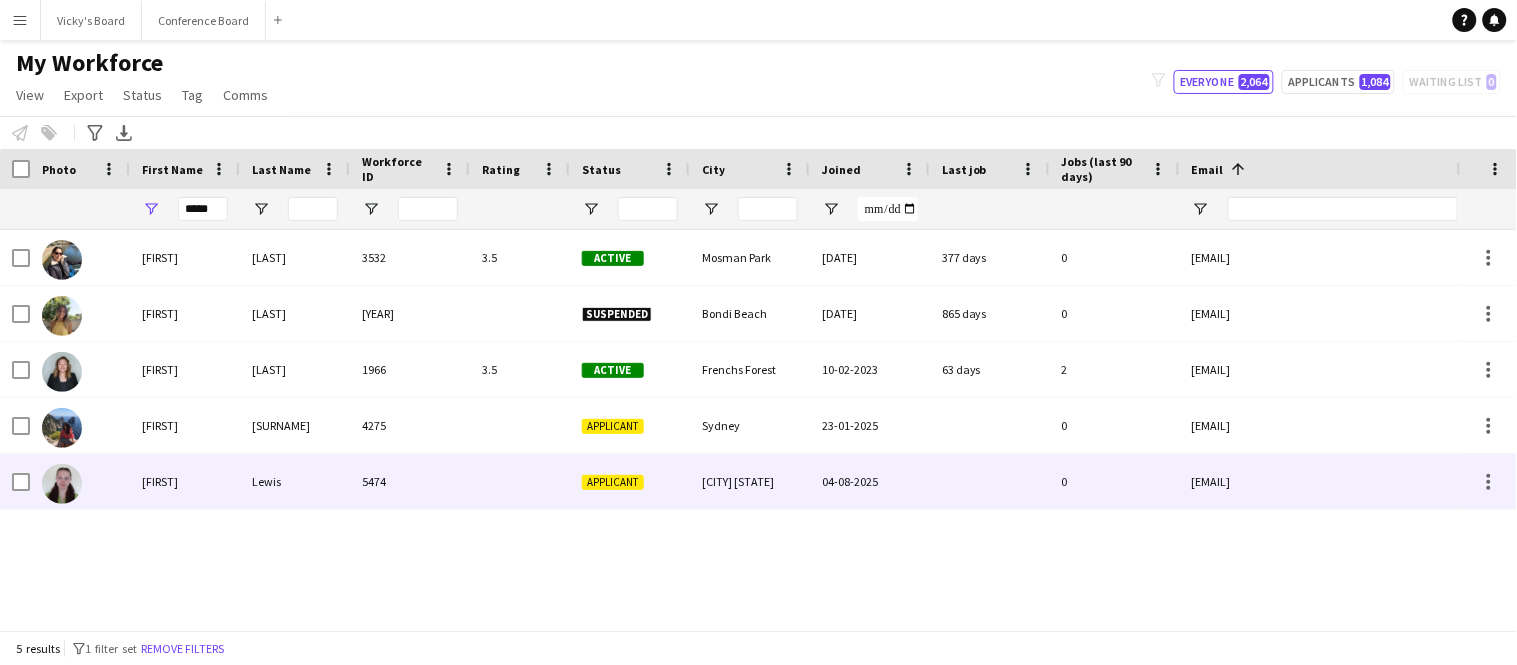 click on "[FIRST]" at bounding box center [185, 481] 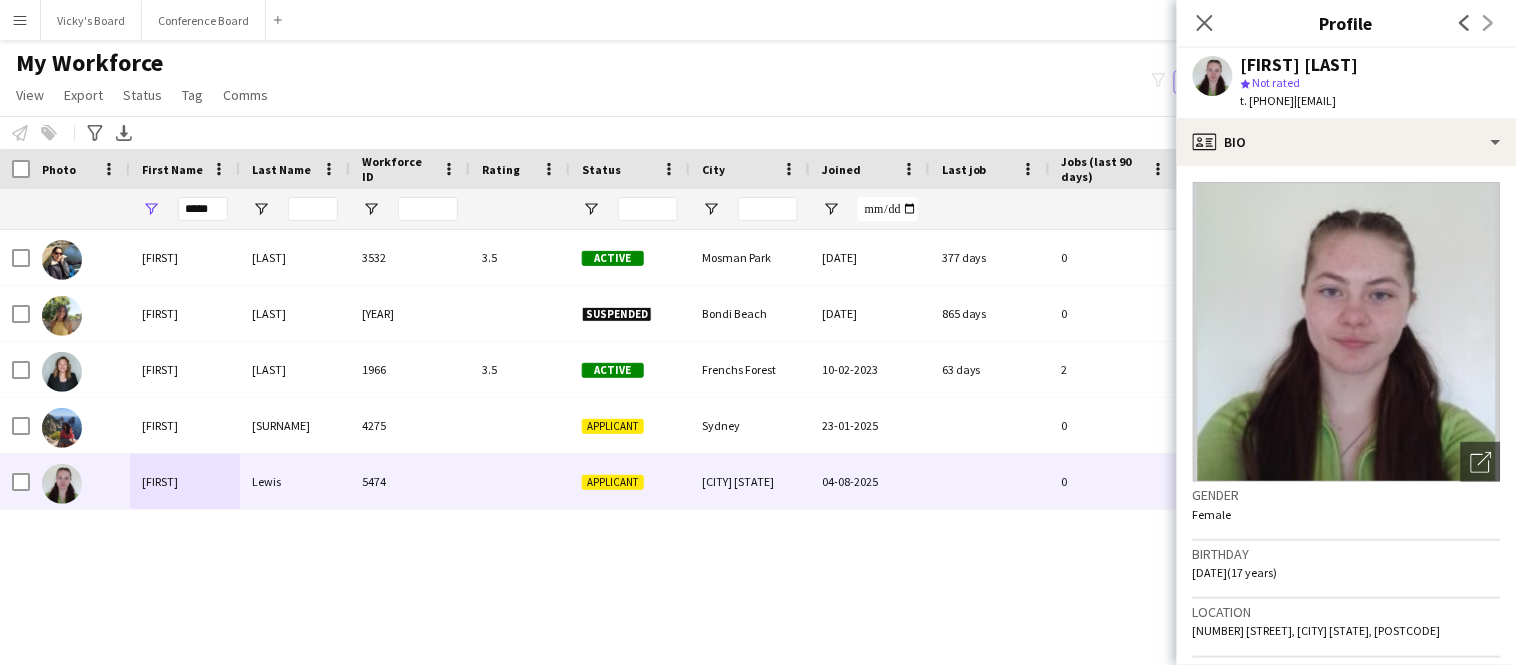drag, startPoint x: 1331, startPoint y: 101, endPoint x: 1451, endPoint y: 114, distance: 120.70211 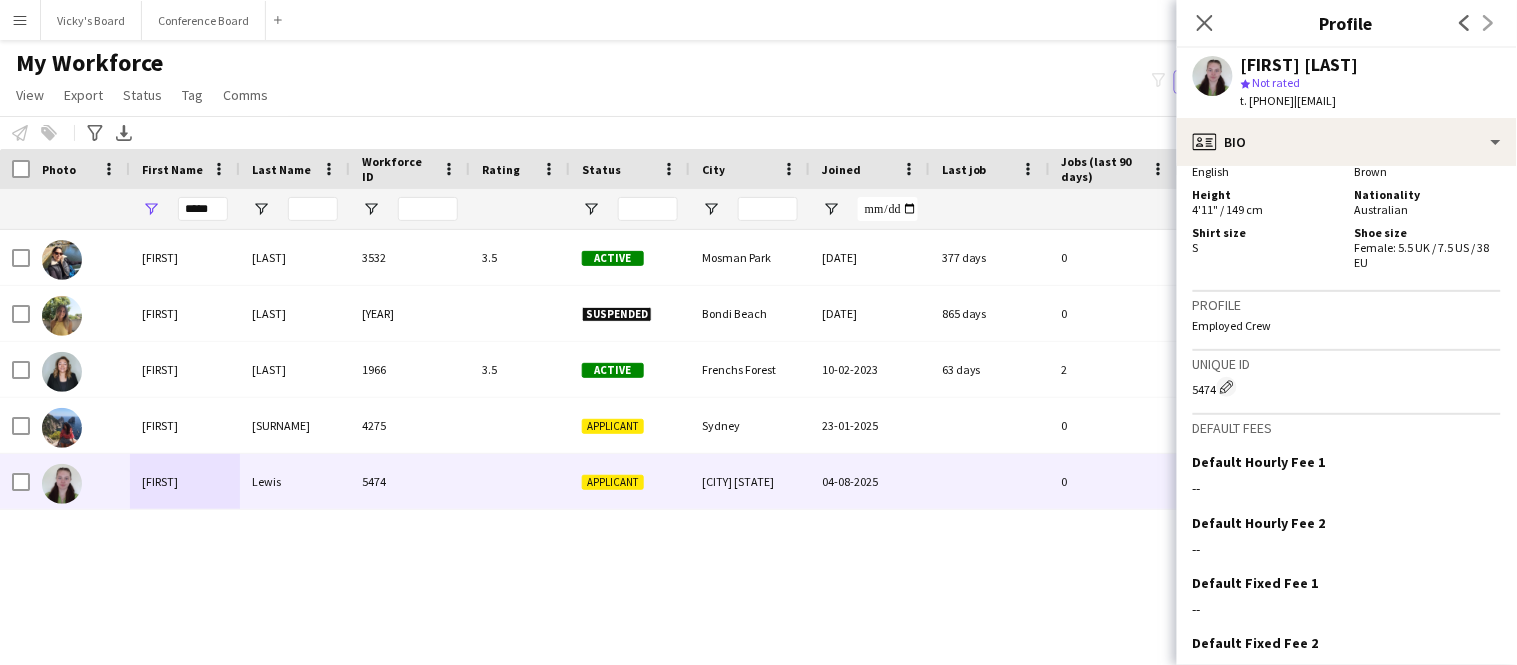 scroll, scrollTop: 1035, scrollLeft: 0, axis: vertical 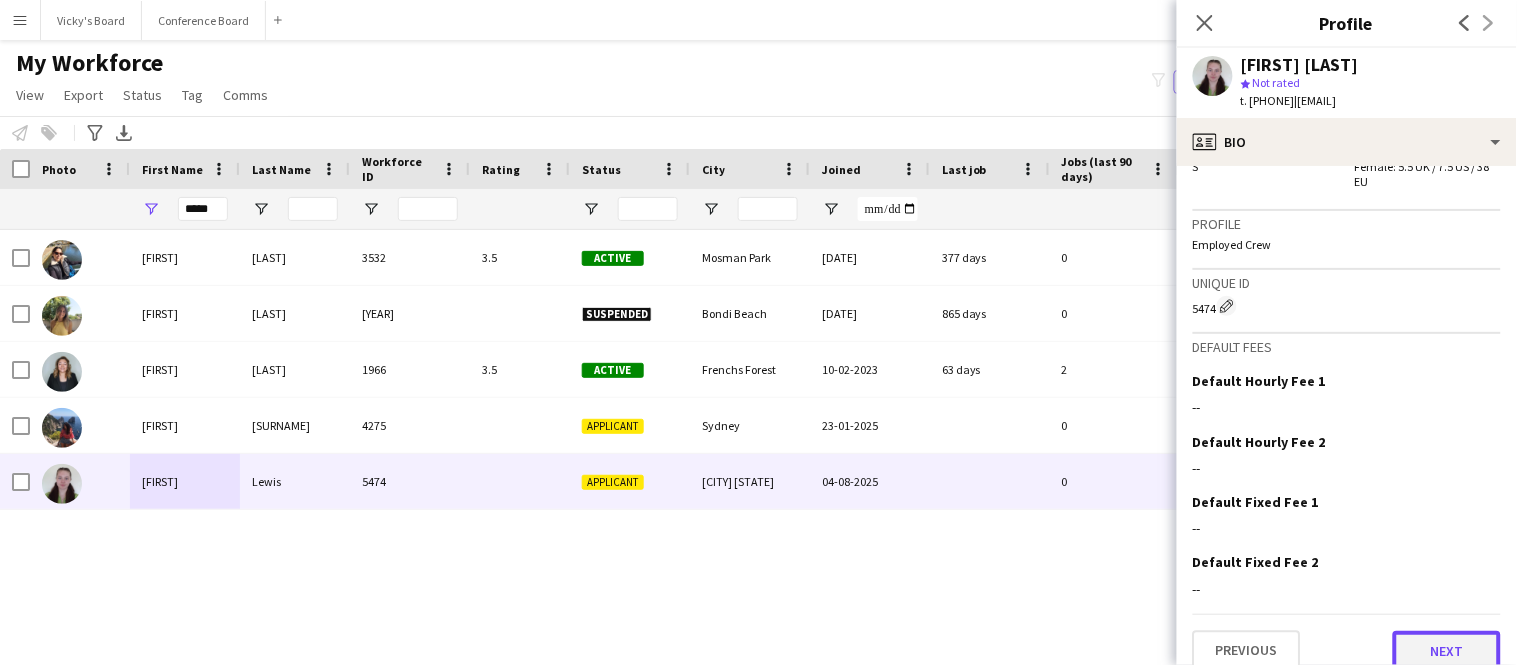 click on "Next" 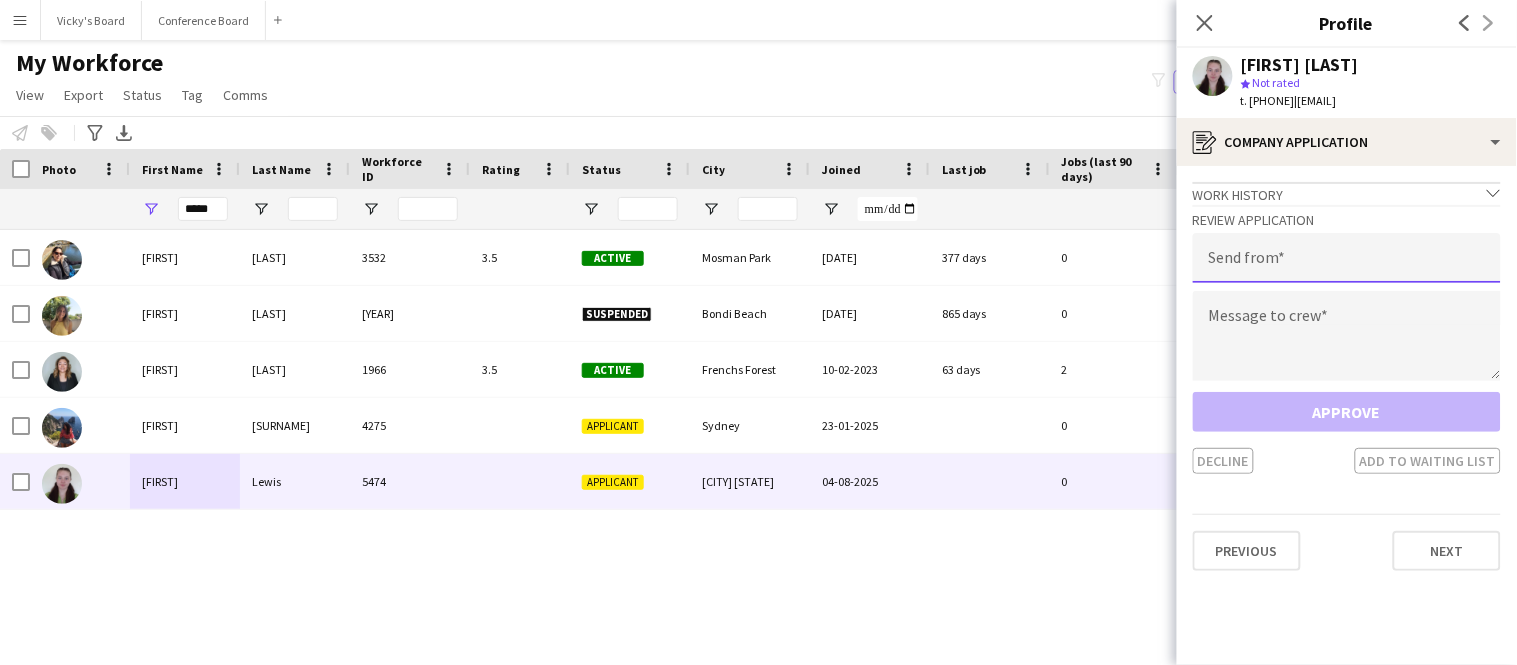 click 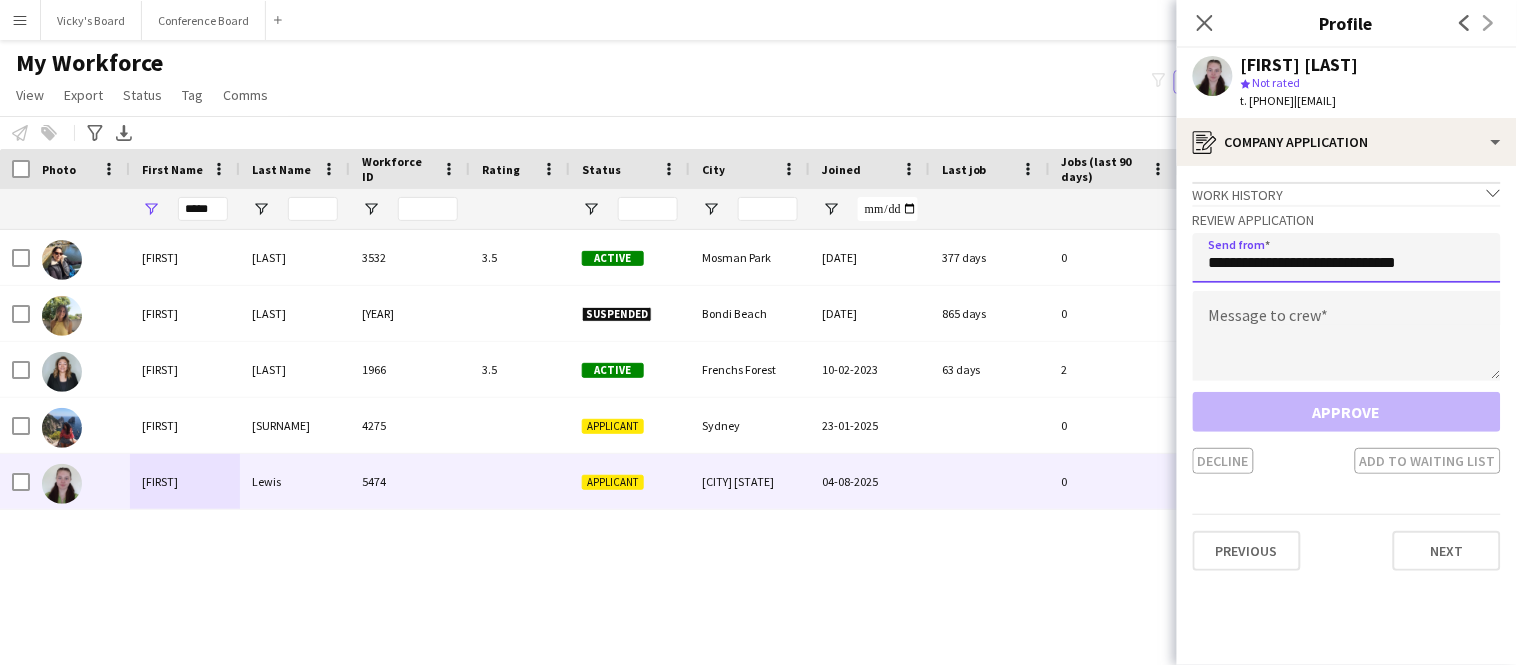 type on "**********" 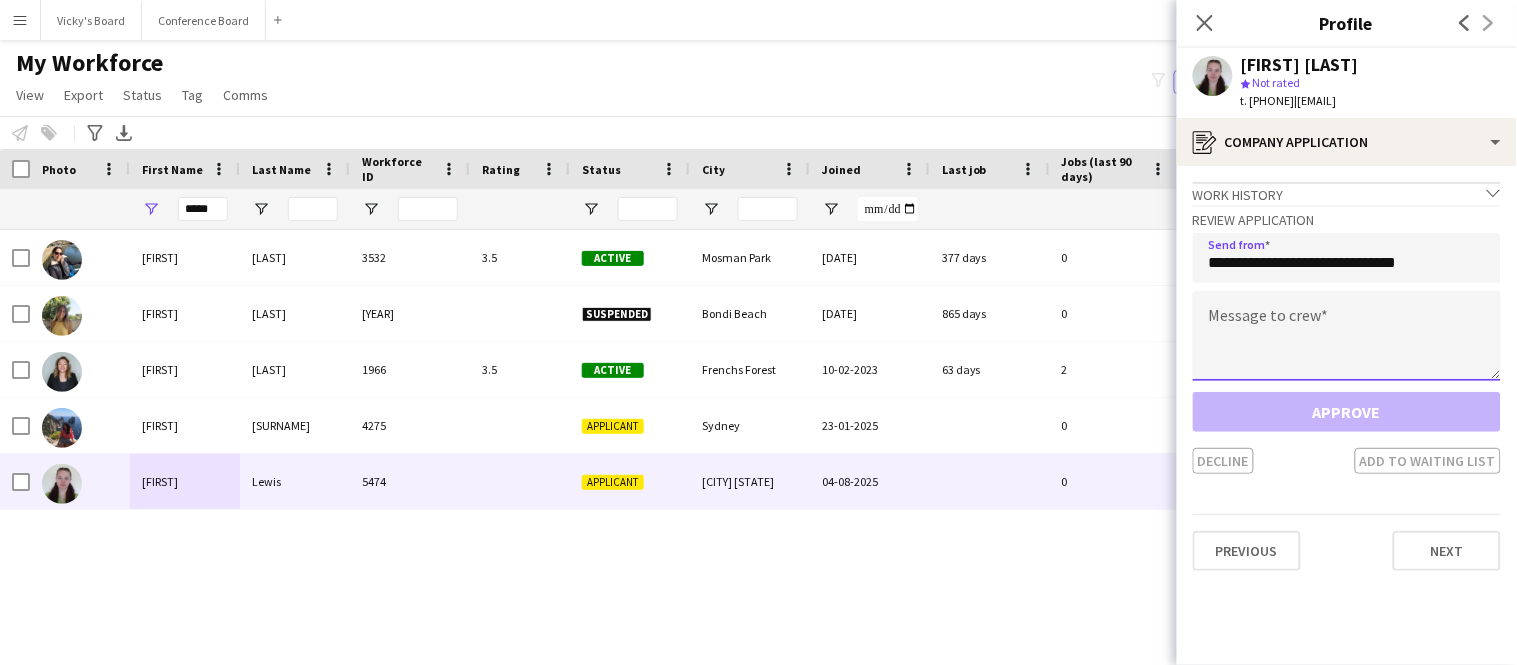 click 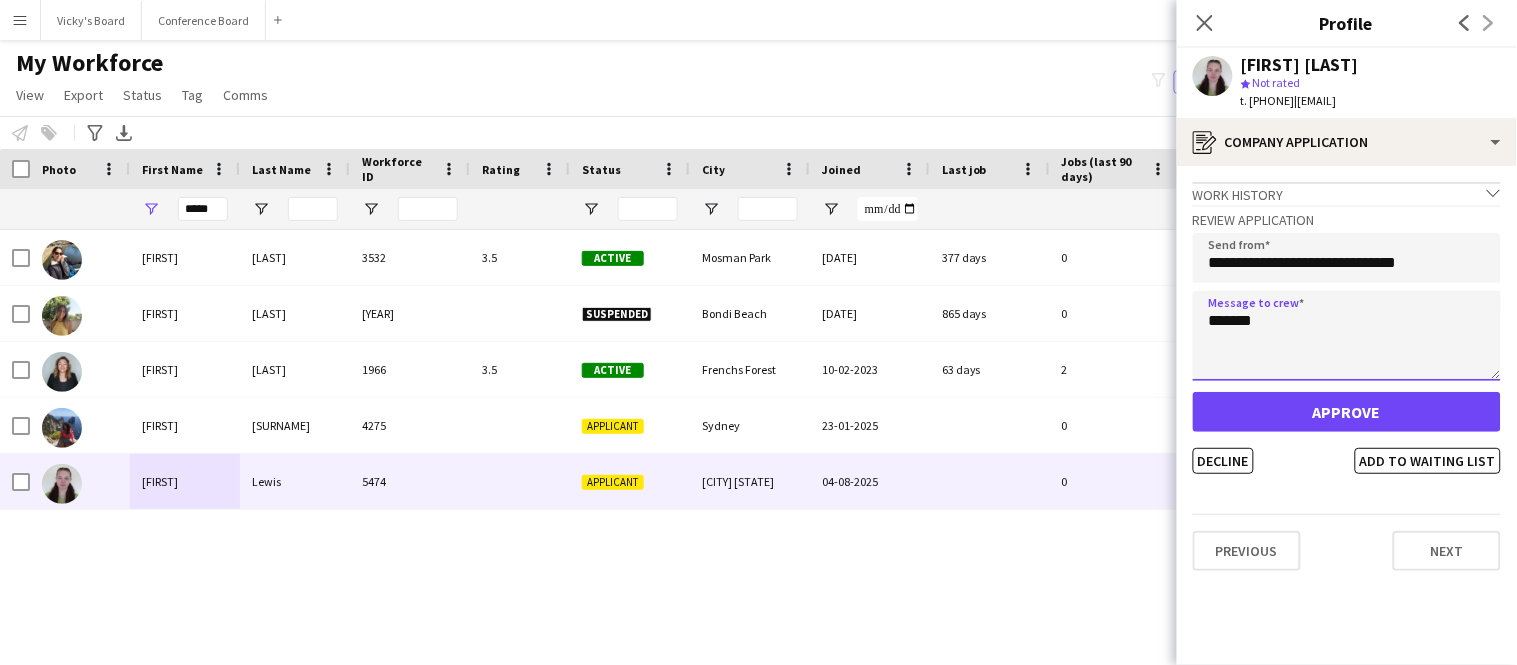 click on "*******" 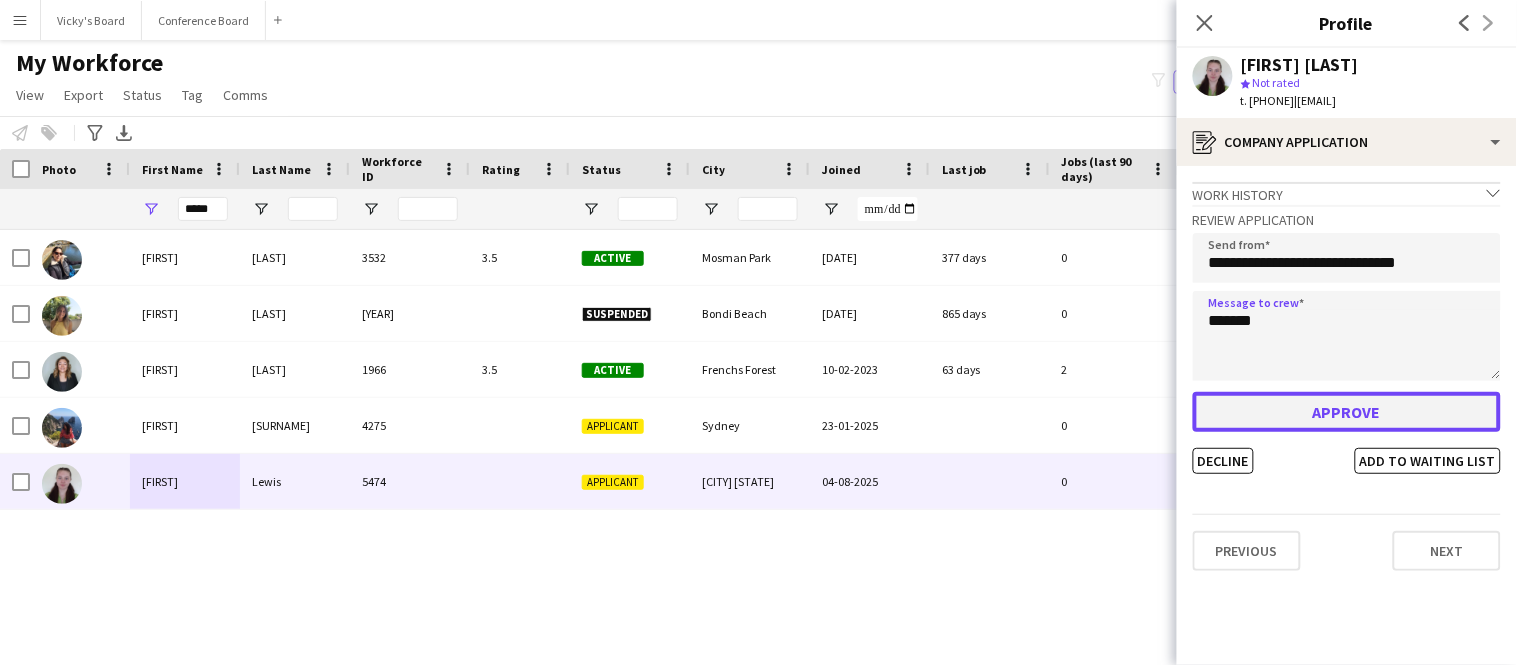 click on "Approve" 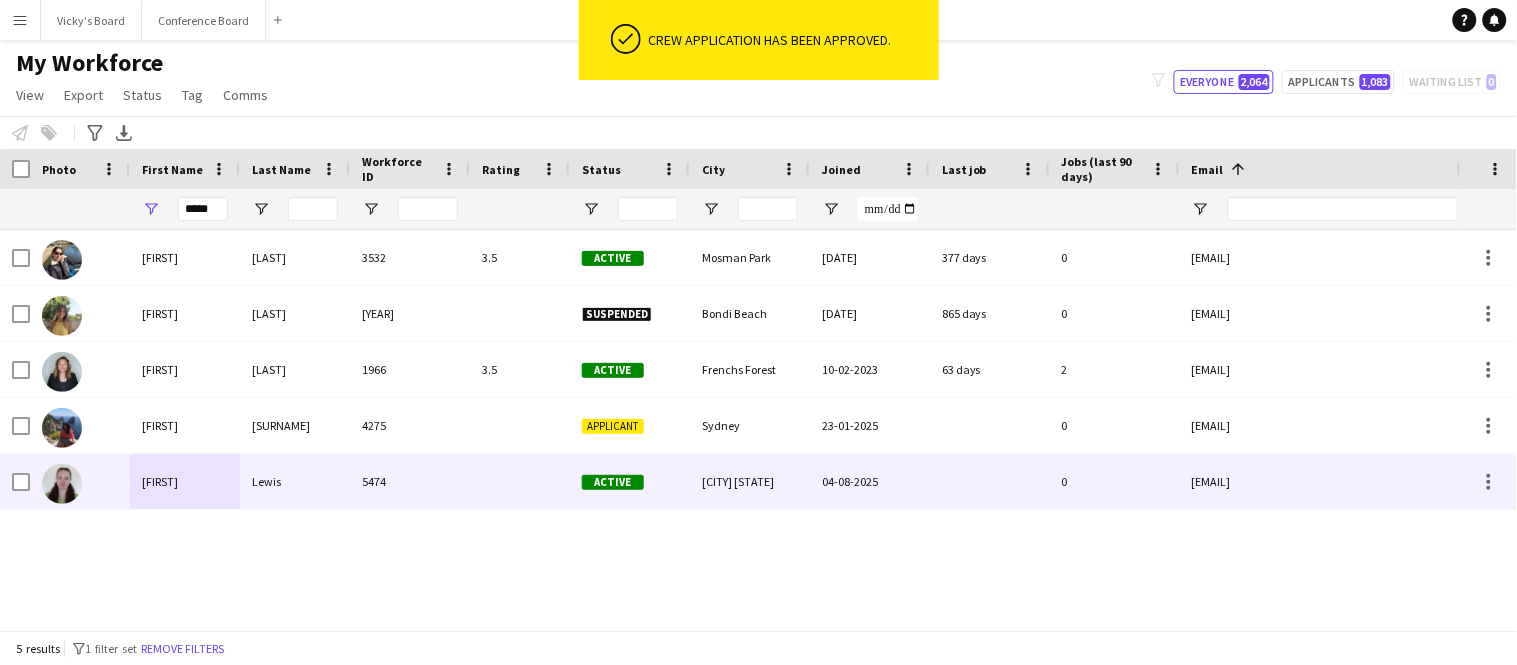 click on "0" at bounding box center (1115, 481) 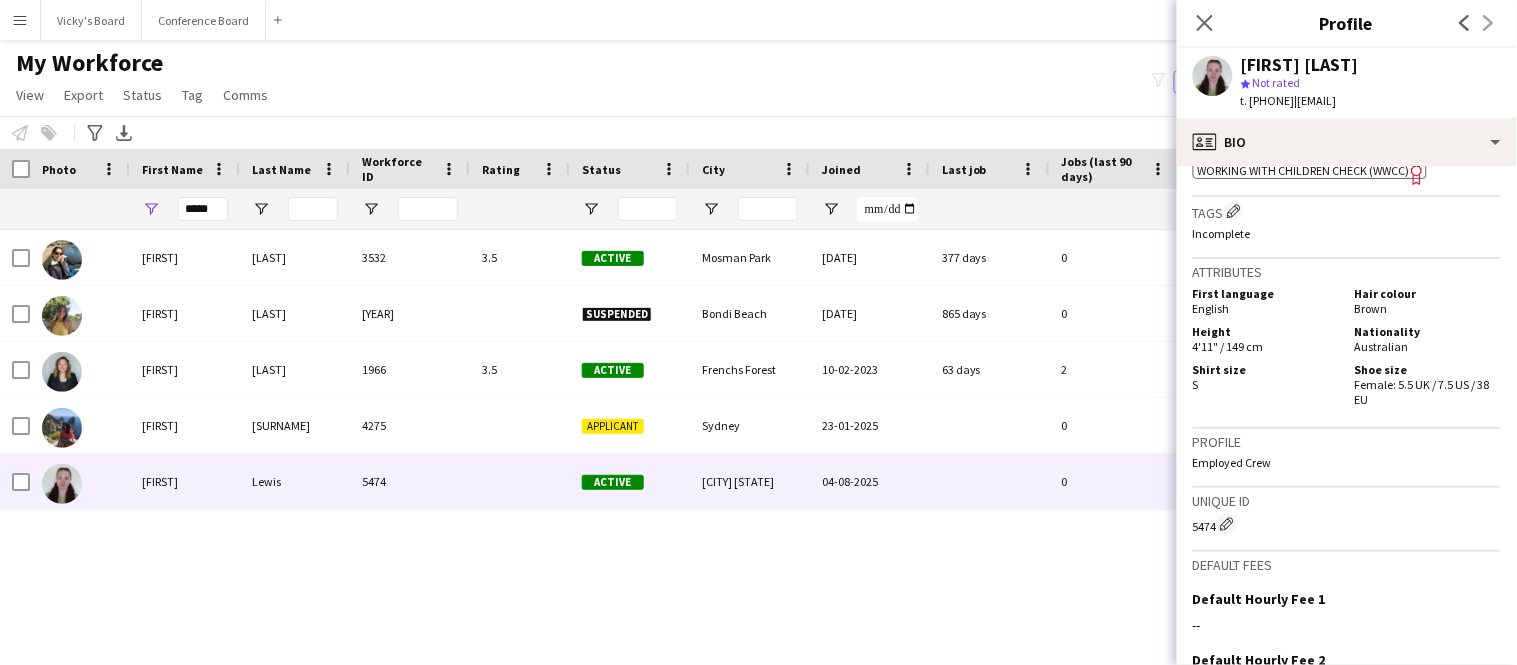 scroll, scrollTop: 1035, scrollLeft: 0, axis: vertical 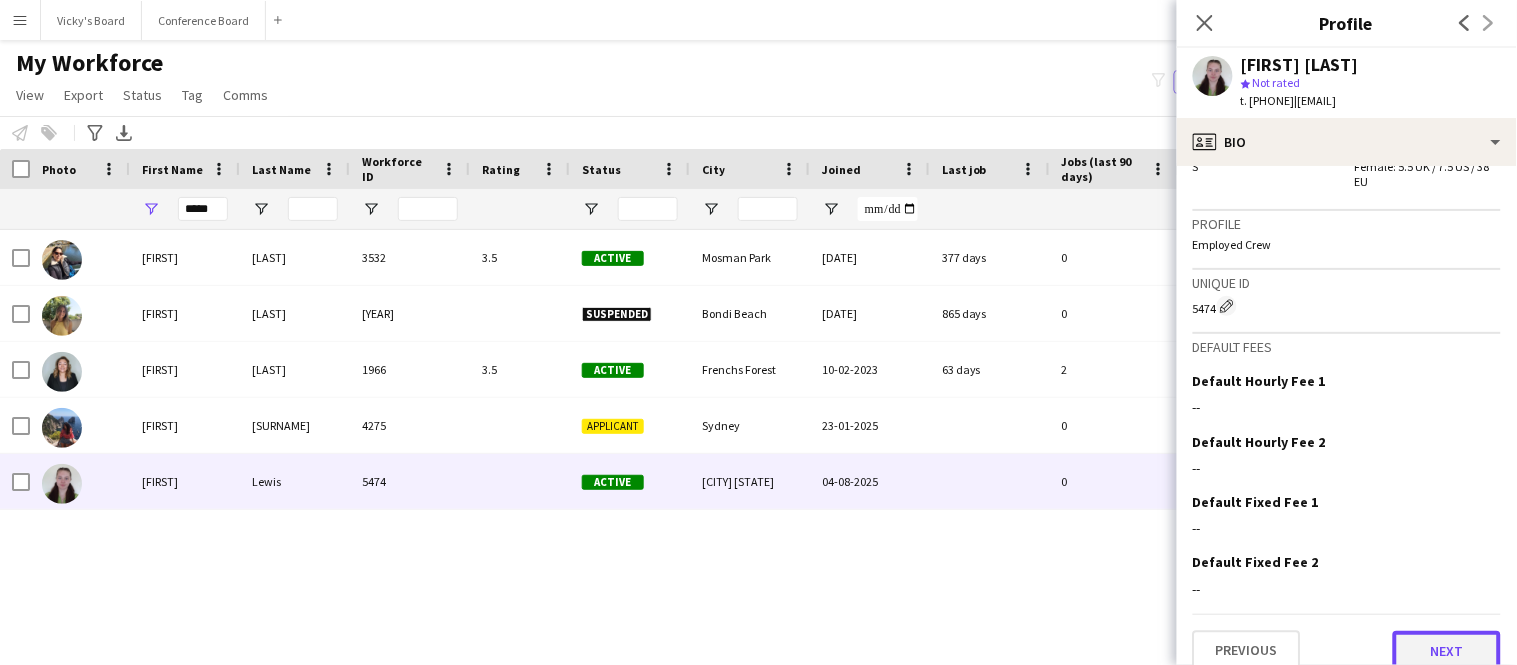 click on "Next" 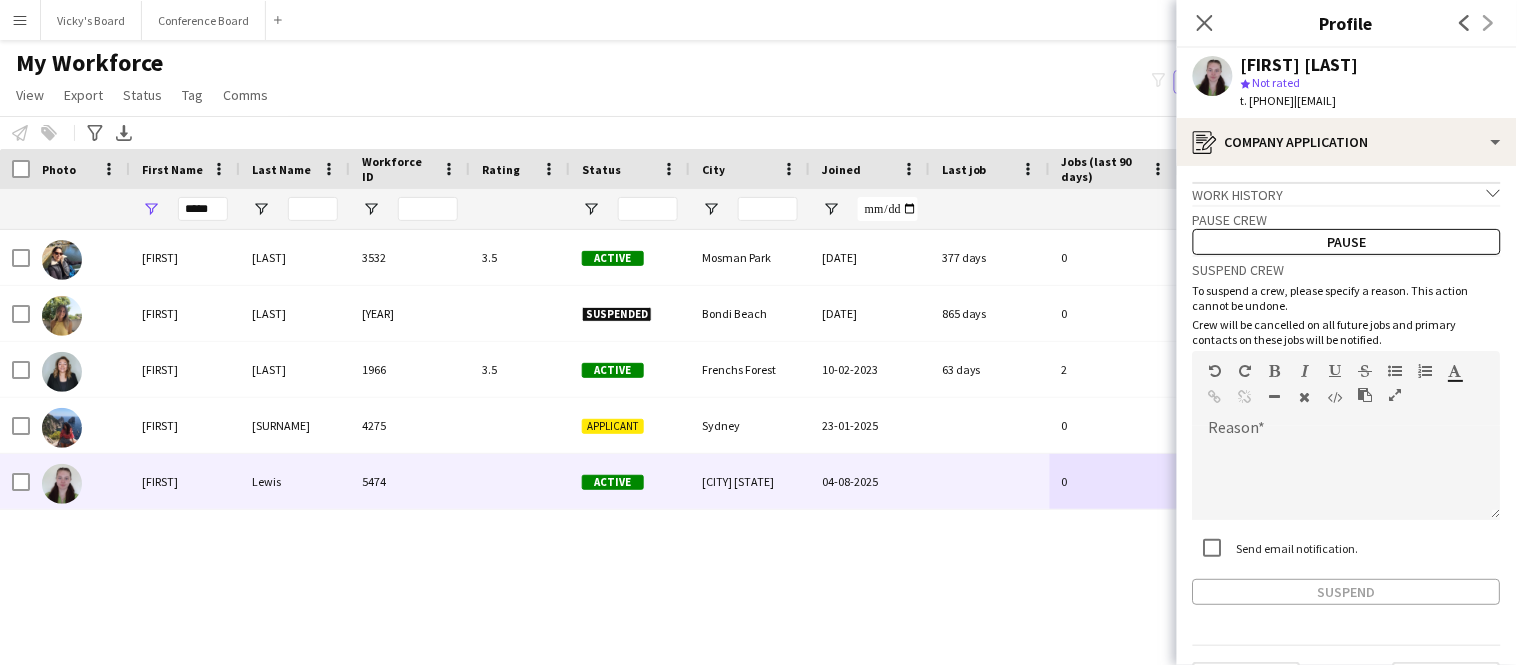 scroll, scrollTop: 51, scrollLeft: 0, axis: vertical 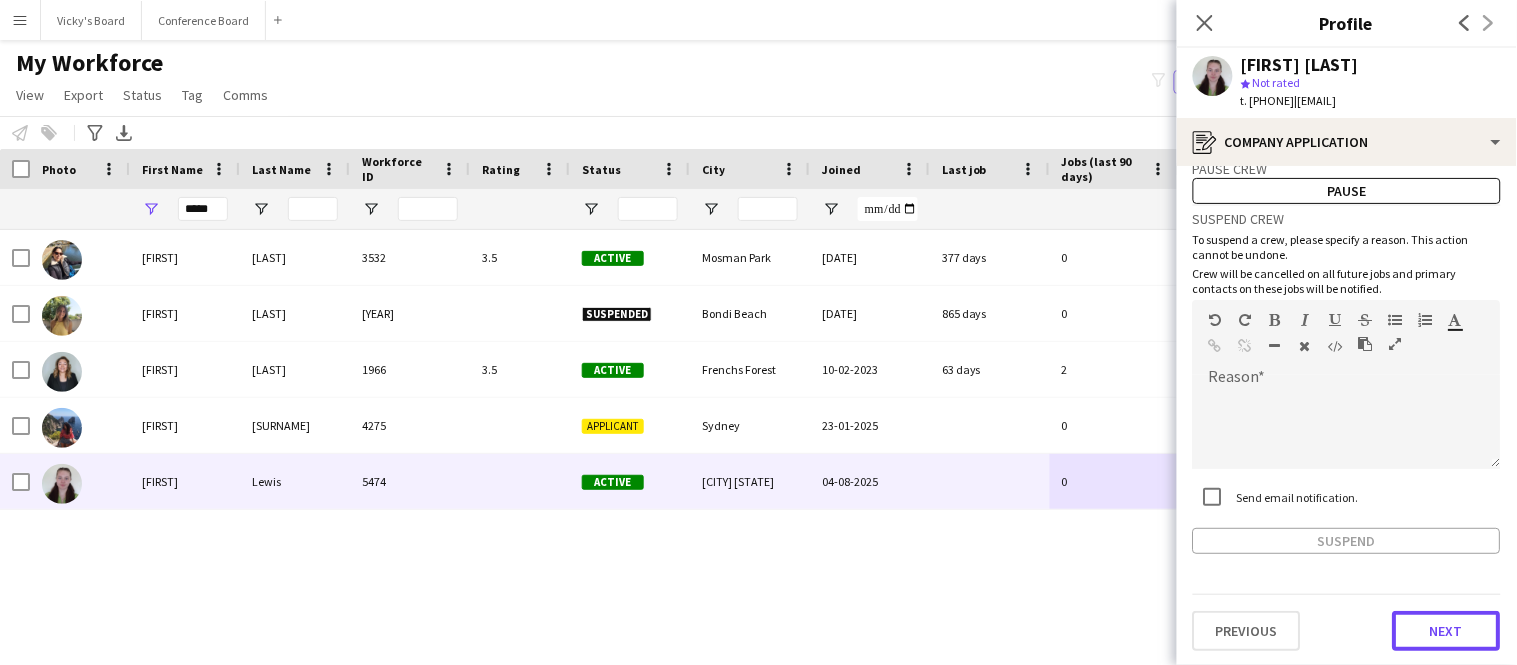 click on "Next" 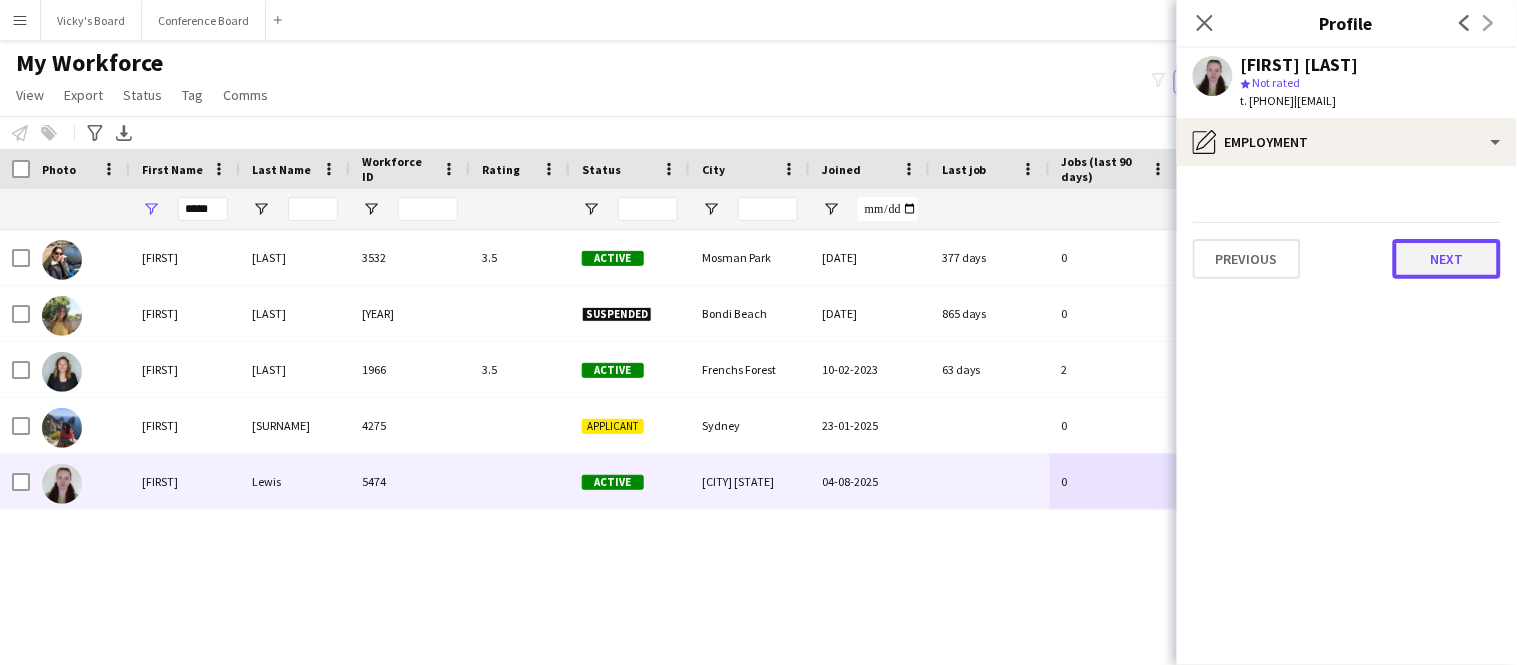 click on "Next" 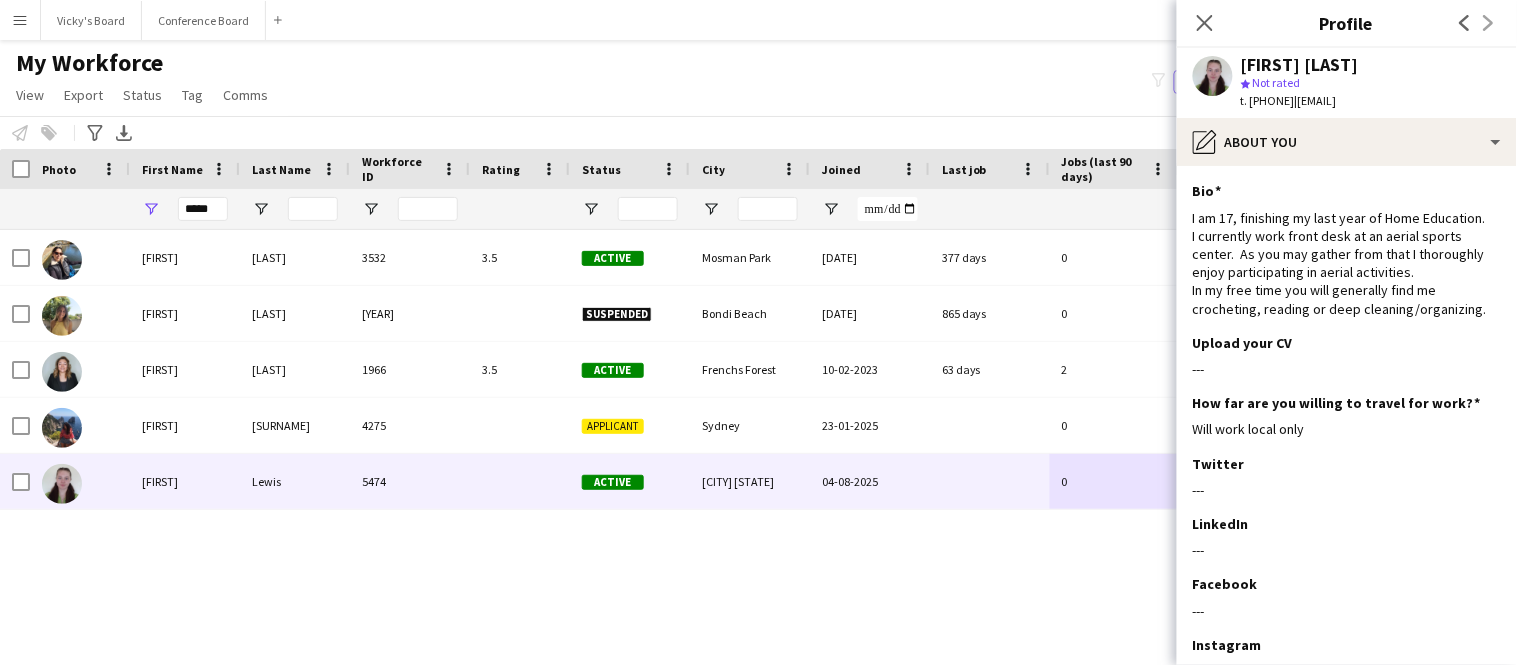 scroll, scrollTop: 141, scrollLeft: 0, axis: vertical 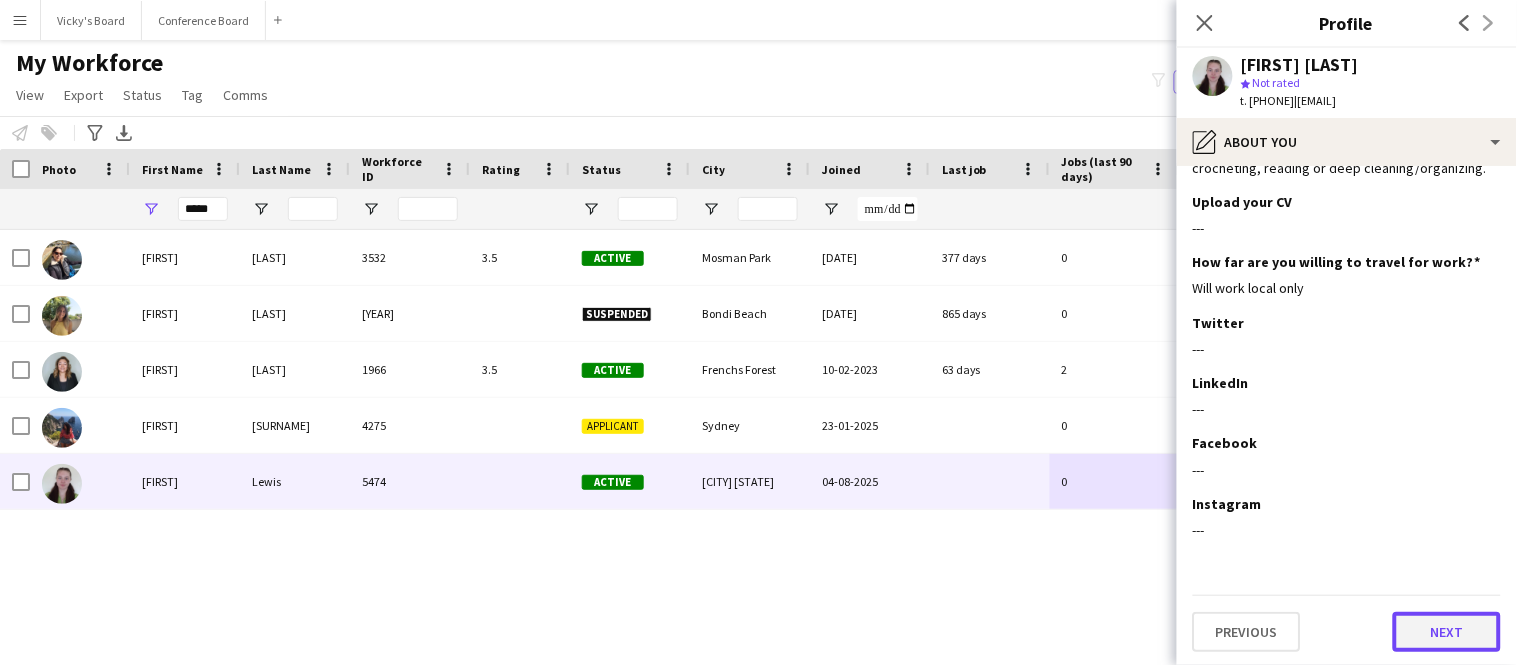 click on "Next" 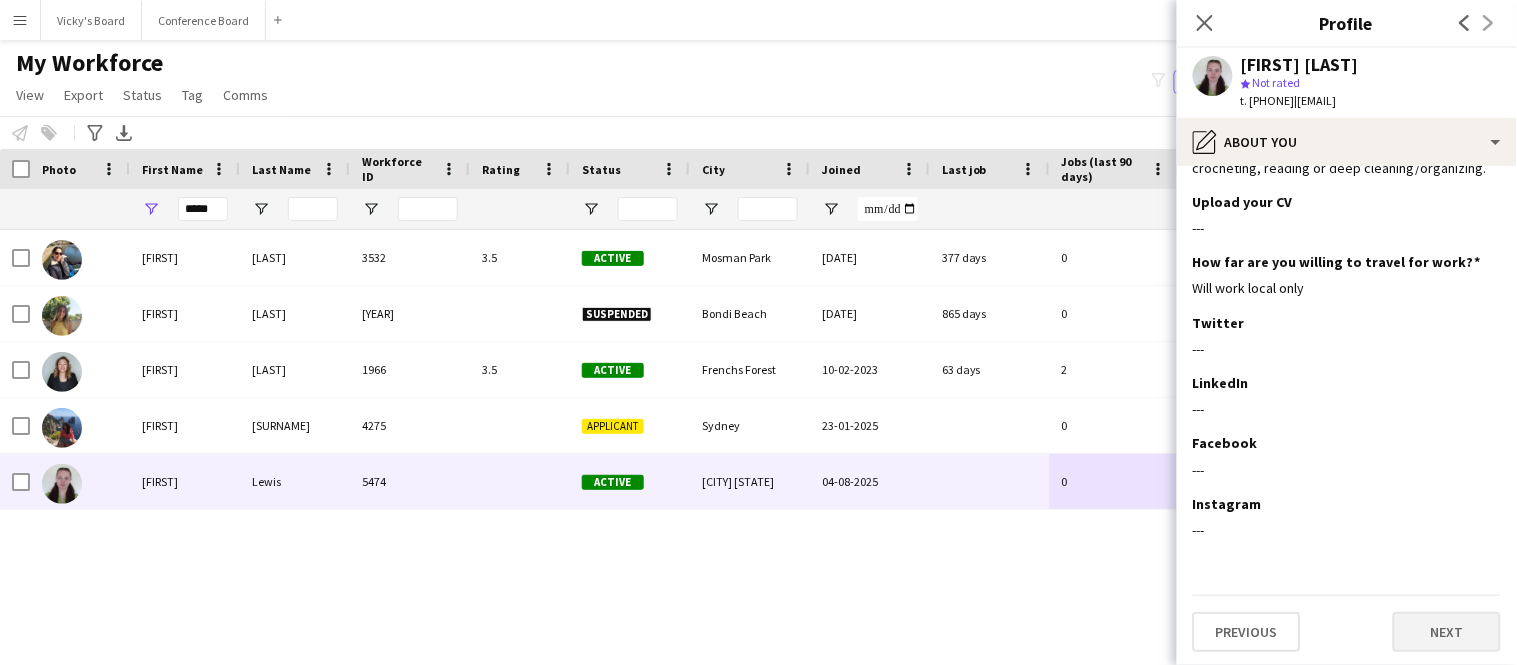 scroll, scrollTop: 0, scrollLeft: 0, axis: both 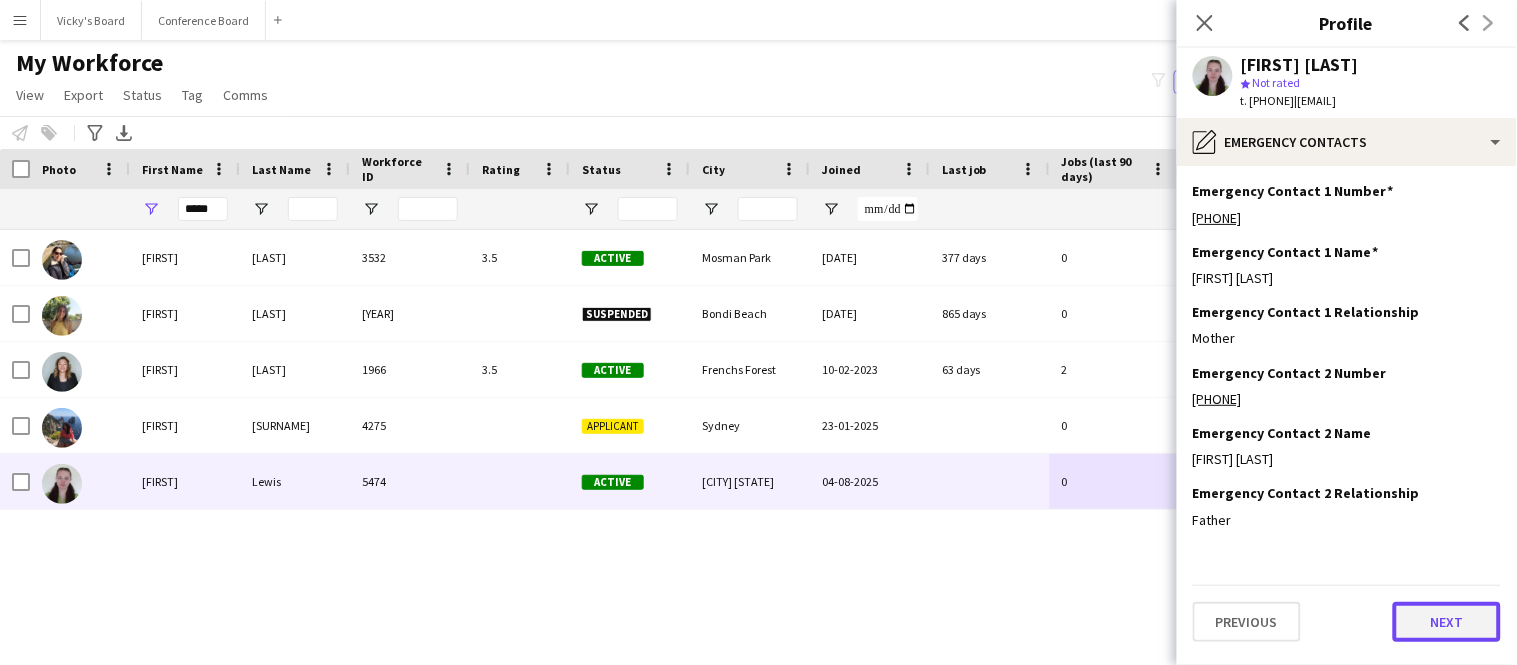 click on "Next" 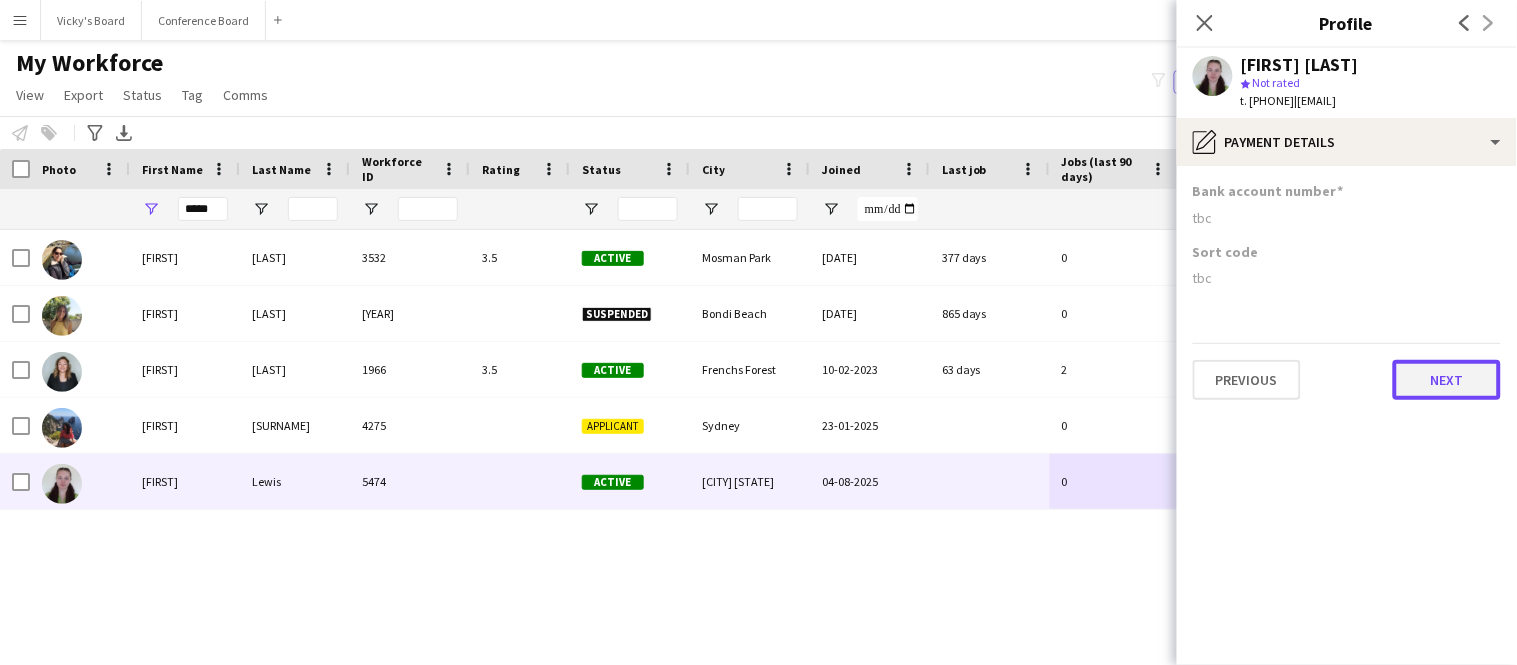 click on "Next" 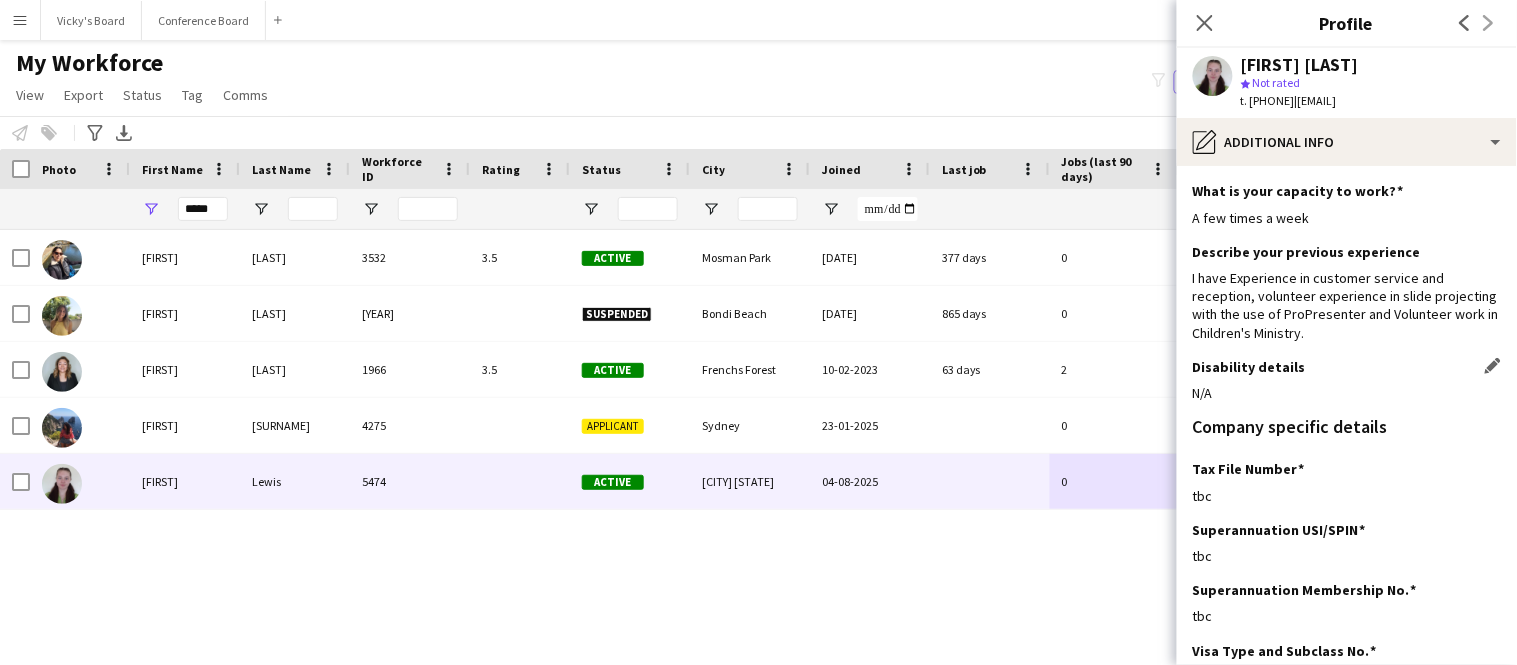 scroll, scrollTop: 207, scrollLeft: 0, axis: vertical 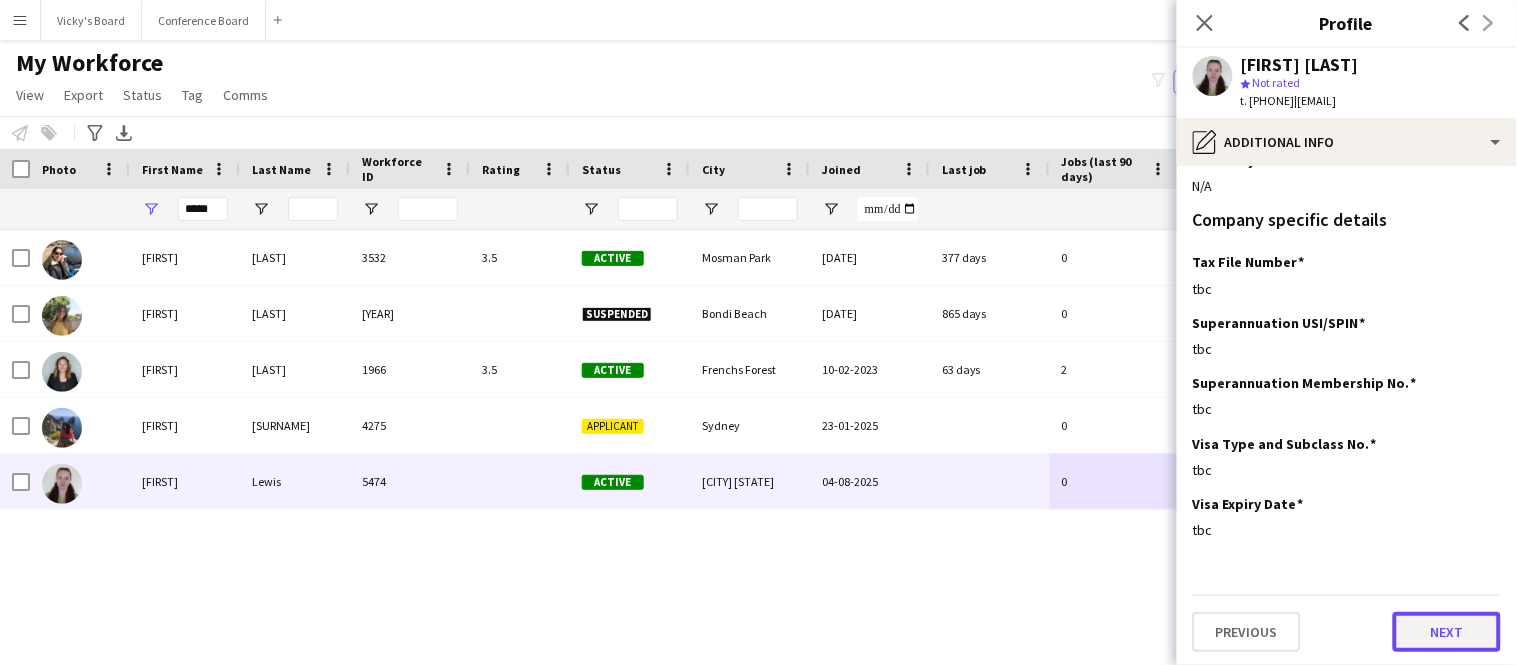 click on "Next" 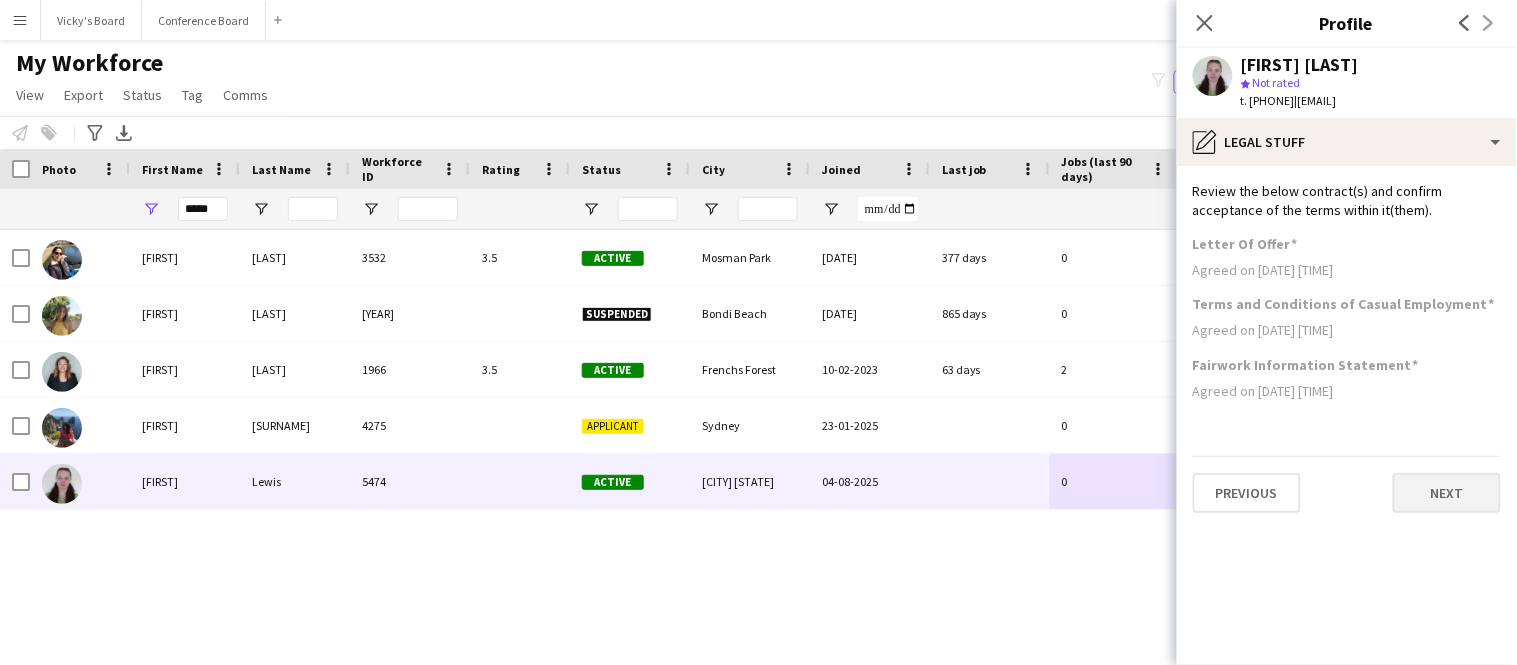 scroll, scrollTop: 0, scrollLeft: 0, axis: both 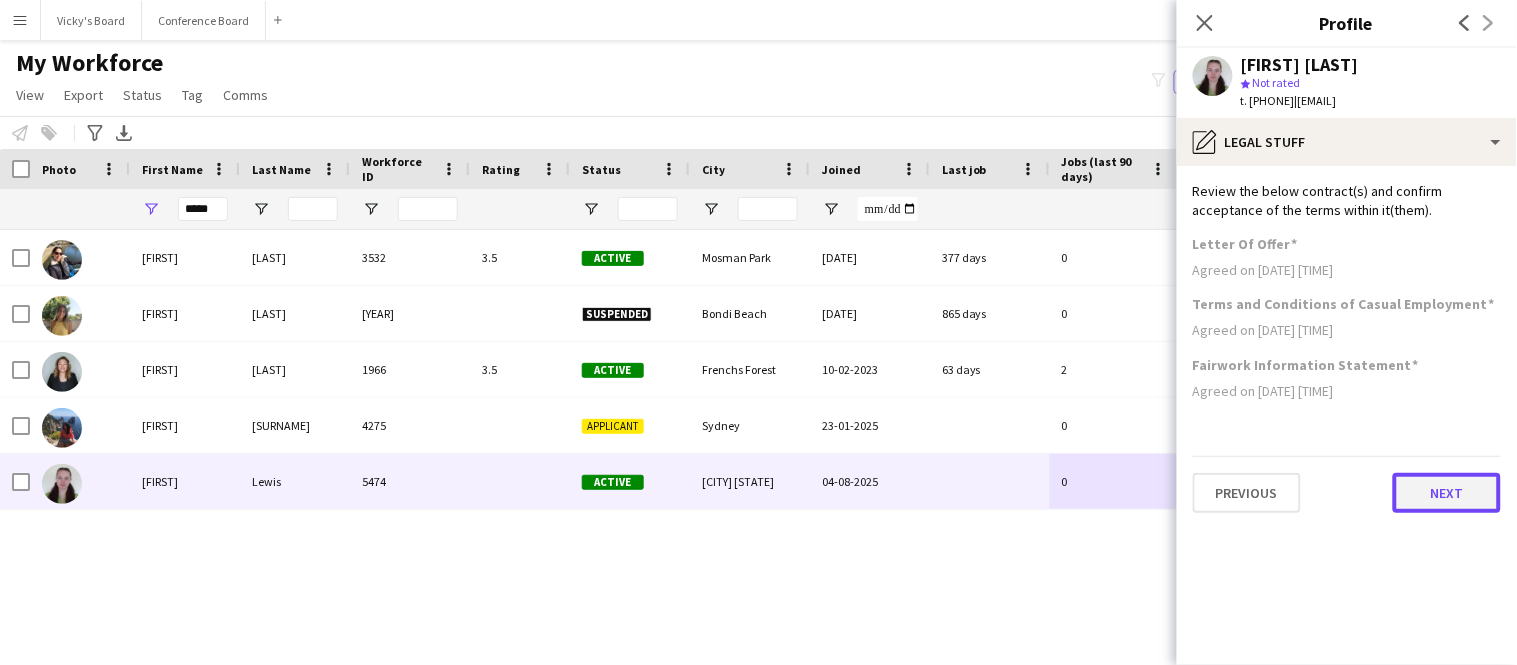 click on "Next" 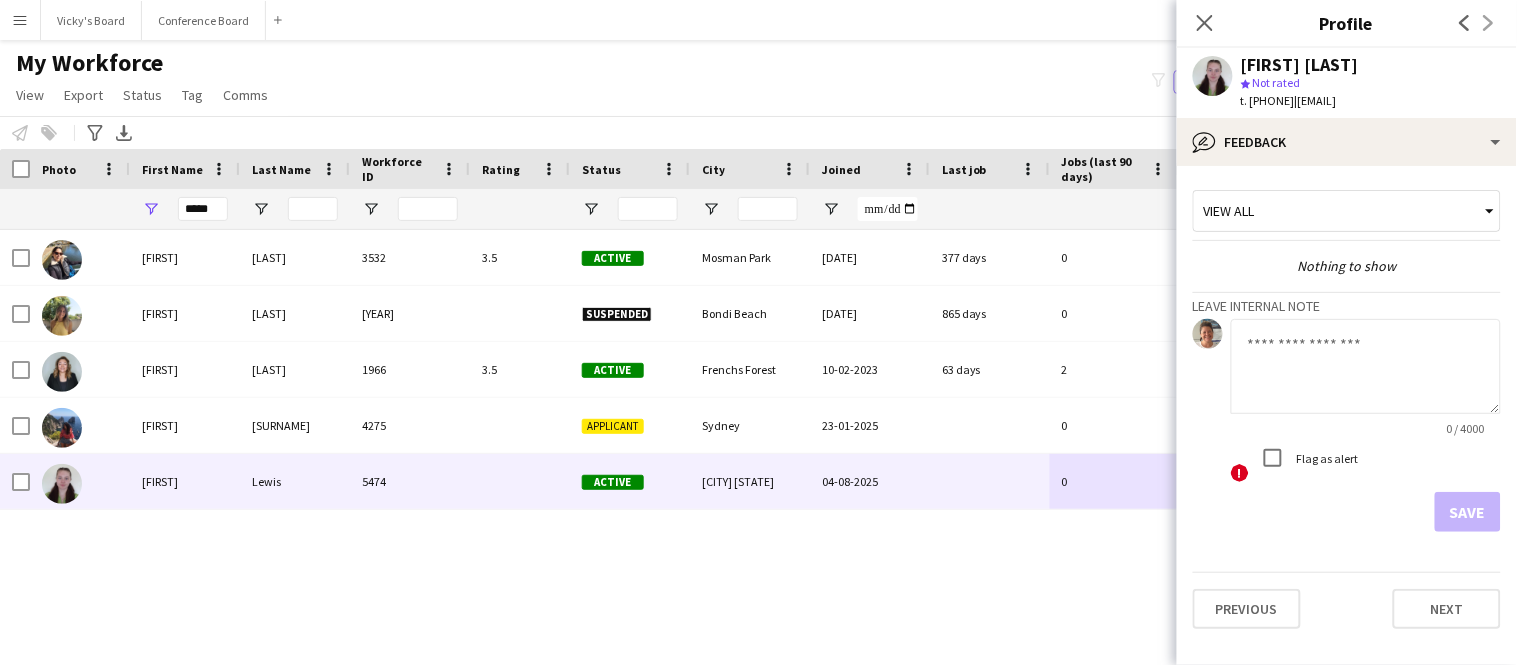 click 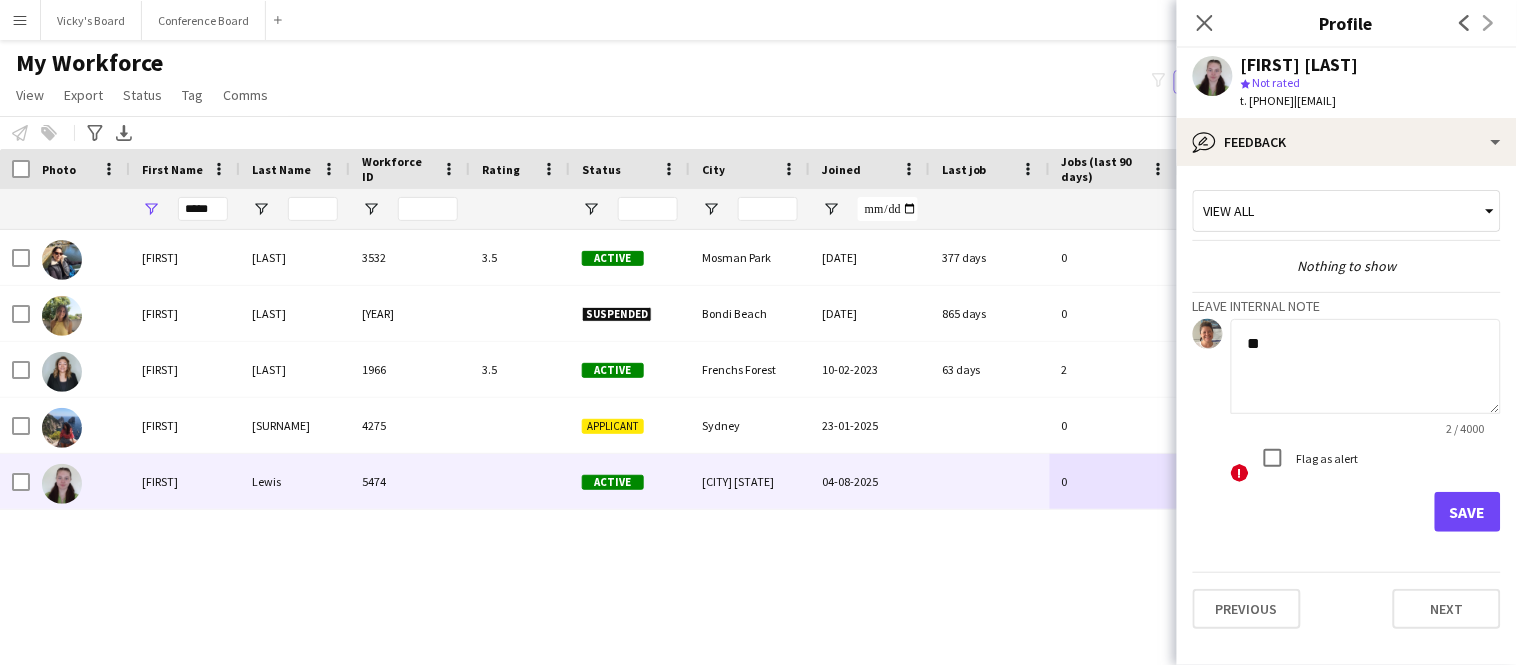 type on "*" 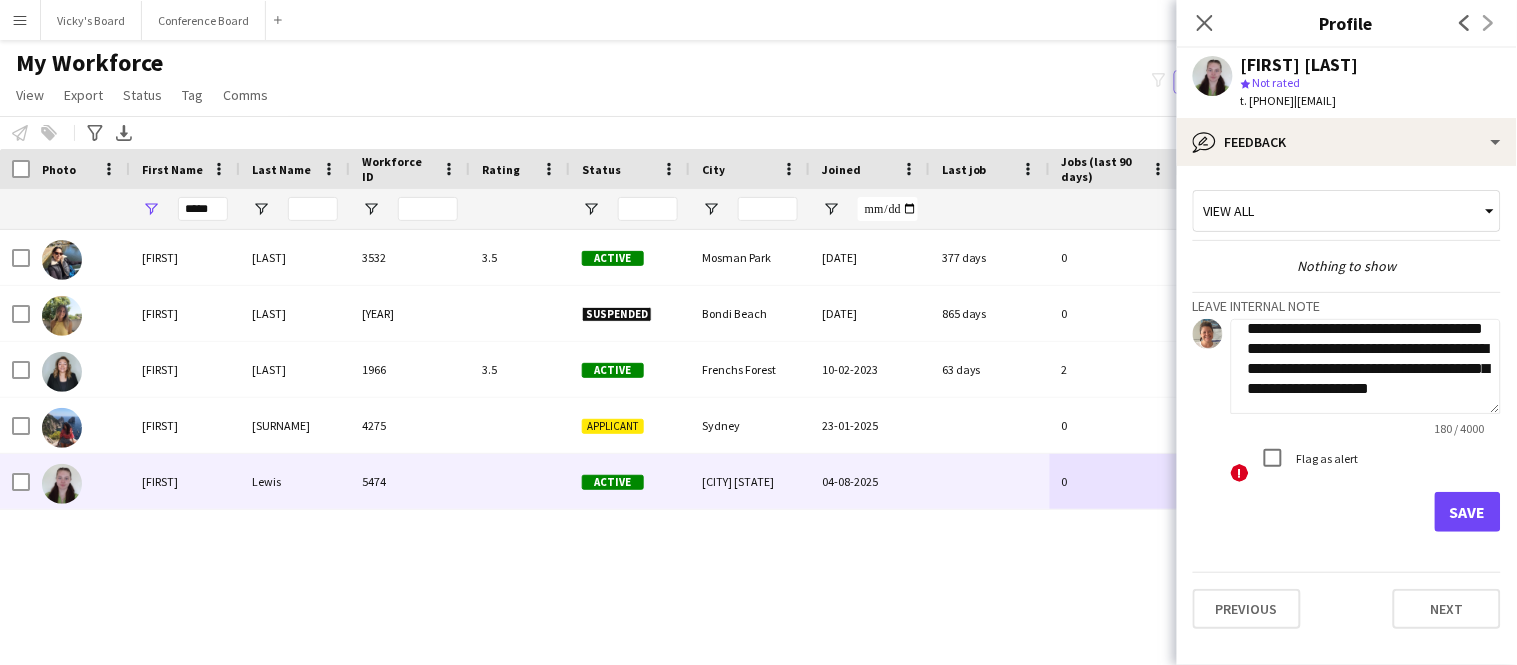 scroll, scrollTop: 61, scrollLeft: 0, axis: vertical 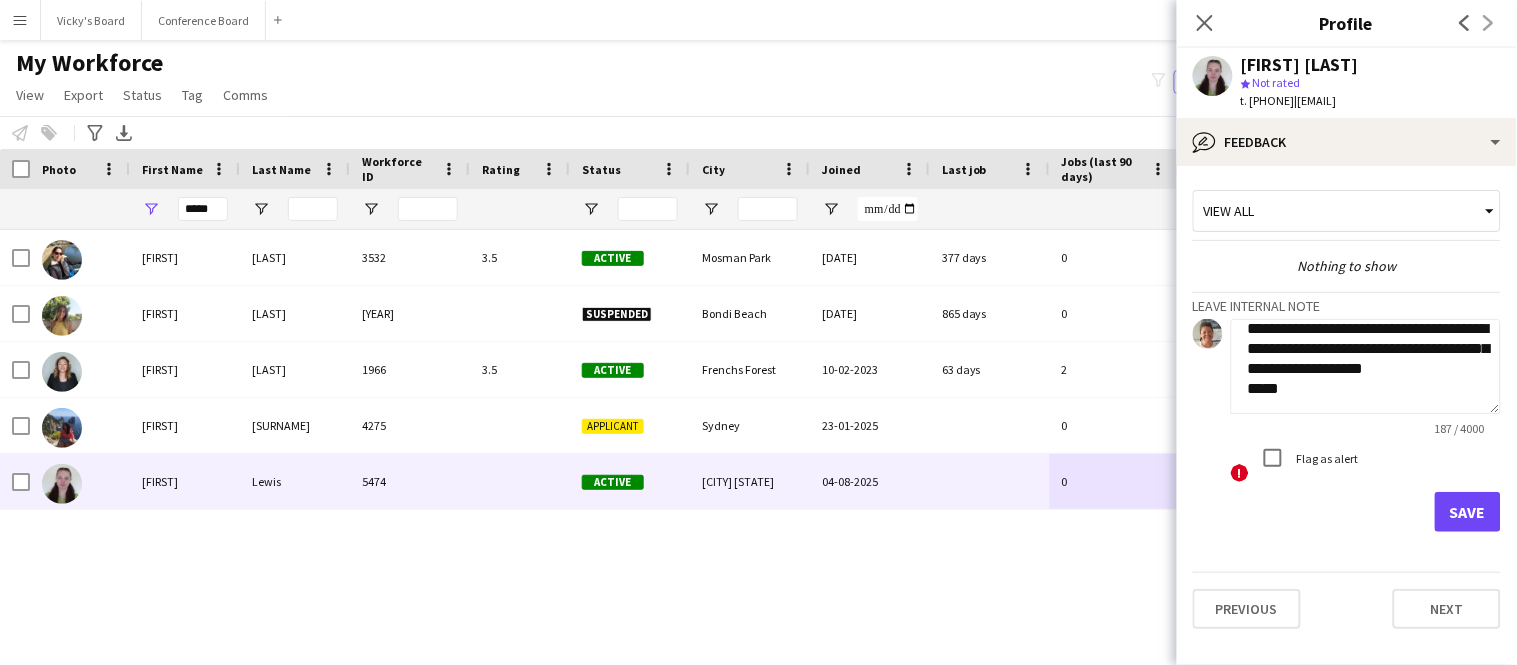 type on "**********" 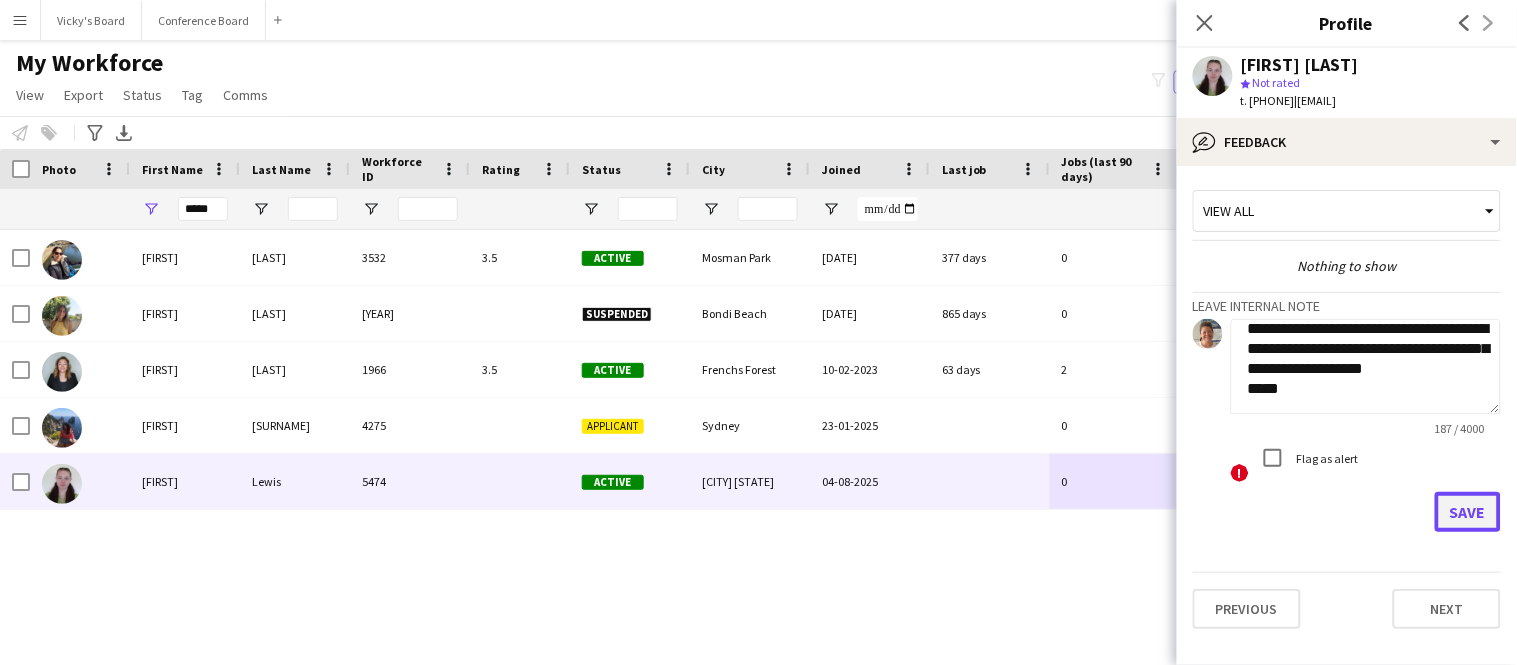 click on "Save" 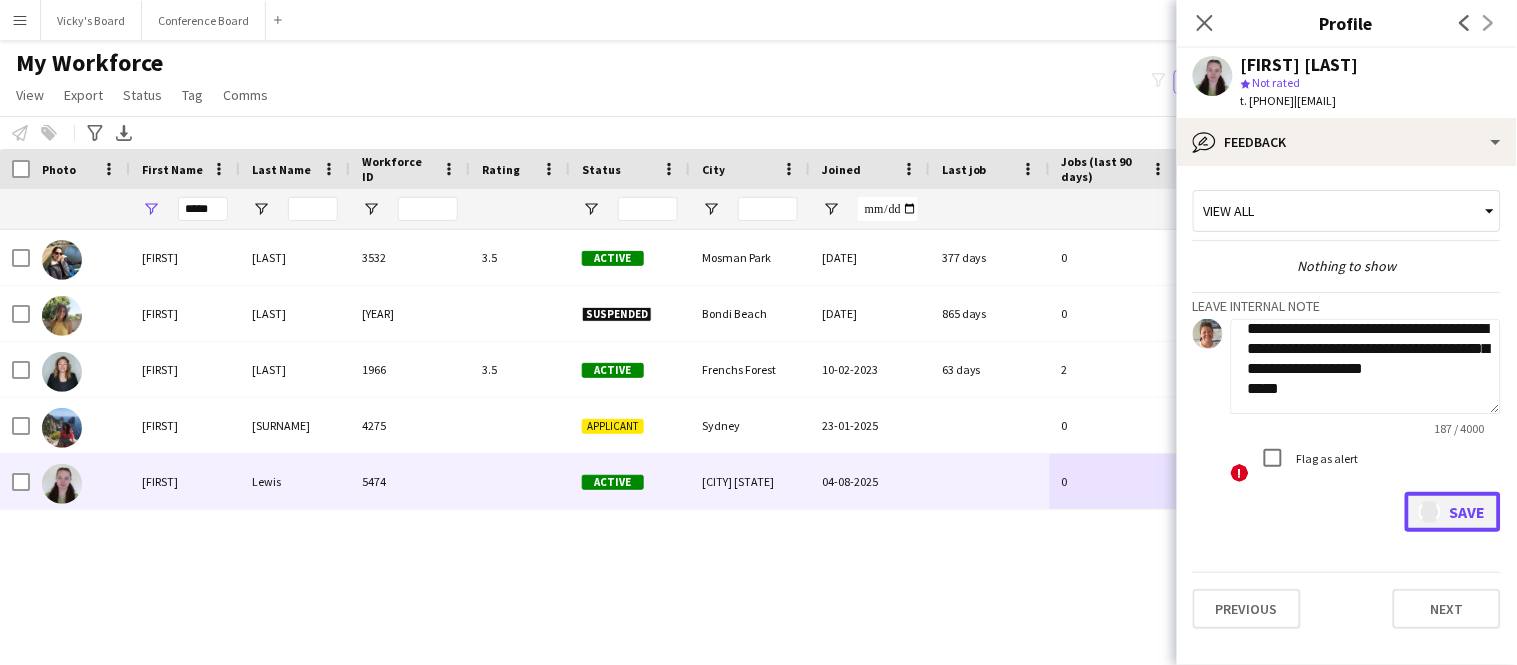 type 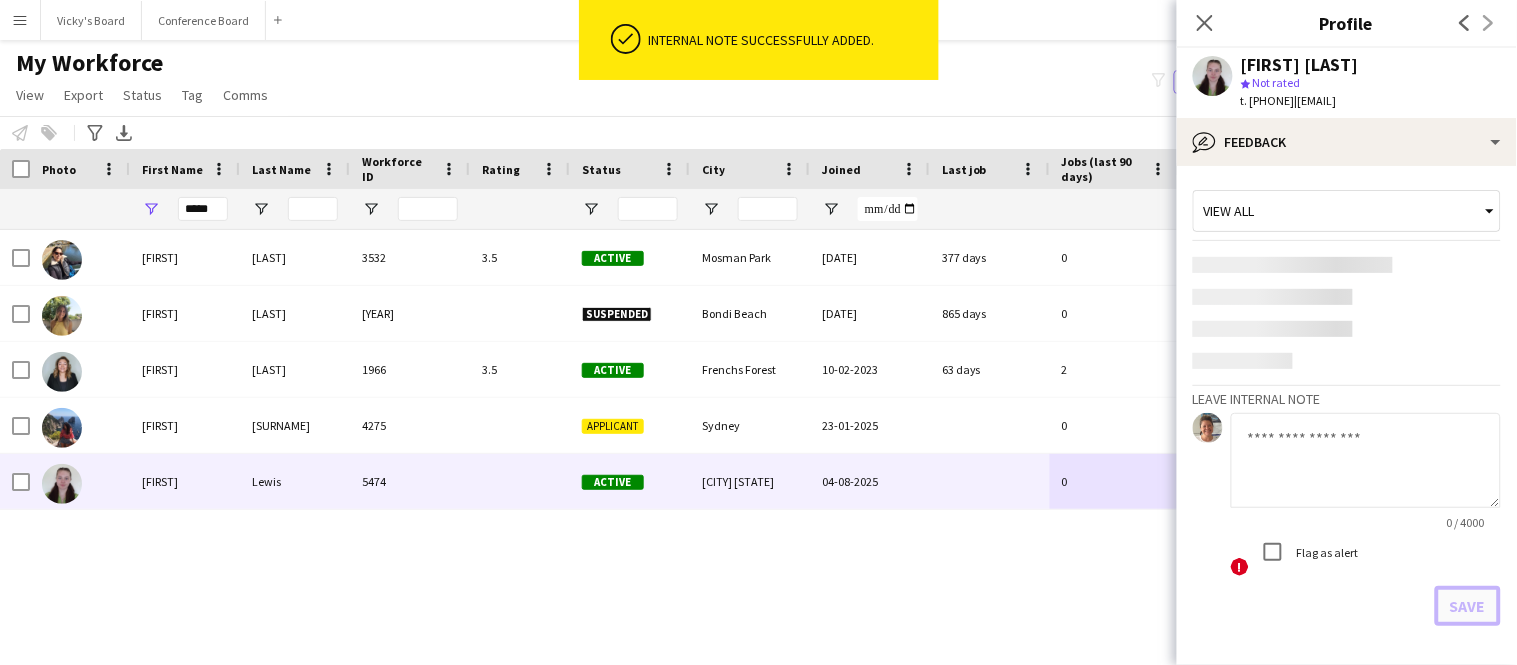 scroll, scrollTop: 0, scrollLeft: 0, axis: both 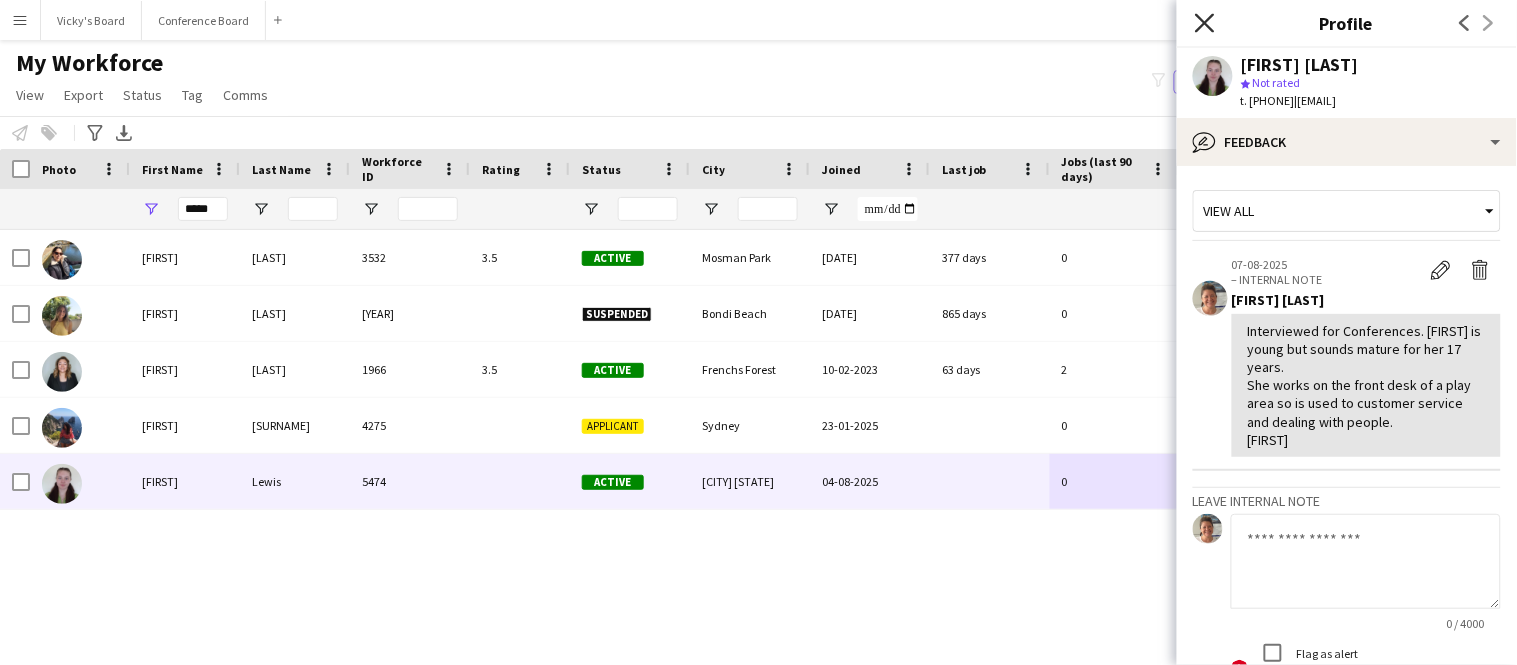 click 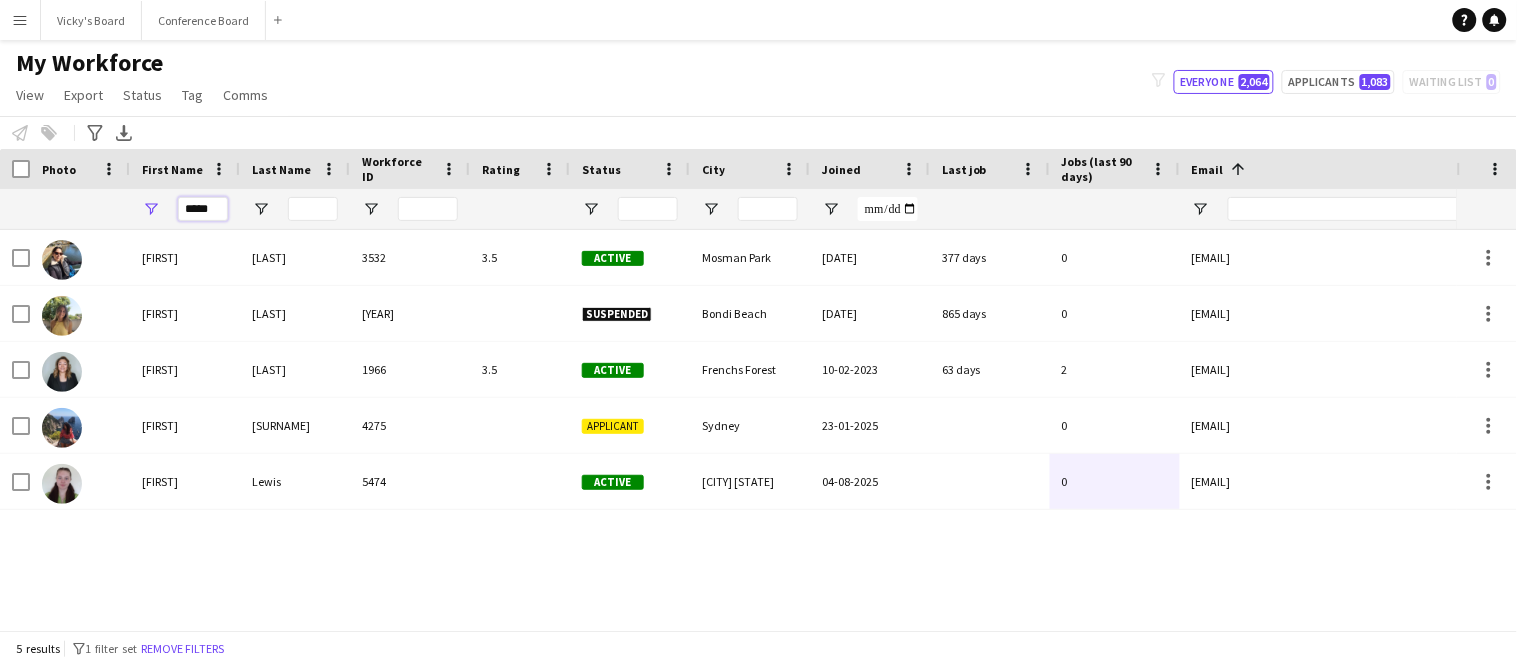 click on "*****" at bounding box center [203, 209] 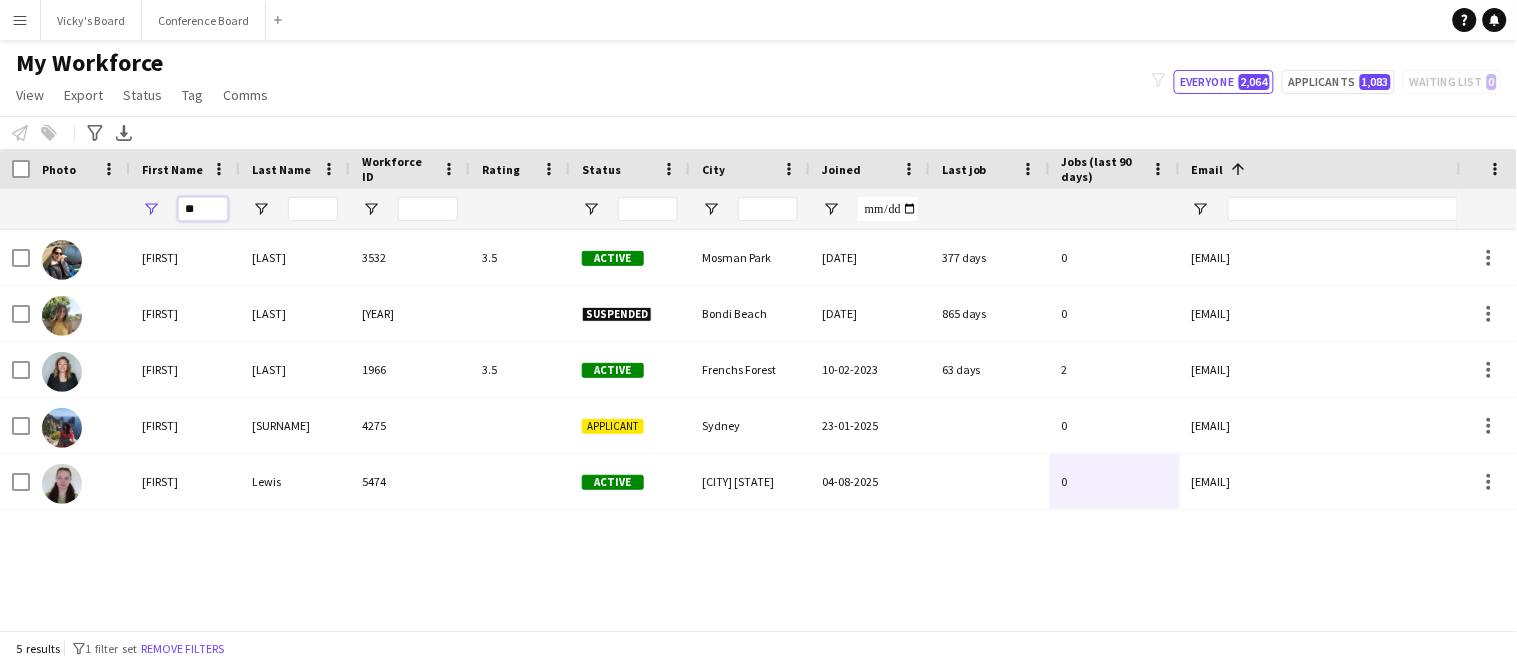 type on "*" 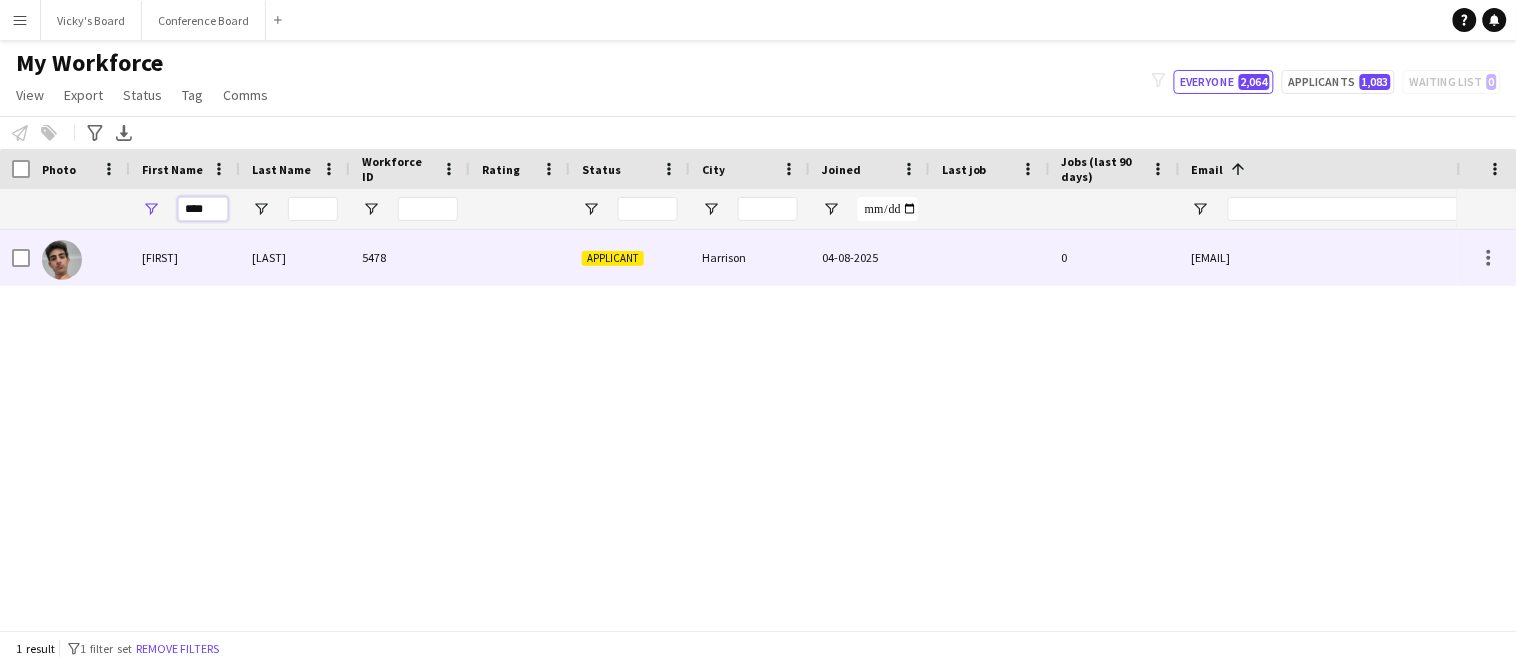 type on "****" 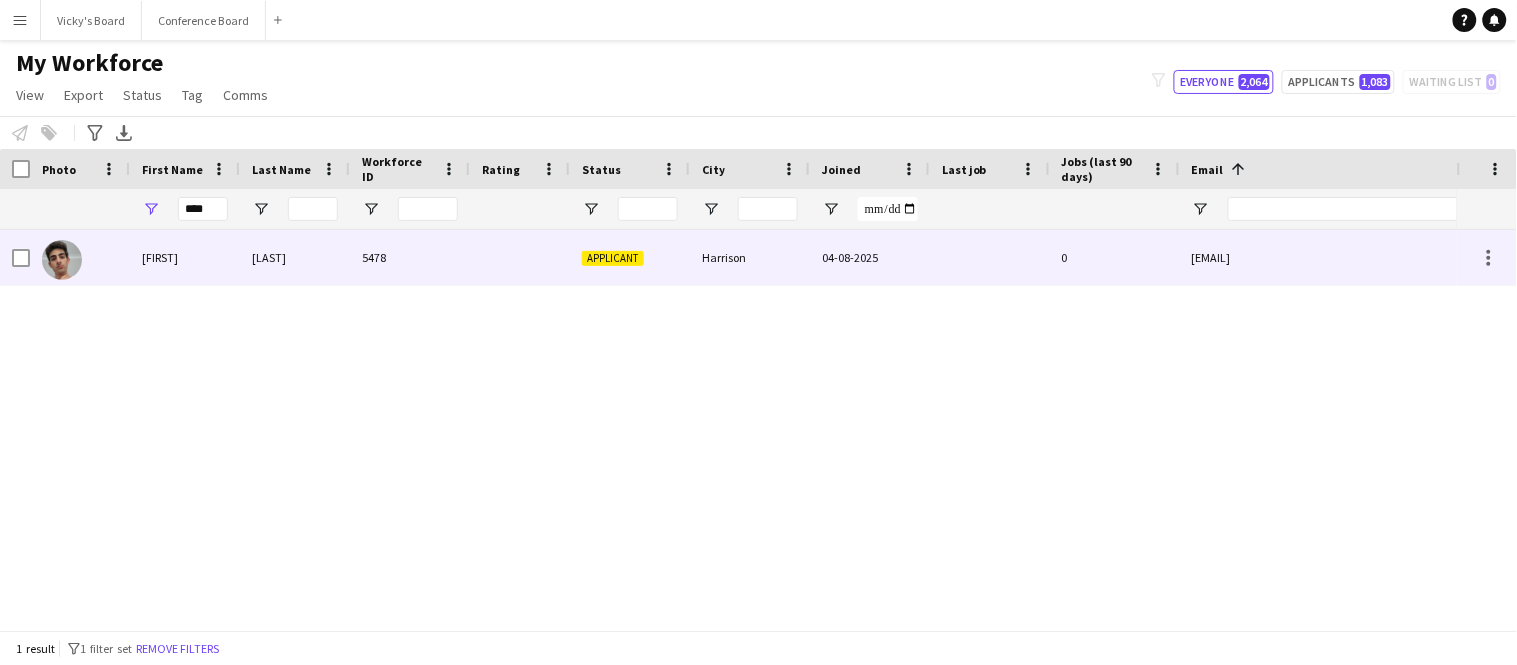 click on "[FIRST]" at bounding box center [185, 257] 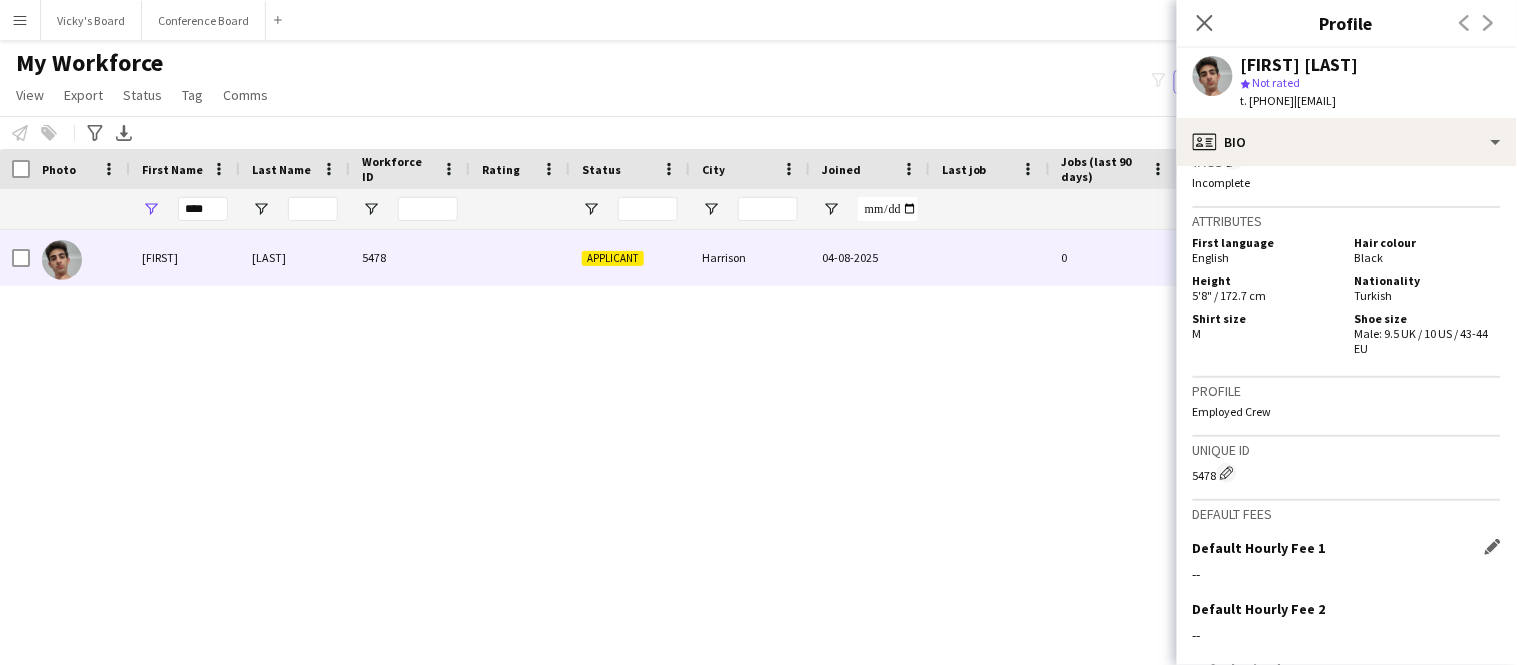 scroll, scrollTop: 991, scrollLeft: 0, axis: vertical 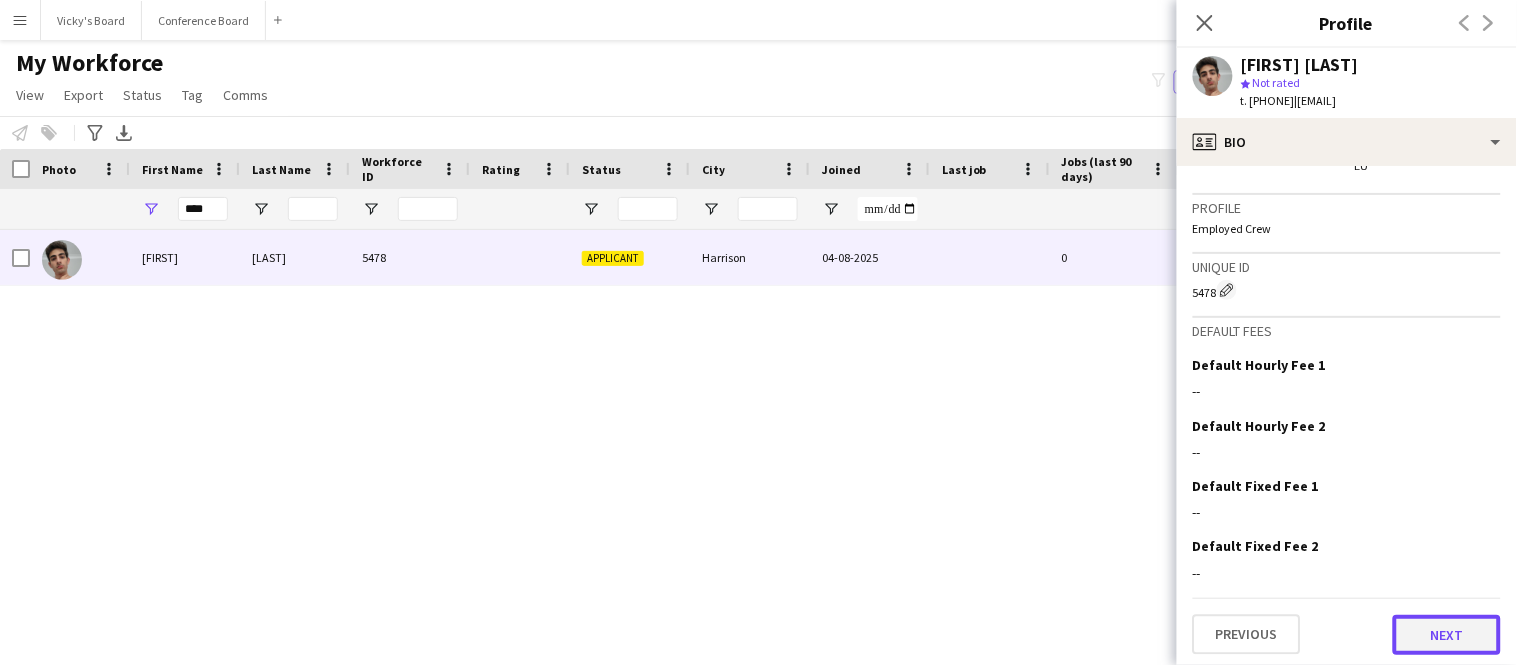 click on "Next" 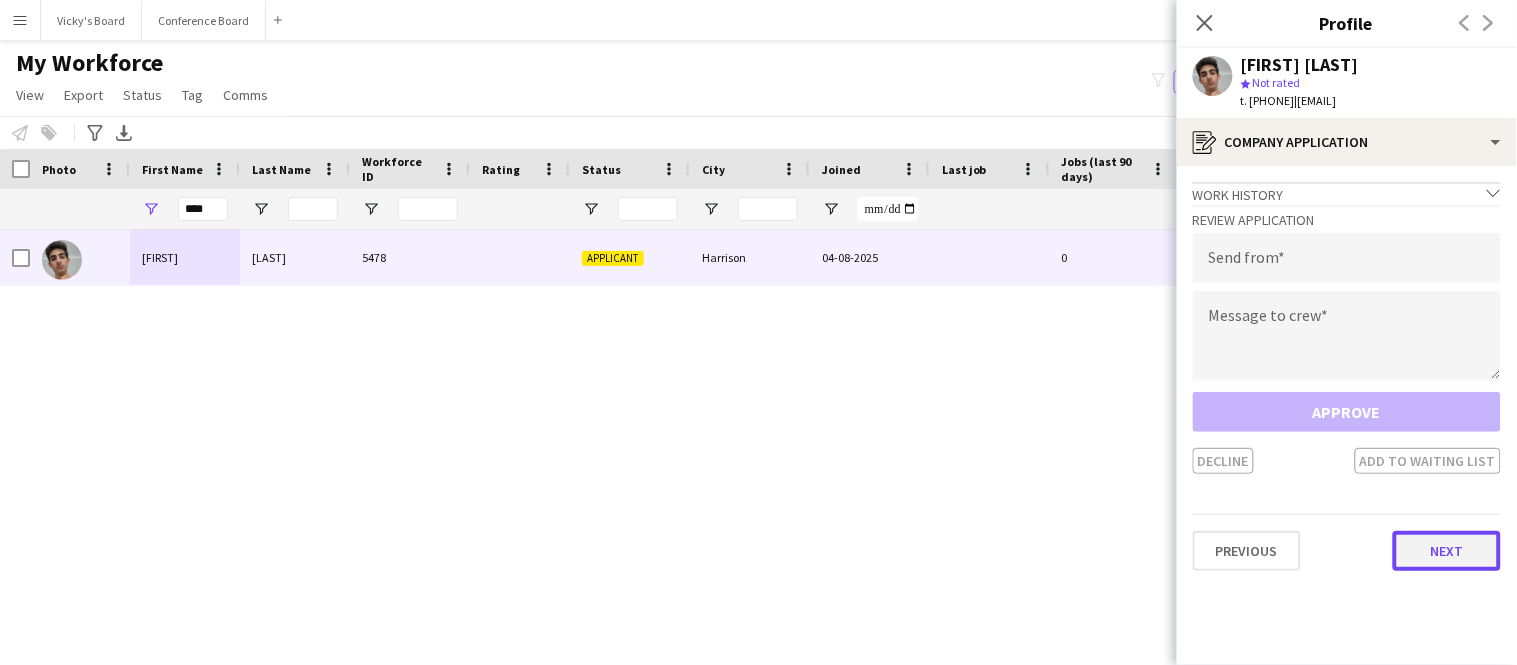 click on "Next" 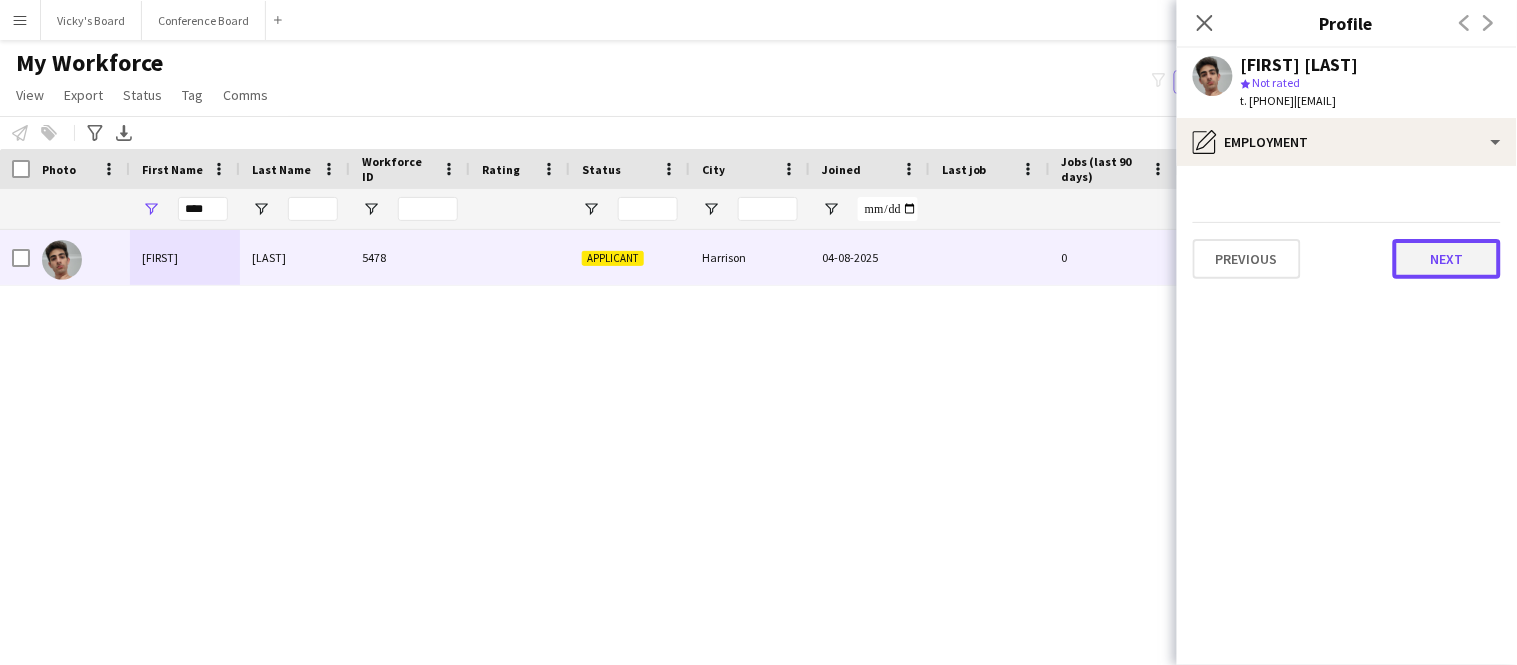 click on "Next" 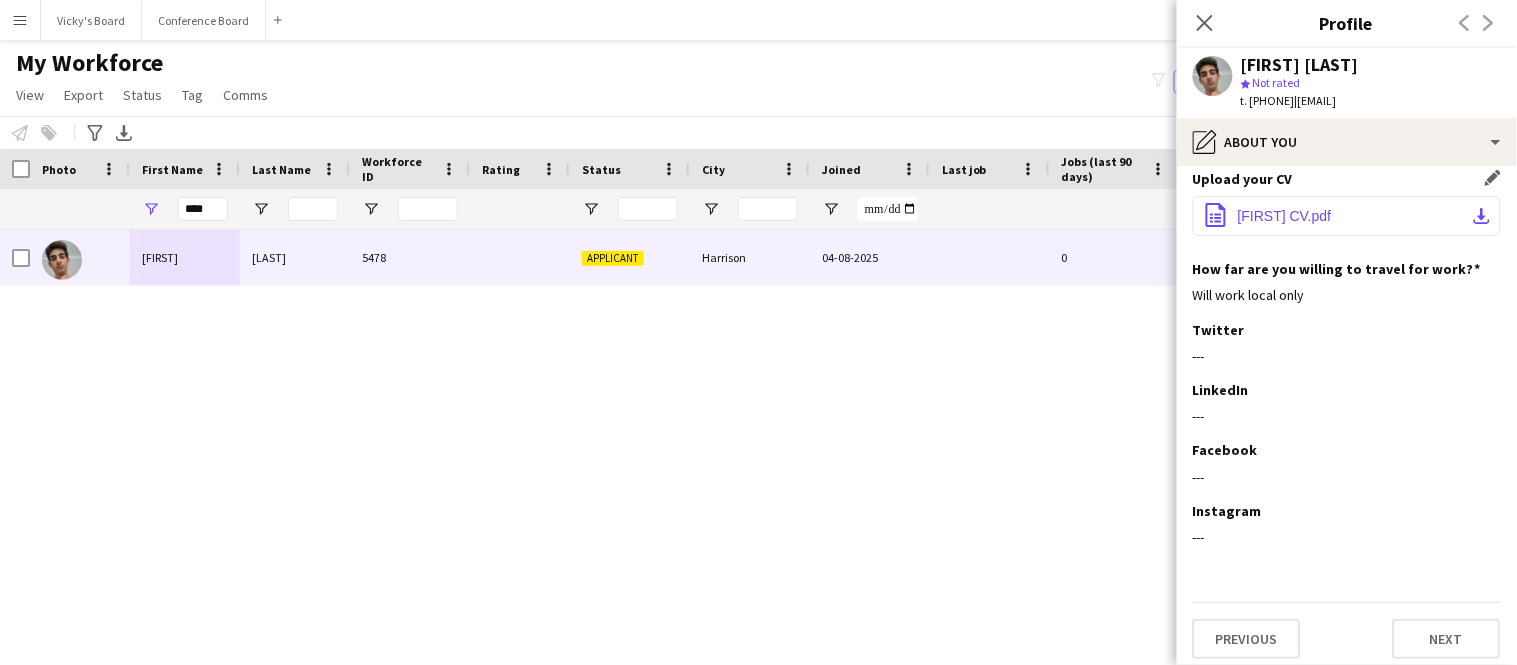 scroll, scrollTop: 98, scrollLeft: 0, axis: vertical 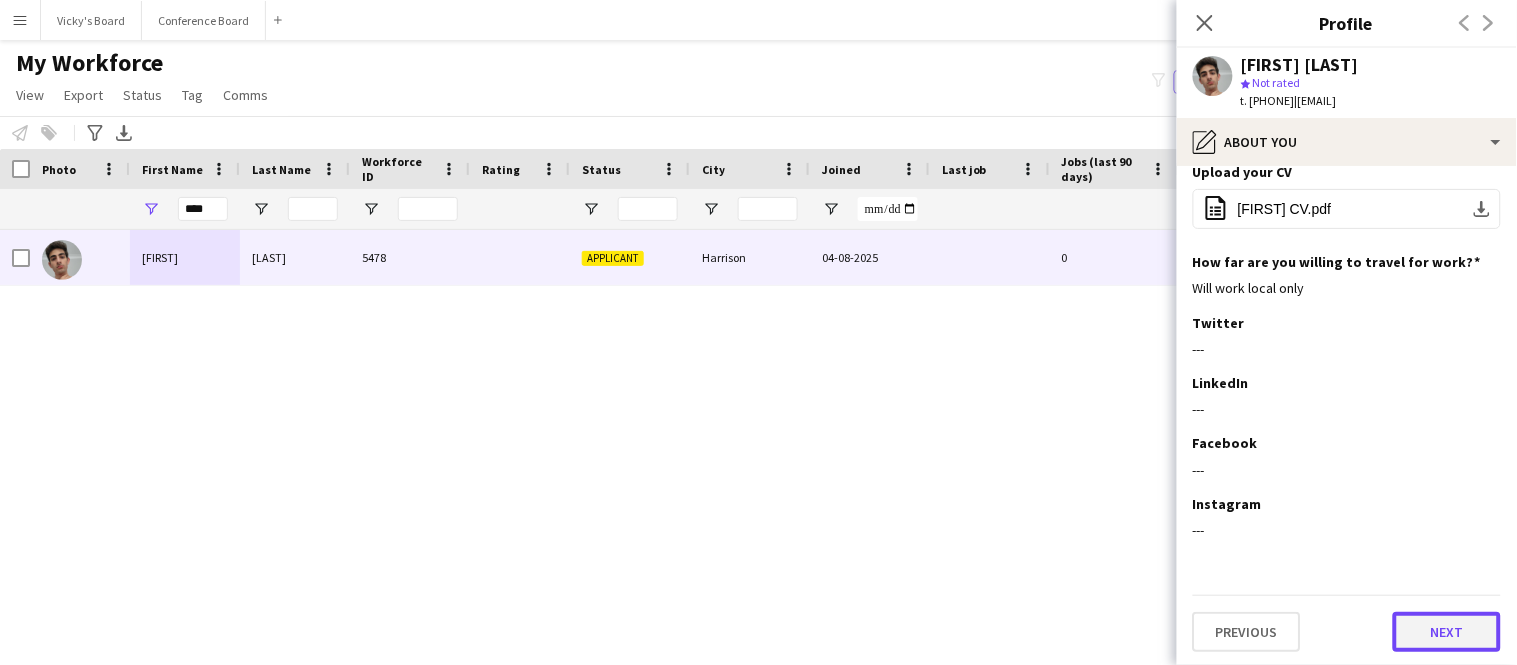 click on "Next" 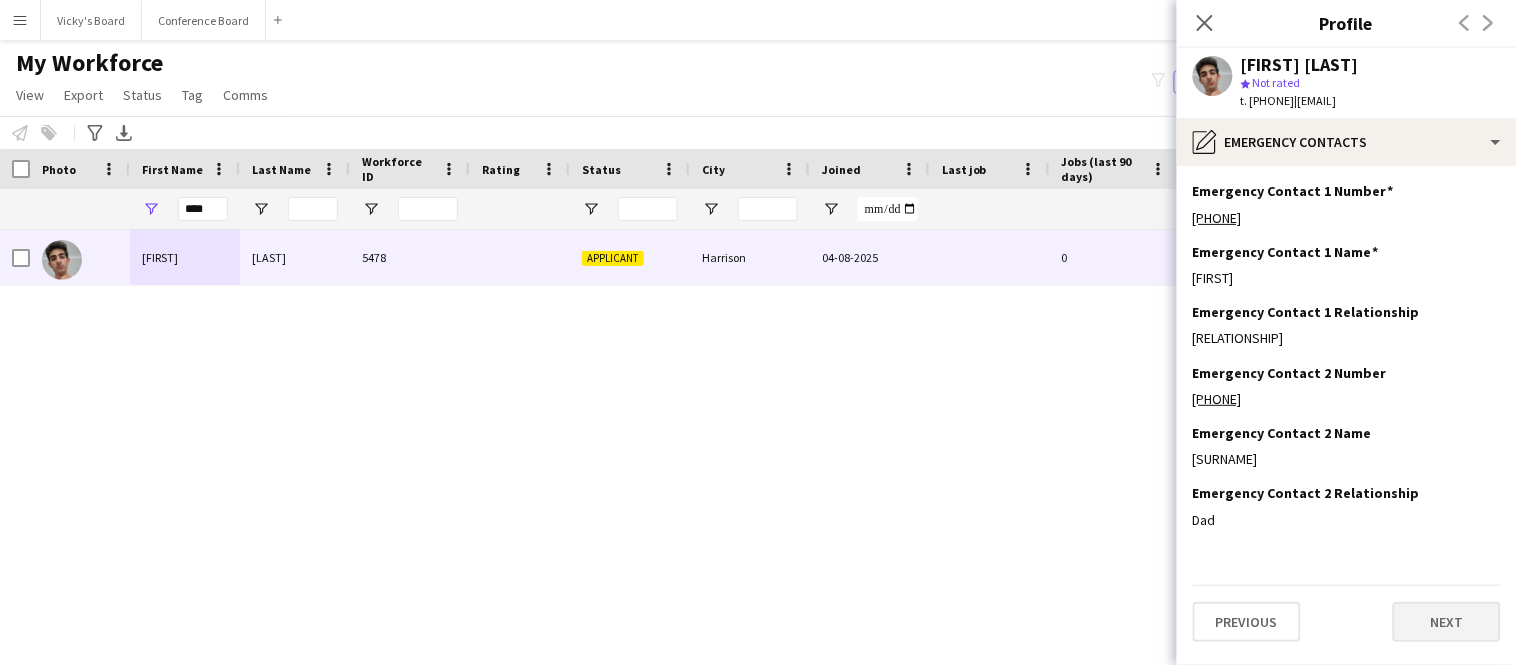 scroll, scrollTop: 0, scrollLeft: 0, axis: both 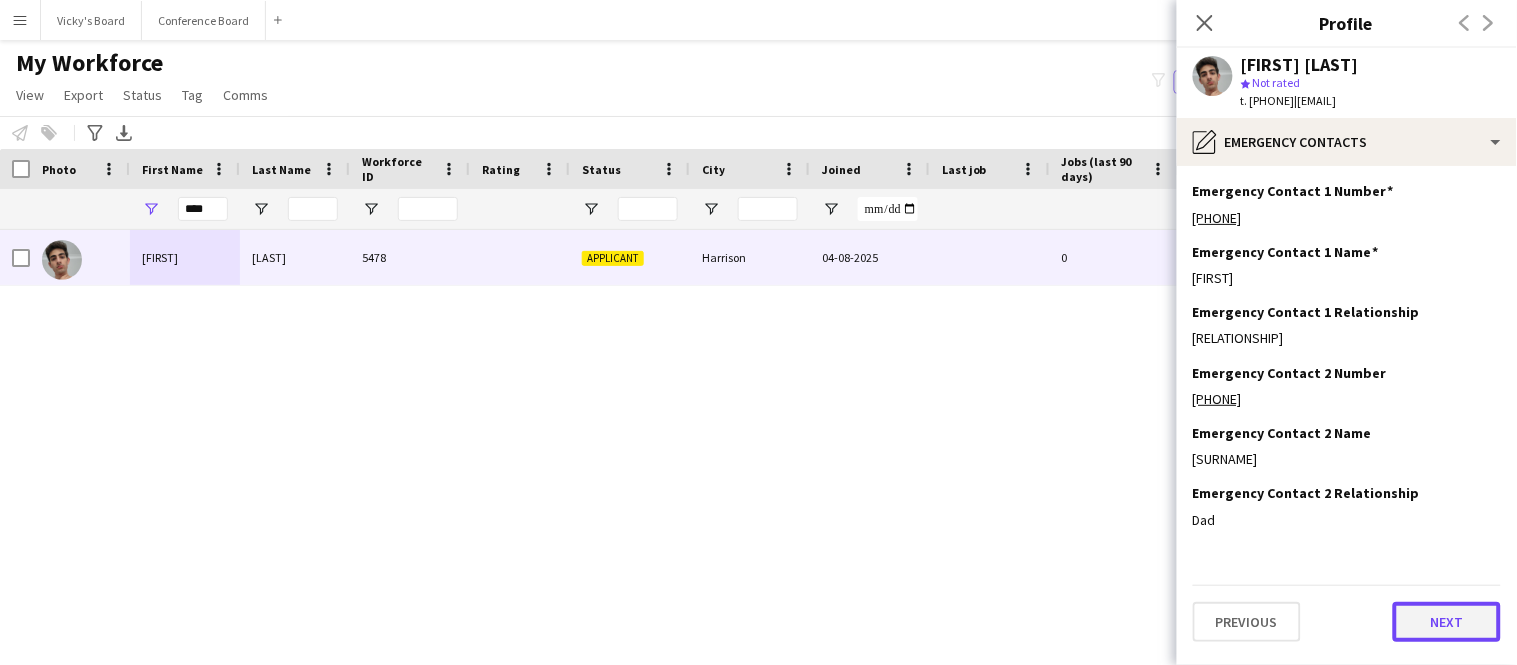 click on "Next" 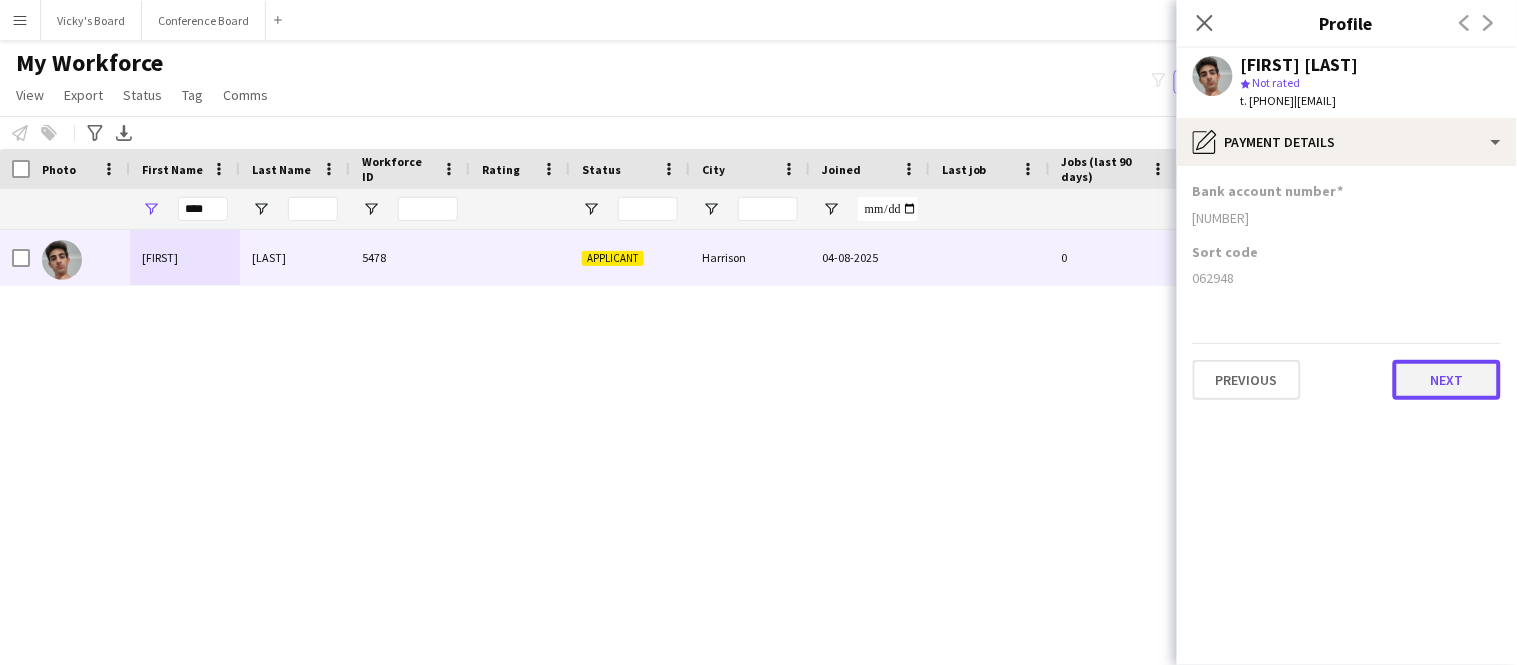 click on "Next" 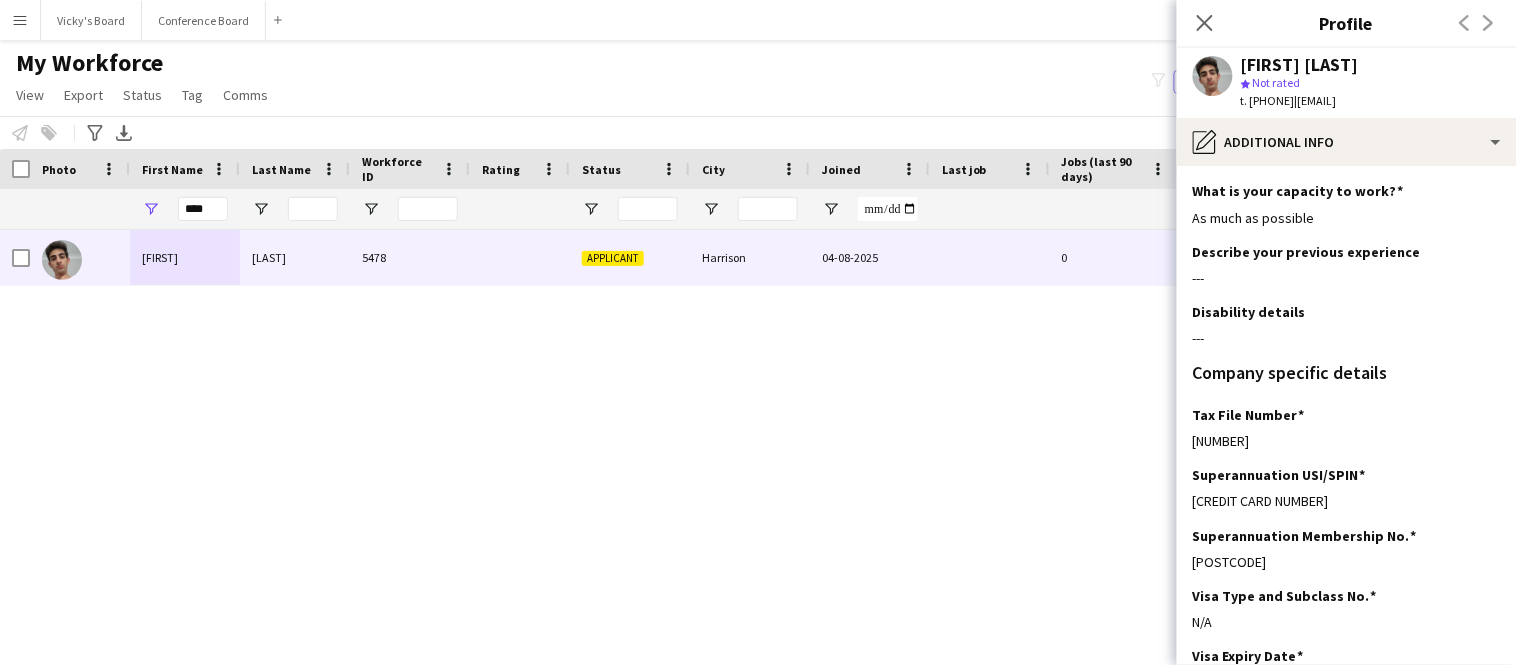 scroll, scrollTop: 153, scrollLeft: 0, axis: vertical 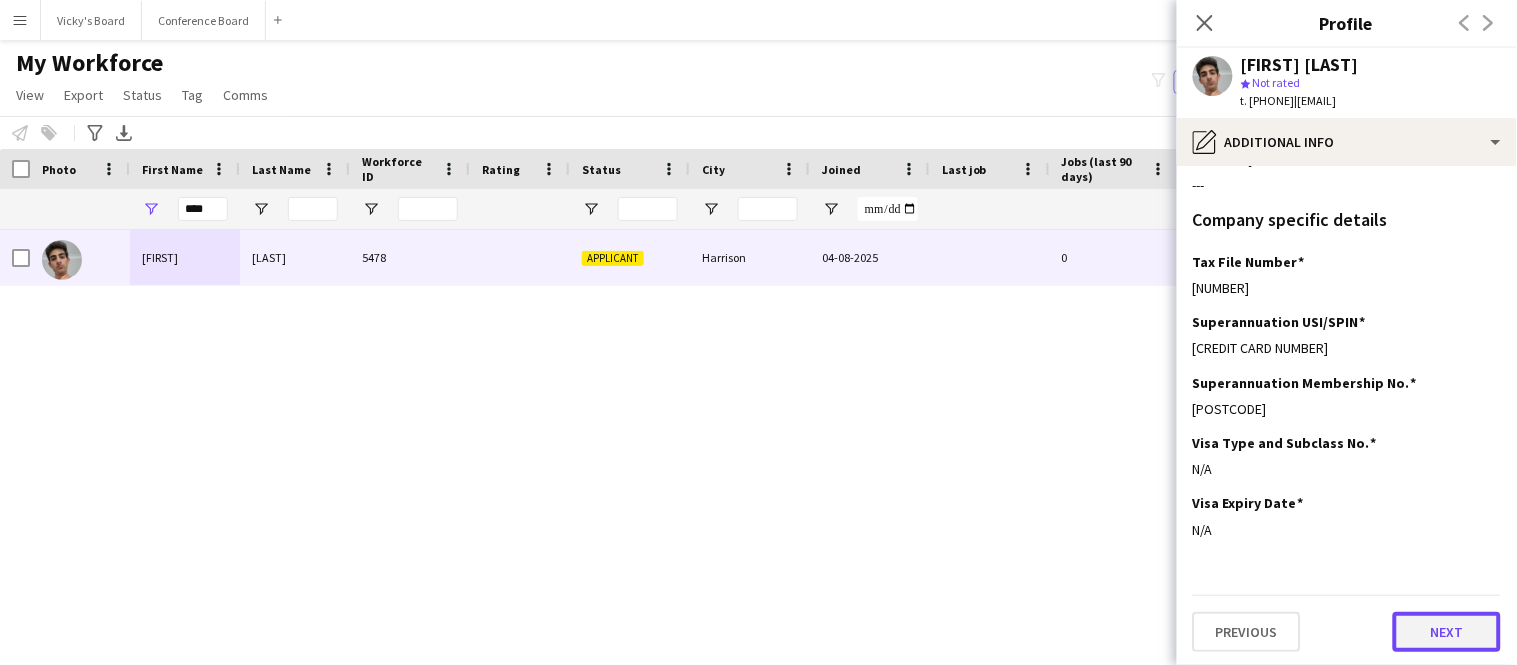 click on "Next" 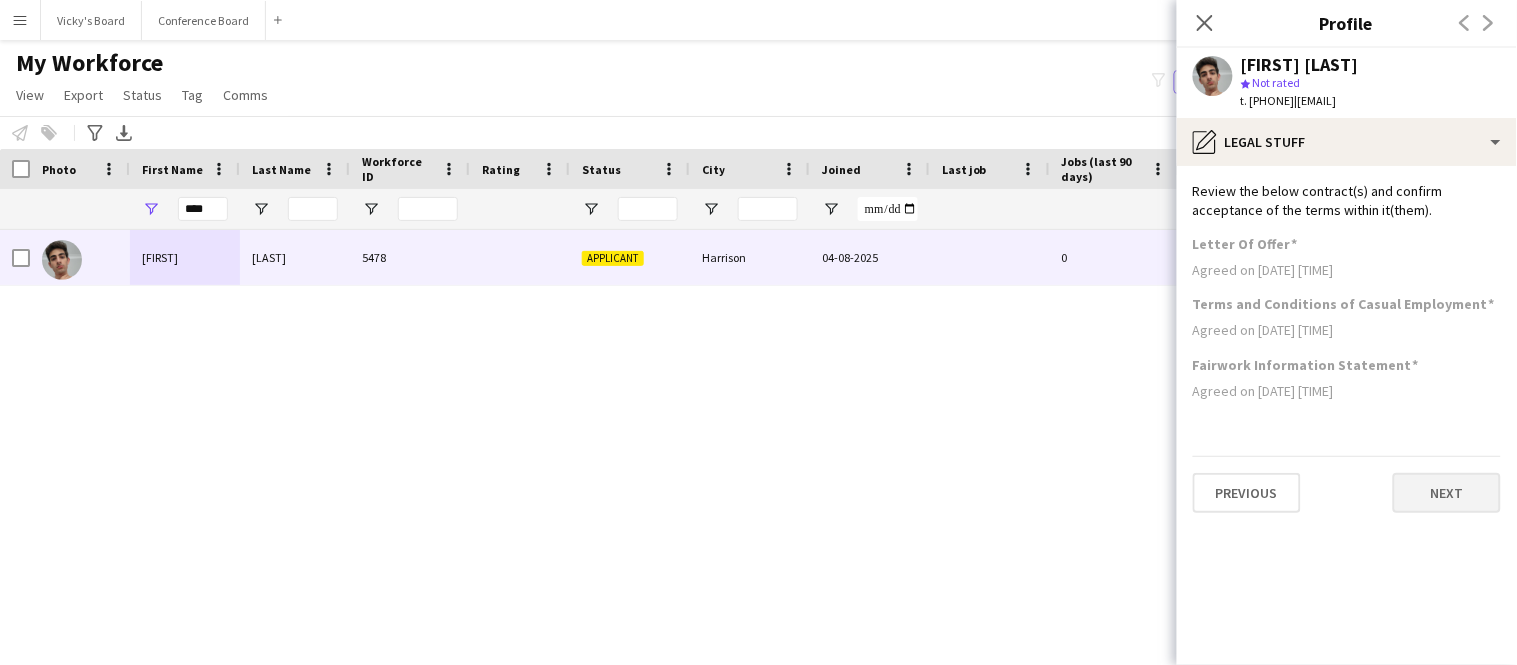 scroll, scrollTop: 0, scrollLeft: 0, axis: both 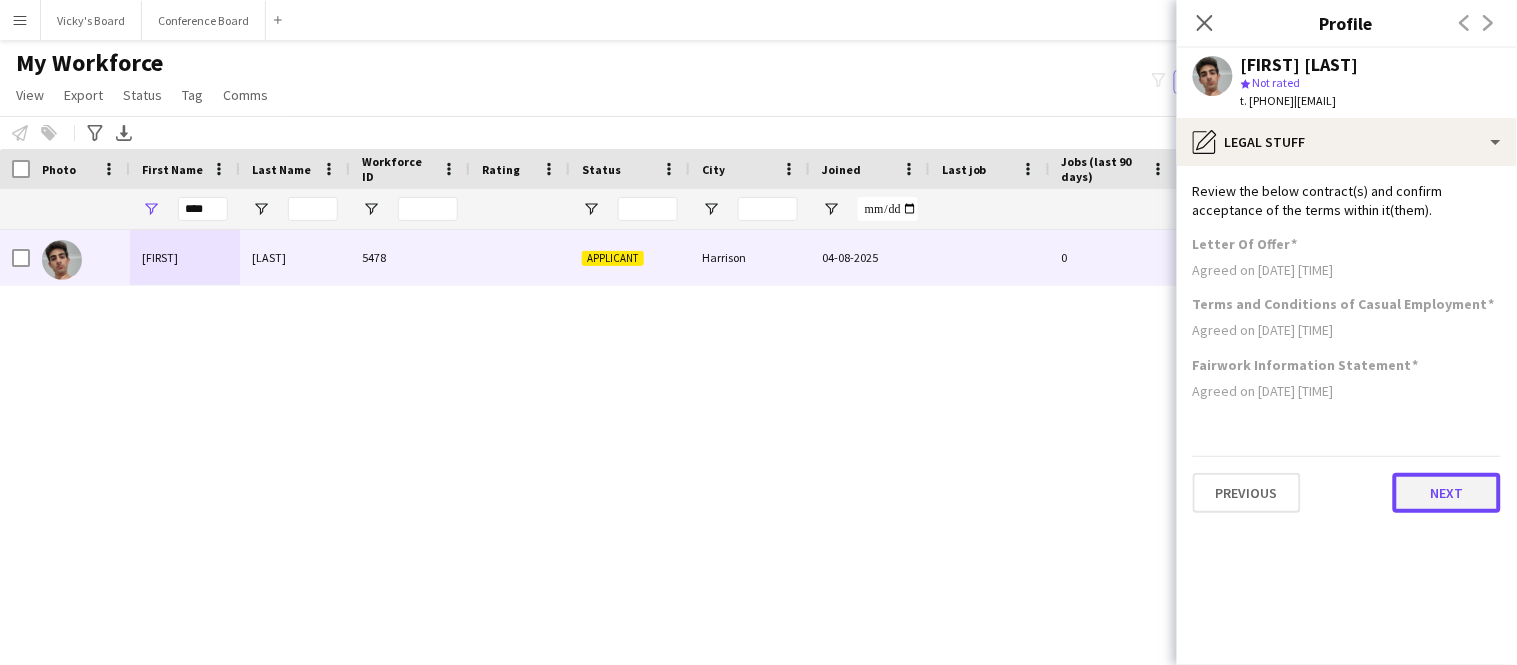 click on "Next" 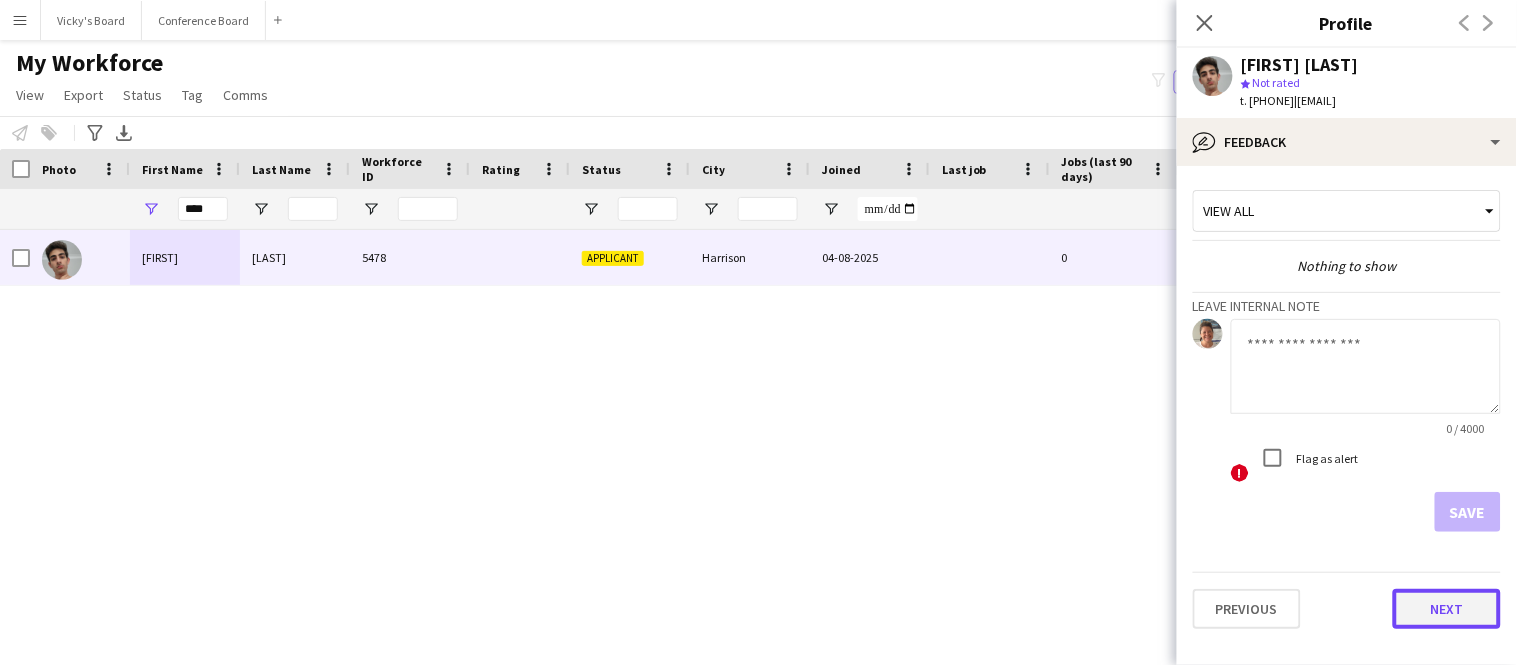 click on "Next" 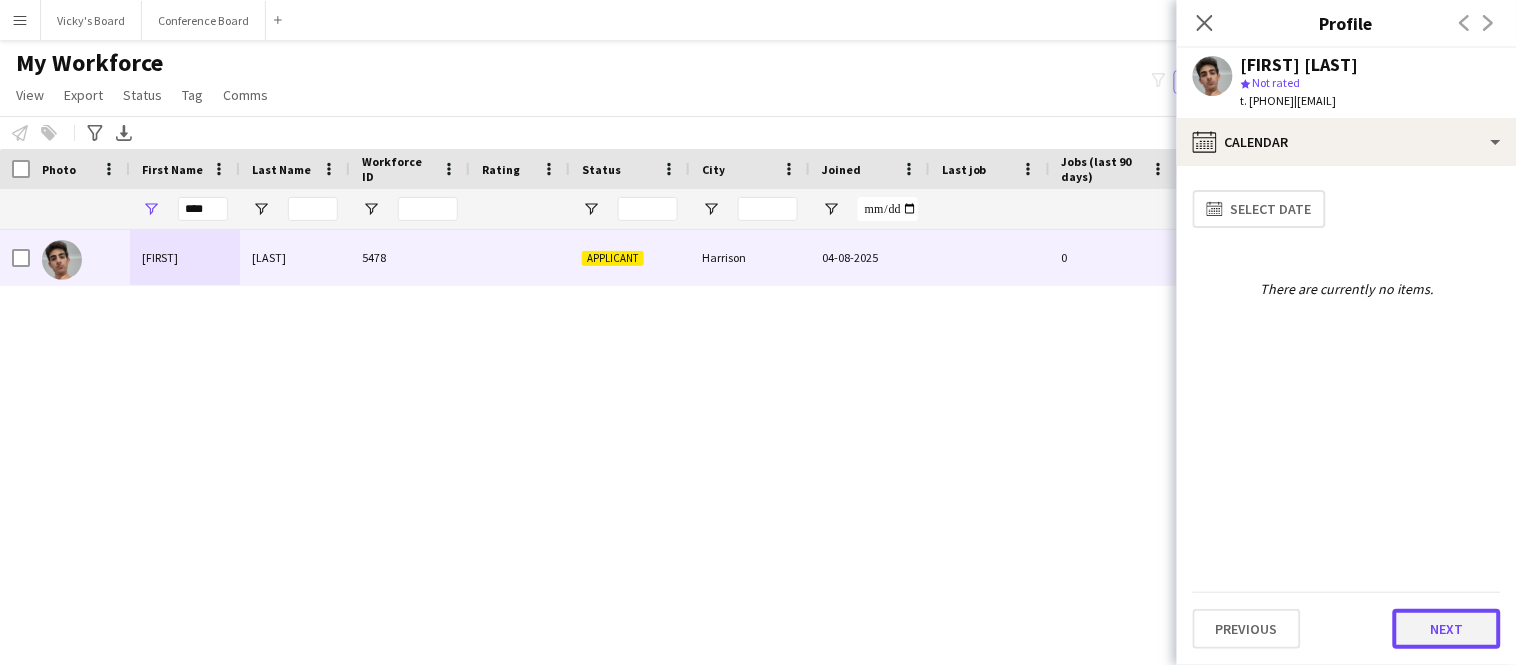 click on "Next" 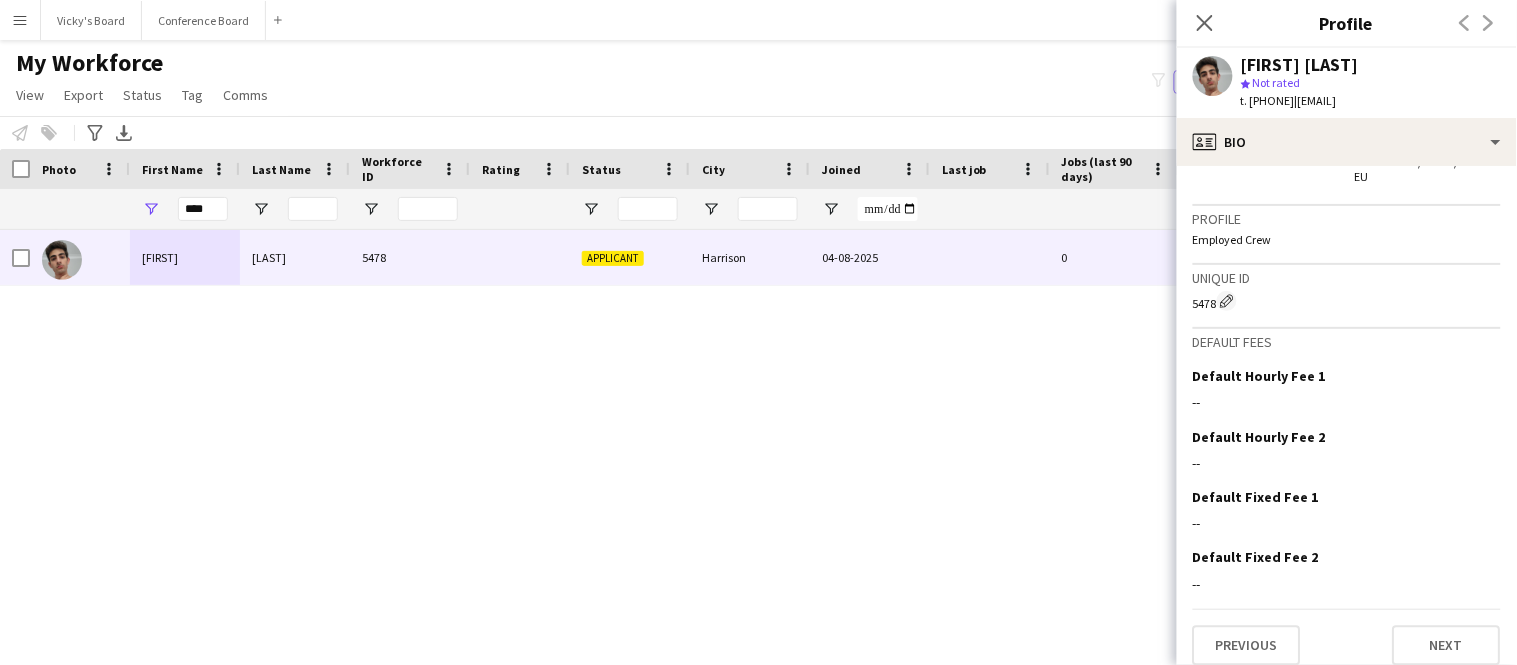 scroll, scrollTop: 991, scrollLeft: 0, axis: vertical 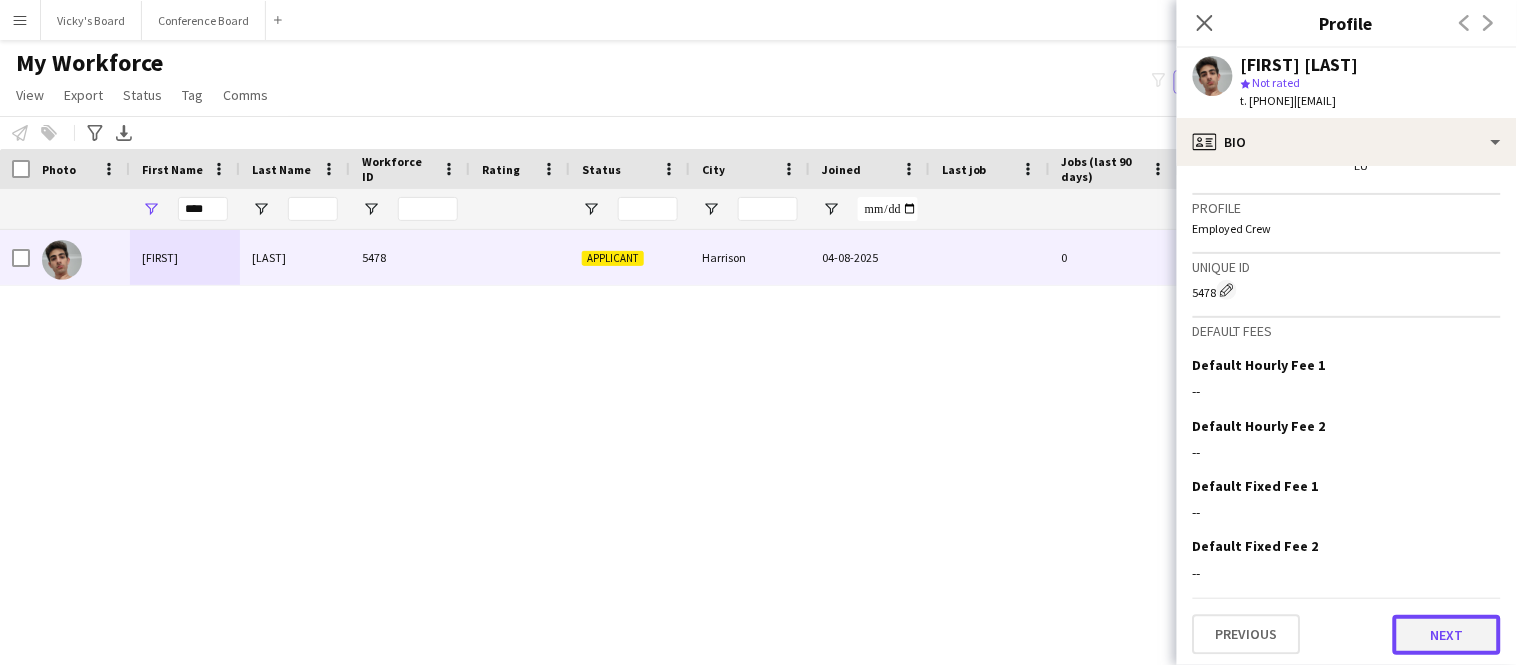 click on "Next" 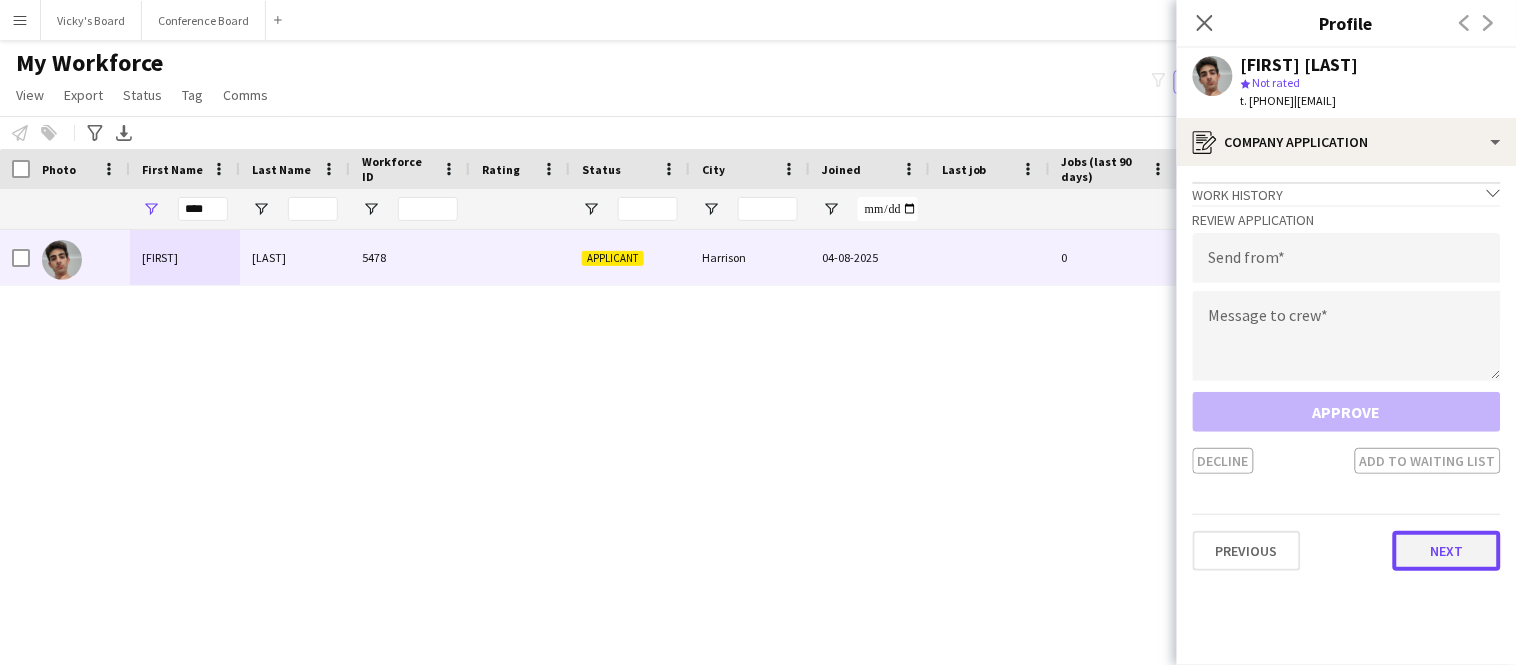 click on "Next" 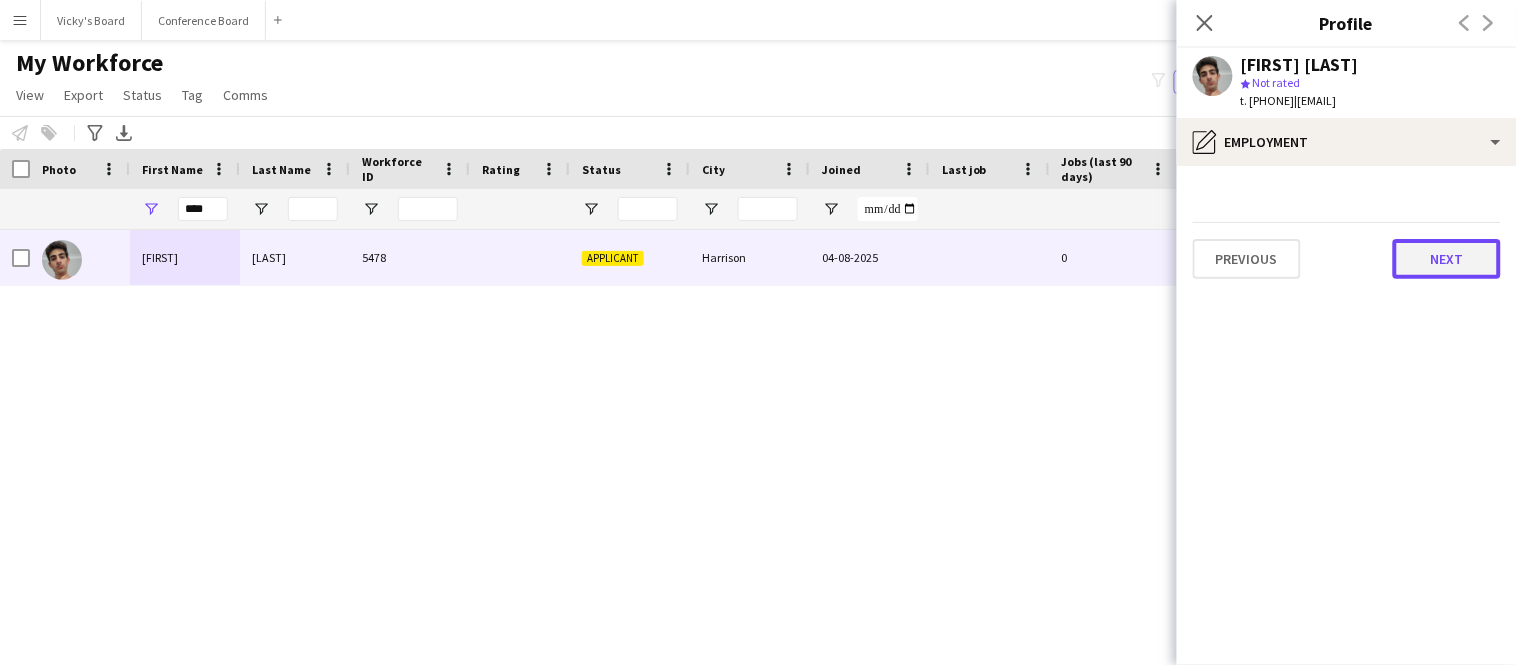 click on "Next" 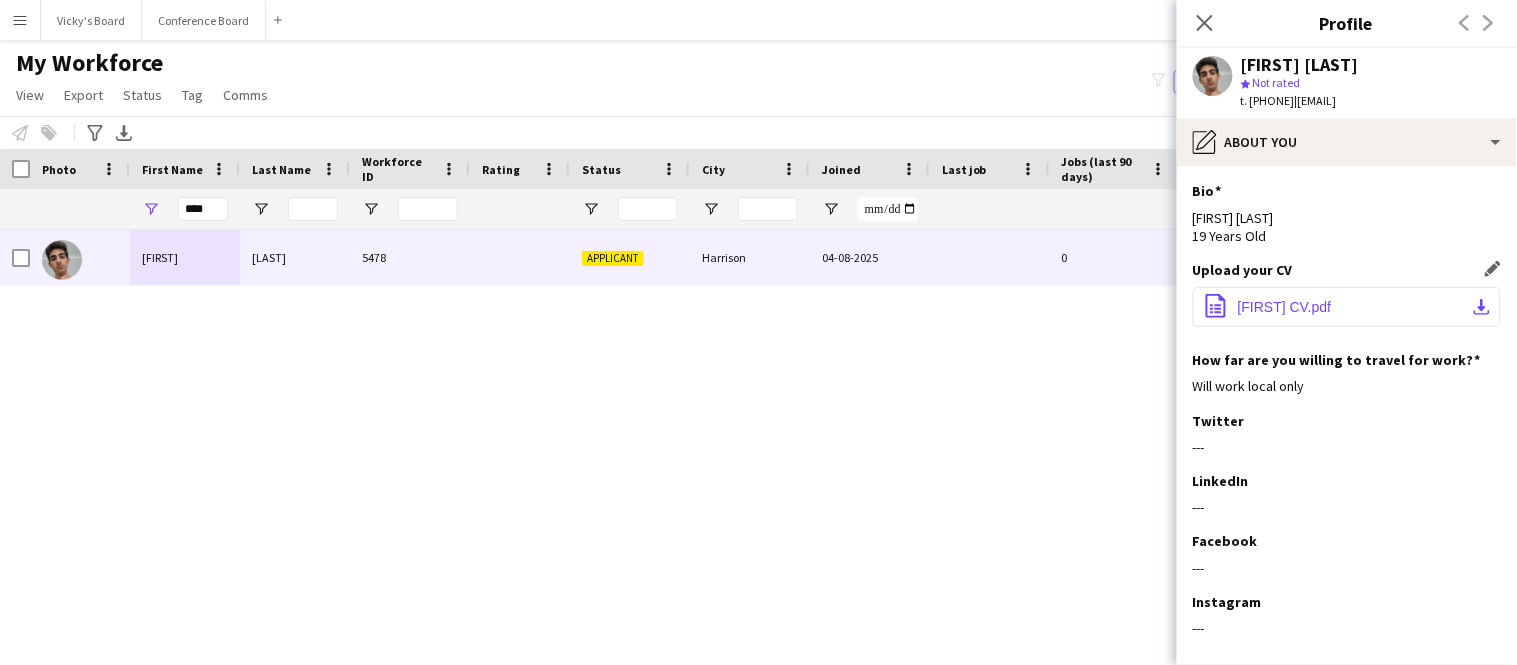 click on "Uzay Yeniceri CV.pdf" 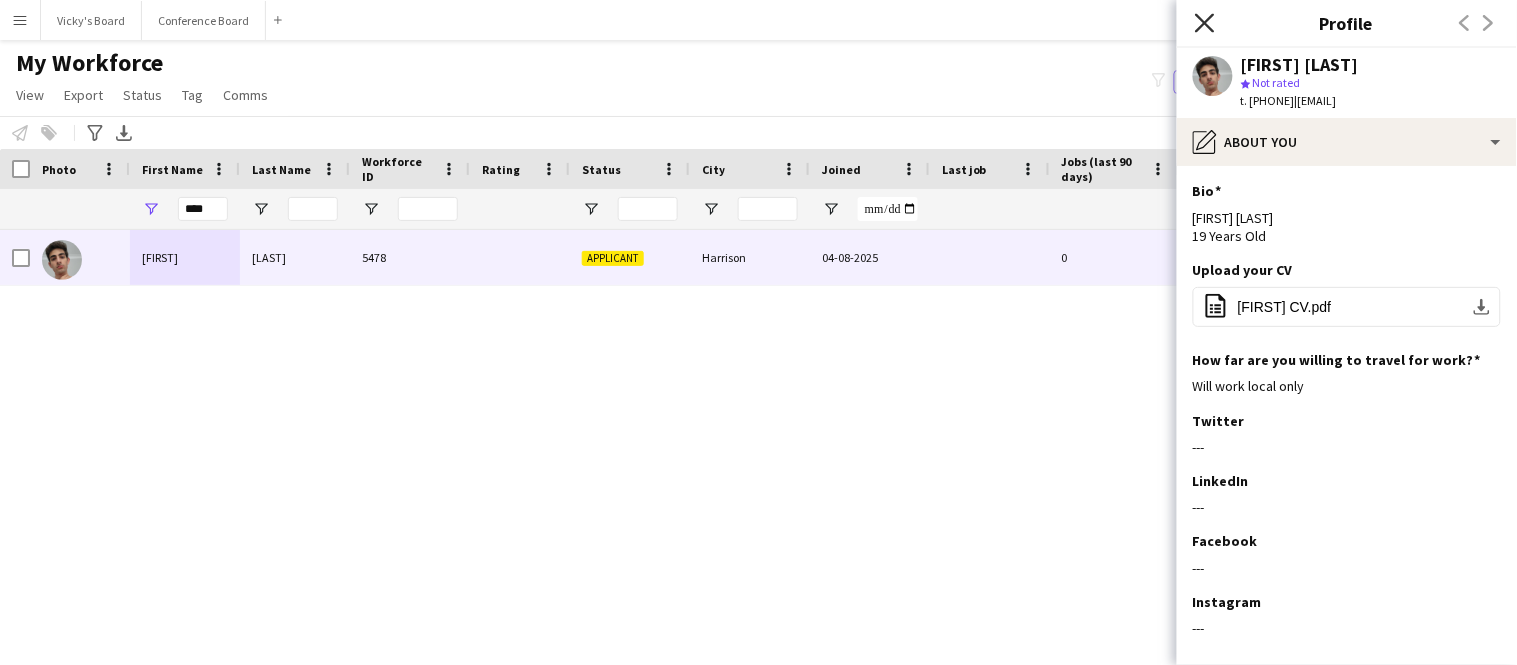 click 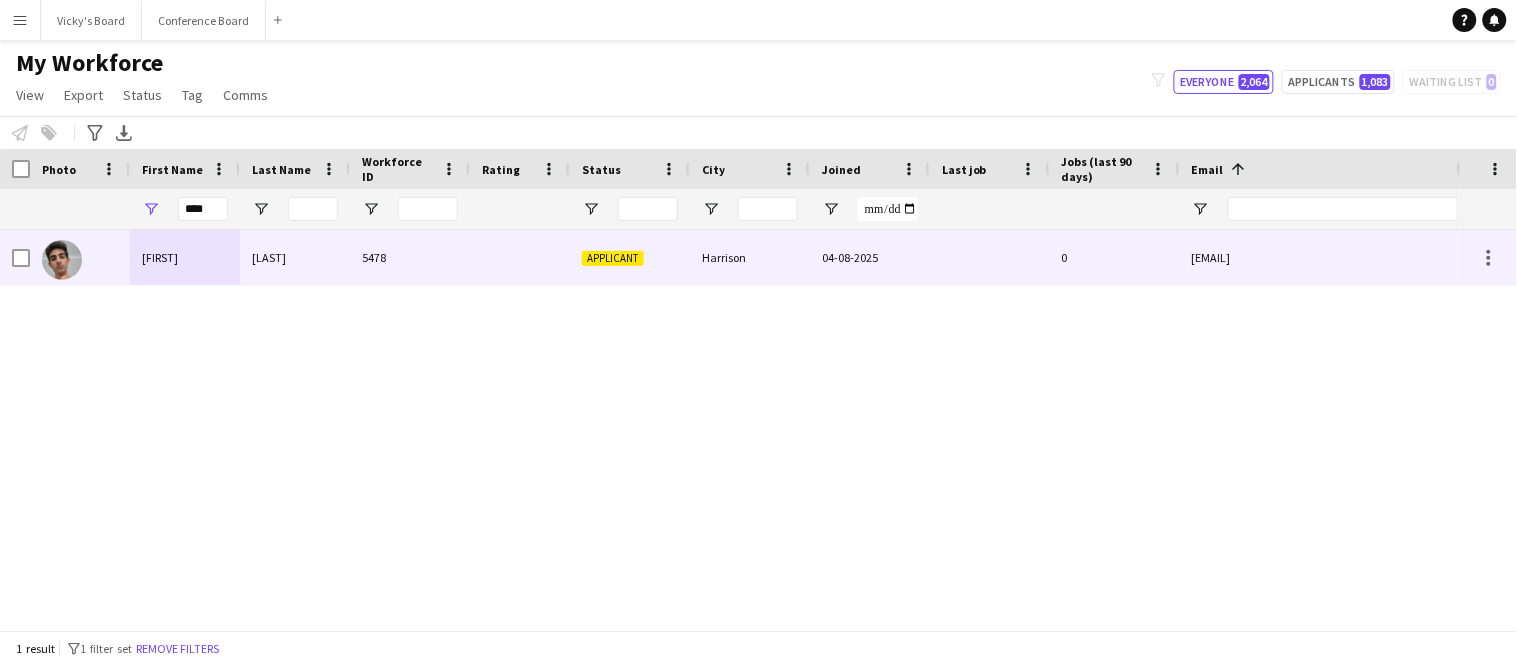 click on "5478" at bounding box center [410, 257] 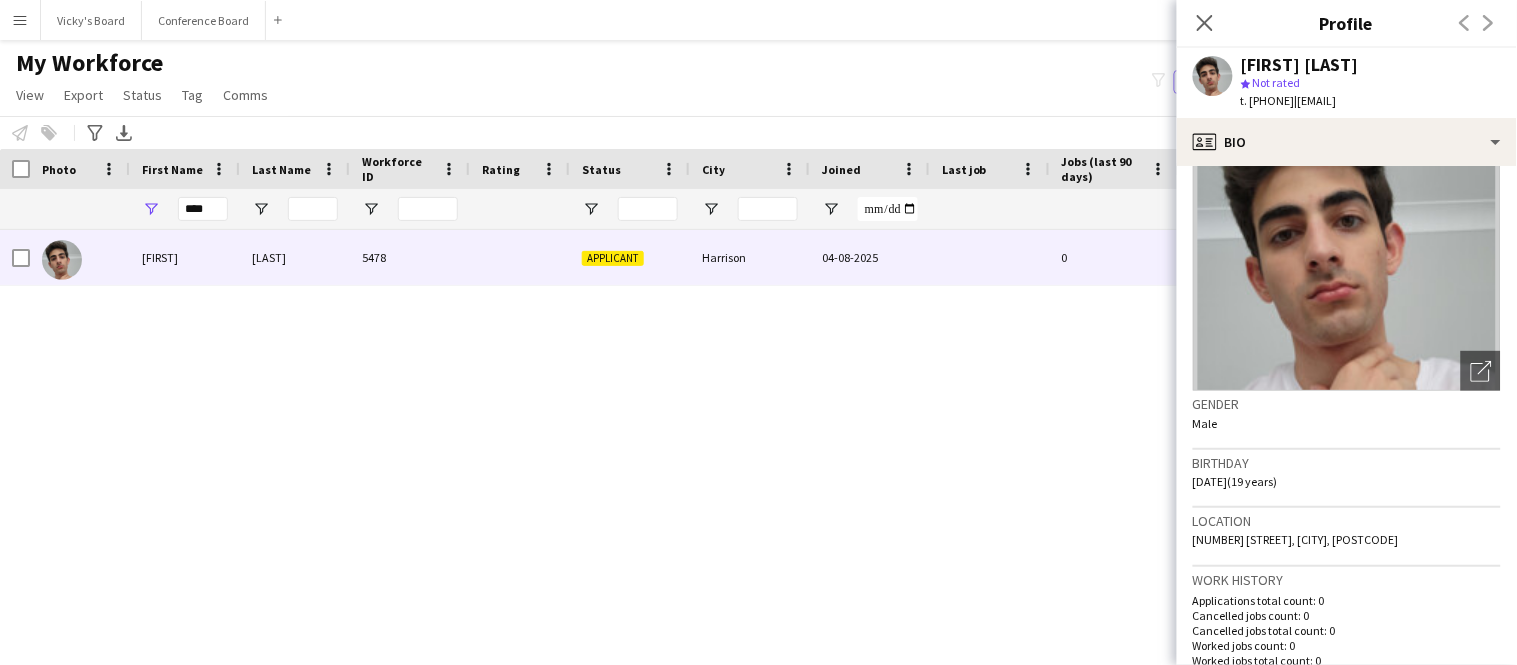 scroll, scrollTop: 991, scrollLeft: 0, axis: vertical 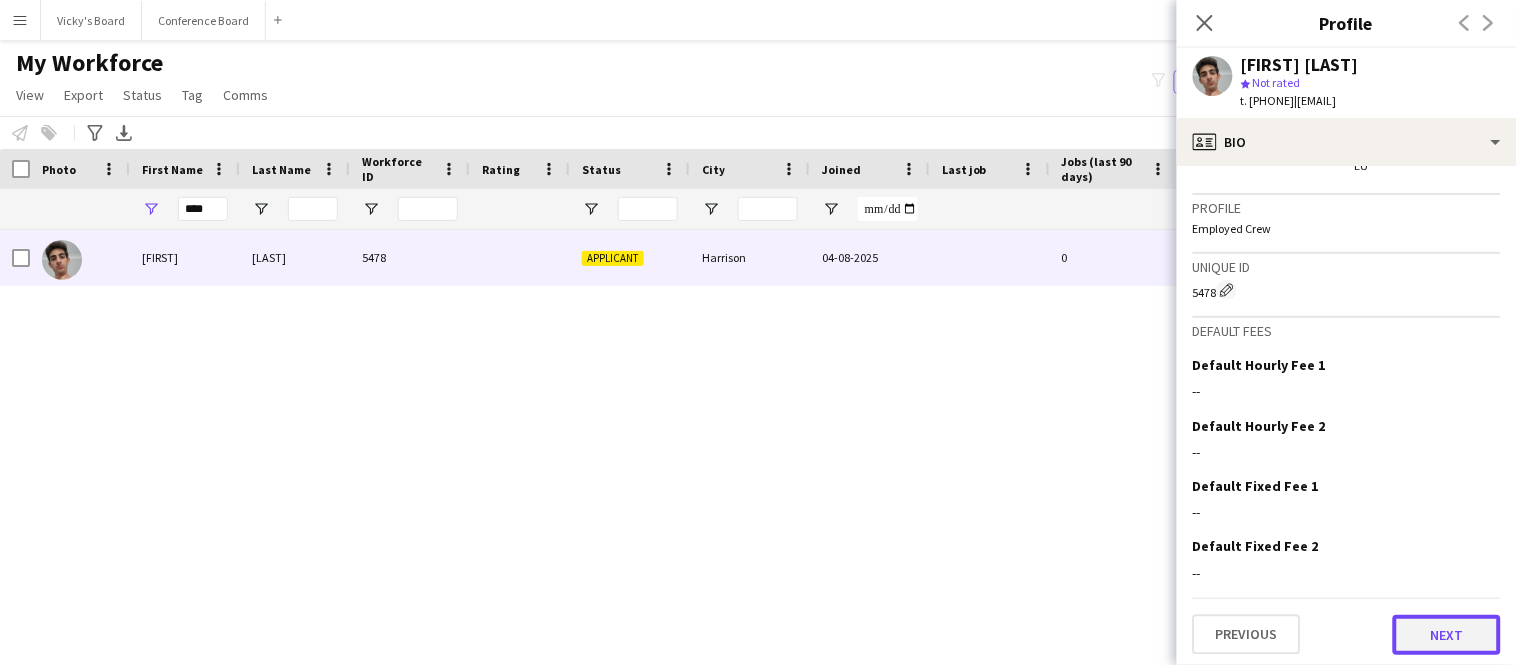 click on "Next" 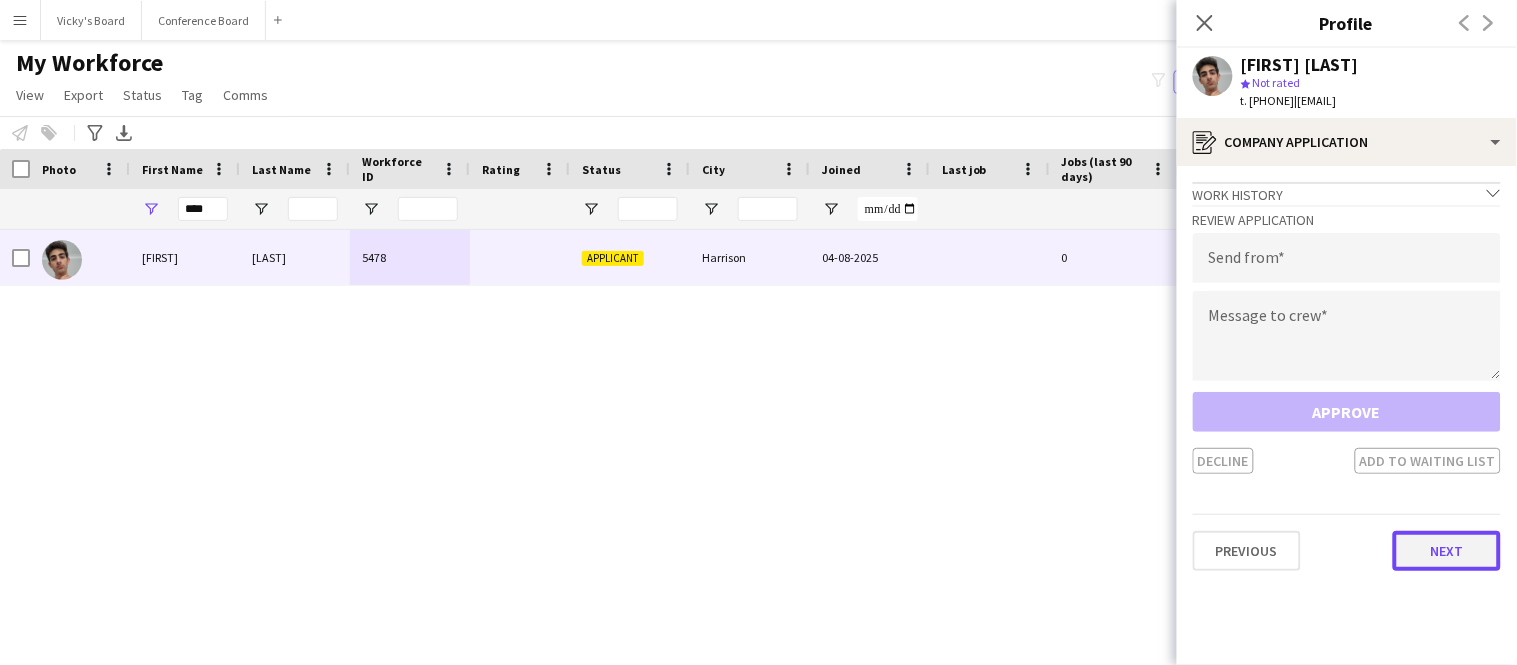 click on "Next" 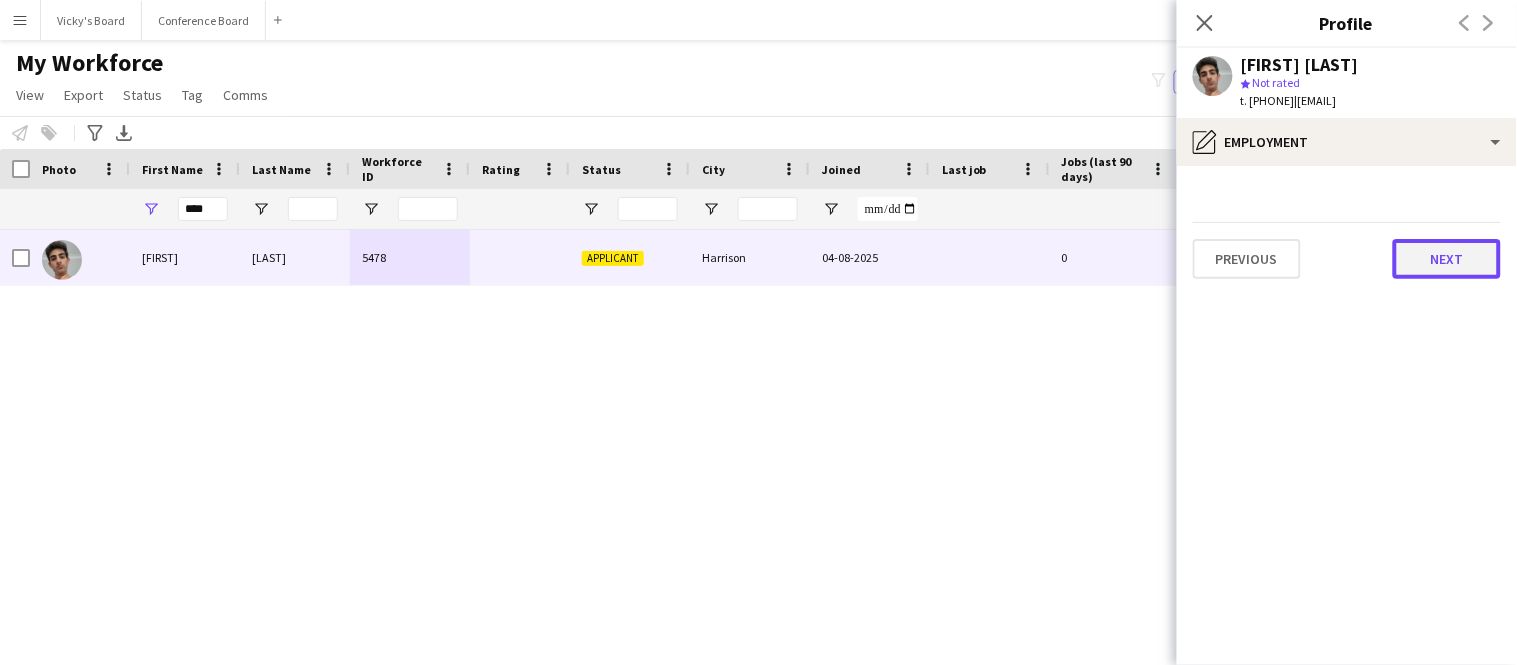 click on "Next" 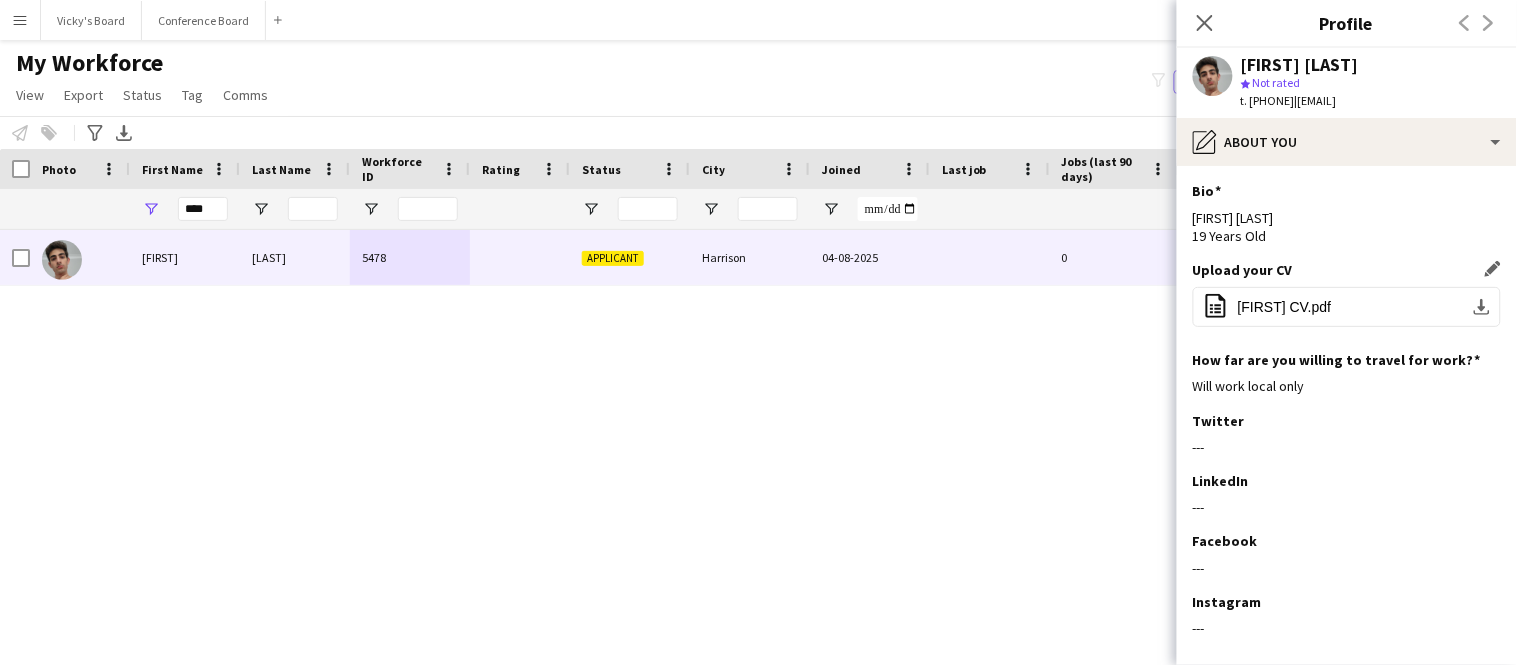 scroll, scrollTop: 98, scrollLeft: 0, axis: vertical 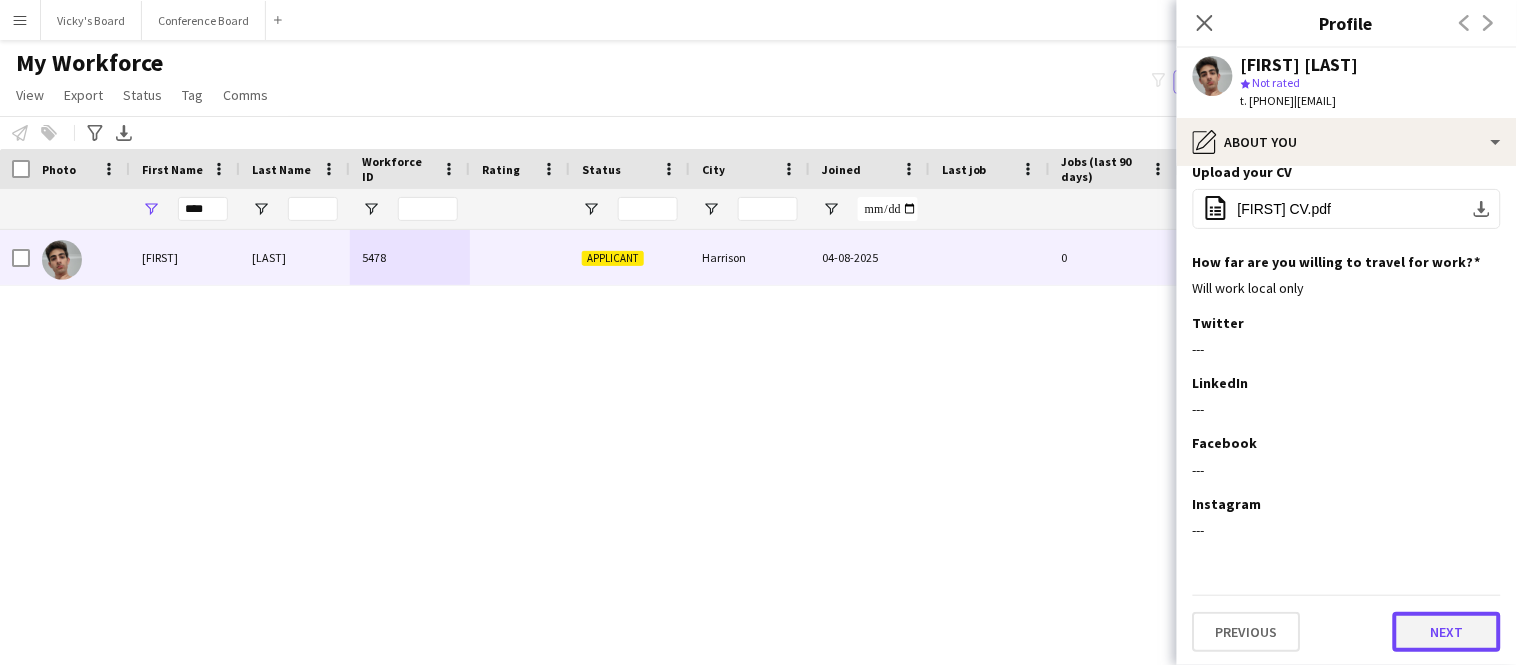 click on "Next" 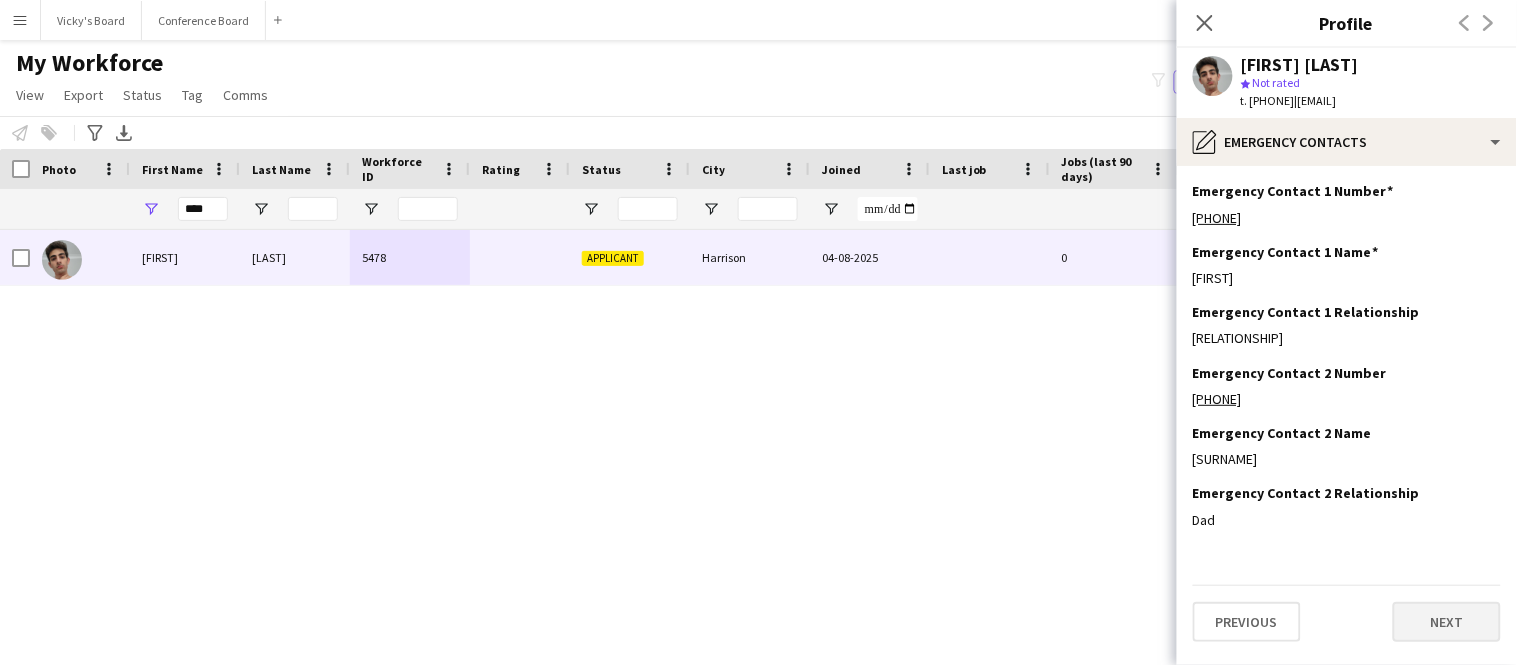 scroll, scrollTop: 0, scrollLeft: 0, axis: both 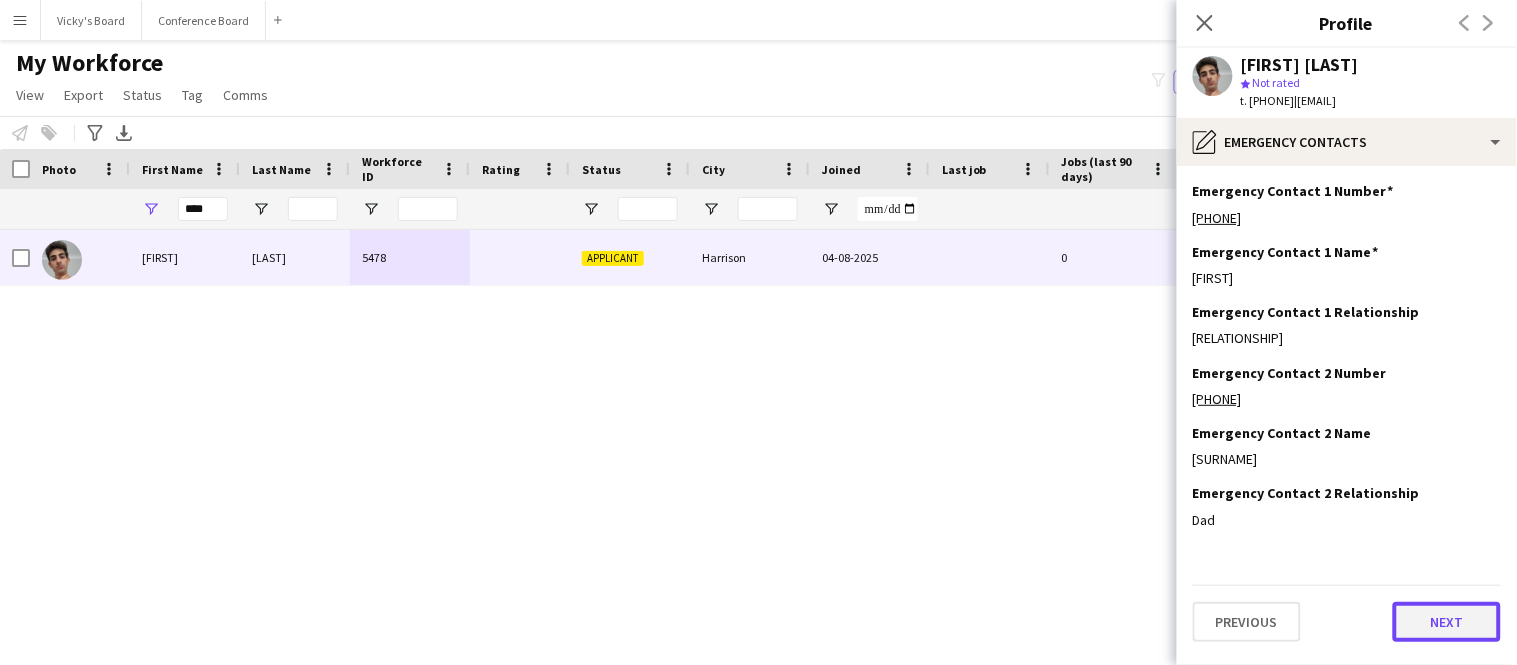 click on "Next" 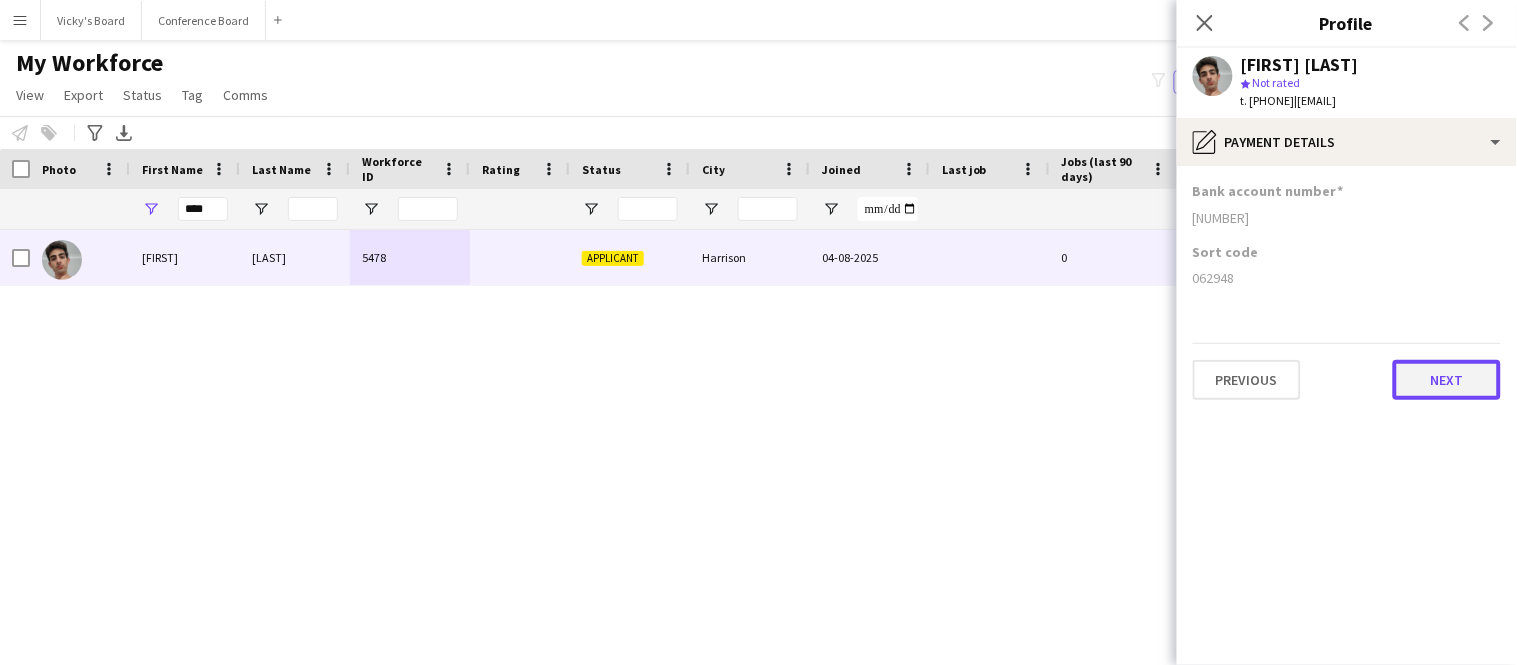 click on "Next" 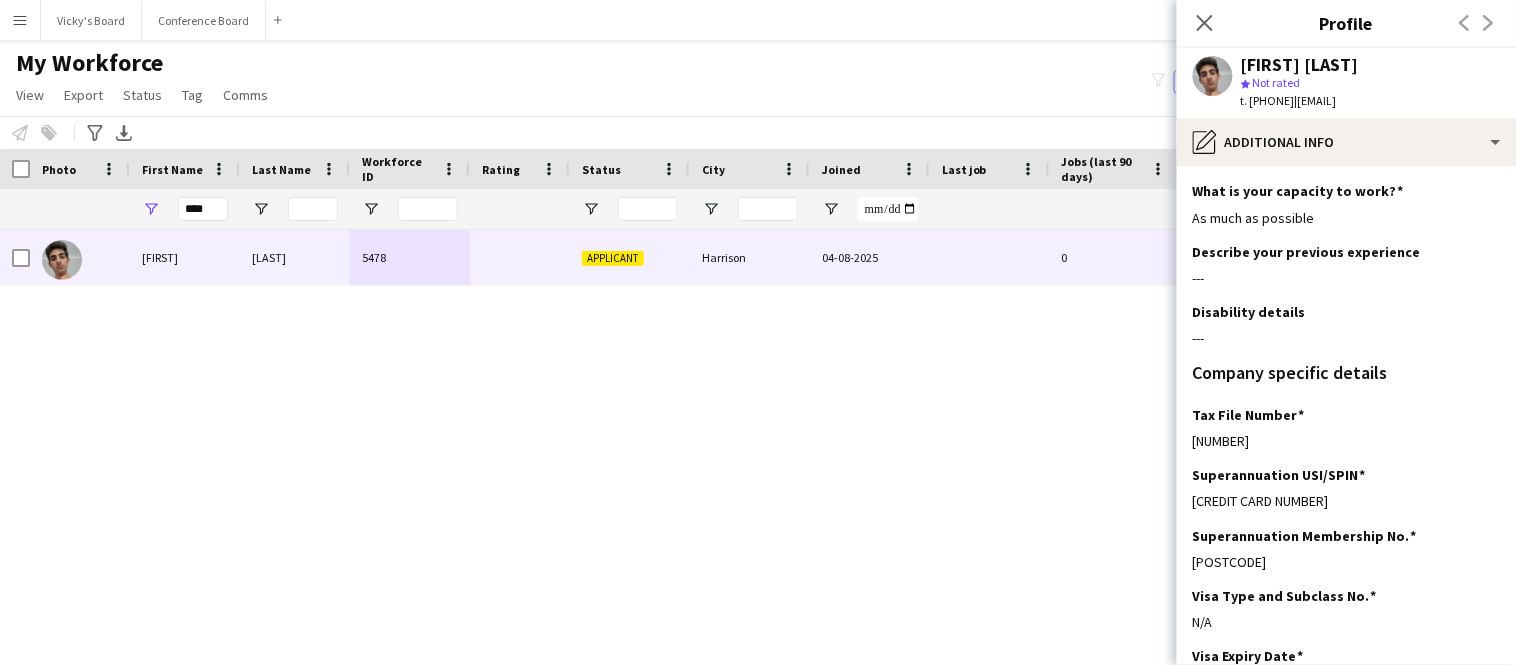 scroll, scrollTop: 153, scrollLeft: 0, axis: vertical 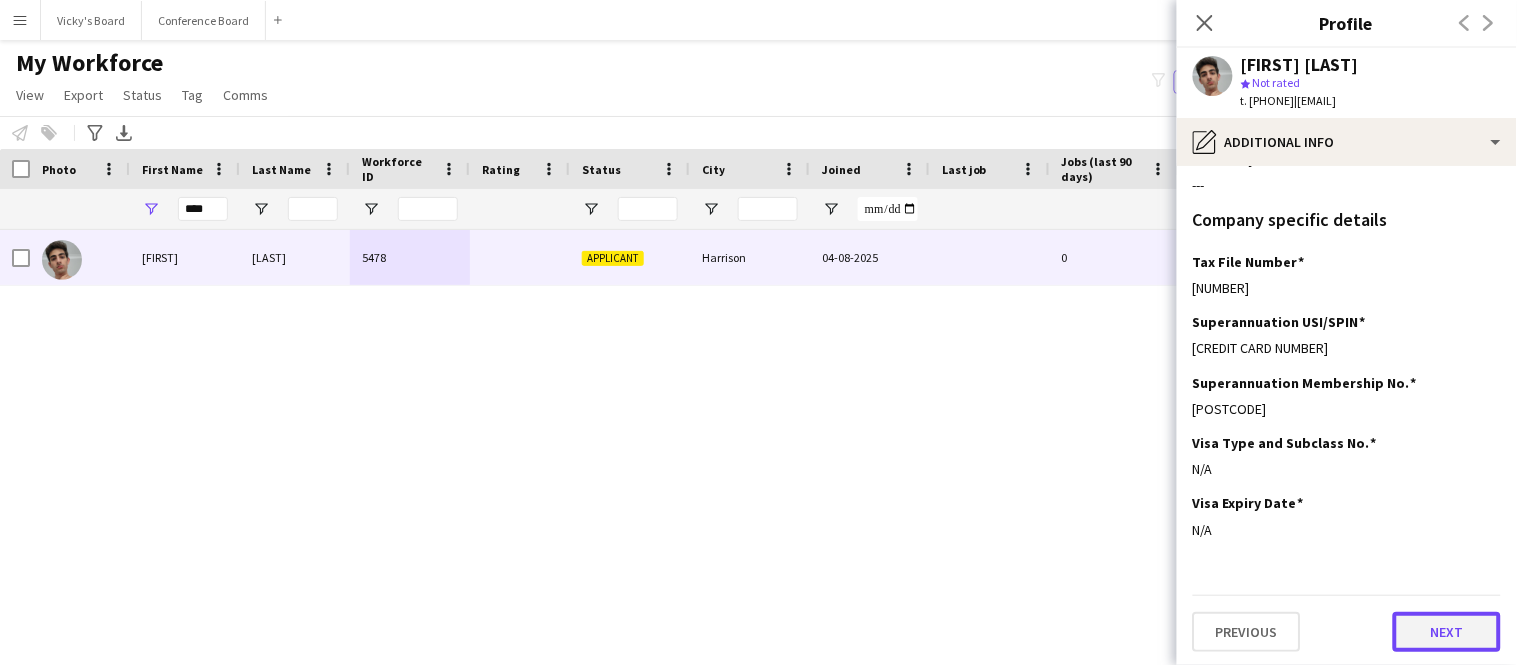 click on "Next" 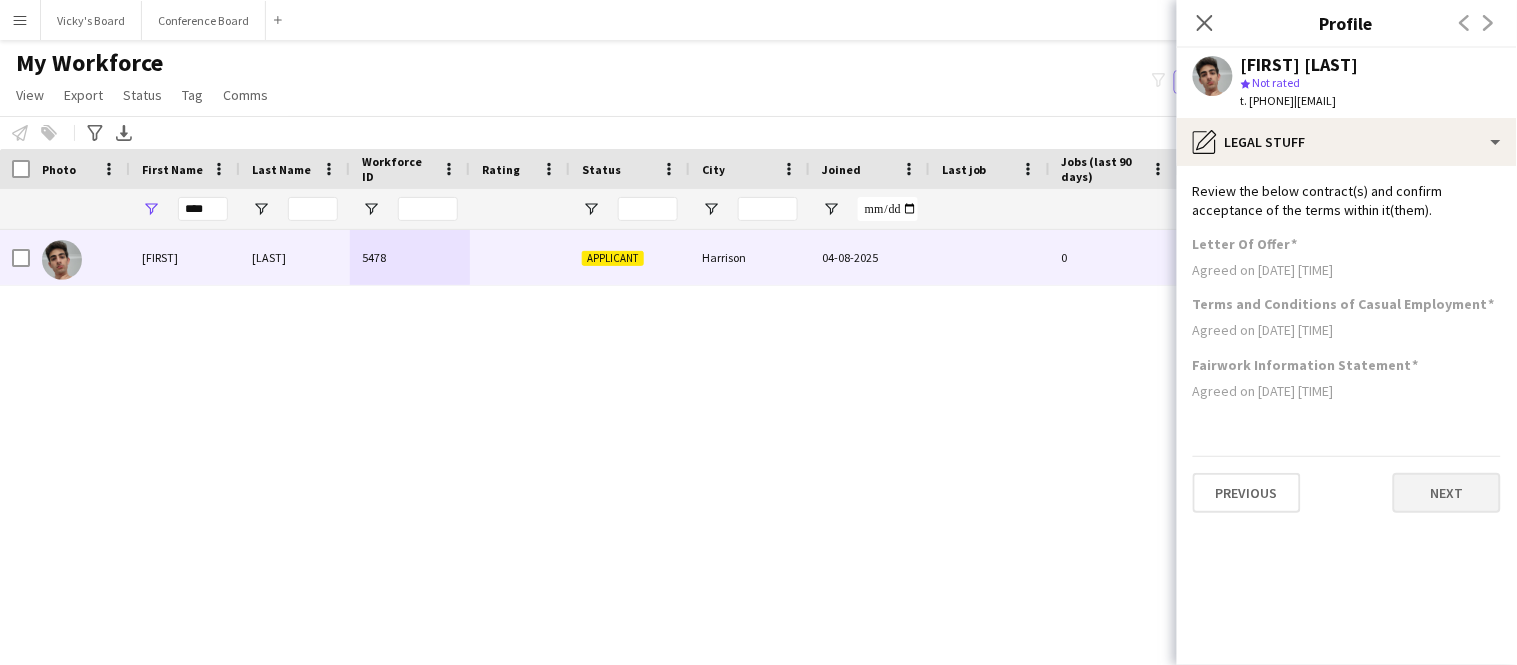 scroll, scrollTop: 0, scrollLeft: 0, axis: both 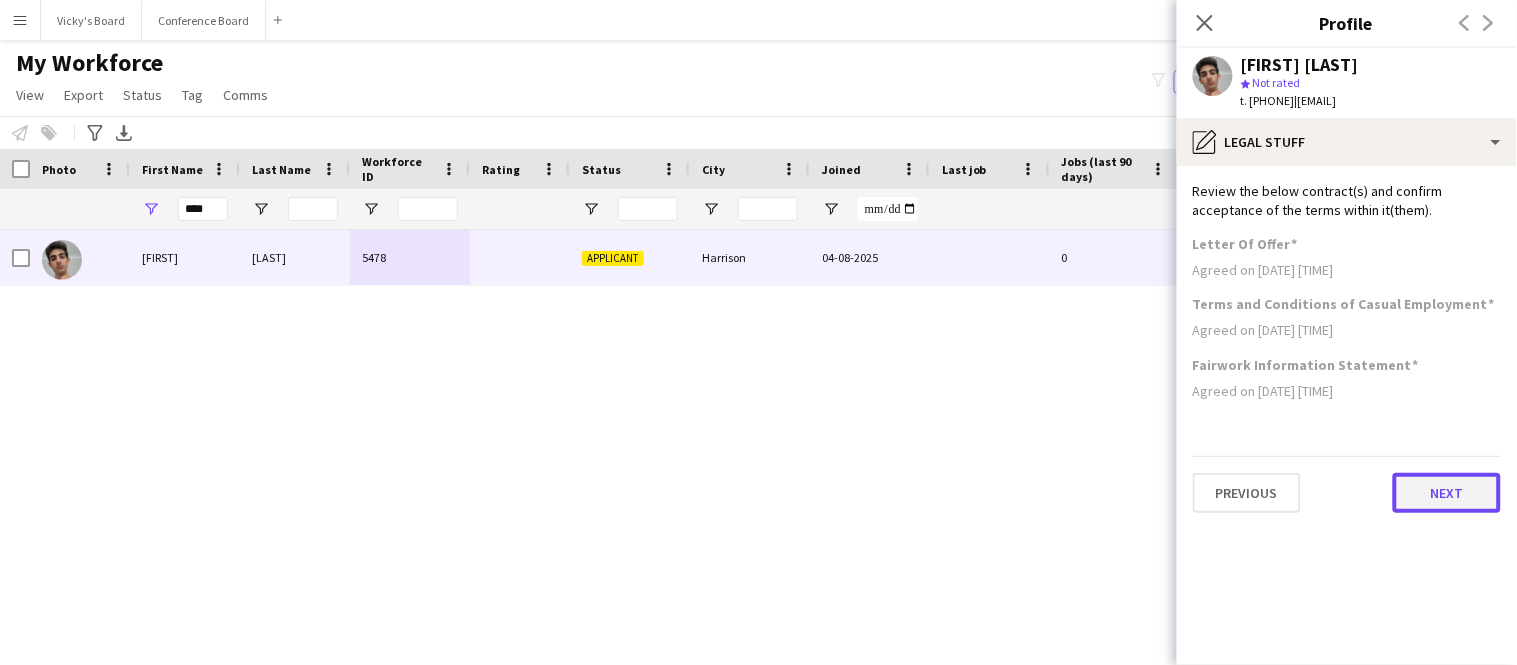 click on "Next" 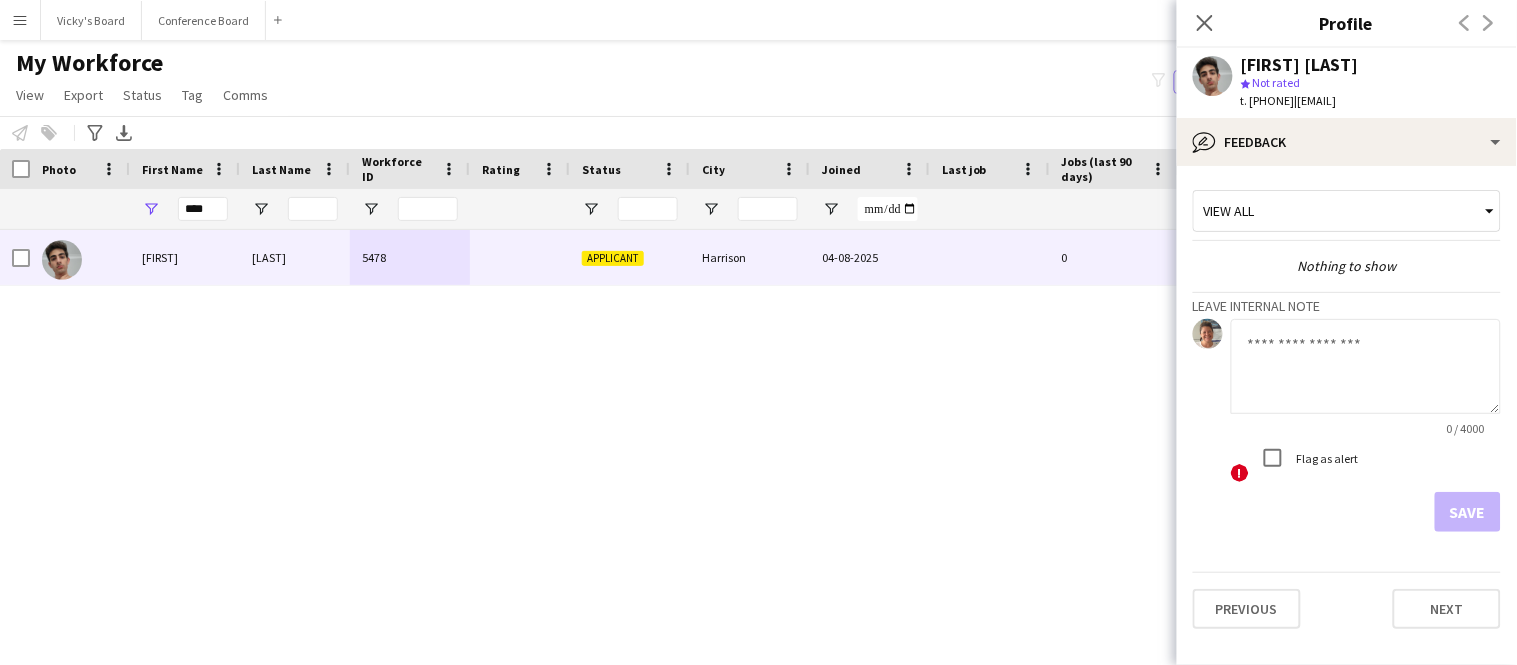click 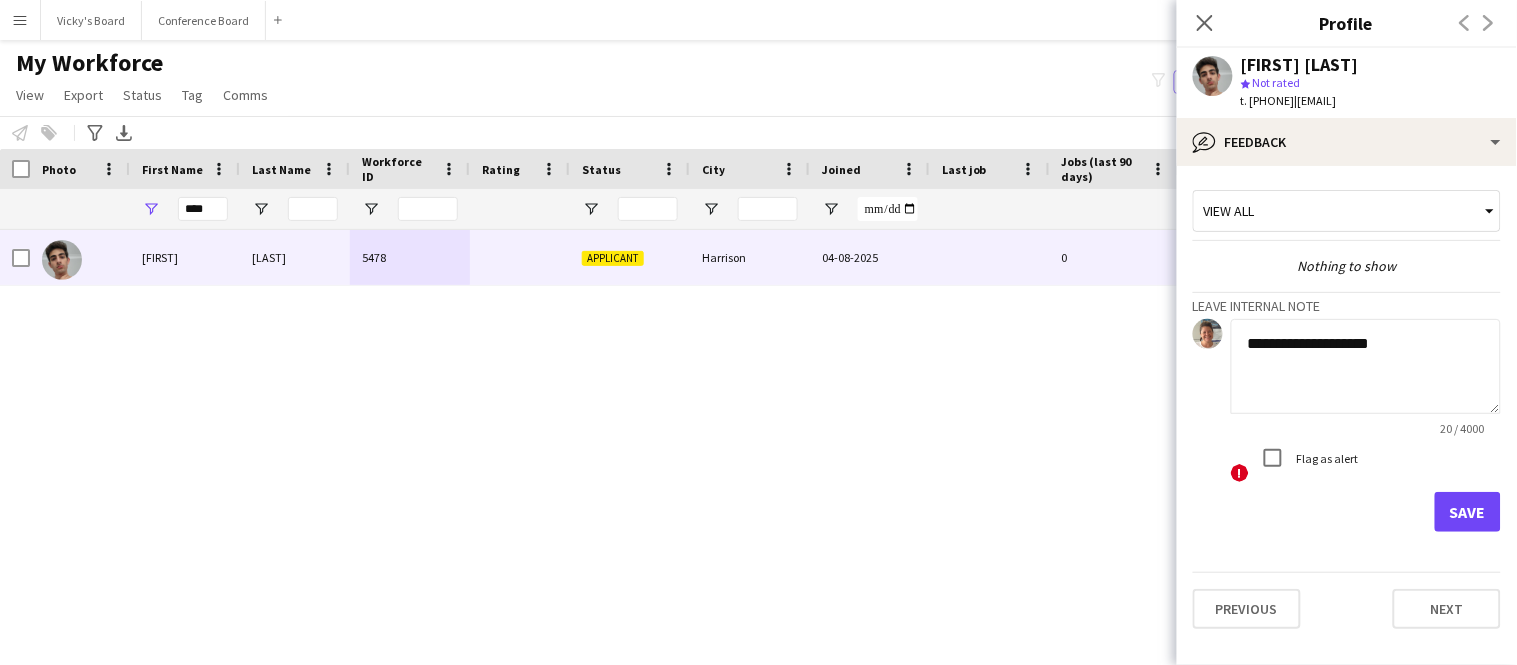 click on "**********" 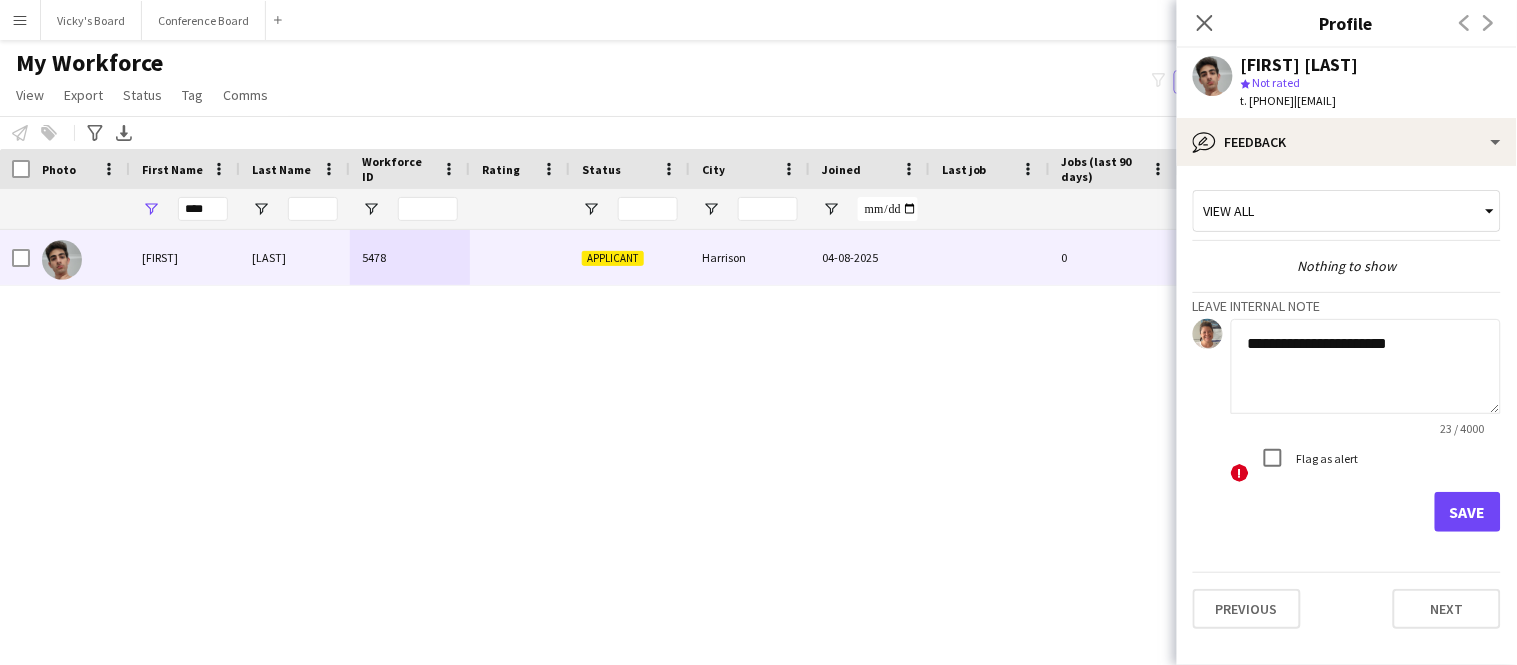 click on "**********" 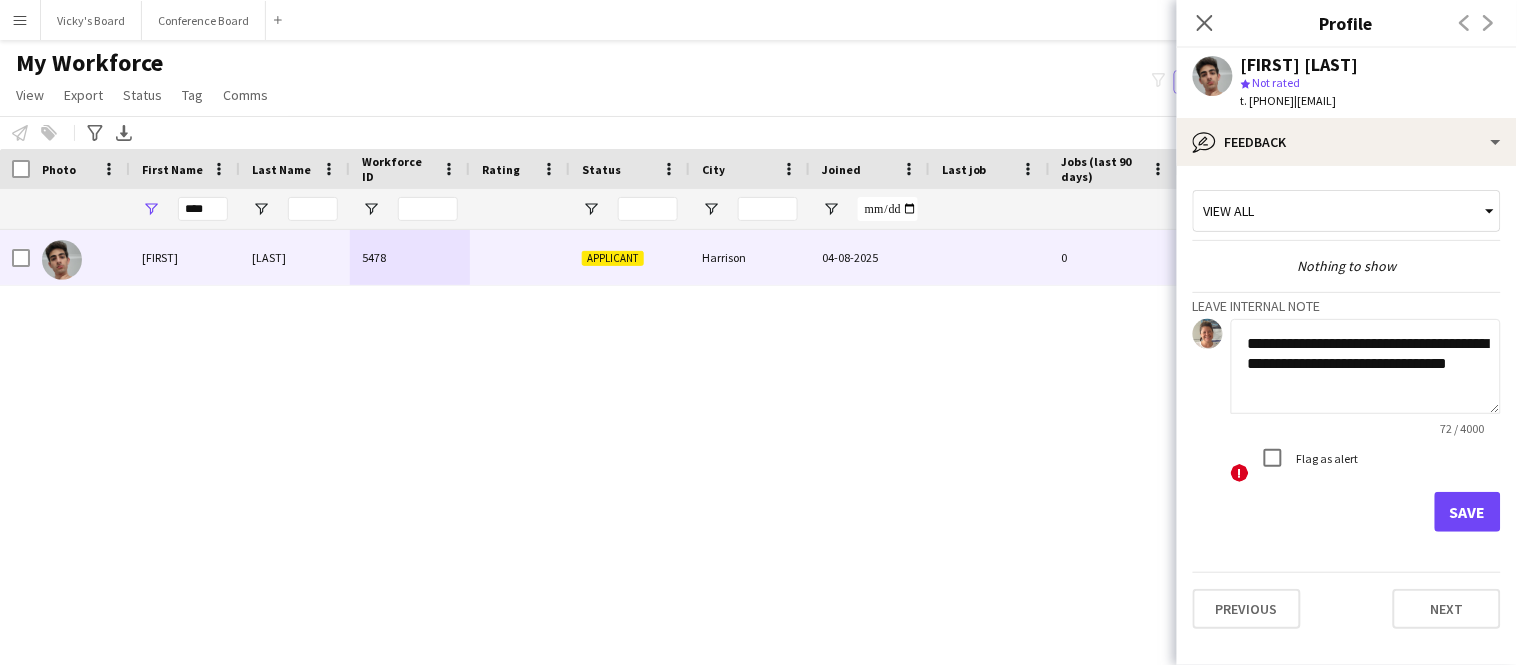 scroll, scrollTop: 1, scrollLeft: 0, axis: vertical 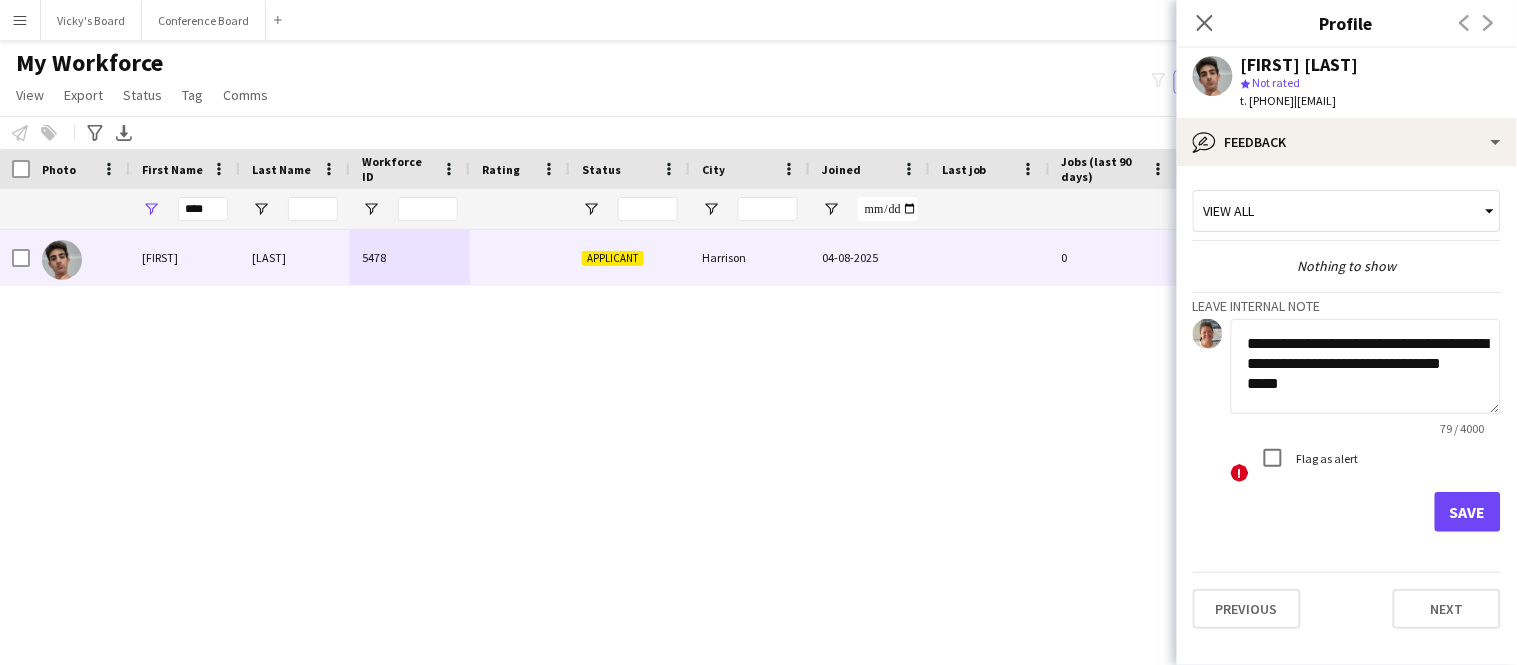type on "**********" 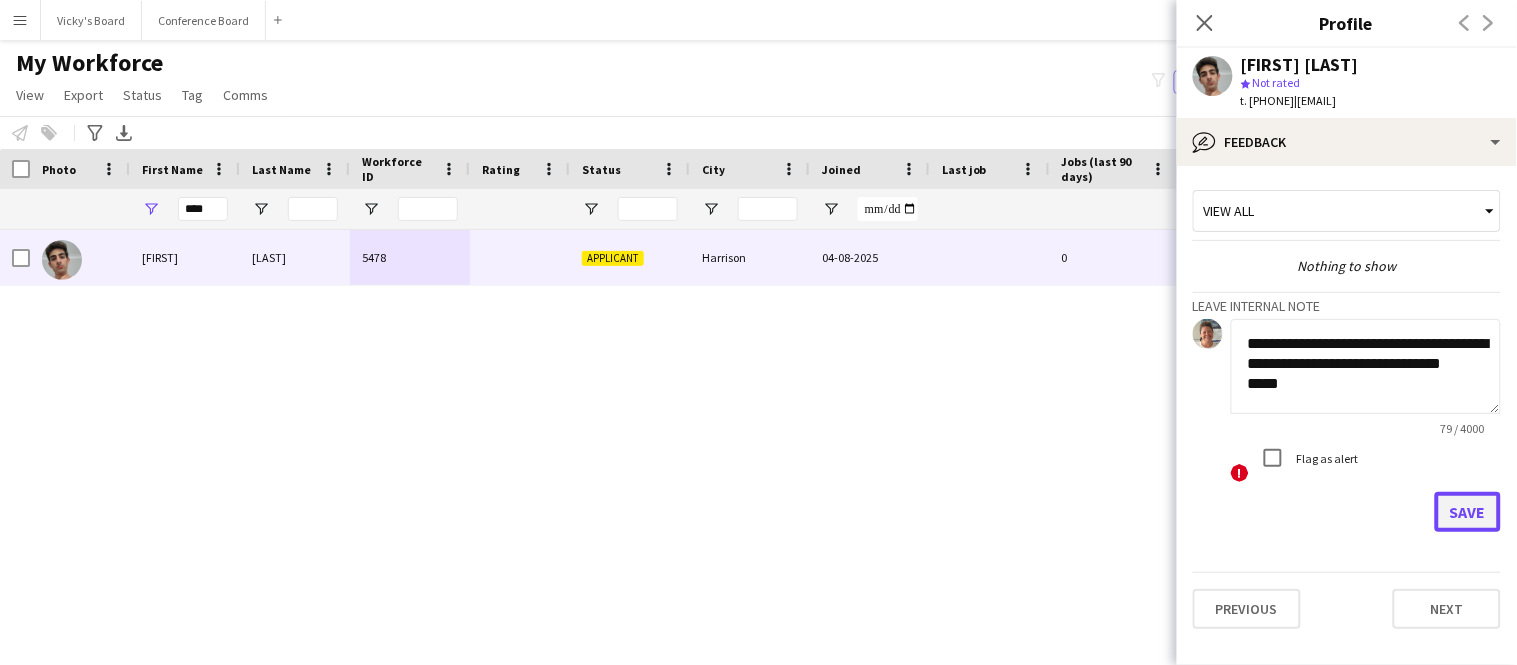 click on "Save" 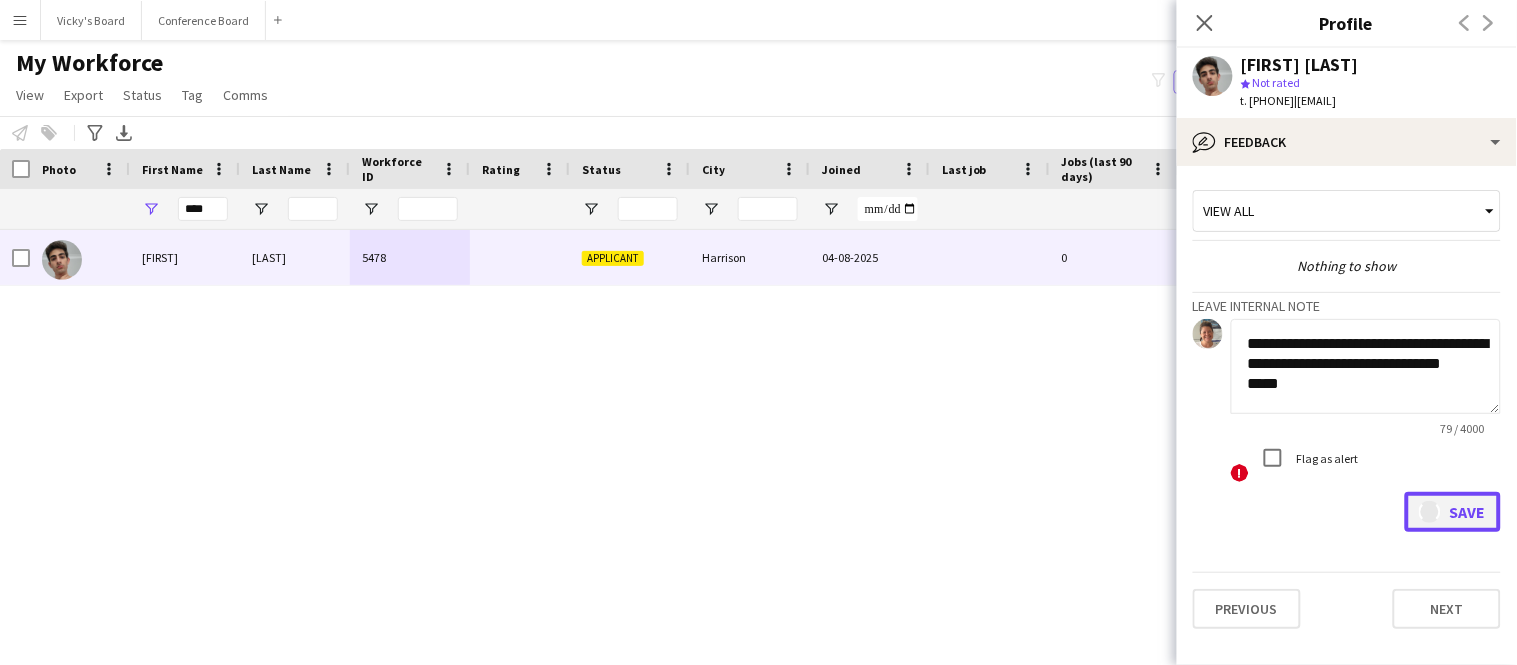 type 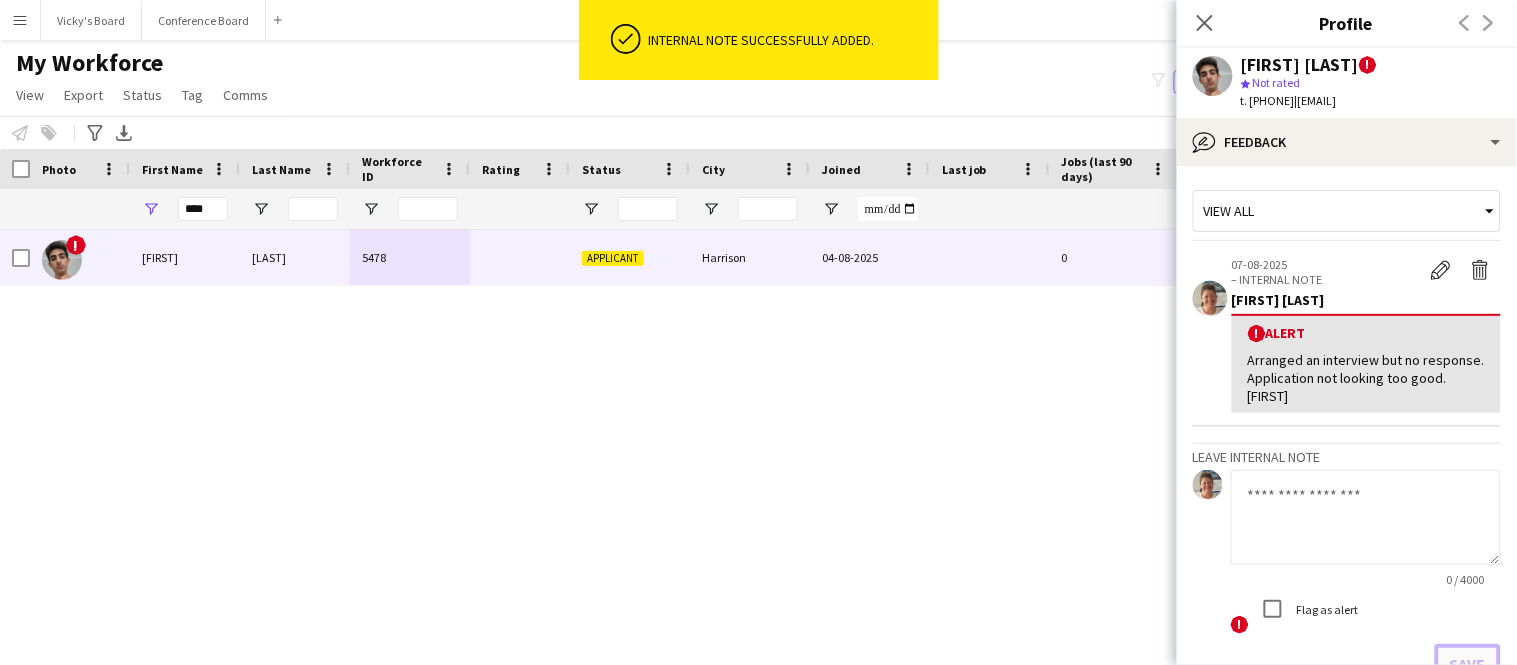 scroll, scrollTop: 0, scrollLeft: 0, axis: both 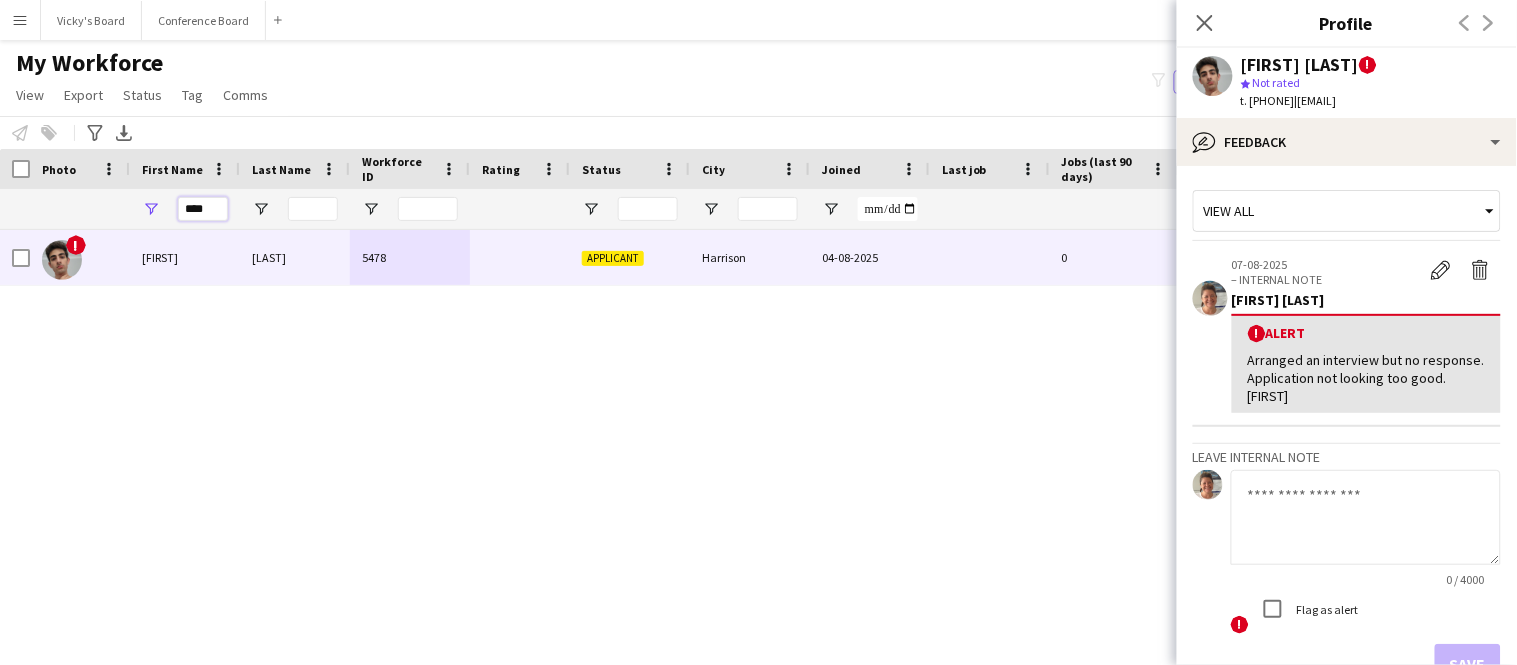 click on "****" at bounding box center (203, 209) 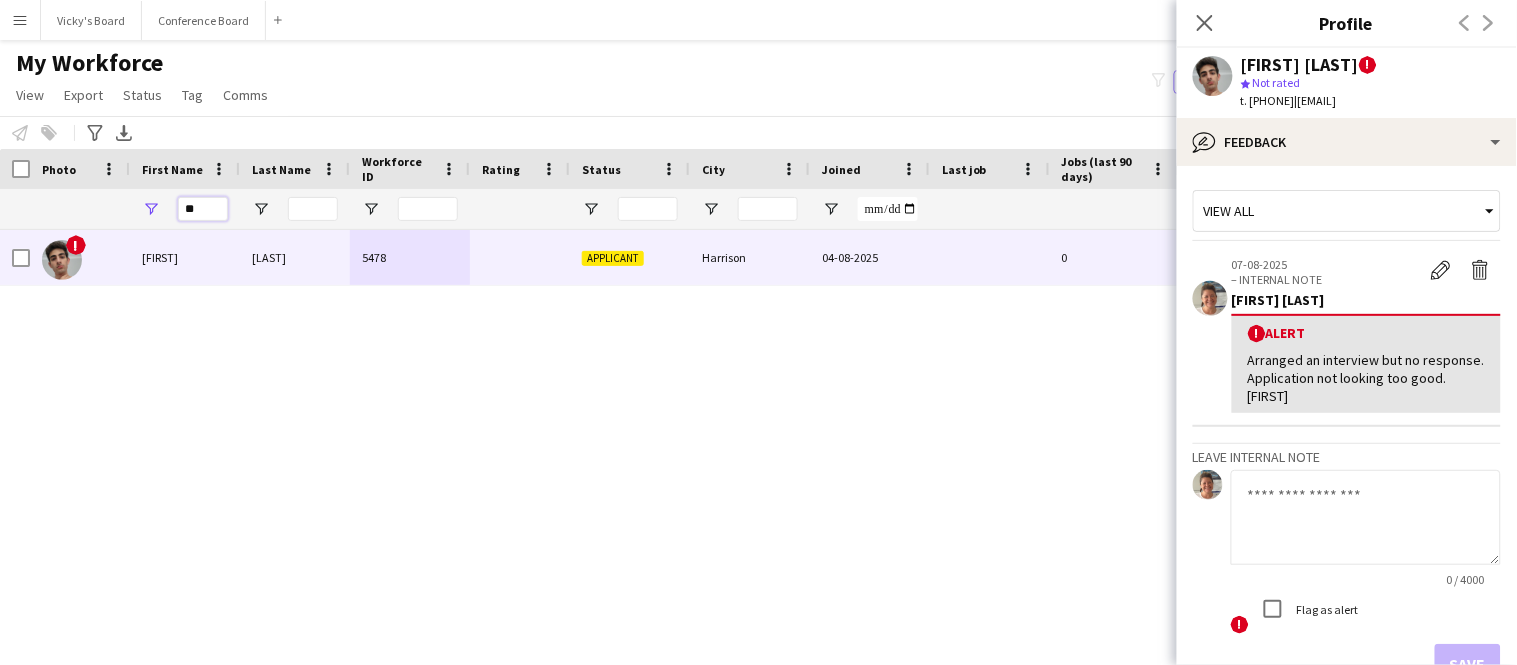 type on "*" 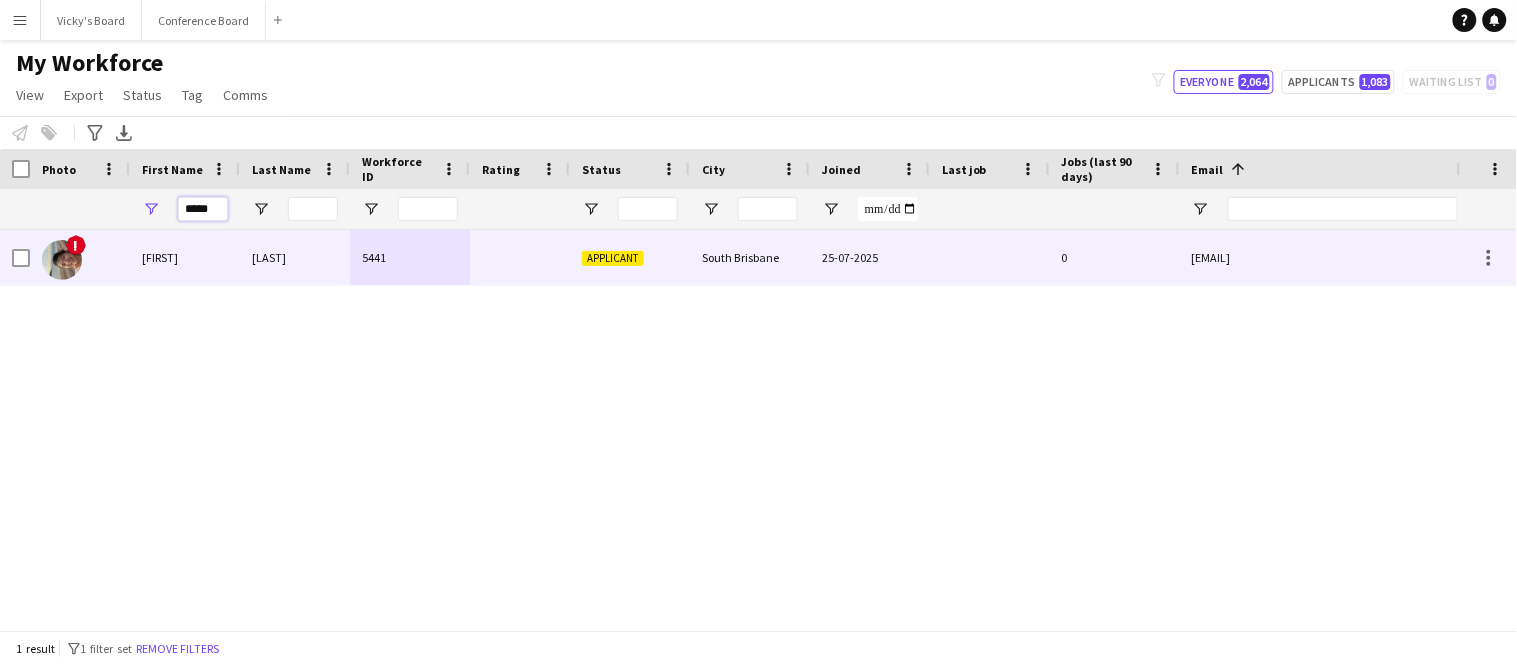 type on "*****" 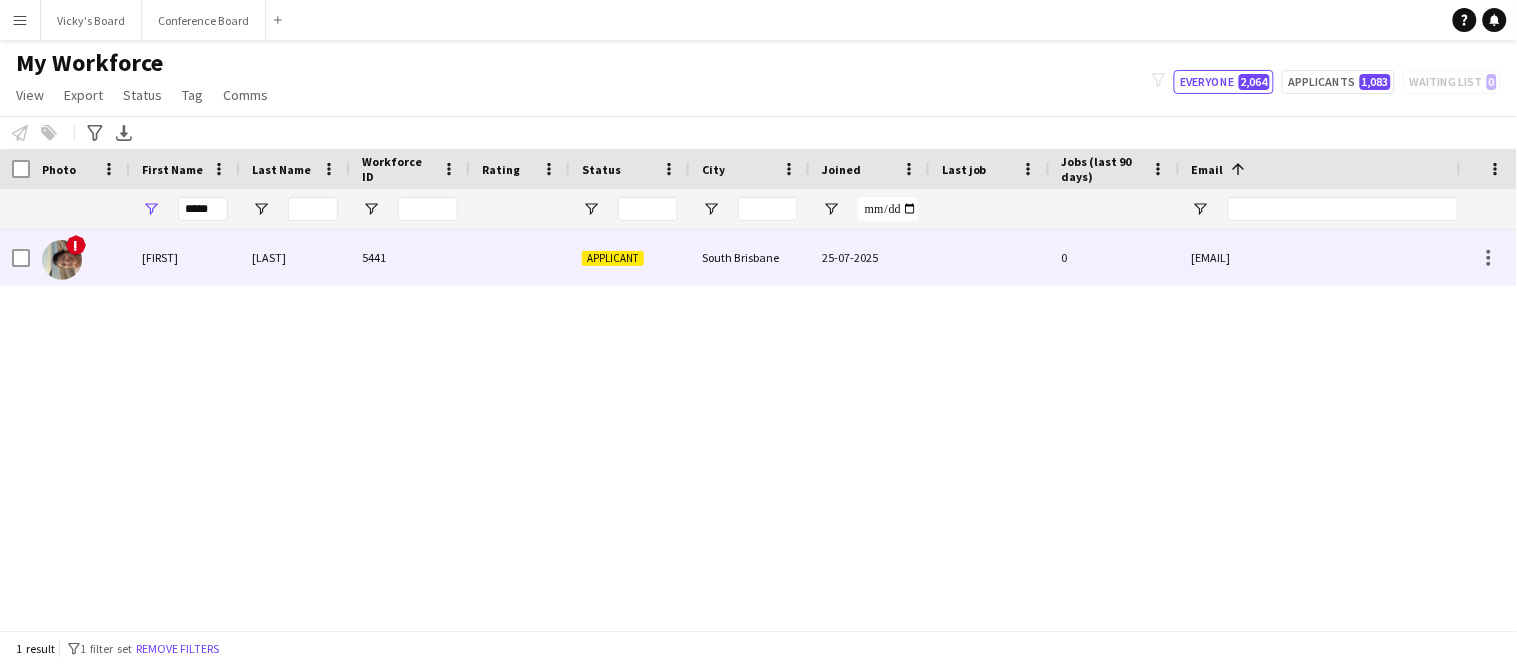 click on "[LAST]" at bounding box center [185, 257] 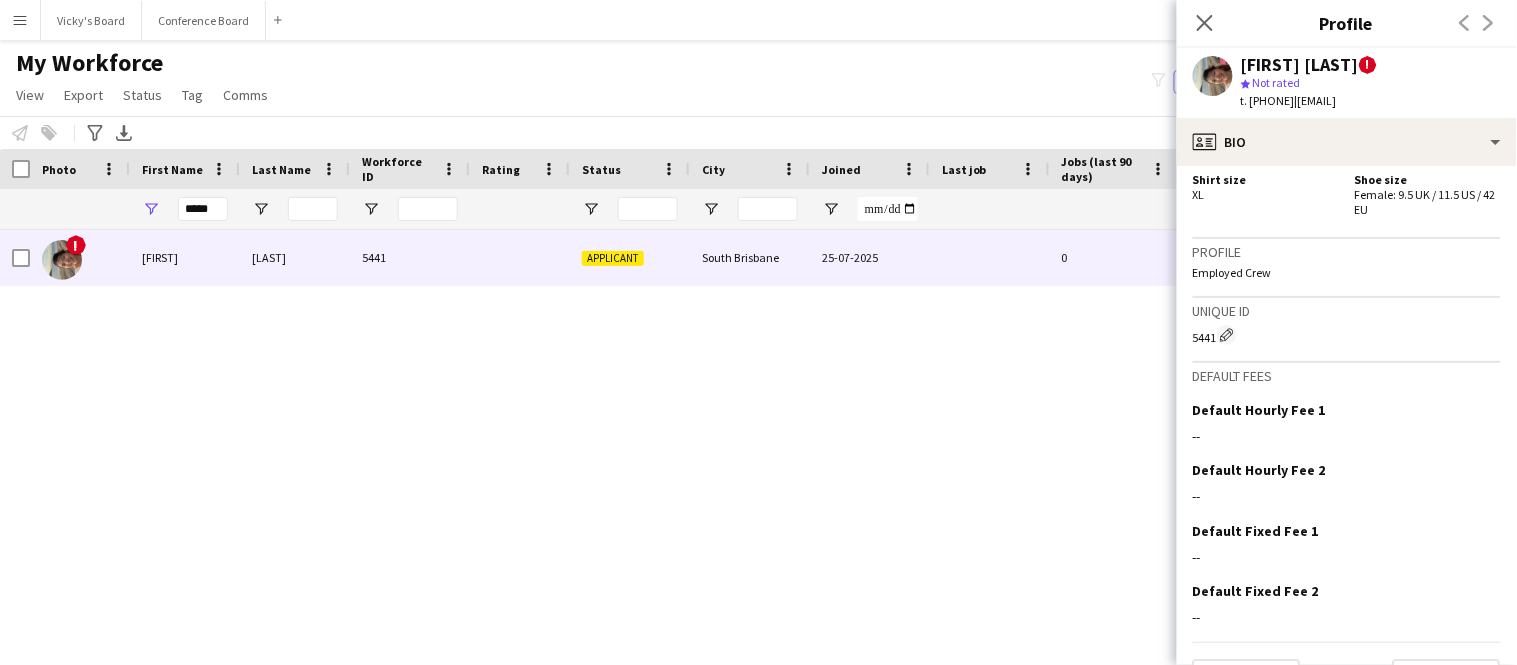 scroll, scrollTop: 1350, scrollLeft: 0, axis: vertical 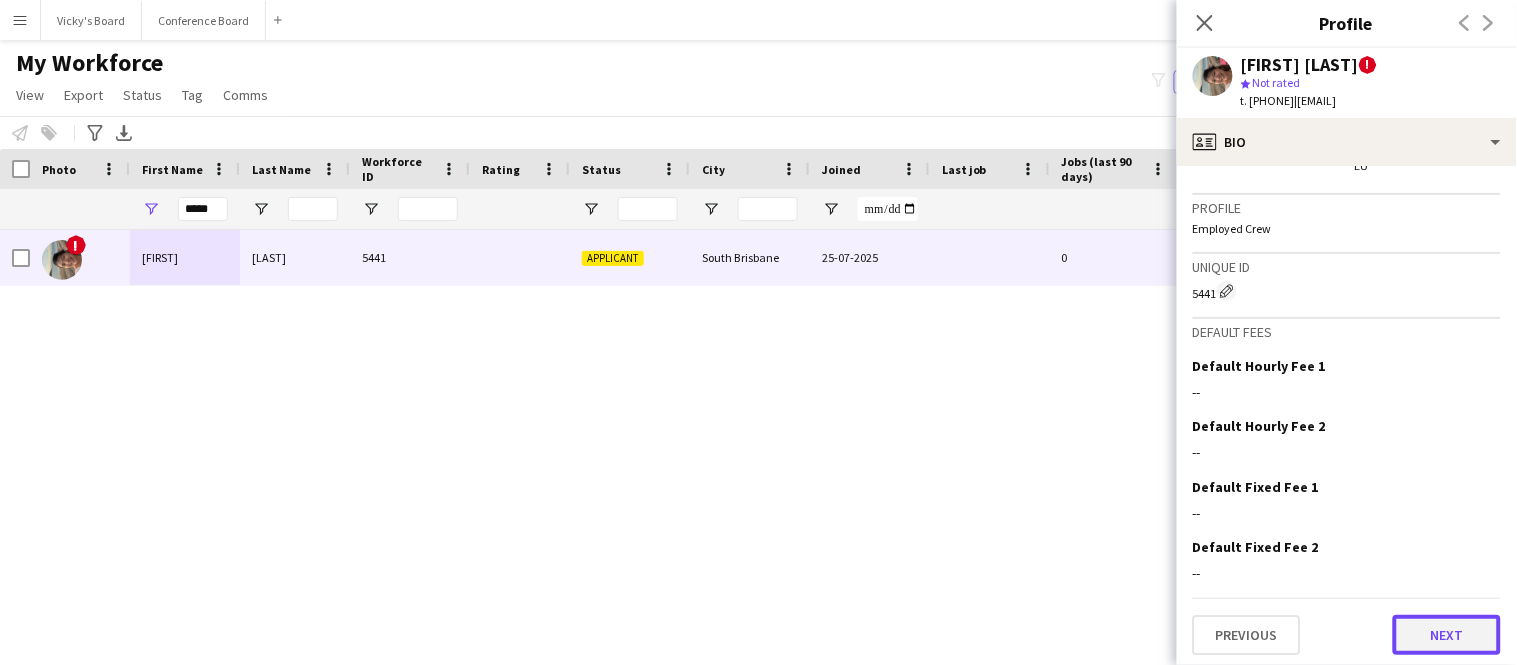 click on "Next" 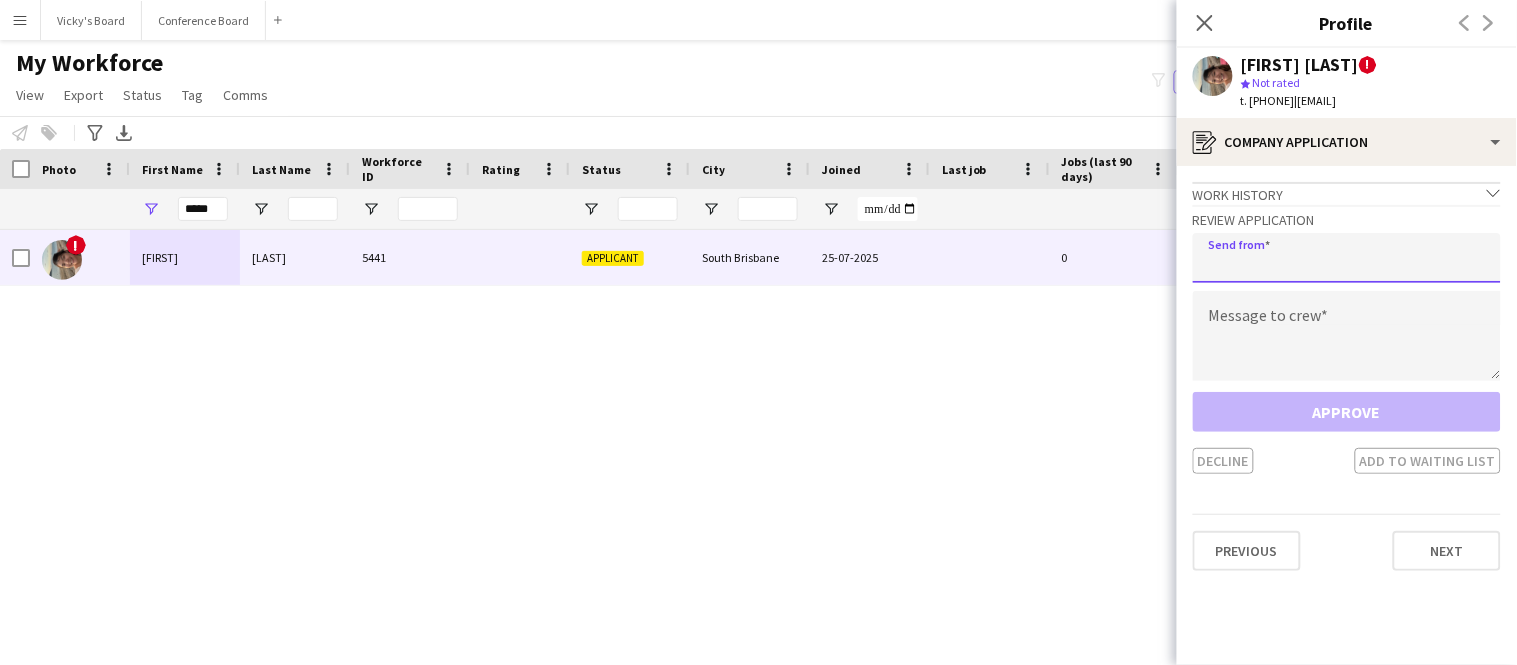 click 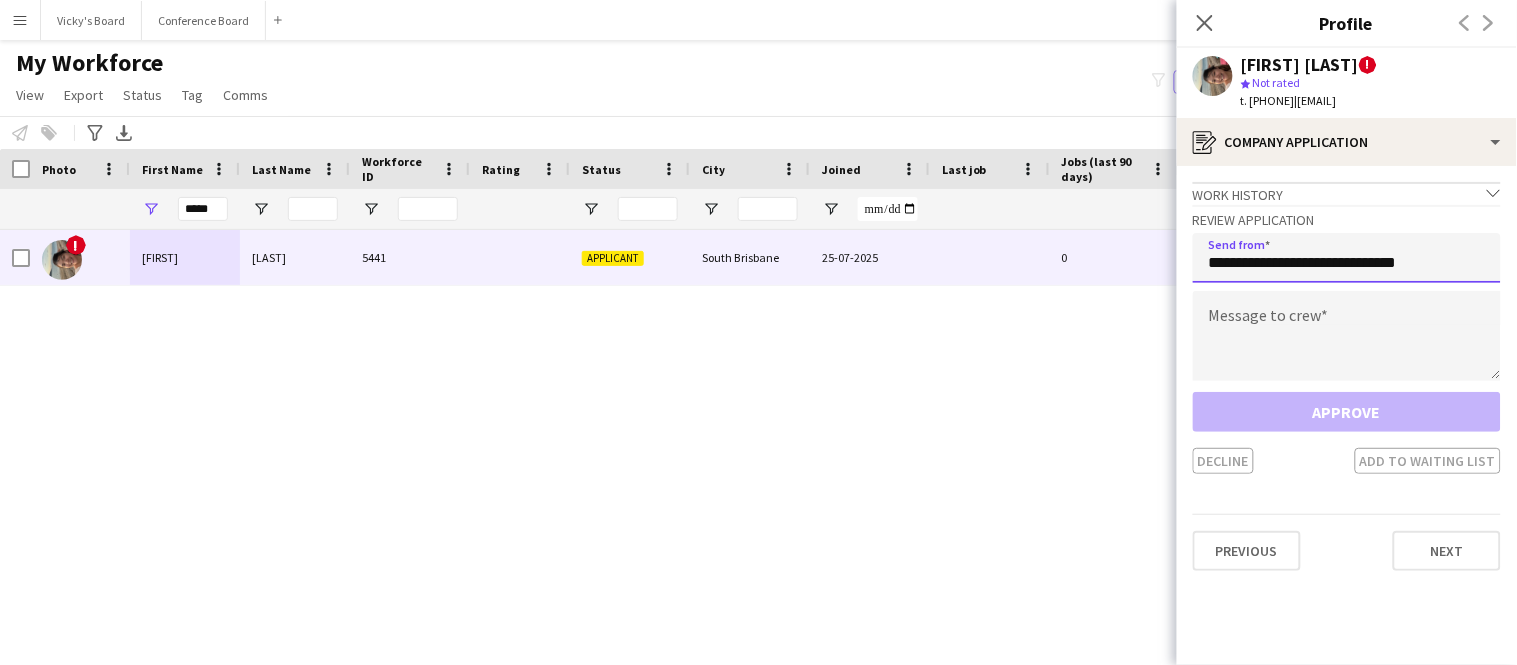 type on "**********" 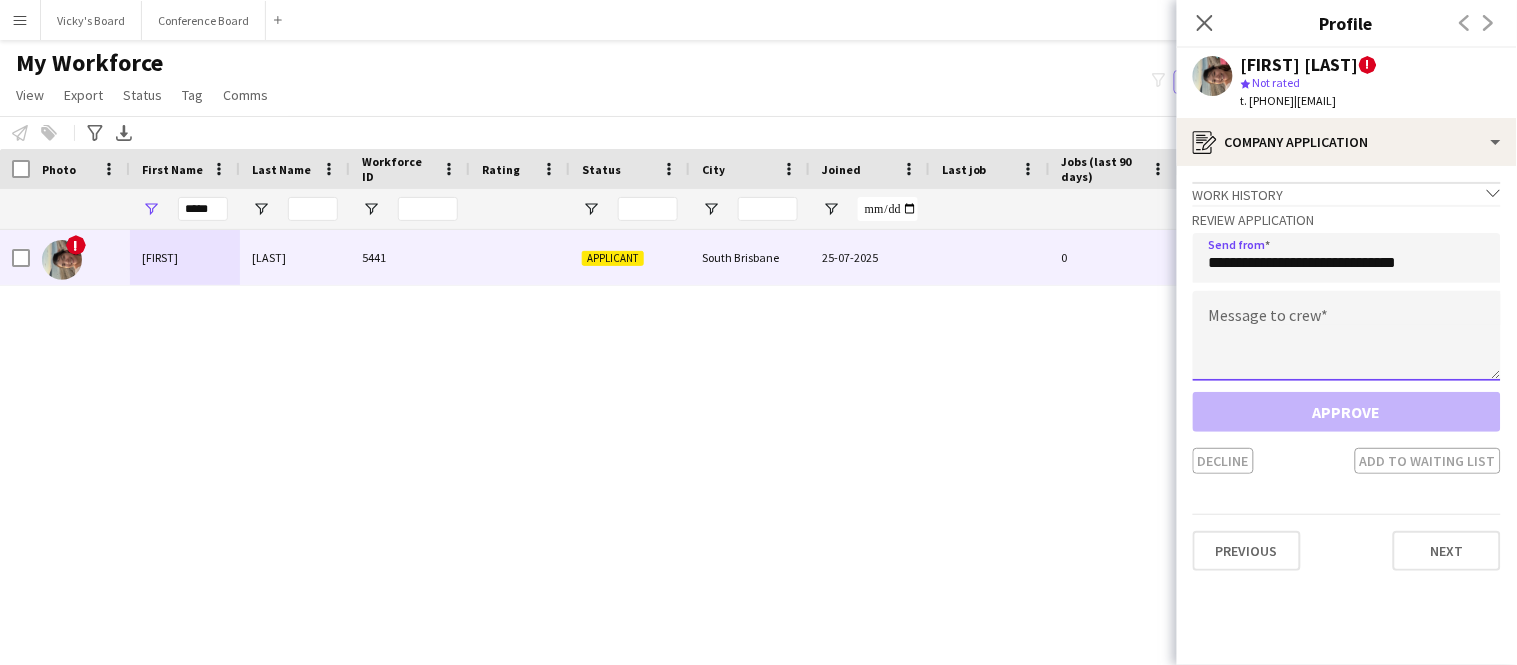click 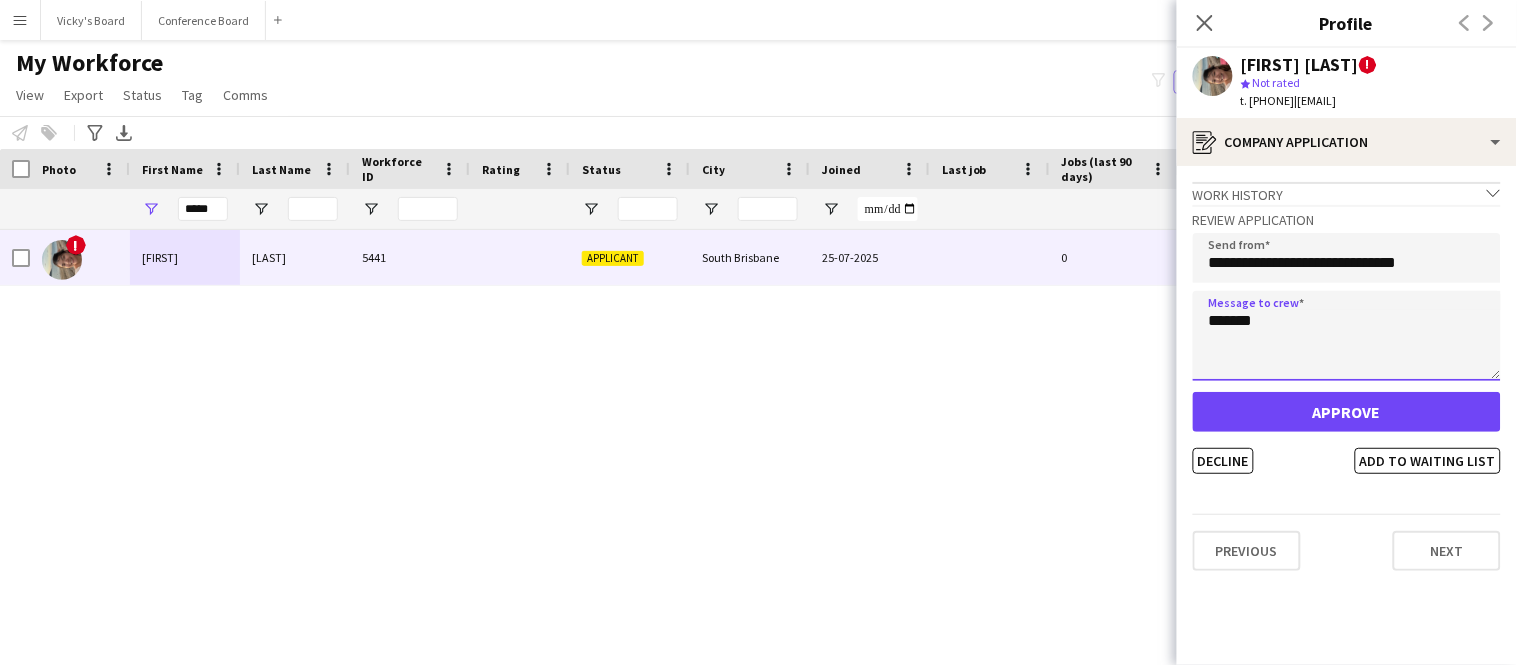 type on "*******" 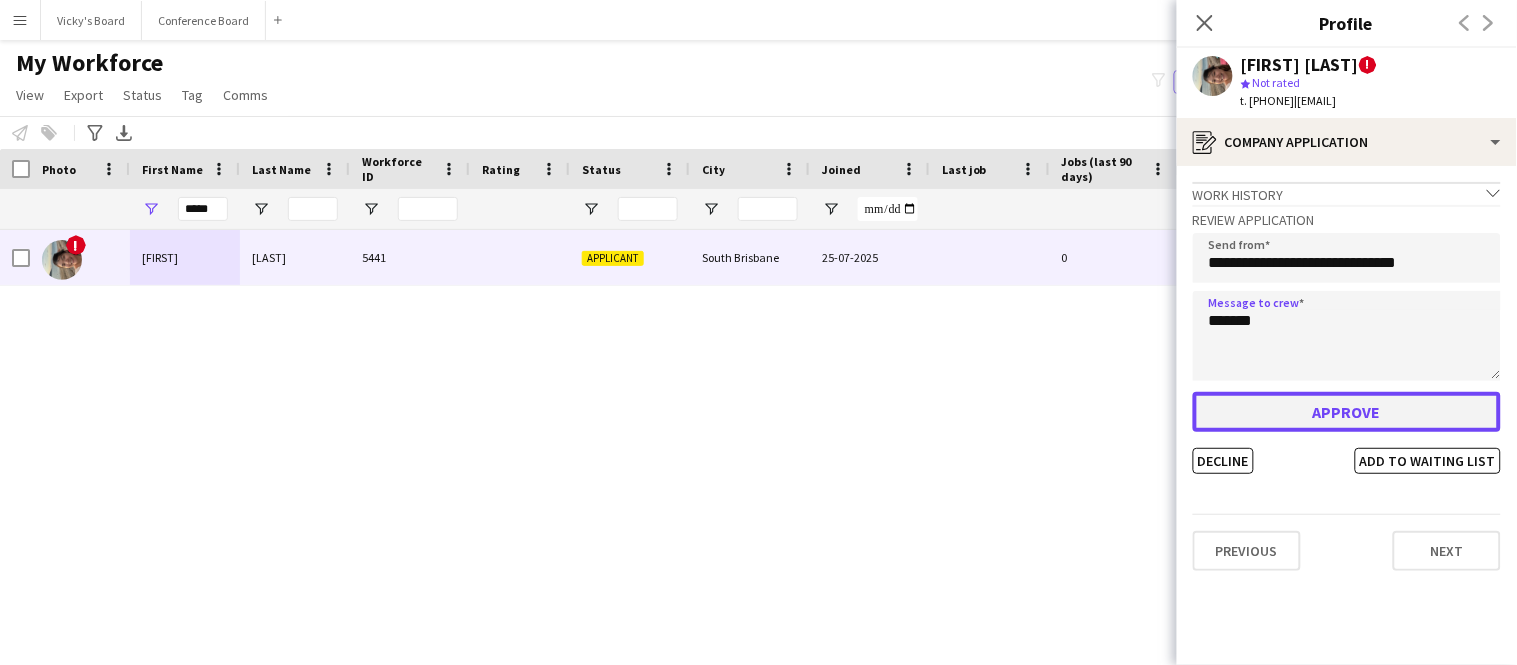 click on "Approve" 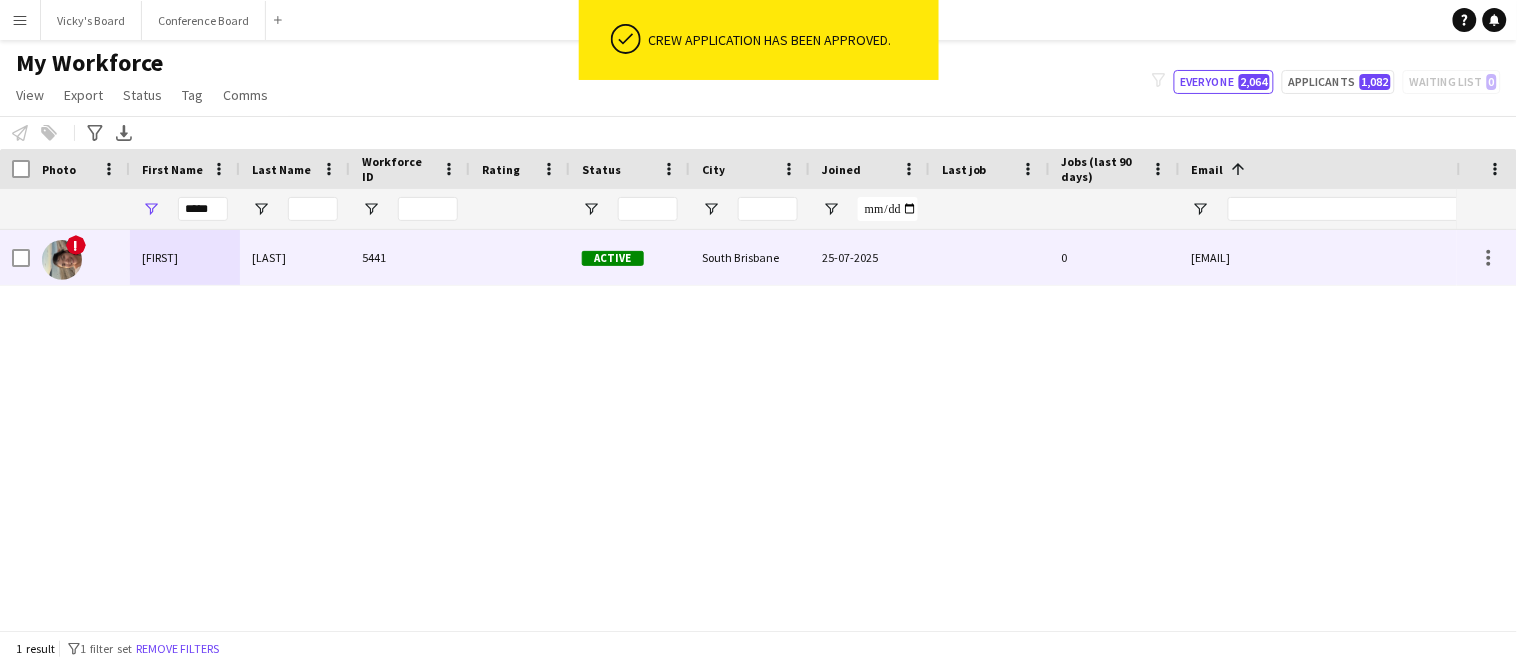 click on "0" at bounding box center [1115, 257] 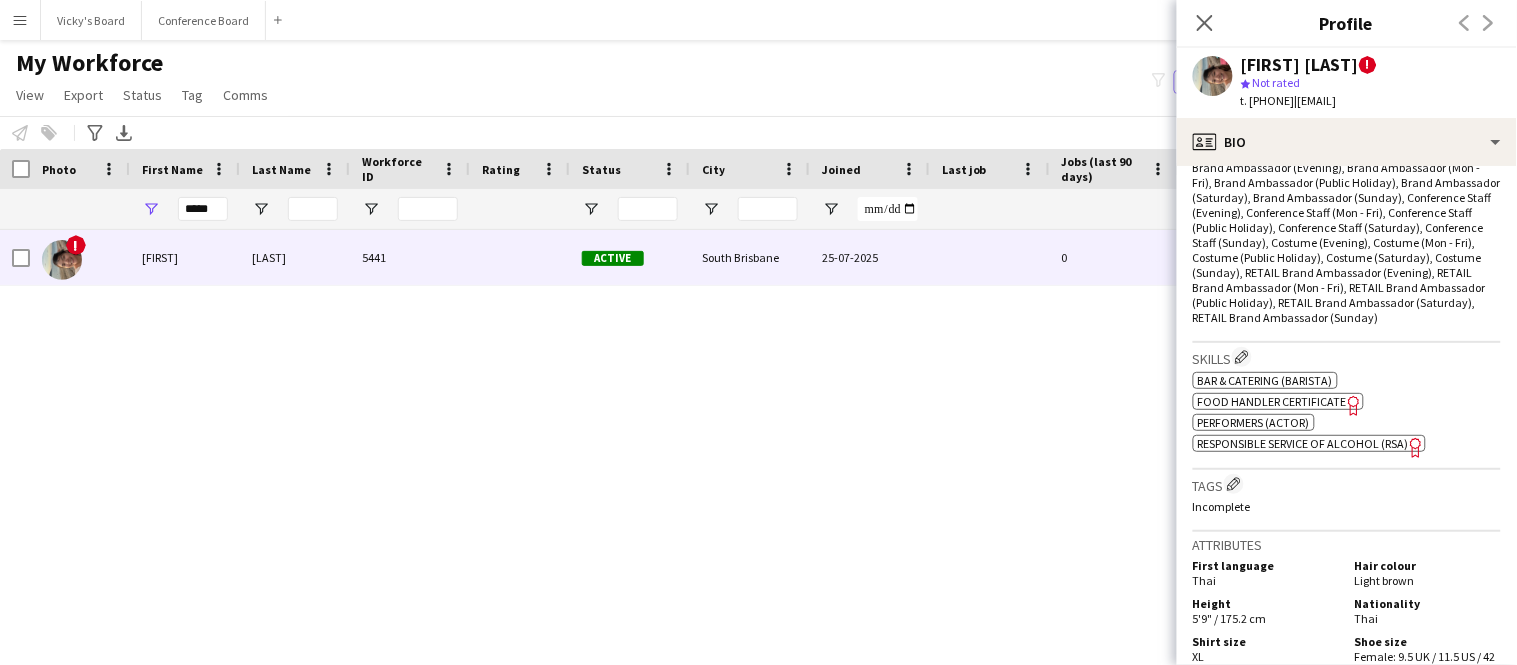 scroll, scrollTop: 1350, scrollLeft: 0, axis: vertical 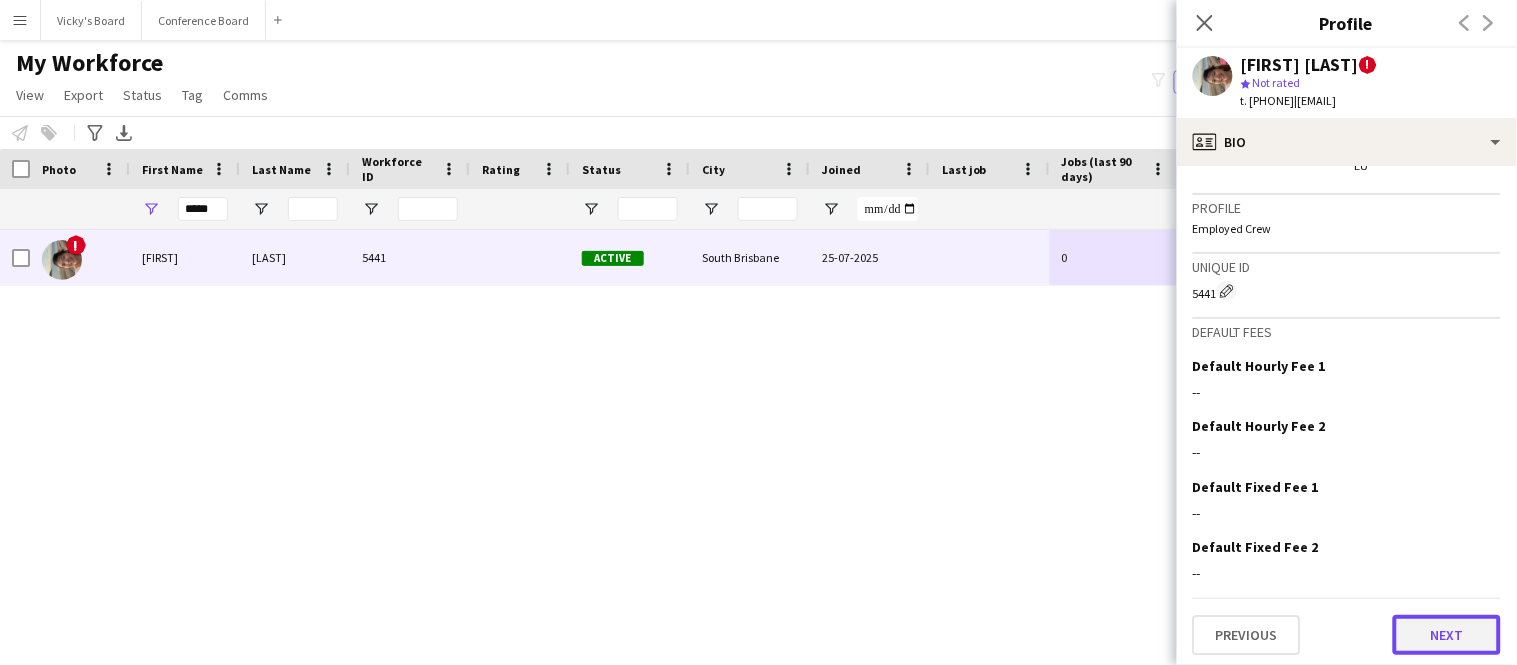 click on "Next" 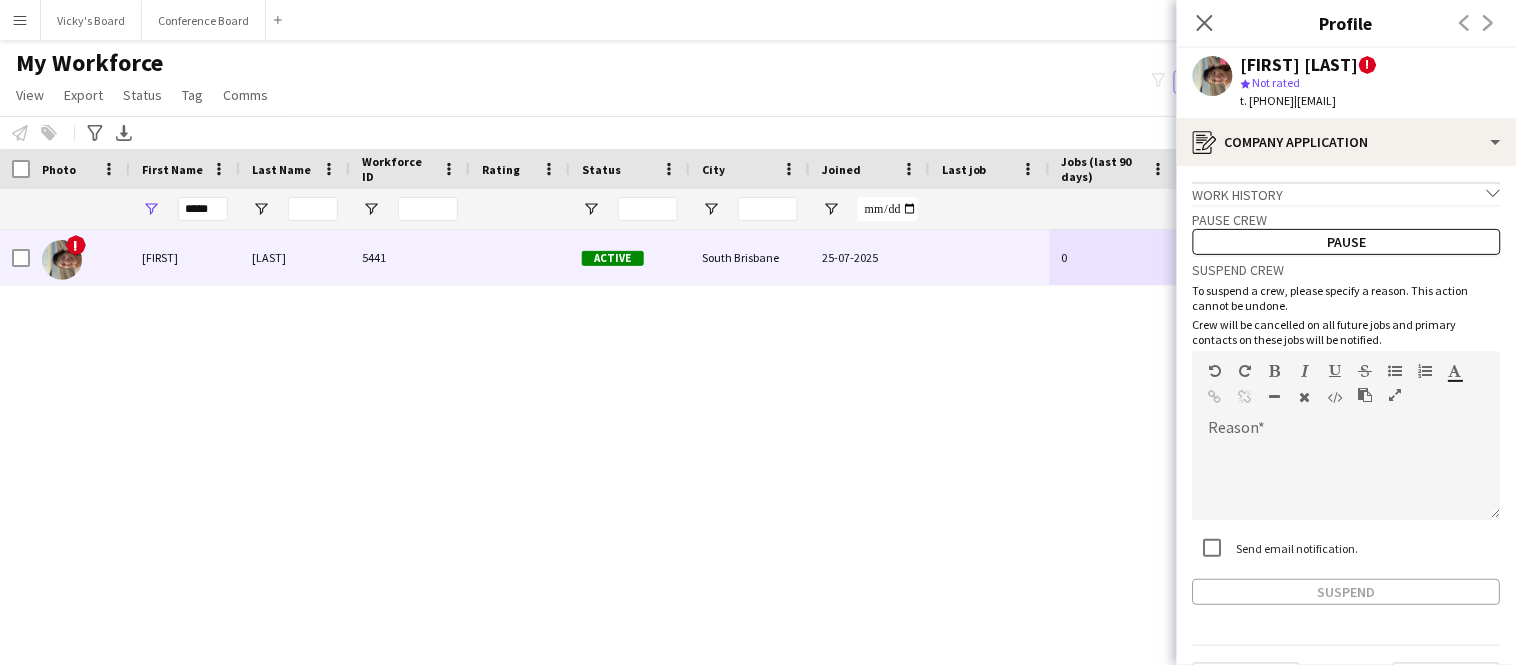 scroll, scrollTop: 51, scrollLeft: 0, axis: vertical 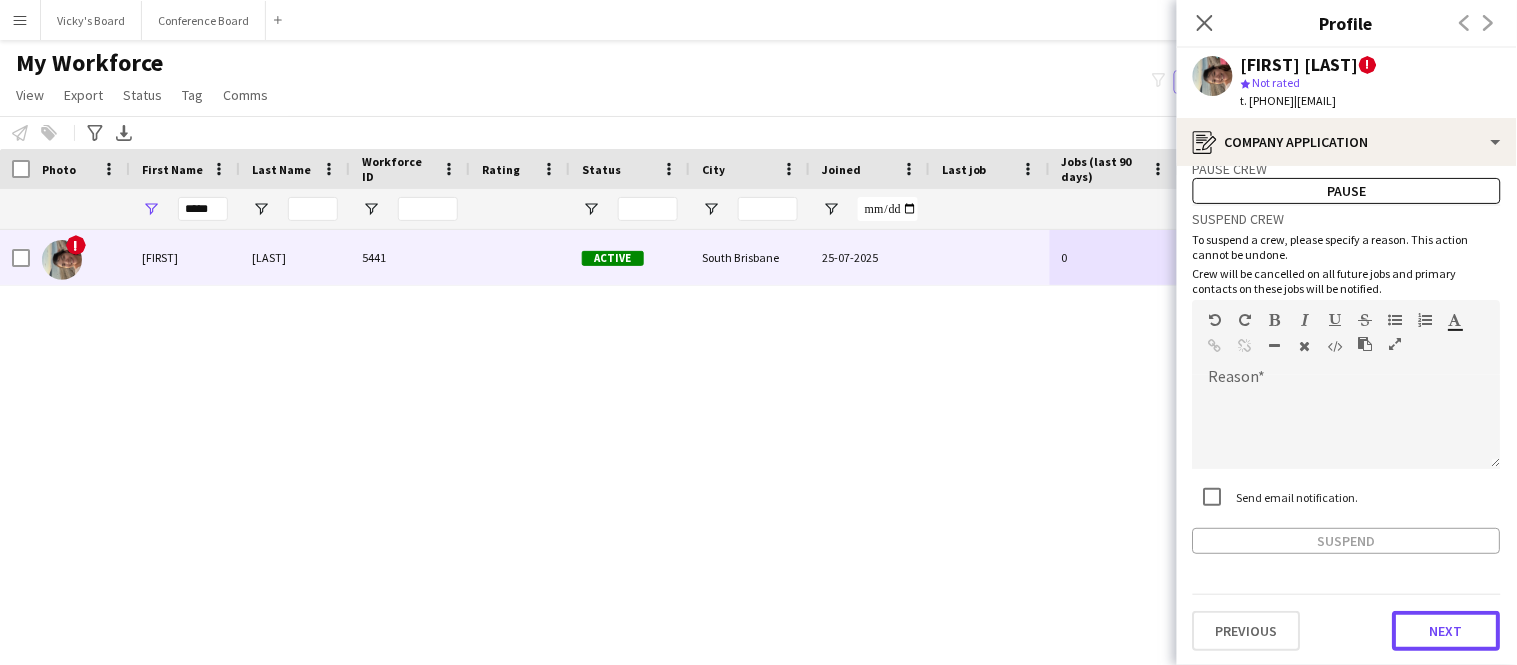 click on "Next" 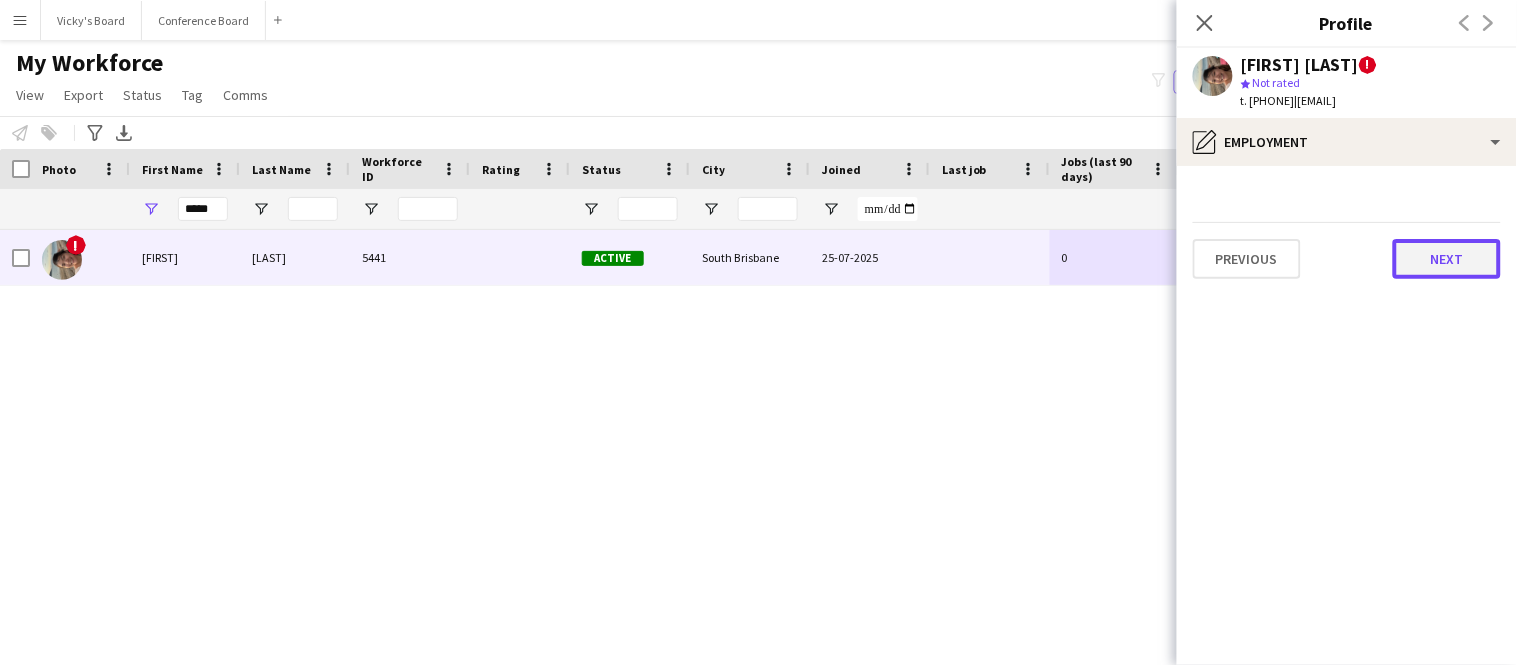 click on "Next" 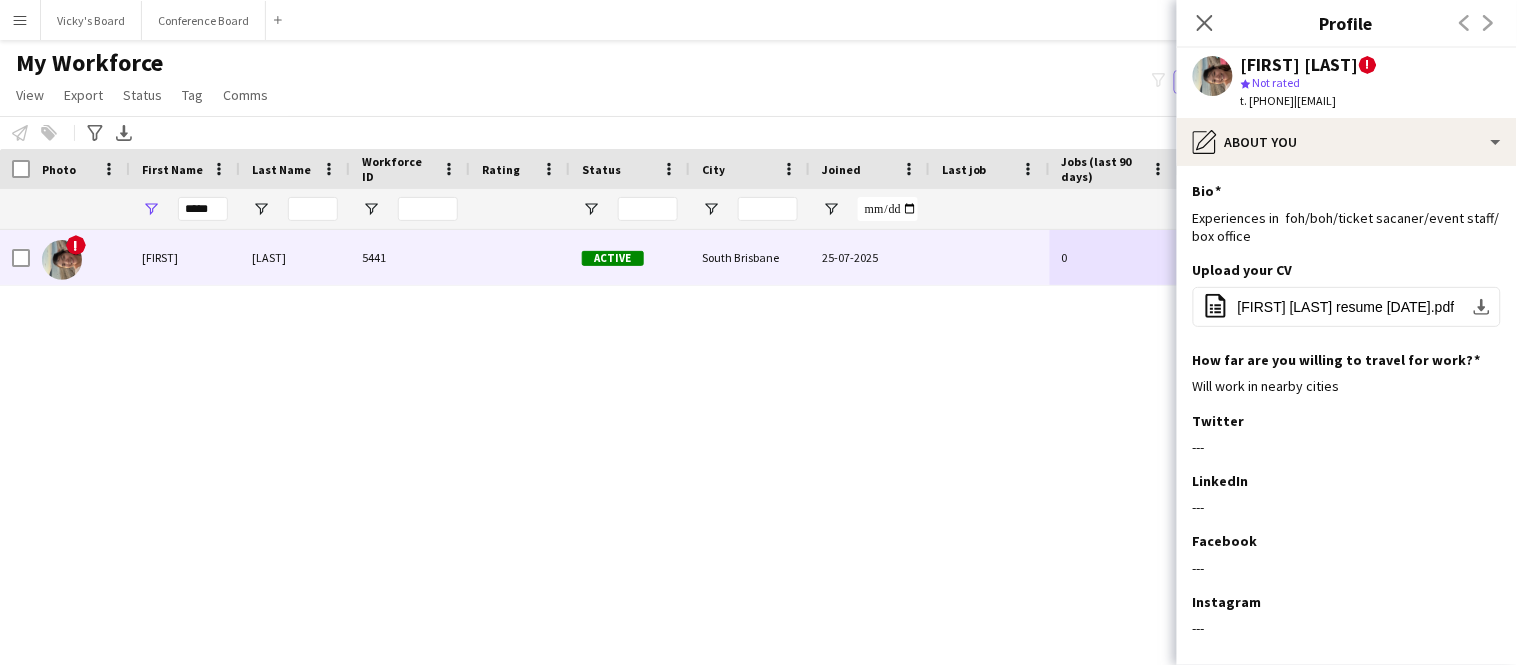 scroll, scrollTop: 98, scrollLeft: 0, axis: vertical 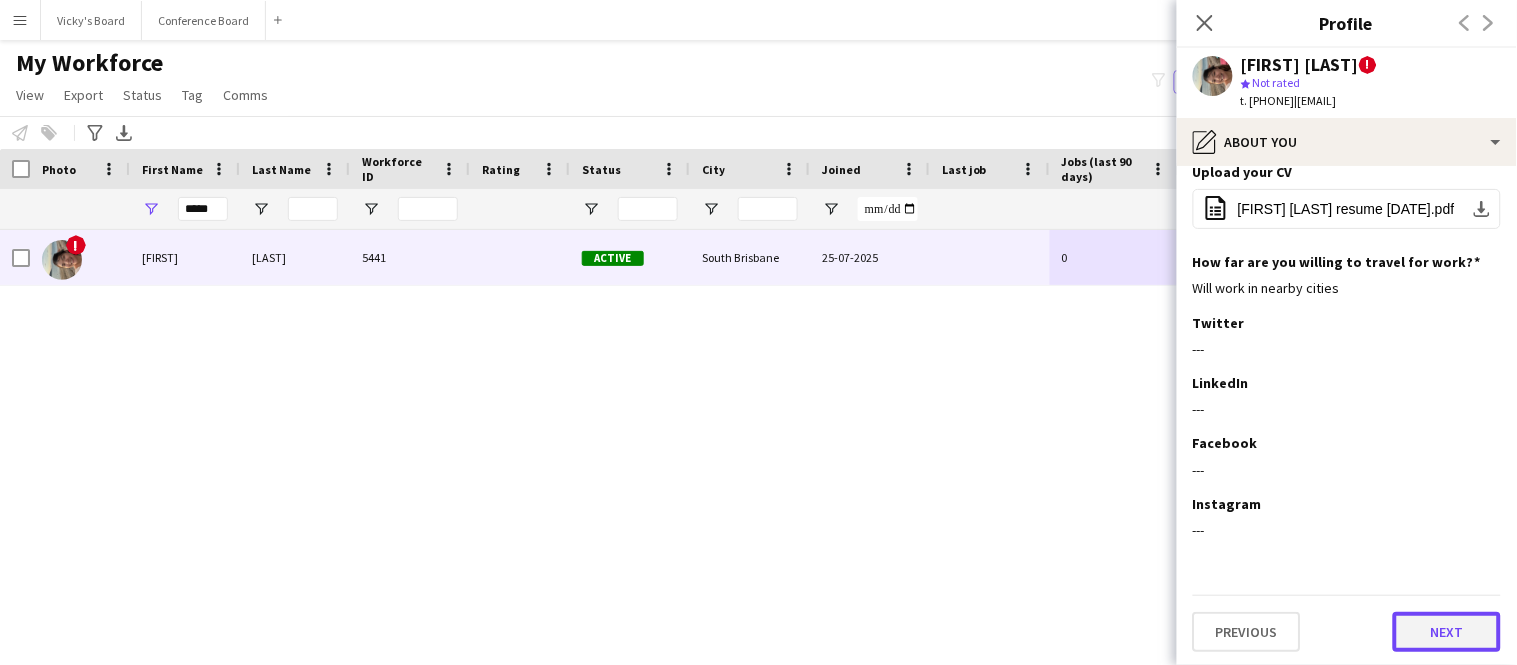 click on "Next" 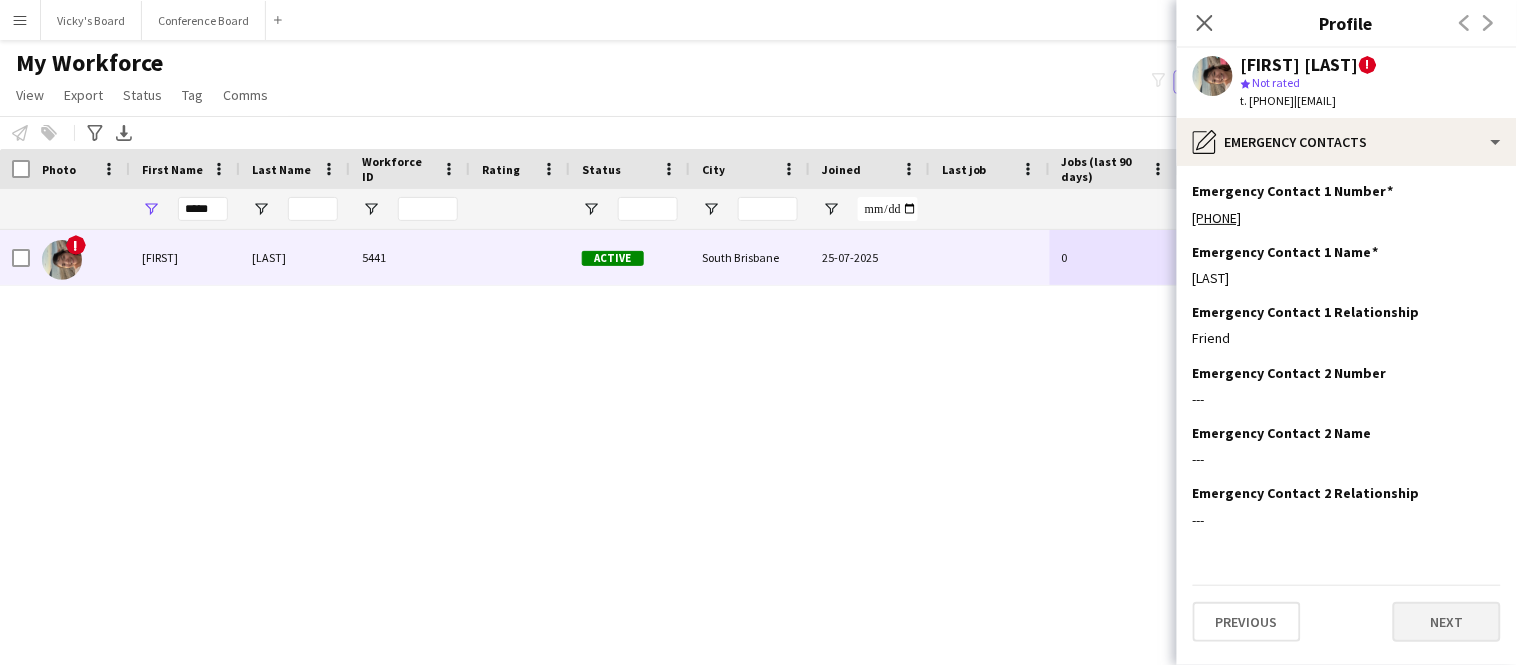 scroll, scrollTop: 0, scrollLeft: 0, axis: both 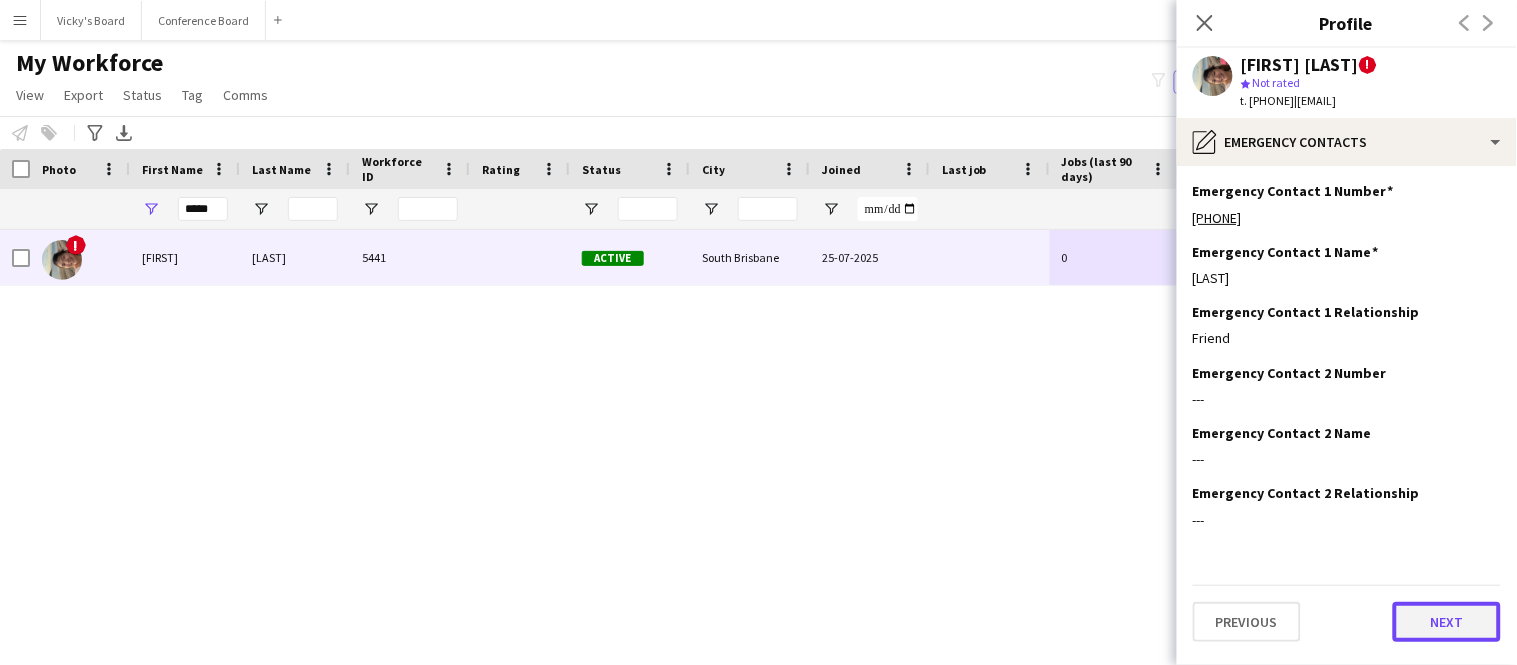 click on "Next" 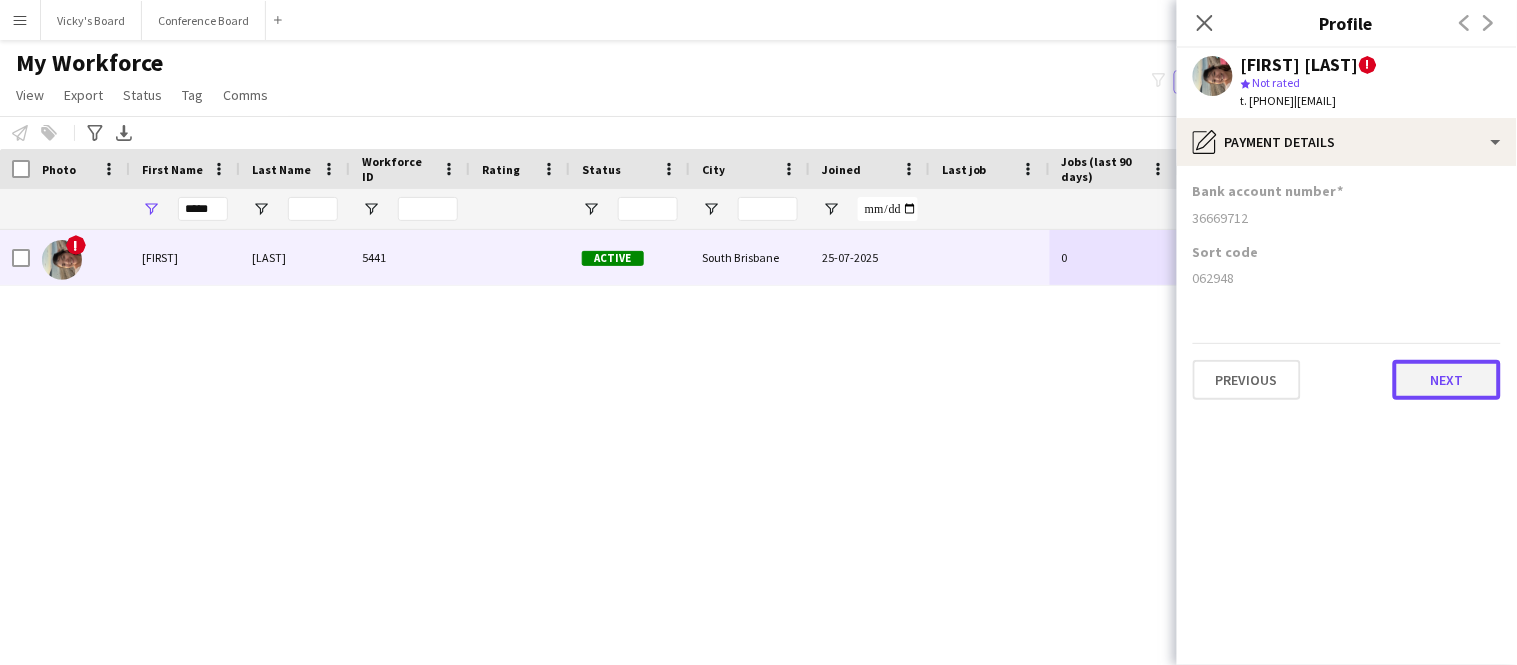 click on "Next" 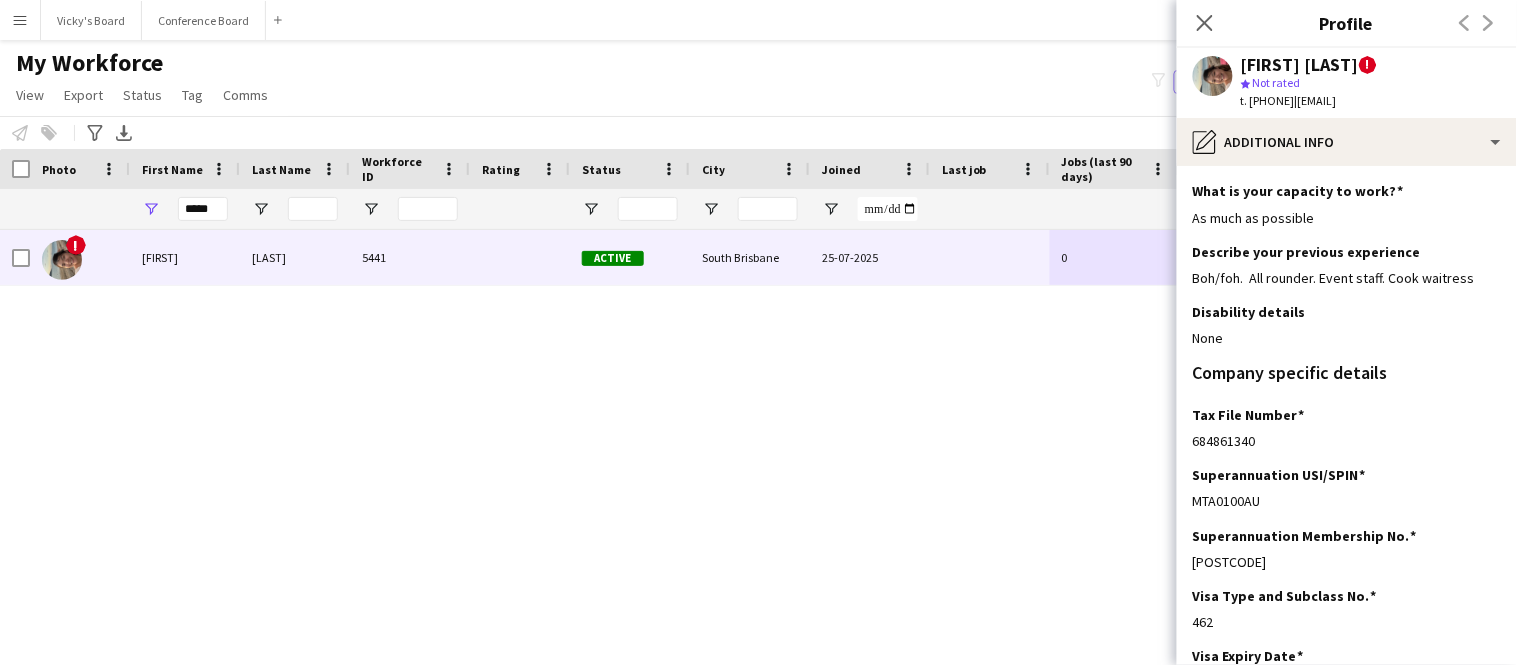 scroll, scrollTop: 153, scrollLeft: 0, axis: vertical 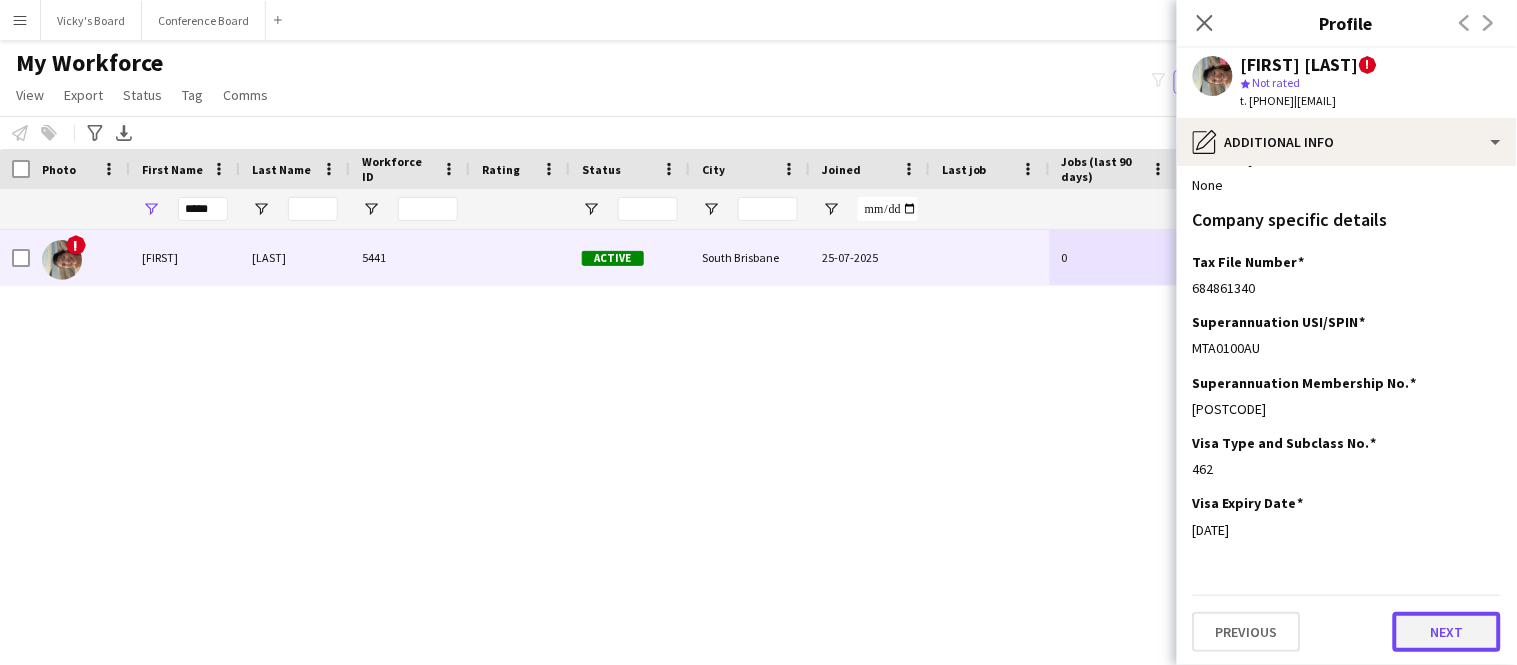 click on "Next" 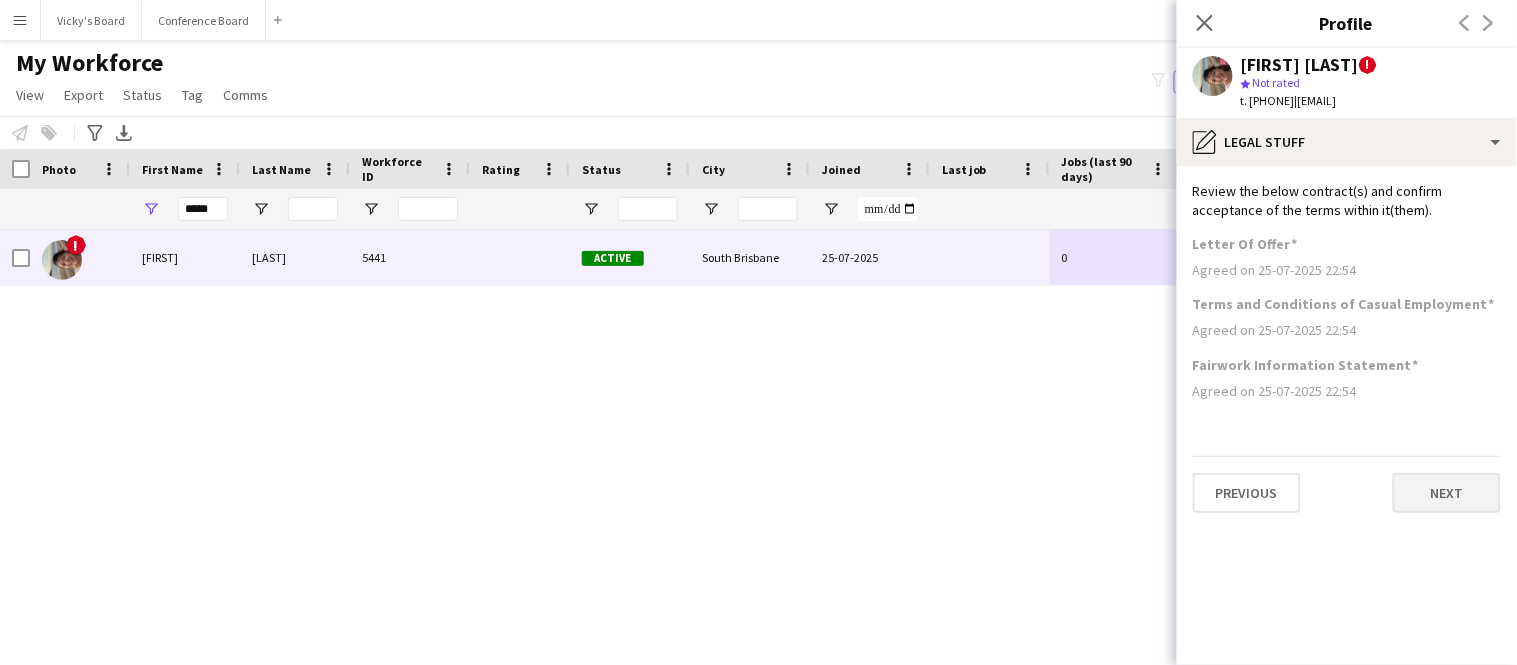 scroll, scrollTop: 0, scrollLeft: 0, axis: both 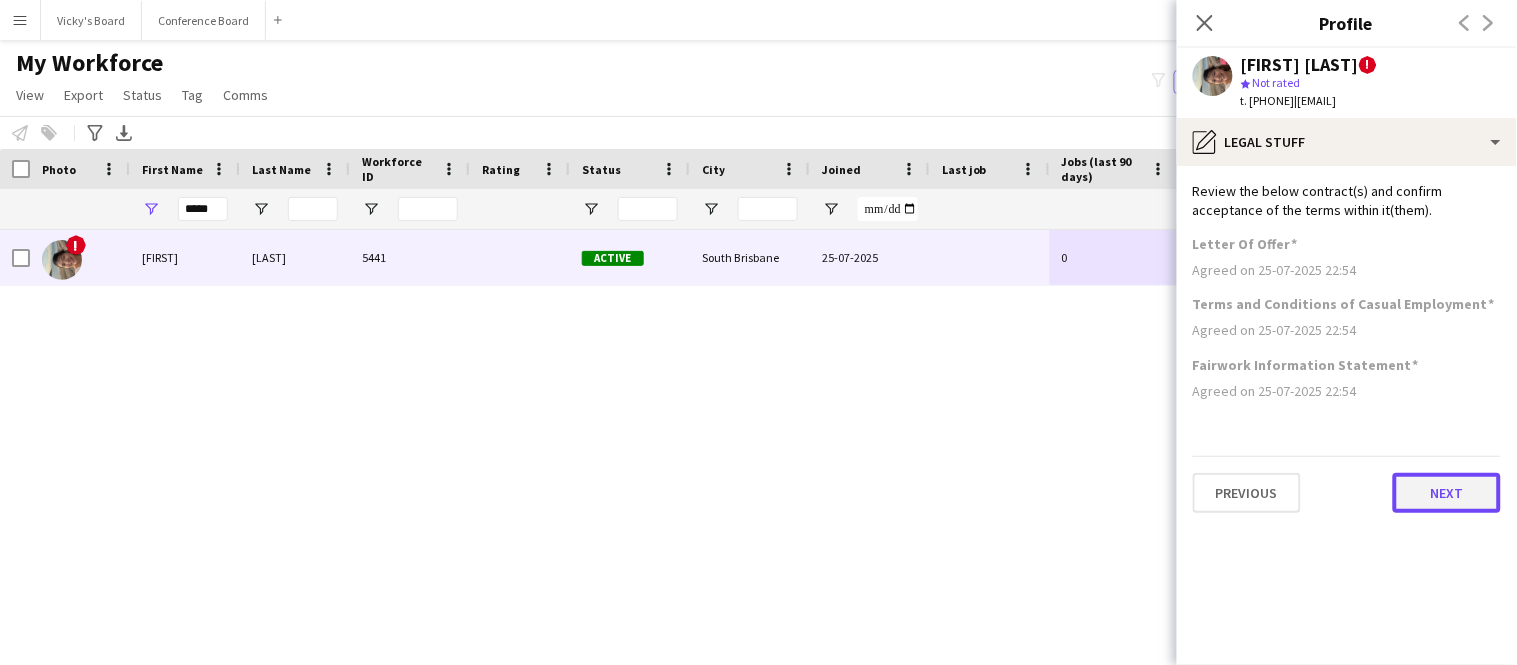 click on "Next" 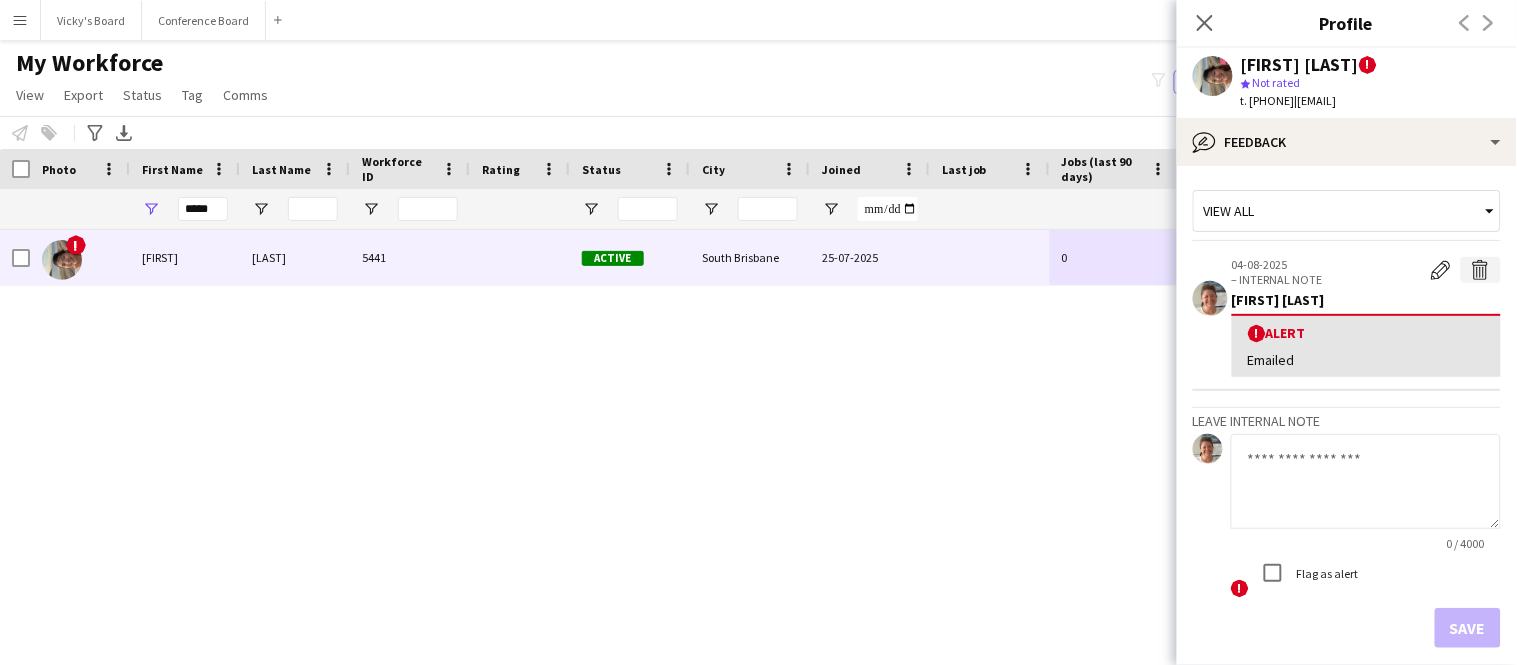 click on "Delete alert" 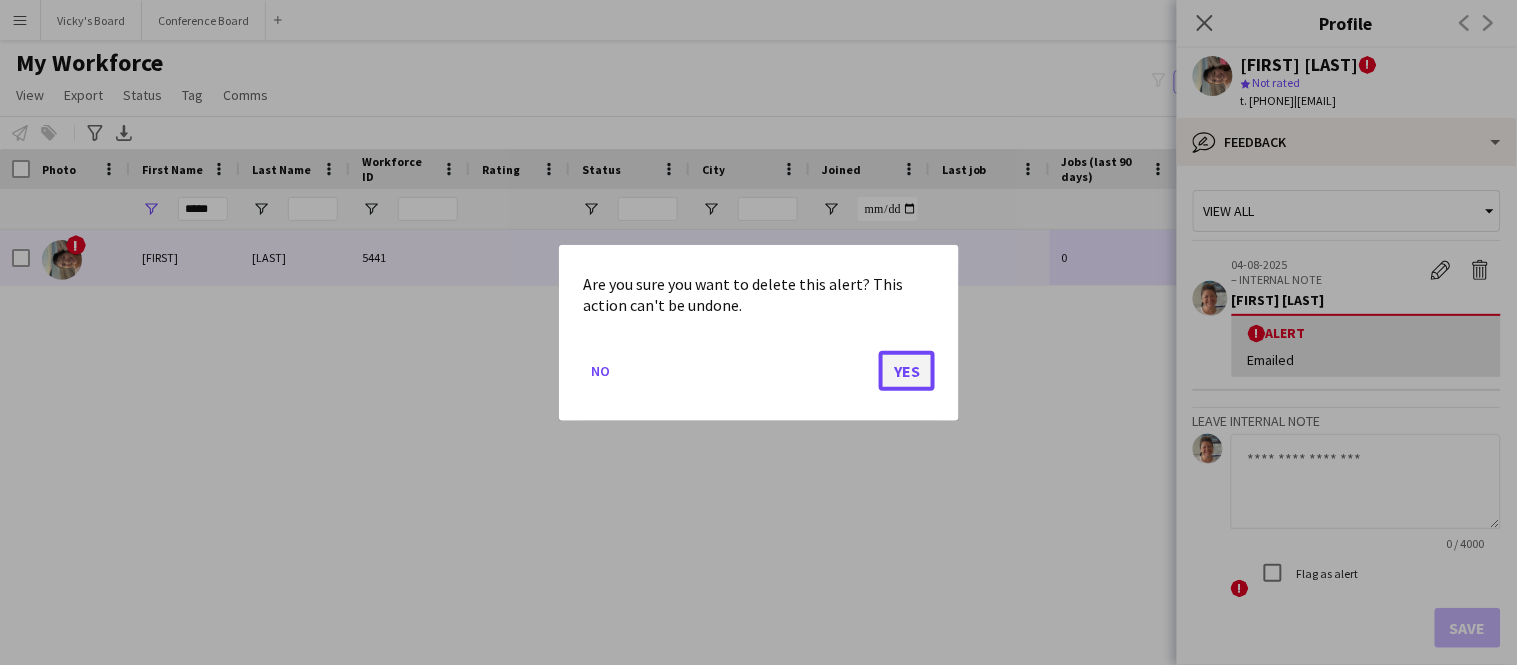 click on "Yes" 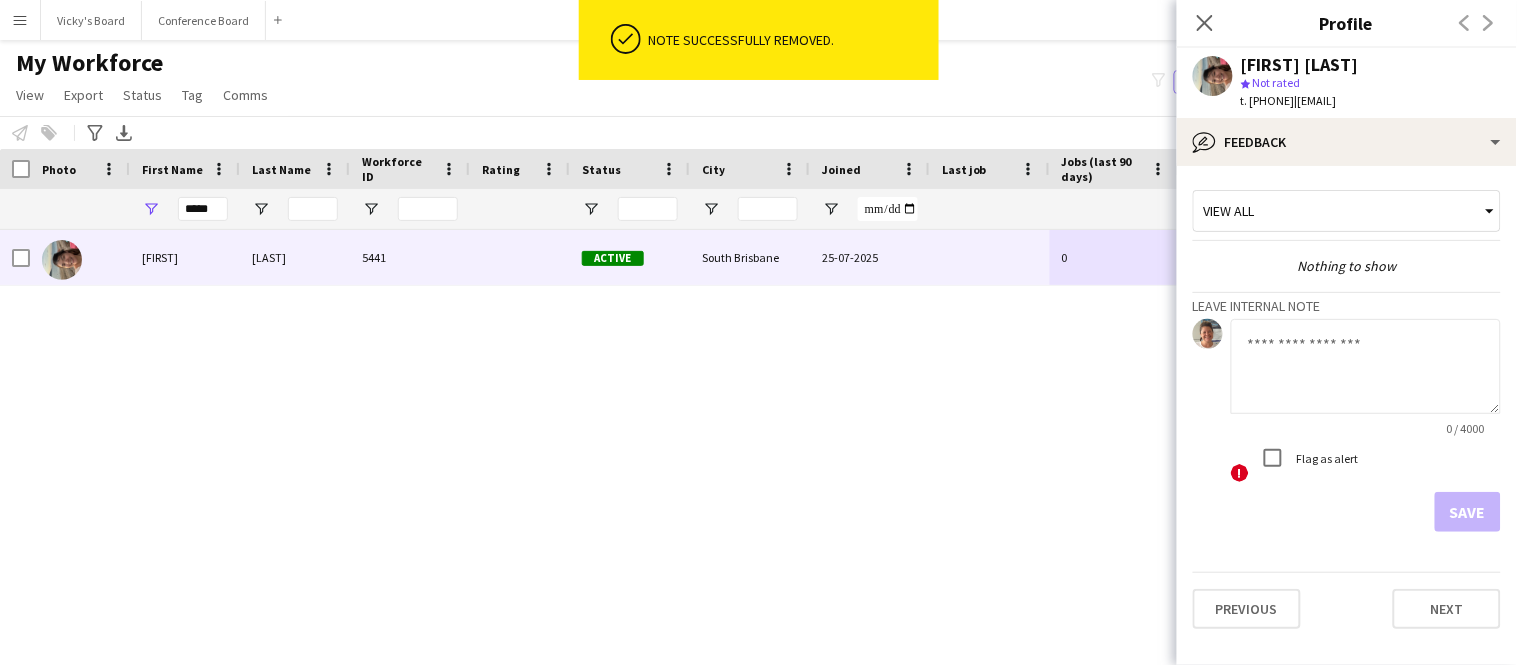 click 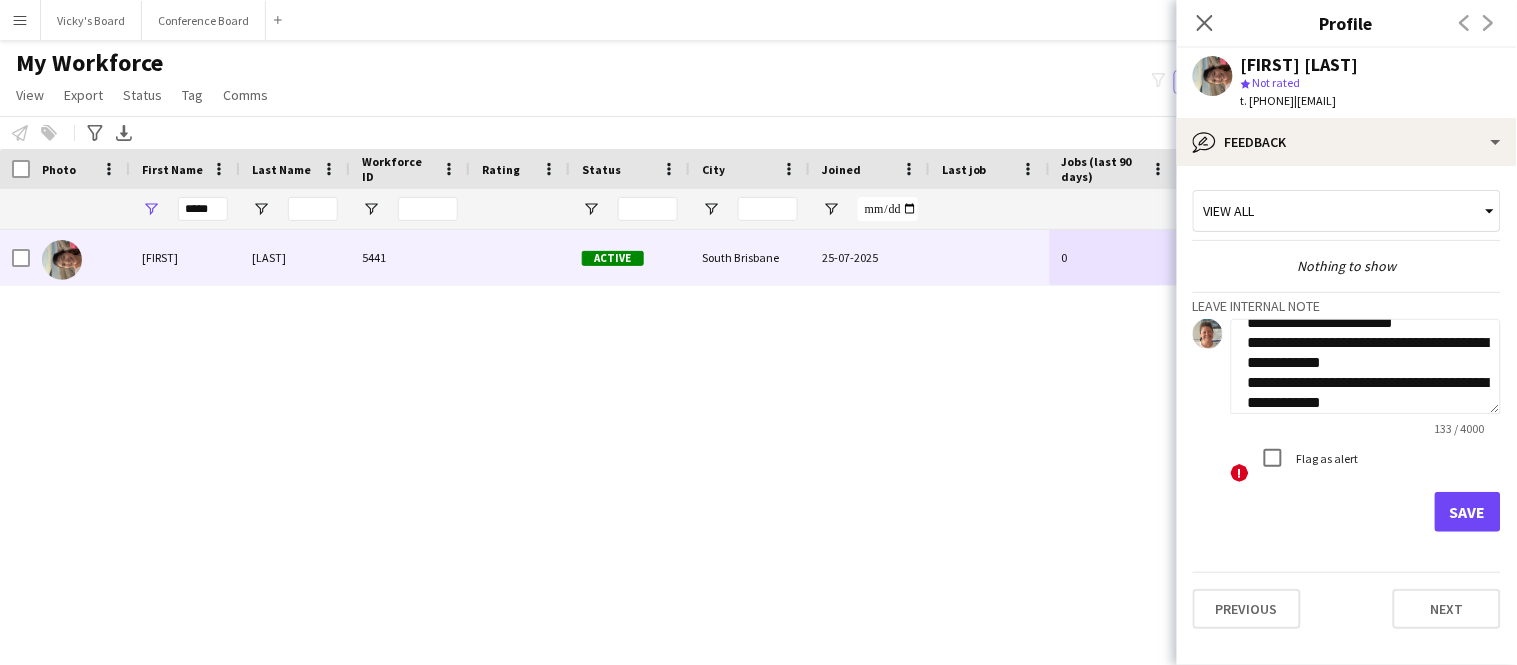 scroll, scrollTop: 41, scrollLeft: 0, axis: vertical 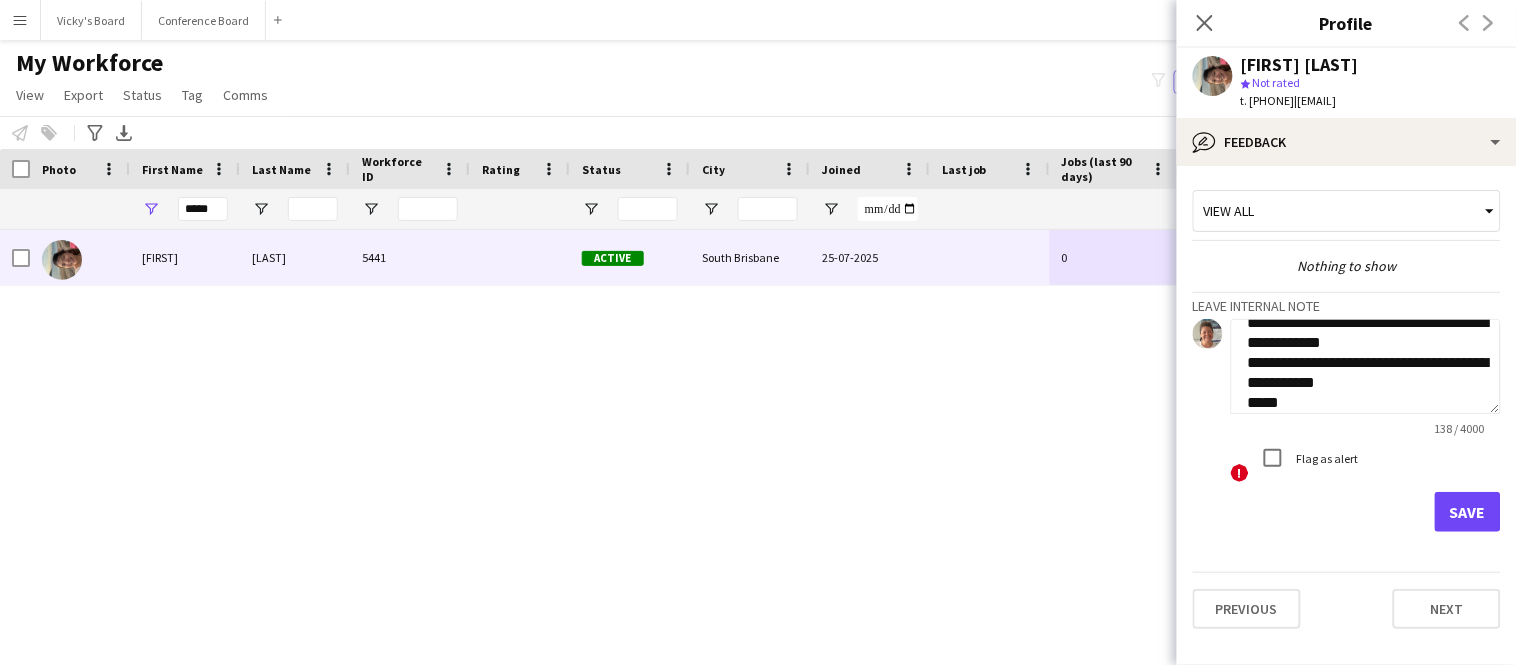 type on "**********" 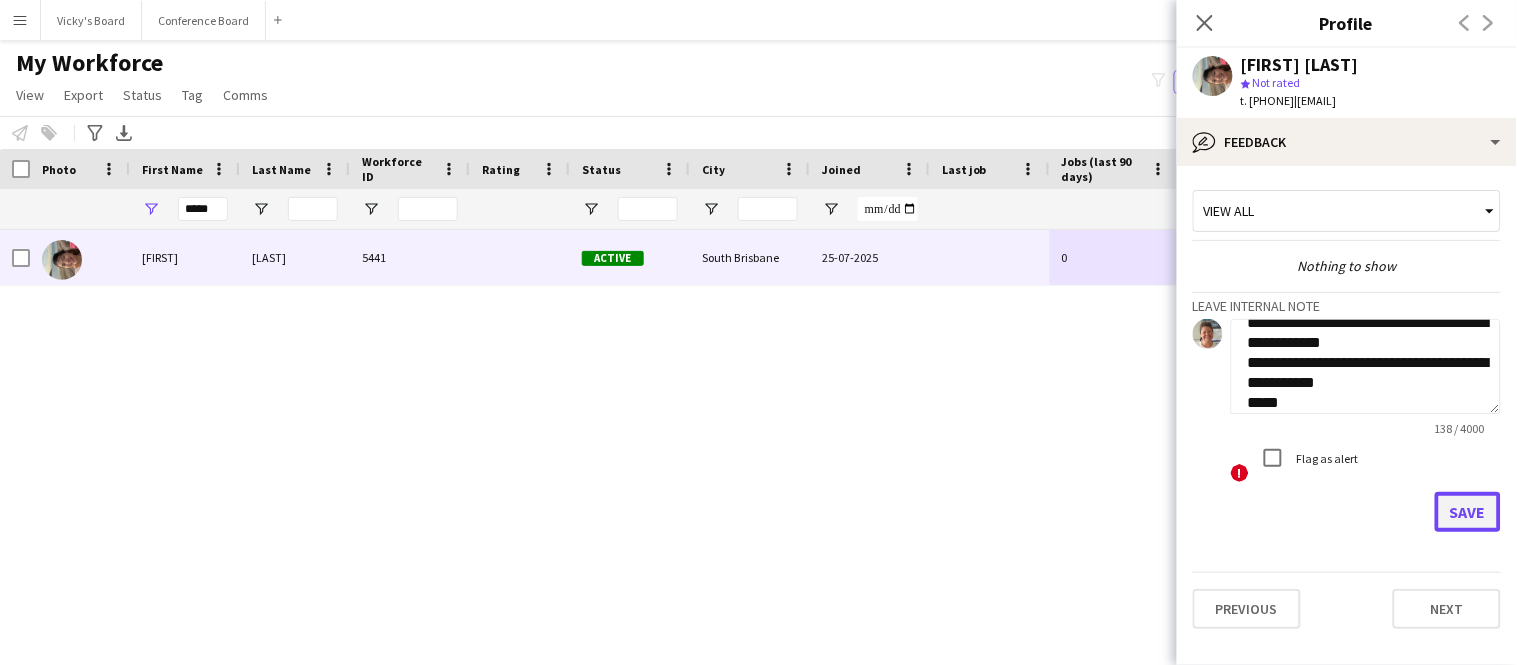click on "Save" 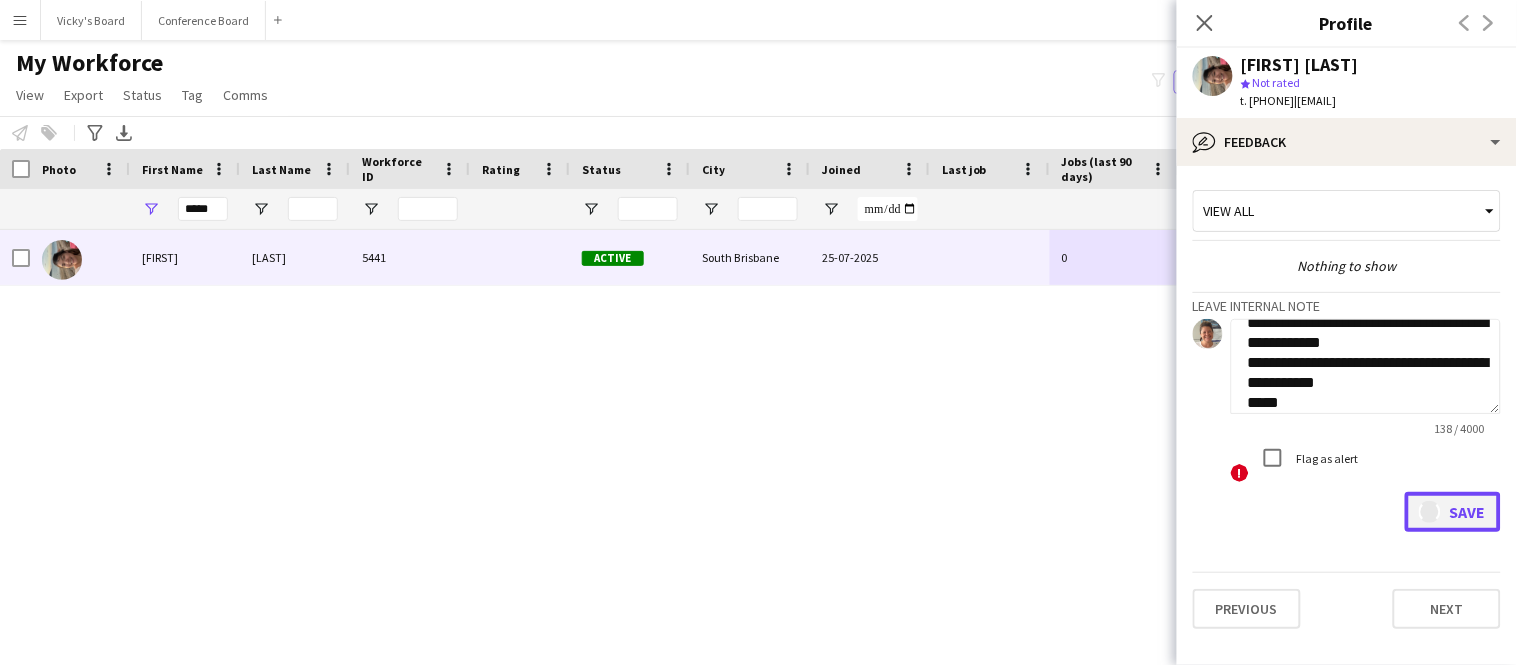 type 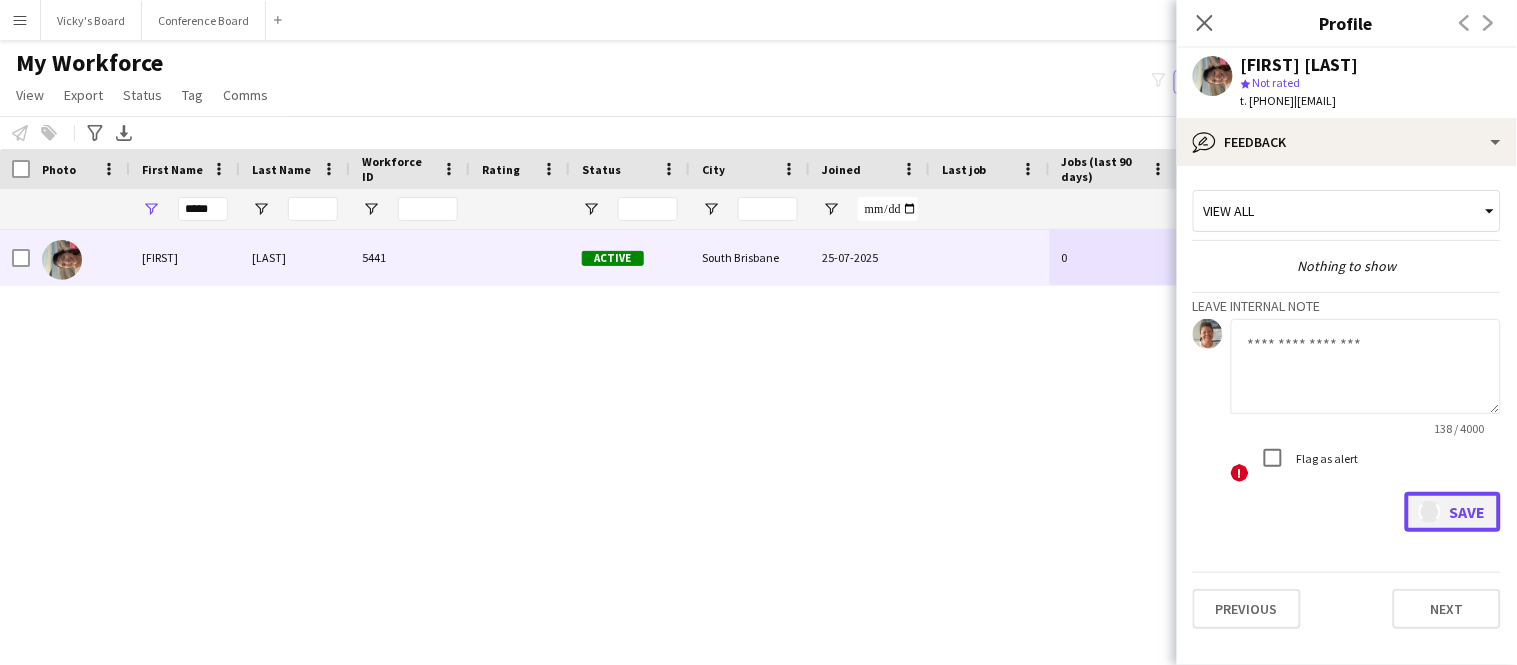 scroll, scrollTop: 0, scrollLeft: 0, axis: both 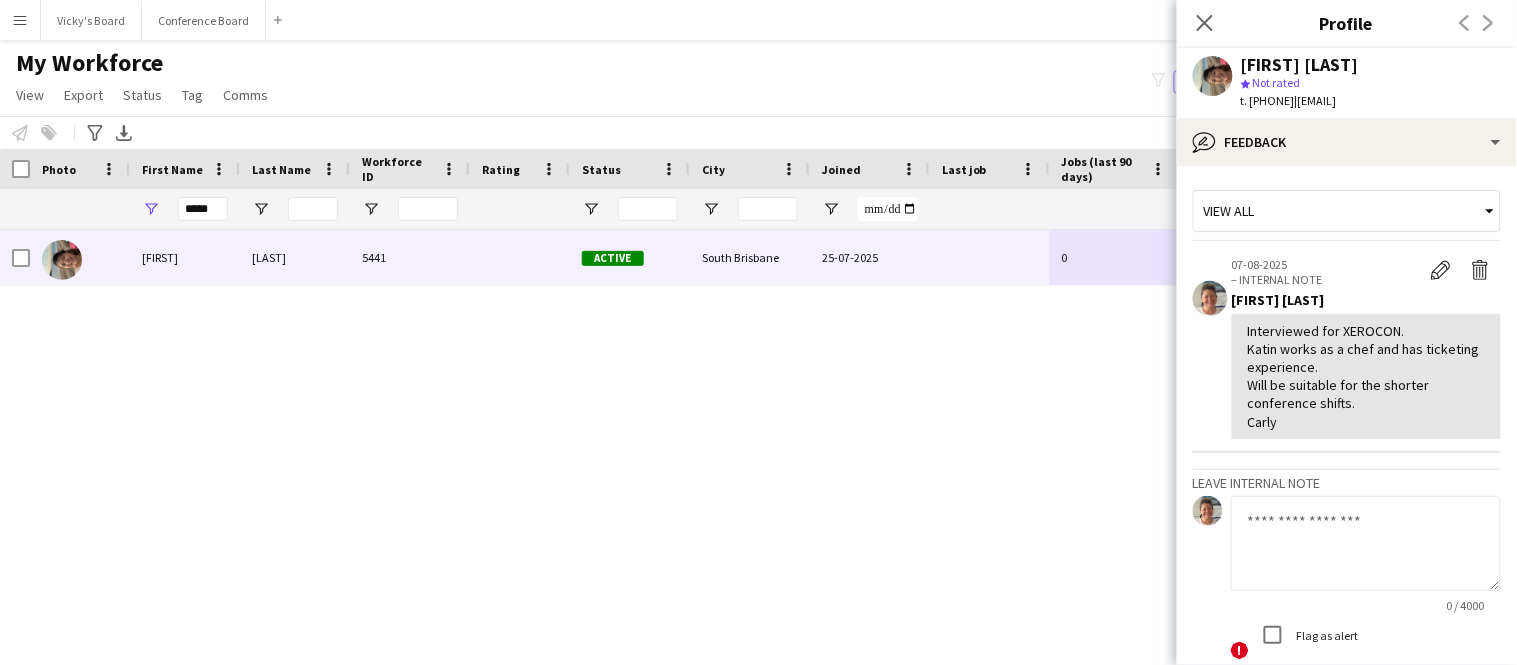 drag, startPoint x: 1329, startPoint y: 102, endPoint x: 1482, endPoint y: 103, distance: 153.00327 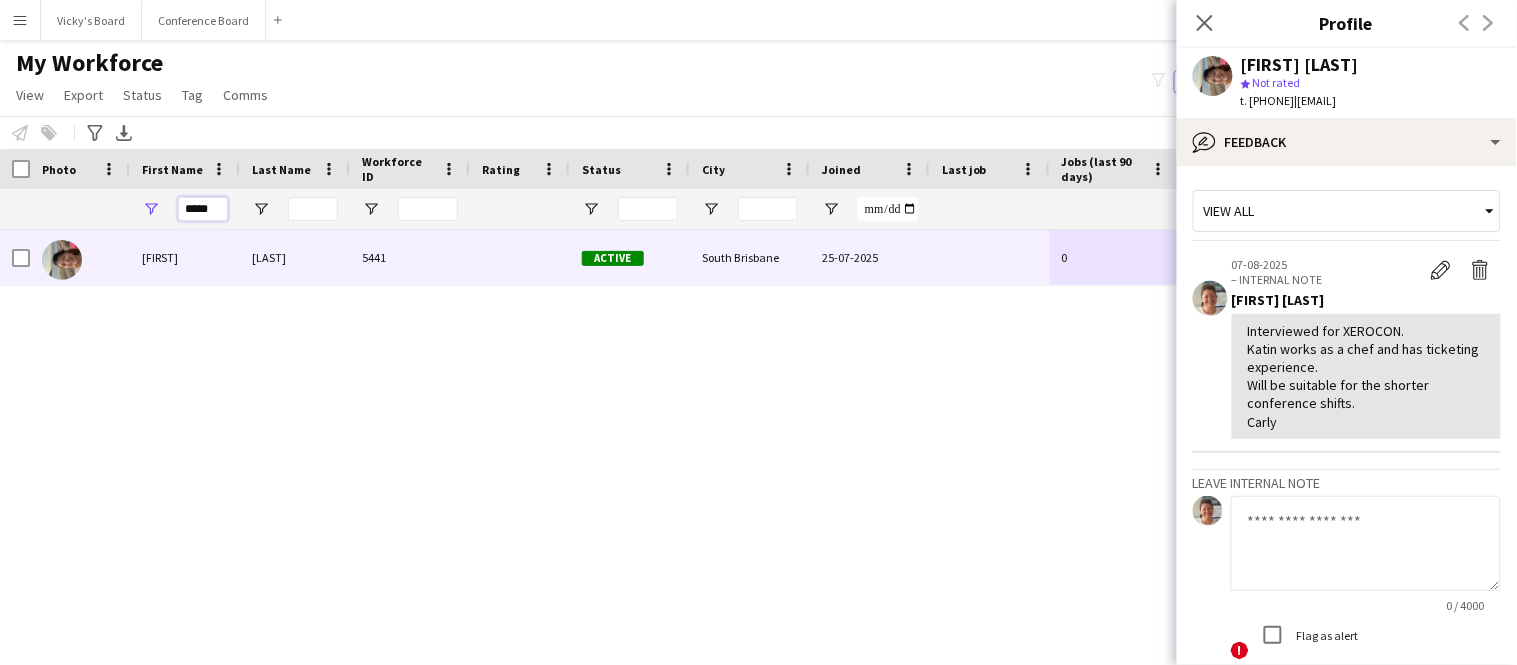 click on "*****" at bounding box center [203, 209] 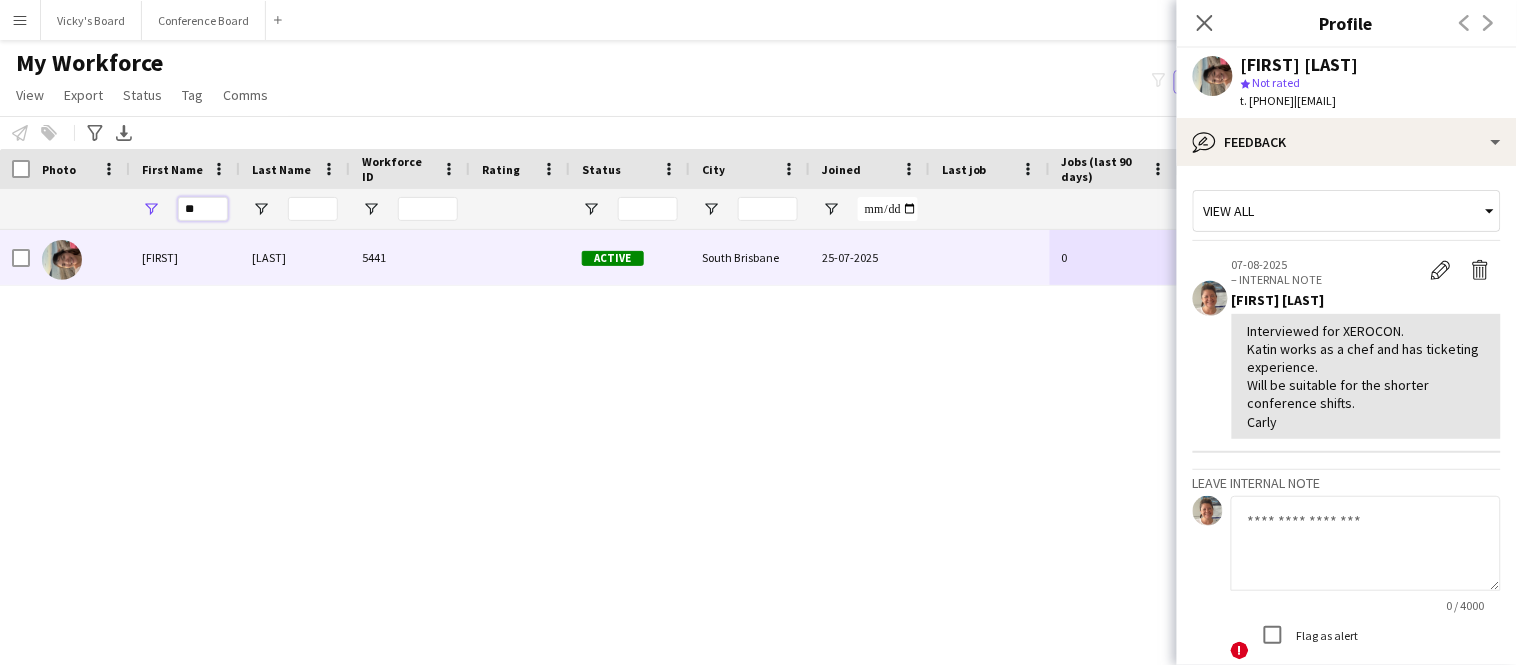 type on "*" 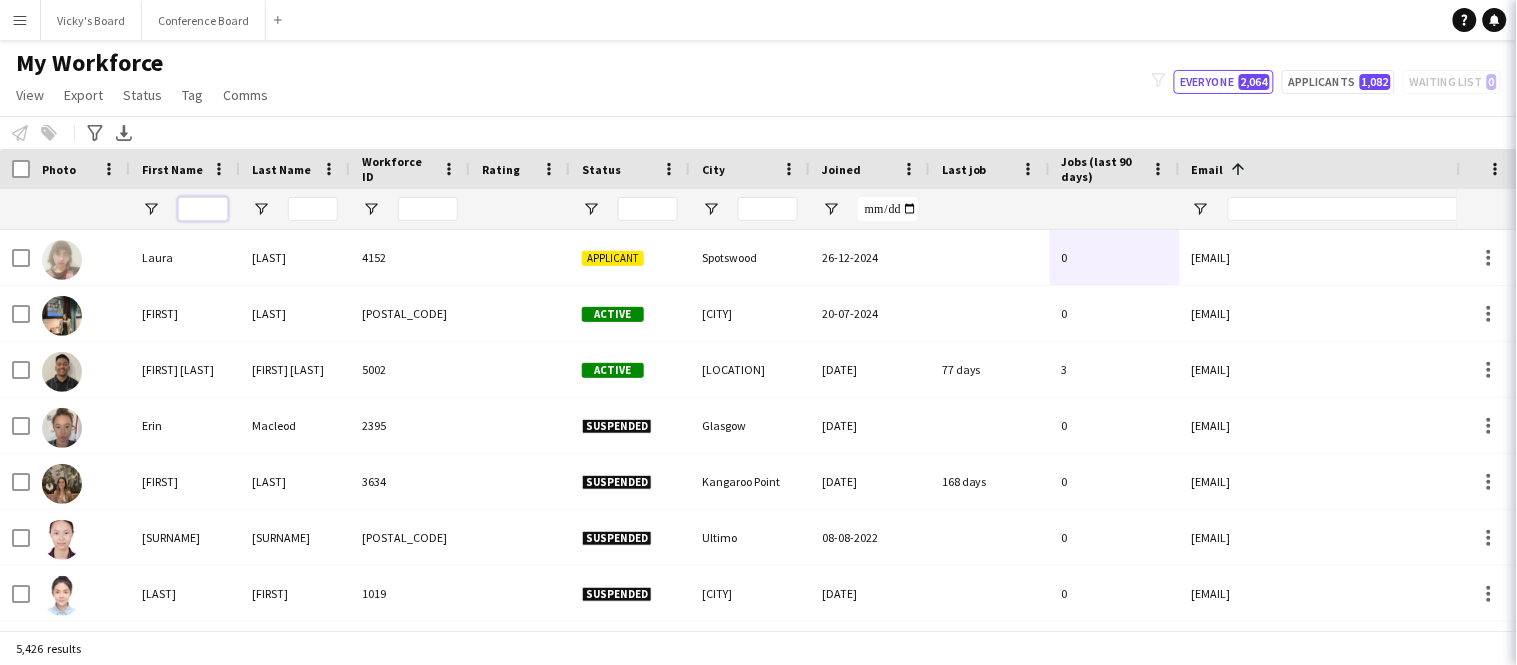 type 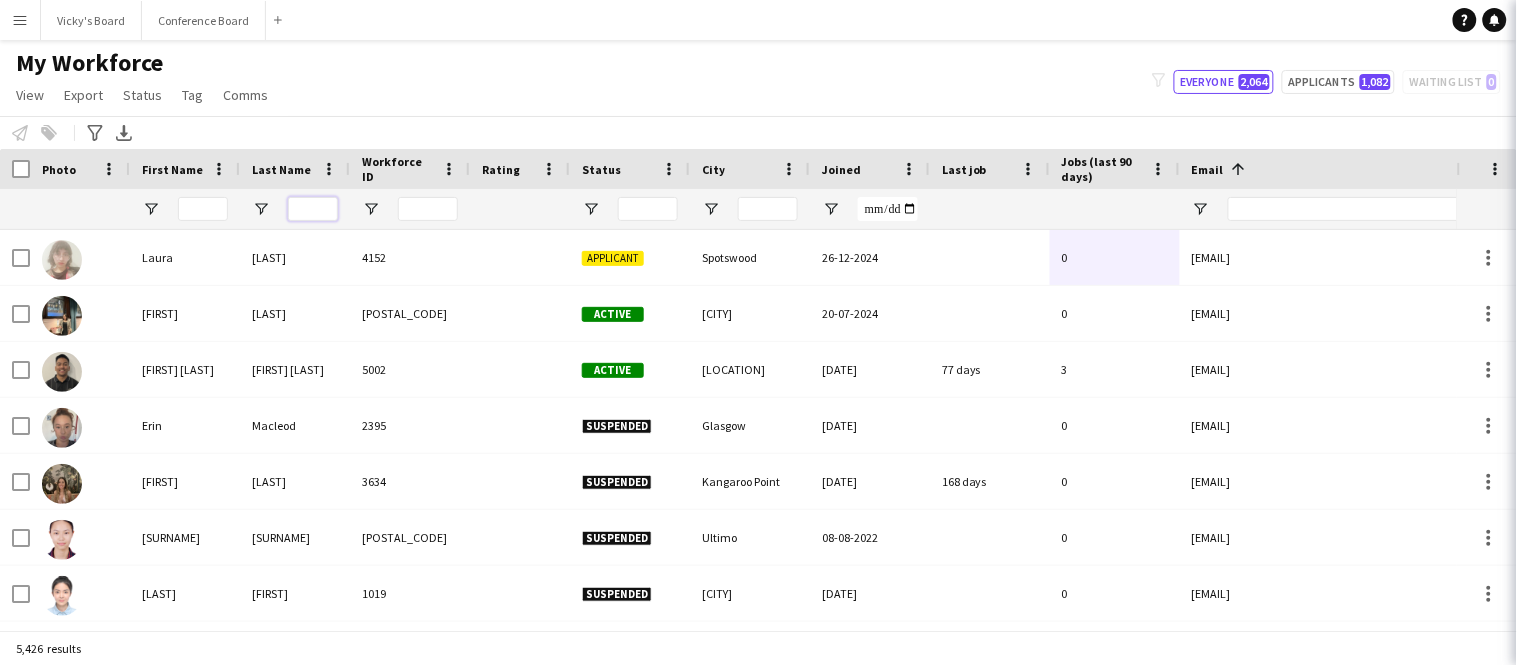 click at bounding box center [313, 209] 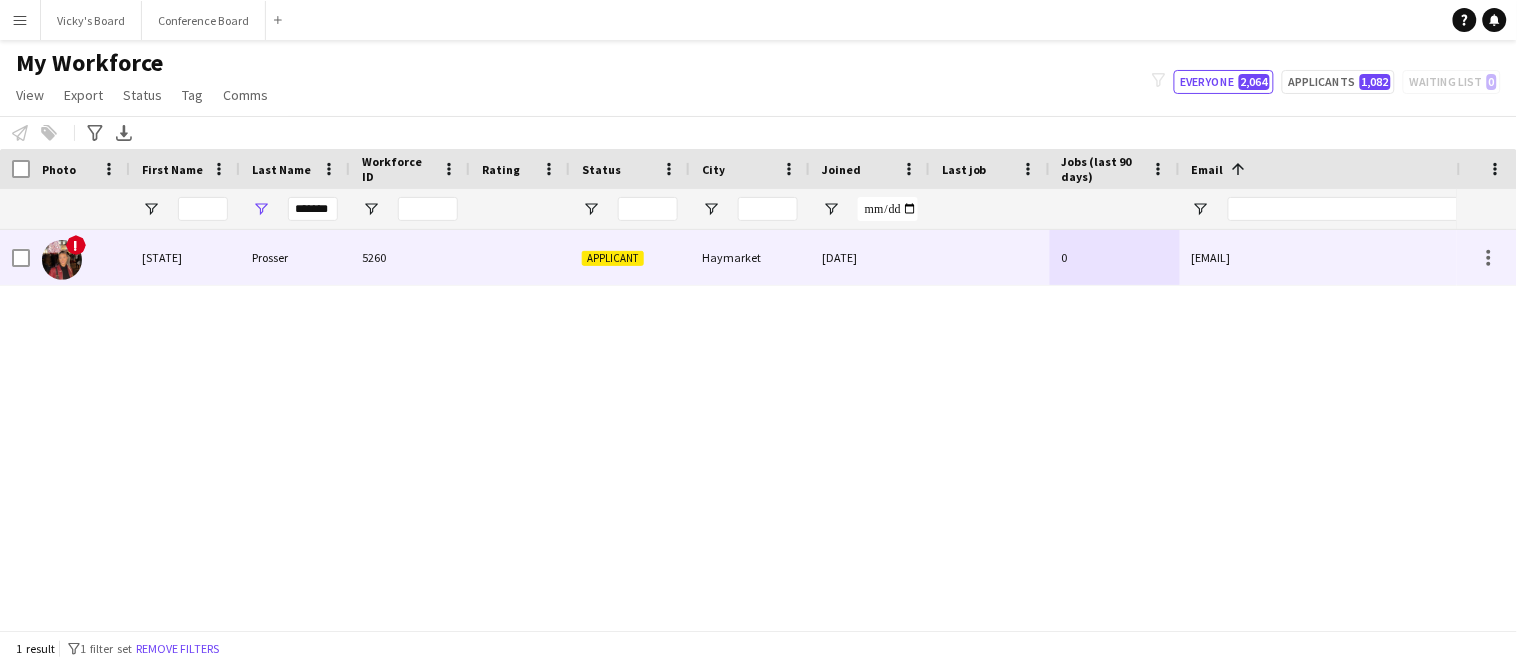 click on "Prosser" at bounding box center (295, 257) 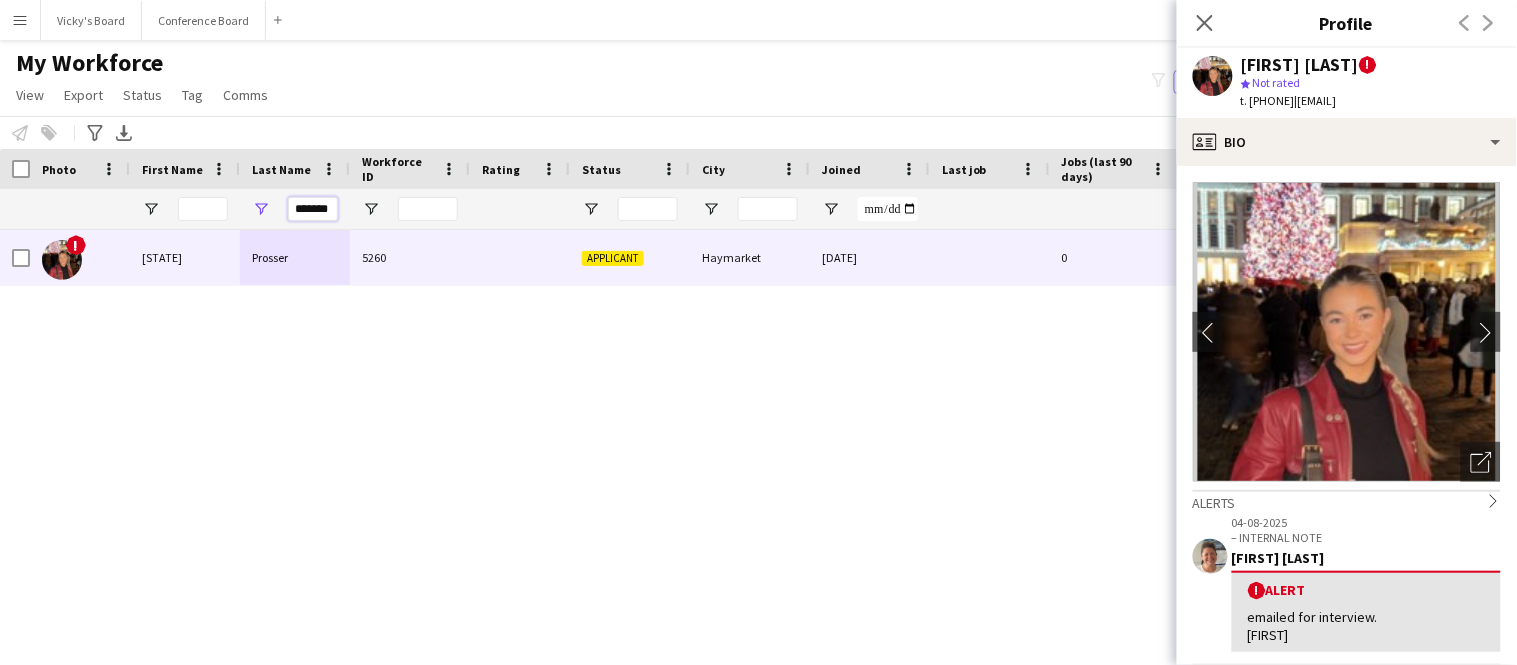 click on "*******" at bounding box center (313, 209) 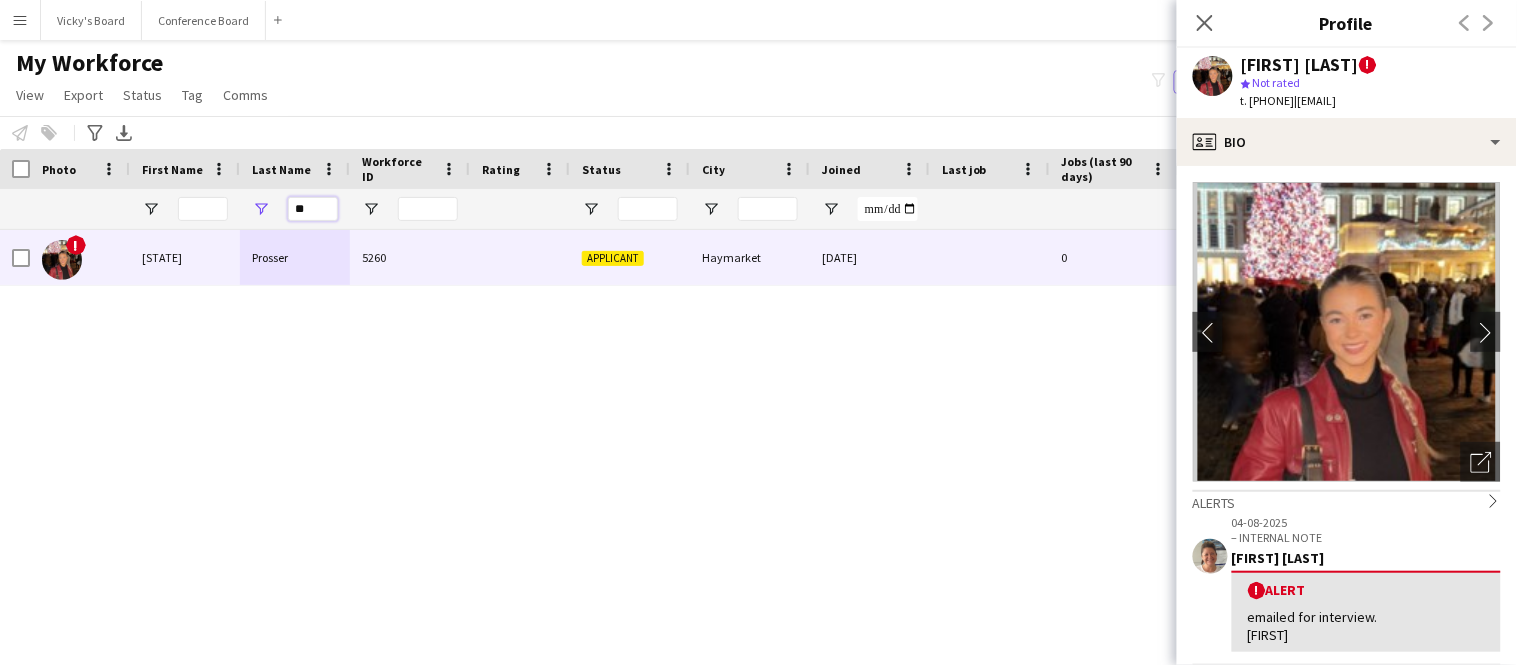 type on "*" 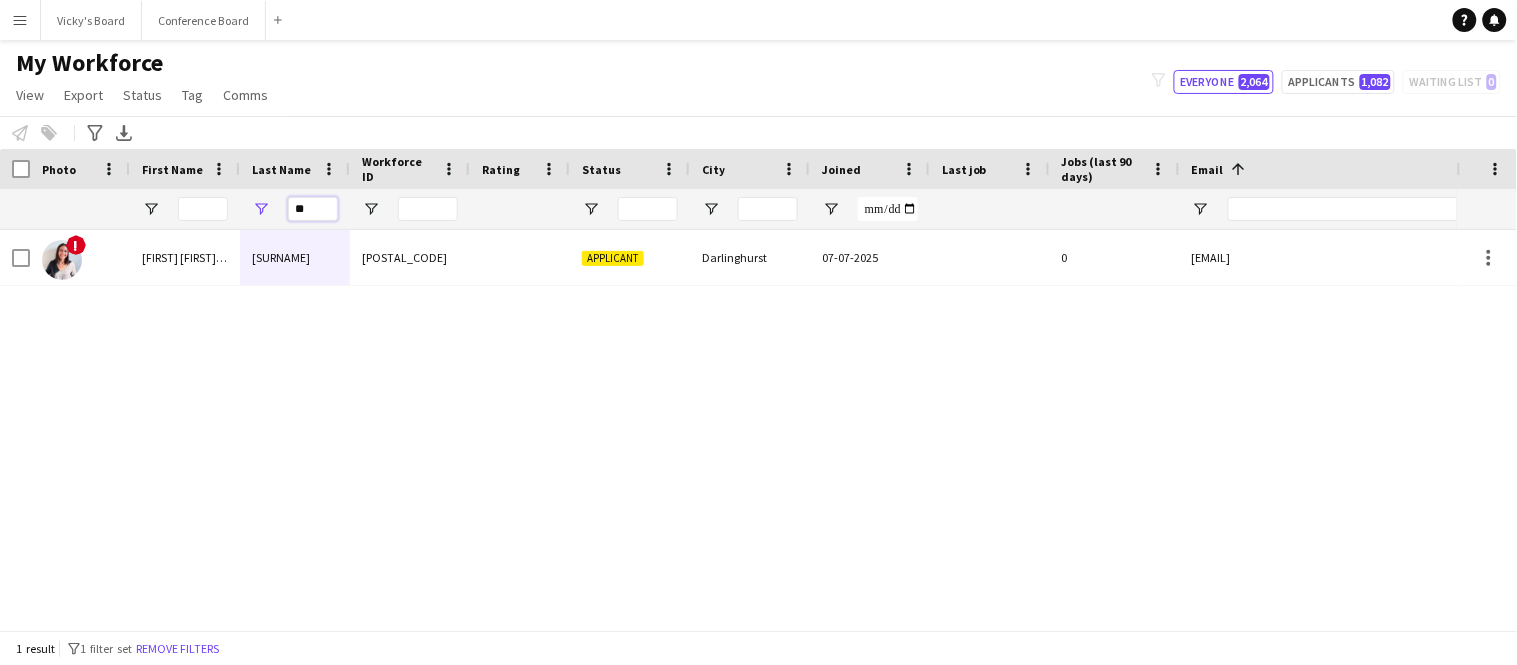 type on "*" 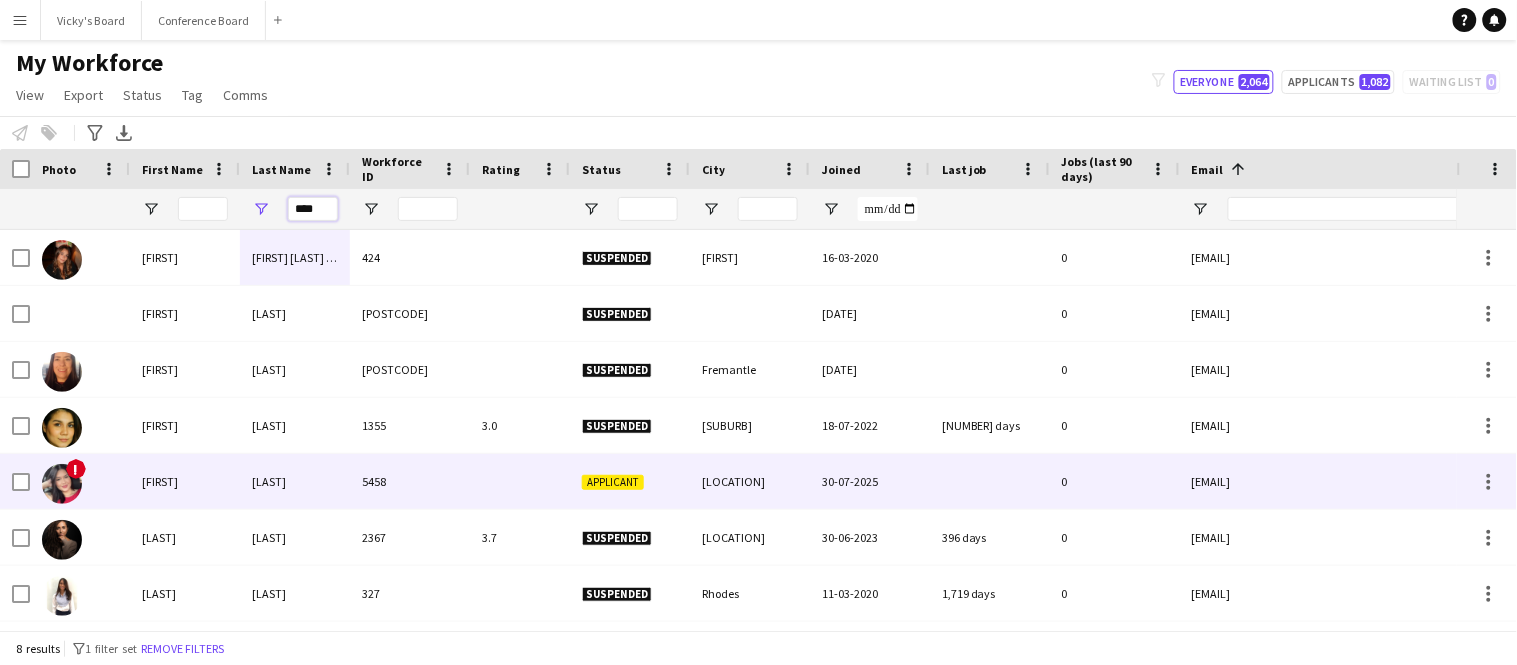 type on "****" 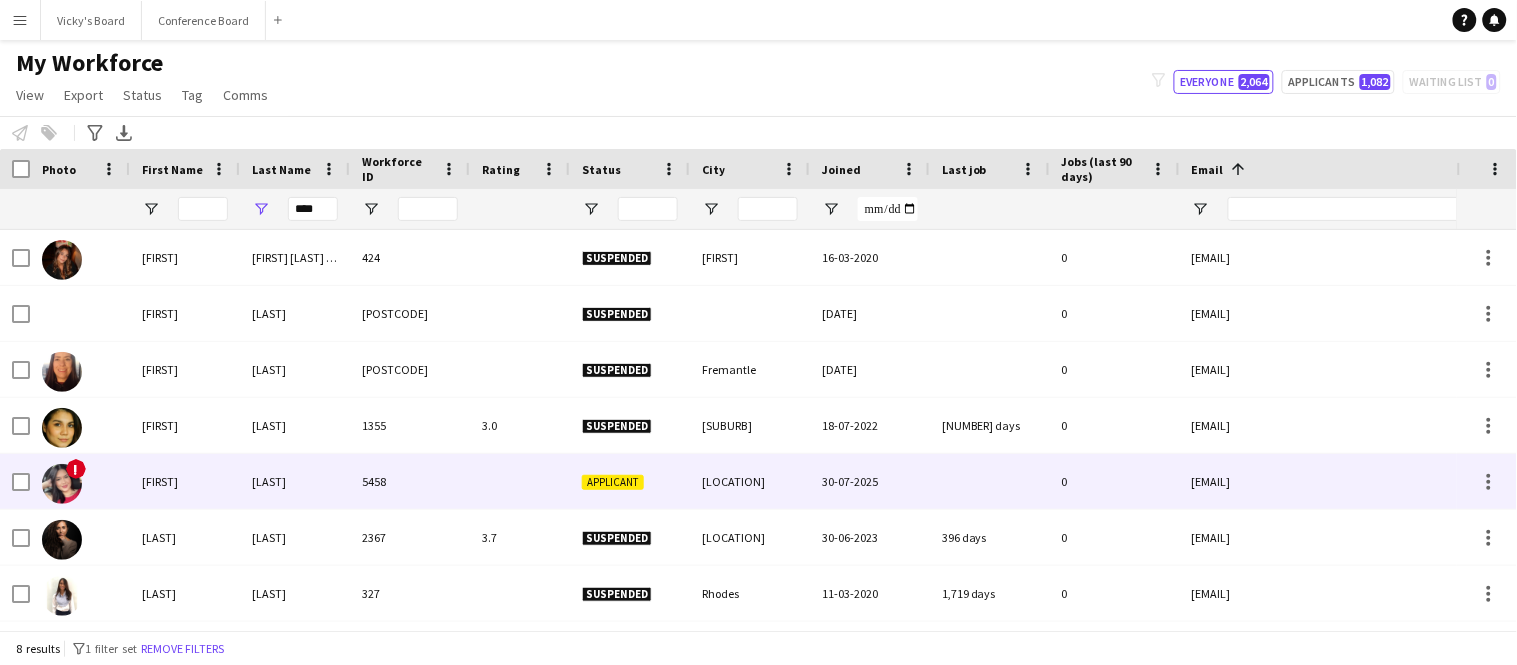 click on "Giovana" at bounding box center (185, 481) 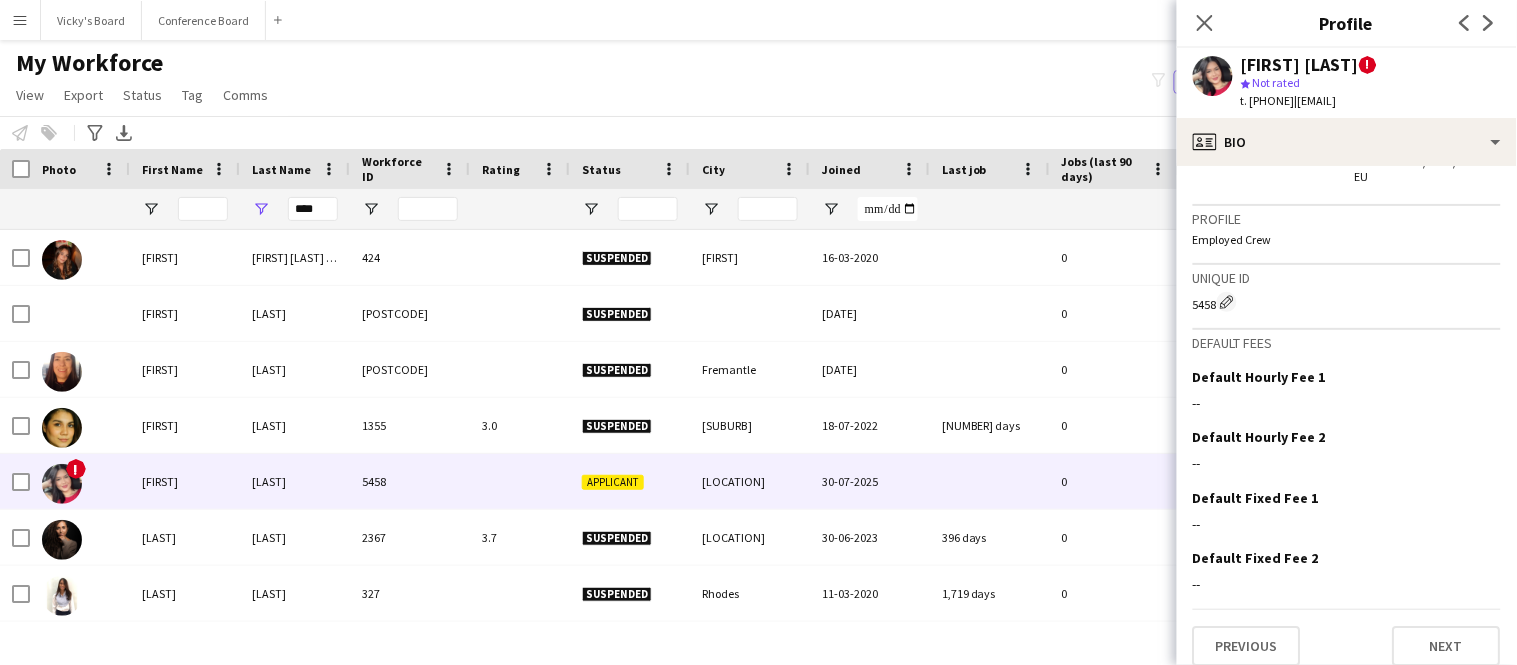 scroll, scrollTop: 1275, scrollLeft: 0, axis: vertical 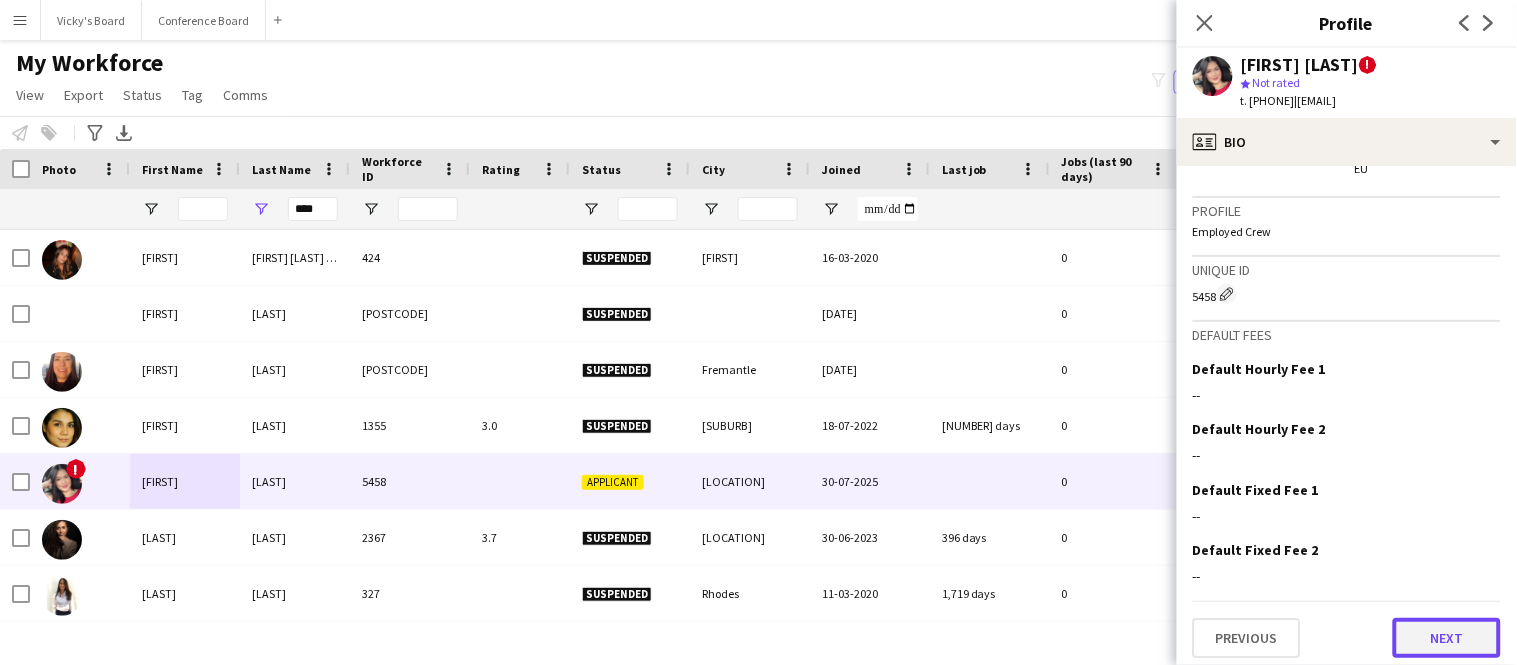 click on "Next" 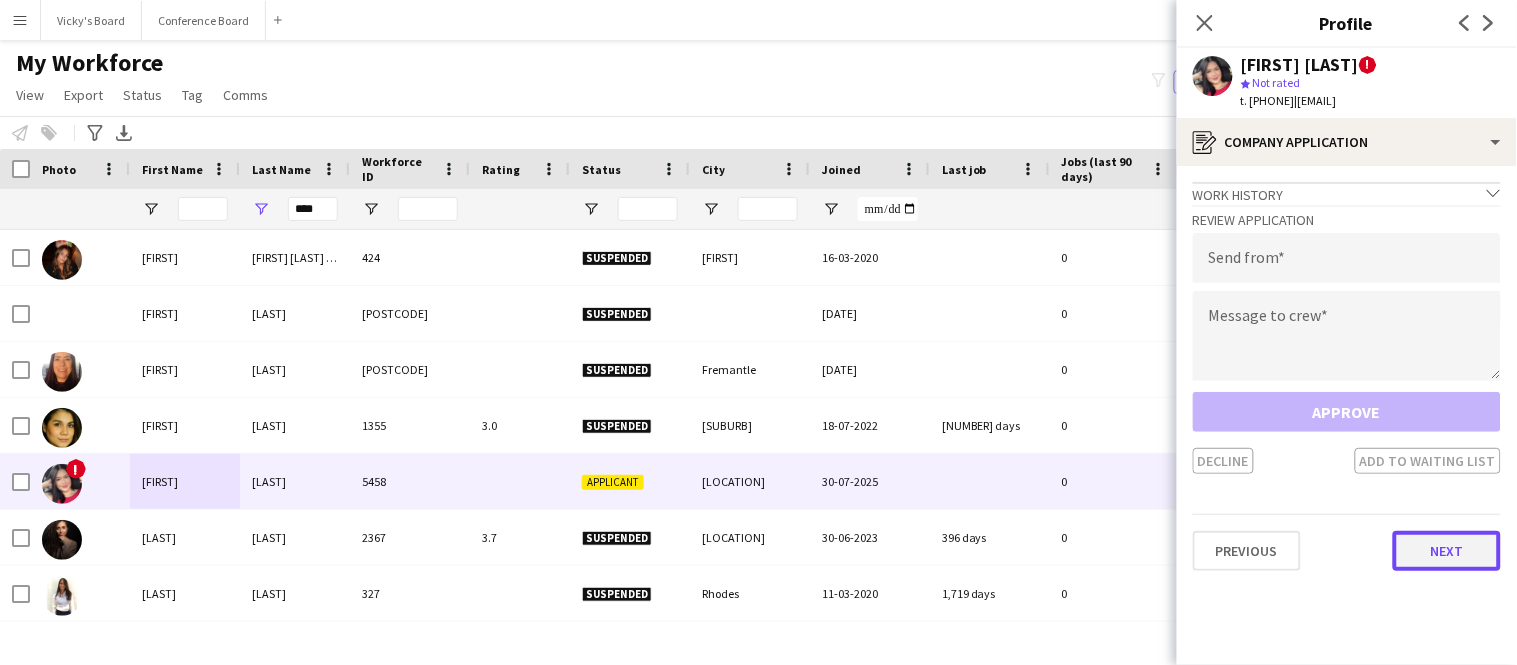 click on "Next" 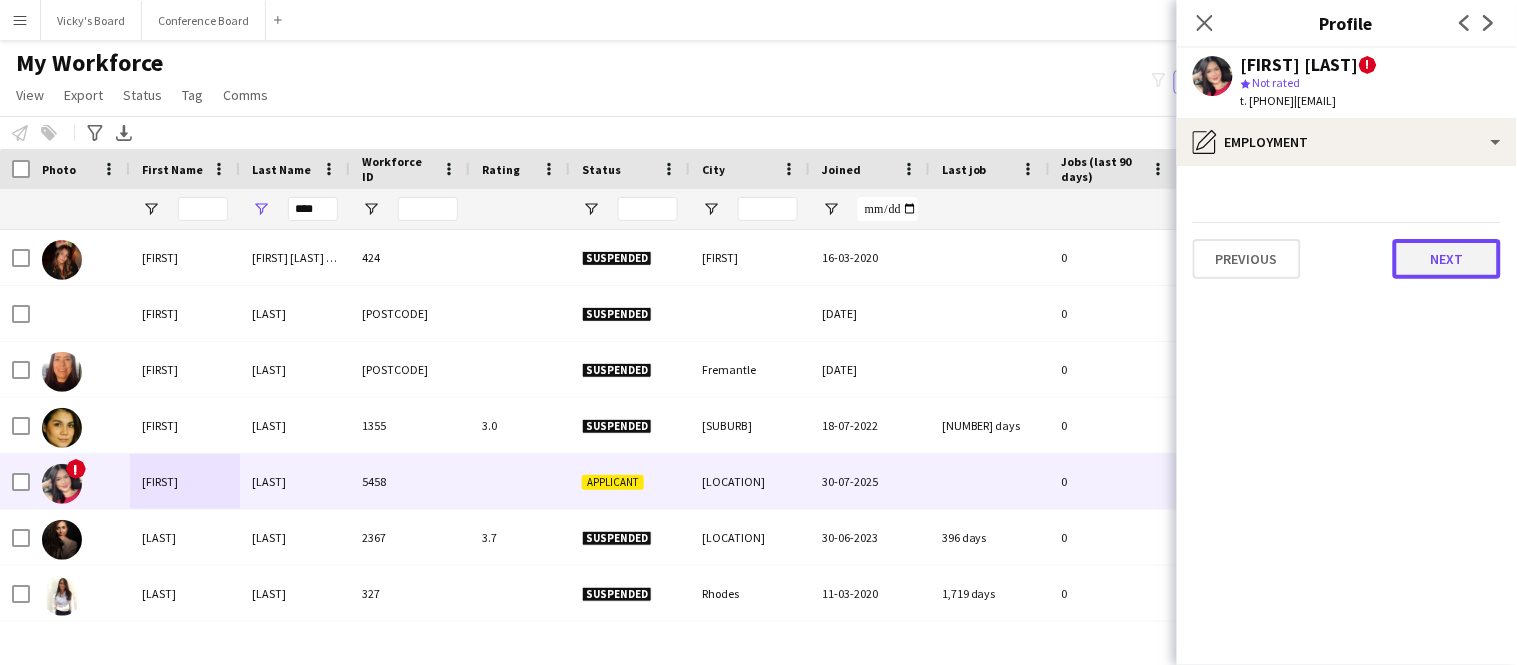 click on "Next" 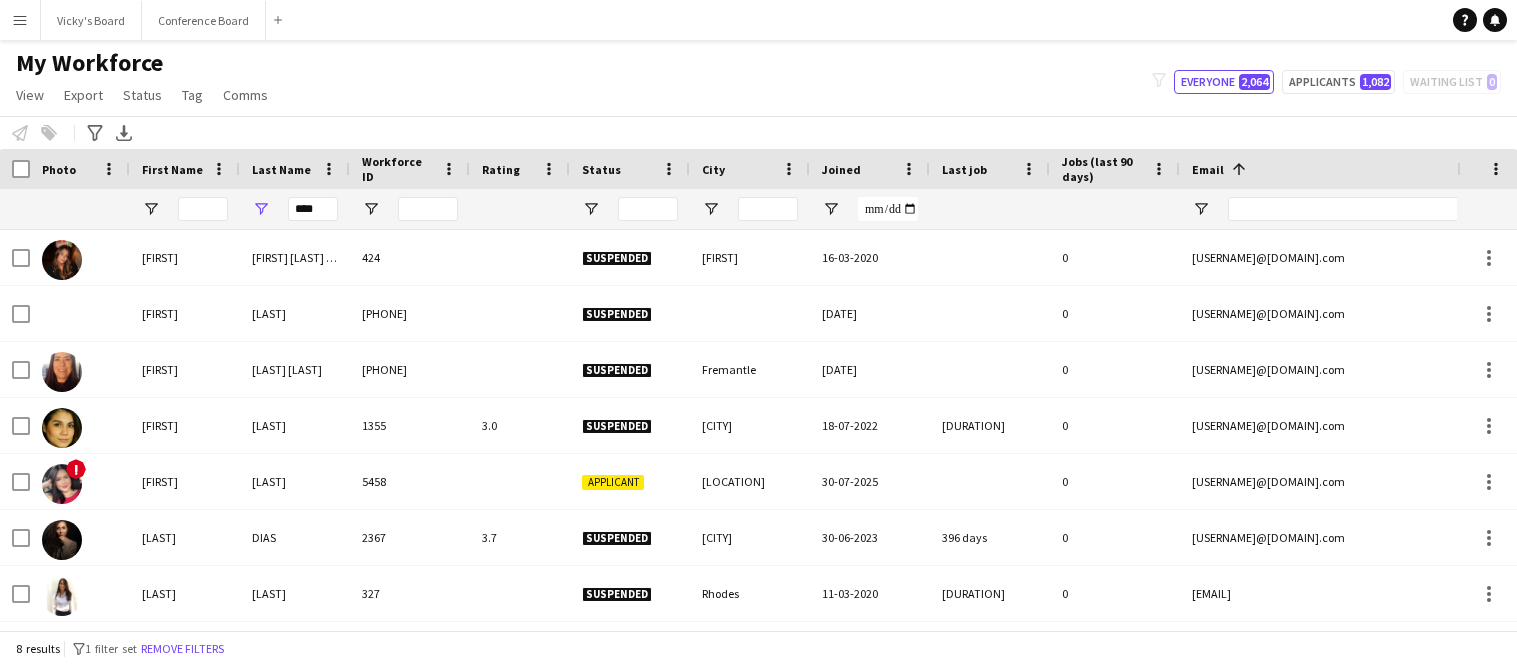 scroll, scrollTop: 0, scrollLeft: 0, axis: both 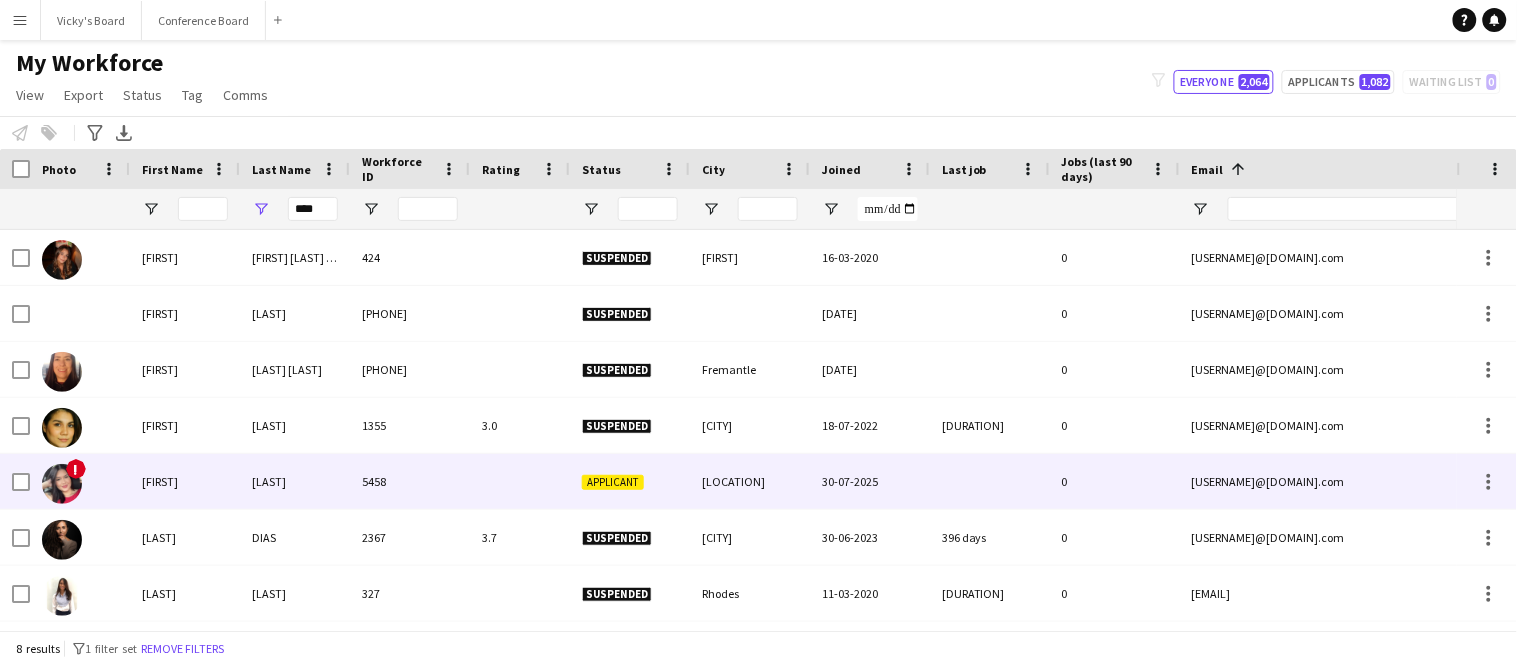 click on "[FIRST]" at bounding box center [185, 481] 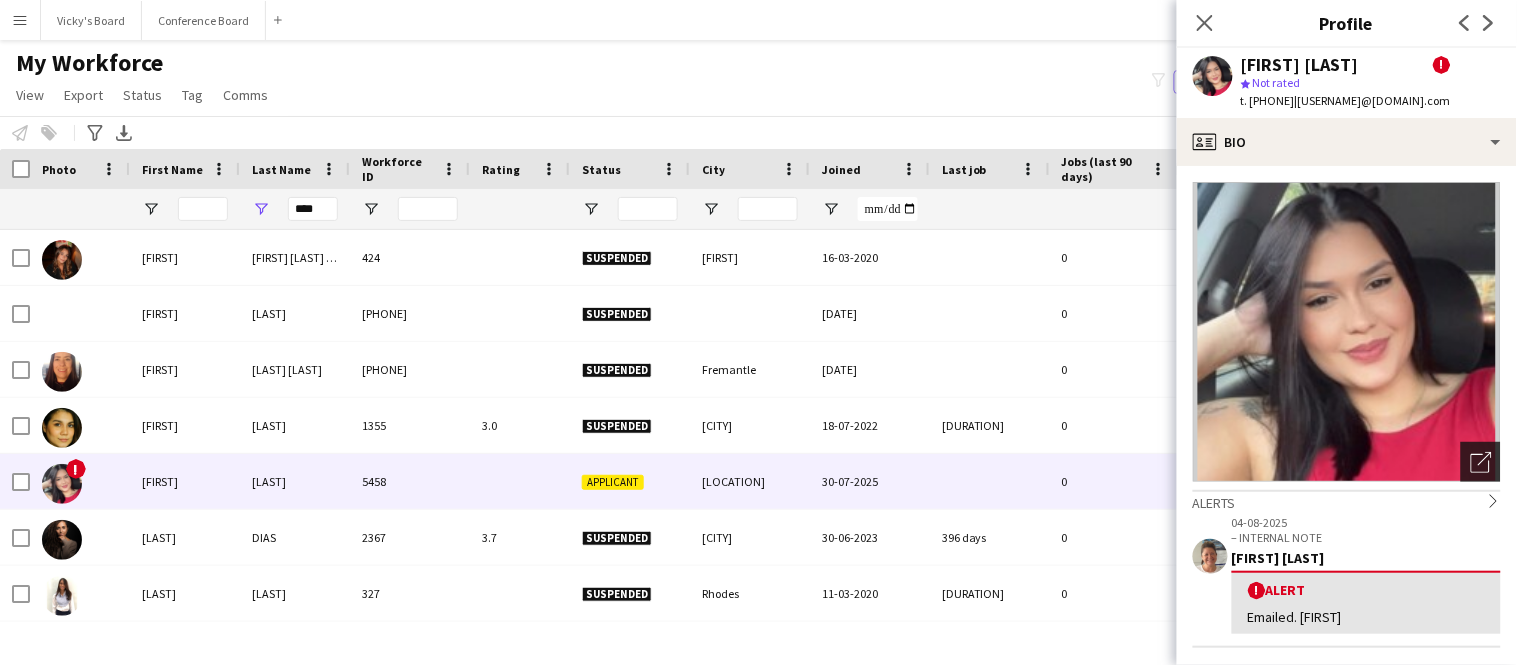 click 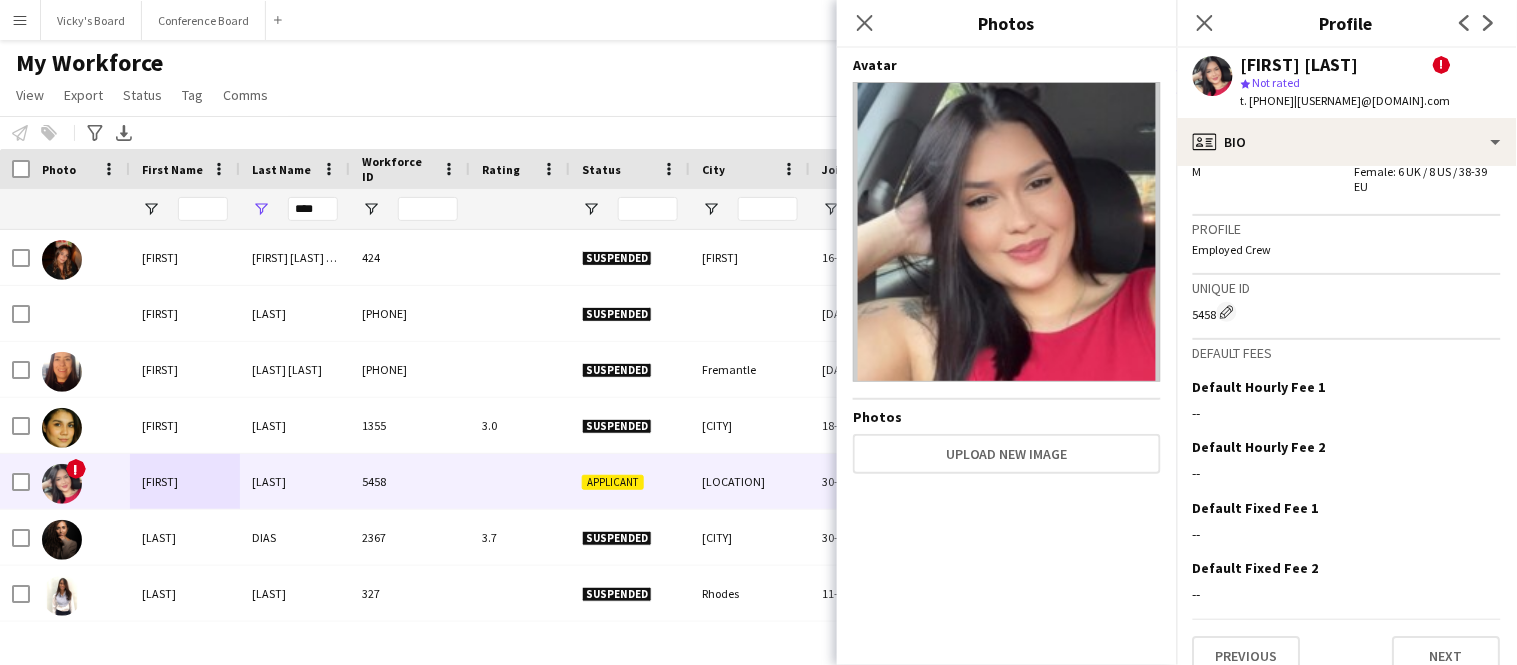 scroll, scrollTop: 1275, scrollLeft: 0, axis: vertical 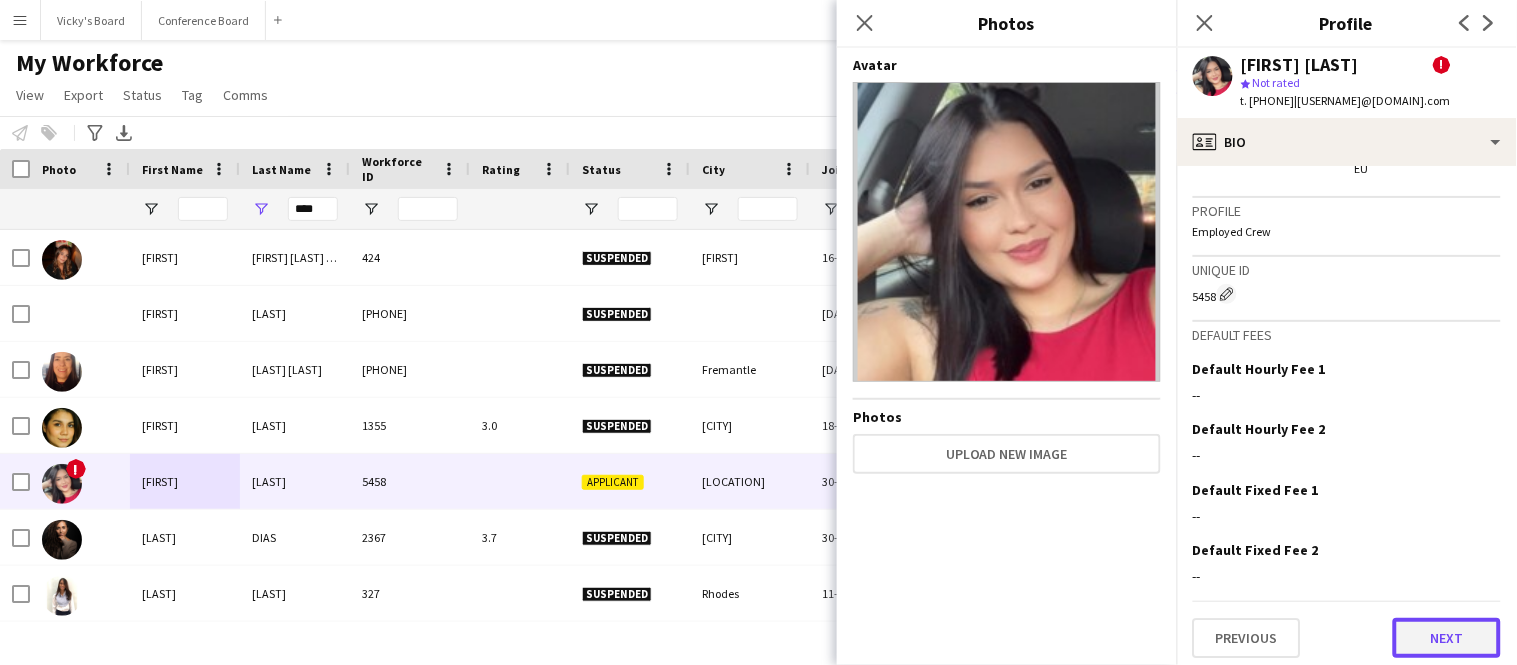 click on "Next" 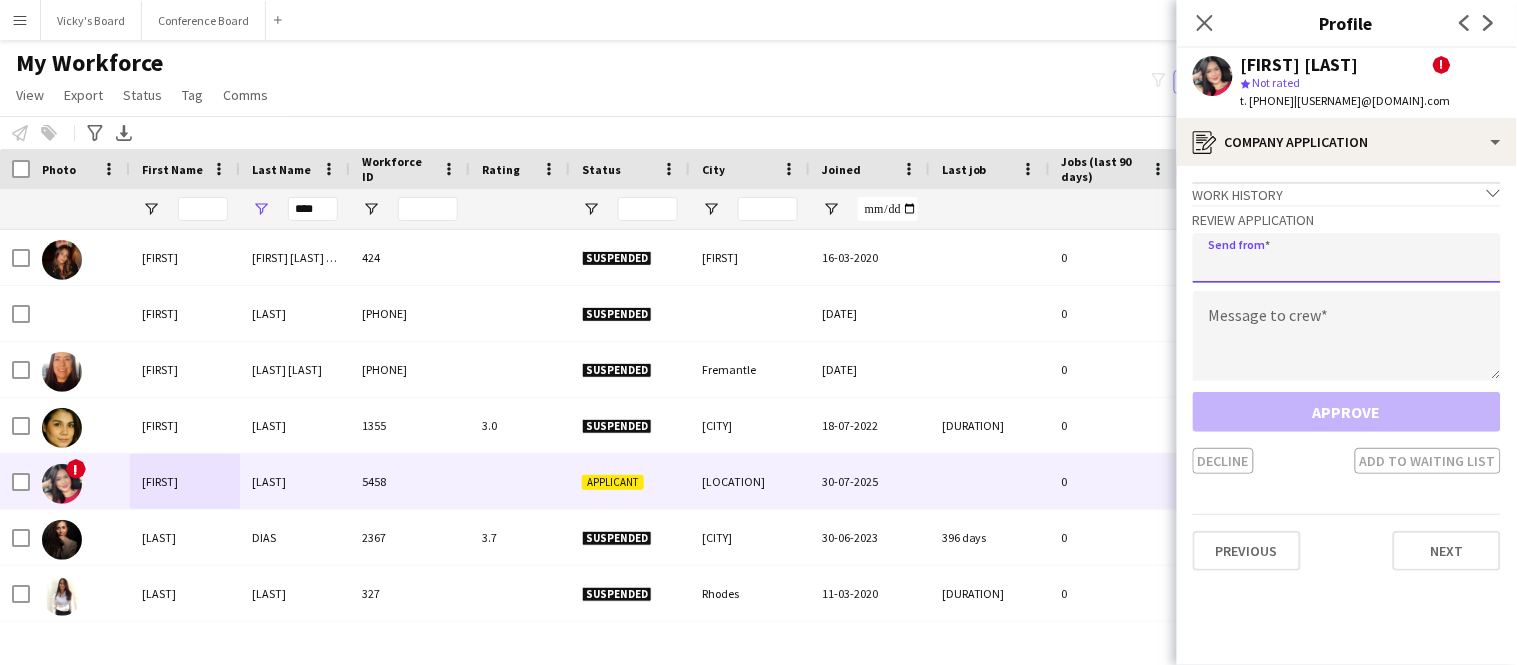click 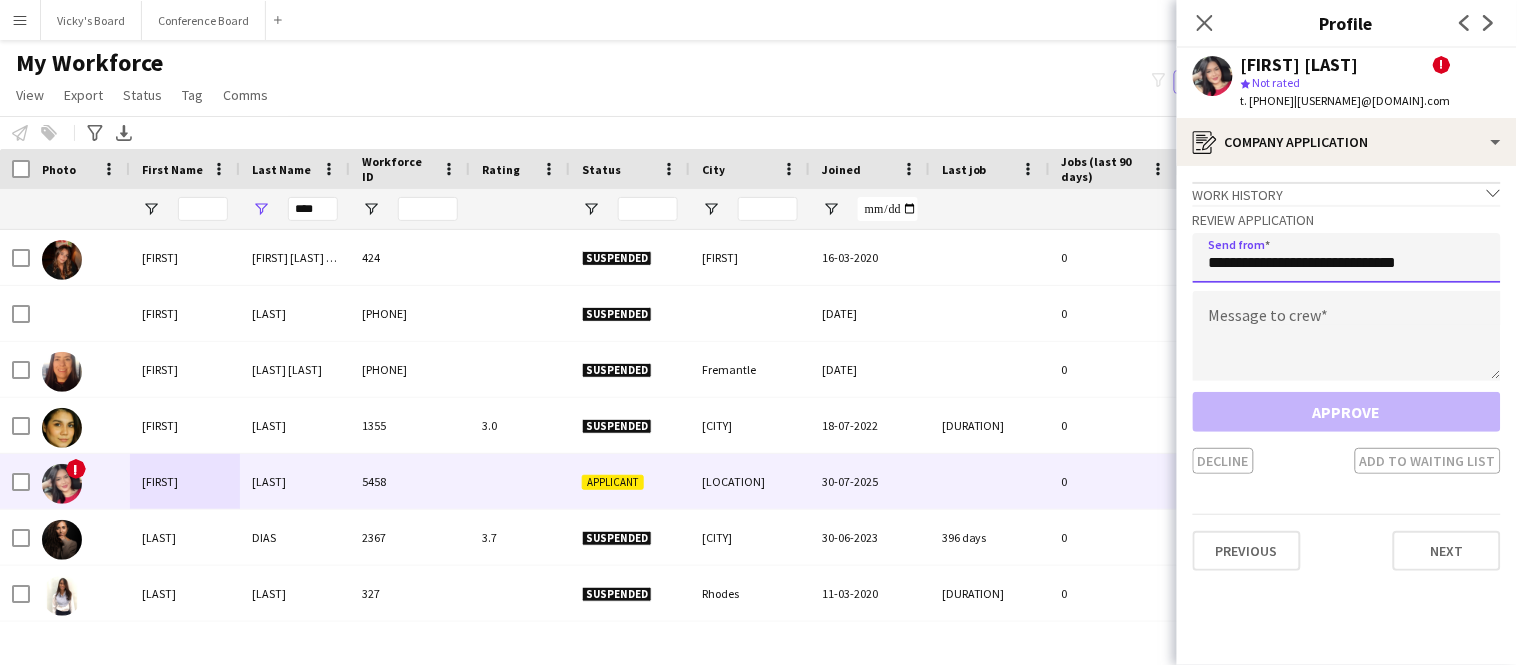 type on "**********" 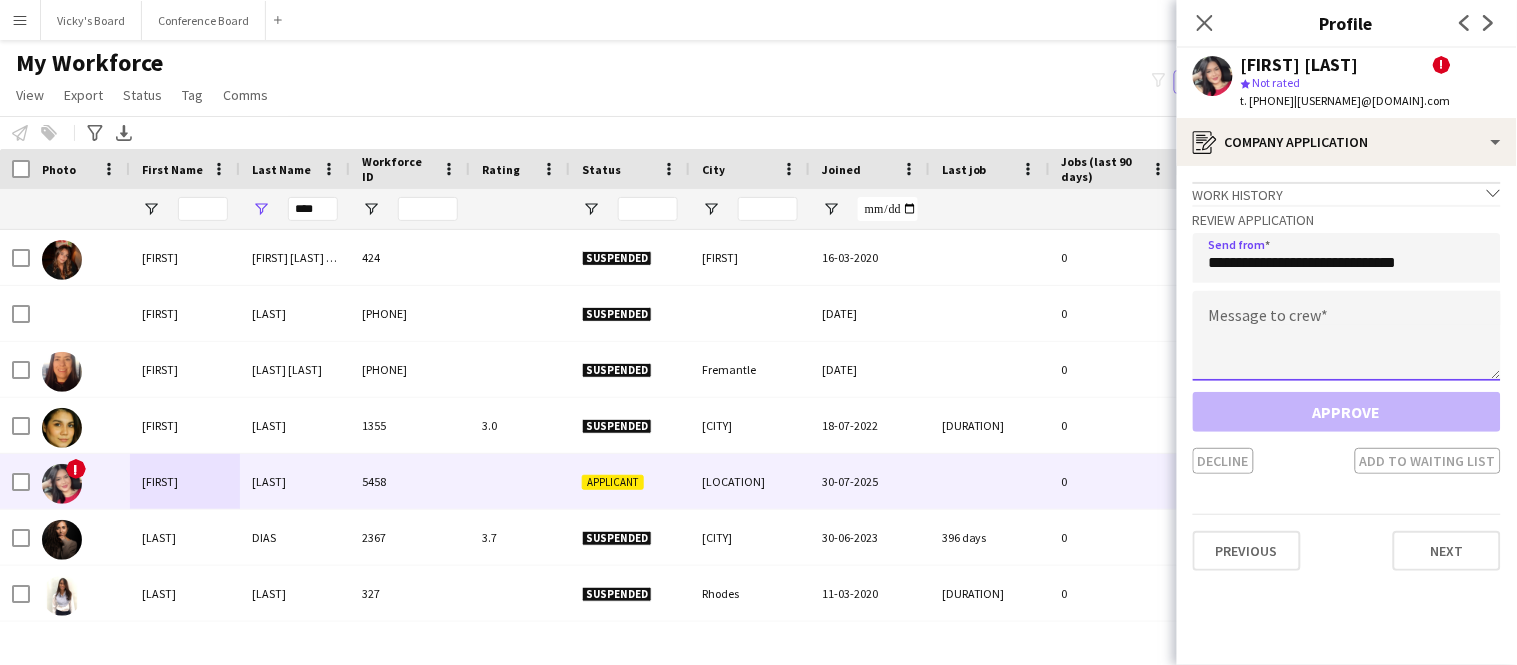 click 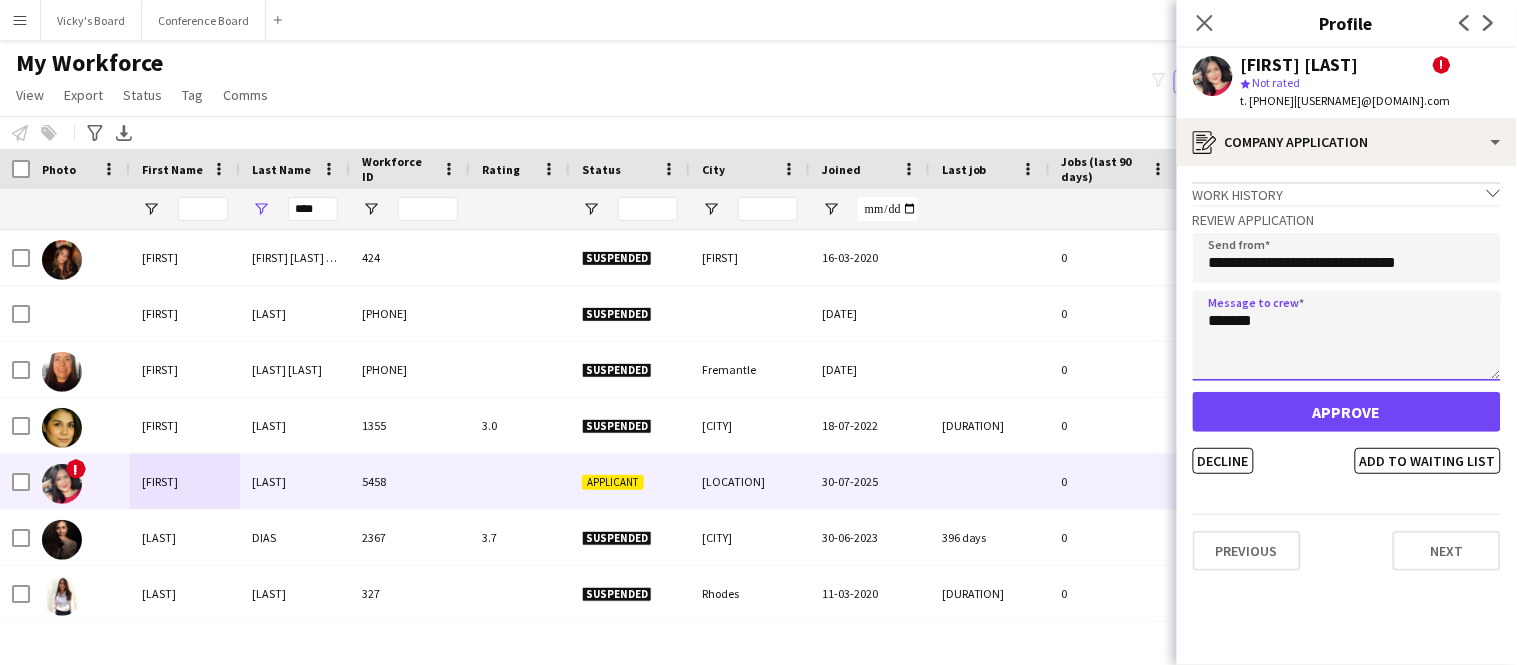 type on "*******" 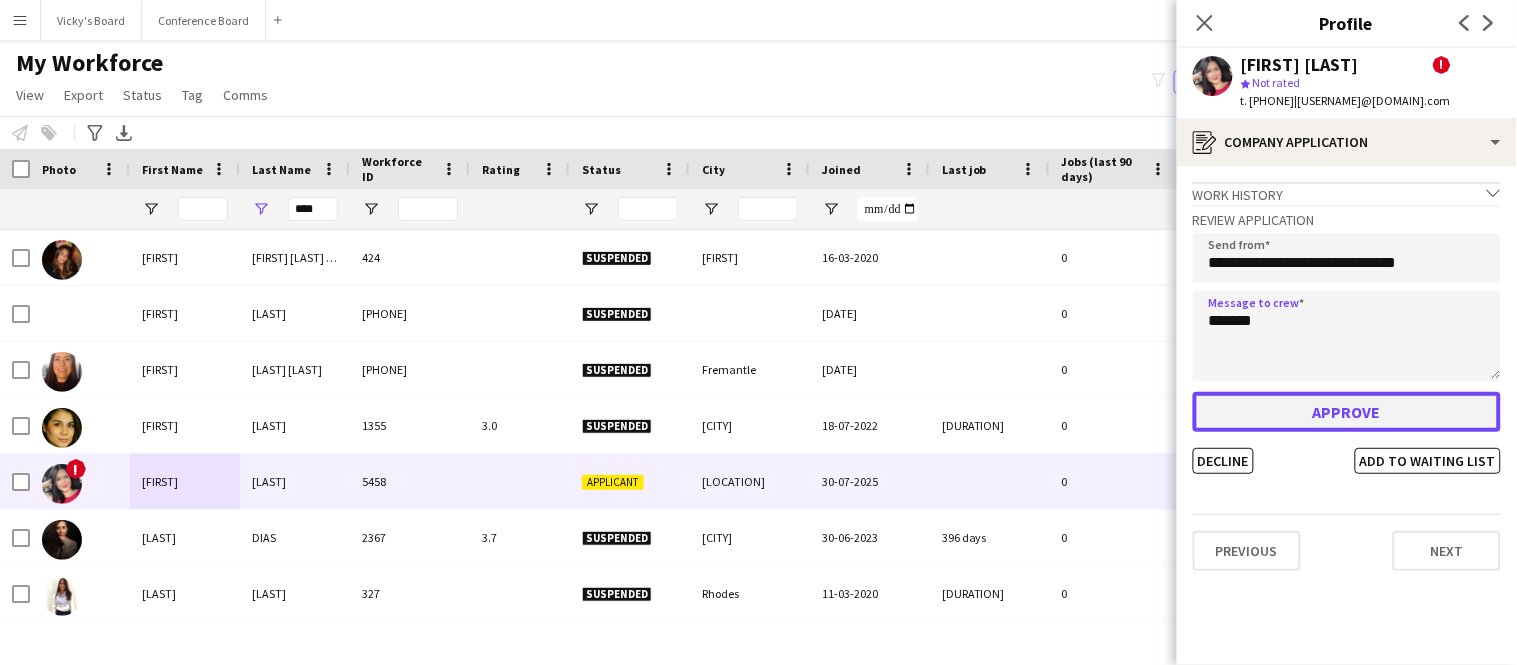 click on "Approve" 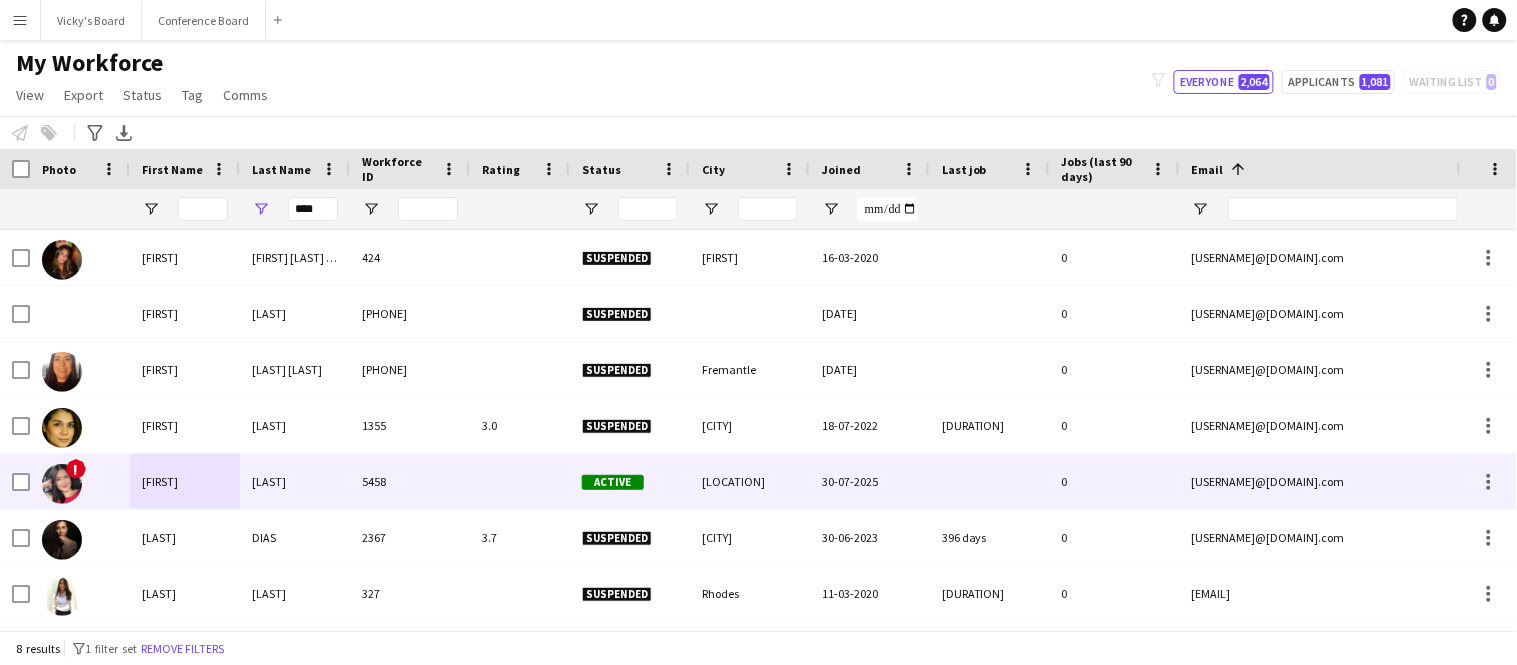 click on "Dias" at bounding box center (295, 481) 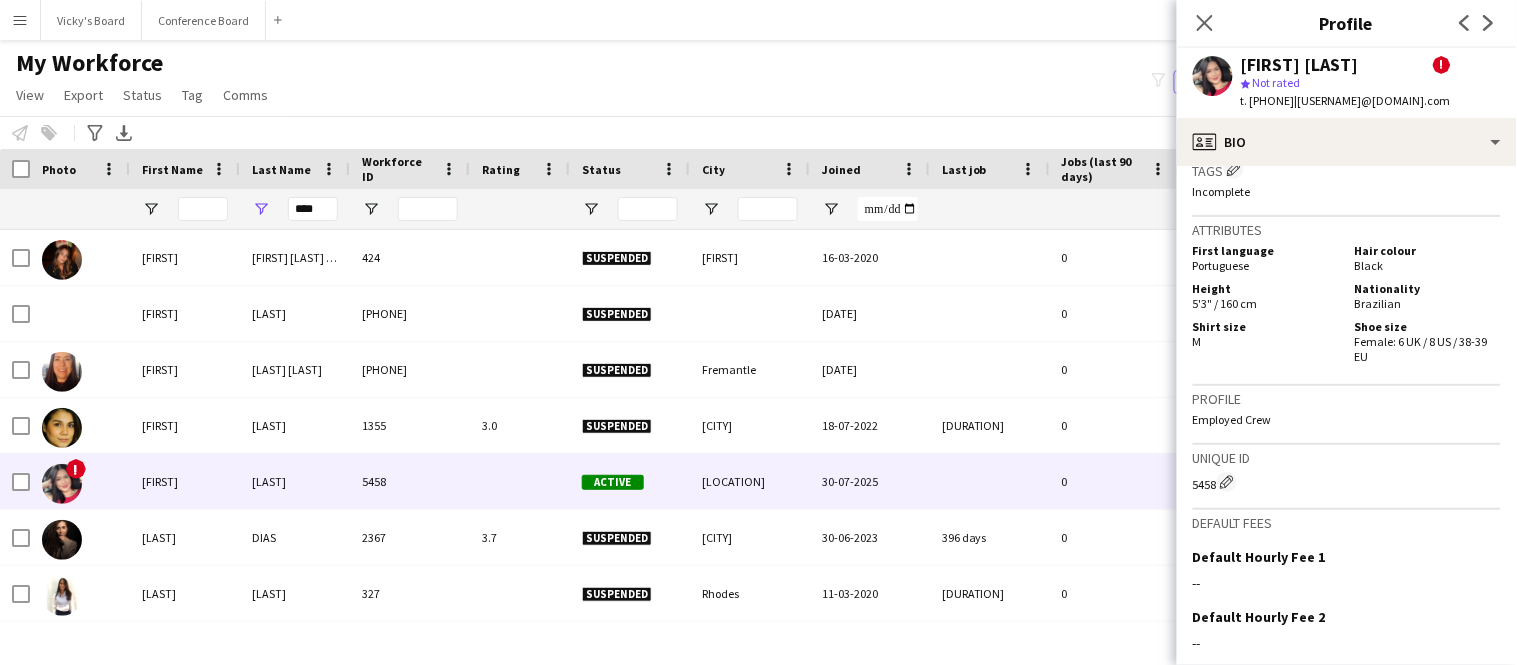 scroll, scrollTop: 1320, scrollLeft: 0, axis: vertical 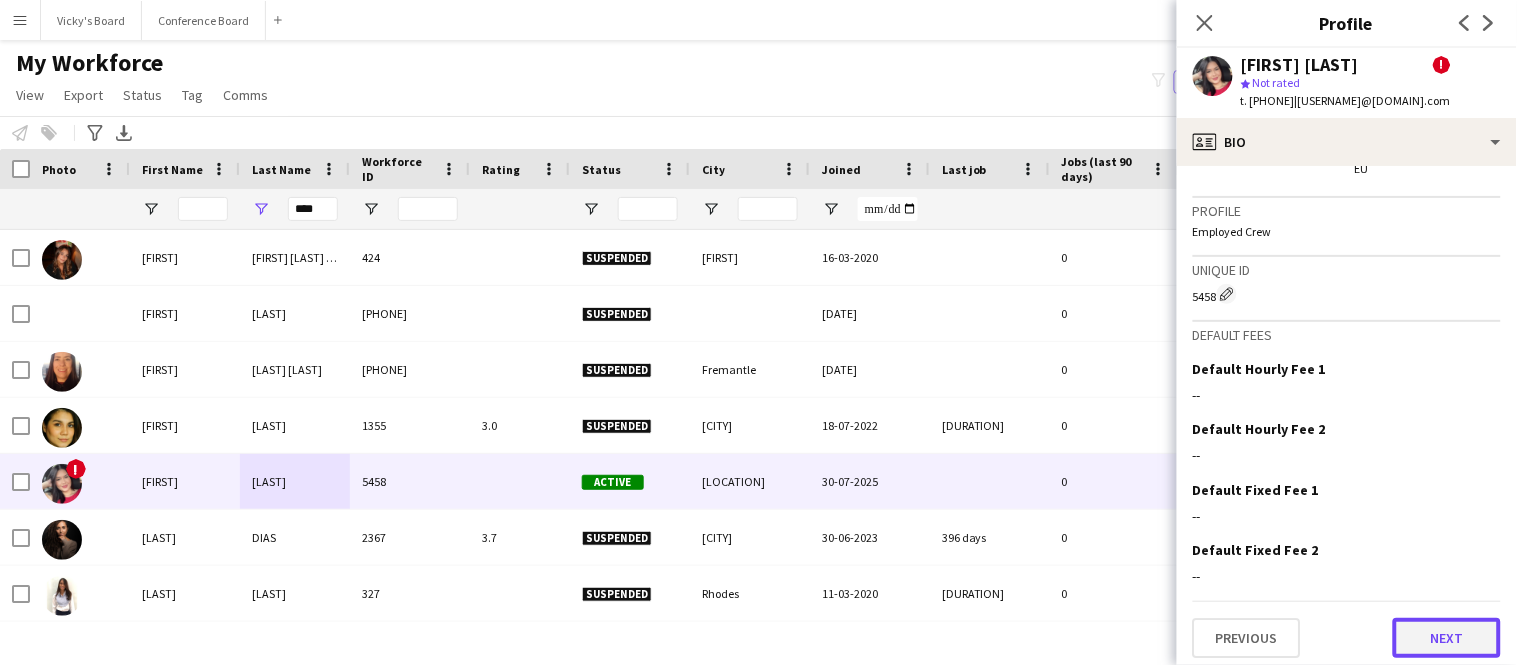 click on "Next" 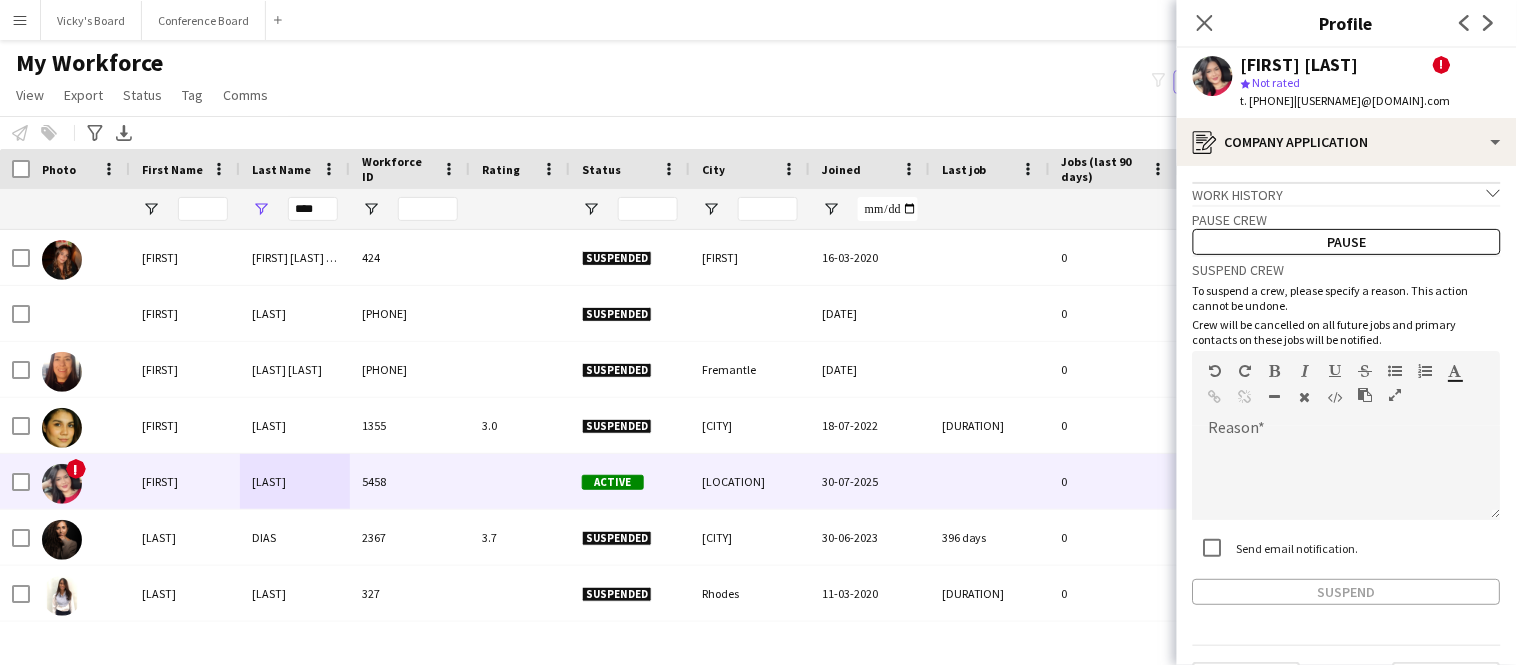 scroll, scrollTop: 51, scrollLeft: 0, axis: vertical 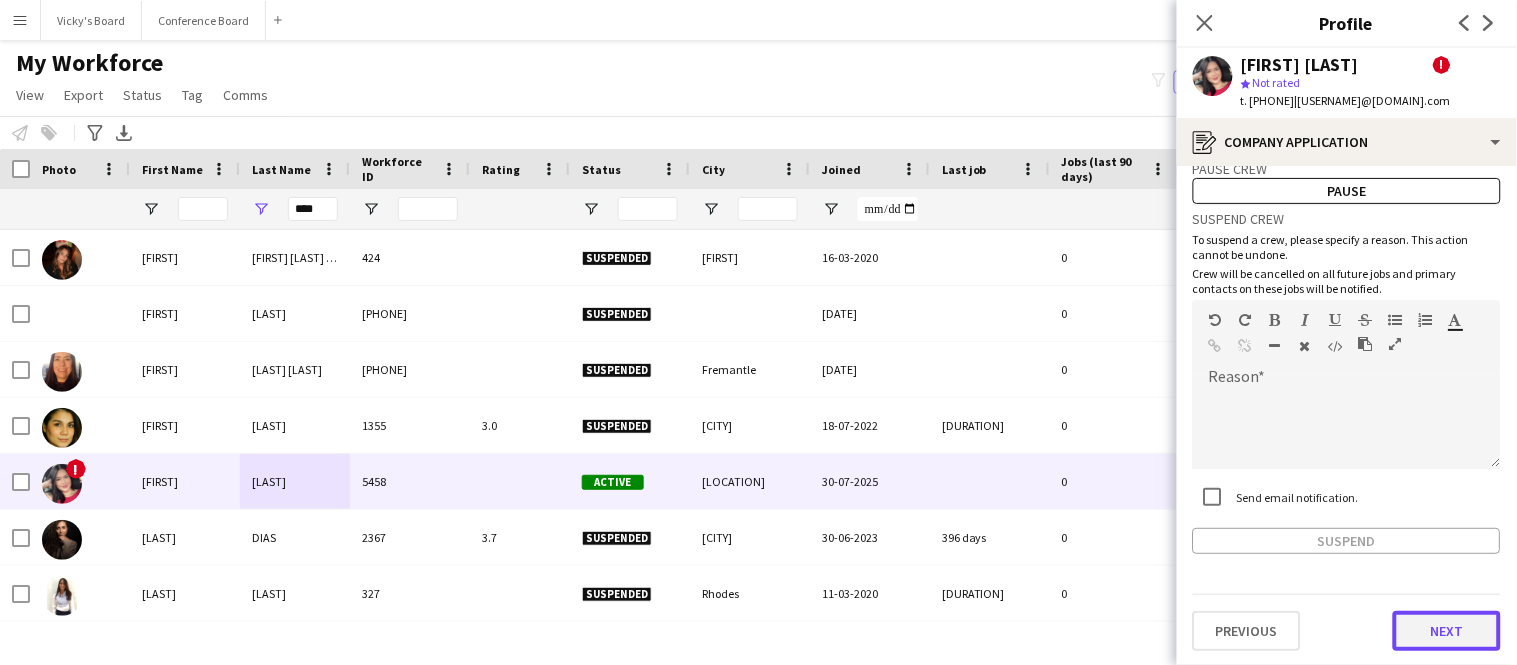 click on "Next" 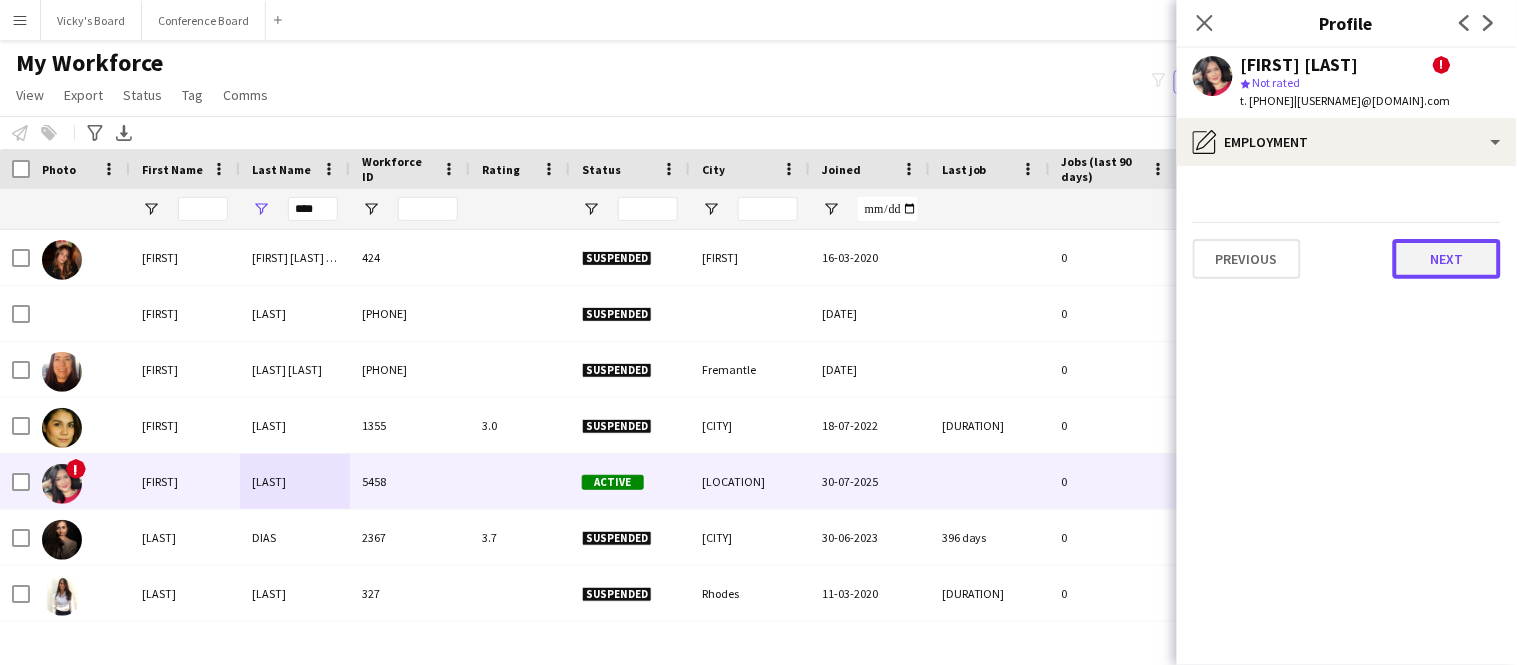 click on "Next" 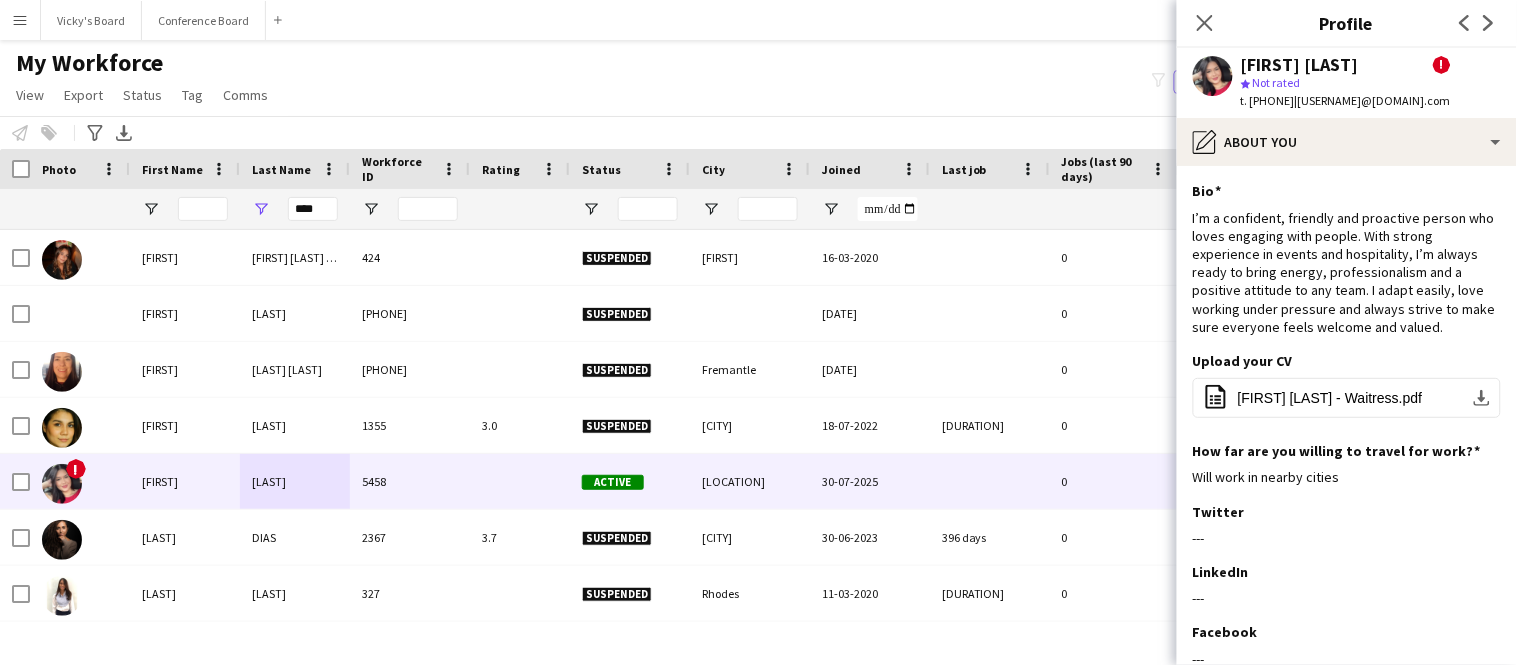 scroll, scrollTop: 190, scrollLeft: 0, axis: vertical 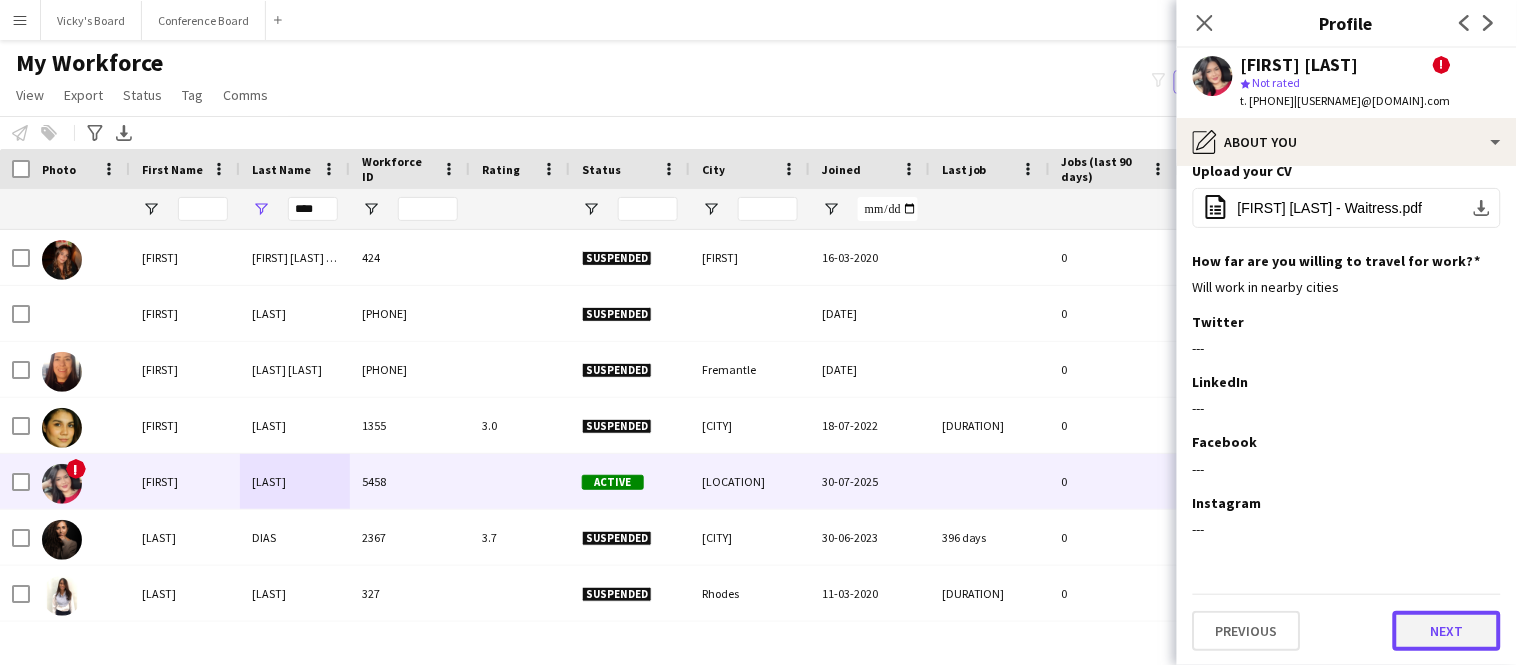 click on "Next" 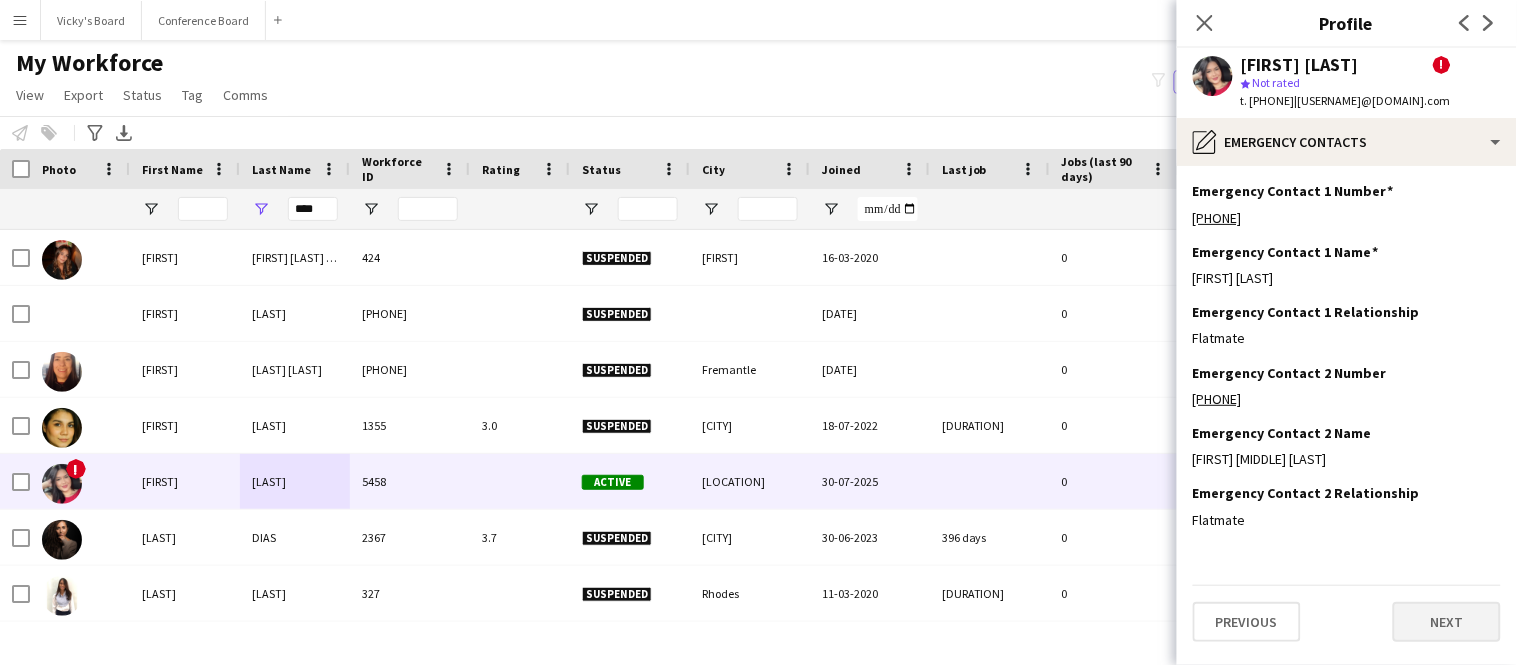 scroll, scrollTop: 0, scrollLeft: 0, axis: both 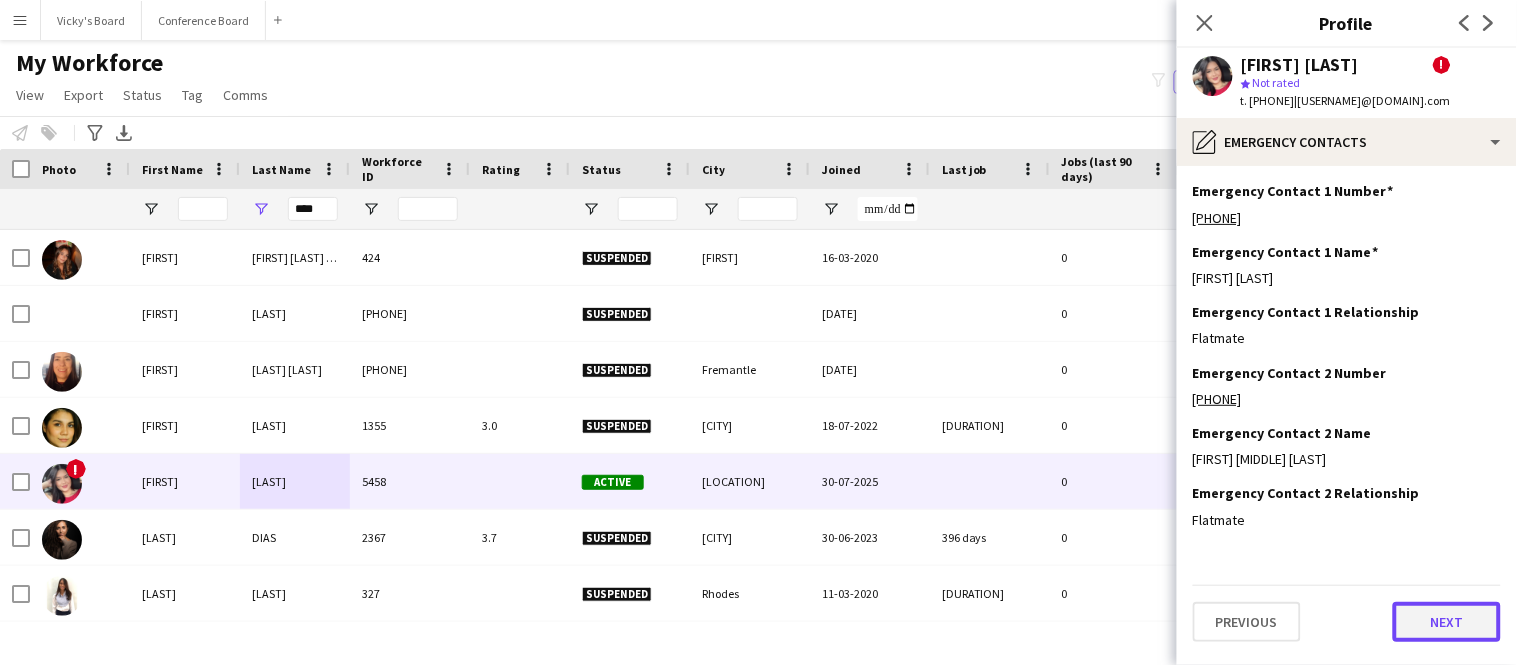 click on "Next" 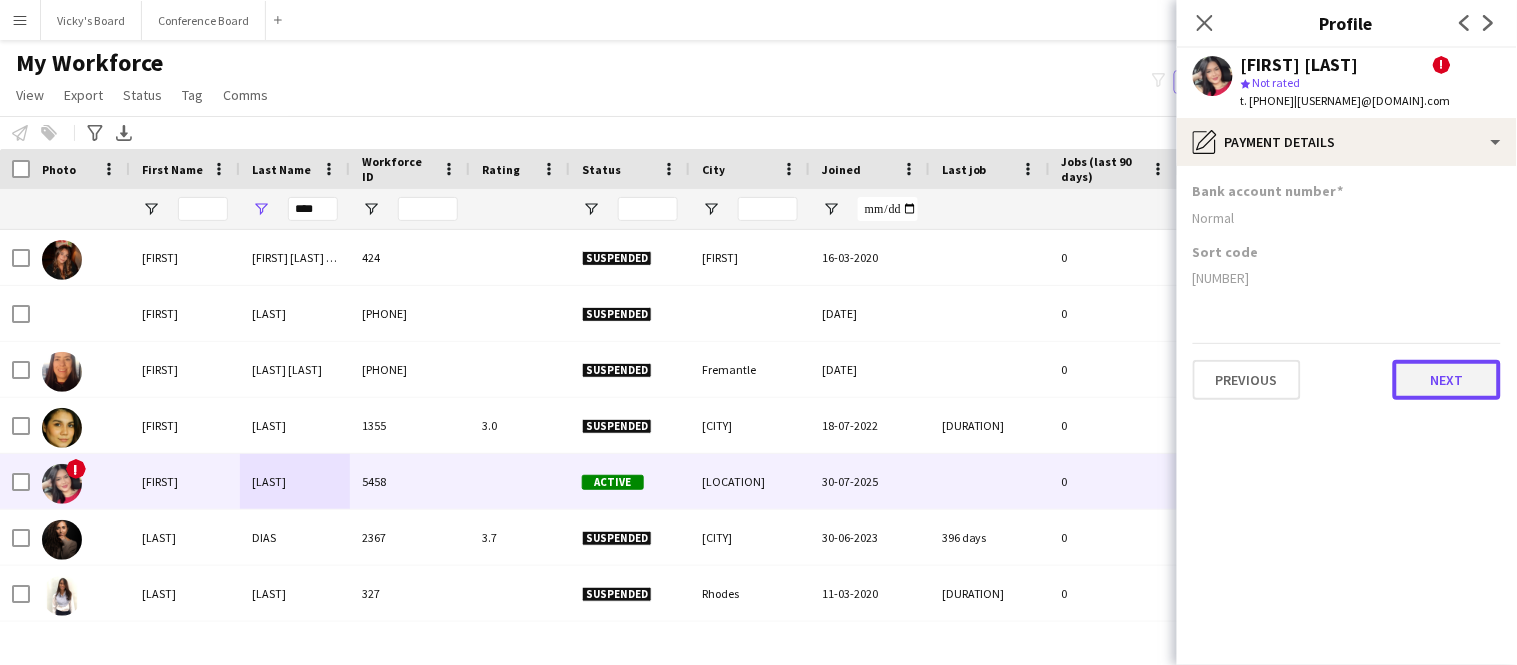 click on "Next" 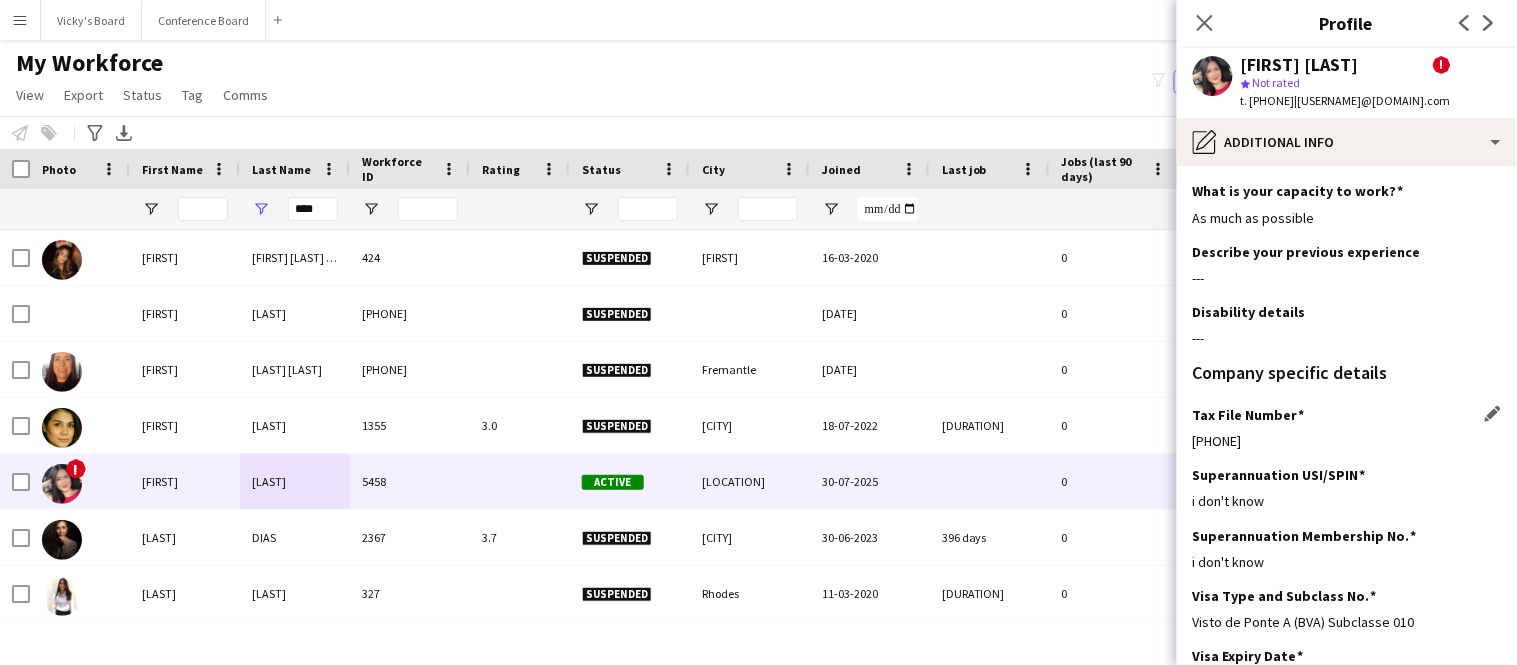 scroll, scrollTop: 153, scrollLeft: 0, axis: vertical 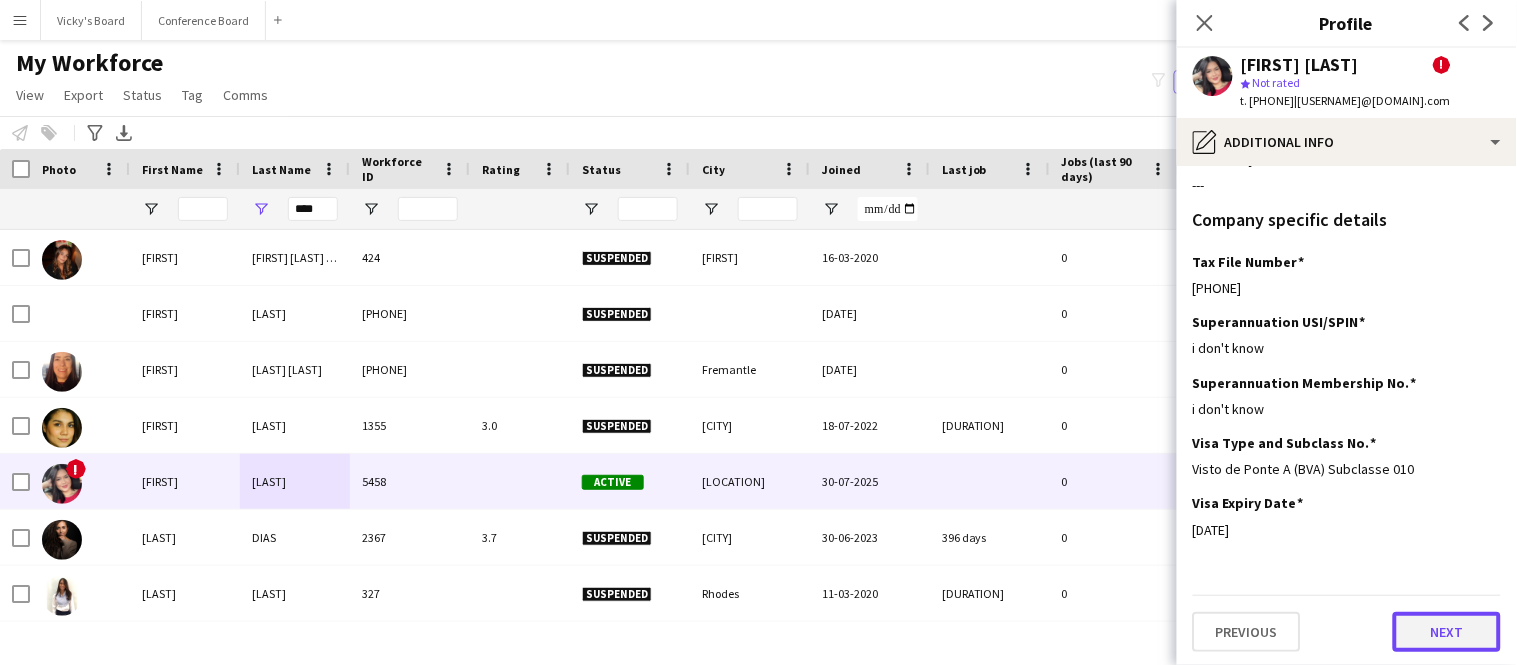 click on "Next" 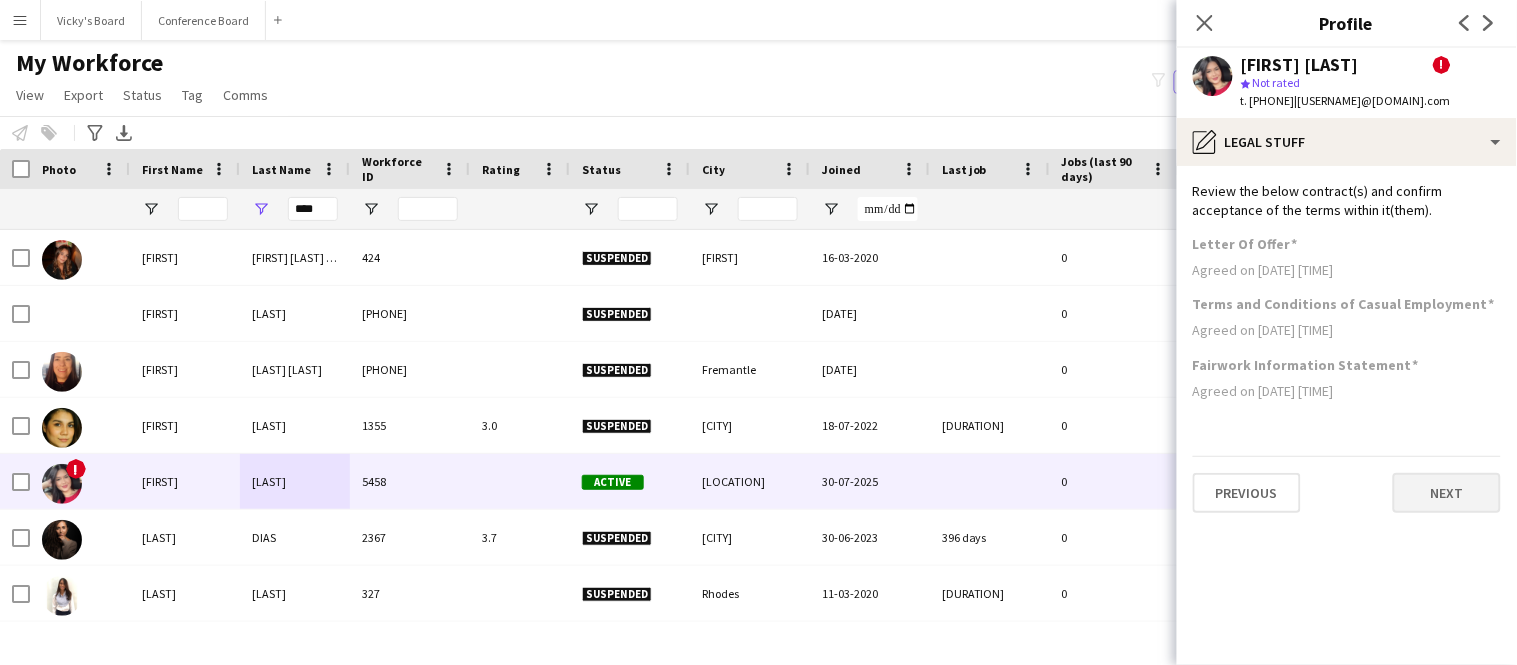 scroll, scrollTop: 0, scrollLeft: 0, axis: both 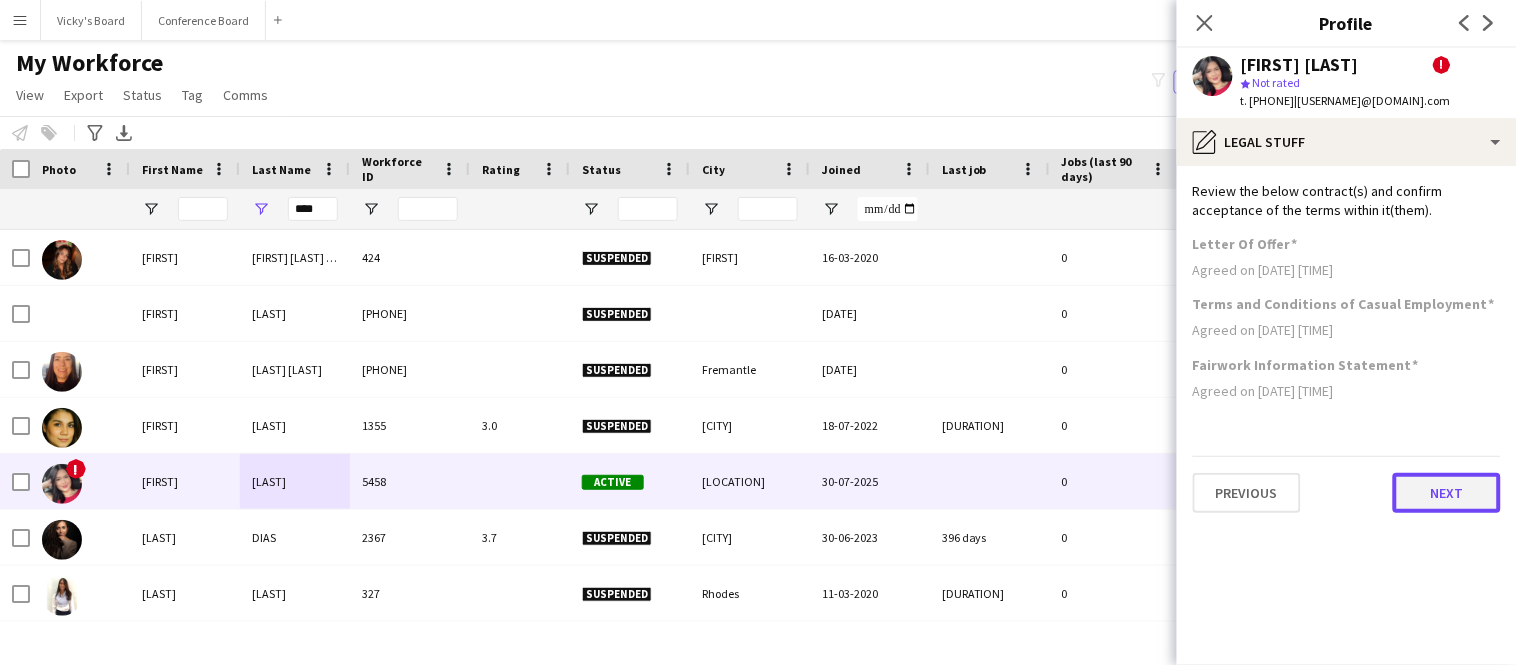 click on "Next" 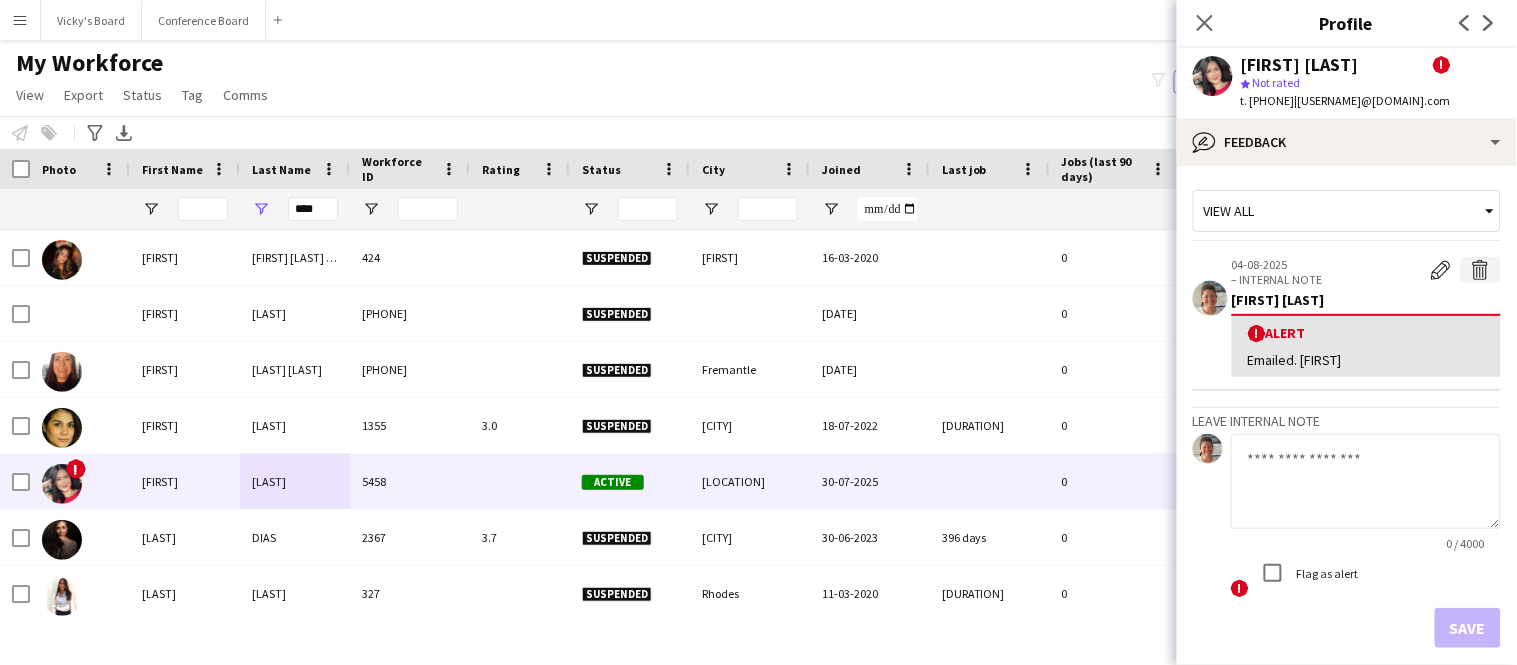 click on "Delete alert" 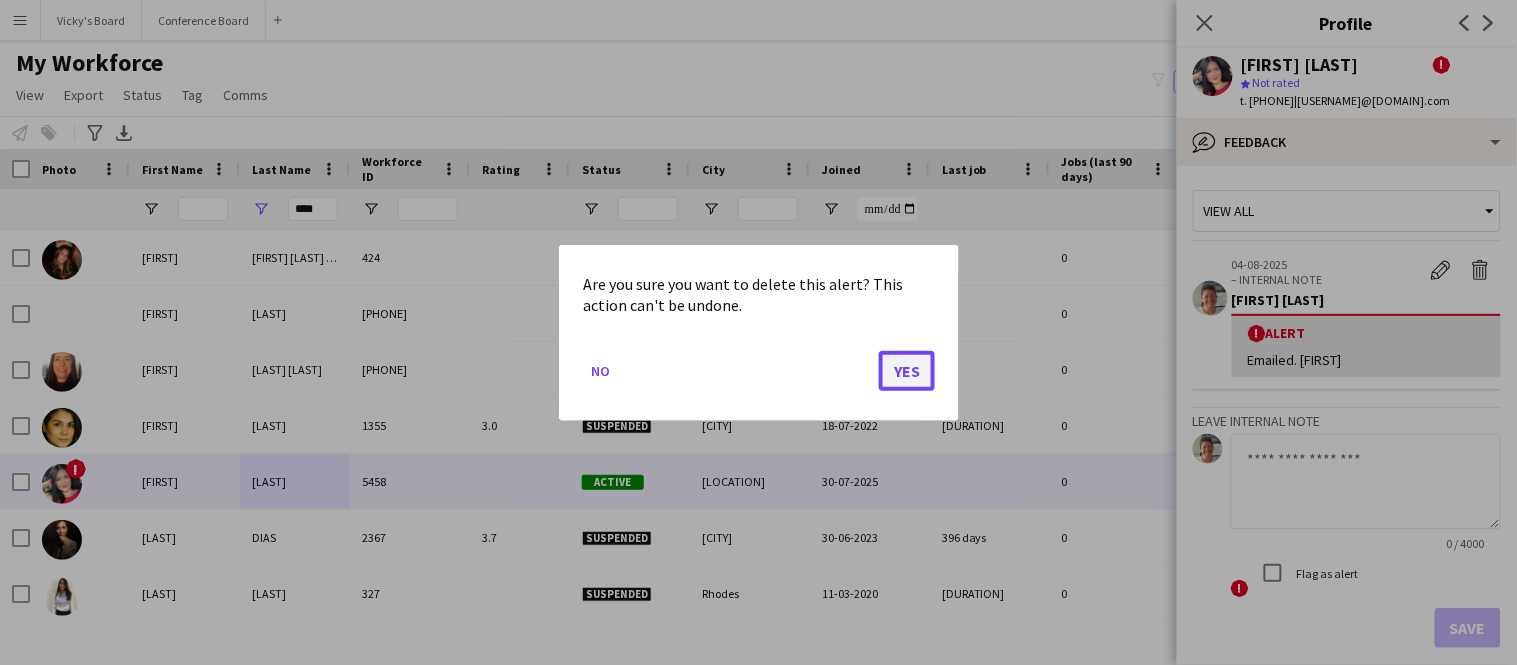 click on "Yes" 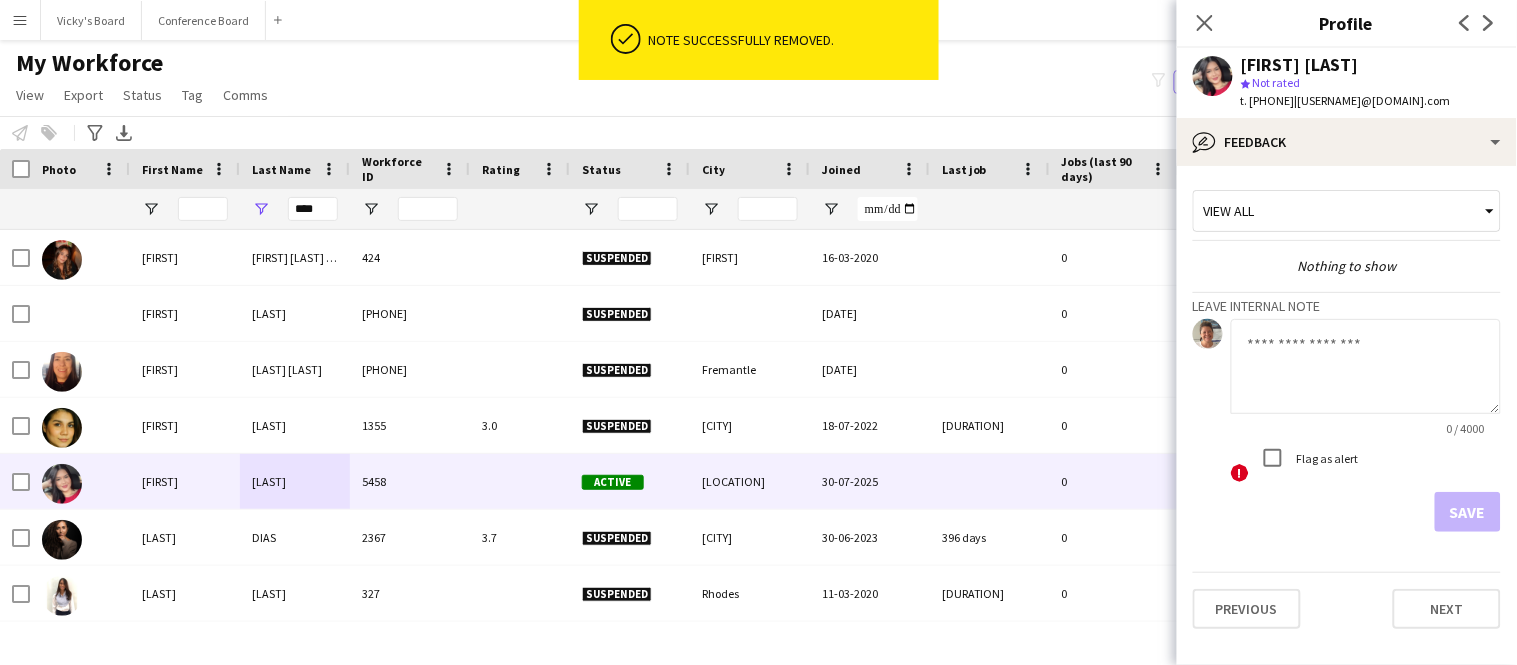 click 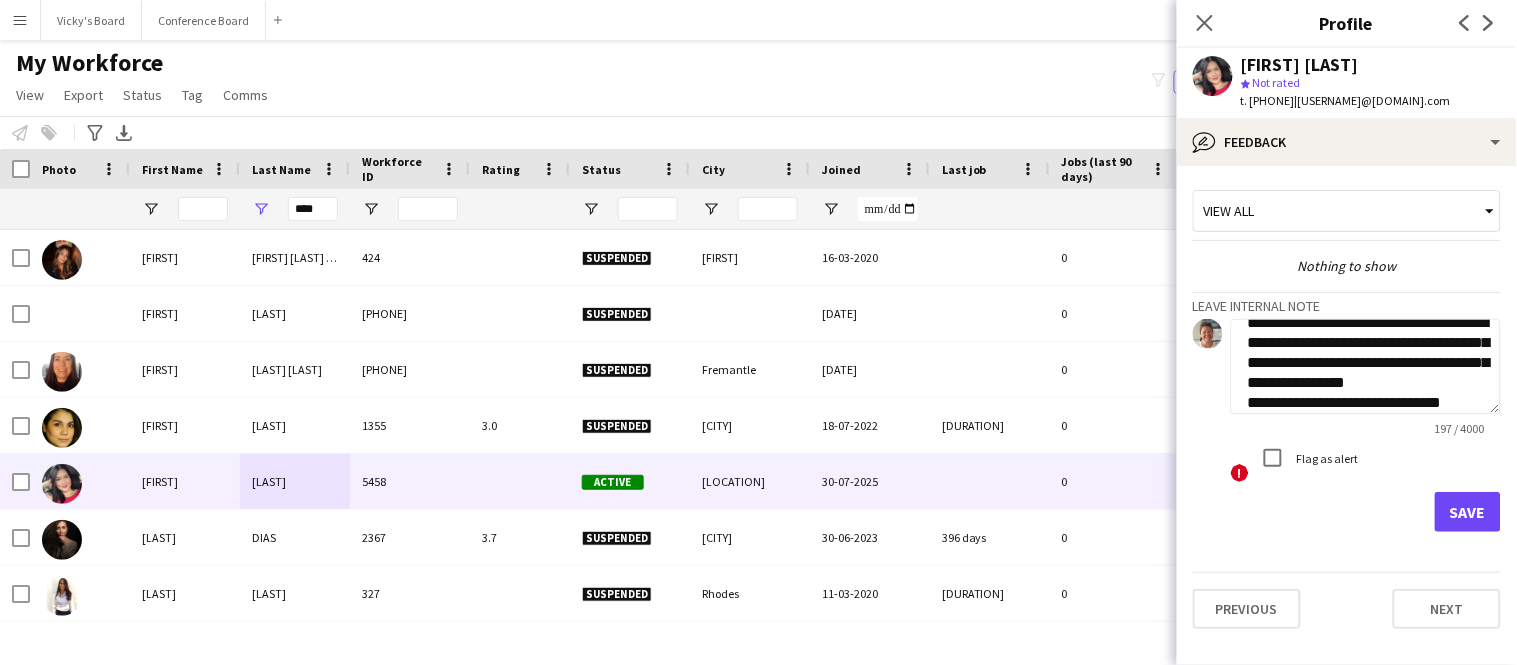 scroll, scrollTop: 61, scrollLeft: 0, axis: vertical 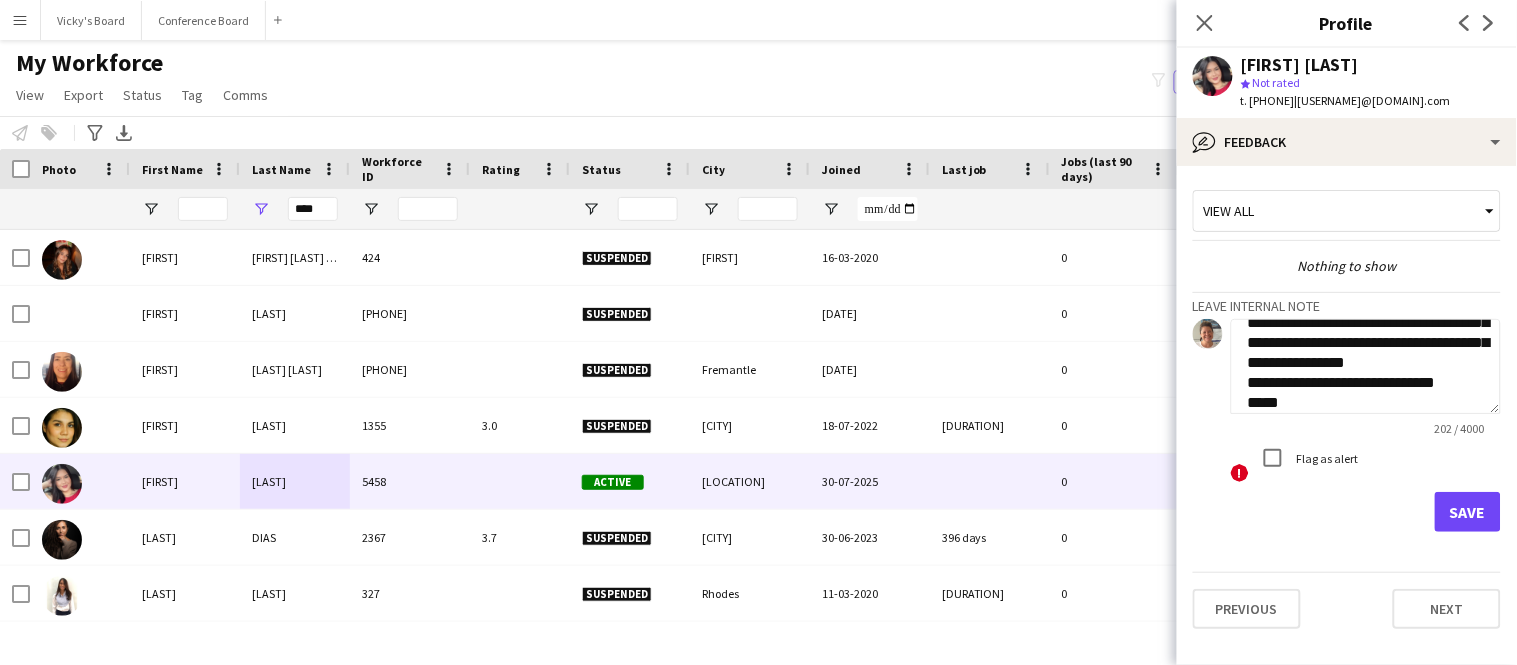 type on "**********" 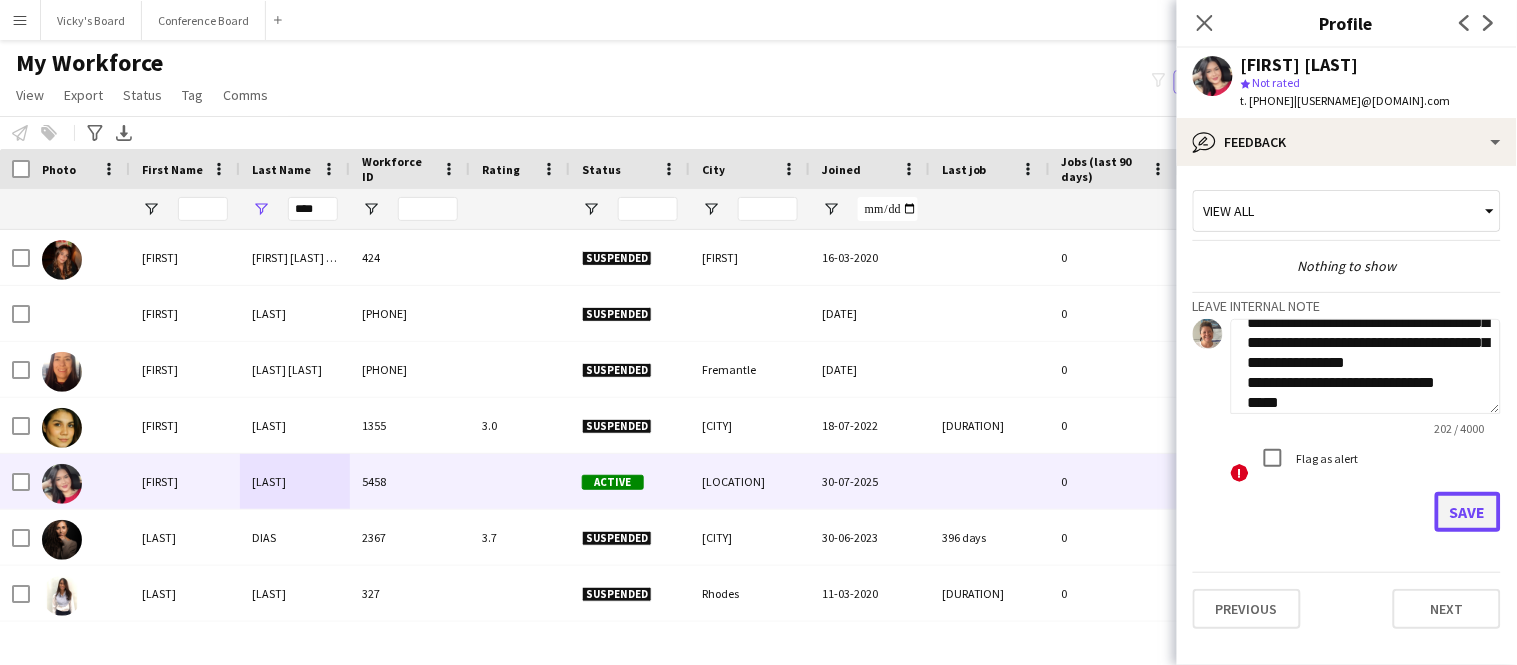 click on "Save" 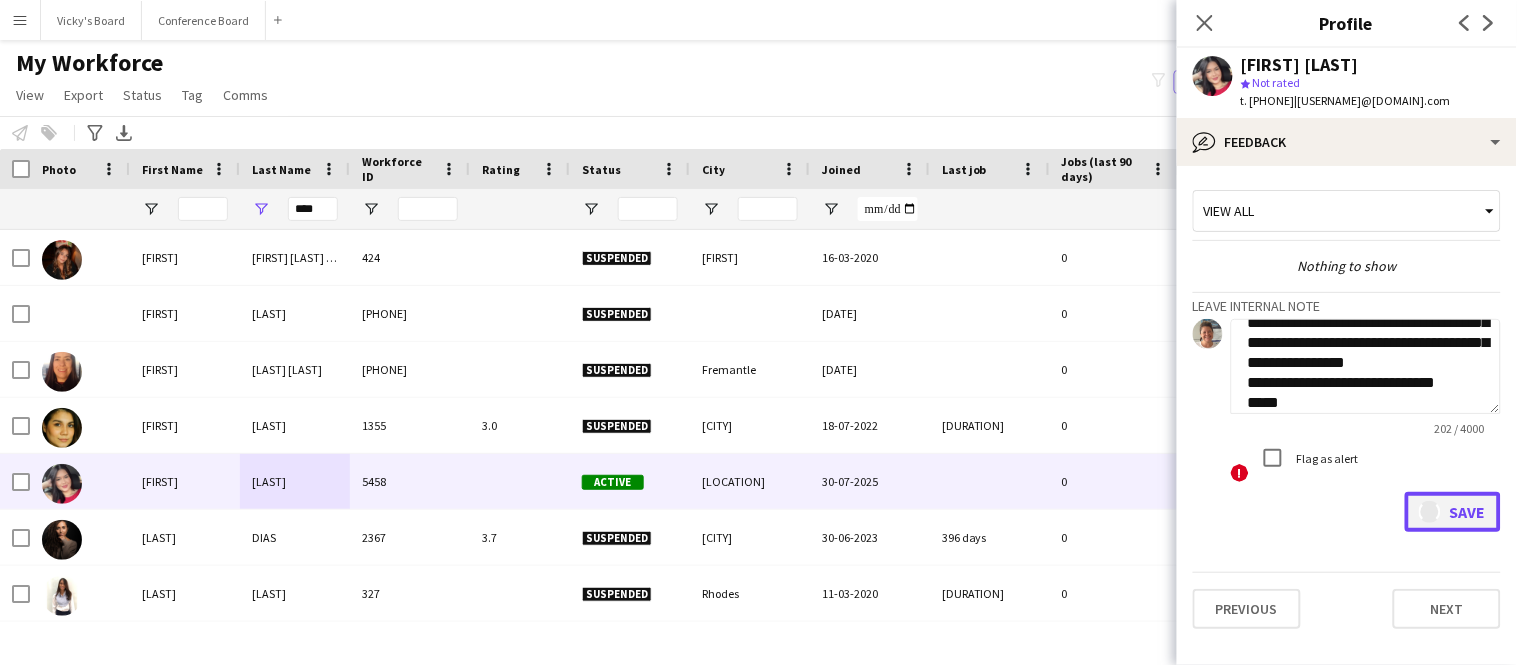 type 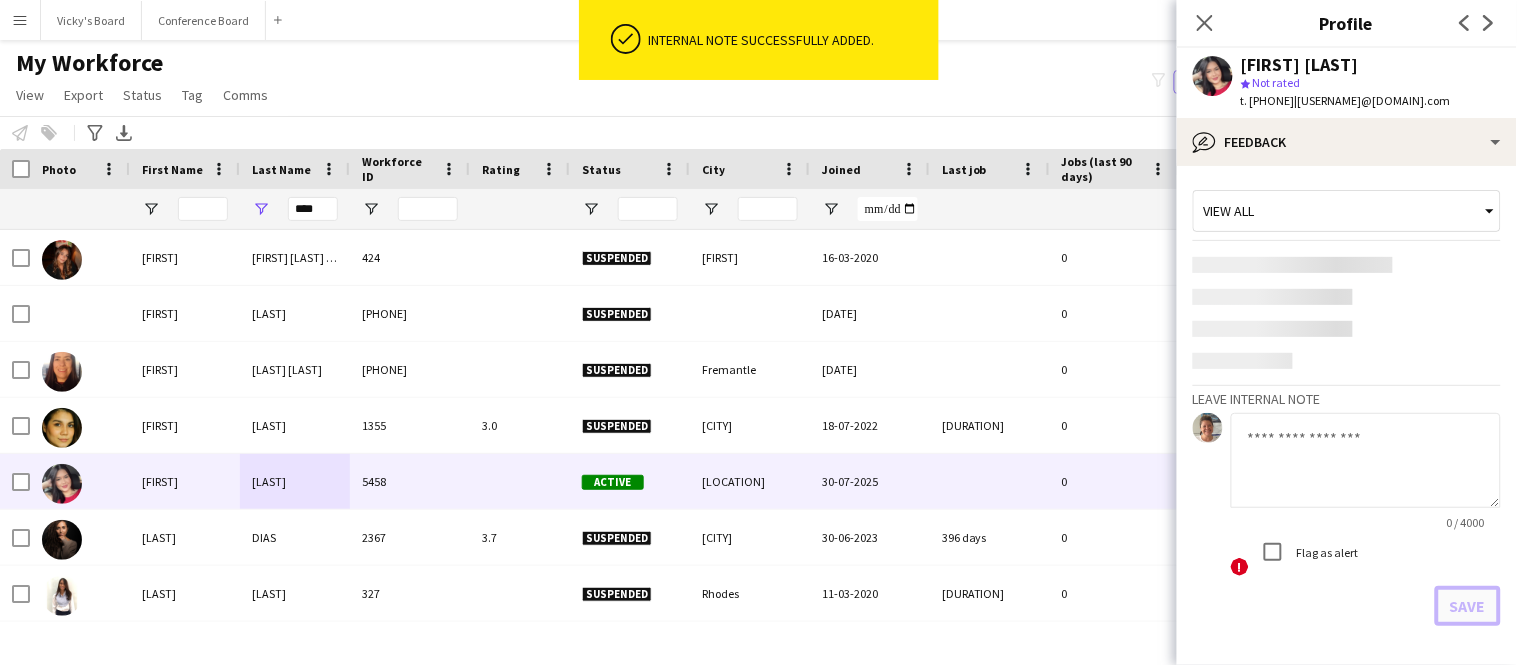 scroll, scrollTop: 0, scrollLeft: 0, axis: both 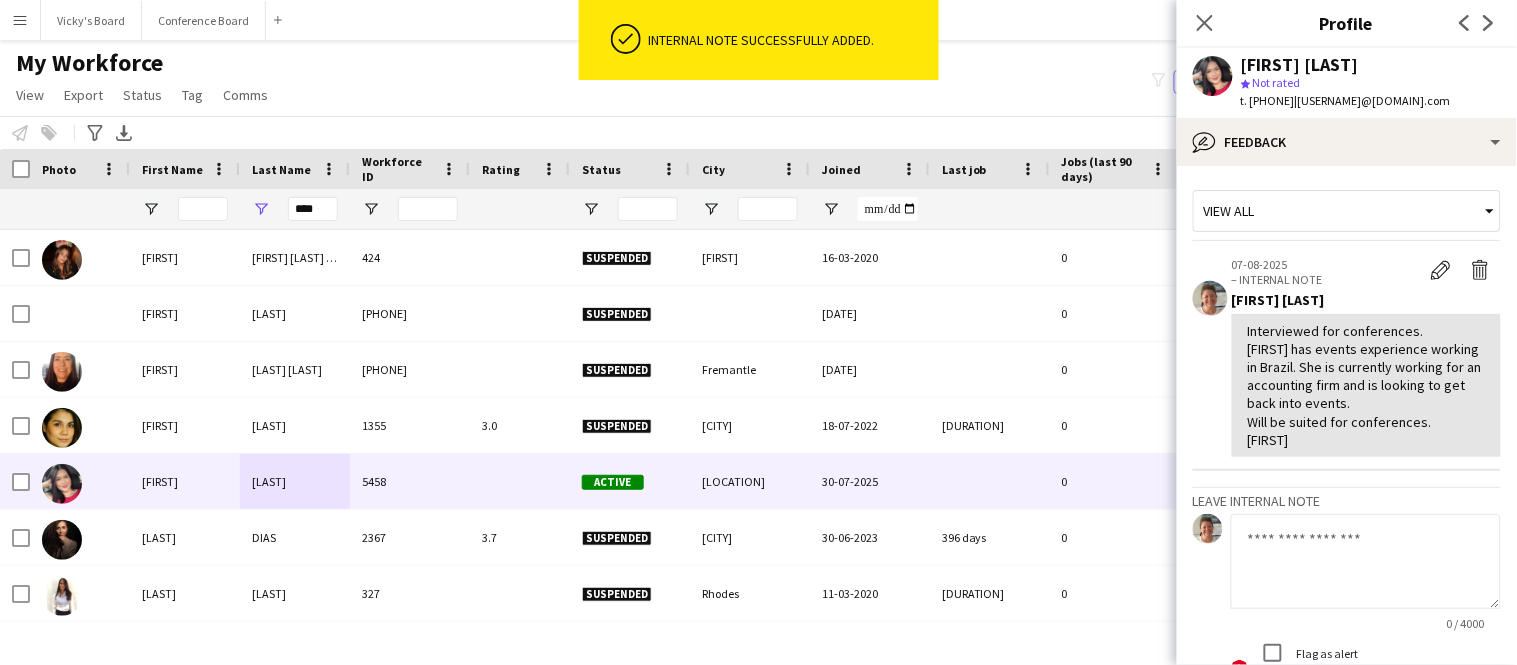 drag, startPoint x: 1333, startPoint y: 102, endPoint x: 1485, endPoint y: 115, distance: 152.5549 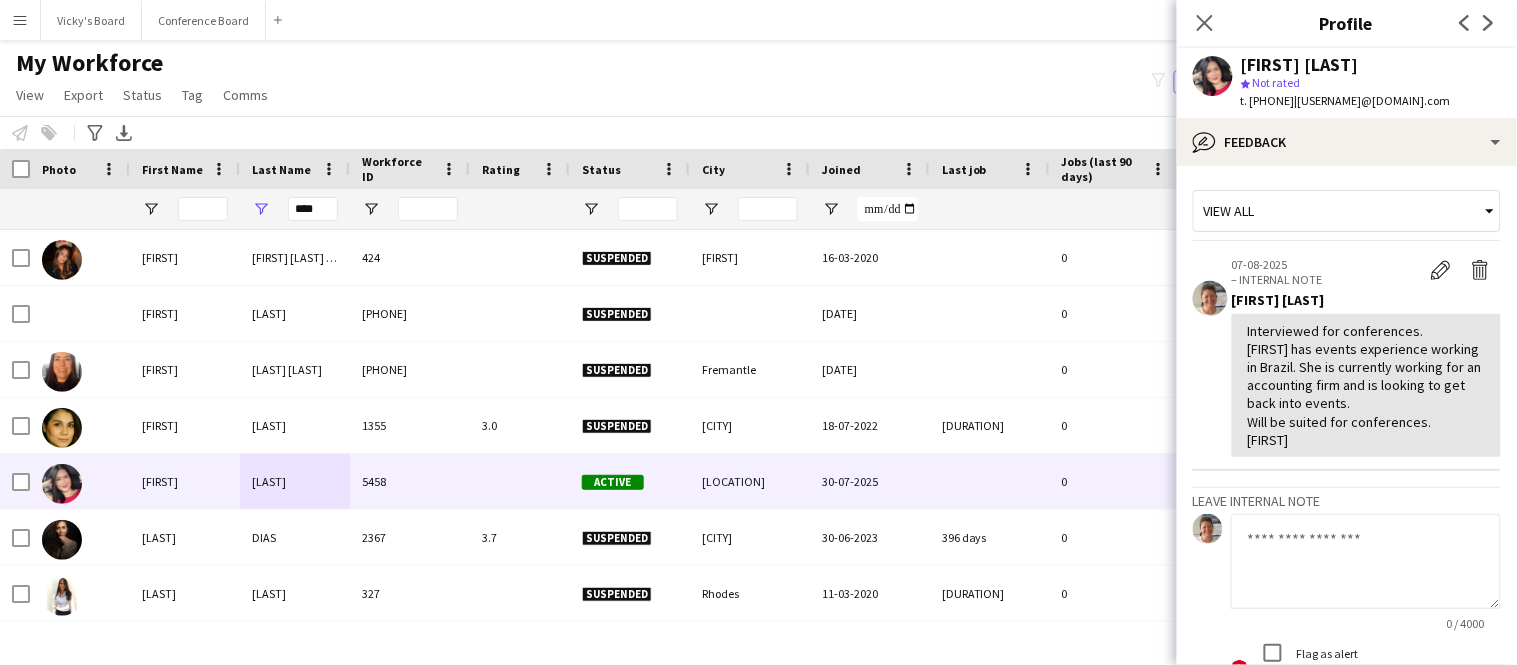 copy on "[EMAIL]" 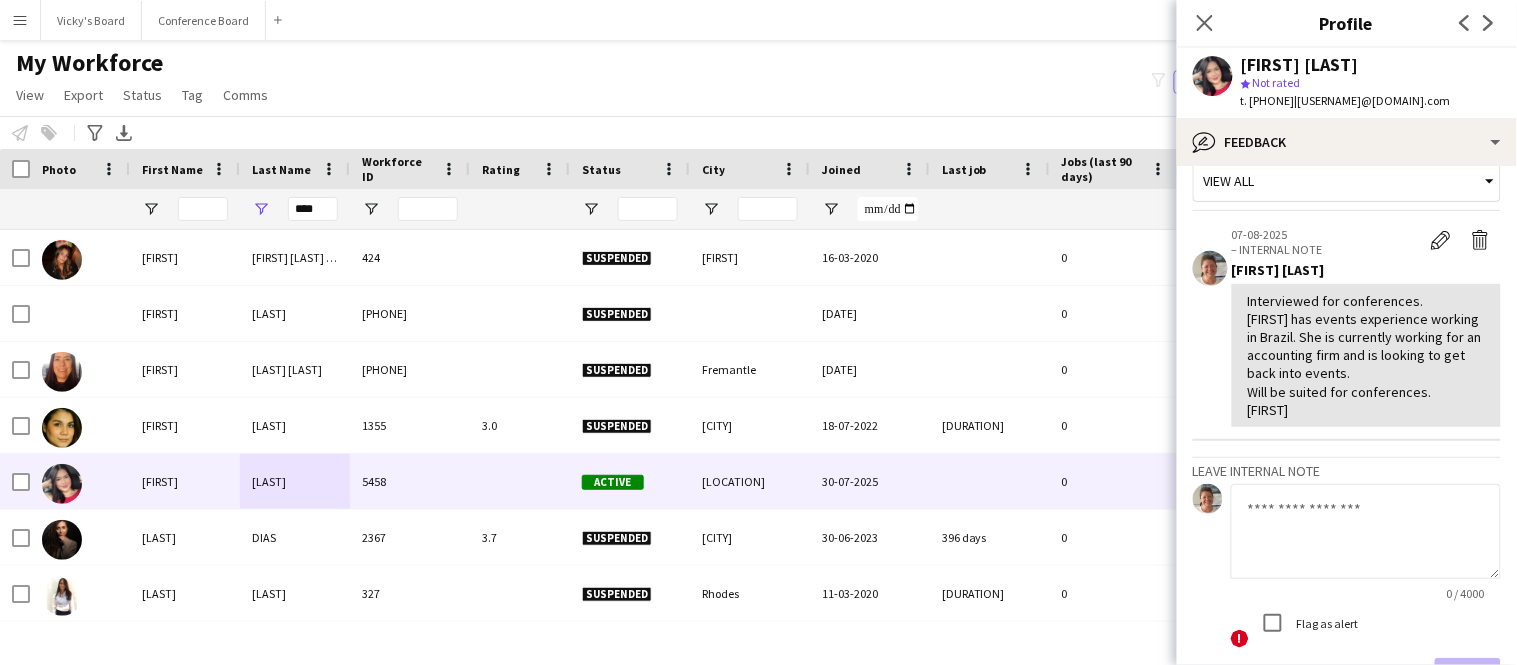 scroll, scrollTop: 172, scrollLeft: 0, axis: vertical 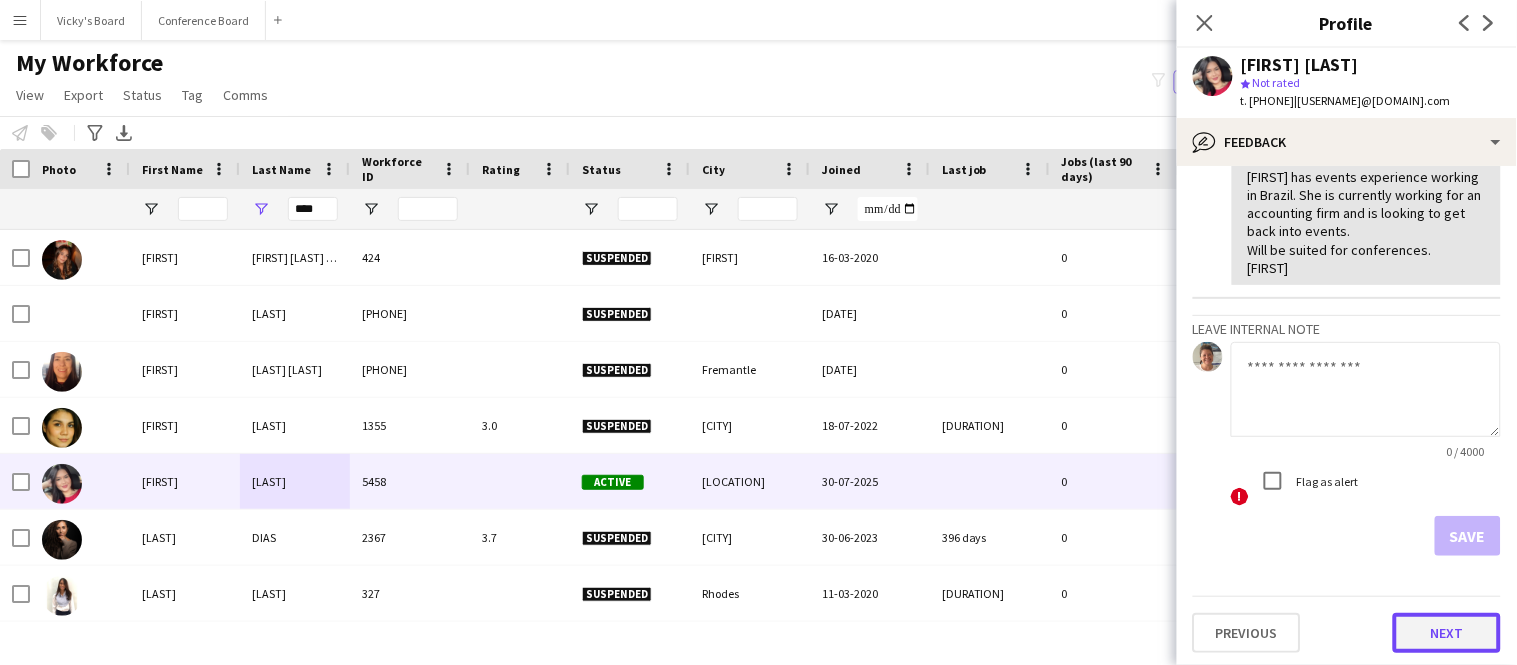 click on "Next" 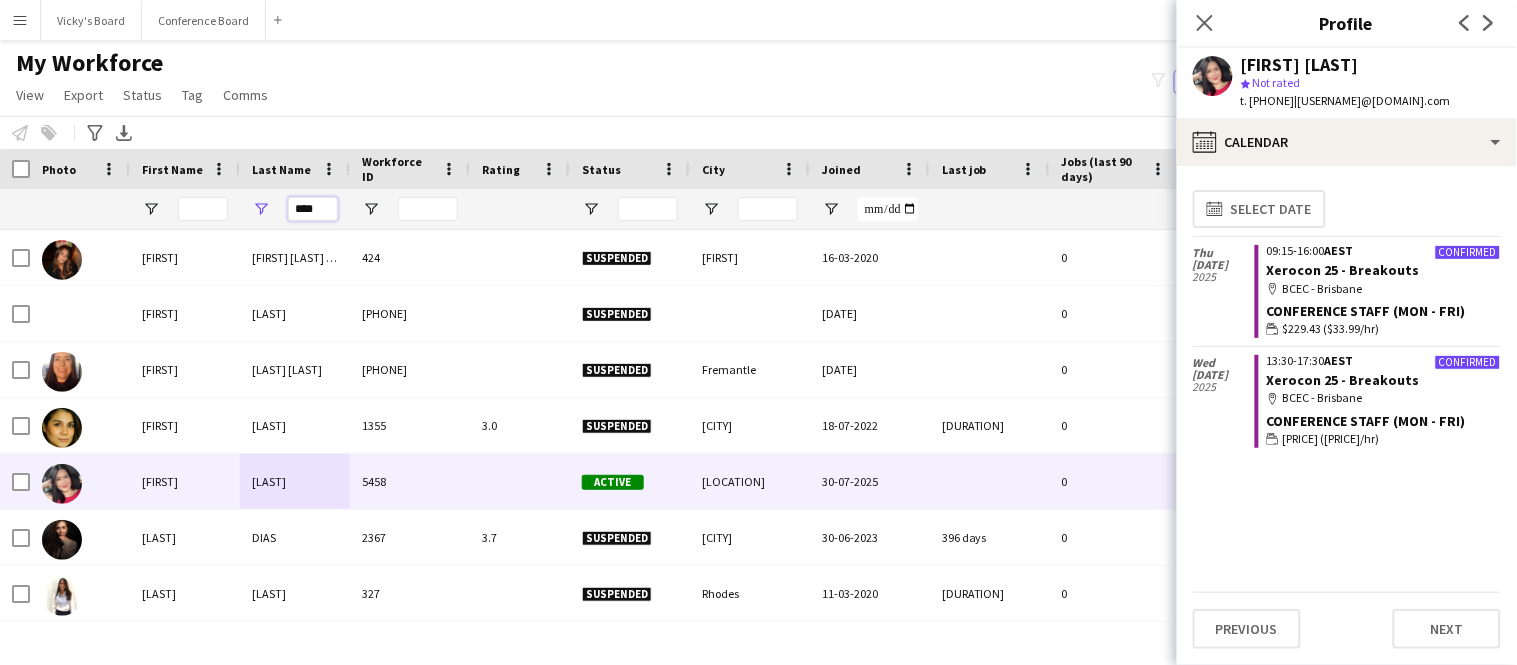 click on "****" at bounding box center [313, 209] 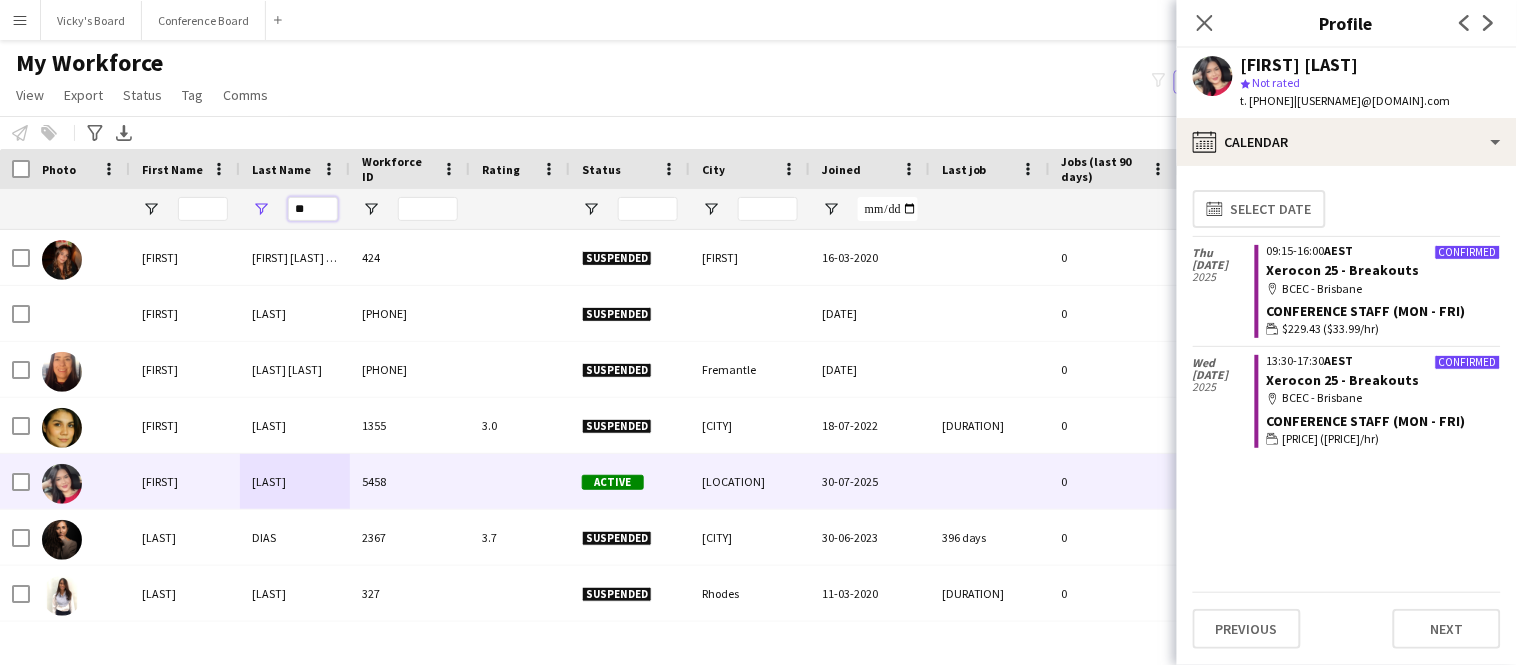 type on "*" 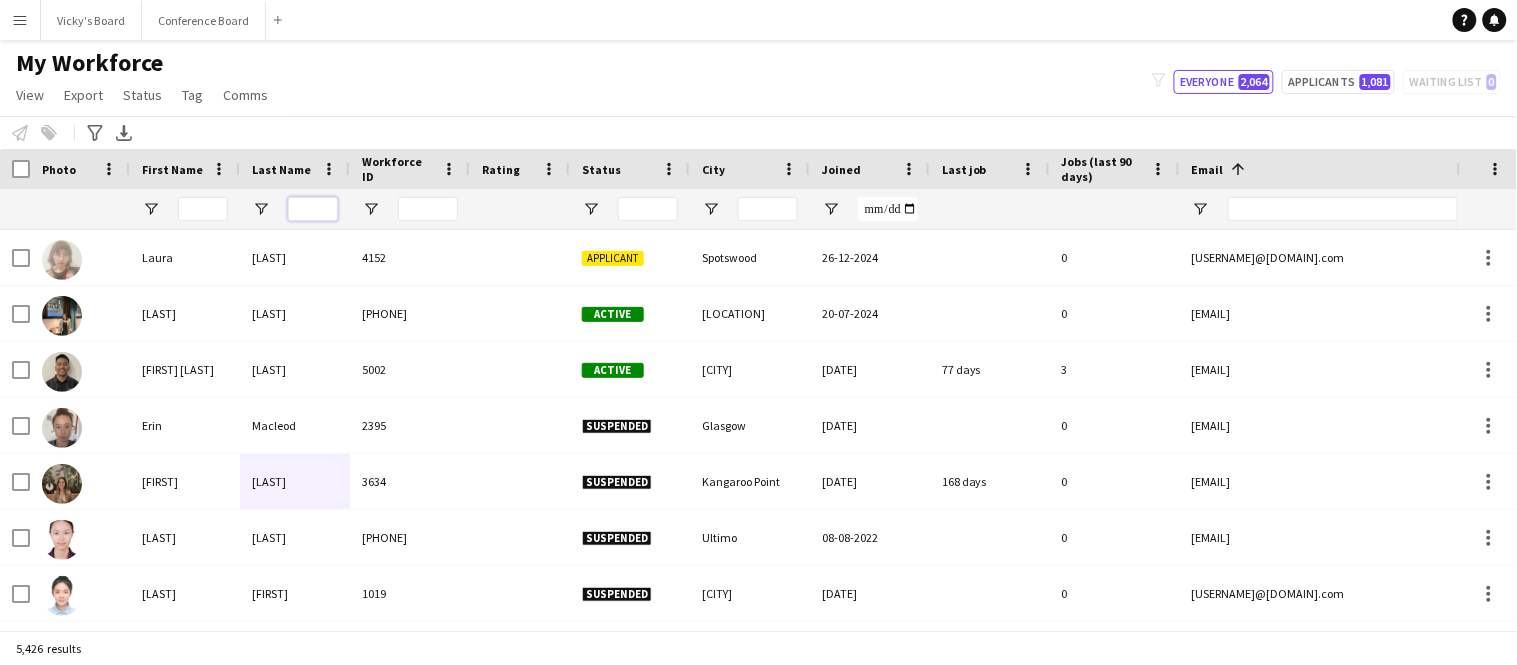 type 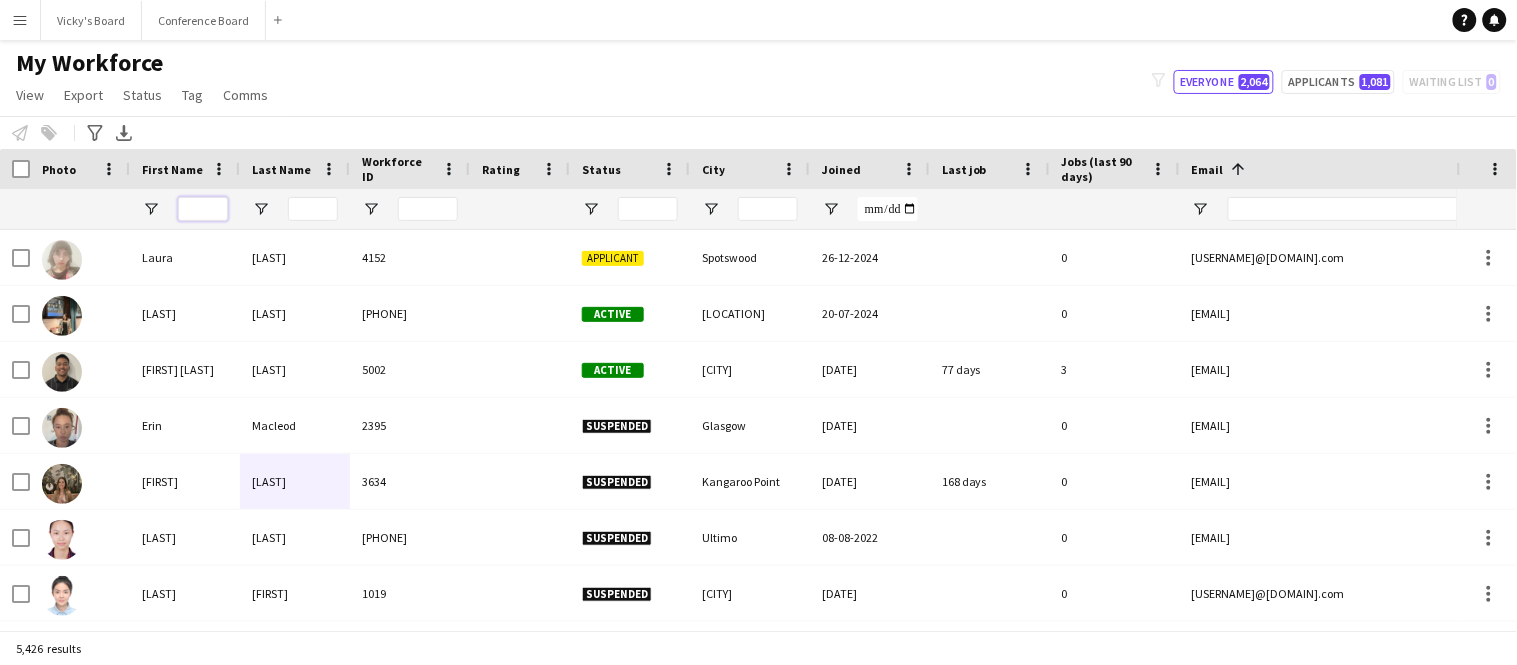 click at bounding box center [203, 209] 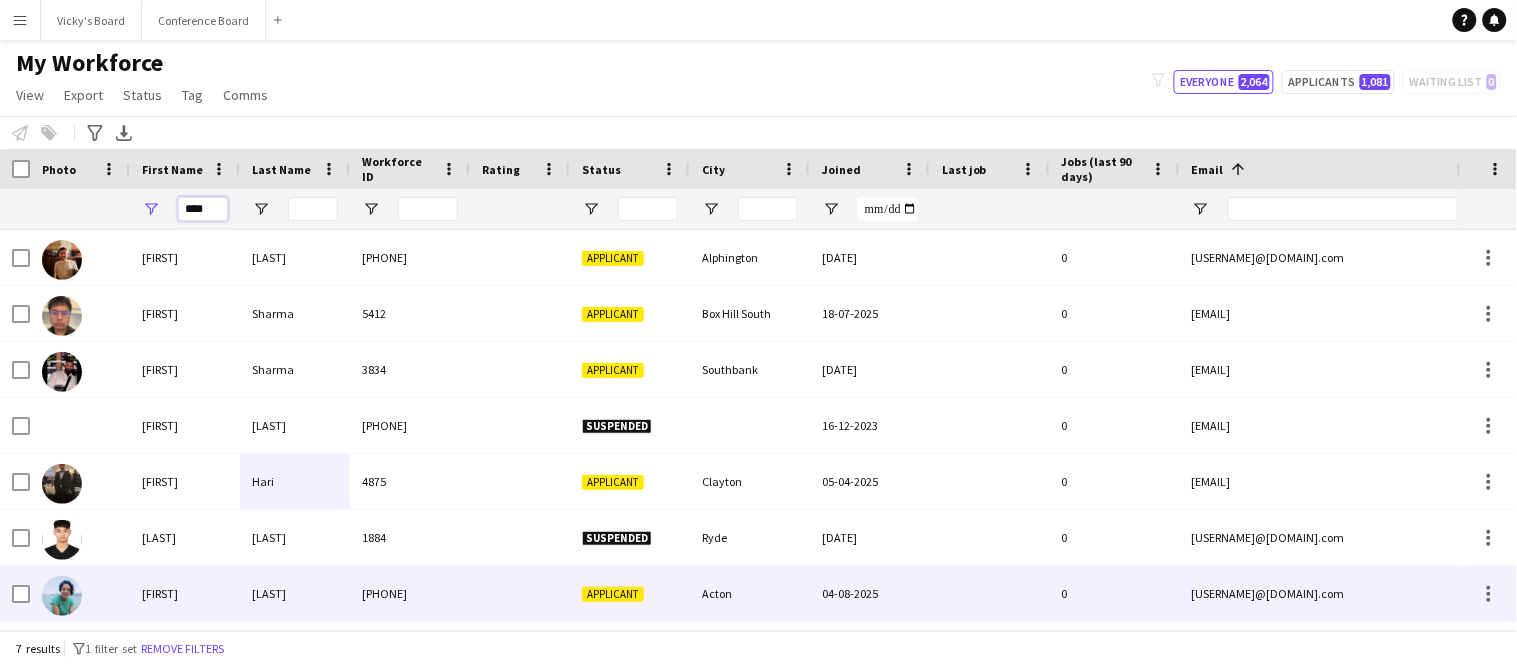 type on "****" 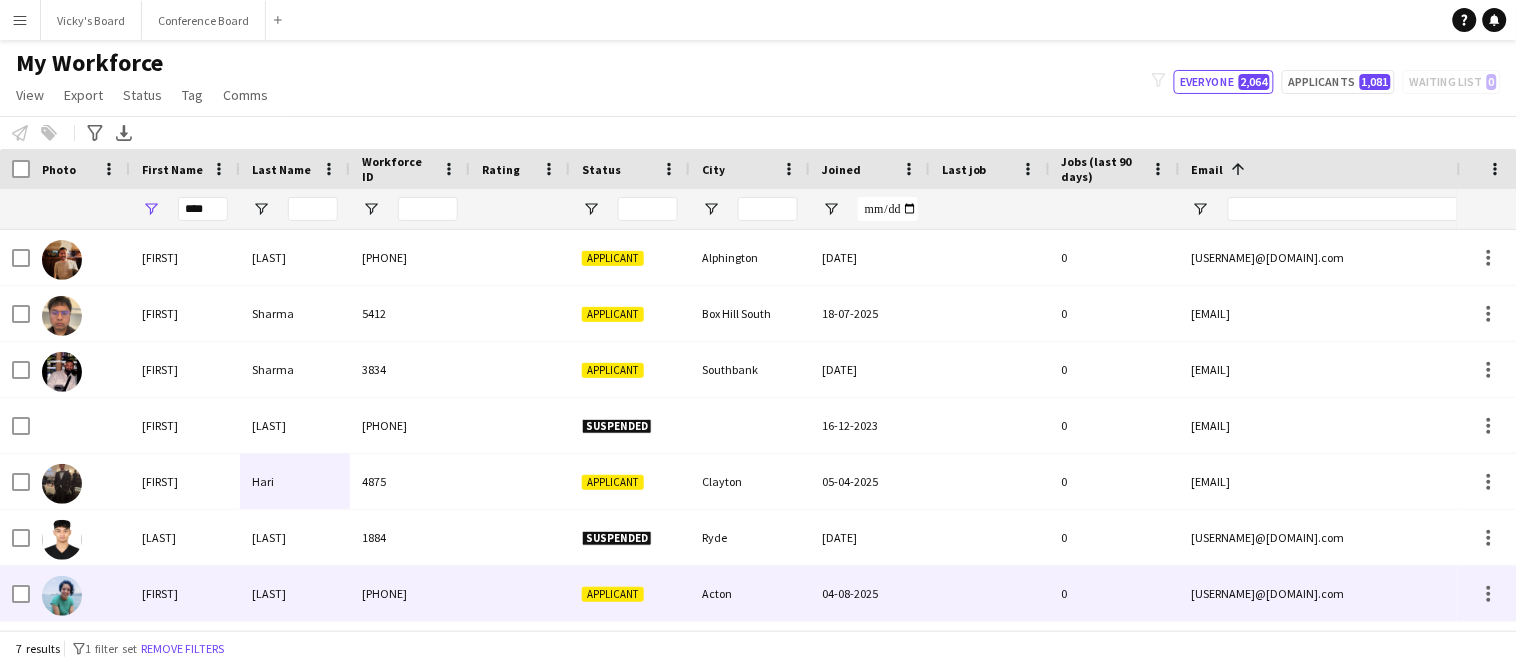 click on "[FIRST]" at bounding box center [185, 593] 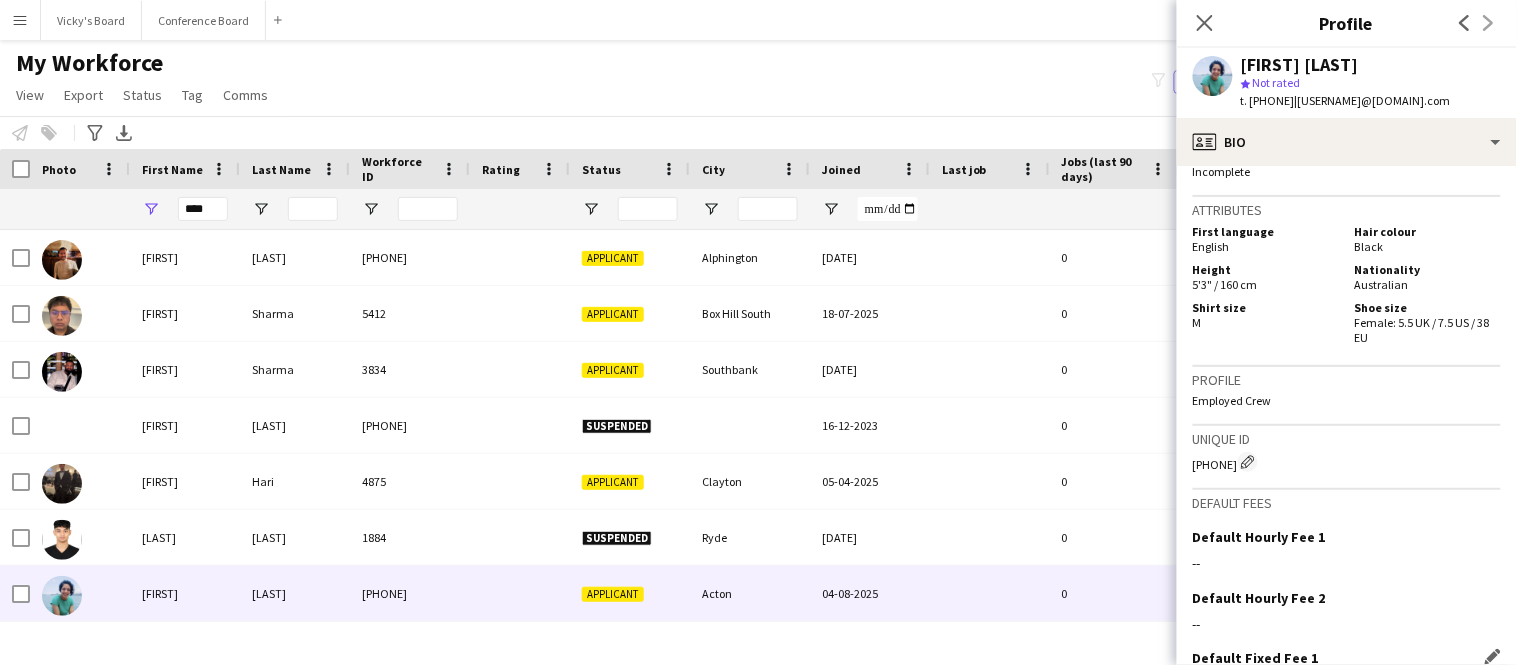 scroll, scrollTop: 1500, scrollLeft: 0, axis: vertical 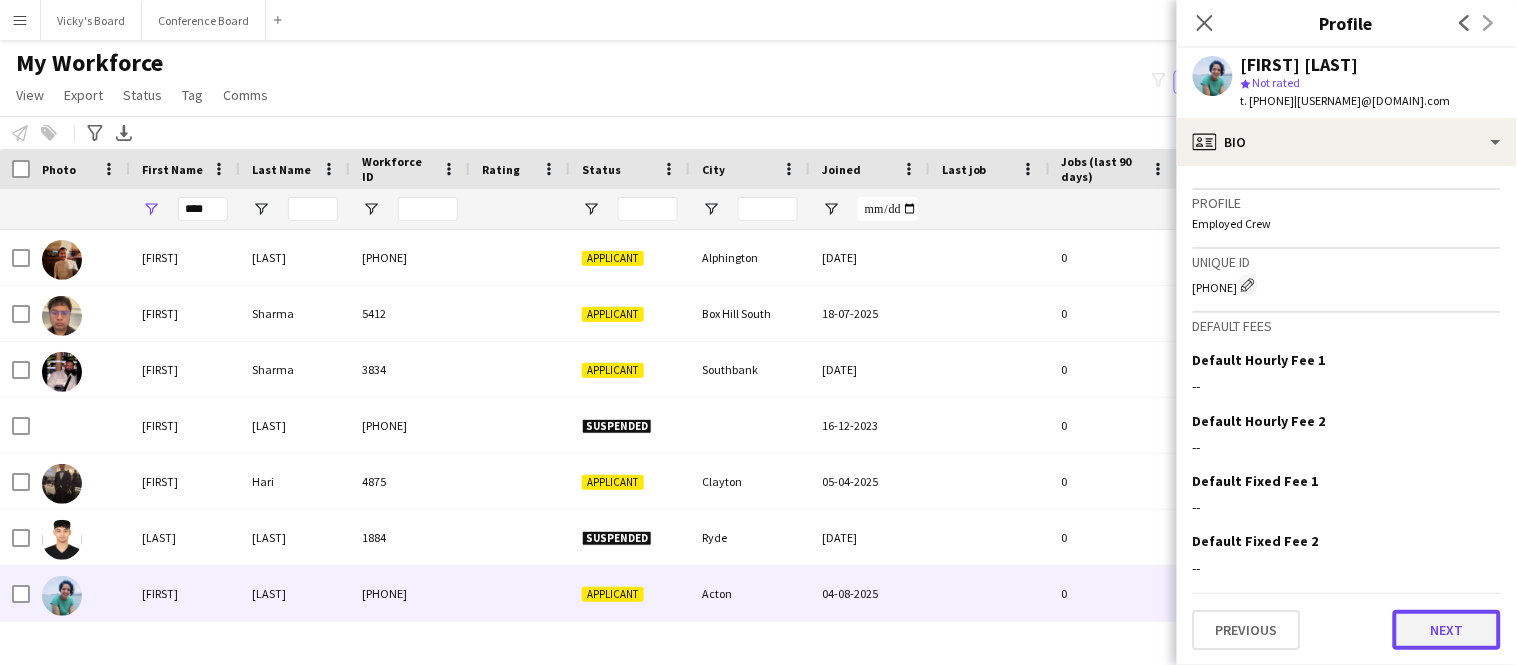 click on "Next" 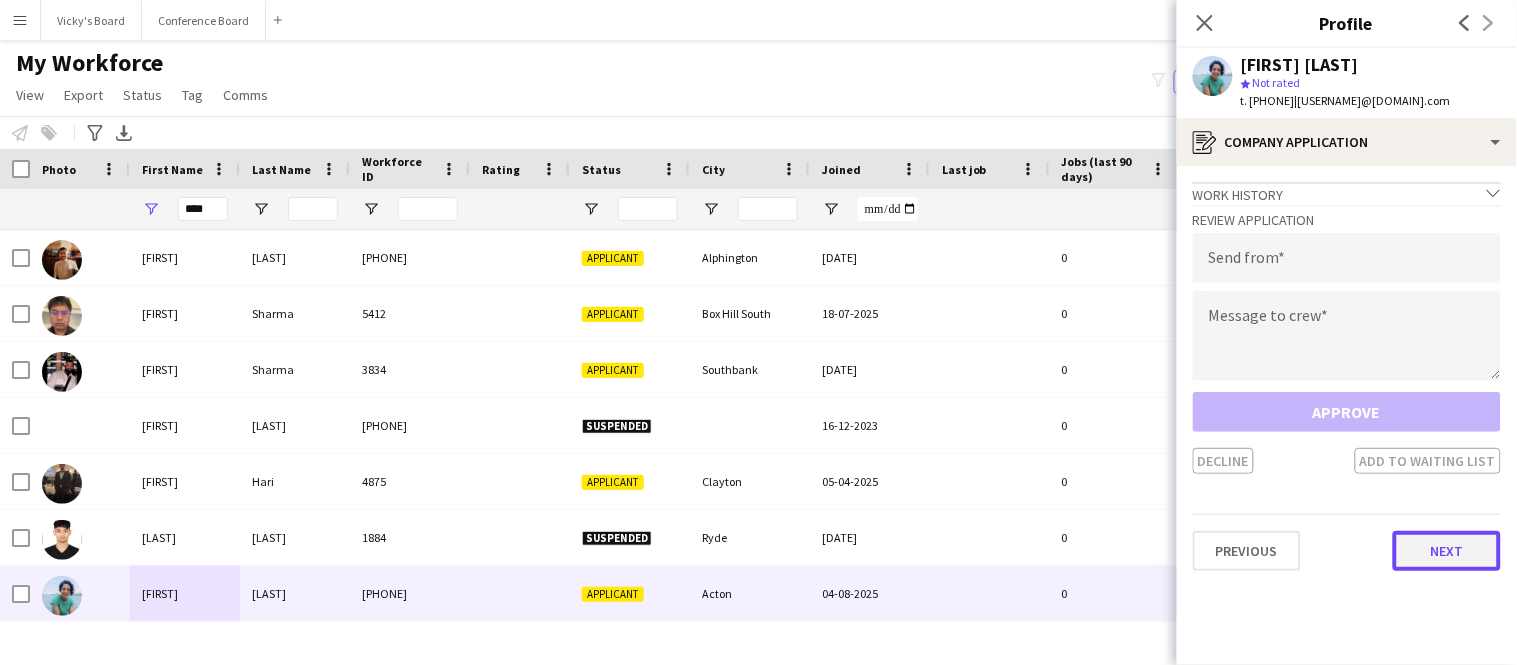 click on "Next" 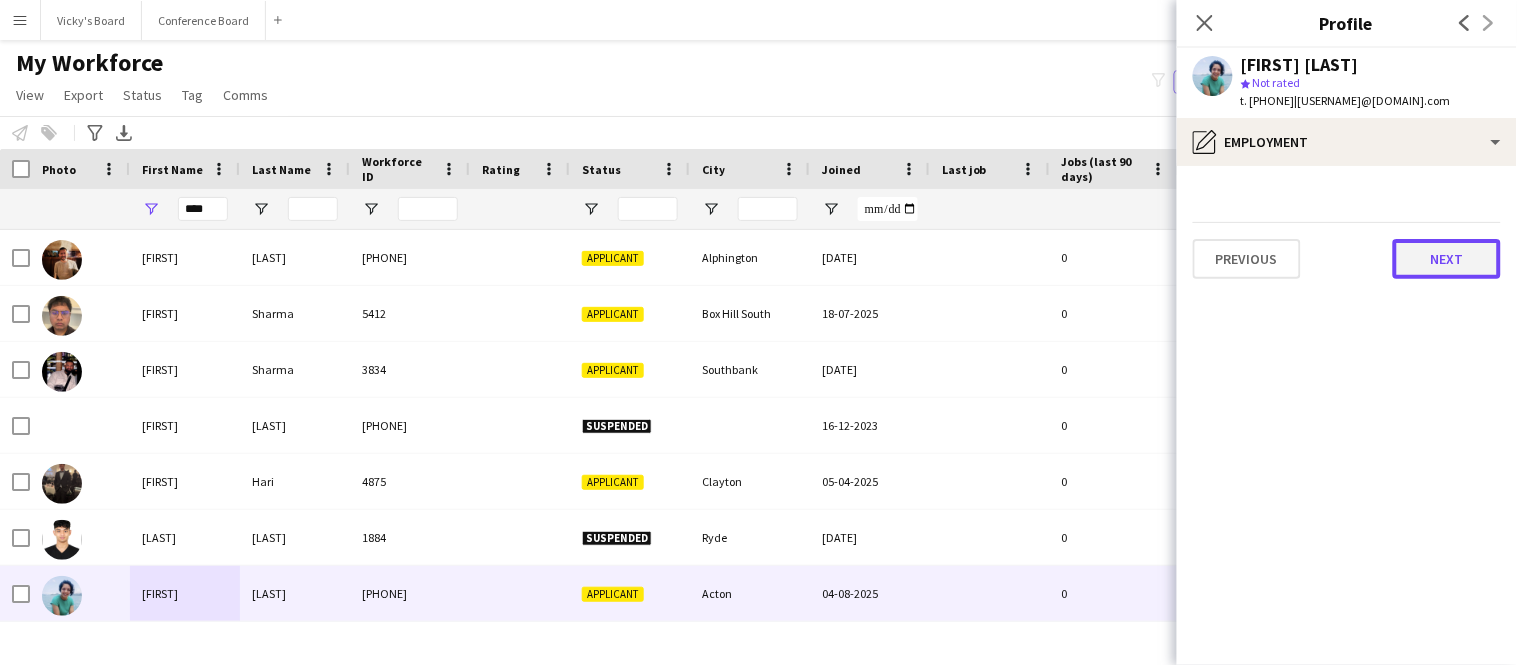 click on "Next" 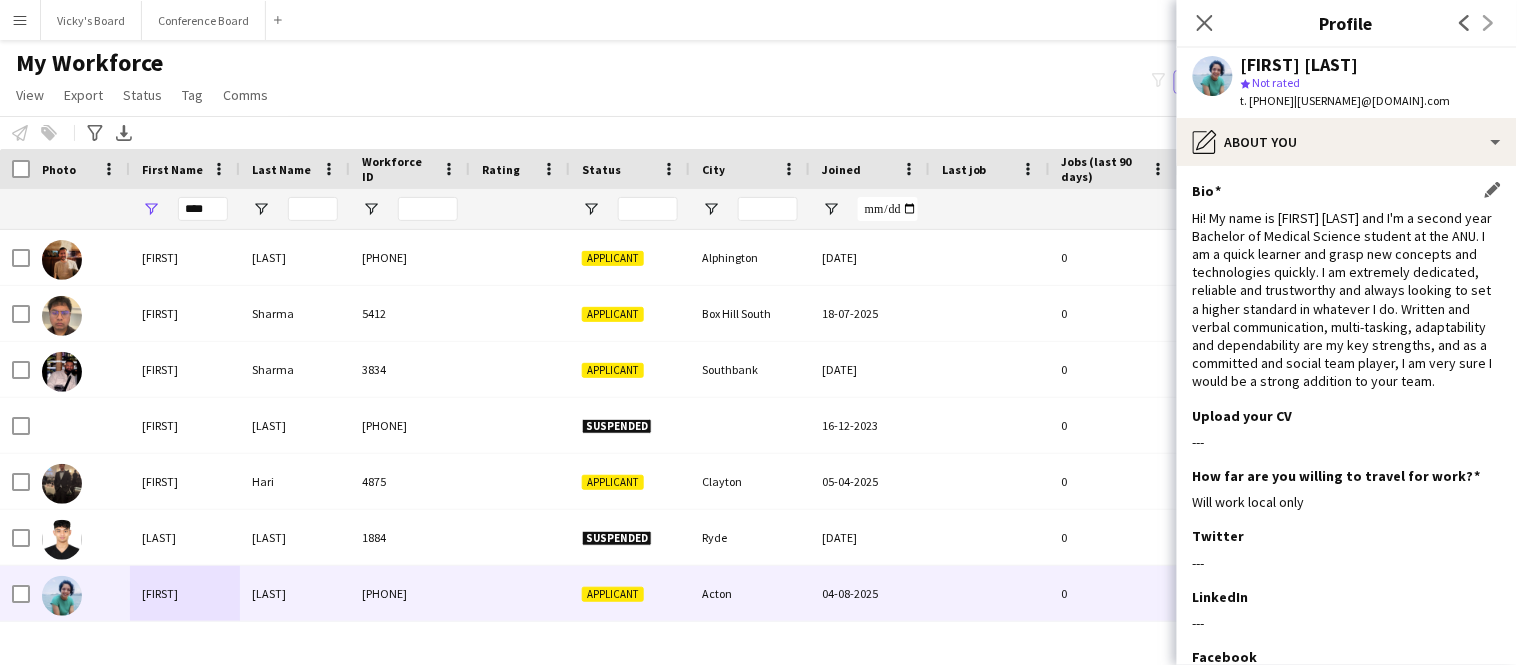 scroll, scrollTop: 214, scrollLeft: 0, axis: vertical 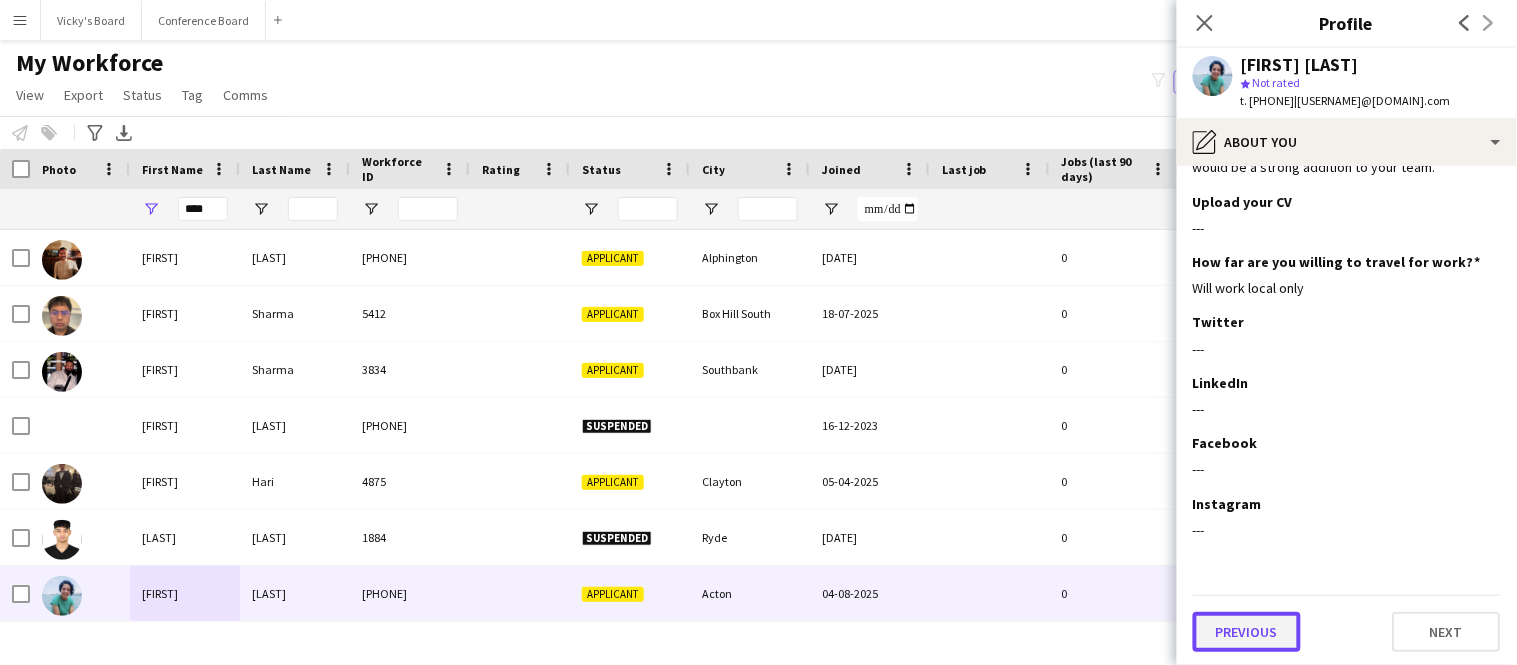 click on "Previous" 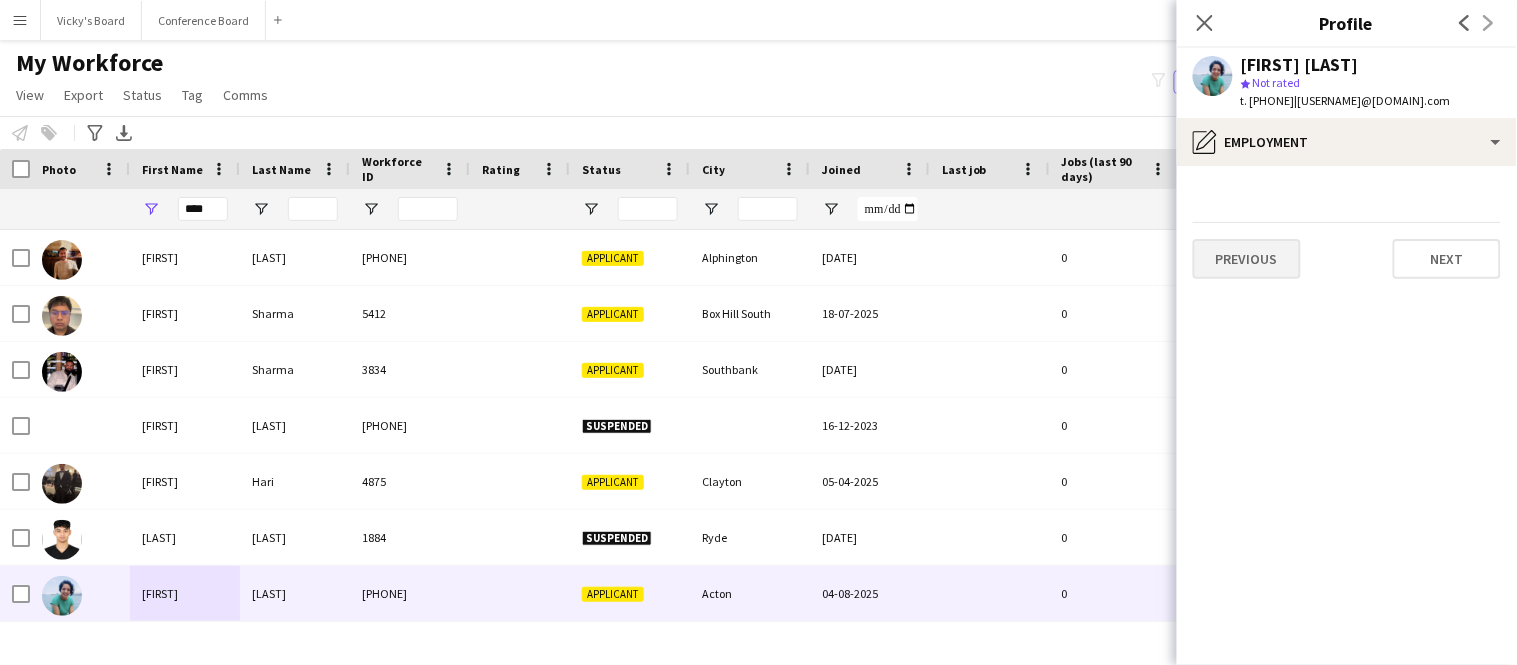 scroll, scrollTop: 0, scrollLeft: 0, axis: both 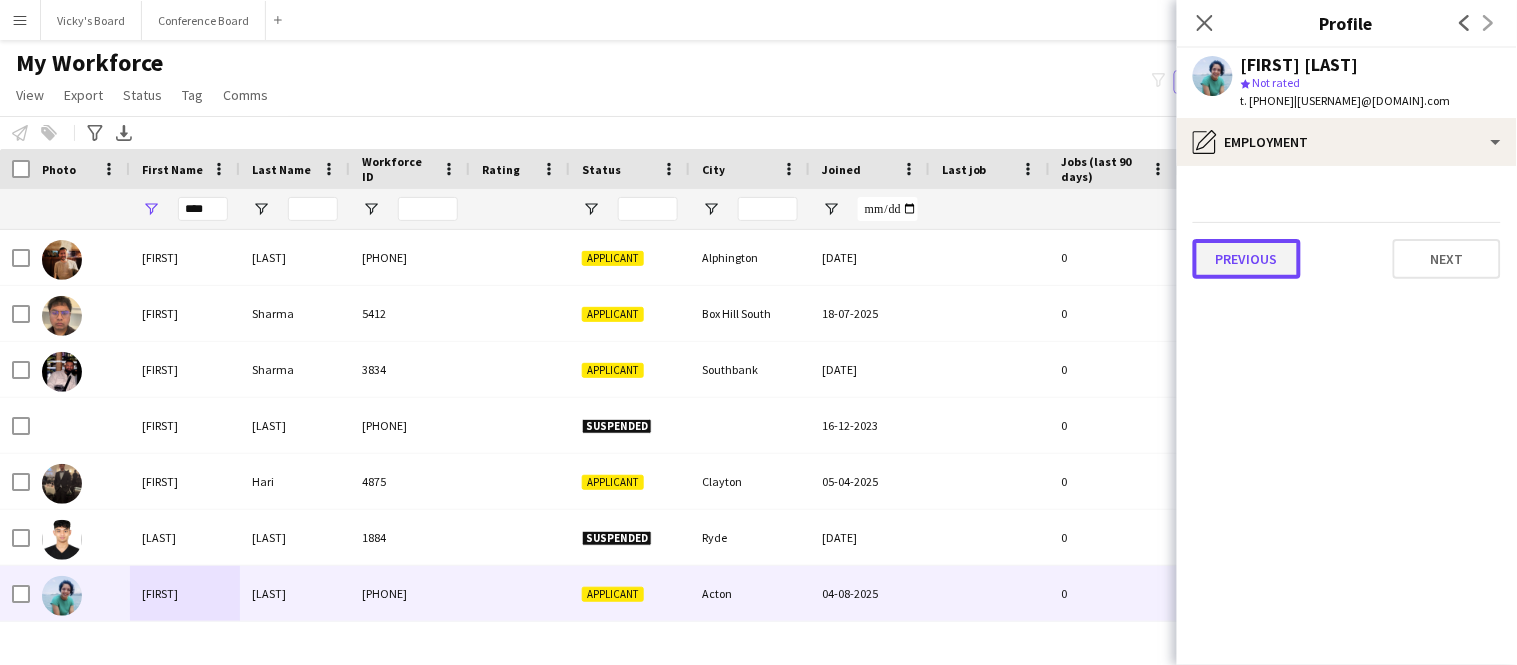 click on "Previous" 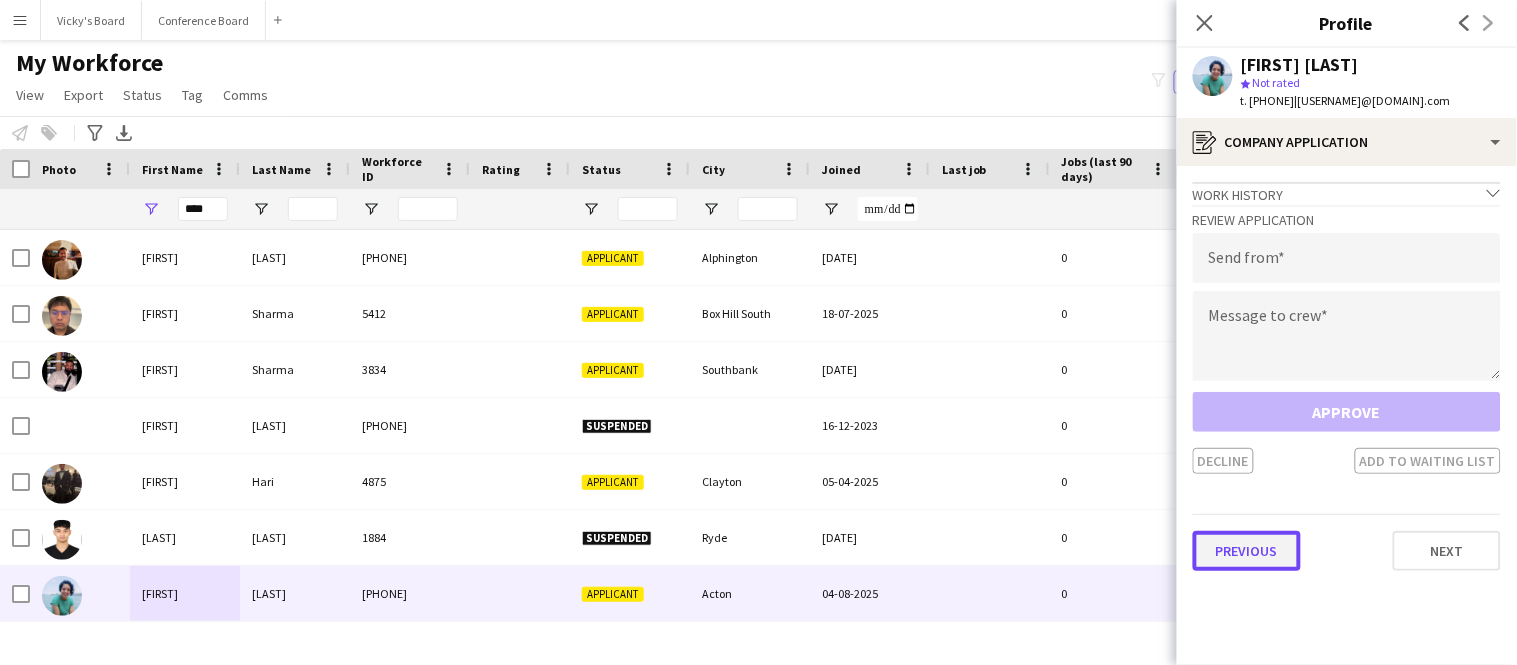 click on "Previous" 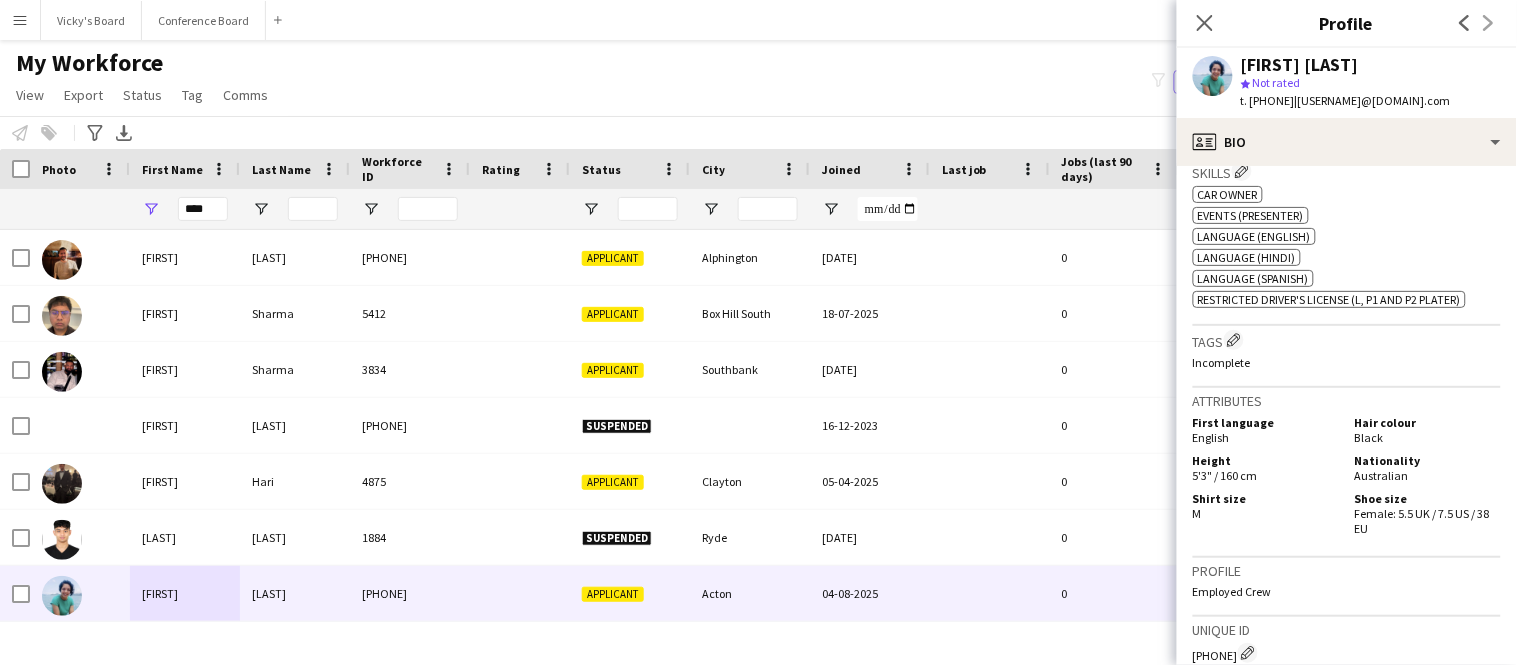 scroll, scrollTop: 1500, scrollLeft: 0, axis: vertical 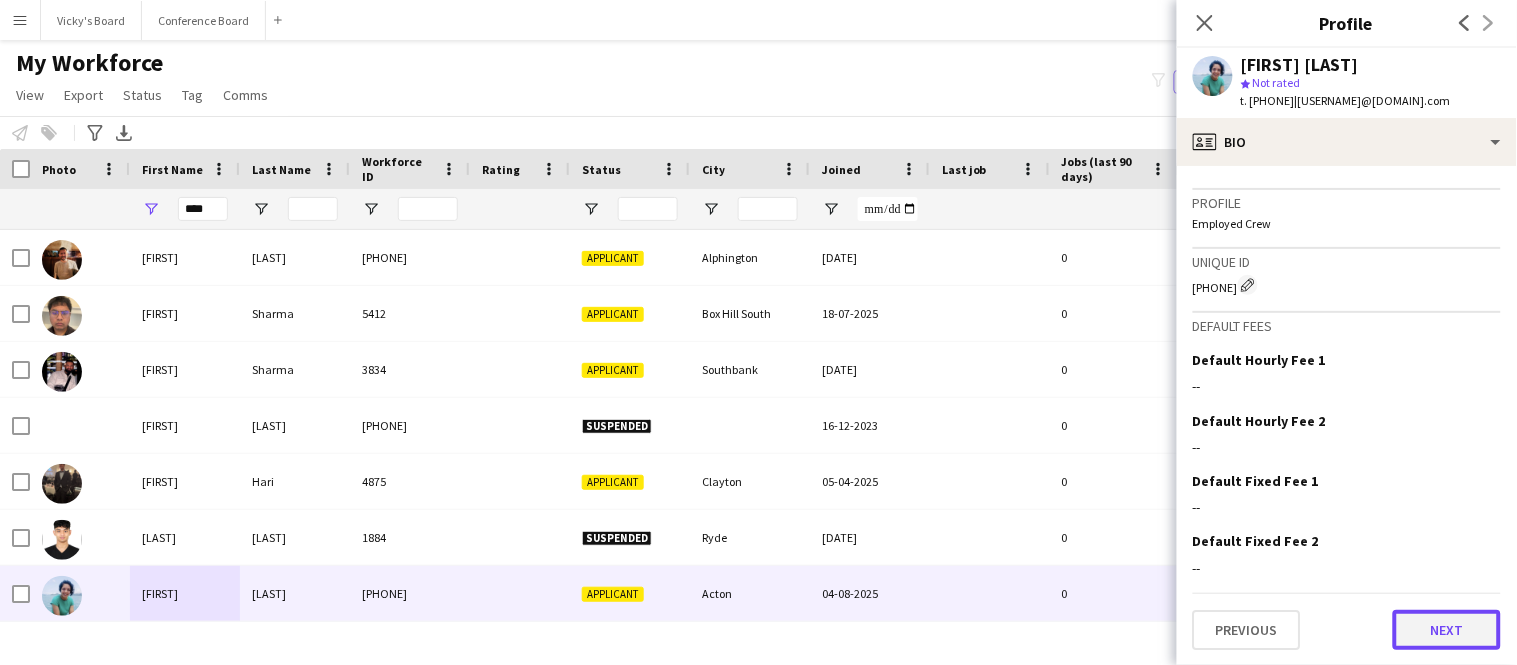 click on "Next" 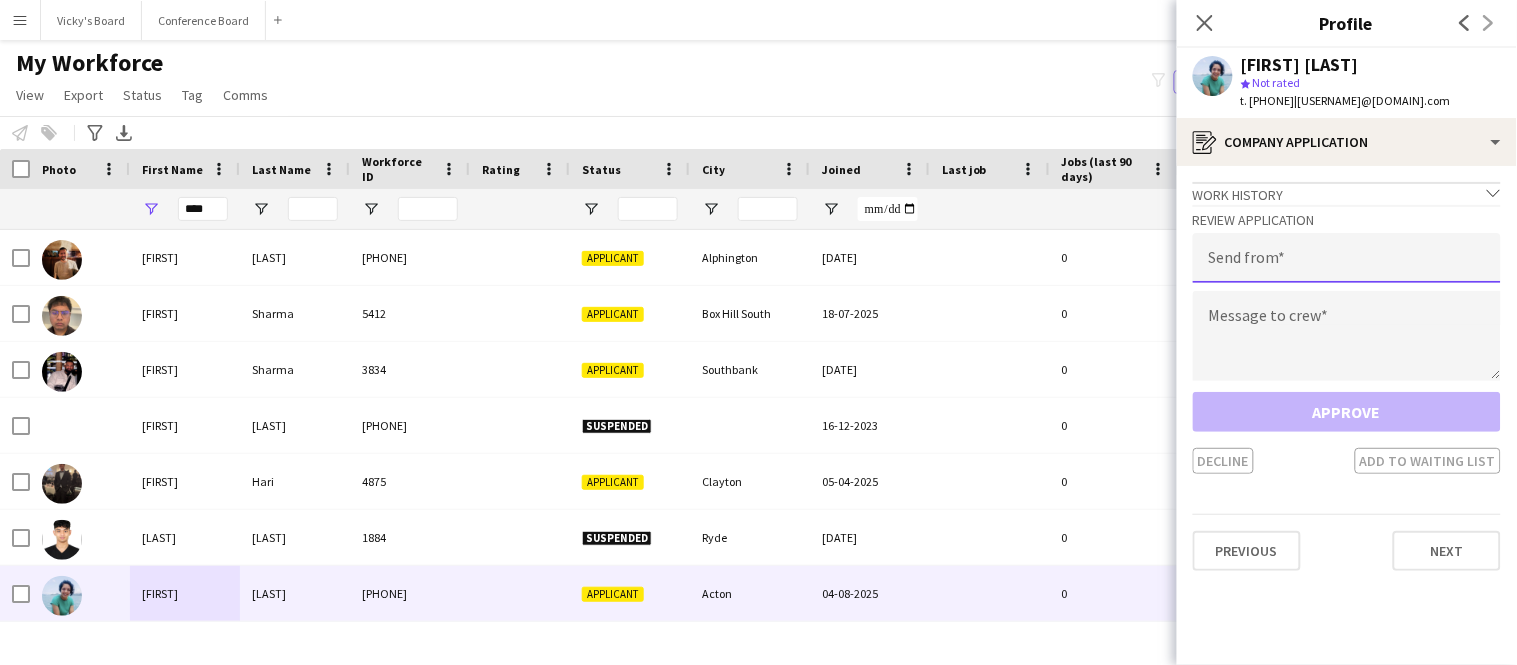click 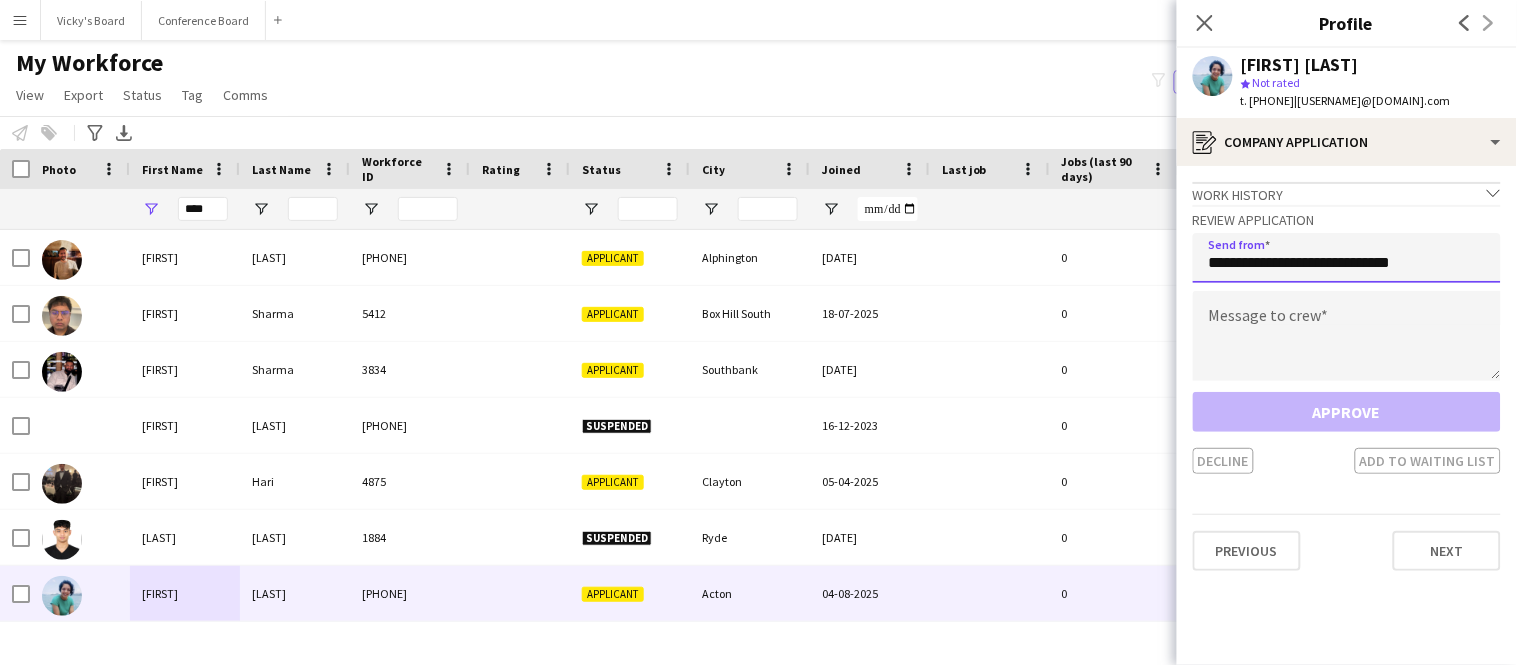 click on "**********" 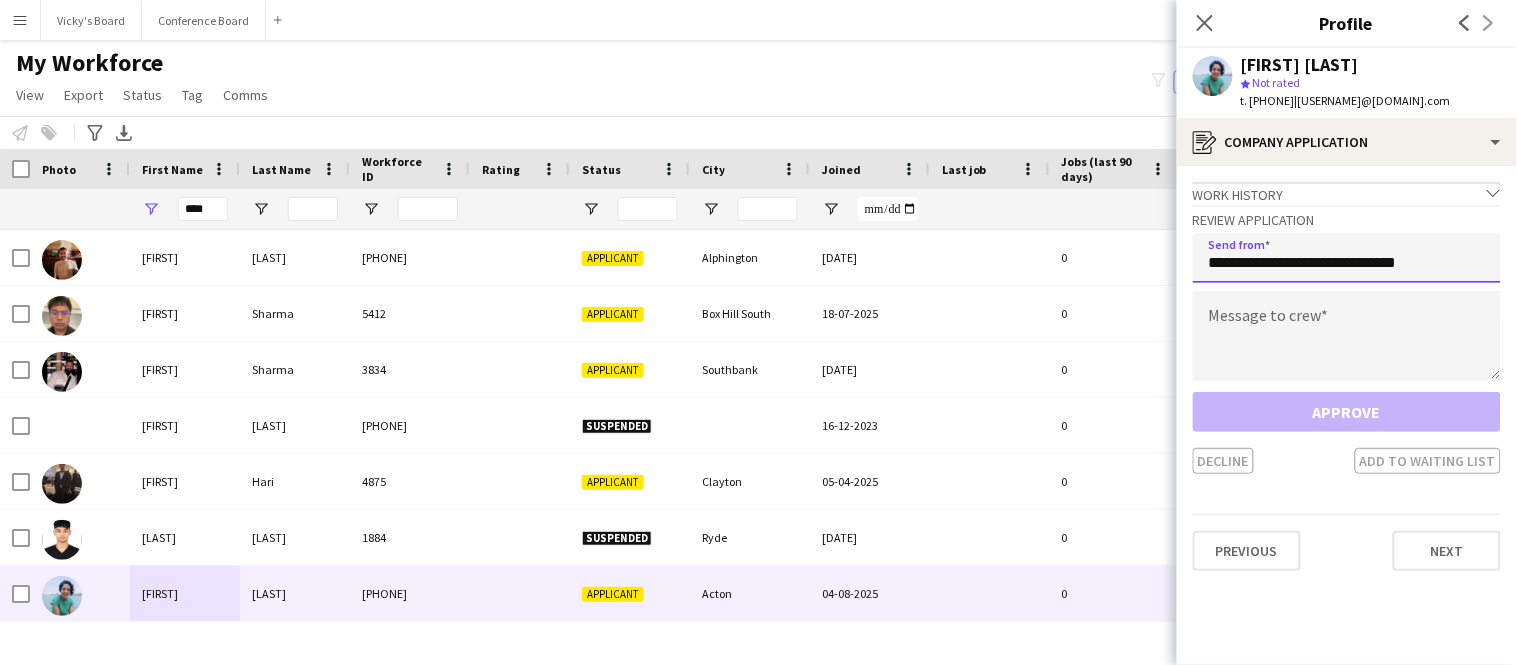type on "**********" 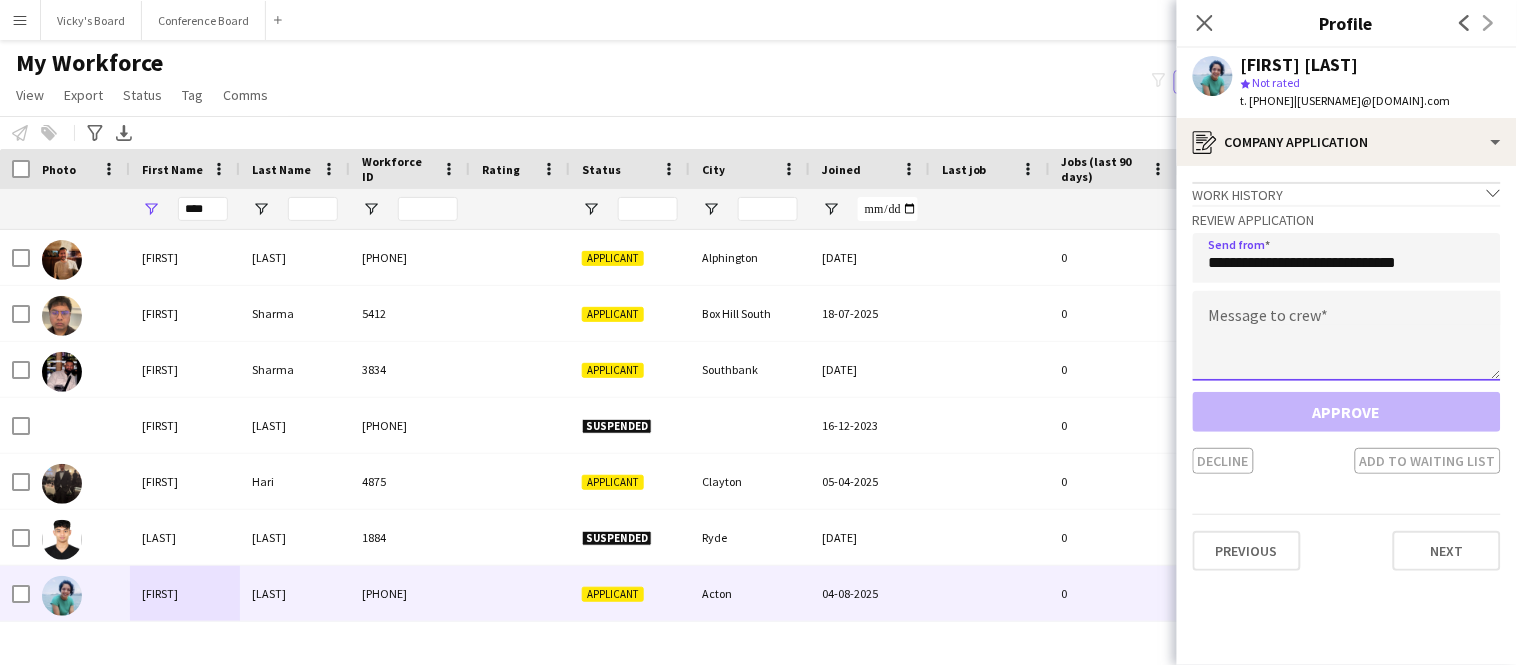 click 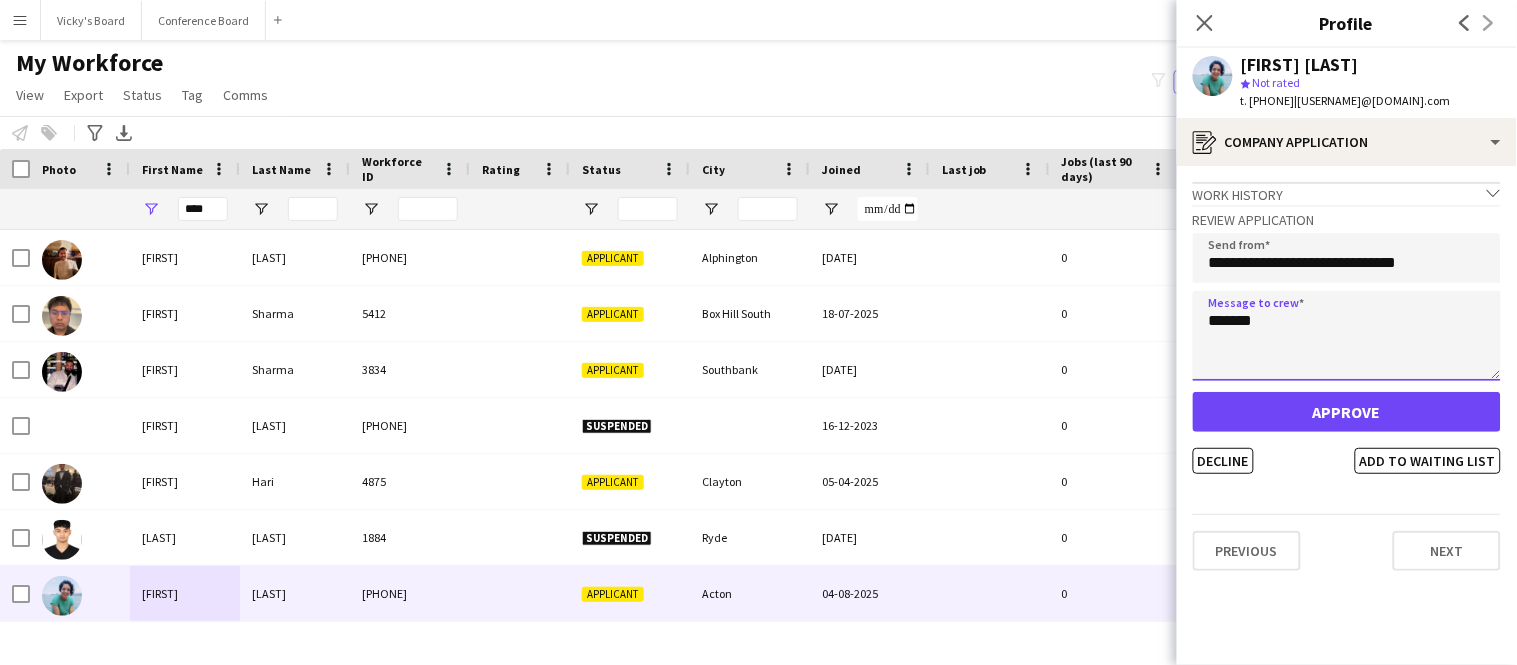 type on "*******" 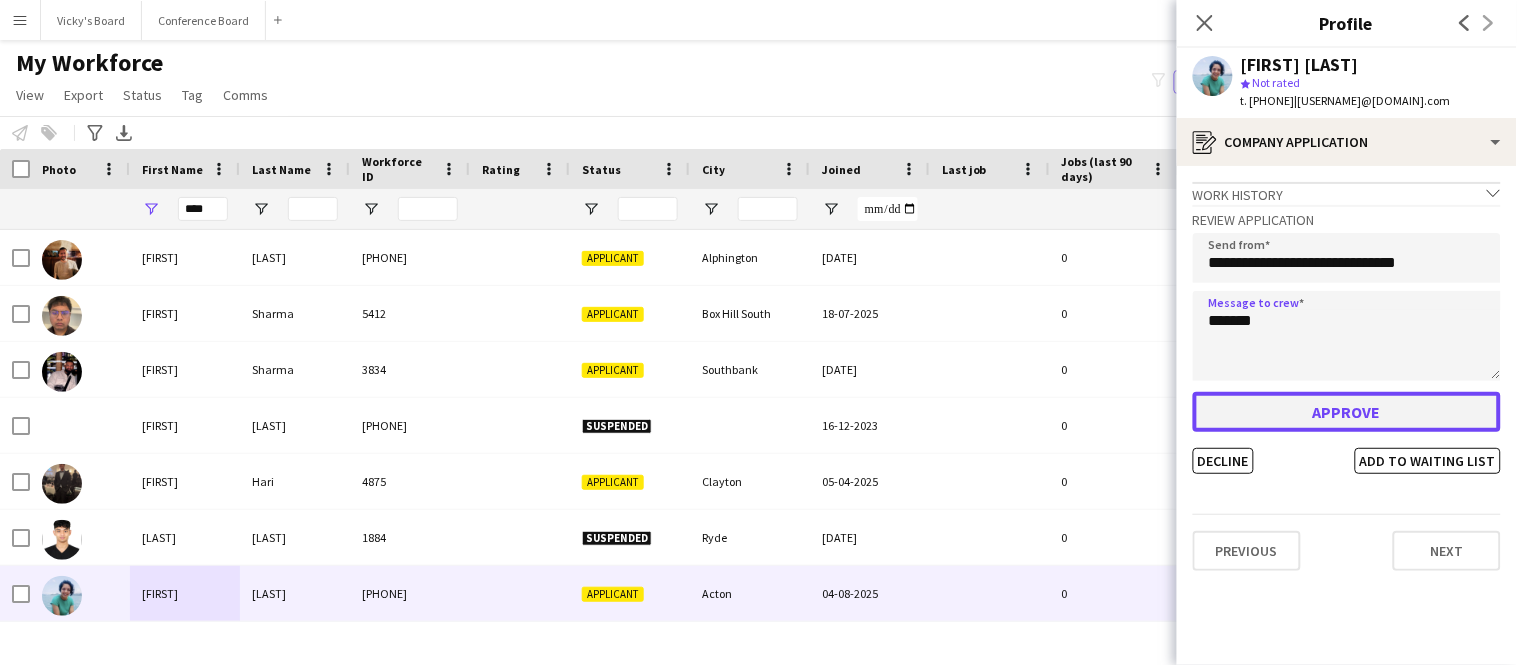 click on "Approve" 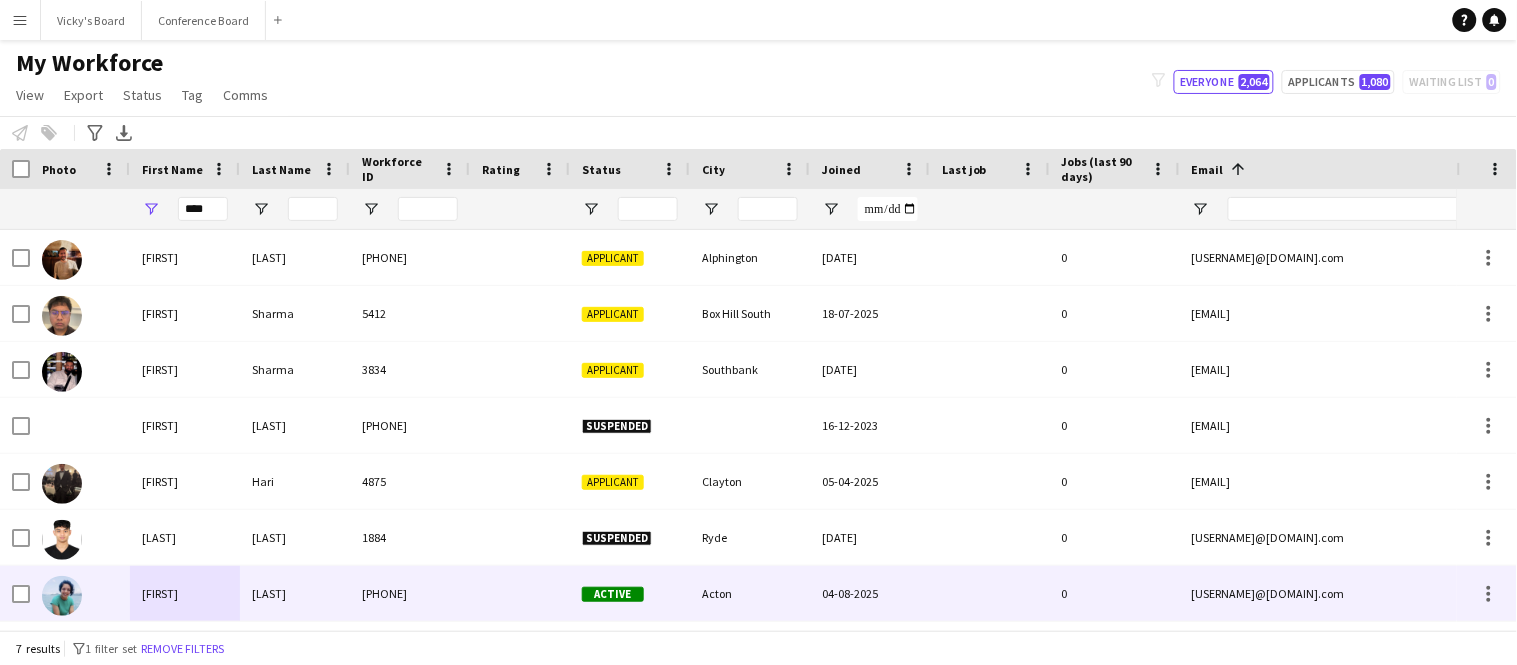 click on "[LAST]" at bounding box center (295, 593) 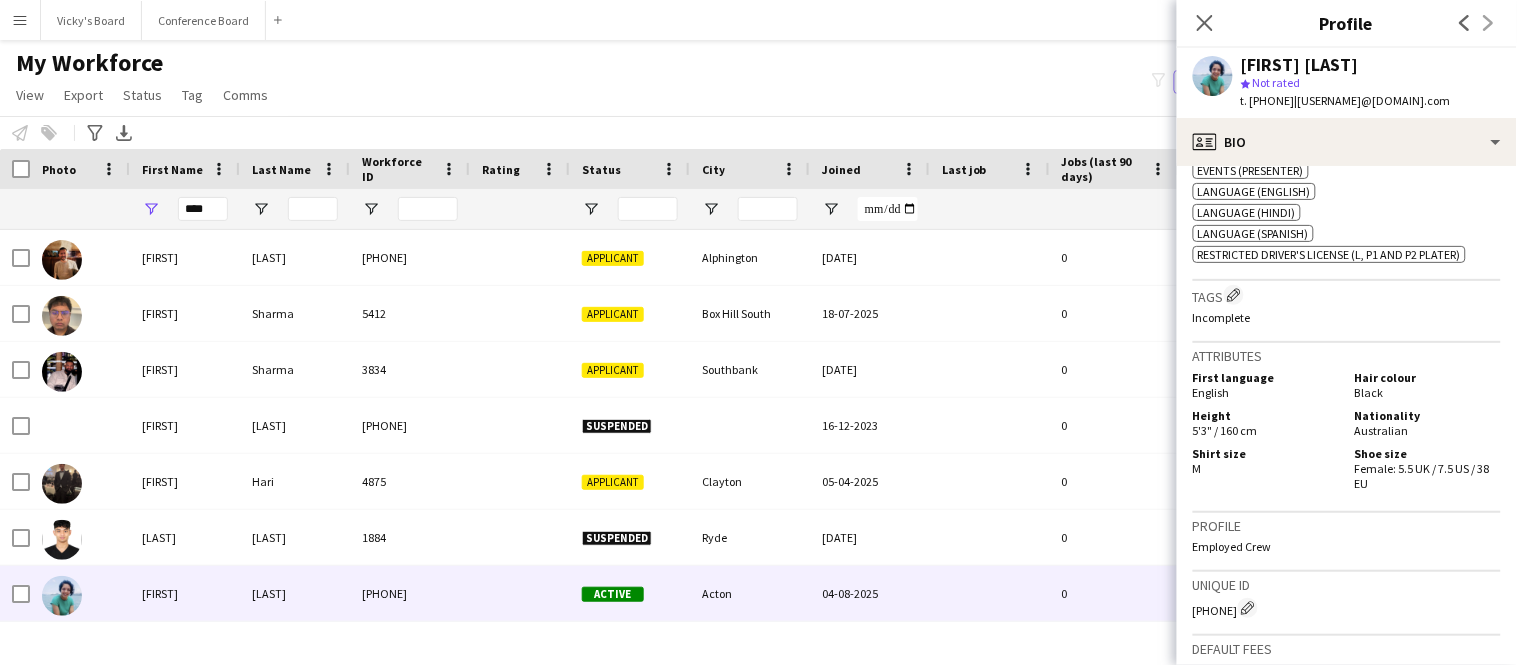 scroll, scrollTop: 1530, scrollLeft: 0, axis: vertical 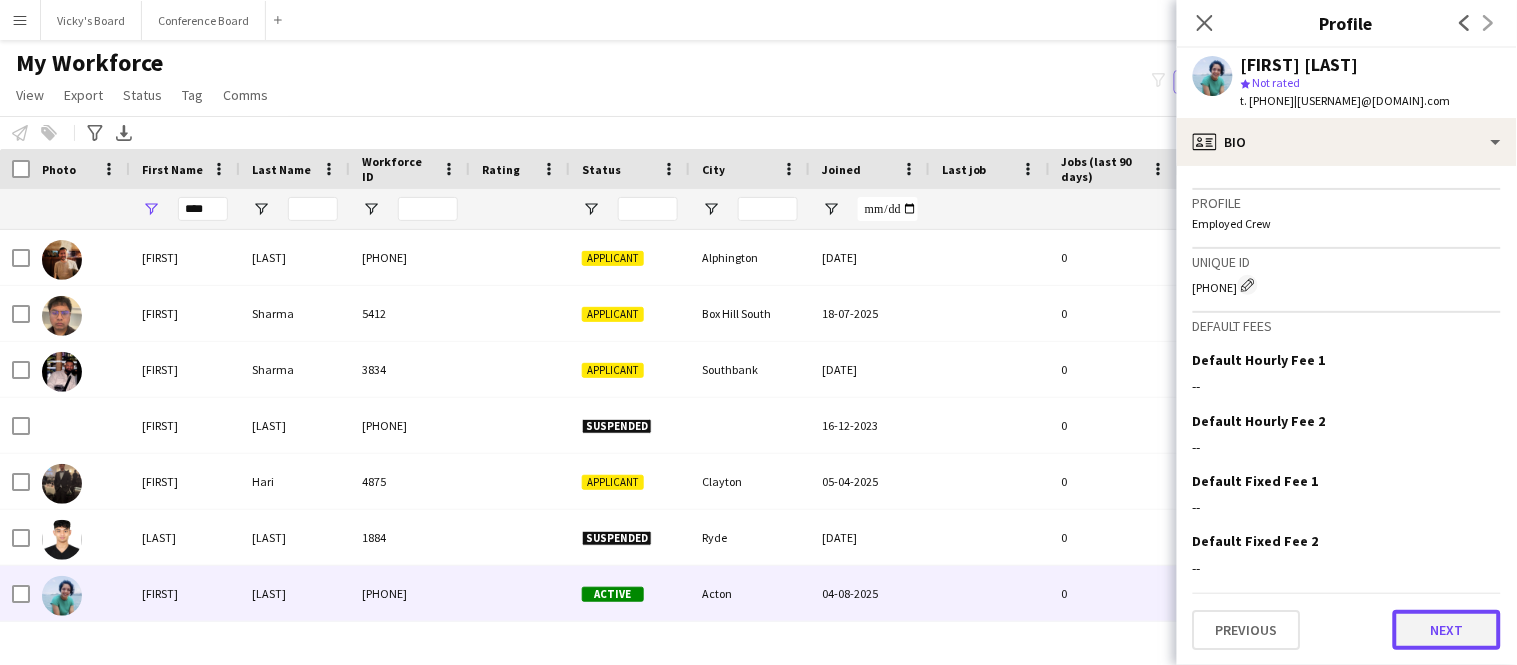 click on "Next" 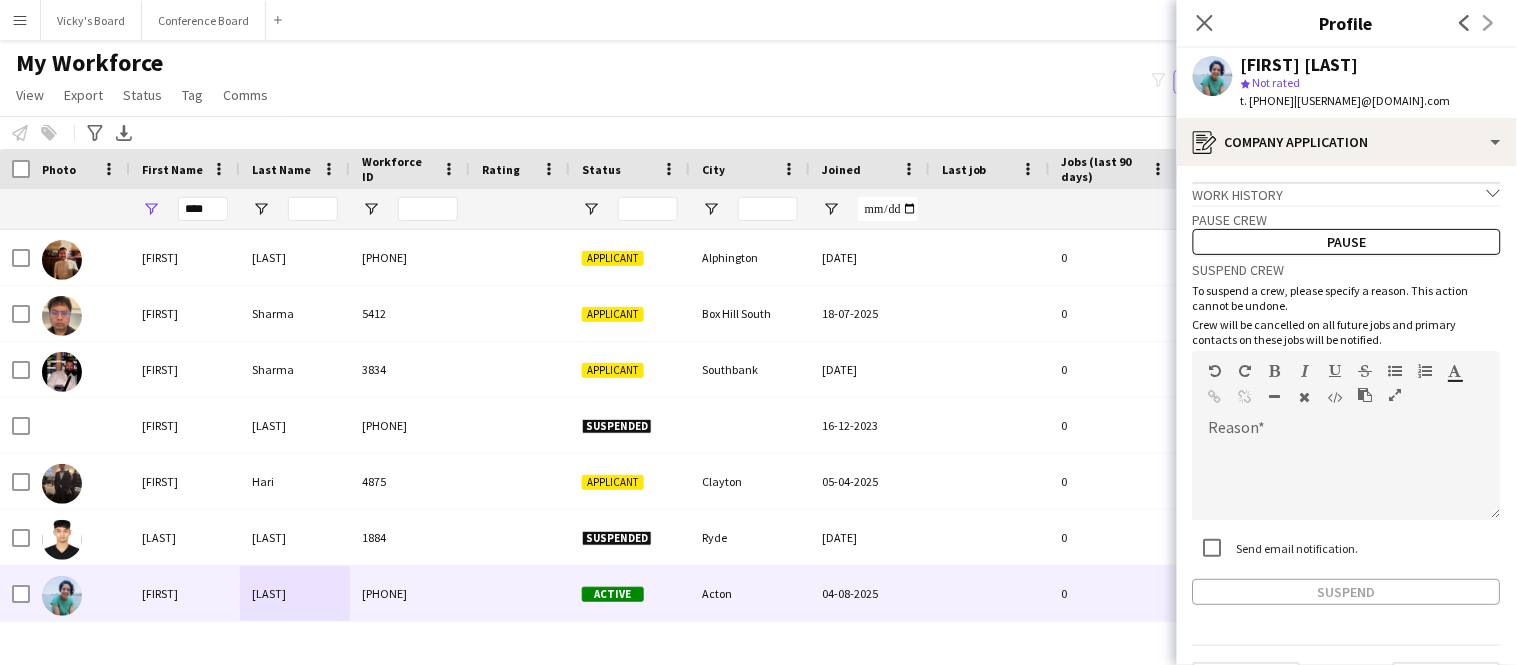 scroll, scrollTop: 51, scrollLeft: 0, axis: vertical 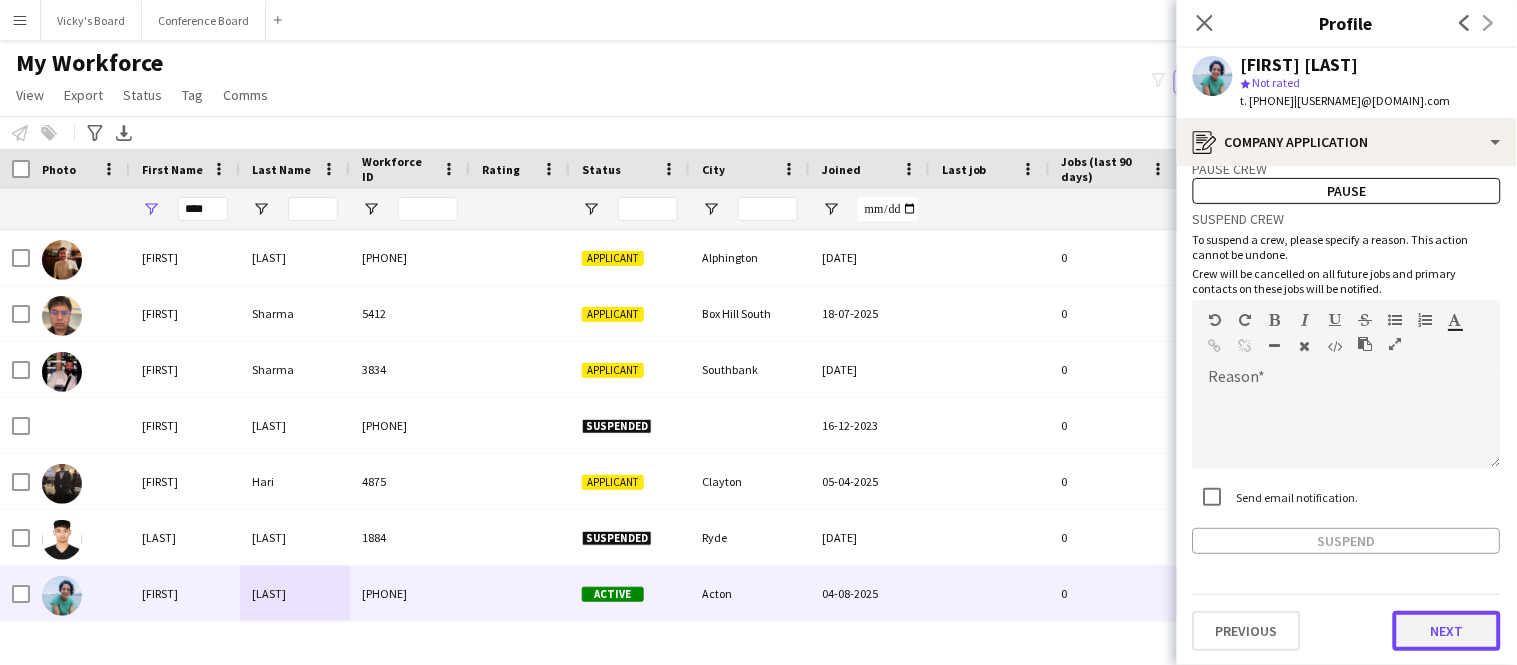 click on "Next" 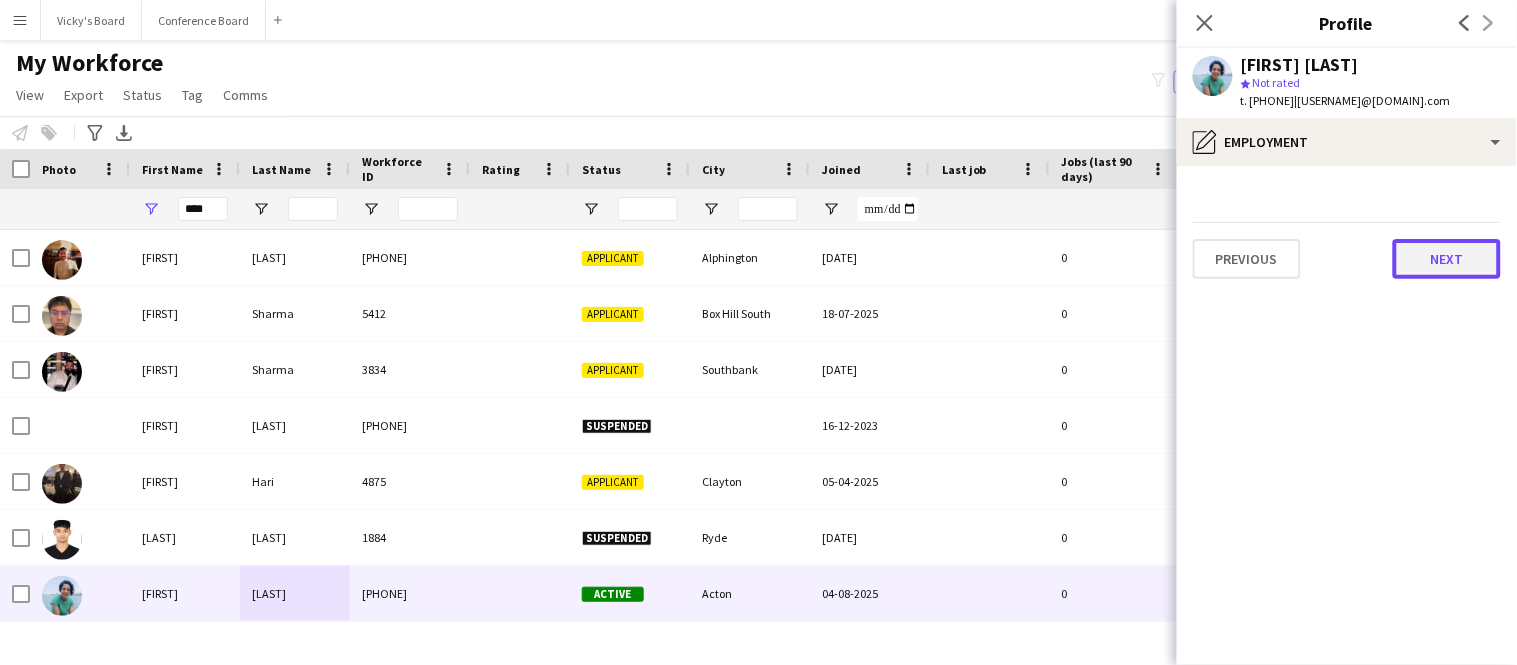 click on "Next" 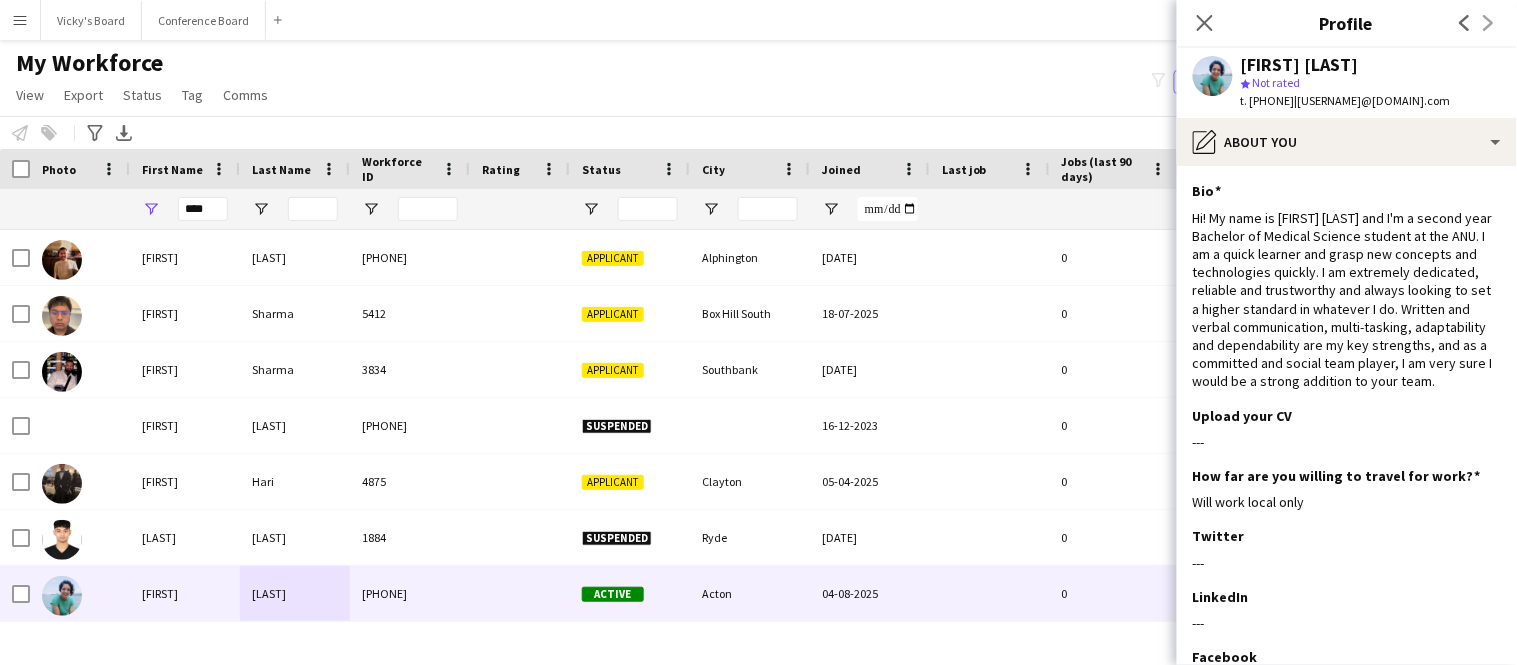 scroll, scrollTop: 214, scrollLeft: 0, axis: vertical 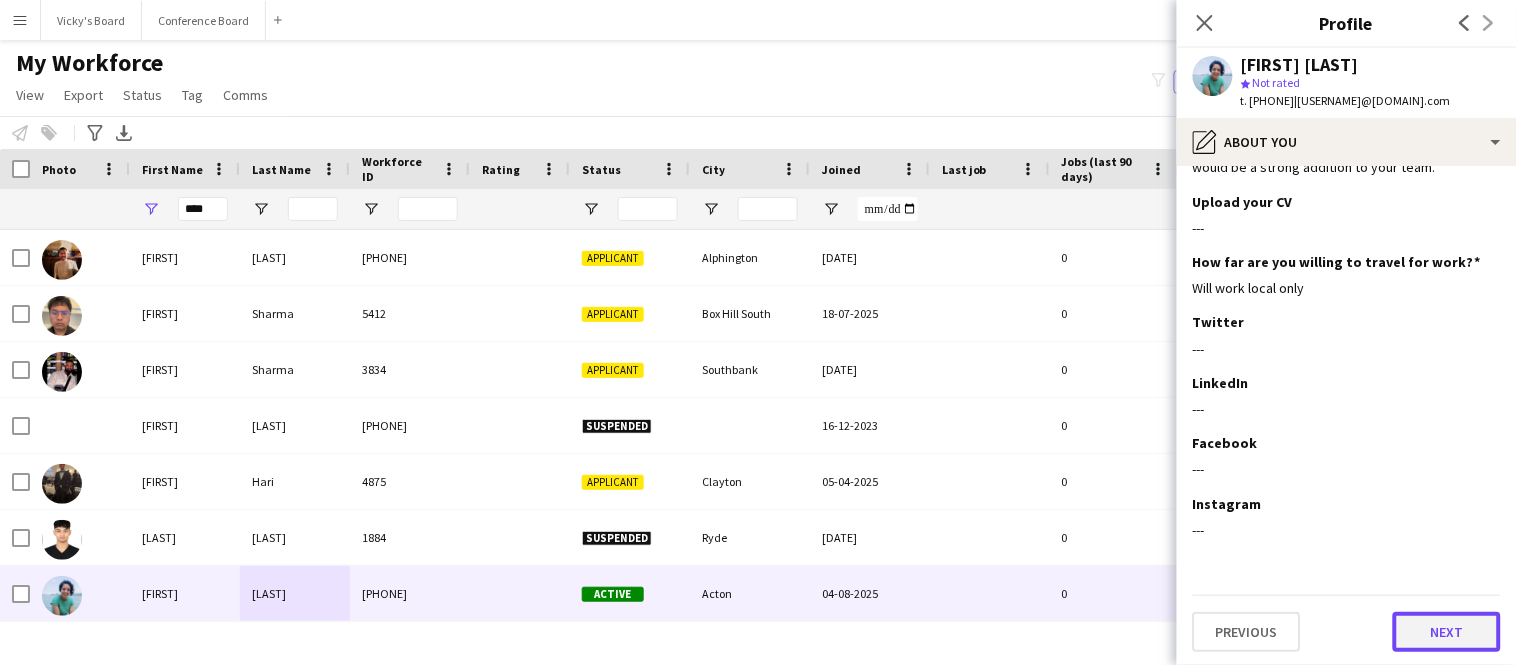 click on "Next" 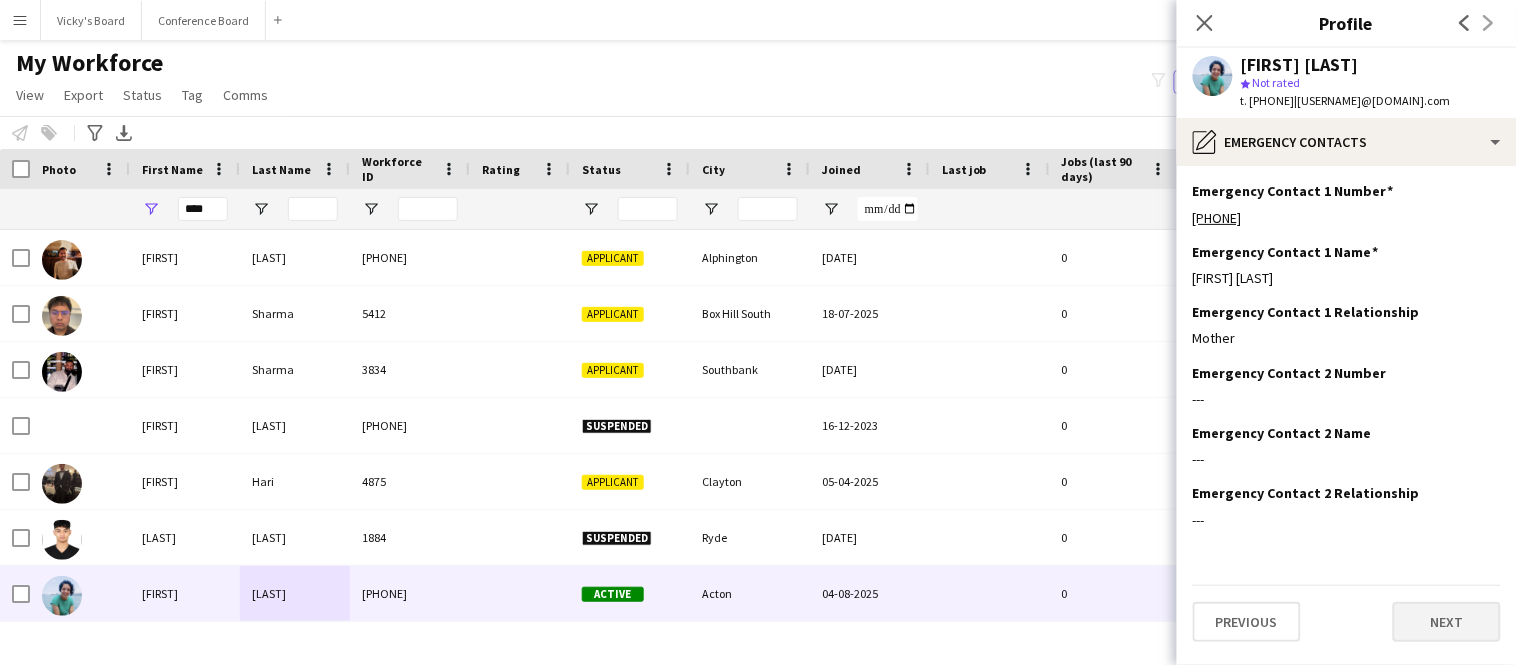 scroll, scrollTop: 0, scrollLeft: 0, axis: both 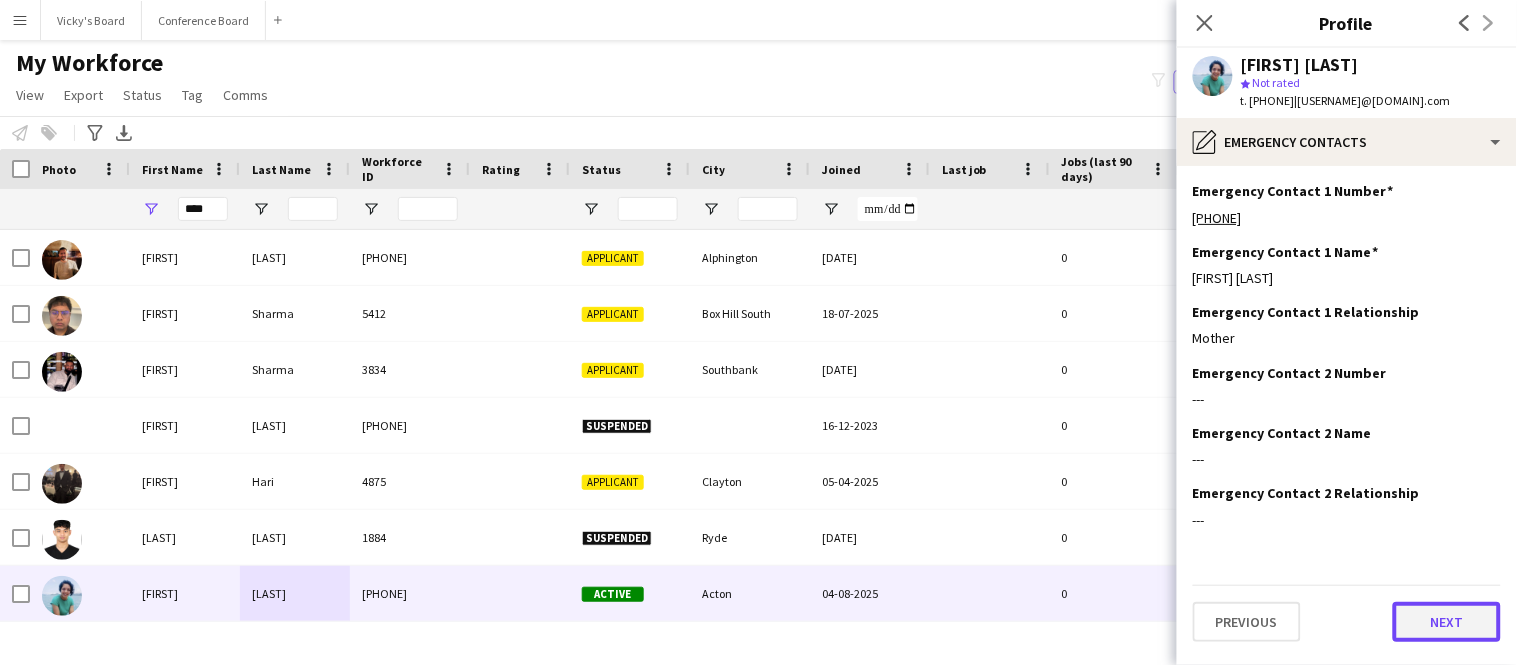 click on "Next" 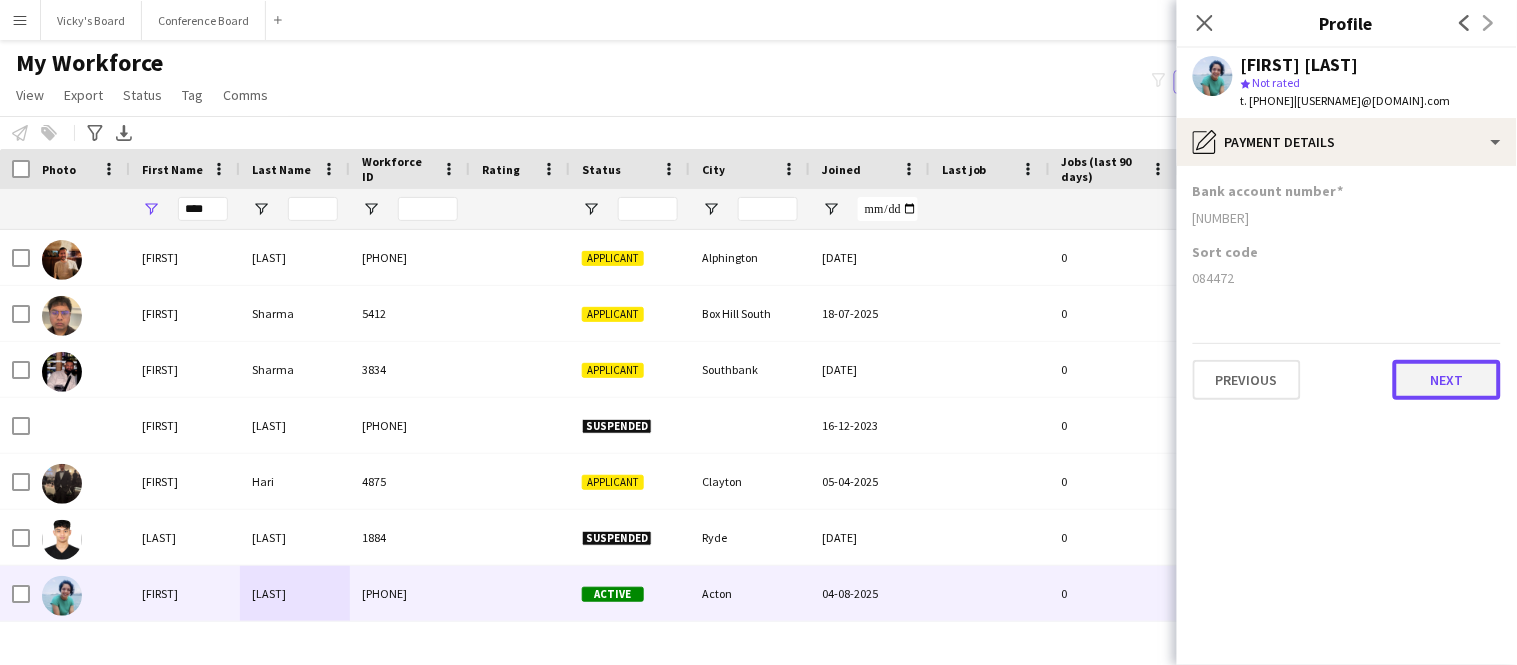 click on "Next" 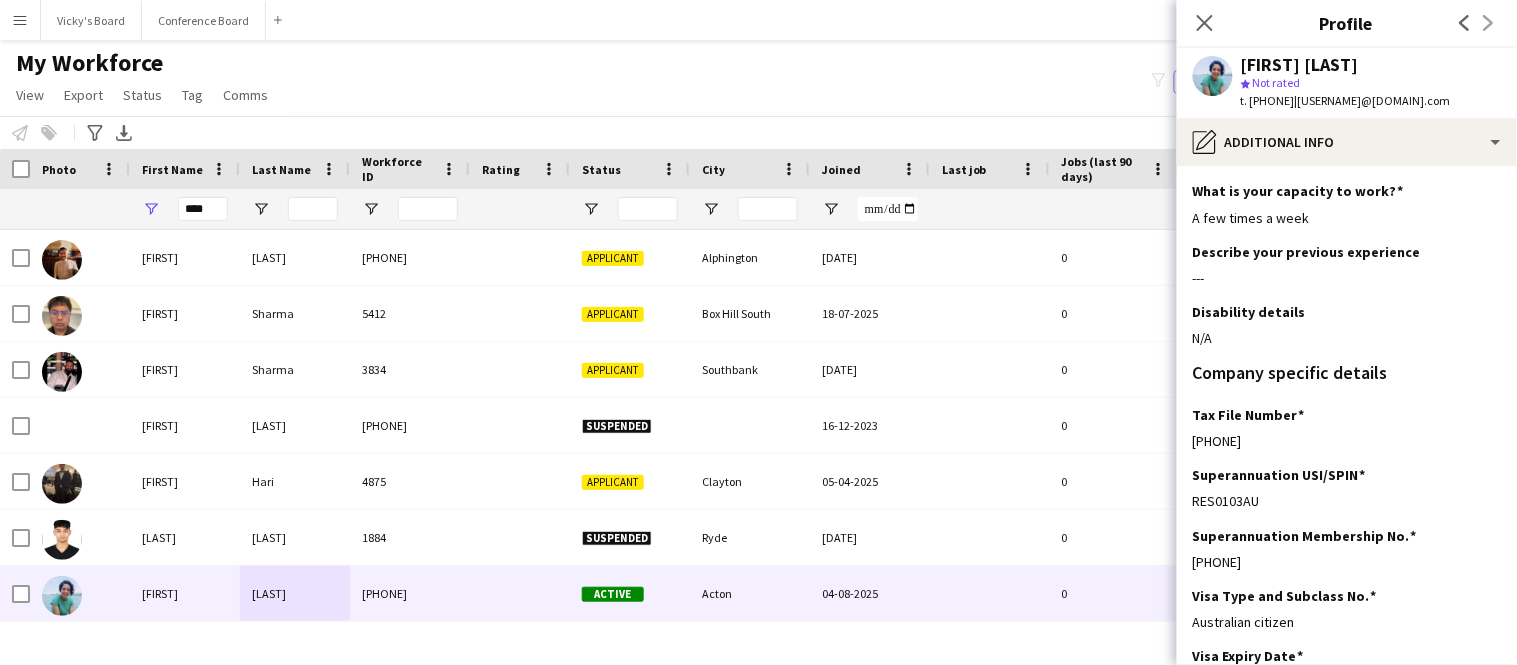scroll, scrollTop: 153, scrollLeft: 0, axis: vertical 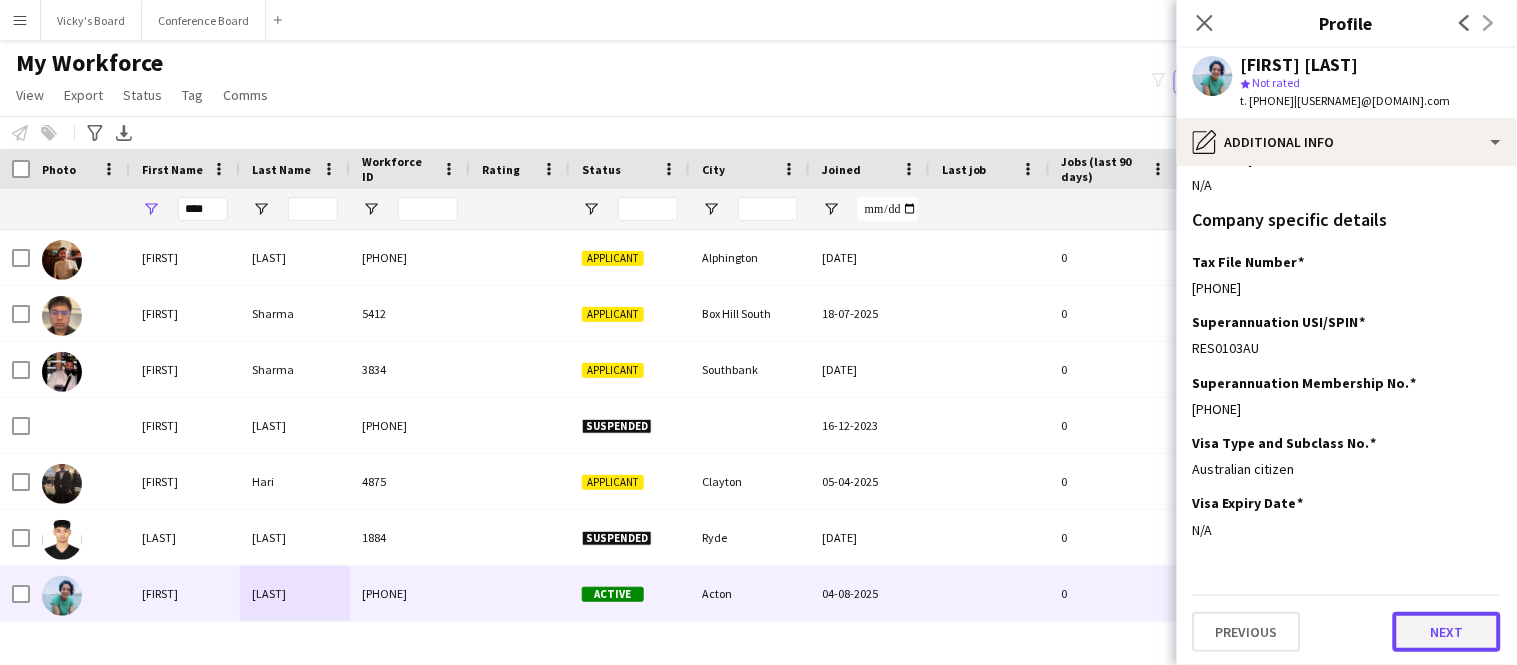 click on "Next" 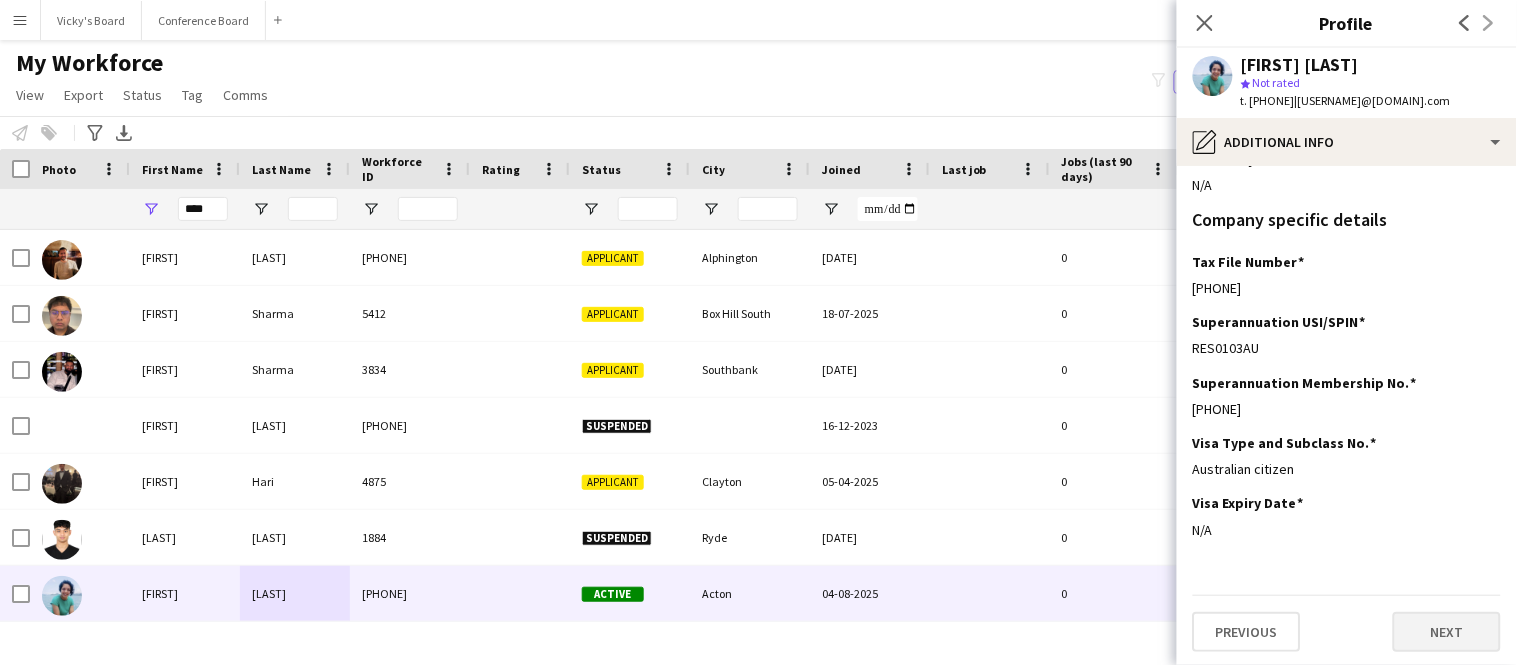 scroll, scrollTop: 0, scrollLeft: 0, axis: both 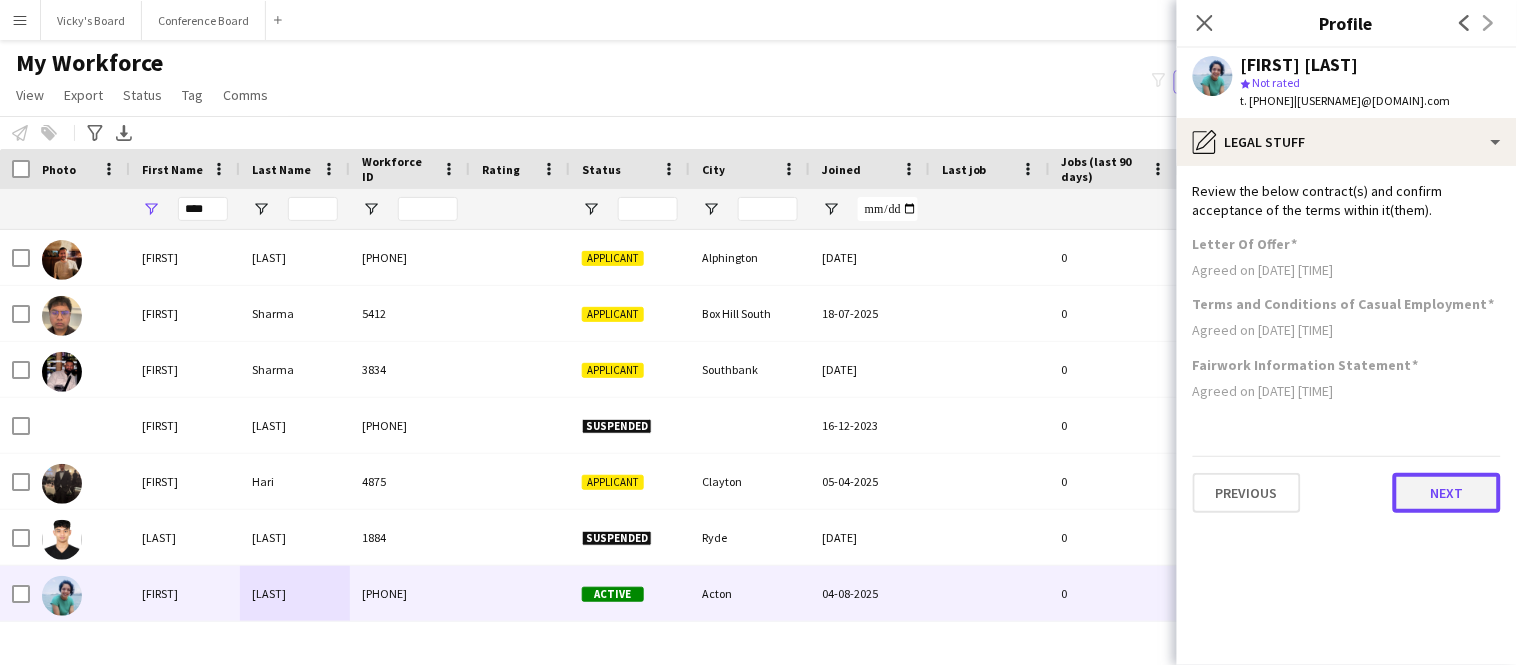 click on "Next" 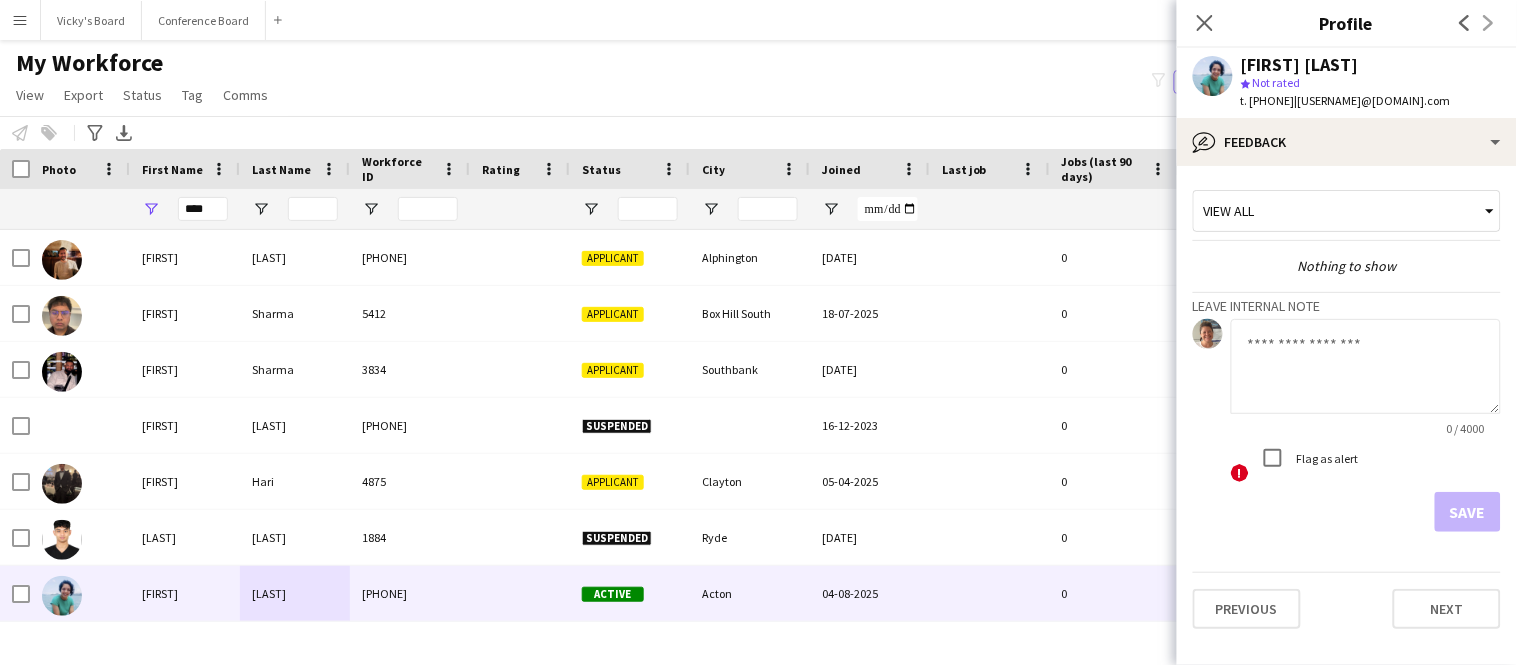 click 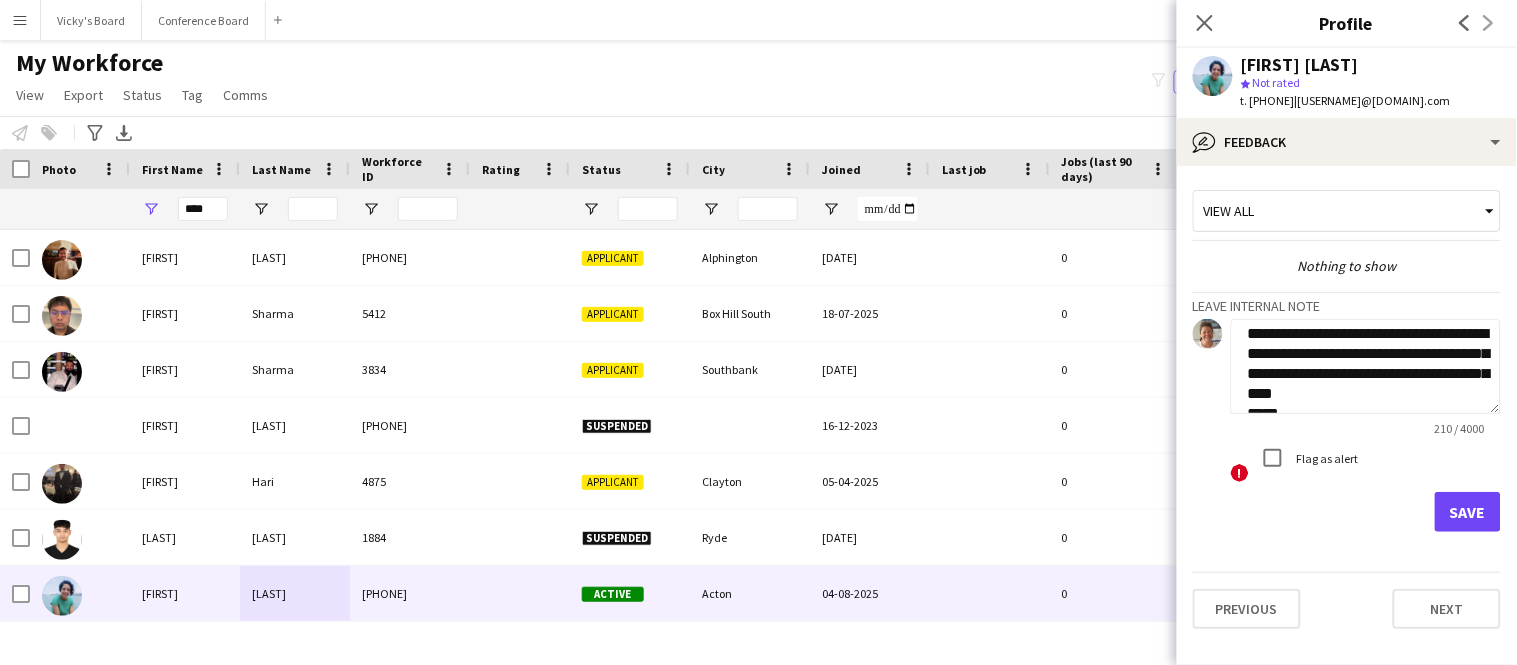 scroll, scrollTop: 94, scrollLeft: 0, axis: vertical 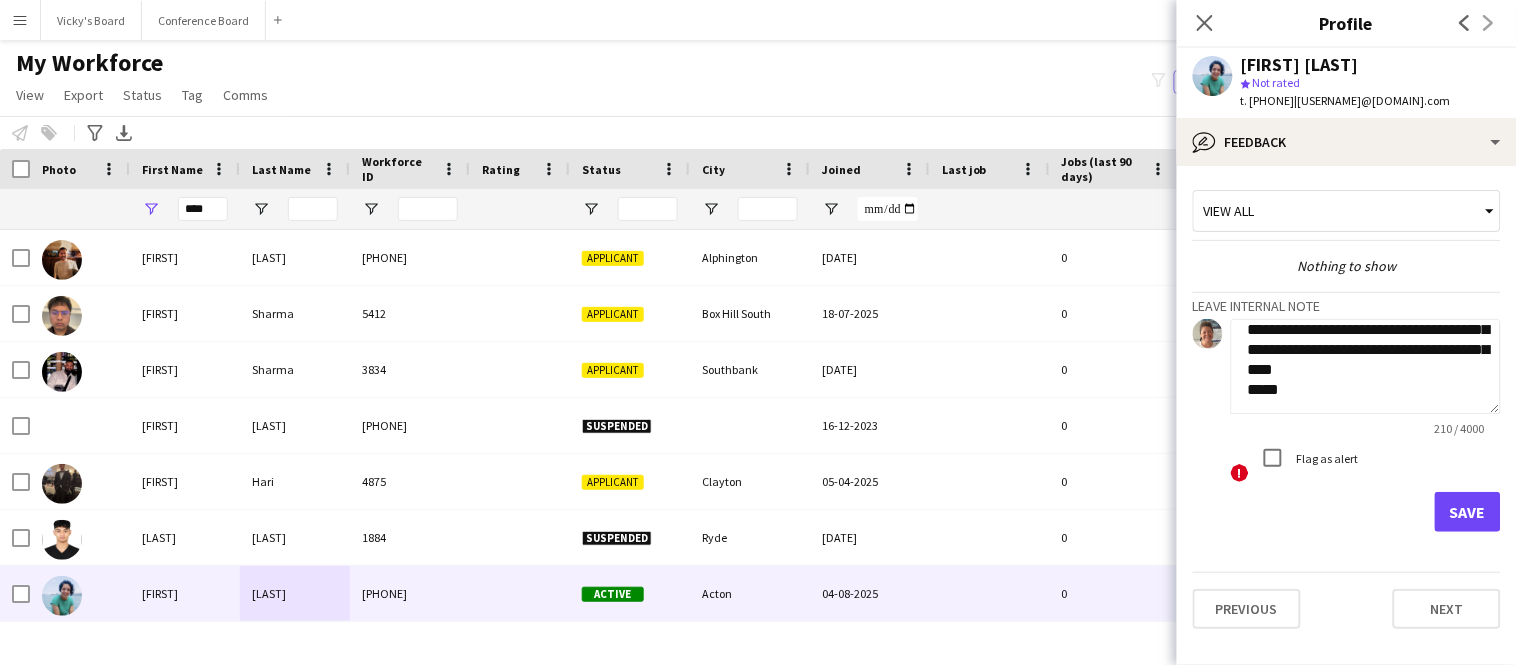 type on "**********" 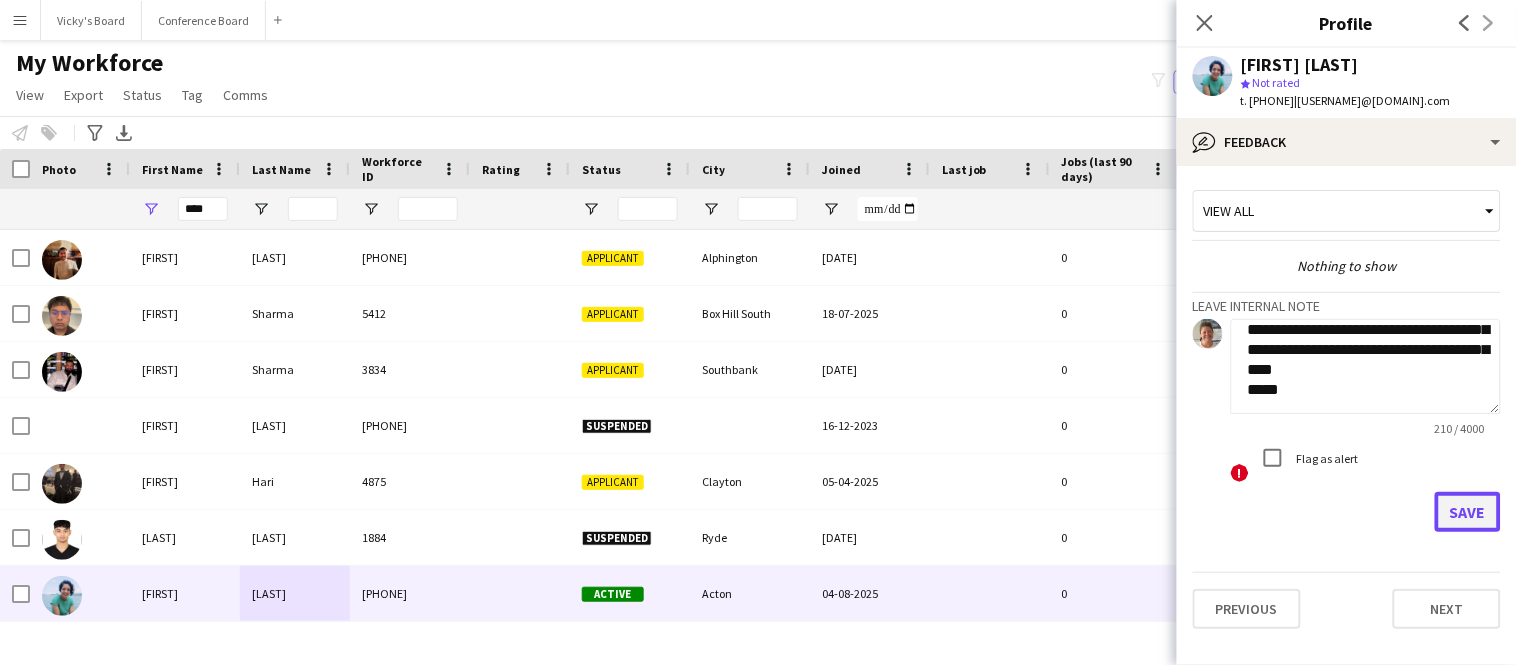 click on "Save" 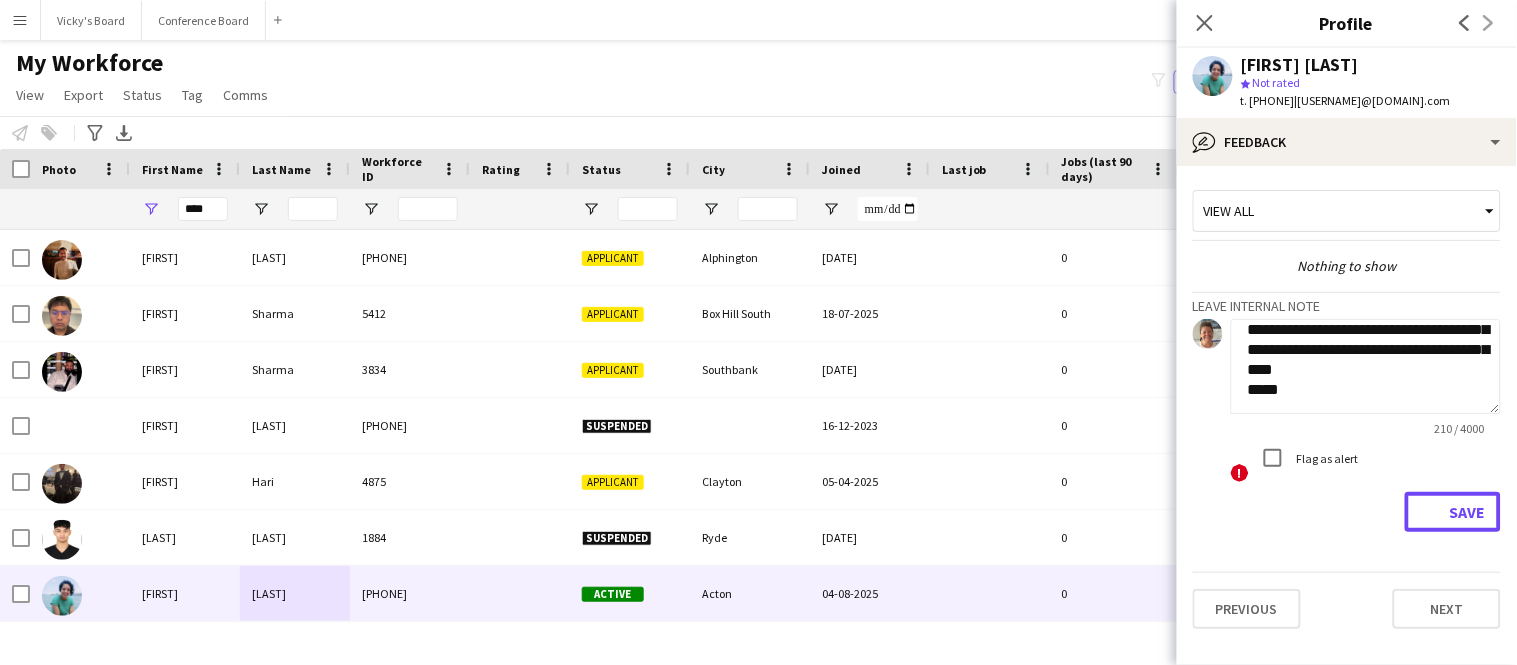 type 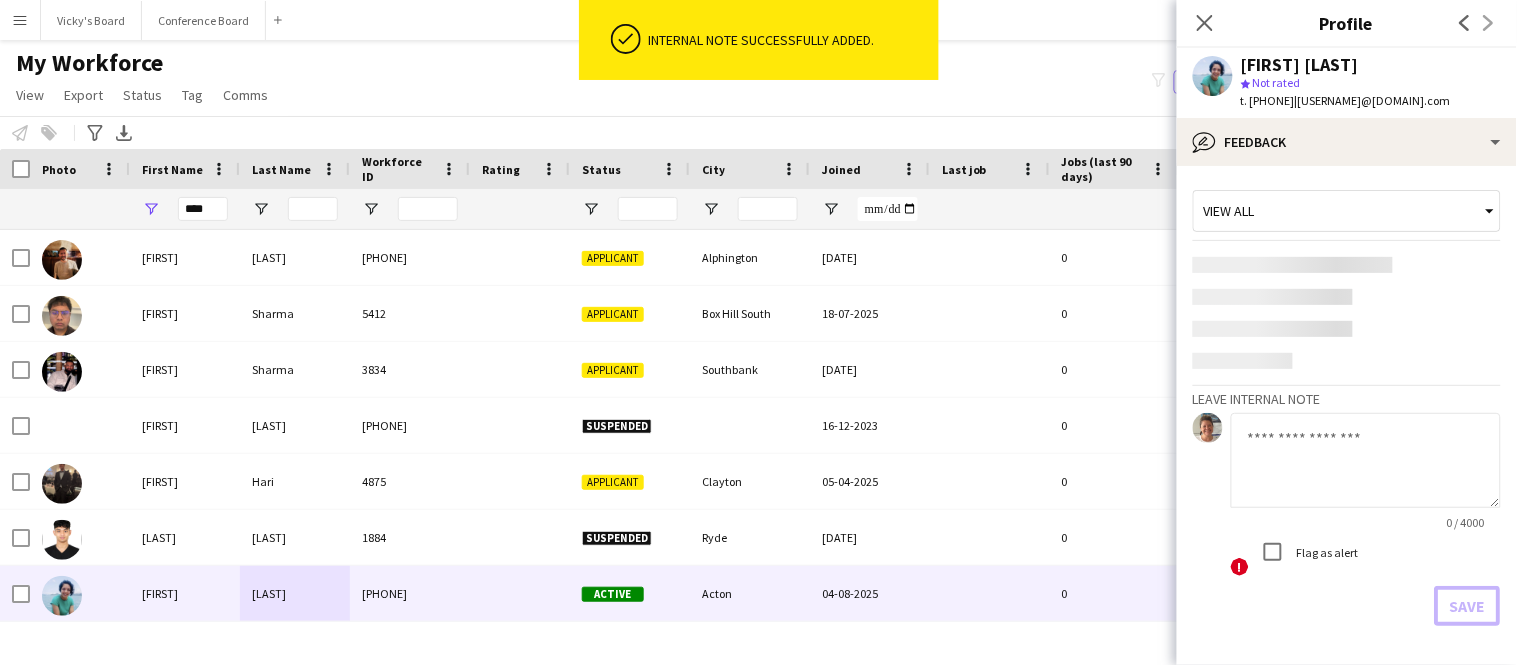 scroll, scrollTop: 0, scrollLeft: 0, axis: both 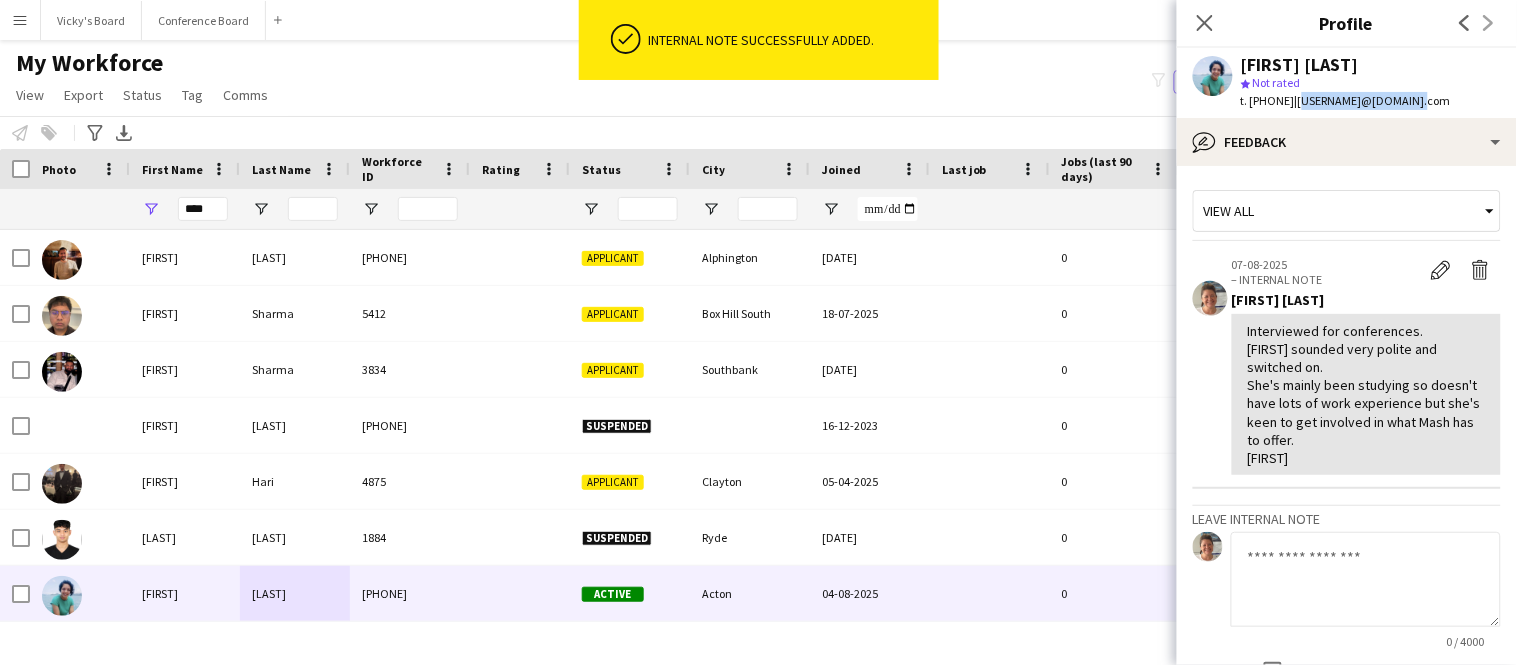 drag, startPoint x: 1332, startPoint y: 104, endPoint x: 1462, endPoint y: 105, distance: 130.00385 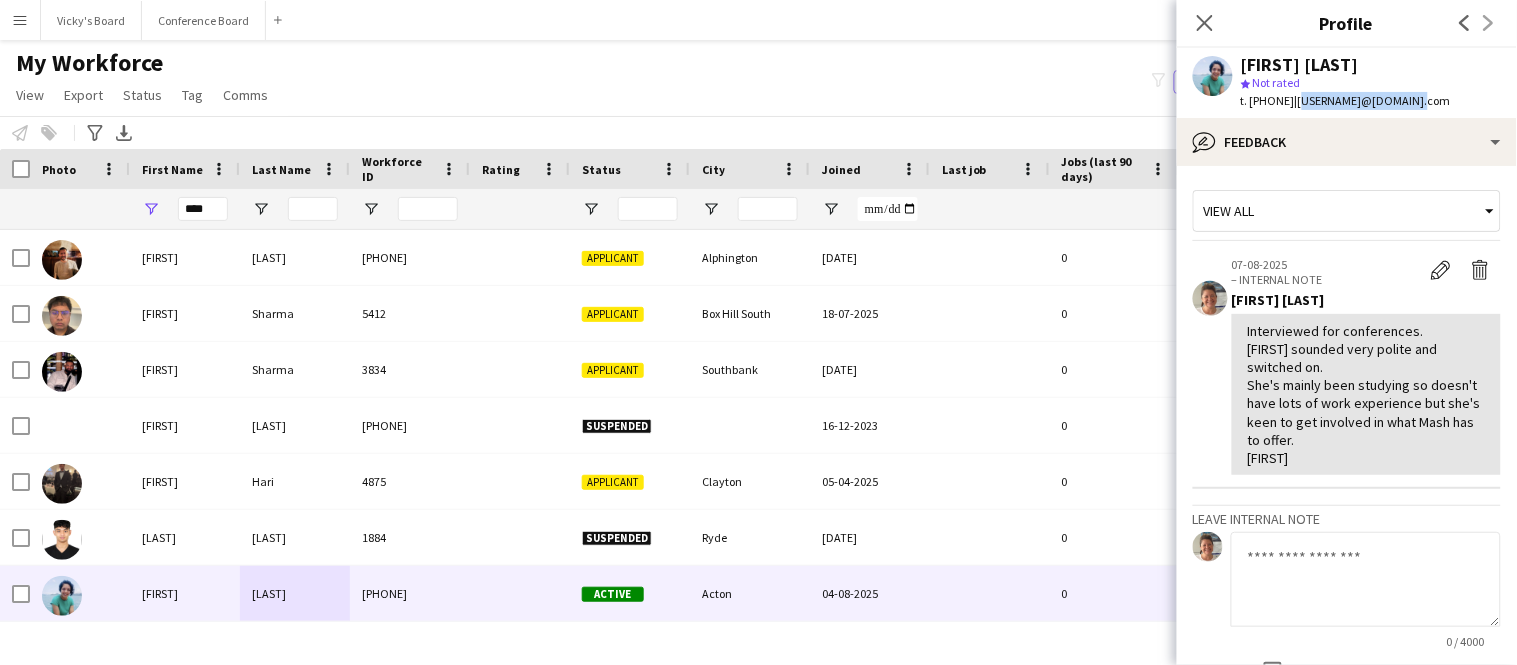 copy on "[EMAIL]" 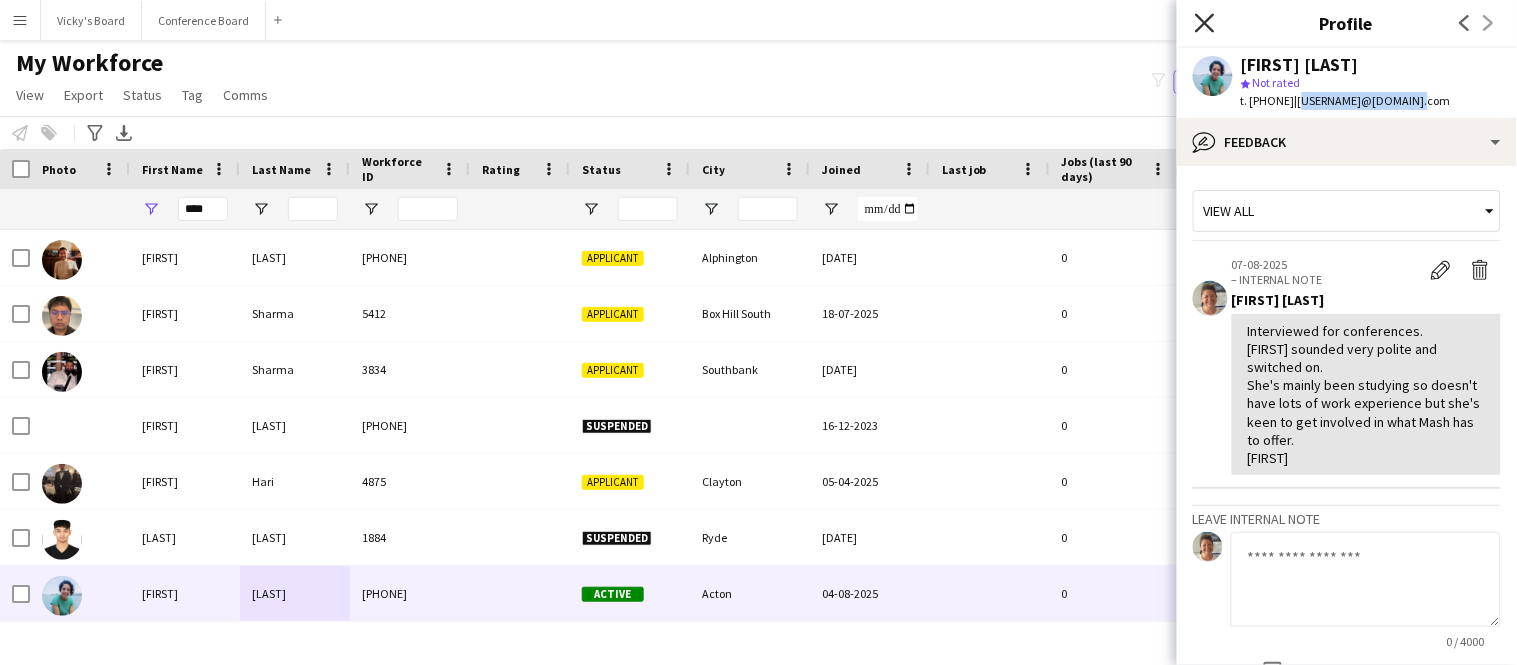 click 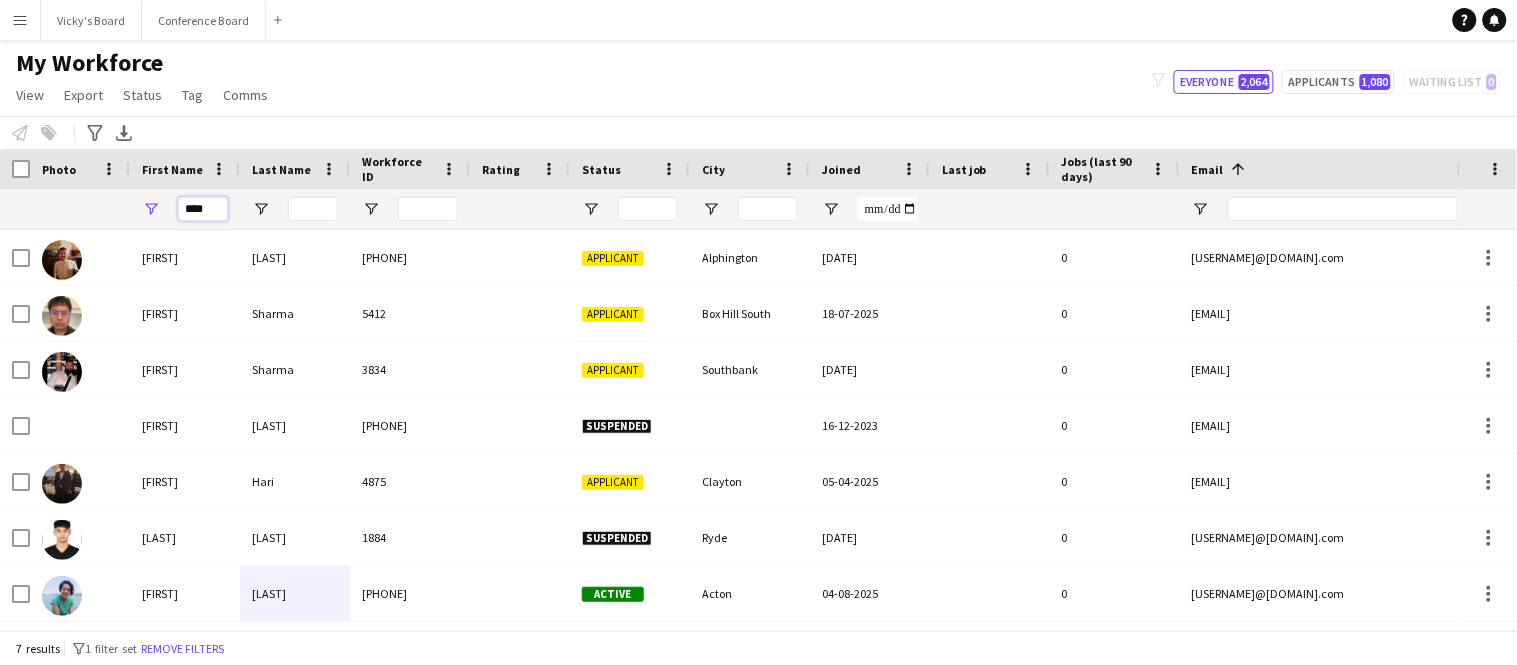 click on "****" at bounding box center [203, 209] 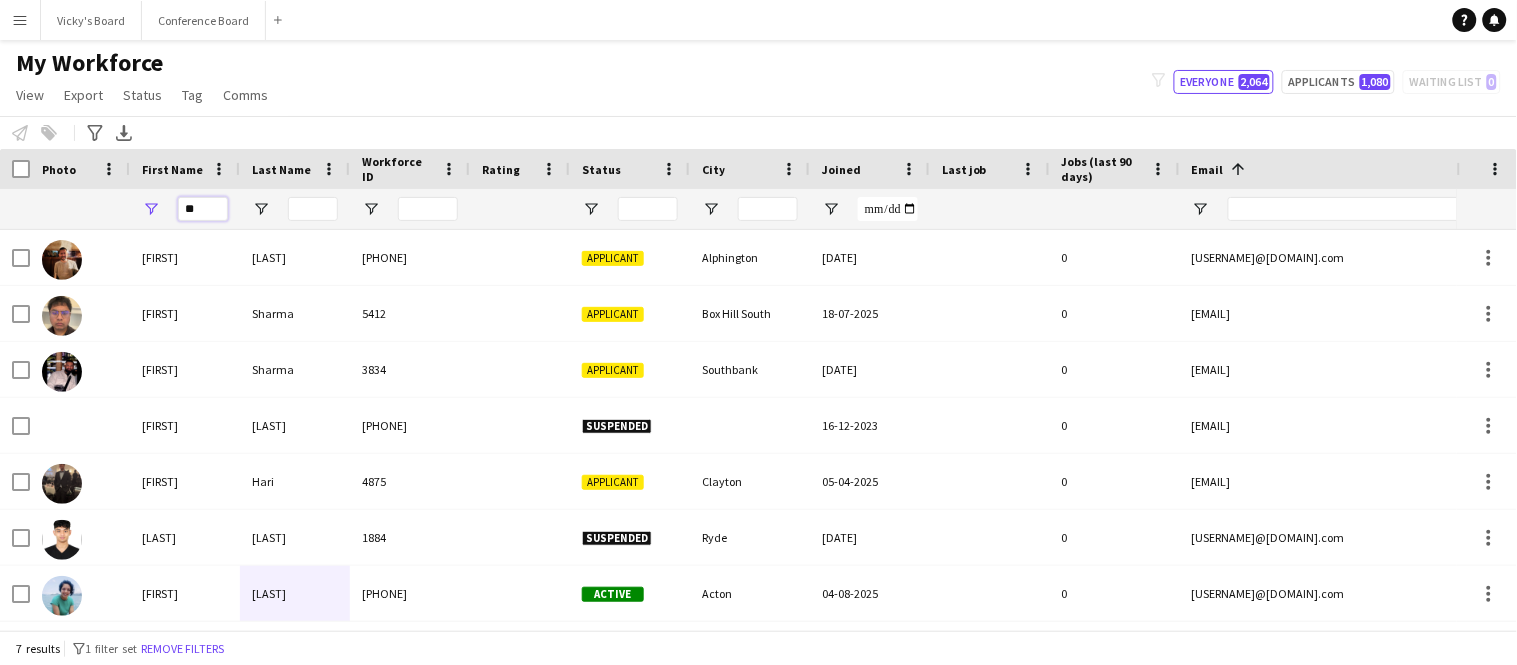 type on "*" 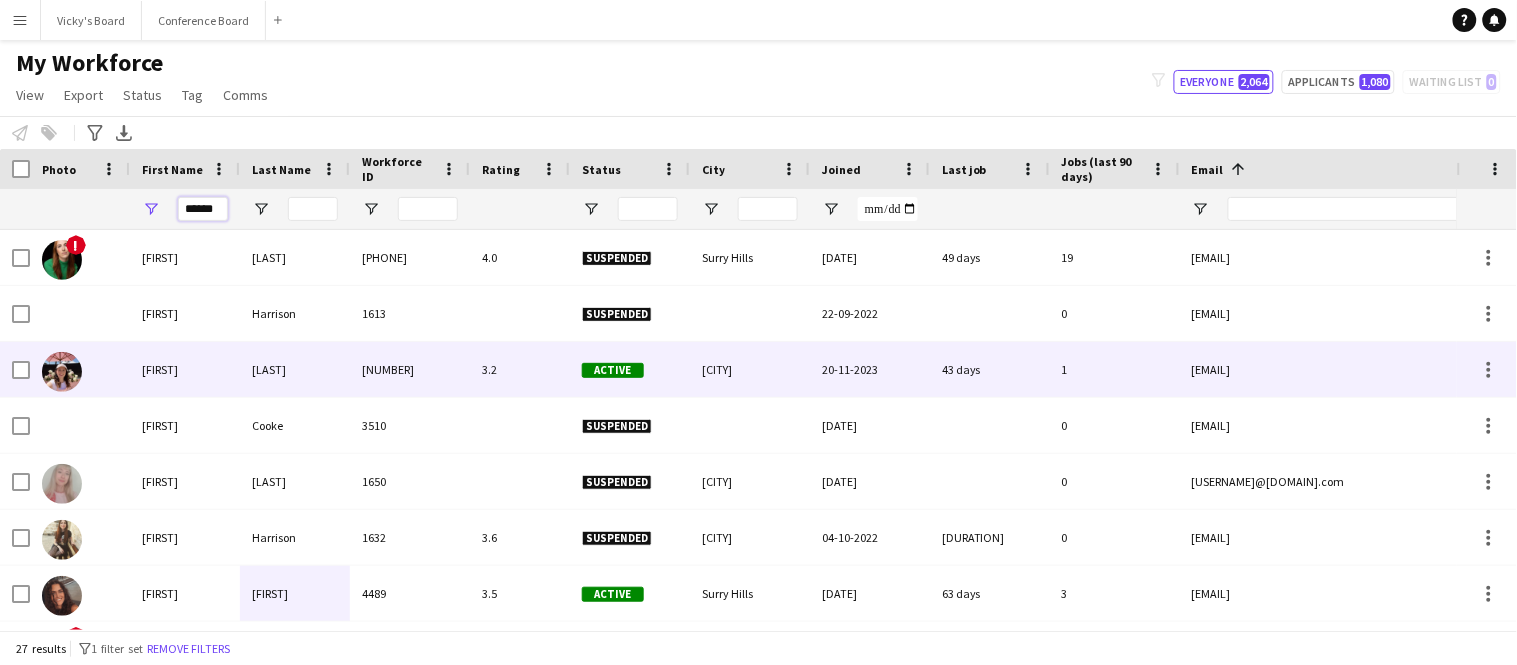 scroll, scrollTop: 107, scrollLeft: 0, axis: vertical 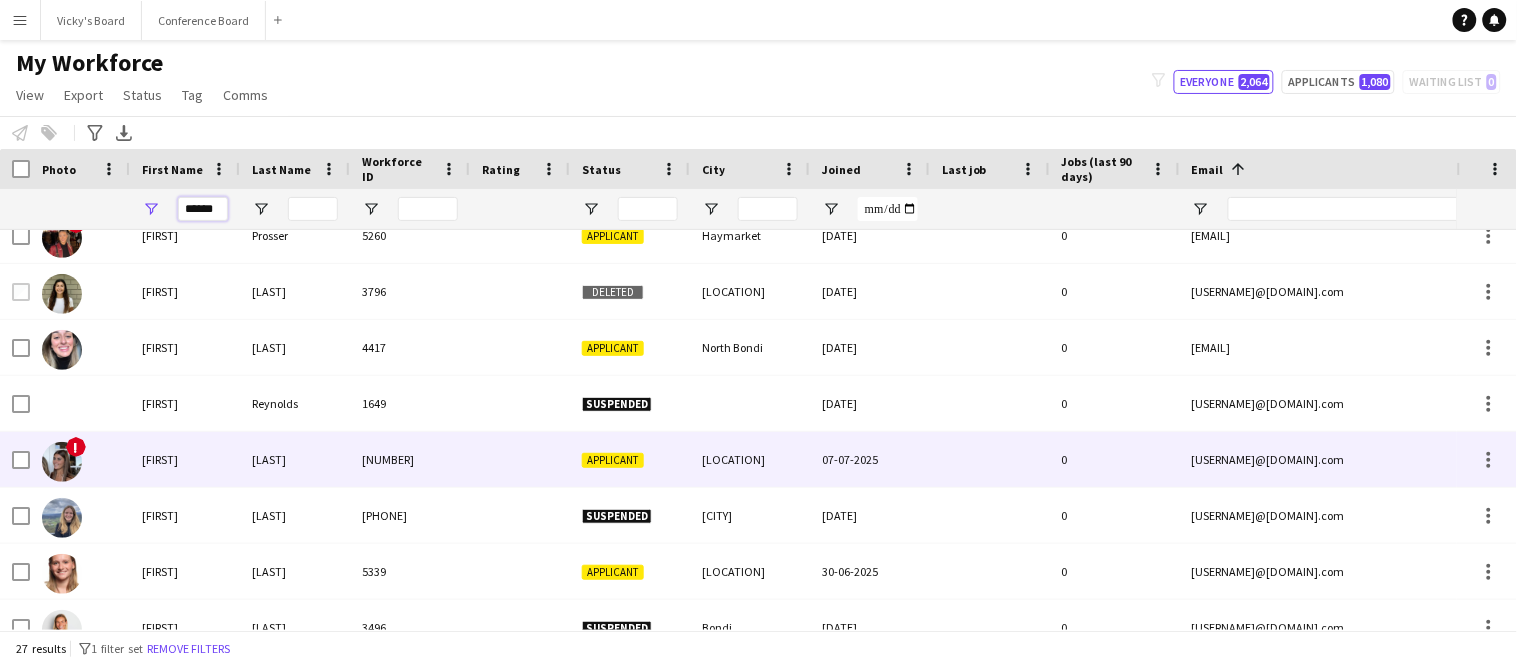 type on "******" 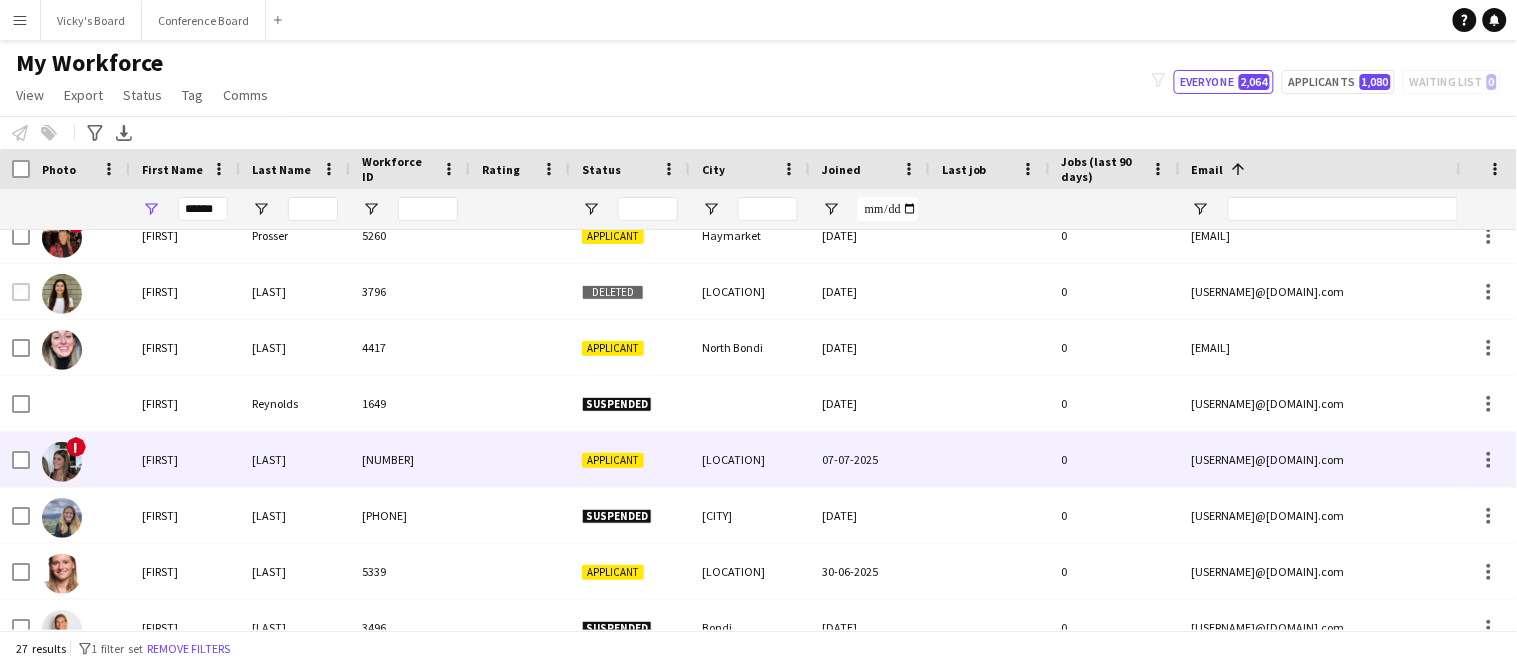 click on "[CITY]" at bounding box center [295, 459] 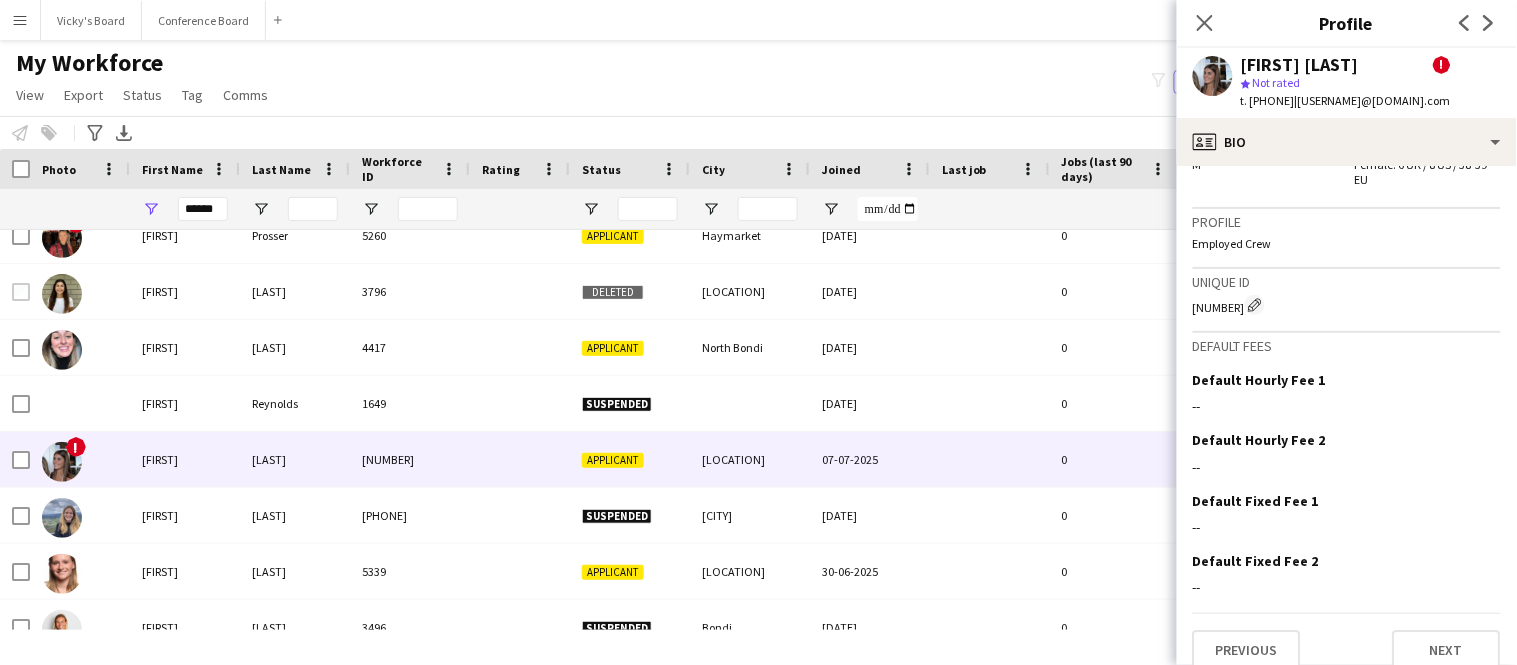 scroll, scrollTop: 1487, scrollLeft: 0, axis: vertical 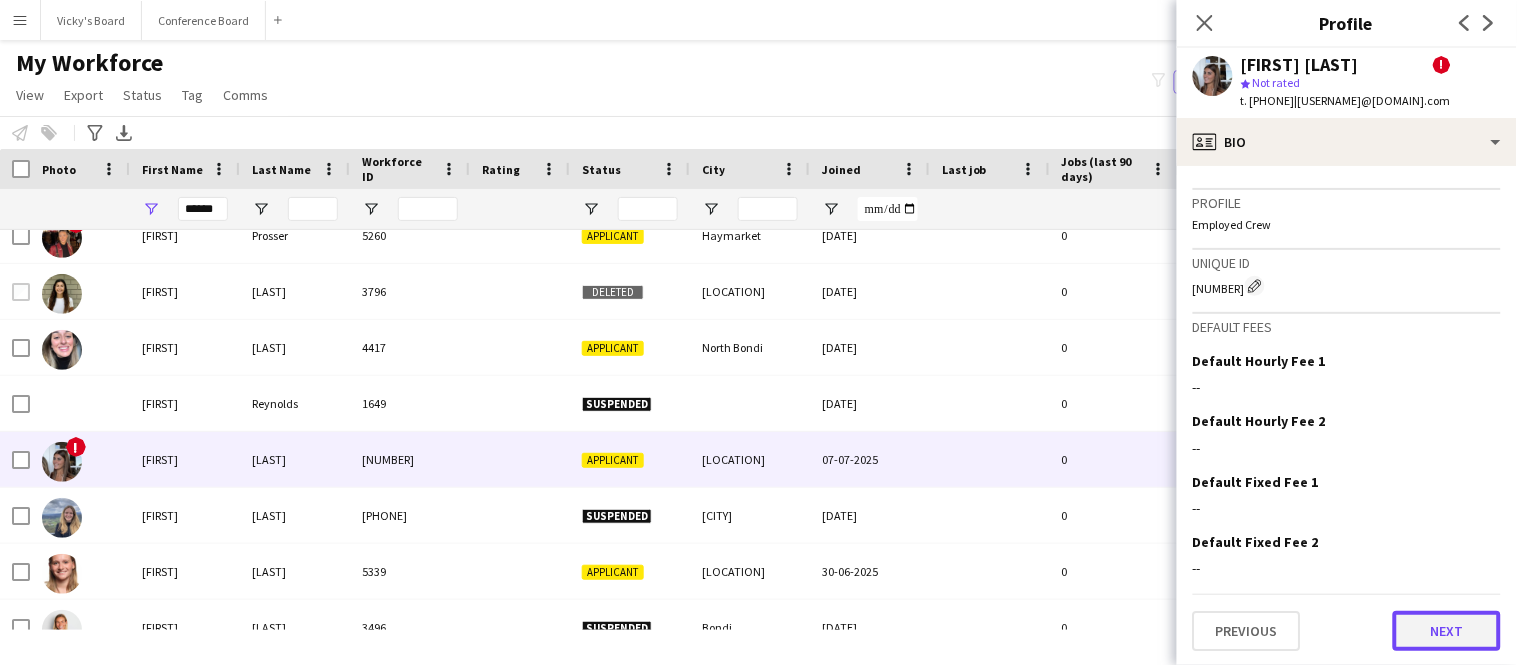 click on "Next" 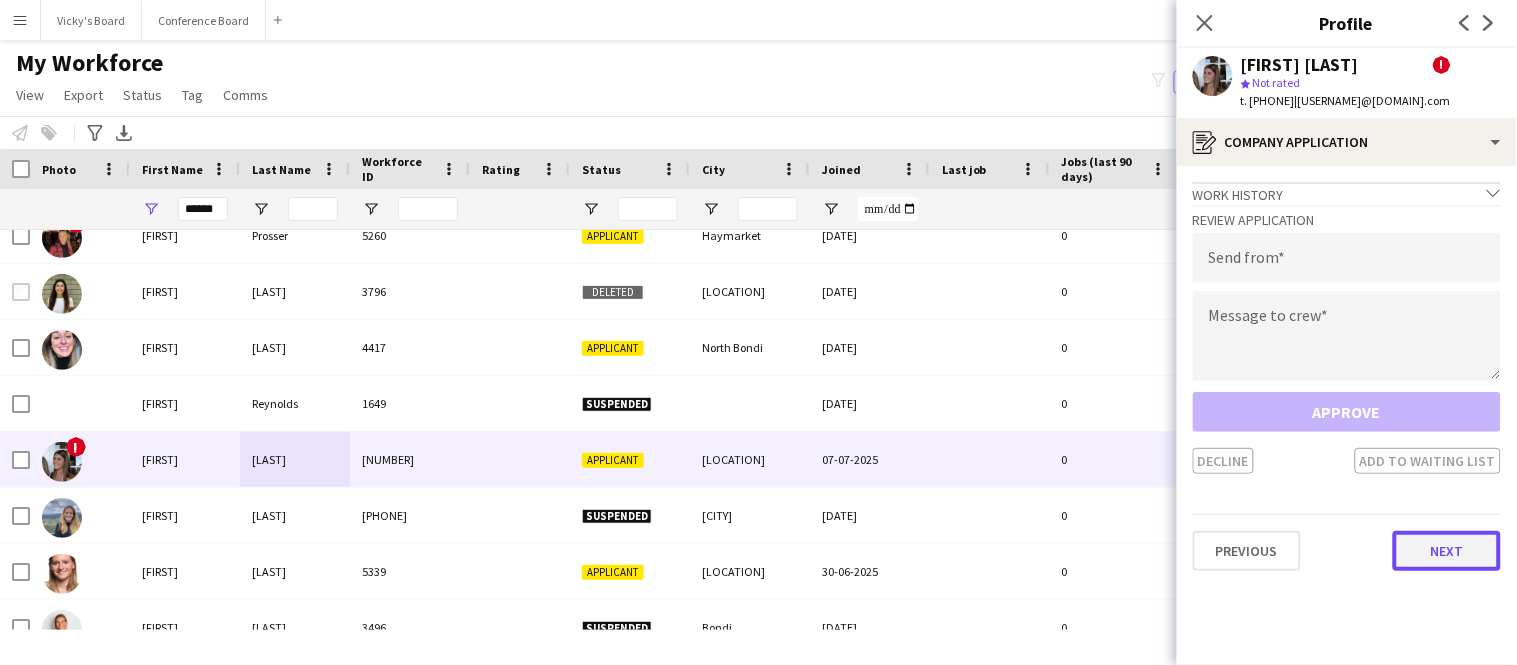 click on "Next" 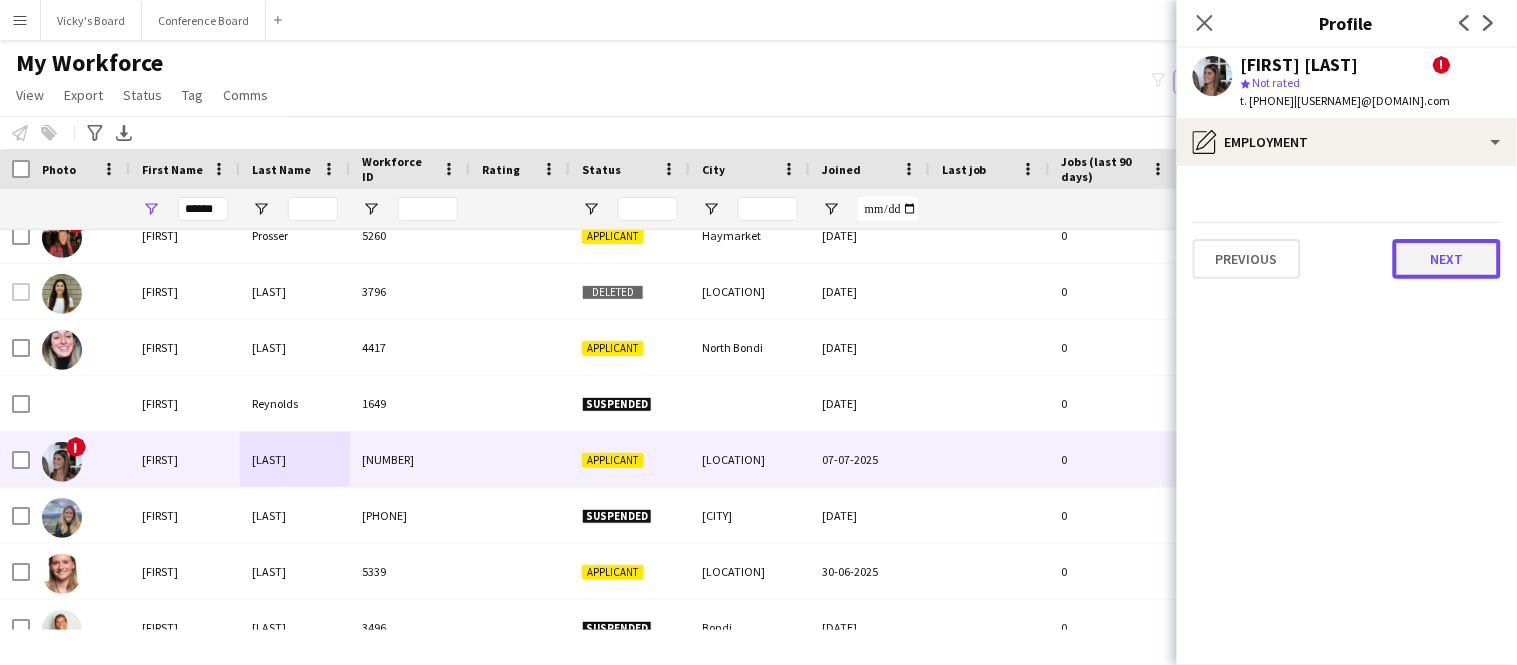 click on "Next" 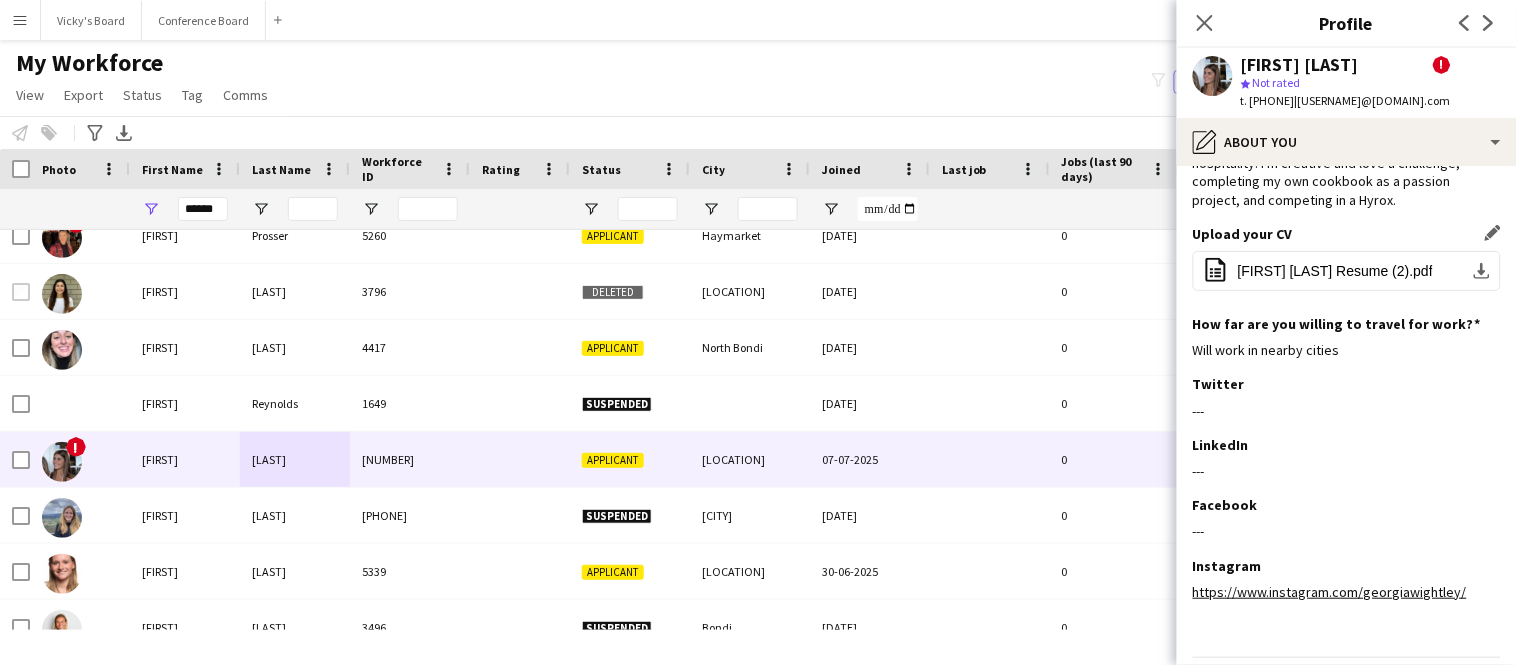 scroll, scrollTop: 262, scrollLeft: 0, axis: vertical 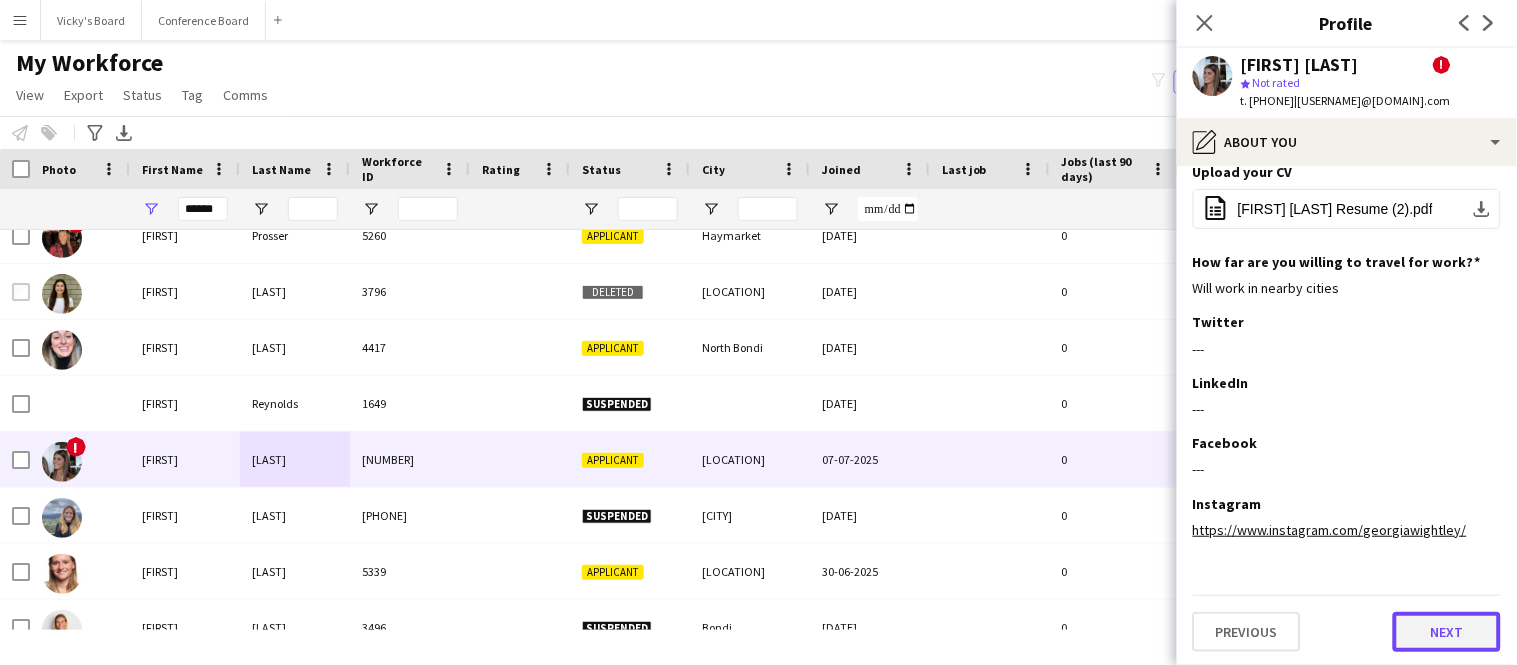 click on "Next" 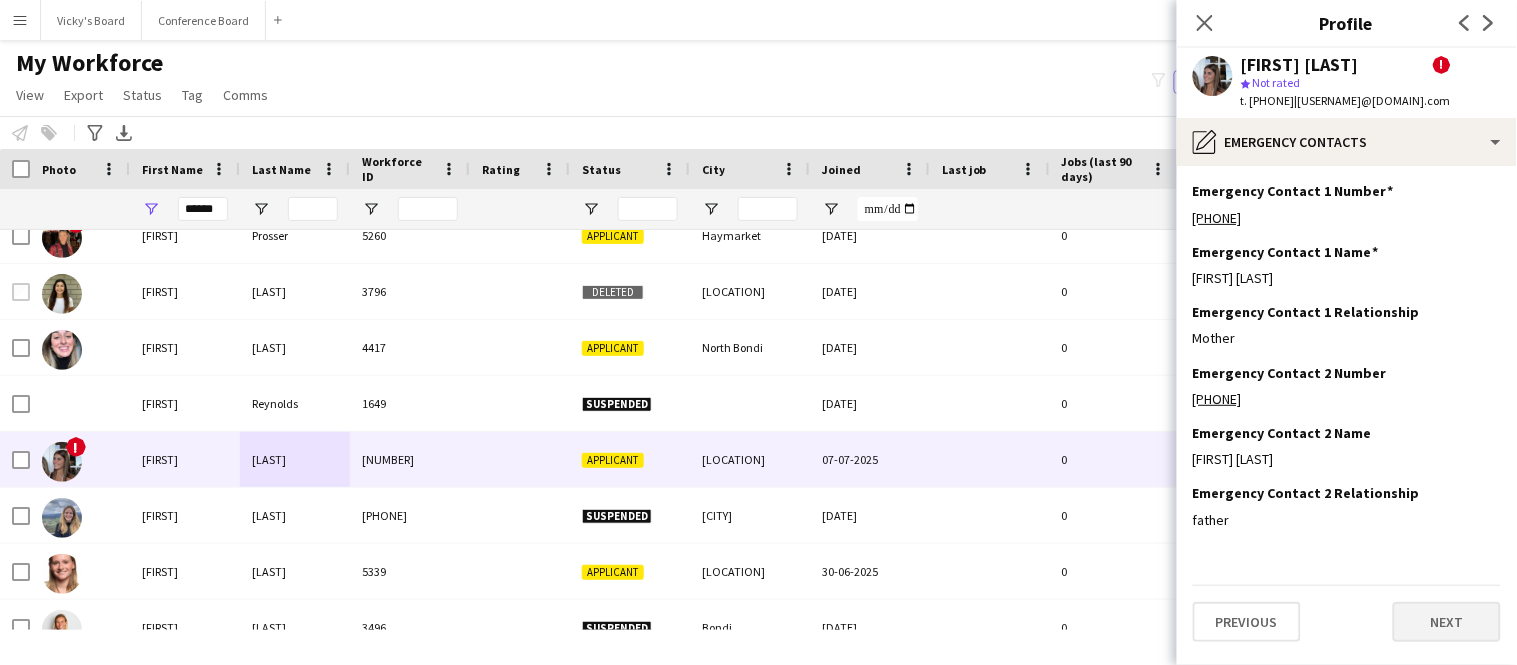 scroll, scrollTop: 0, scrollLeft: 0, axis: both 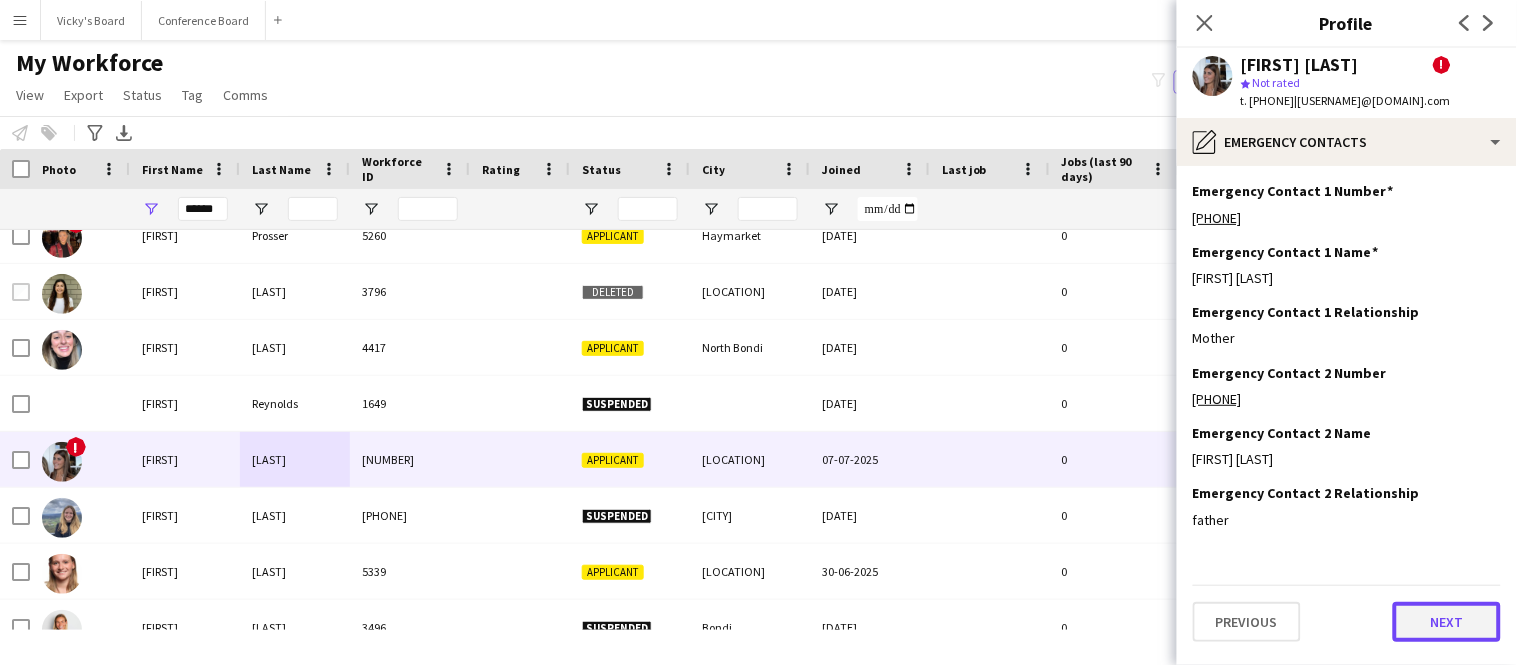 click on "Next" 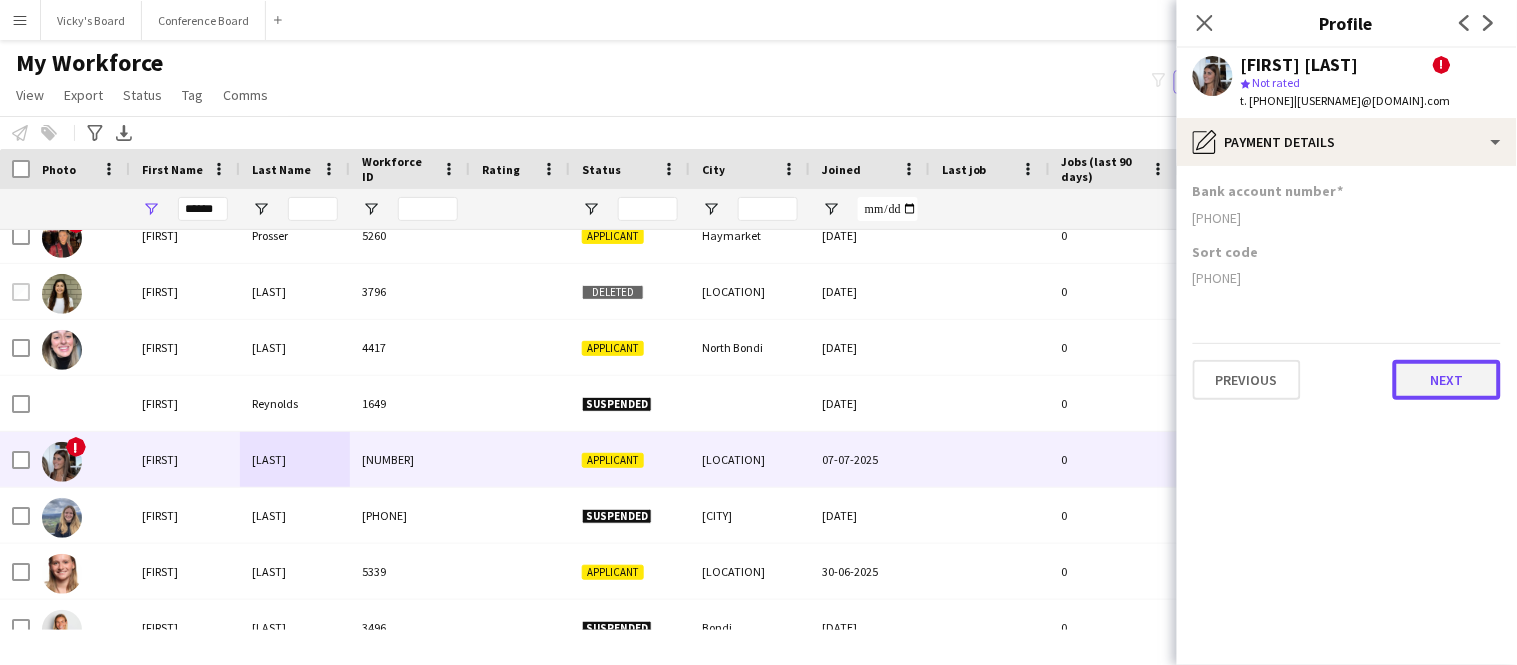 click on "Next" 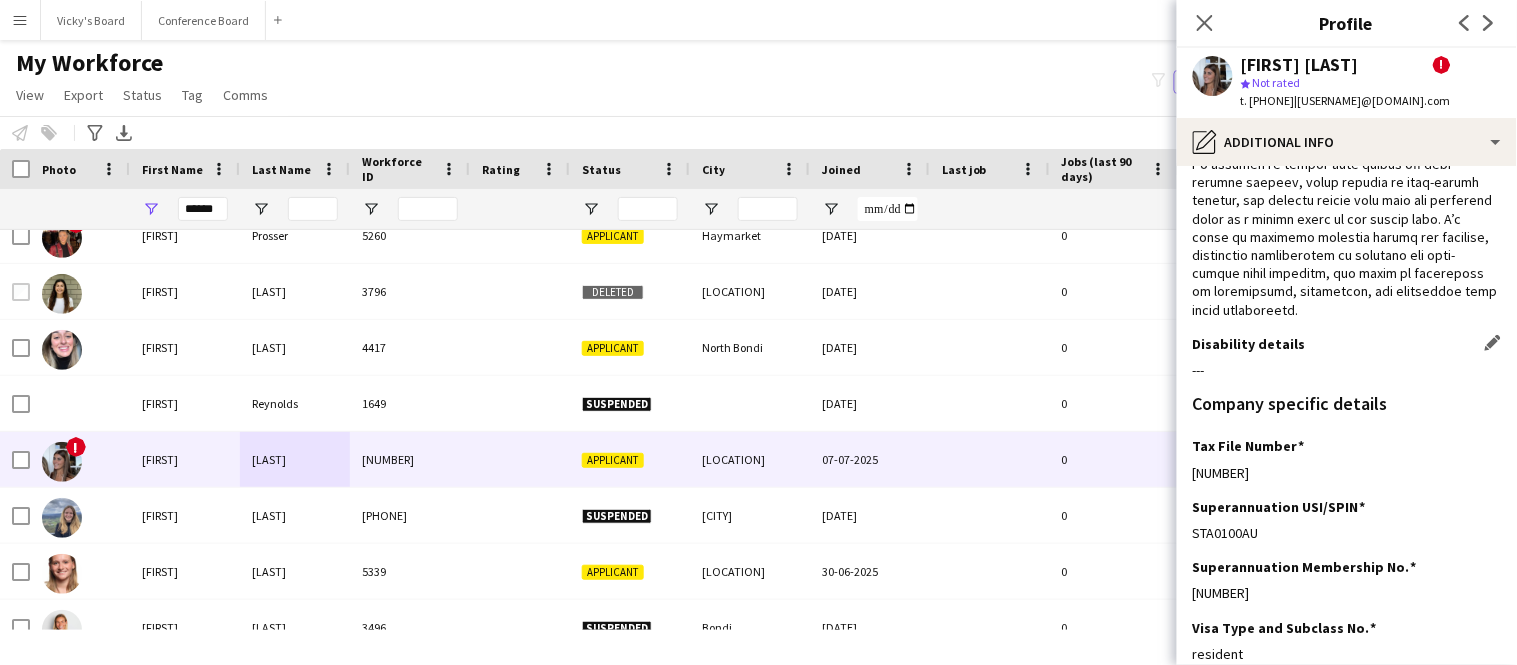 scroll, scrollTop: 898, scrollLeft: 0, axis: vertical 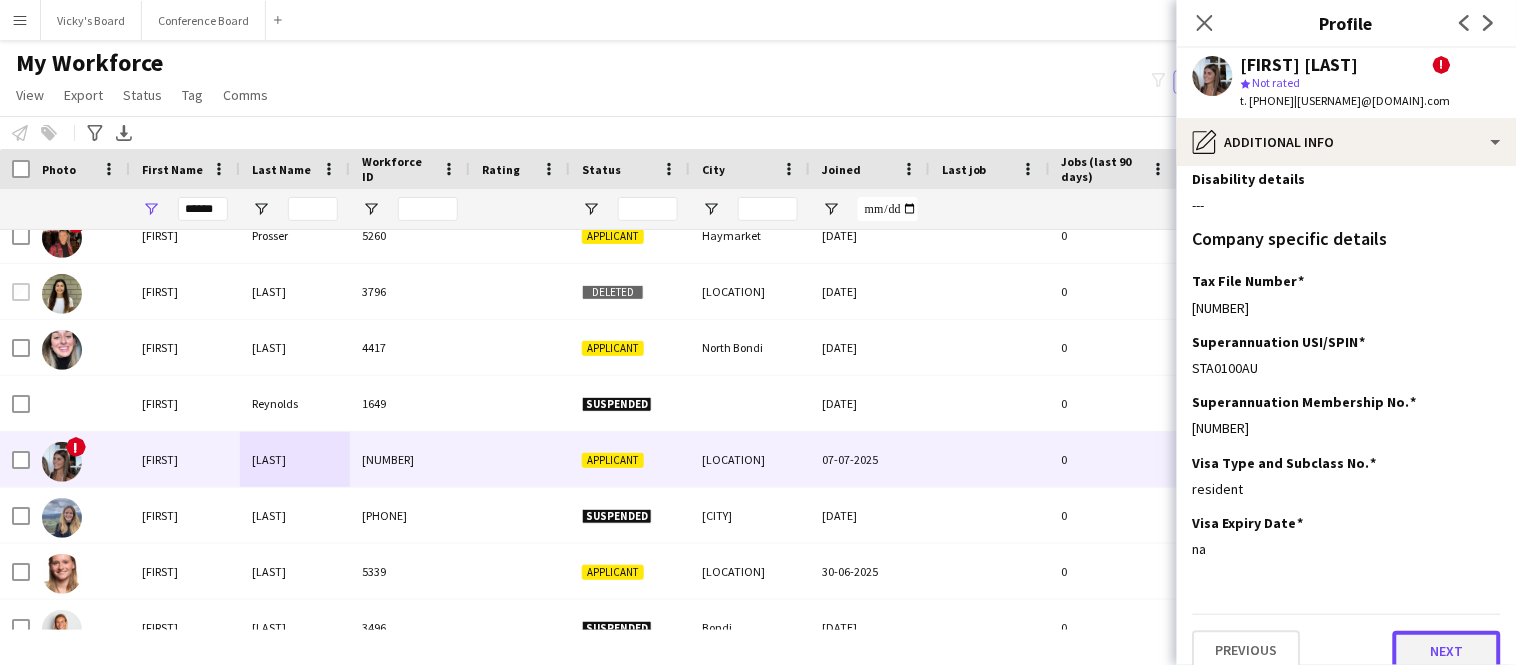 click on "Next" 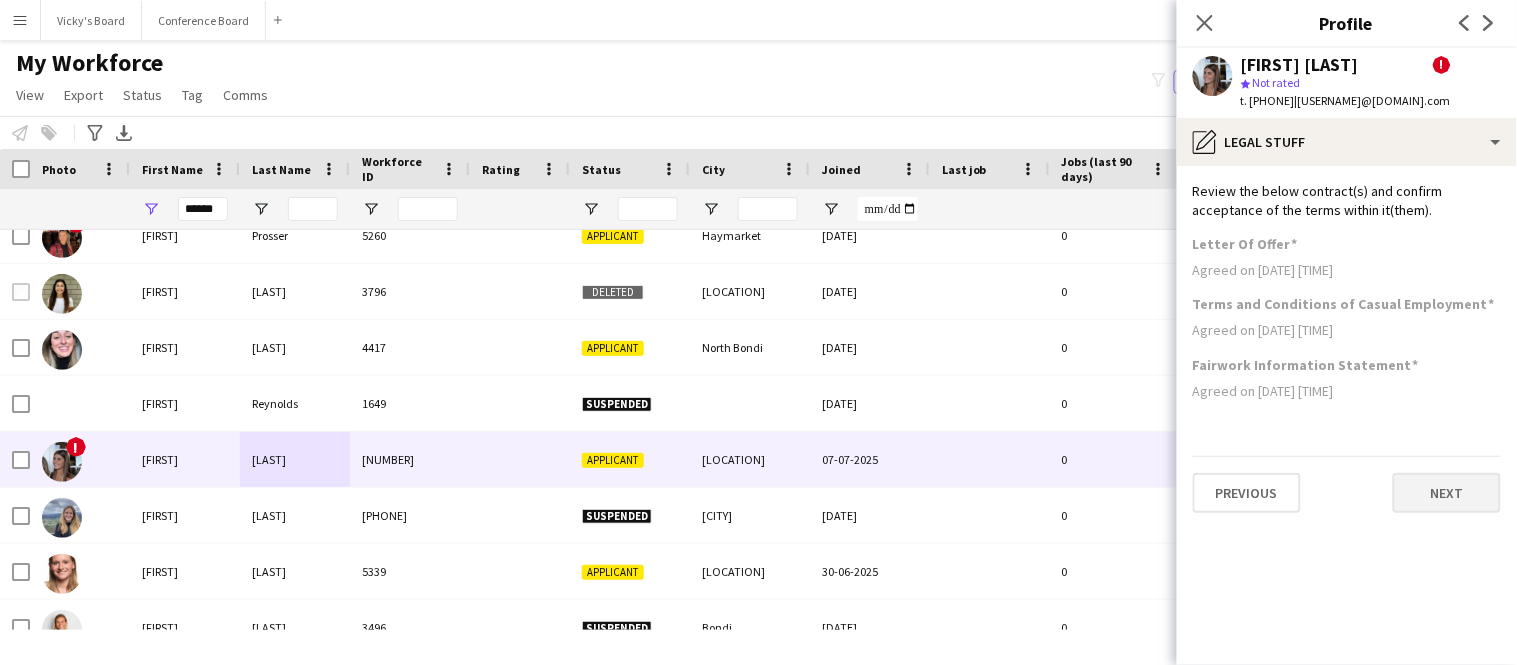 scroll, scrollTop: 0, scrollLeft: 0, axis: both 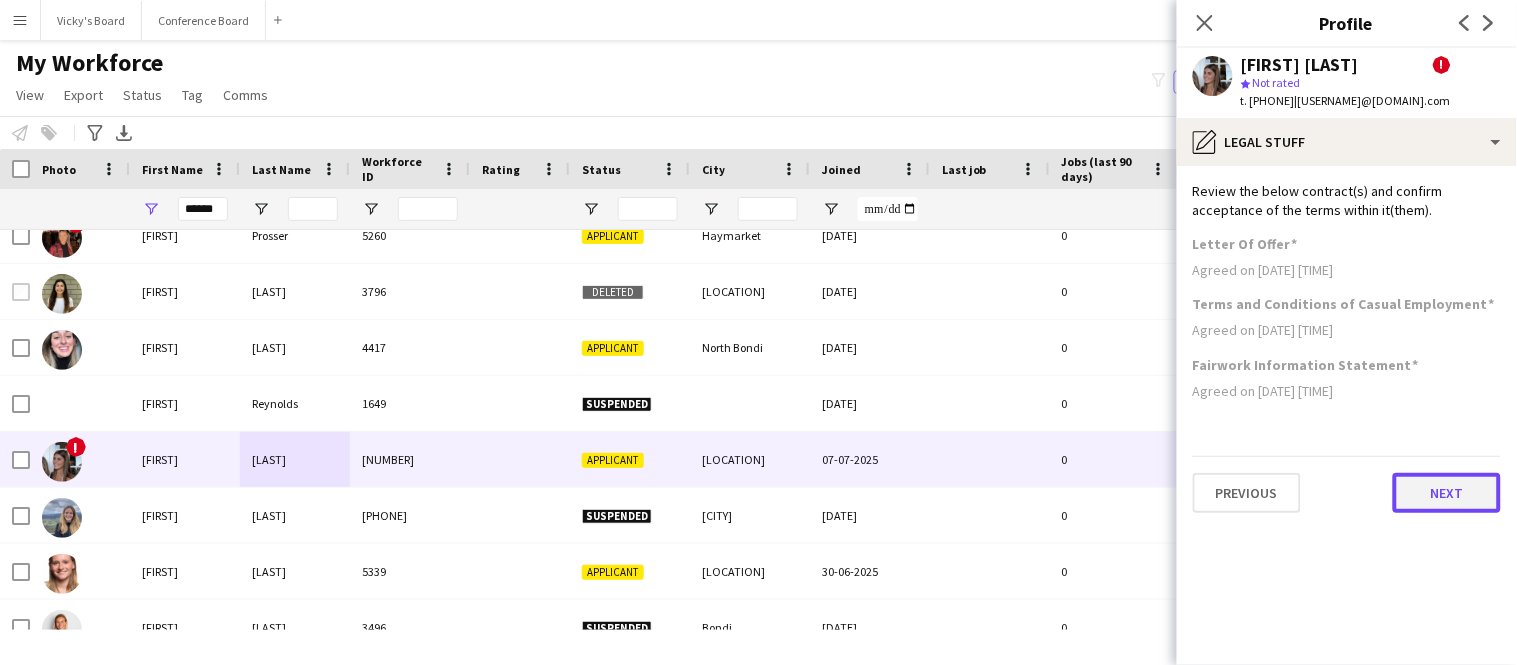 click on "Next" 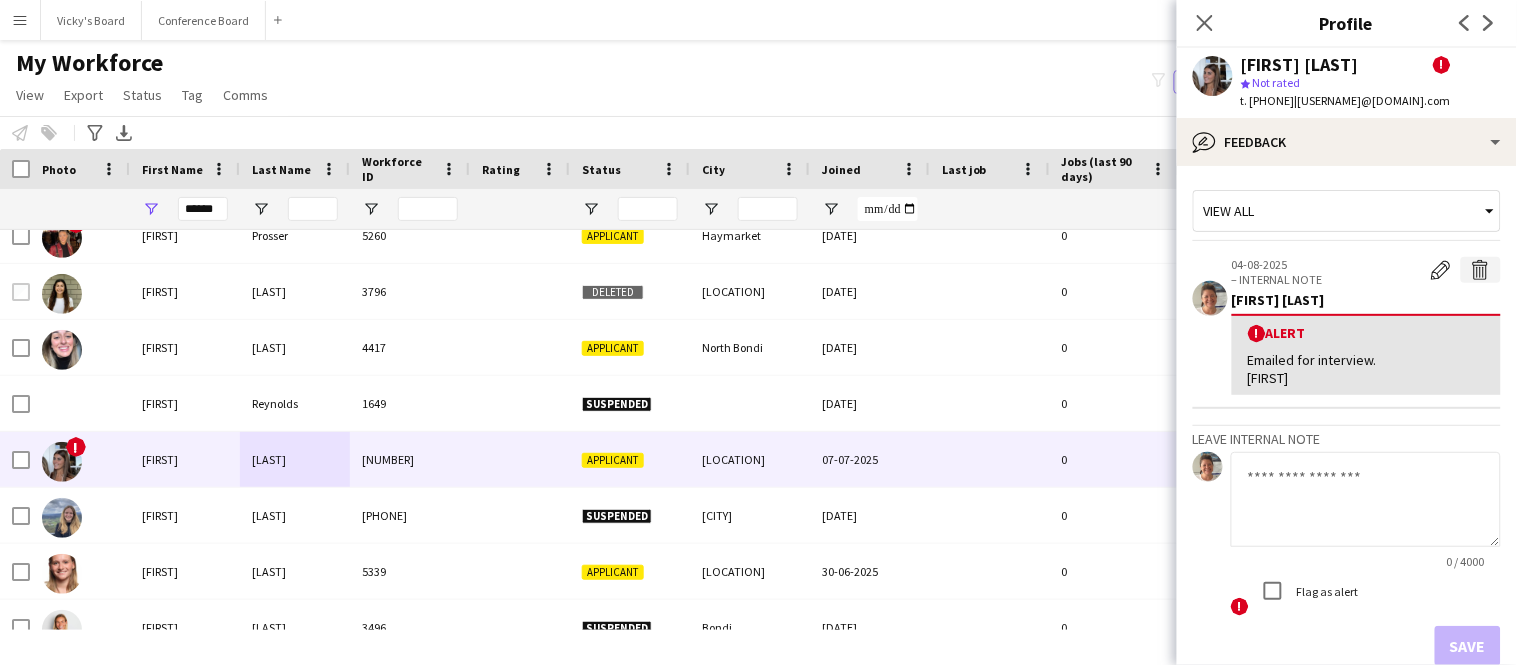 click on "Delete alert" 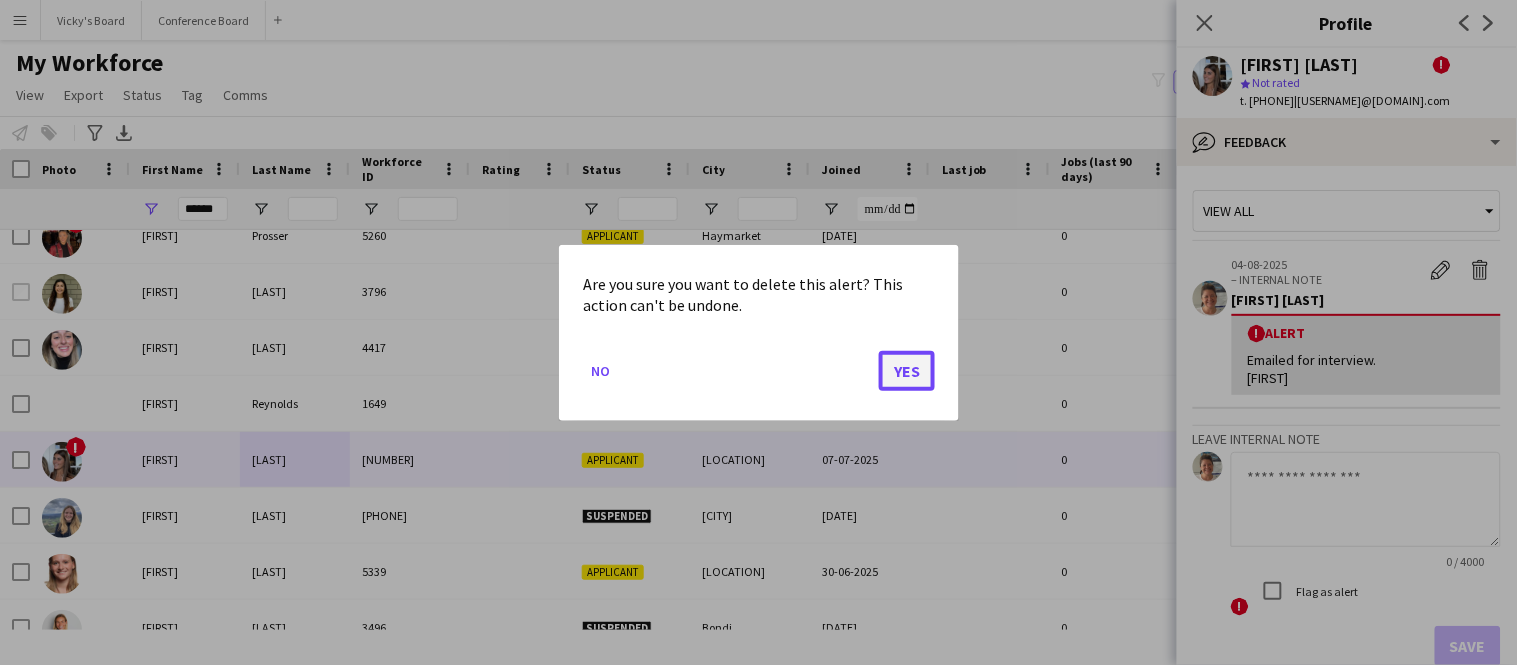 click on "Yes" 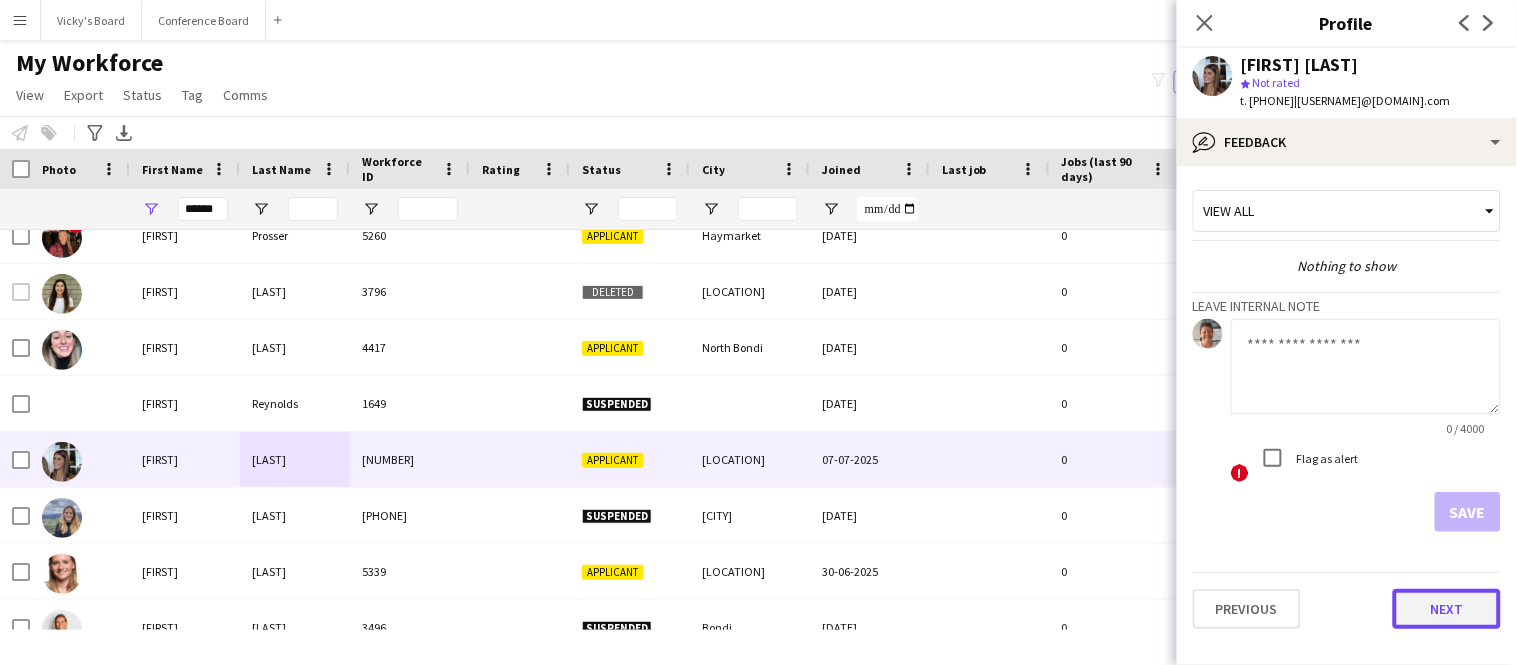 click on "Next" 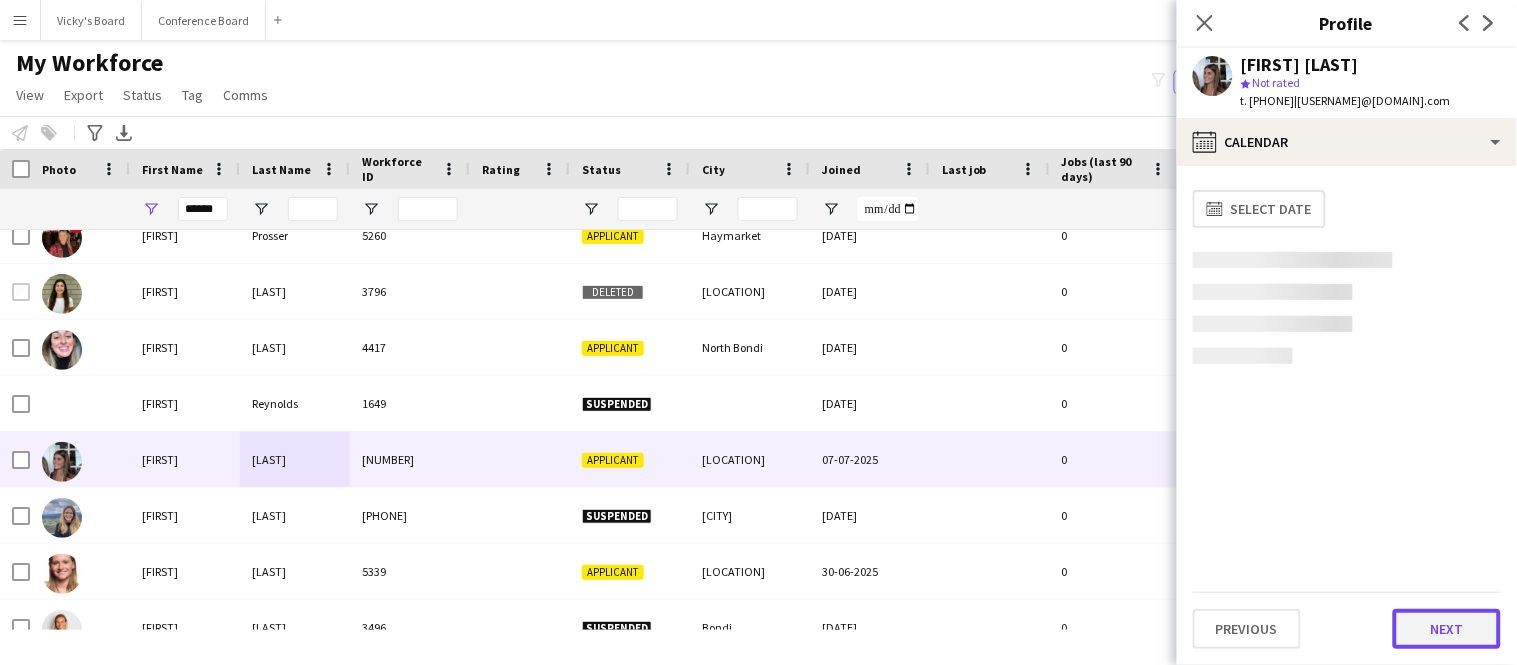 click on "Next" 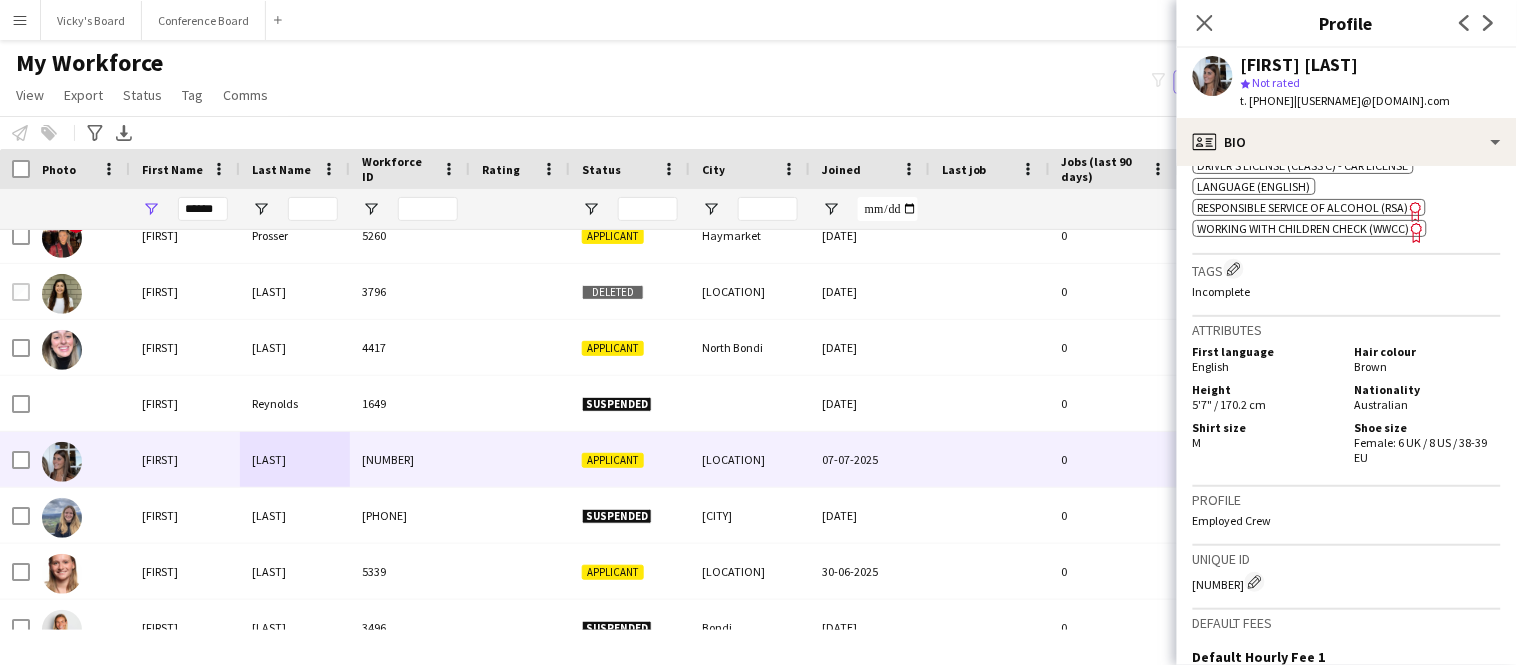 scroll, scrollTop: 1274, scrollLeft: 0, axis: vertical 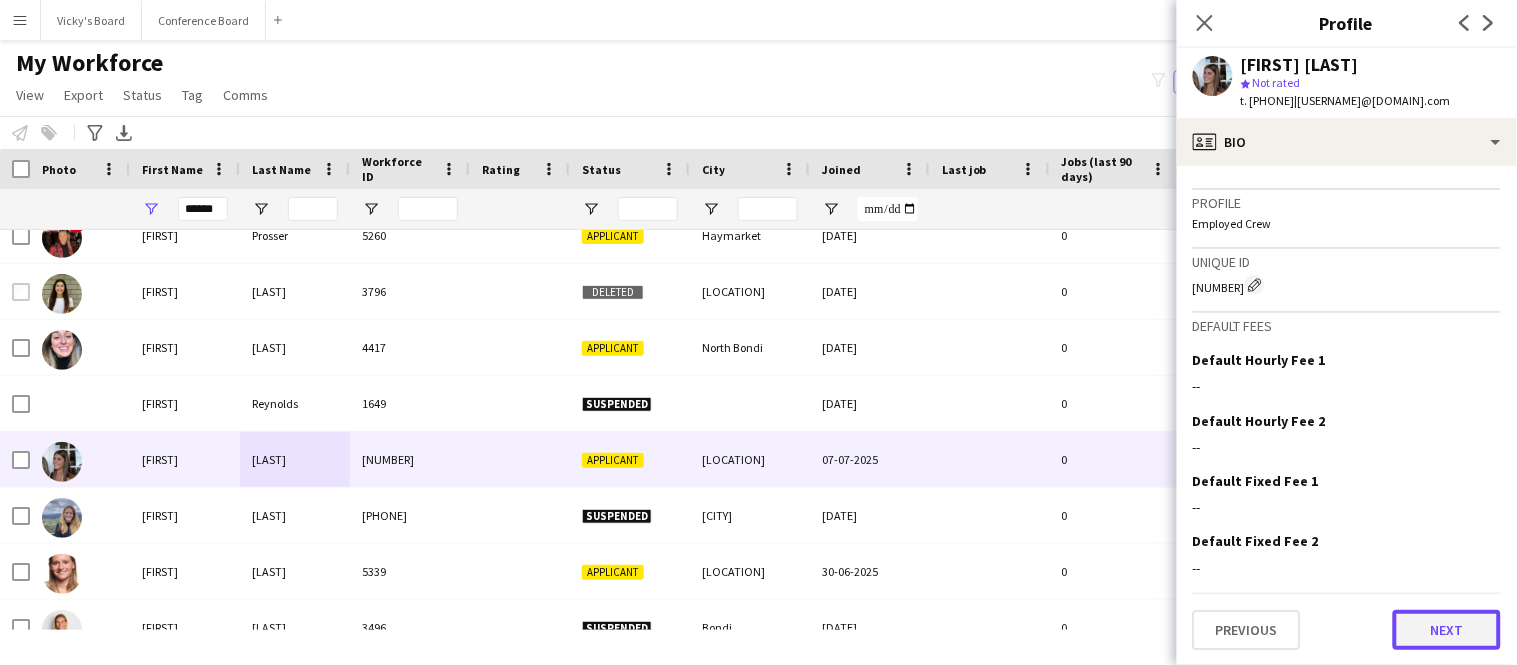 click on "Next" 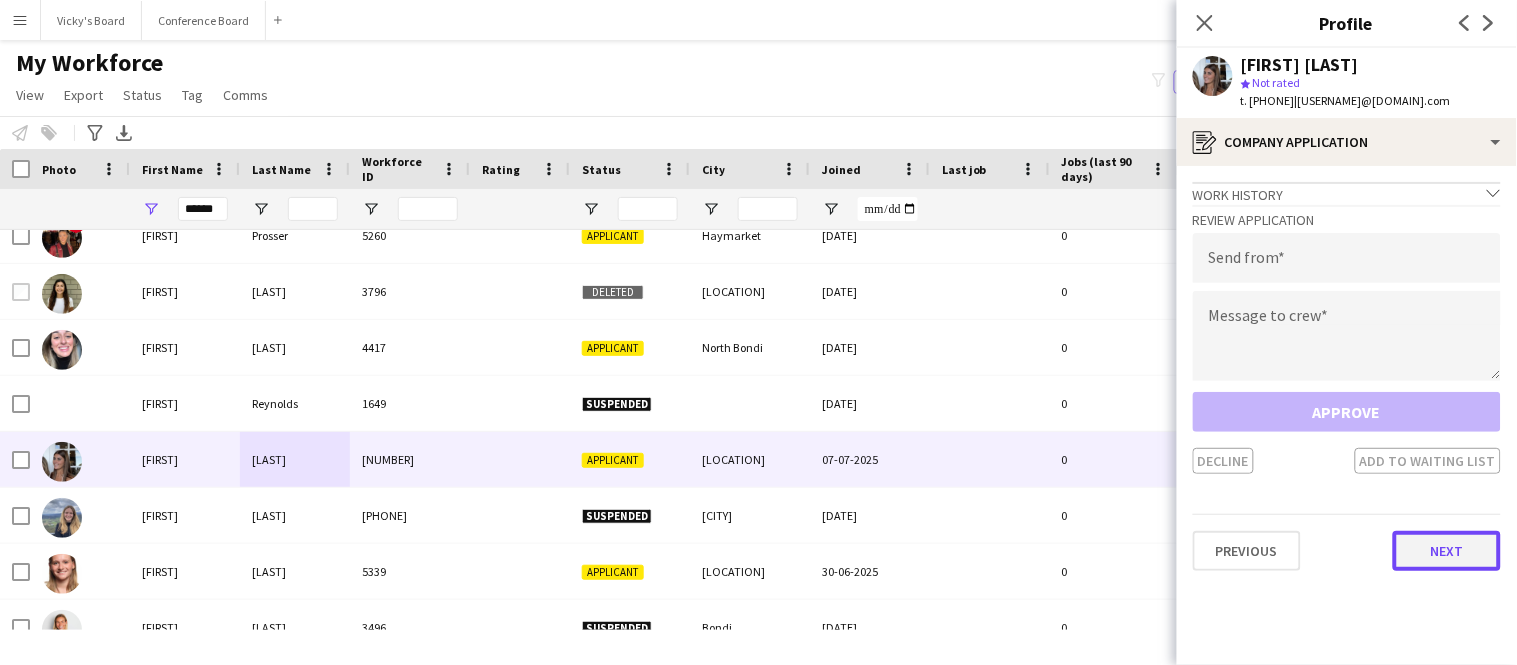 click on "Next" 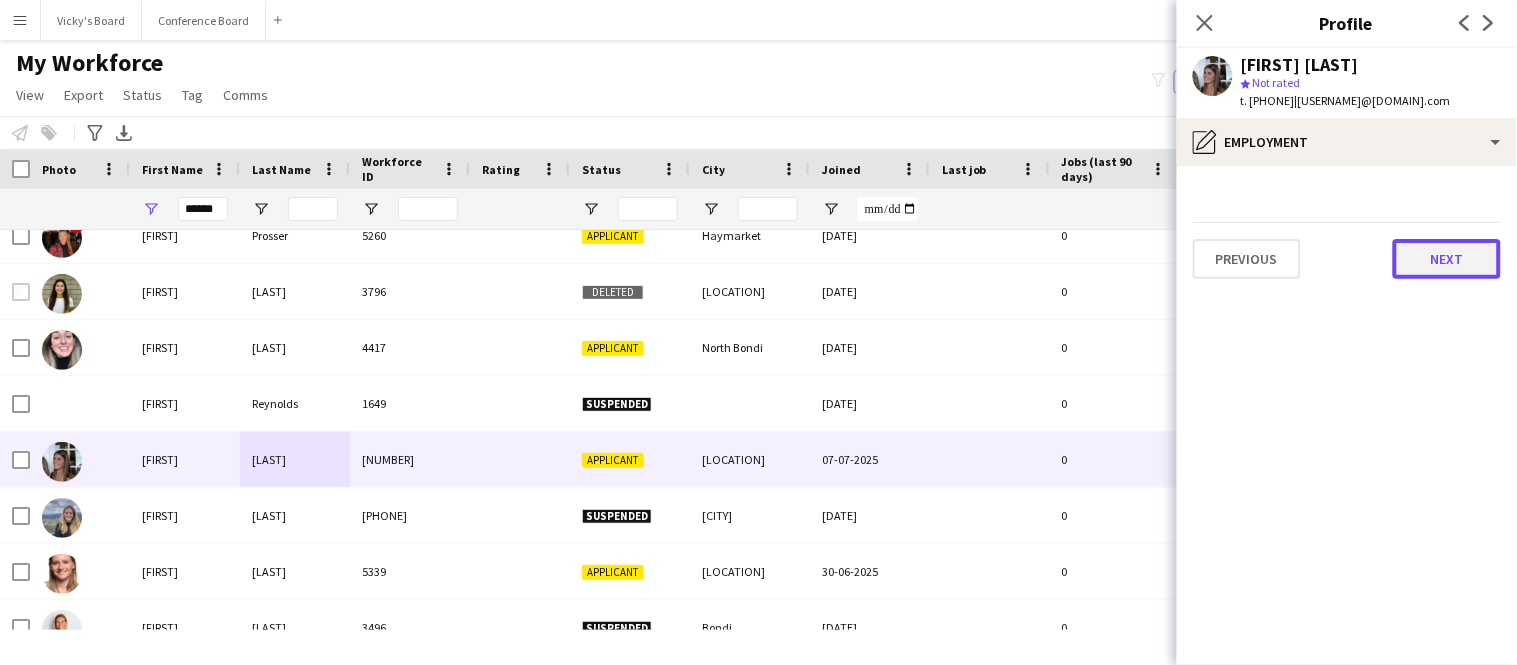 click on "Next" 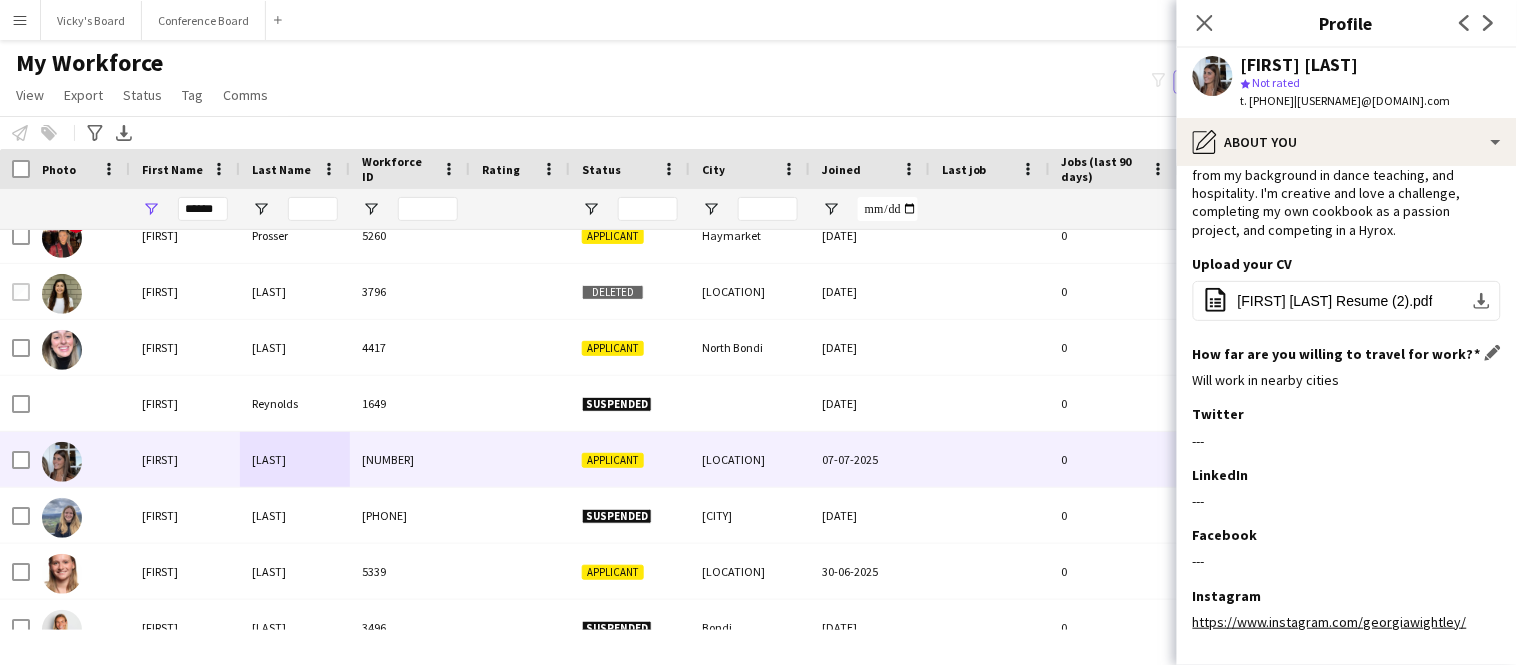 scroll, scrollTop: 262, scrollLeft: 0, axis: vertical 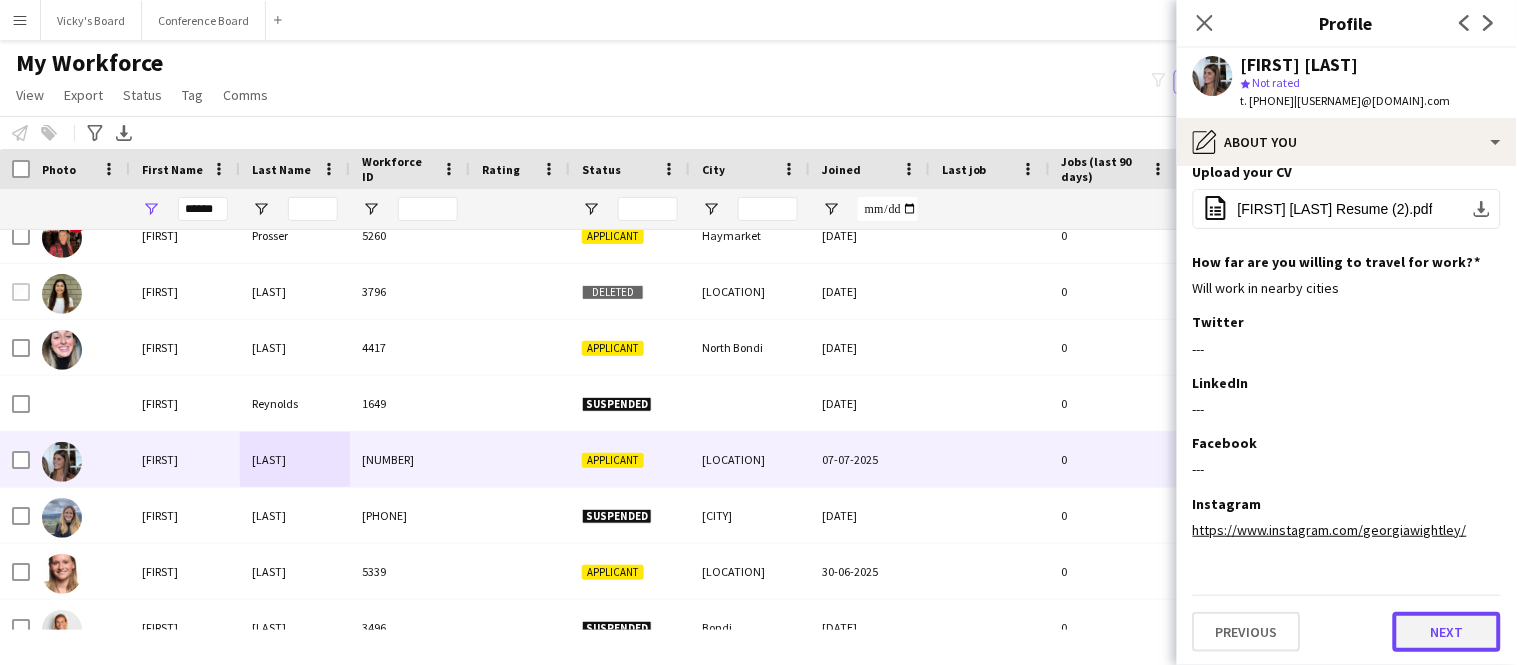click on "Next" 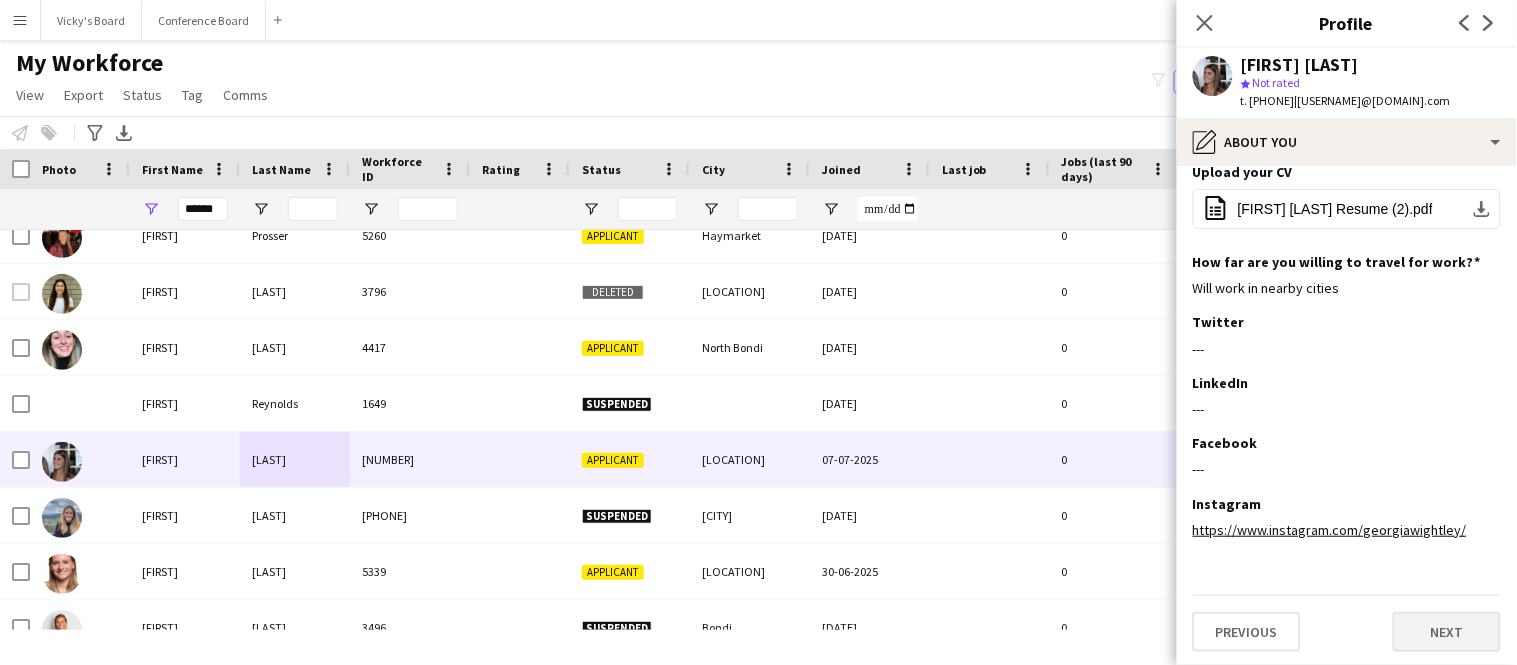scroll, scrollTop: 0, scrollLeft: 0, axis: both 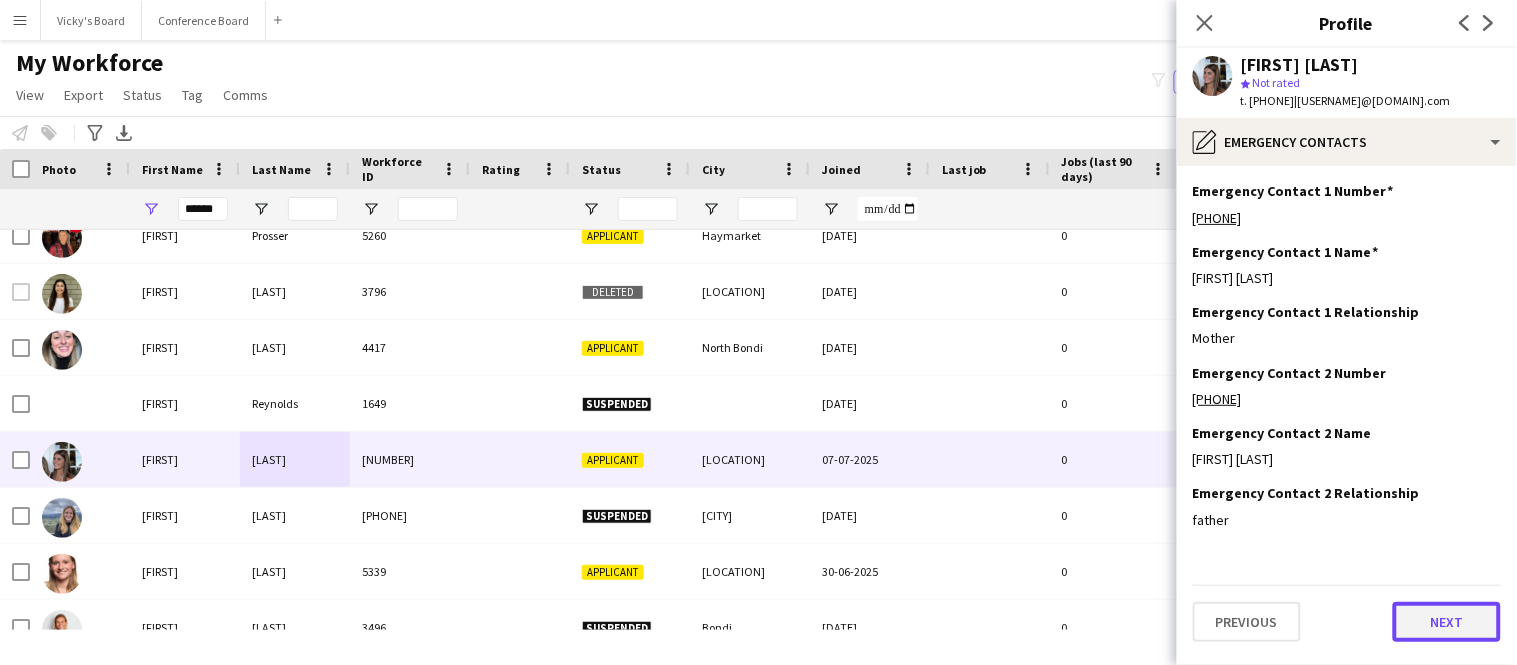 click on "Next" 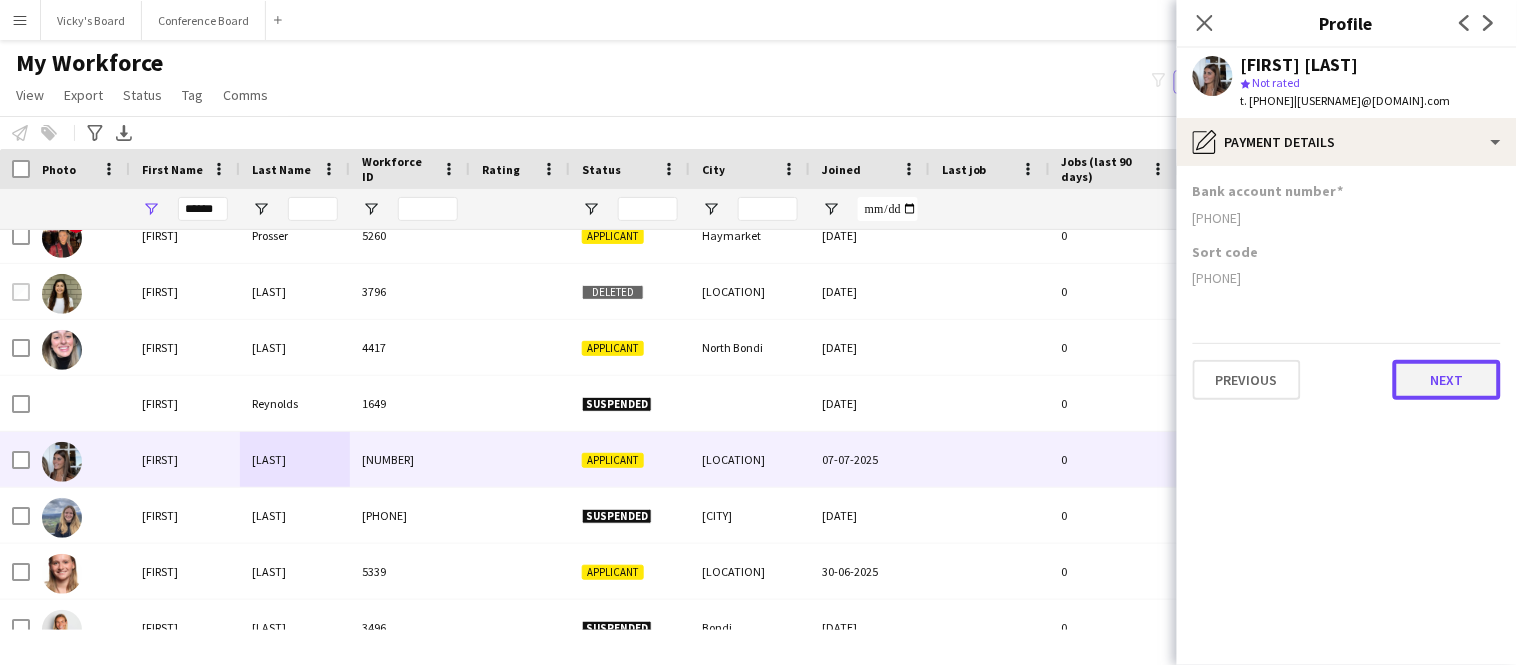 click on "Next" 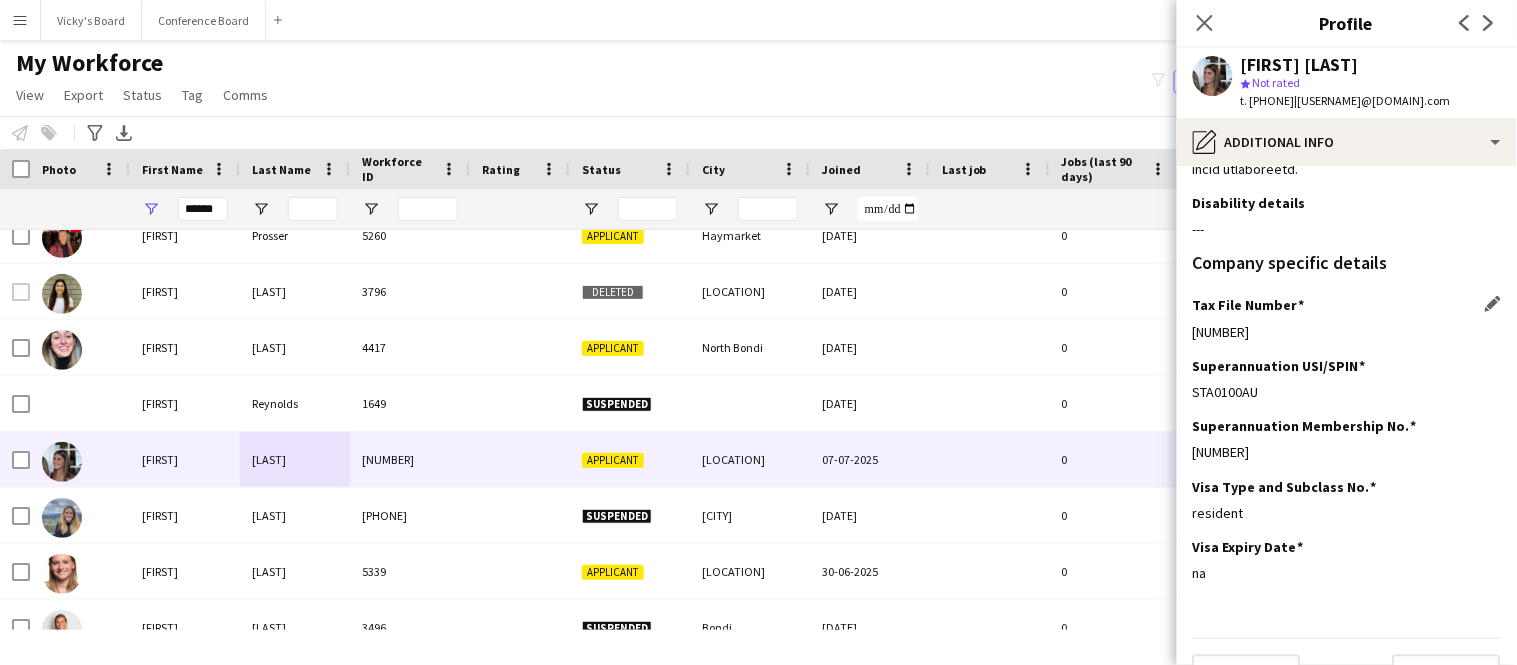 scroll, scrollTop: 898, scrollLeft: 0, axis: vertical 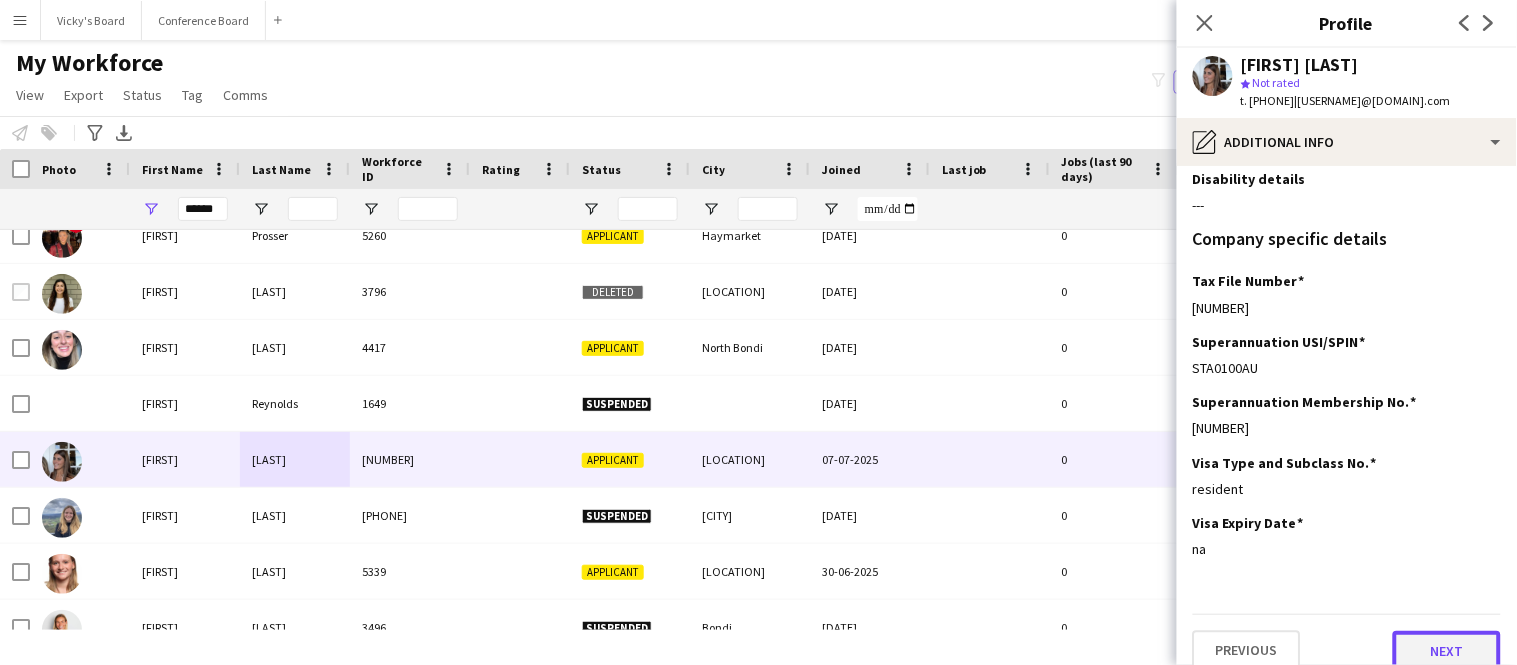 click on "Next" 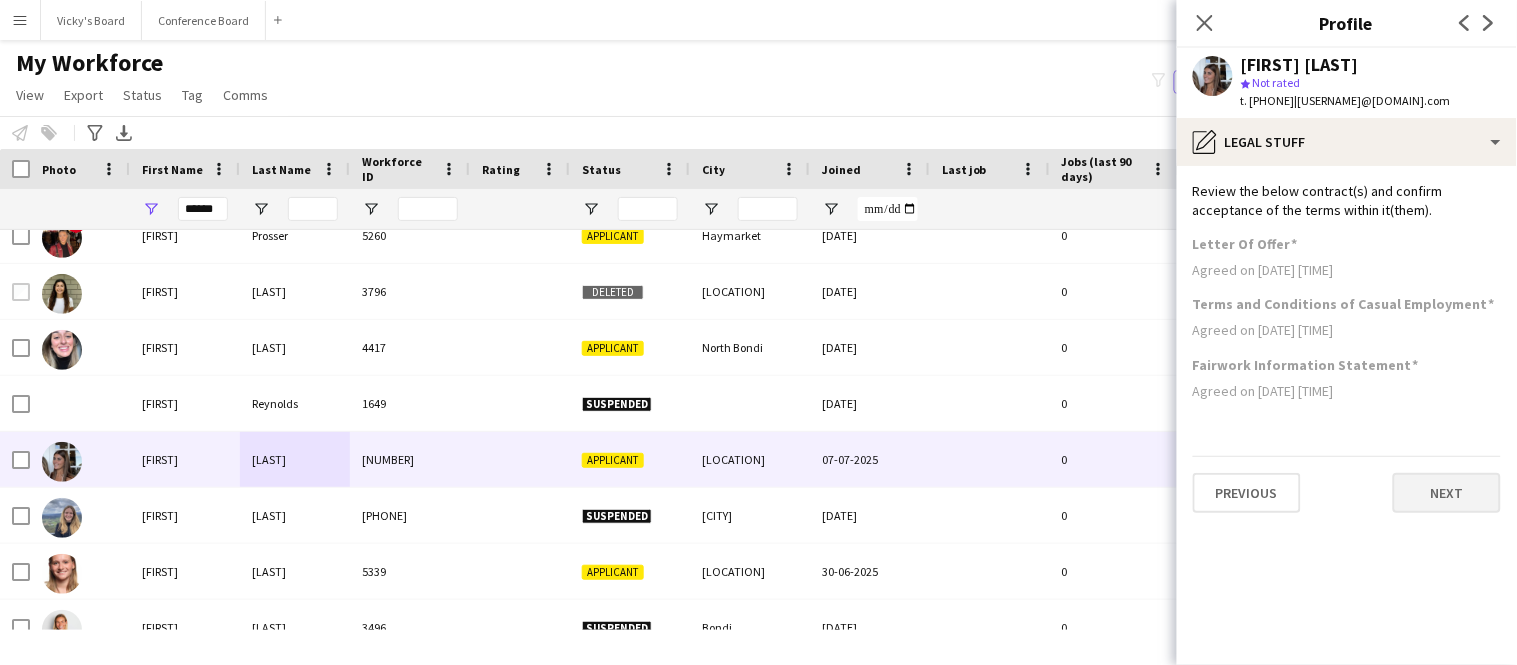 scroll, scrollTop: 0, scrollLeft: 0, axis: both 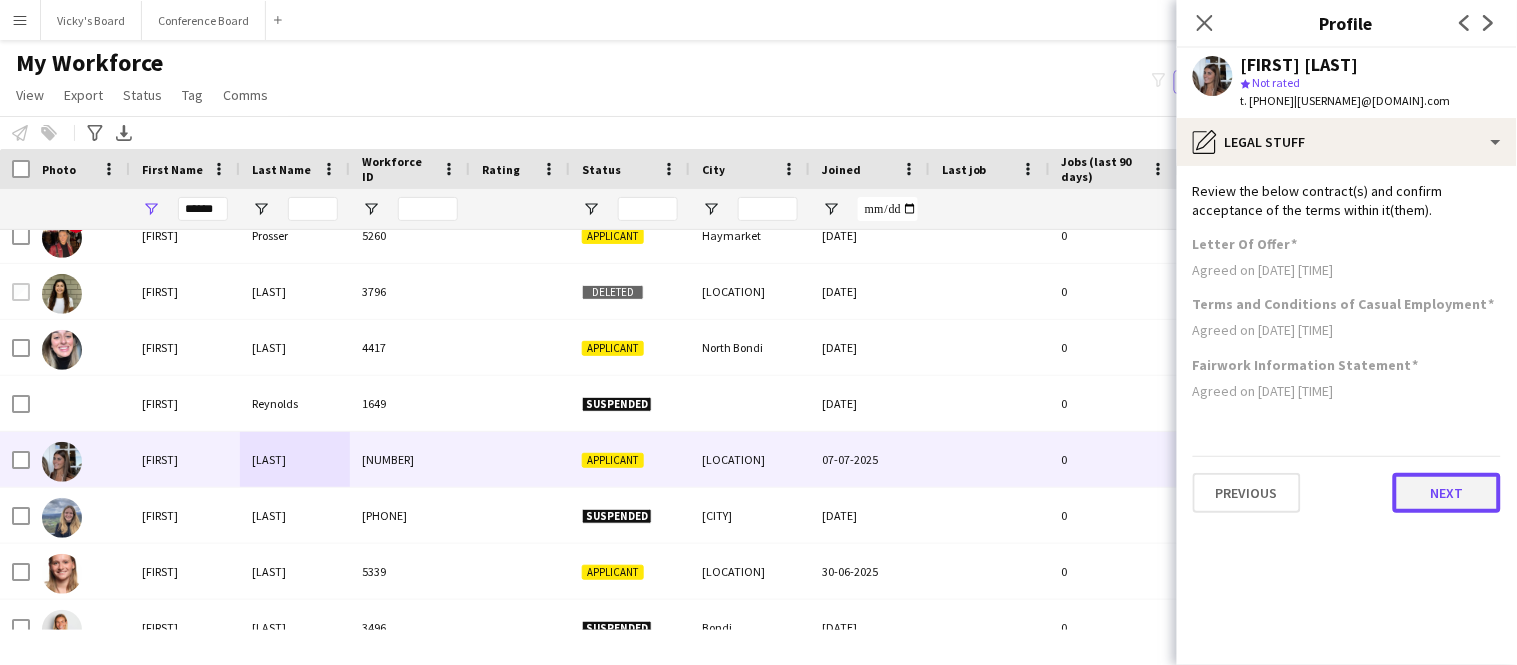 click on "Next" 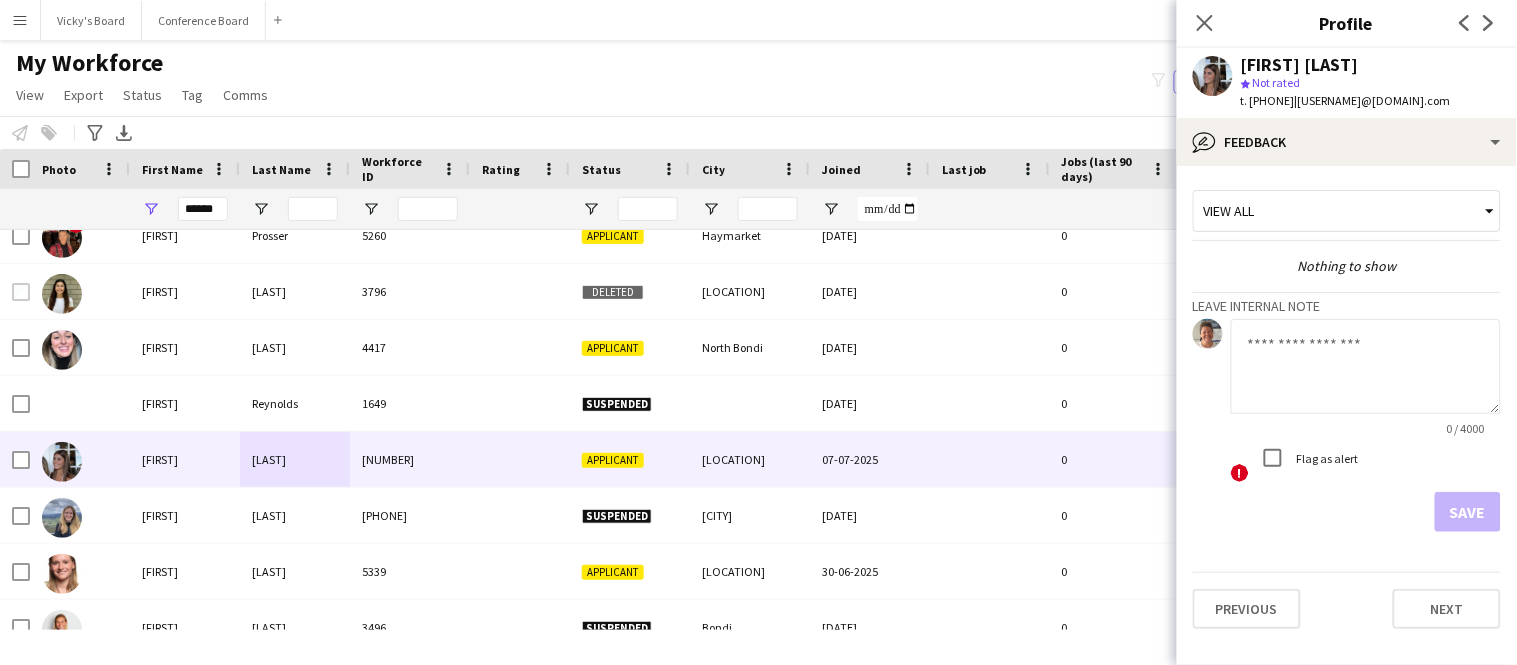 click 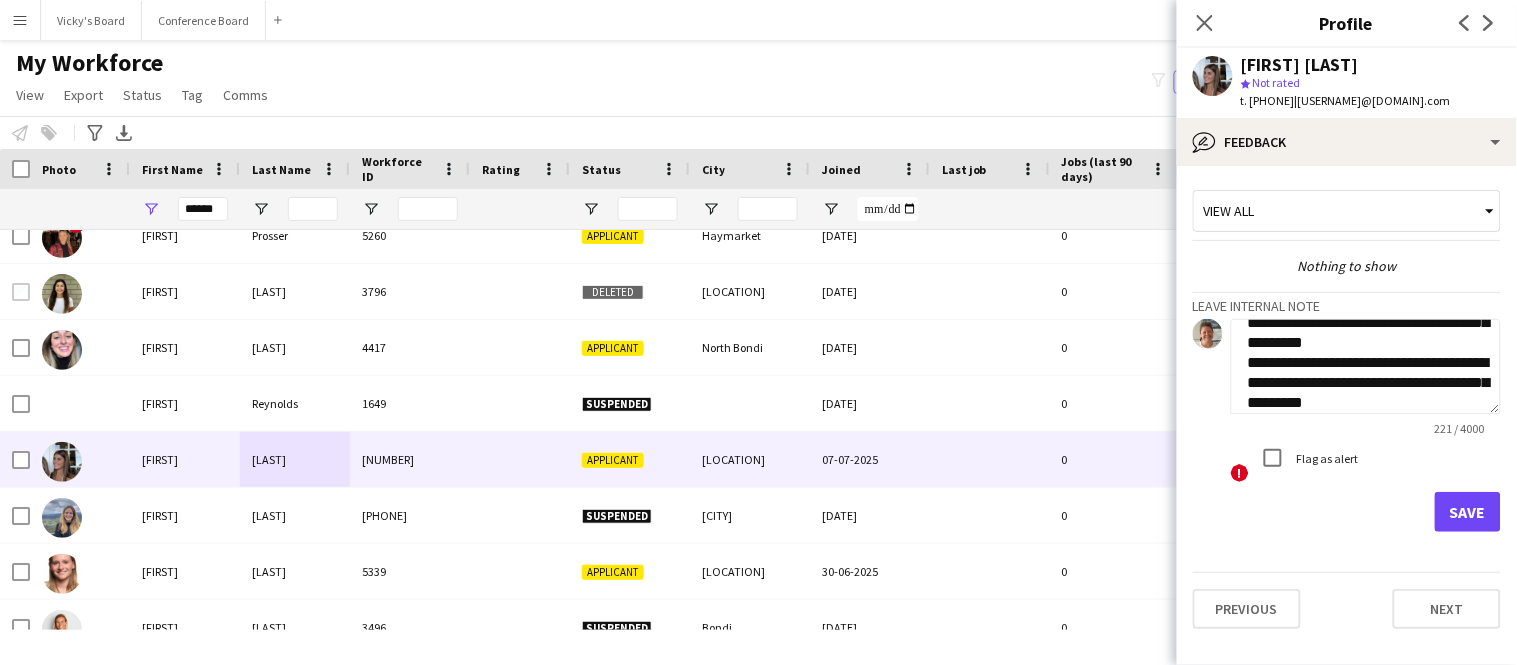 scroll, scrollTop: 81, scrollLeft: 0, axis: vertical 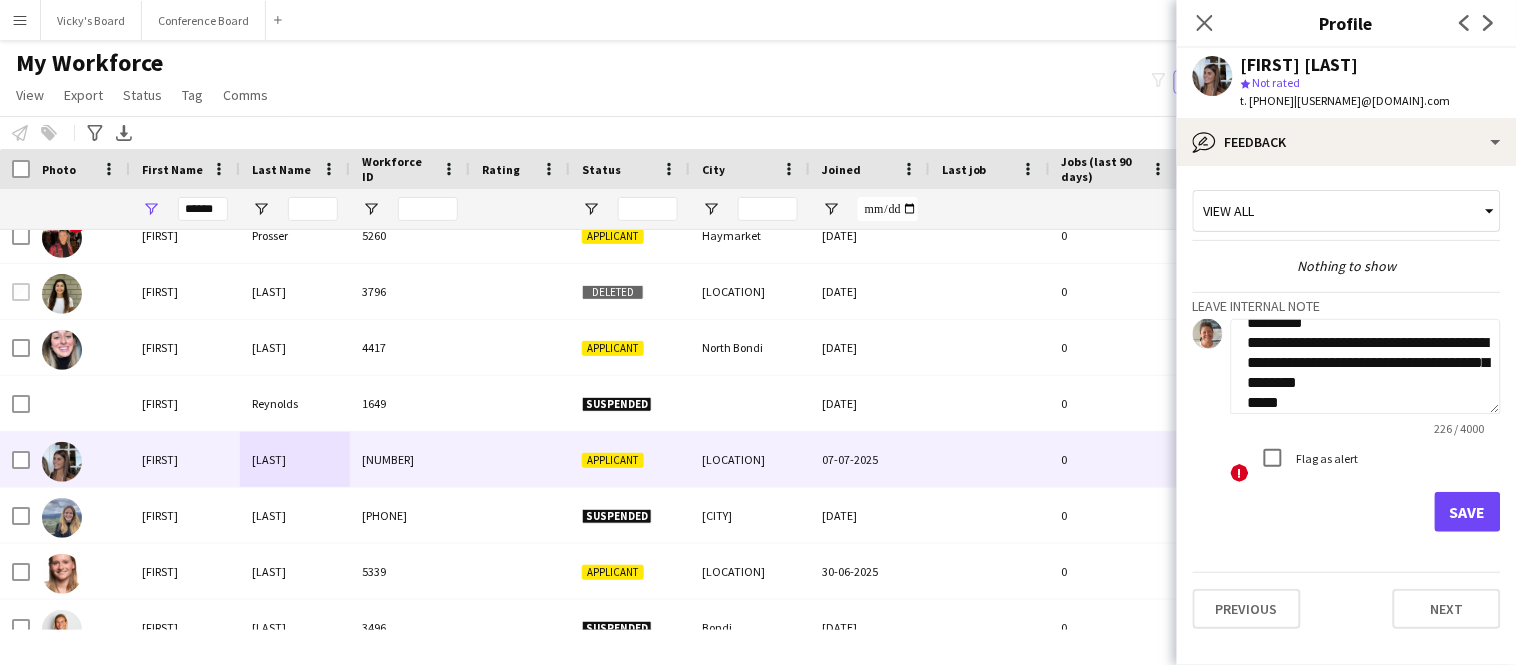 type on "**********" 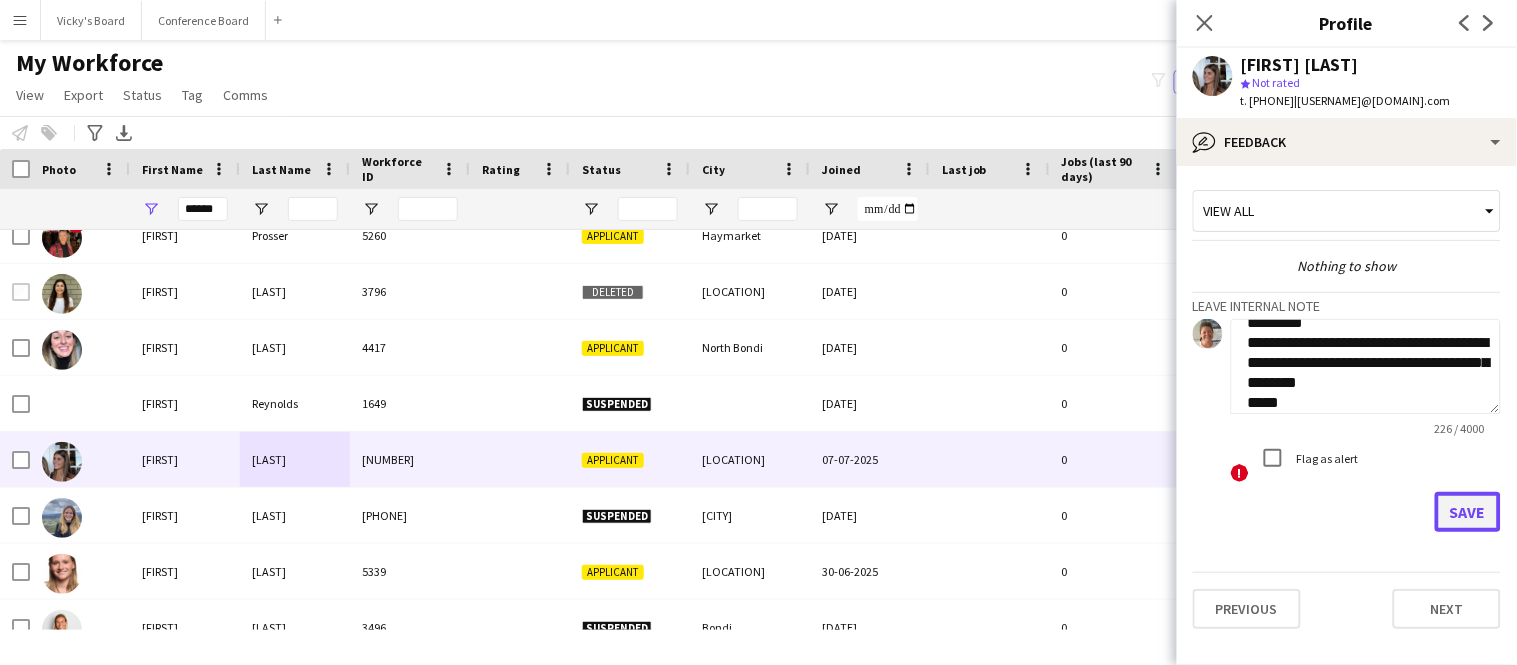 click on "Save" 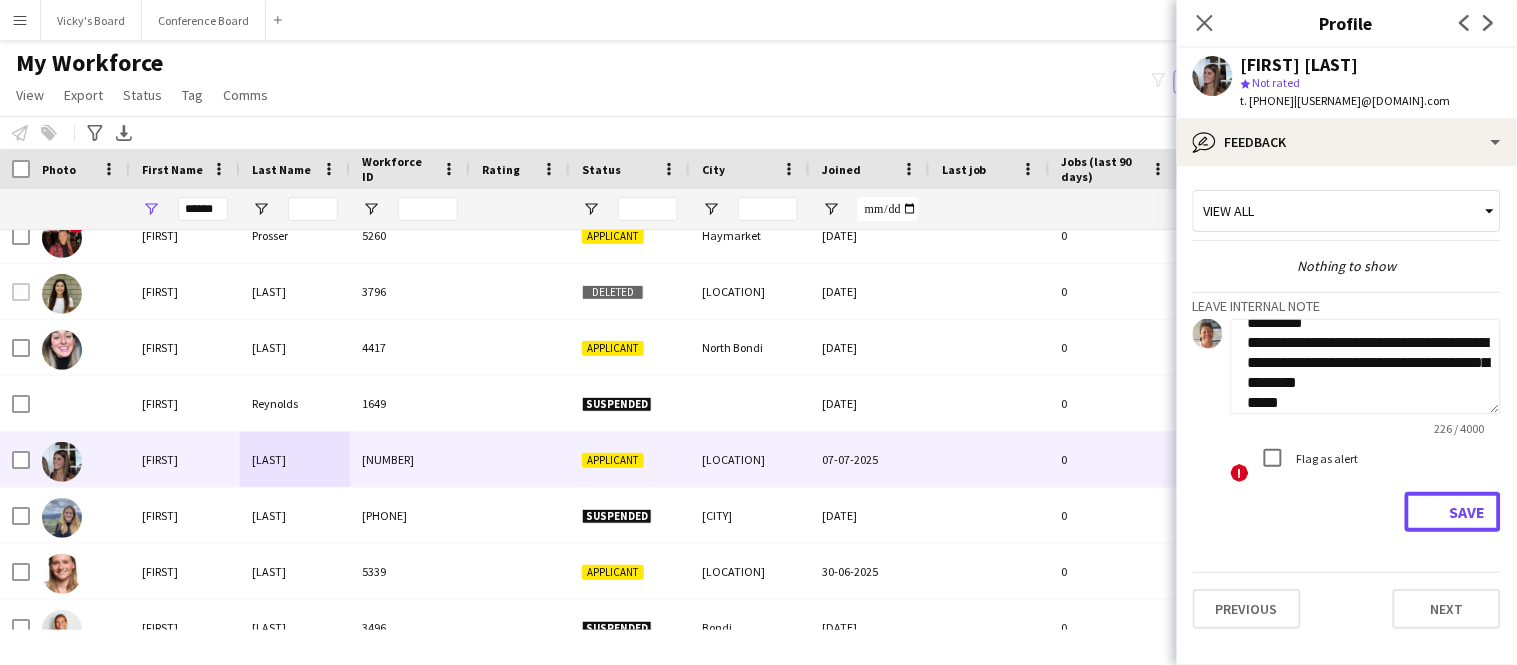 type 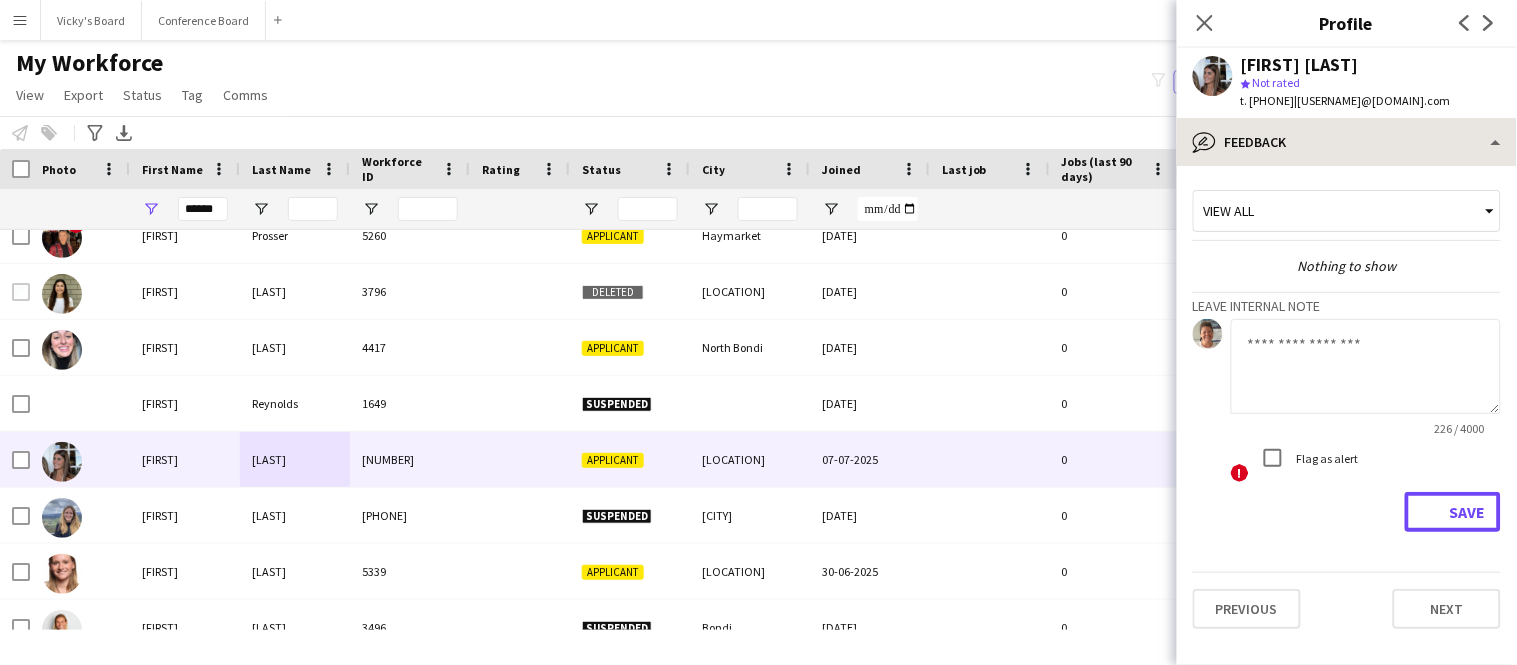 scroll, scrollTop: 0, scrollLeft: 0, axis: both 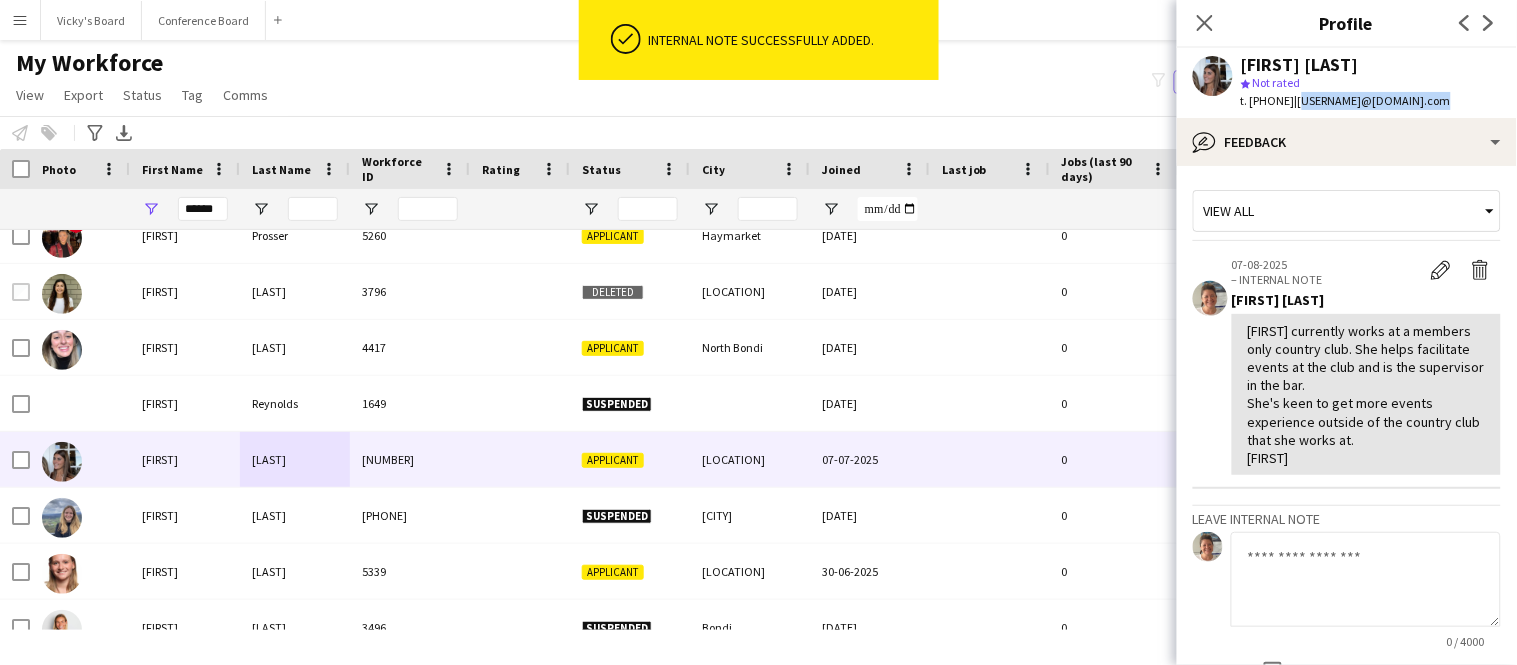 drag, startPoint x: 1338, startPoint y: 101, endPoint x: 1469, endPoint y: 104, distance: 131.03435 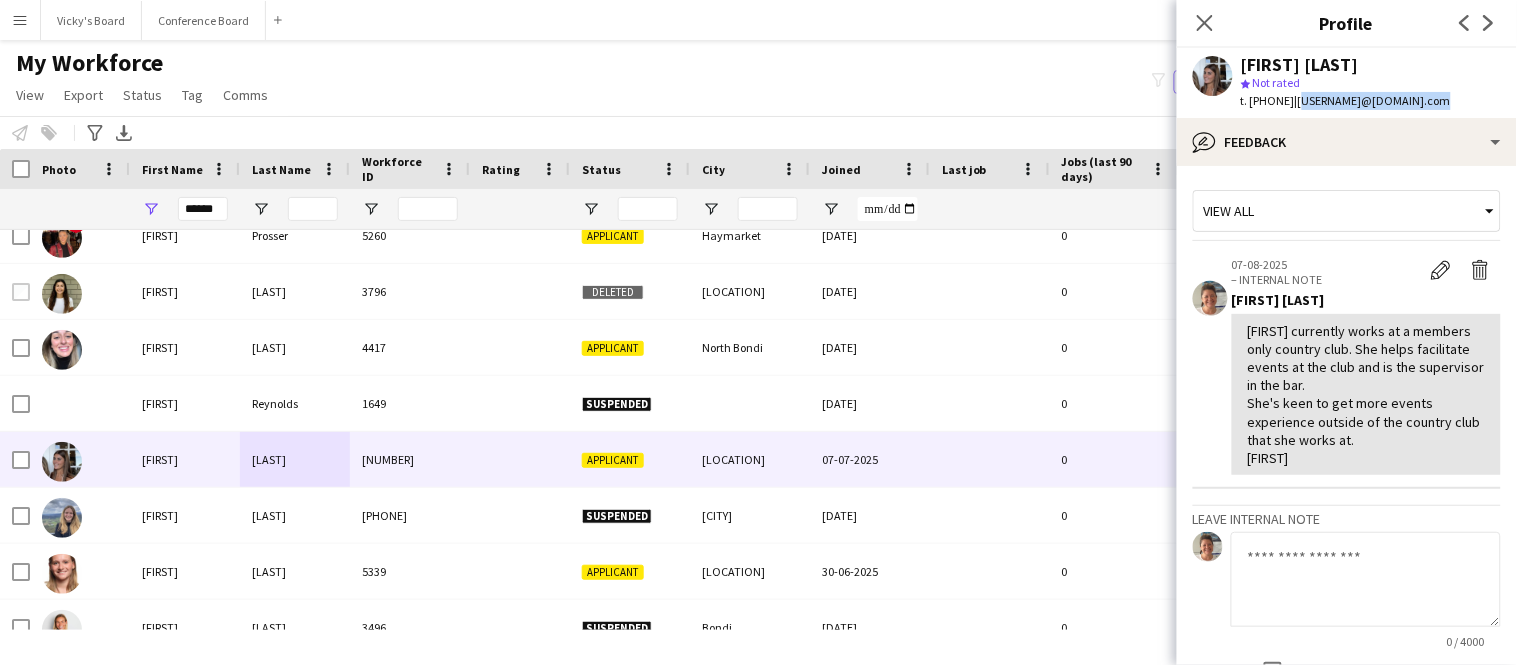 copy on "[EMAIL]" 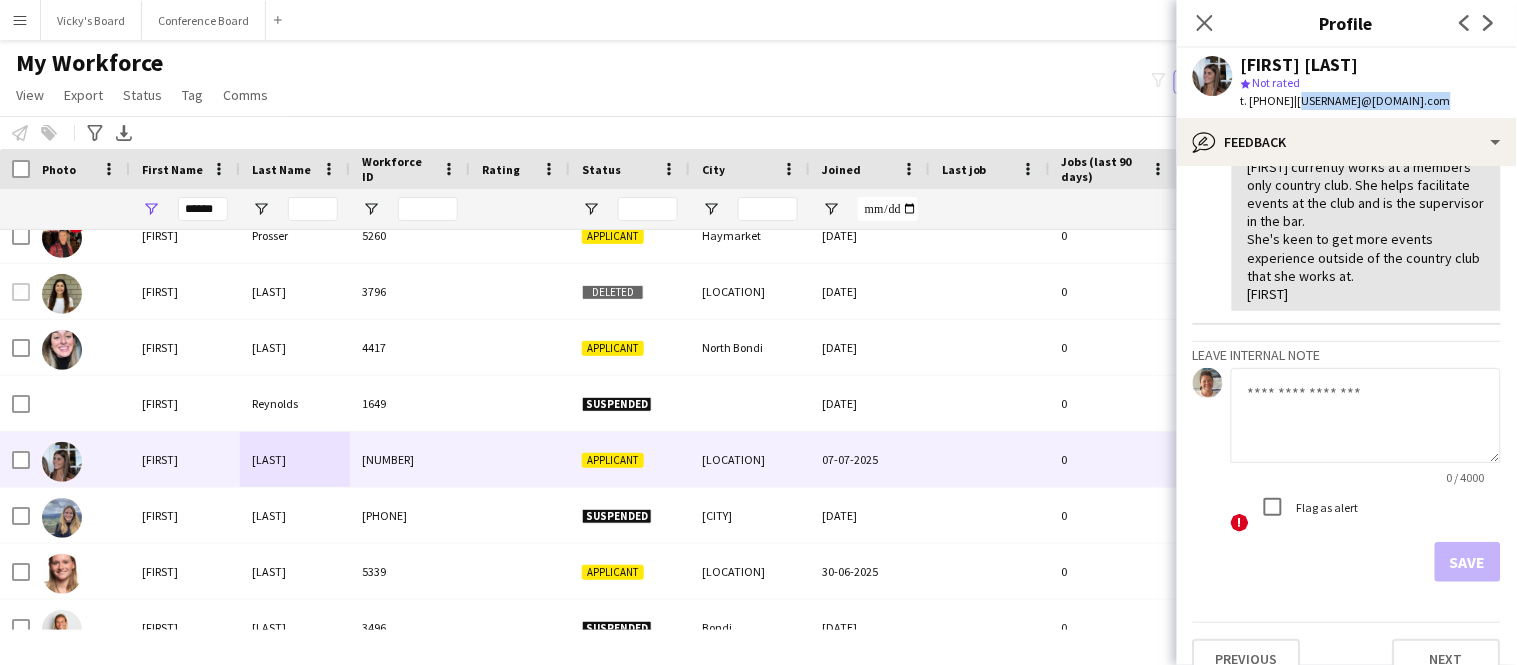 scroll, scrollTop: 190, scrollLeft: 0, axis: vertical 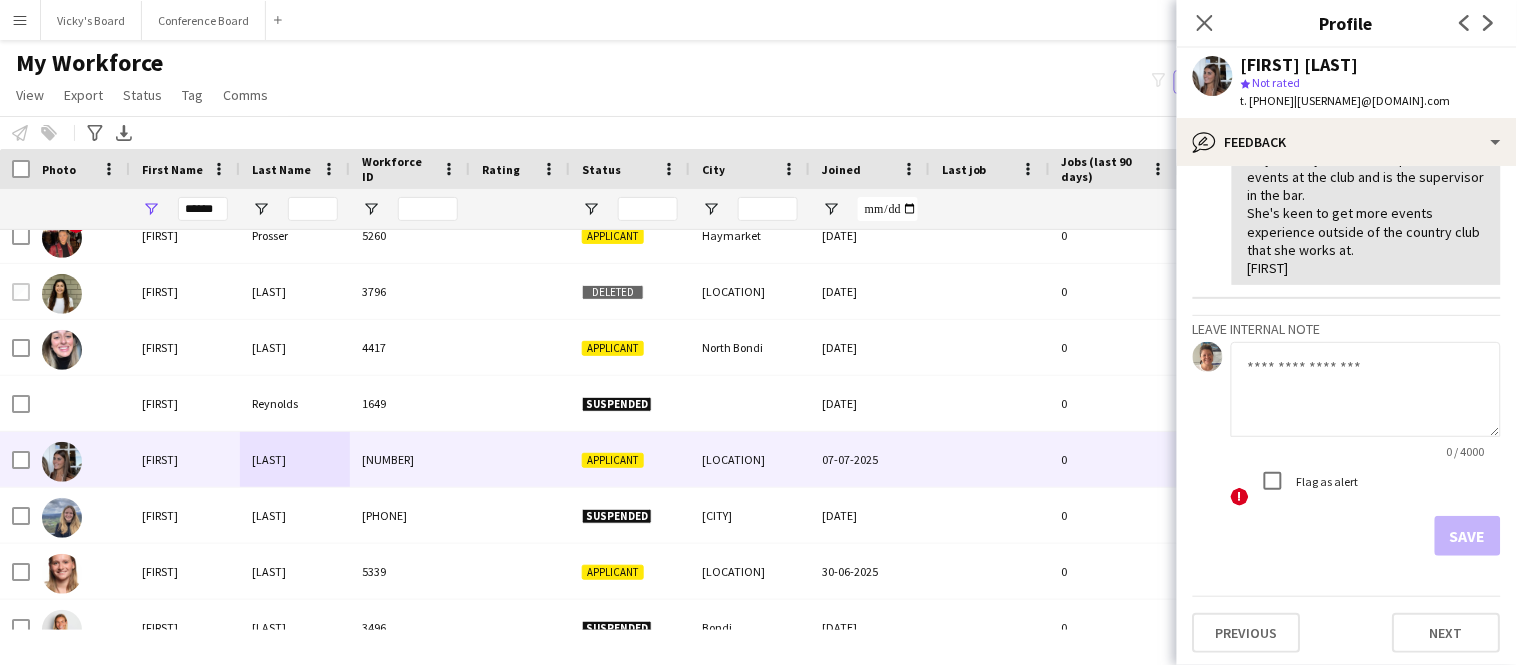 click on "Save" 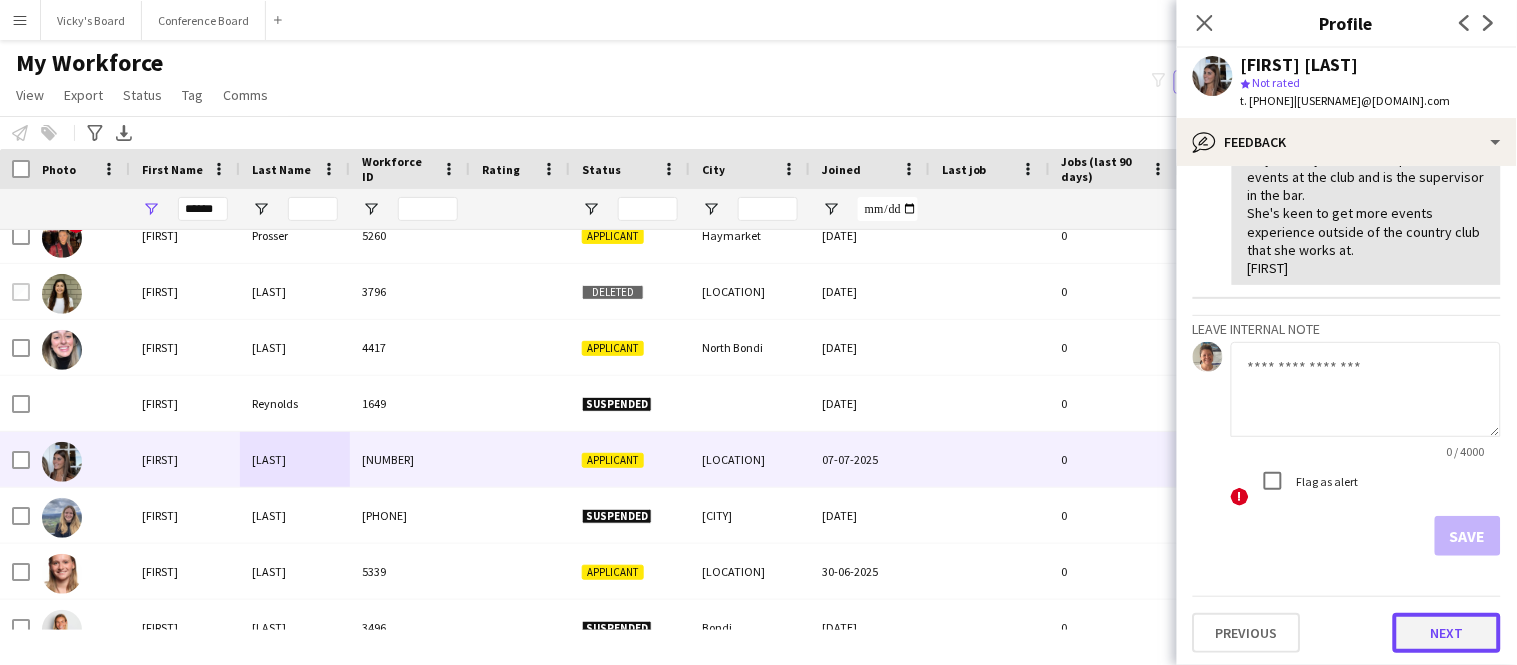 click on "Next" 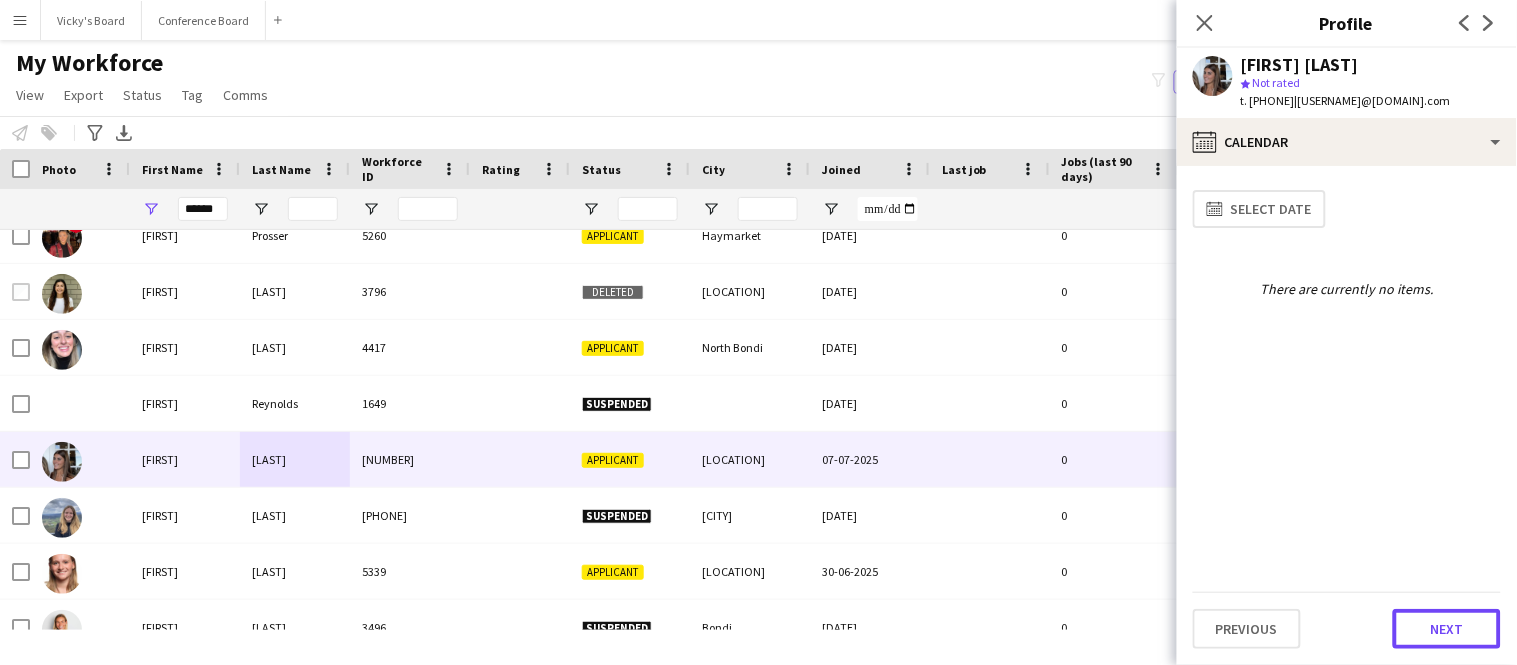 click on "Next" 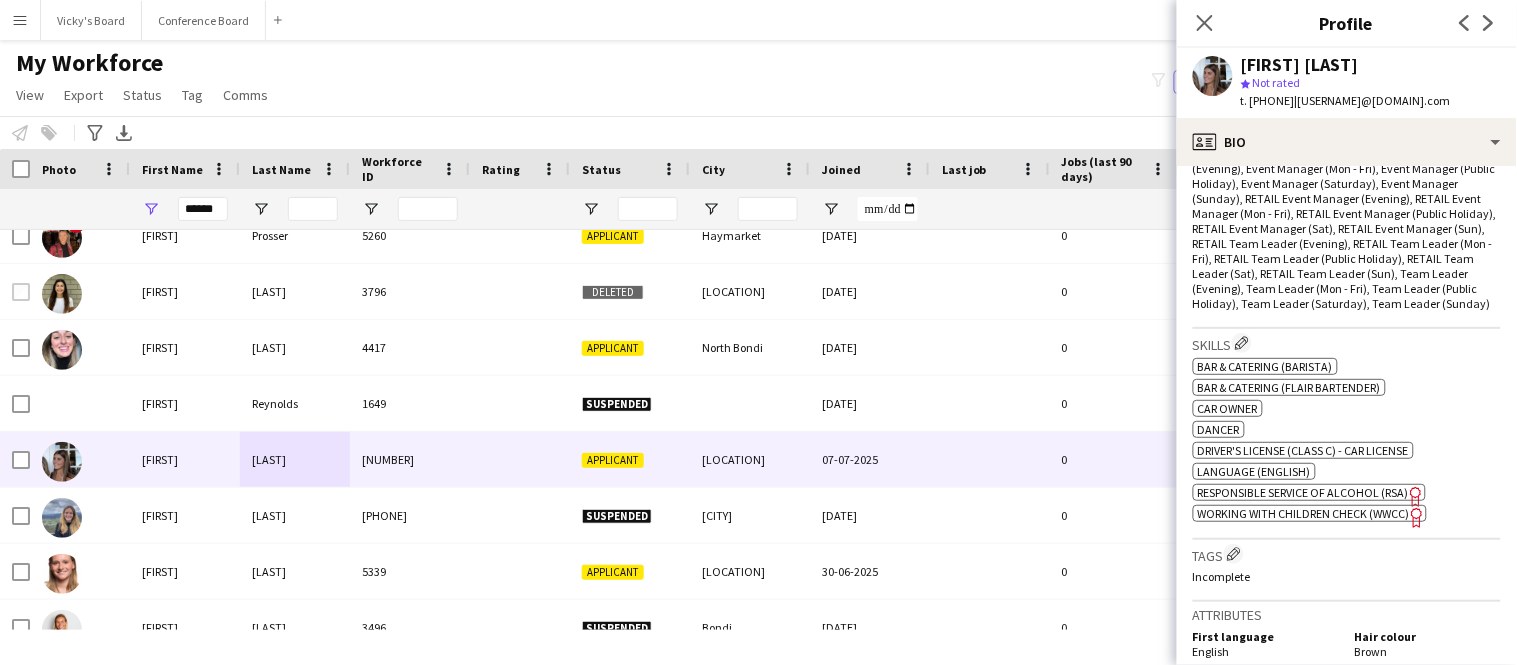 scroll, scrollTop: 1274, scrollLeft: 0, axis: vertical 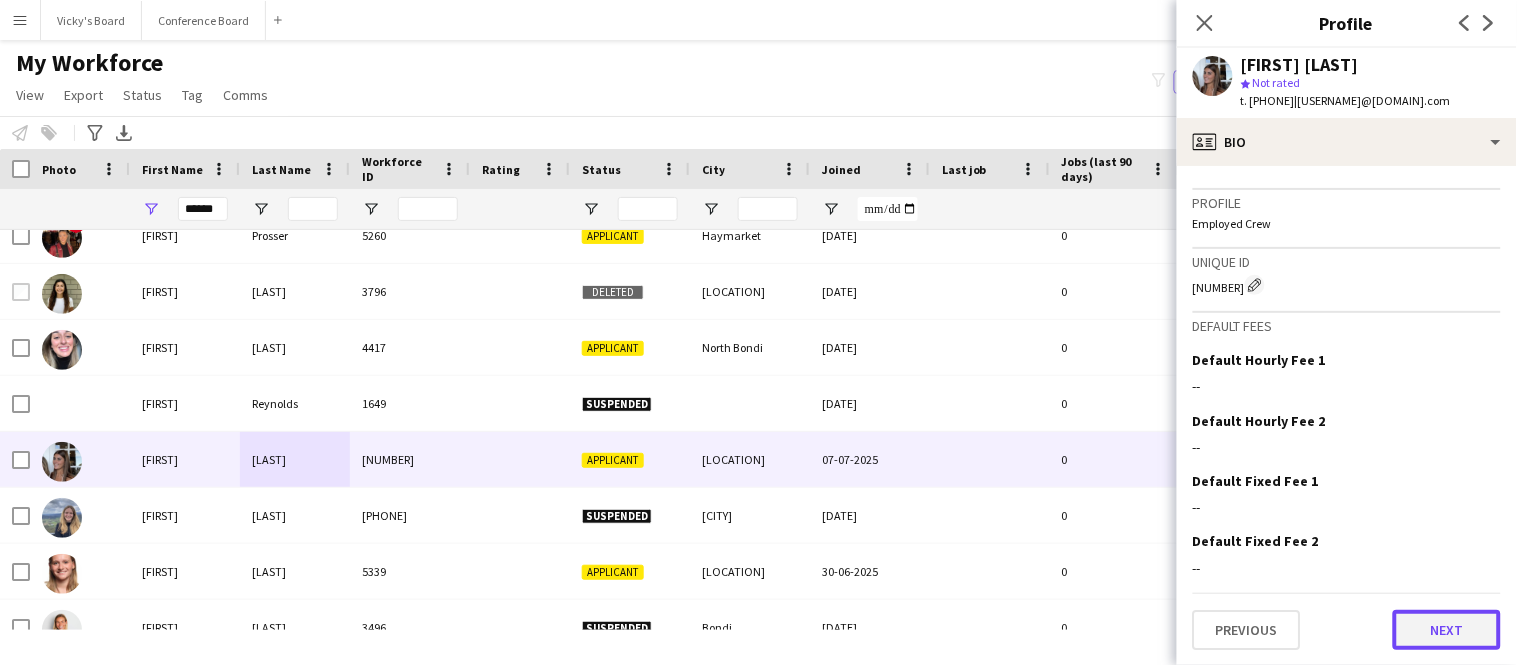 click on "Next" 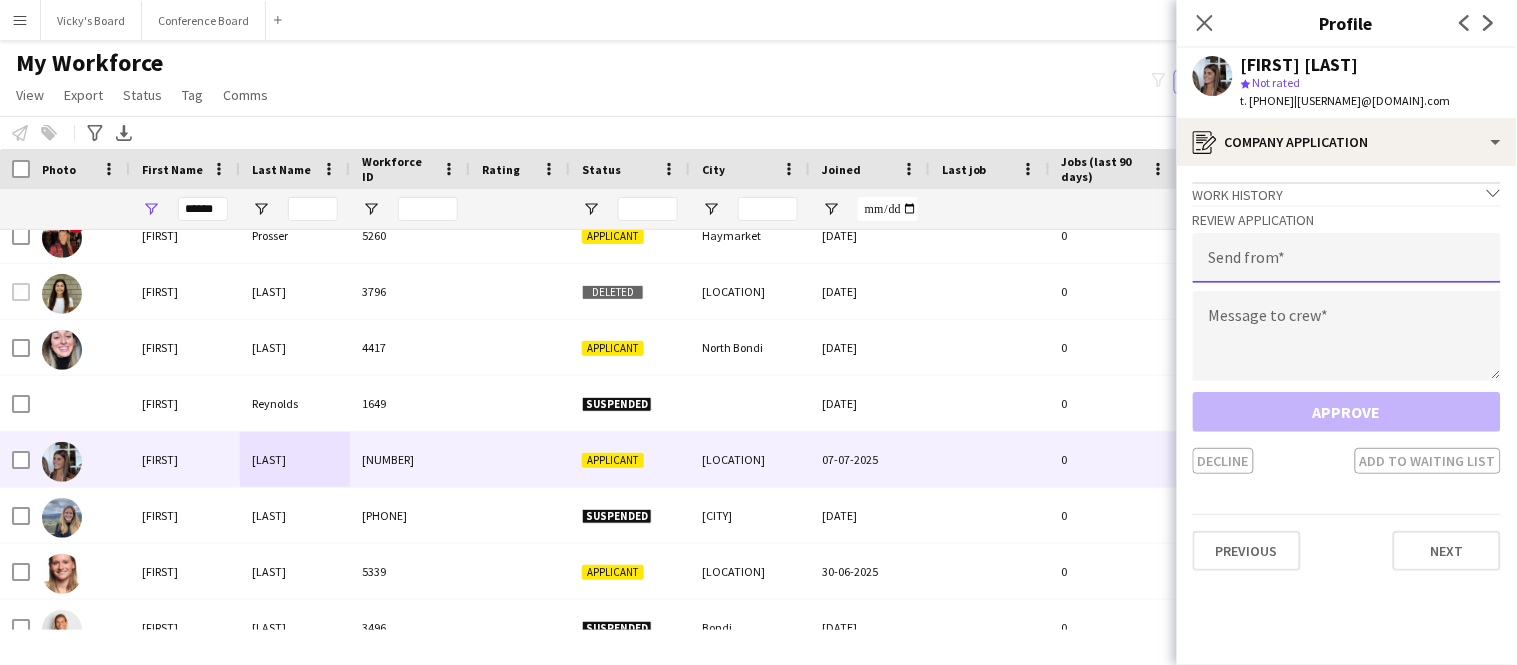 click 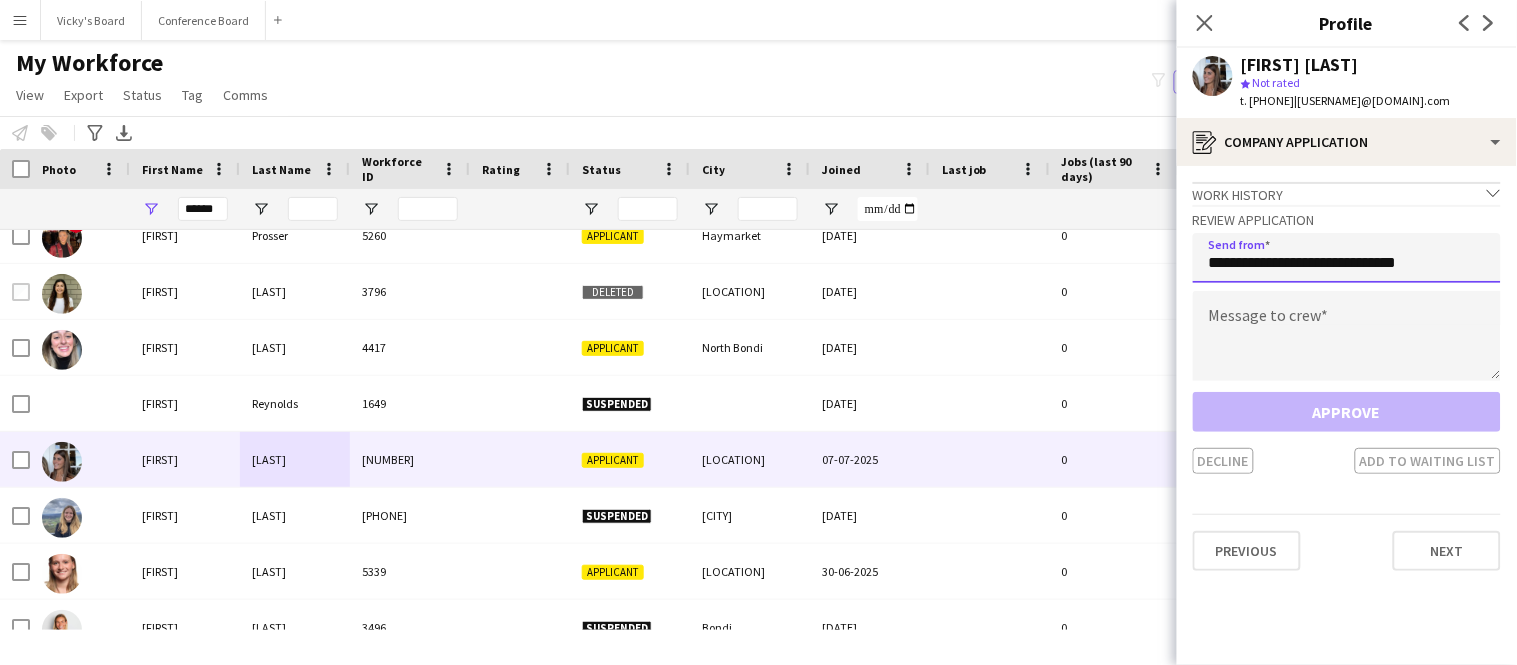 type on "**********" 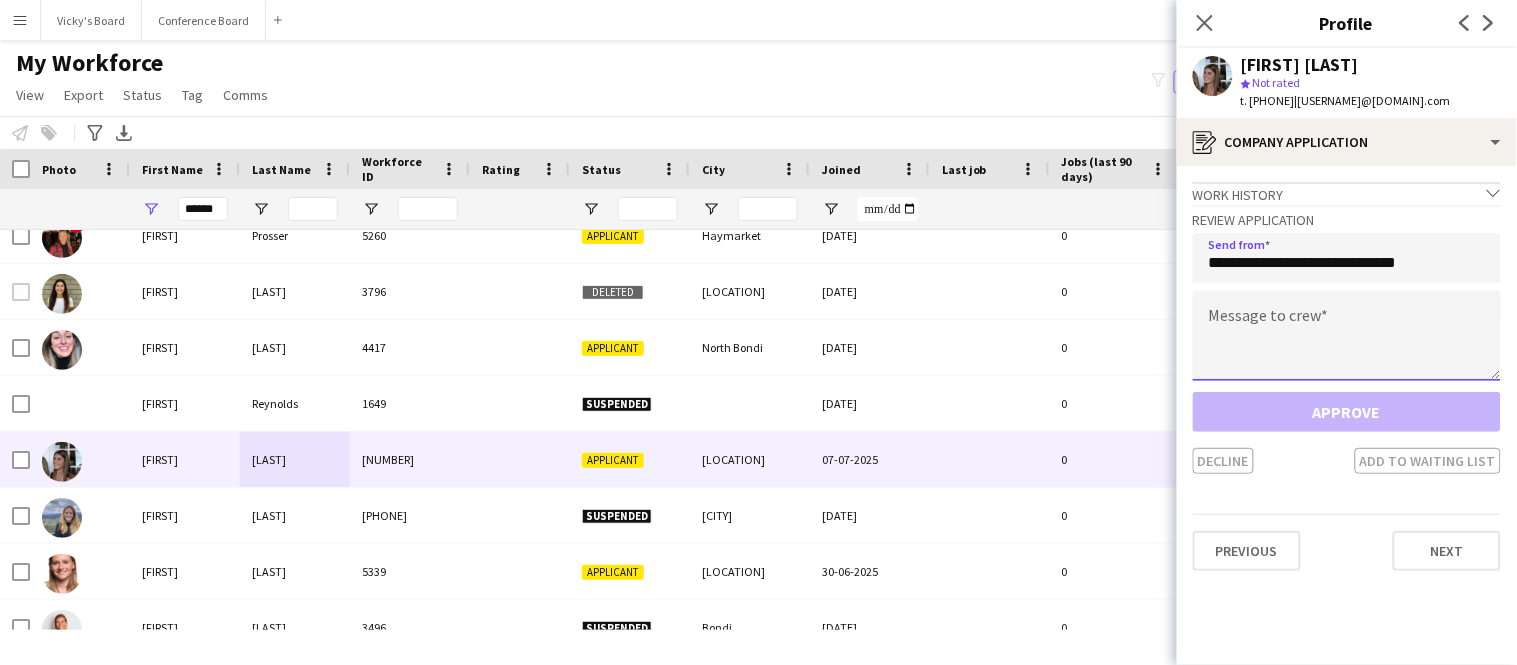 click 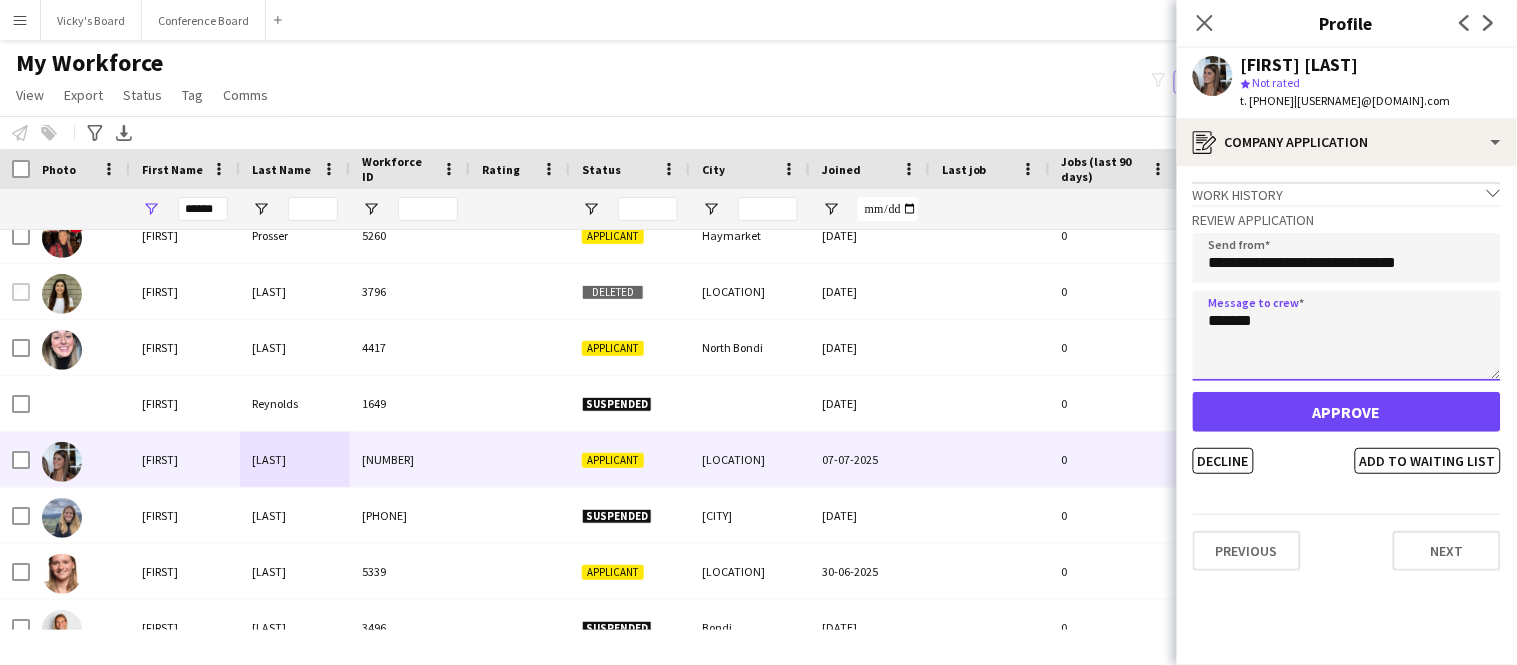 type on "*******" 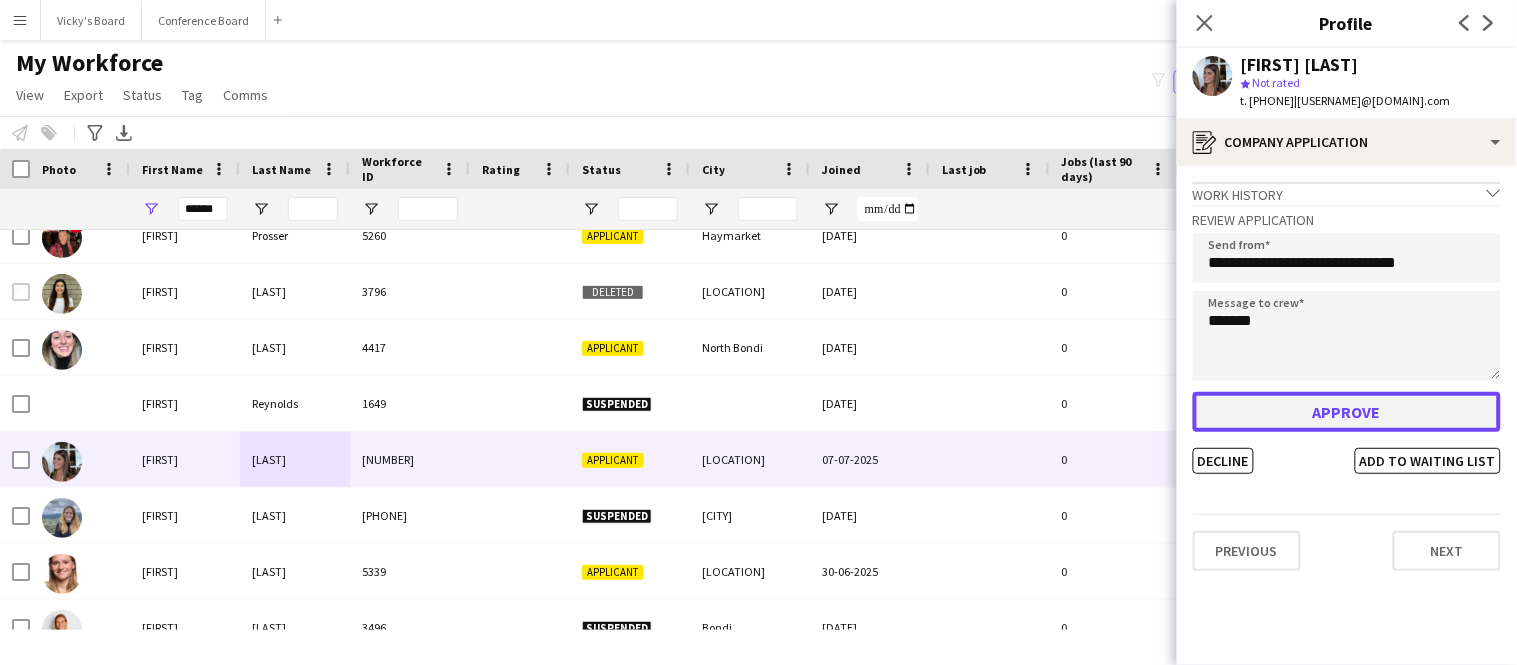 click on "Approve" 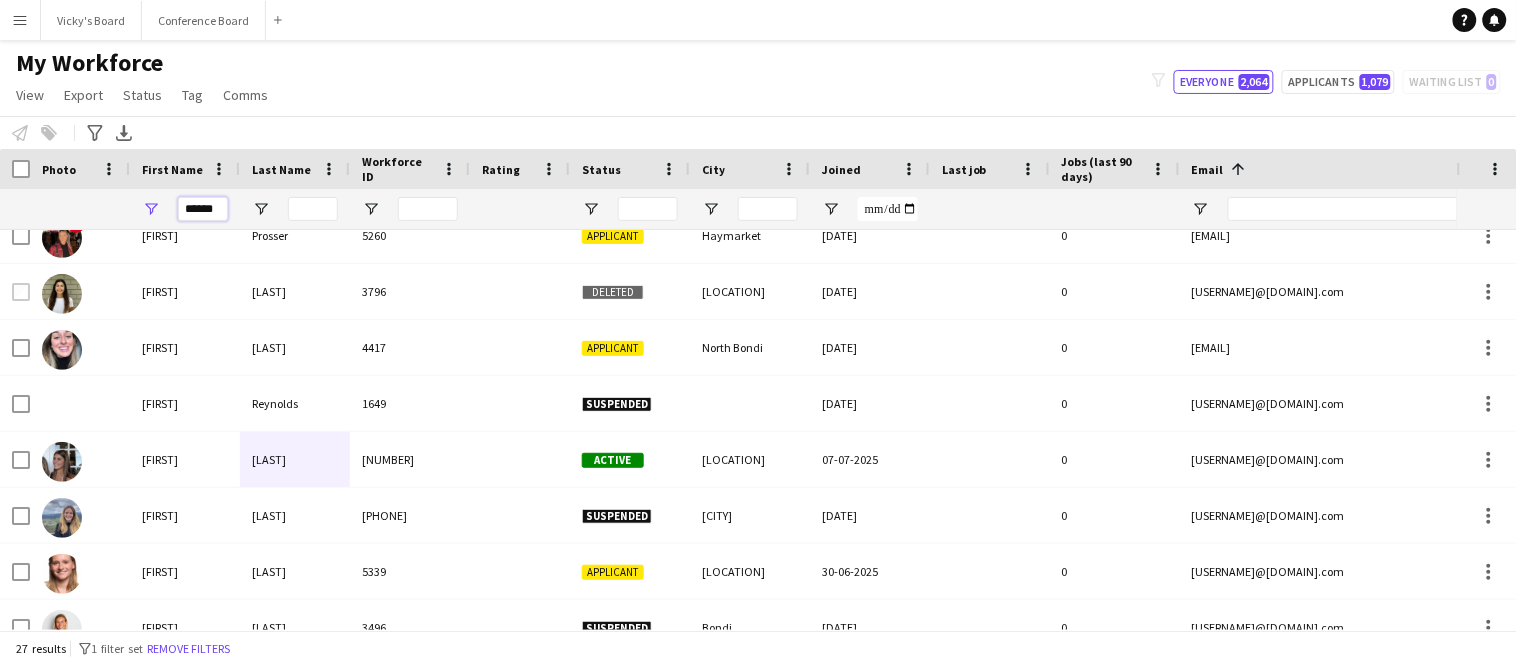 click on "******" at bounding box center (203, 209) 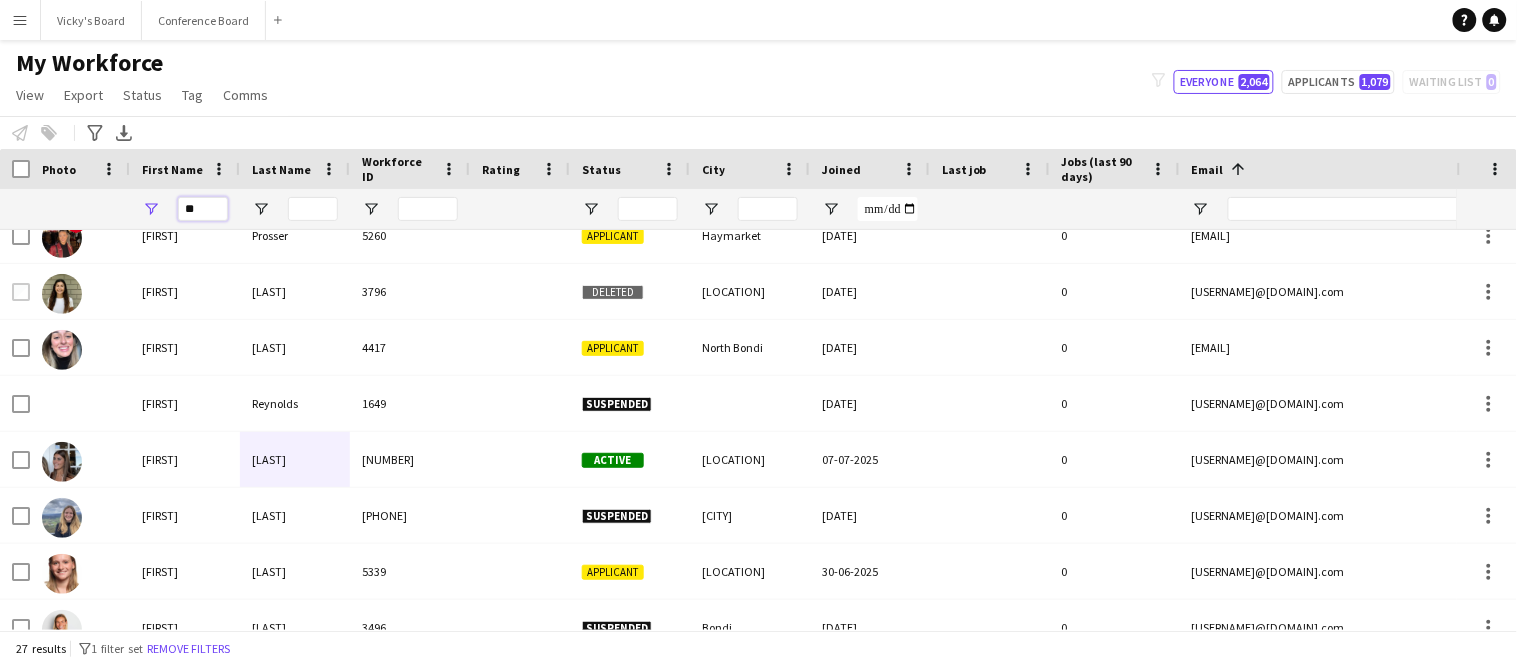 type on "*" 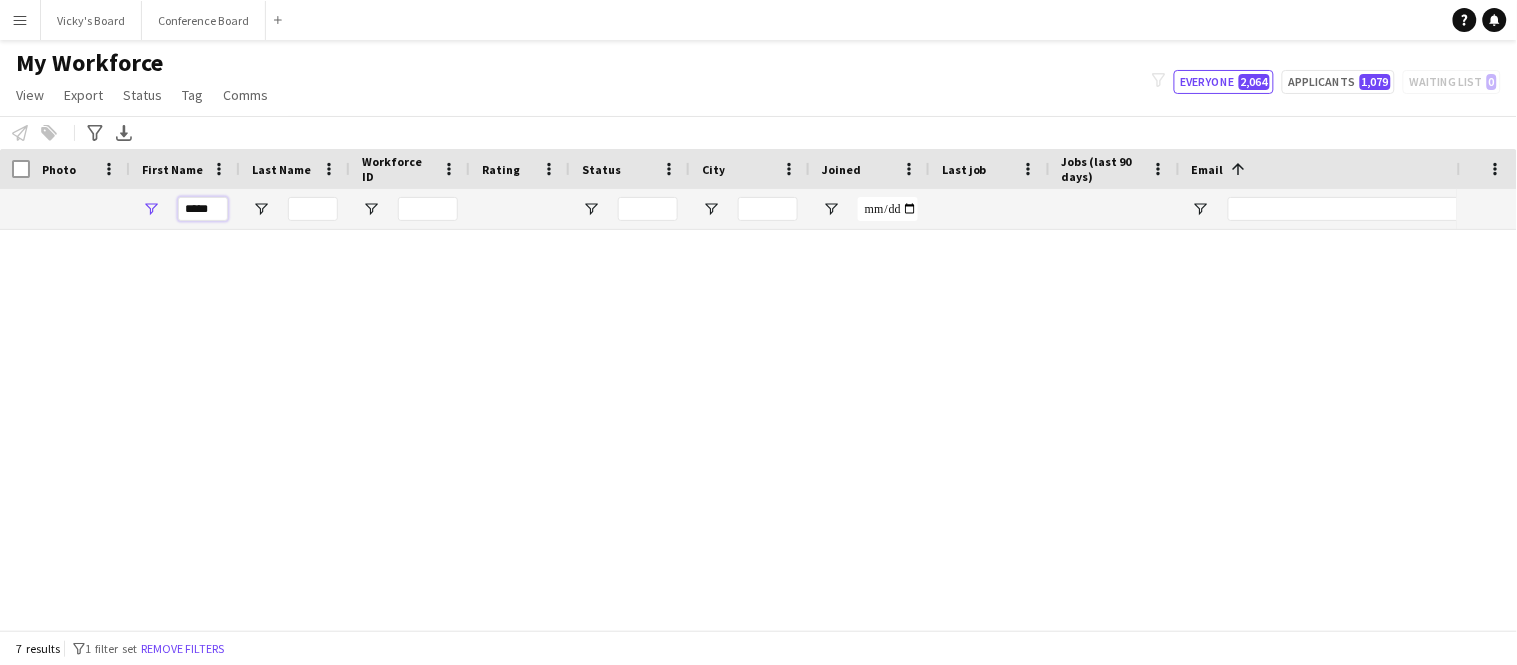 scroll, scrollTop: 0, scrollLeft: 0, axis: both 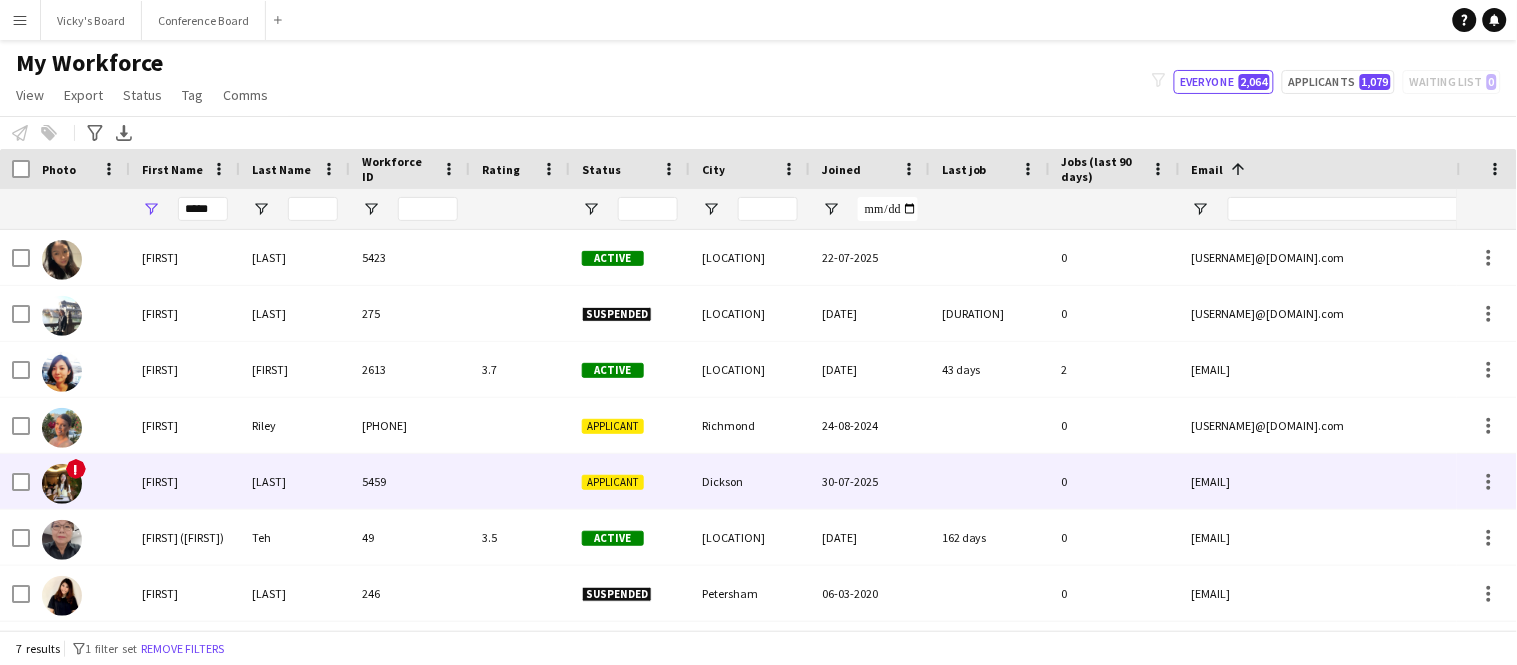 click on "[LAST]" at bounding box center [295, 481] 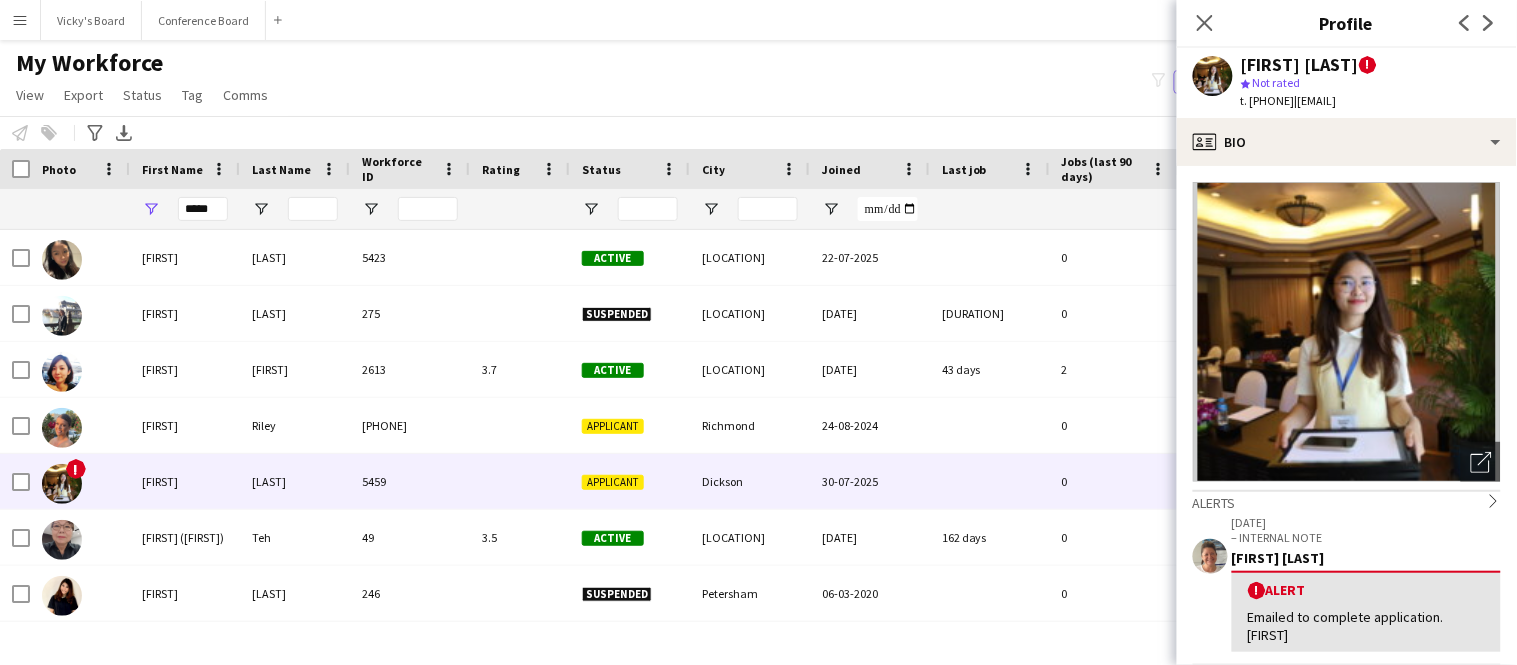 scroll, scrollTop: 1203, scrollLeft: 0, axis: vertical 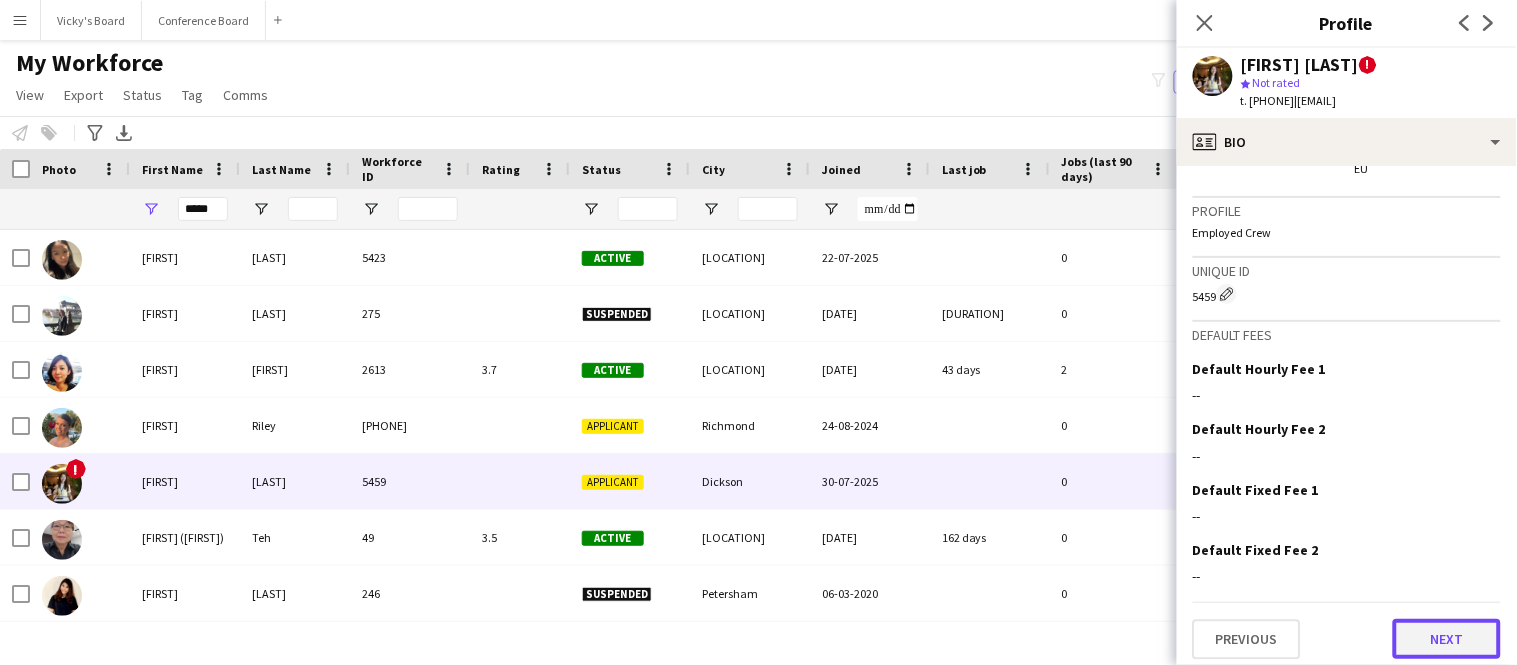 click on "Next" 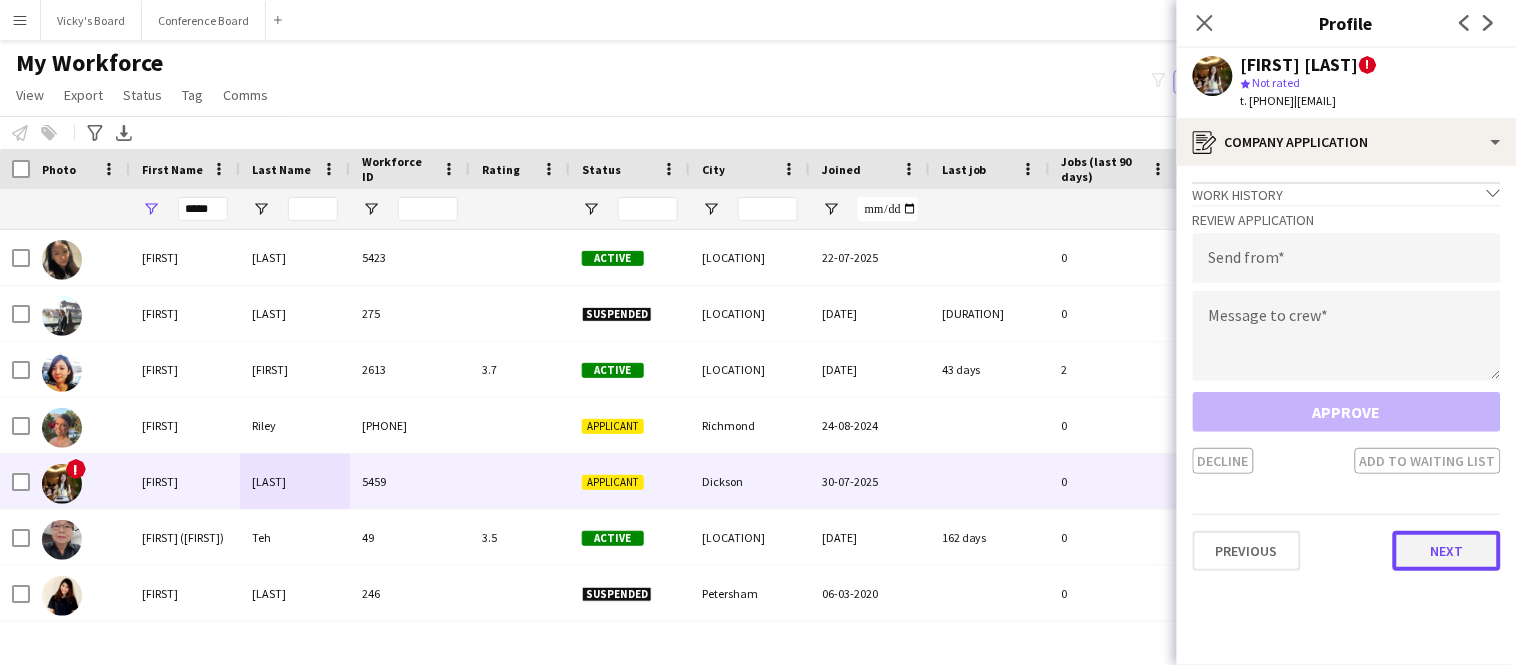click on "Next" 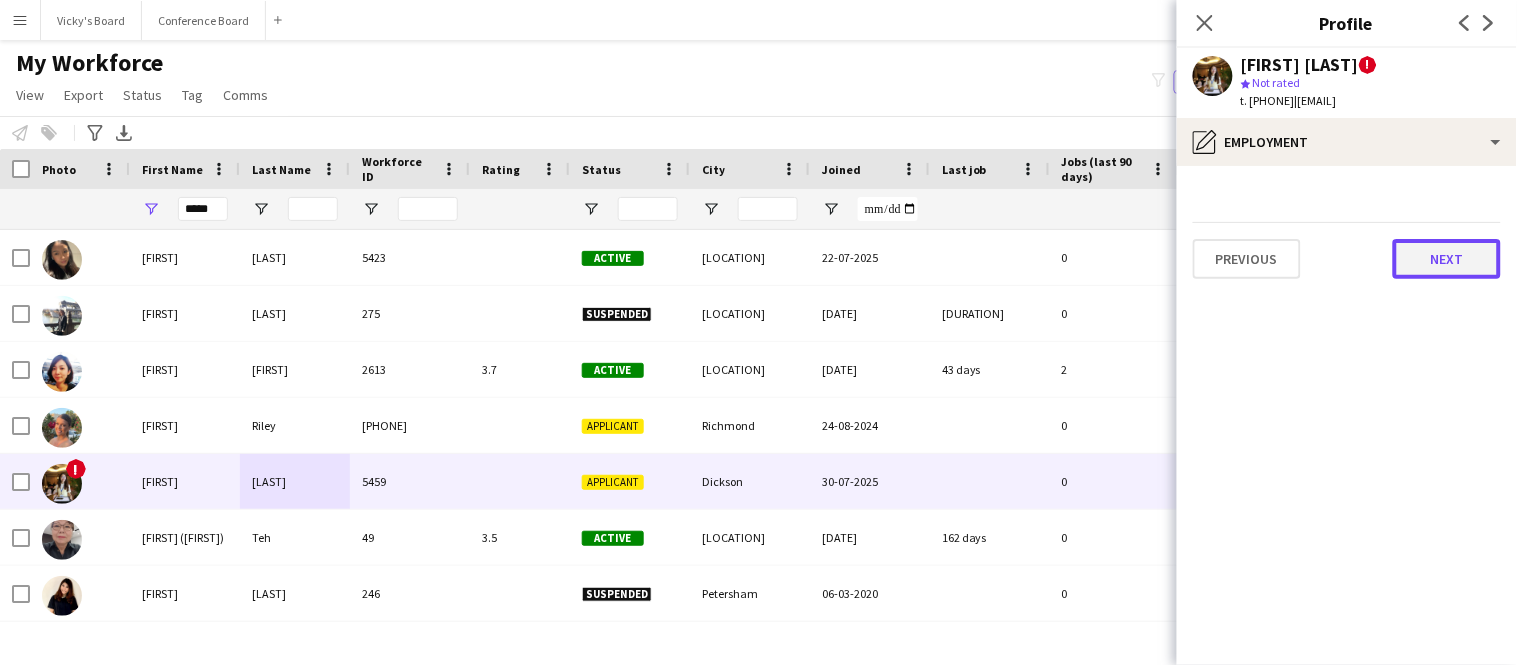 click on "Next" 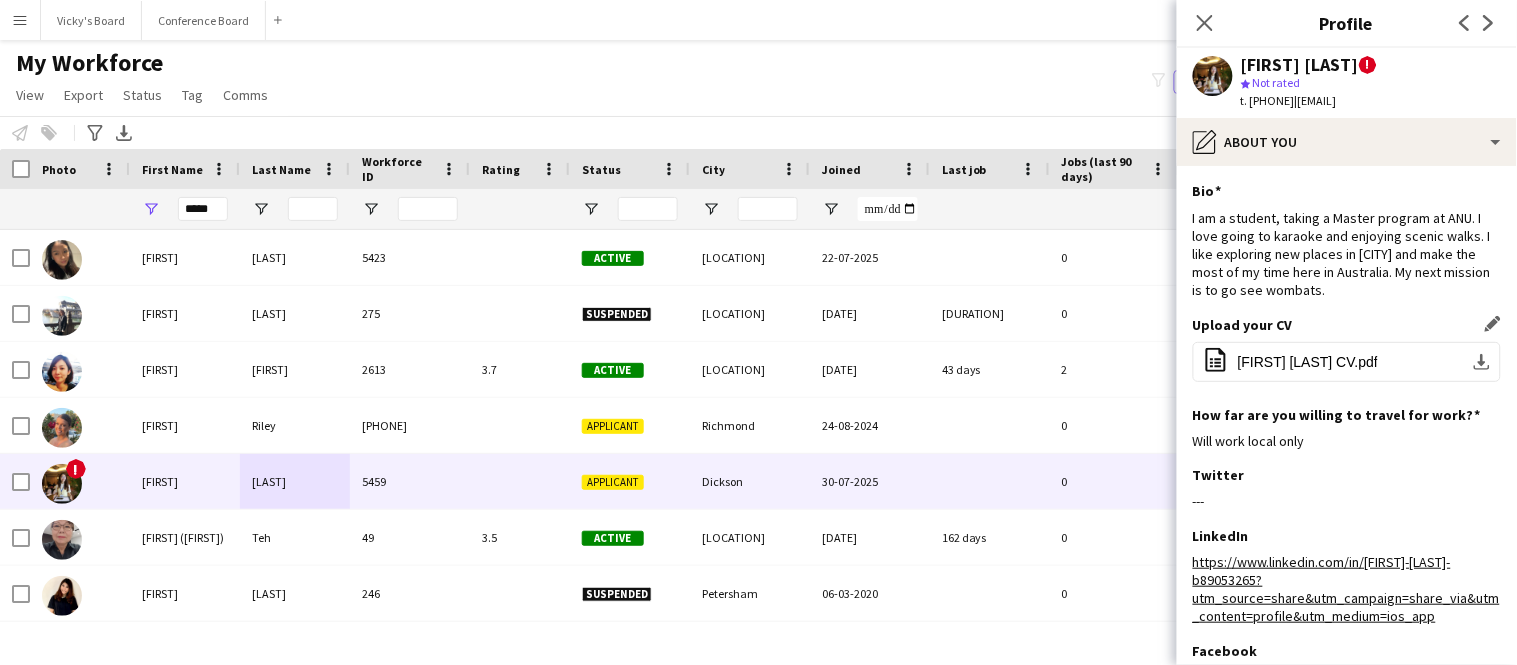scroll, scrollTop: 207, scrollLeft: 0, axis: vertical 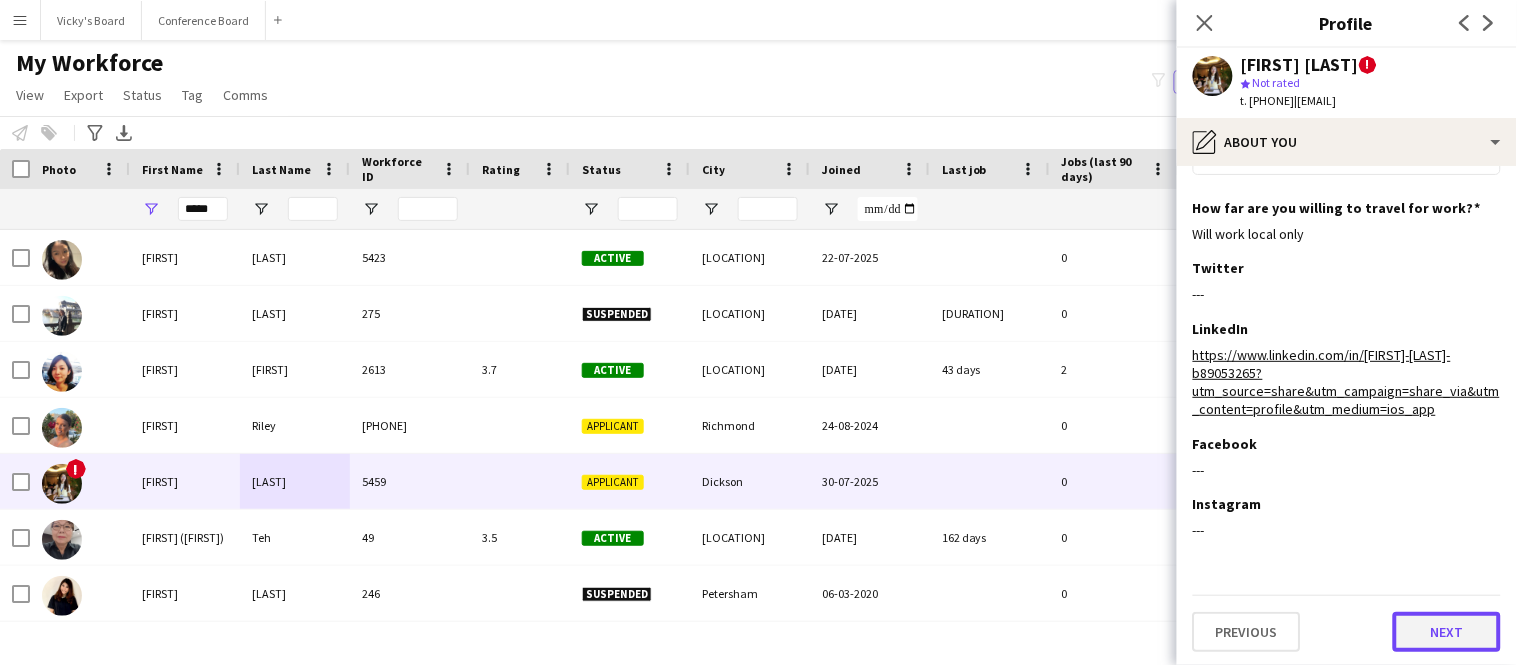 click on "Next" 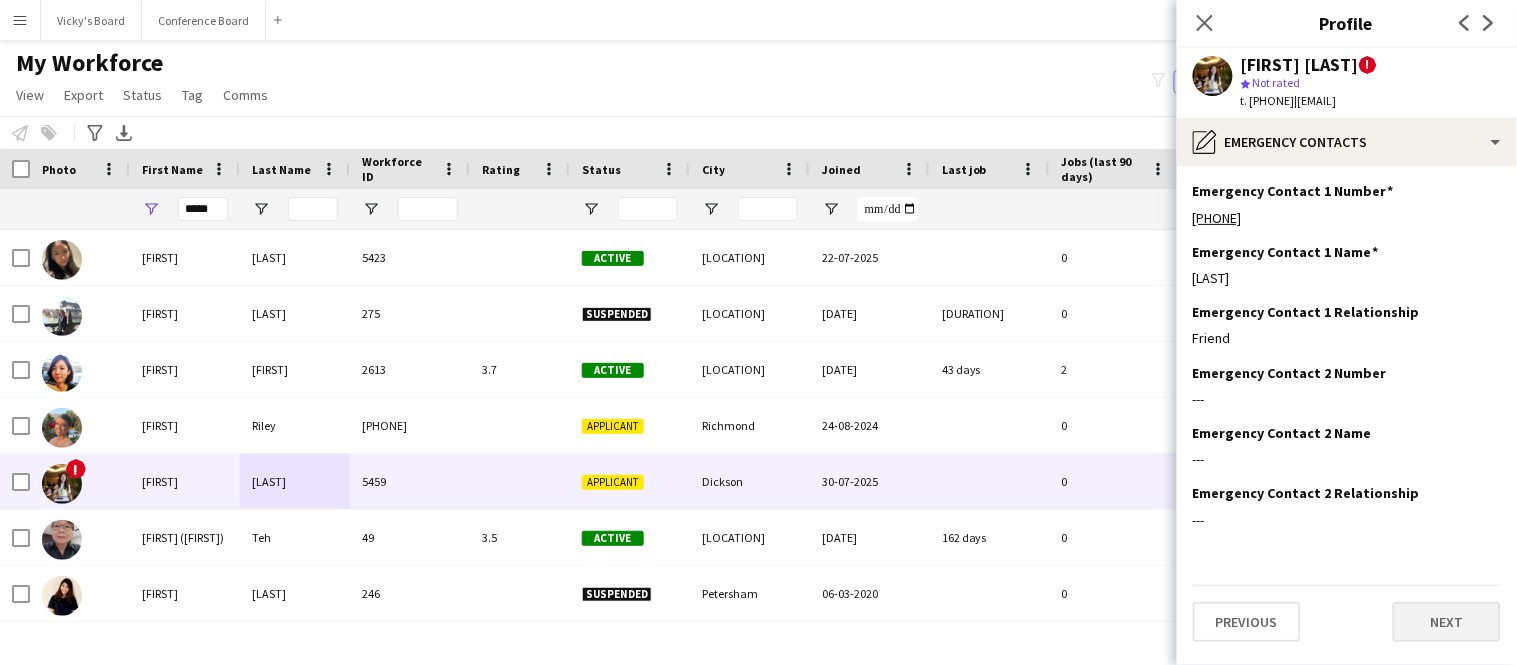 scroll, scrollTop: 0, scrollLeft: 0, axis: both 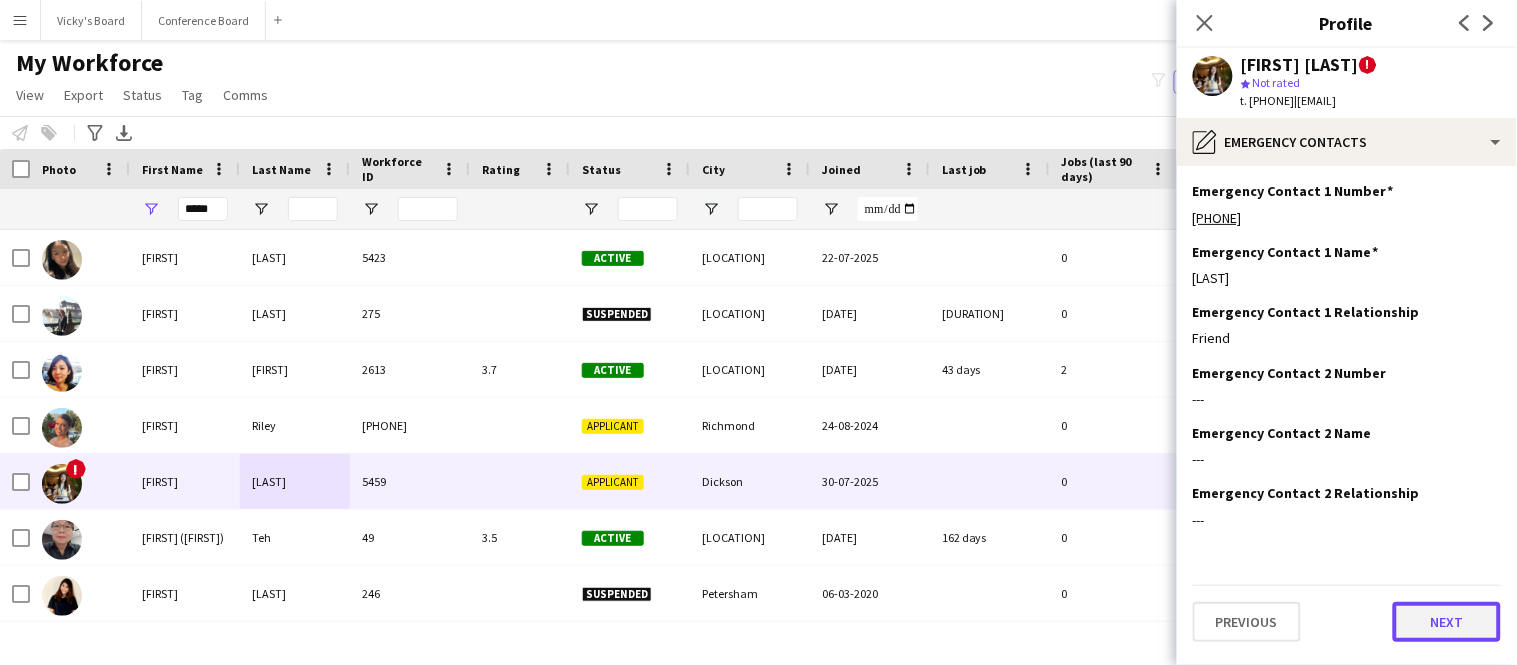 click on "Next" 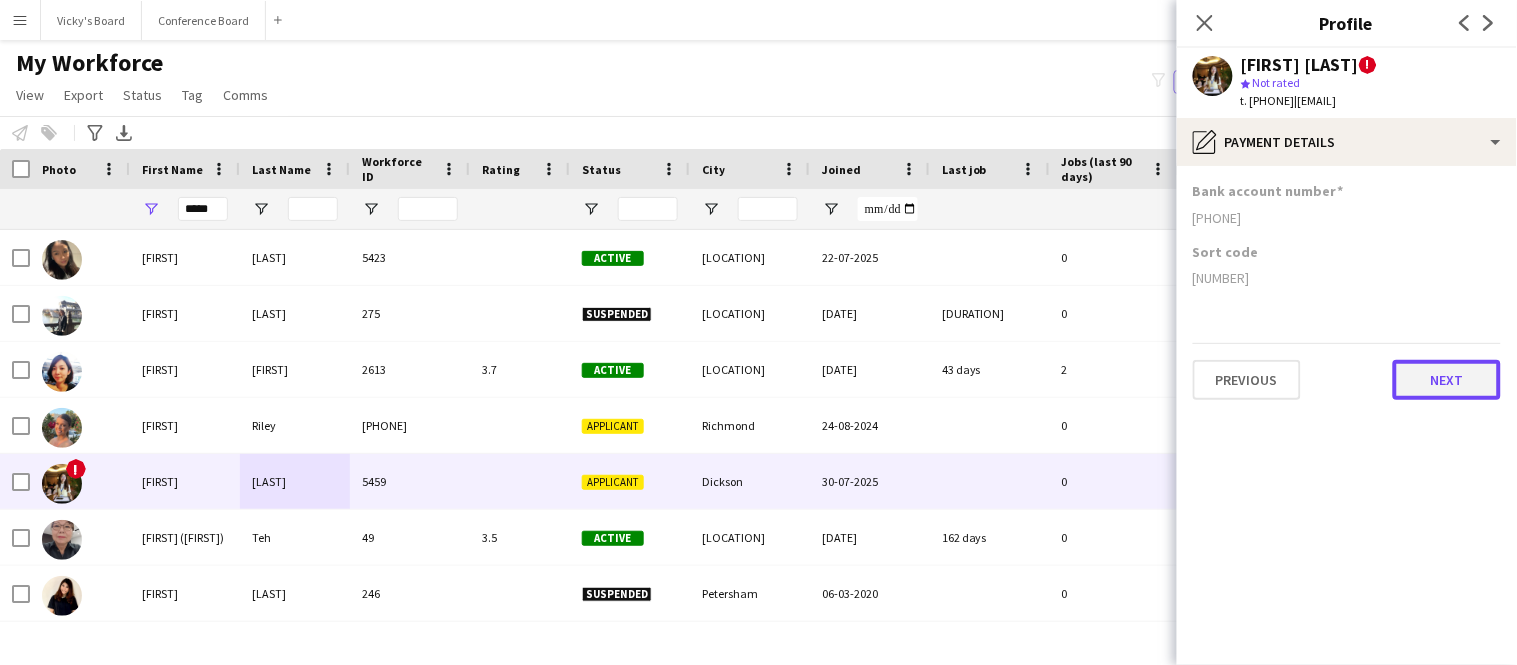click on "Next" 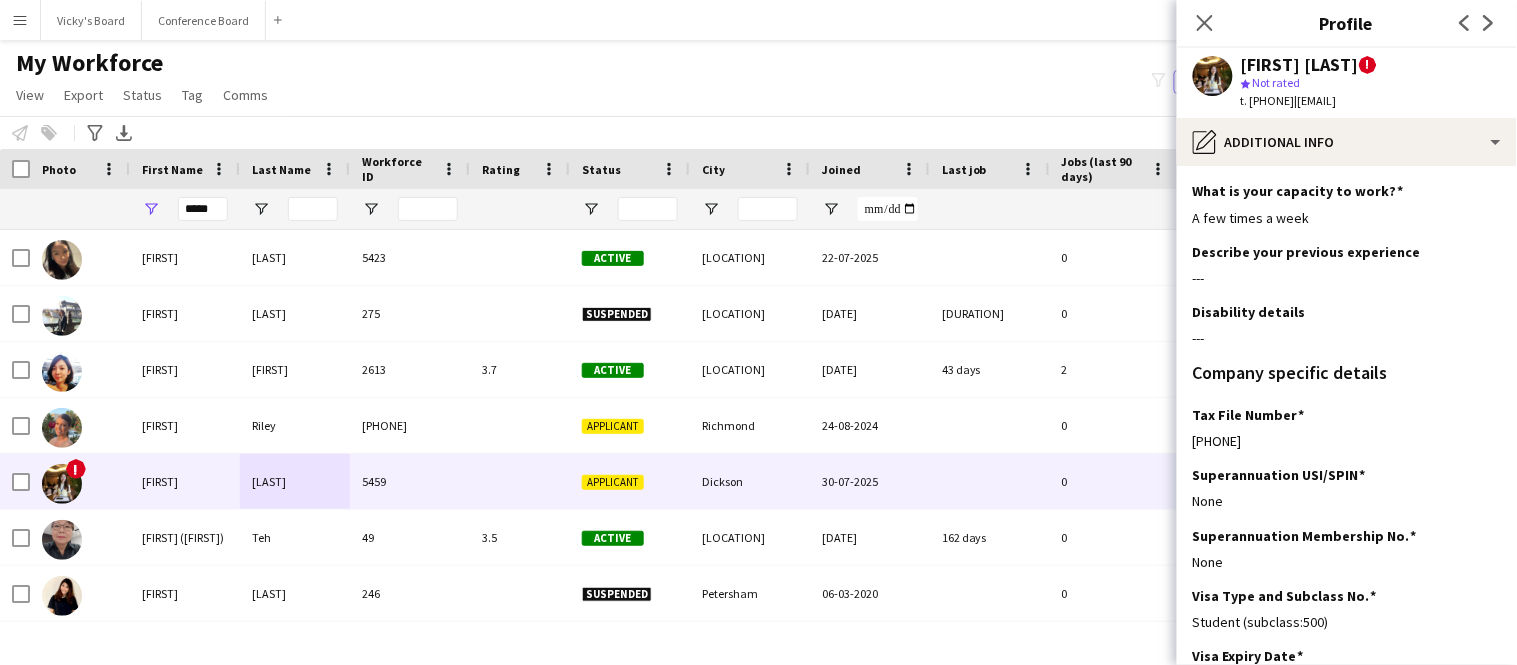 scroll, scrollTop: 153, scrollLeft: 0, axis: vertical 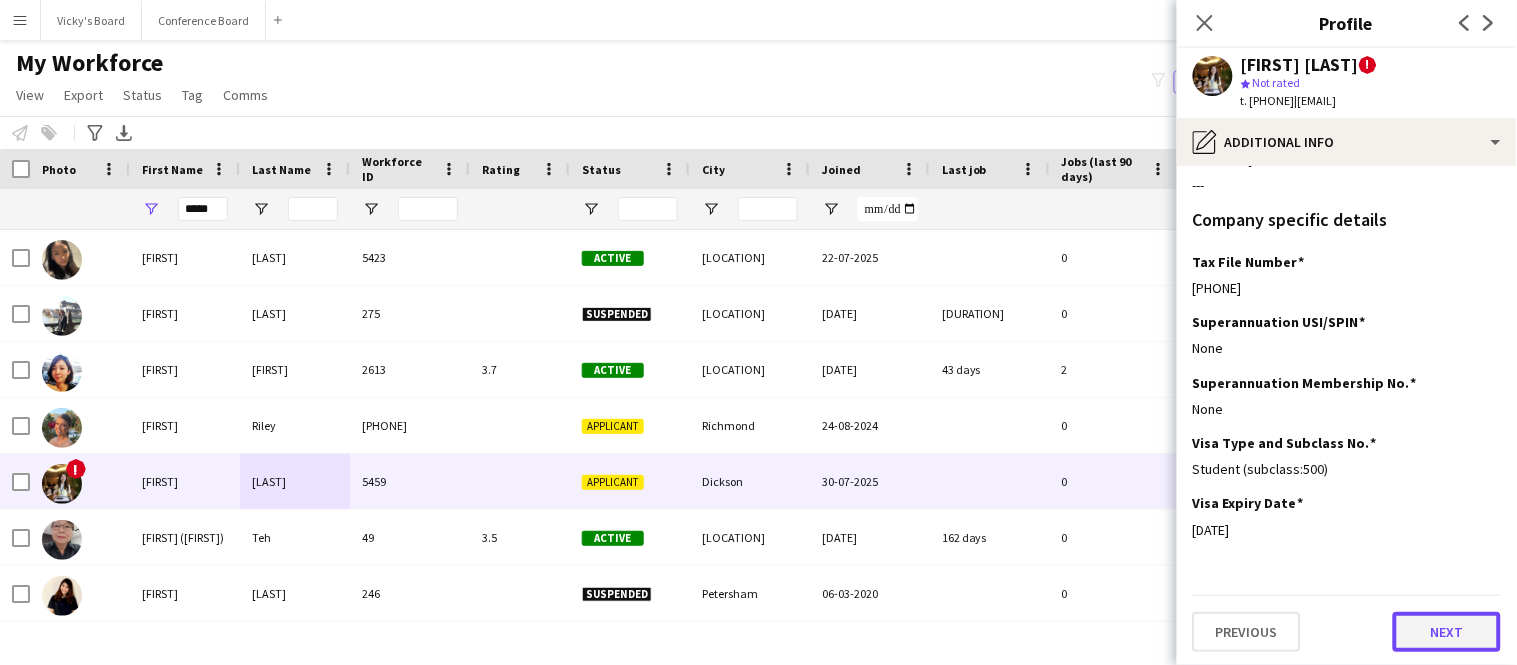 click on "Next" 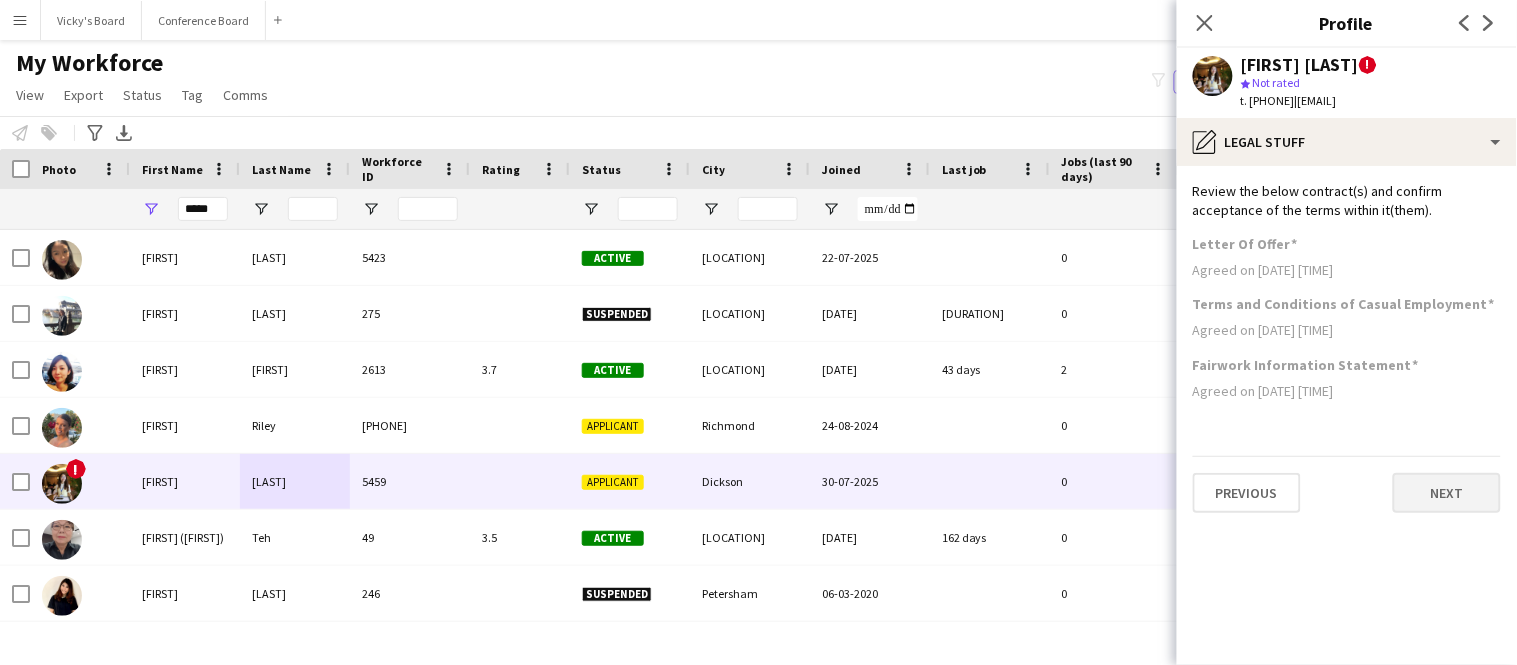 scroll, scrollTop: 0, scrollLeft: 0, axis: both 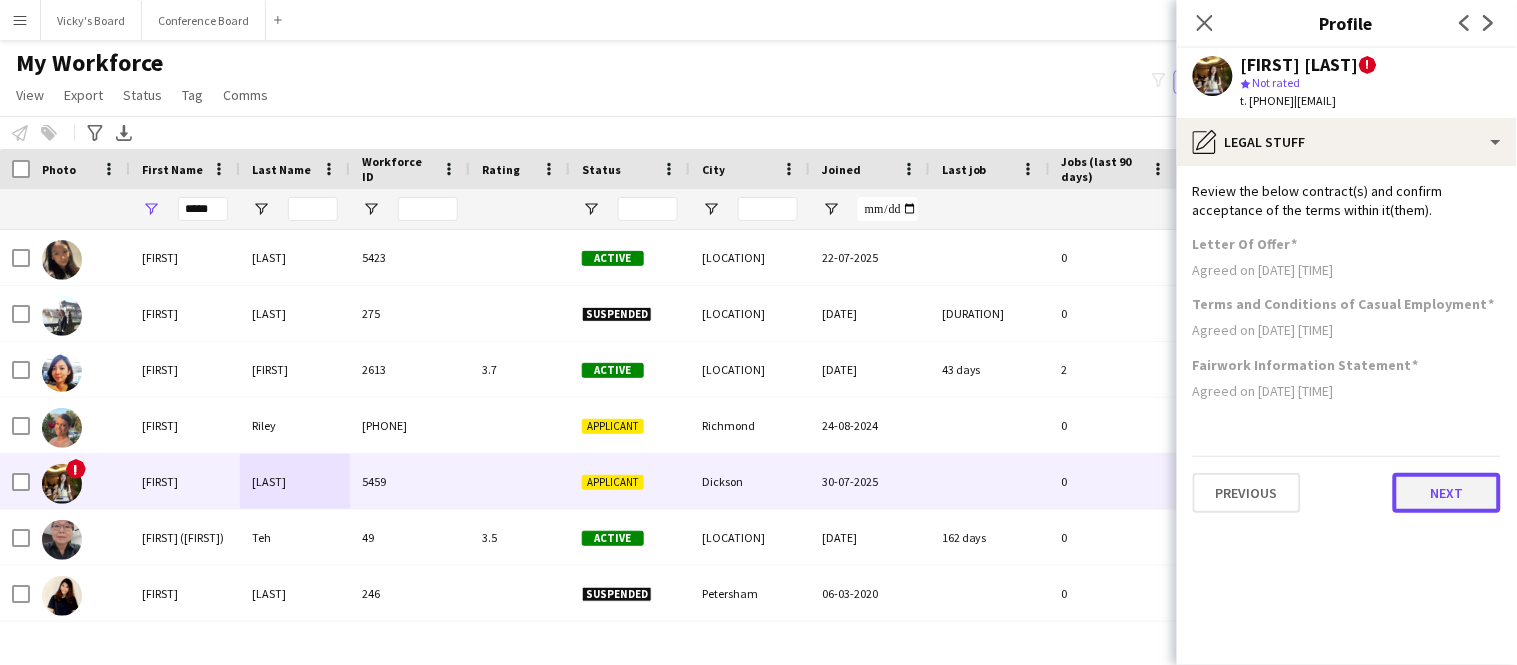 click on "Next" 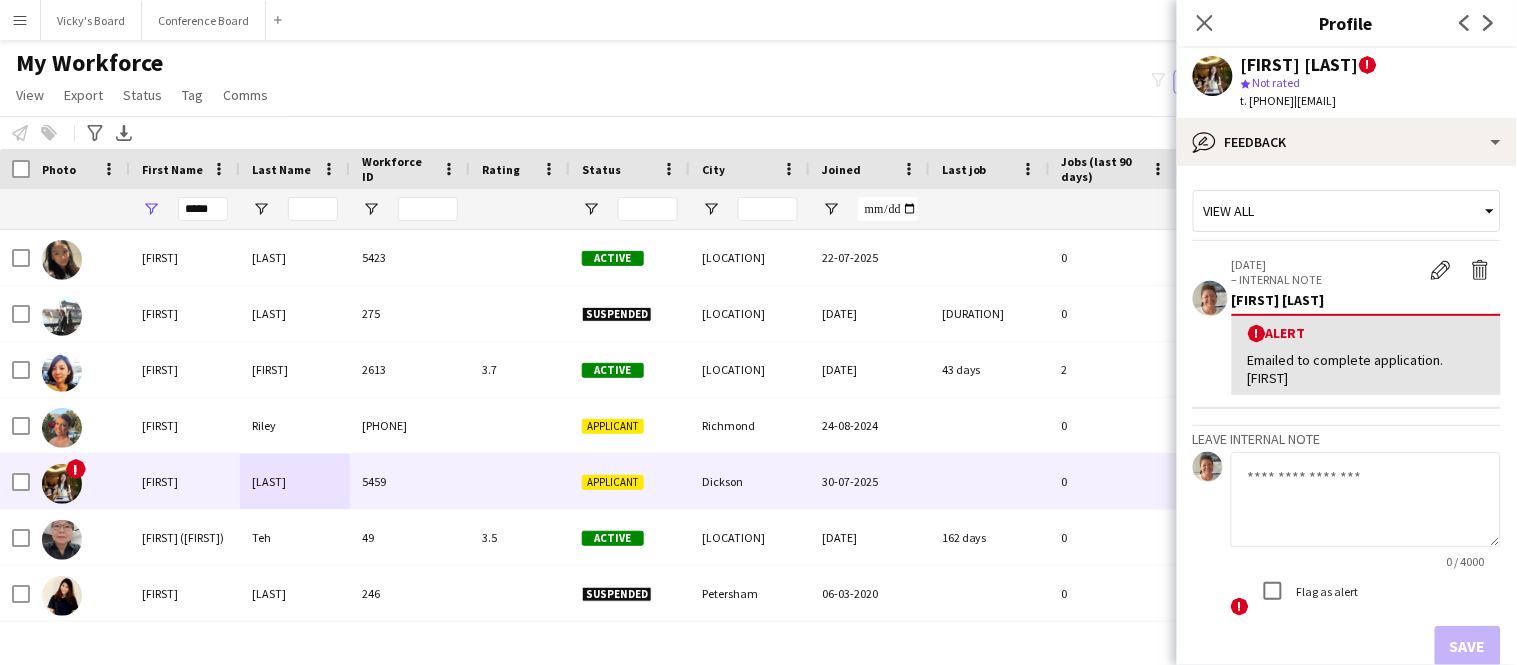 scroll, scrollTop: 107, scrollLeft: 0, axis: vertical 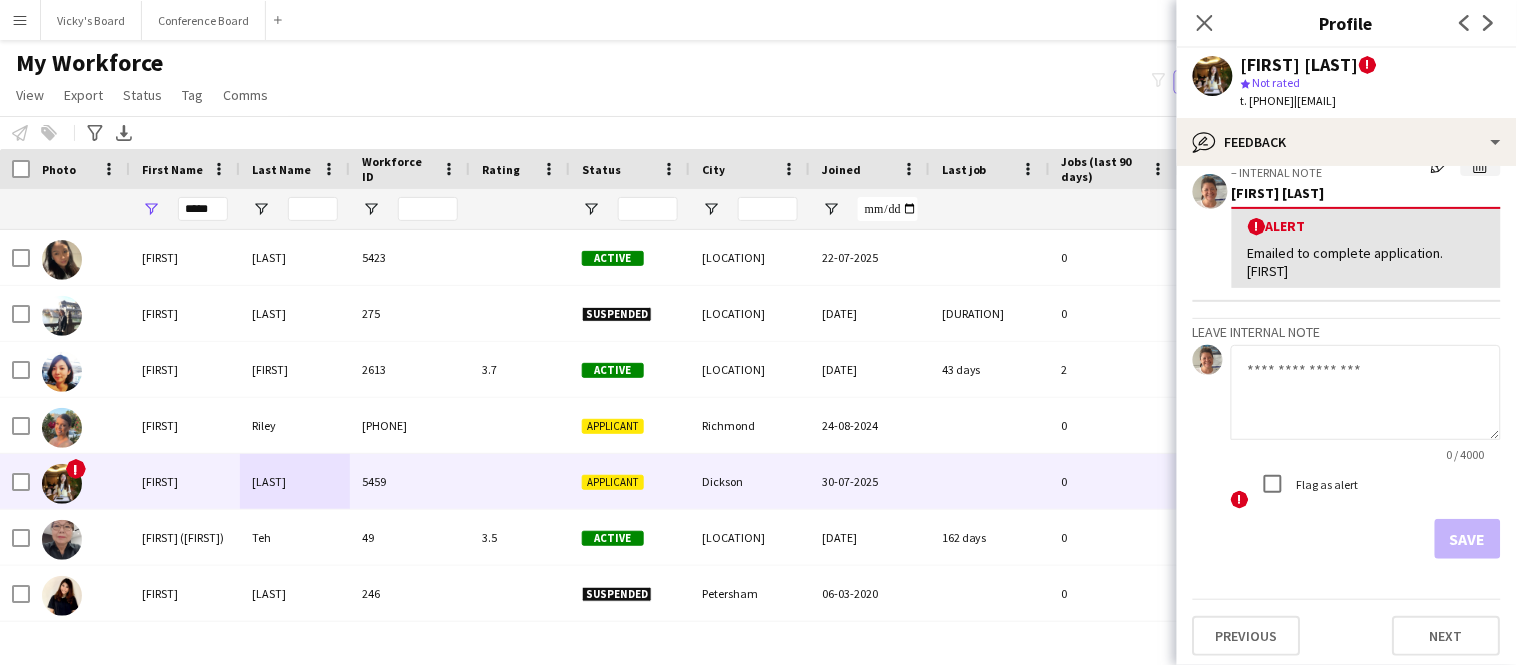 click on "Delete alert" 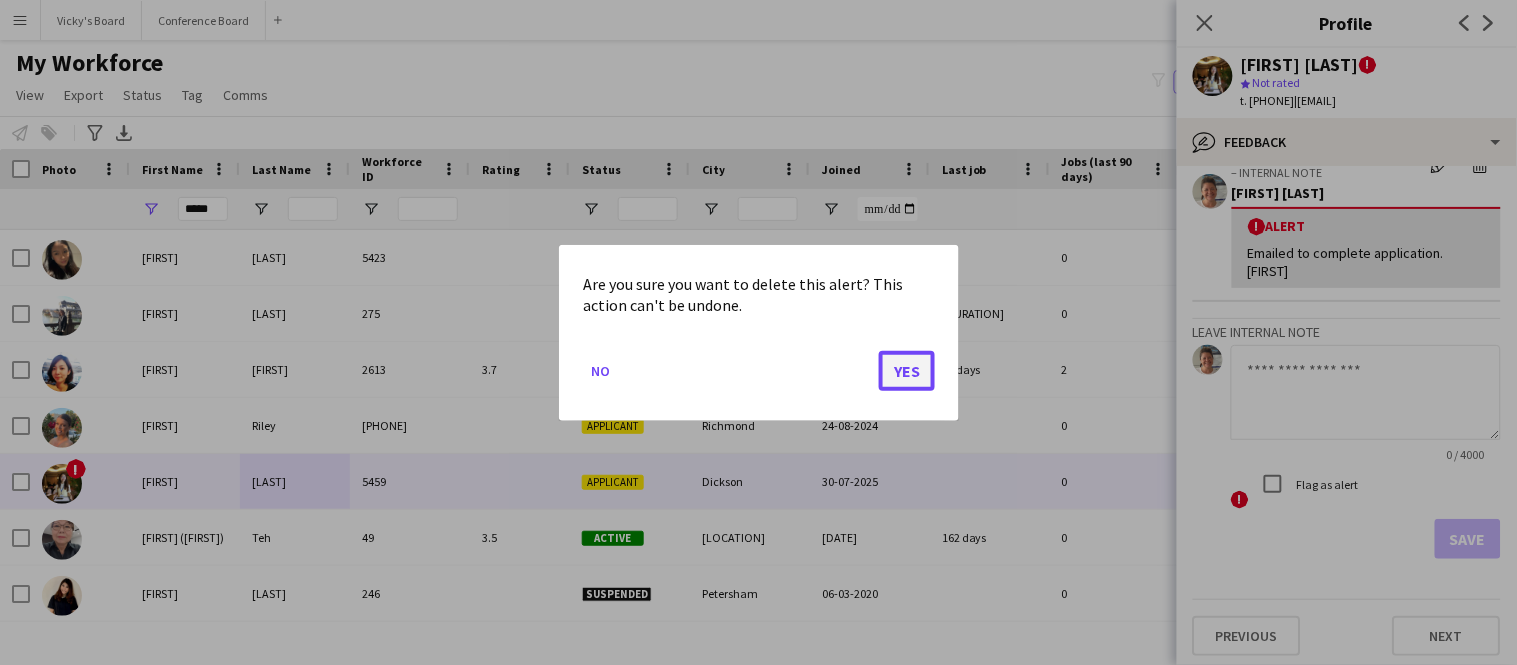 click on "Yes" 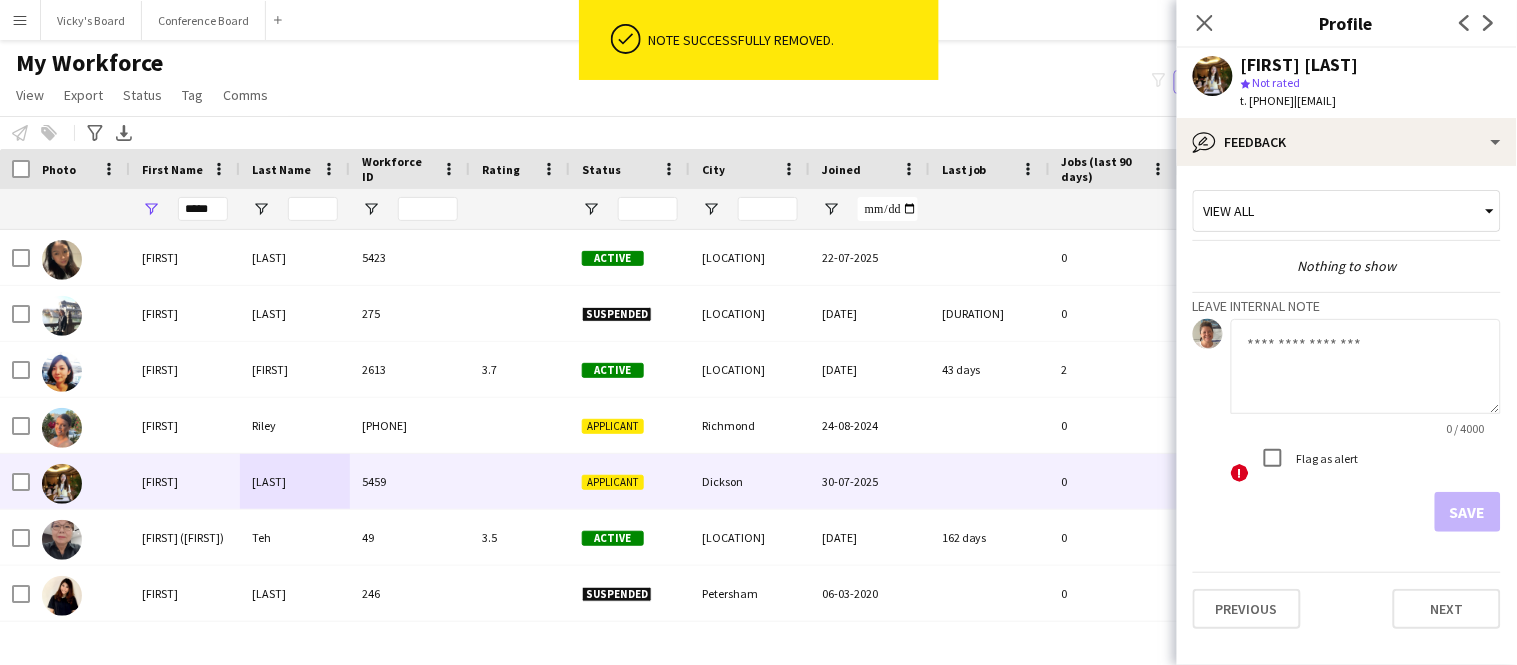 scroll, scrollTop: 0, scrollLeft: 0, axis: both 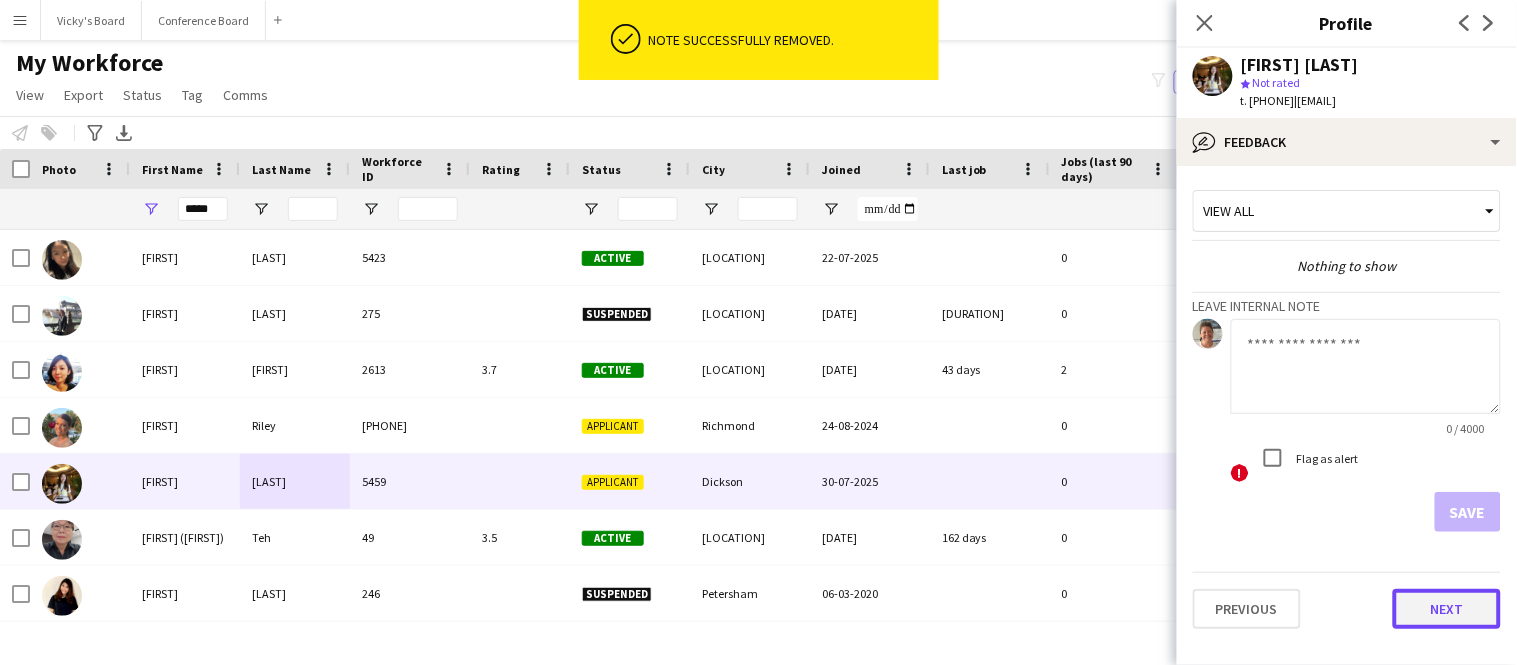 click on "Next" 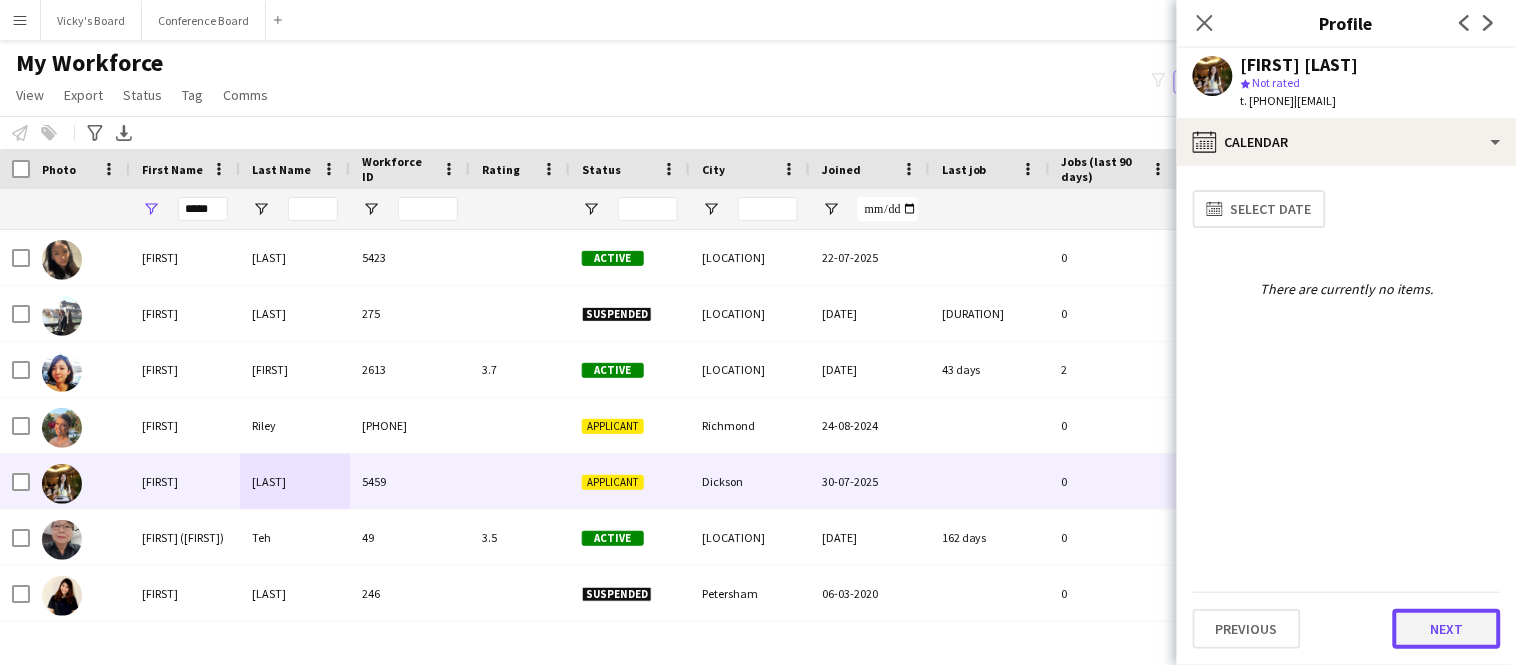 click on "Next" 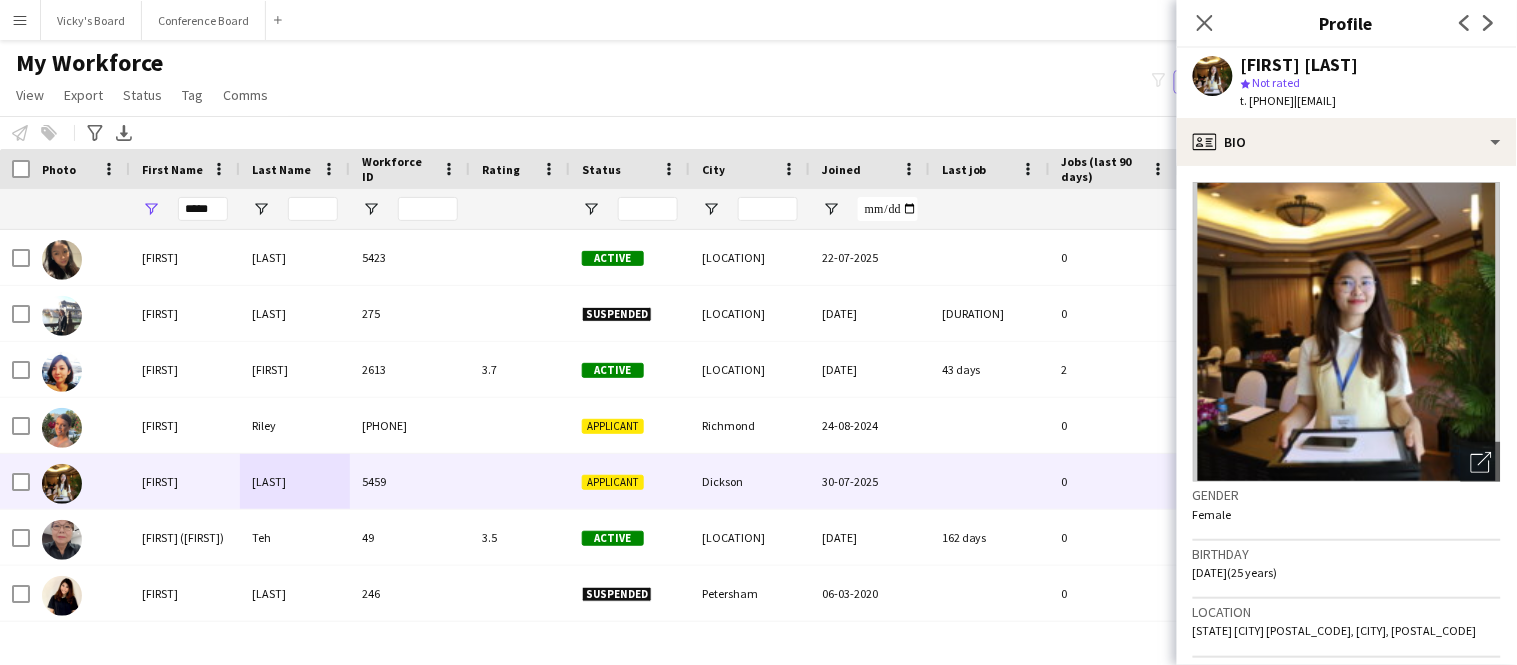 scroll, scrollTop: 77, scrollLeft: 0, axis: vertical 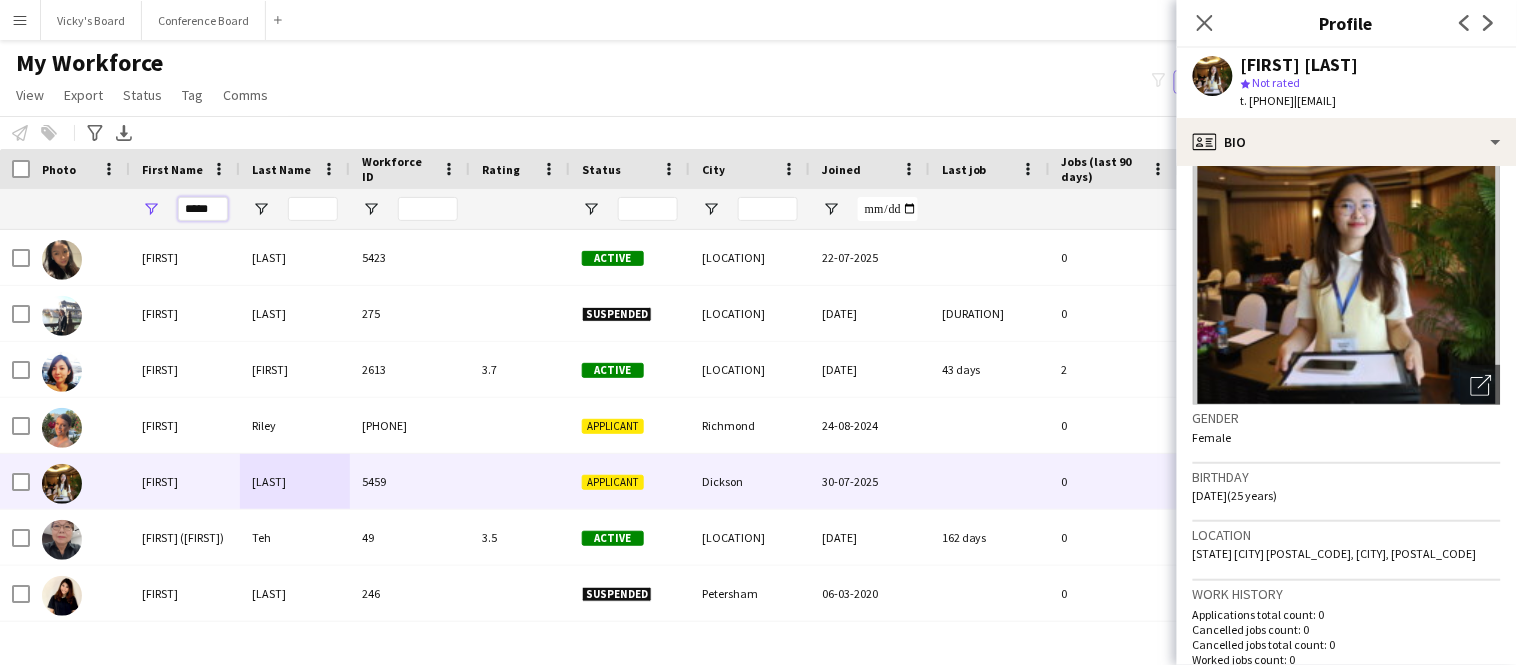 click on "*****" at bounding box center [203, 209] 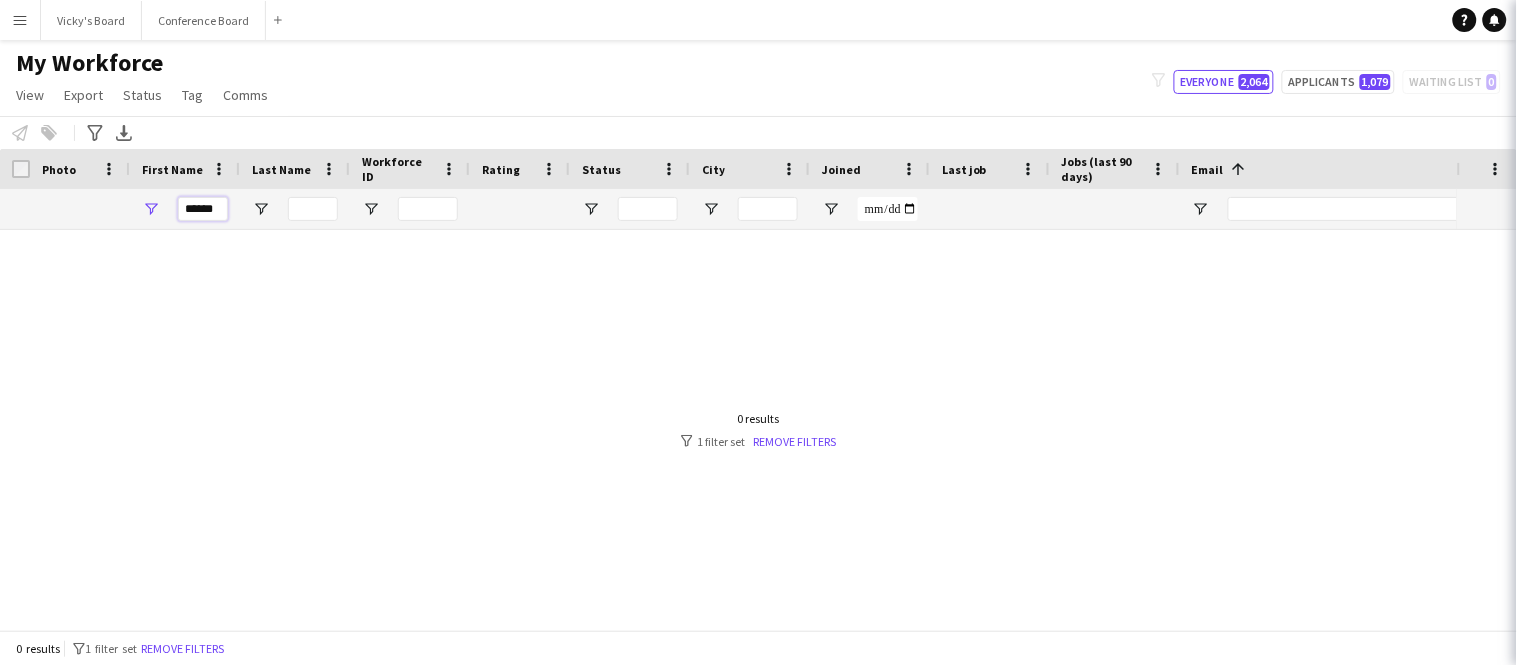 scroll, scrollTop: 0, scrollLeft: 0, axis: both 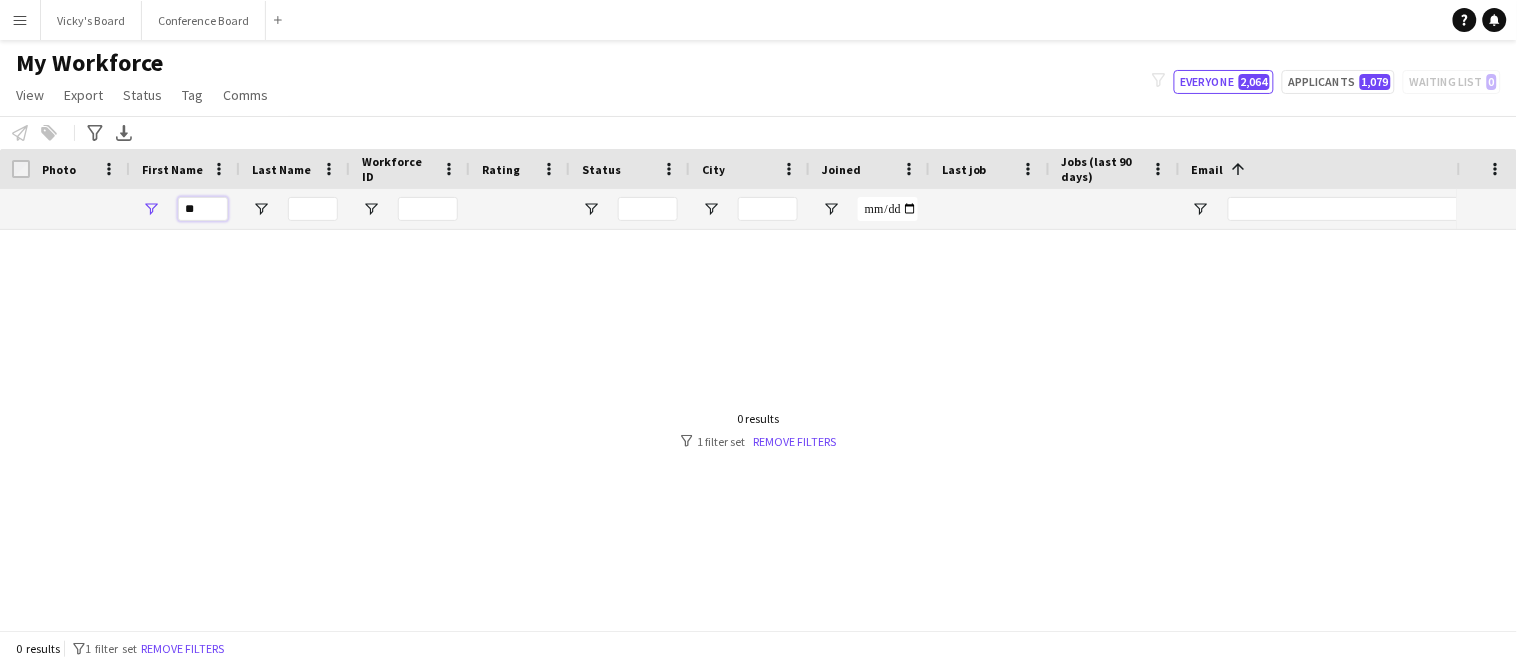 type on "*" 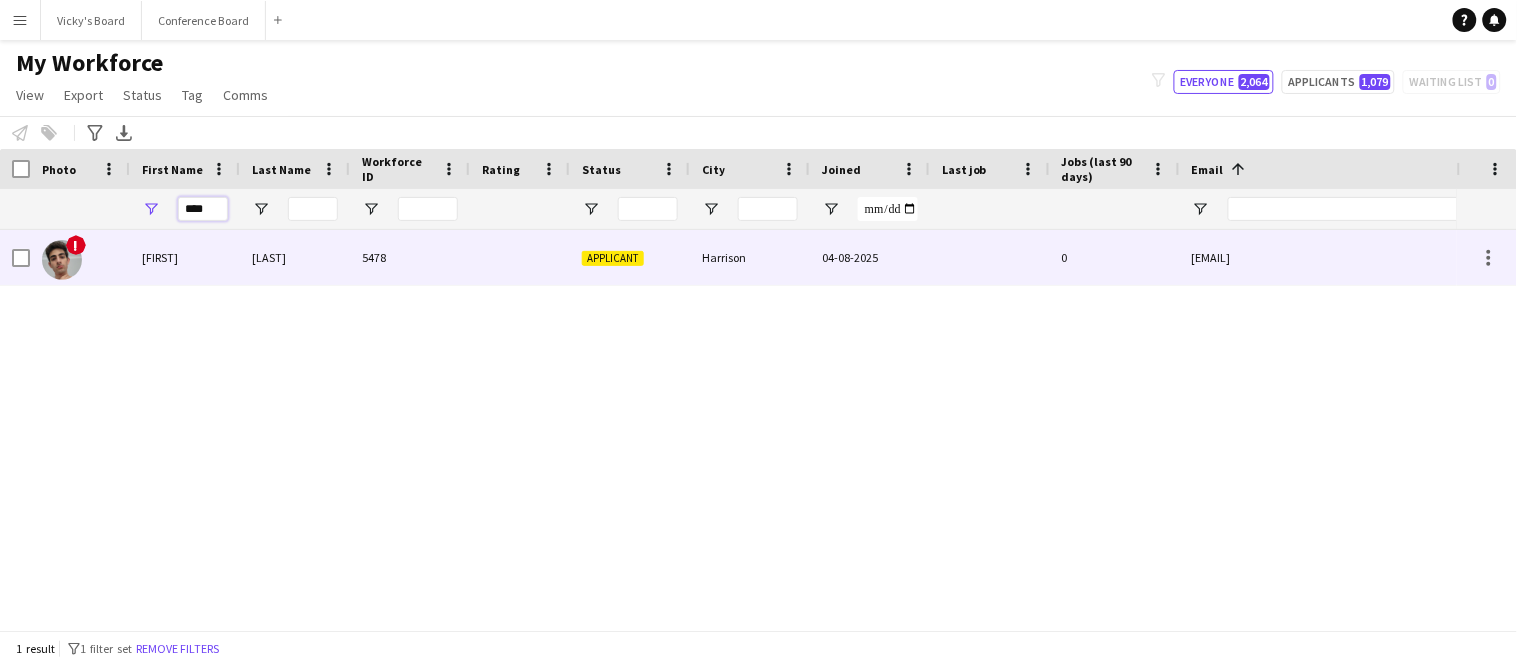 type on "****" 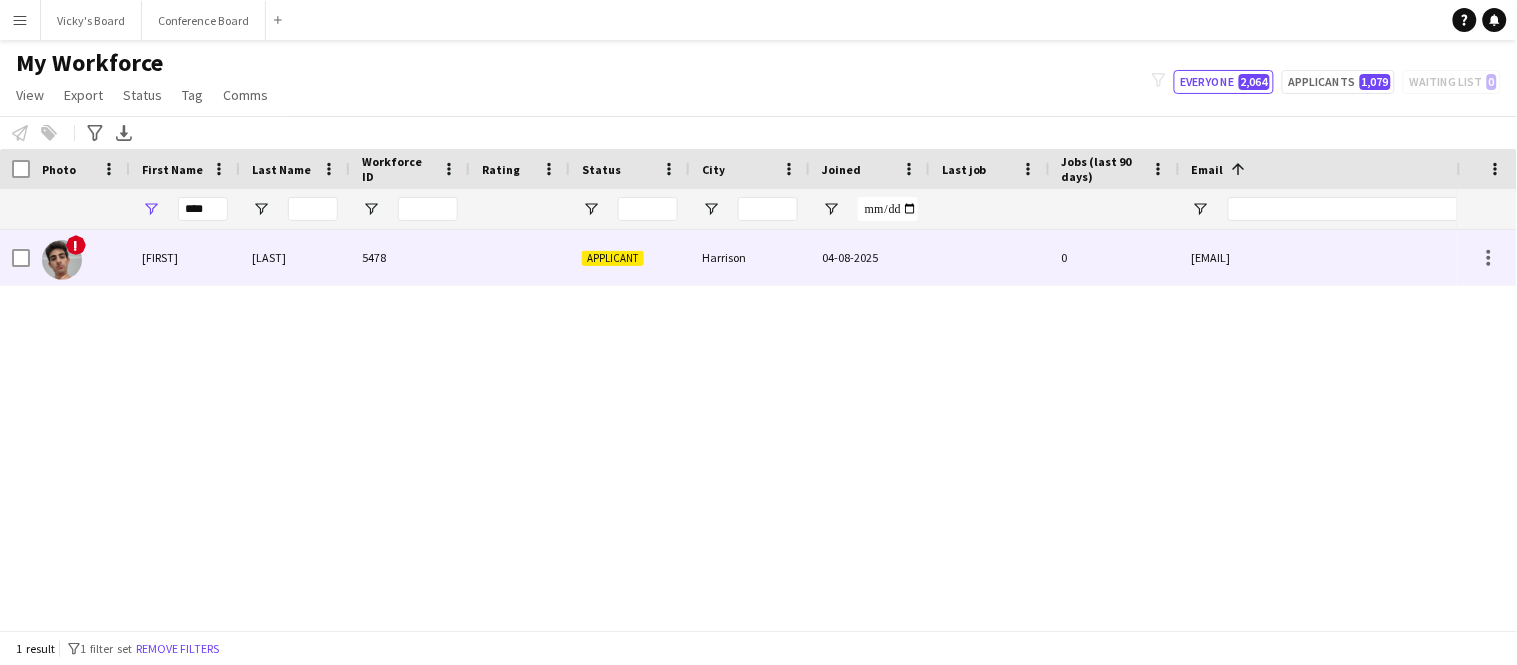 click on "[FIRST]" at bounding box center (185, 257) 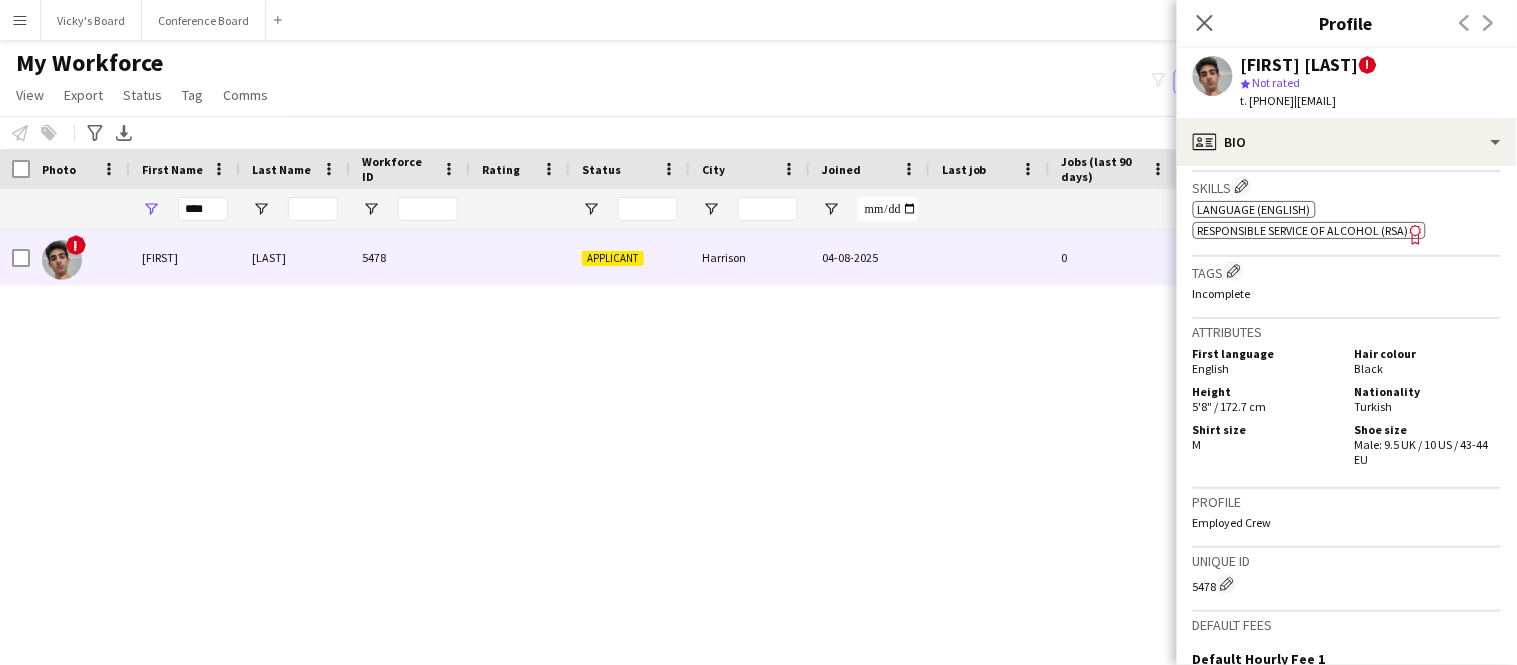 scroll, scrollTop: 1221, scrollLeft: 0, axis: vertical 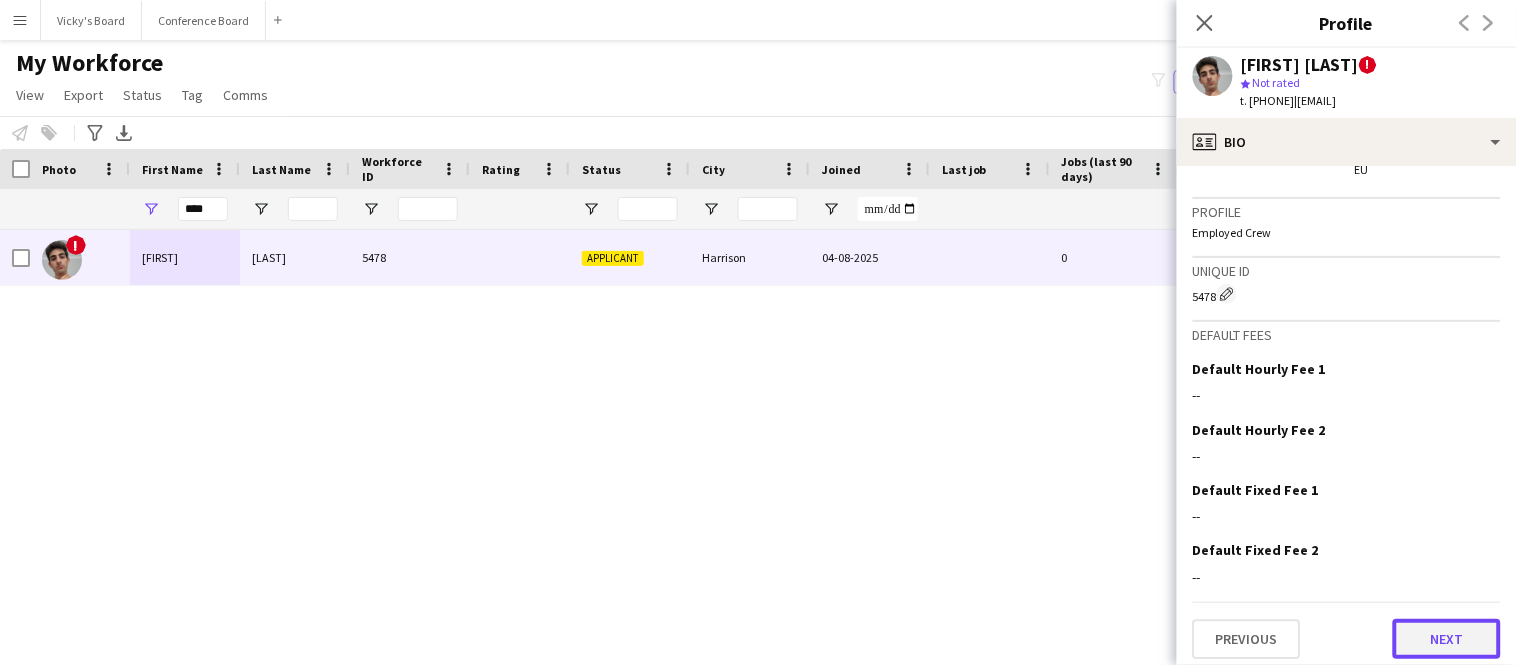click on "Next" 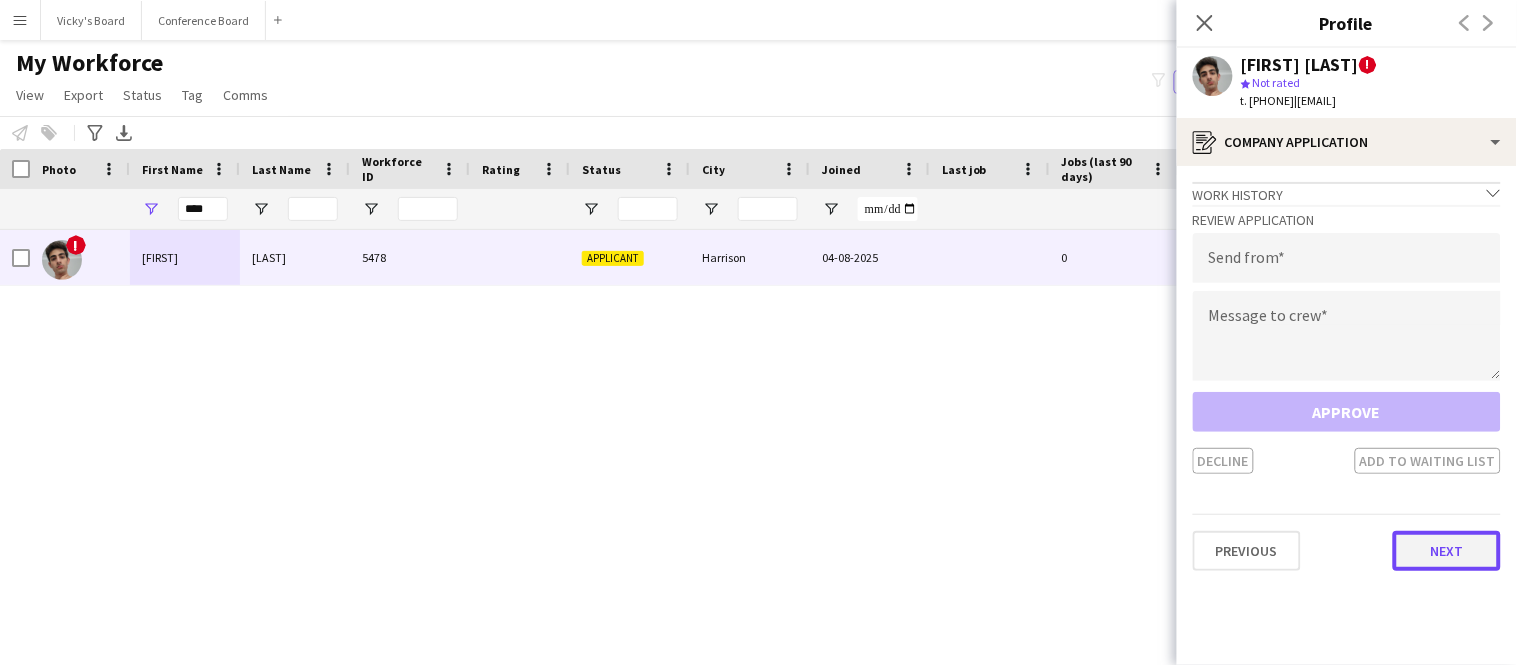 click on "Next" 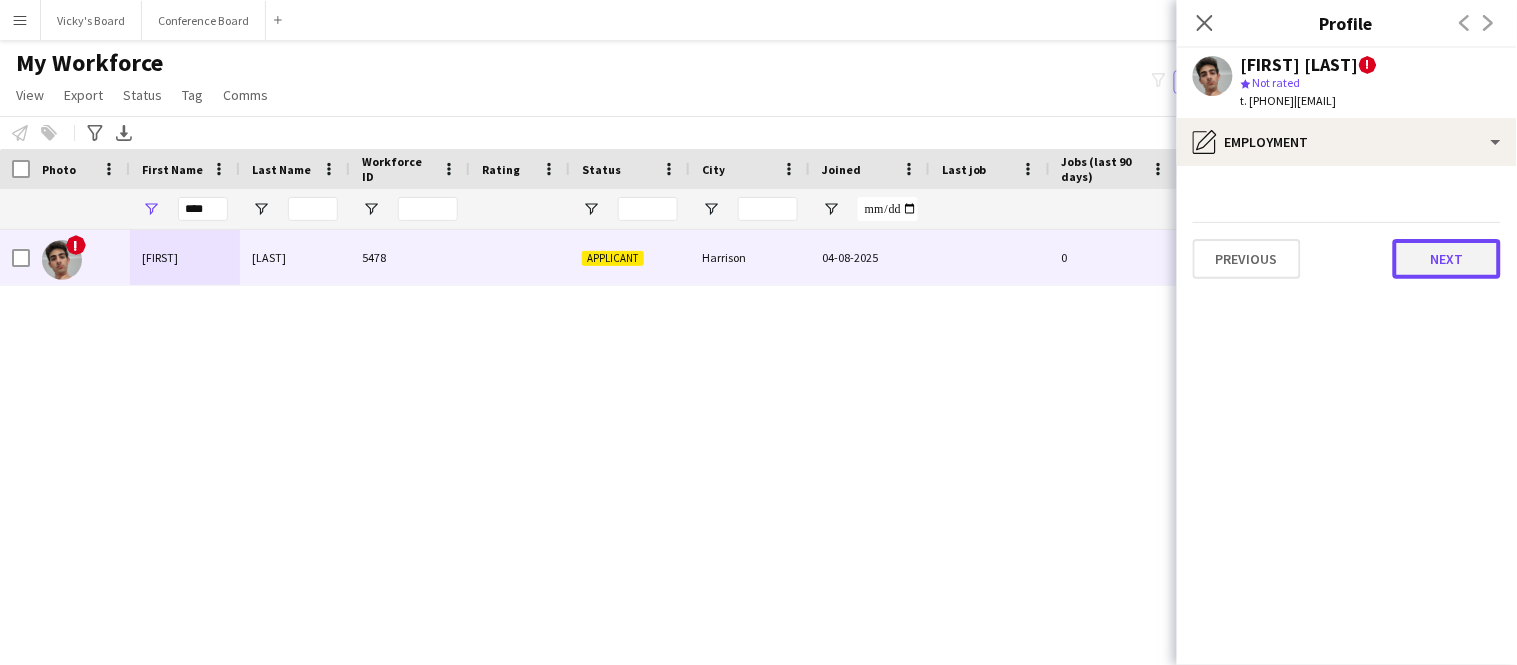click on "Next" 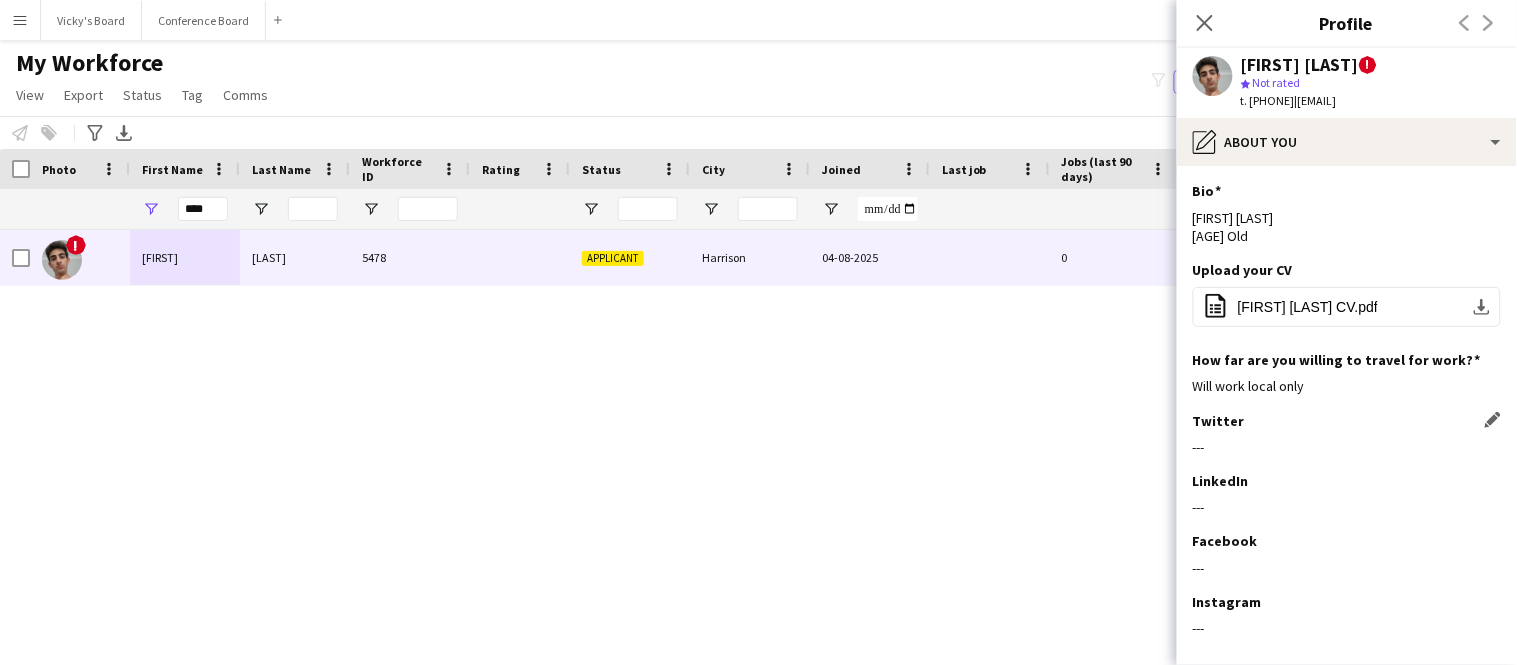 scroll, scrollTop: 98, scrollLeft: 0, axis: vertical 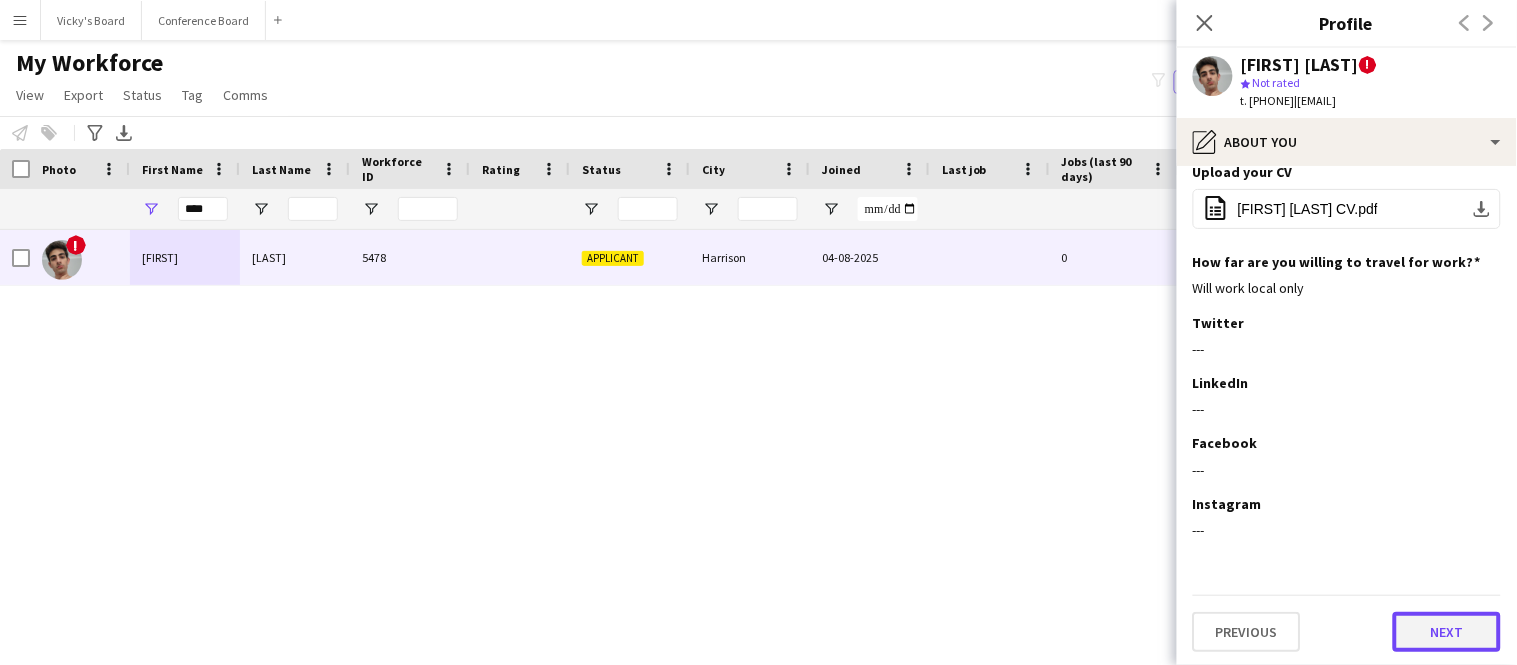 click on "Next" 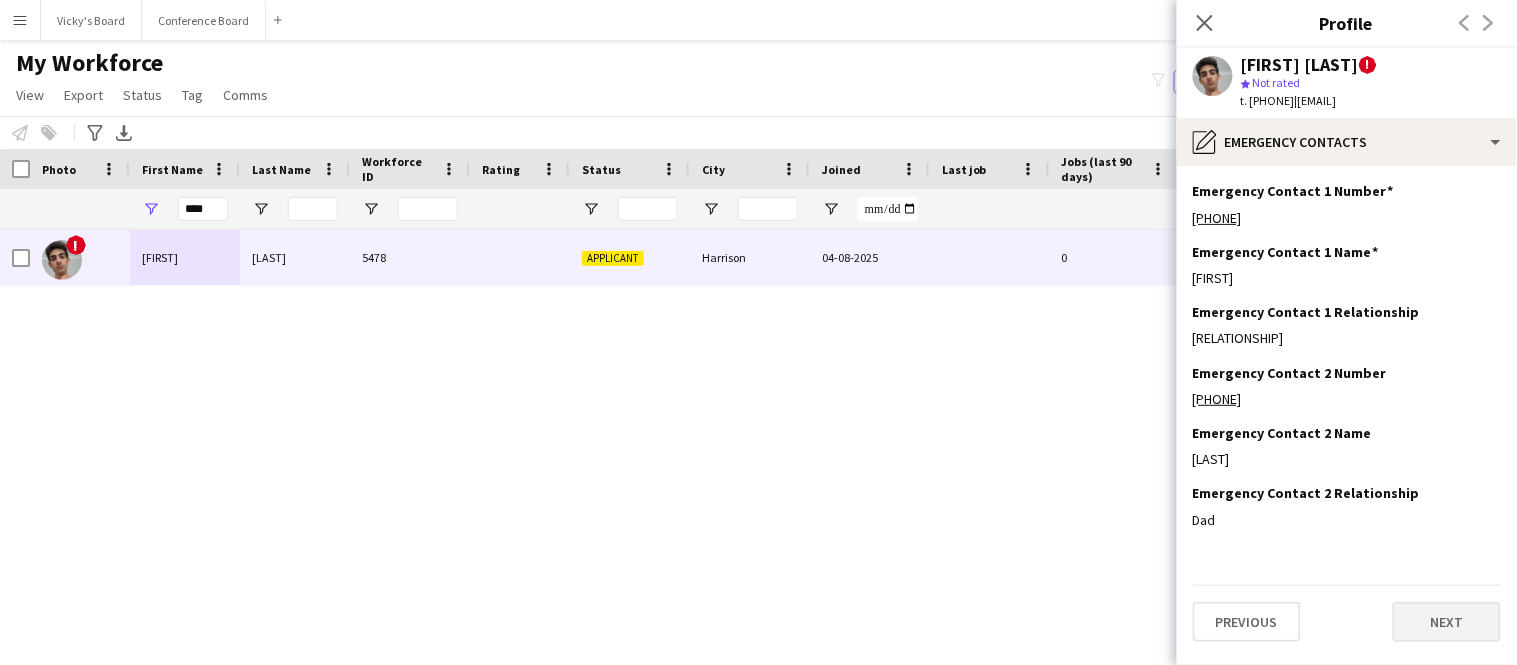scroll, scrollTop: 0, scrollLeft: 0, axis: both 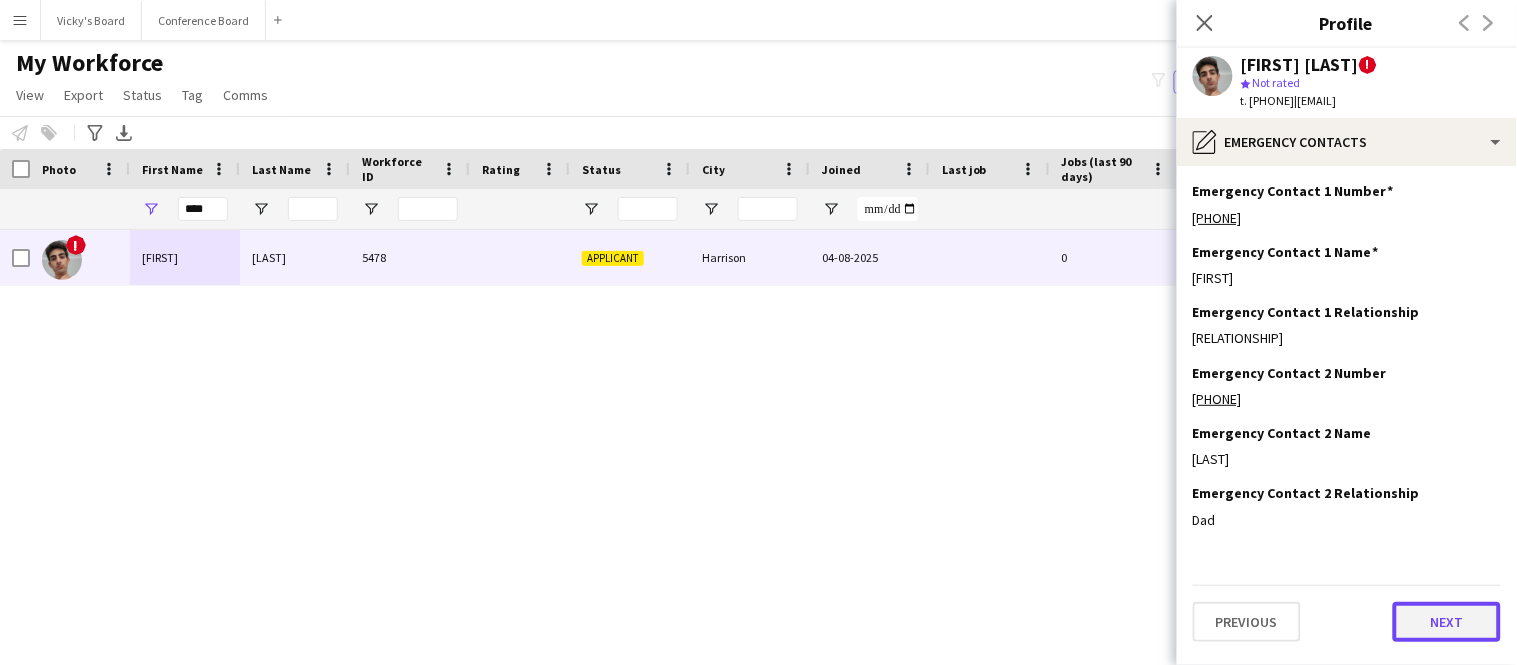 click on "Next" 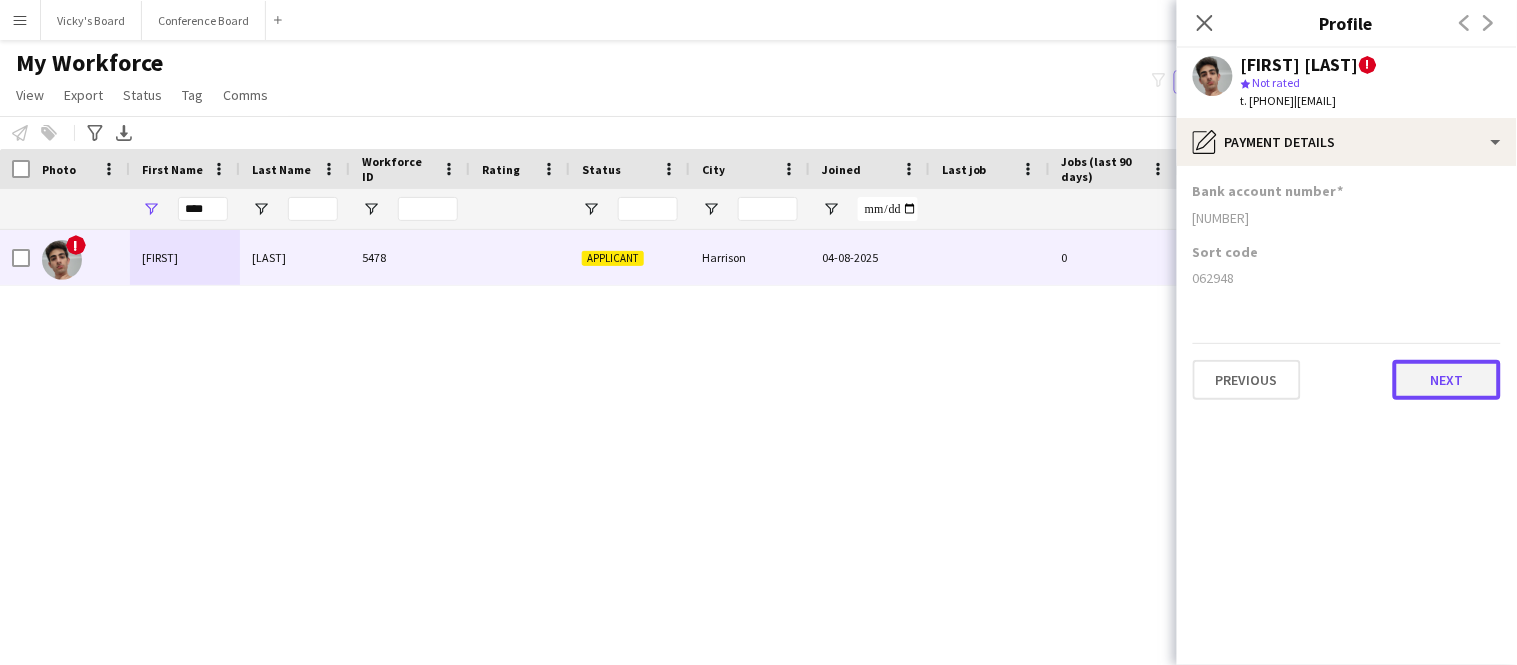 click on "Next" 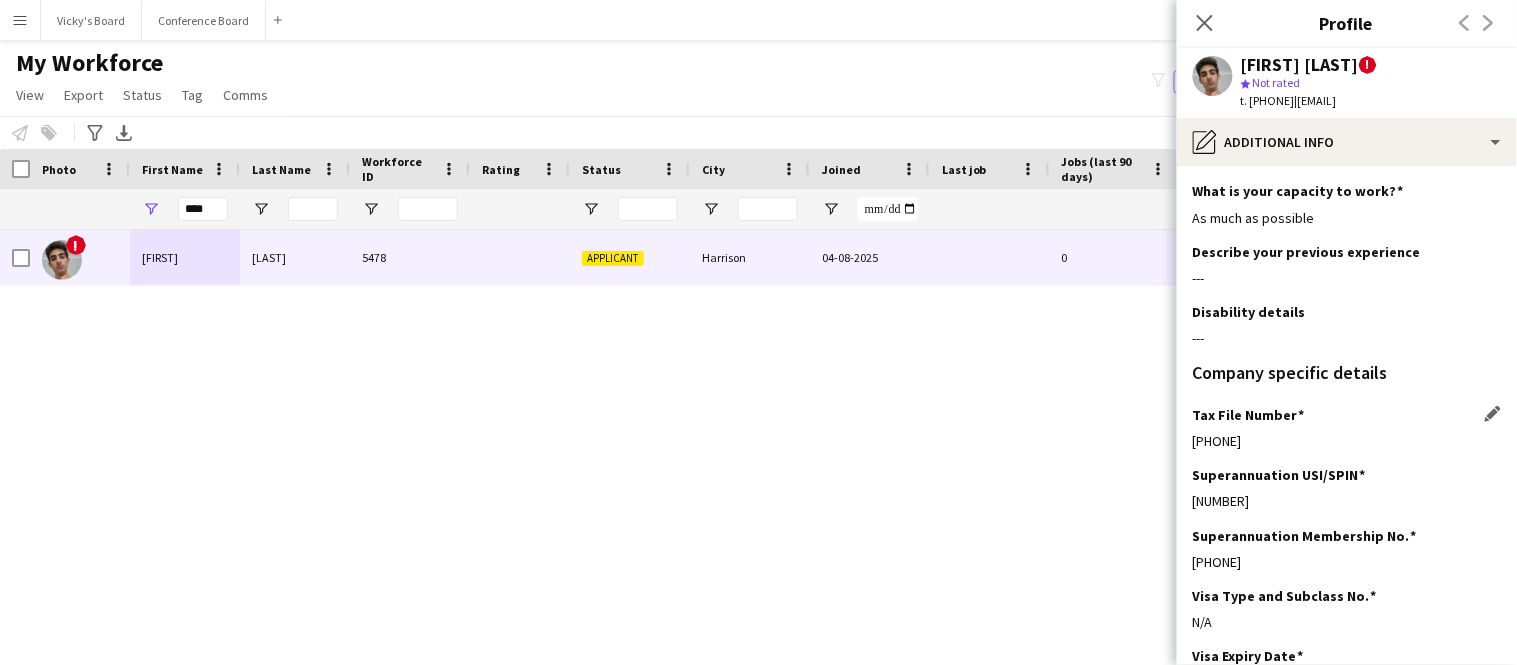 scroll, scrollTop: 153, scrollLeft: 0, axis: vertical 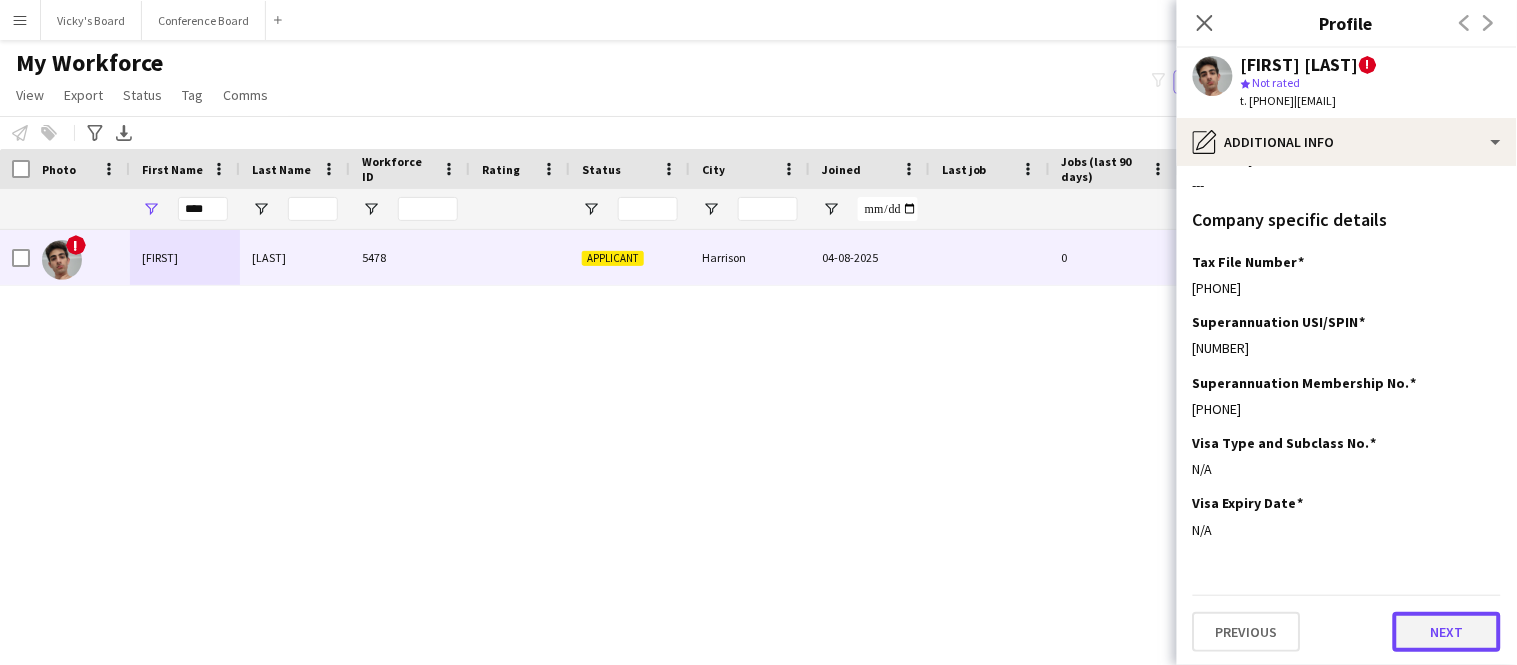 click on "Next" 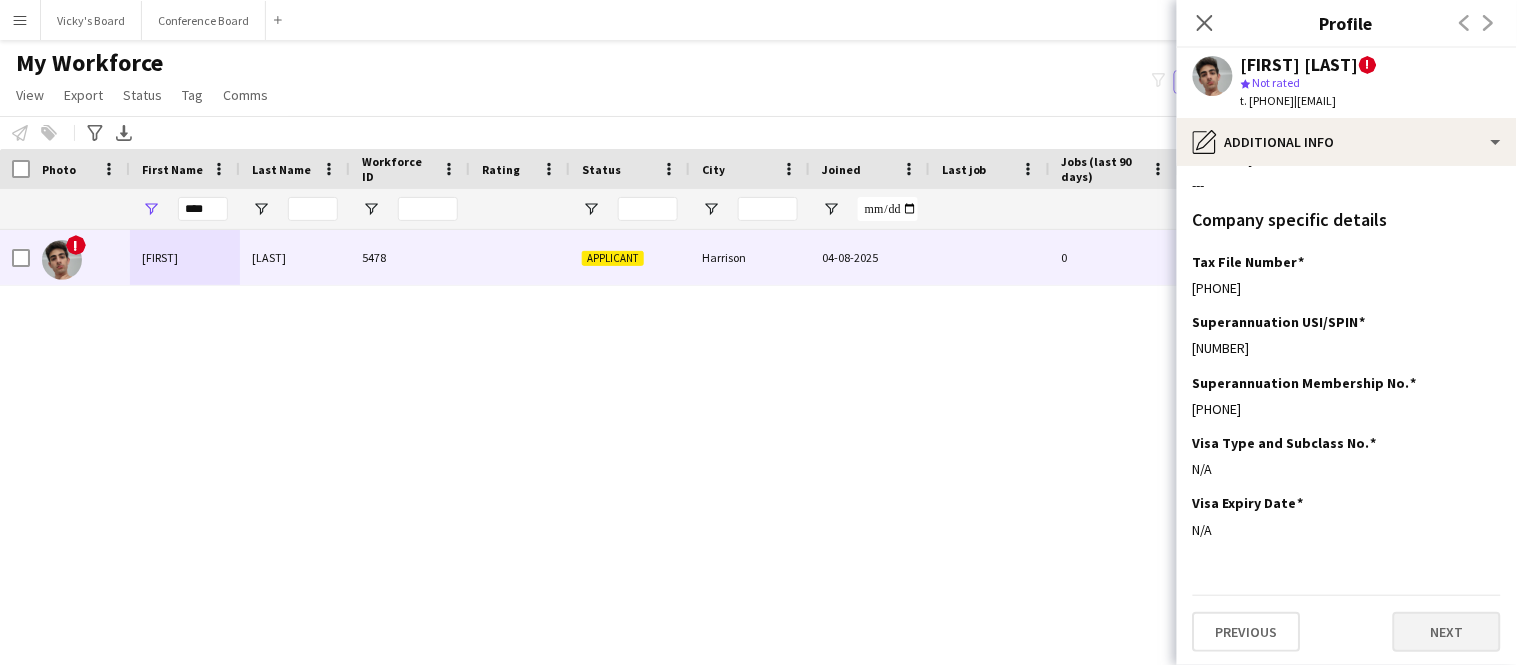 scroll, scrollTop: 0, scrollLeft: 0, axis: both 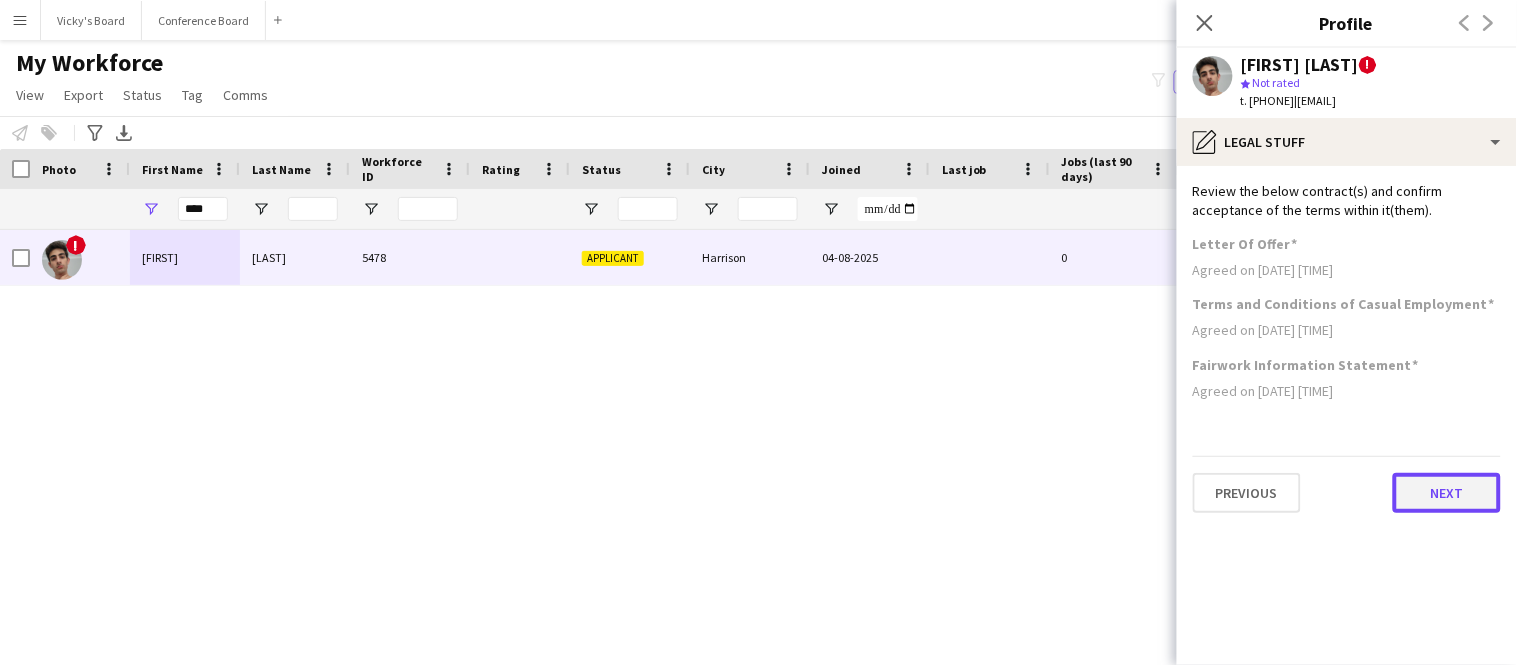 click on "Next" 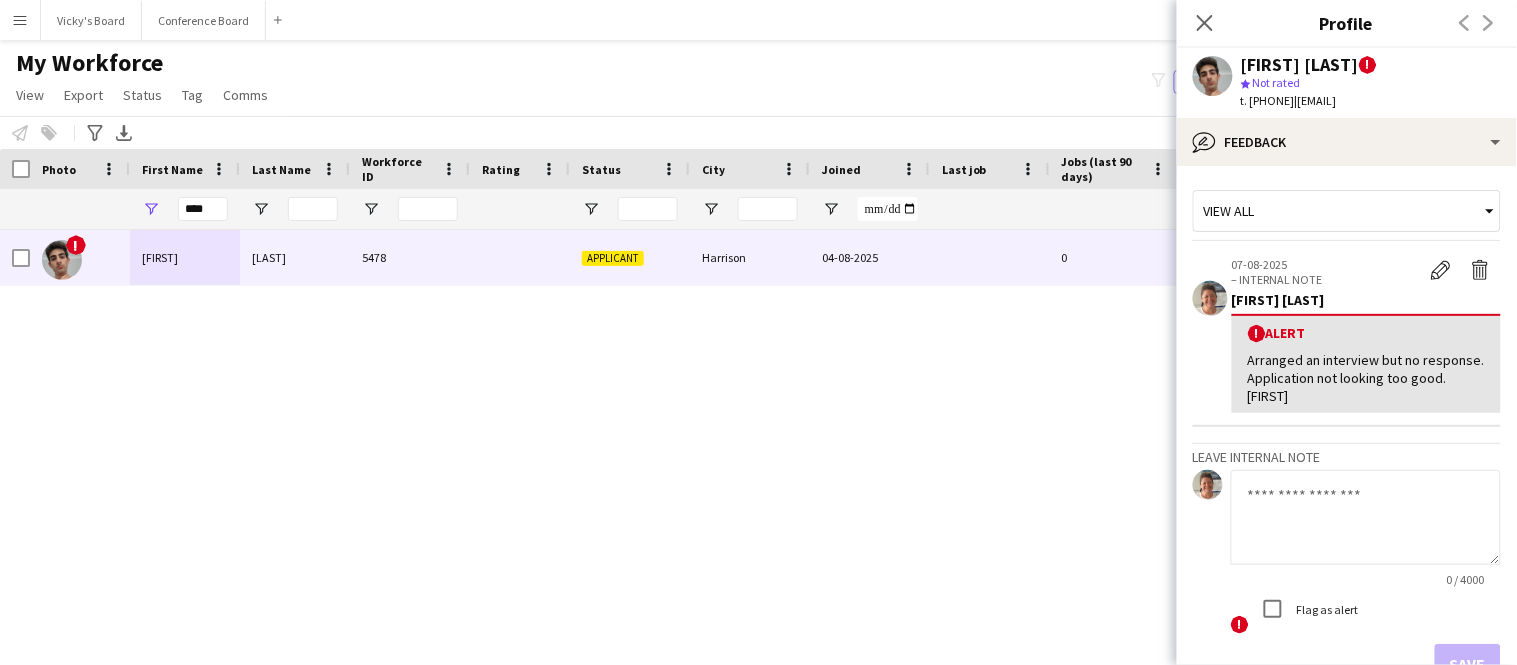 scroll, scrollTop: 126, scrollLeft: 0, axis: vertical 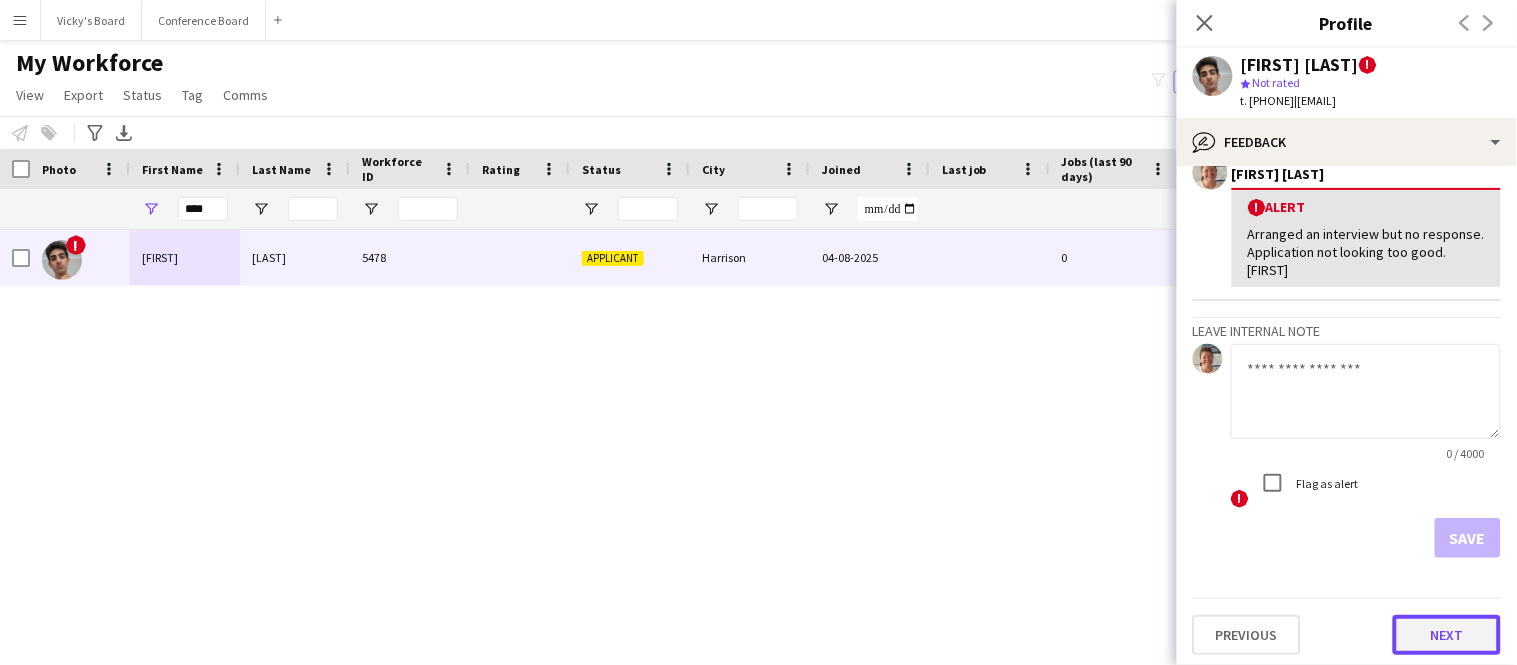 click on "Next" 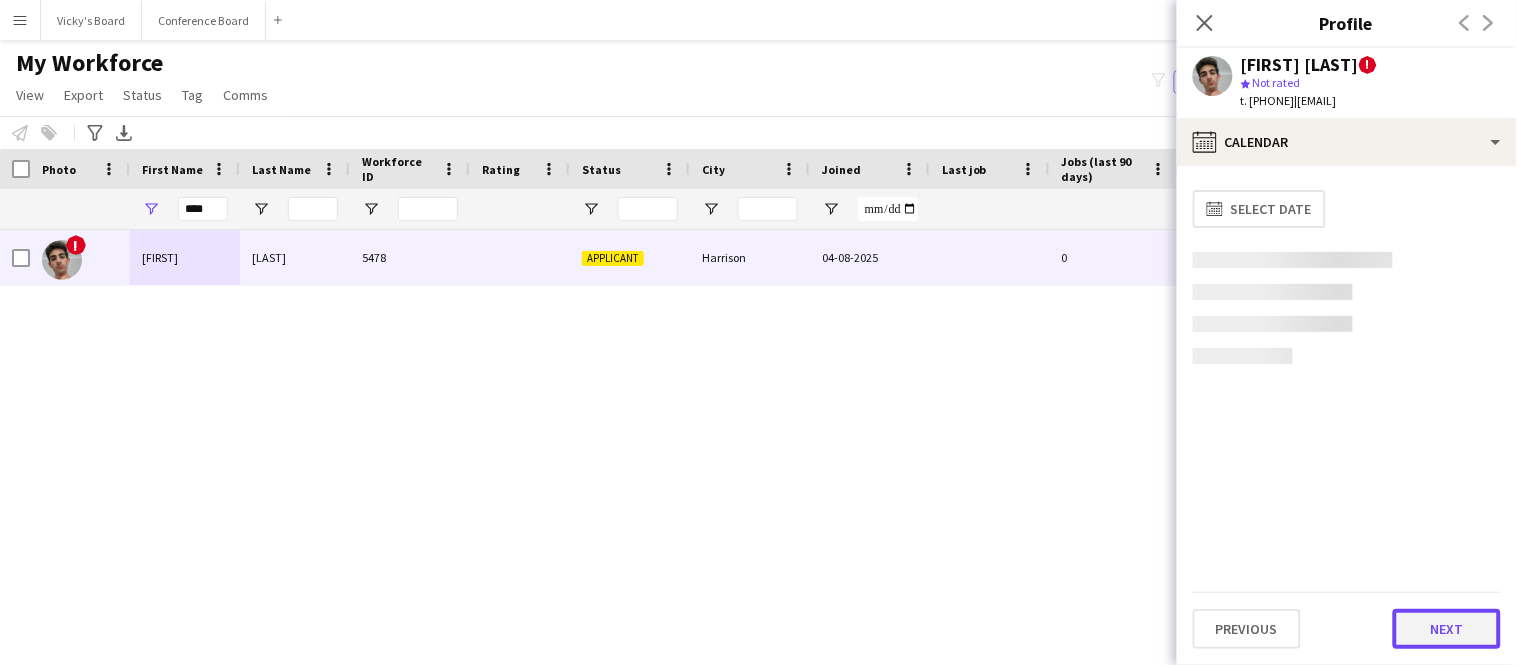 click on "Next" 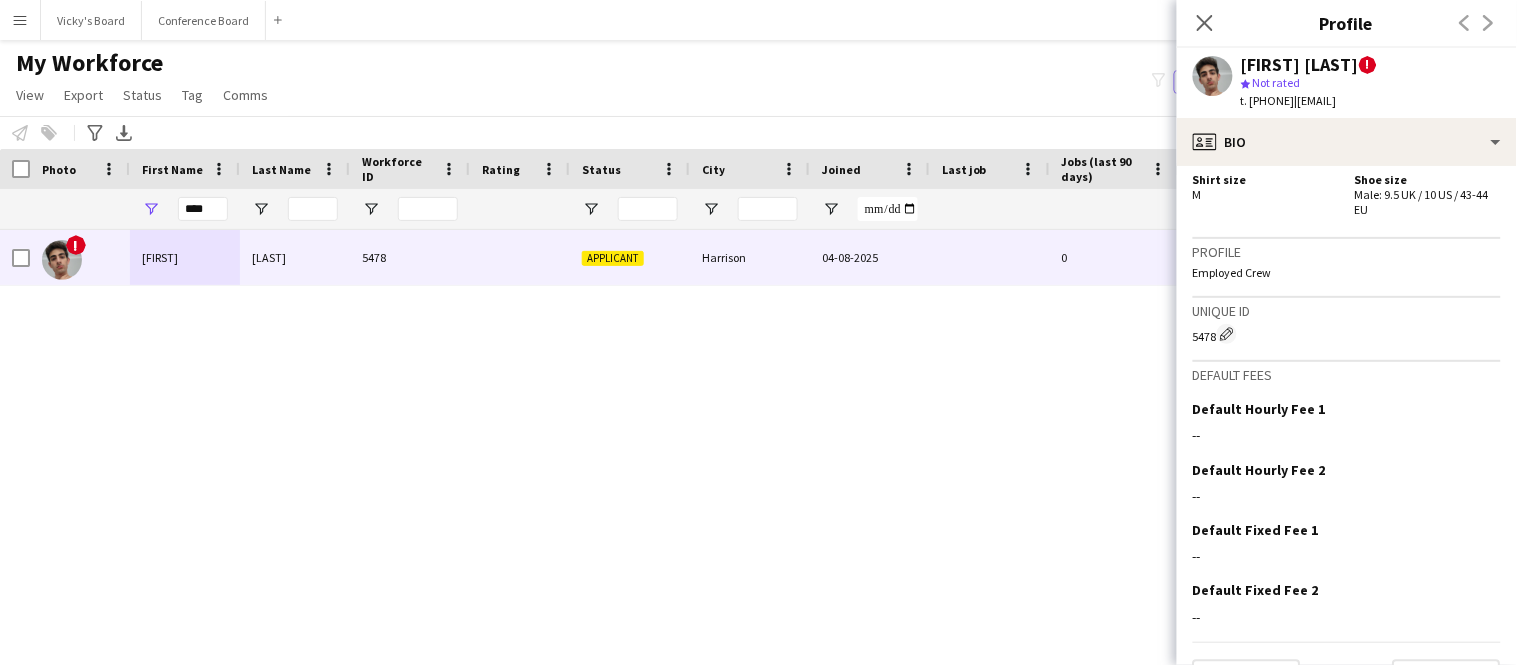 scroll, scrollTop: 1221, scrollLeft: 0, axis: vertical 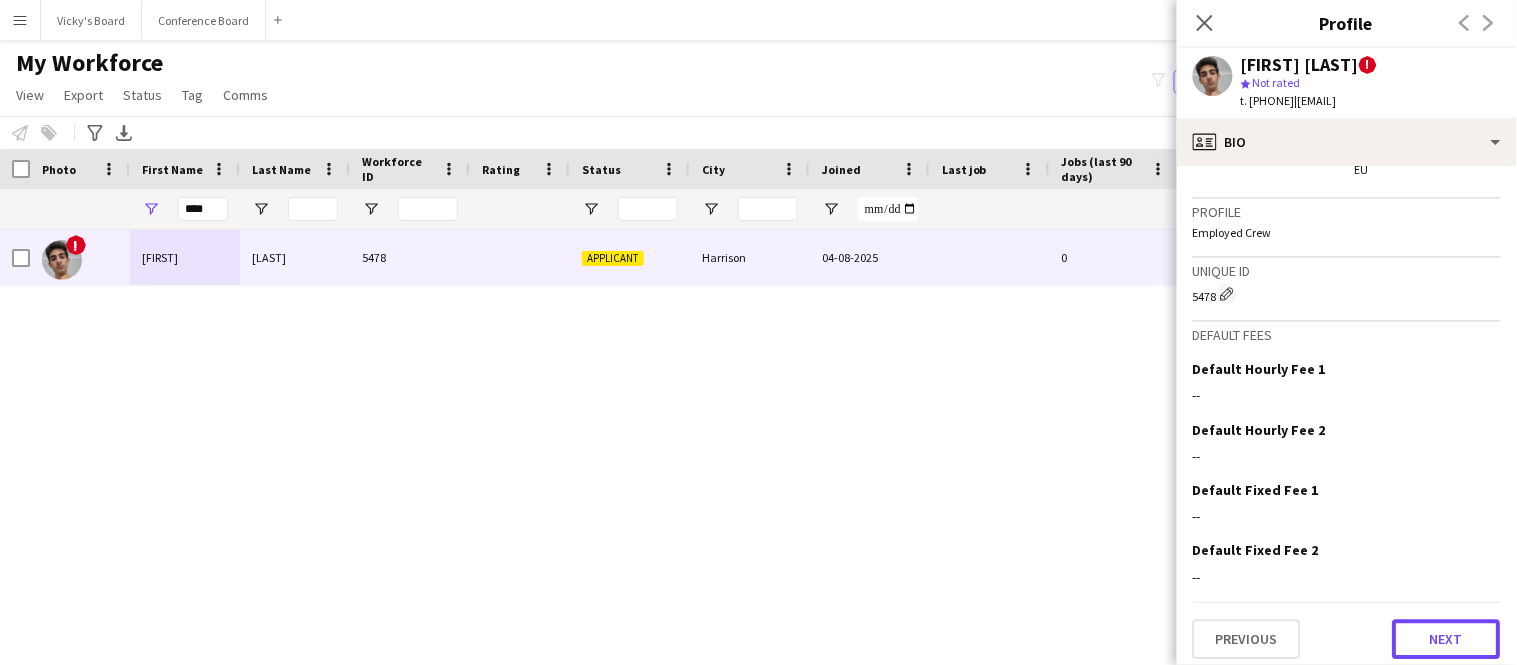 click on "Next" 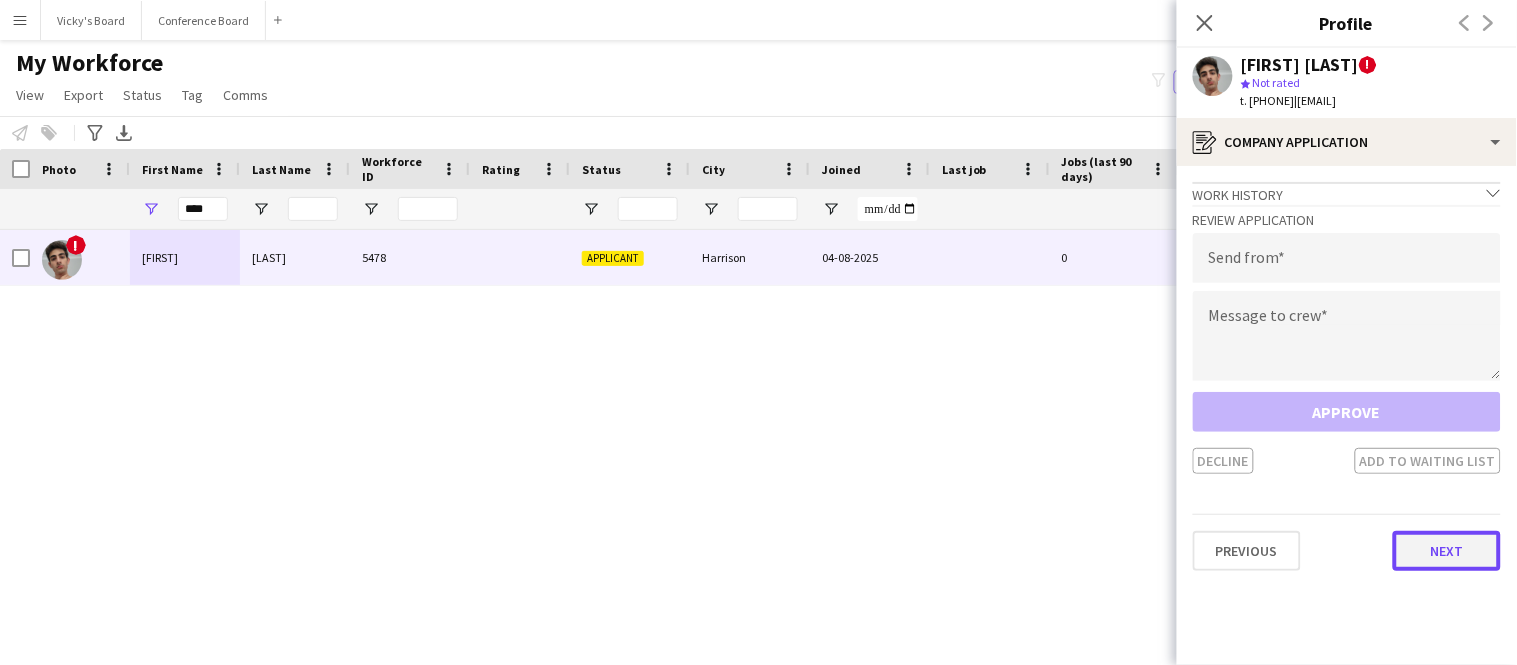 click on "Next" 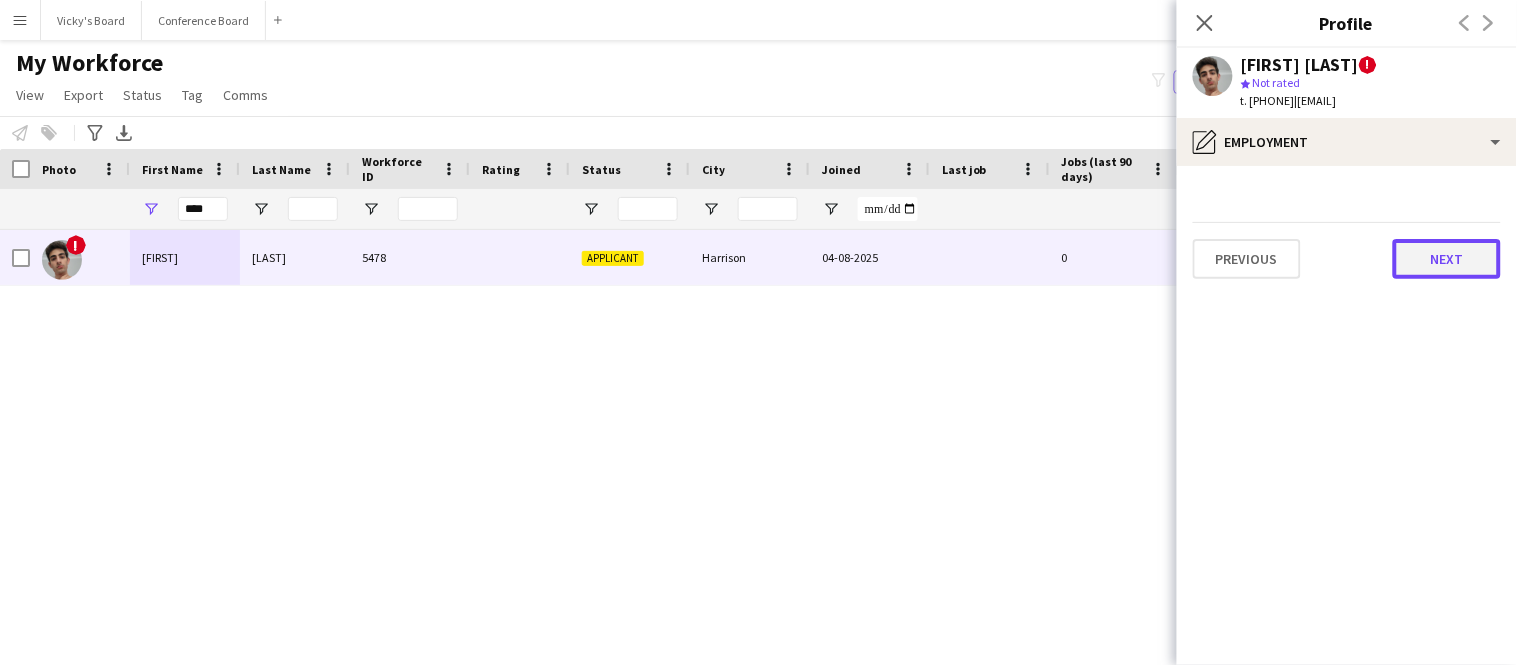 click on "Next" 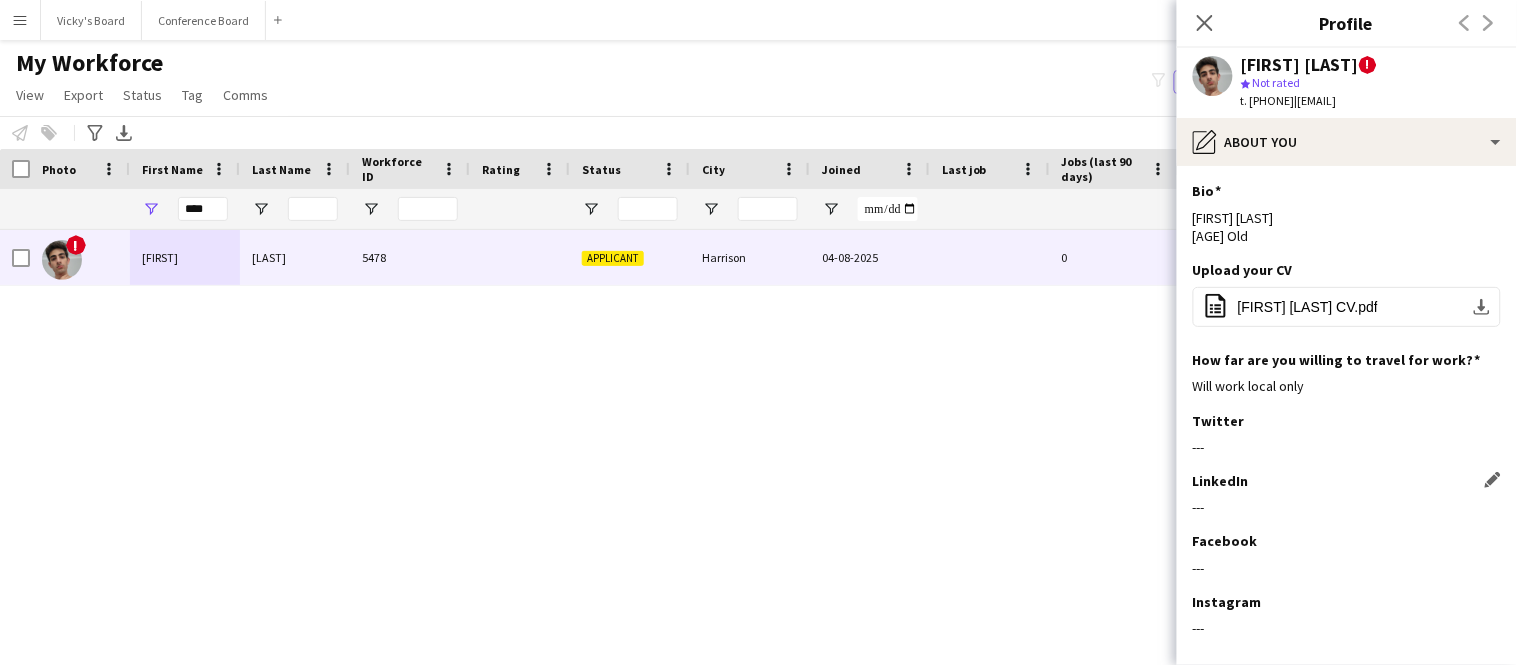 scroll, scrollTop: 98, scrollLeft: 0, axis: vertical 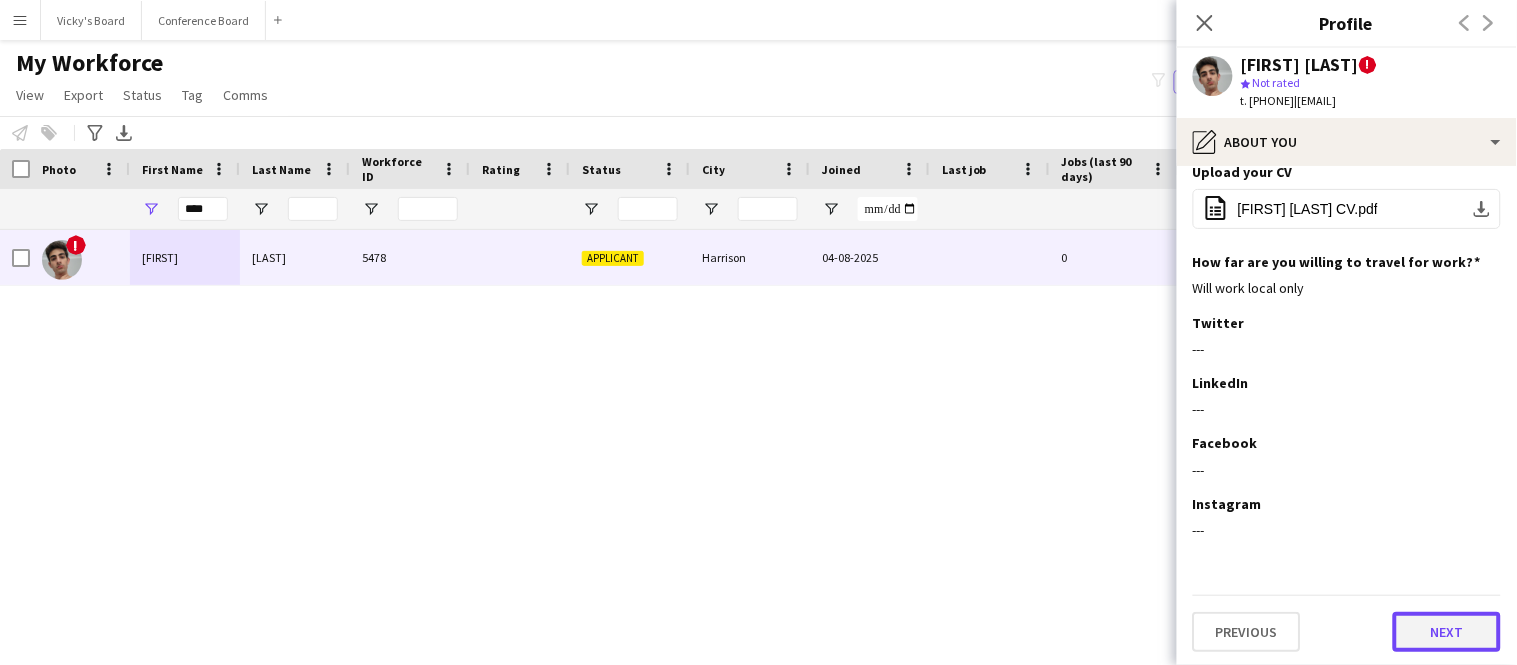 click on "Next" 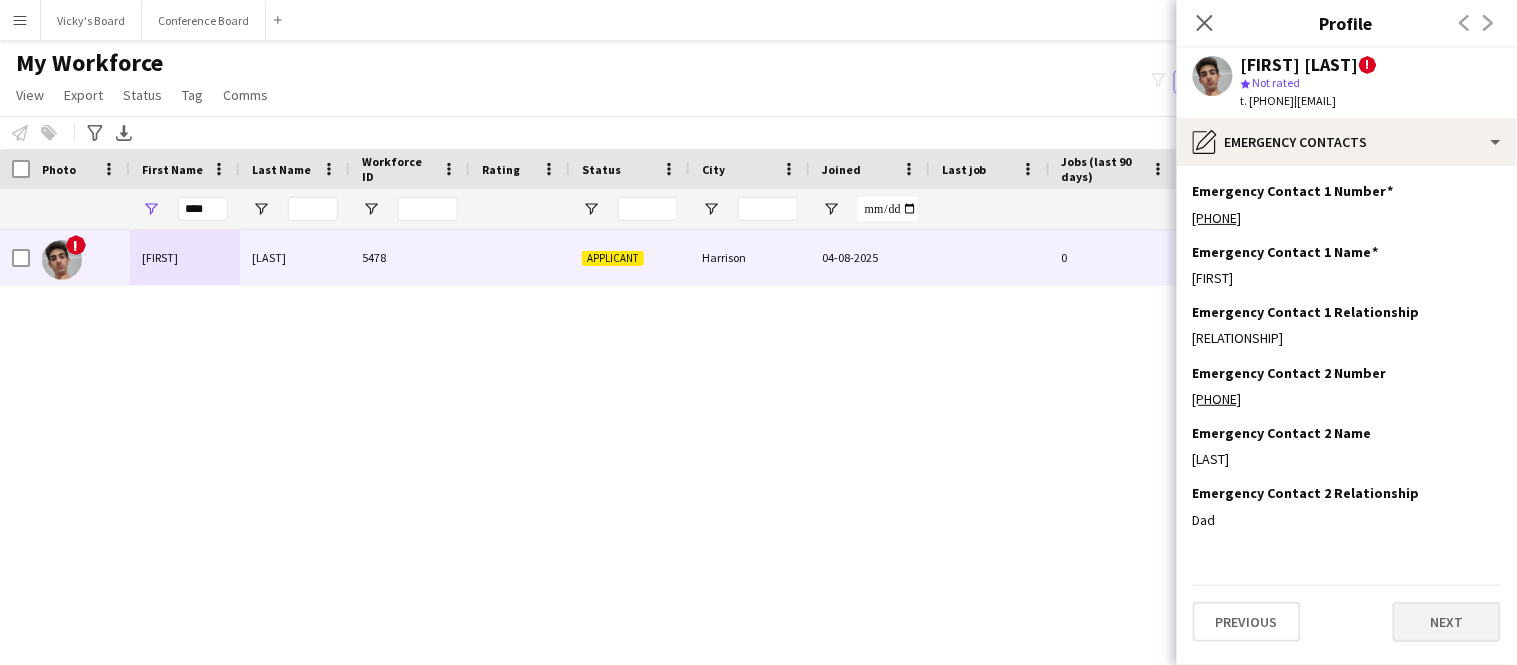 scroll, scrollTop: 0, scrollLeft: 0, axis: both 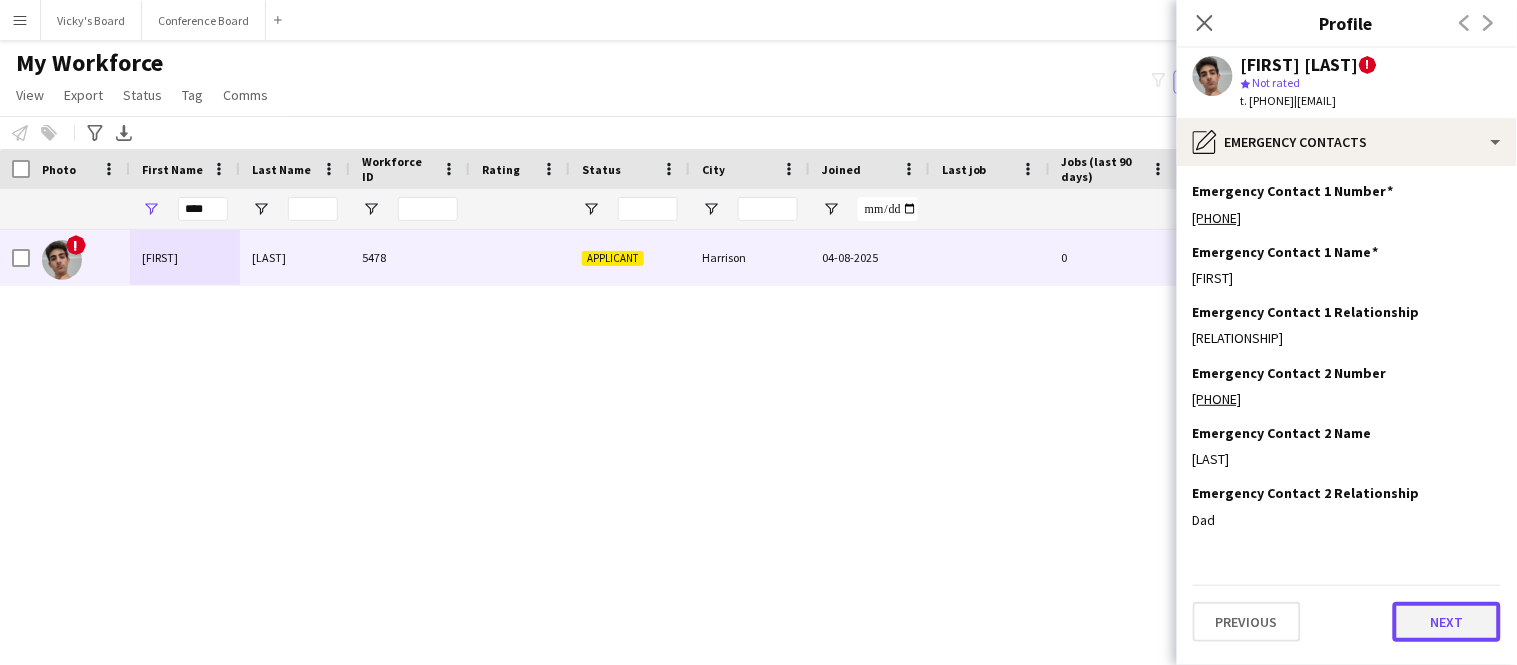 click on "Next" 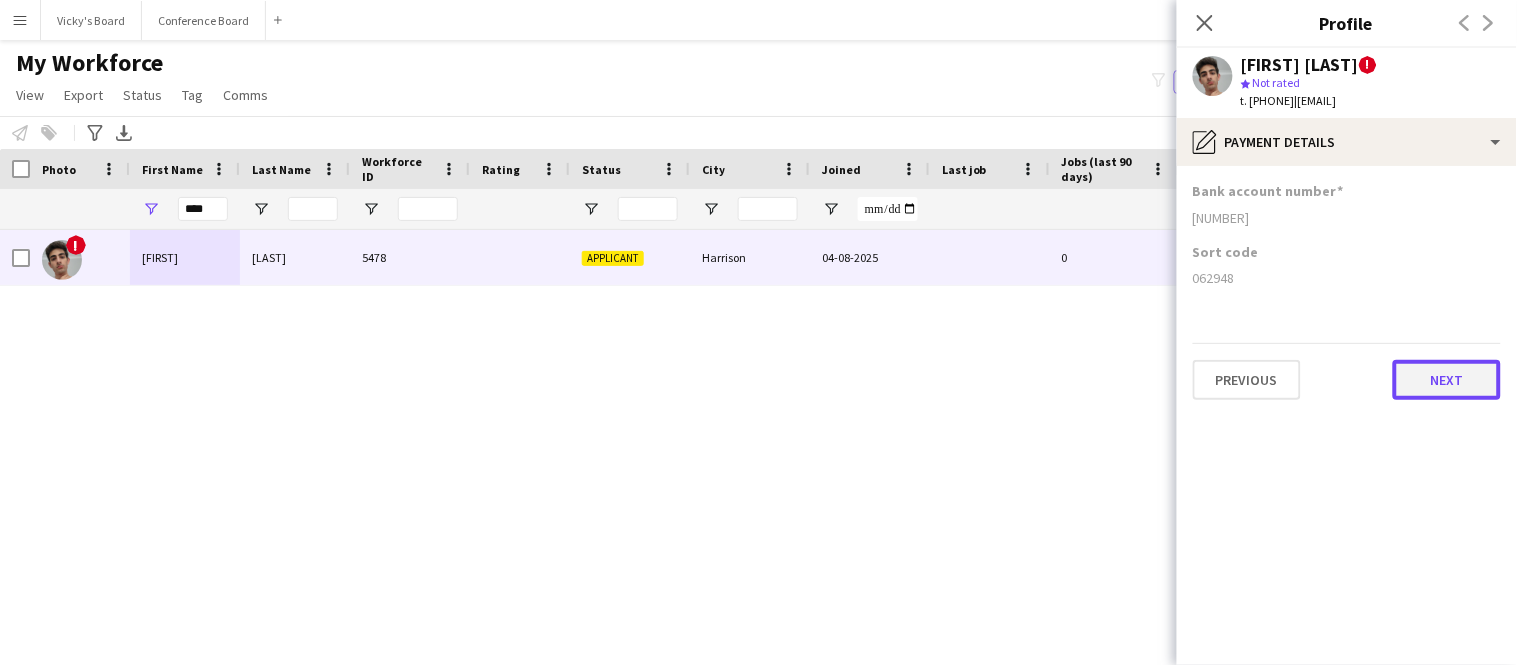 click on "Next" 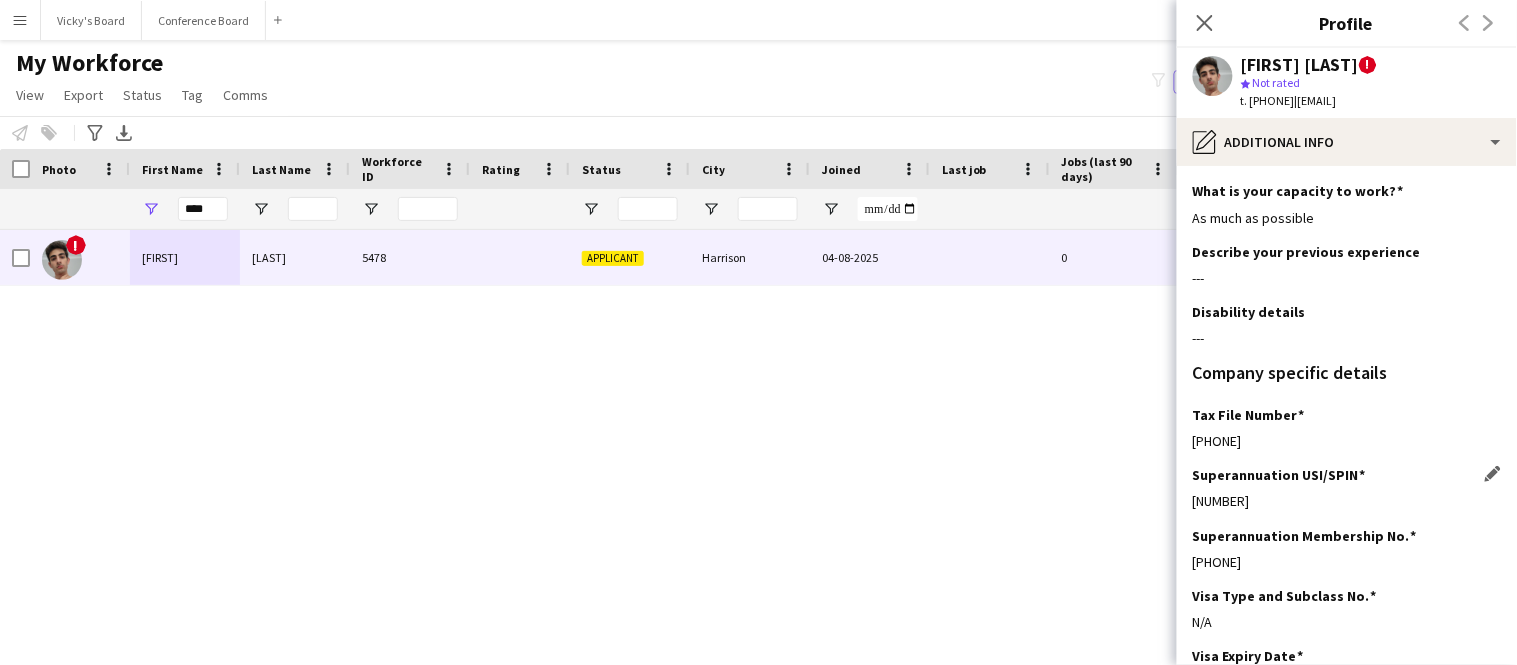 scroll, scrollTop: 153, scrollLeft: 0, axis: vertical 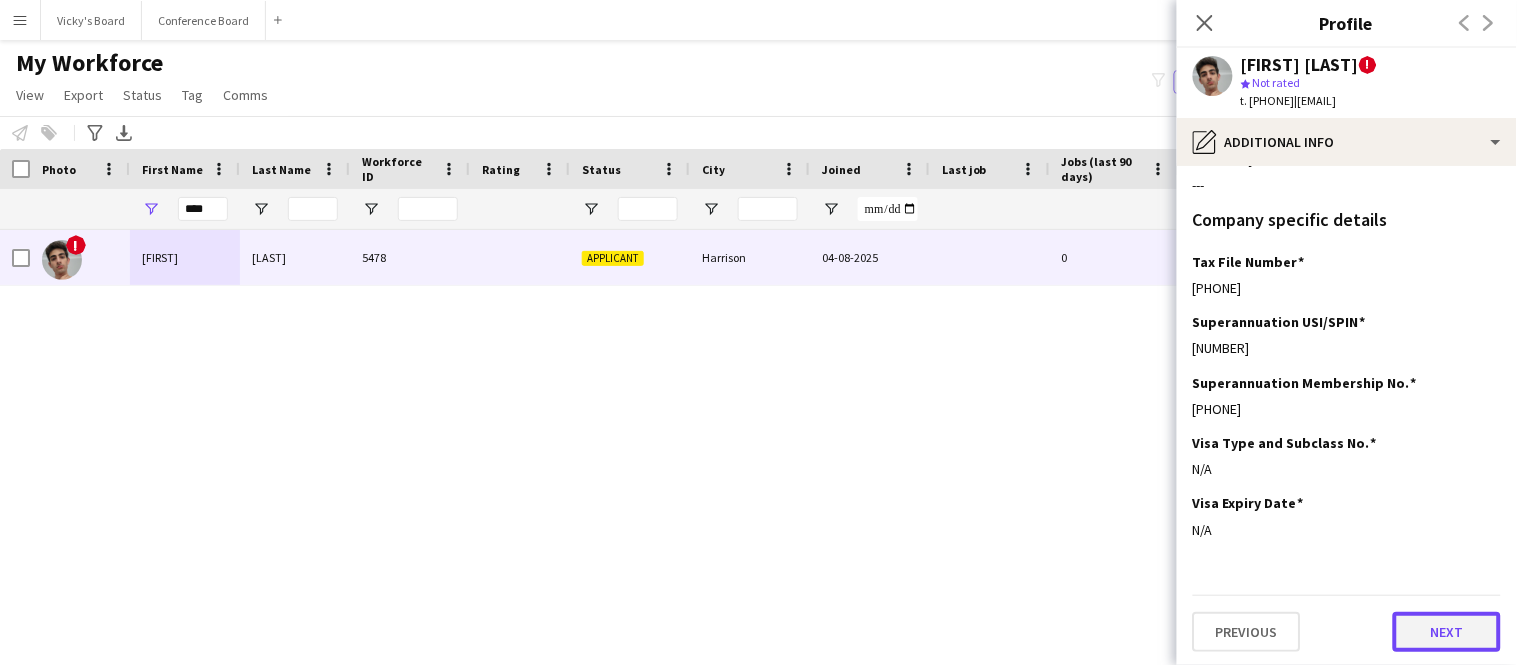 click on "Next" 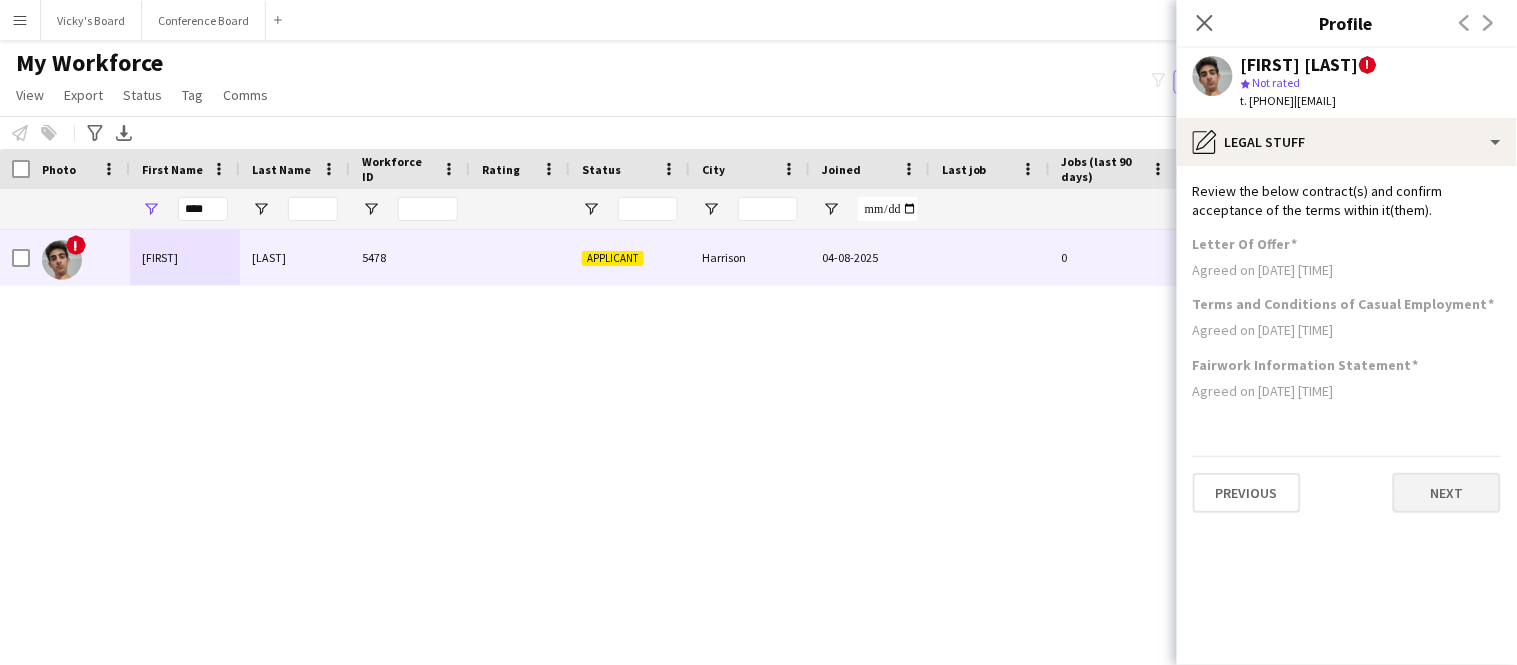 scroll, scrollTop: 0, scrollLeft: 0, axis: both 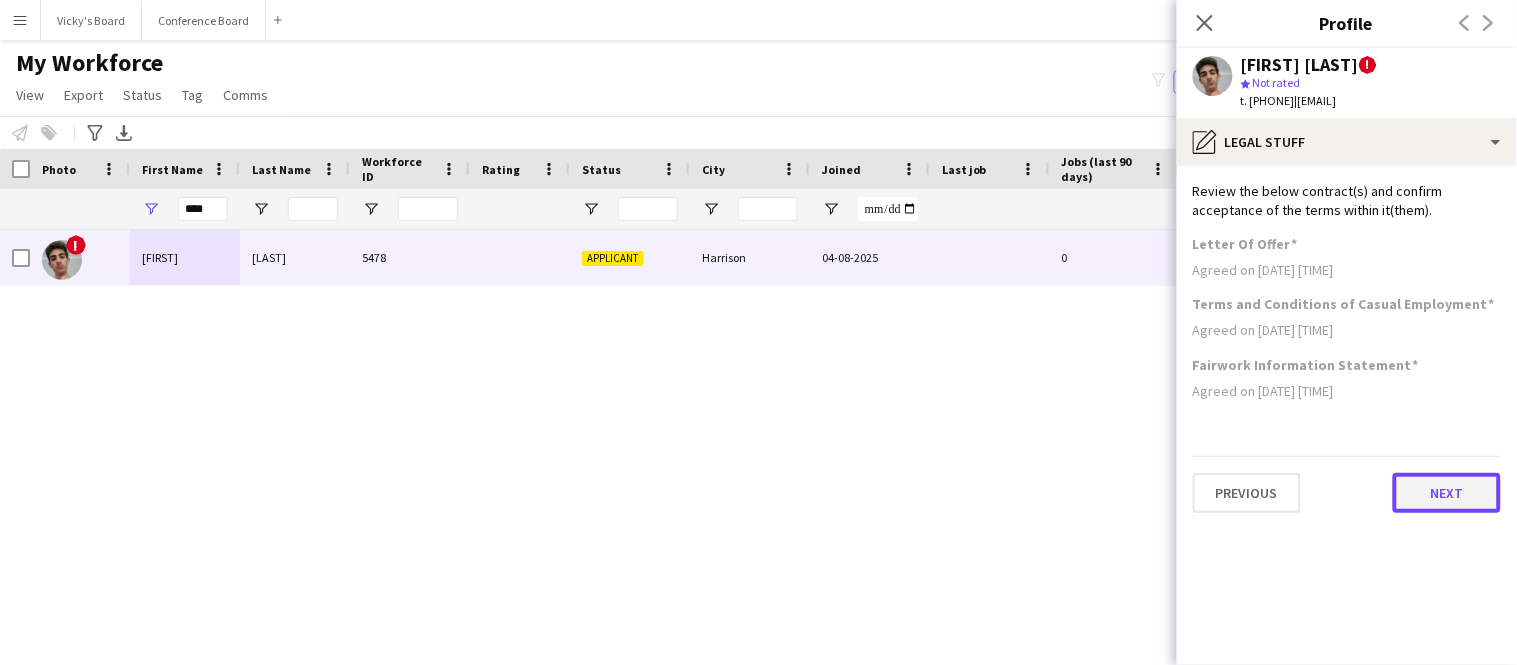 click on "Next" 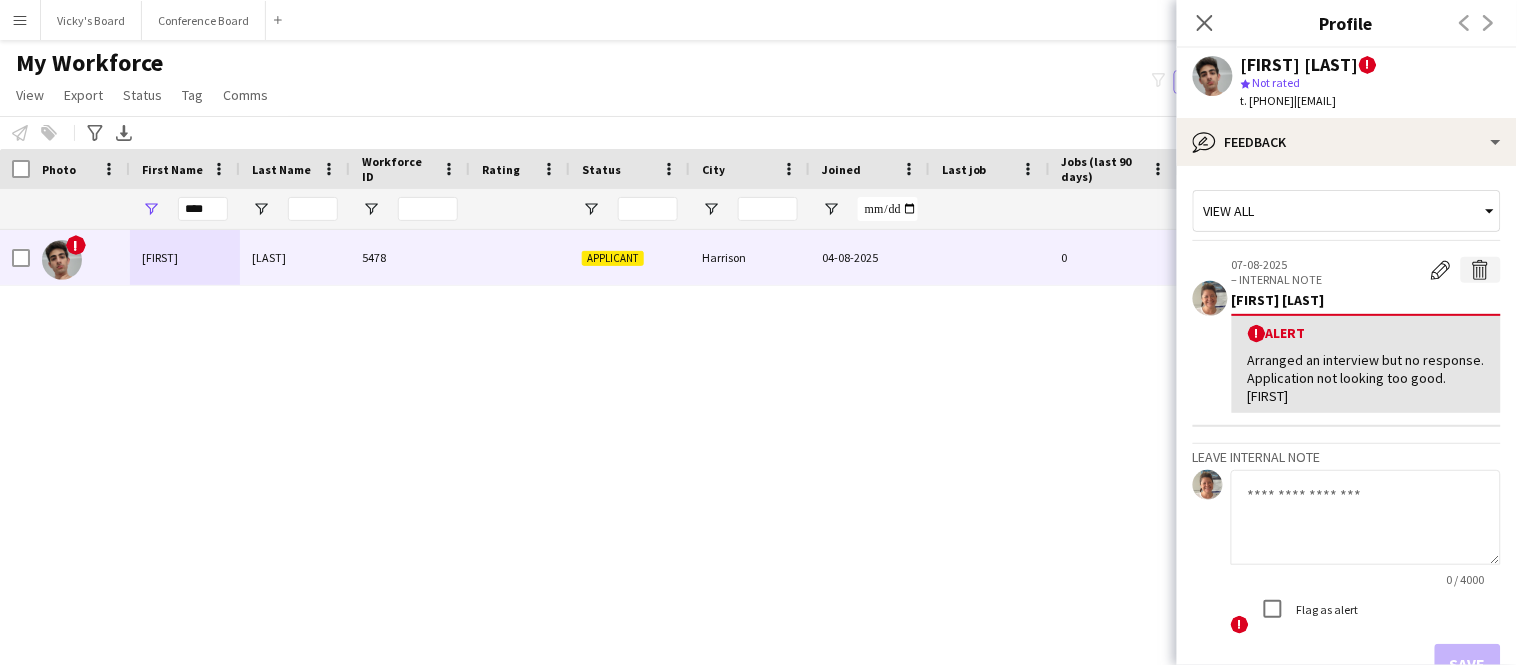 click on "Delete alert" 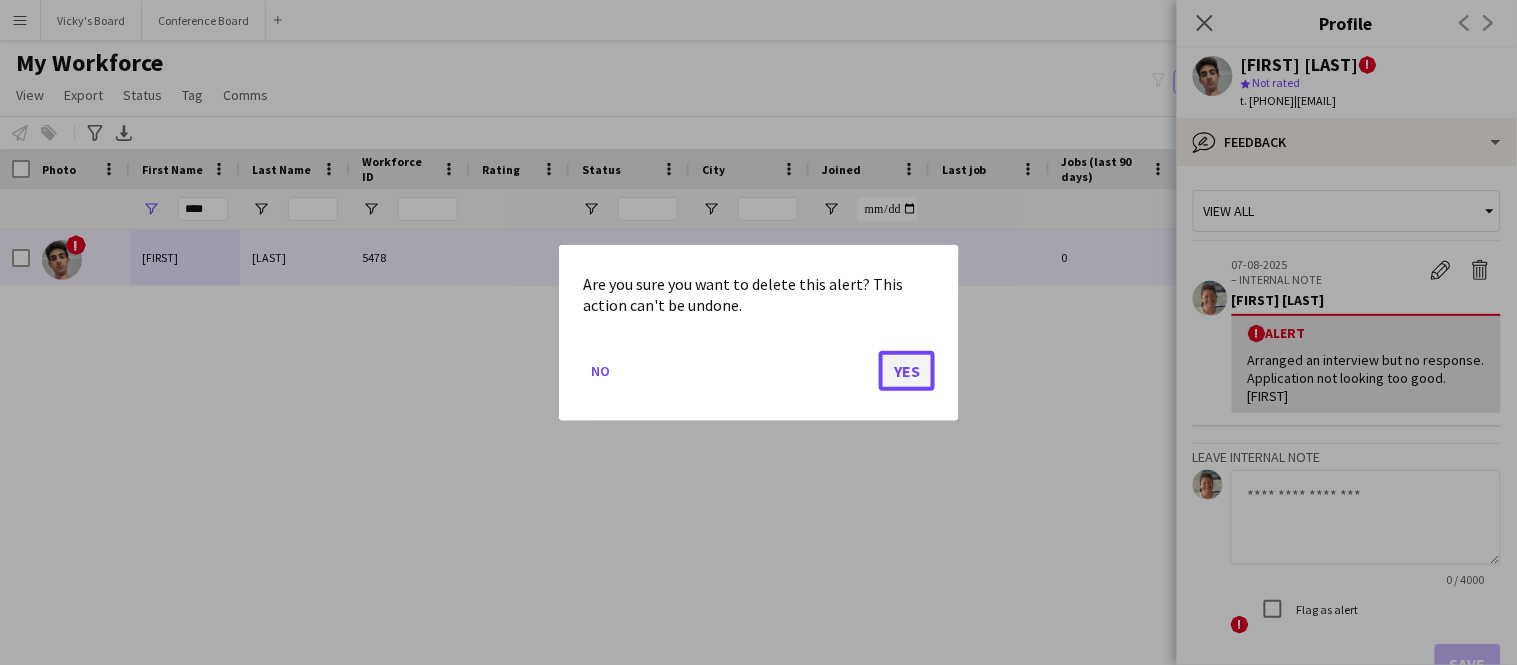 click on "Yes" 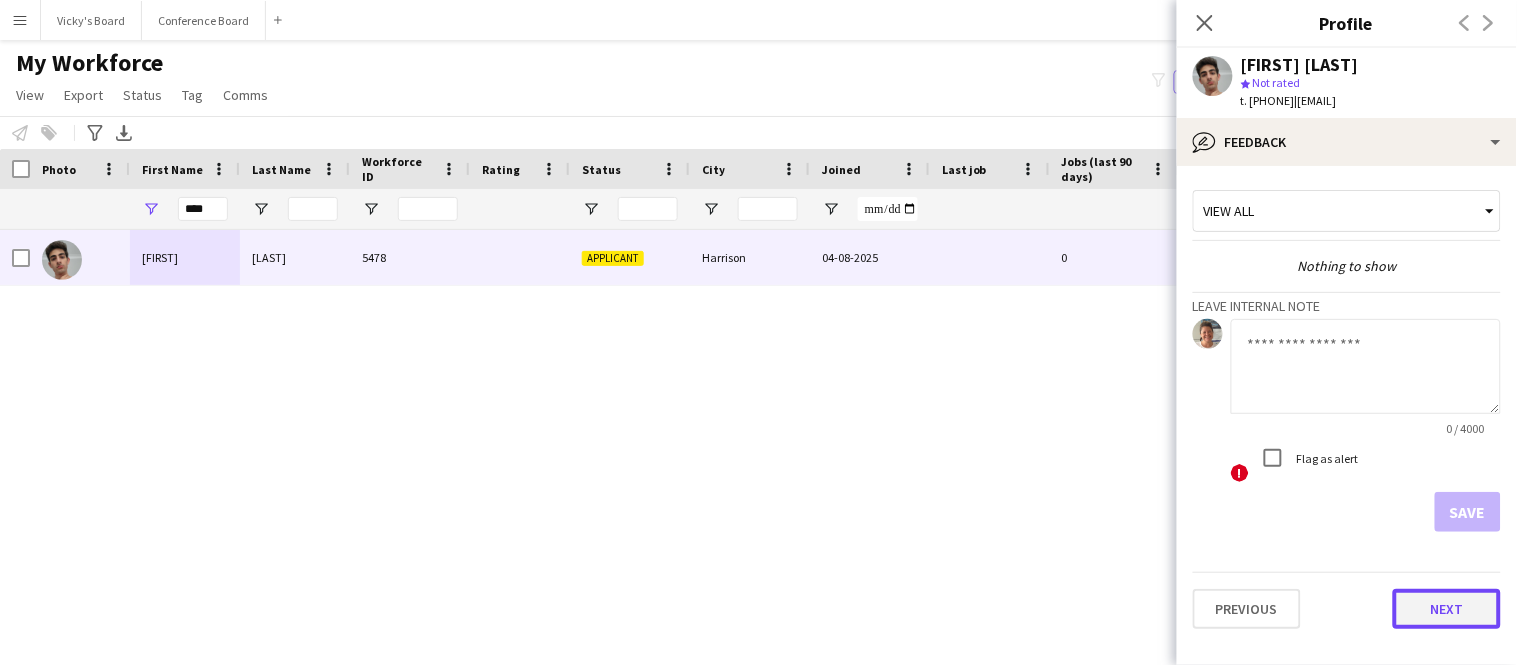 click on "Next" 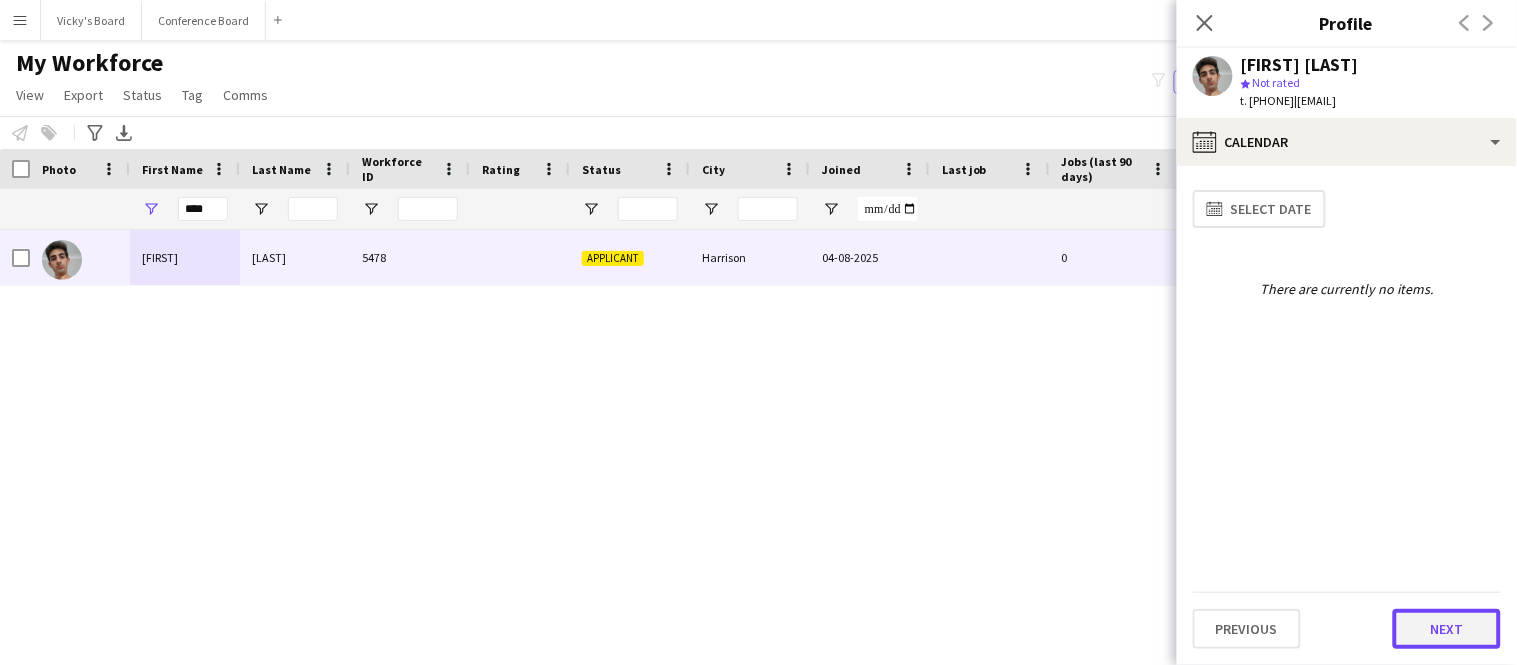 click on "Next" 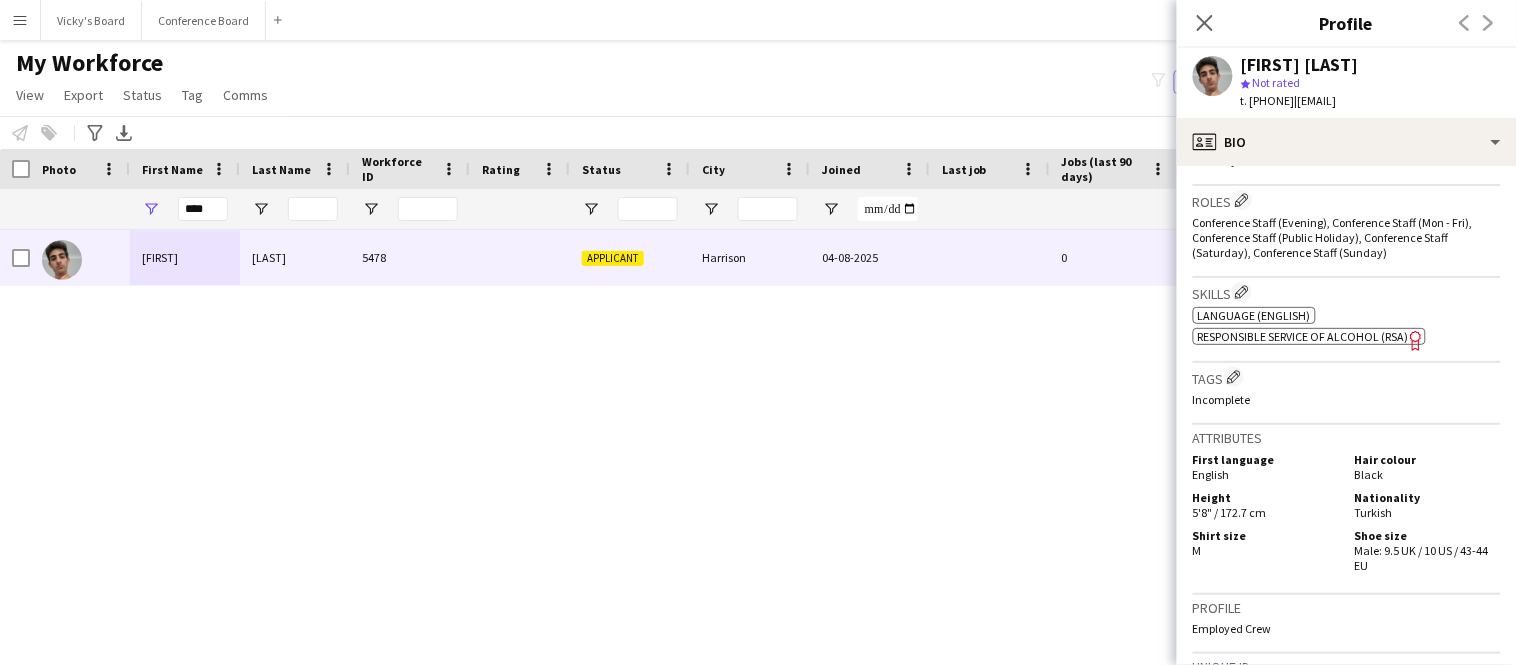 scroll, scrollTop: 991, scrollLeft: 0, axis: vertical 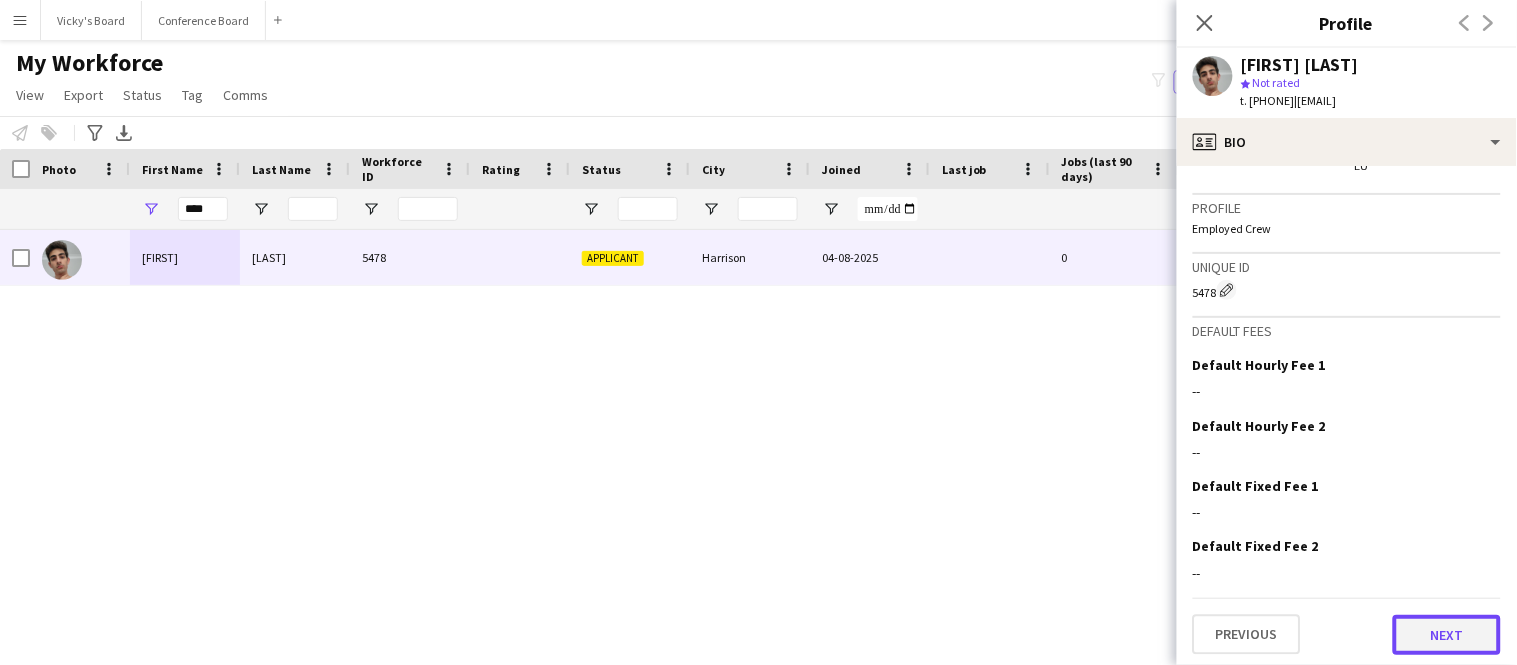 click on "Next" 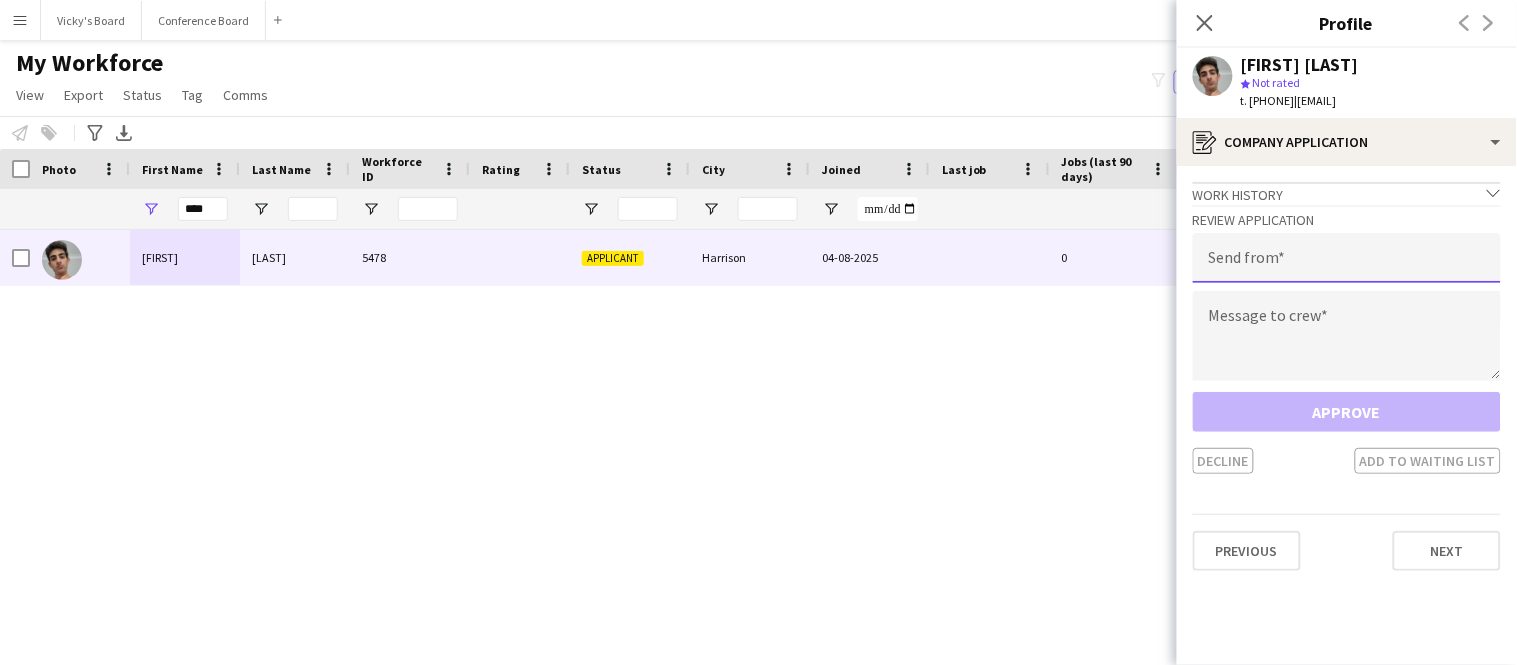 click 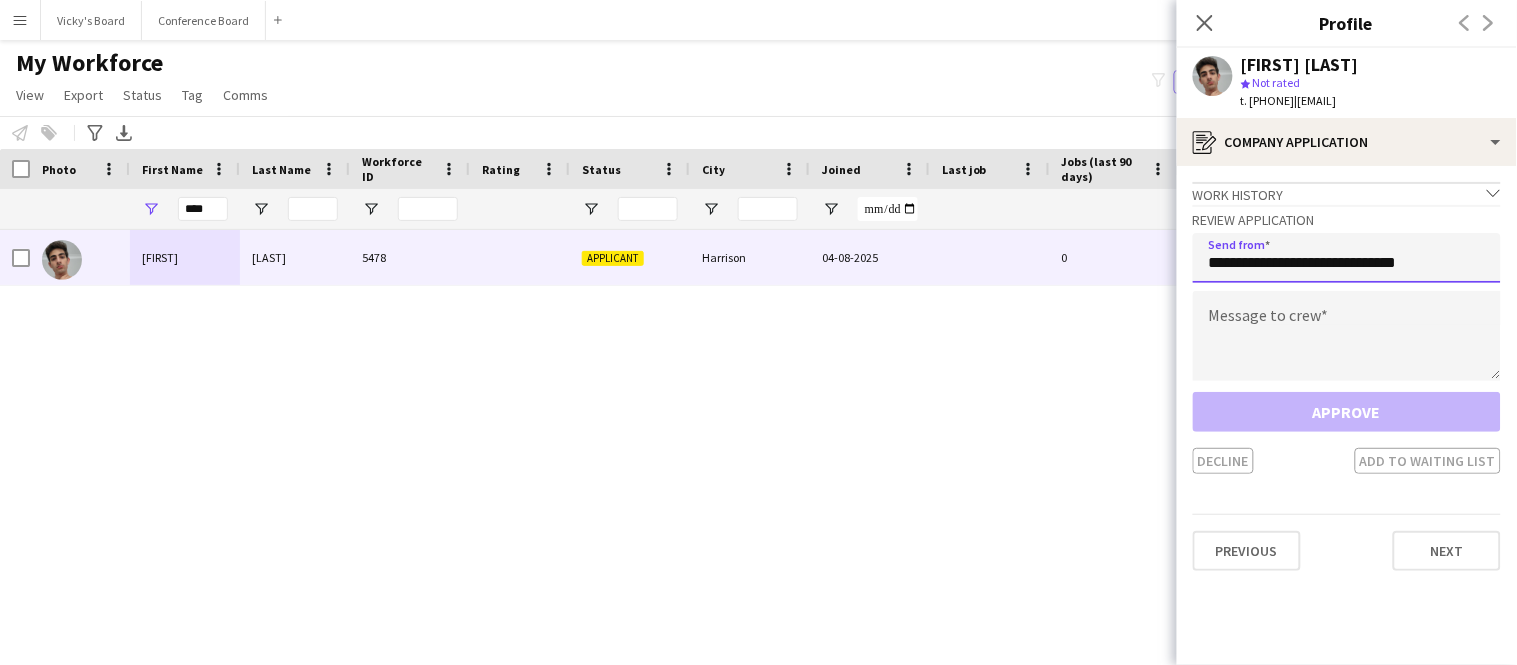 type on "**********" 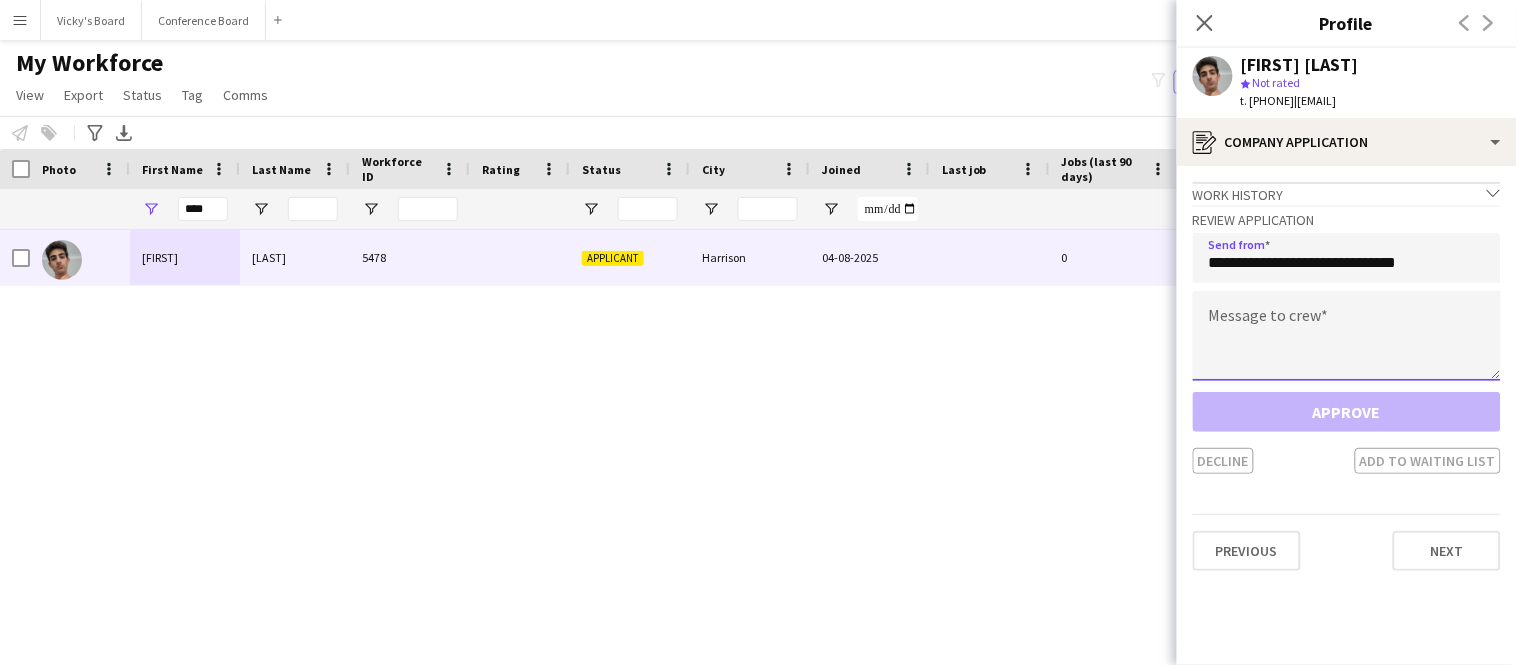 click 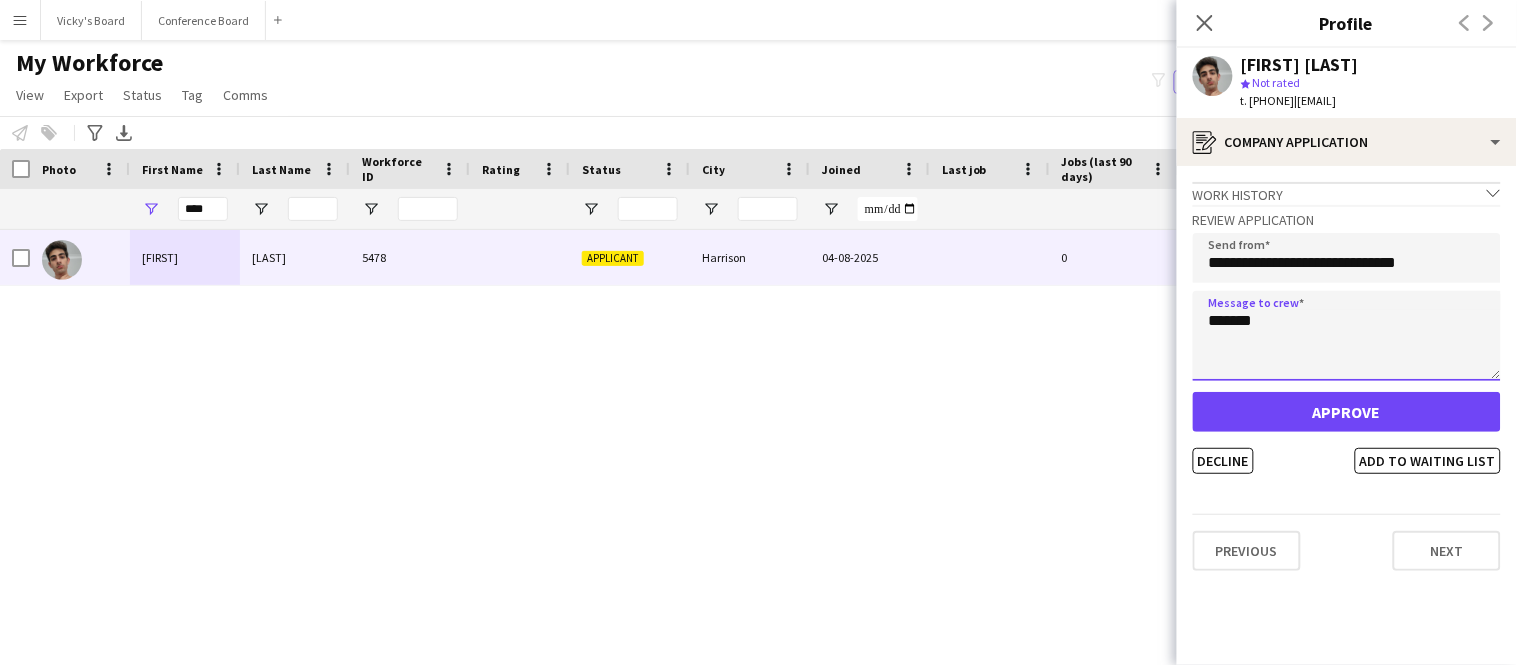 type on "*******" 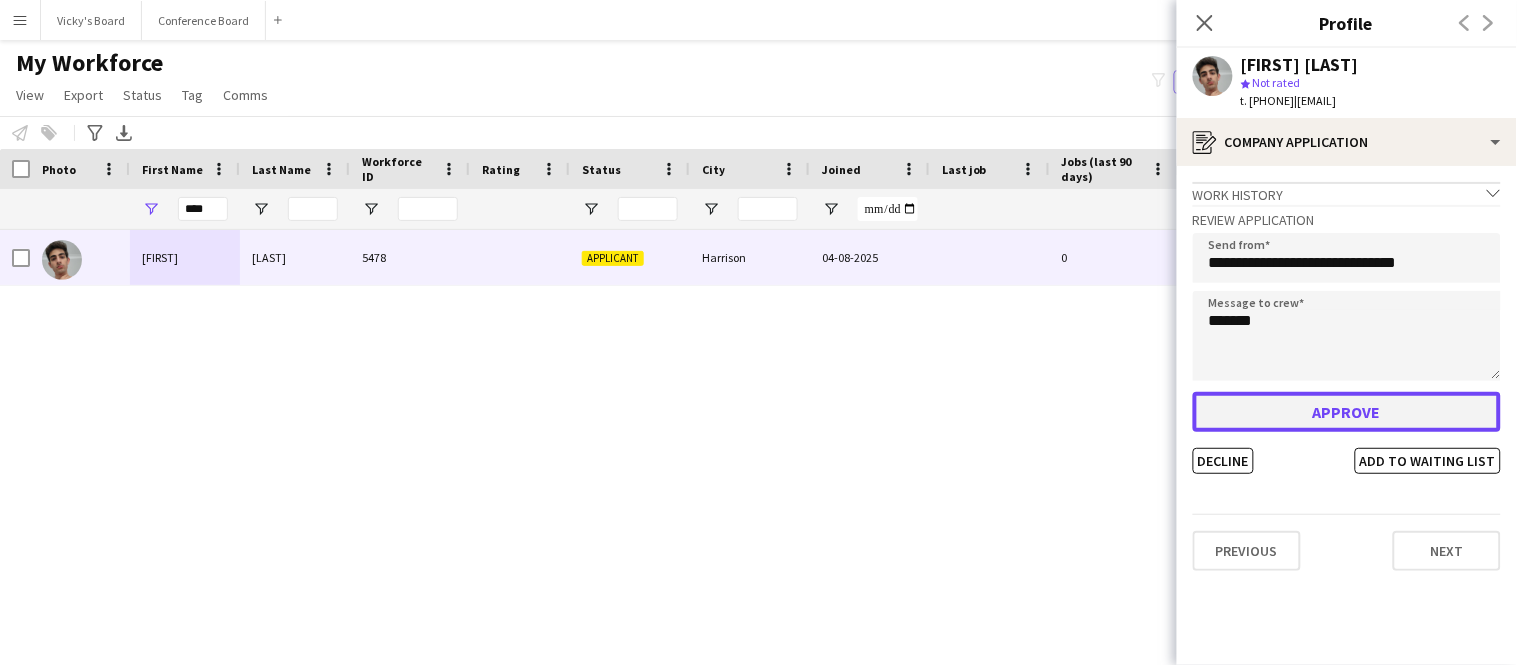 click on "Approve" 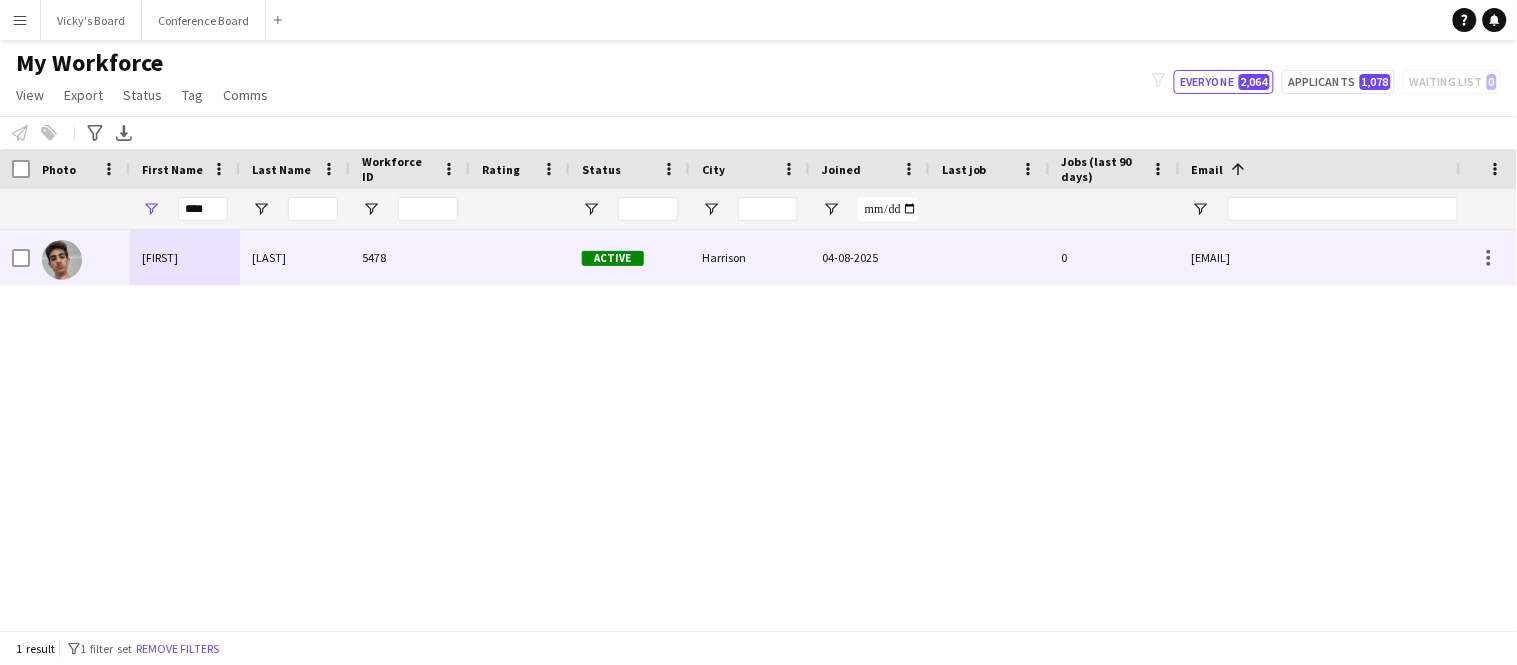 click on "Harrison" at bounding box center [750, 257] 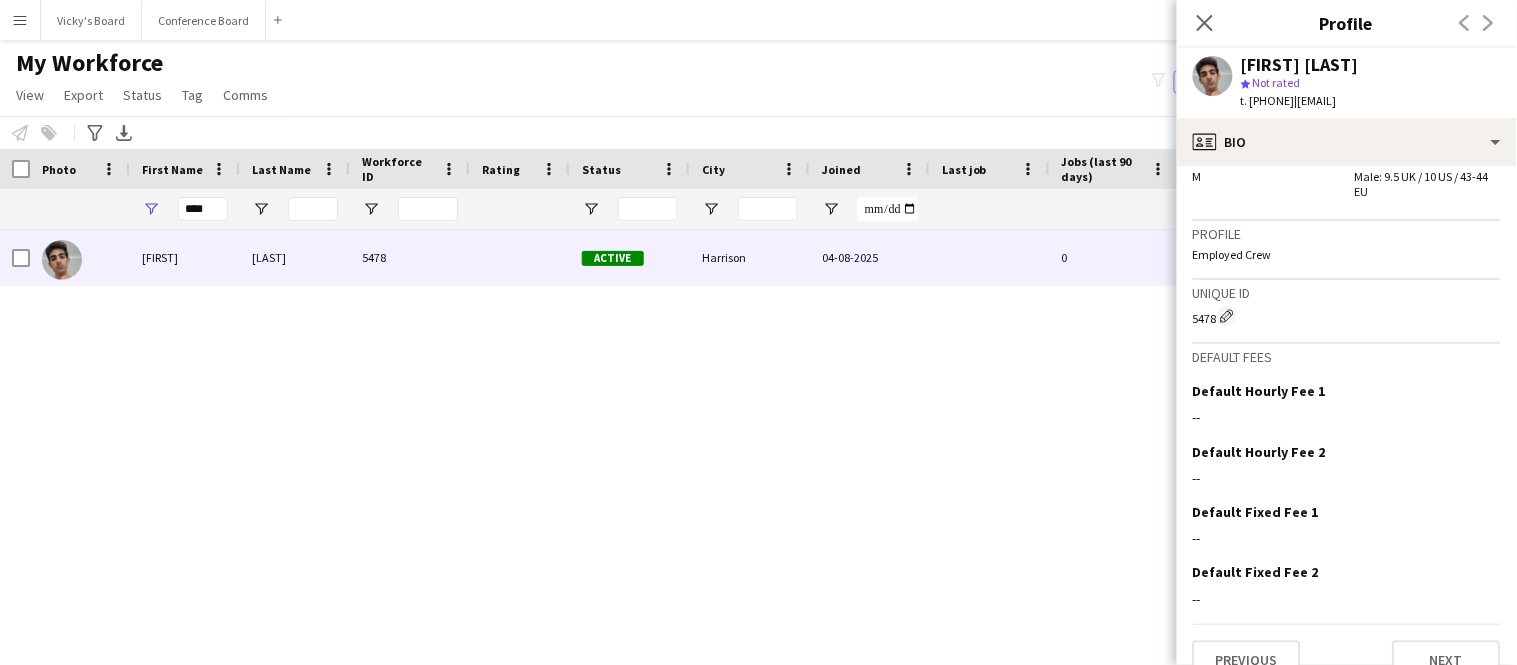 scroll, scrollTop: 1021, scrollLeft: 0, axis: vertical 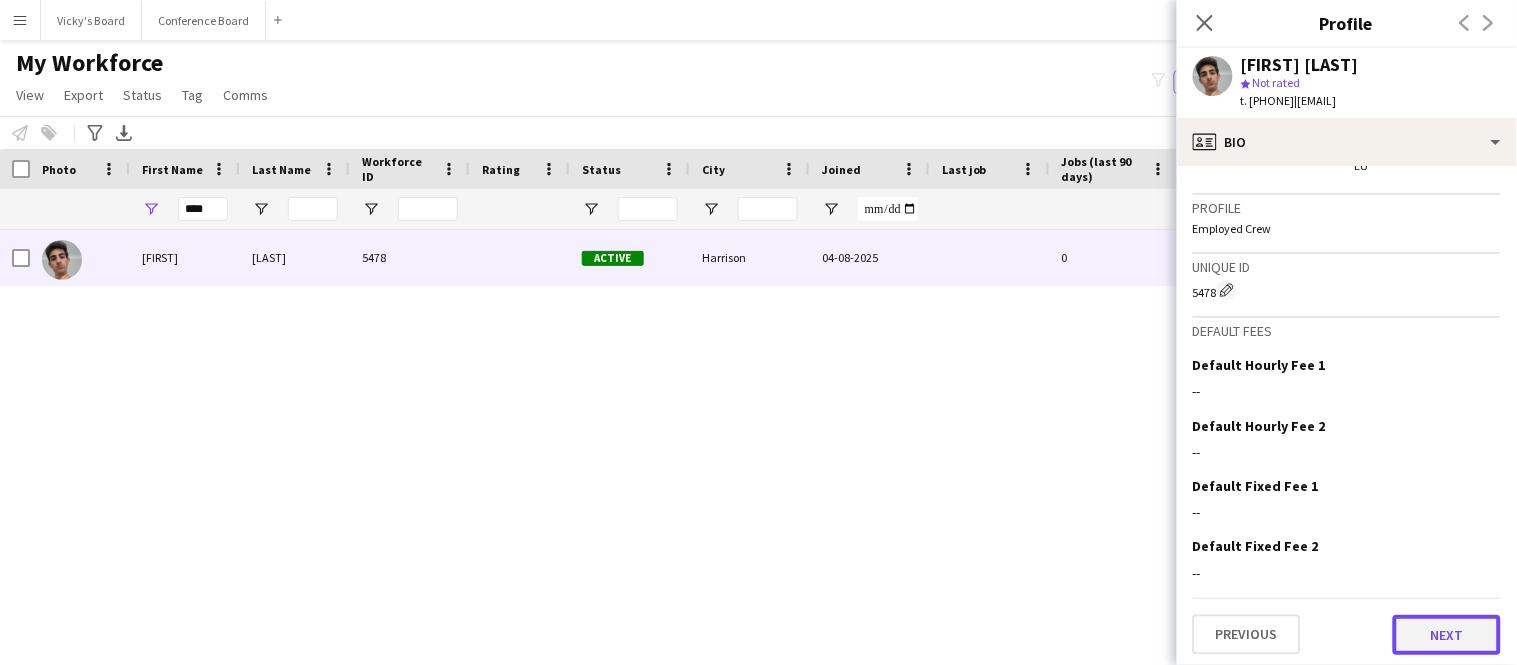 click on "Next" 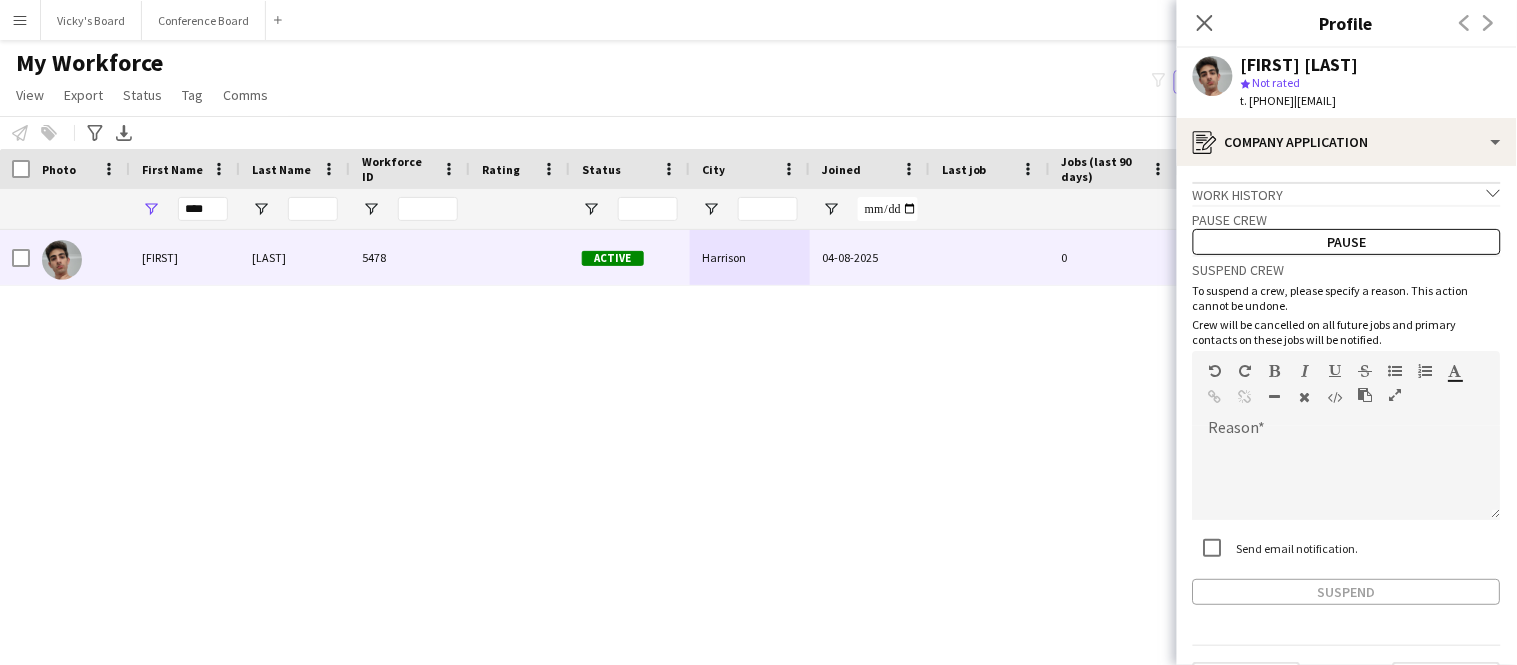 scroll, scrollTop: 51, scrollLeft: 0, axis: vertical 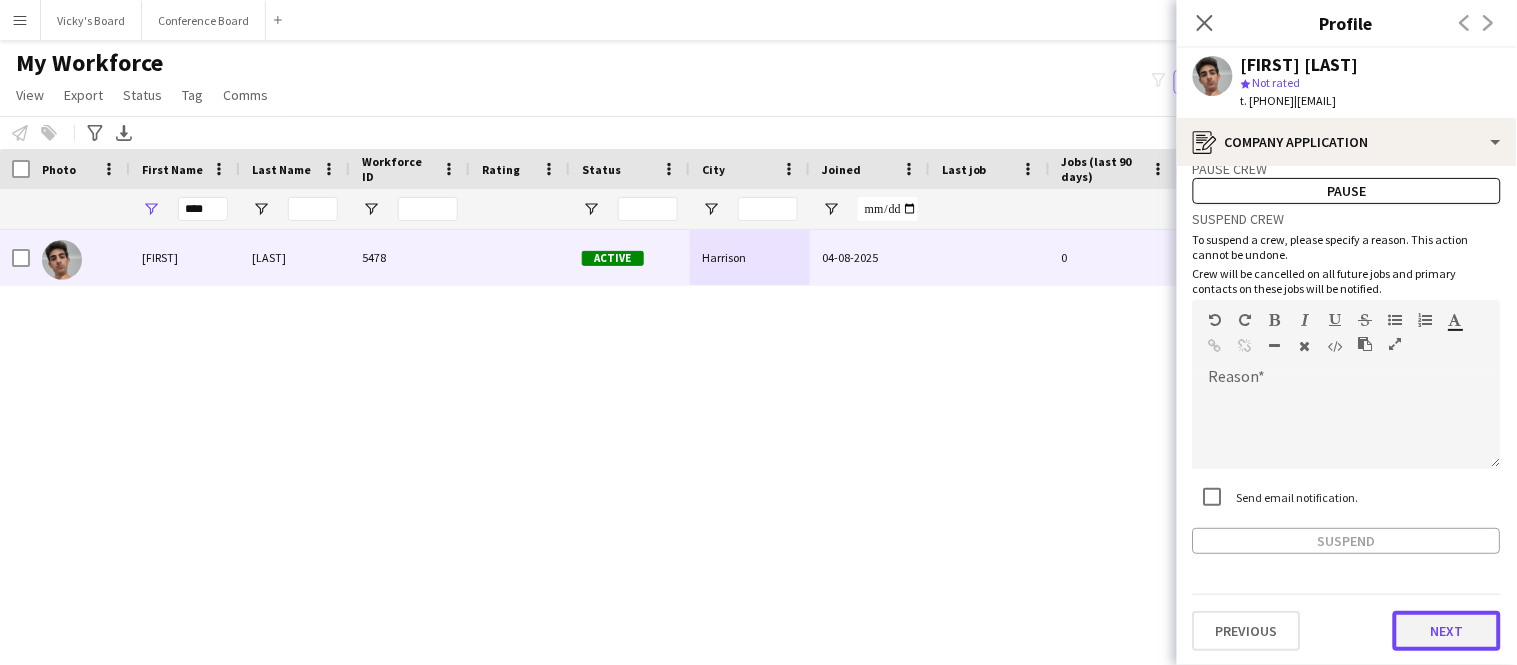 click on "Next" 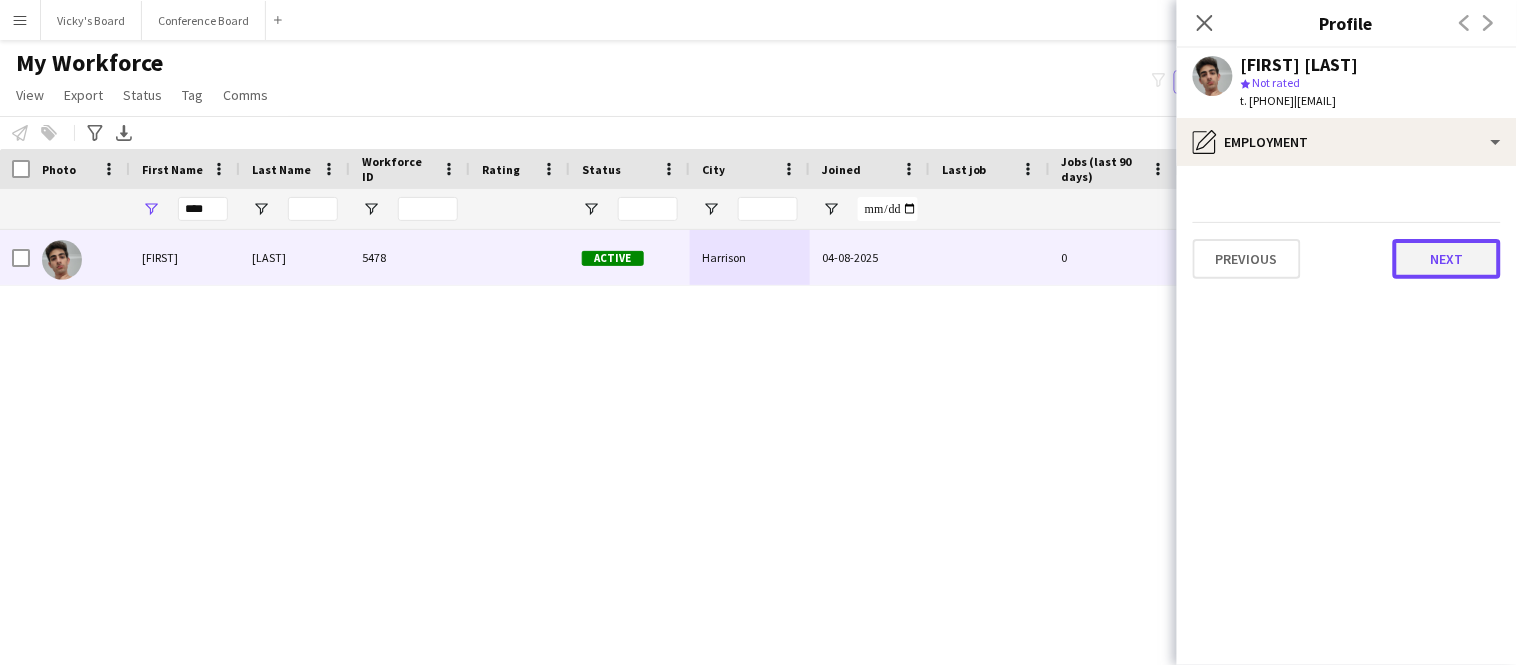 click on "Next" 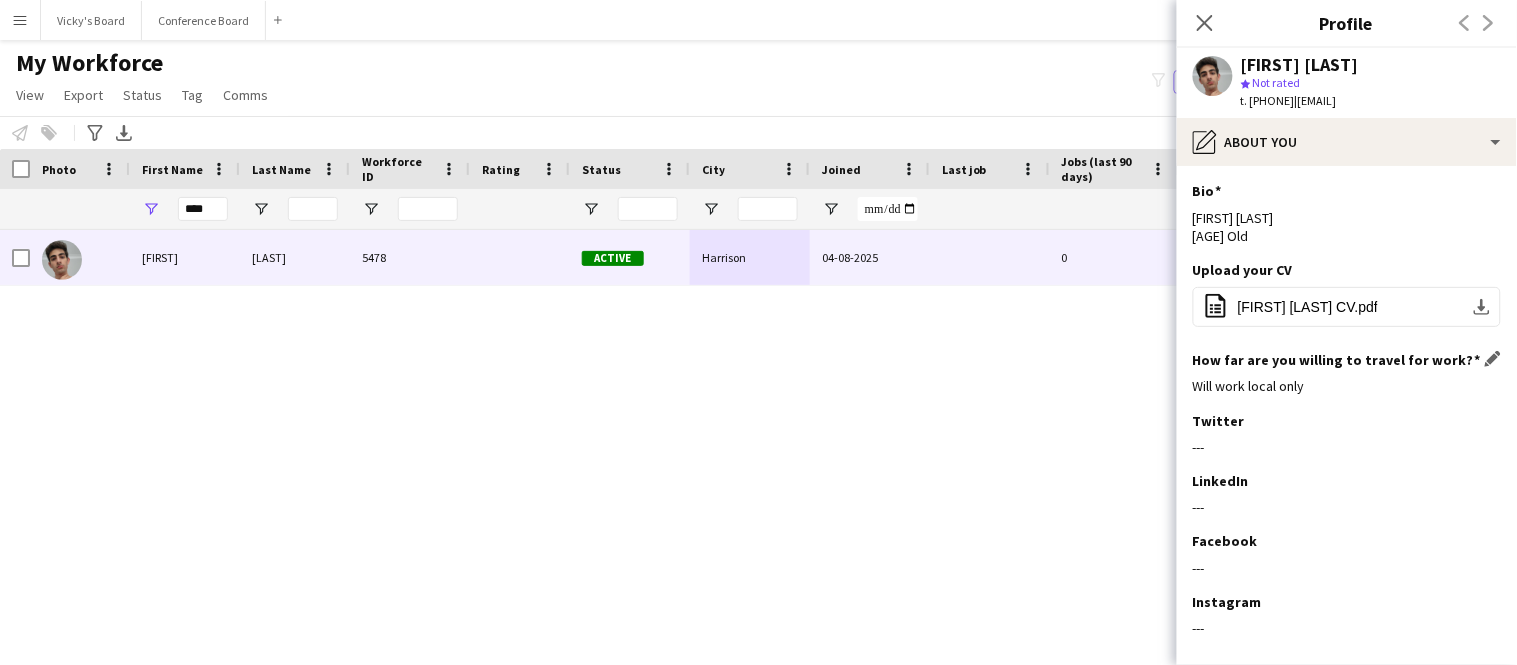 scroll, scrollTop: 98, scrollLeft: 0, axis: vertical 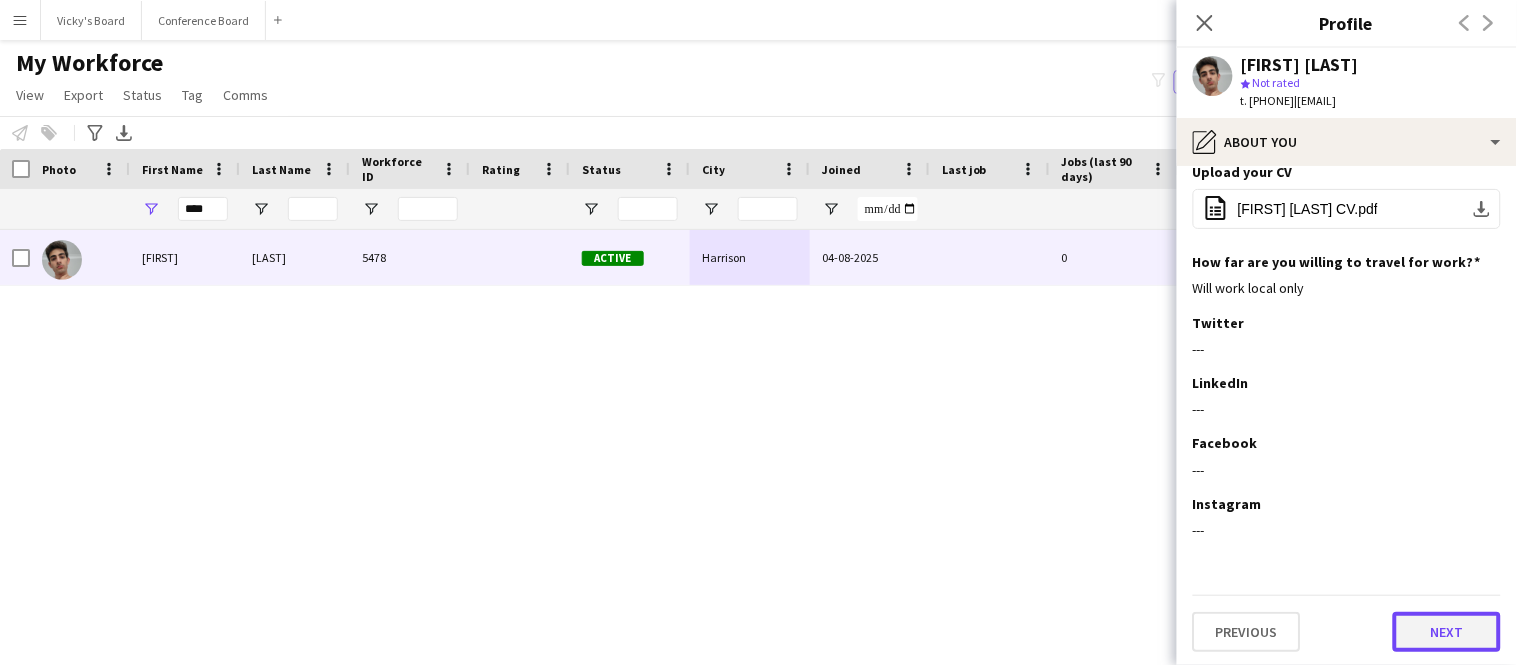click on "Next" 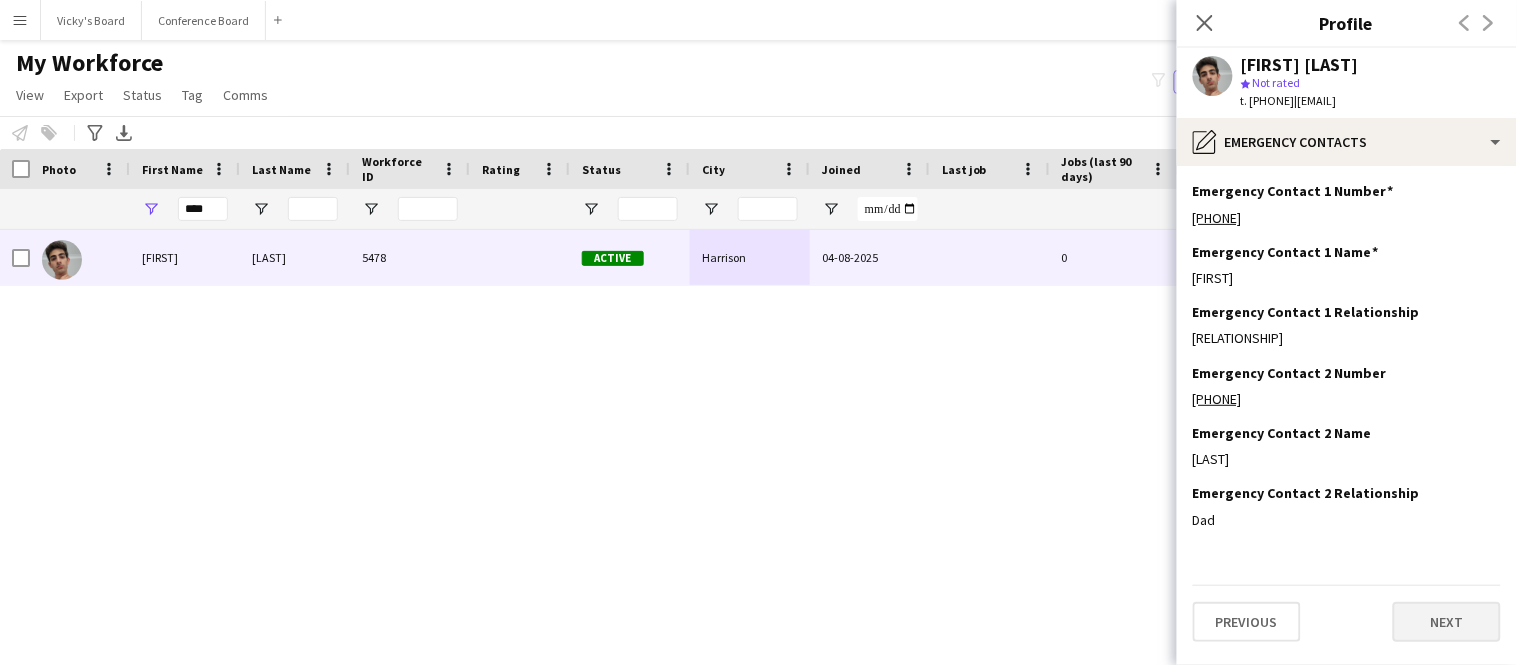 scroll, scrollTop: 0, scrollLeft: 0, axis: both 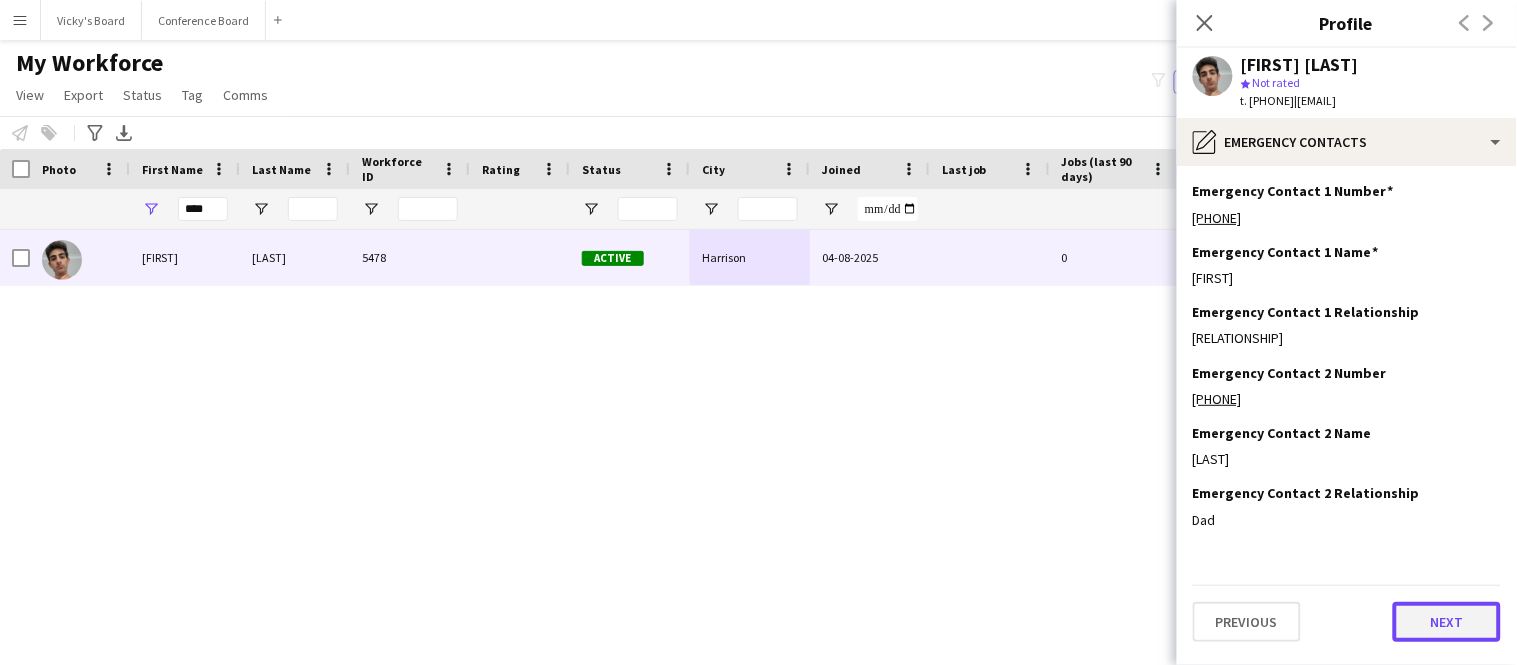 click on "Next" 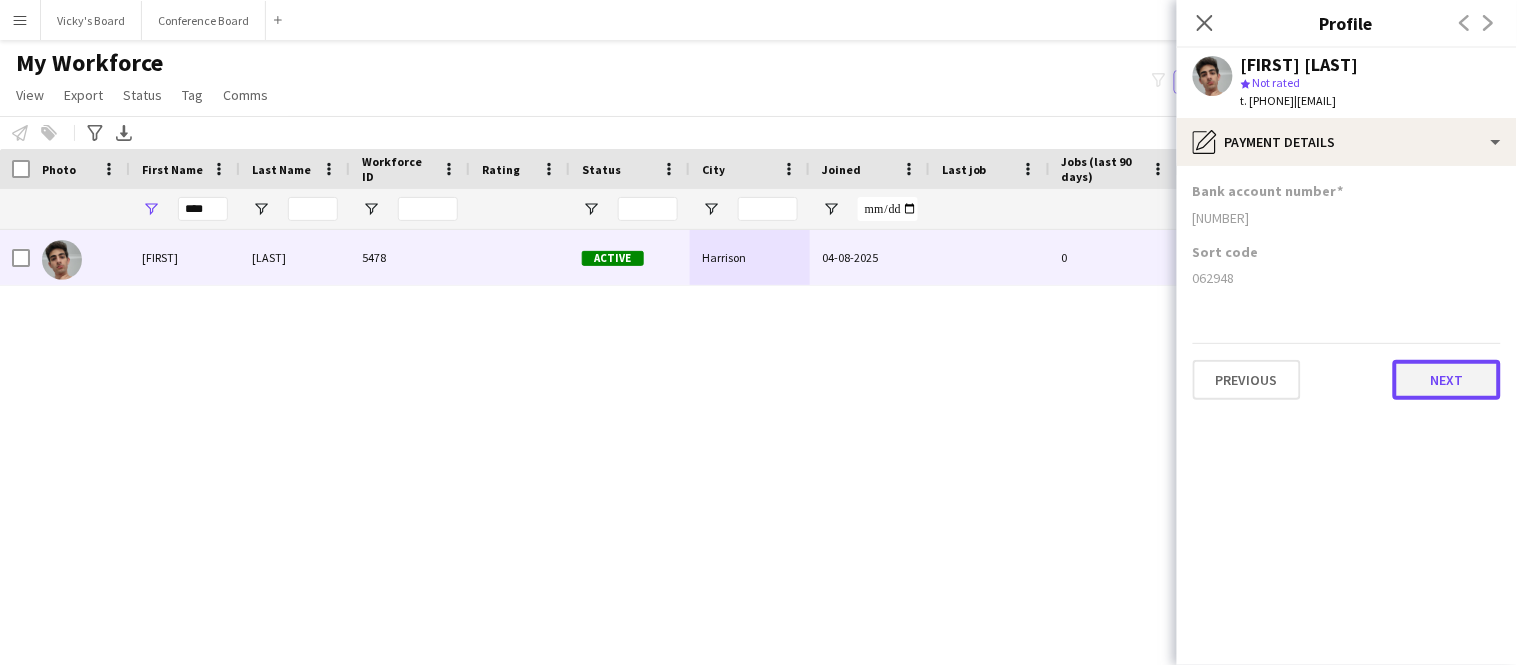 click on "Next" 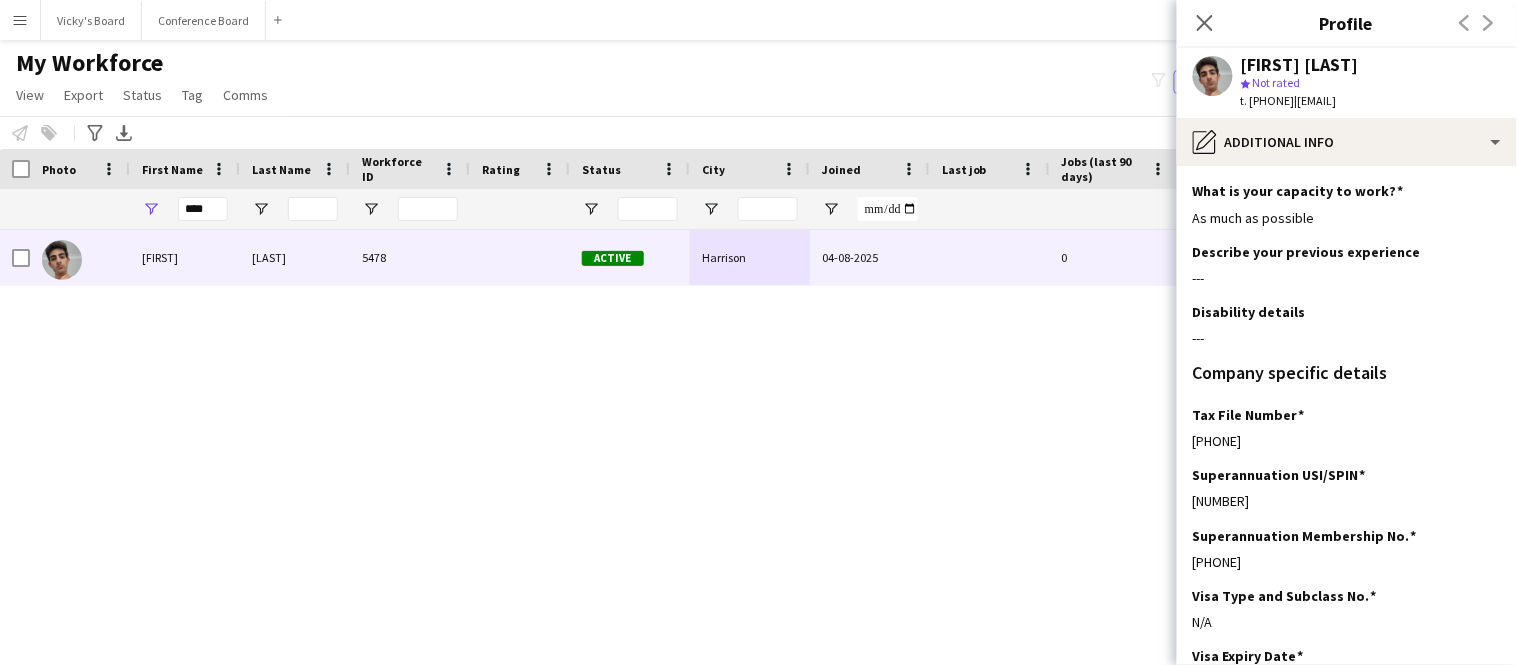 scroll, scrollTop: 153, scrollLeft: 0, axis: vertical 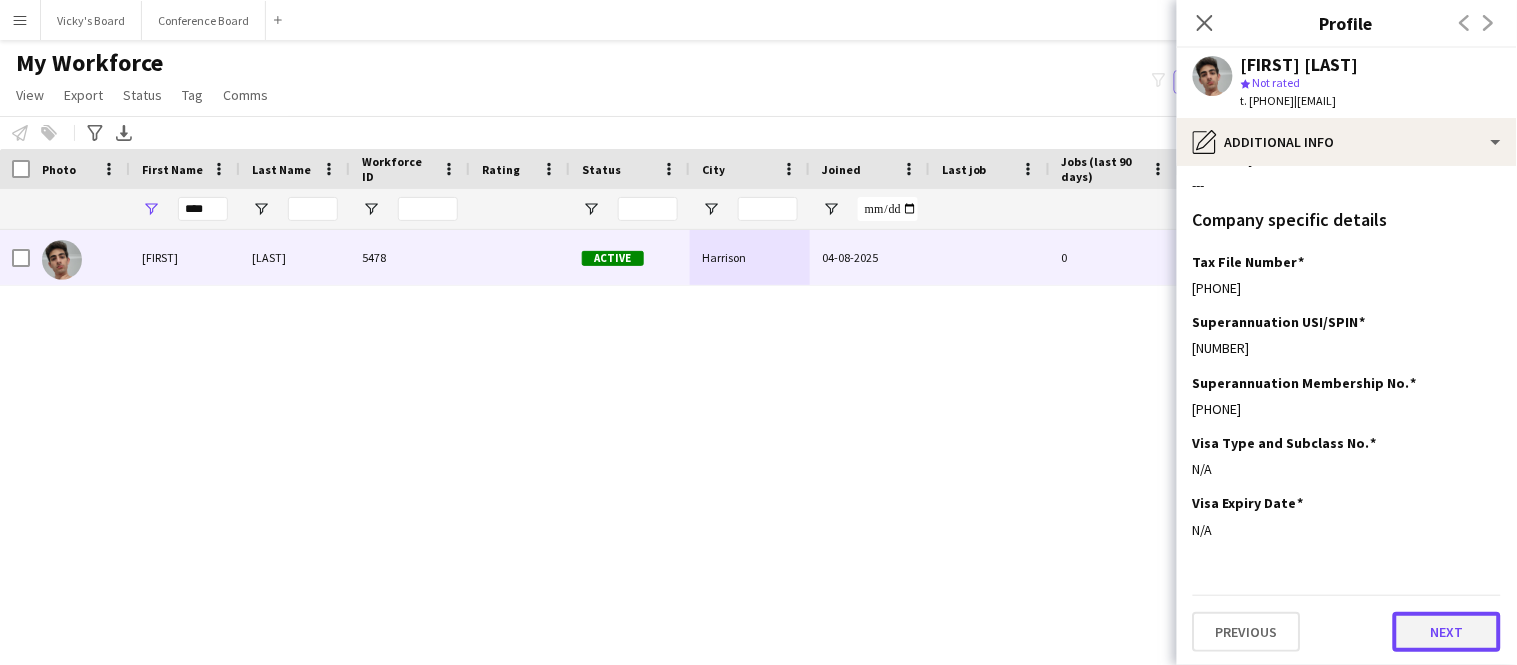 click on "Next" 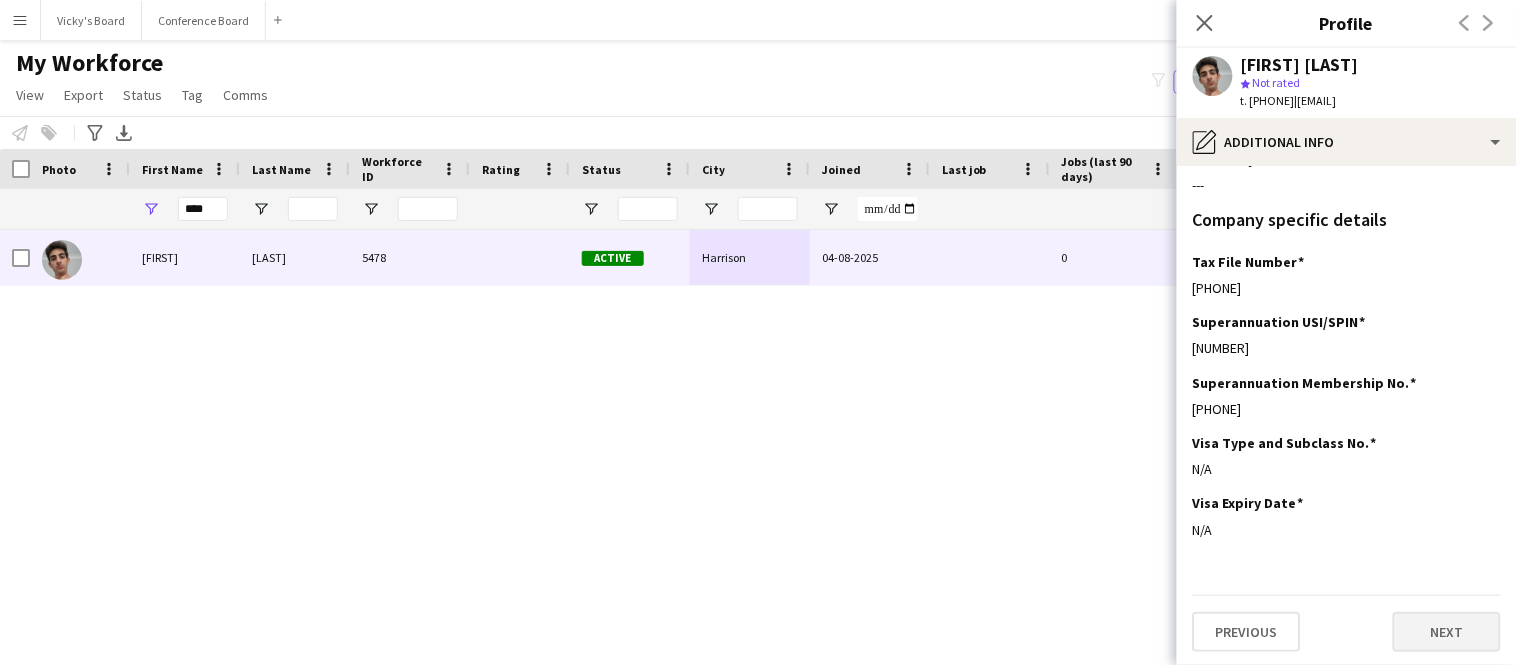 scroll, scrollTop: 0, scrollLeft: 0, axis: both 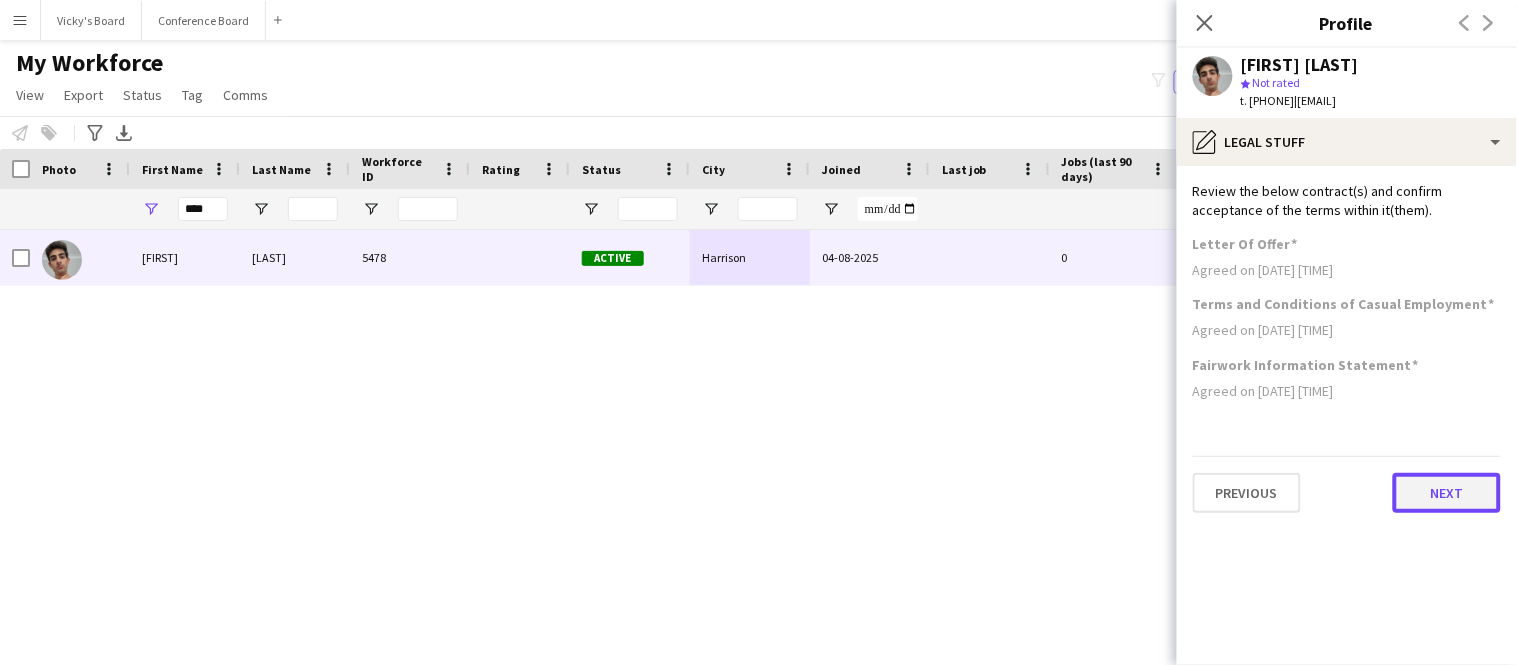 click on "Next" 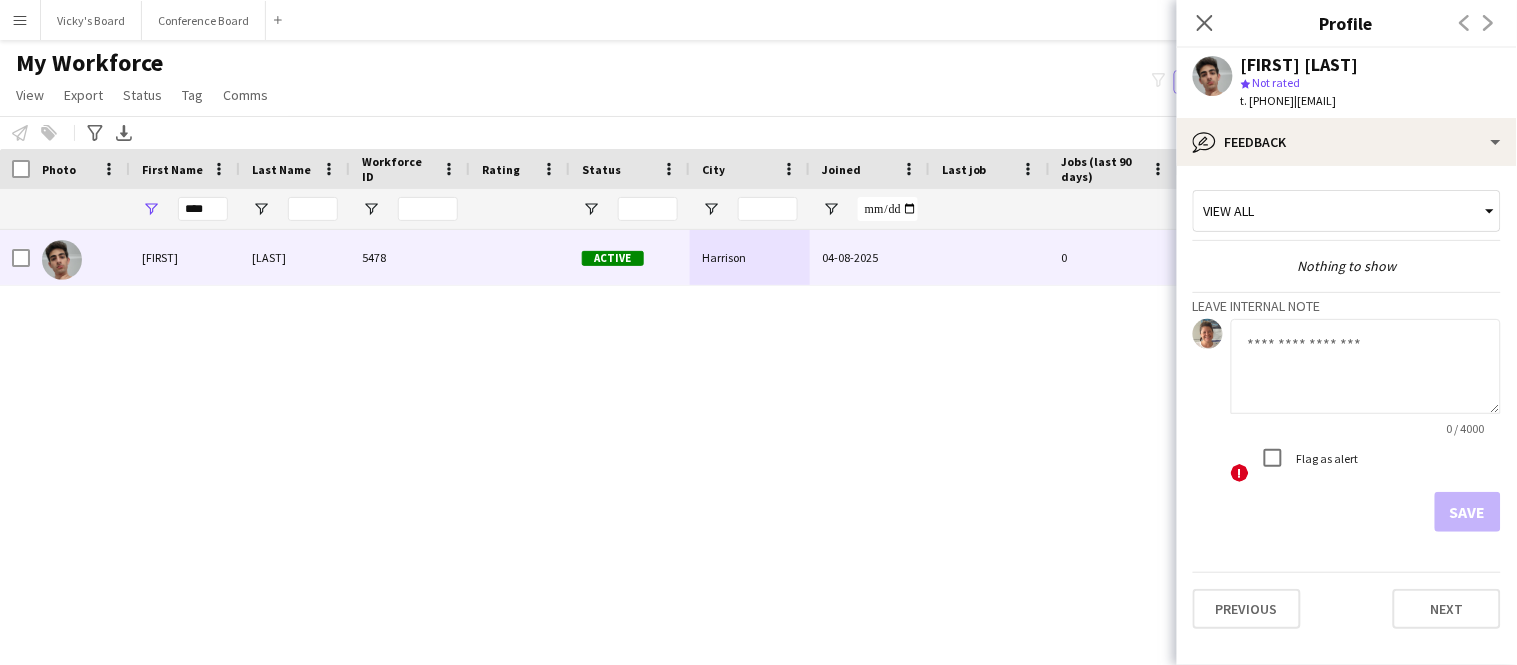 click 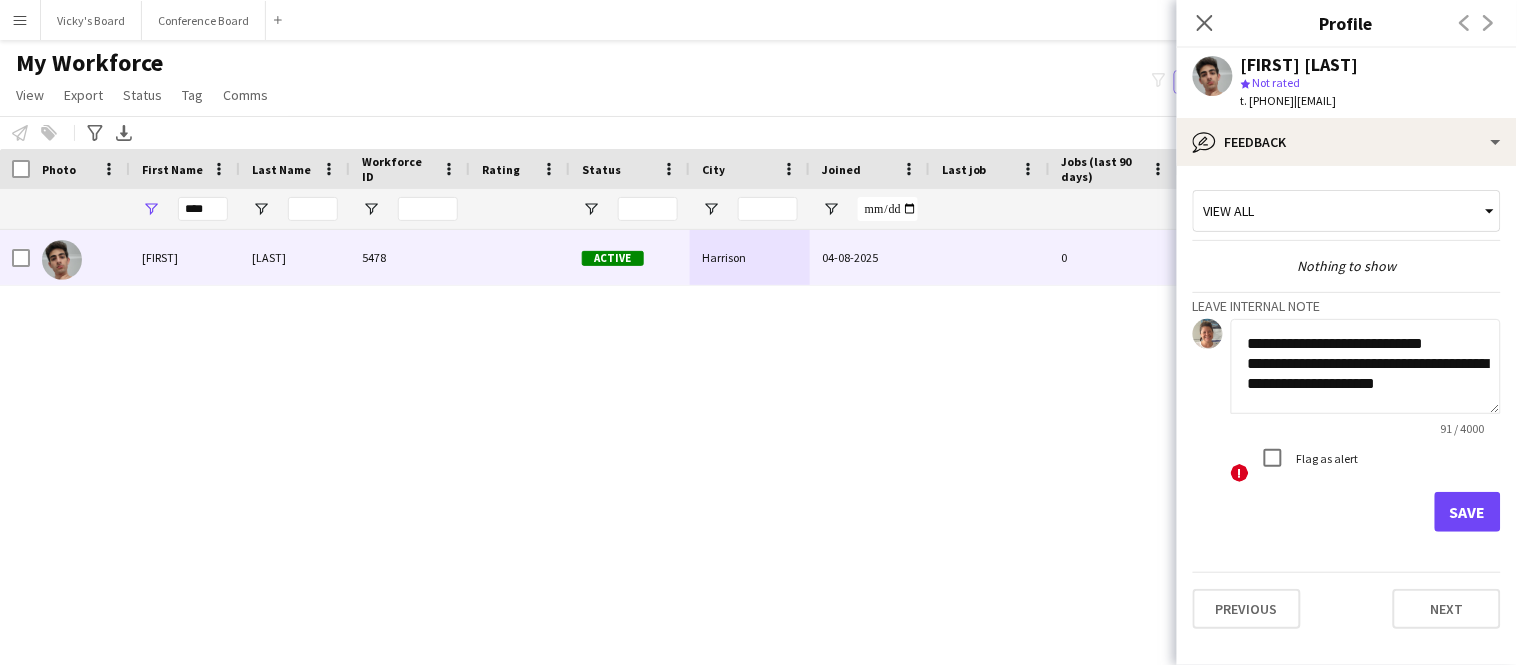scroll, scrollTop: 1, scrollLeft: 0, axis: vertical 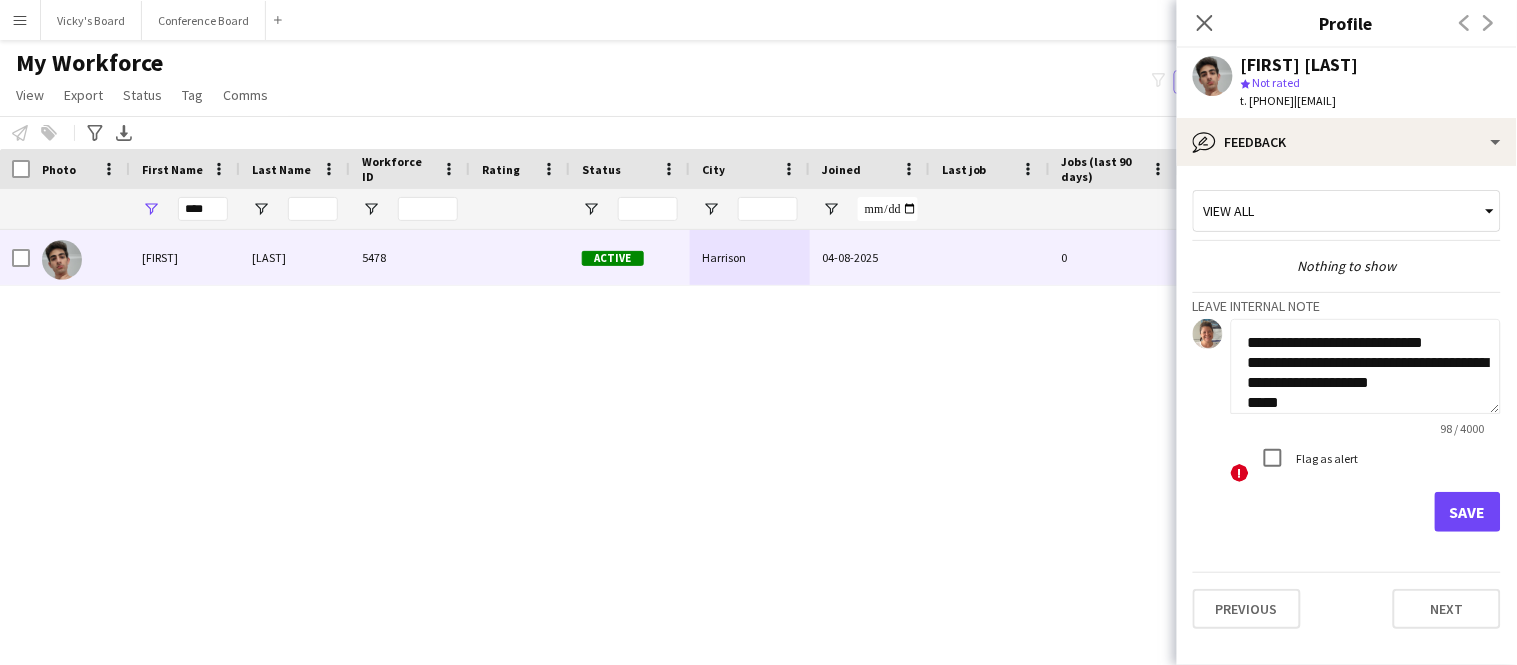 type on "**********" 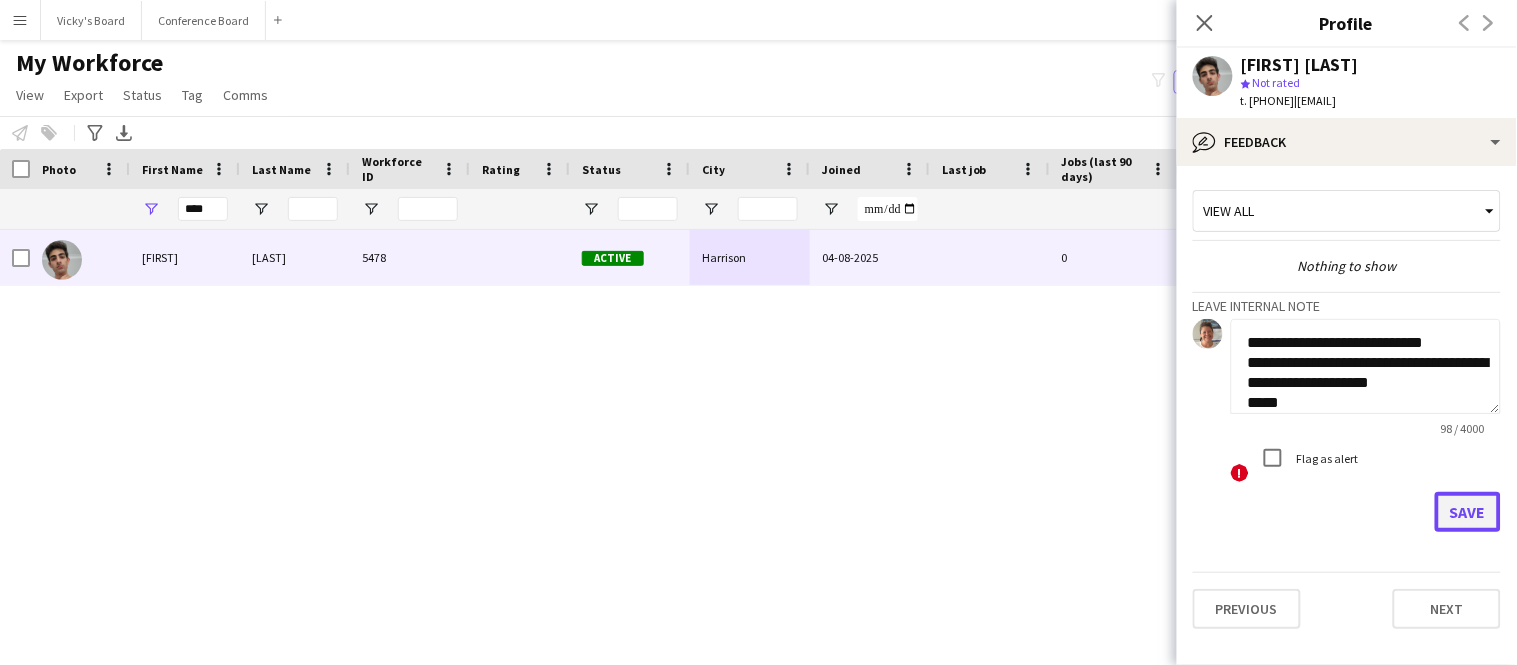 click on "Save" 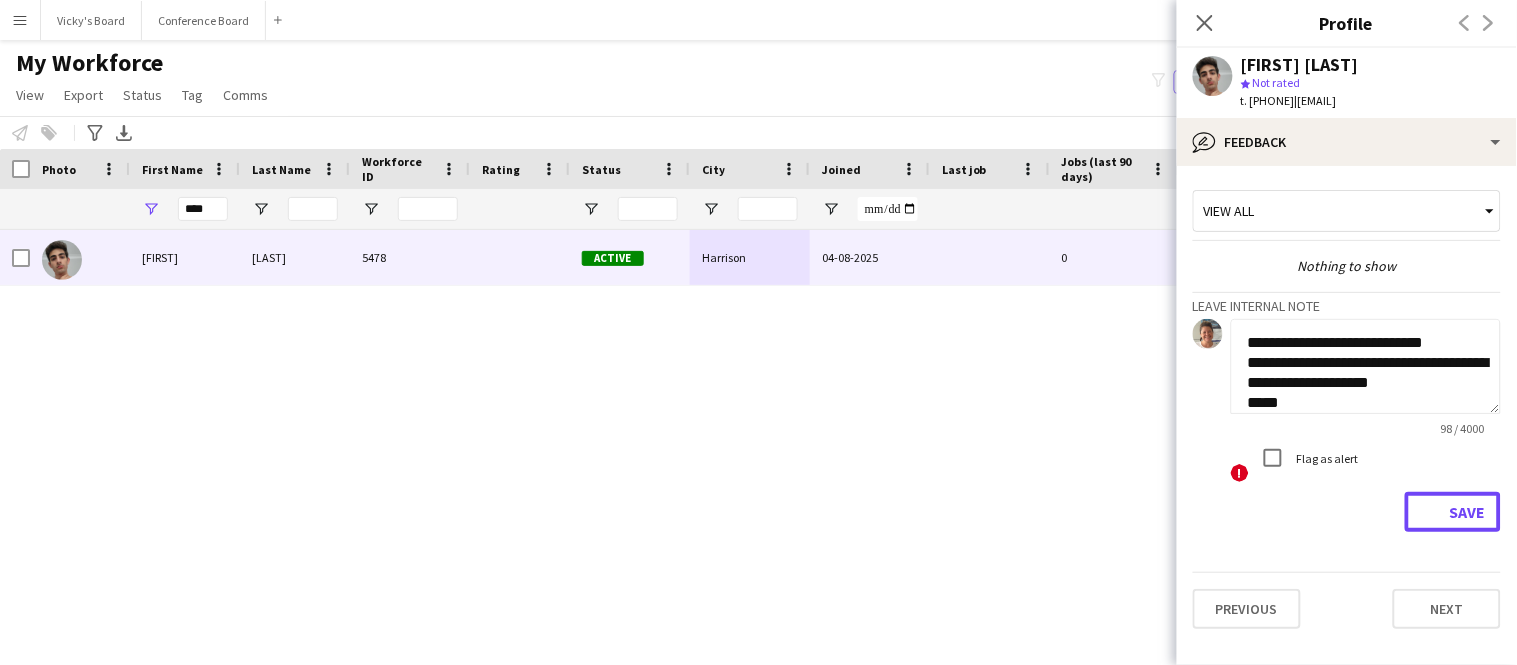 type 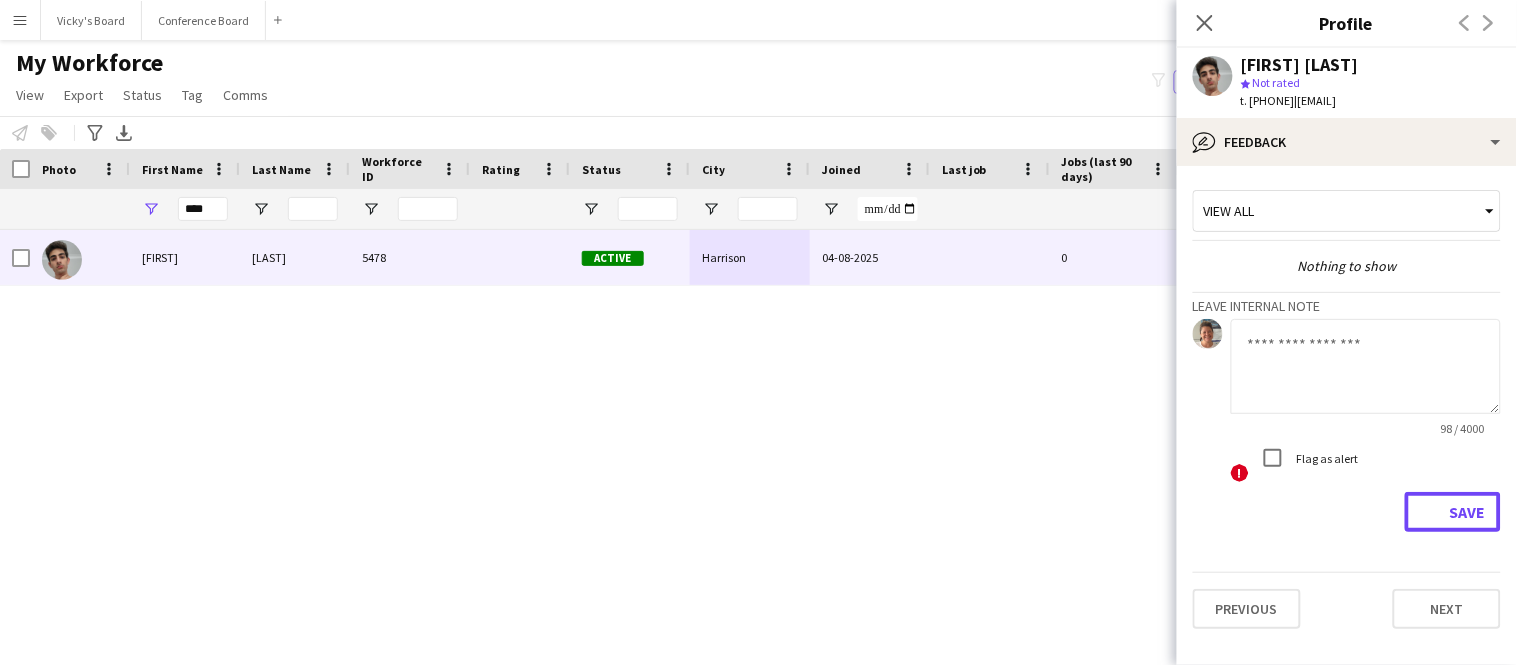 scroll, scrollTop: 0, scrollLeft: 0, axis: both 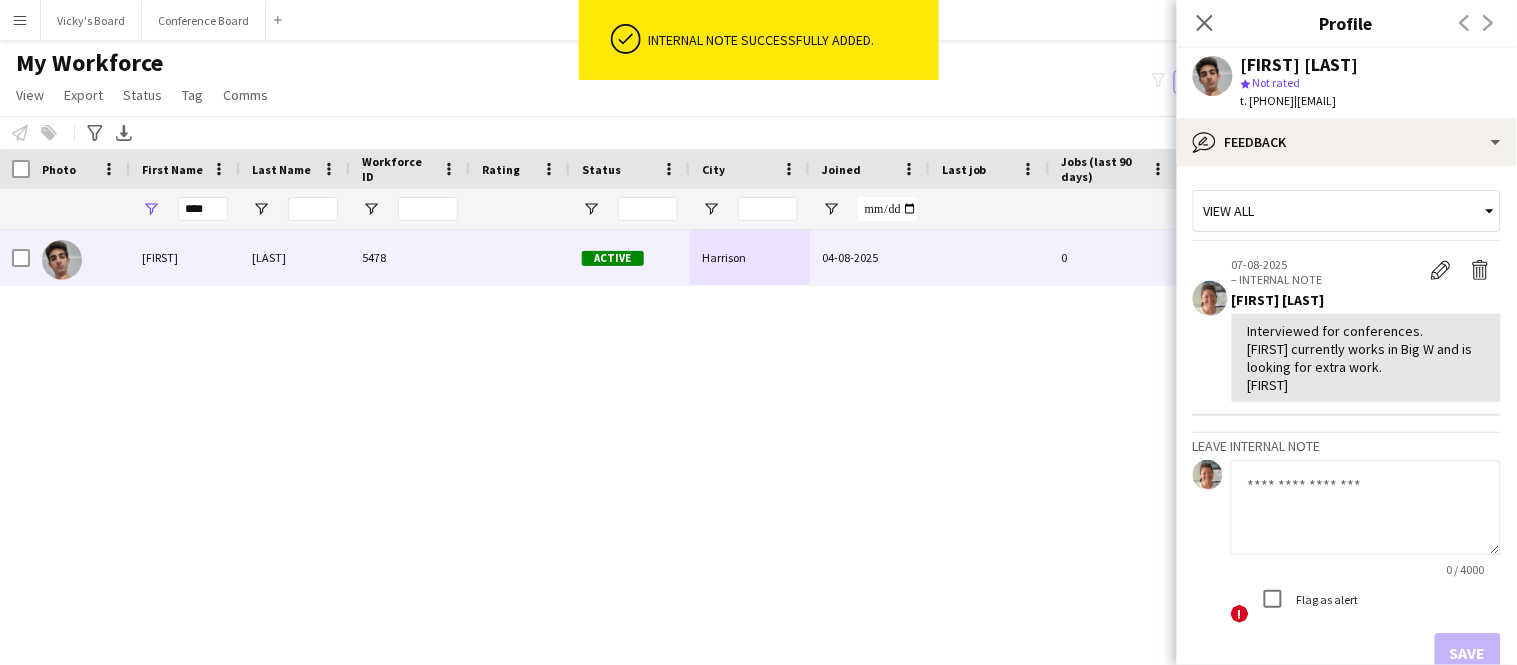 drag, startPoint x: 1338, startPoint y: 103, endPoint x: 1469, endPoint y: 108, distance: 131.09538 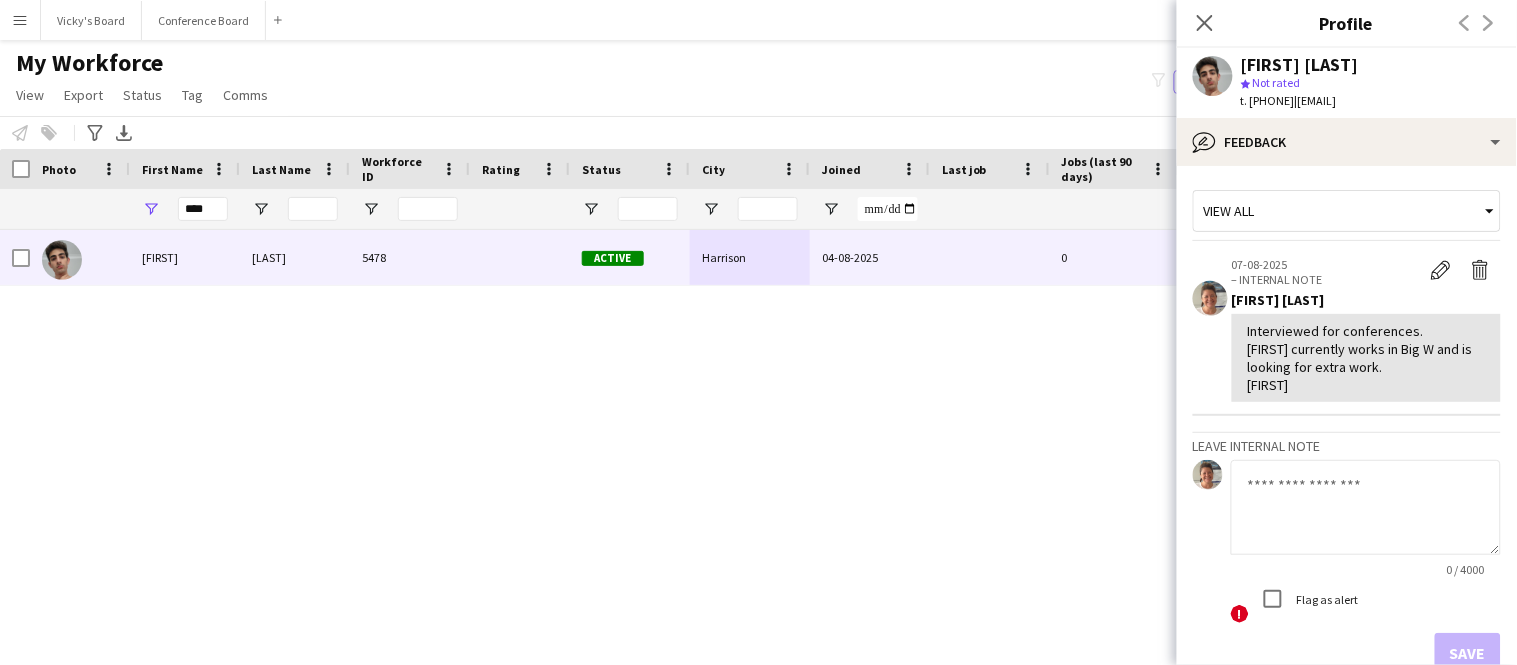 copy on "[EMAIL]" 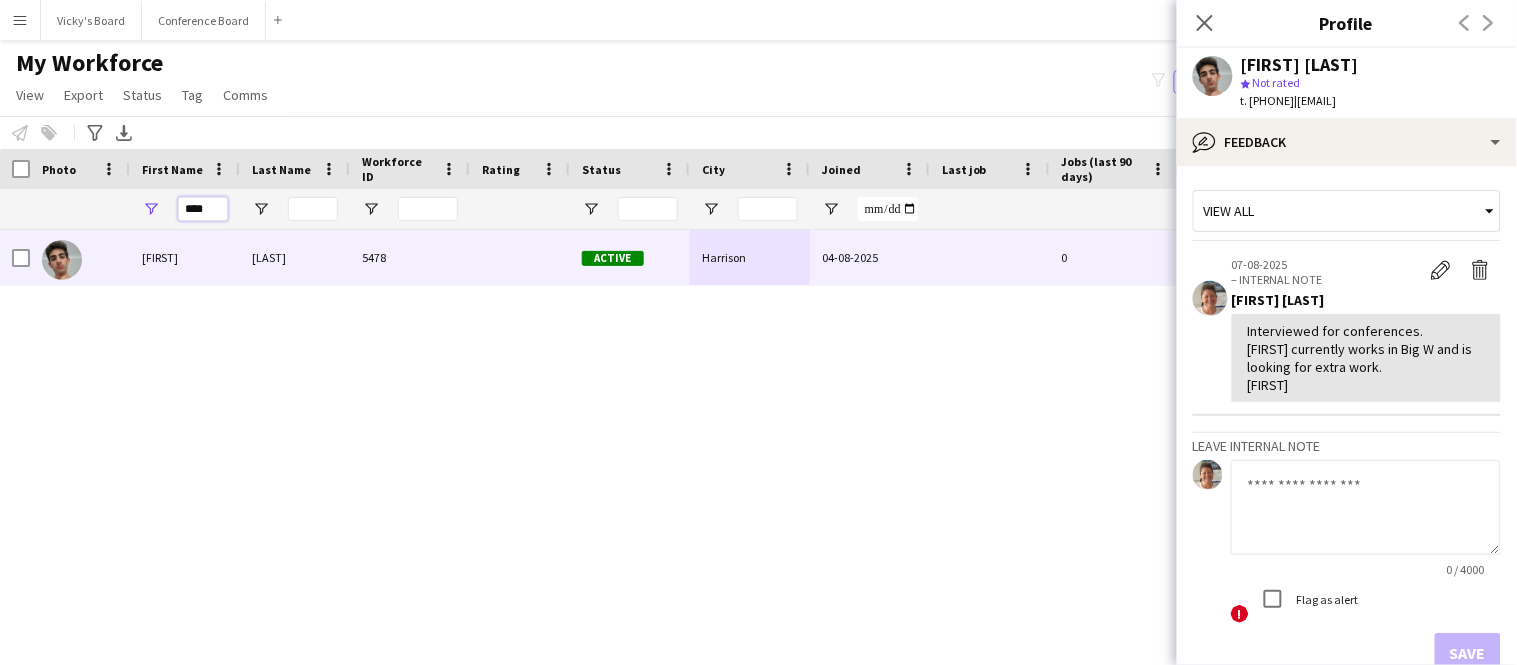 click on "****" at bounding box center (203, 209) 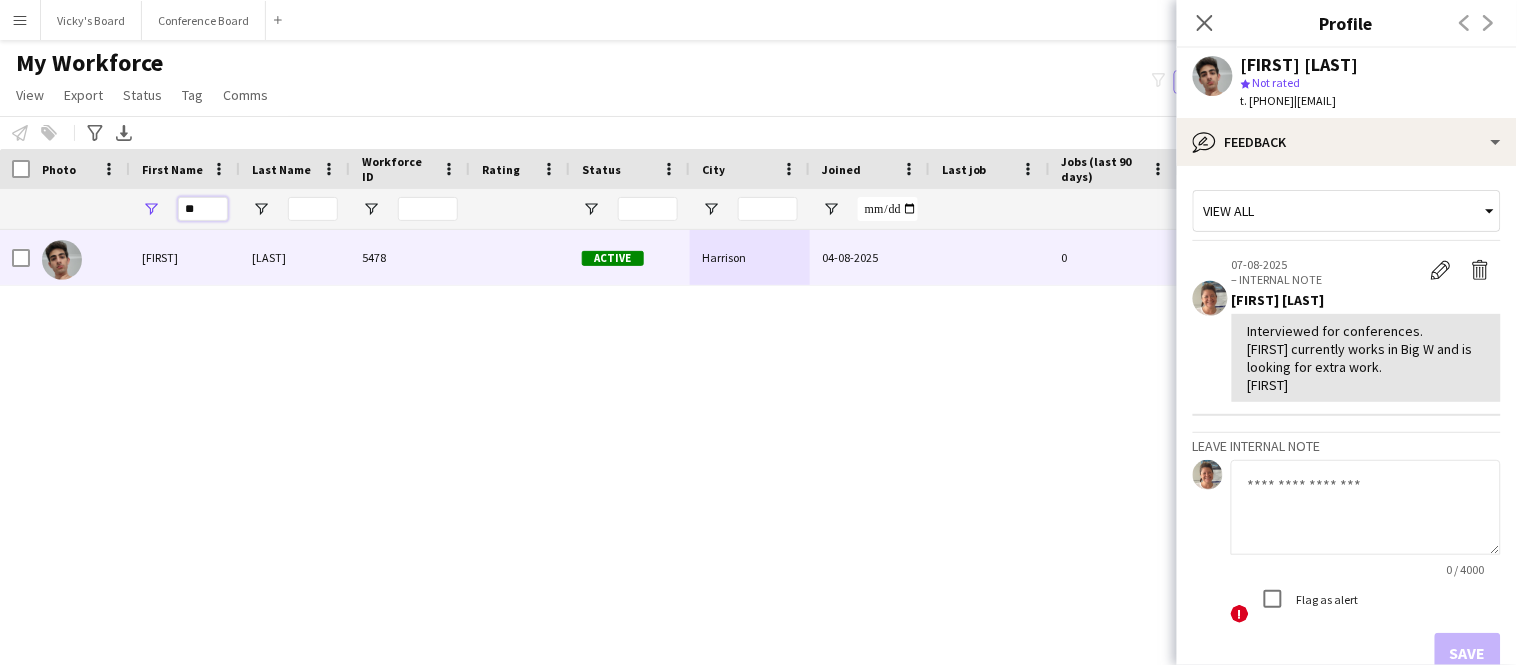 type on "*" 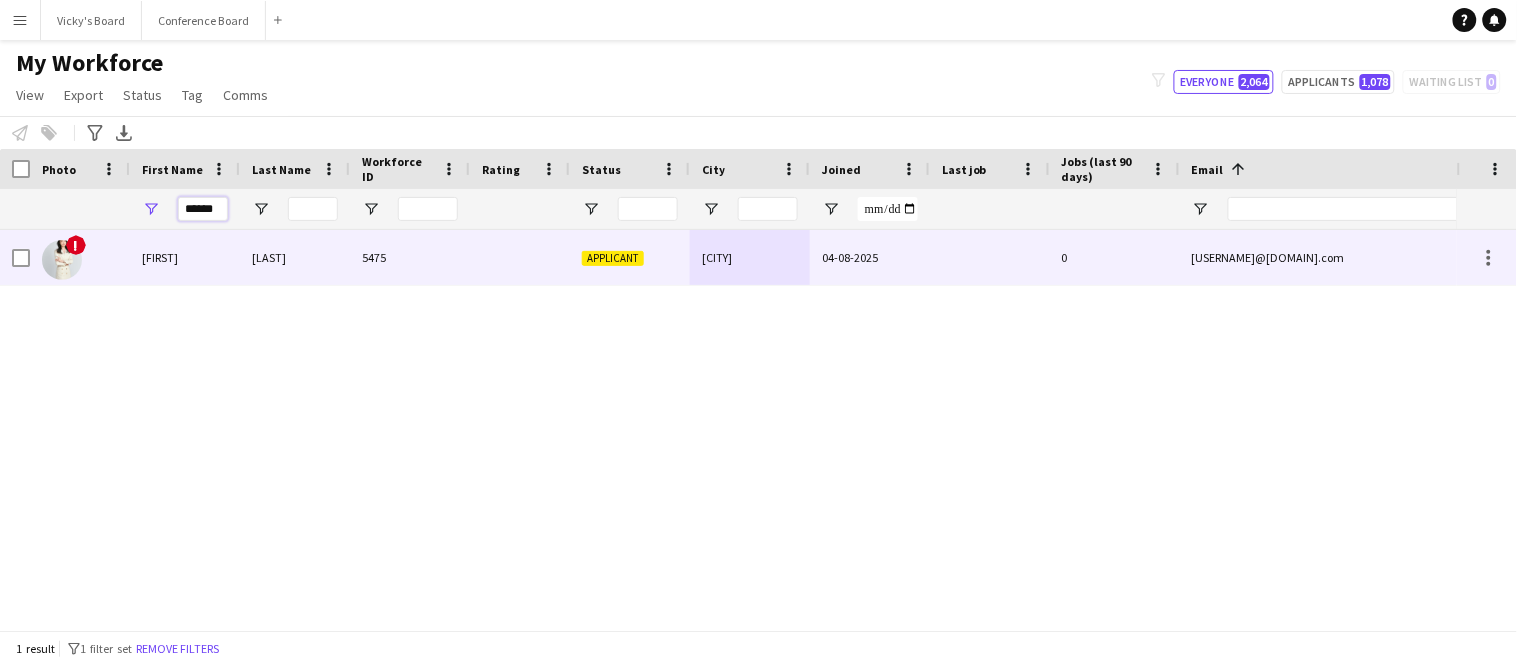 type on "******" 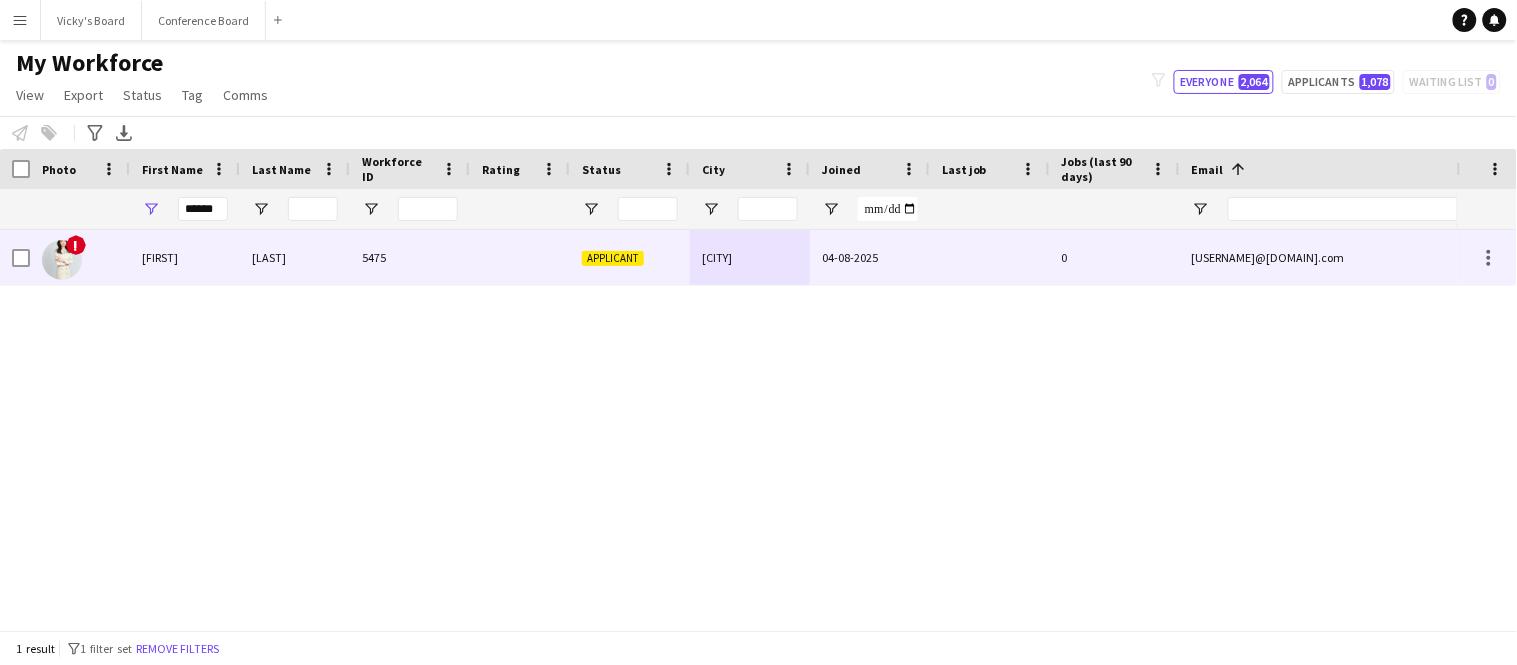 click on "5475" at bounding box center (410, 257) 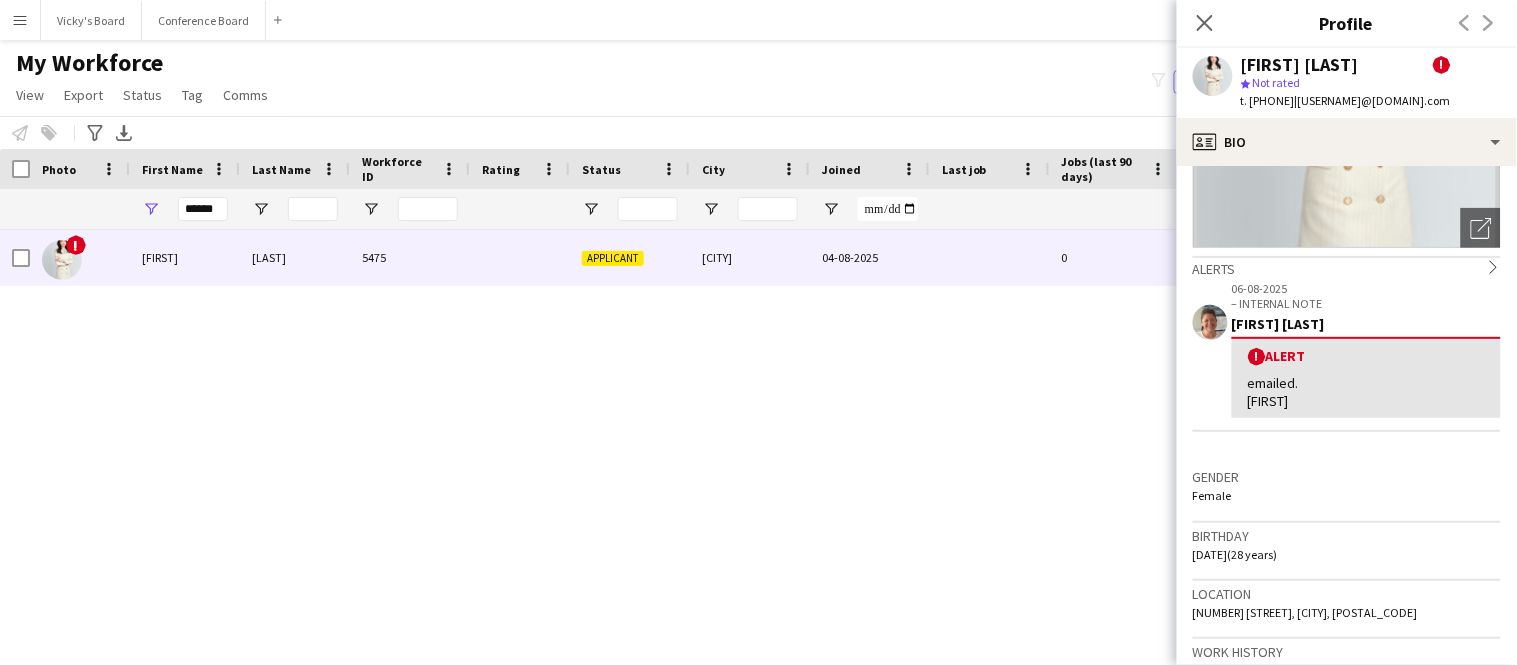 scroll, scrollTop: 235, scrollLeft: 0, axis: vertical 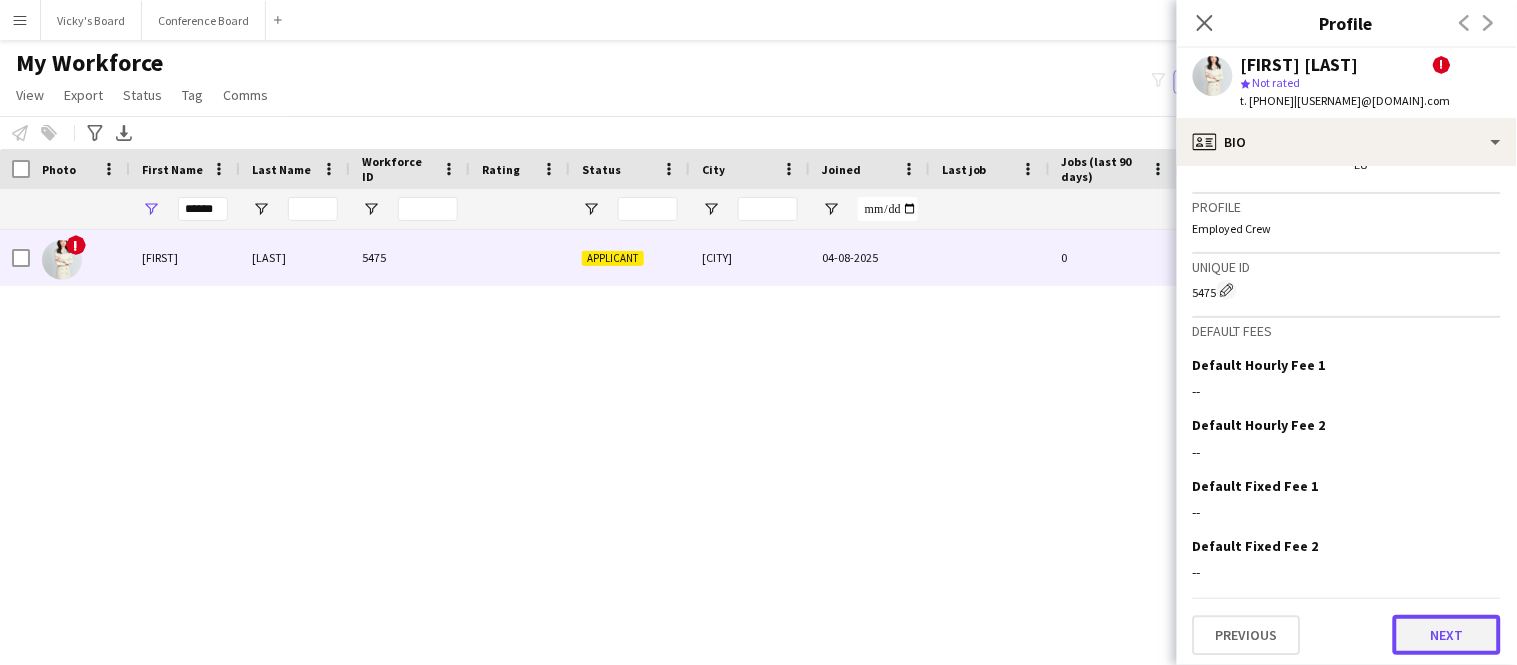 click on "Next" 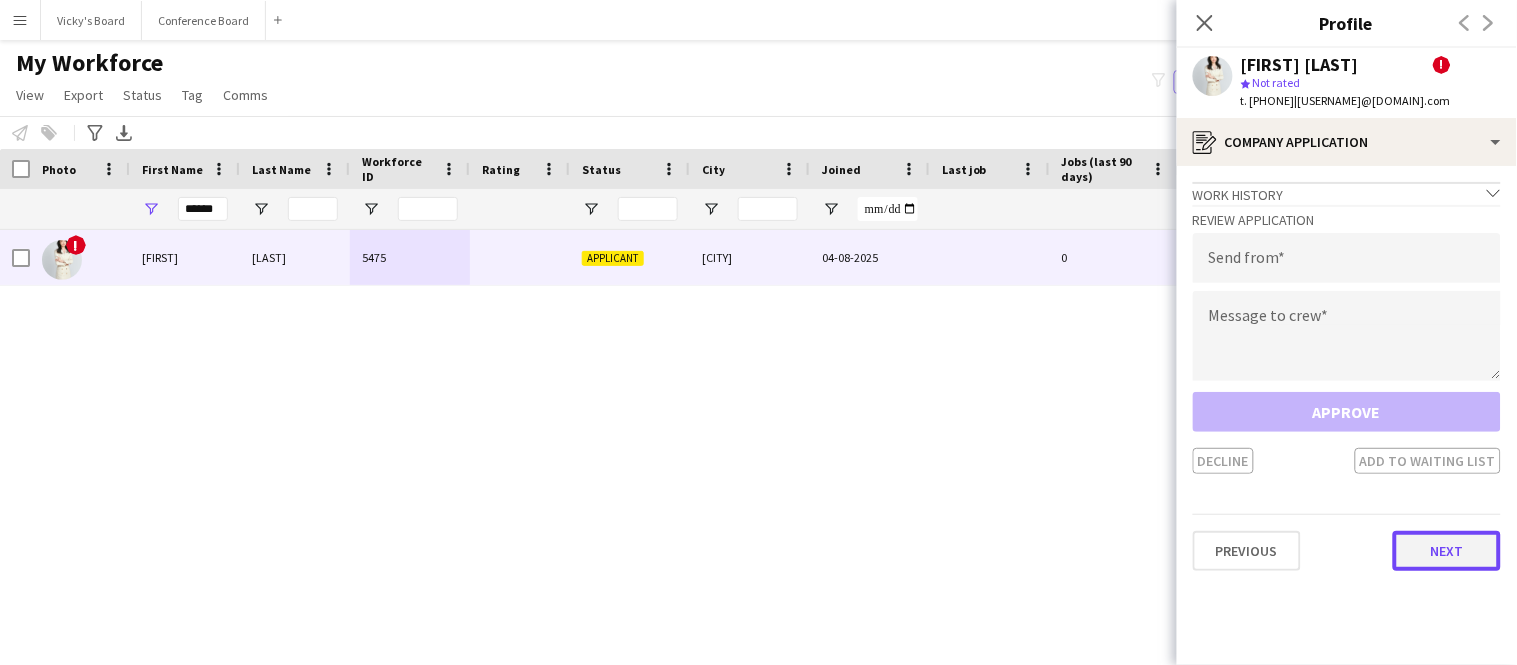 click on "Next" 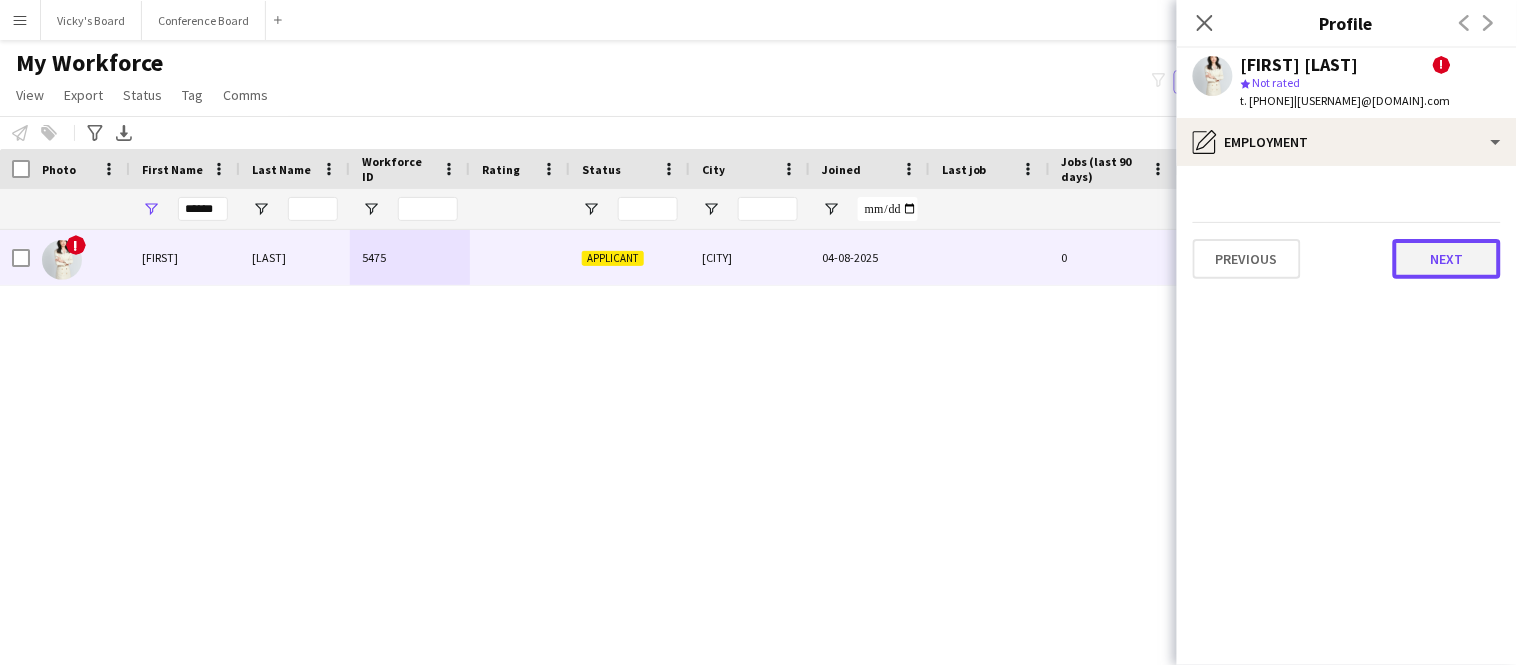 click on "Next" 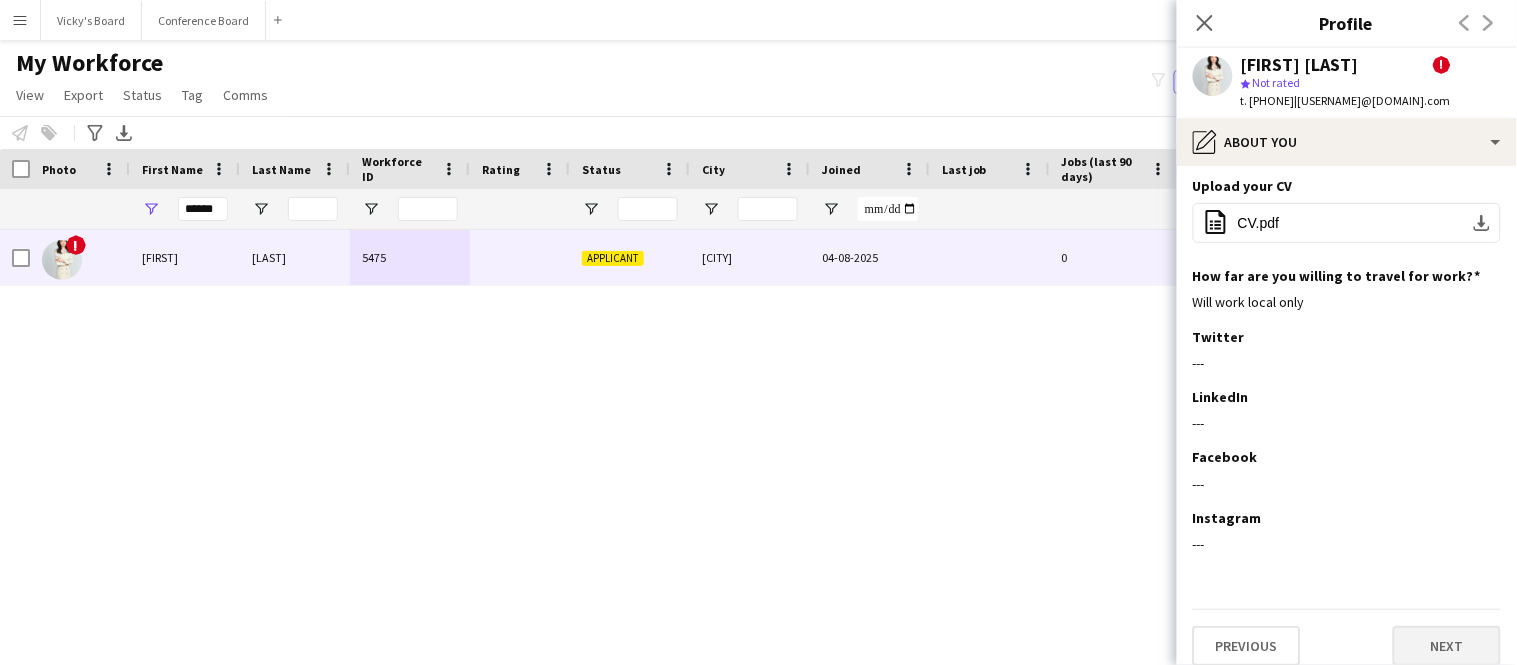 scroll, scrollTop: 190, scrollLeft: 0, axis: vertical 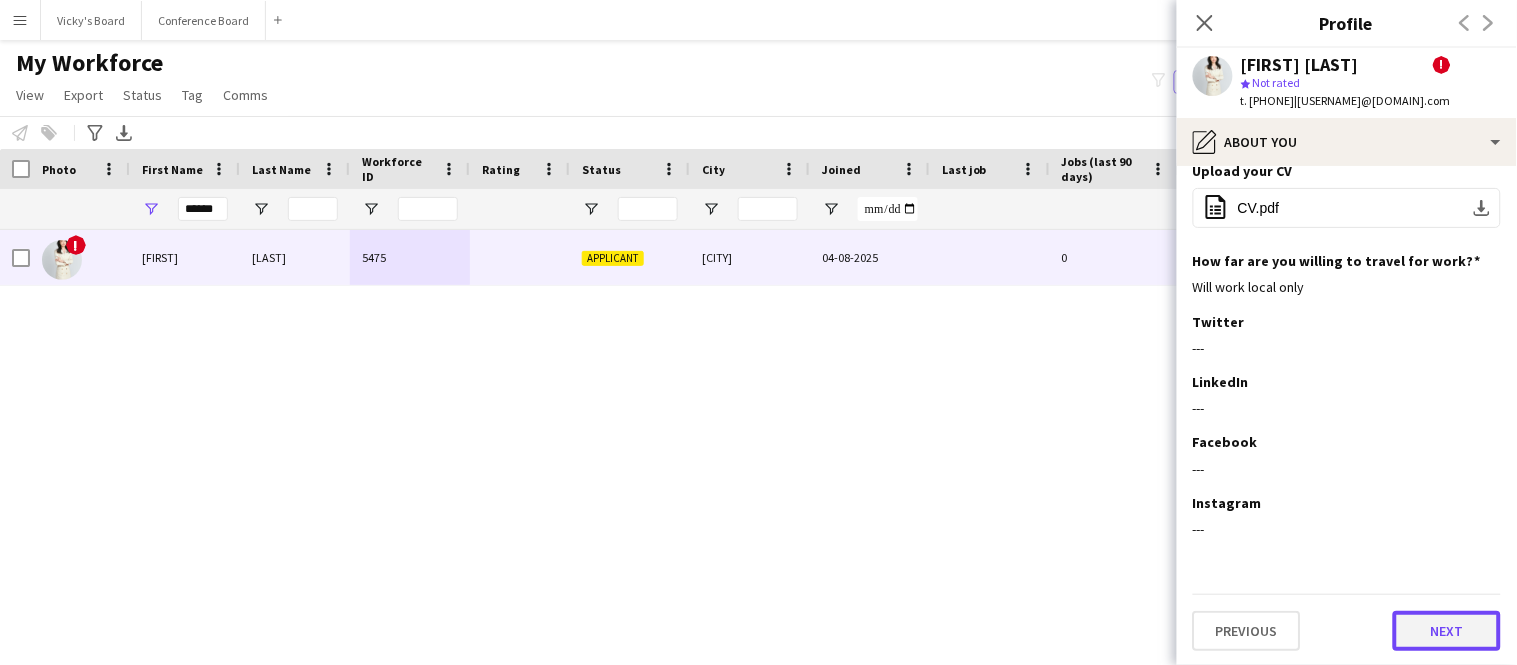 click on "Next" 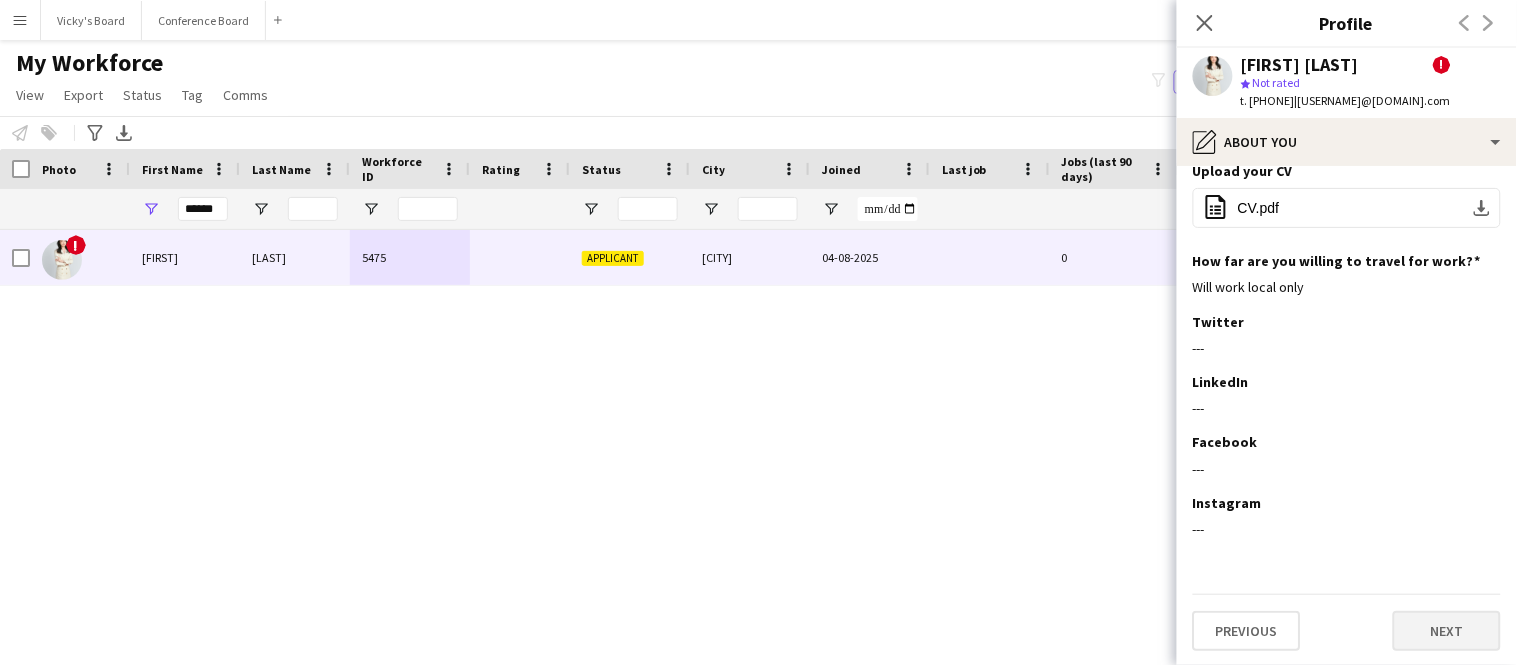 scroll, scrollTop: 0, scrollLeft: 0, axis: both 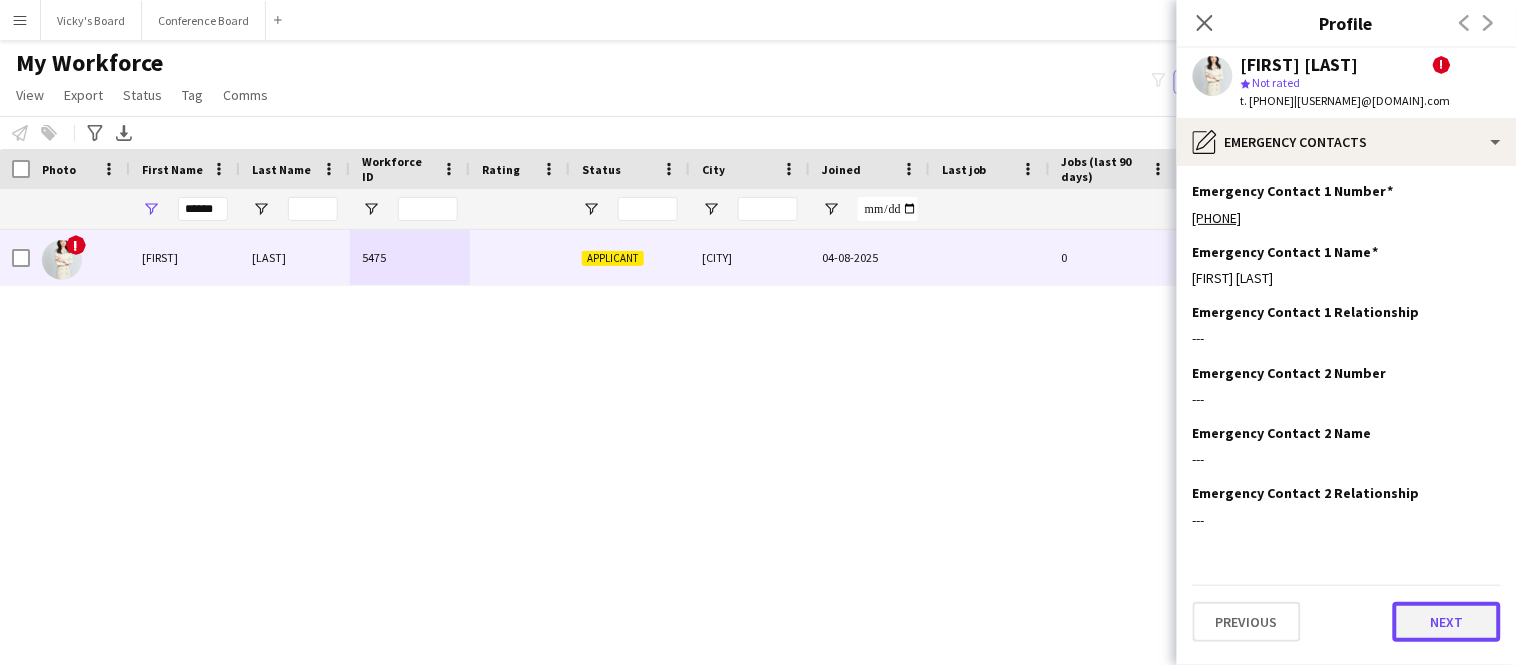 click on "Next" 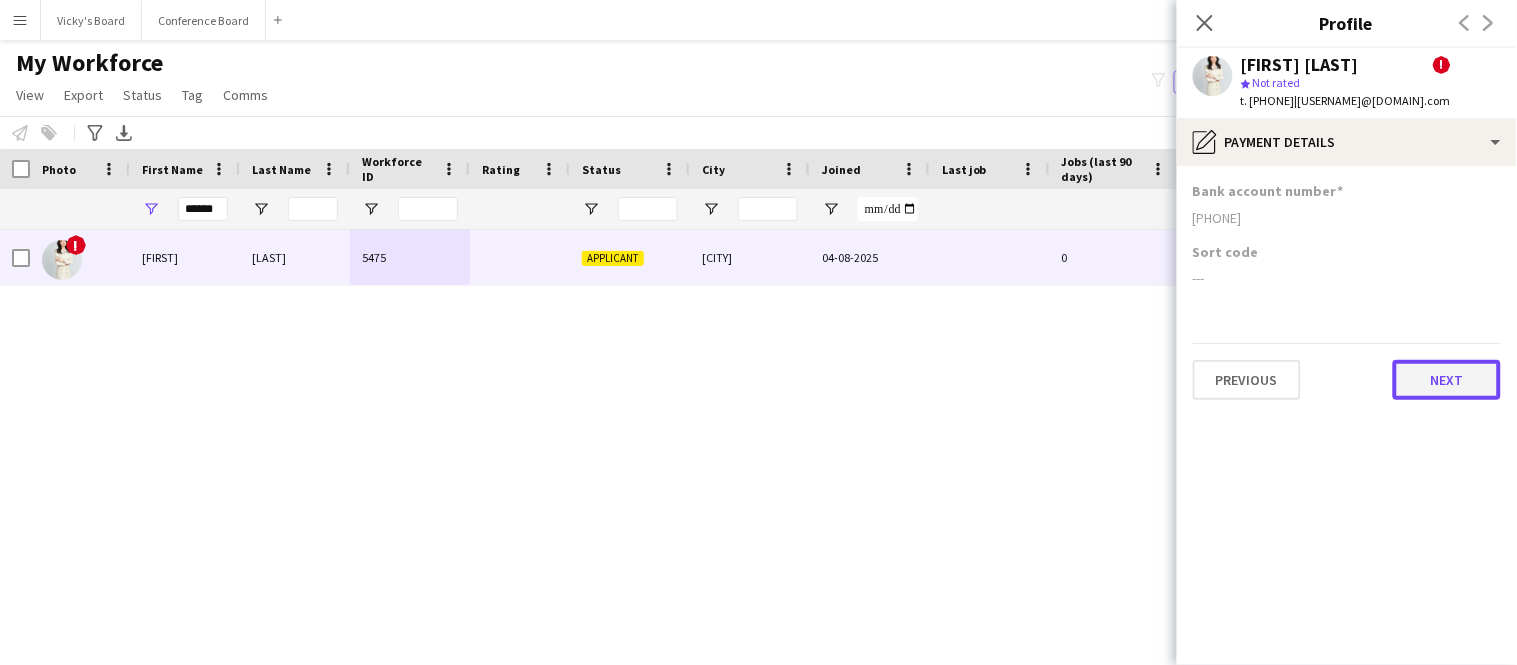 click on "Next" 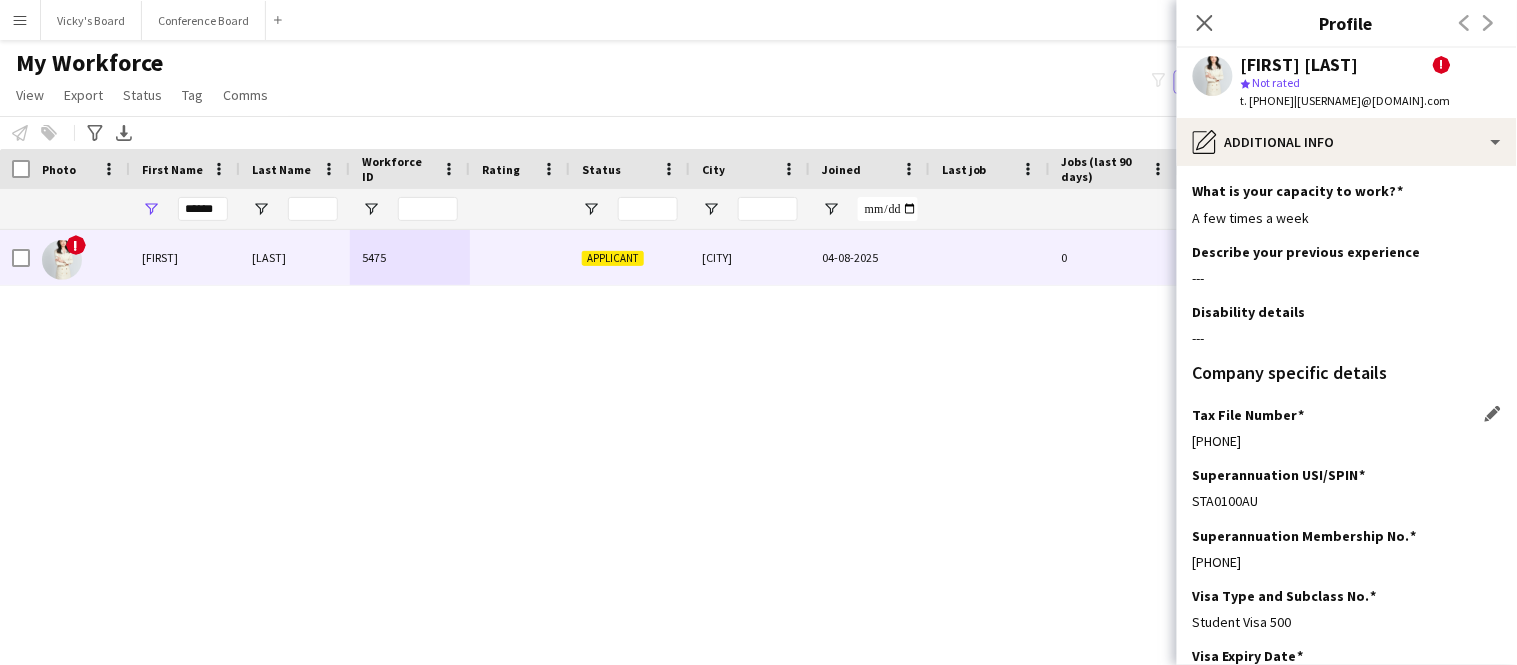 scroll, scrollTop: 153, scrollLeft: 0, axis: vertical 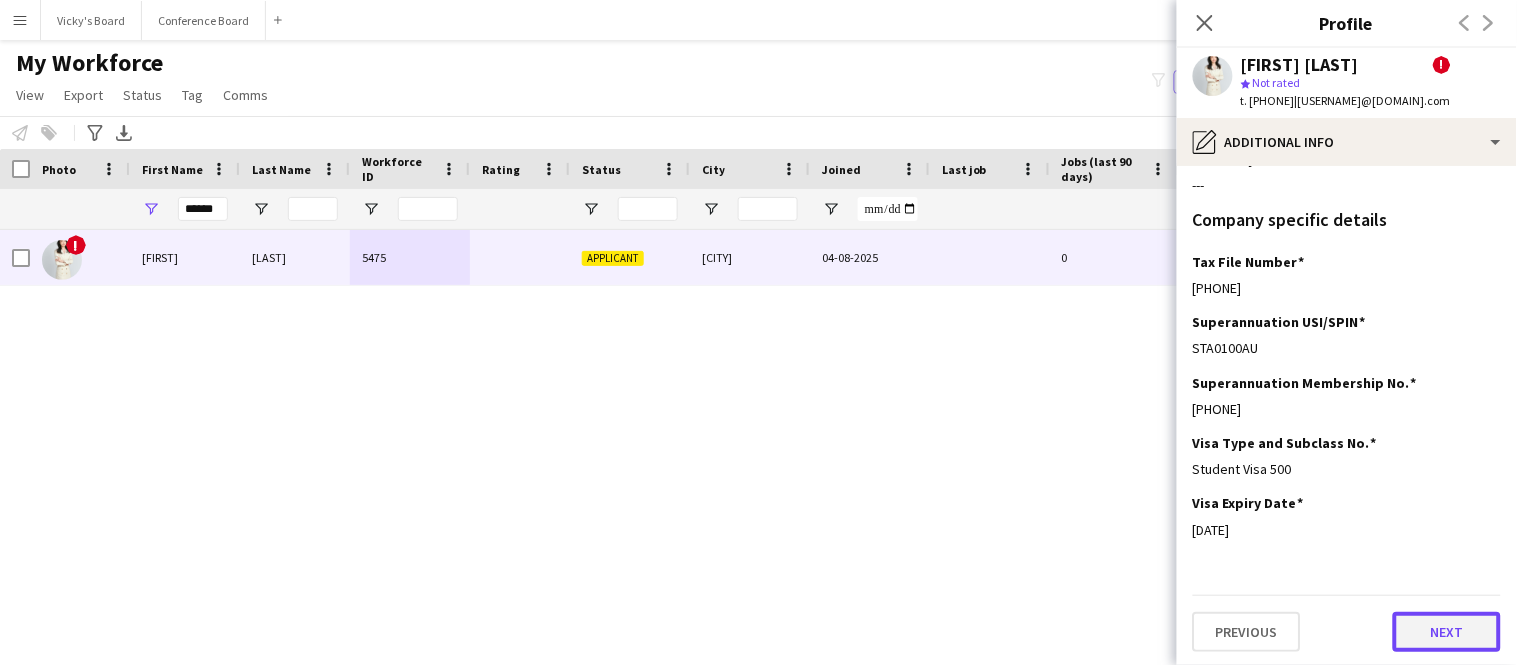 click on "Next" 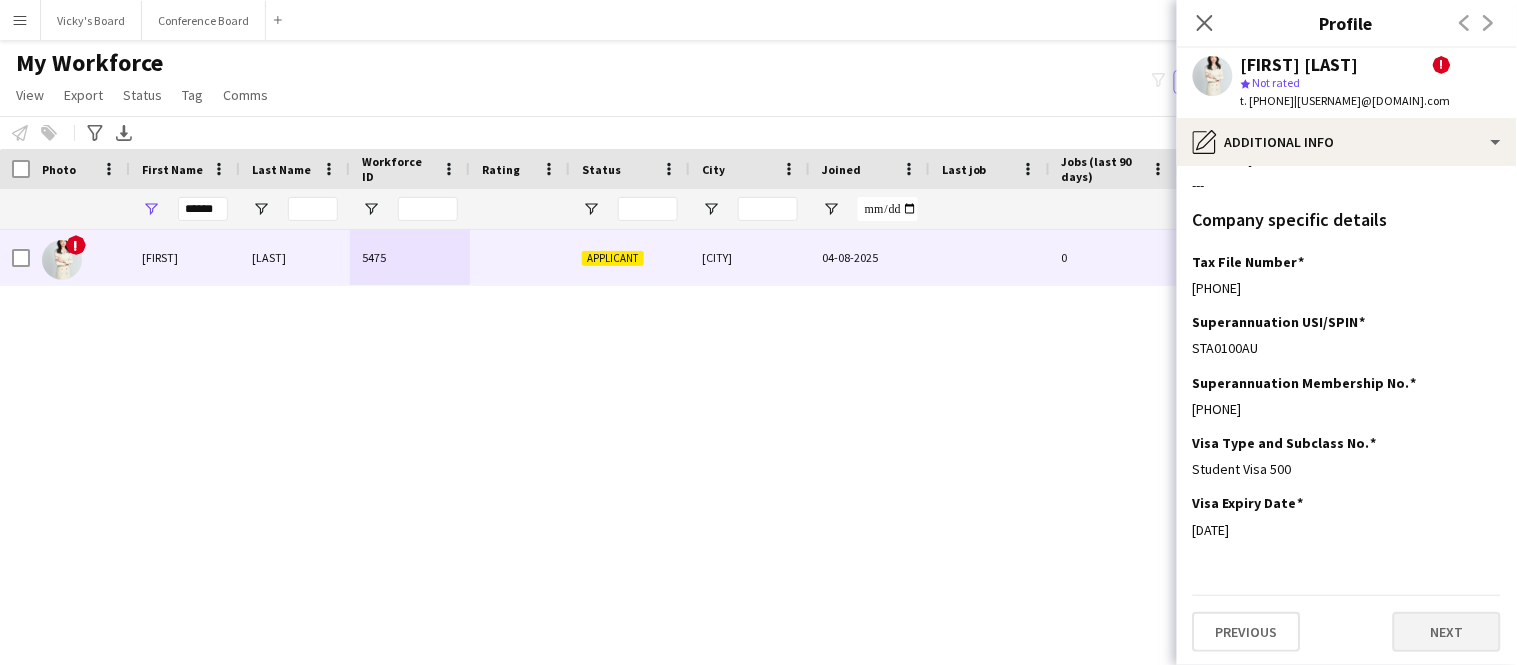 scroll, scrollTop: 0, scrollLeft: 0, axis: both 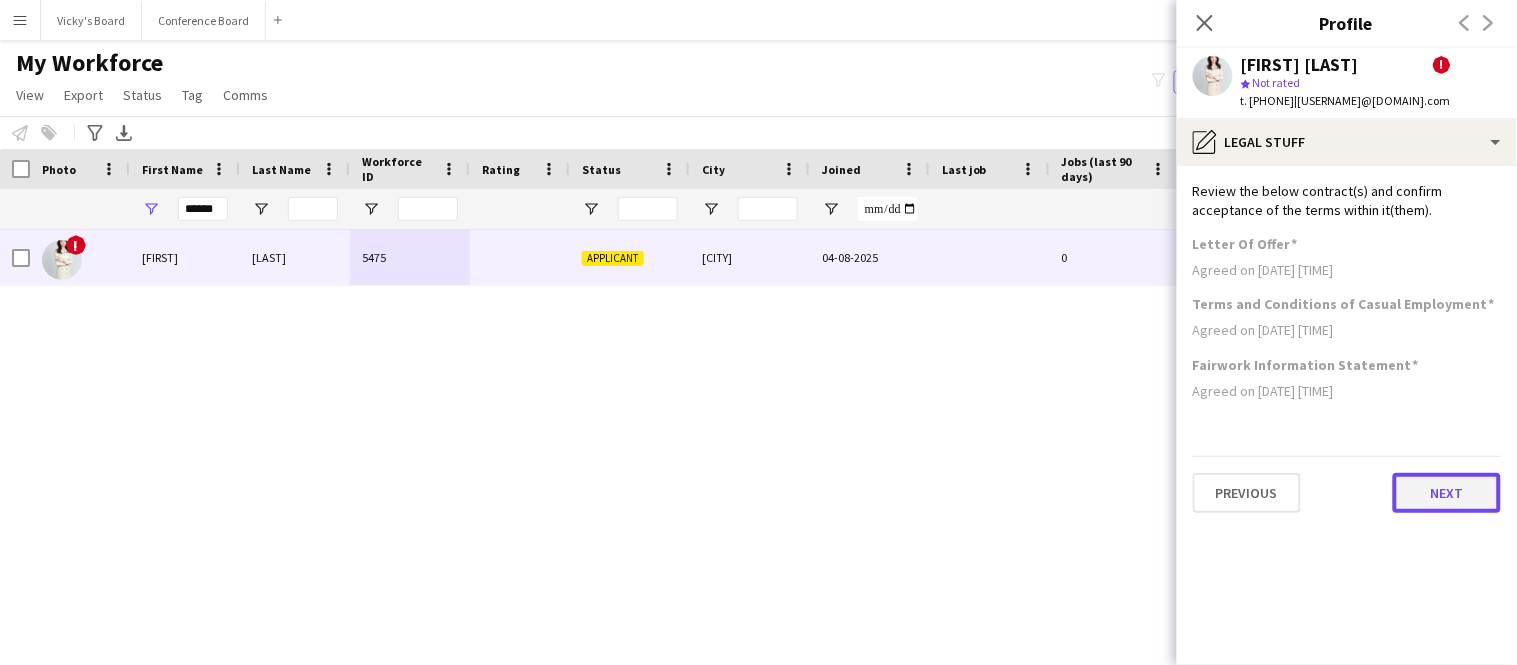 click on "Next" 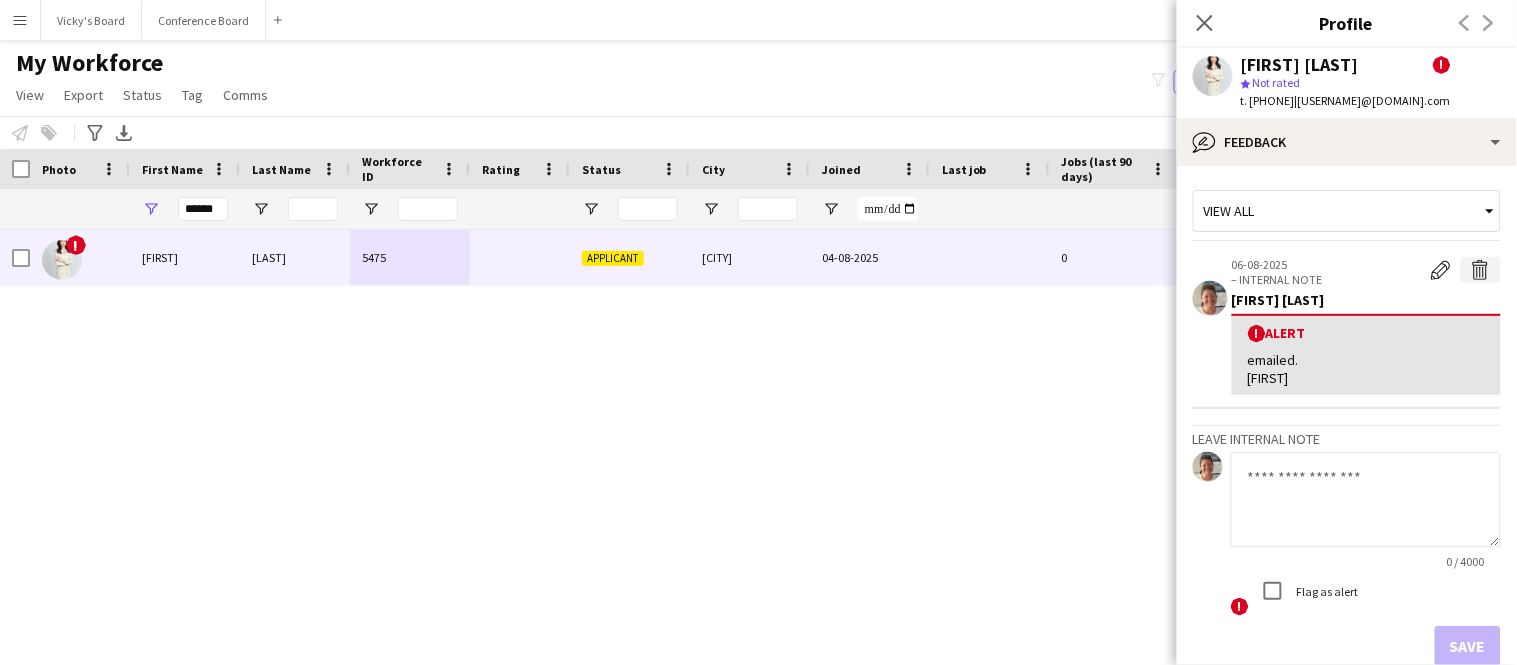click on "Delete alert" 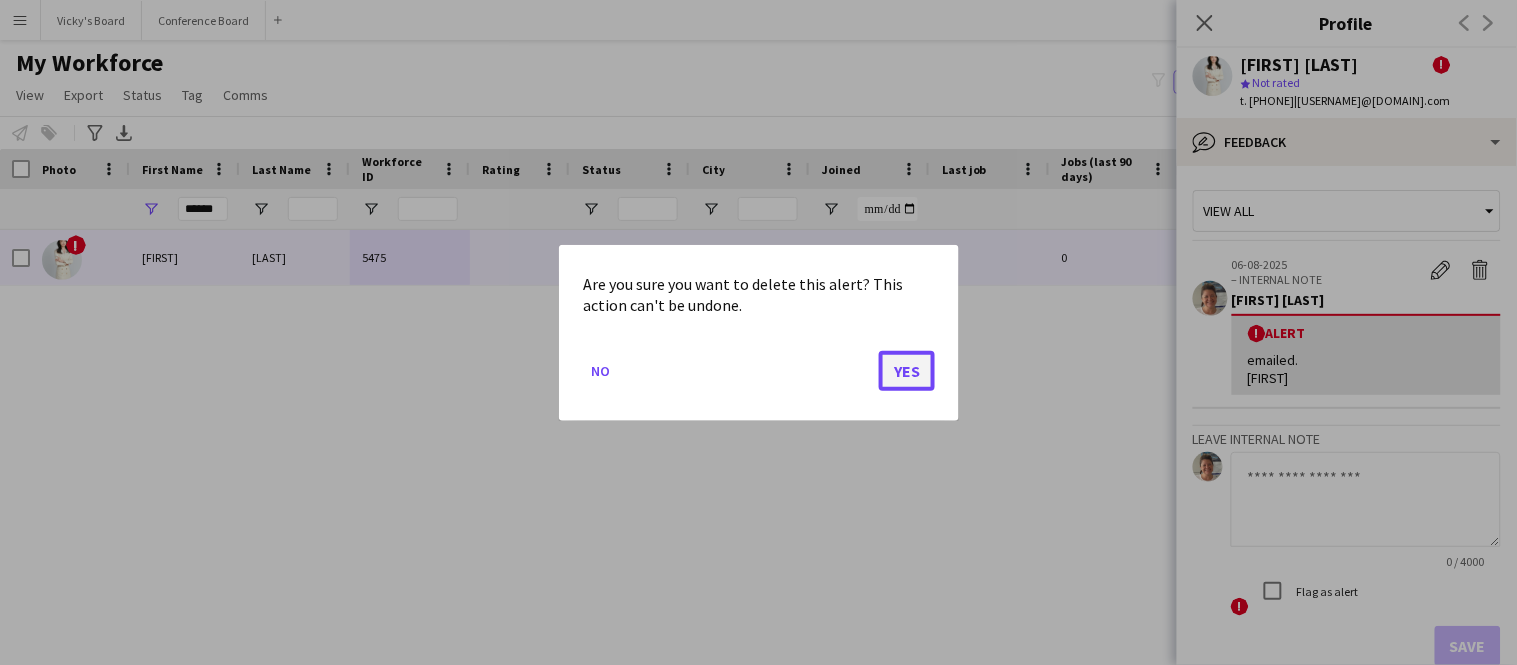 click on "Yes" 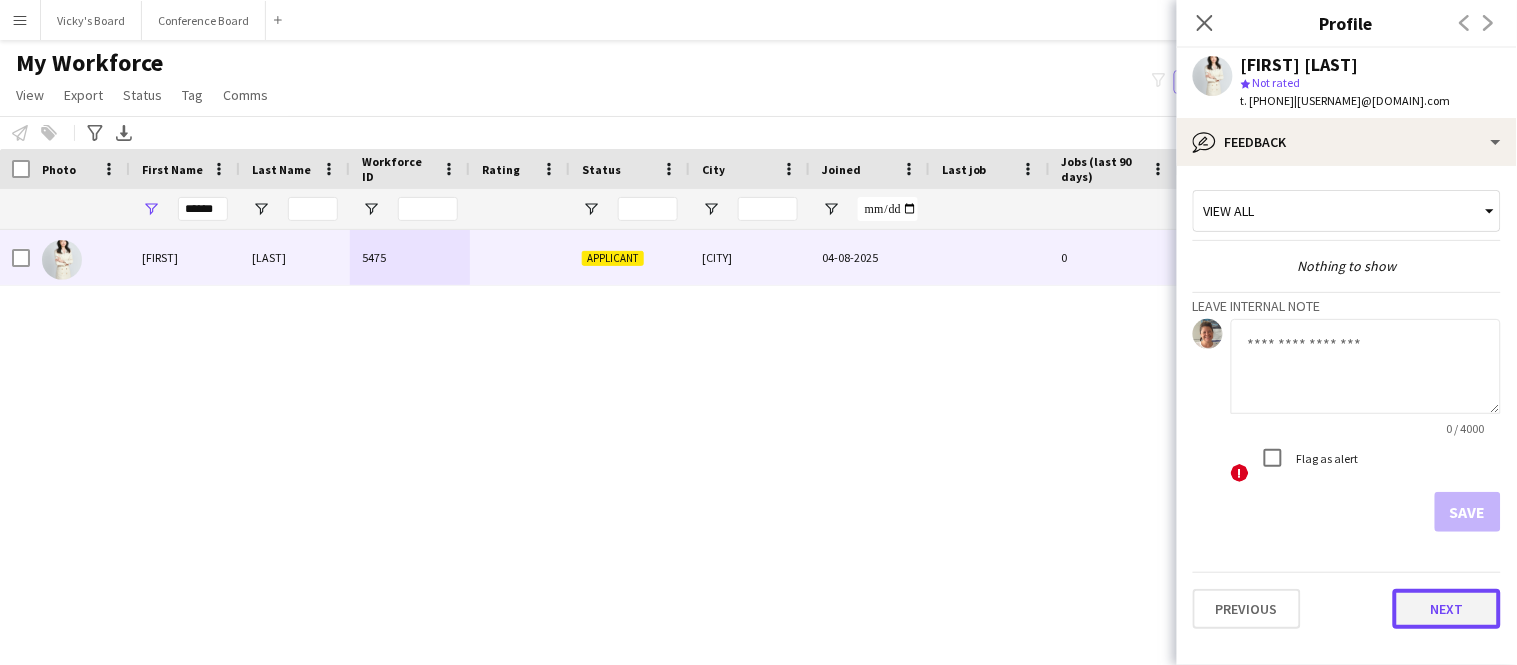 click on "Next" 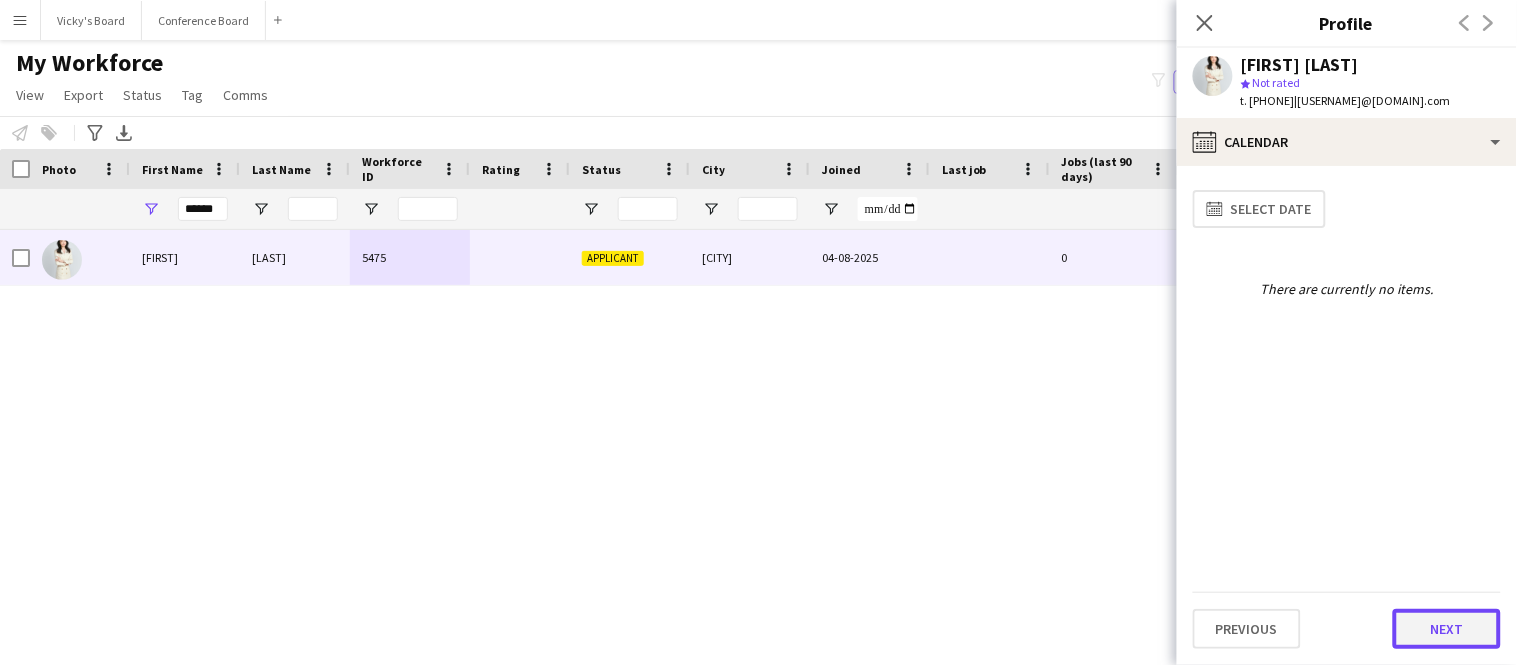 click on "Next" 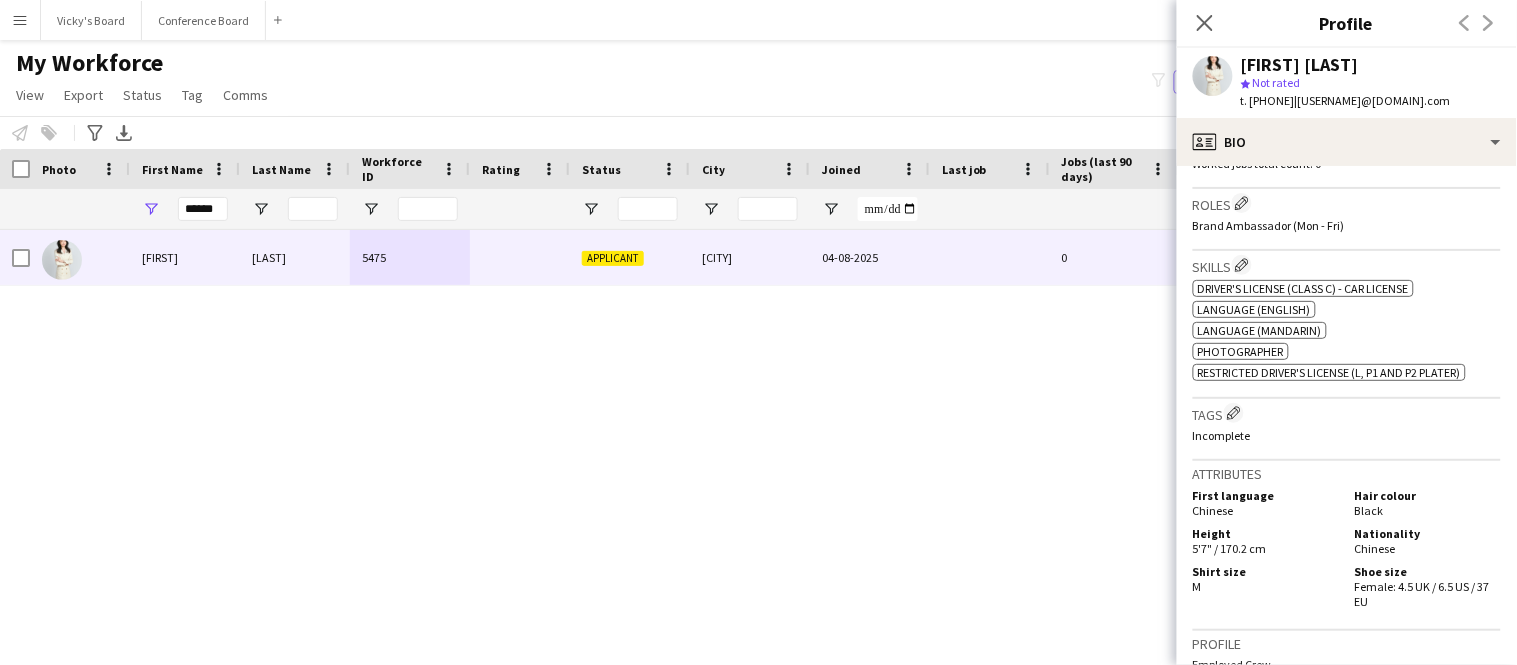 scroll, scrollTop: 1027, scrollLeft: 0, axis: vertical 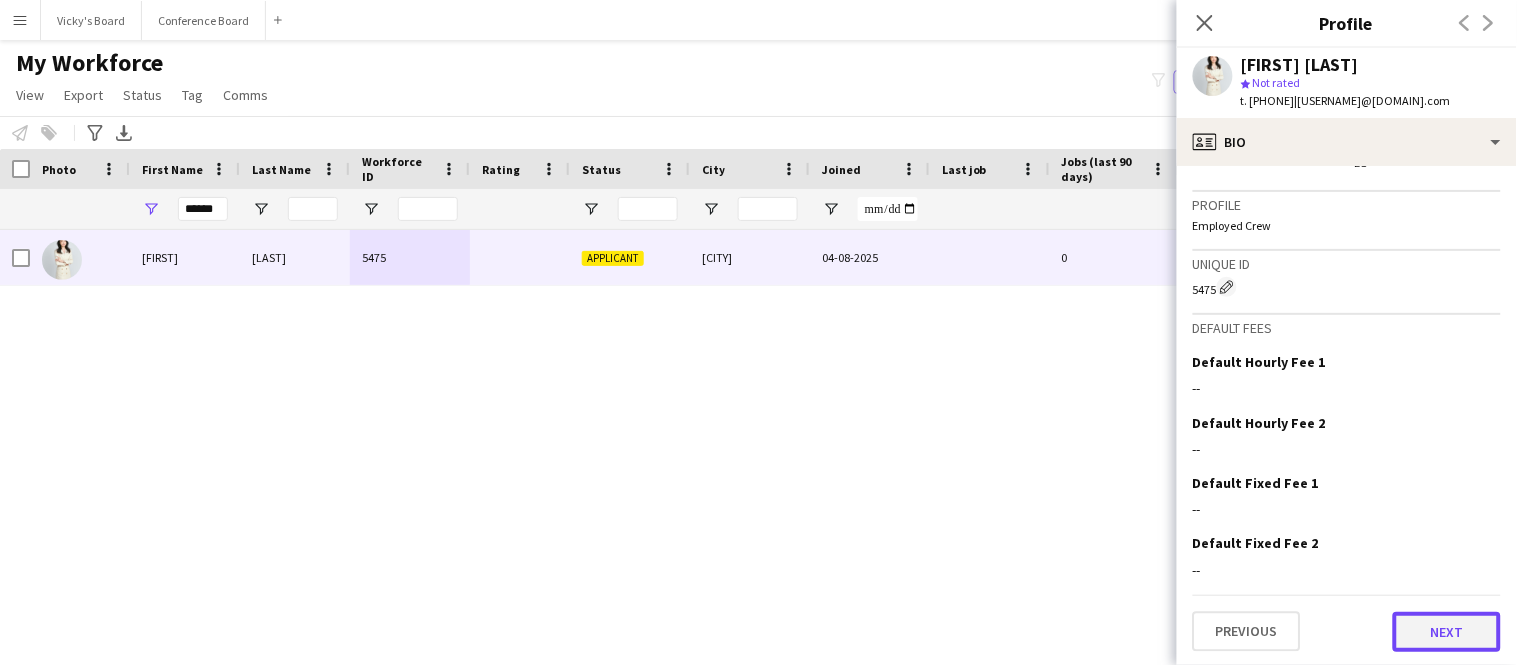 click on "Next" 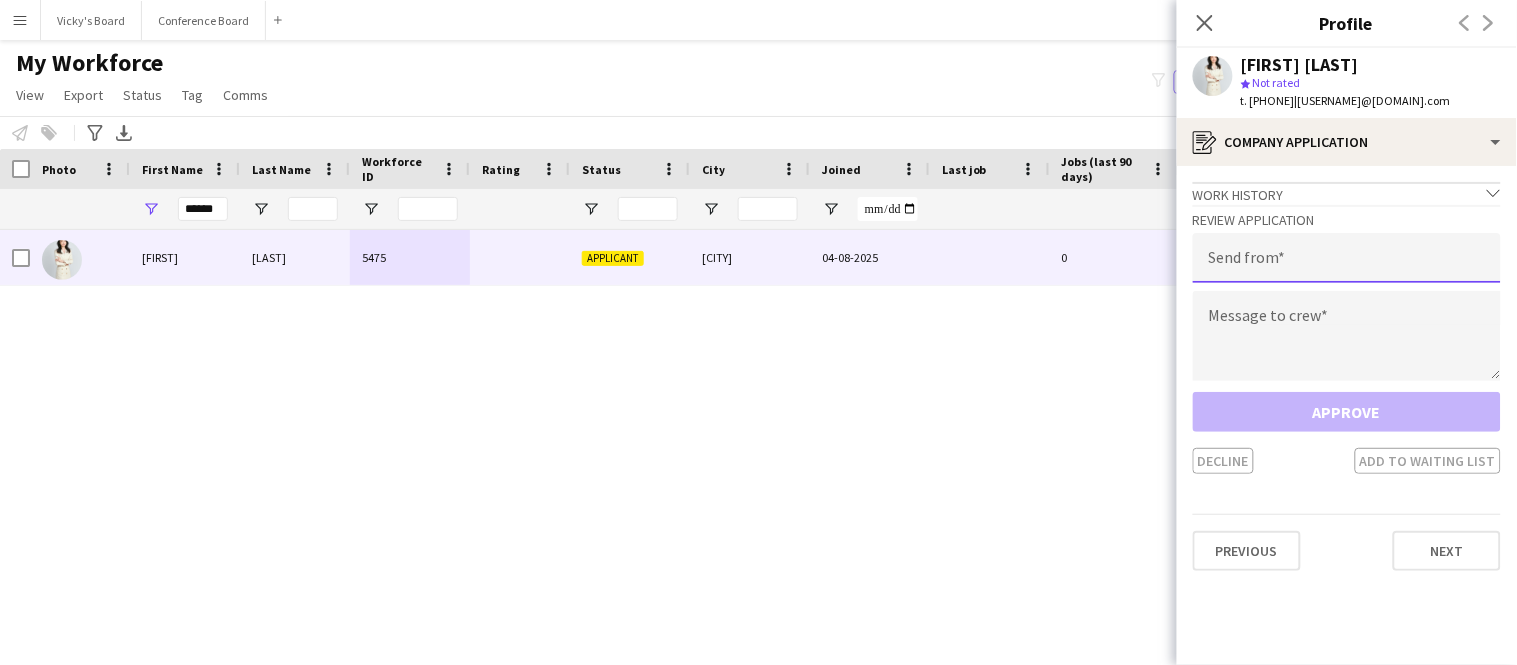 click 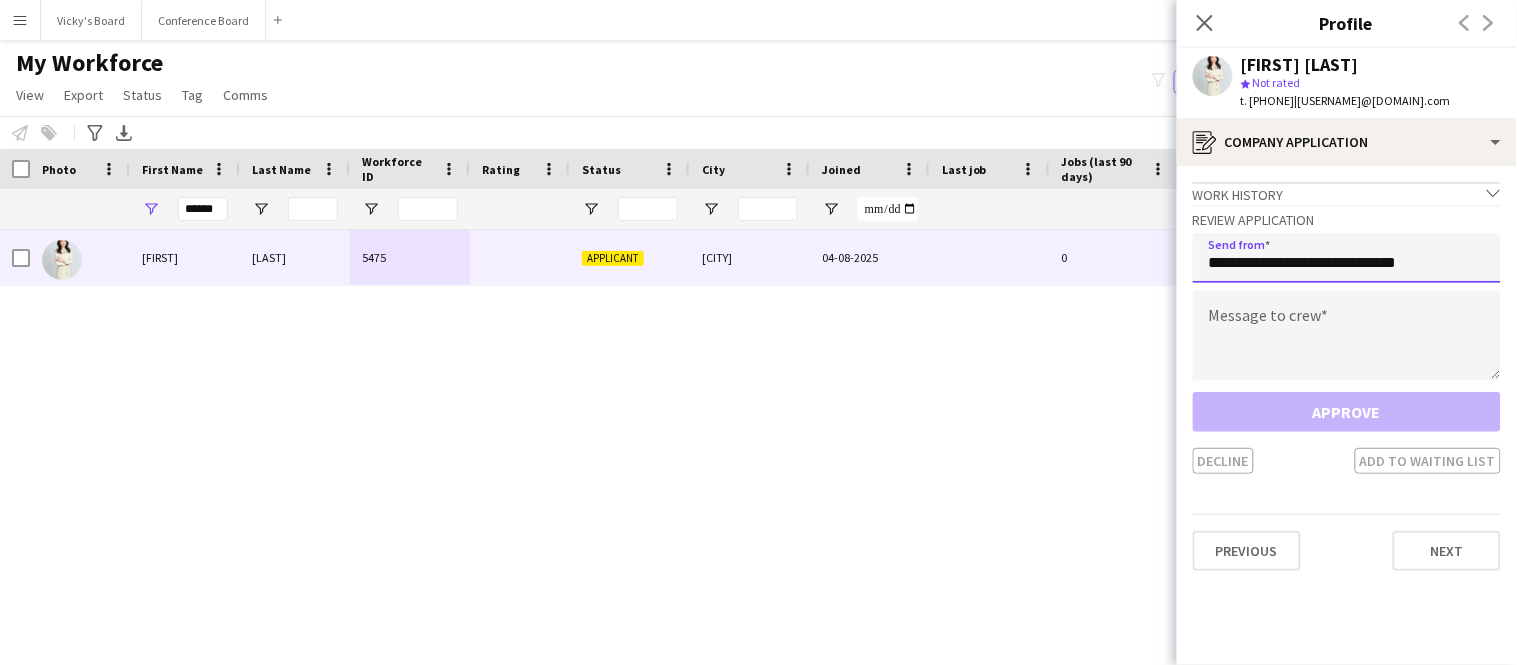 type on "**********" 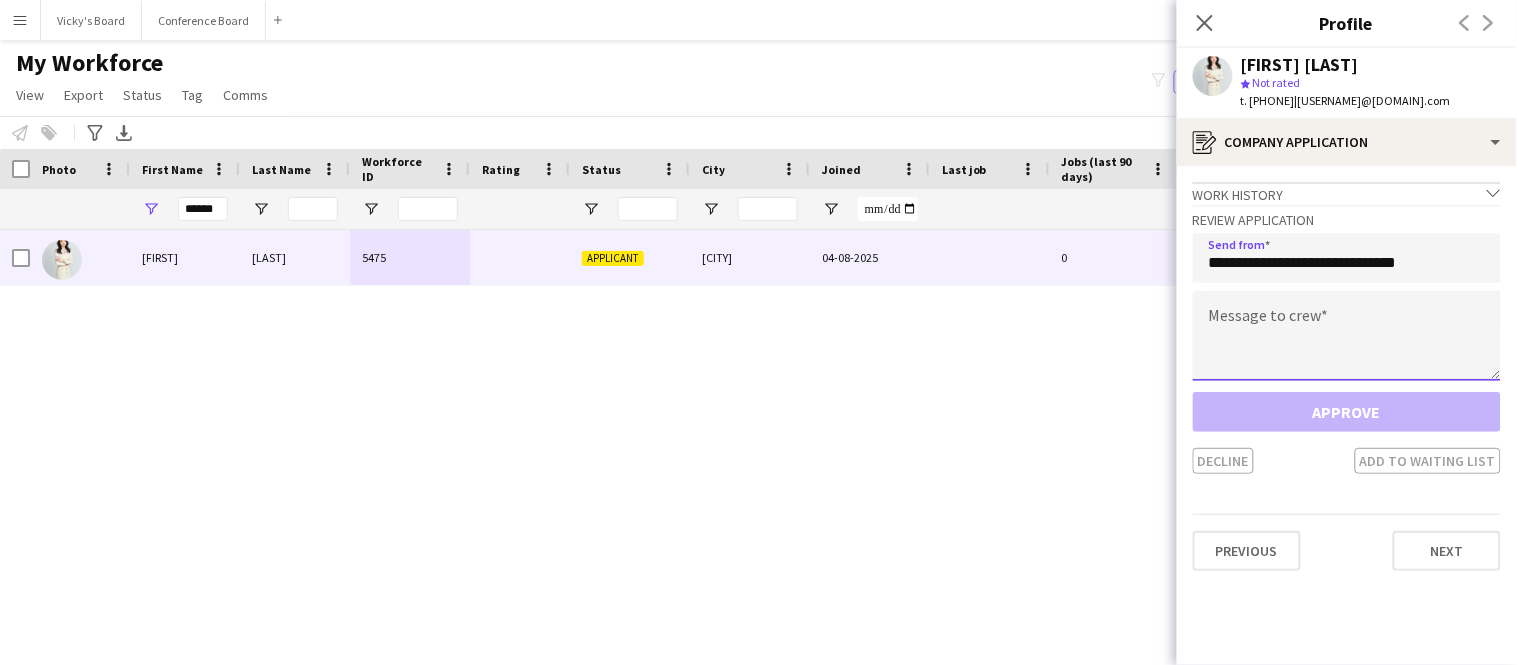 click 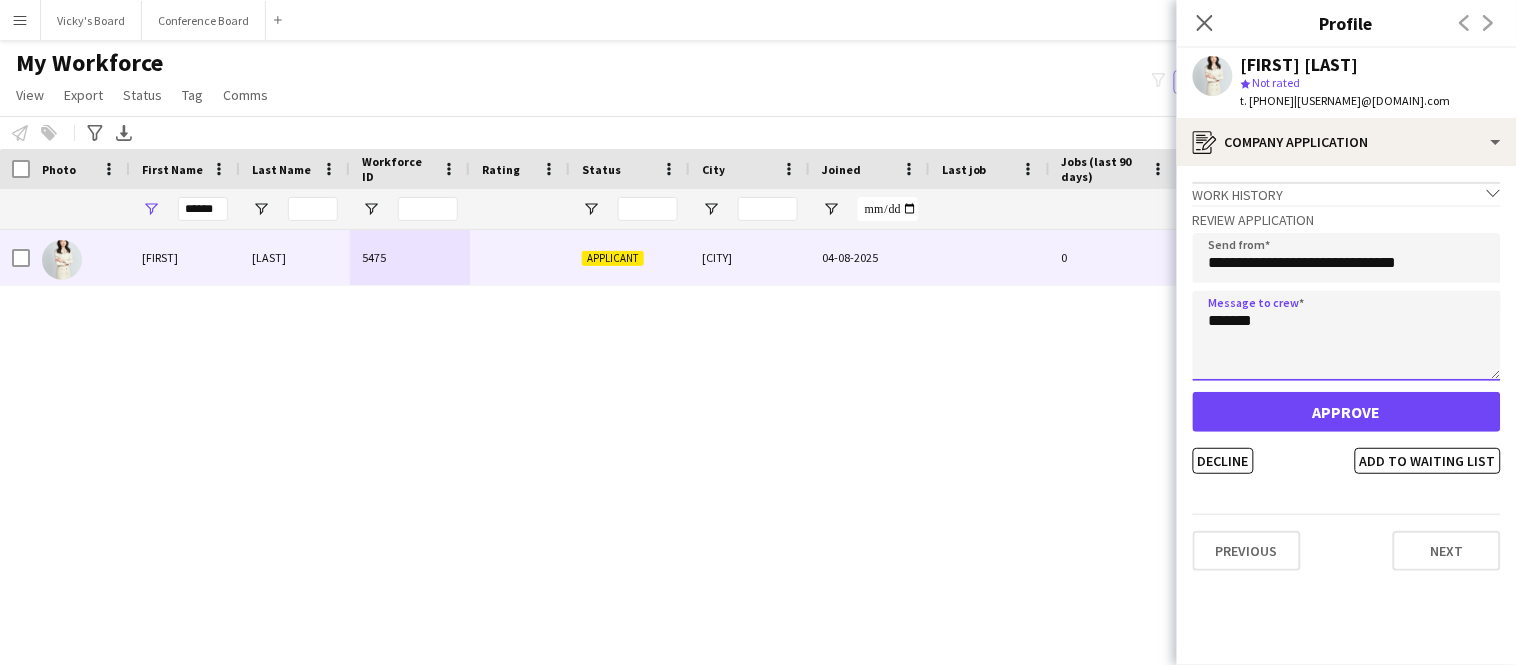 type on "*******" 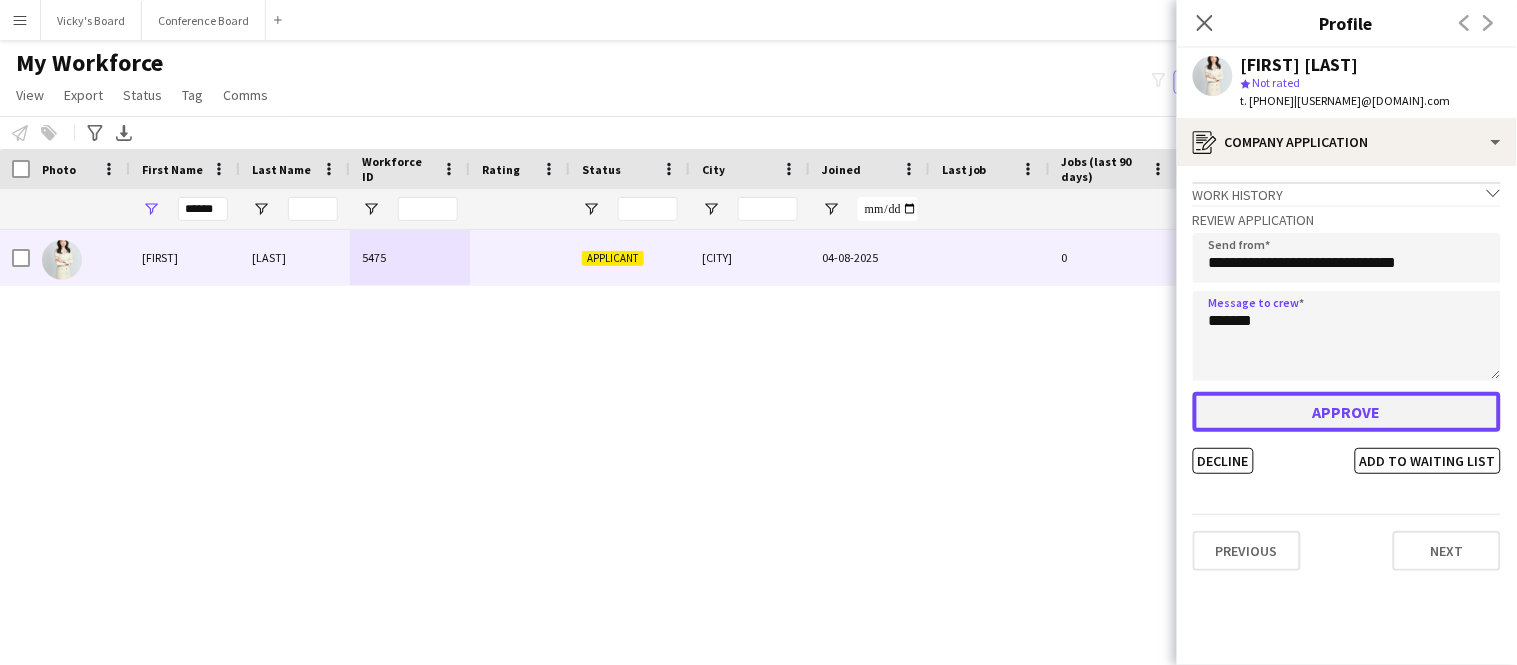 click on "Approve" 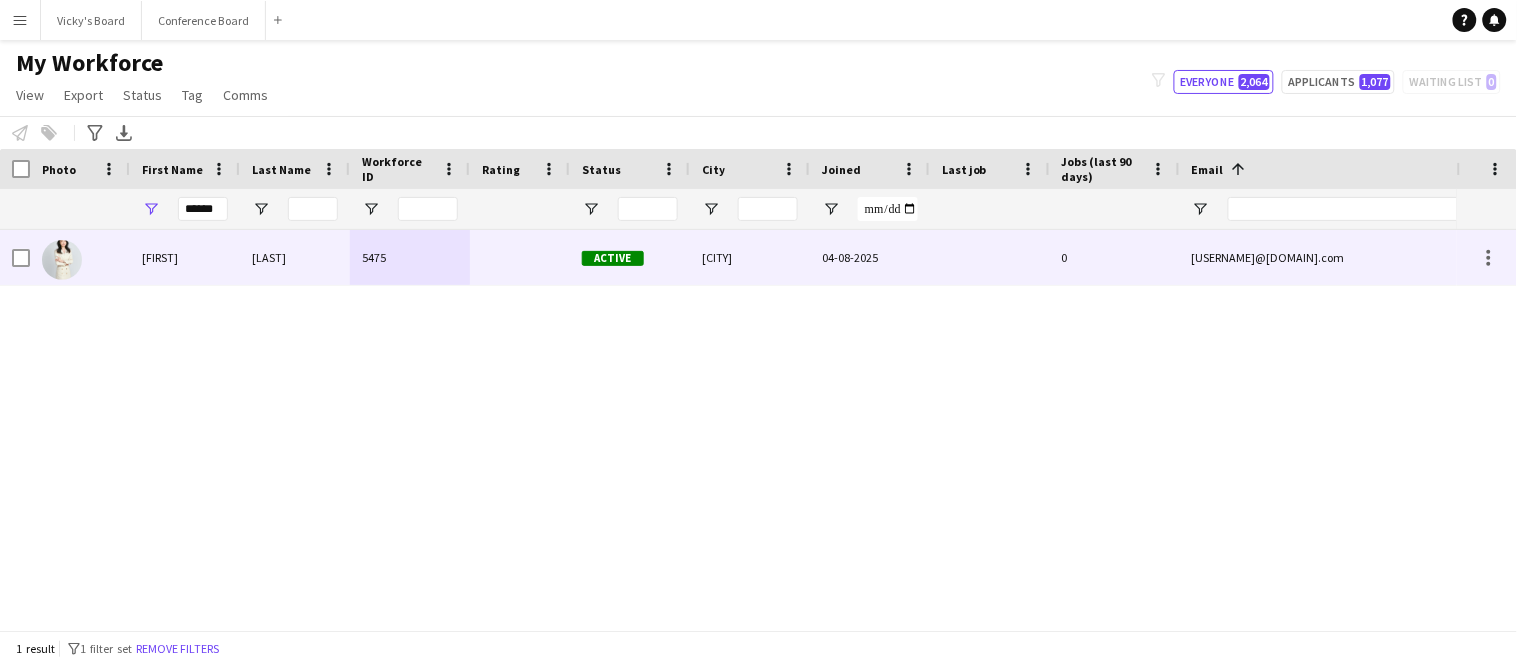 click on "5475" at bounding box center [410, 257] 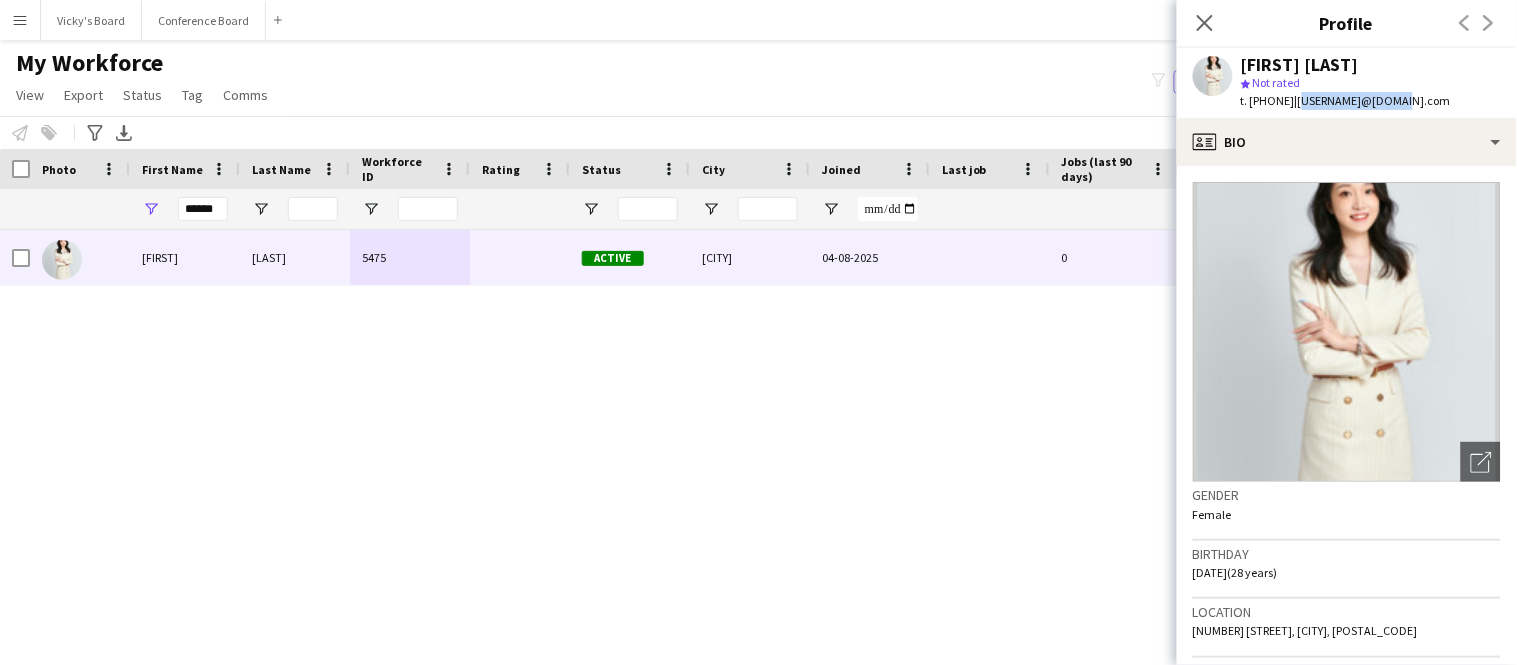 drag, startPoint x: 1336, startPoint y: 102, endPoint x: 1433, endPoint y: 109, distance: 97.25225 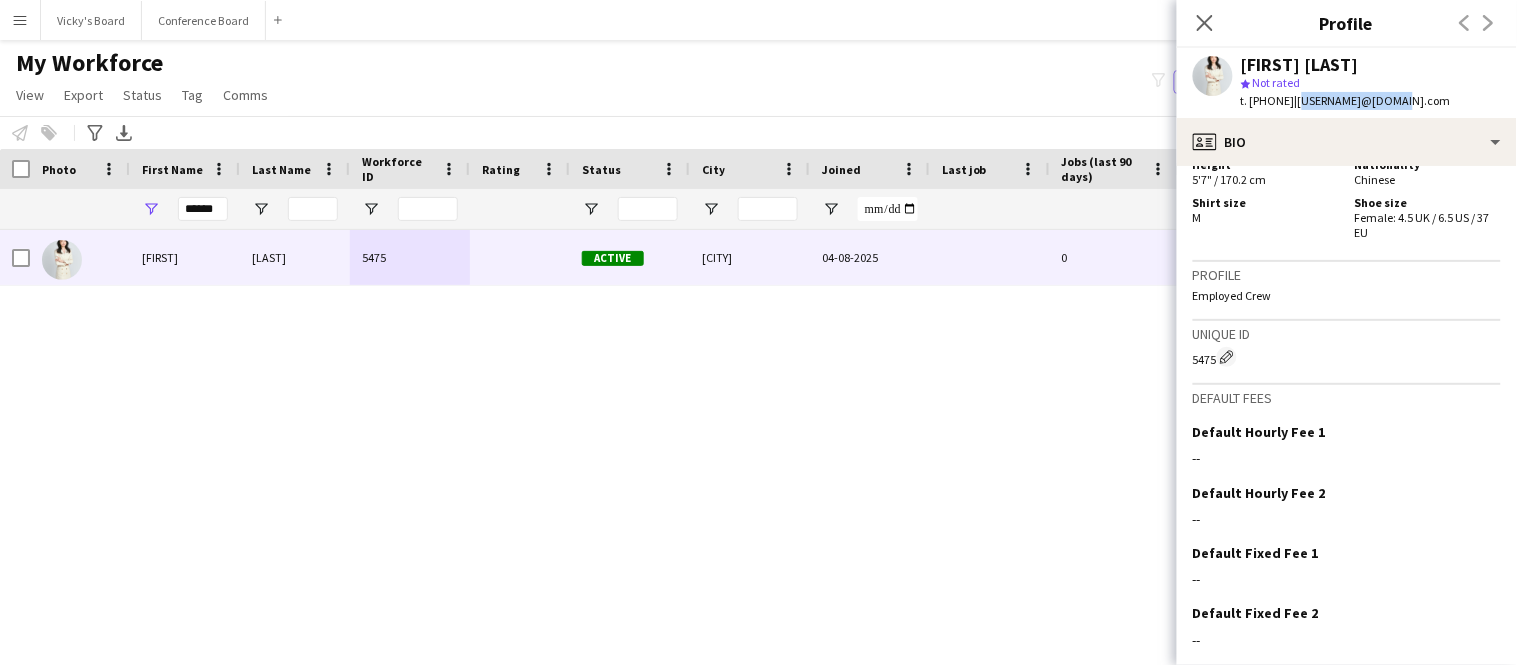 scroll, scrollTop: 1057, scrollLeft: 0, axis: vertical 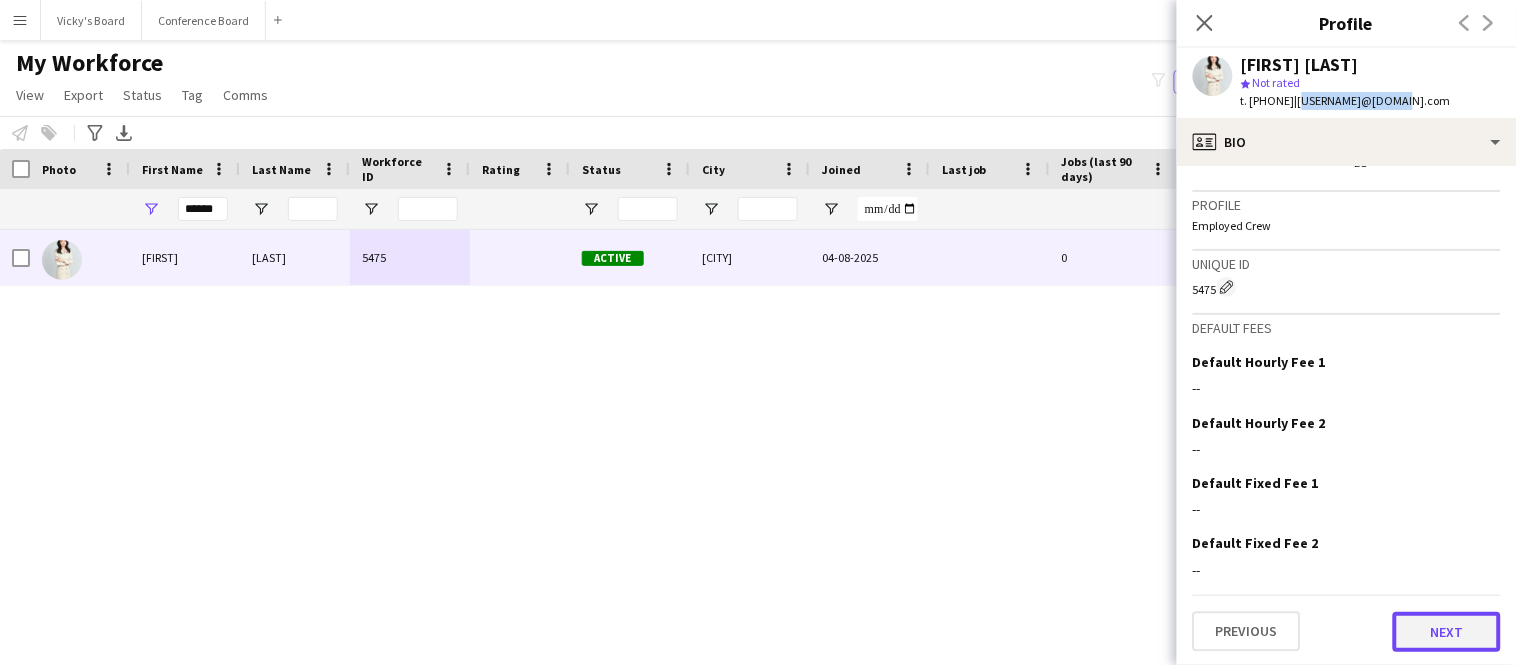 click on "Next" 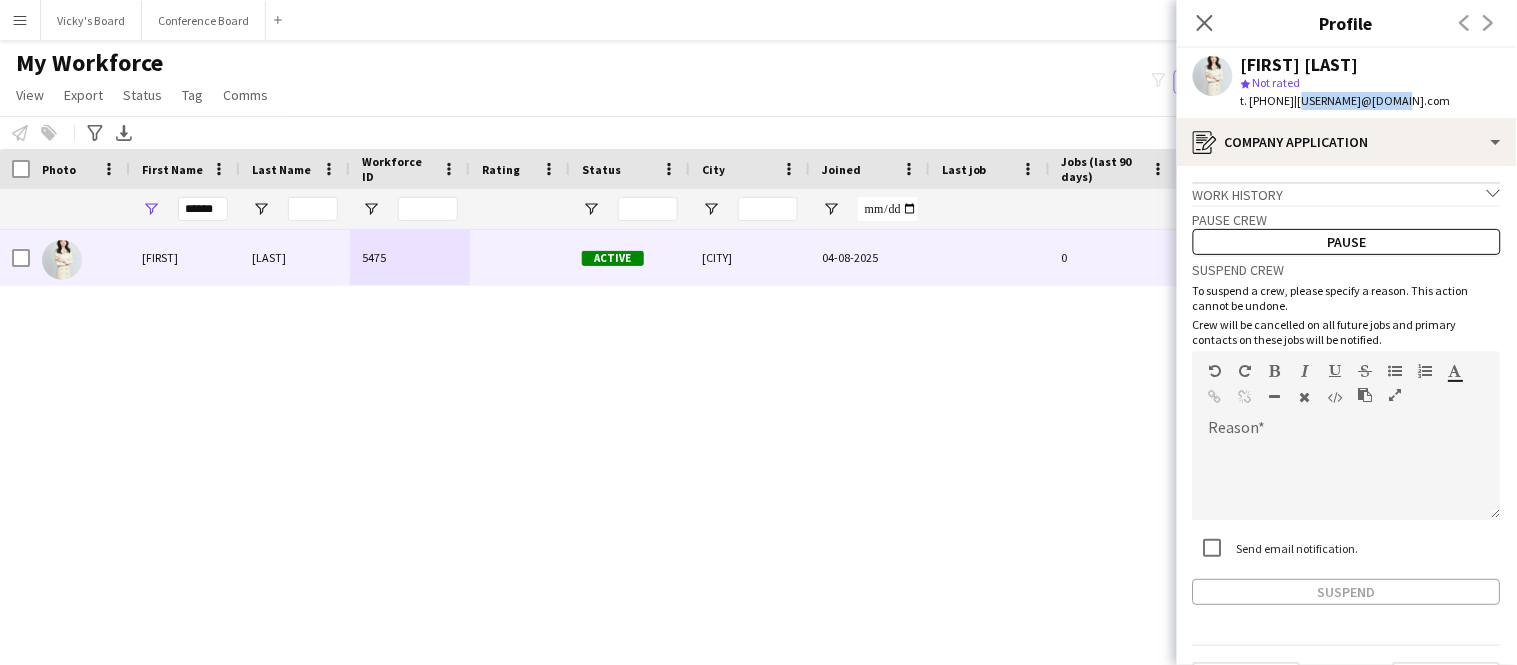 scroll, scrollTop: 51, scrollLeft: 0, axis: vertical 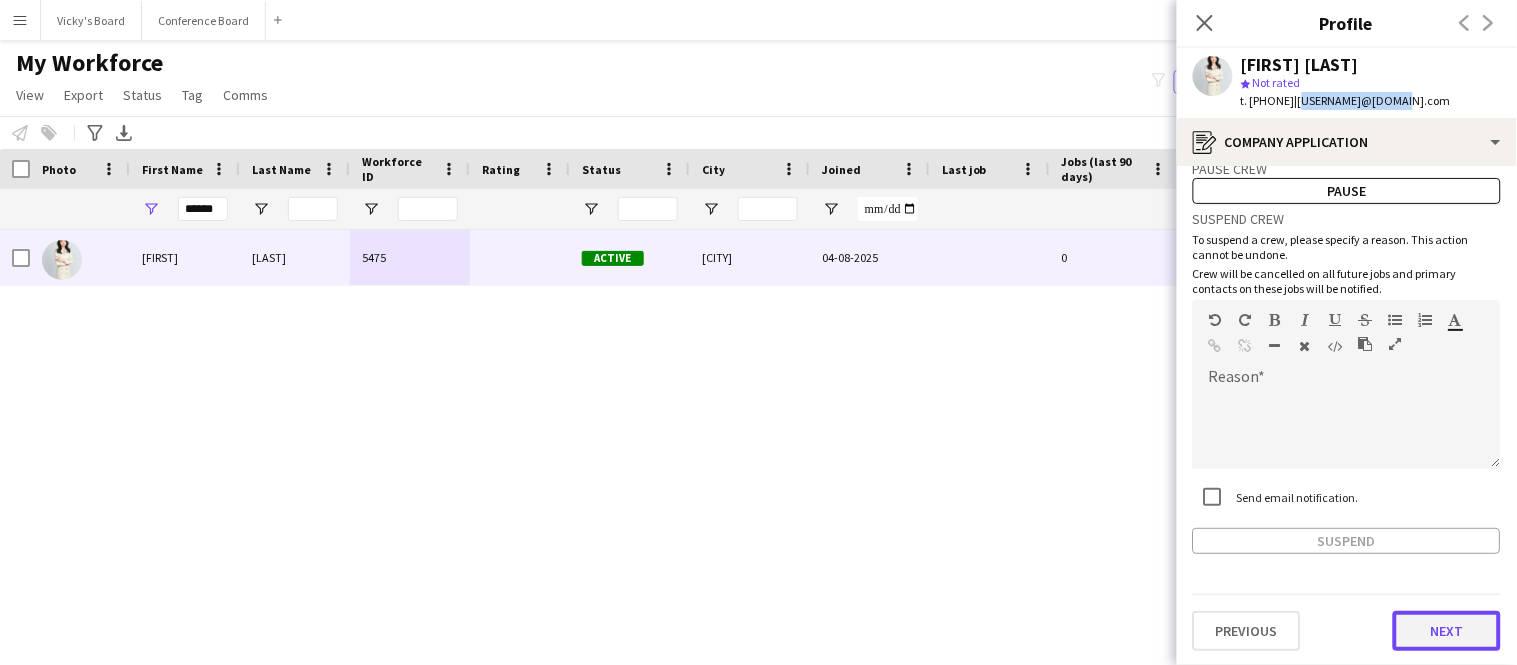 click on "Next" 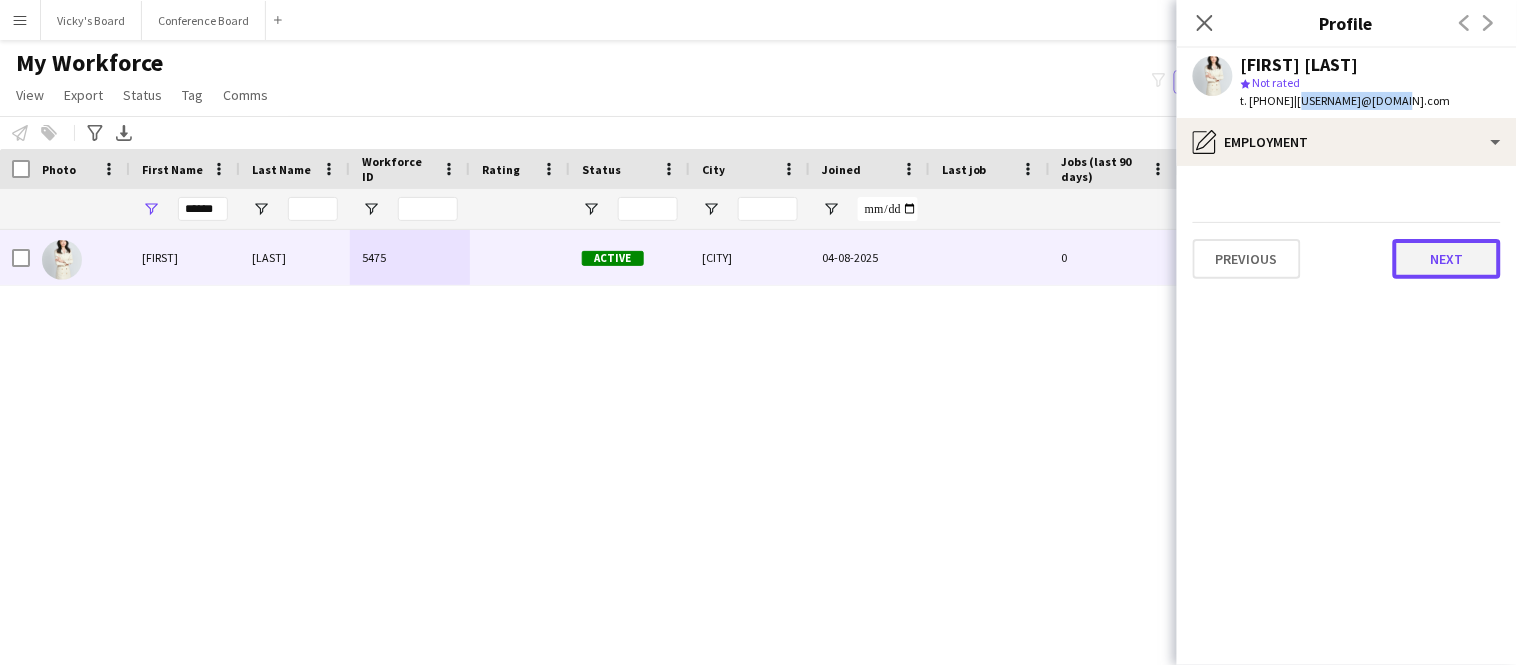 click on "Next" 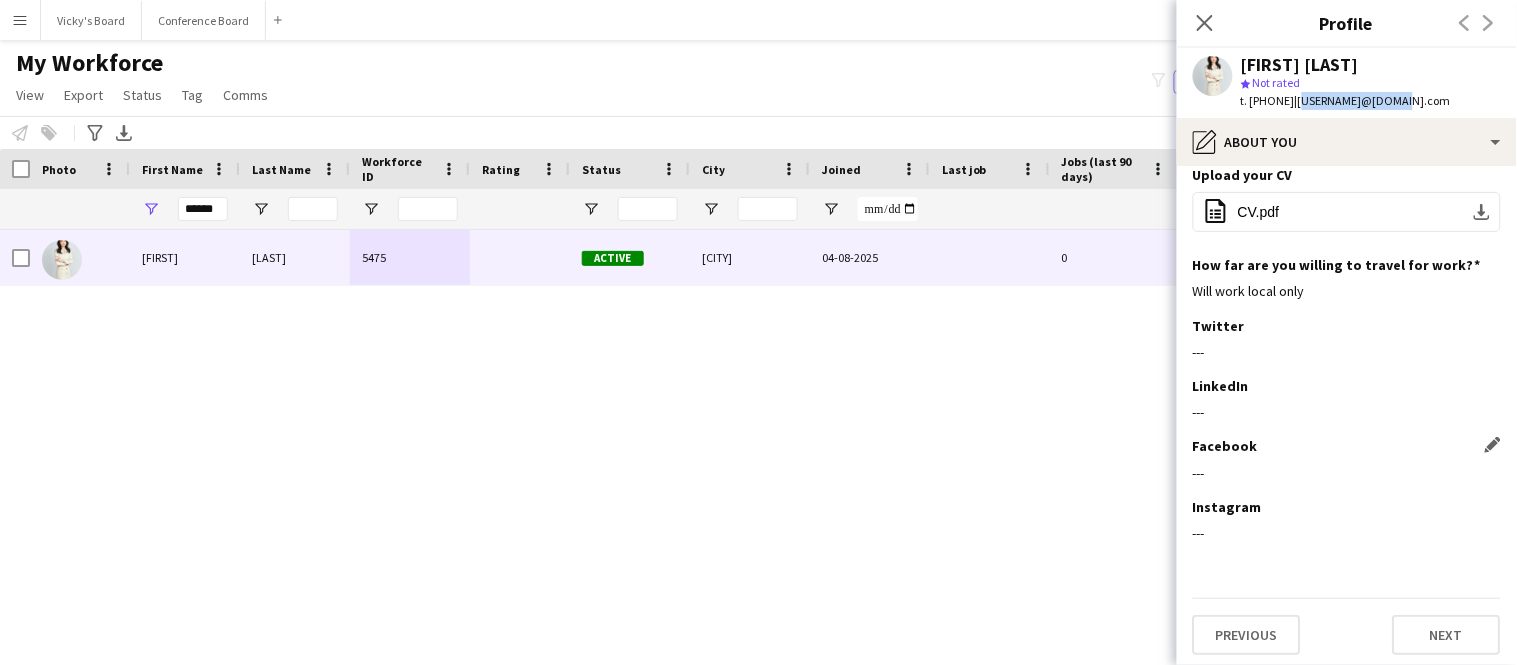 scroll, scrollTop: 190, scrollLeft: 0, axis: vertical 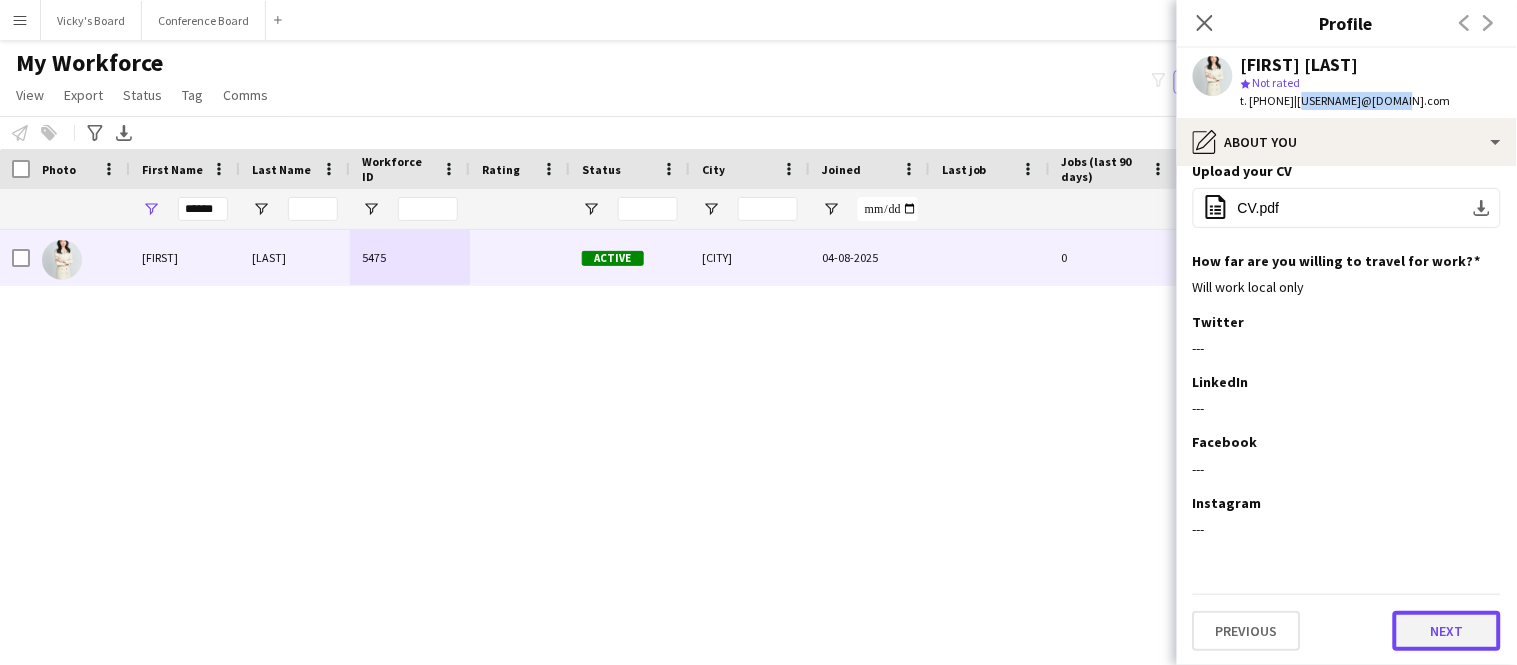click on "Next" 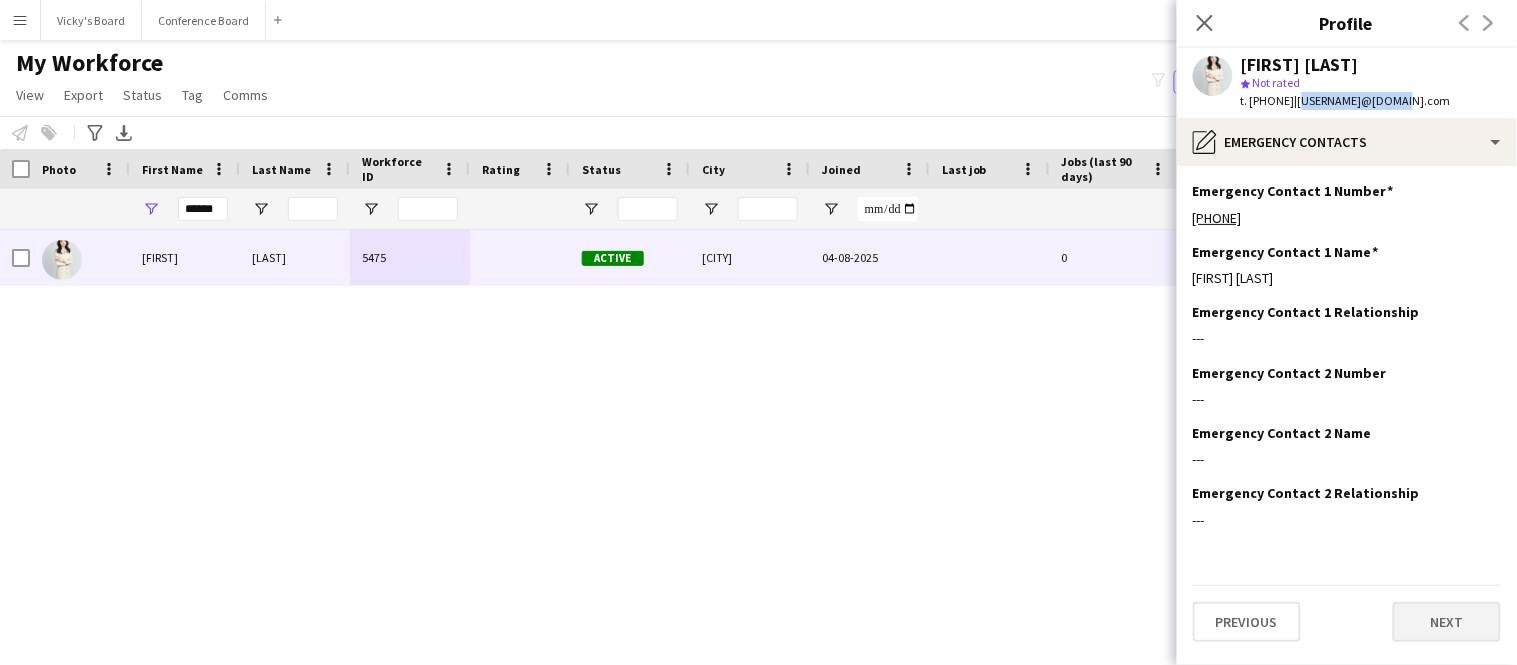 scroll, scrollTop: 0, scrollLeft: 0, axis: both 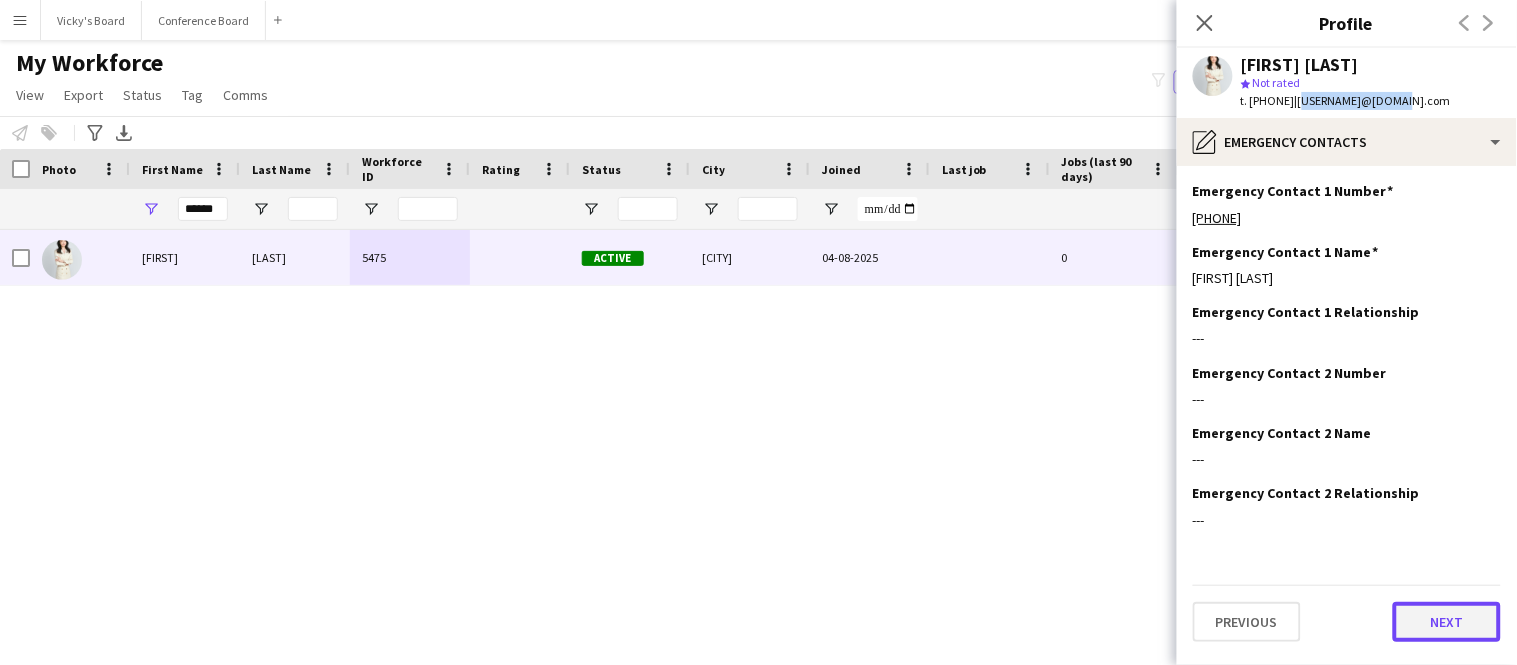 click on "Next" 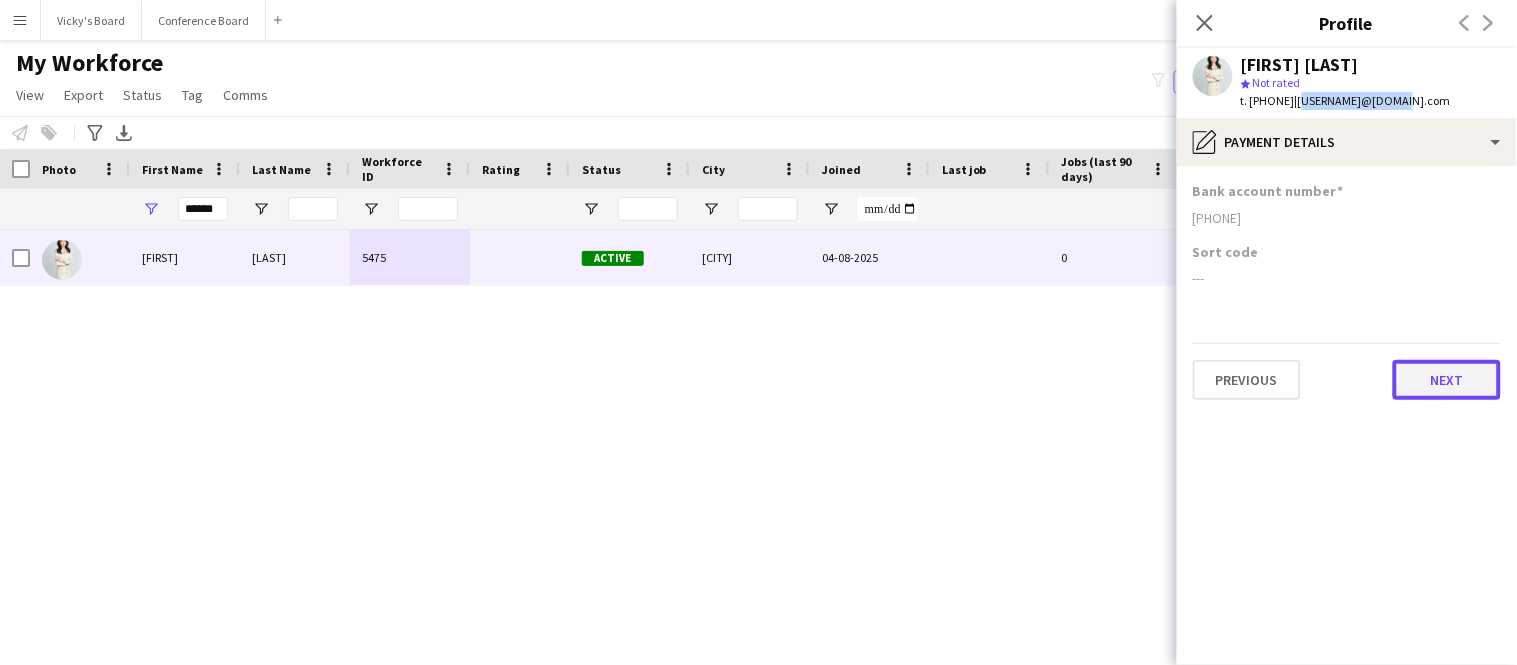 click on "Next" 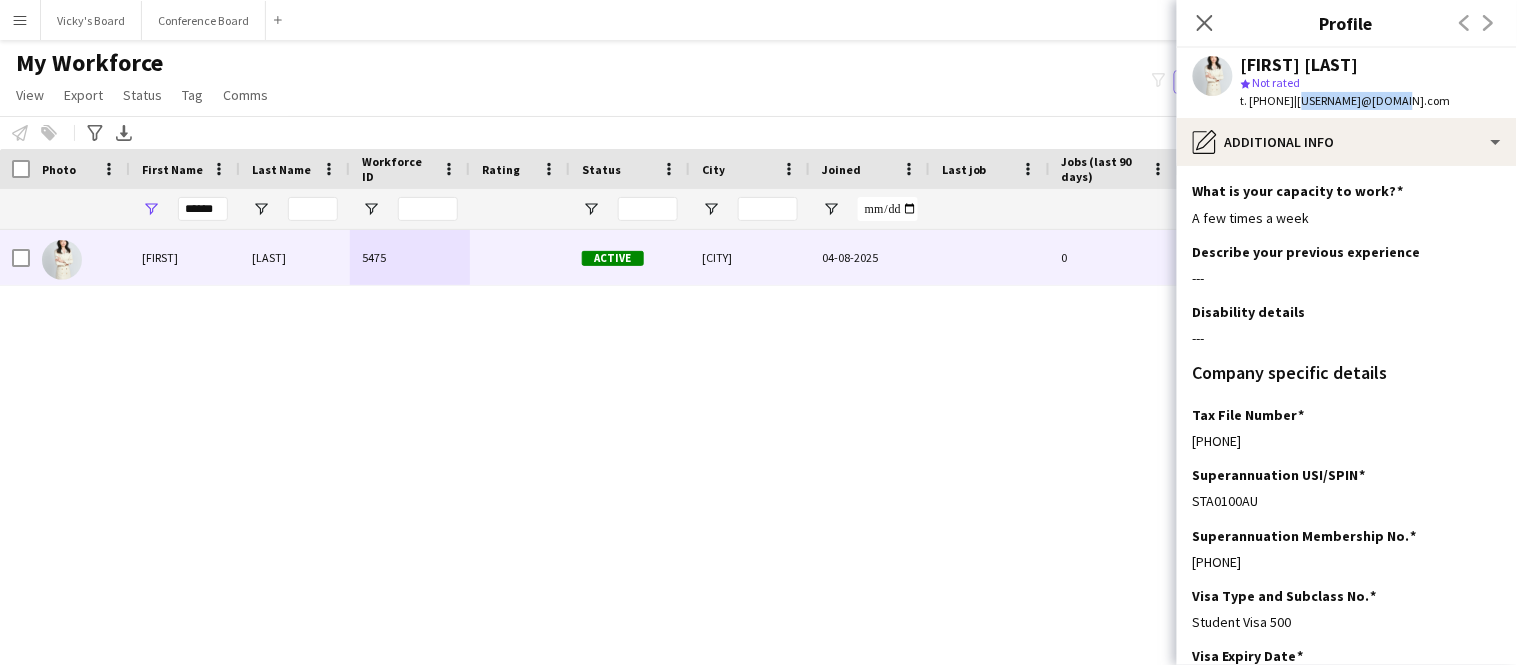 scroll, scrollTop: 153, scrollLeft: 0, axis: vertical 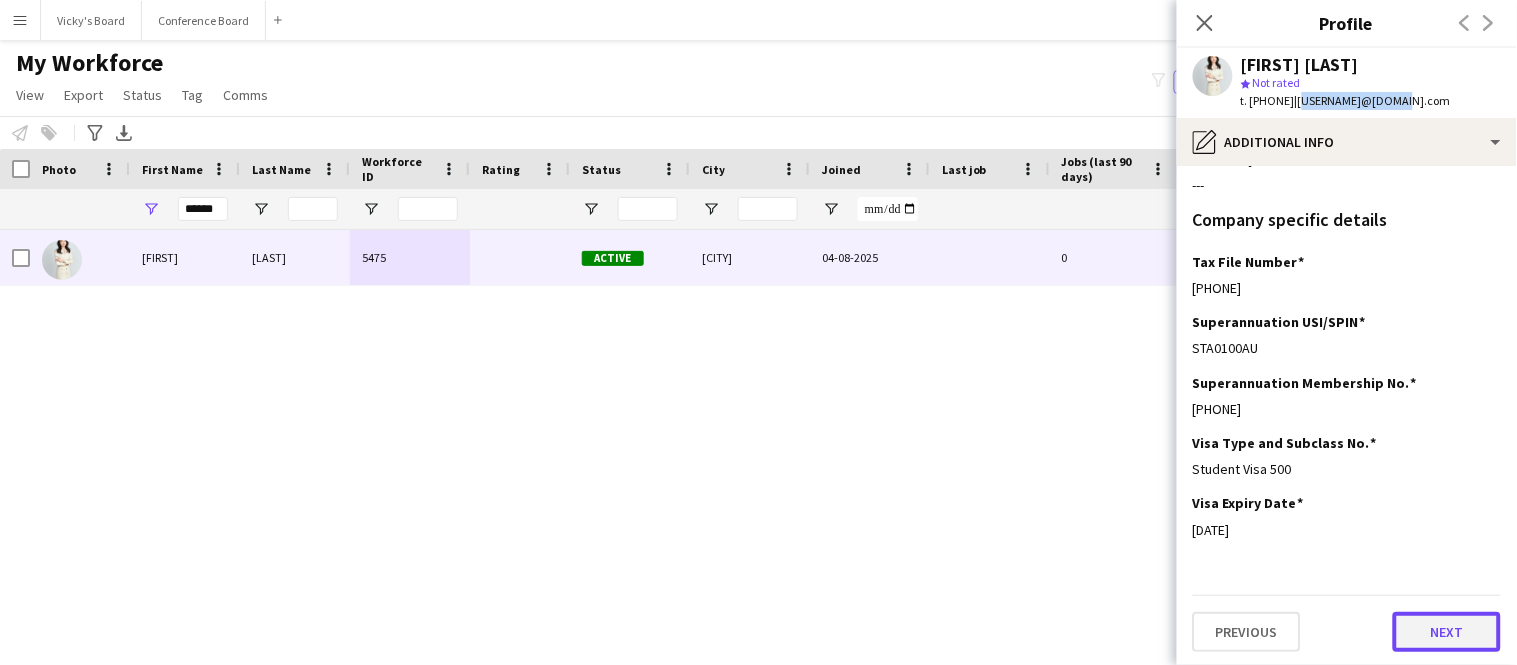 click on "Next" 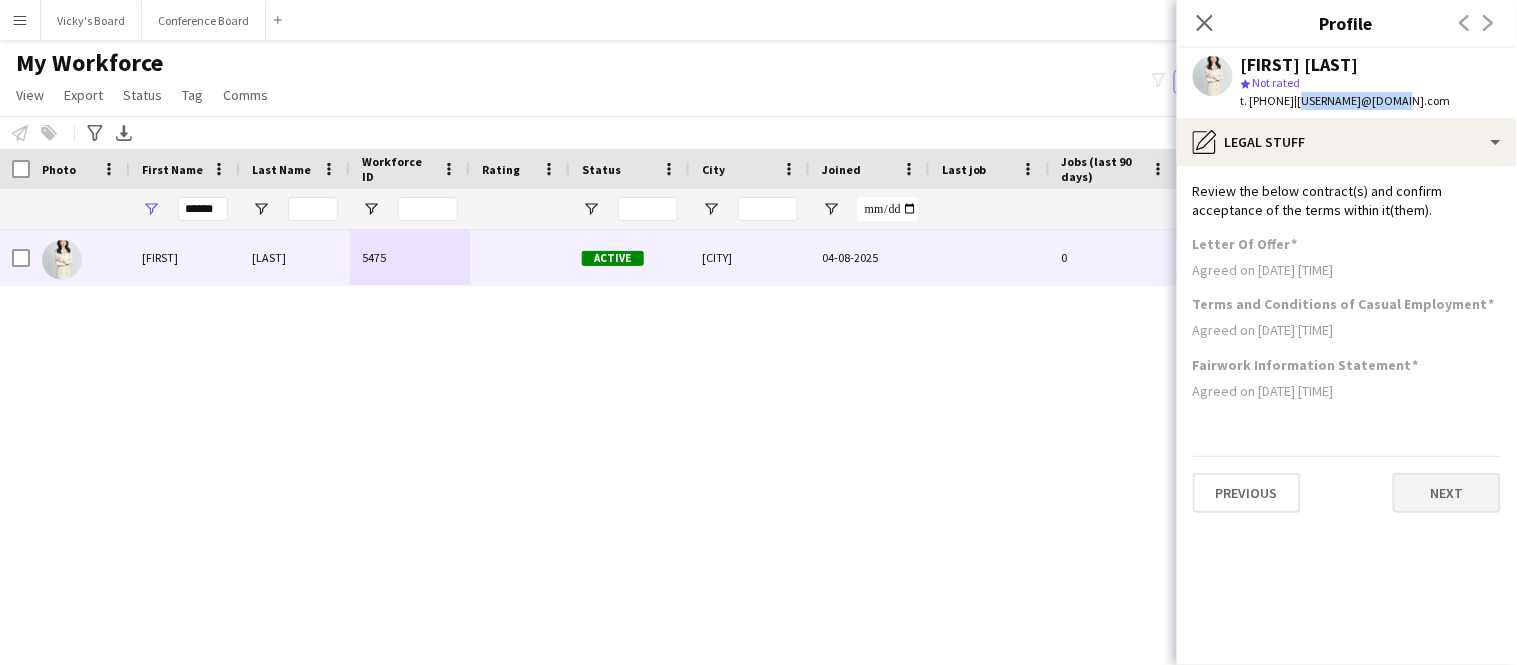scroll, scrollTop: 0, scrollLeft: 0, axis: both 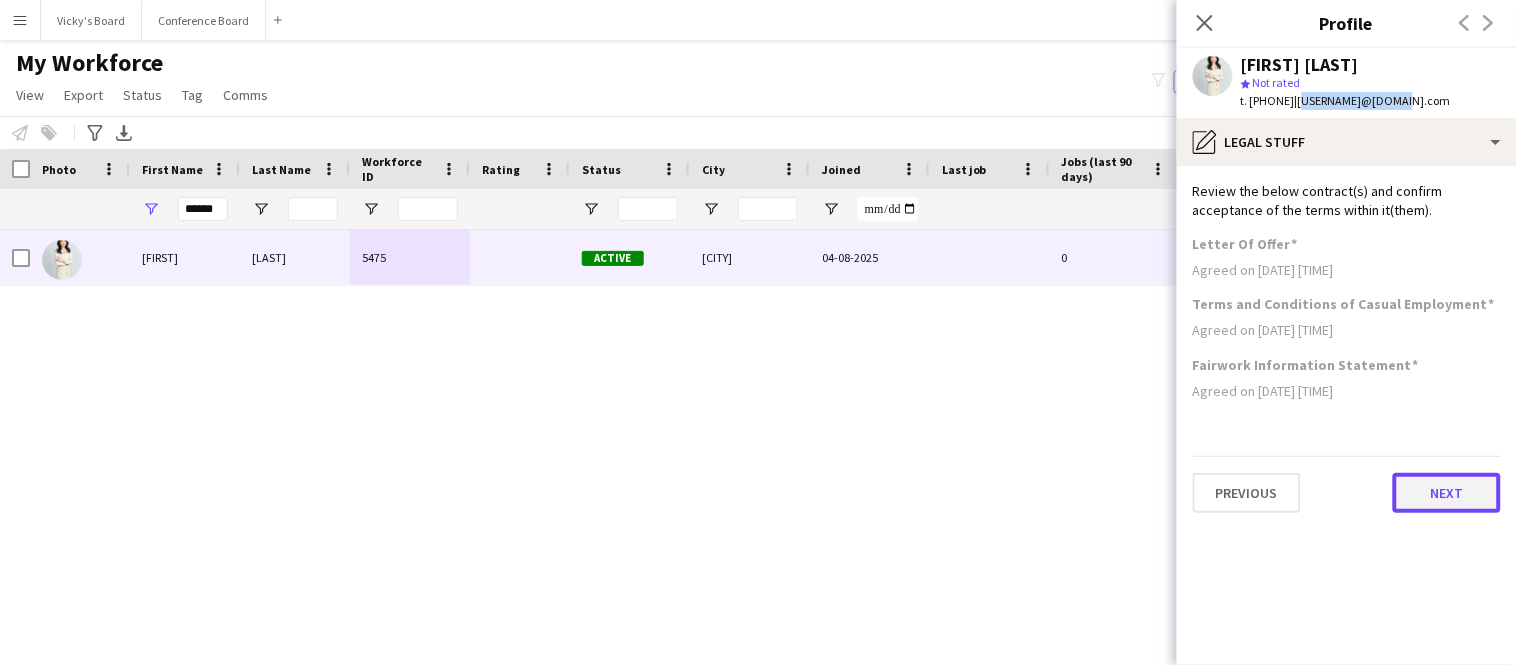 click on "Next" 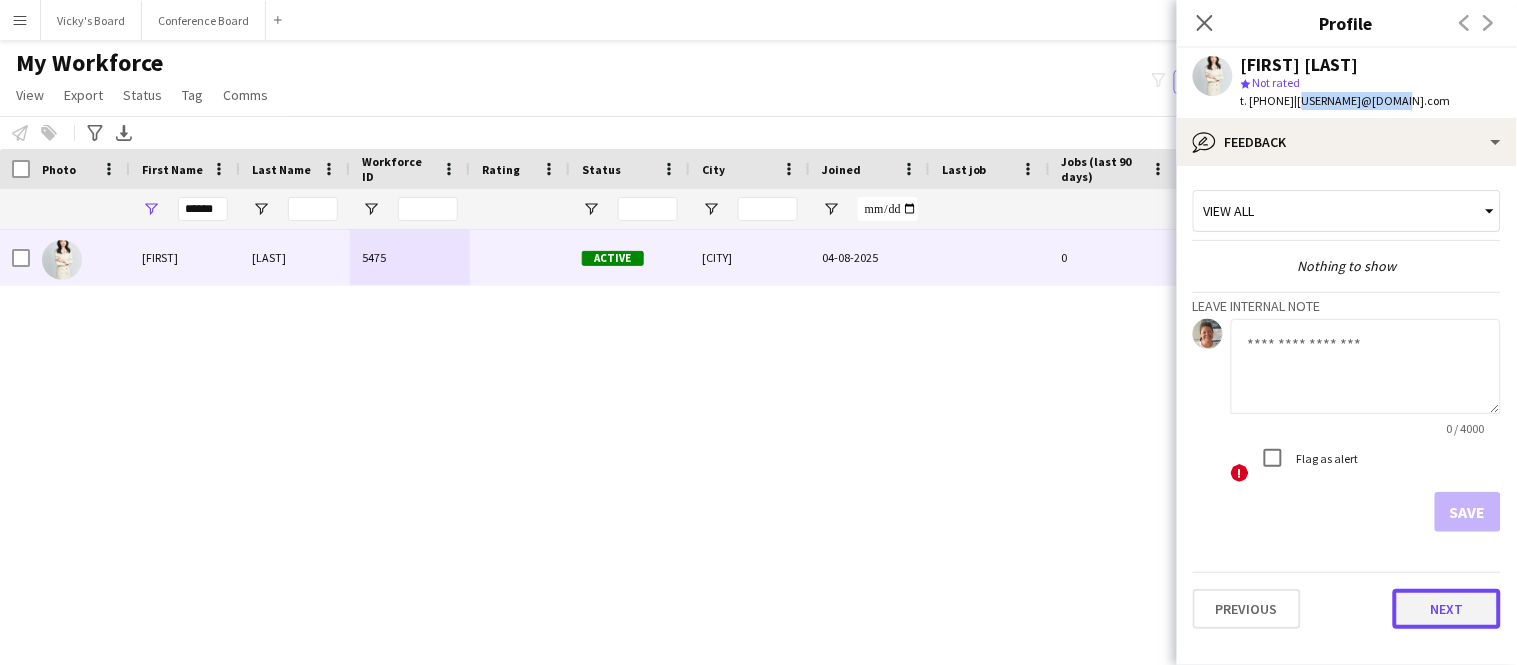 click on "Next" 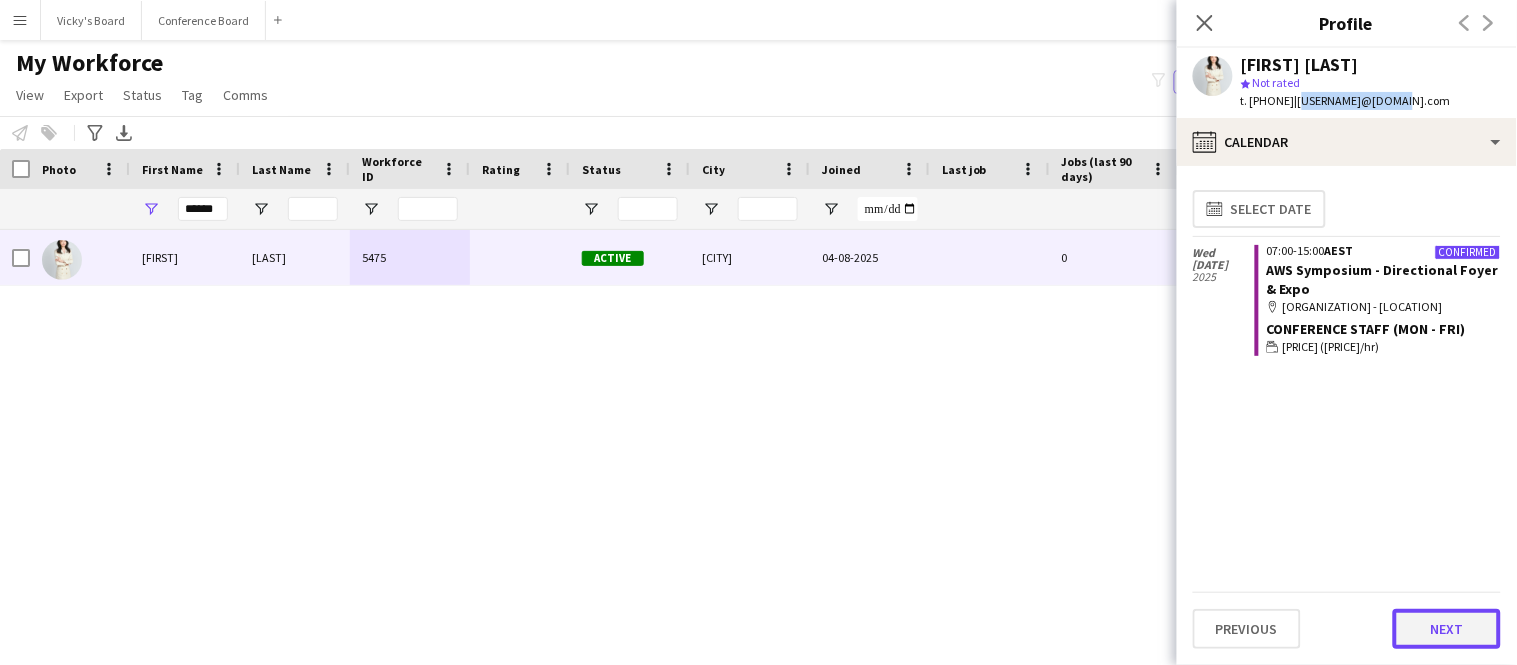 click on "Next" 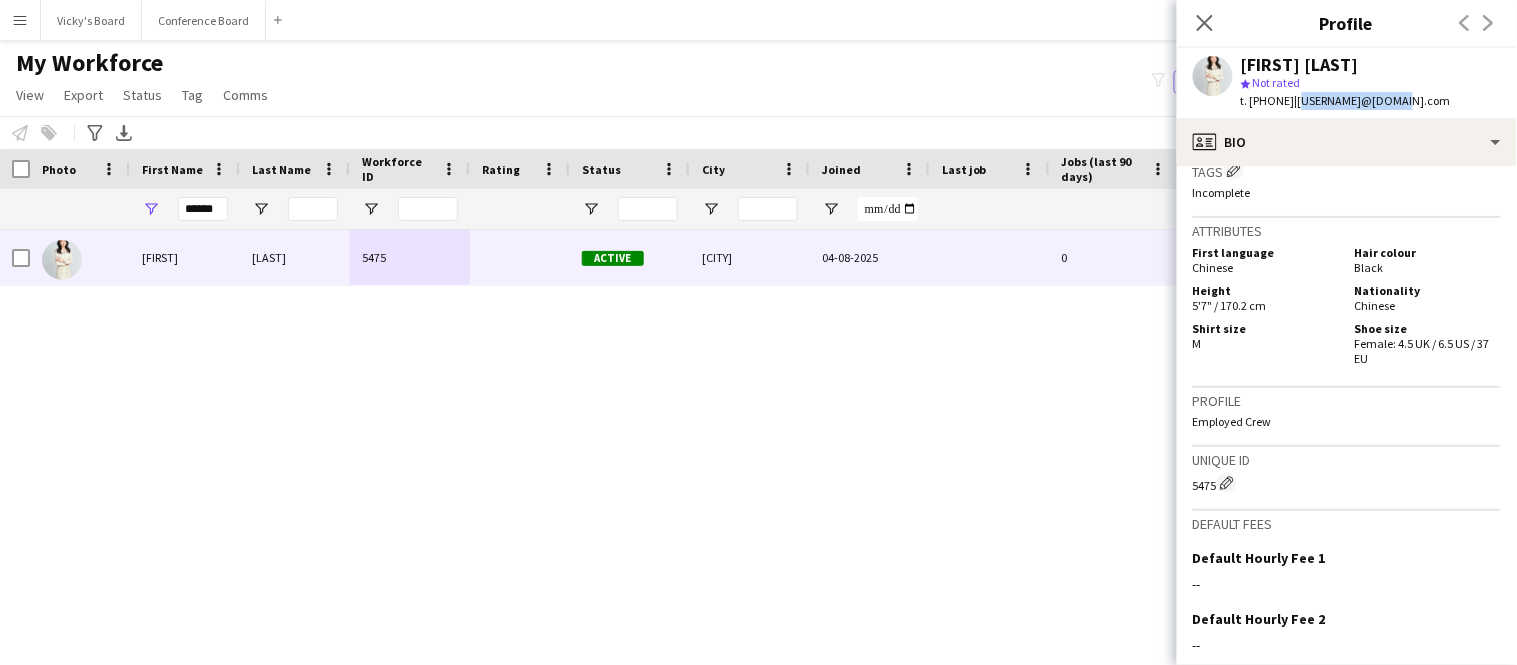 scroll, scrollTop: 1057, scrollLeft: 0, axis: vertical 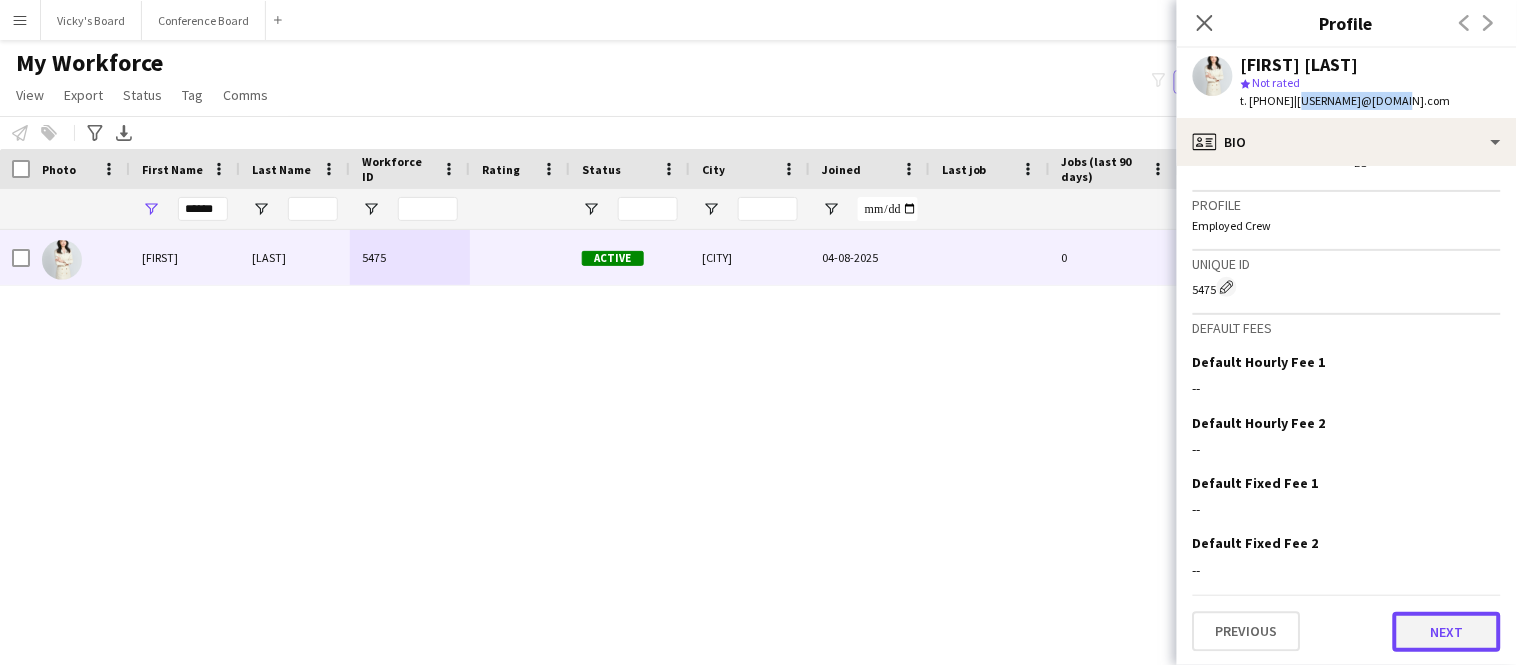 click on "Next" 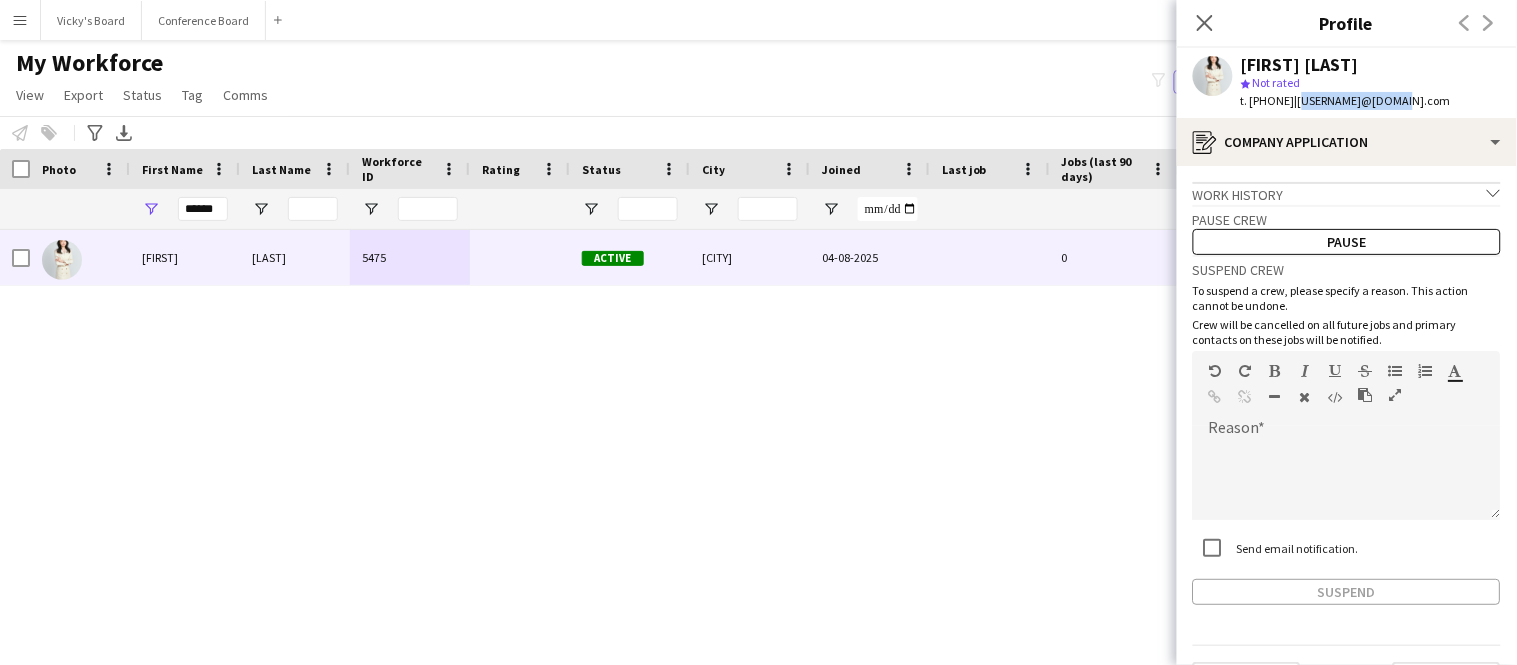 scroll, scrollTop: 51, scrollLeft: 0, axis: vertical 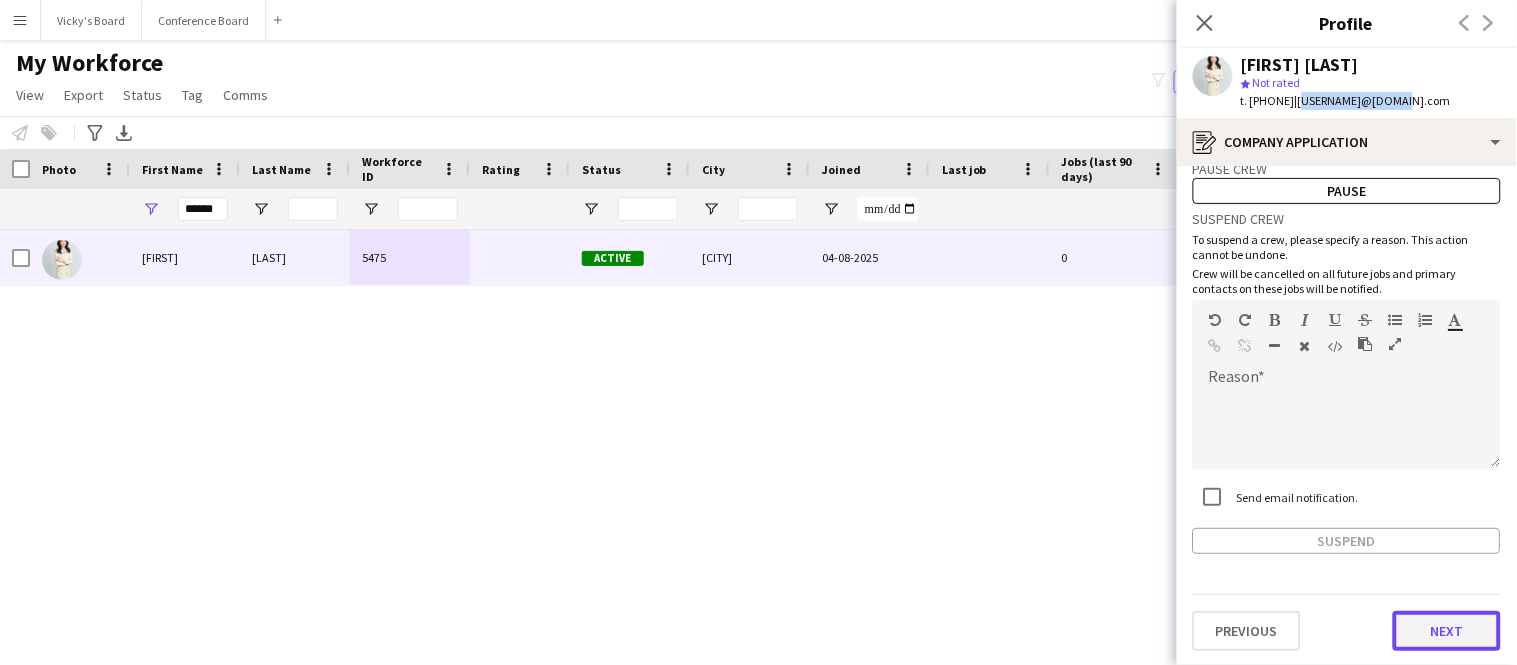 click on "Next" 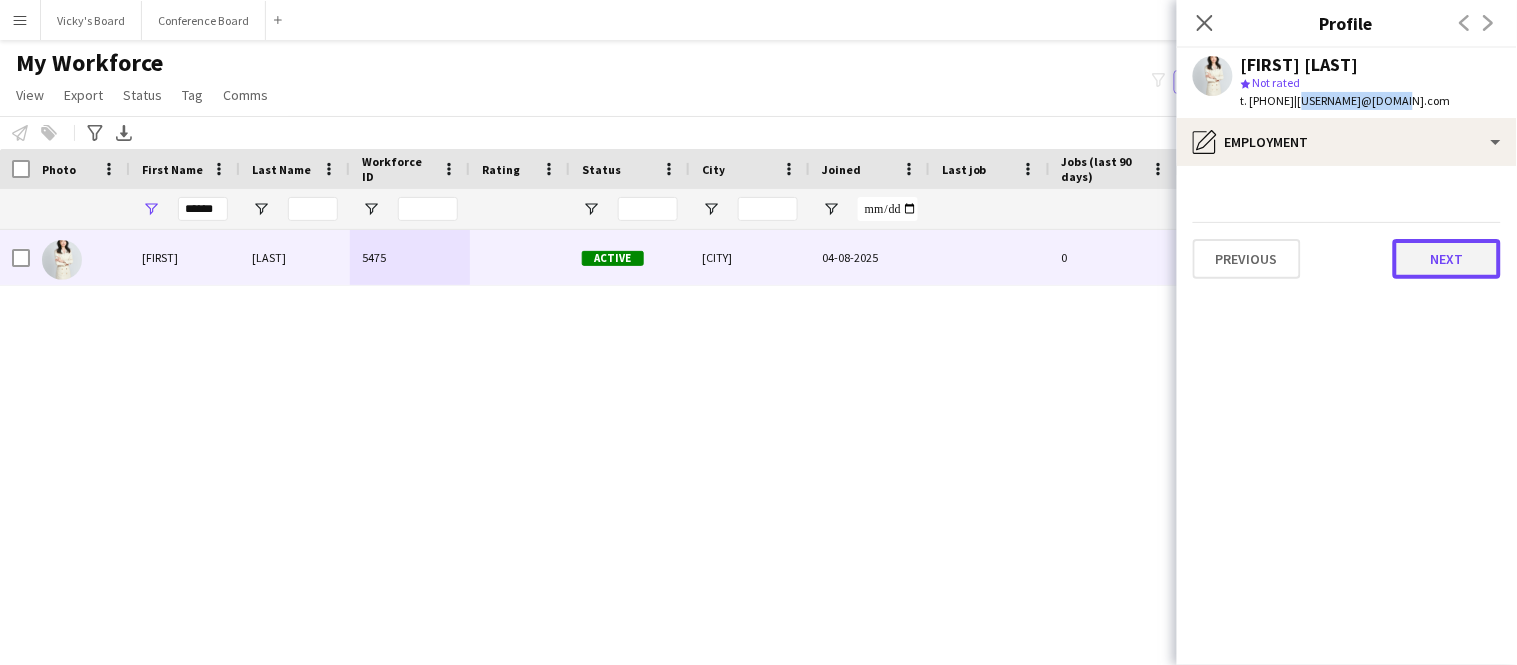 click on "Next" 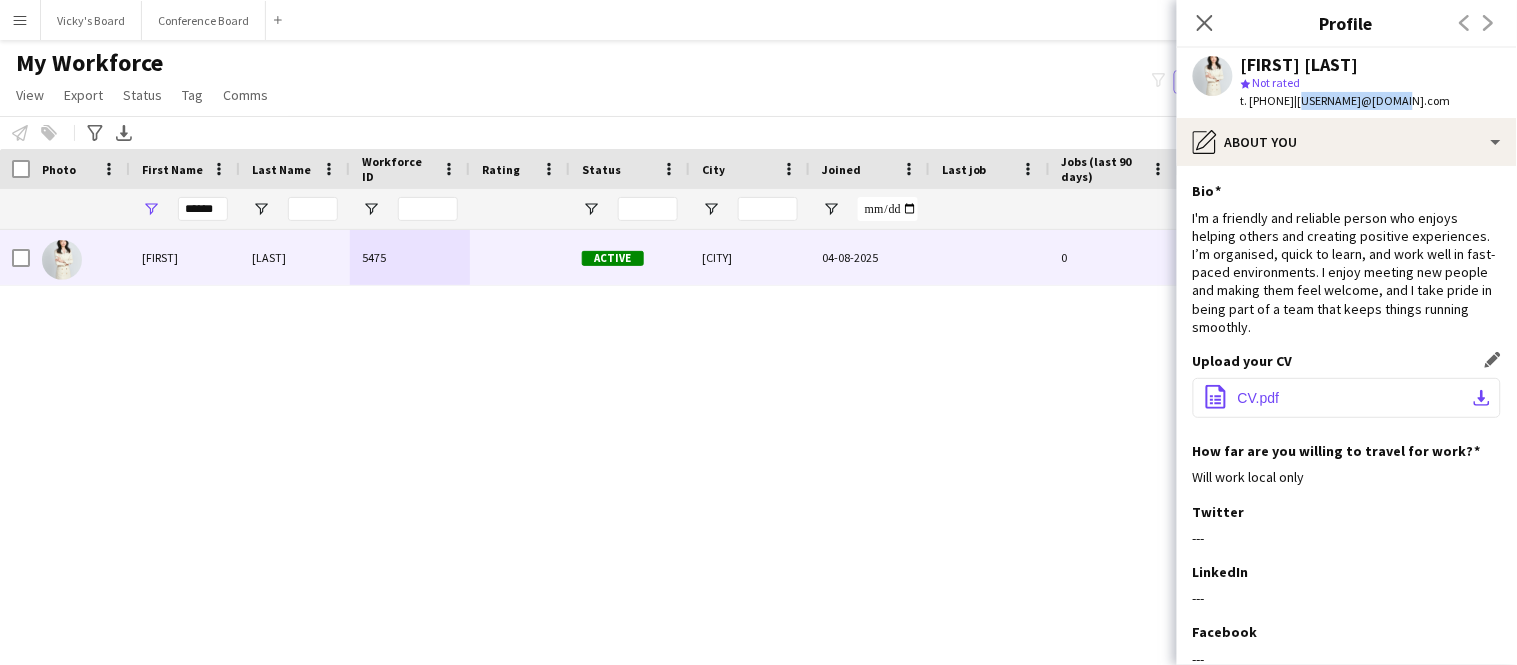 click on "CV.pdf" 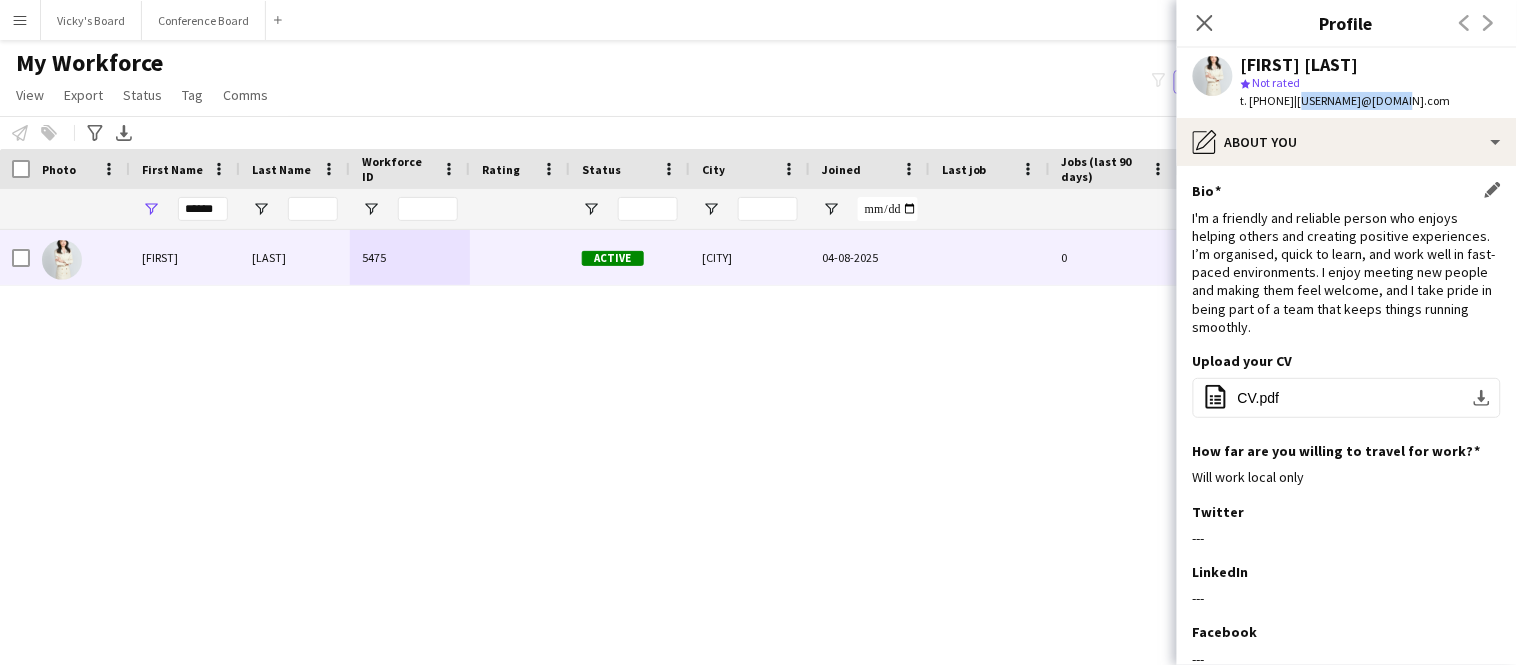 scroll, scrollTop: 190, scrollLeft: 0, axis: vertical 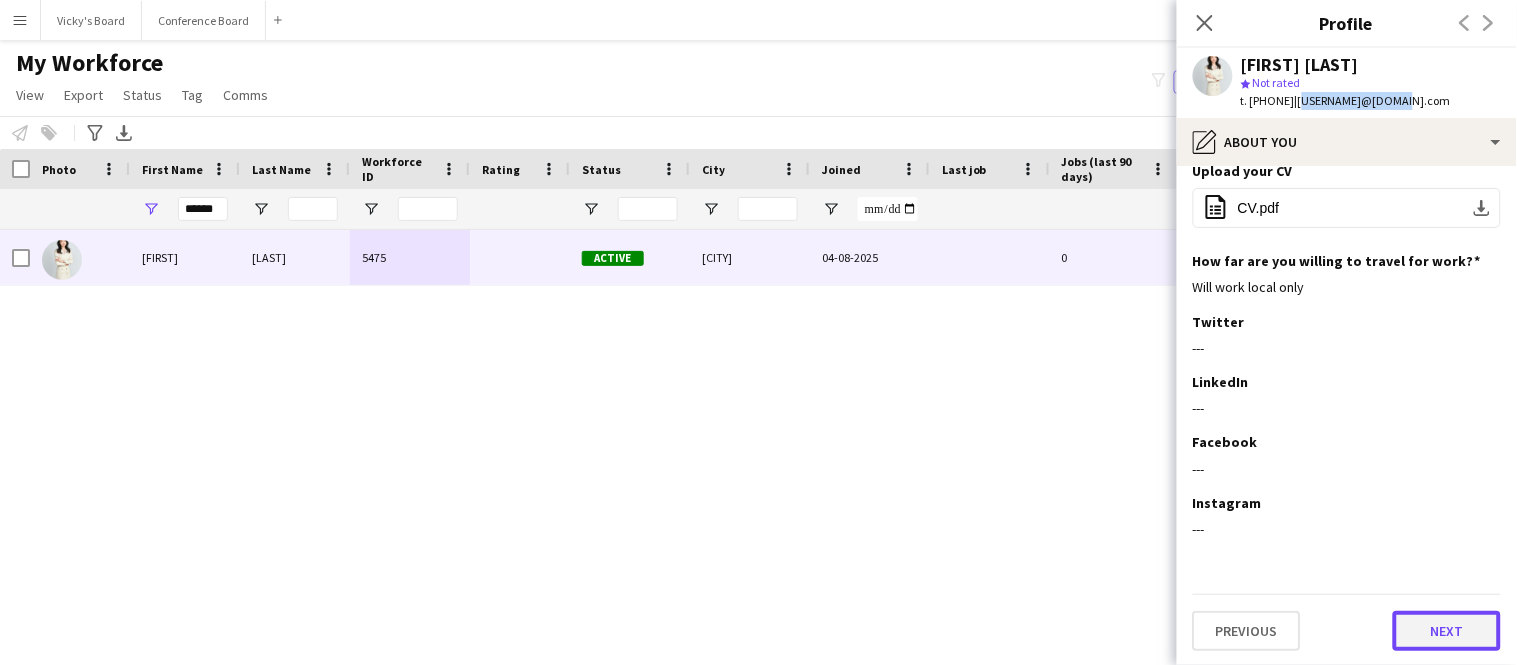 click on "Next" 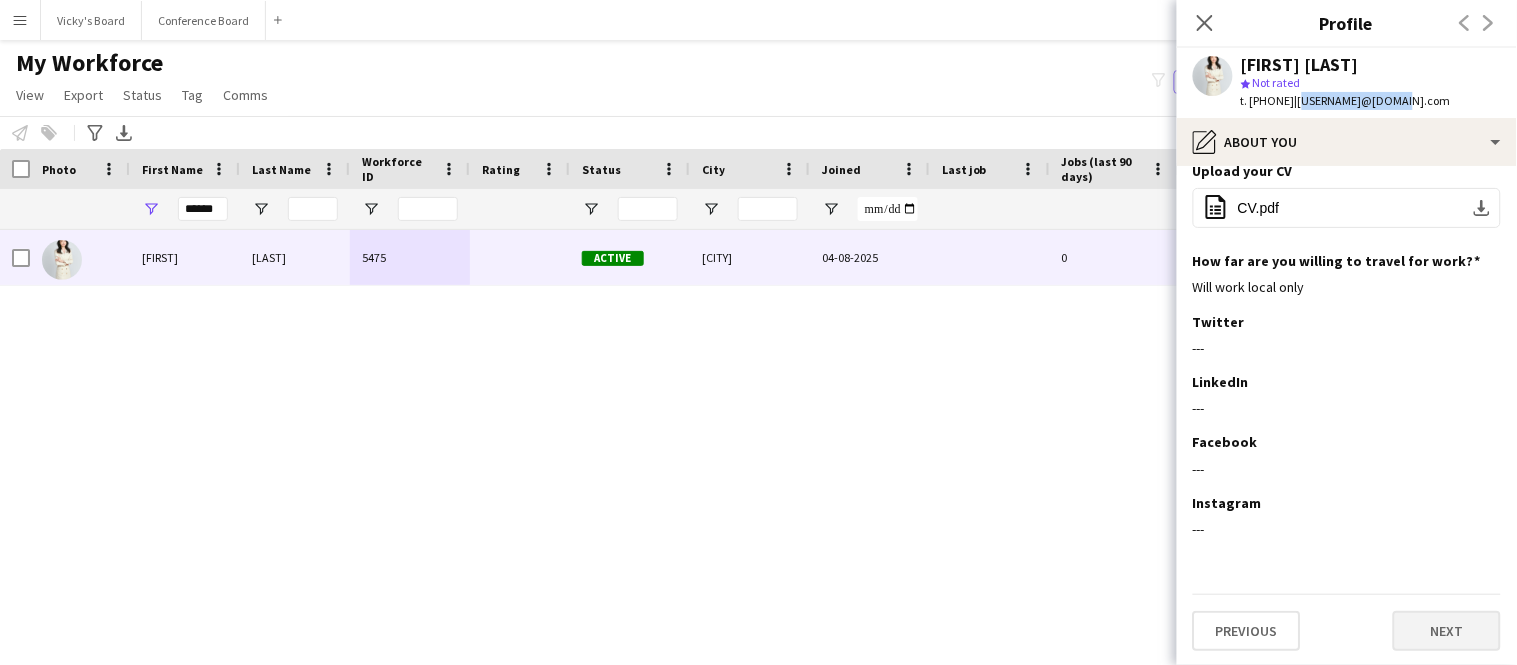 scroll, scrollTop: 0, scrollLeft: 0, axis: both 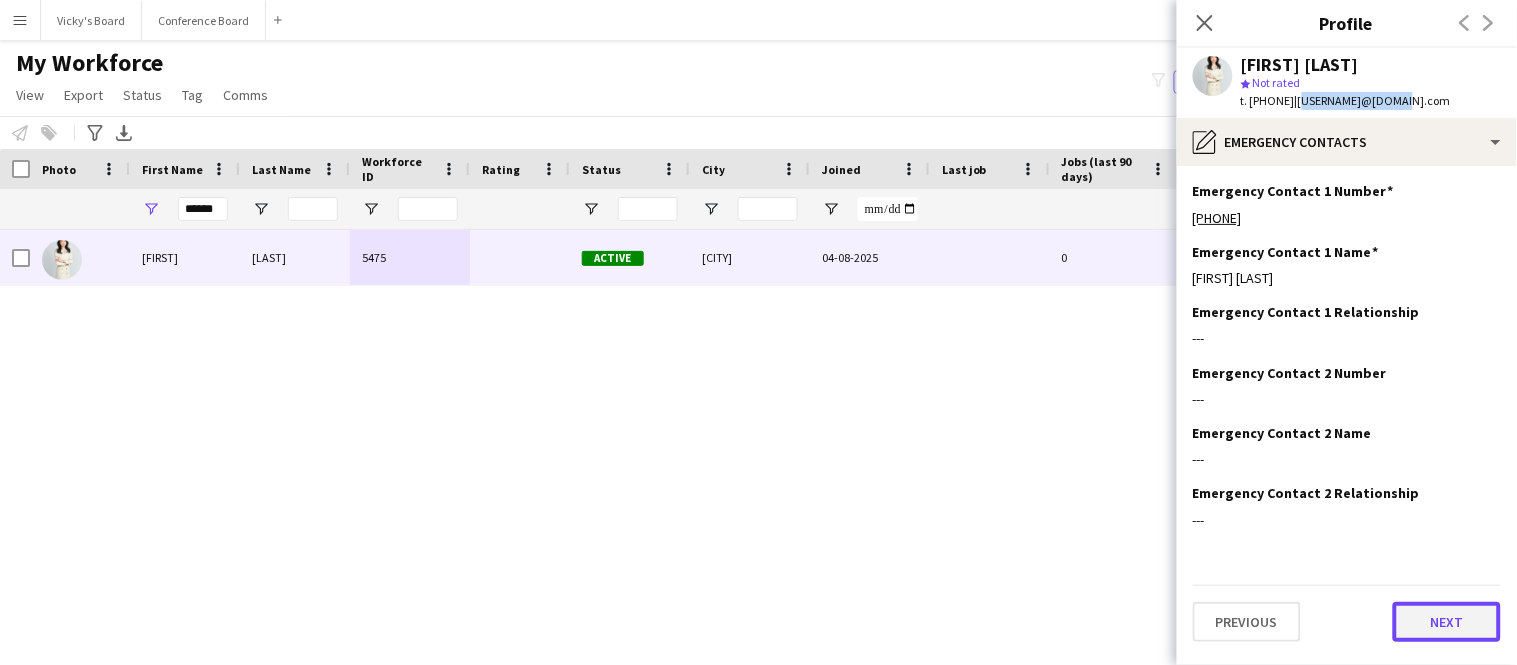 click on "Next" 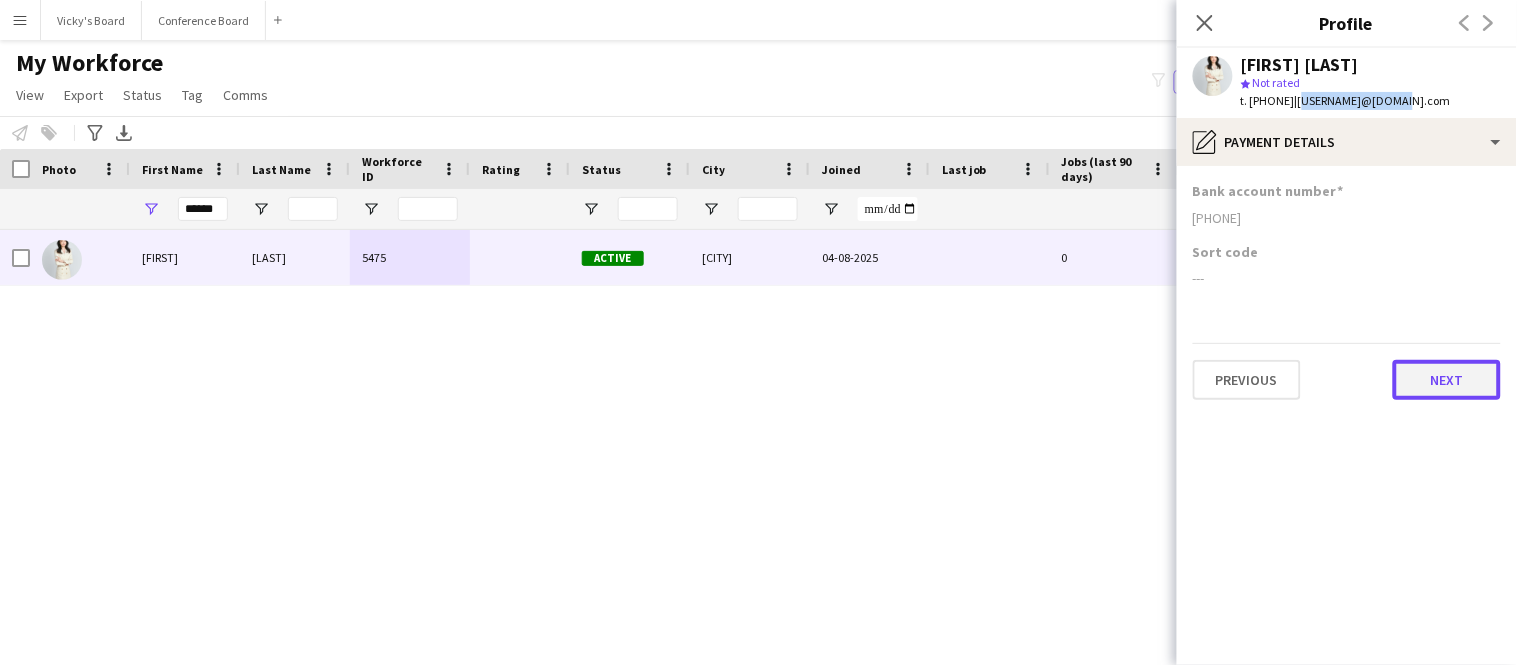click on "Next" 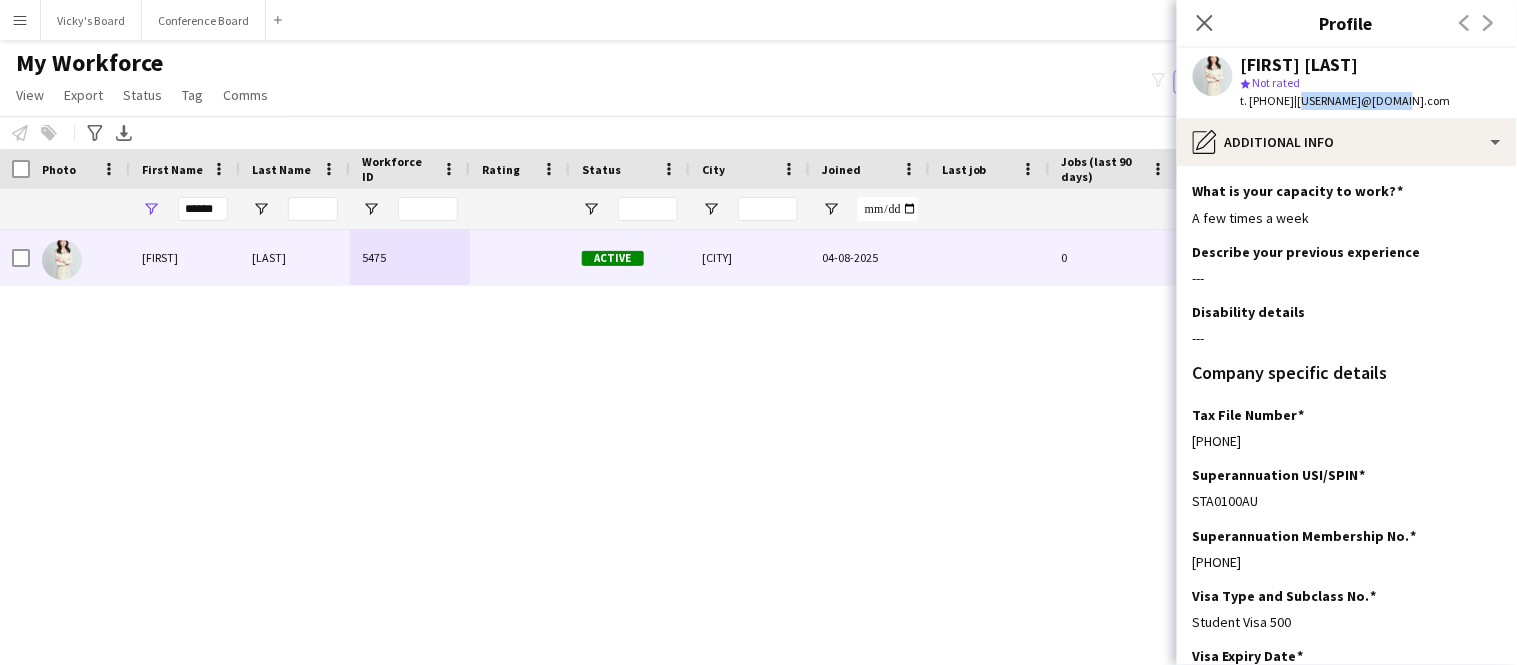 scroll, scrollTop: 153, scrollLeft: 0, axis: vertical 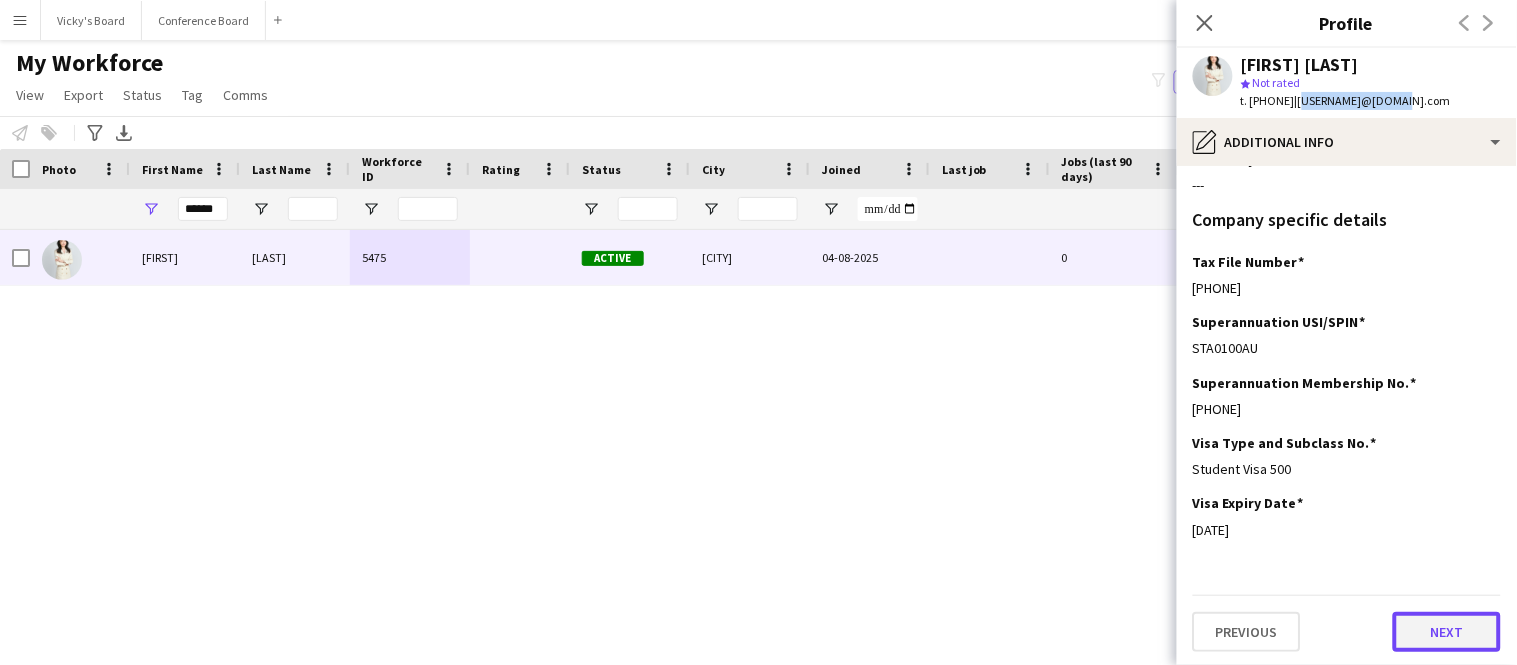 click on "Next" 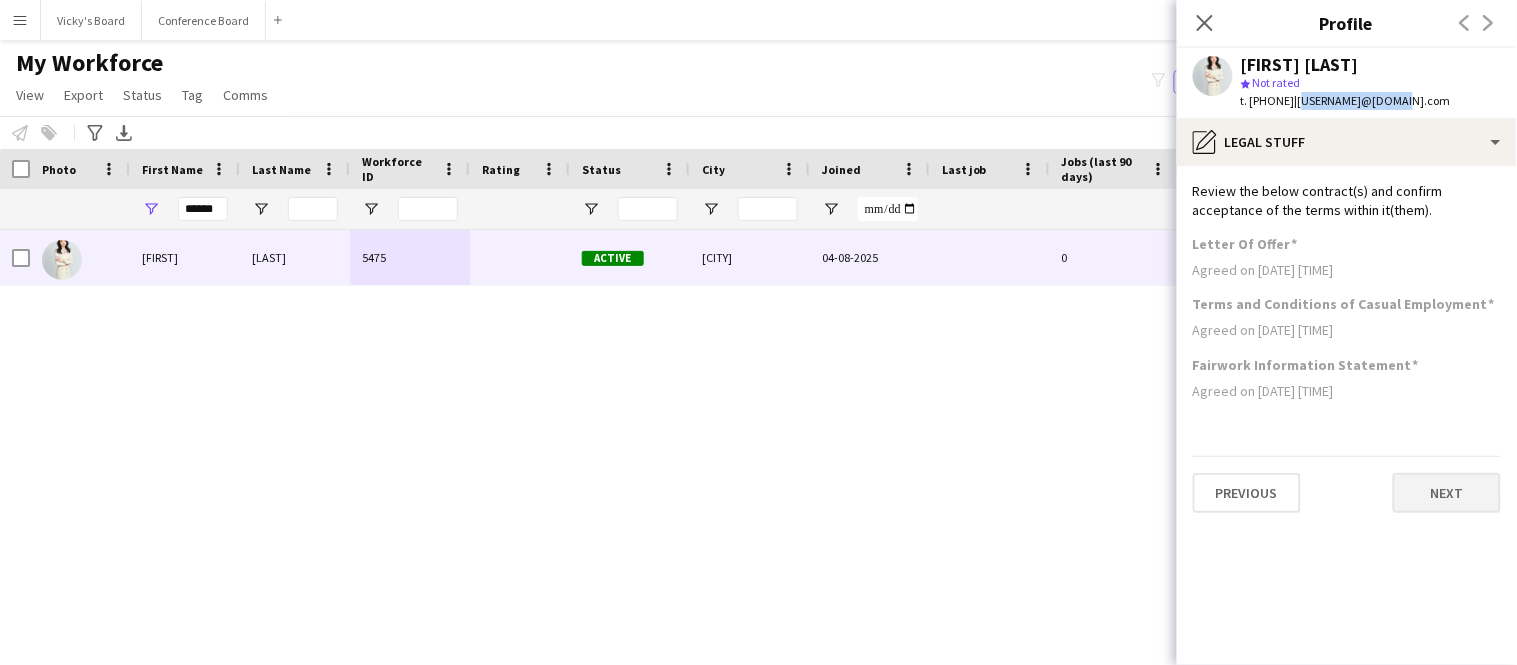 scroll, scrollTop: 0, scrollLeft: 0, axis: both 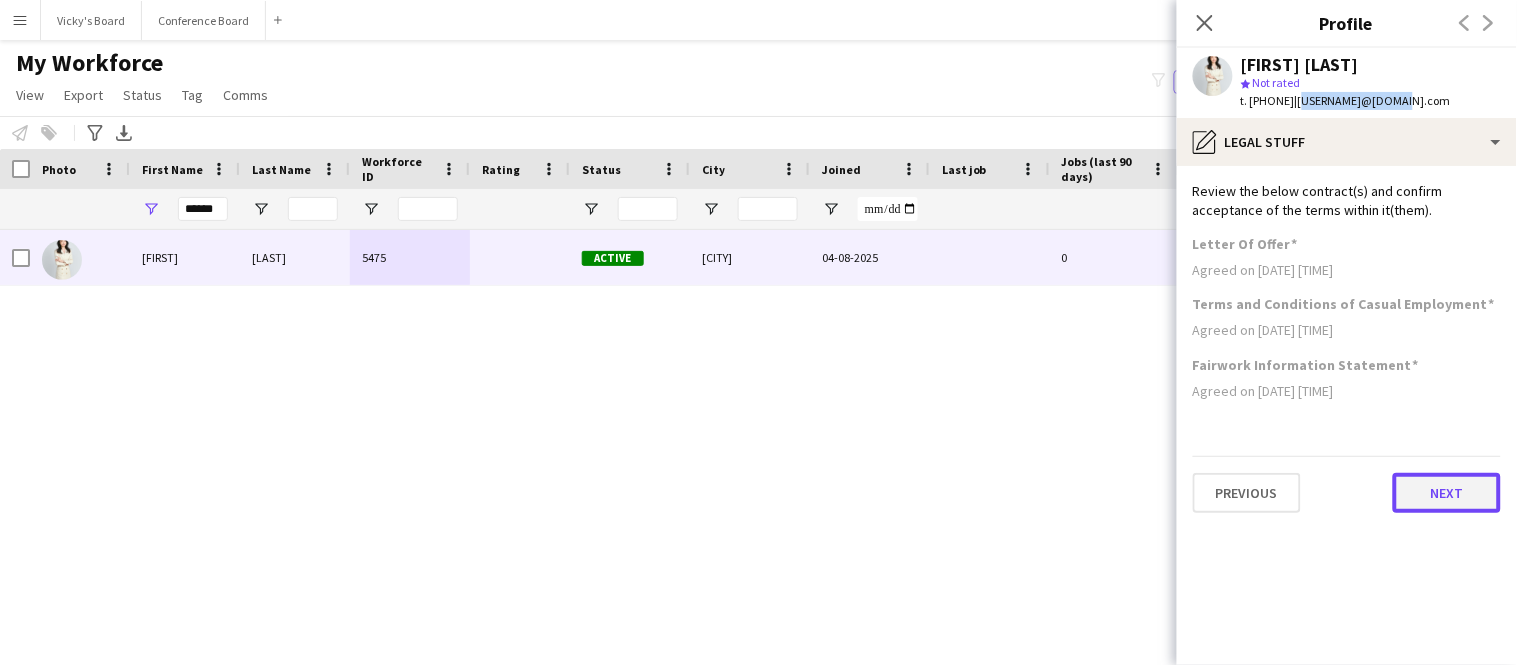 click on "Next" 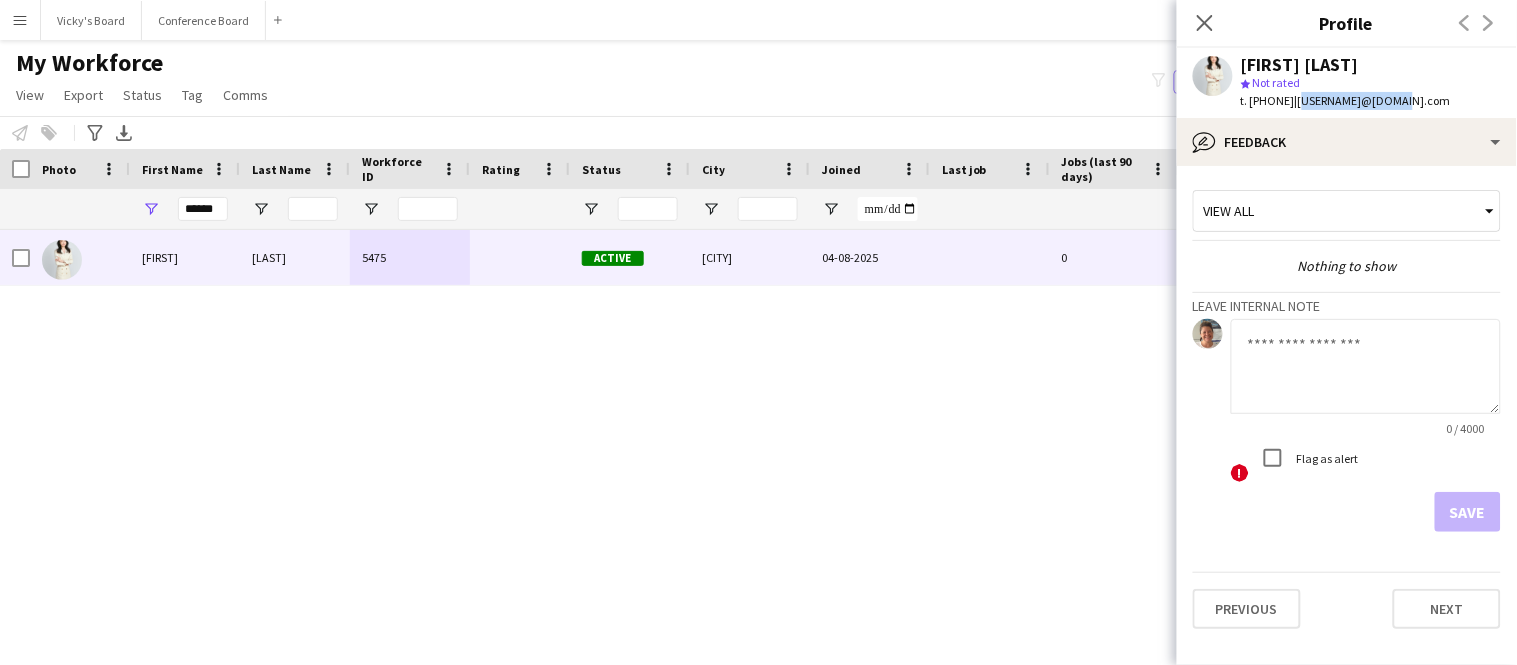 click 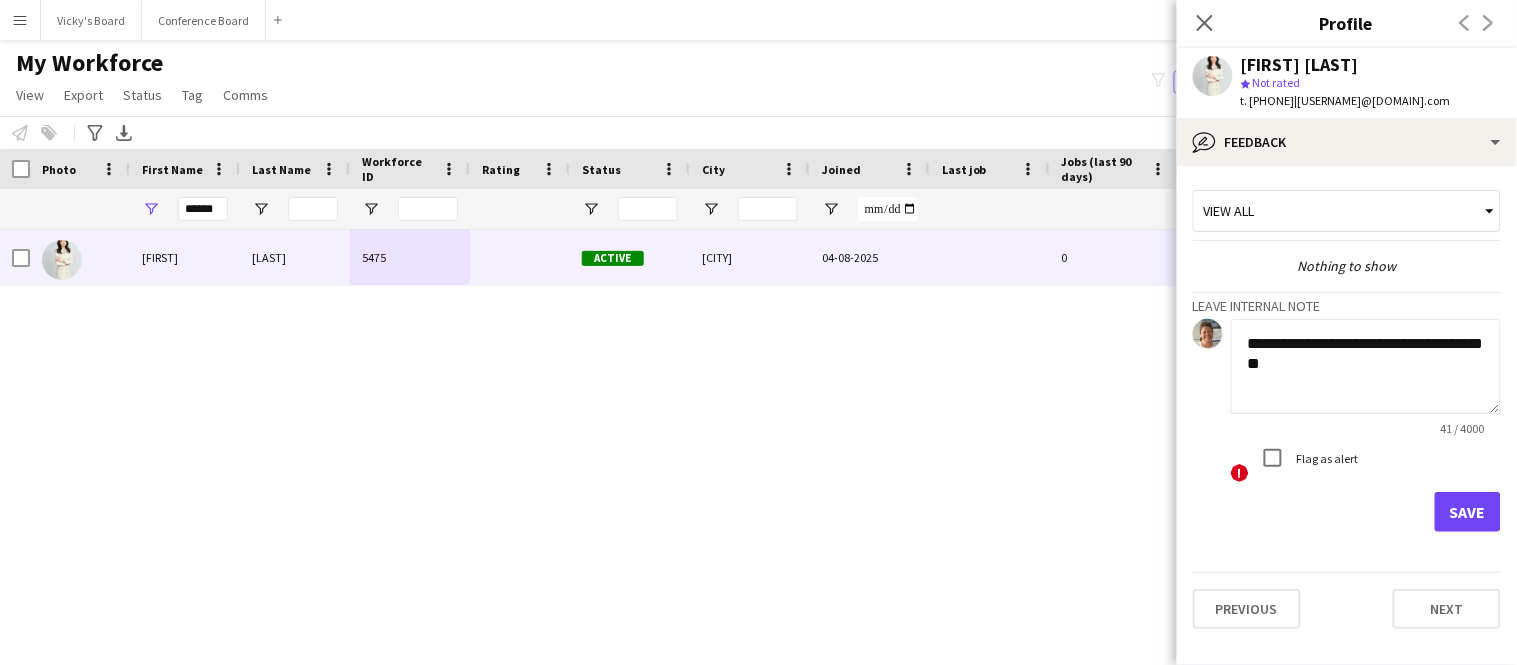 click on "**********" 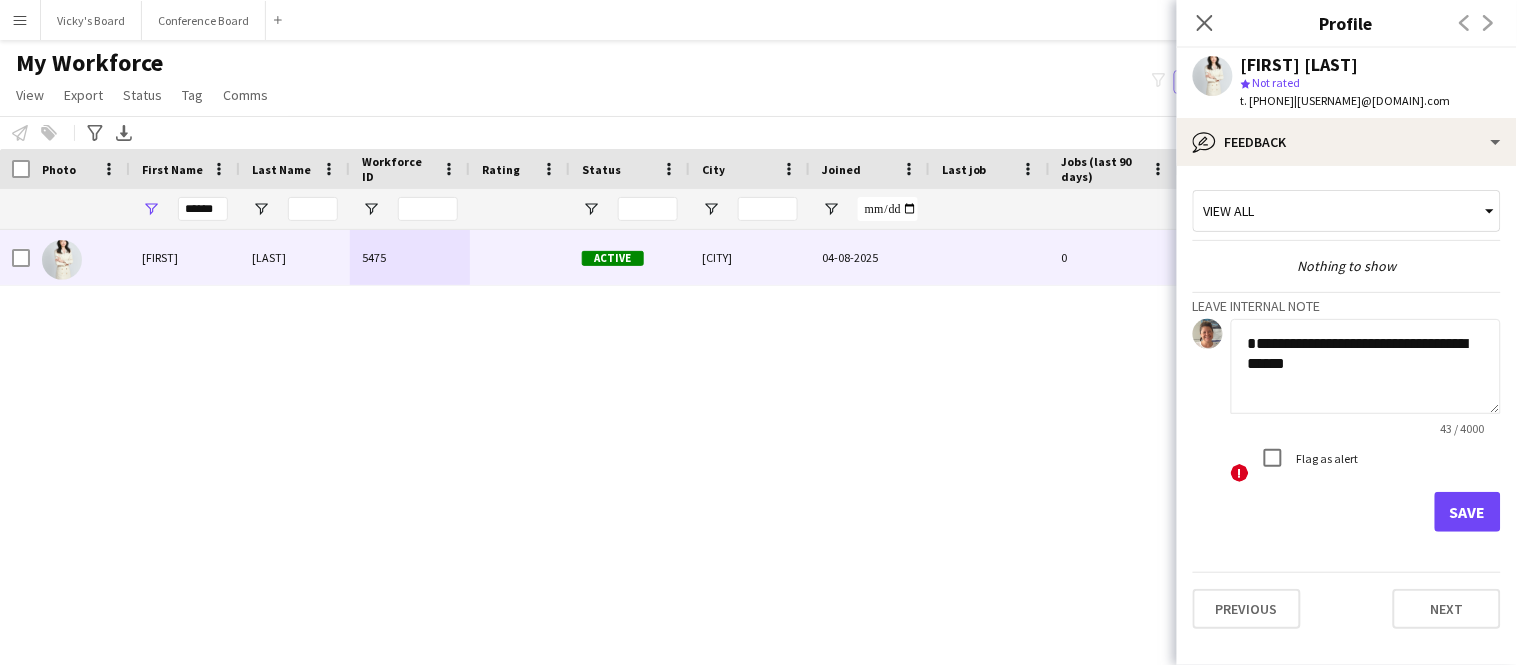 click on "**********" 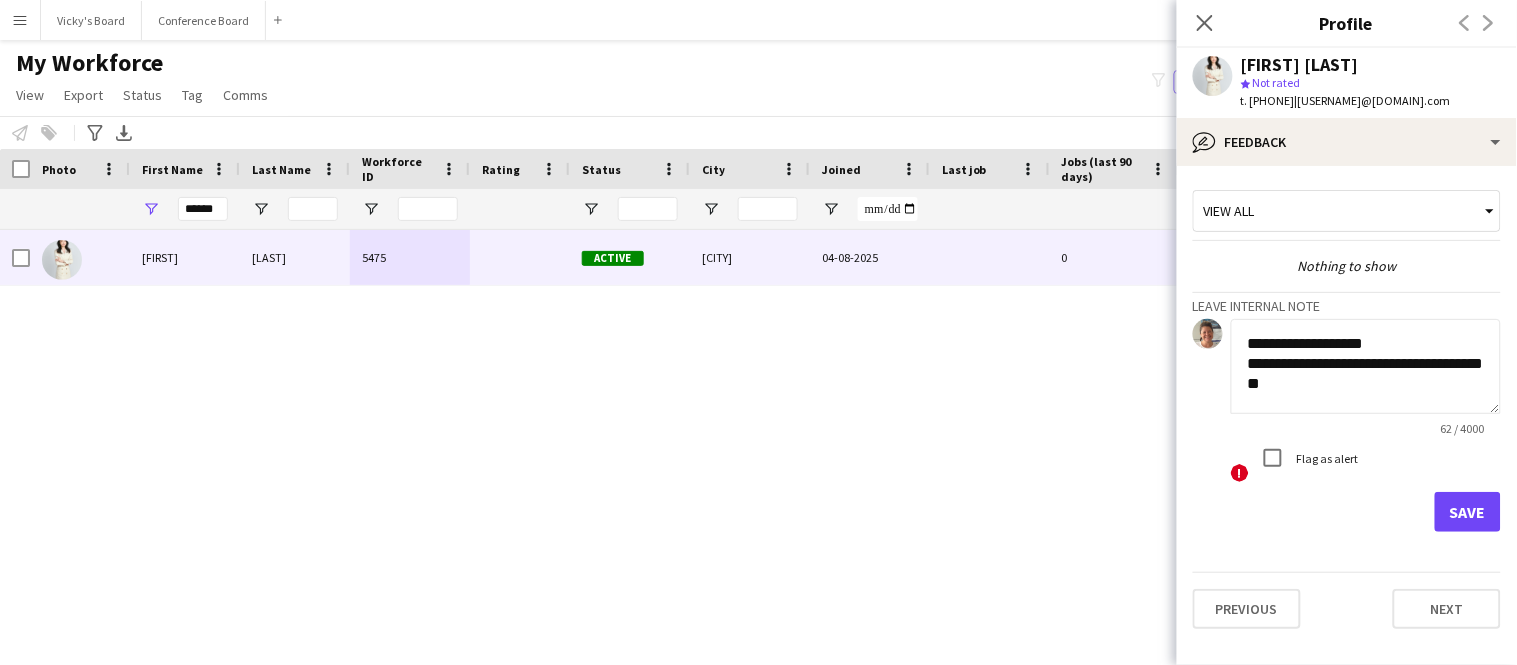 click on "**********" 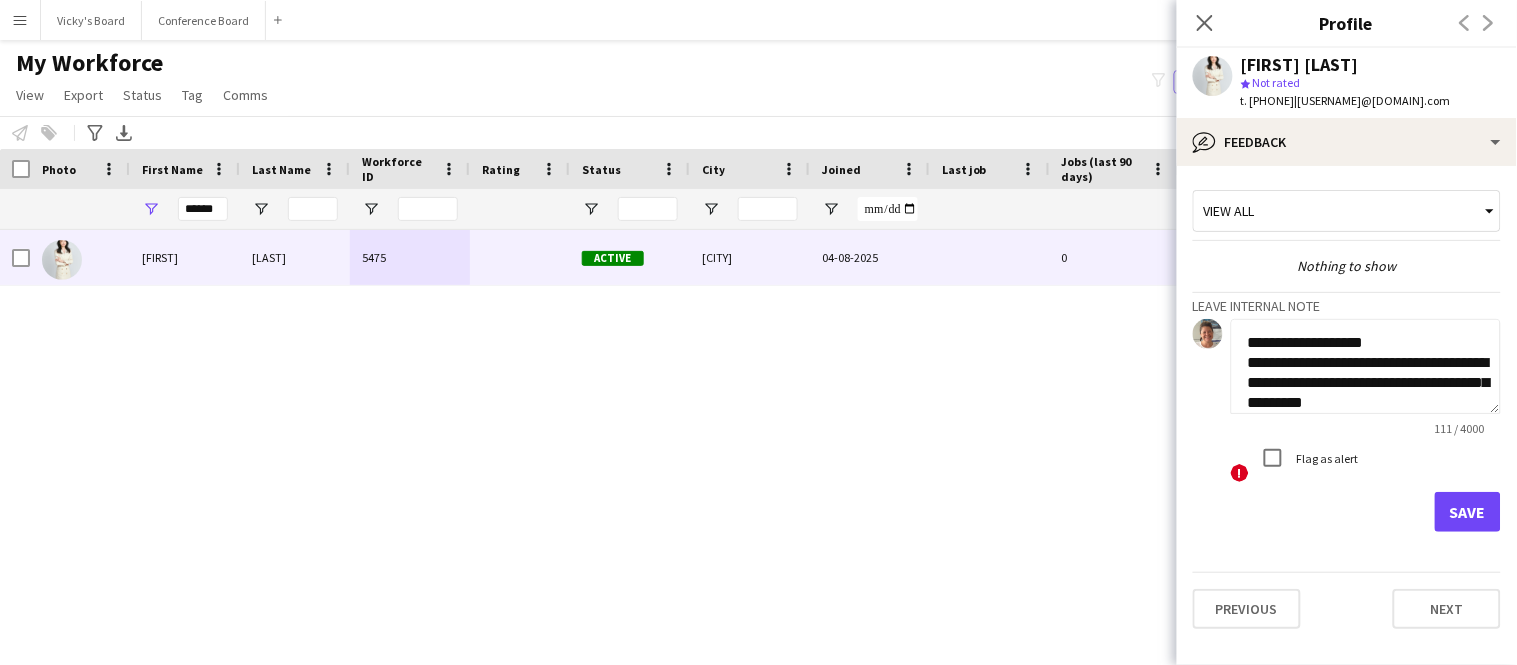 scroll, scrollTop: 21, scrollLeft: 0, axis: vertical 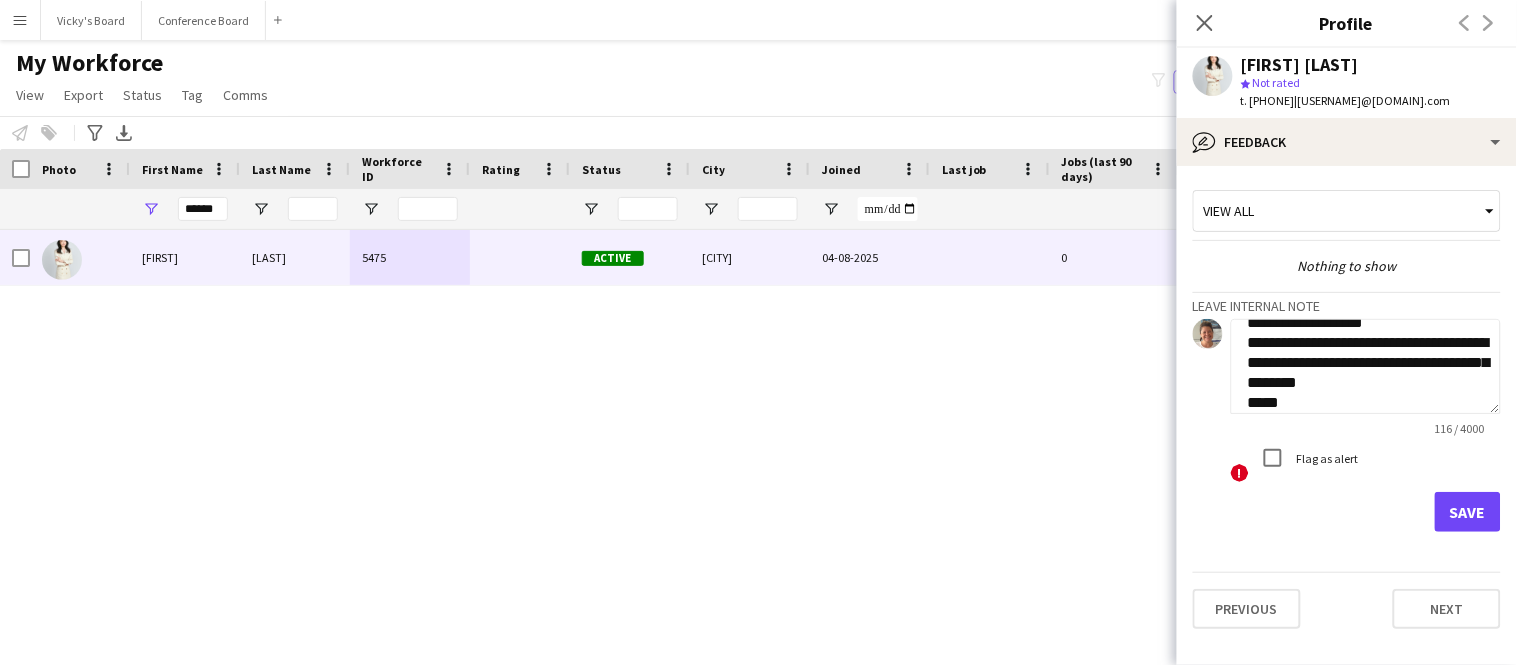 type on "**********" 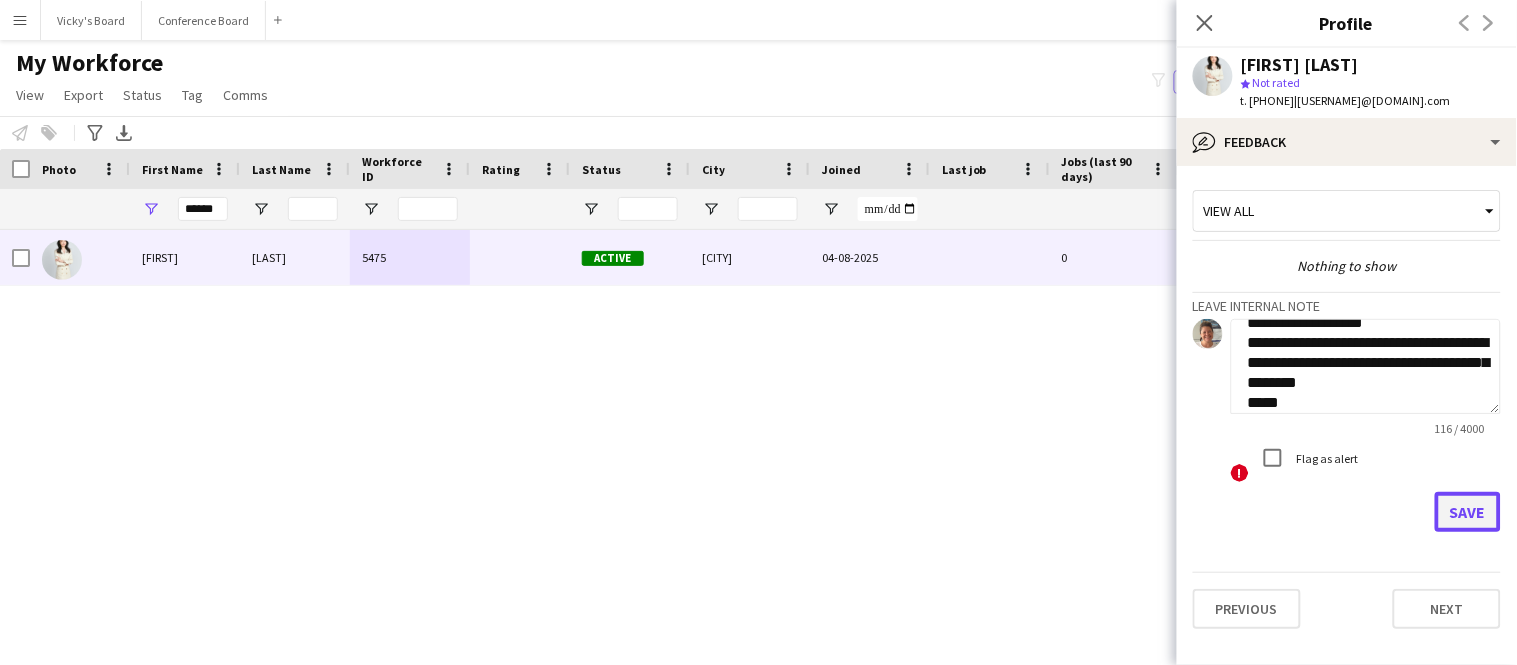 click on "Save" 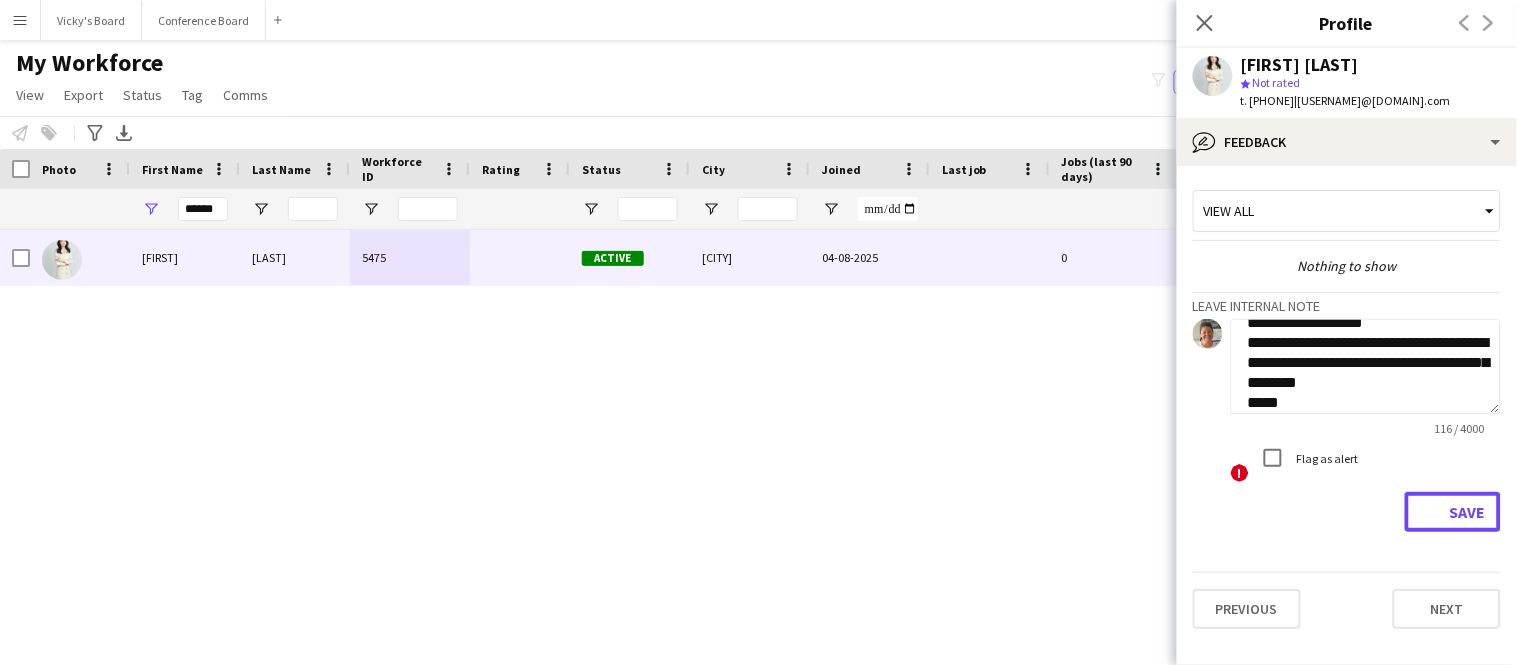 type 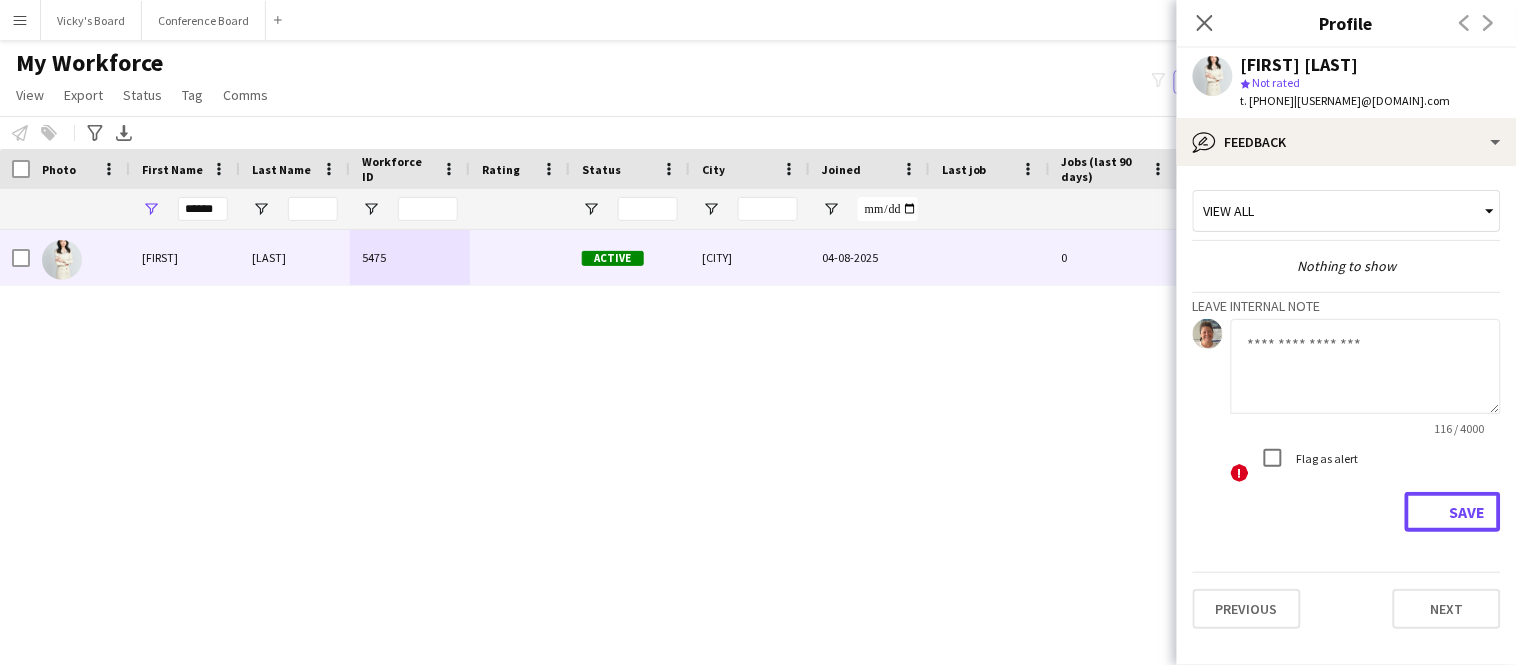 scroll, scrollTop: 0, scrollLeft: 0, axis: both 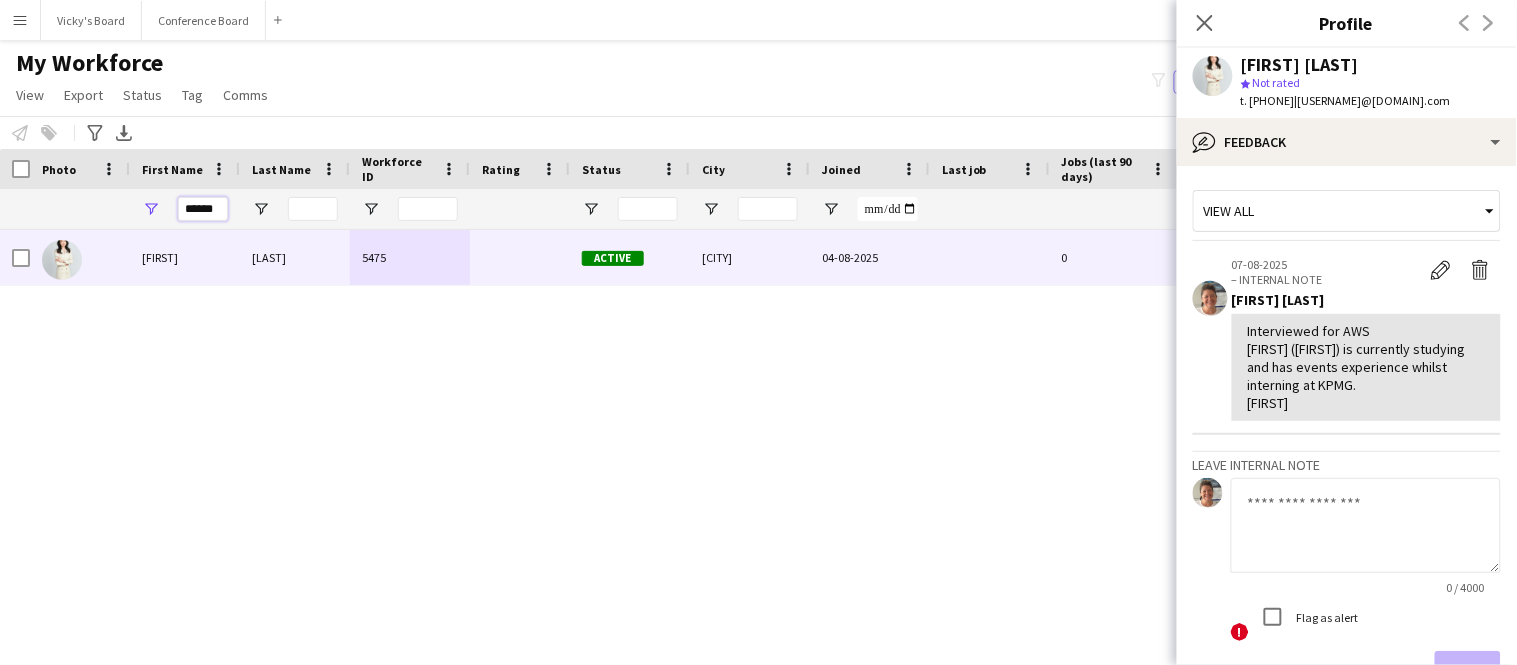 click on "******" at bounding box center (203, 209) 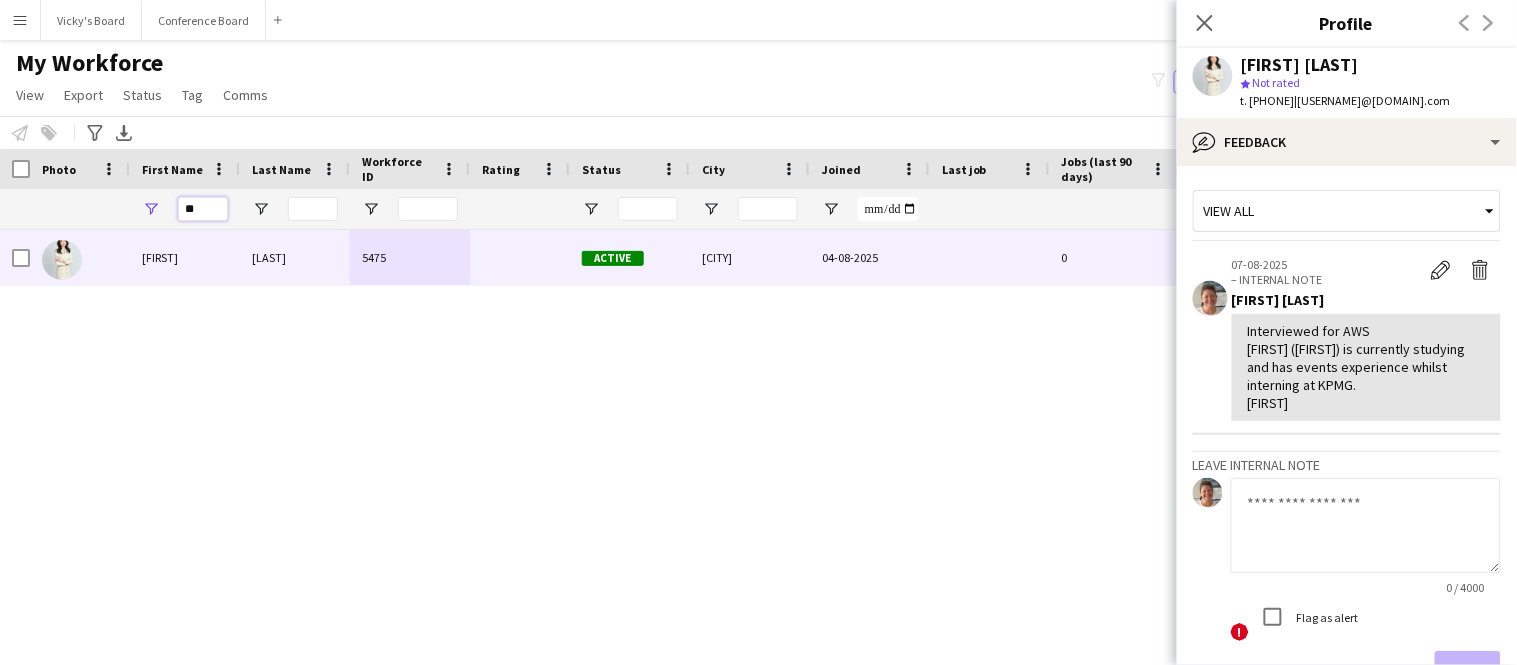 type on "*" 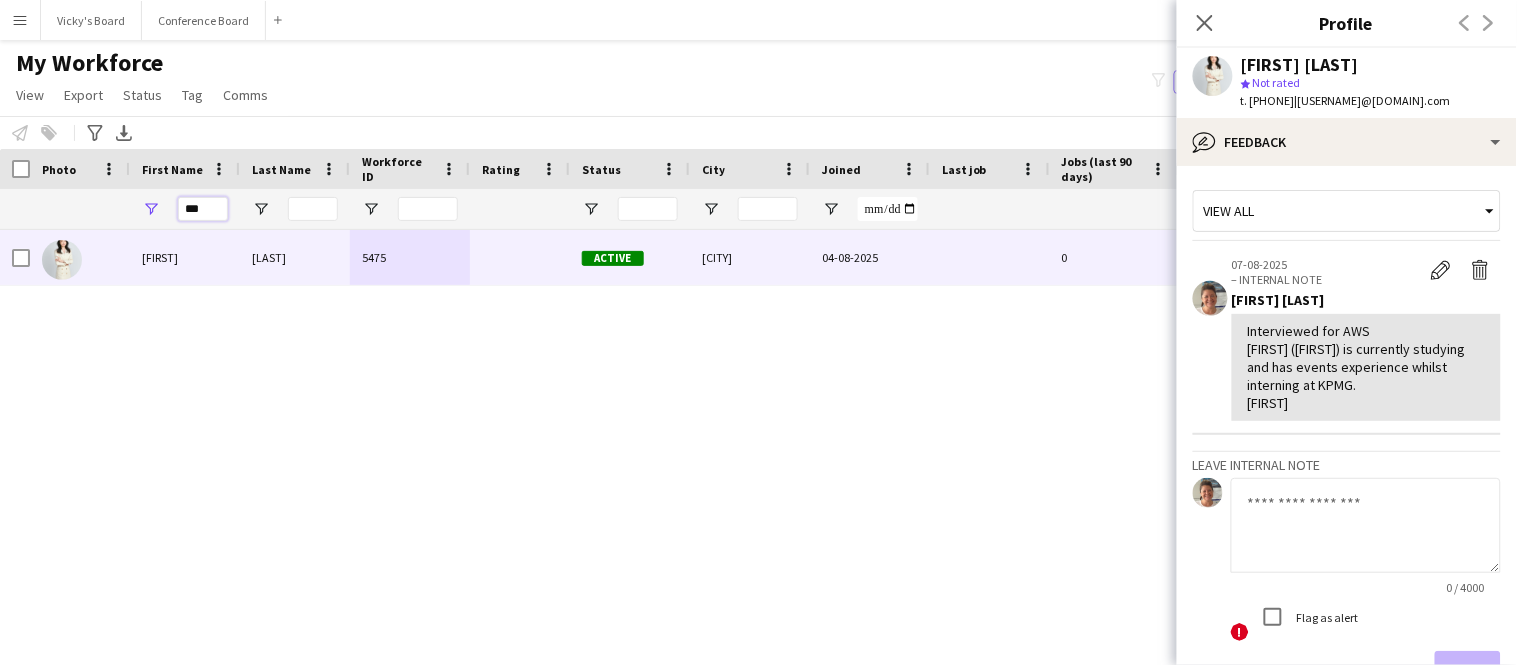 type on "****" 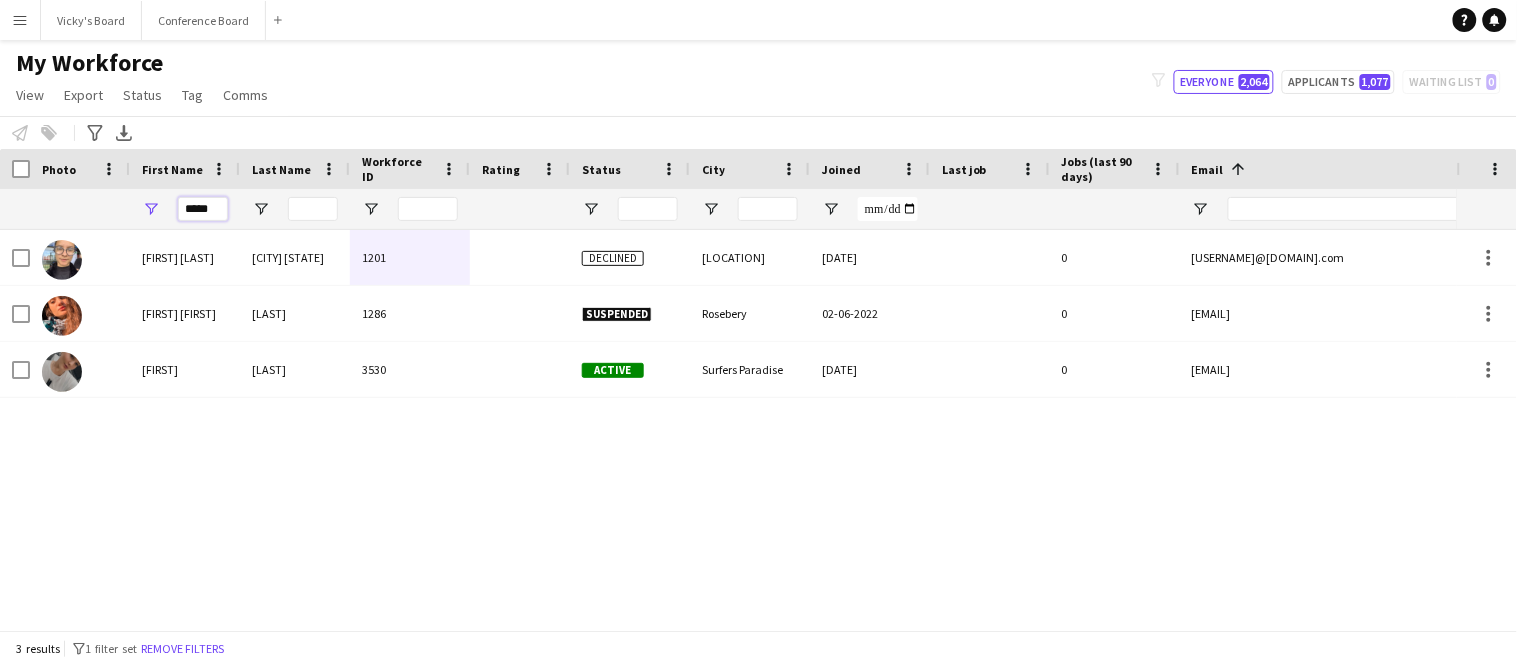 type on "****" 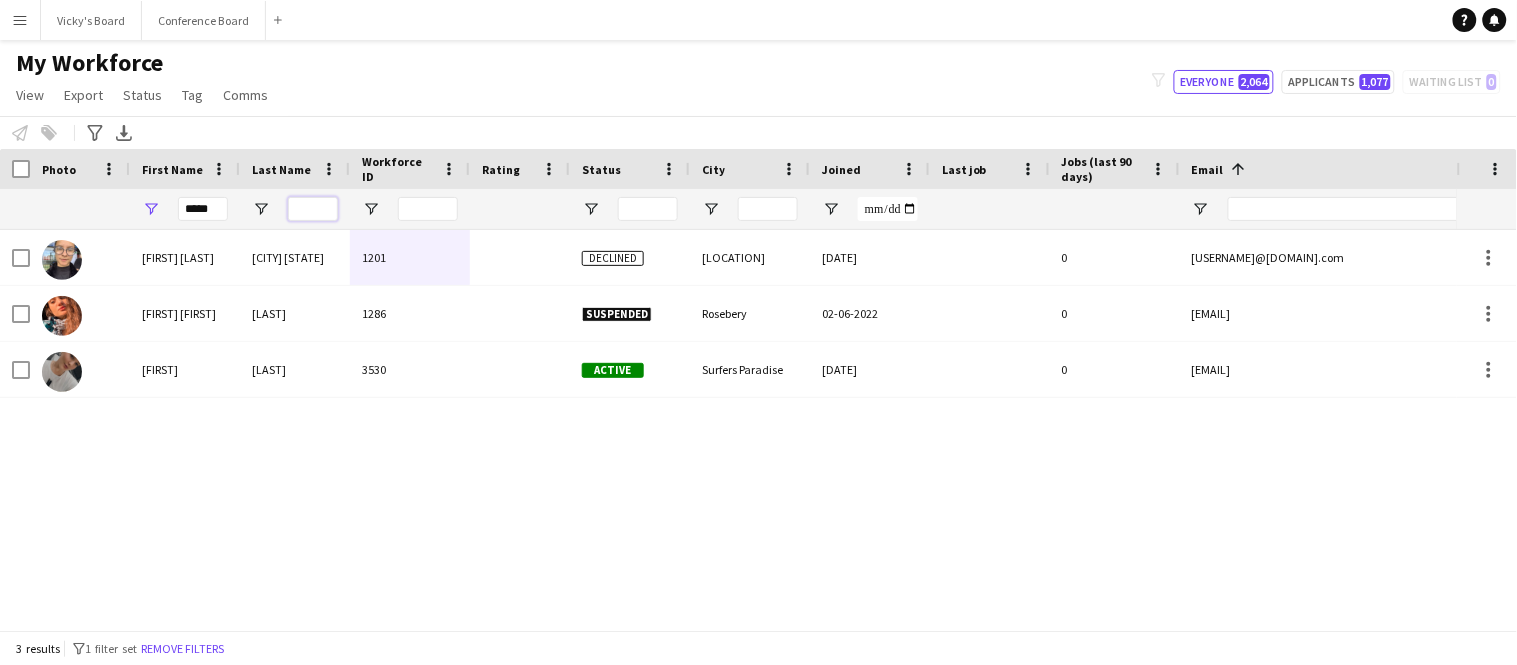 click at bounding box center [313, 209] 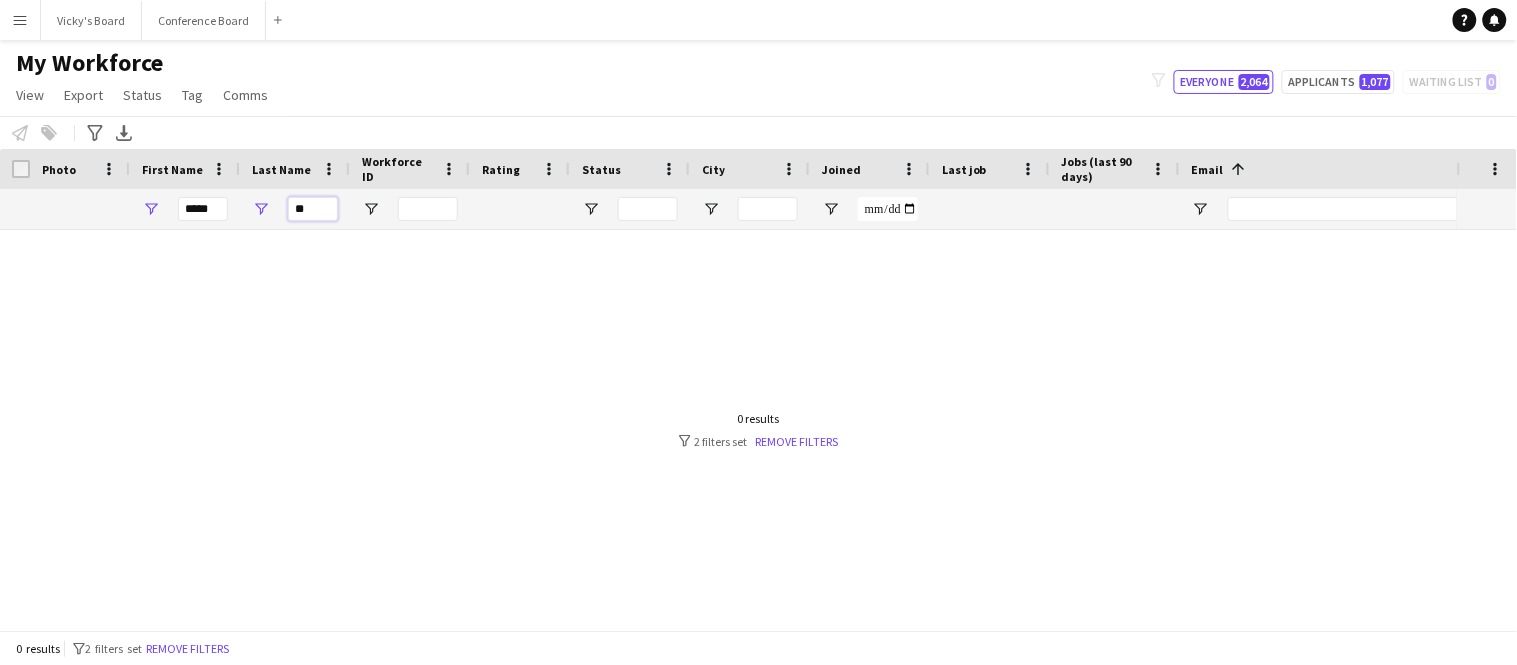 type on "*" 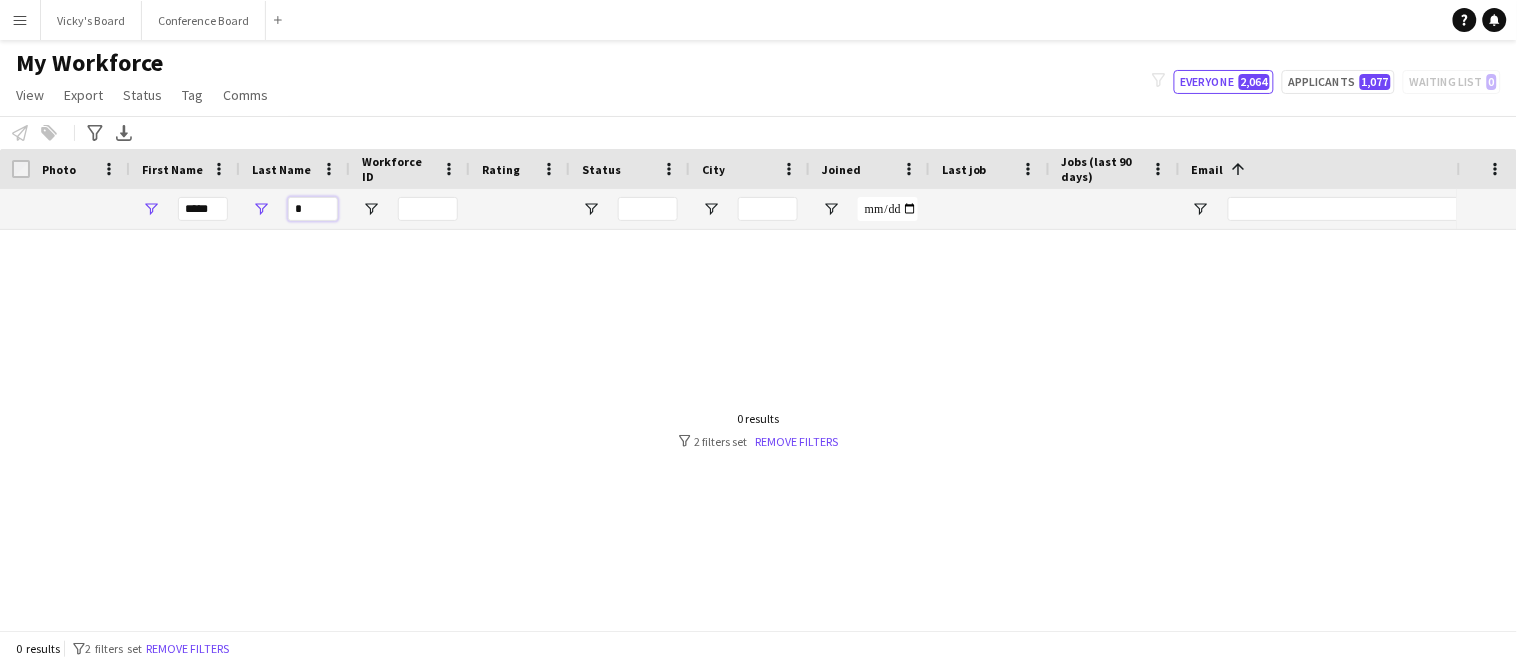 type 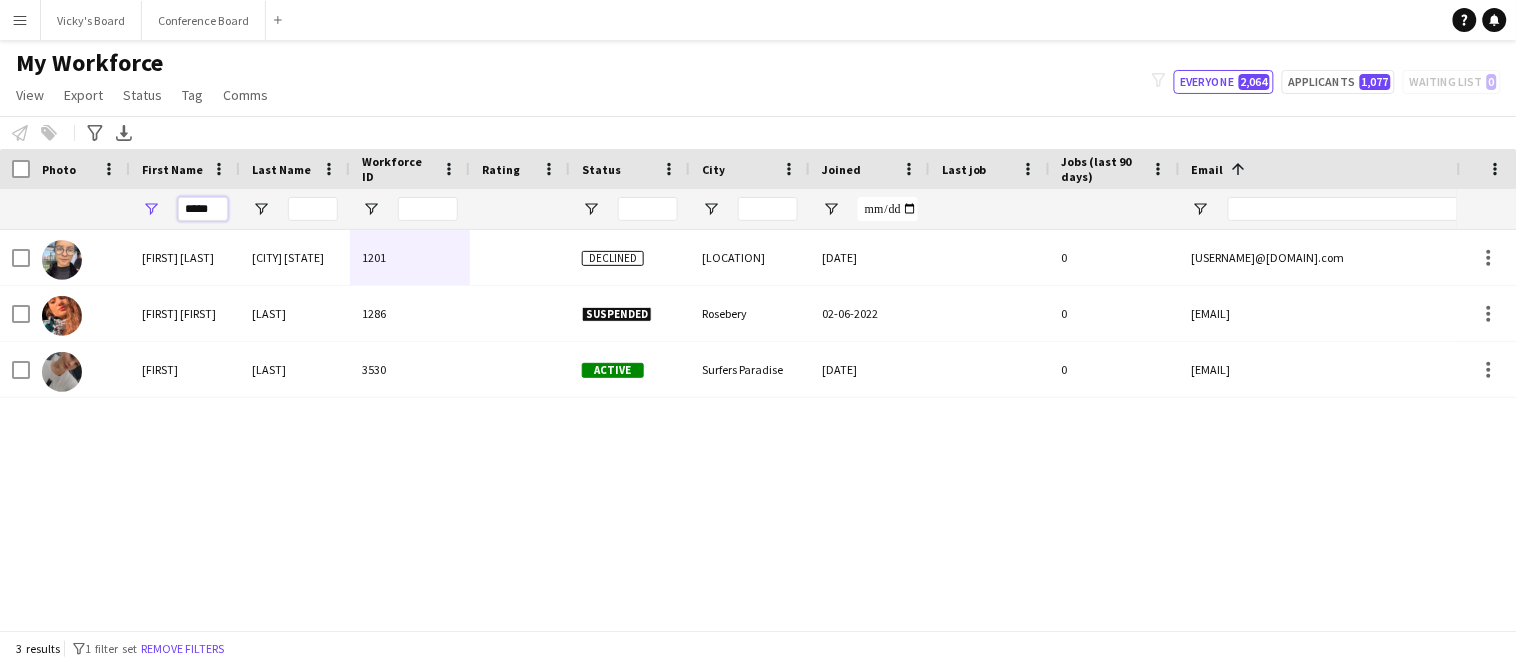 click on "****" at bounding box center [203, 209] 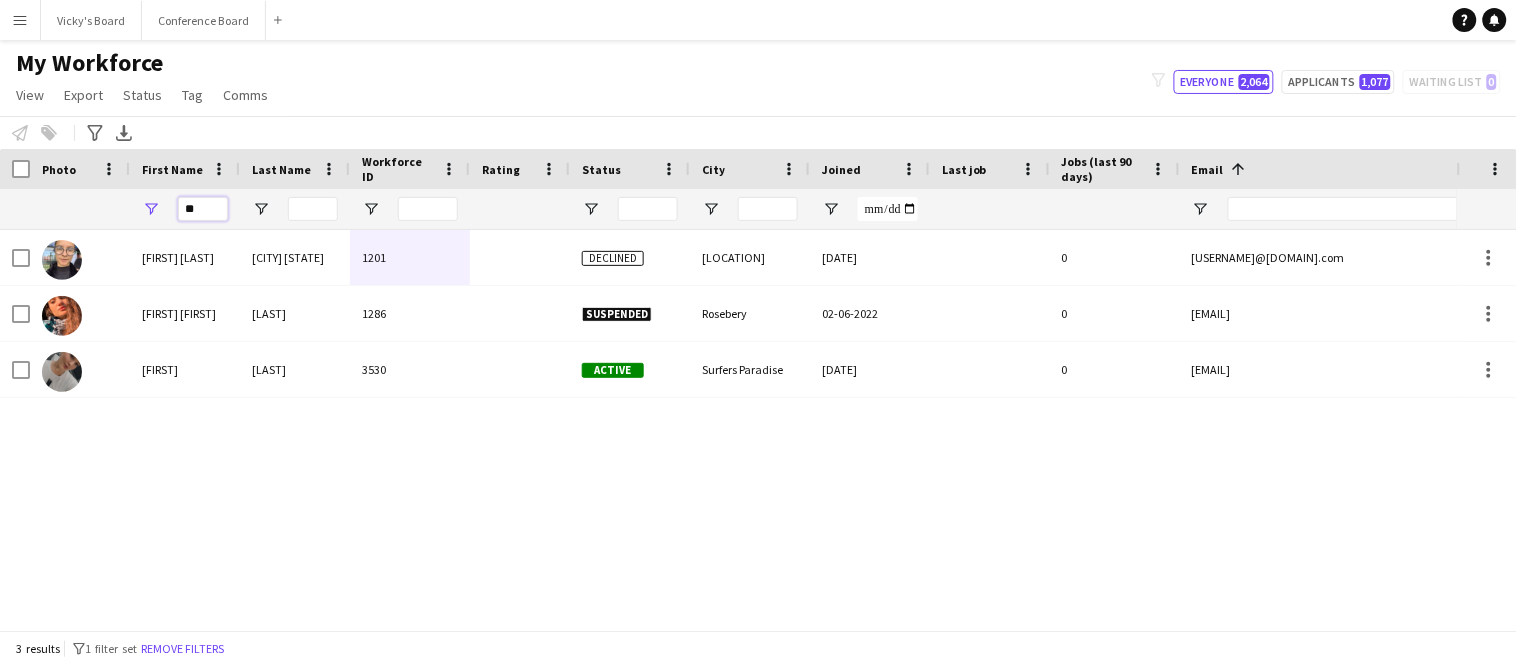 type on "*" 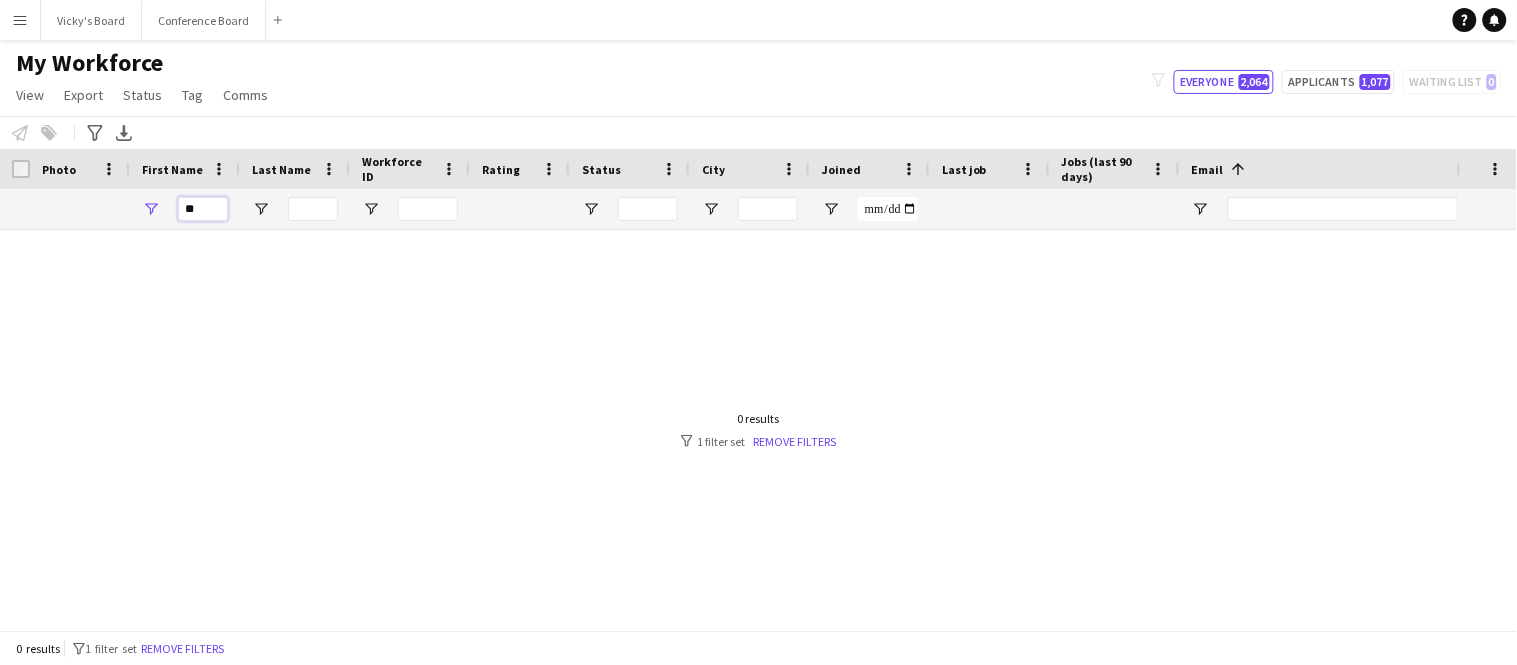type on "*" 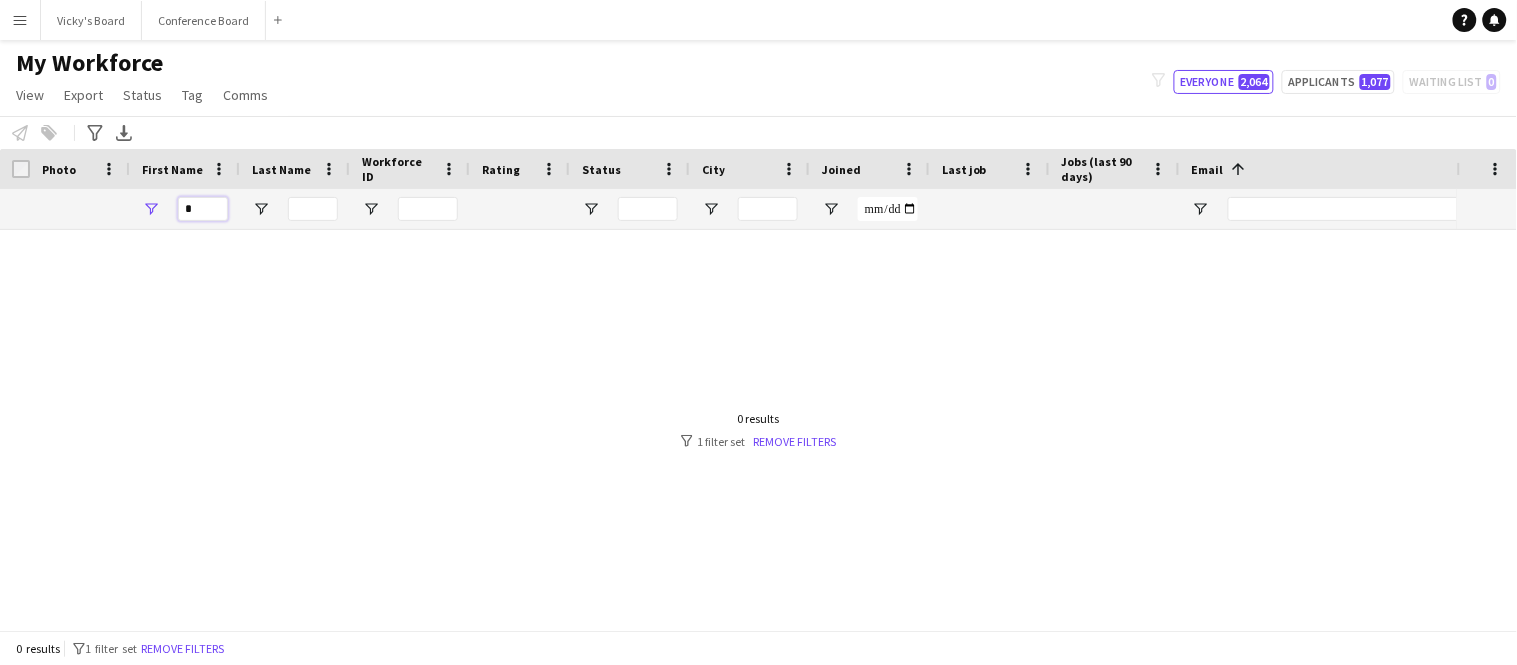 type 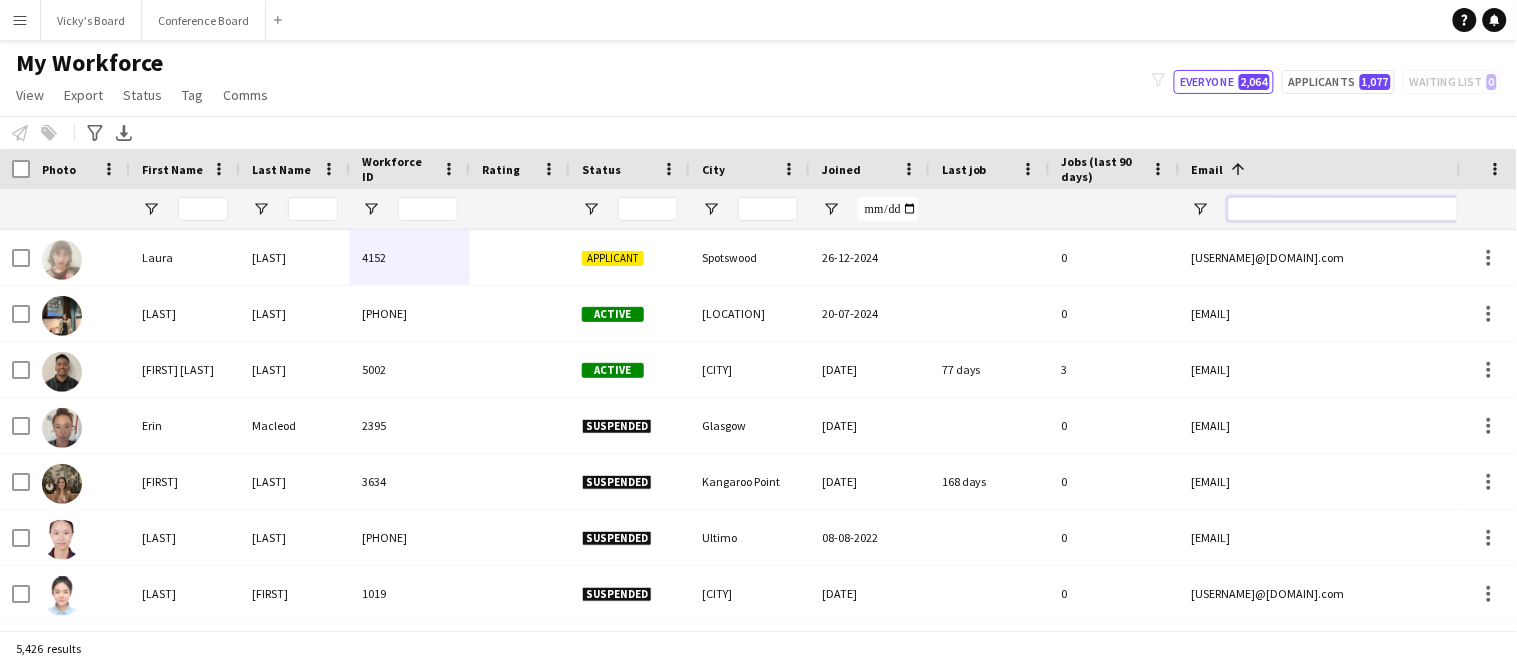 click at bounding box center (1398, 209) 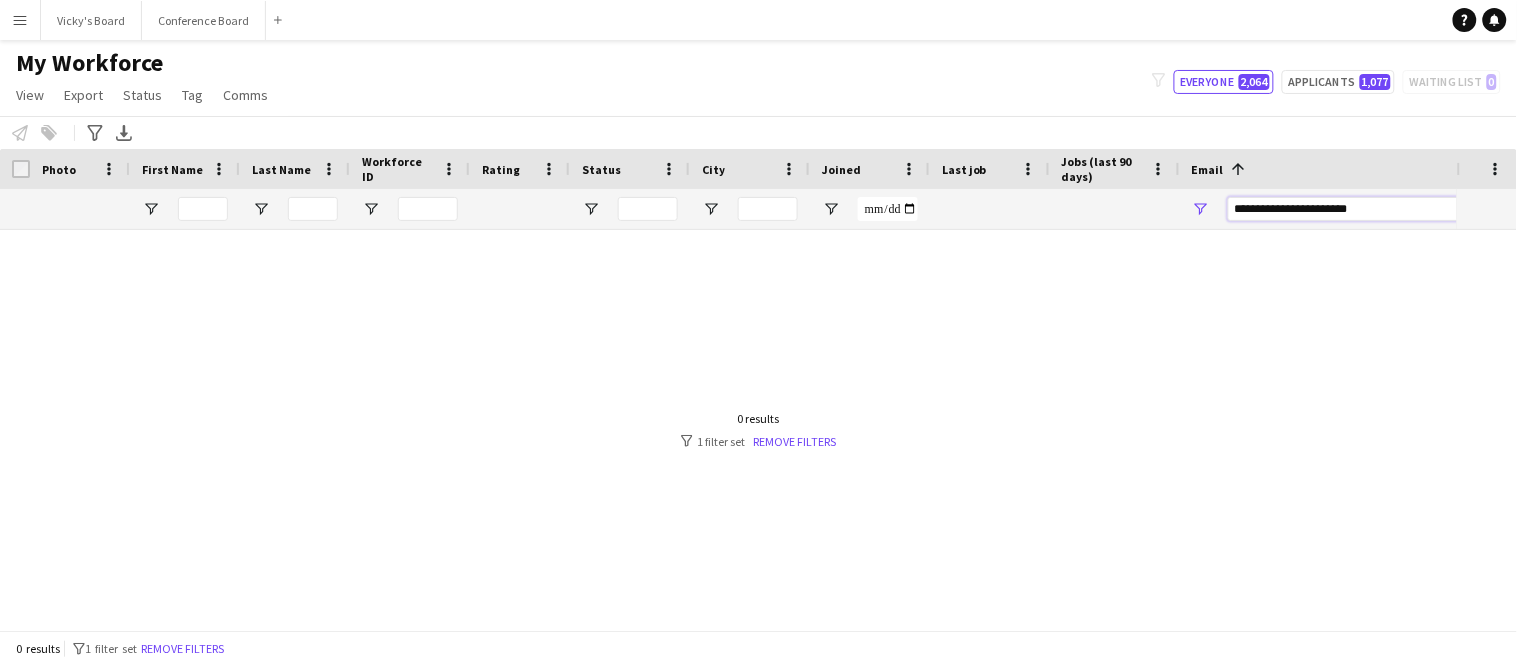 type on "**********" 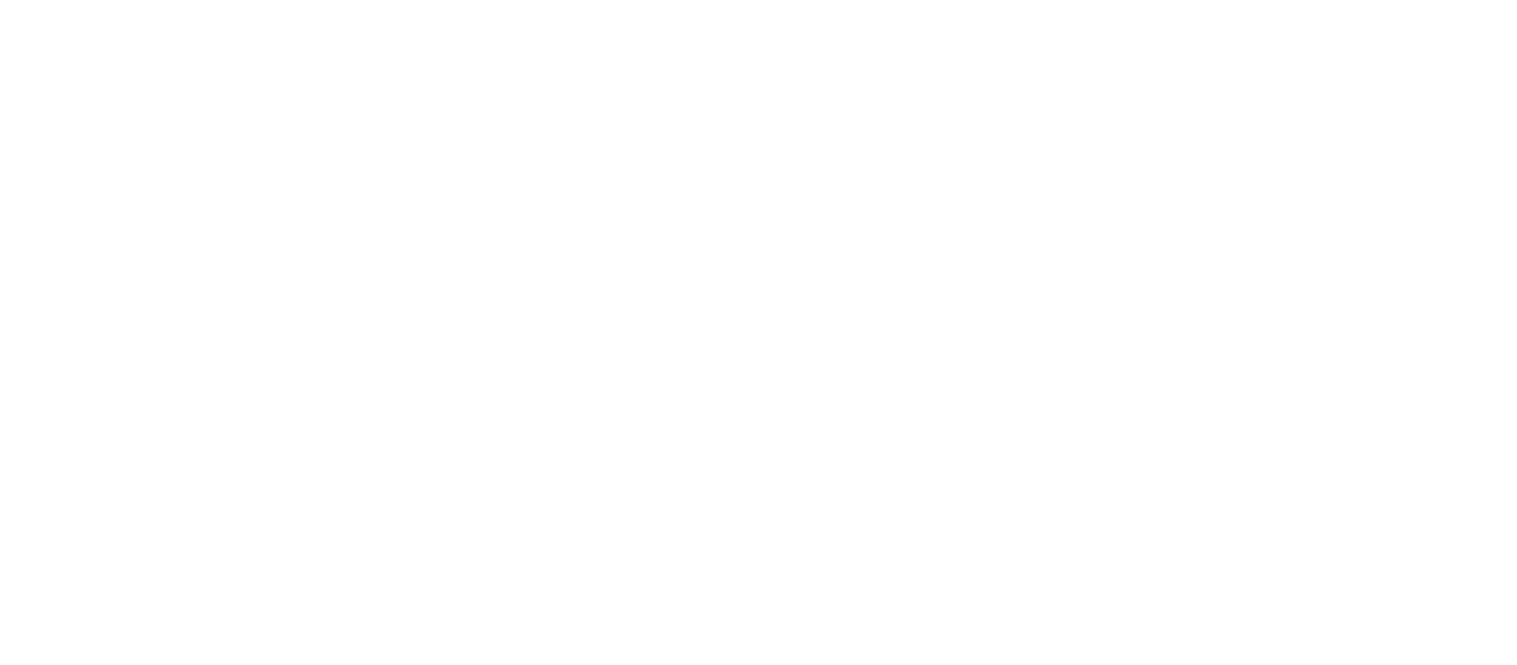 scroll, scrollTop: 0, scrollLeft: 0, axis: both 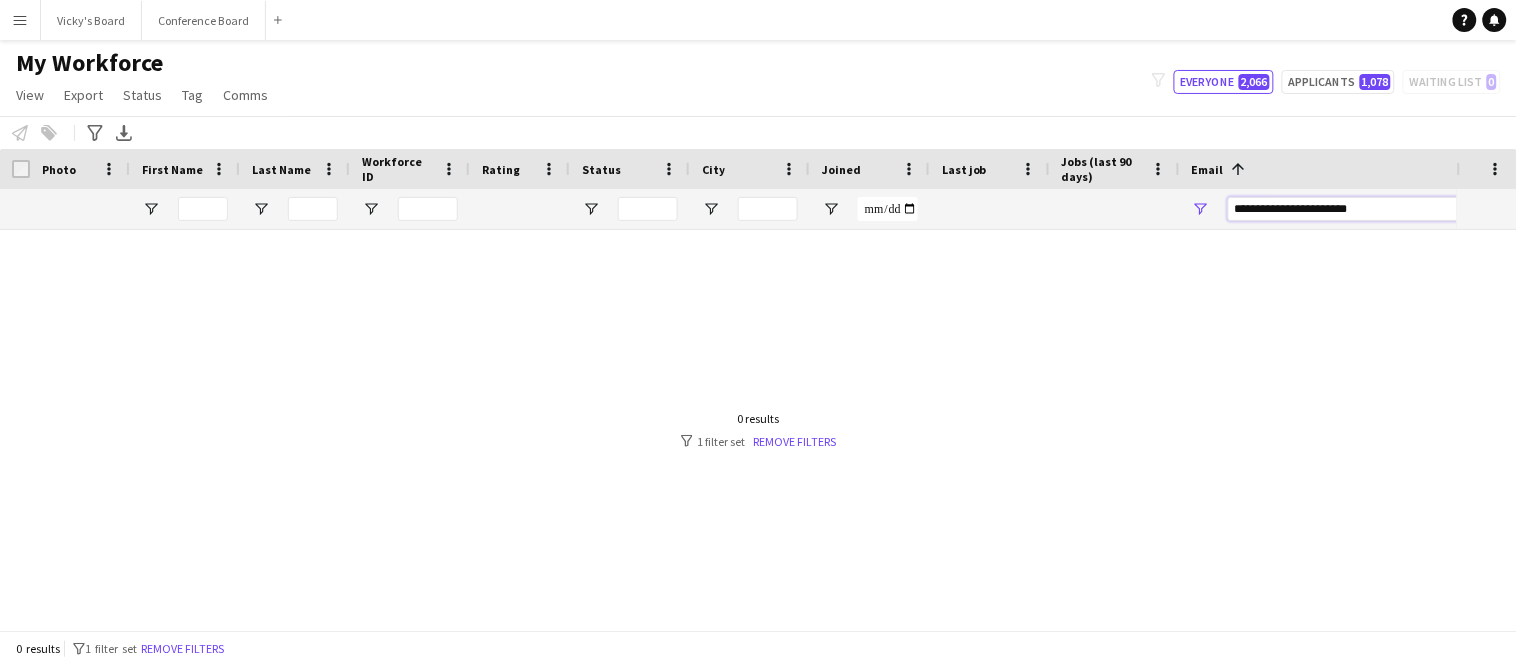 click on "**********" at bounding box center [1398, 209] 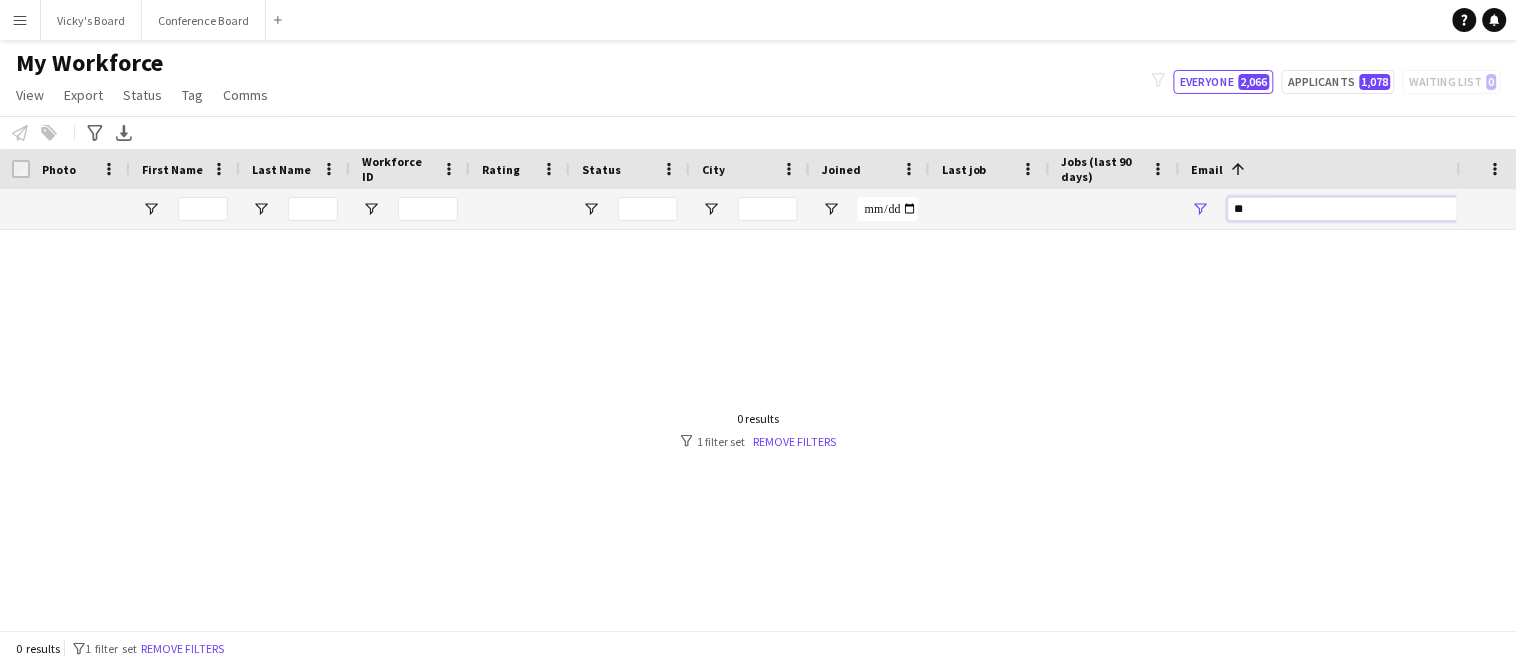 type on "*" 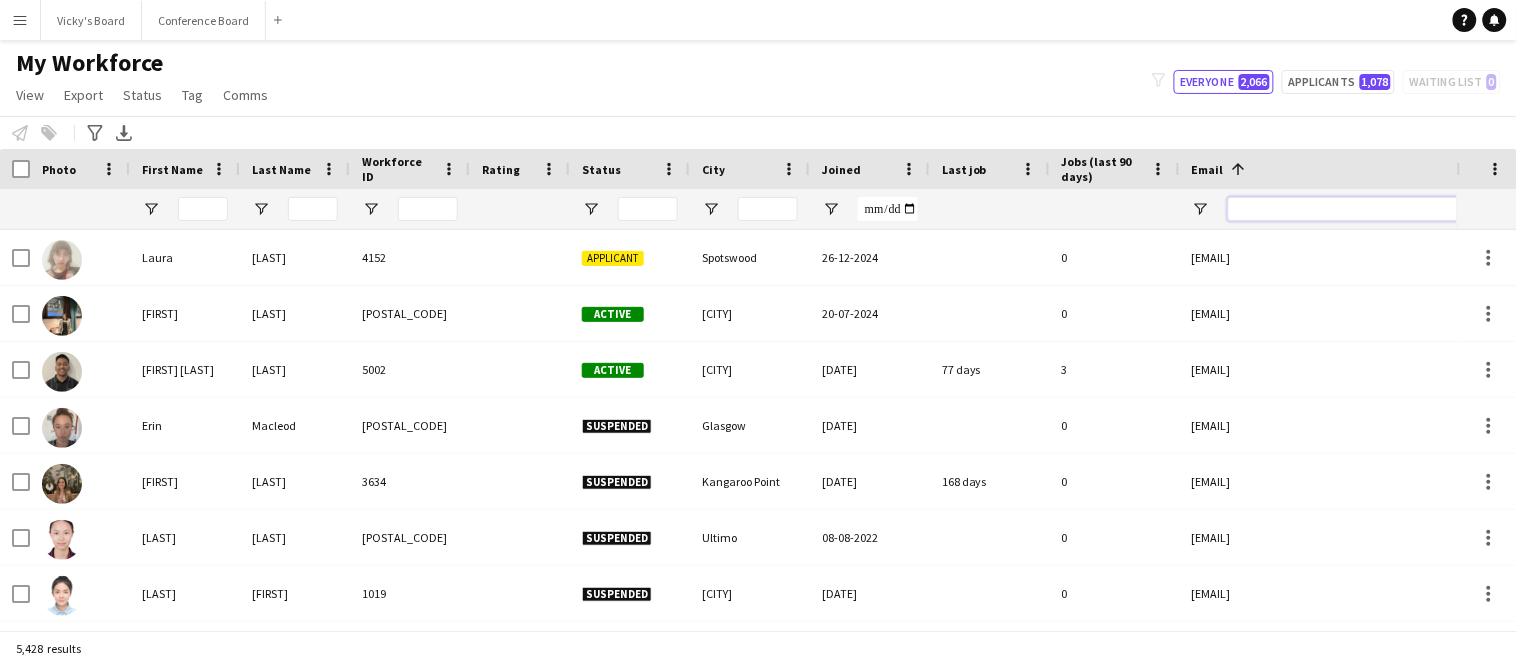 type 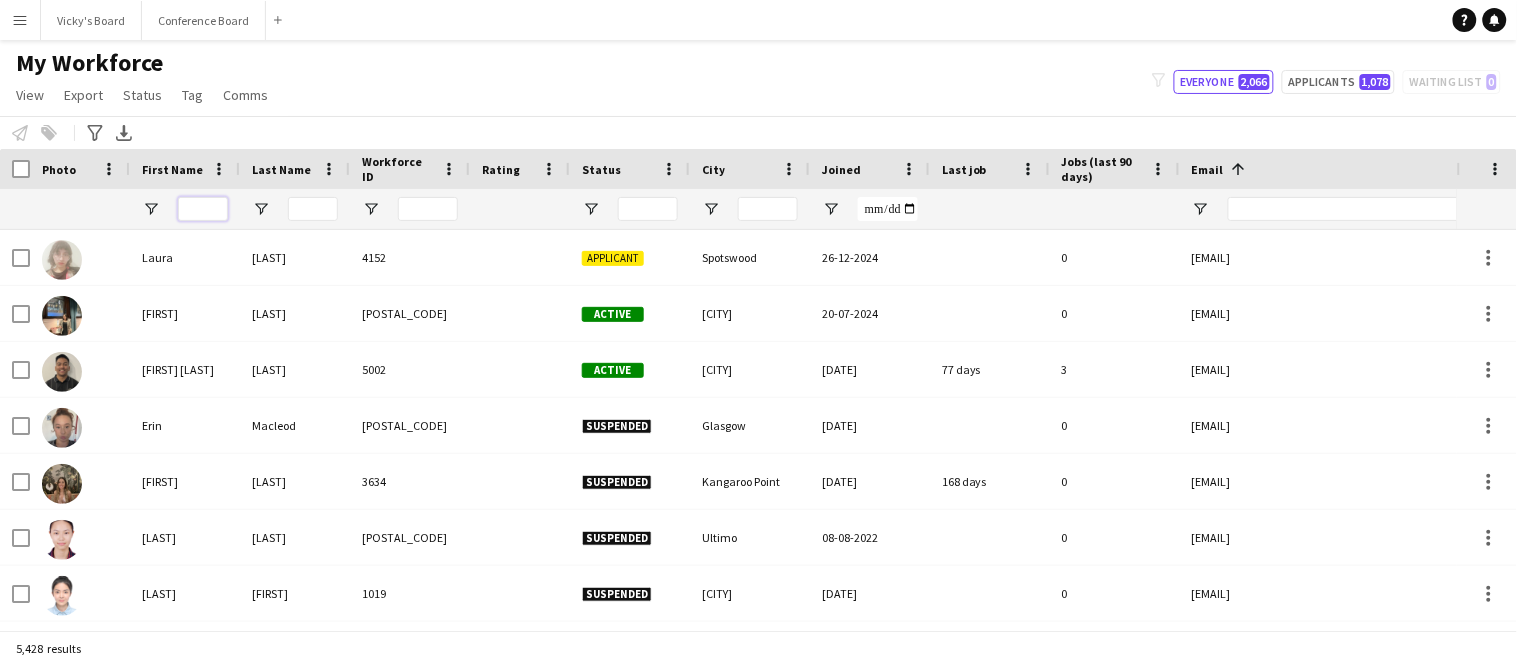 click at bounding box center [203, 209] 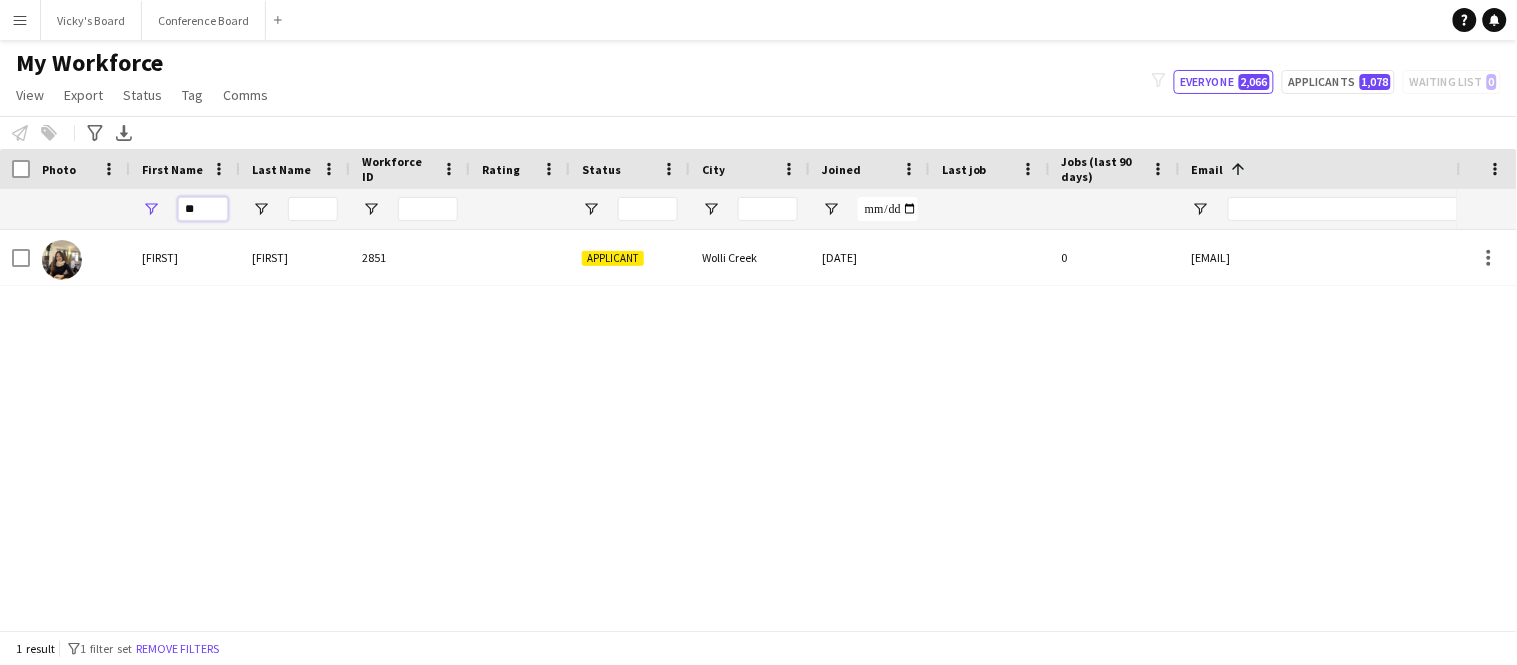 type on "*" 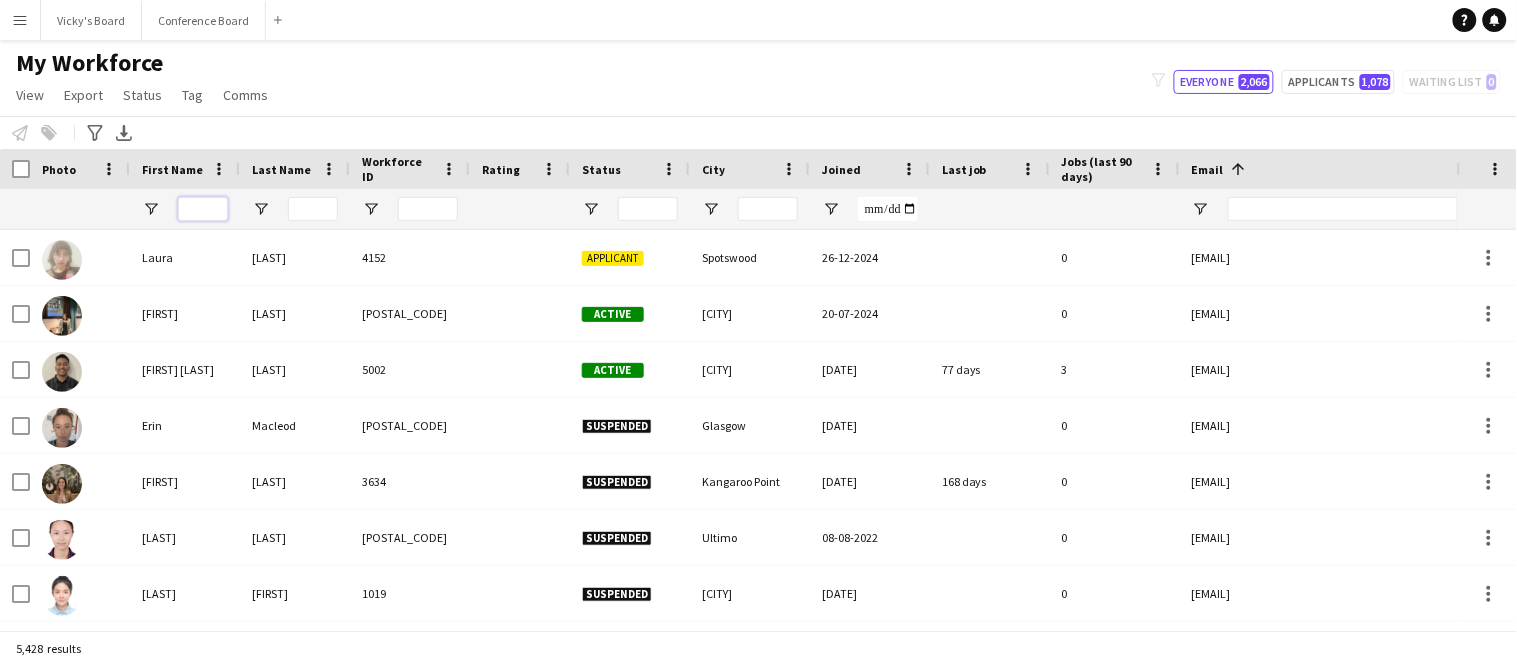 type 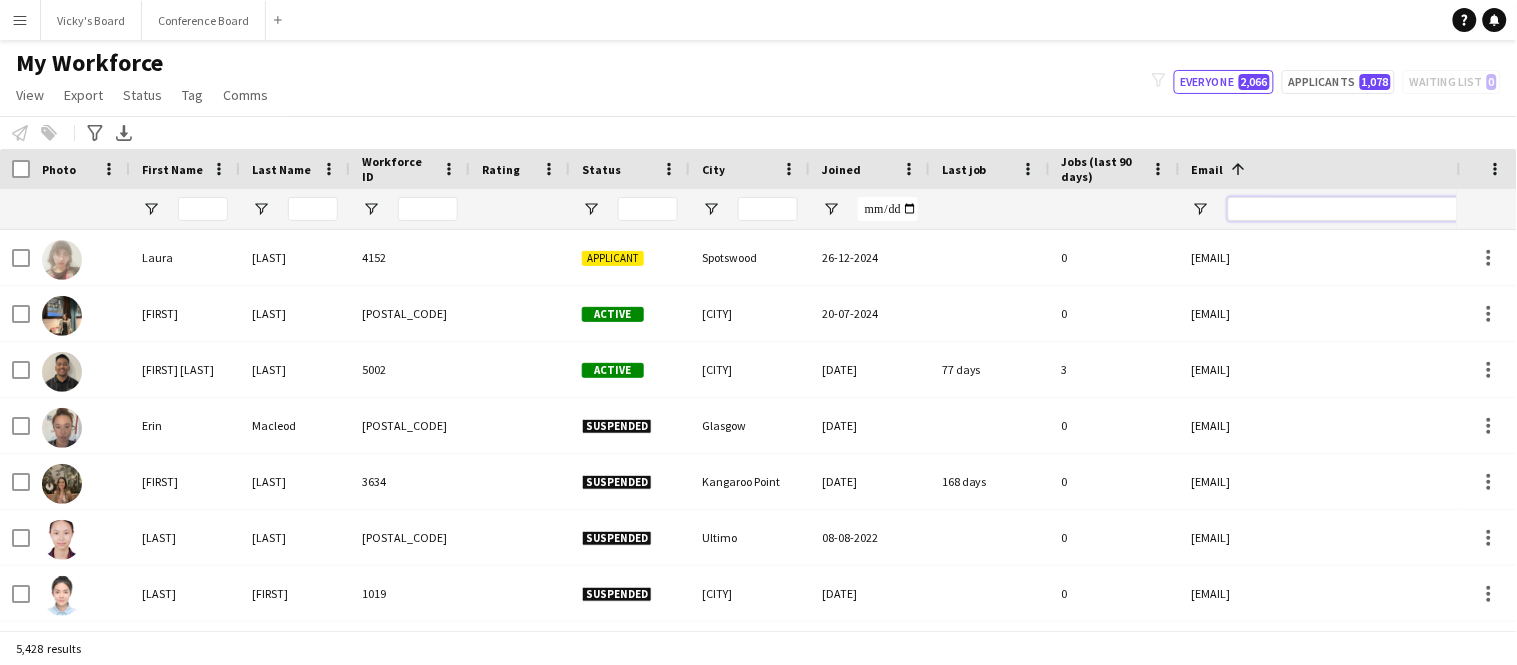 click at bounding box center [1398, 209] 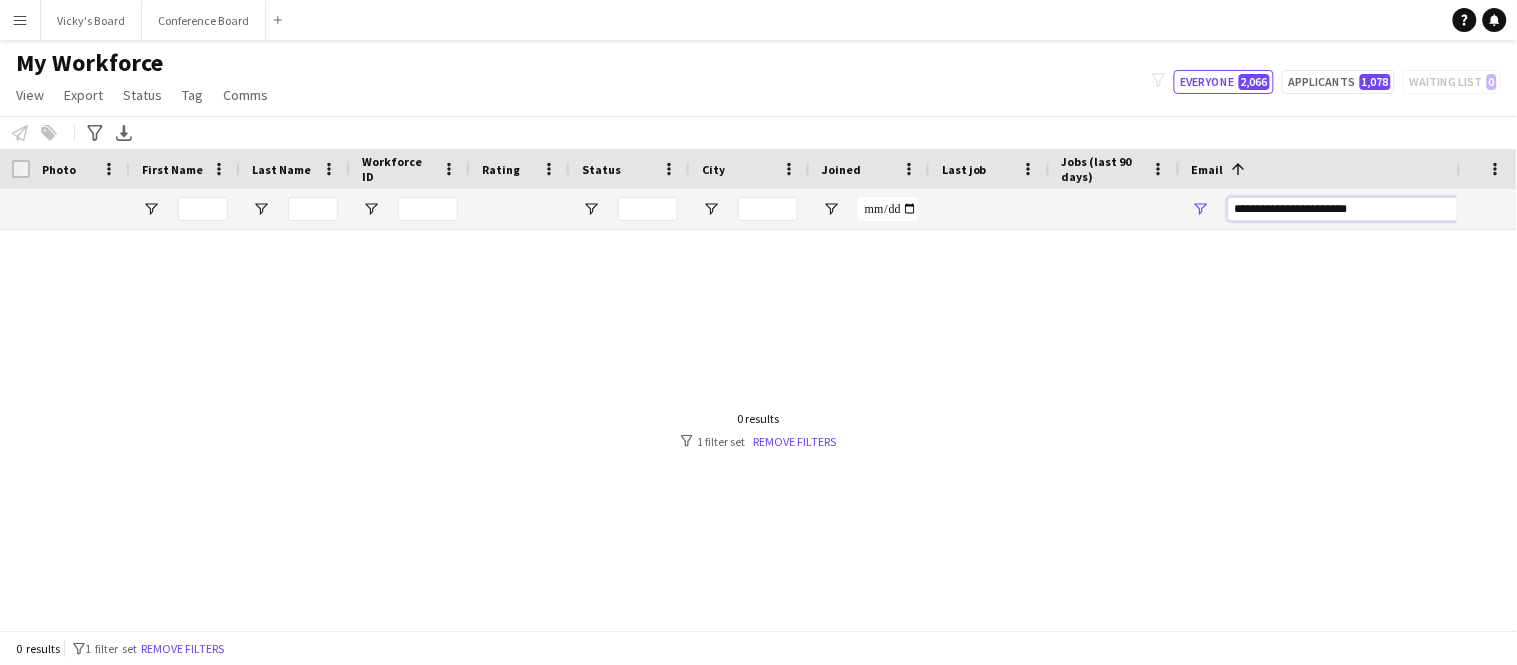 type on "**********" 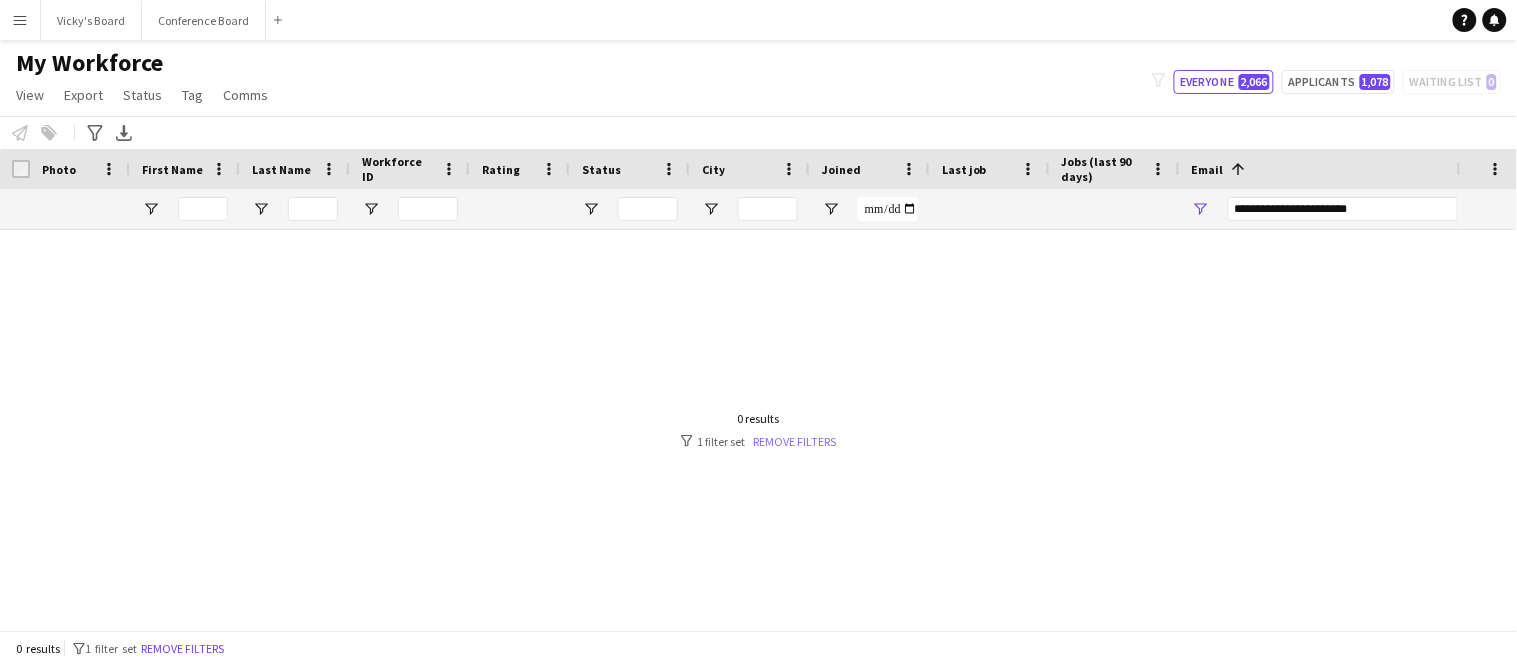 click on "Remove filters" at bounding box center (794, 441) 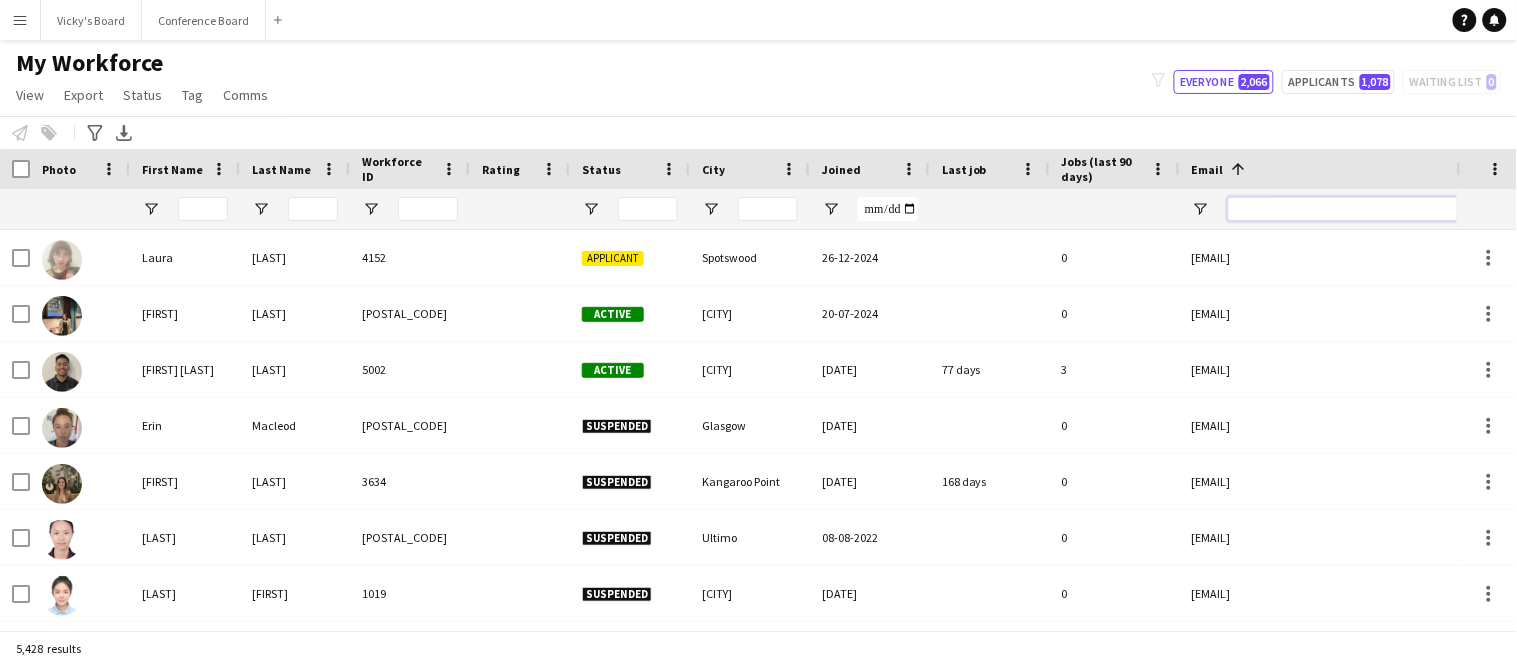 click at bounding box center (1398, 209) 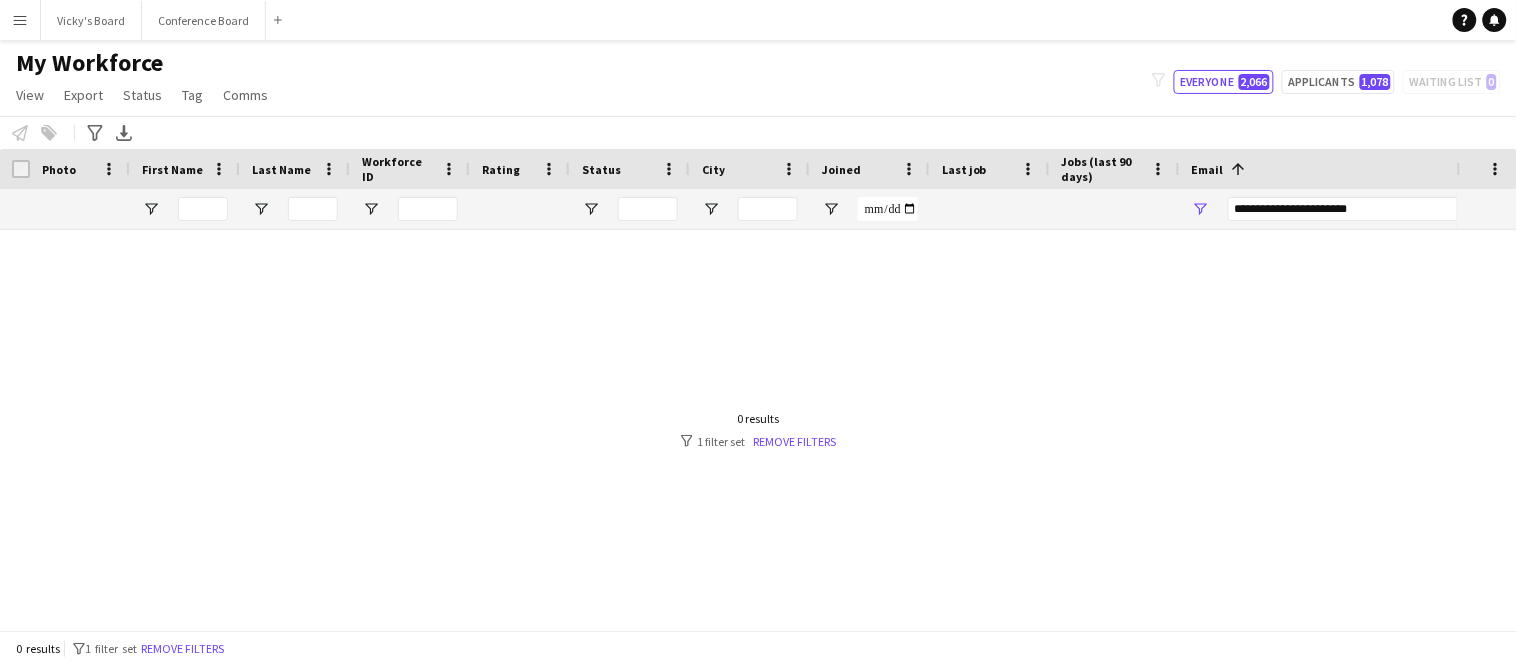 click on "Status" at bounding box center (618, 169) 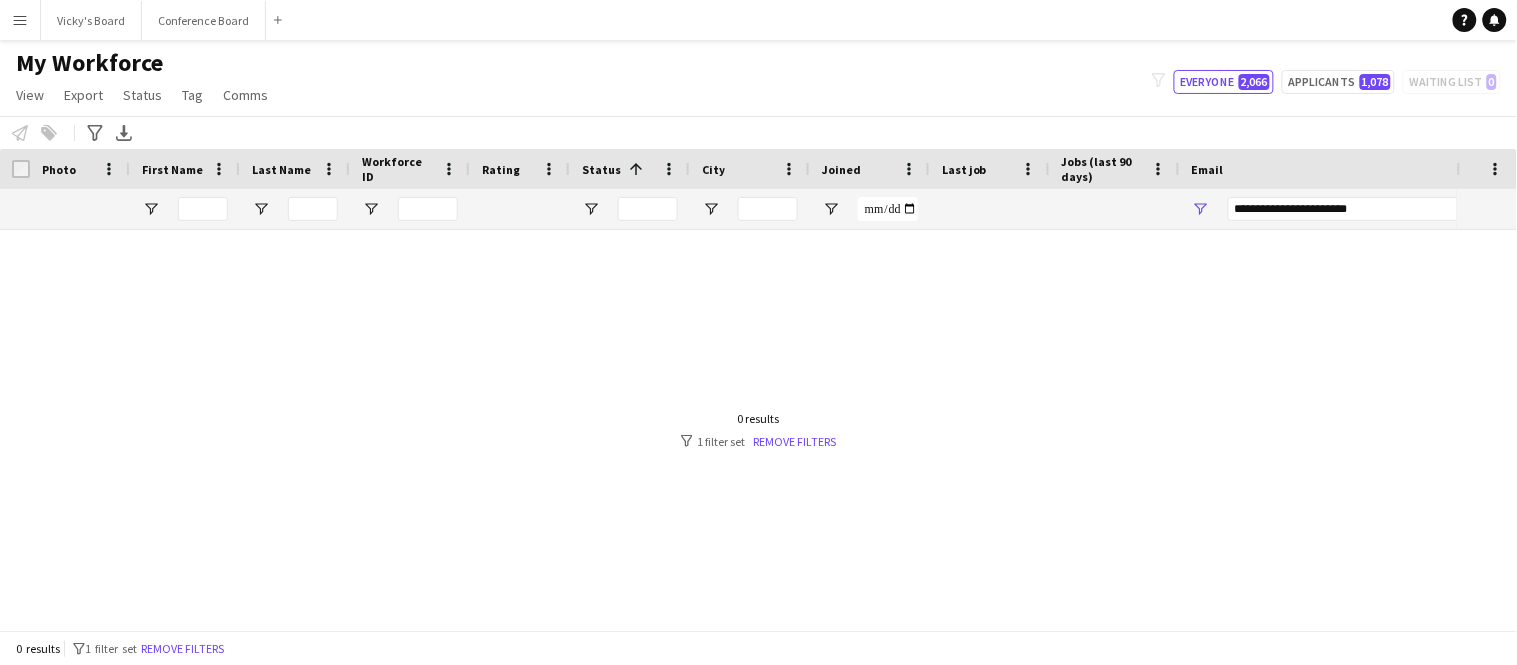 click on "Status
1" at bounding box center (618, 169) 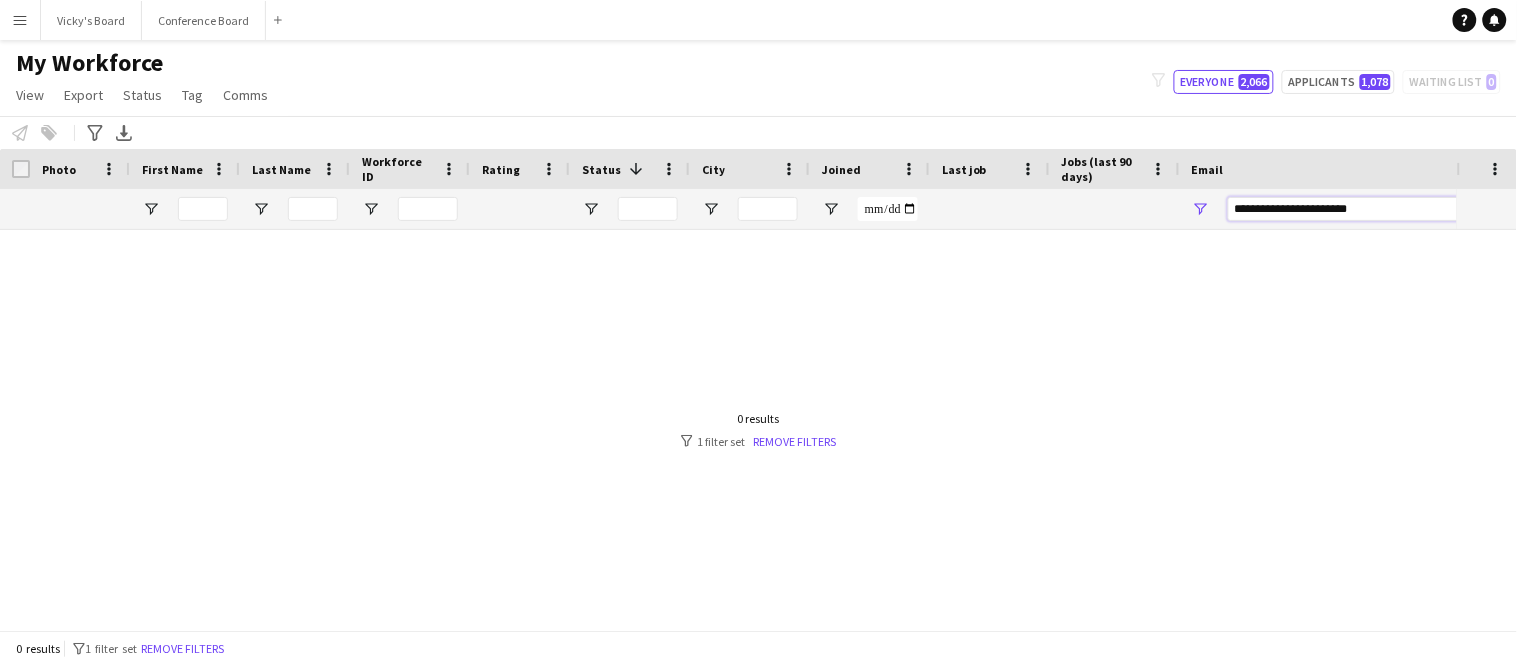 click on "**********" at bounding box center (1398, 209) 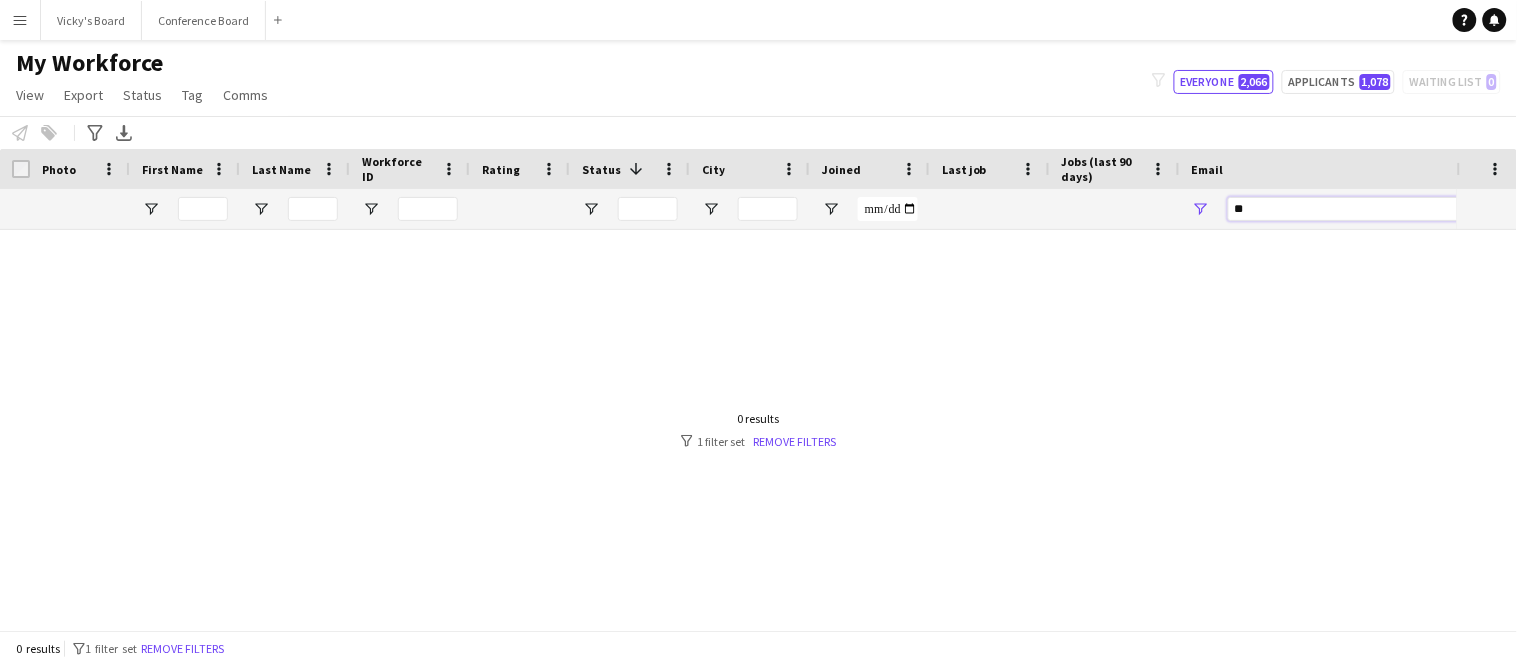 type on "*" 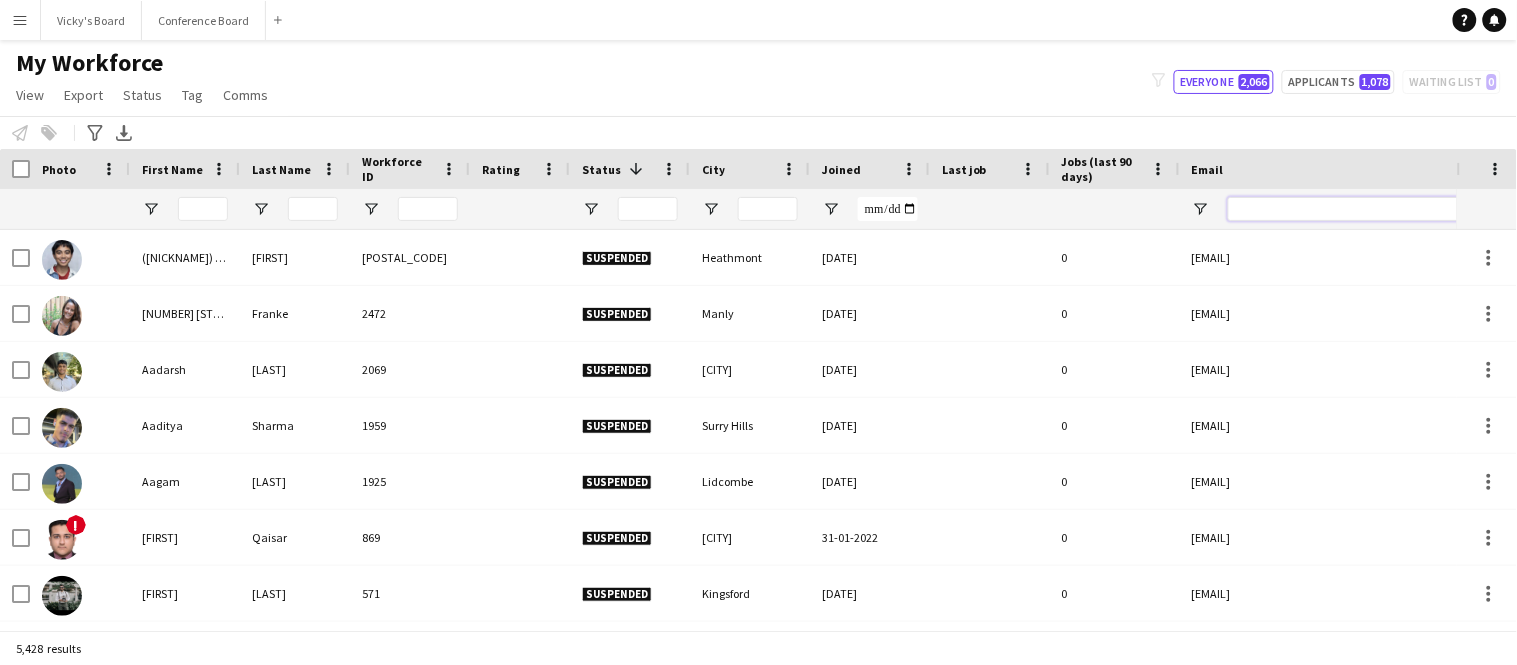 type 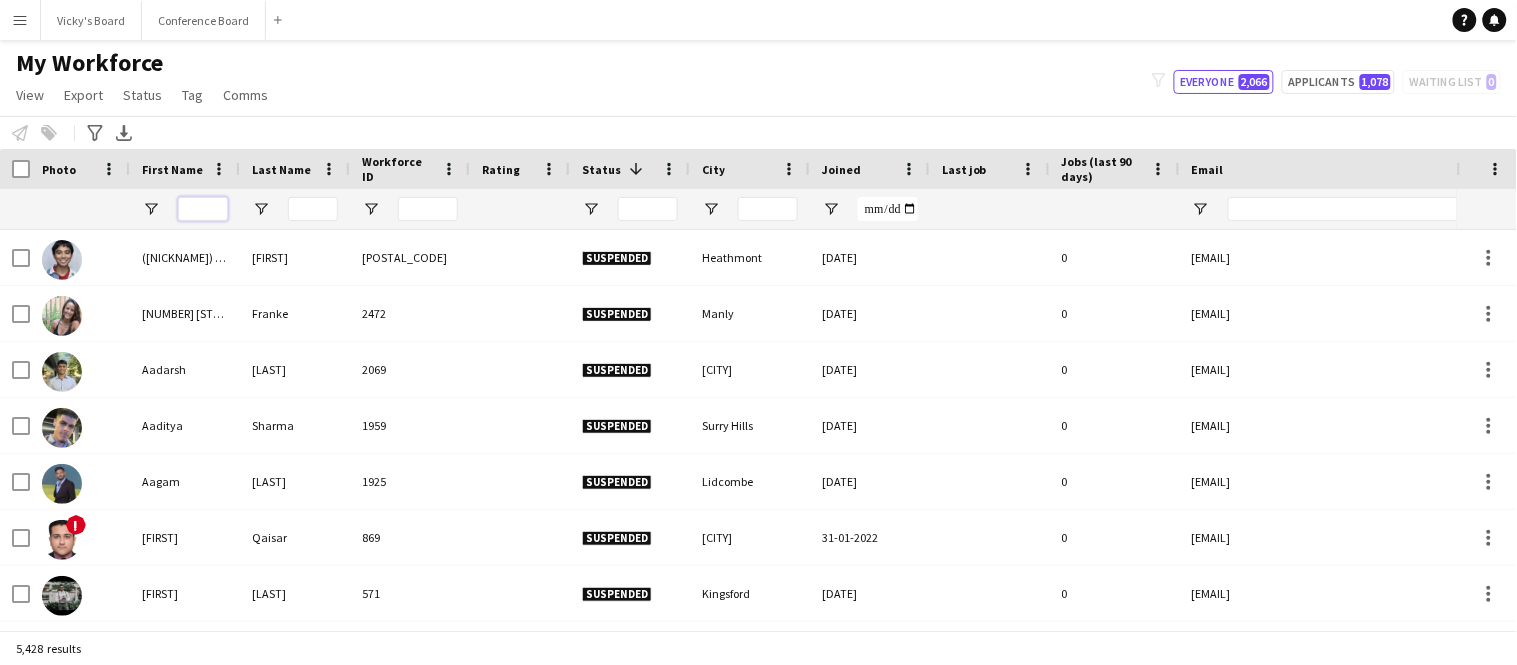 click at bounding box center [203, 209] 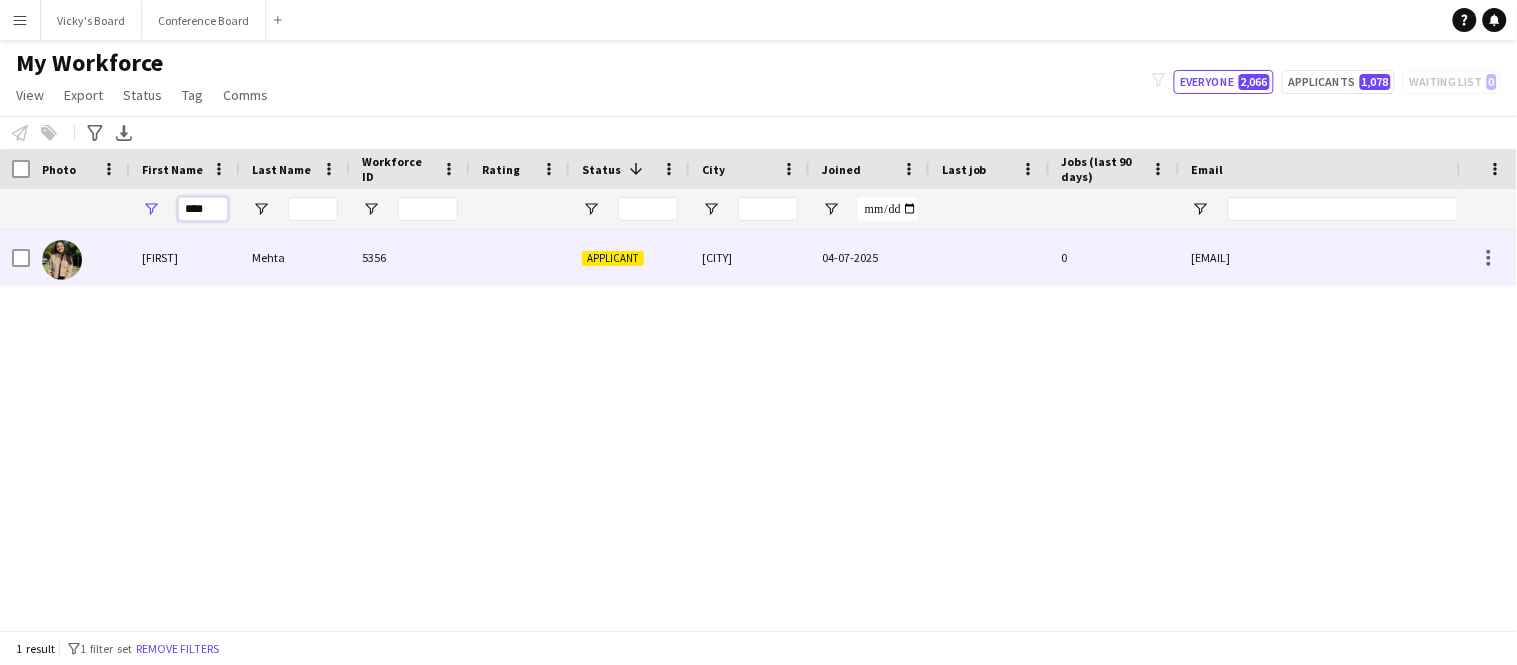 type on "****" 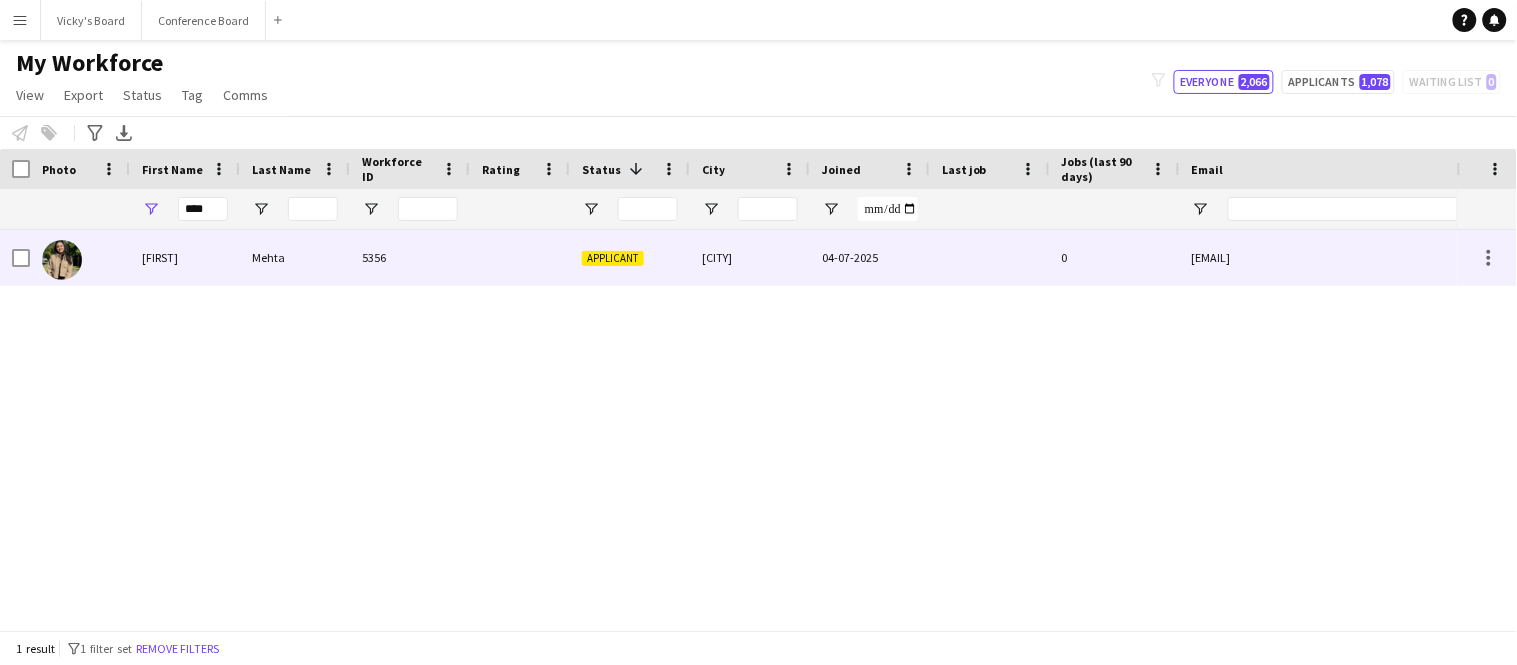 click on "Inaayat" at bounding box center (185, 257) 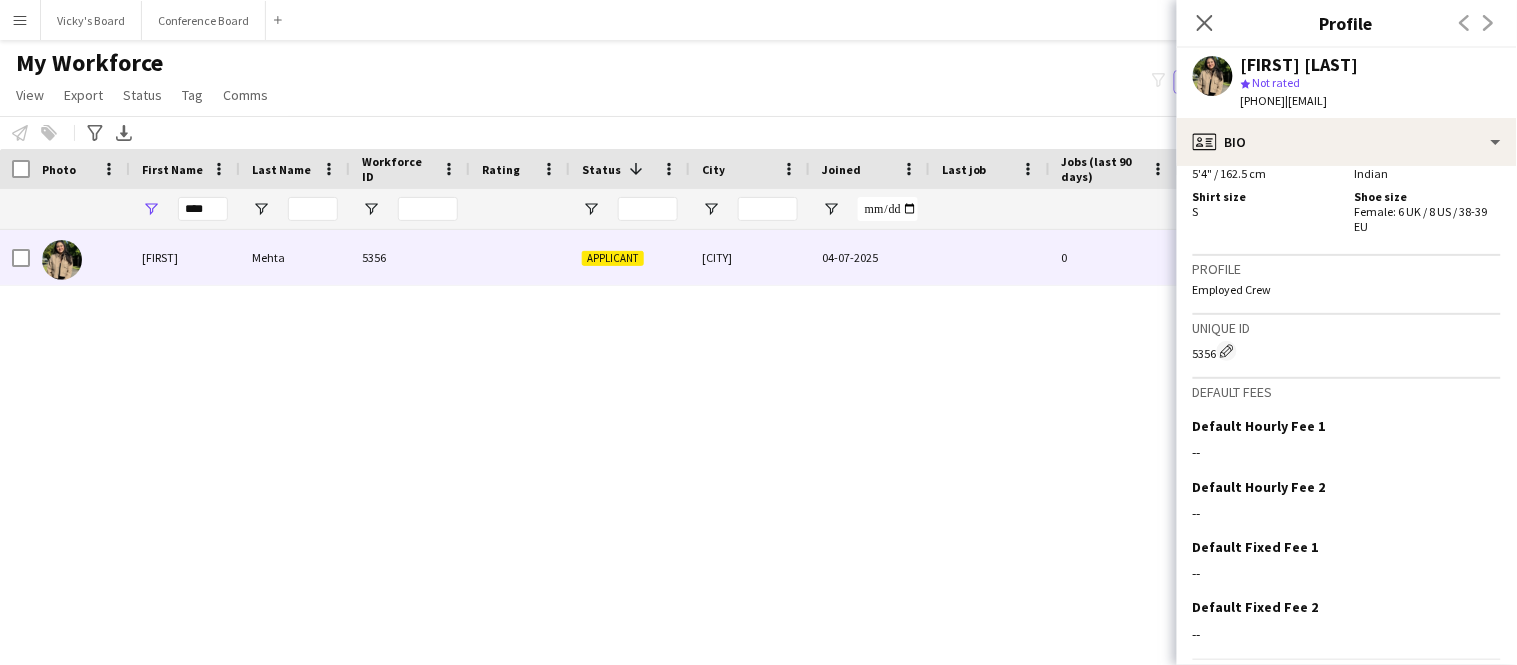 scroll, scrollTop: 1231, scrollLeft: 0, axis: vertical 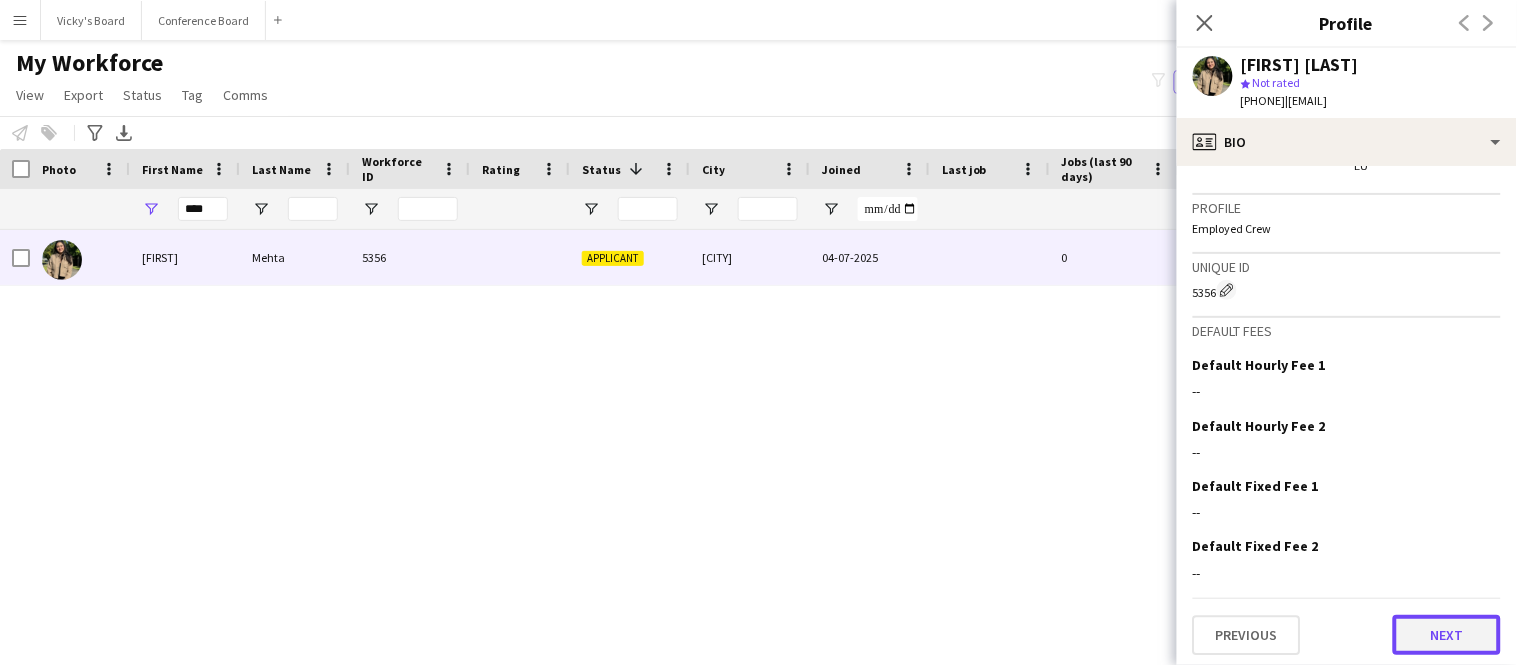 click on "Next" 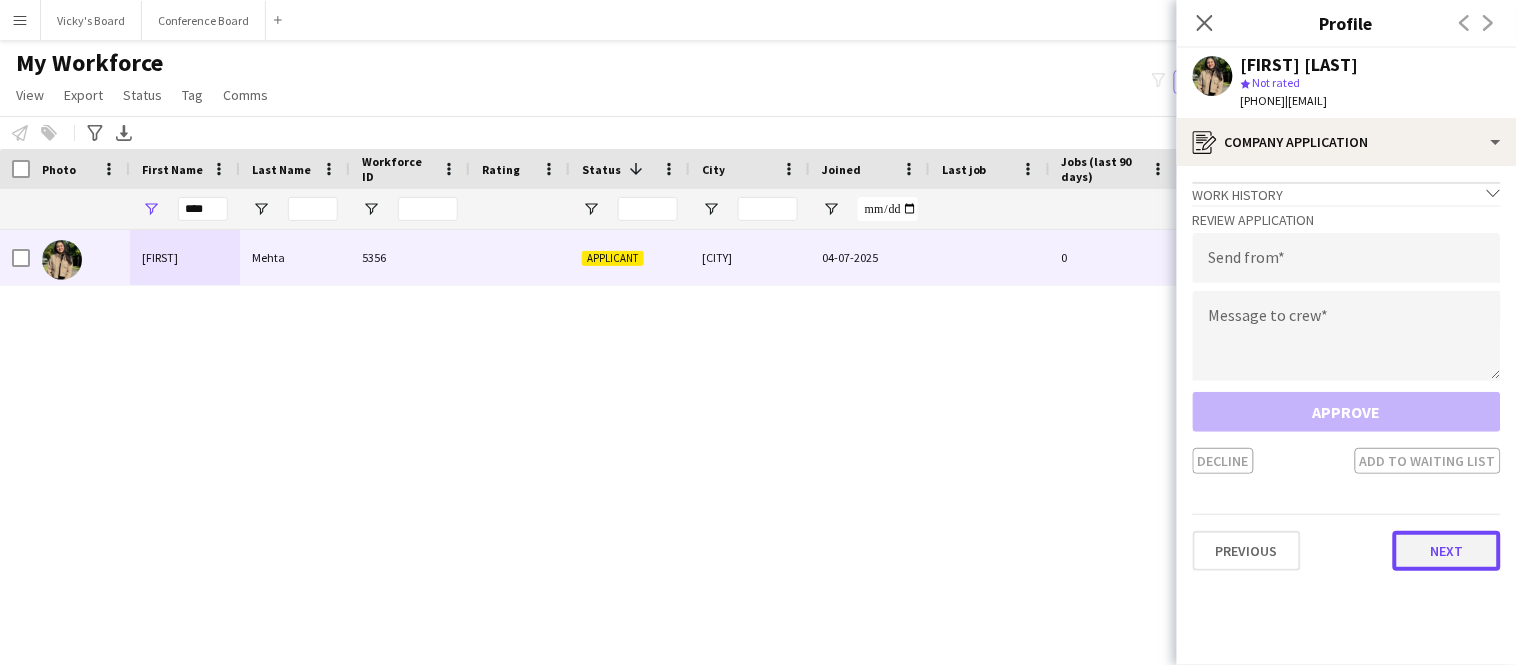 click on "Next" 